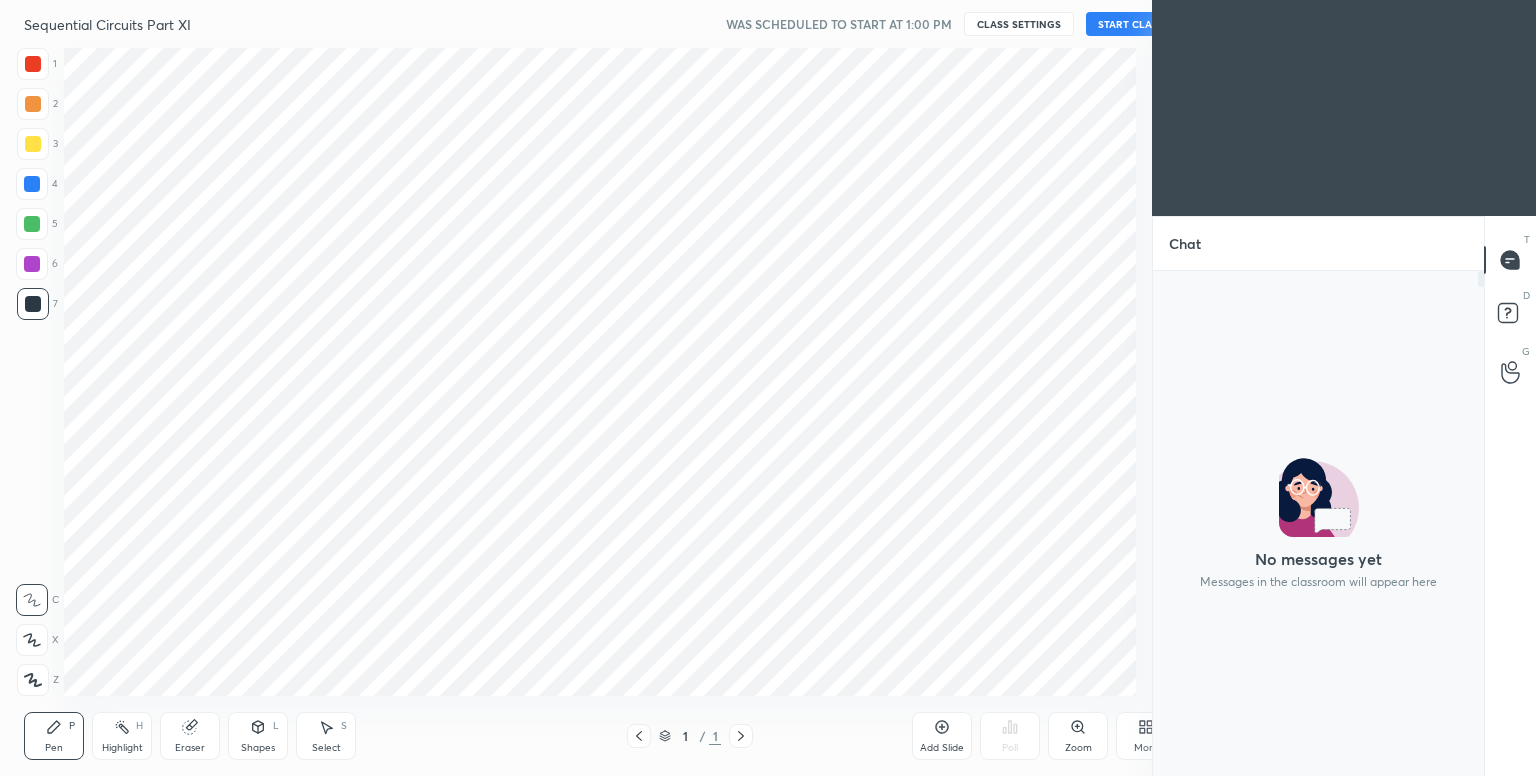 scroll, scrollTop: 0, scrollLeft: 0, axis: both 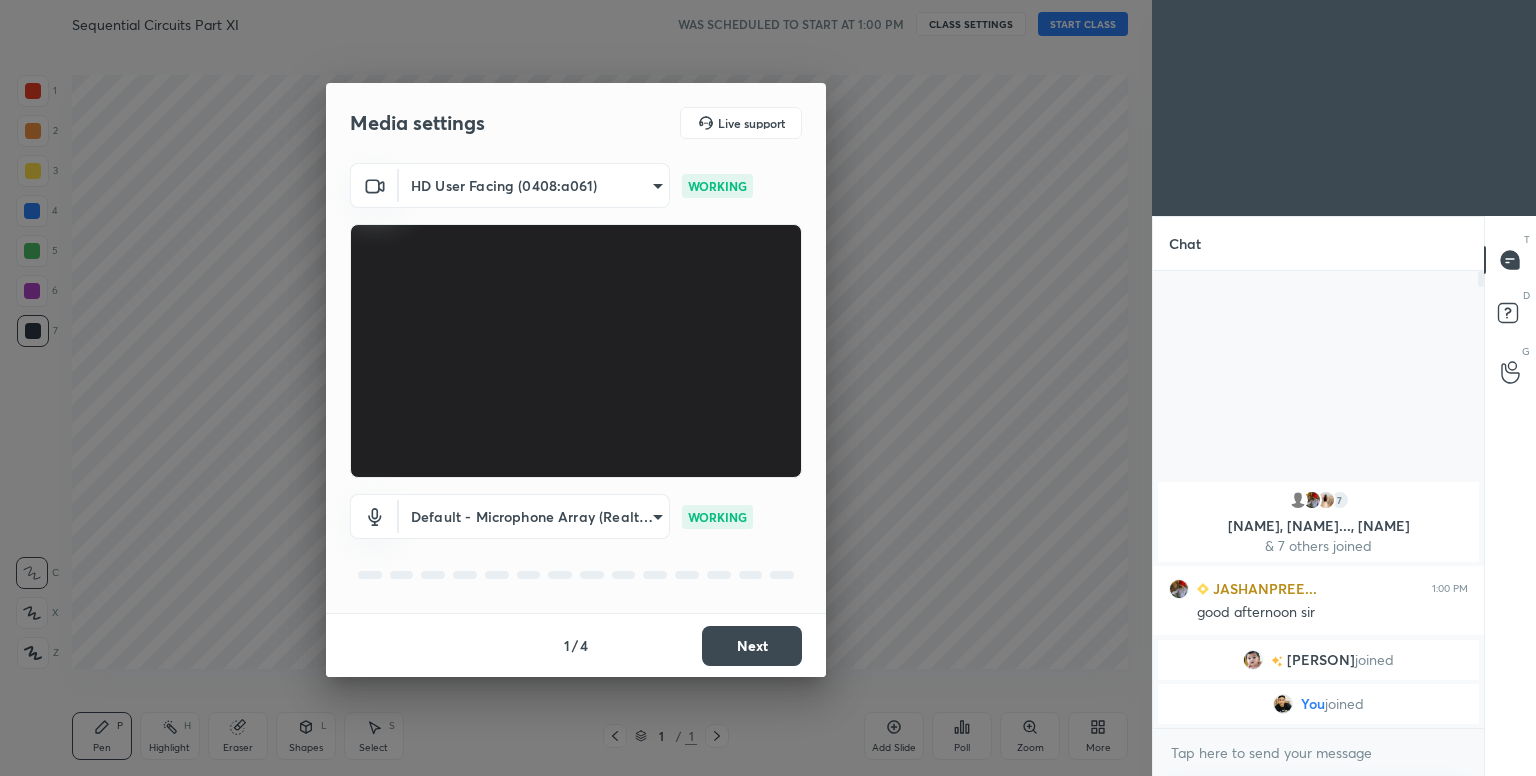 click on "Next" at bounding box center (752, 646) 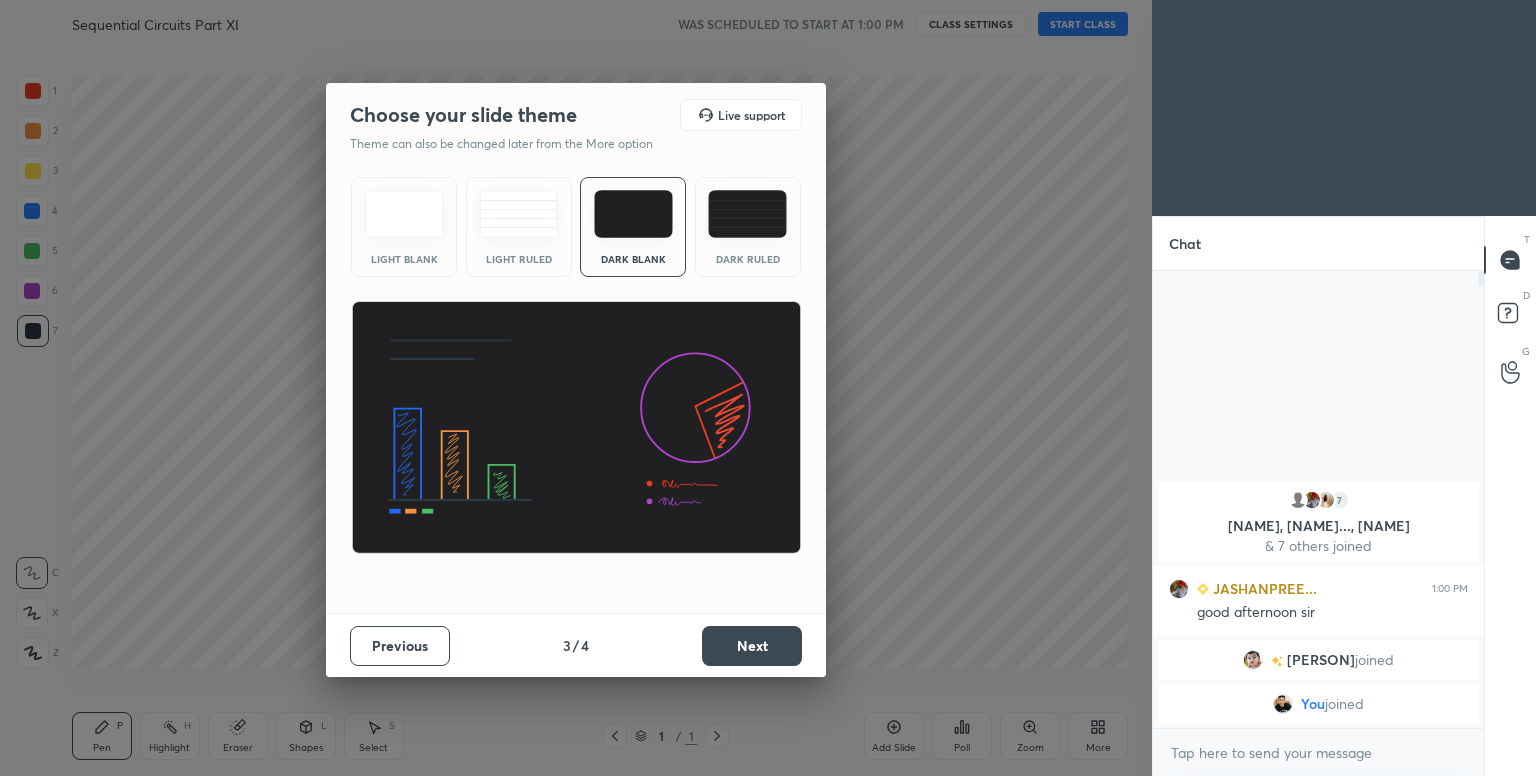 click on "Next" at bounding box center (752, 646) 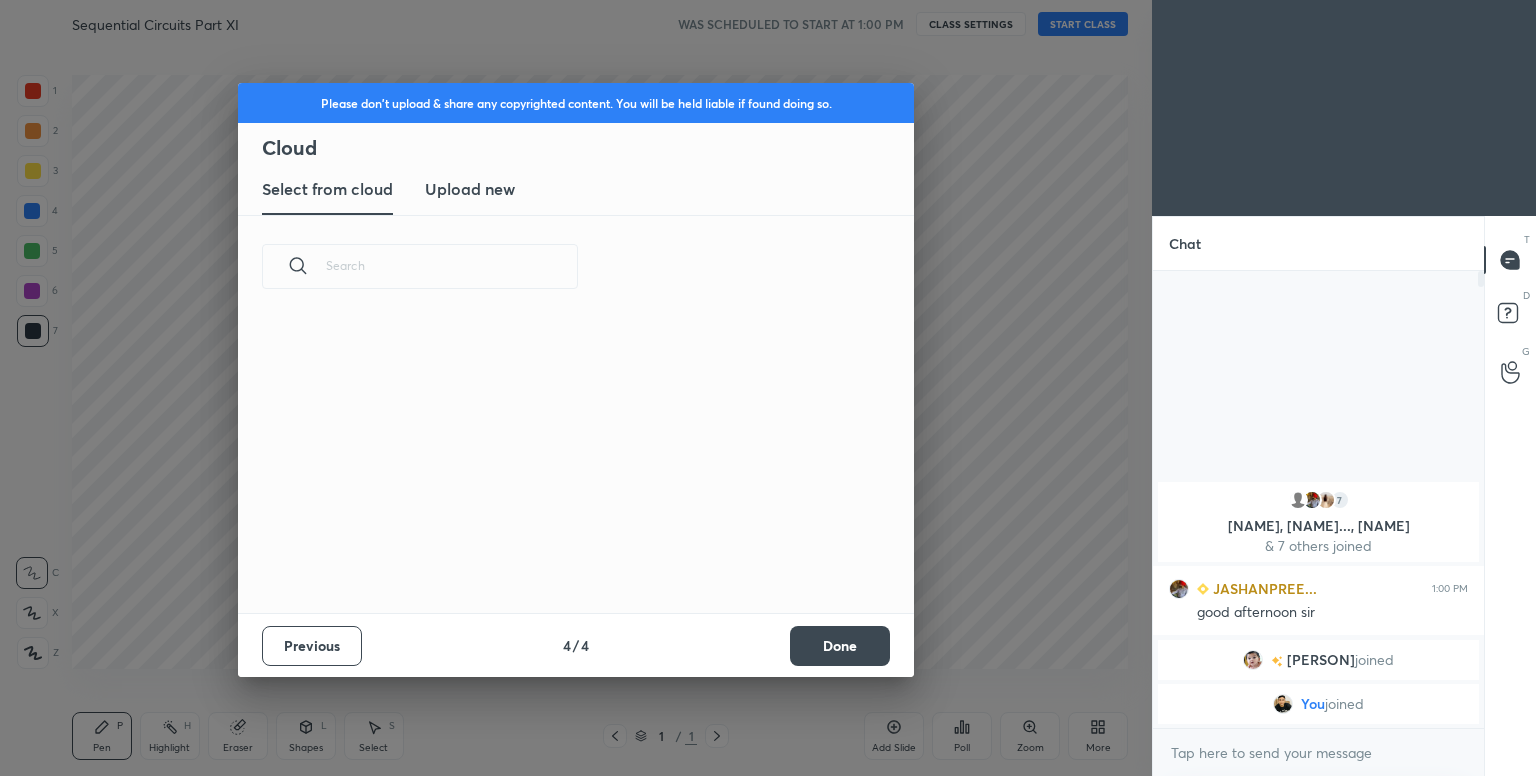 click on "Previous 4 / 4 Done" at bounding box center (576, 645) 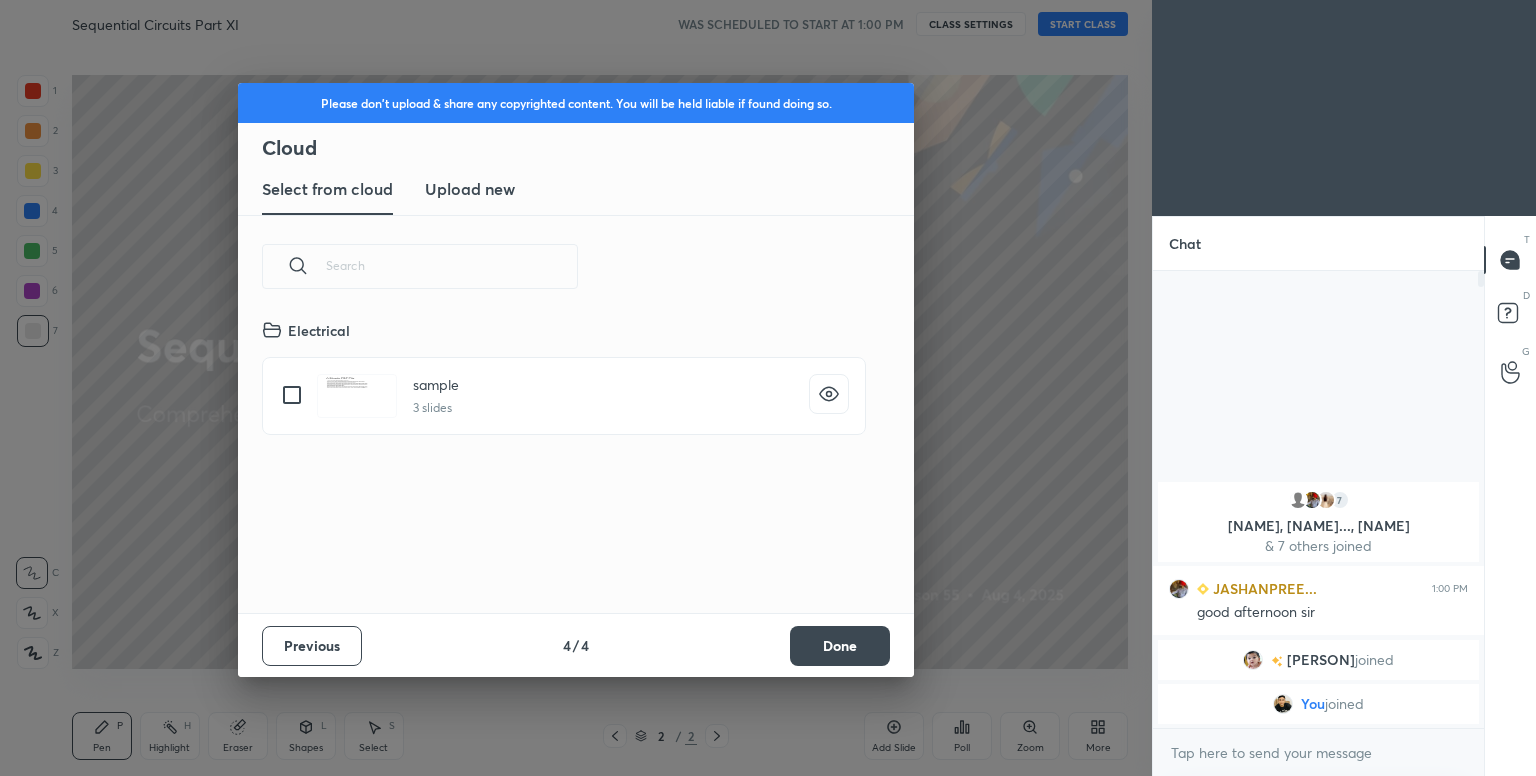 scroll, scrollTop: 6, scrollLeft: 10, axis: both 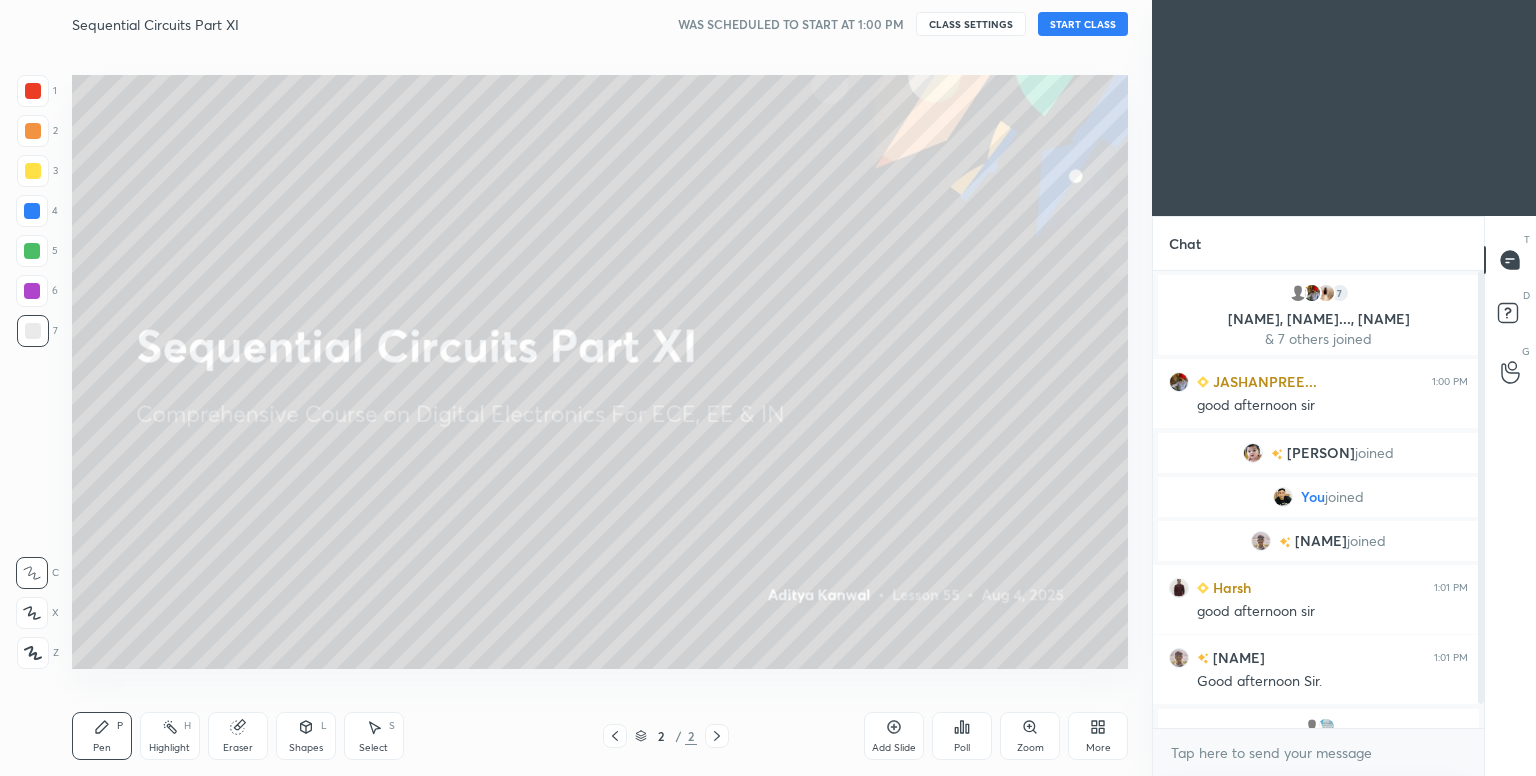 click on "START CLASS" at bounding box center [1083, 24] 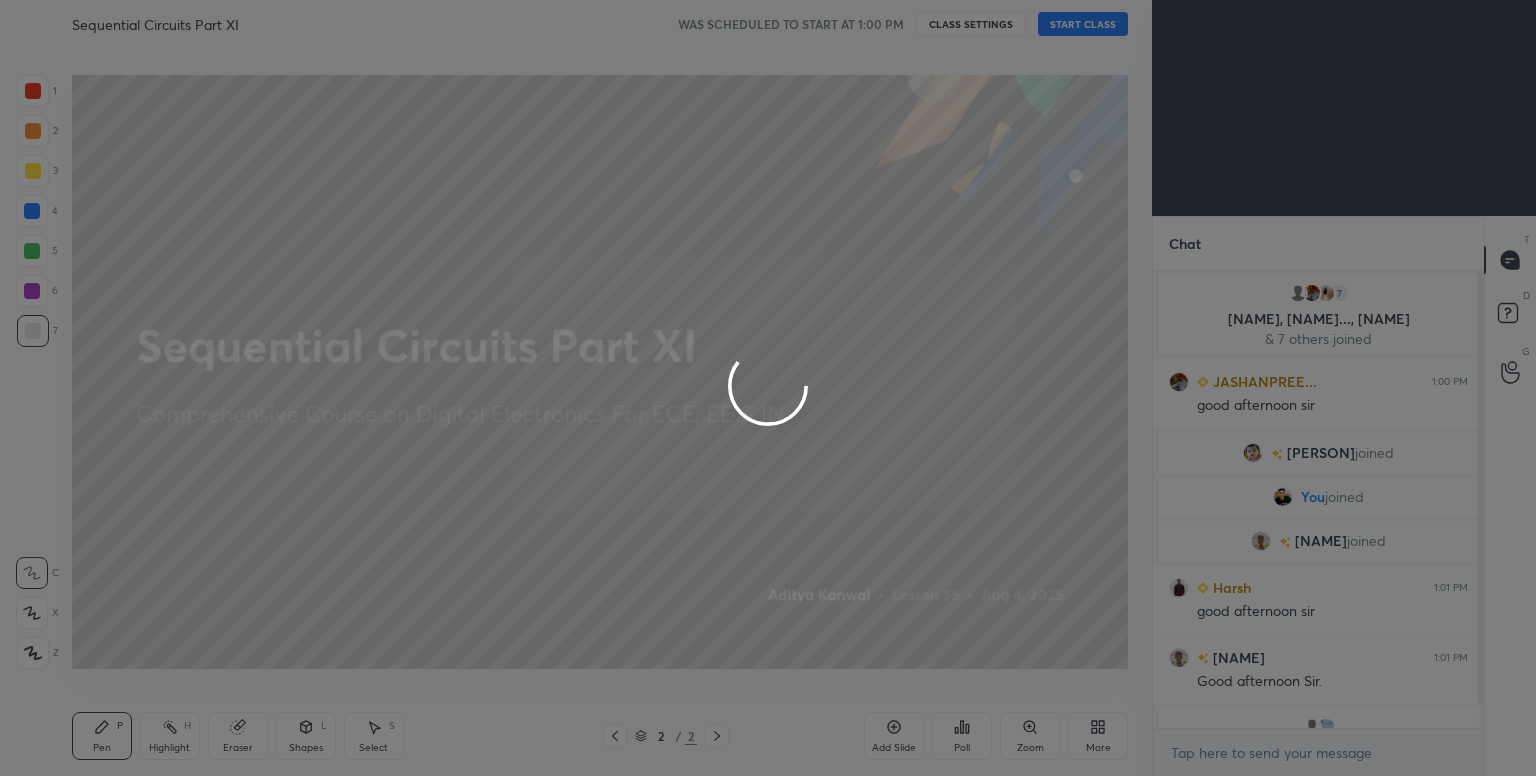 type on "x" 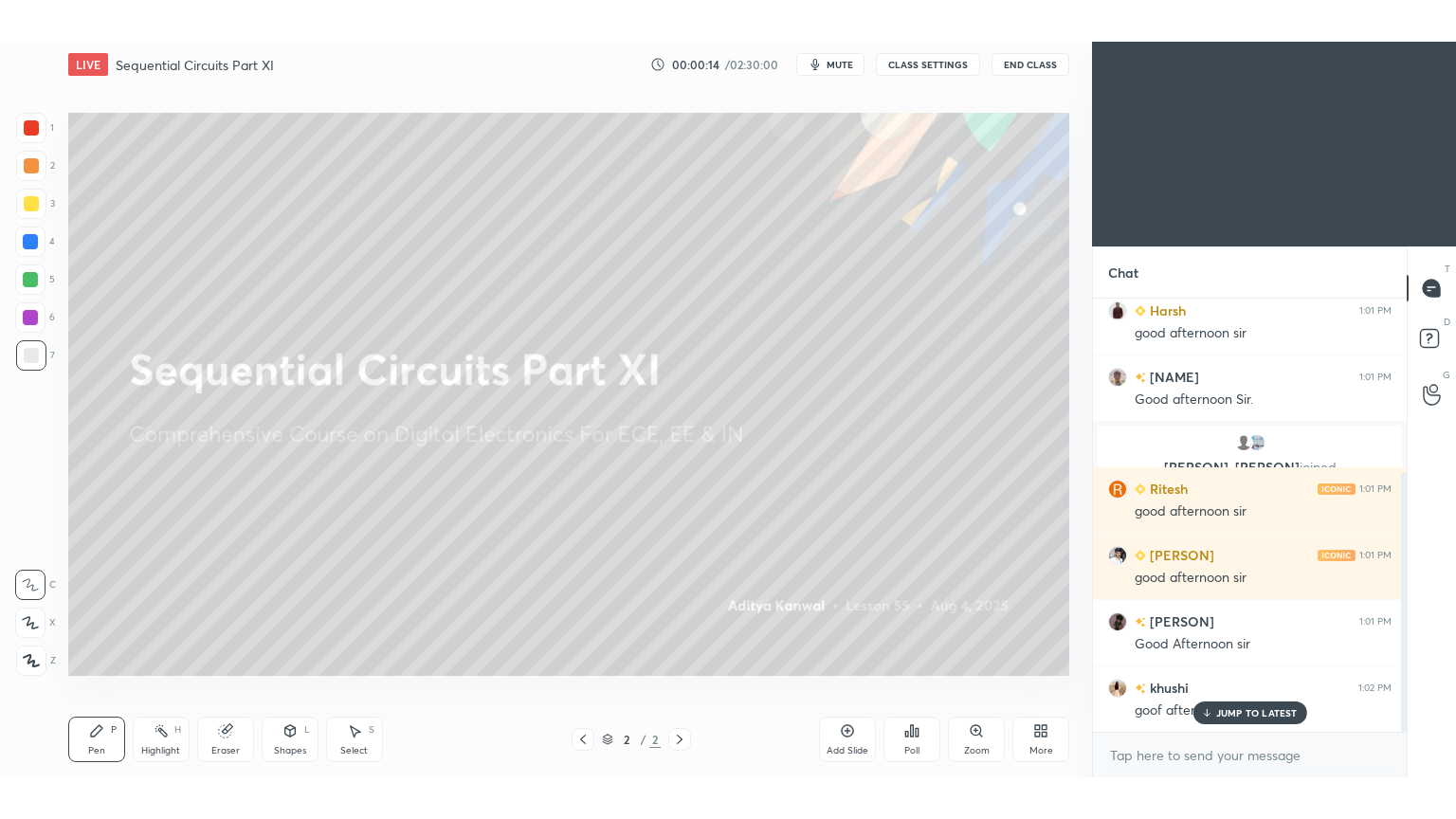 scroll, scrollTop: 355, scrollLeft: 0, axis: vertical 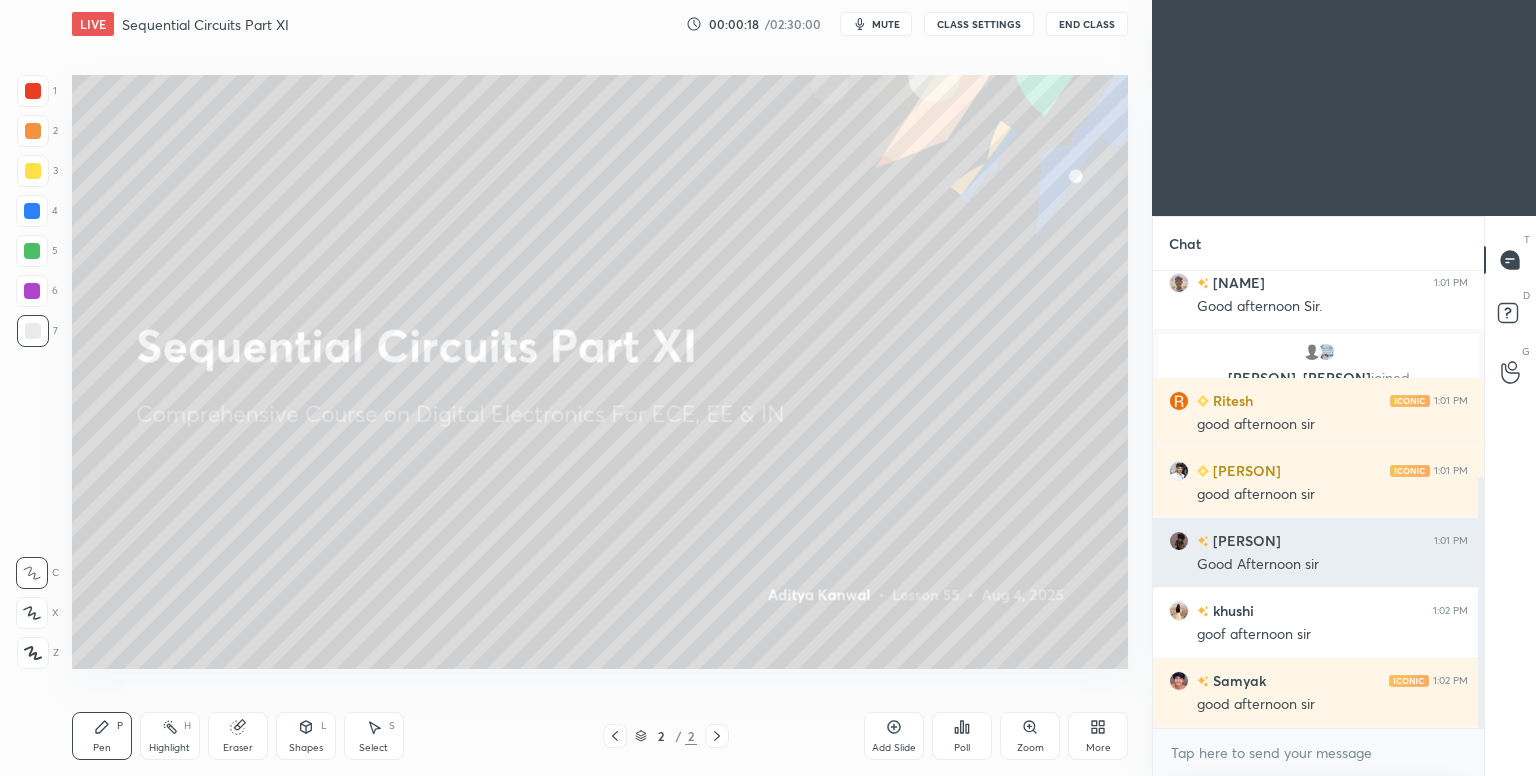 type 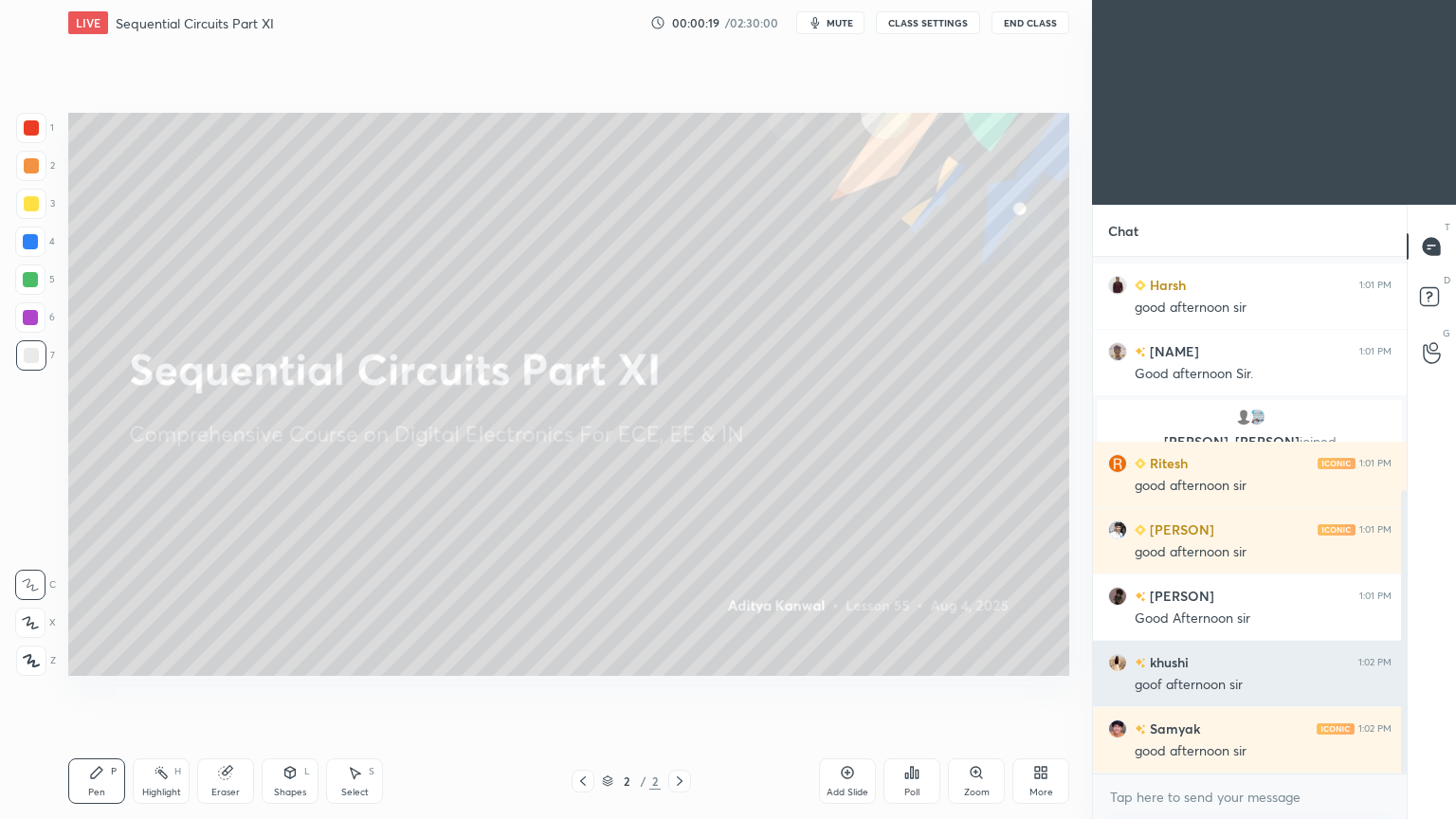 scroll, scrollTop: 94094, scrollLeft: 93776, axis: both 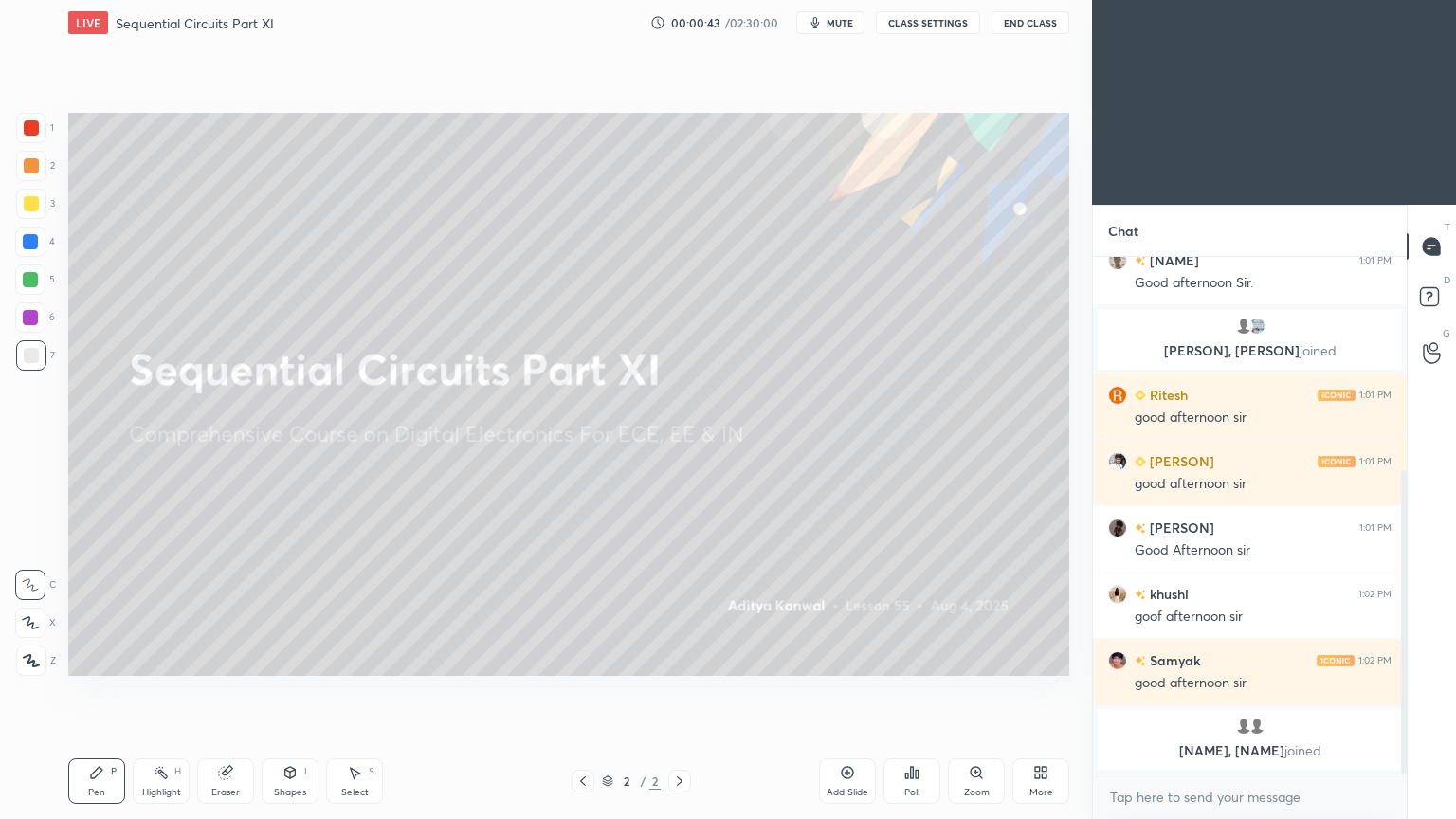 click 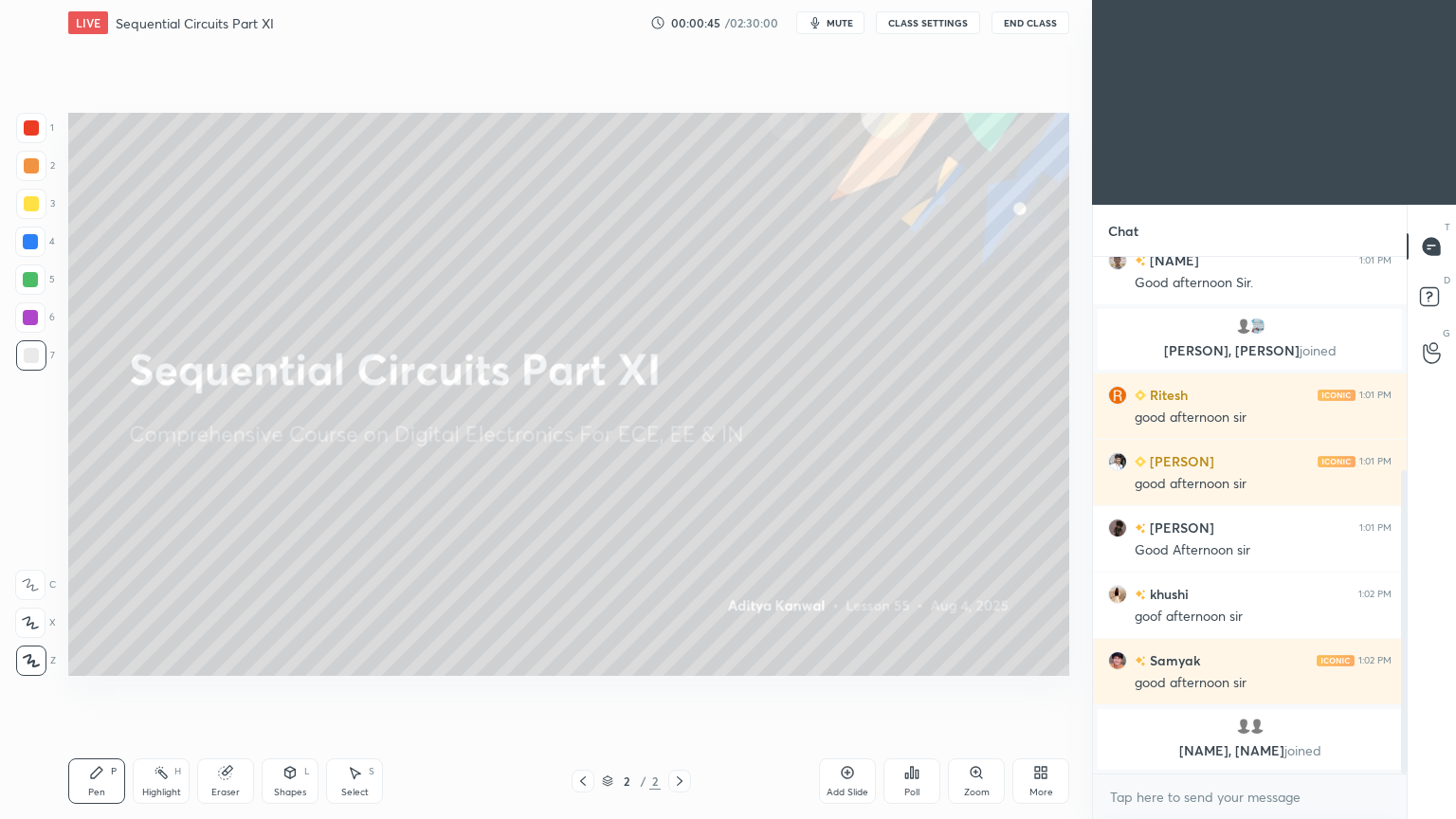 click at bounding box center (31, 204) 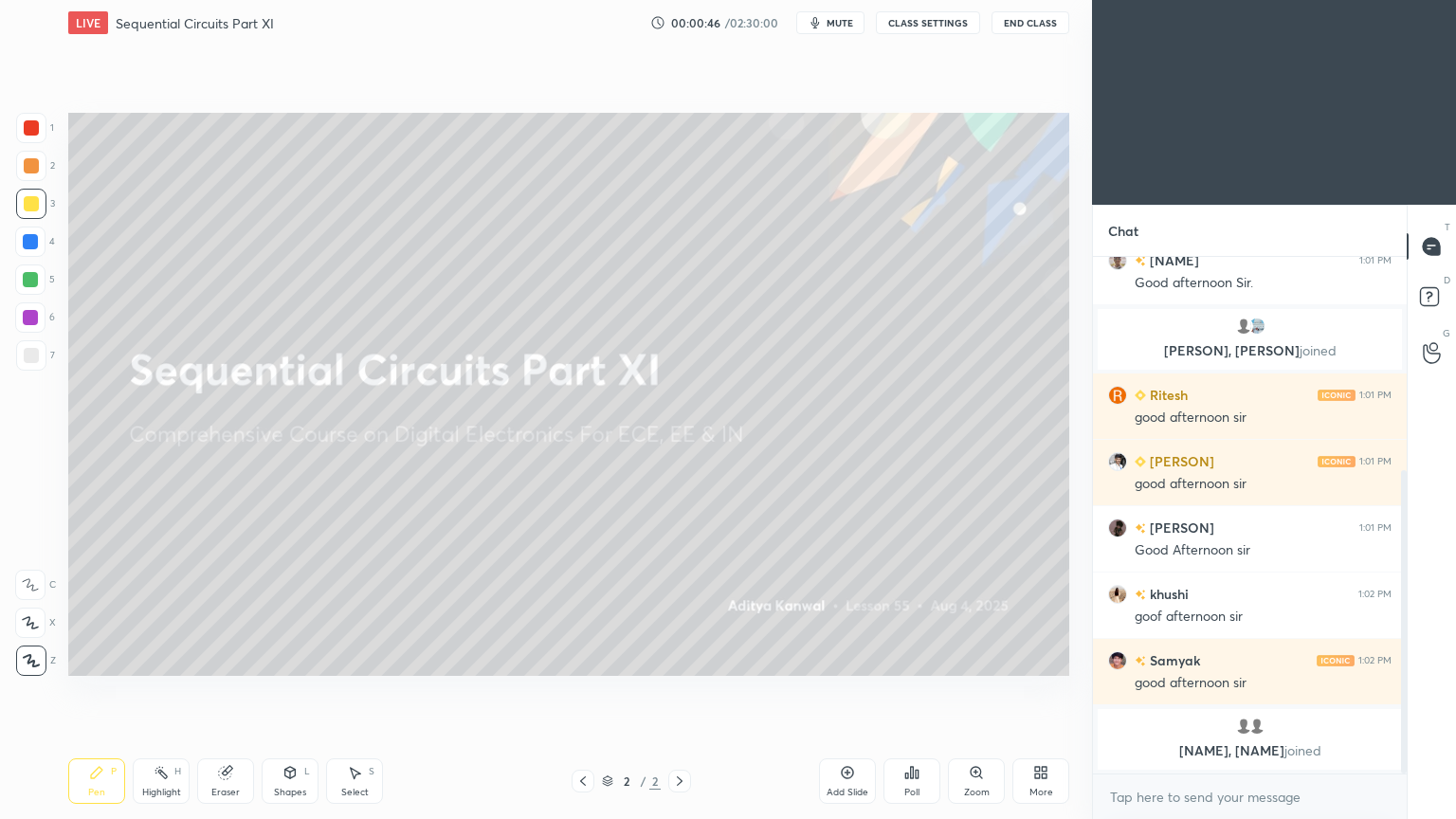 click on "Add Slide" at bounding box center (847, 781) 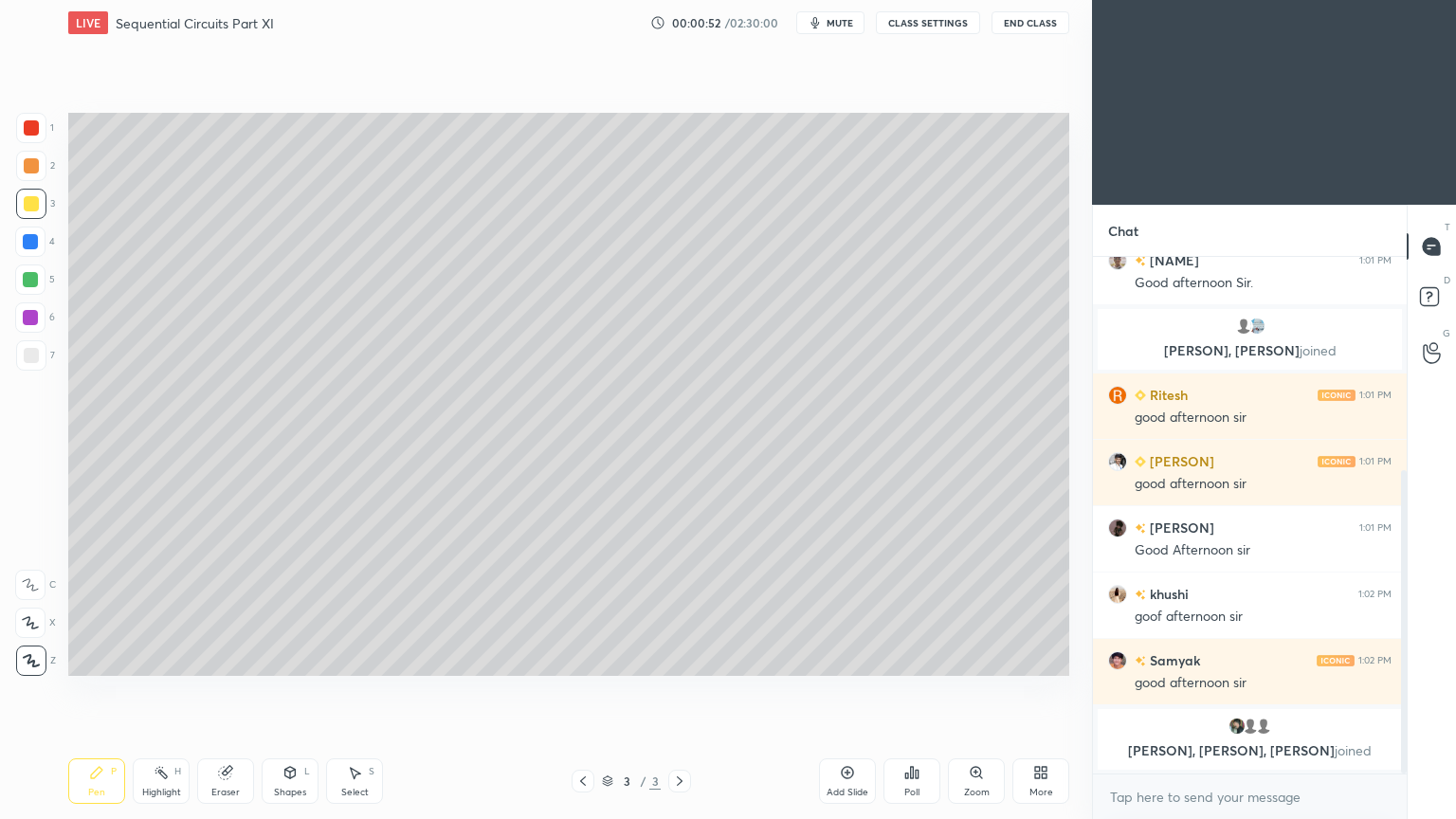 click on "Shapes L" at bounding box center [290, 781] 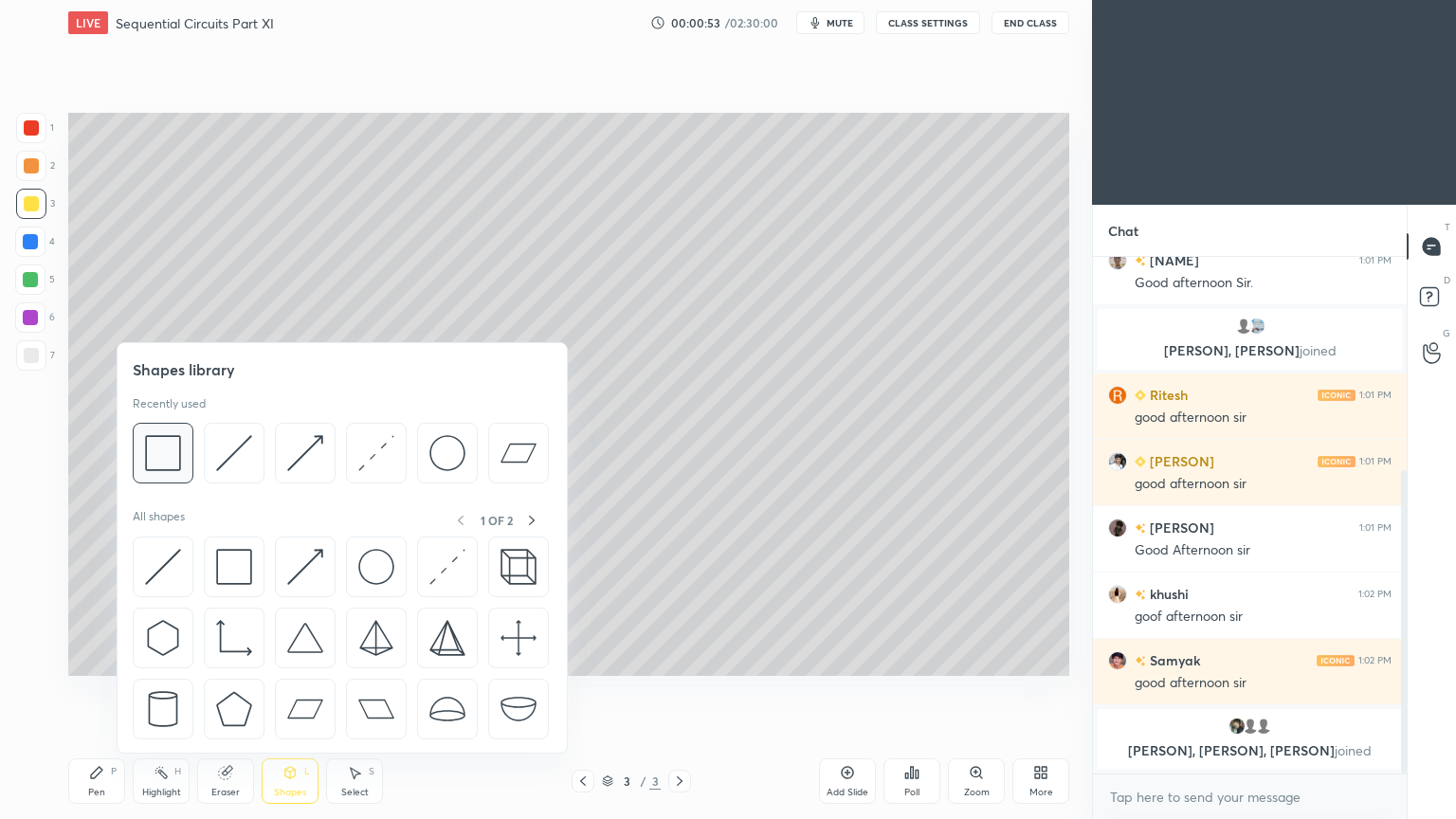 click at bounding box center (163, 453) 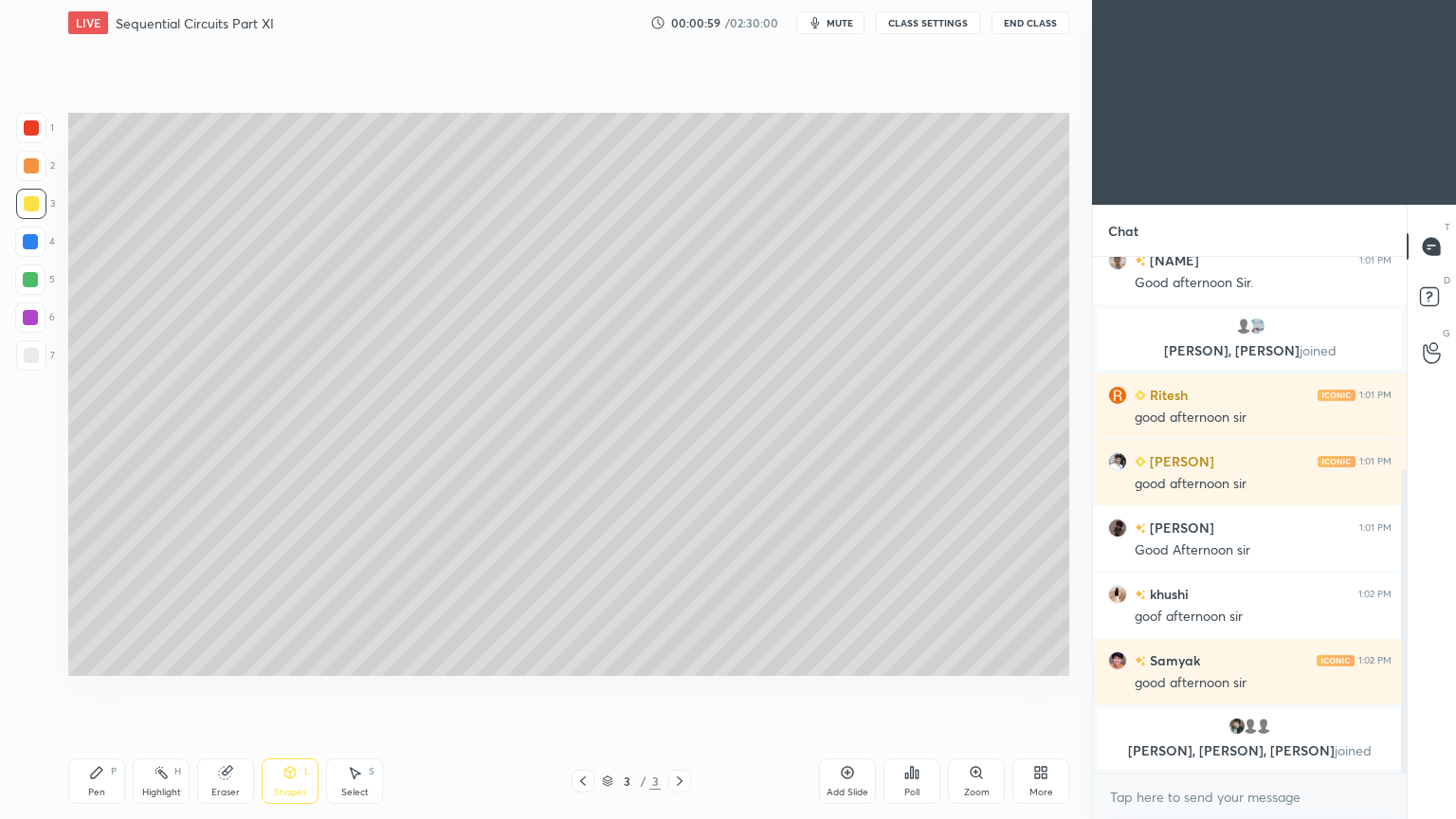 click on "Select S" at bounding box center (355, 781) 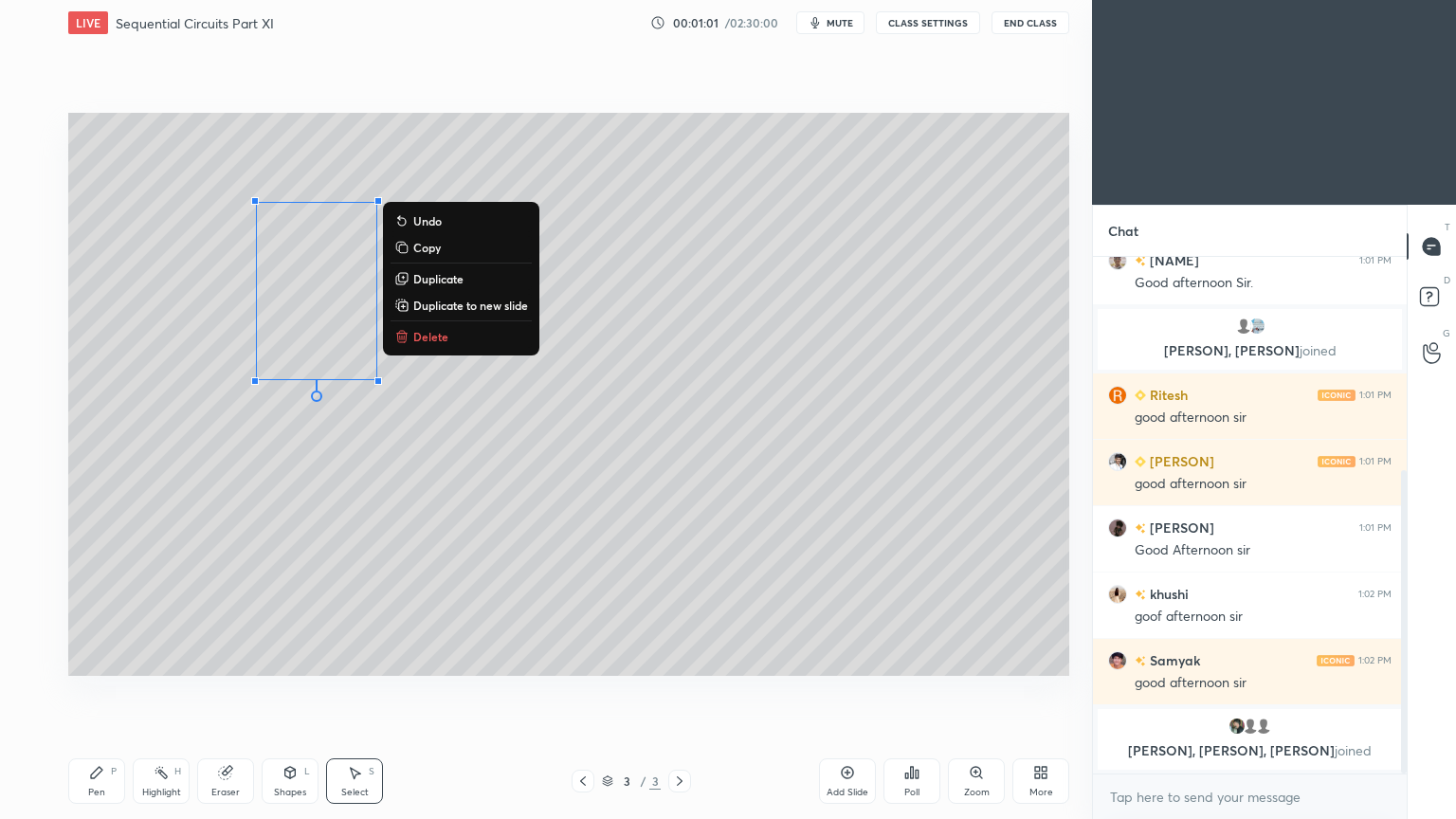click on "Duplicate" at bounding box center [438, 279] 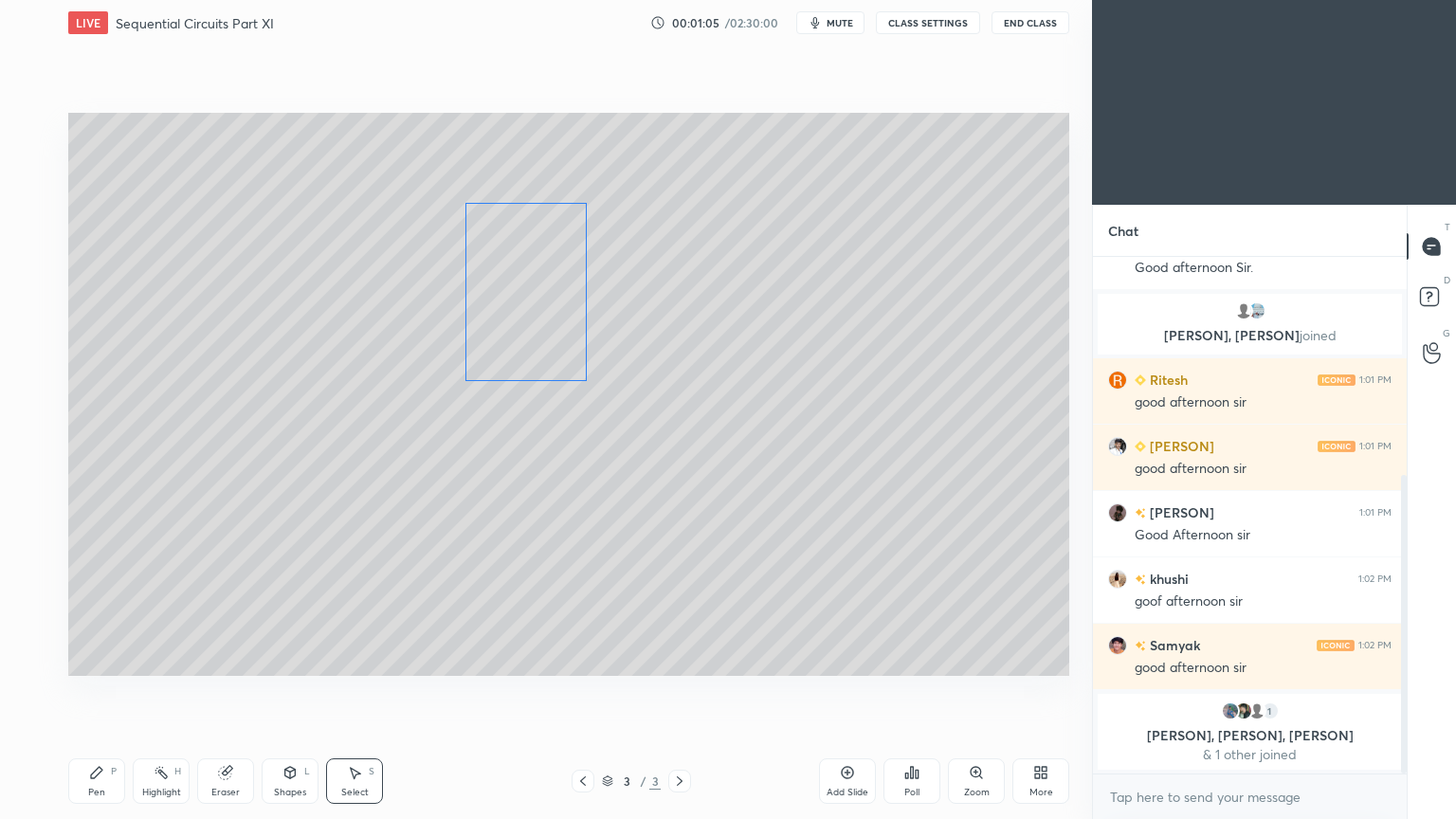 scroll, scrollTop: 402, scrollLeft: 0, axis: vertical 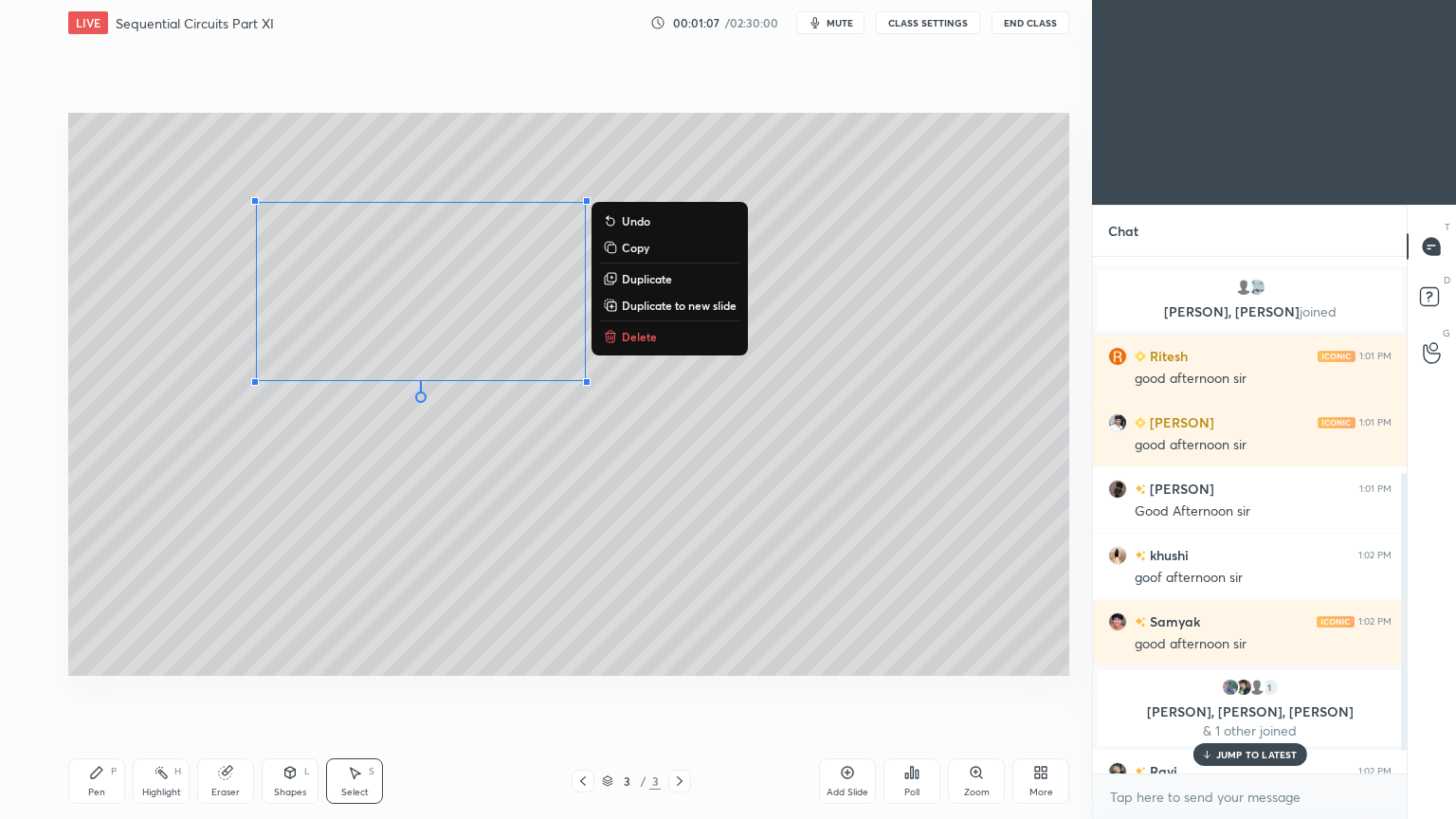 click on "Duplicate" at bounding box center [646, 279] 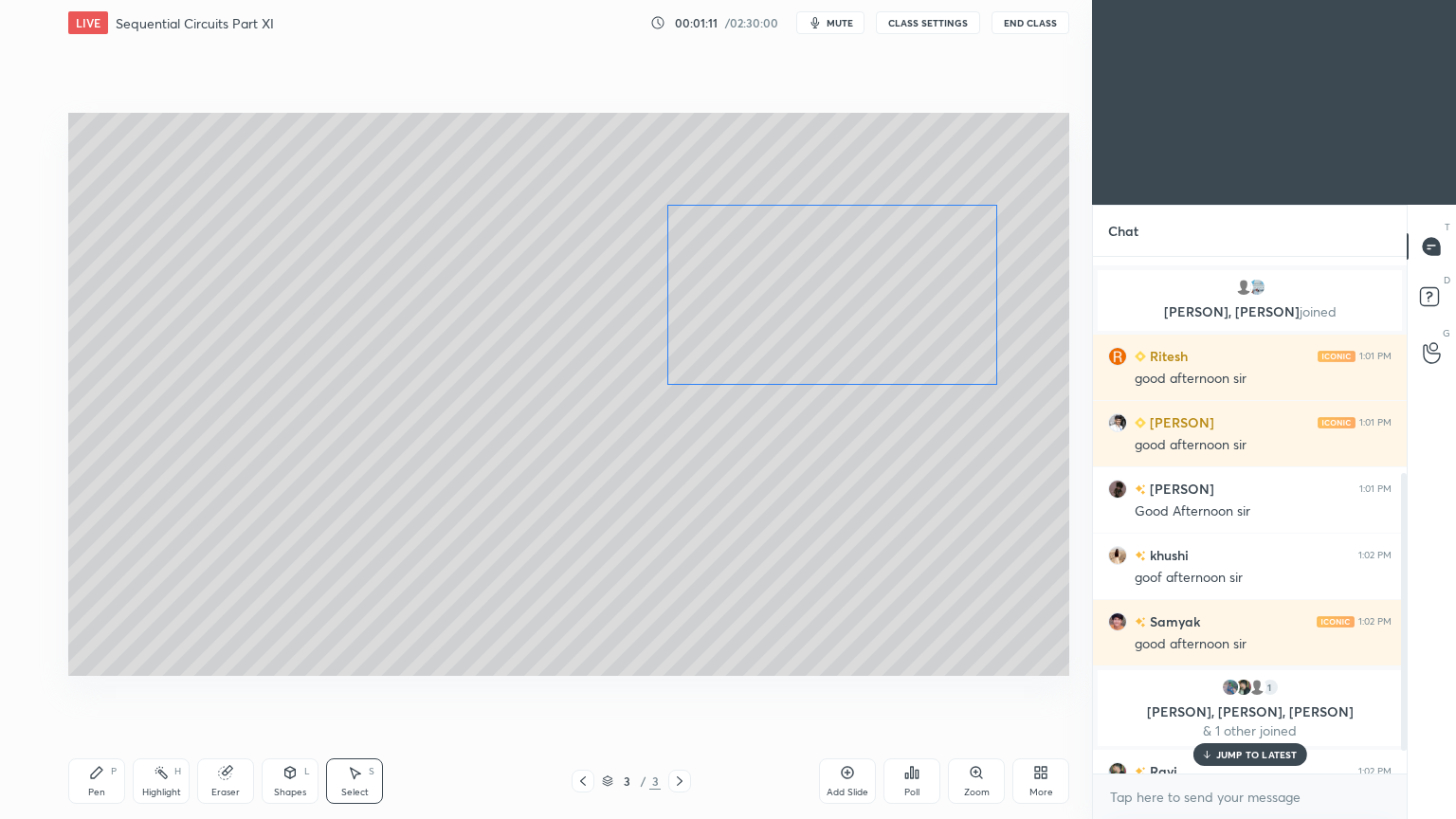 scroll, scrollTop: 489, scrollLeft: 0, axis: vertical 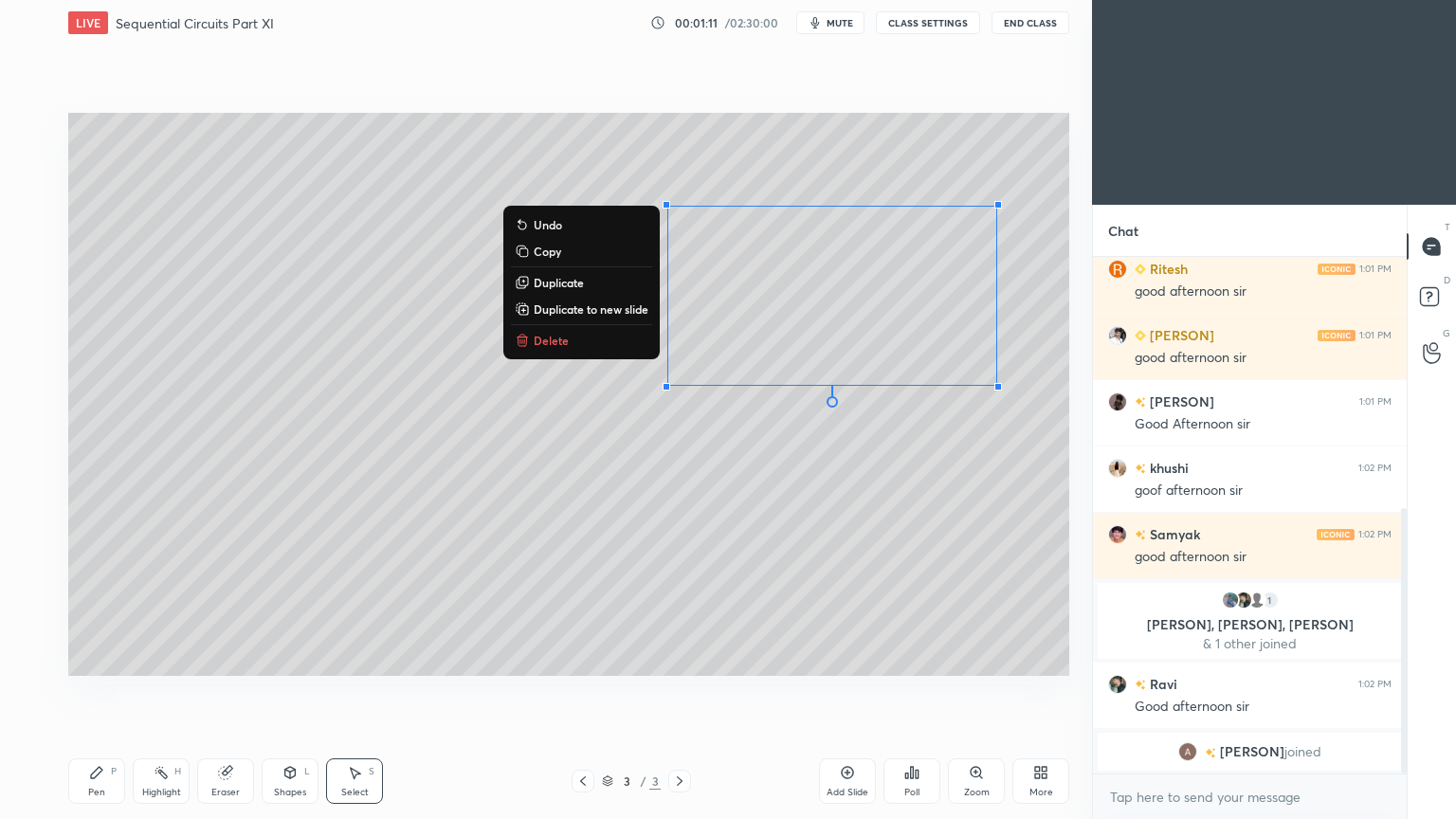click on "0 ° Undo Copy Duplicate Duplicate to new slide Delete" at bounding box center [569, 394] 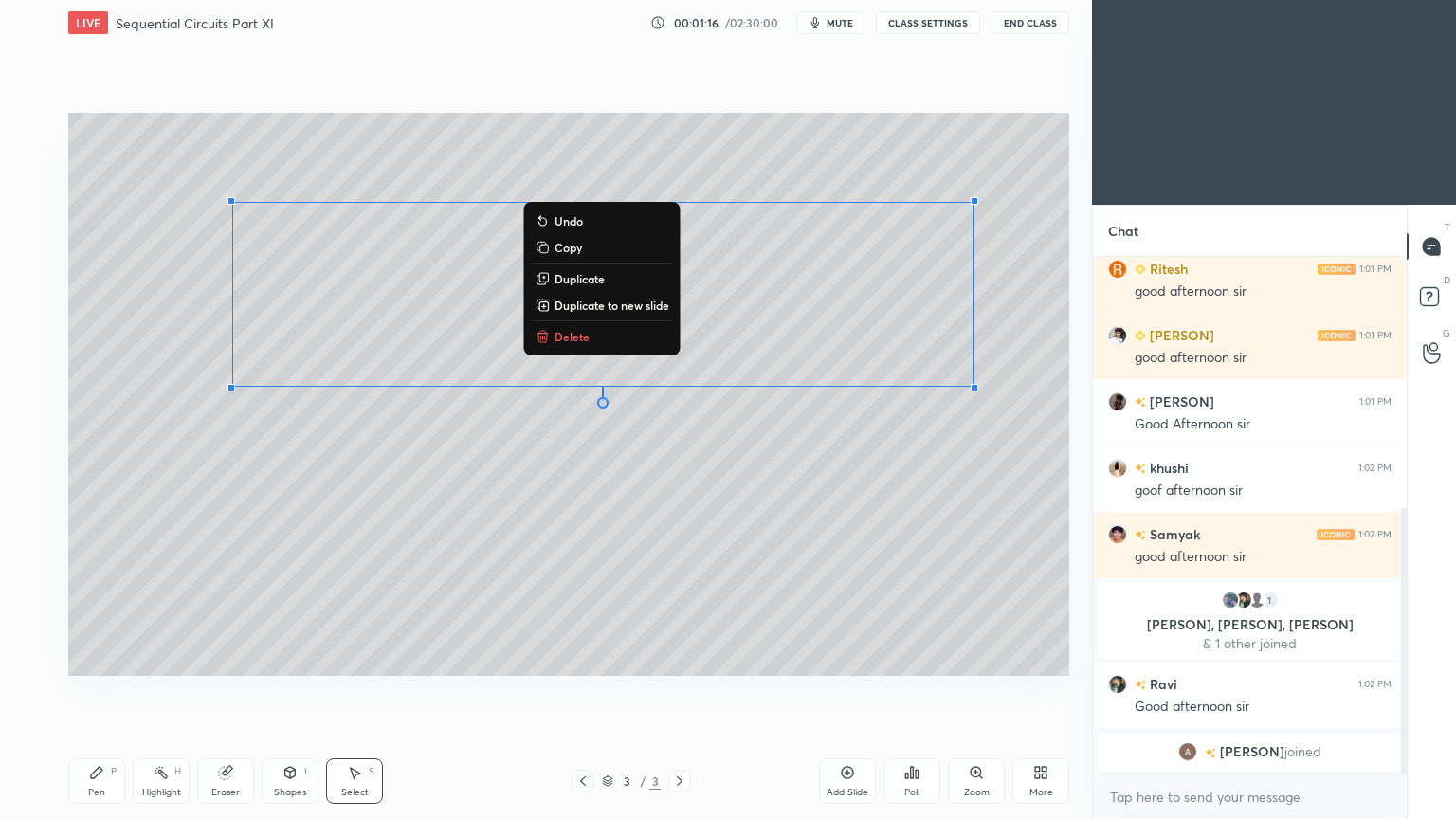 click on "Shapes" at bounding box center (290, 792) 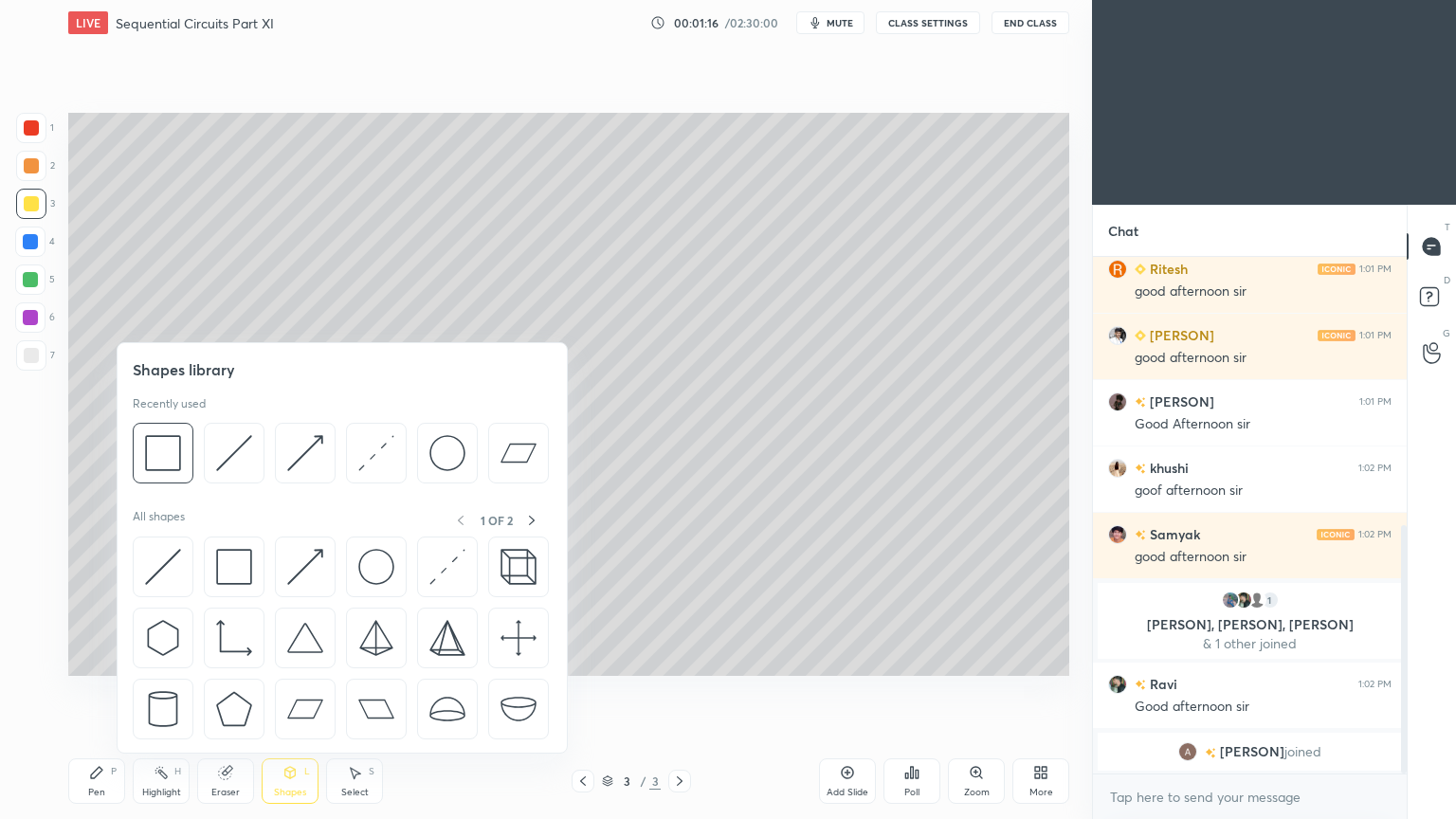 scroll, scrollTop: 556, scrollLeft: 0, axis: vertical 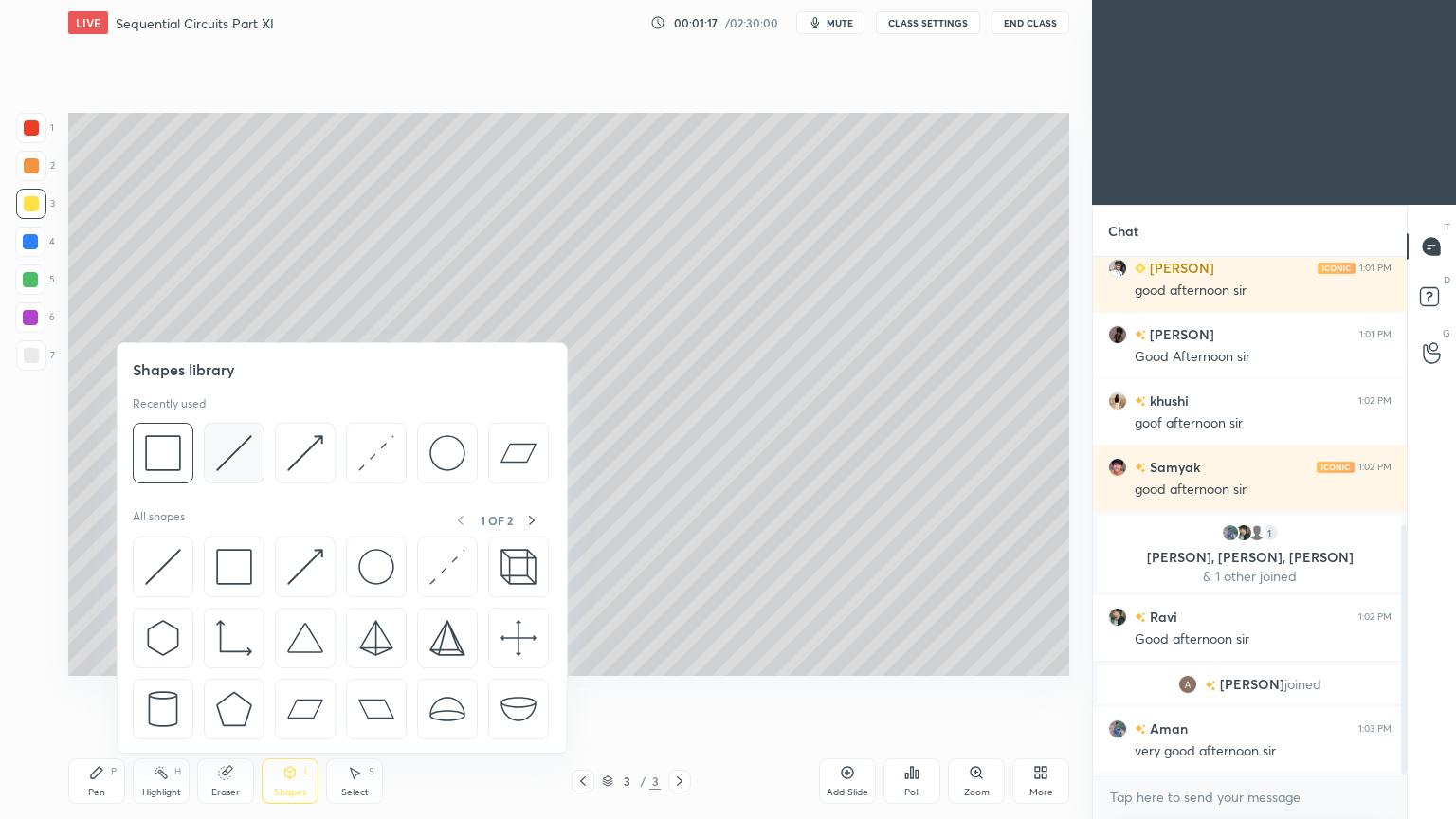click at bounding box center [234, 453] 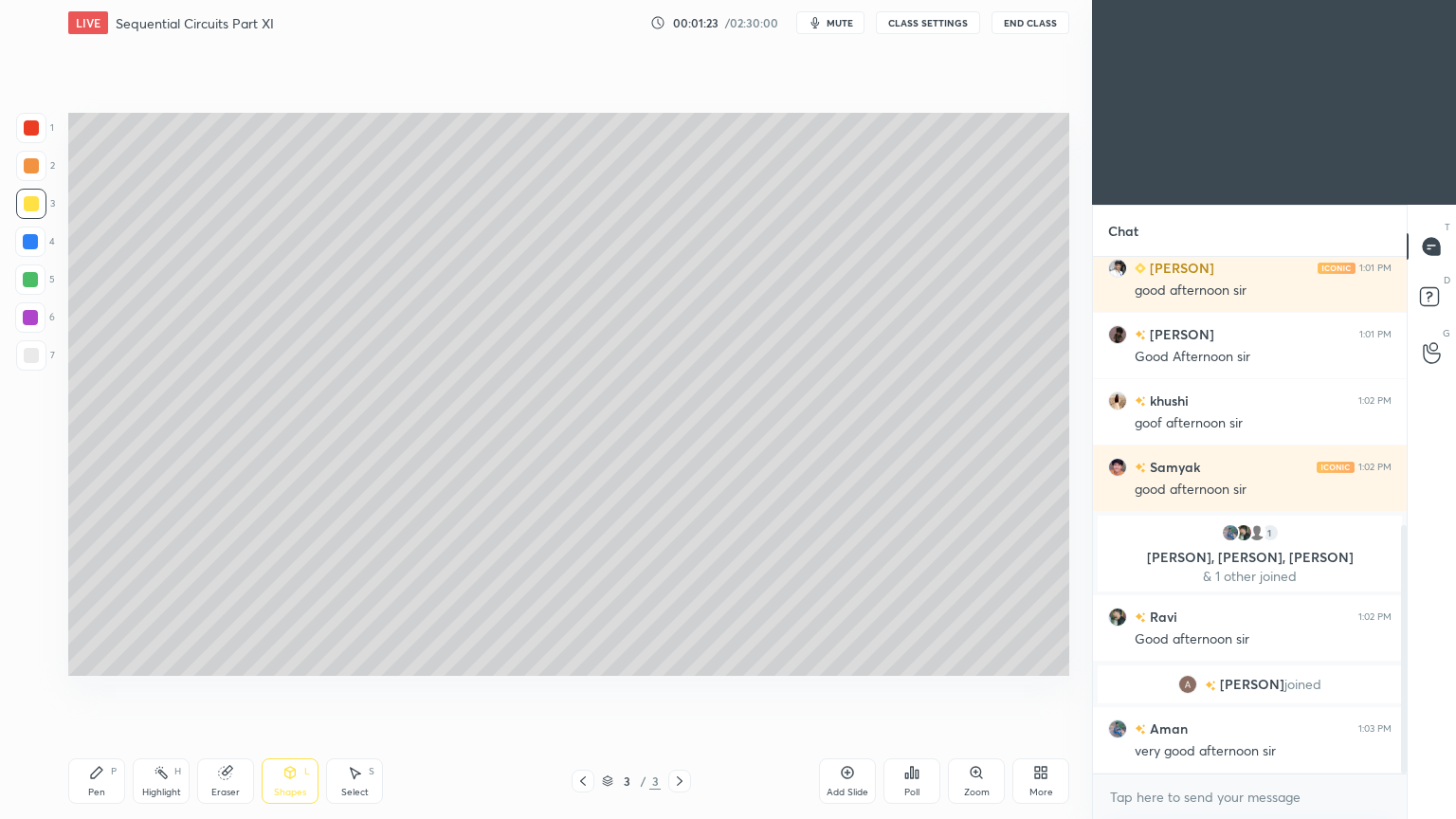 scroll, scrollTop: 622, scrollLeft: 0, axis: vertical 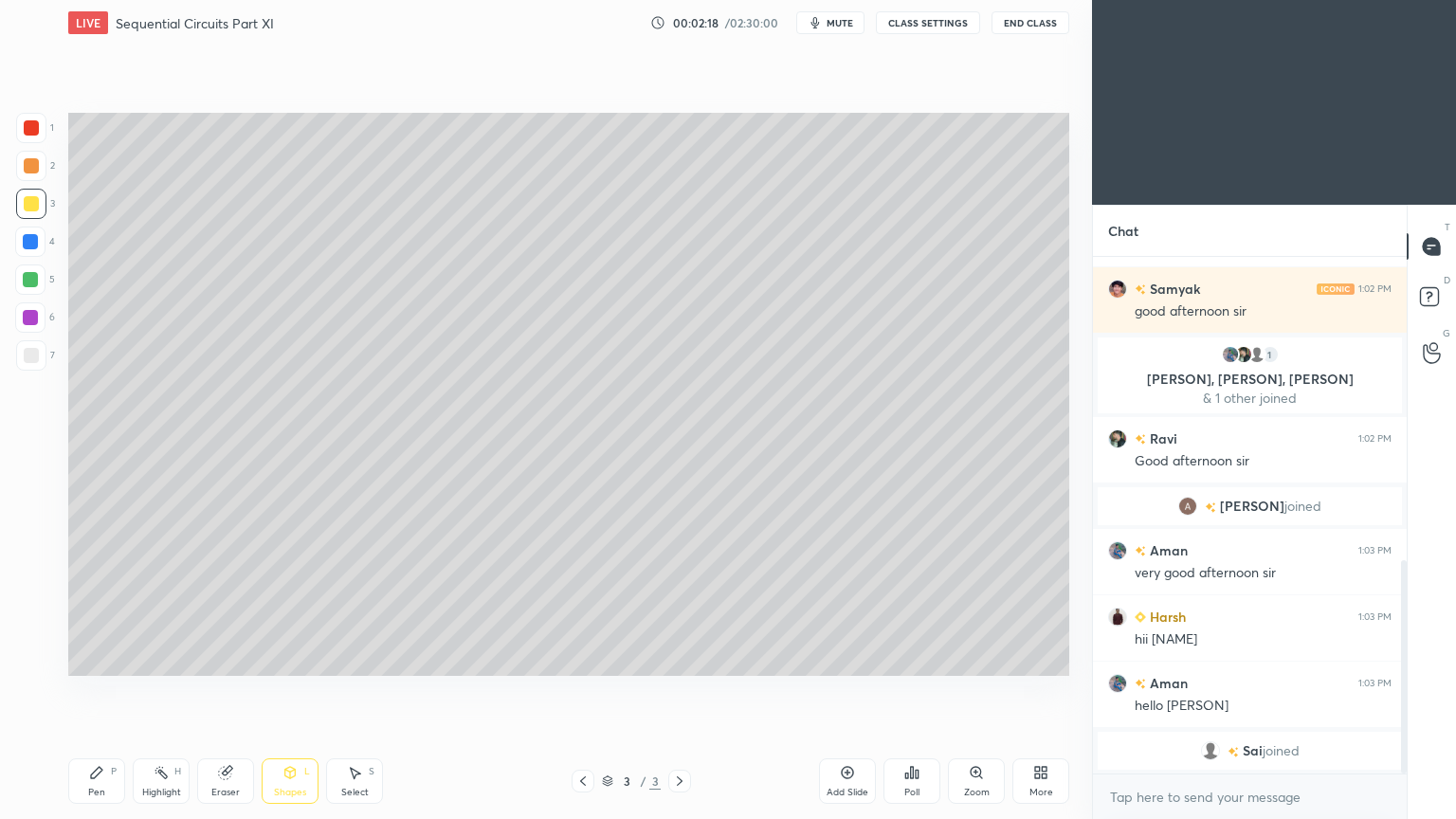 click on "Pen P" at bounding box center [97, 781] 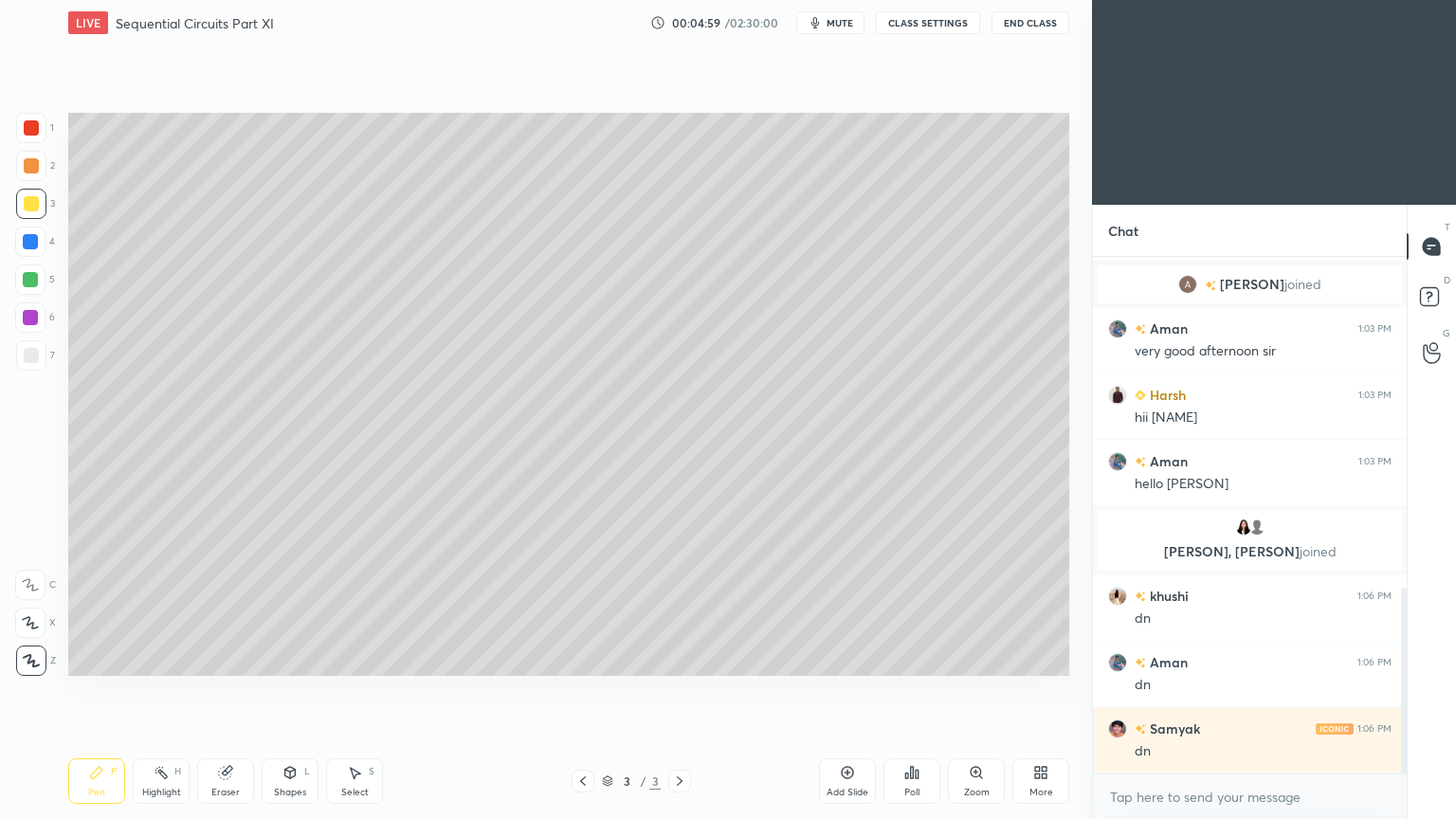 scroll, scrollTop: 986, scrollLeft: 0, axis: vertical 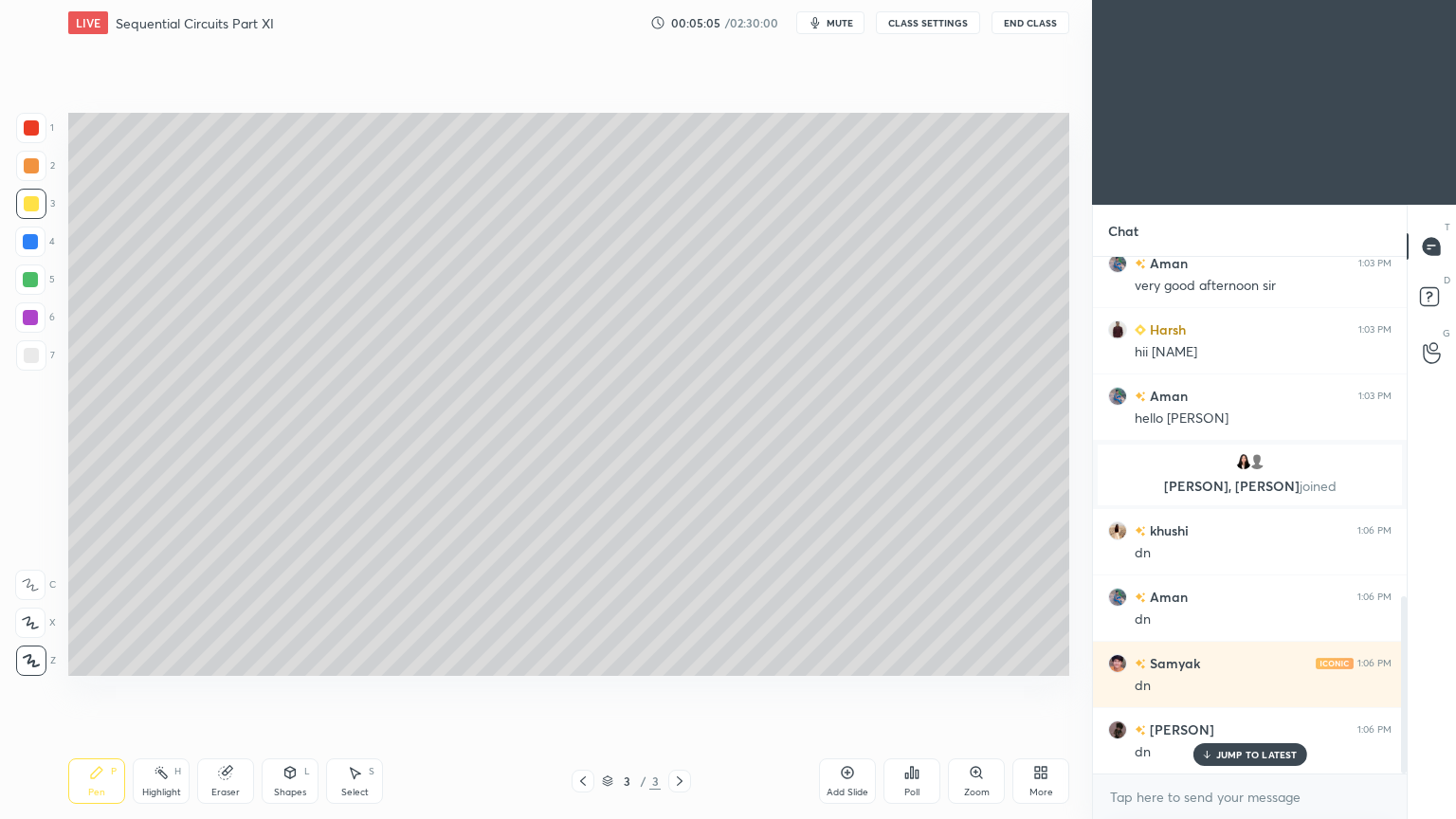 click on "Add Slide" at bounding box center [847, 792] 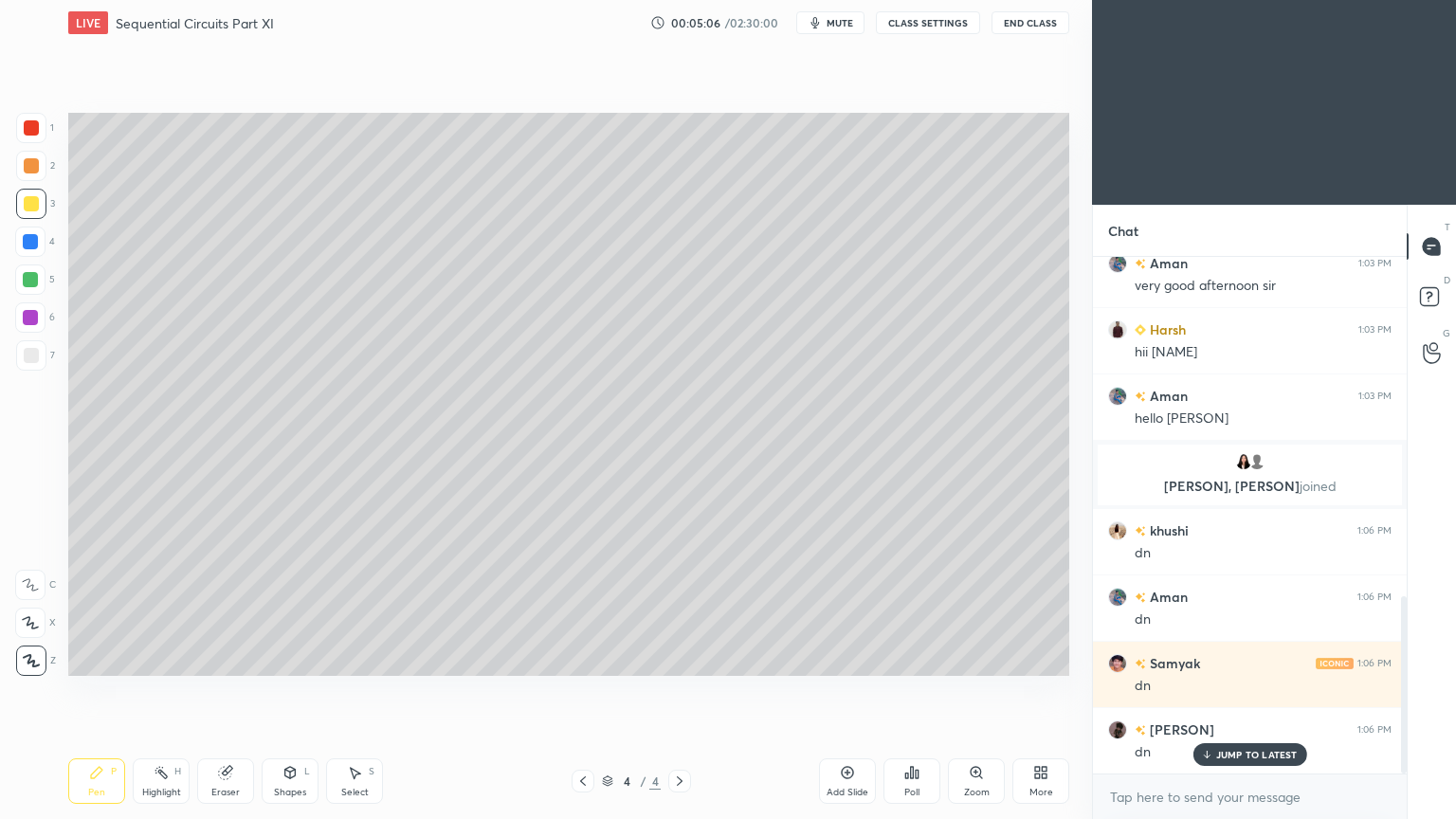 click at bounding box center (31, 355) 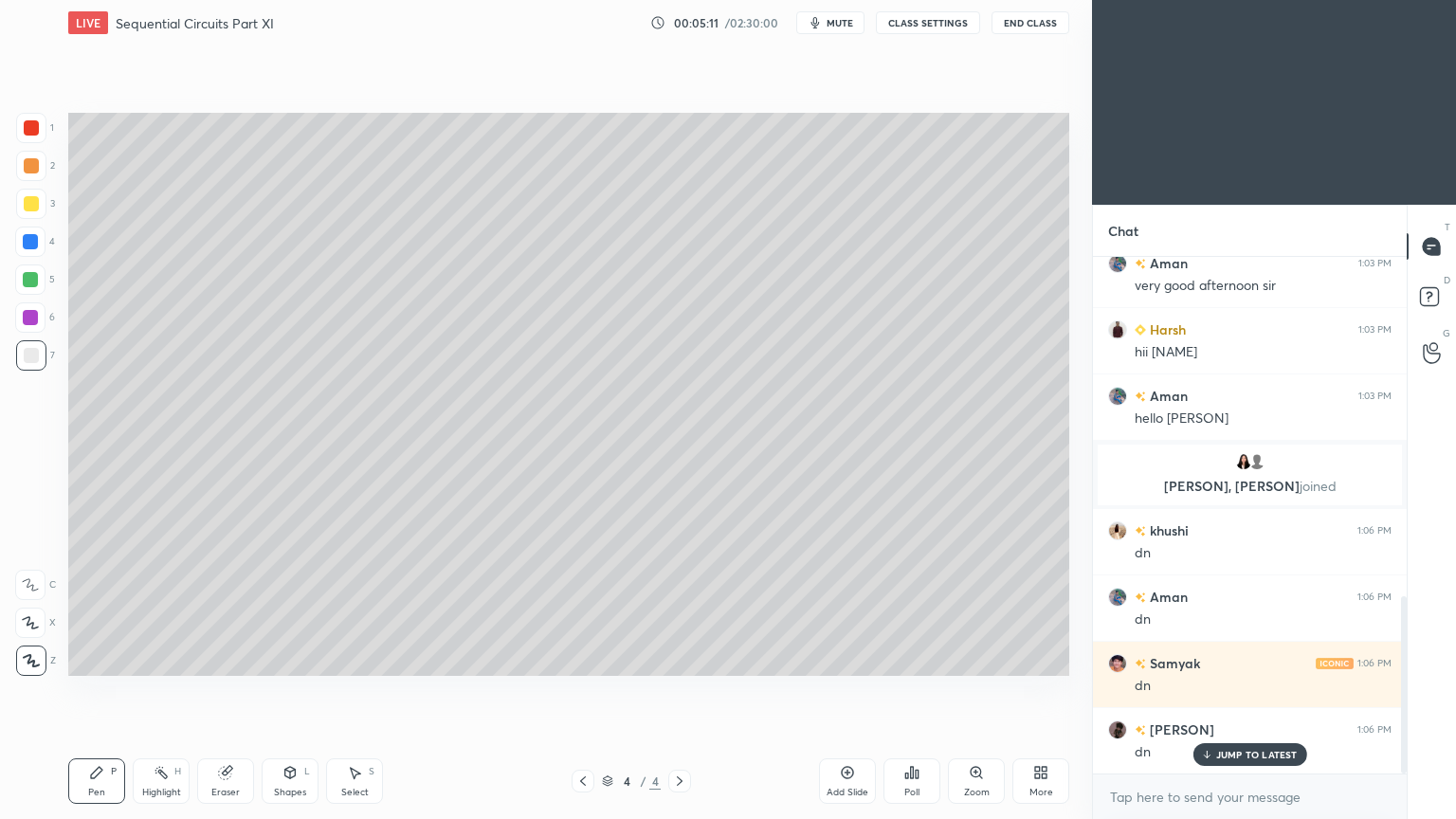 click 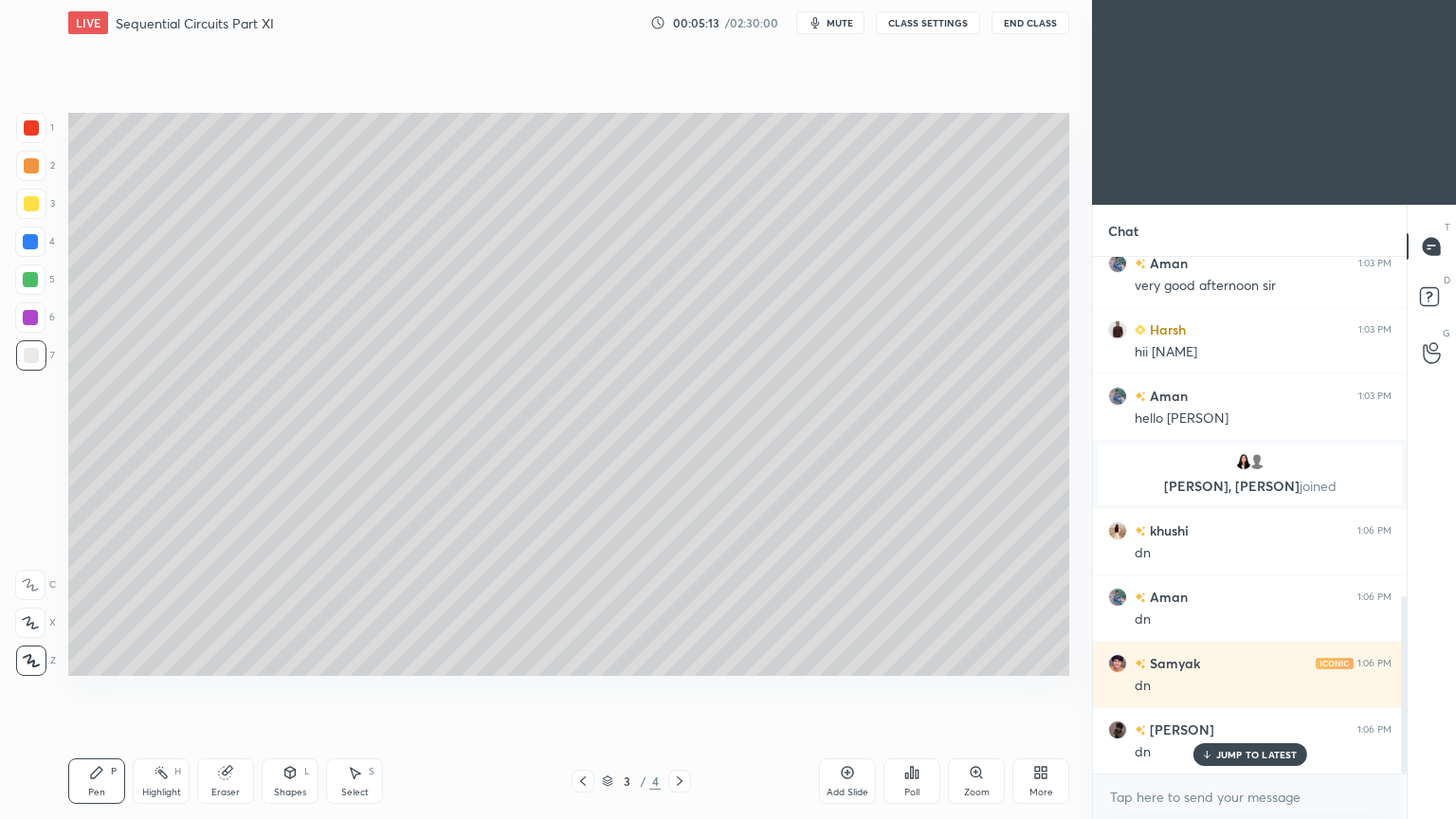 click on "Highlight" at bounding box center [161, 792] 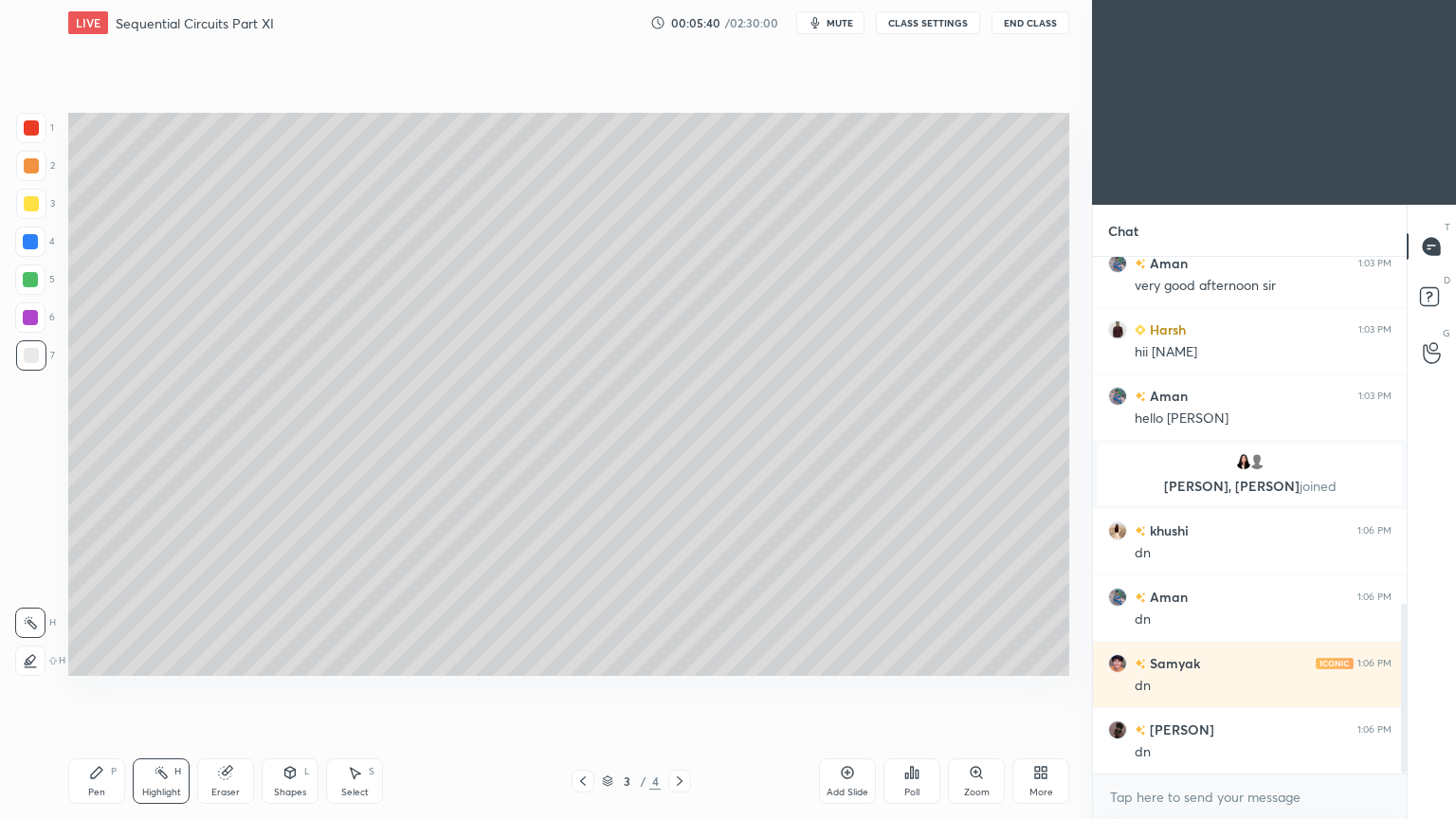 scroll, scrollTop: 1053, scrollLeft: 0, axis: vertical 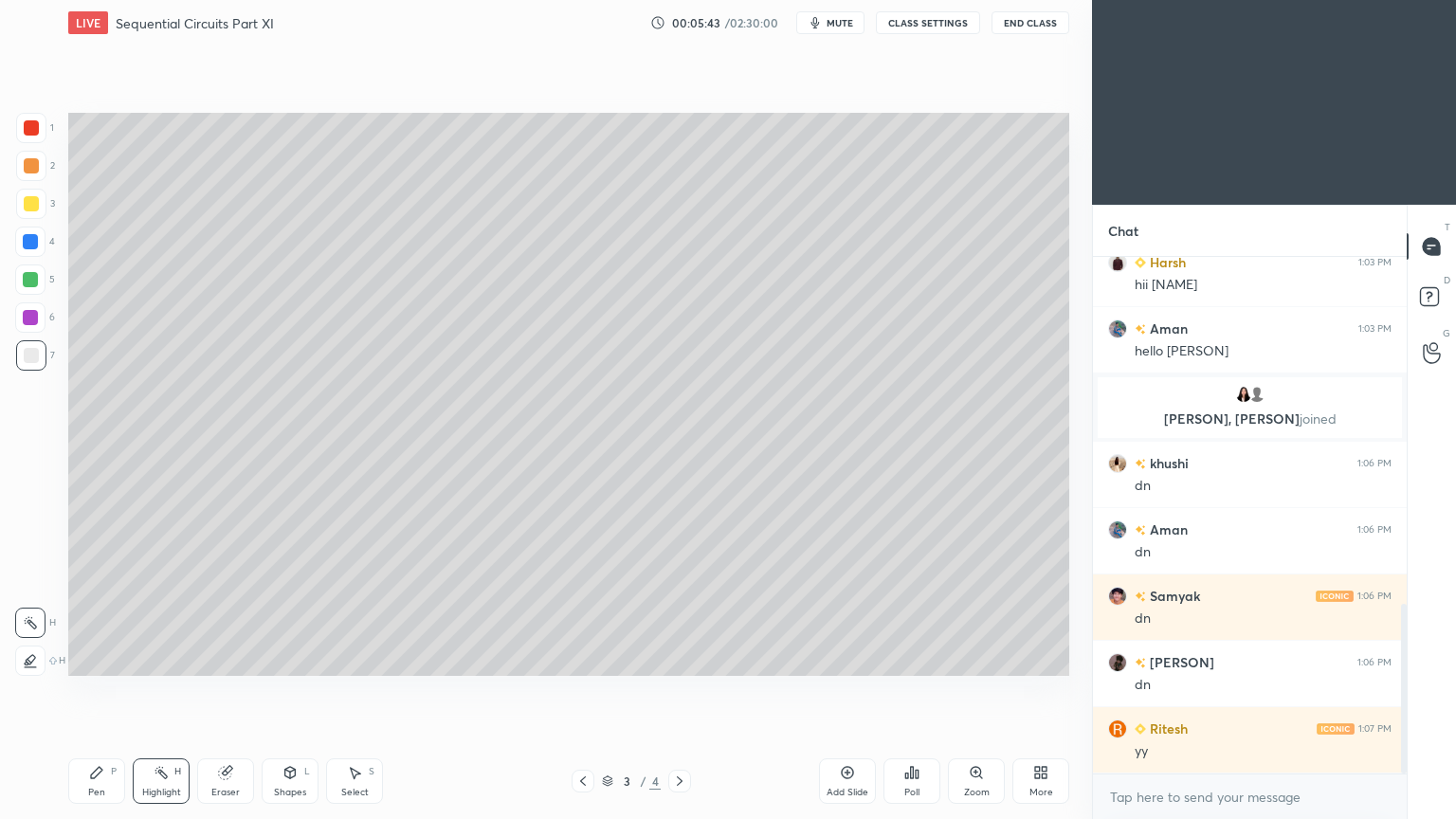 click at bounding box center [680, 781] 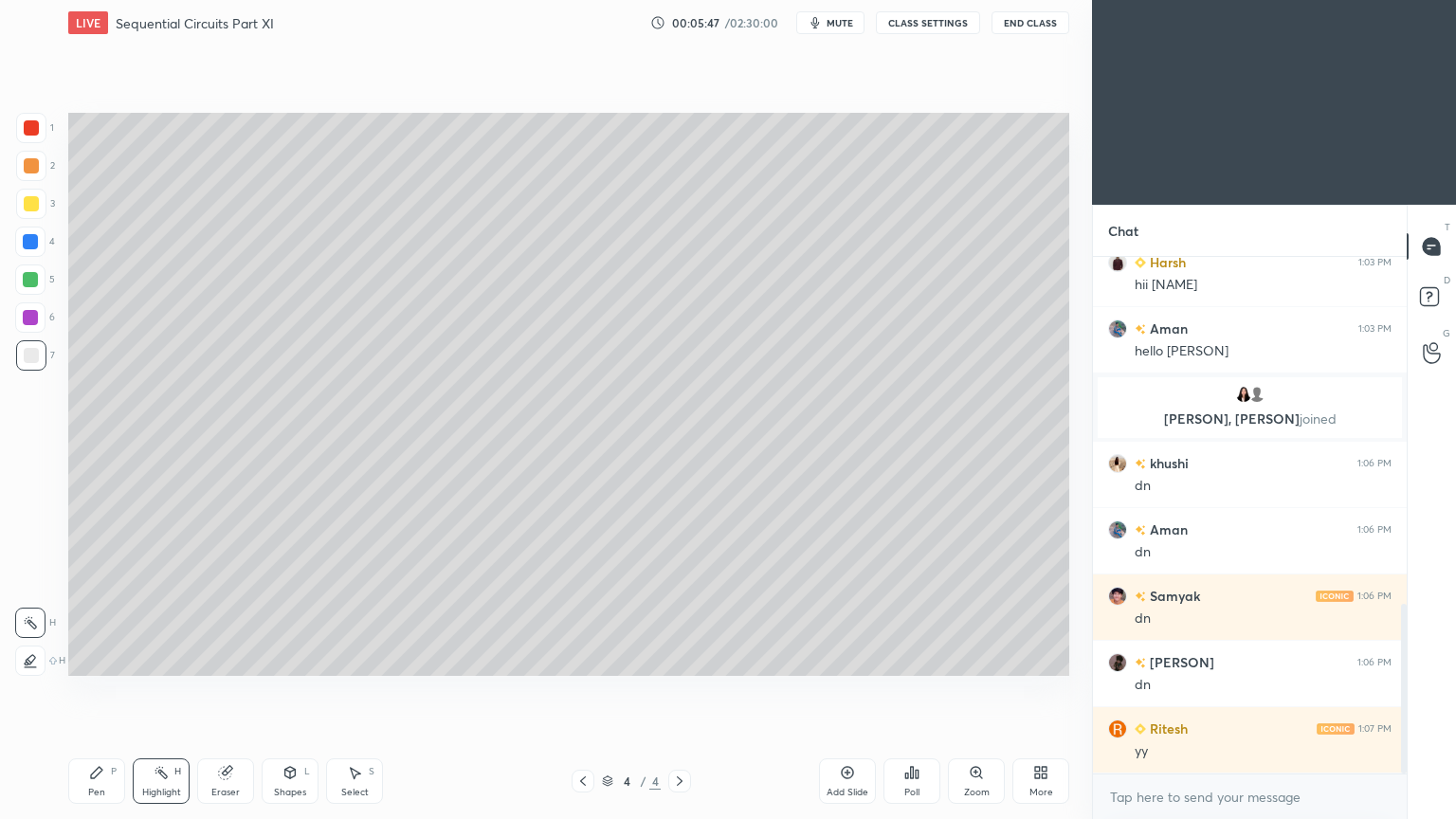 click on "Shapes L" at bounding box center [290, 781] 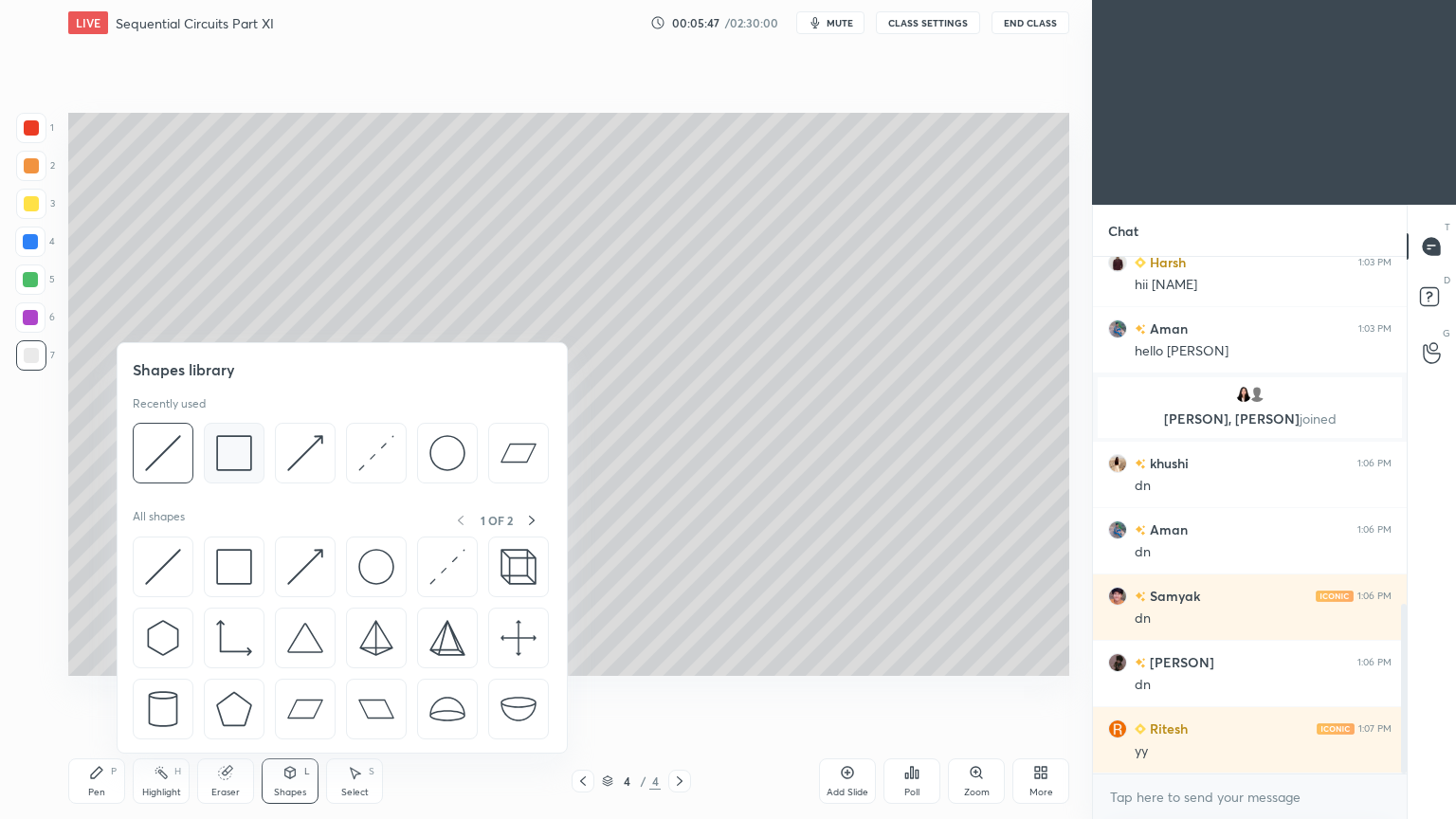 click at bounding box center [234, 453] 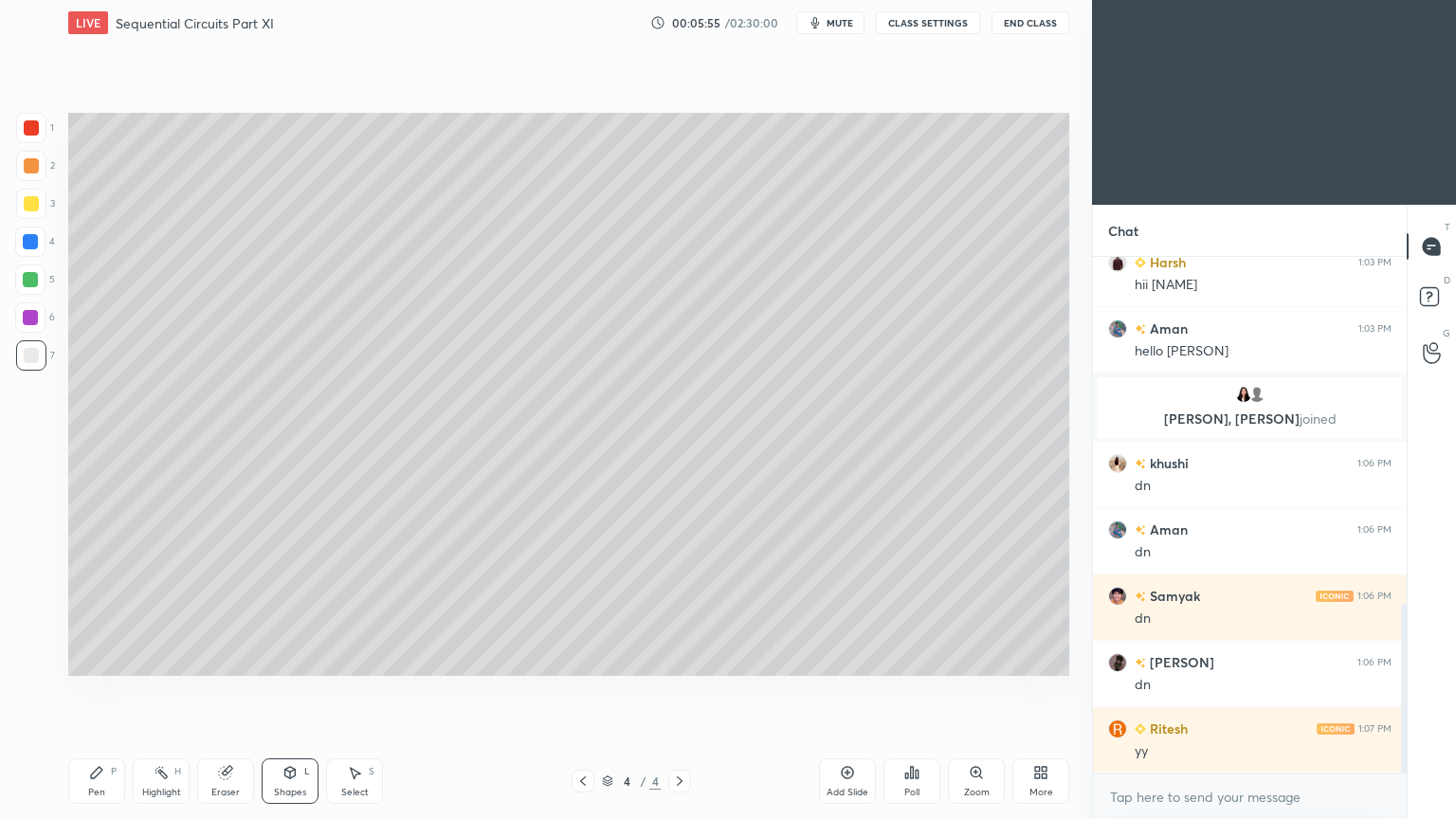 click on "Shapes L" at bounding box center [290, 781] 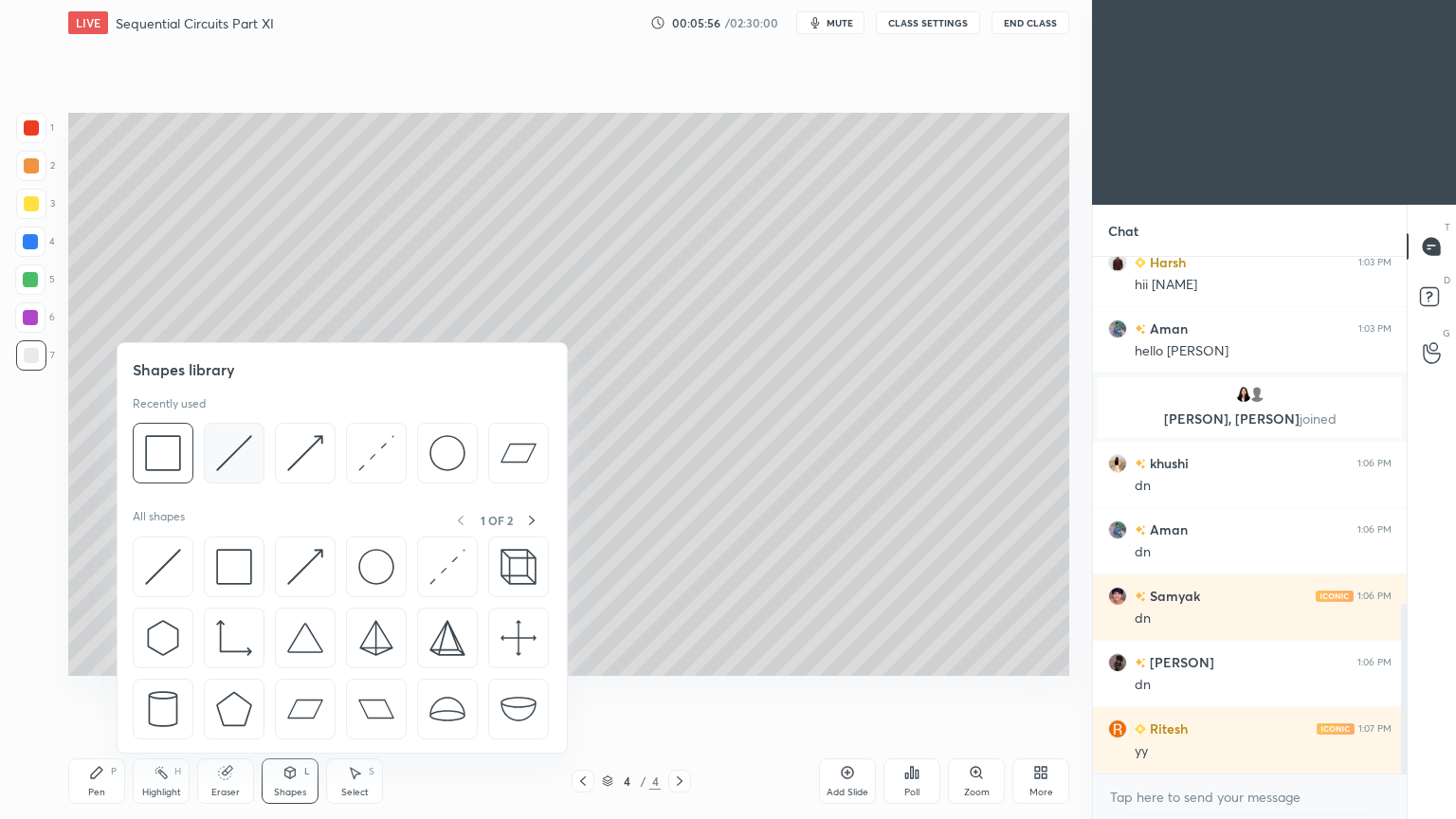 click at bounding box center (234, 453) 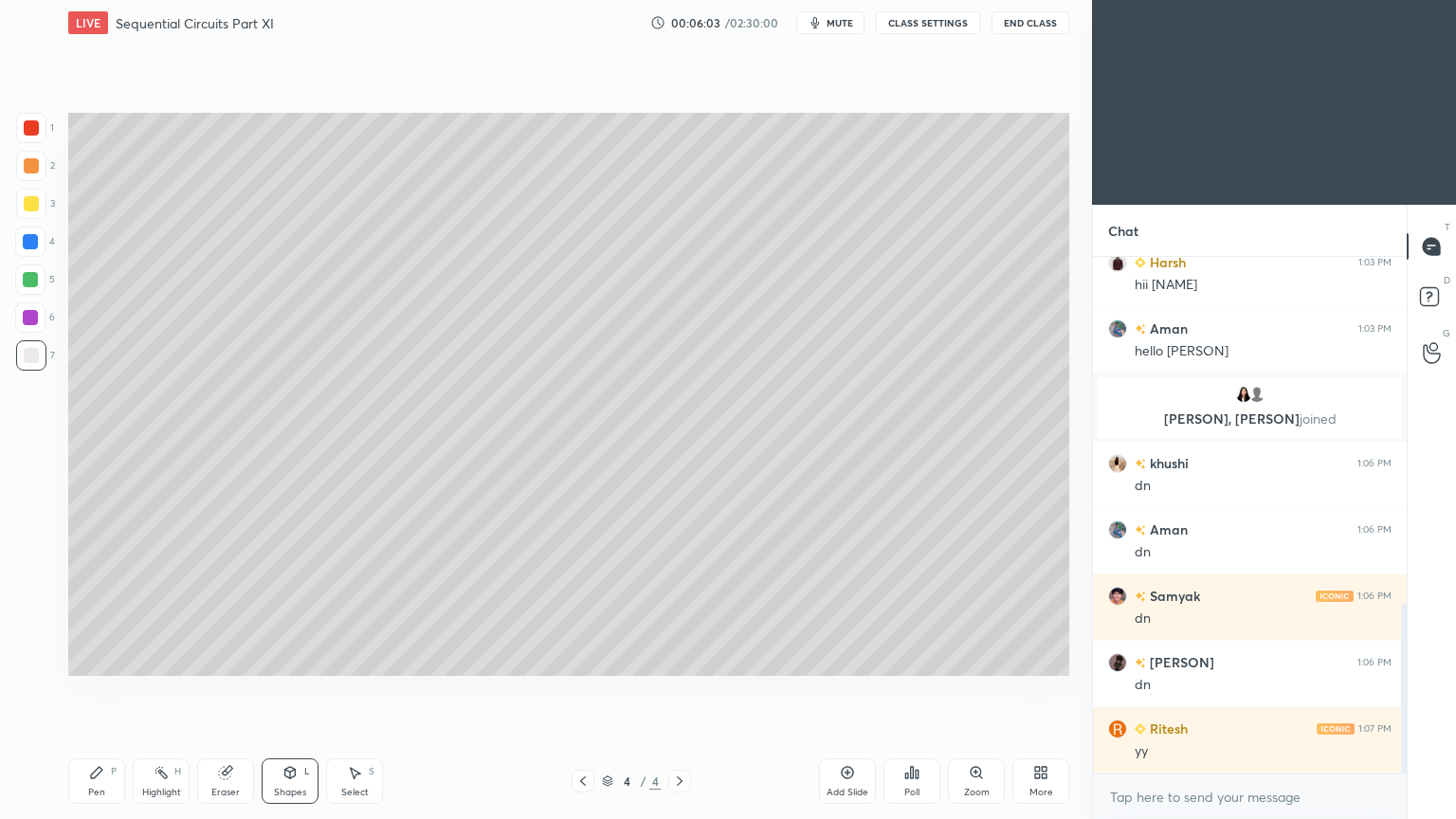 click on "Shapes" at bounding box center [290, 792] 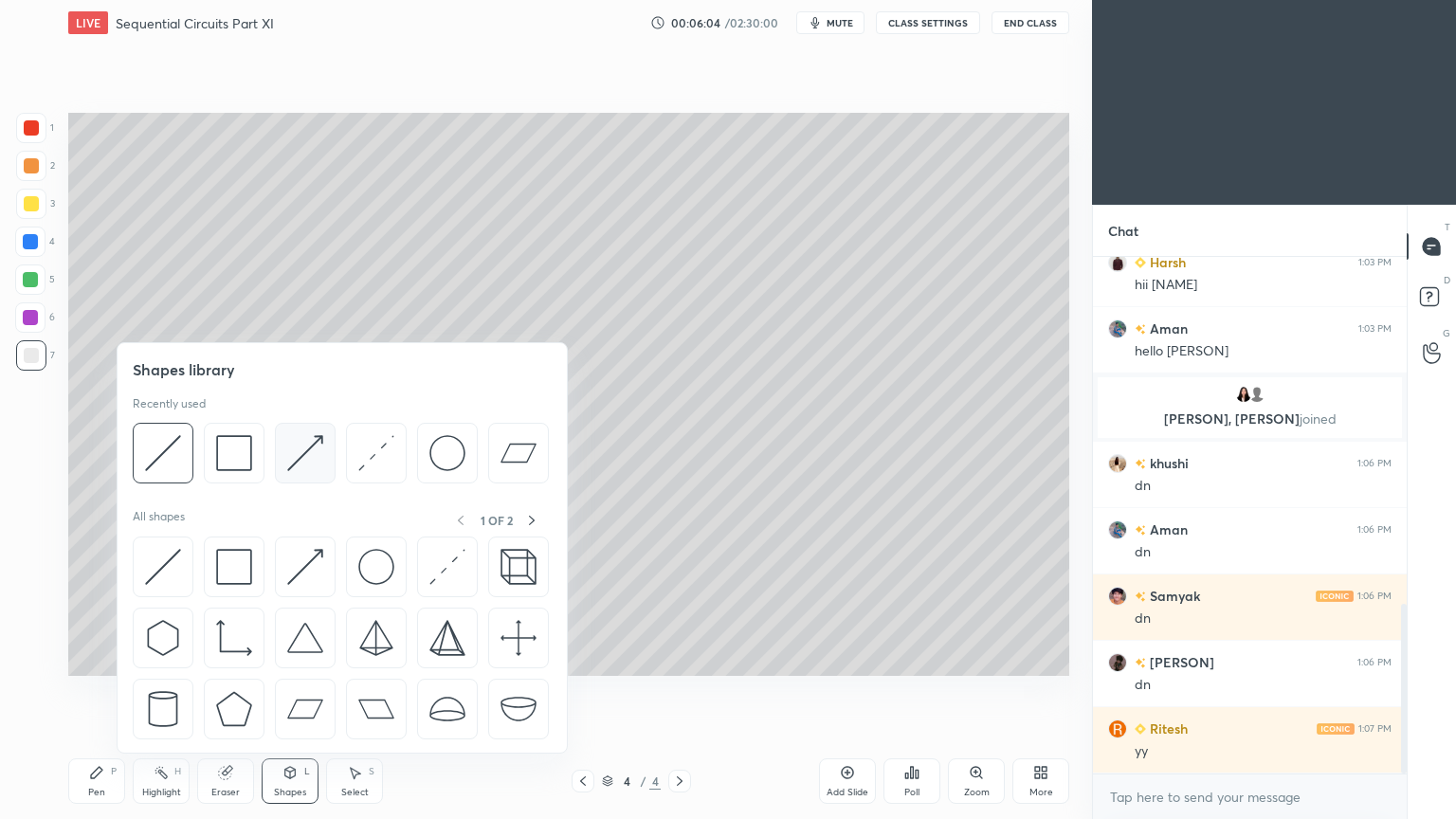 click at bounding box center (305, 453) 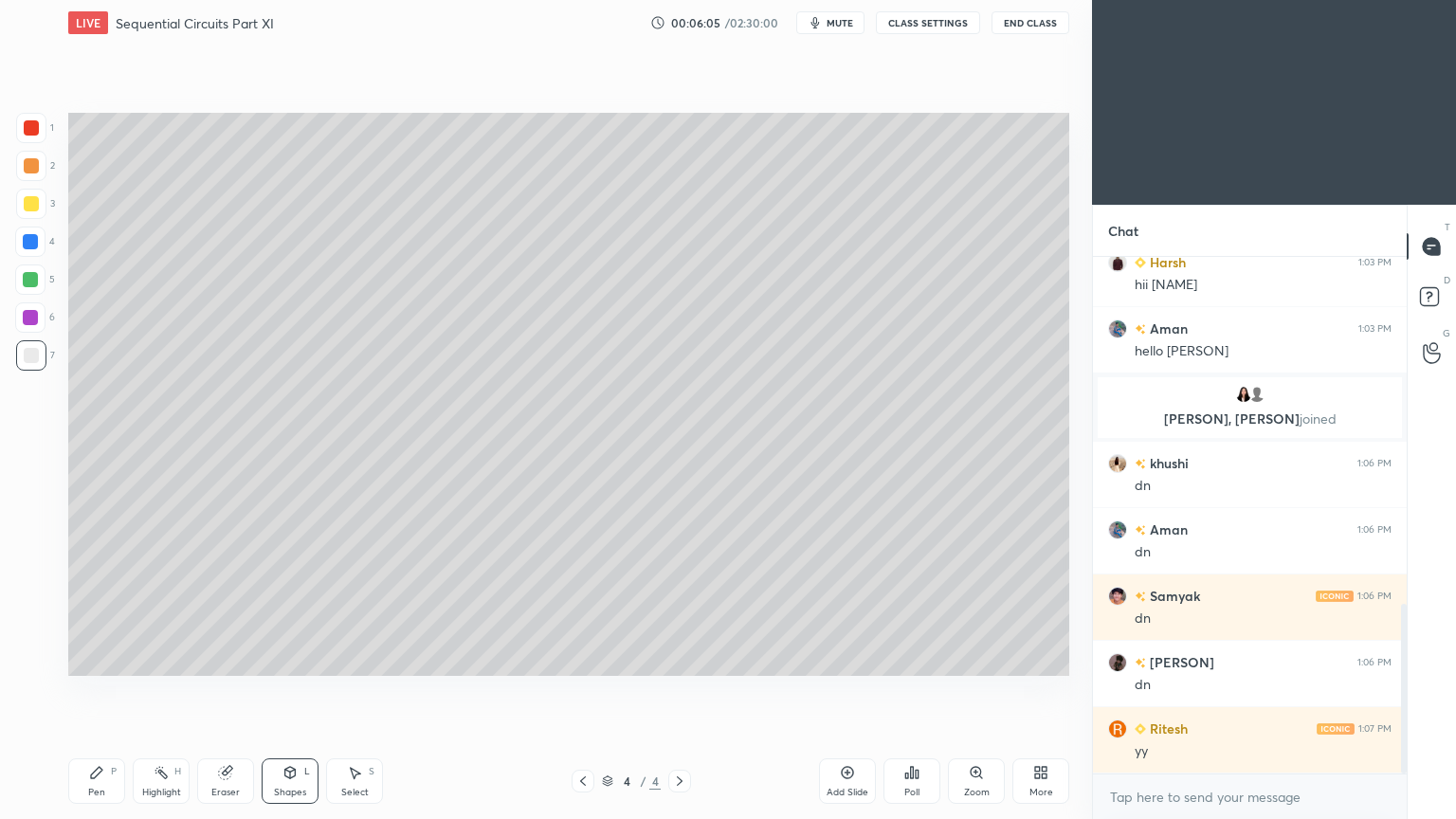 click at bounding box center (30, 318) 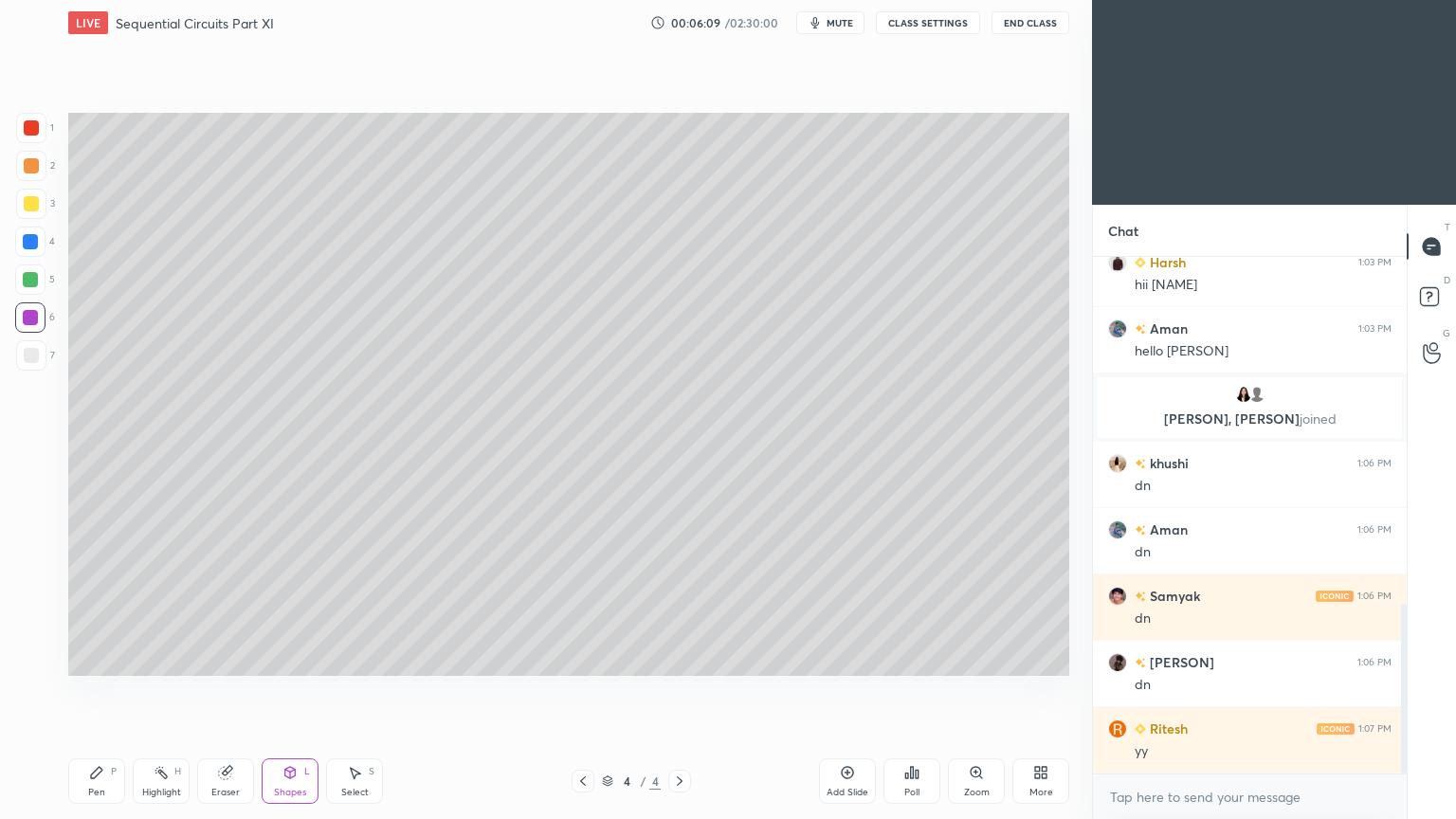 click on "Shapes L" at bounding box center [290, 781] 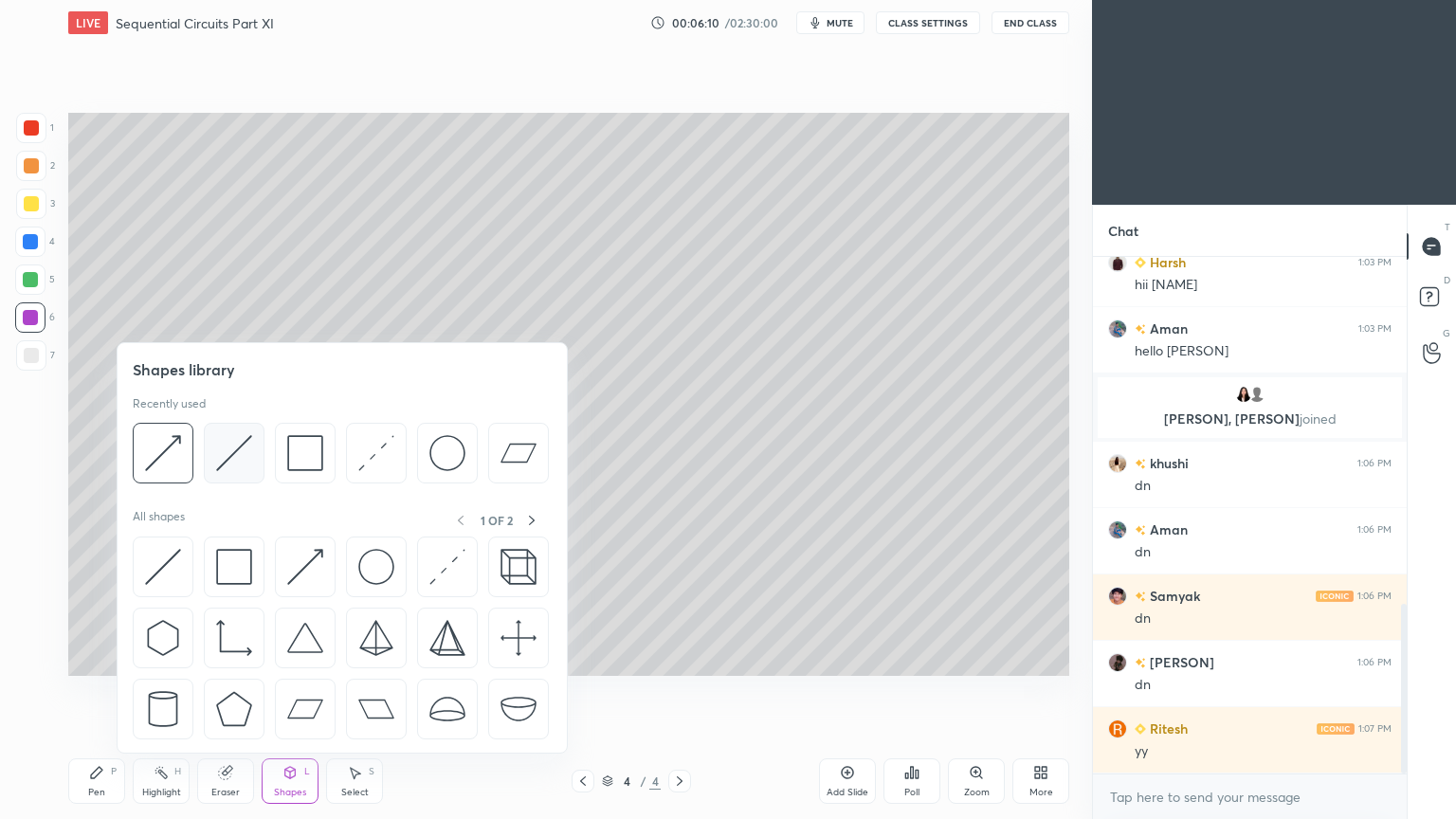 click at bounding box center [234, 453] 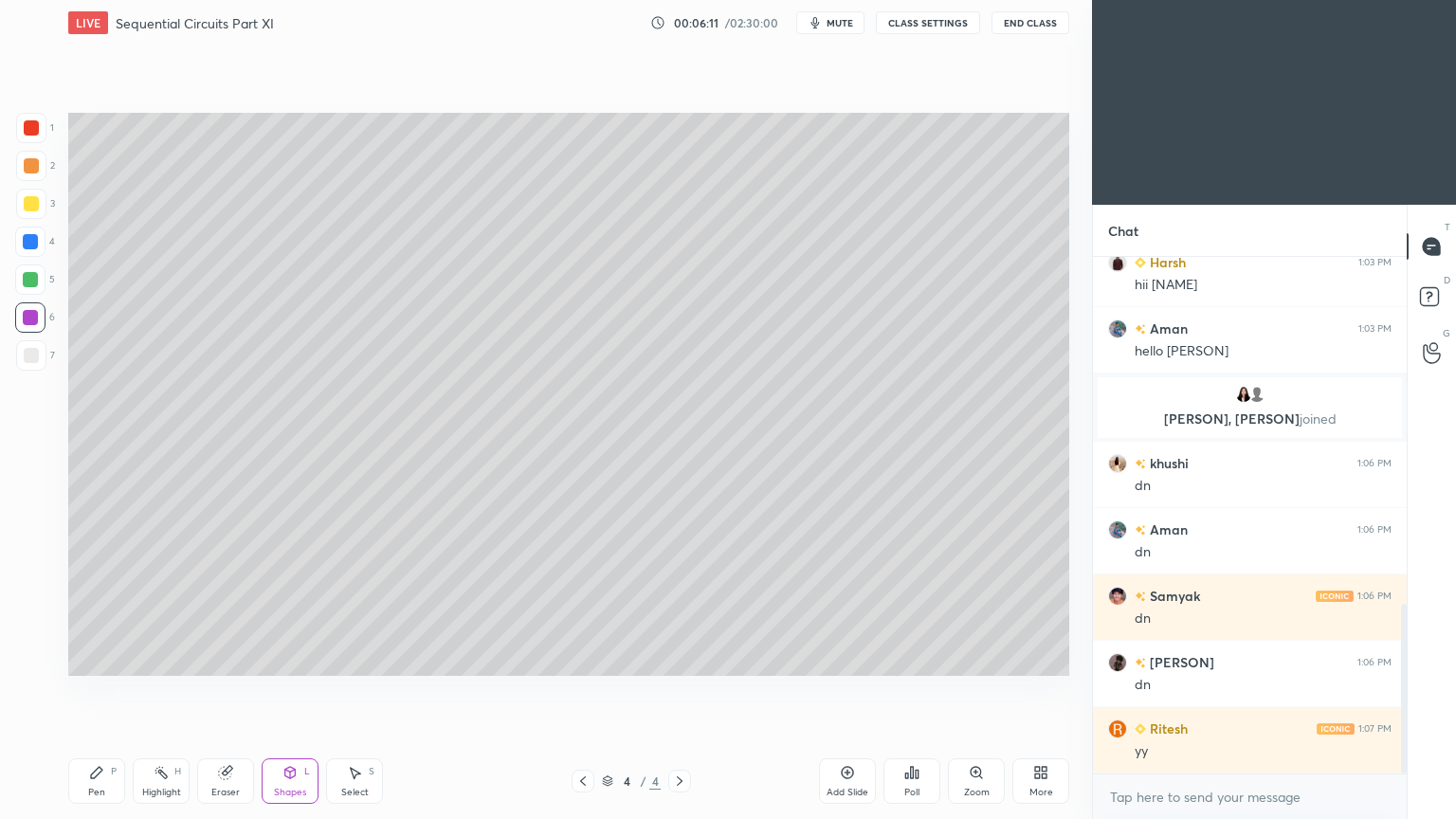 click at bounding box center (31, 166) 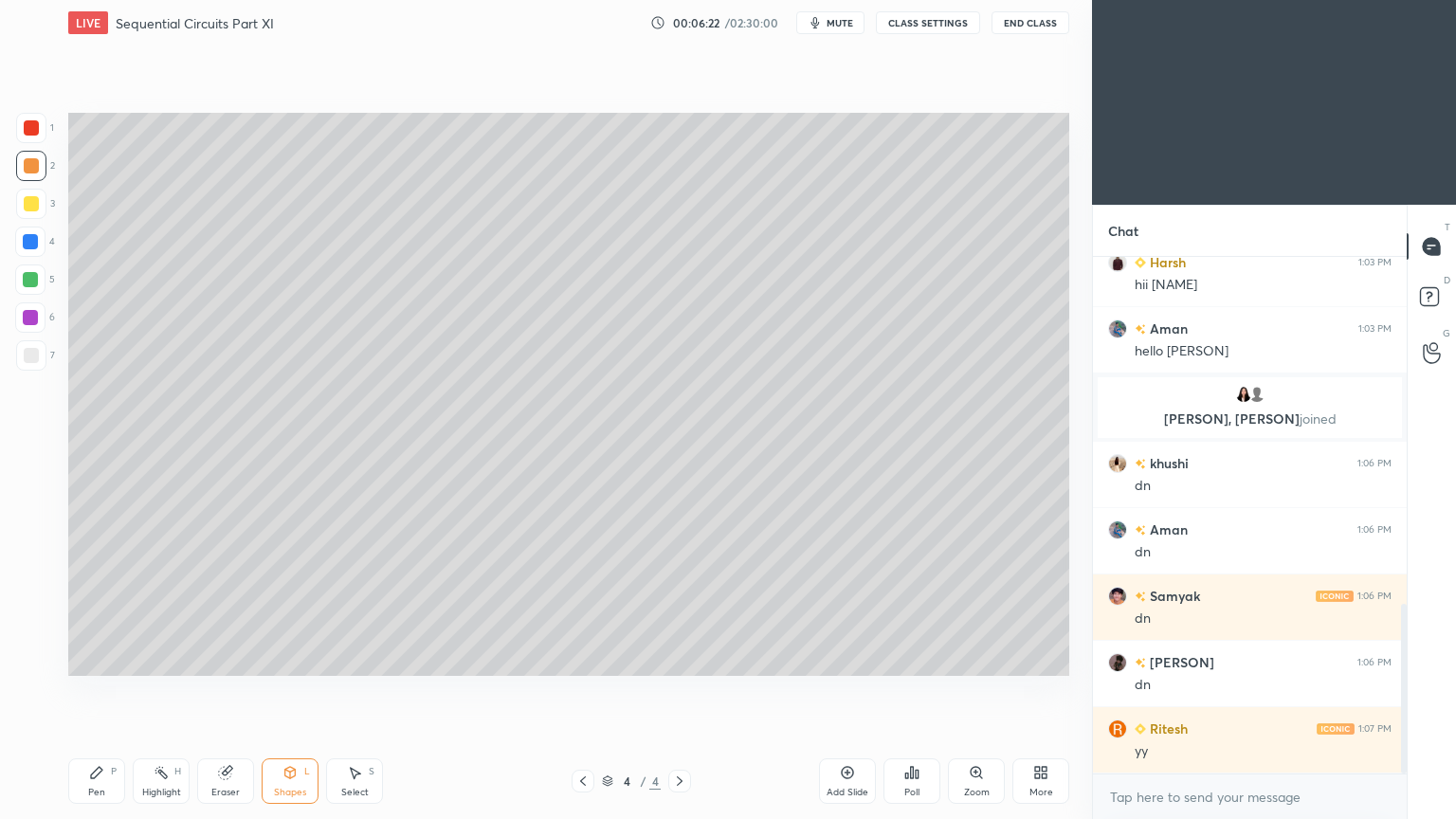 click 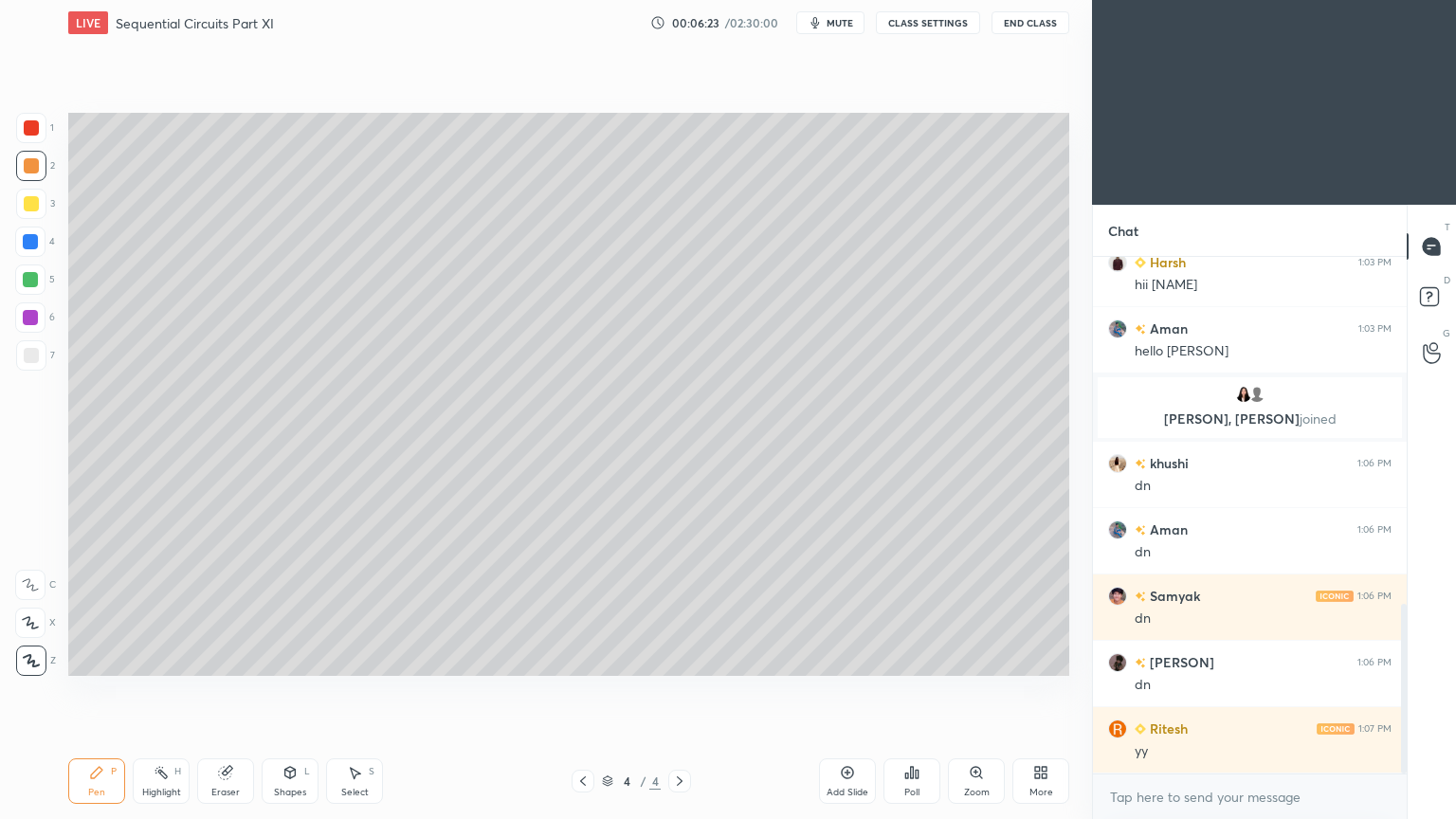 click at bounding box center (30, 318) 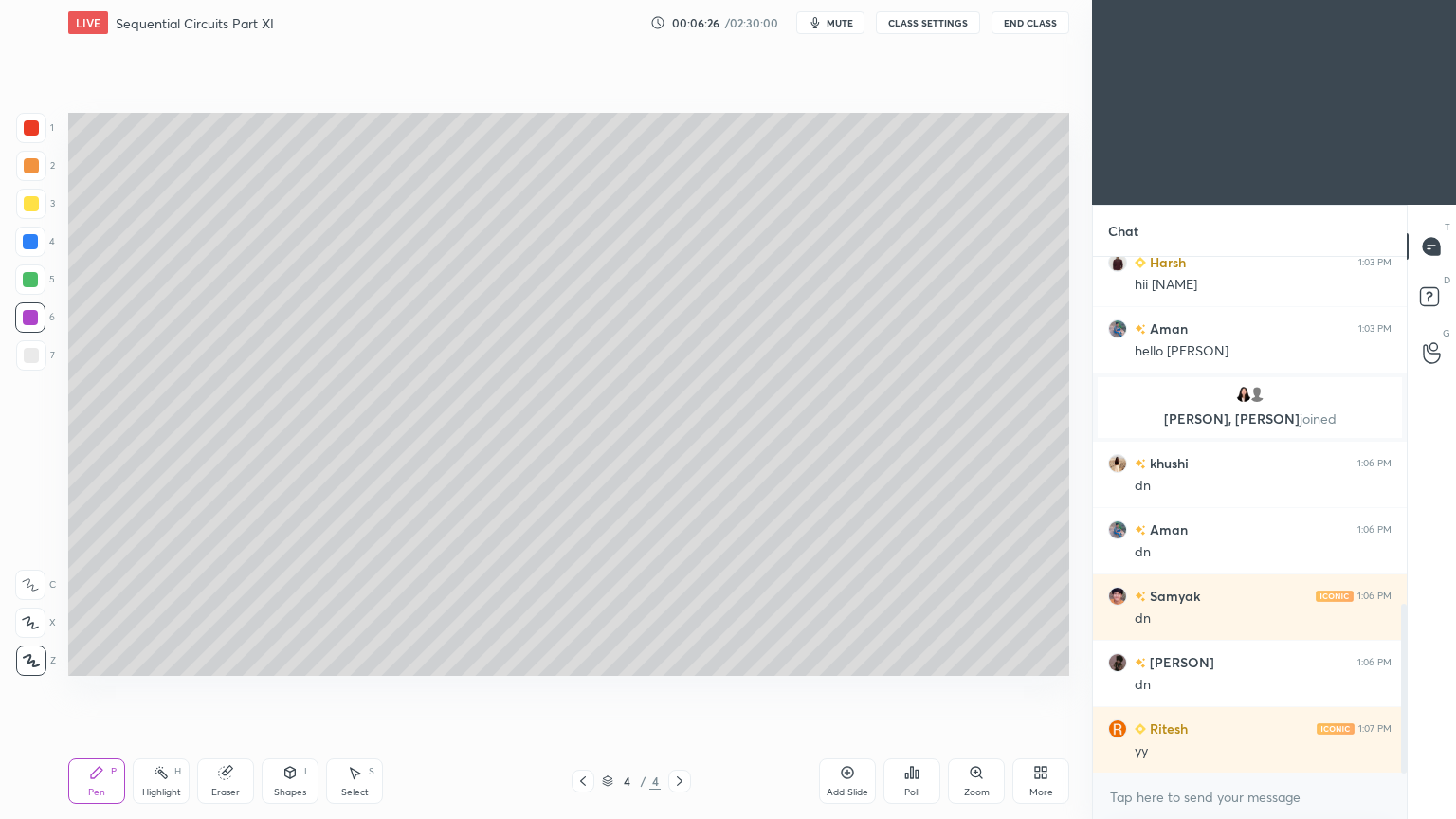 click at bounding box center [31, 166] 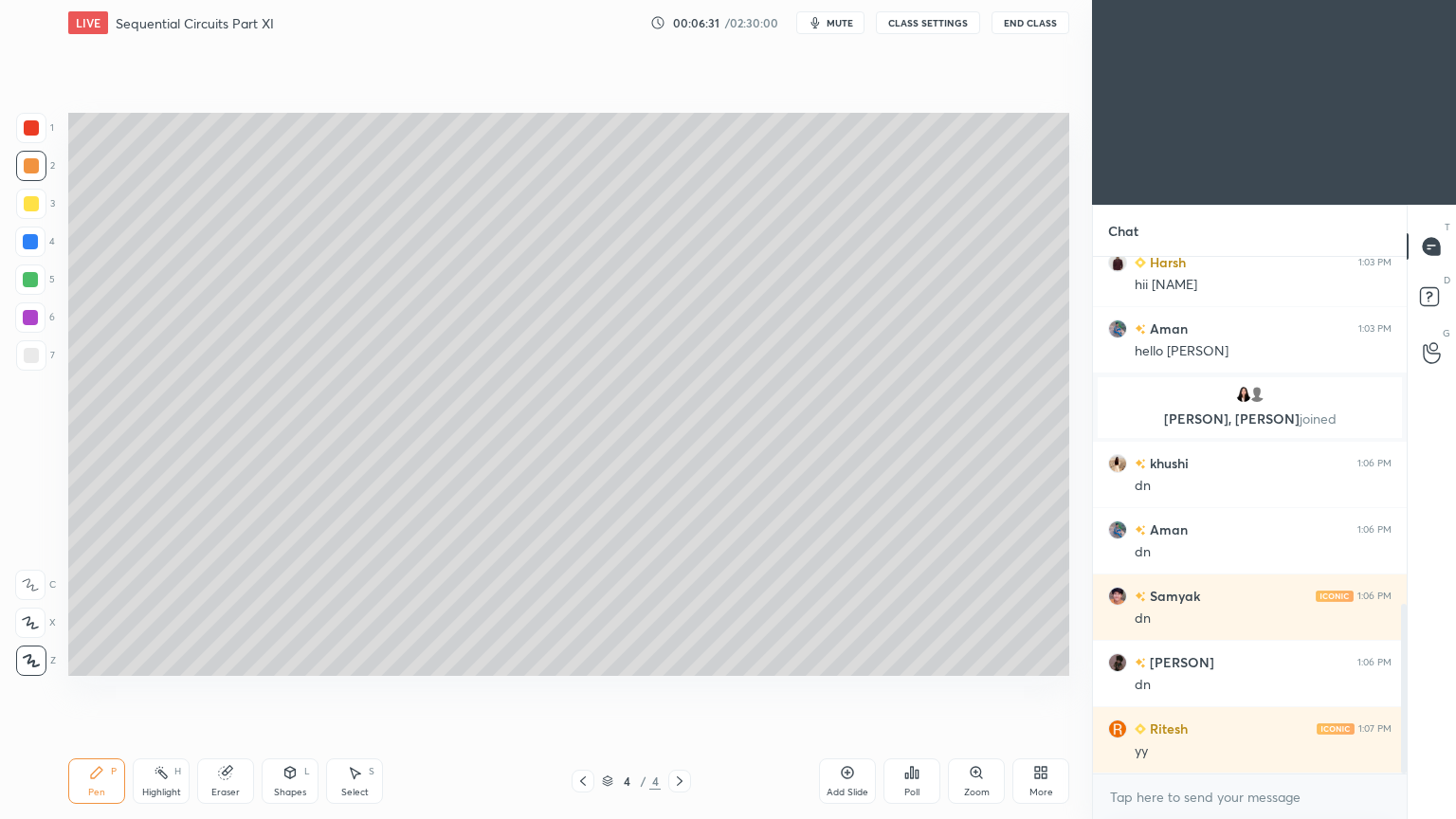 click at bounding box center (31, 204) 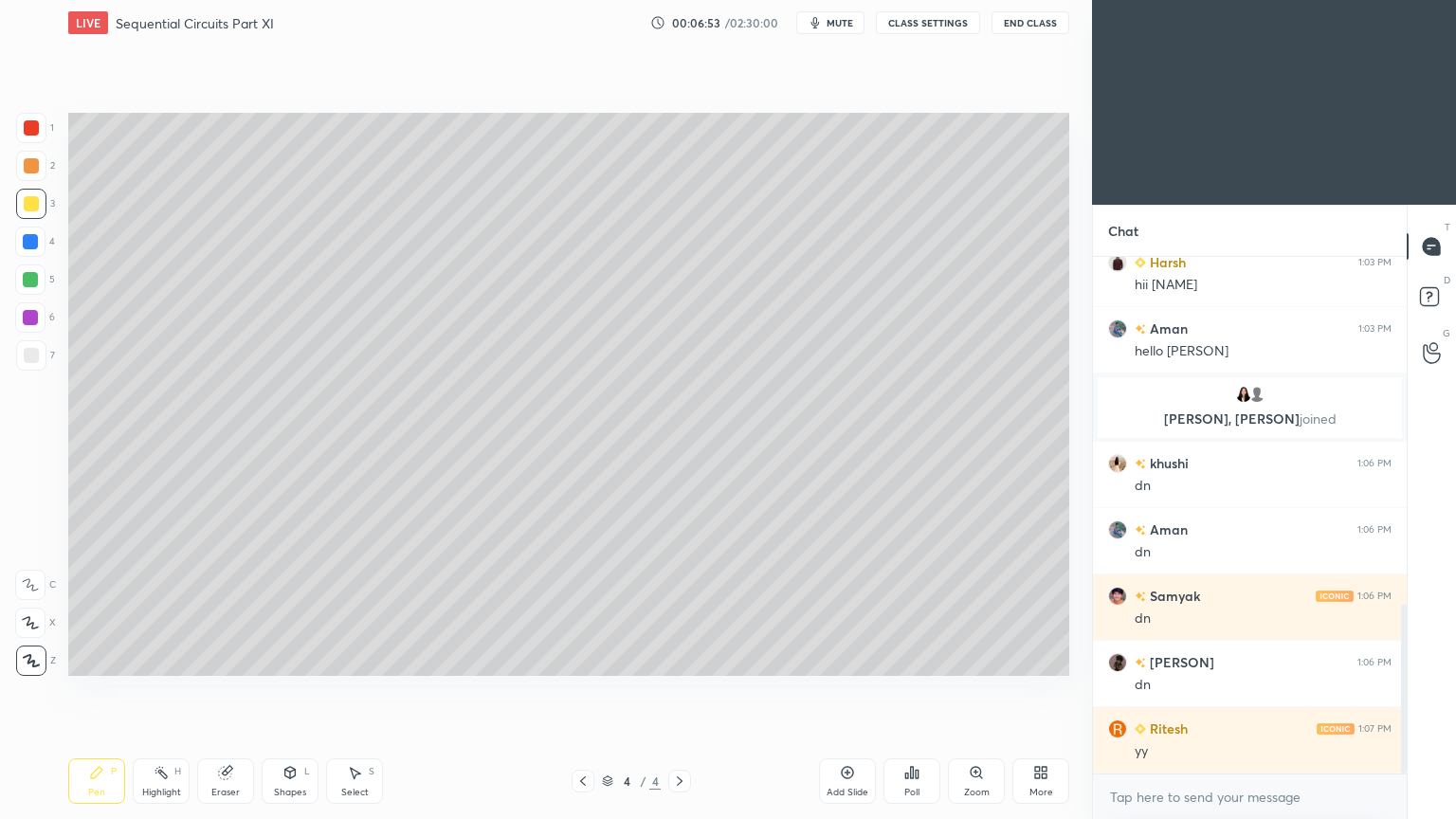 click at bounding box center (31, 355) 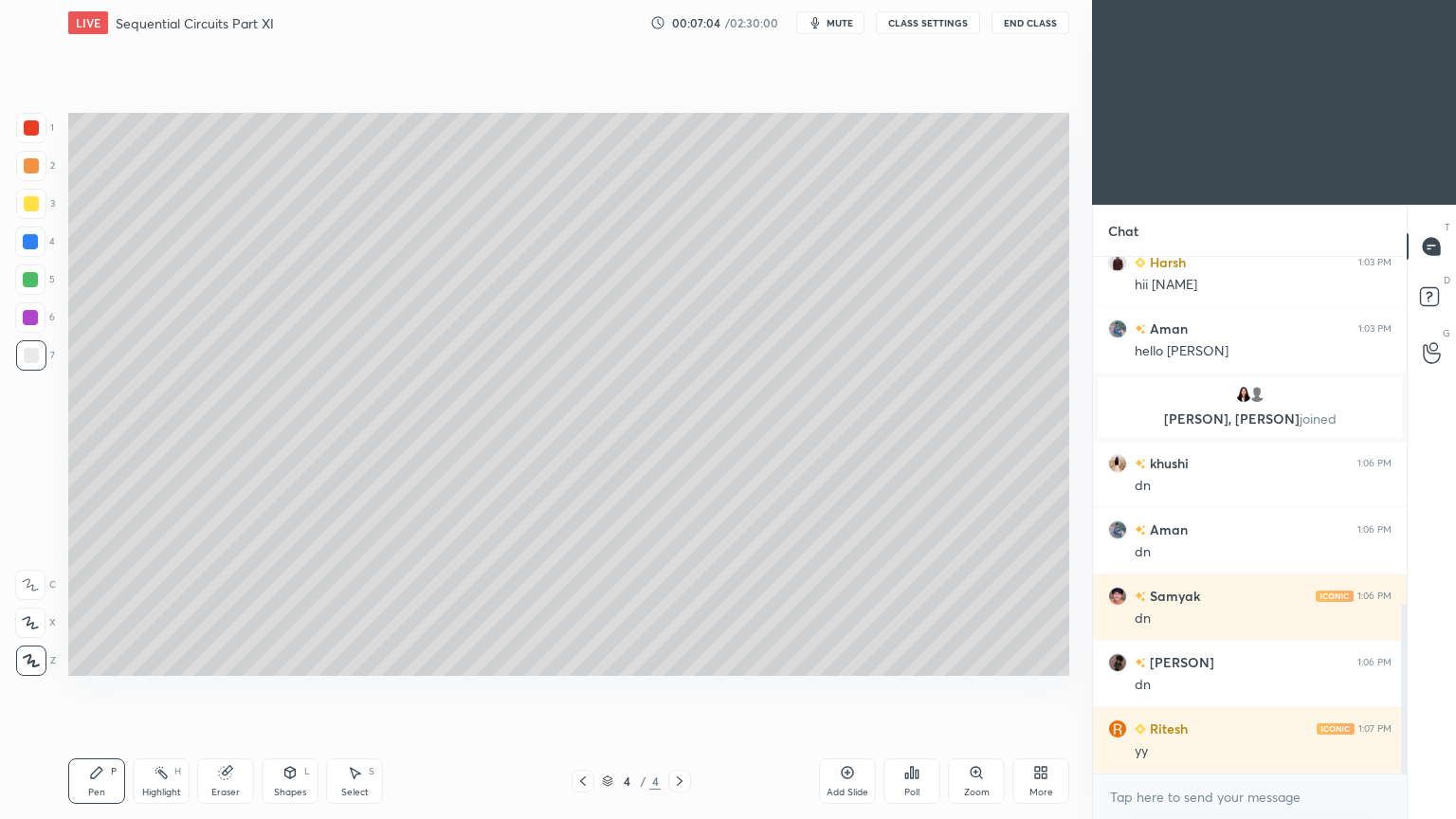 click 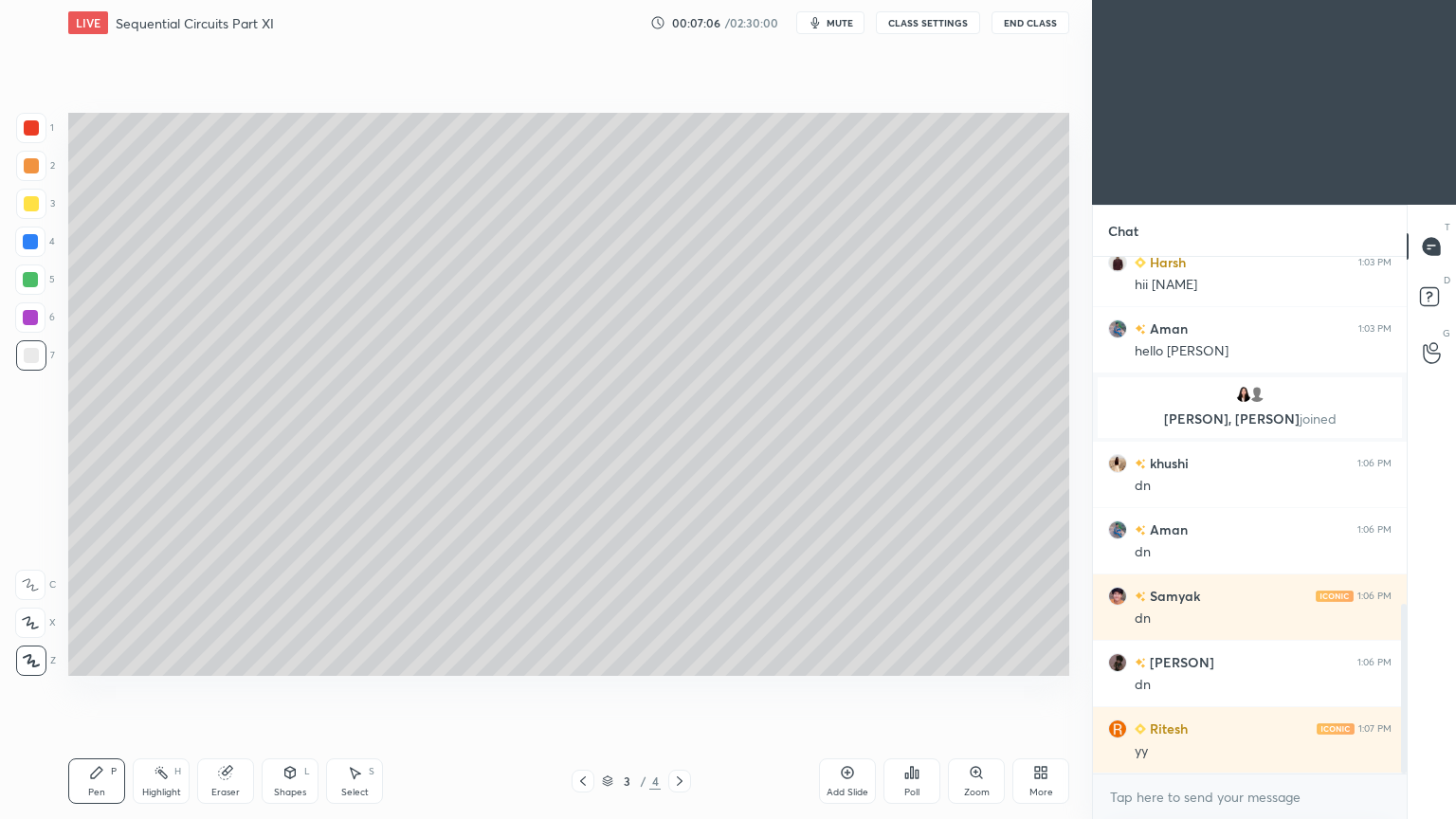 click 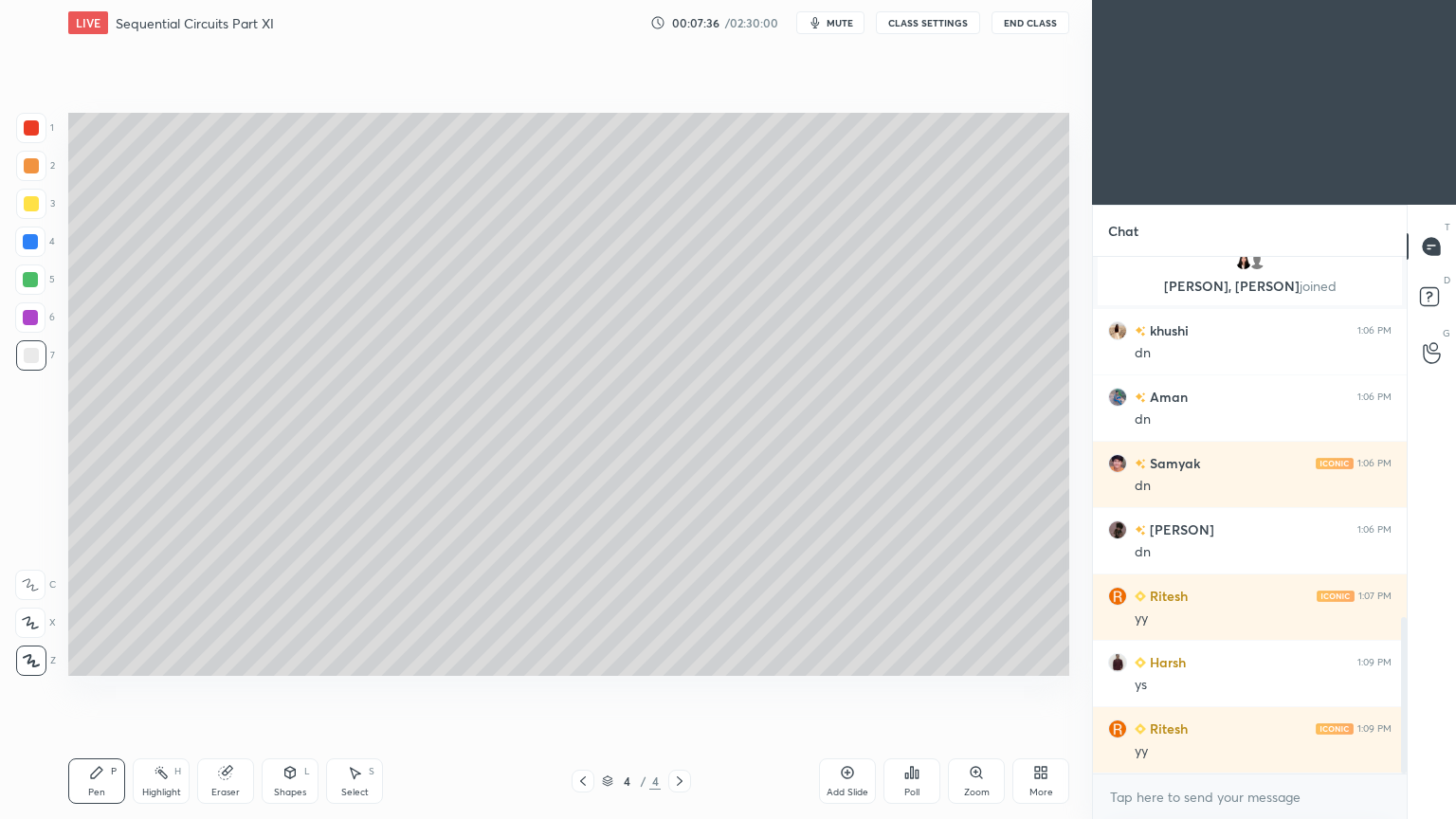 scroll, scrollTop: 1251, scrollLeft: 0, axis: vertical 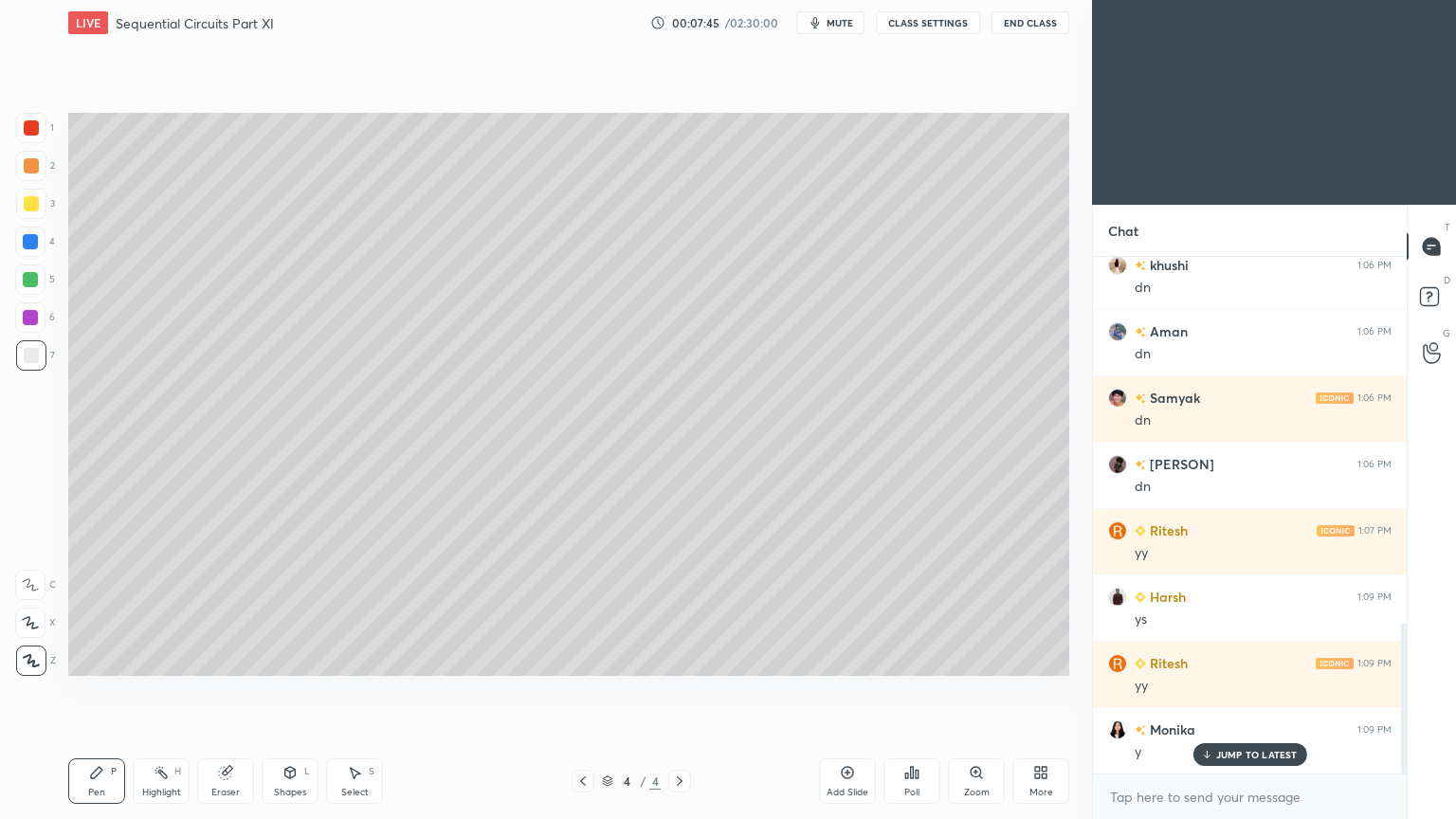 click on "Highlight" at bounding box center (161, 792) 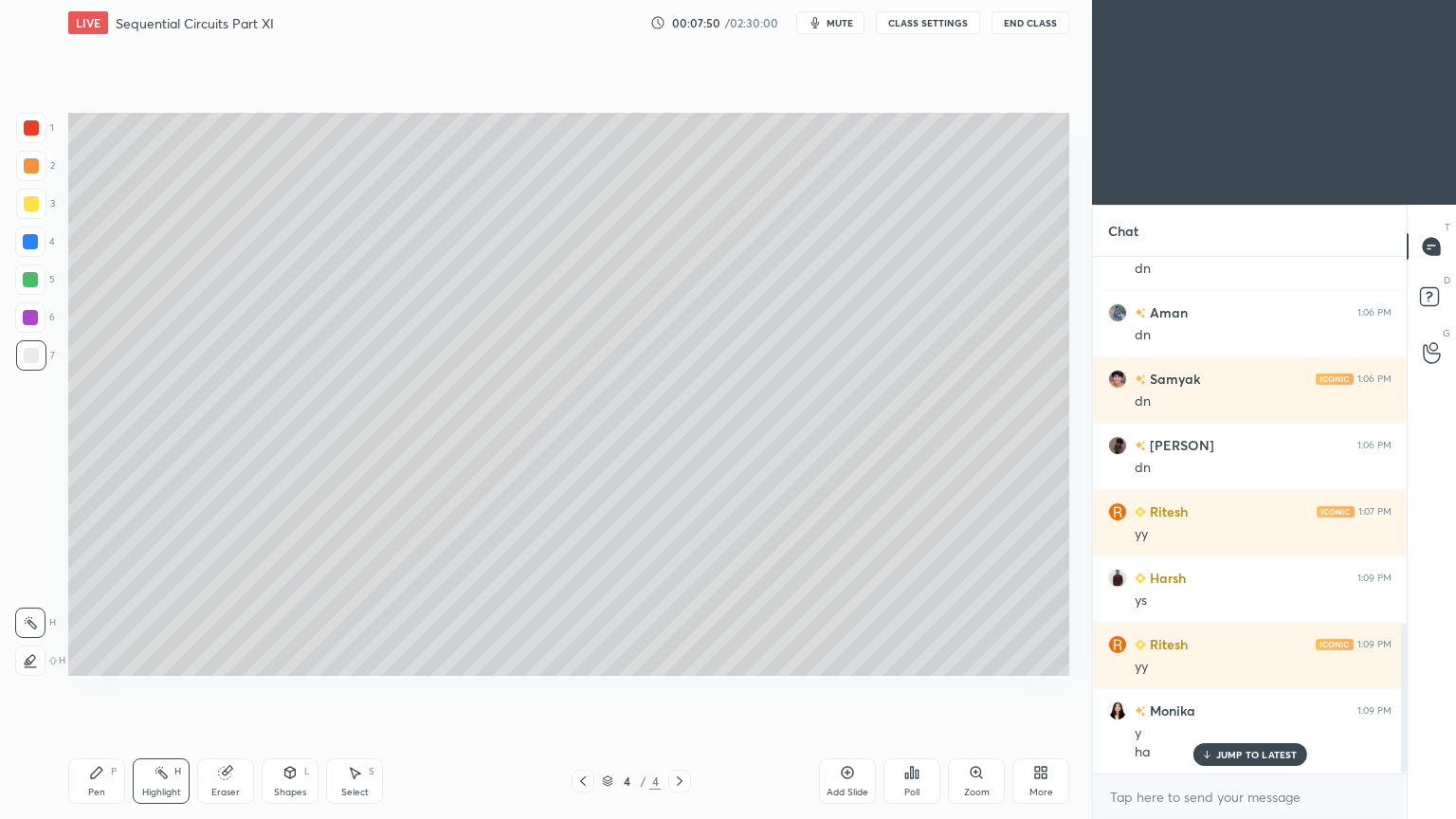 click on "Shapes L" at bounding box center (290, 781) 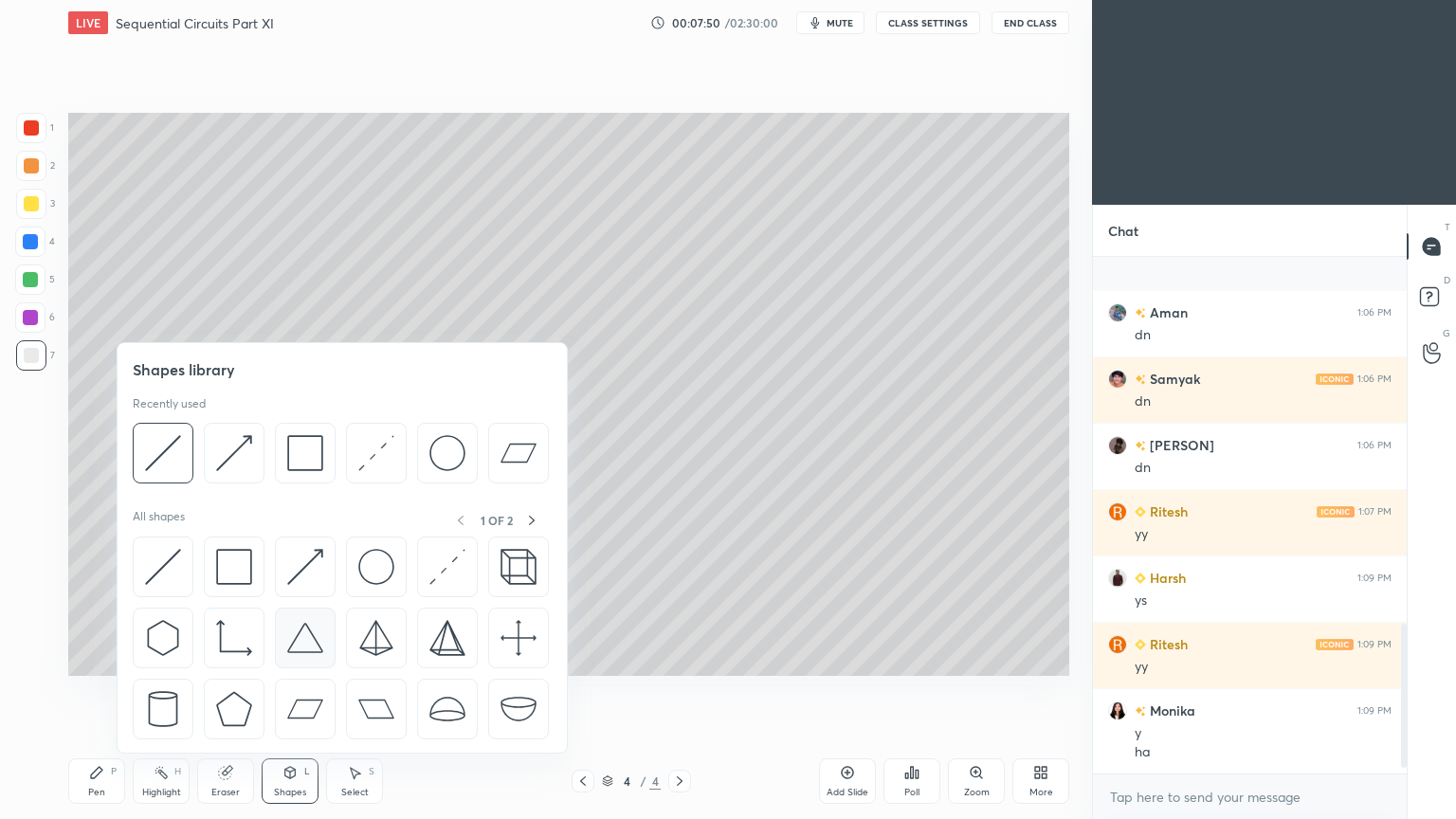 scroll, scrollTop: 1403, scrollLeft: 0, axis: vertical 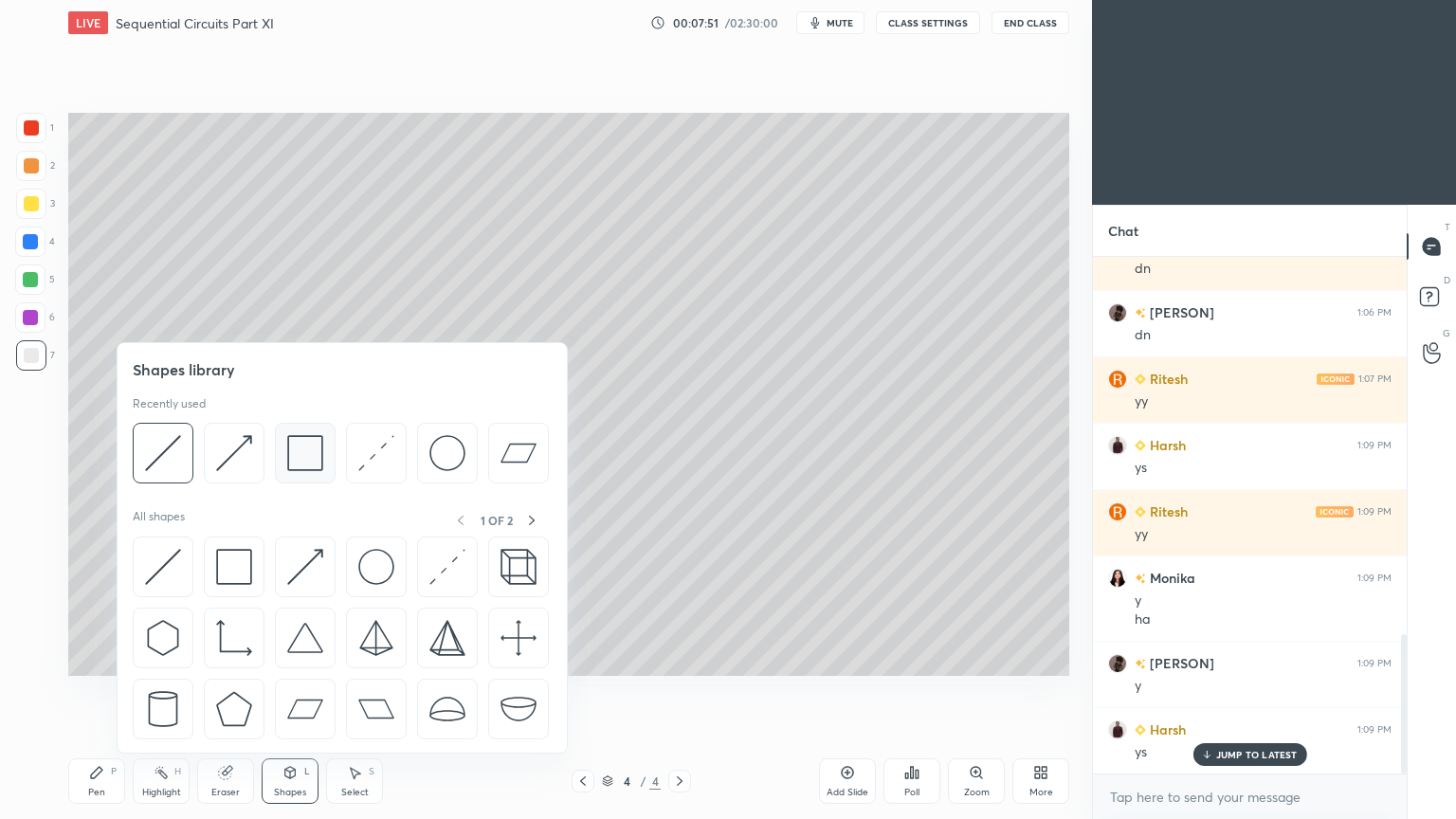 click at bounding box center [305, 453] 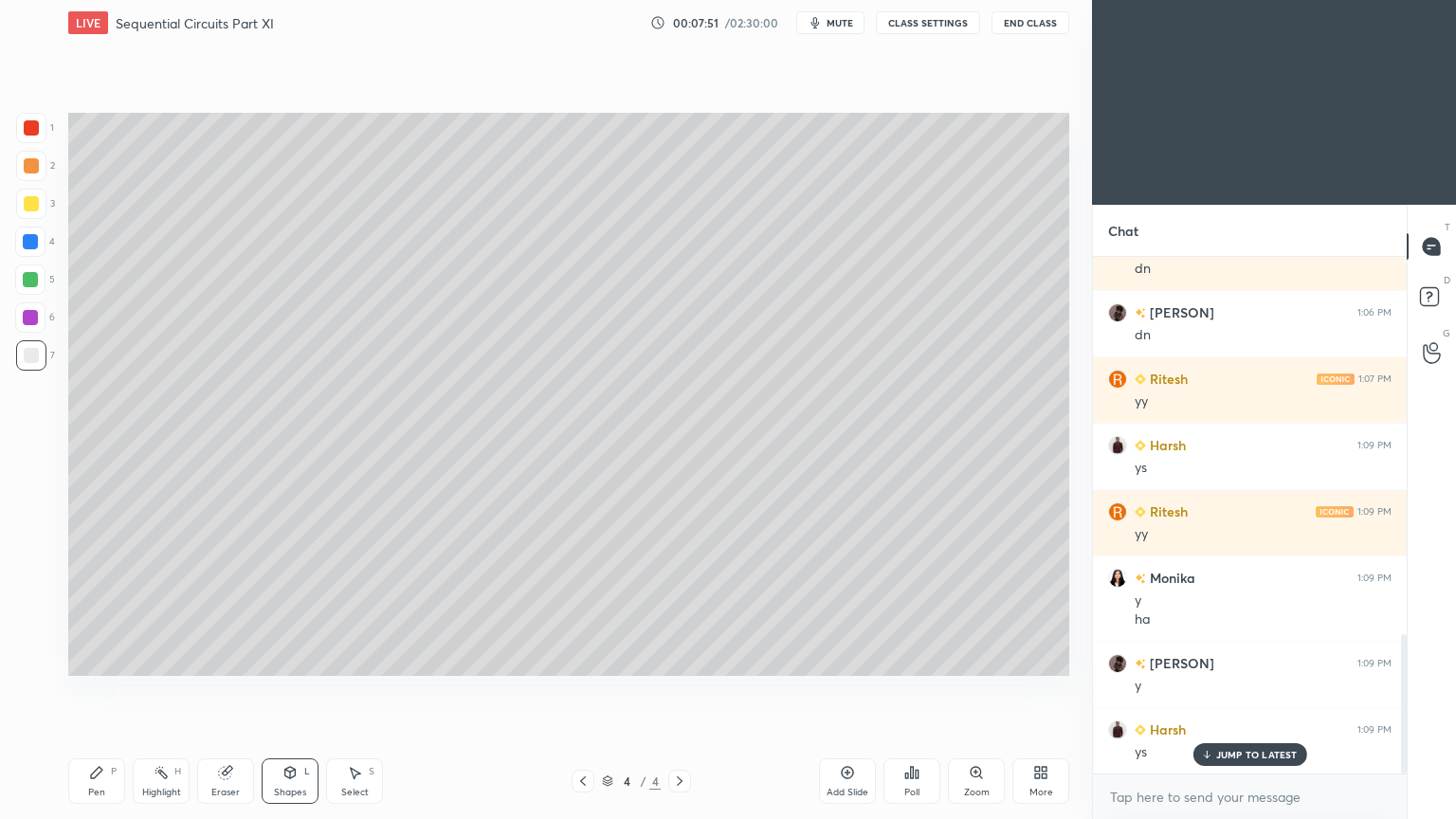 scroll, scrollTop: 1470, scrollLeft: 0, axis: vertical 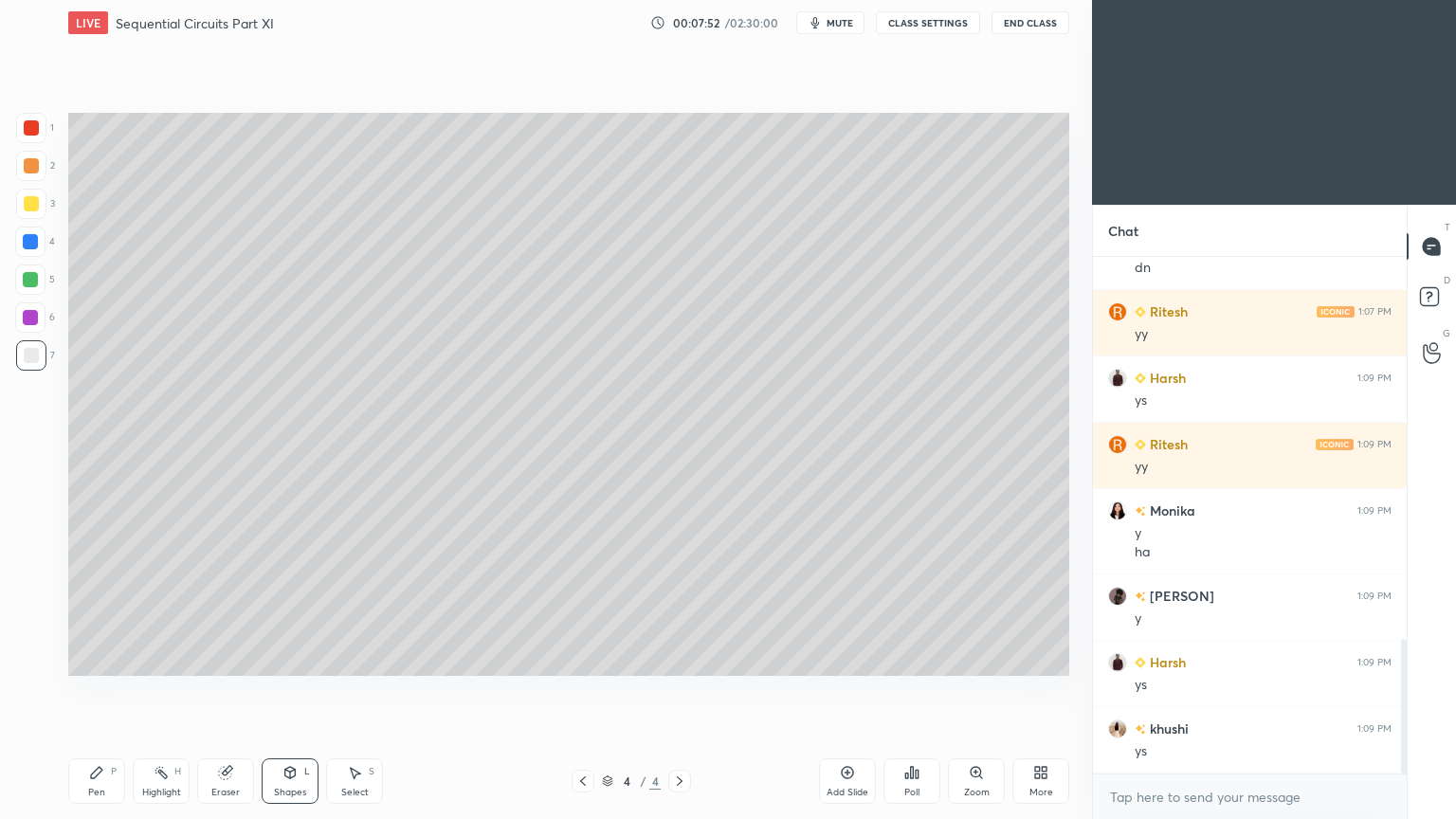 click at bounding box center (30, 242) 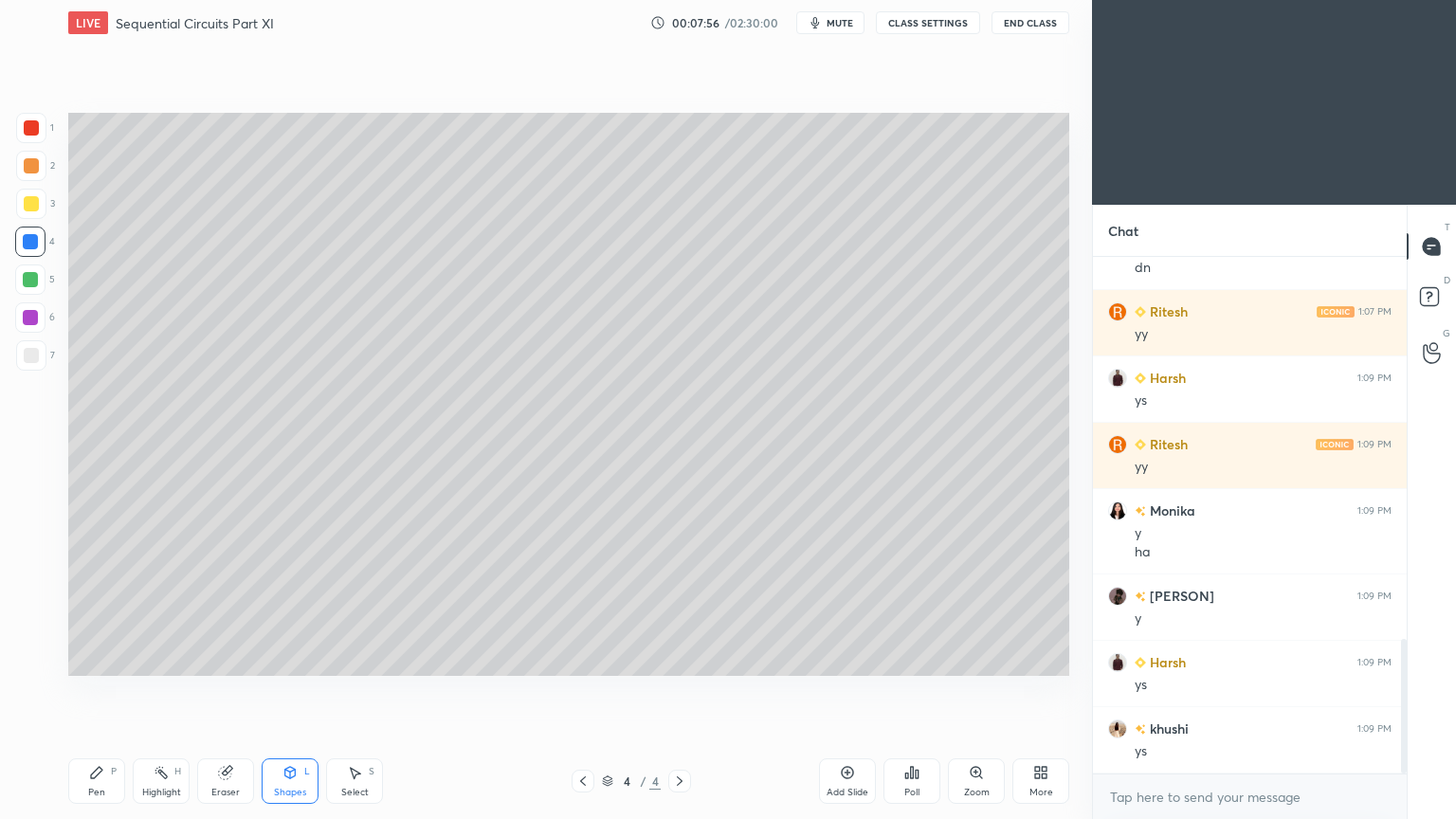 click on "Shapes" at bounding box center (290, 792) 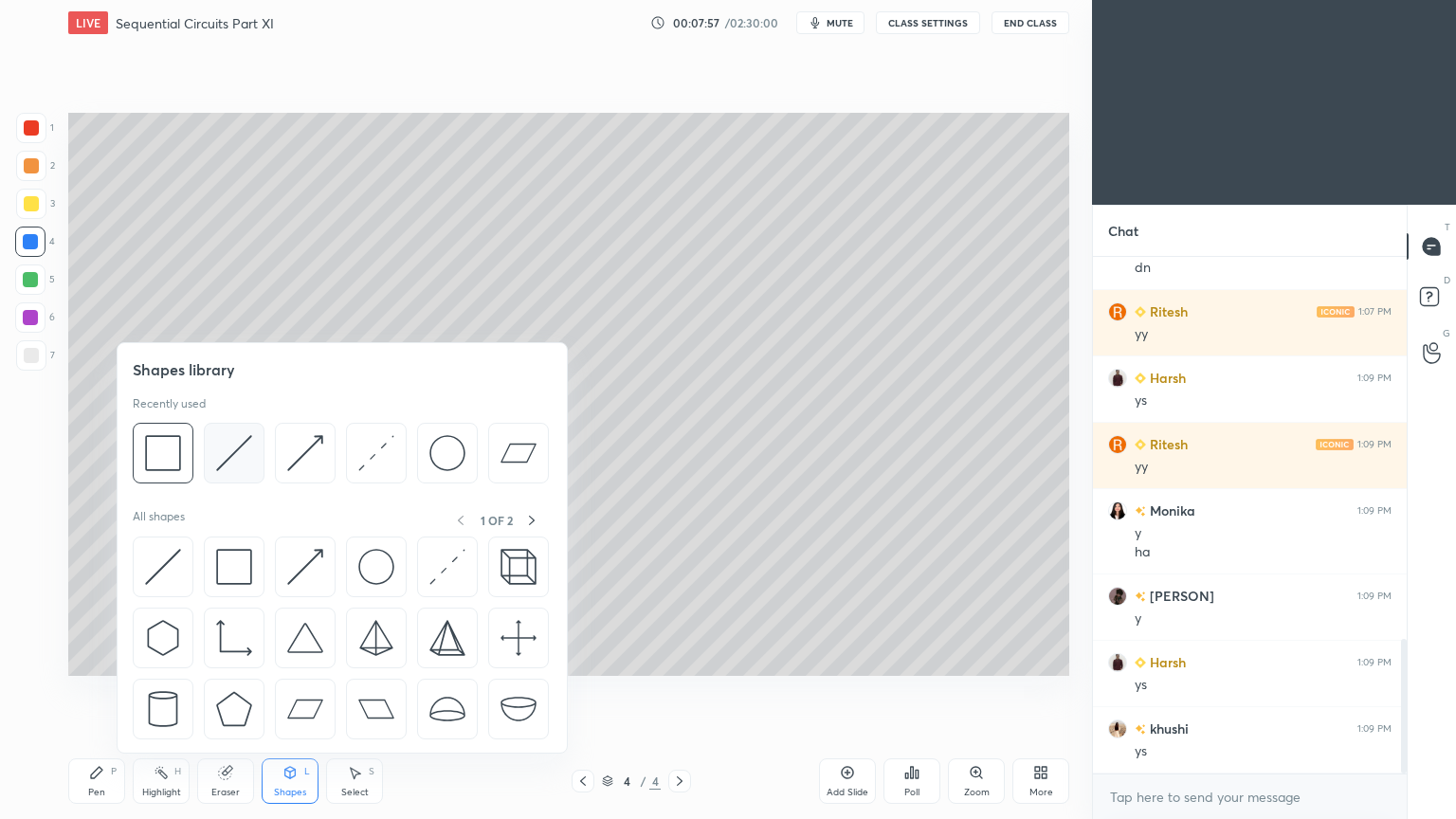 click at bounding box center (234, 453) 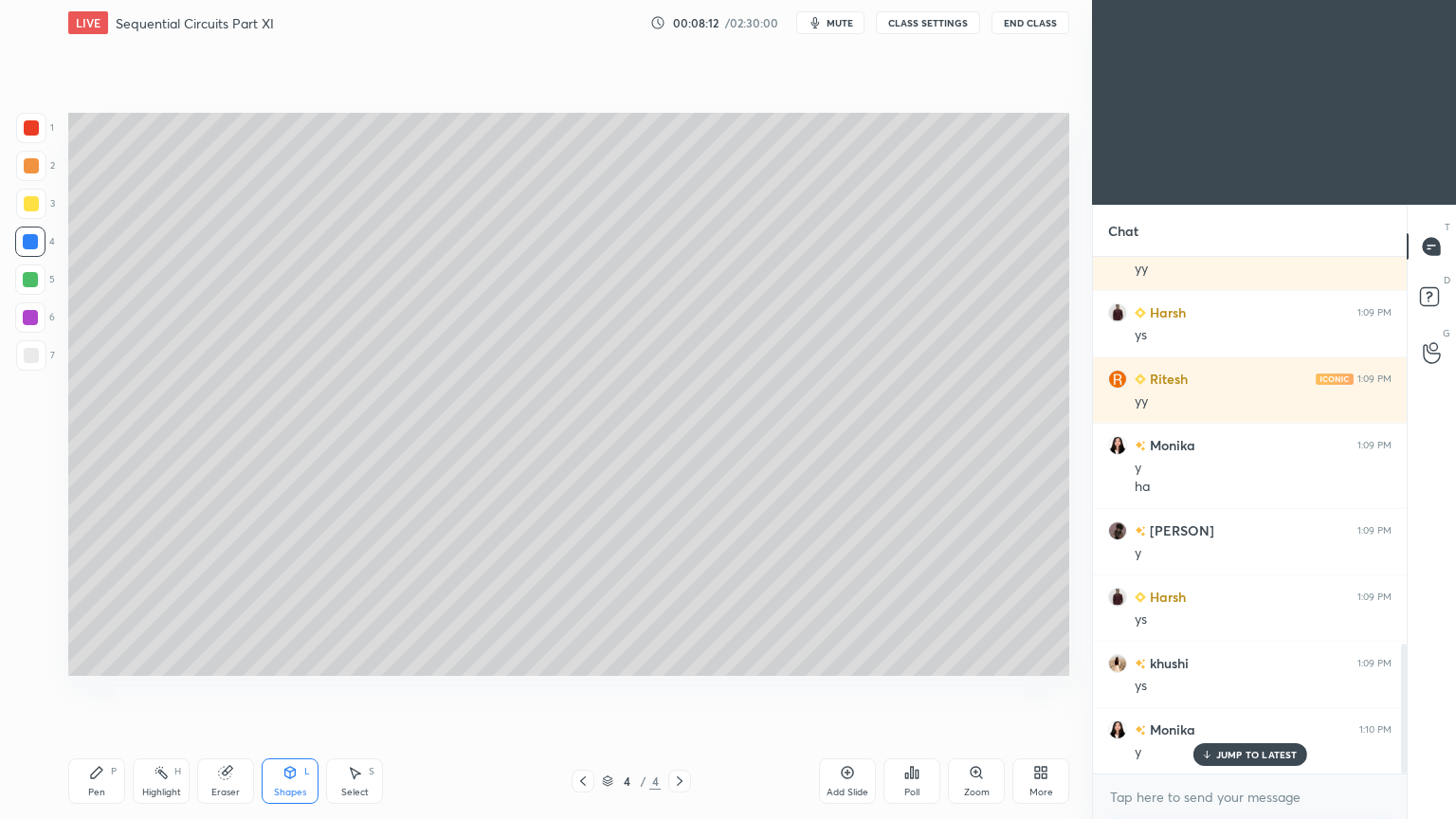 scroll, scrollTop: 1603, scrollLeft: 0, axis: vertical 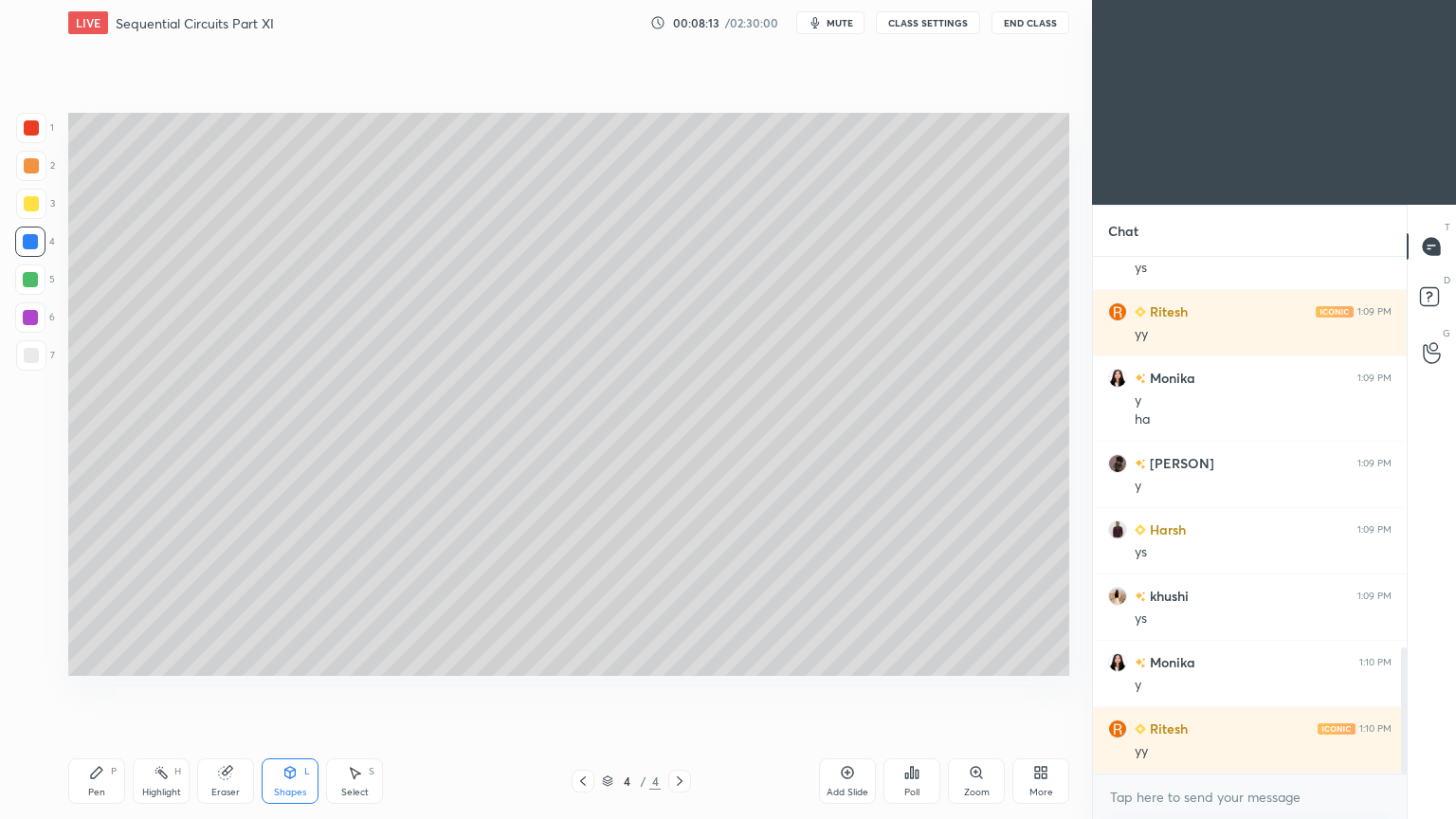 click on "Pen P" at bounding box center (97, 781) 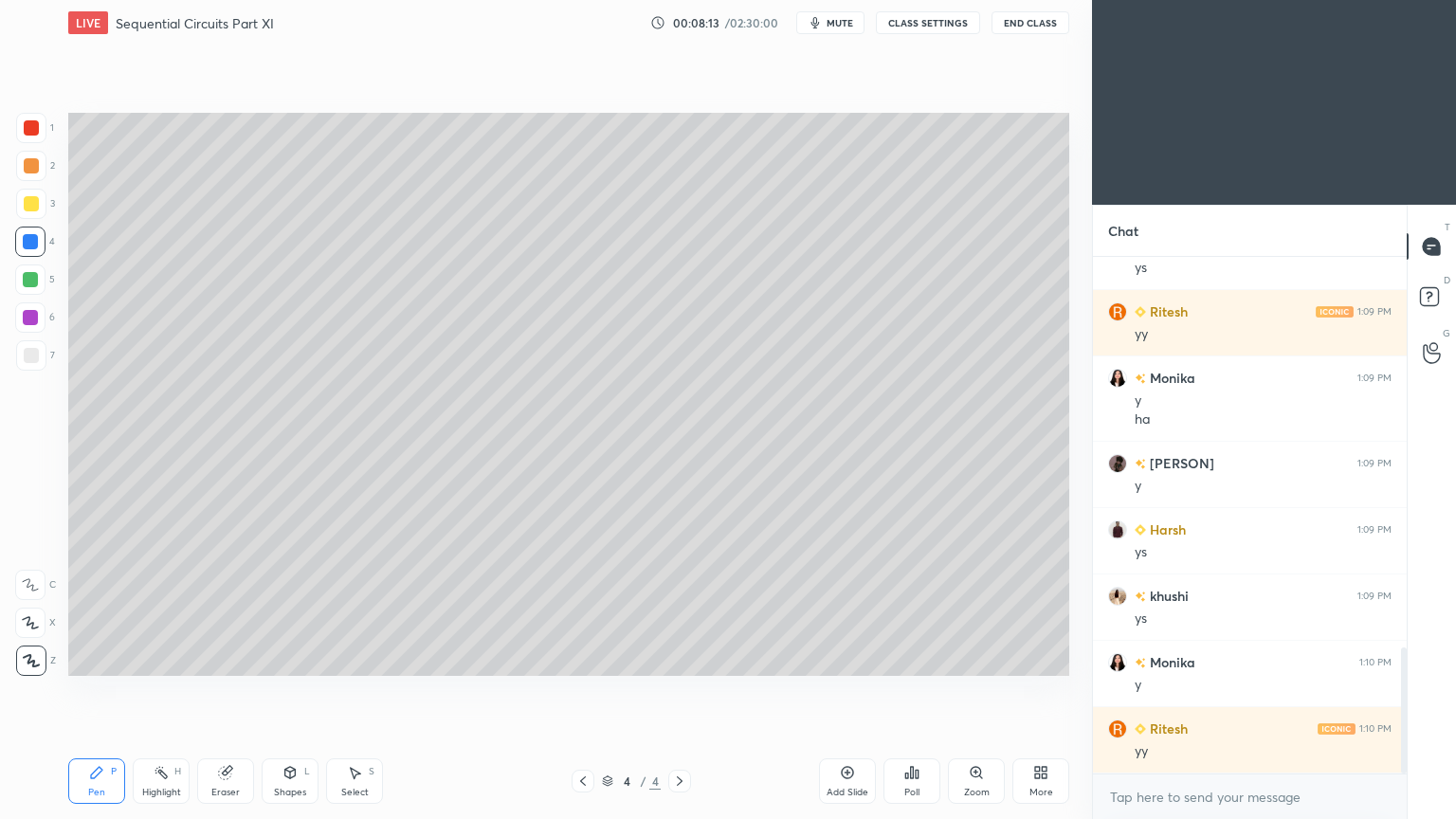 click at bounding box center (31, 355) 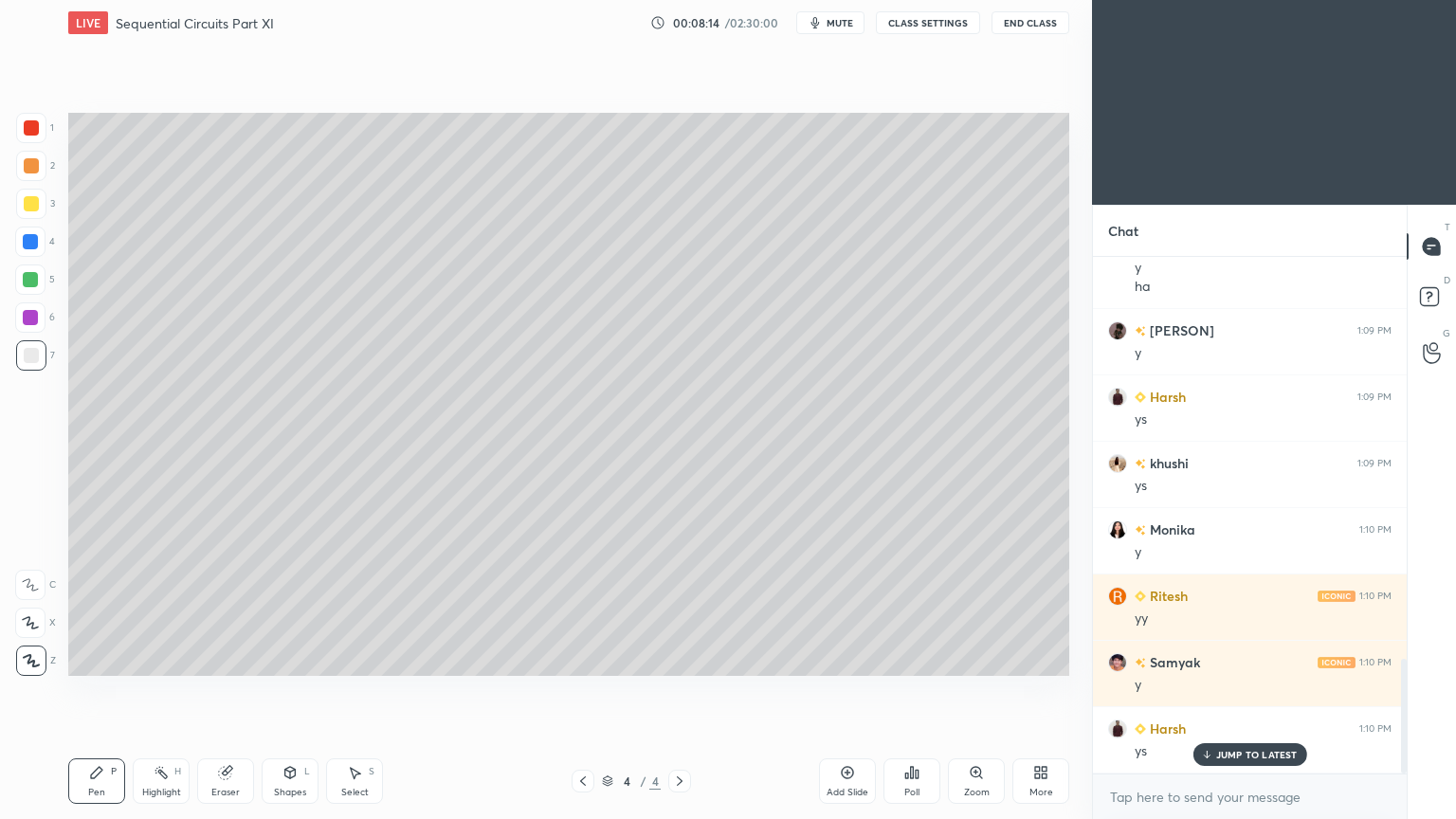 scroll, scrollTop: 1801, scrollLeft: 0, axis: vertical 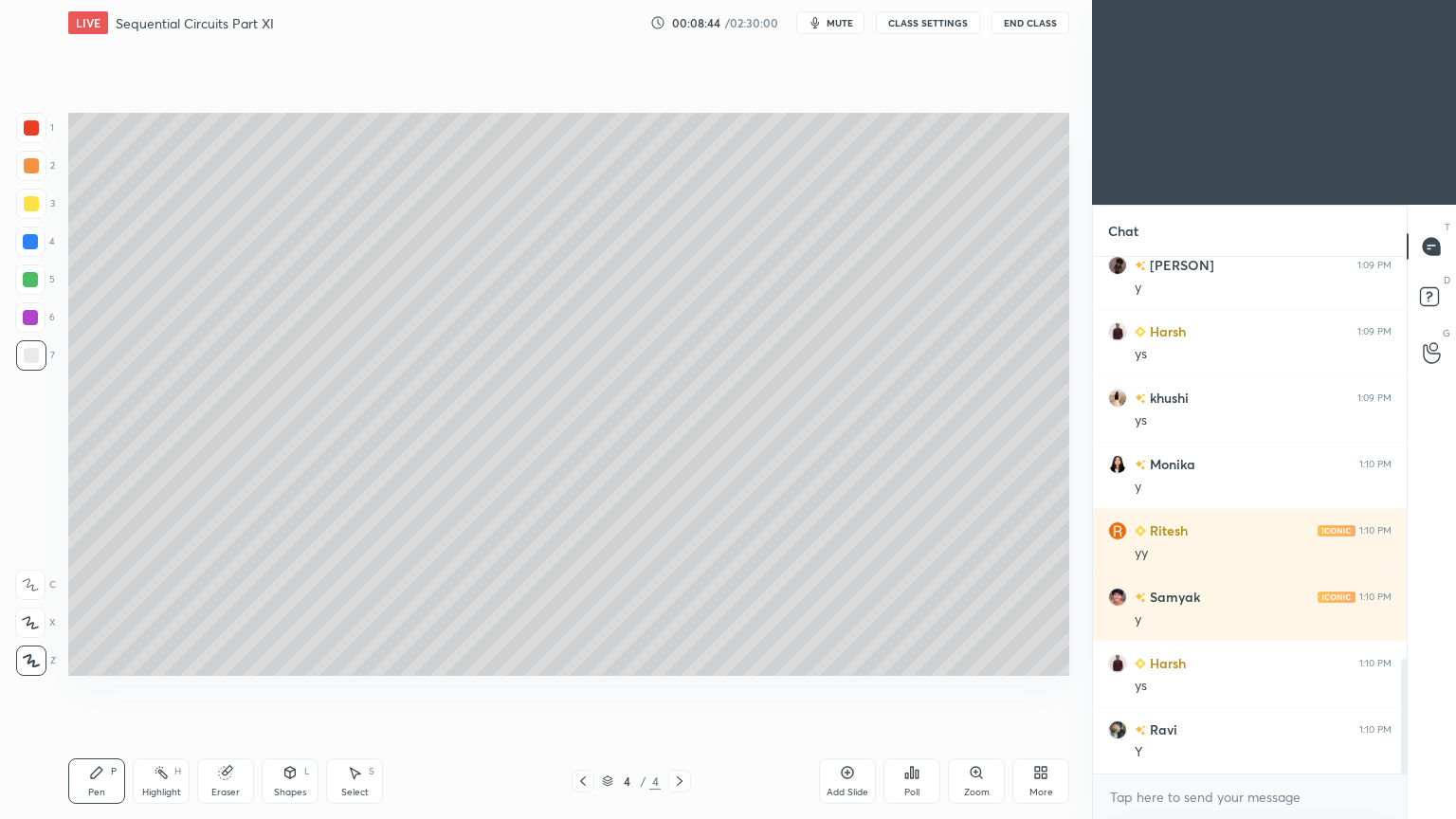 click on "Shapes L" at bounding box center (290, 781) 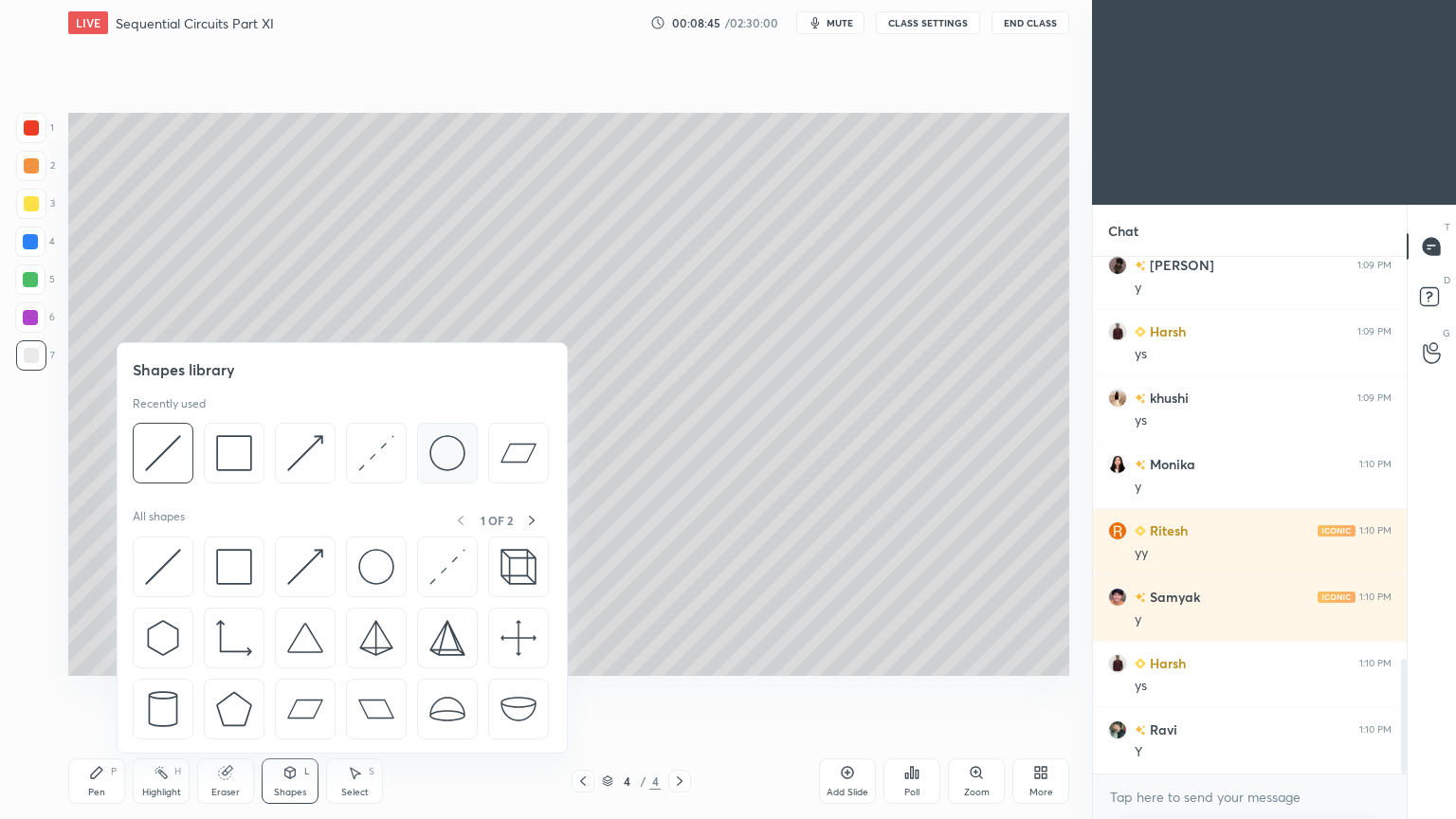 click at bounding box center (447, 453) 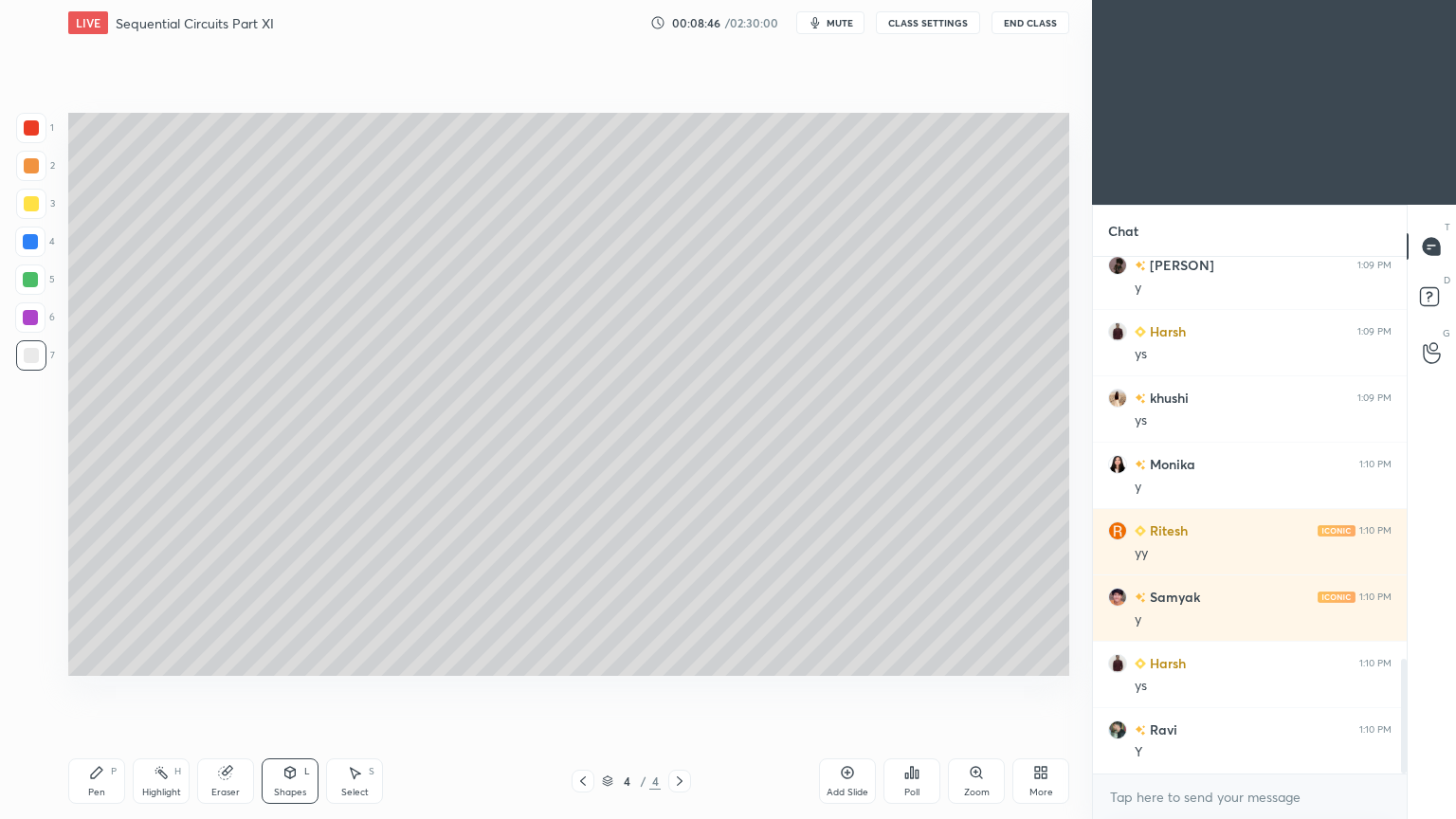 click at bounding box center (31, 355) 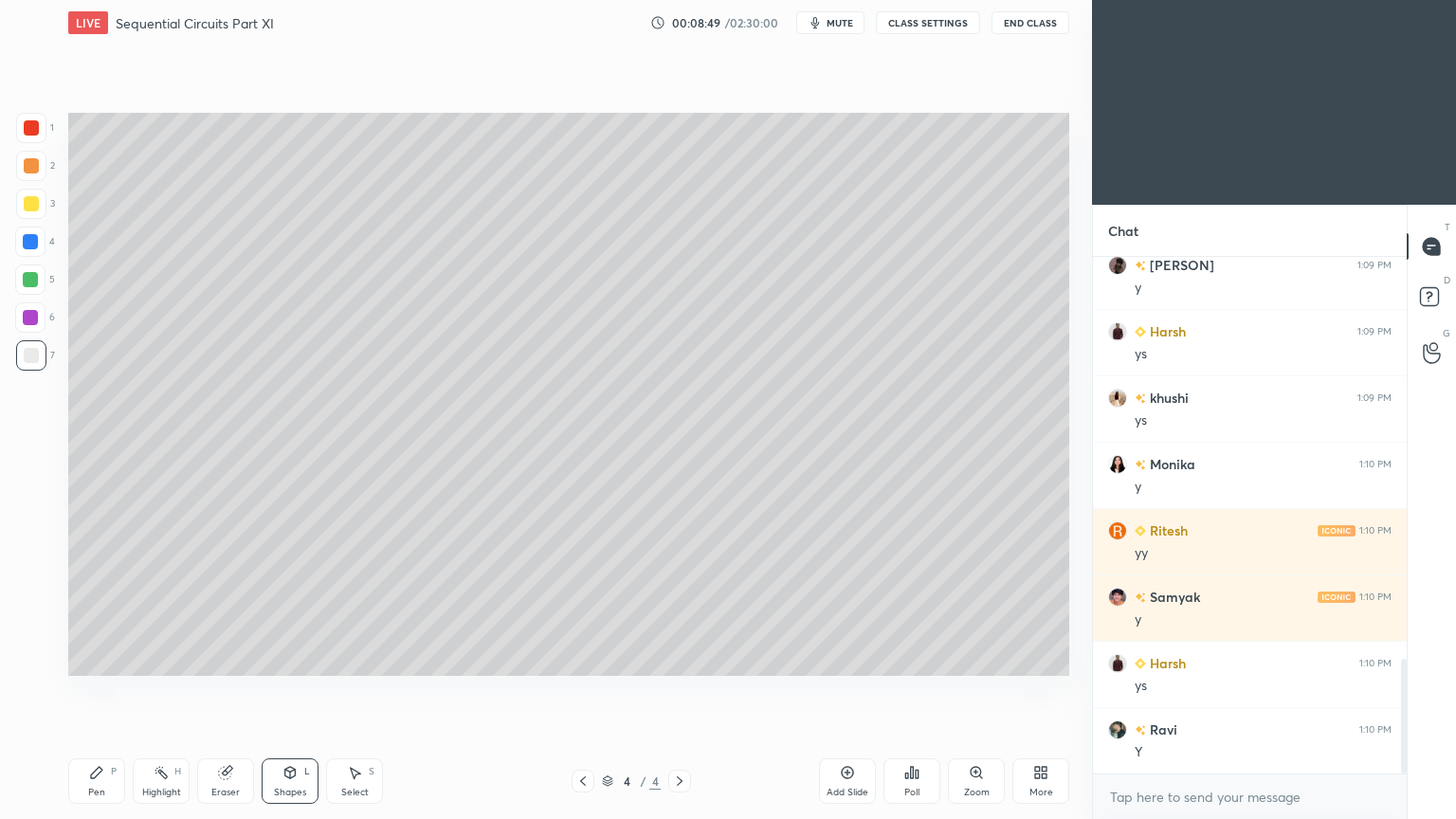click at bounding box center (31, 166) 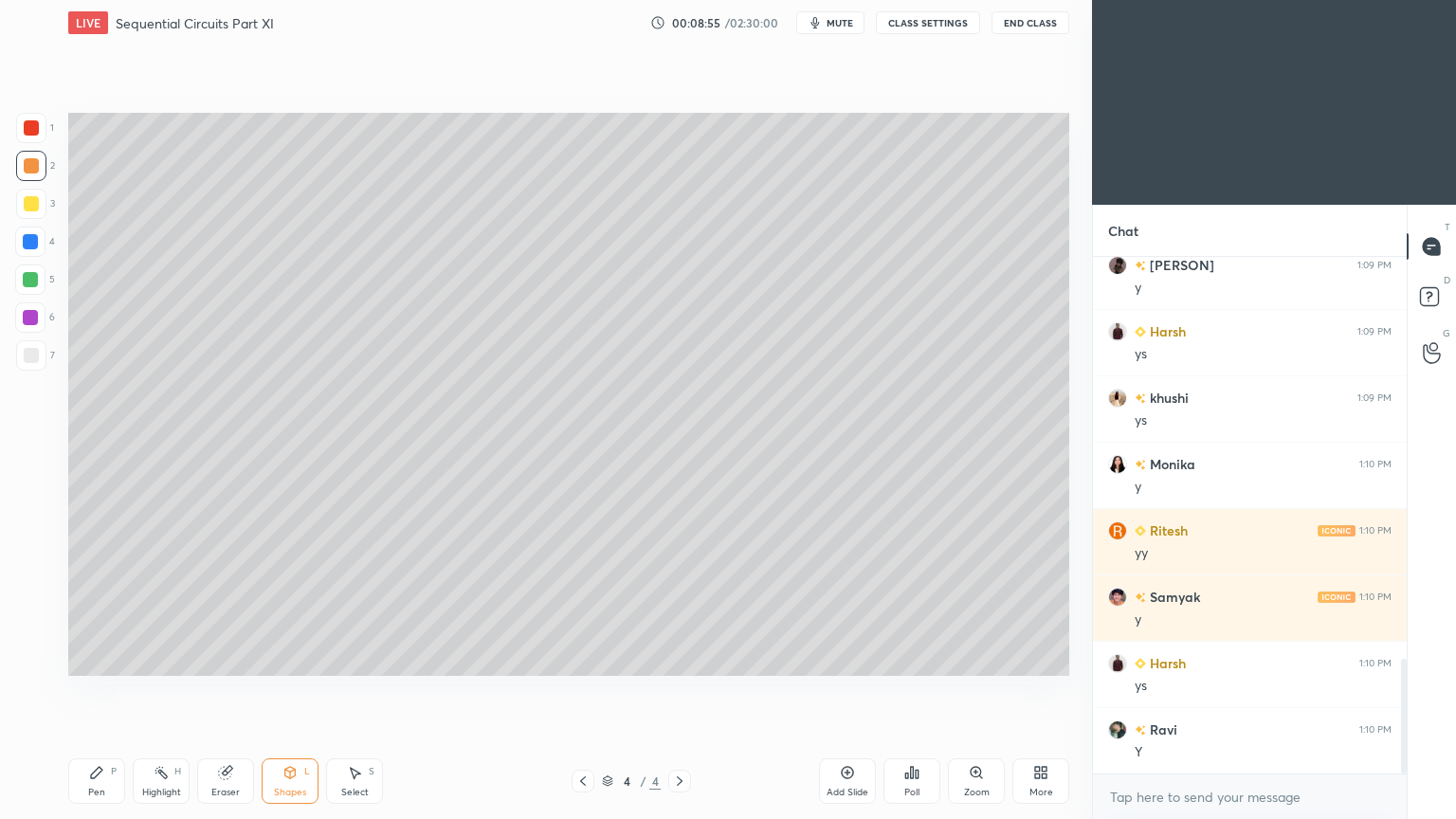 click on "Select" at bounding box center (355, 792) 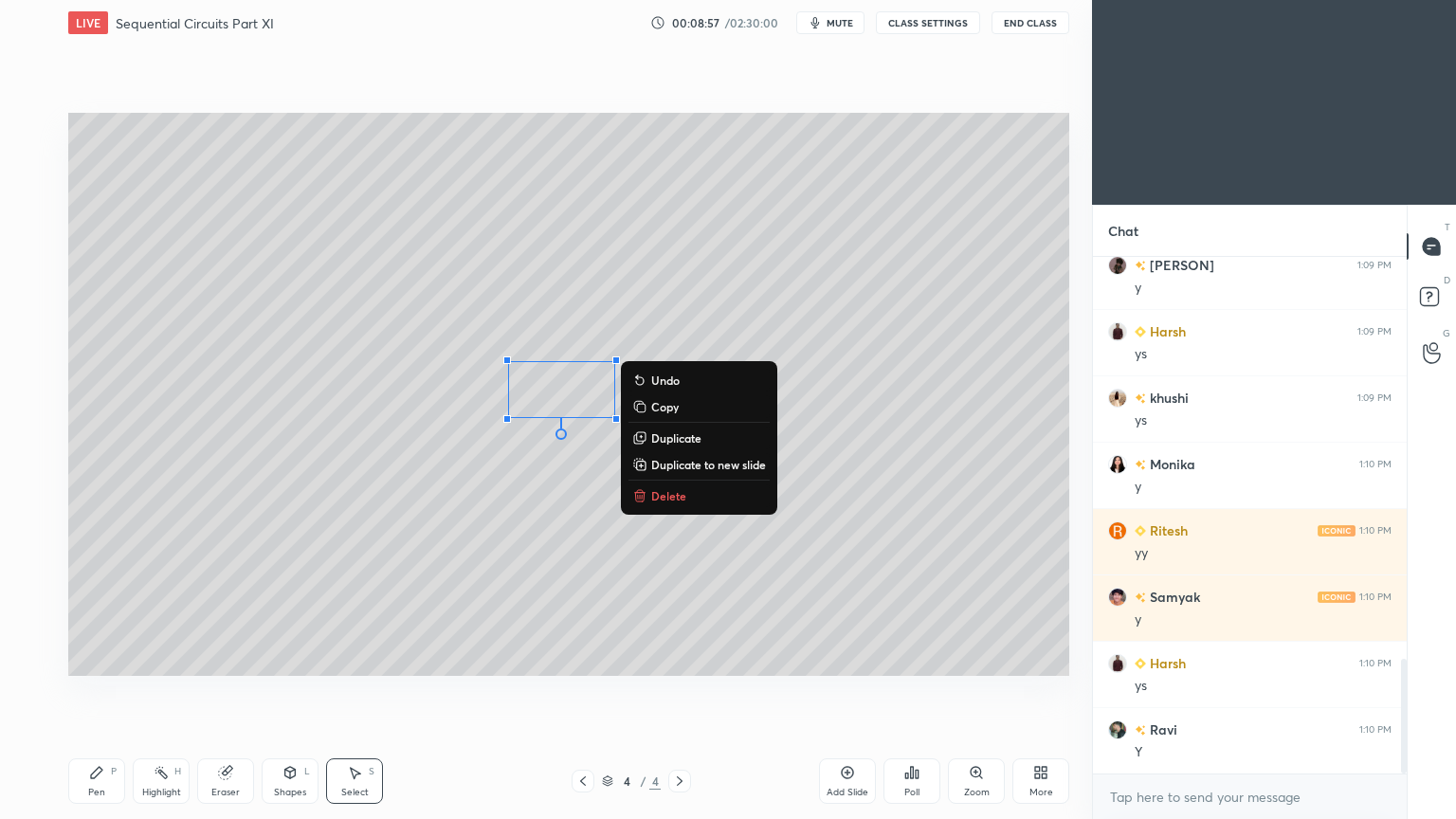 click on "Duplicate" at bounding box center [676, 438] 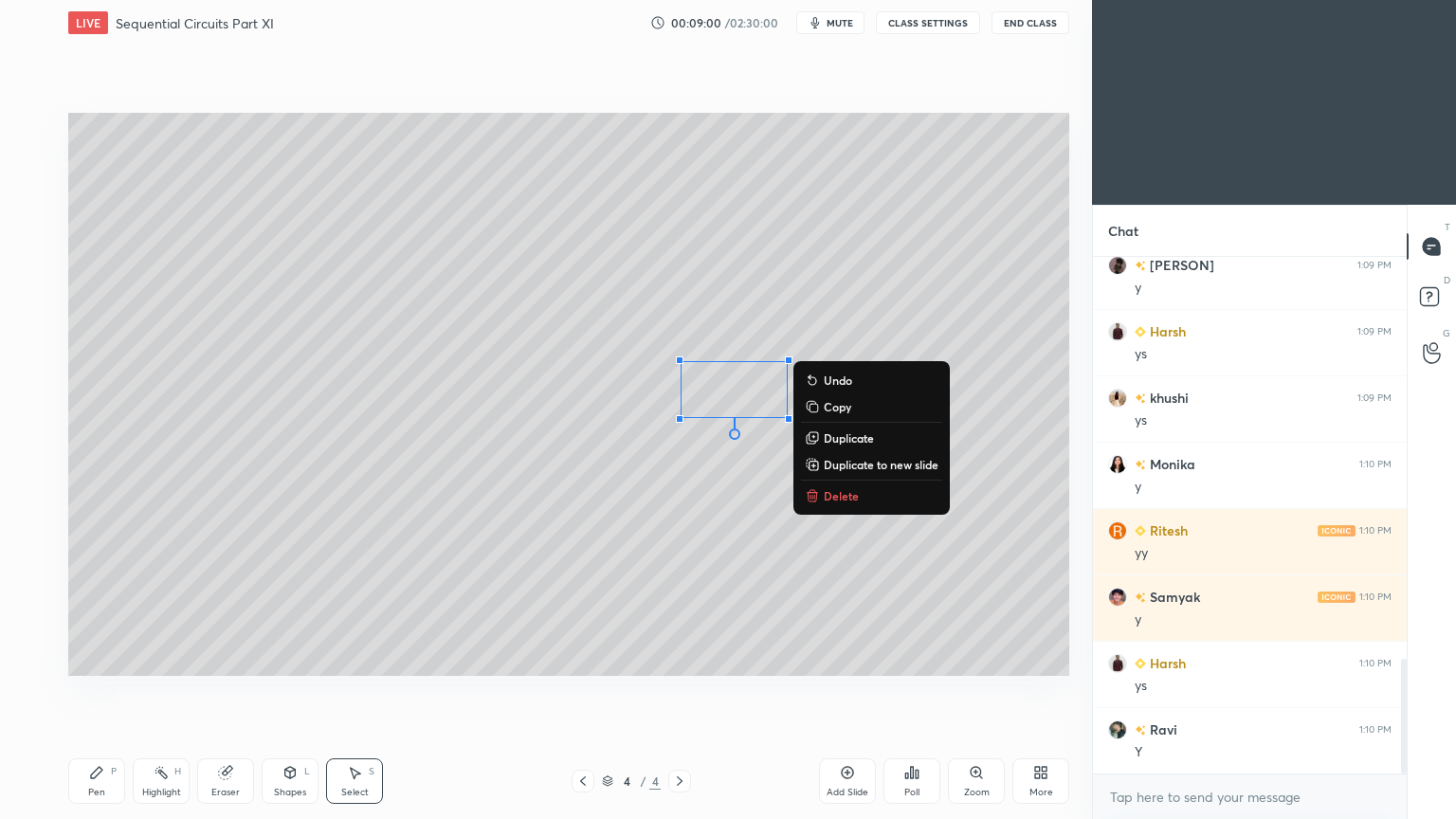 click on "Duplicate" at bounding box center (848, 438) 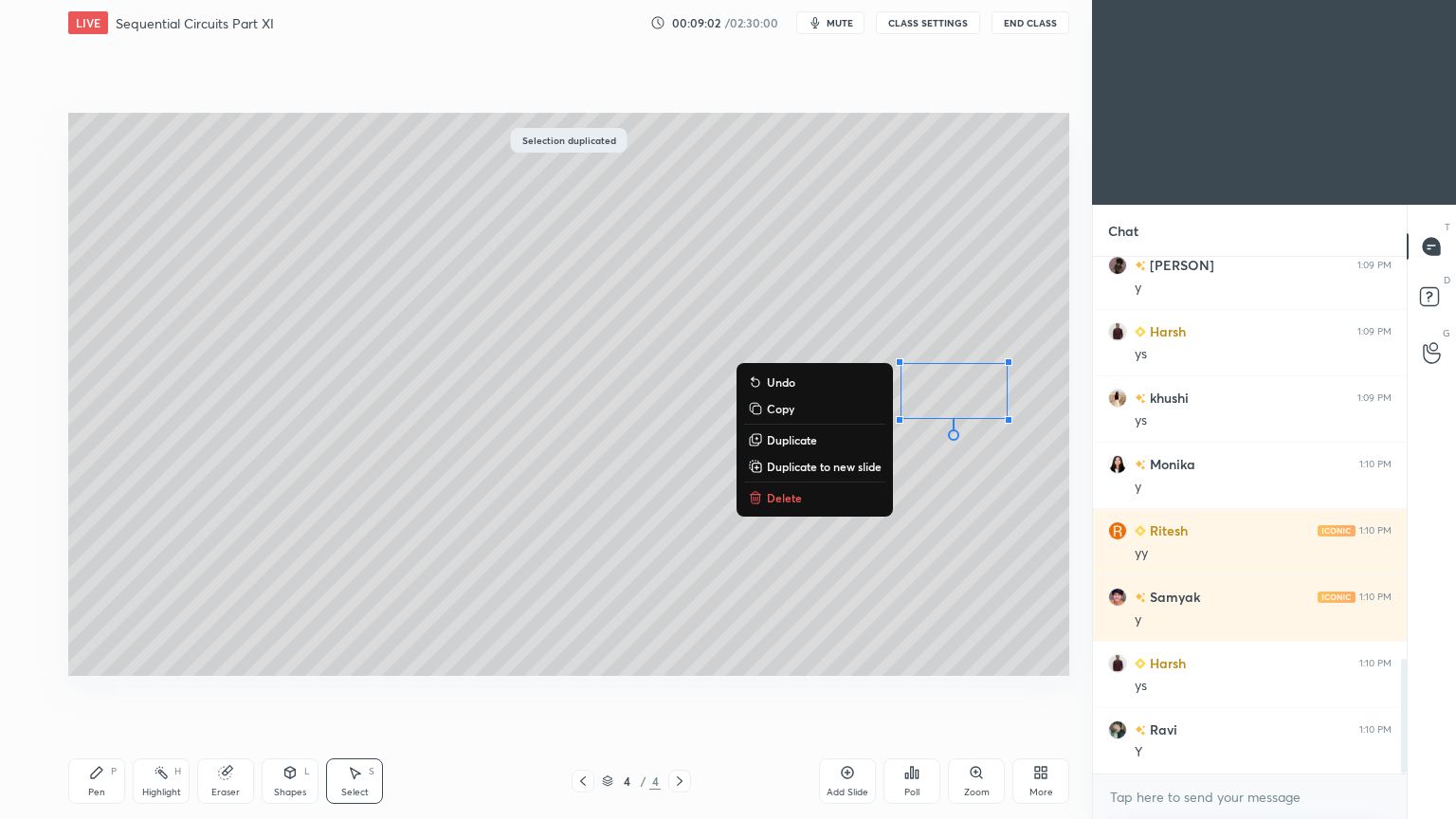 click on "0 ° Undo Copy Duplicate Duplicate to new slide Delete" at bounding box center [569, 394] 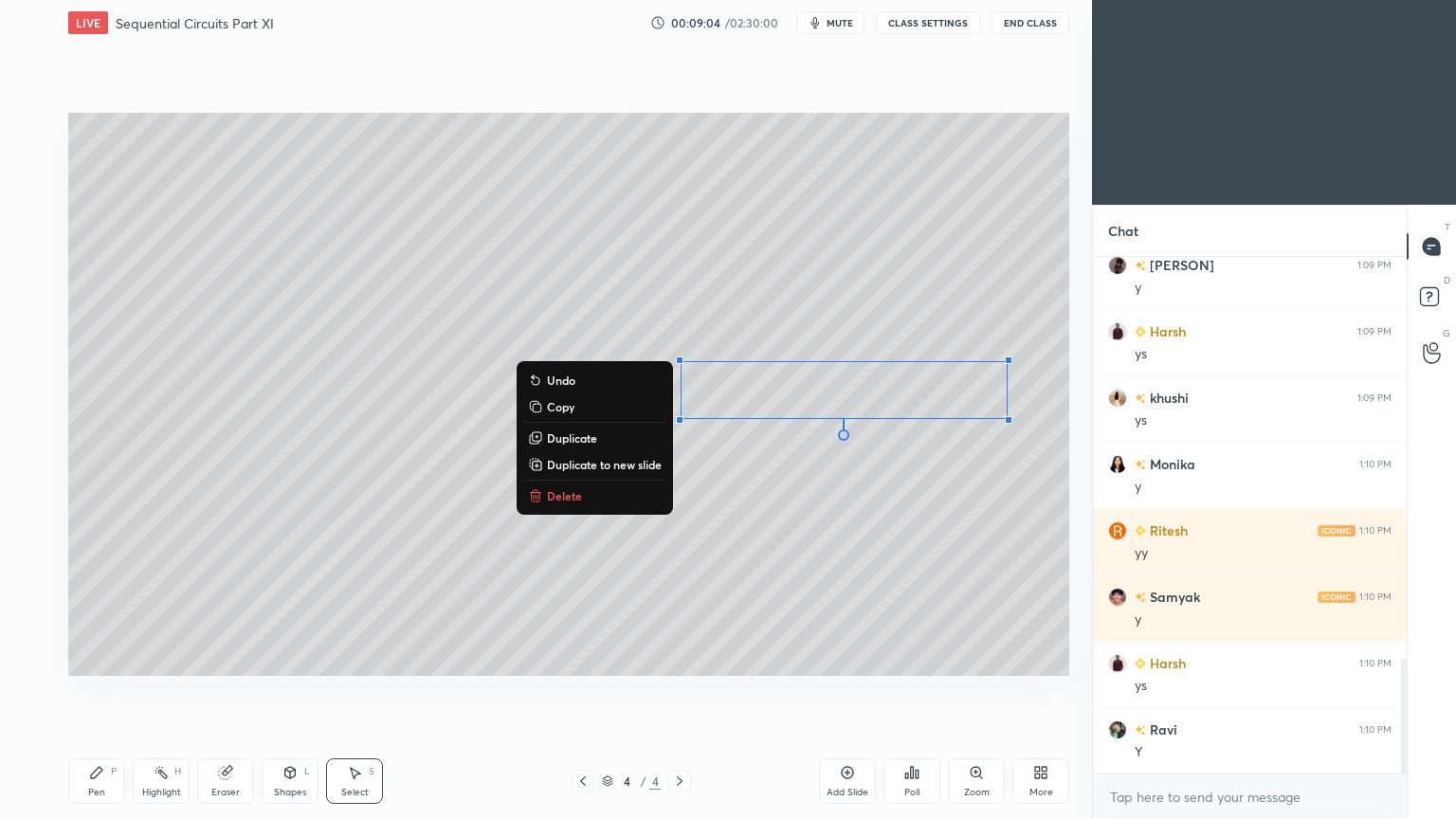 click on "Duplicate" at bounding box center (572, 438) 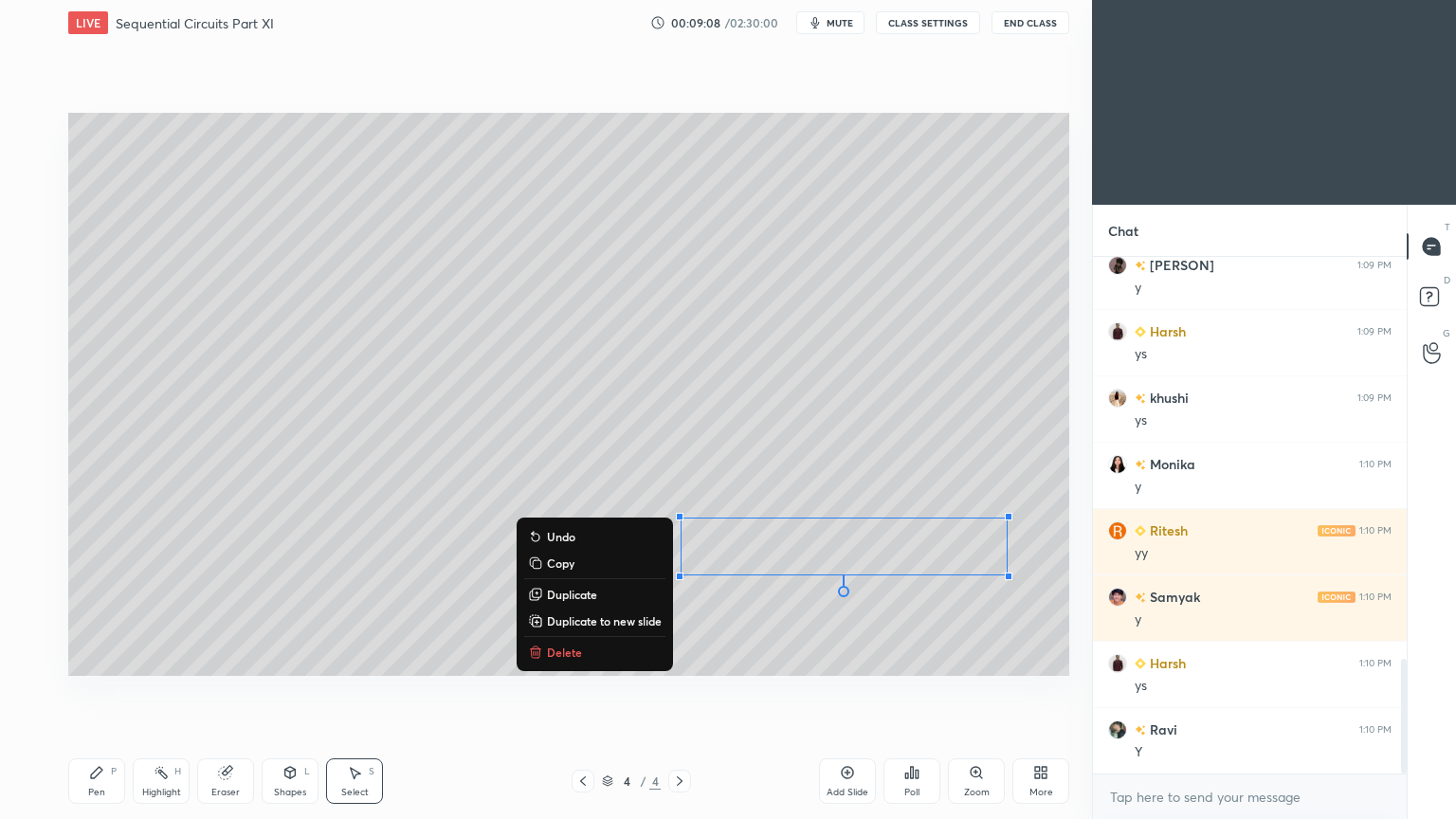click on "Pen P" at bounding box center (97, 781) 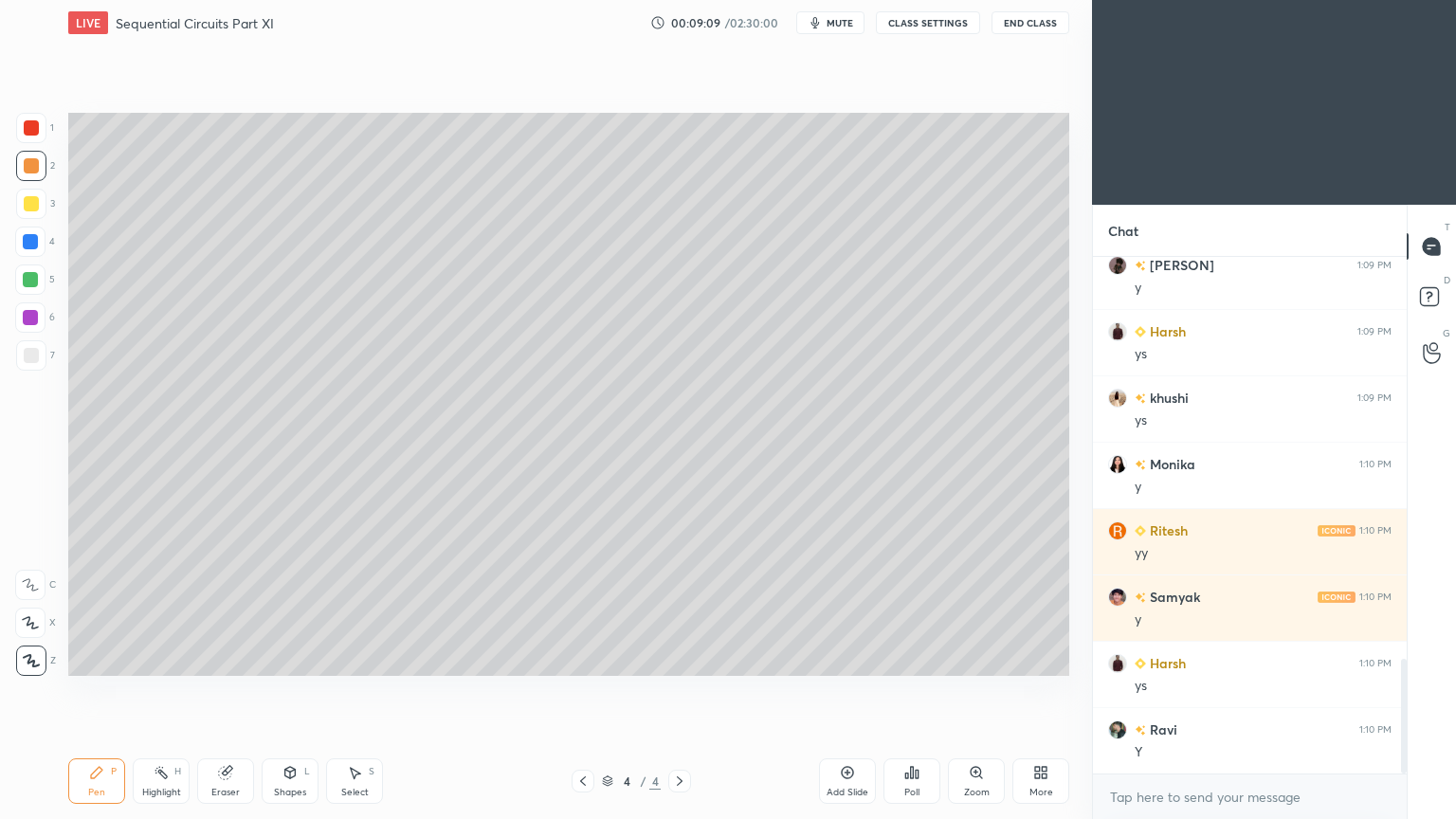 click at bounding box center [31, 355] 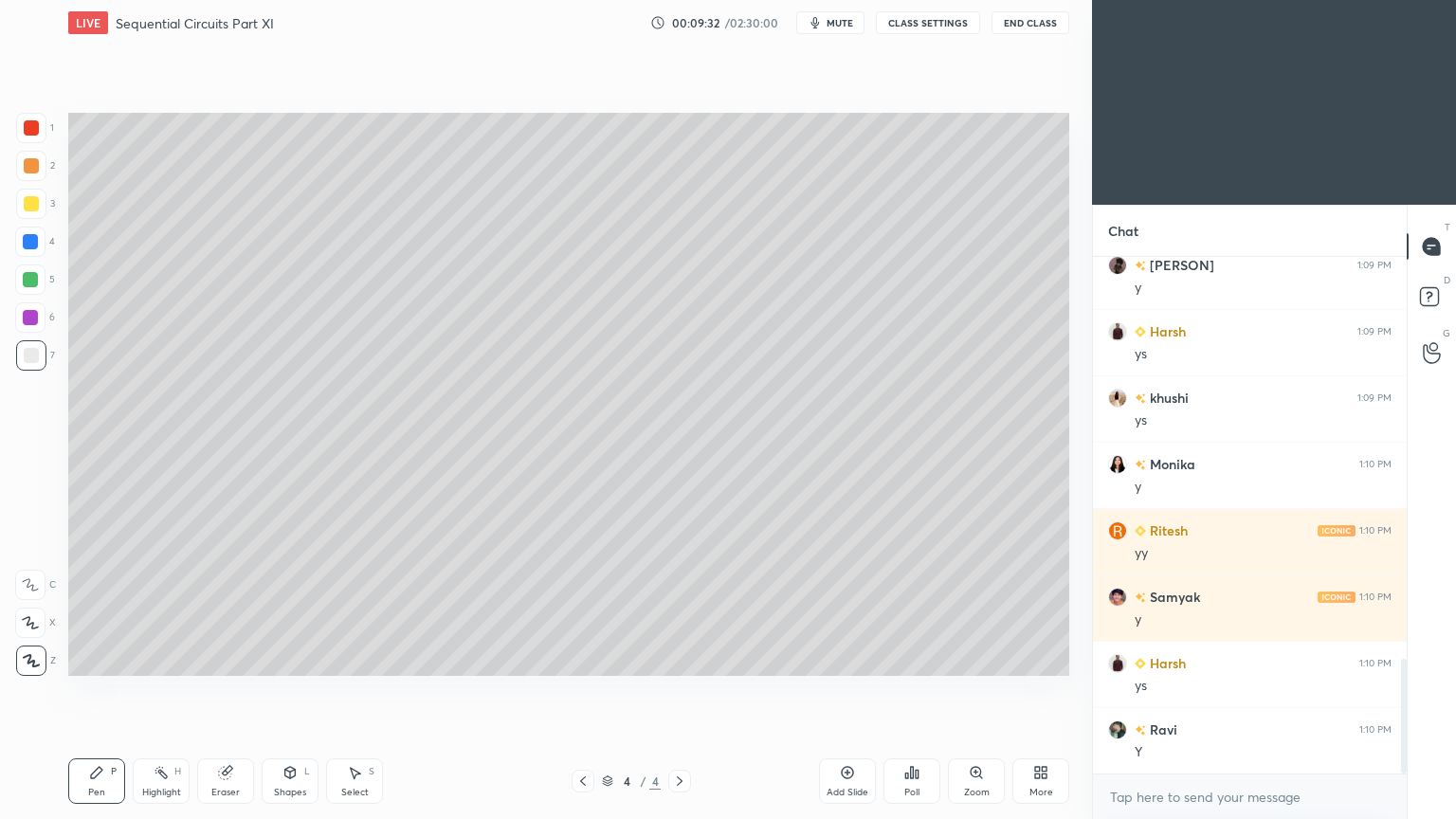 click on "Shapes" at bounding box center (290, 792) 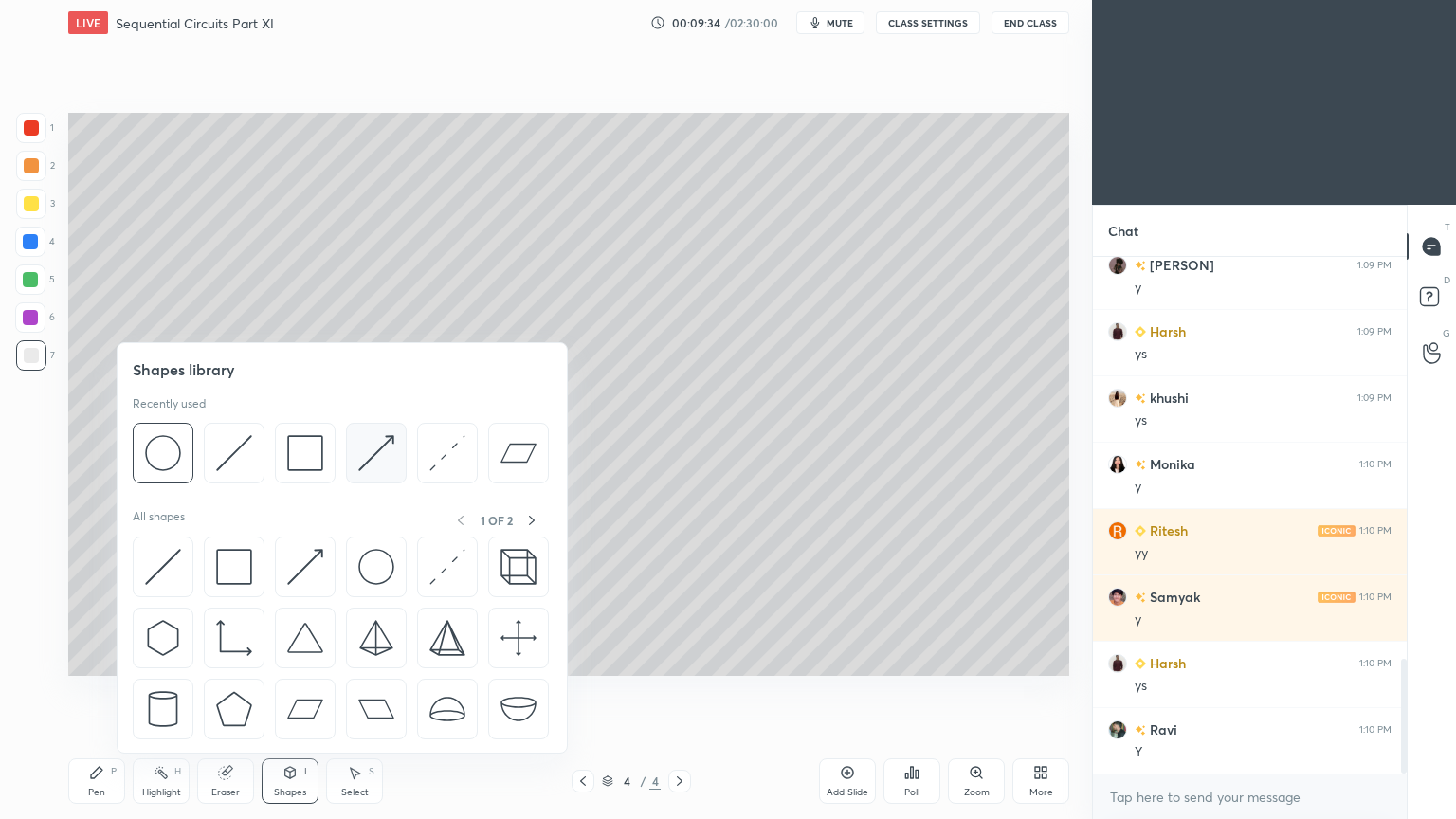 click at bounding box center (376, 453) 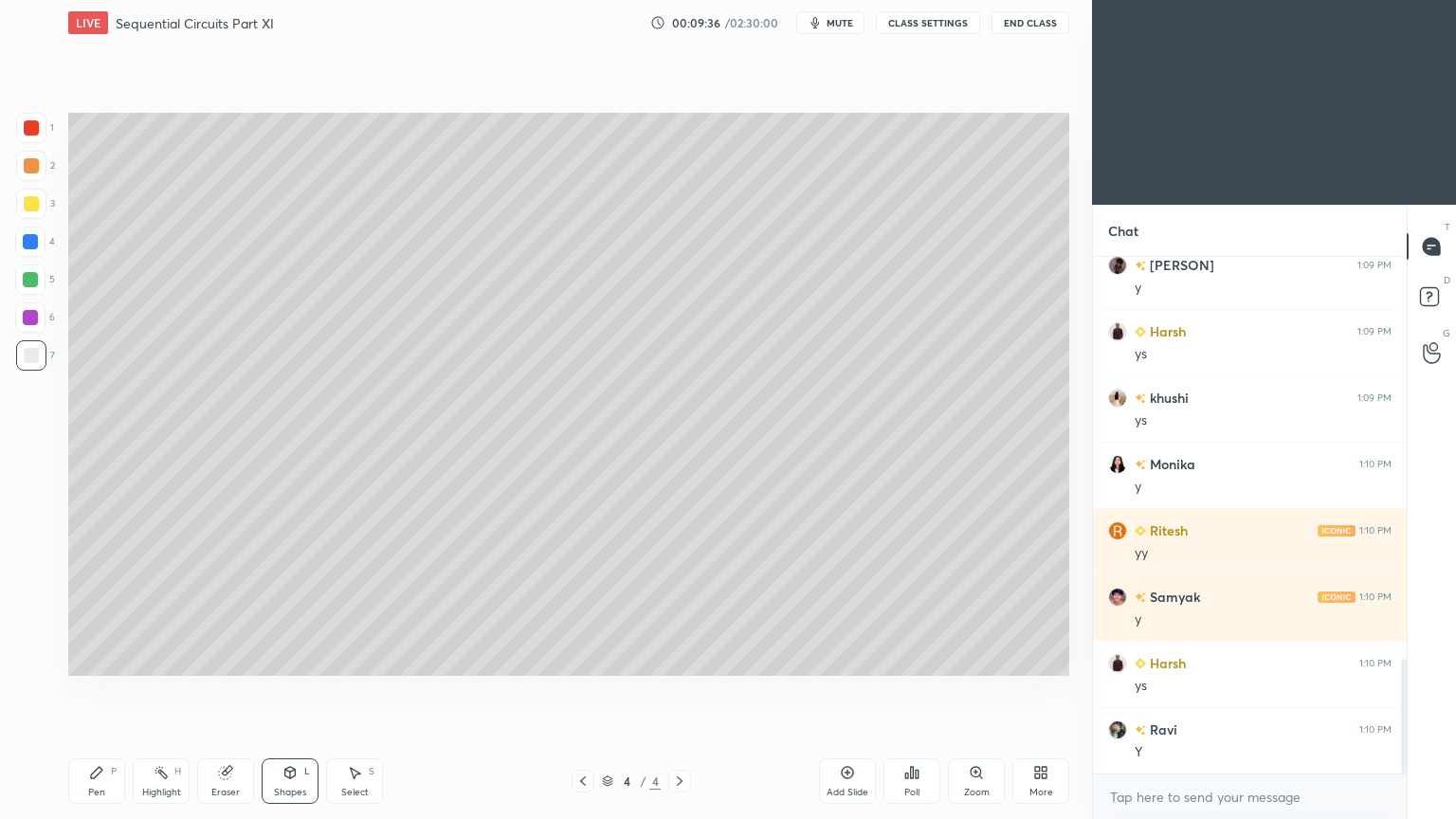 click on "Shapes" at bounding box center (290, 792) 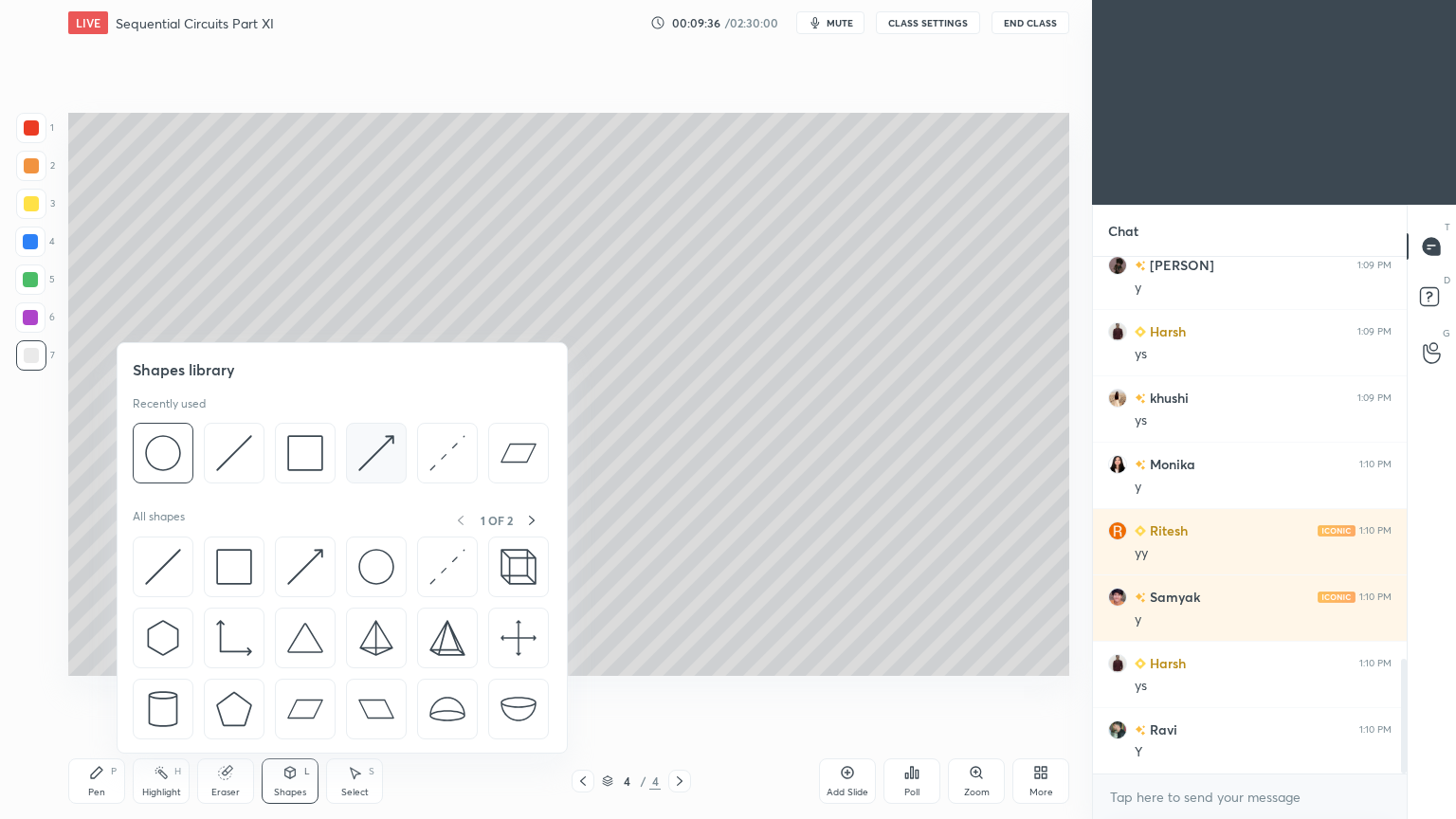 click at bounding box center [376, 453] 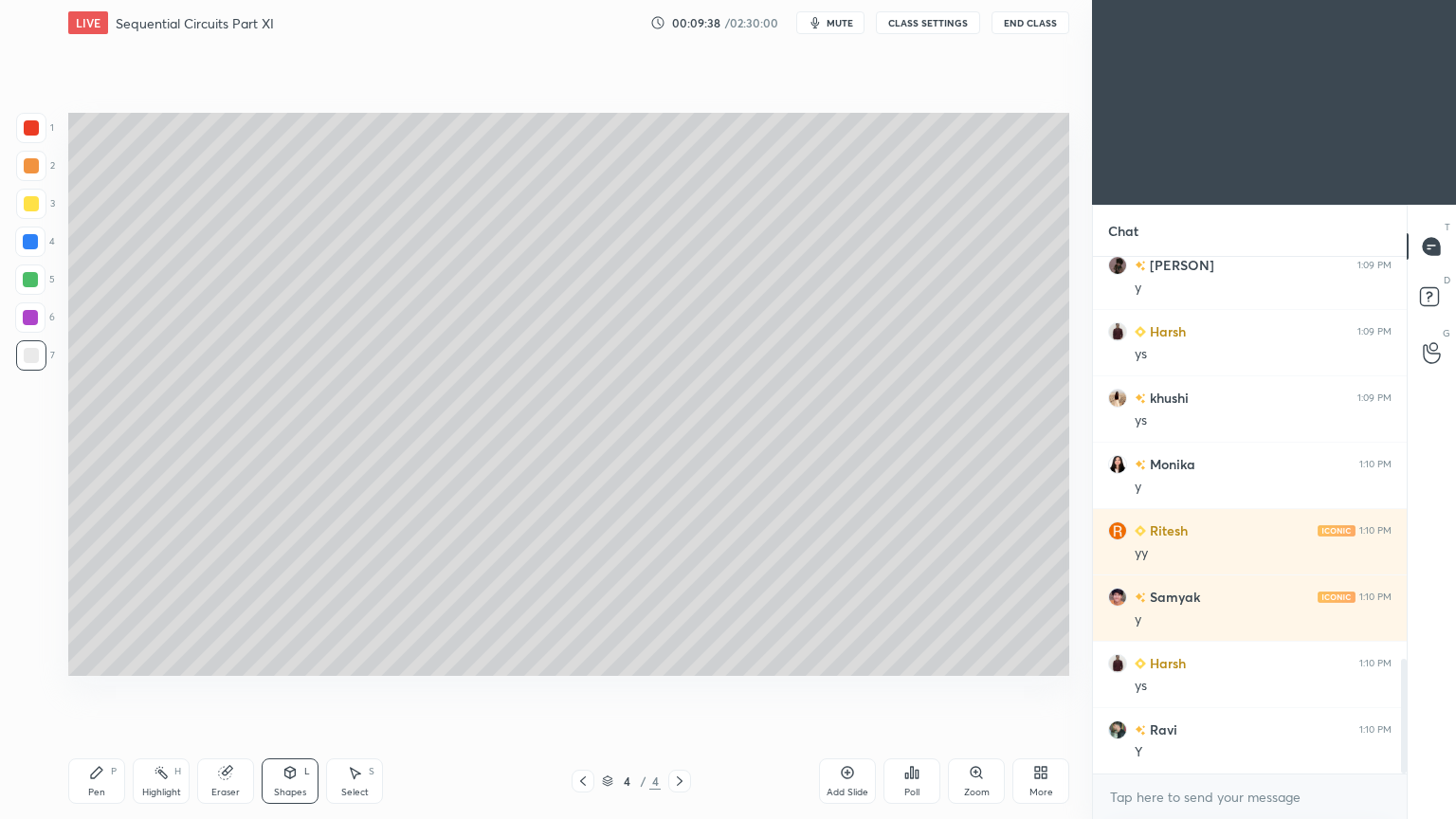 click at bounding box center [30, 280] 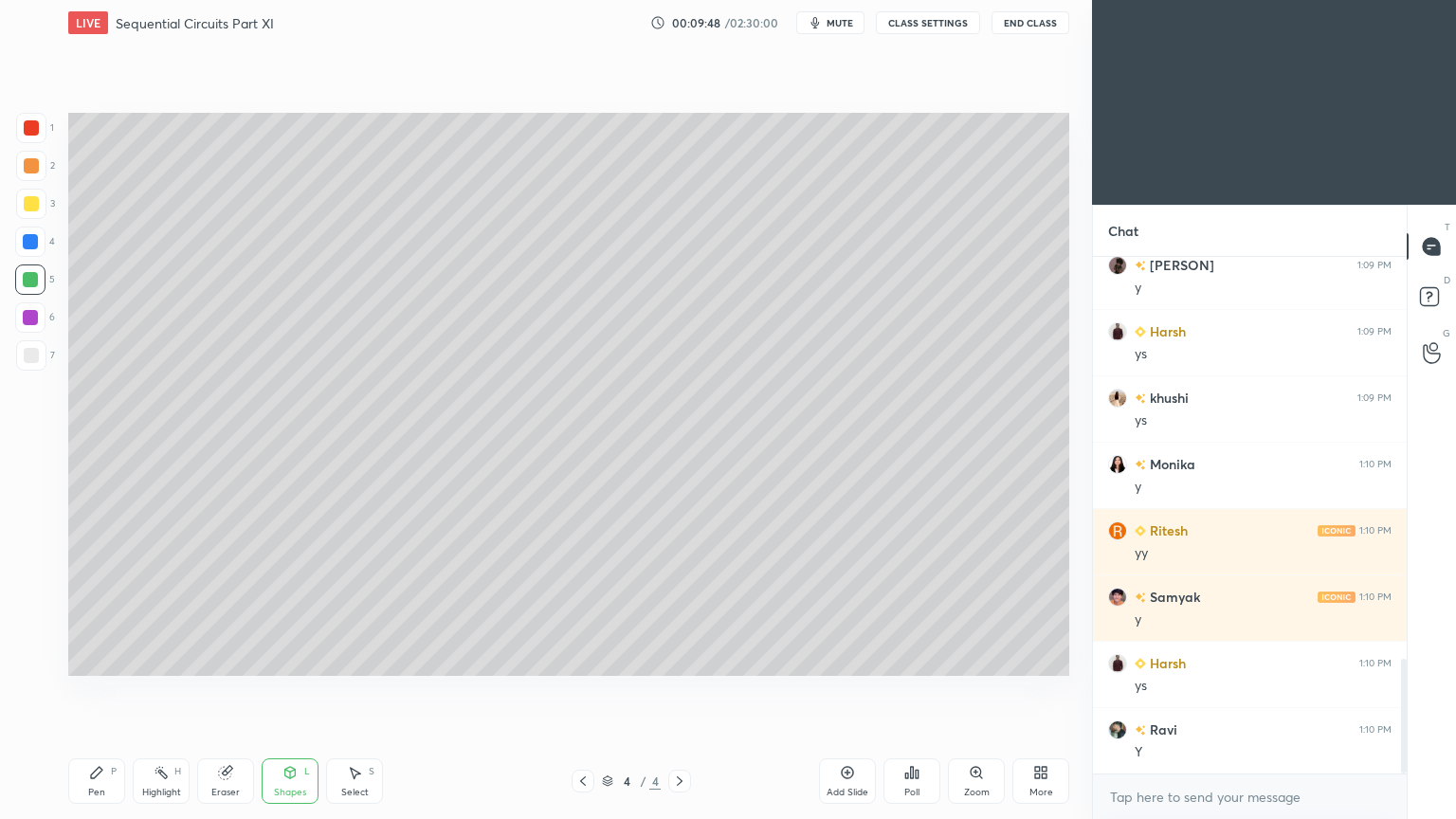 click on "Highlight H" at bounding box center [161, 781] 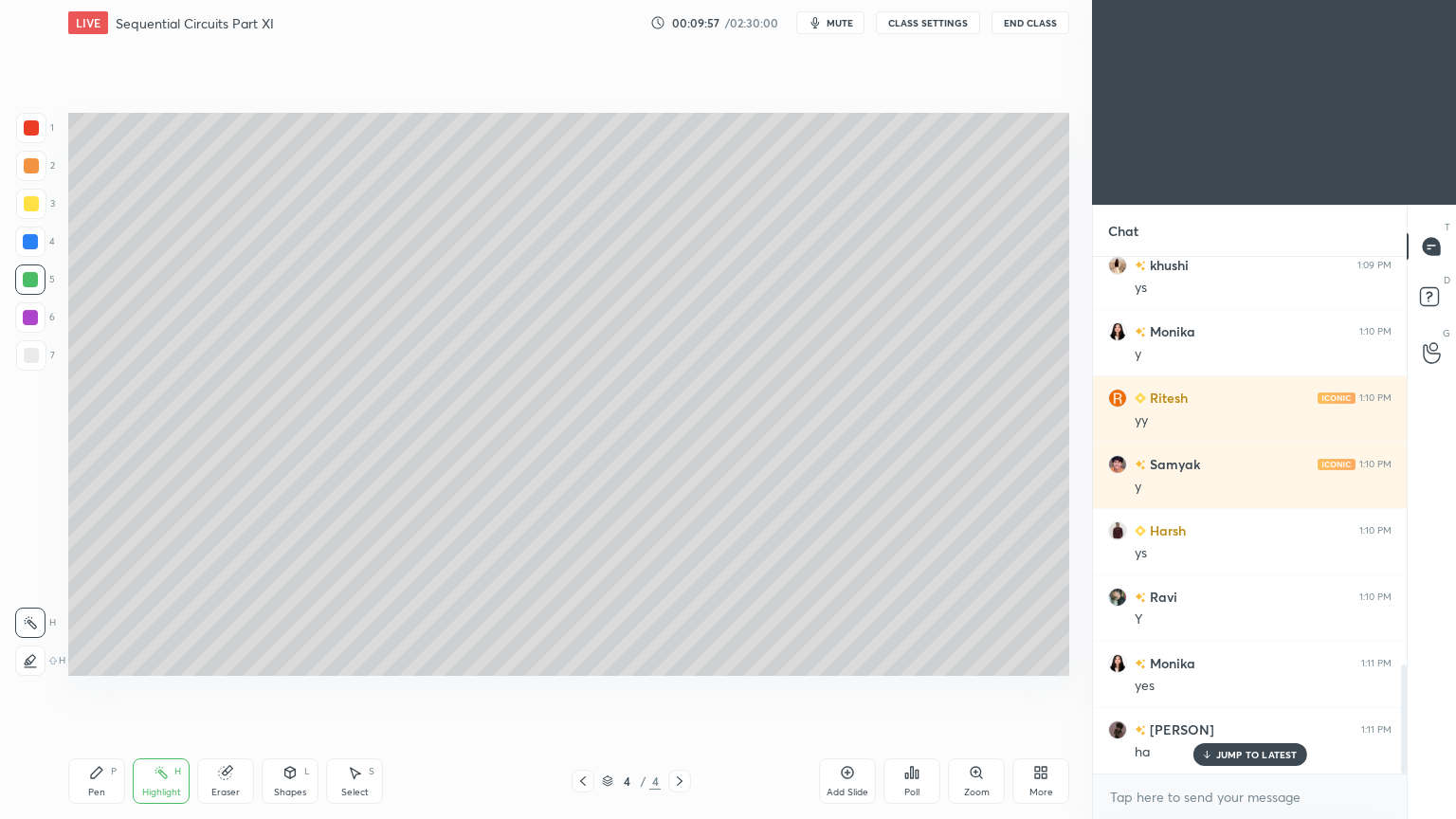 scroll, scrollTop: 2001, scrollLeft: 0, axis: vertical 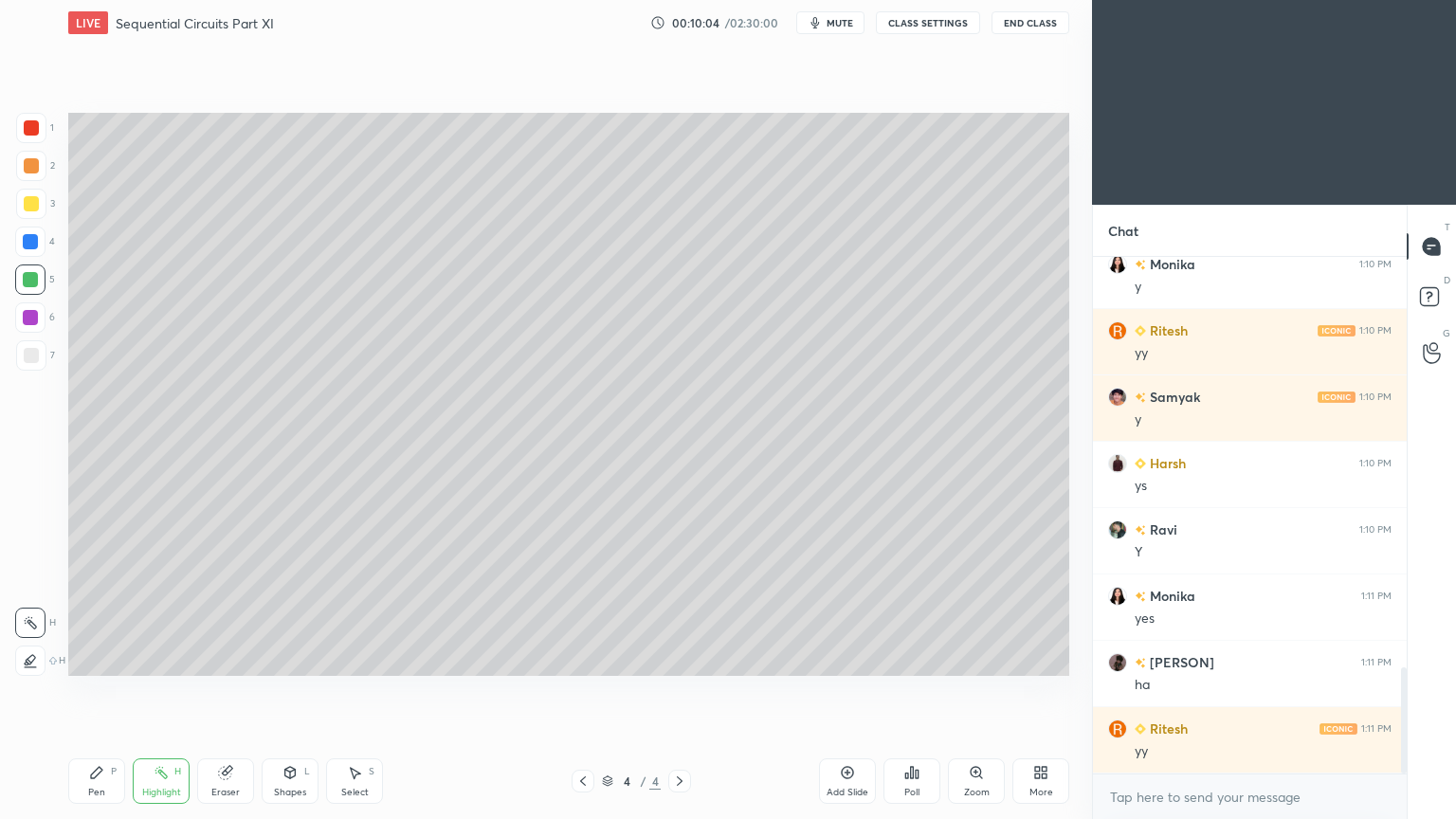 click 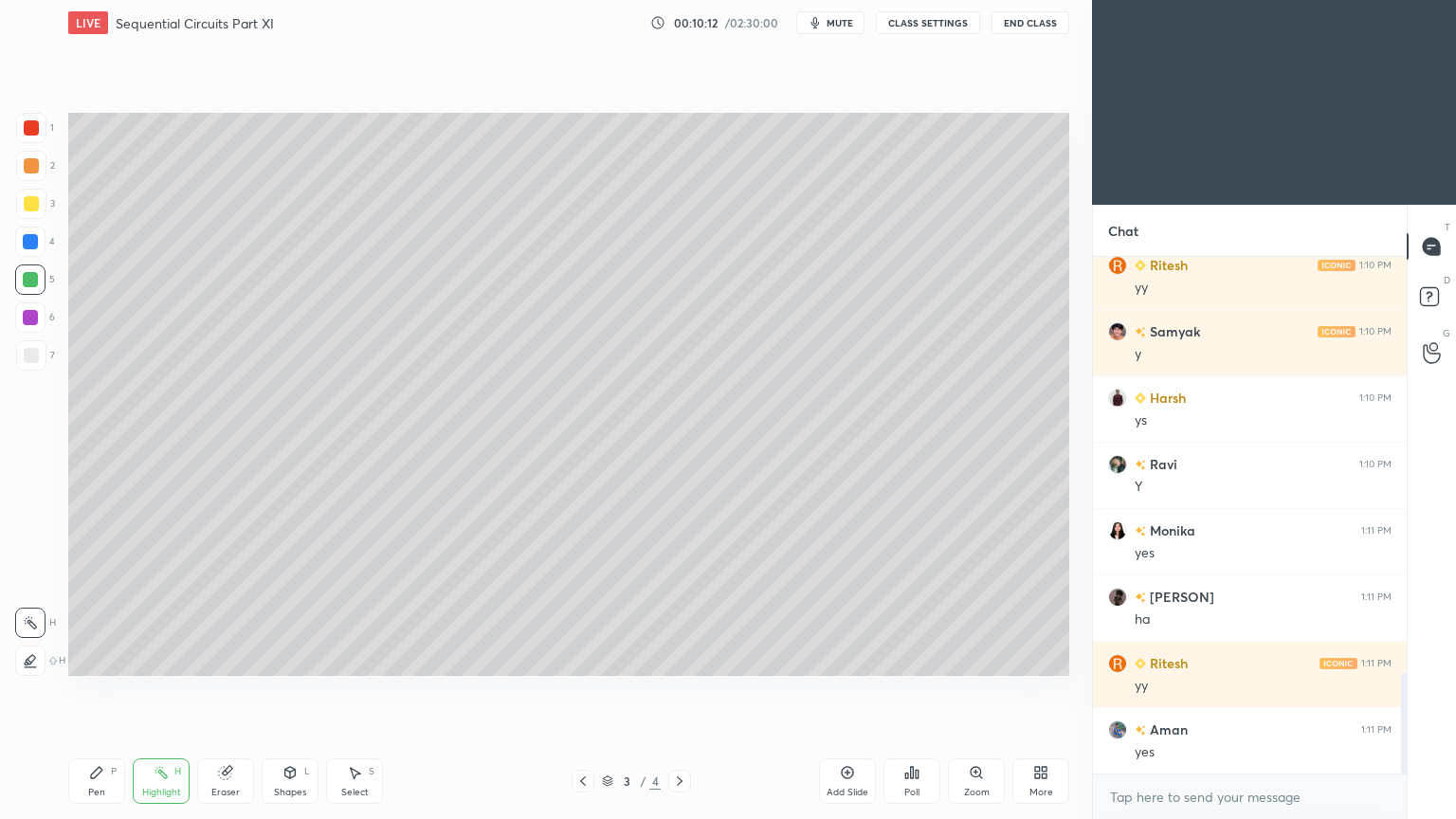scroll, scrollTop: 2134, scrollLeft: 0, axis: vertical 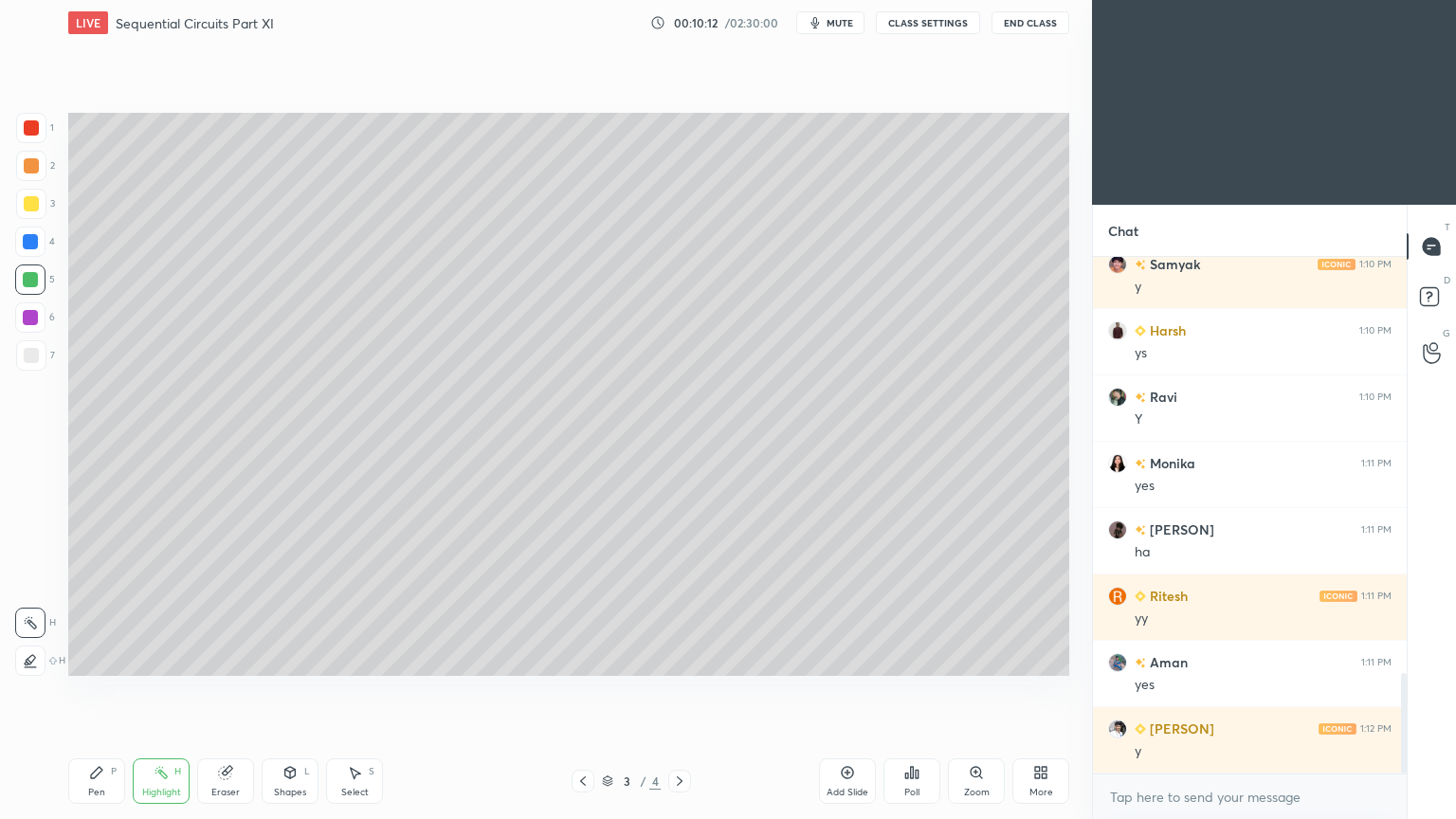 click 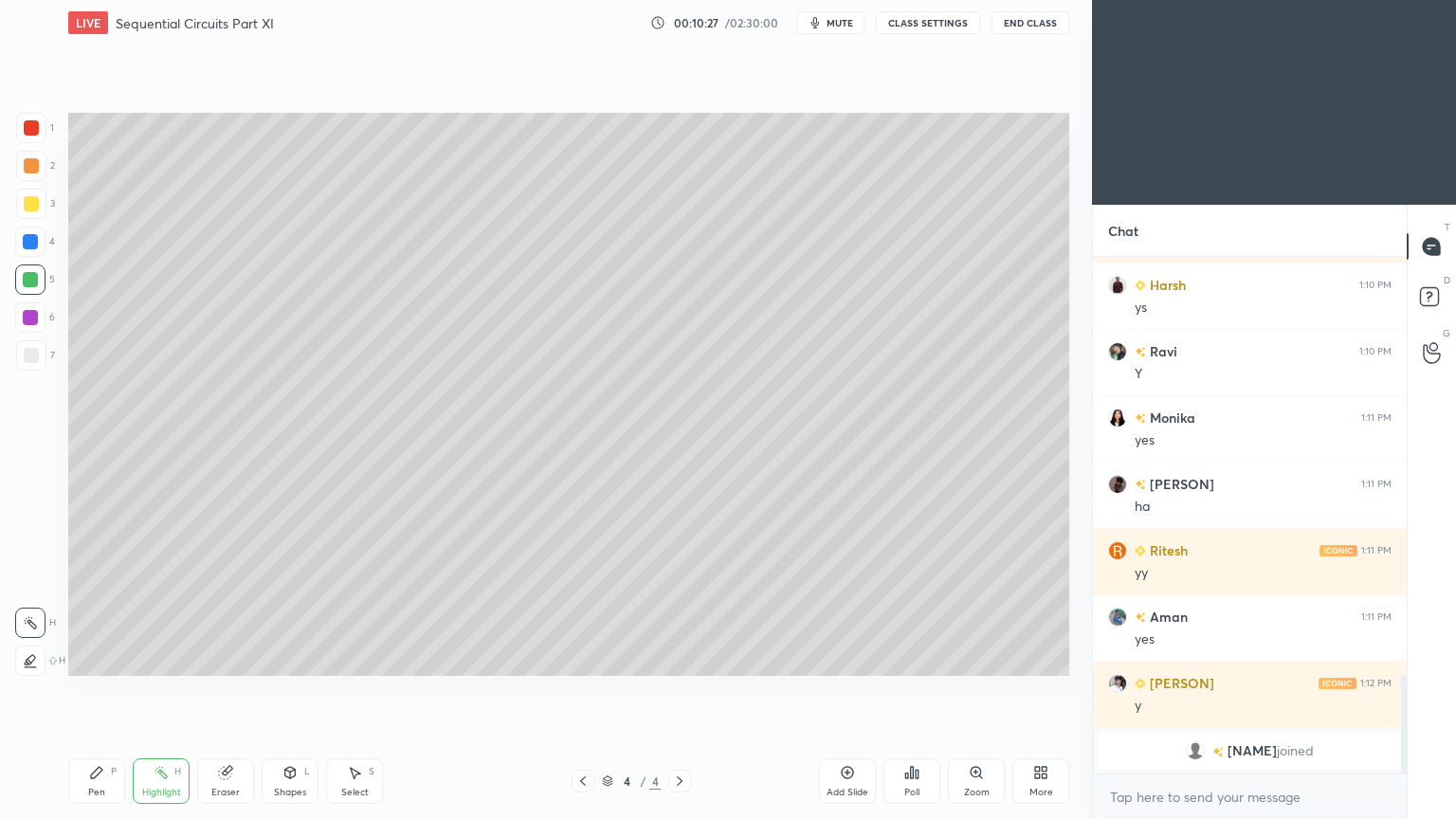 scroll, scrollTop: 1899, scrollLeft: 0, axis: vertical 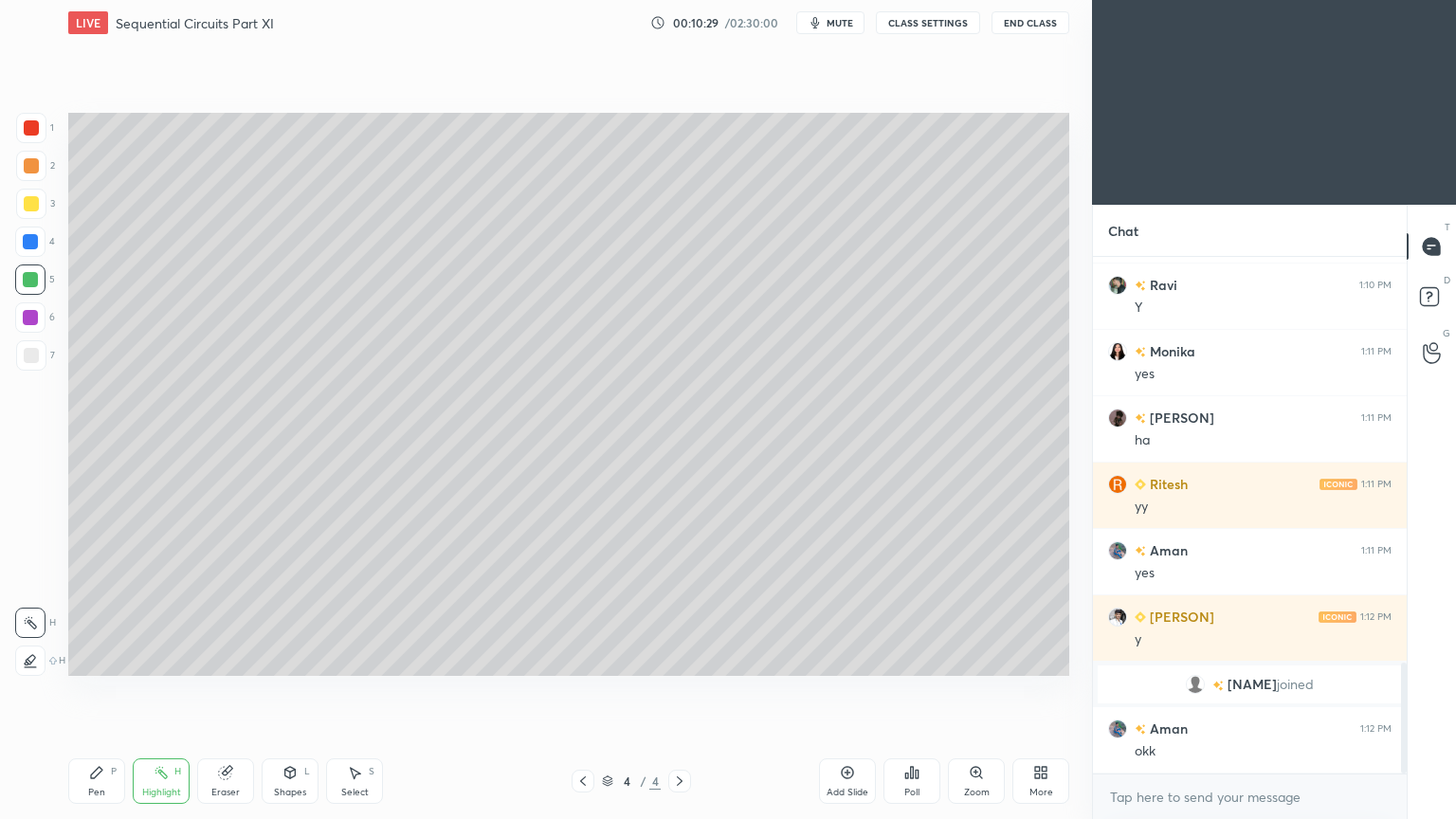 click on "Pen" at bounding box center [97, 792] 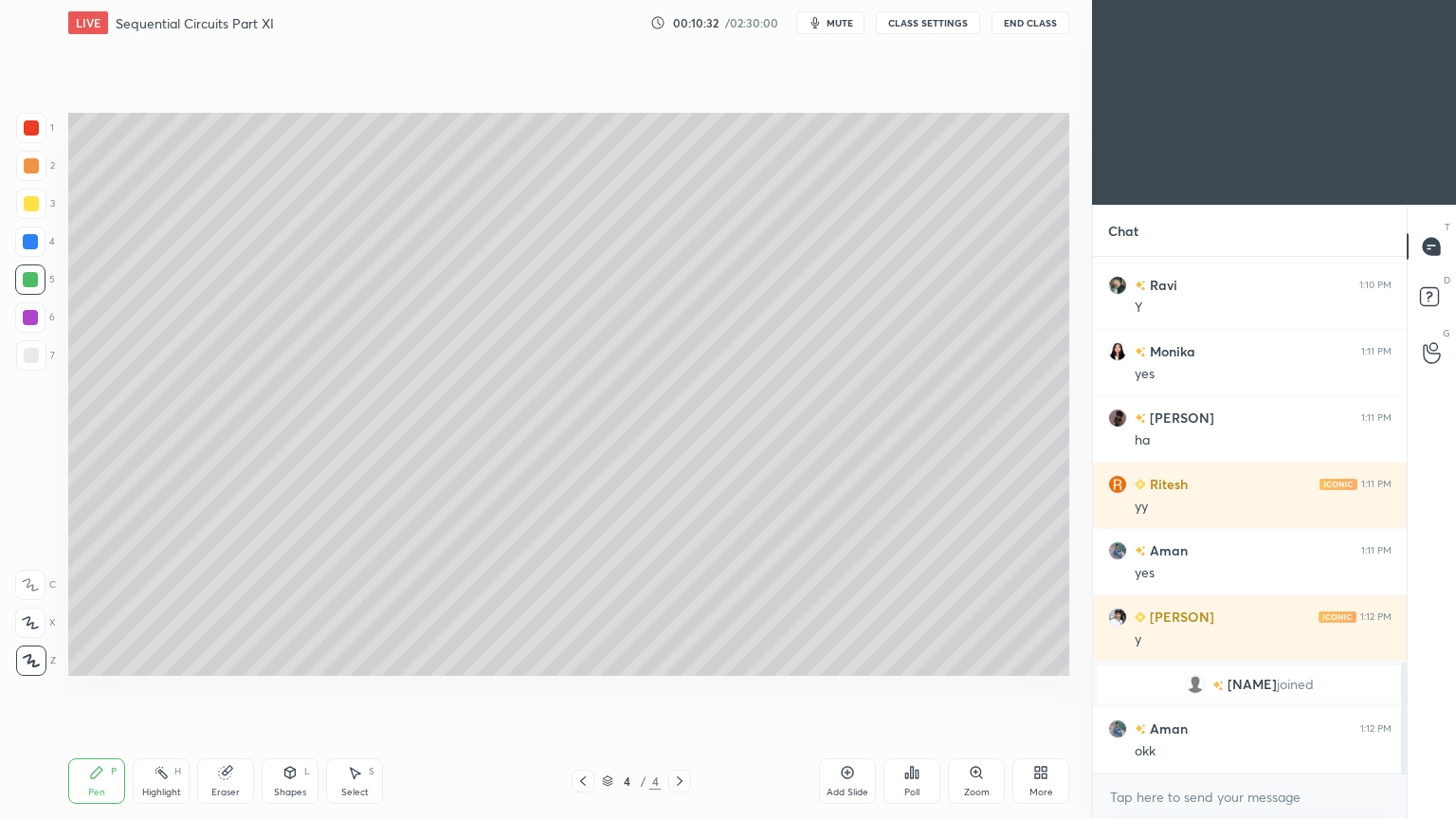 click at bounding box center (31, 128) 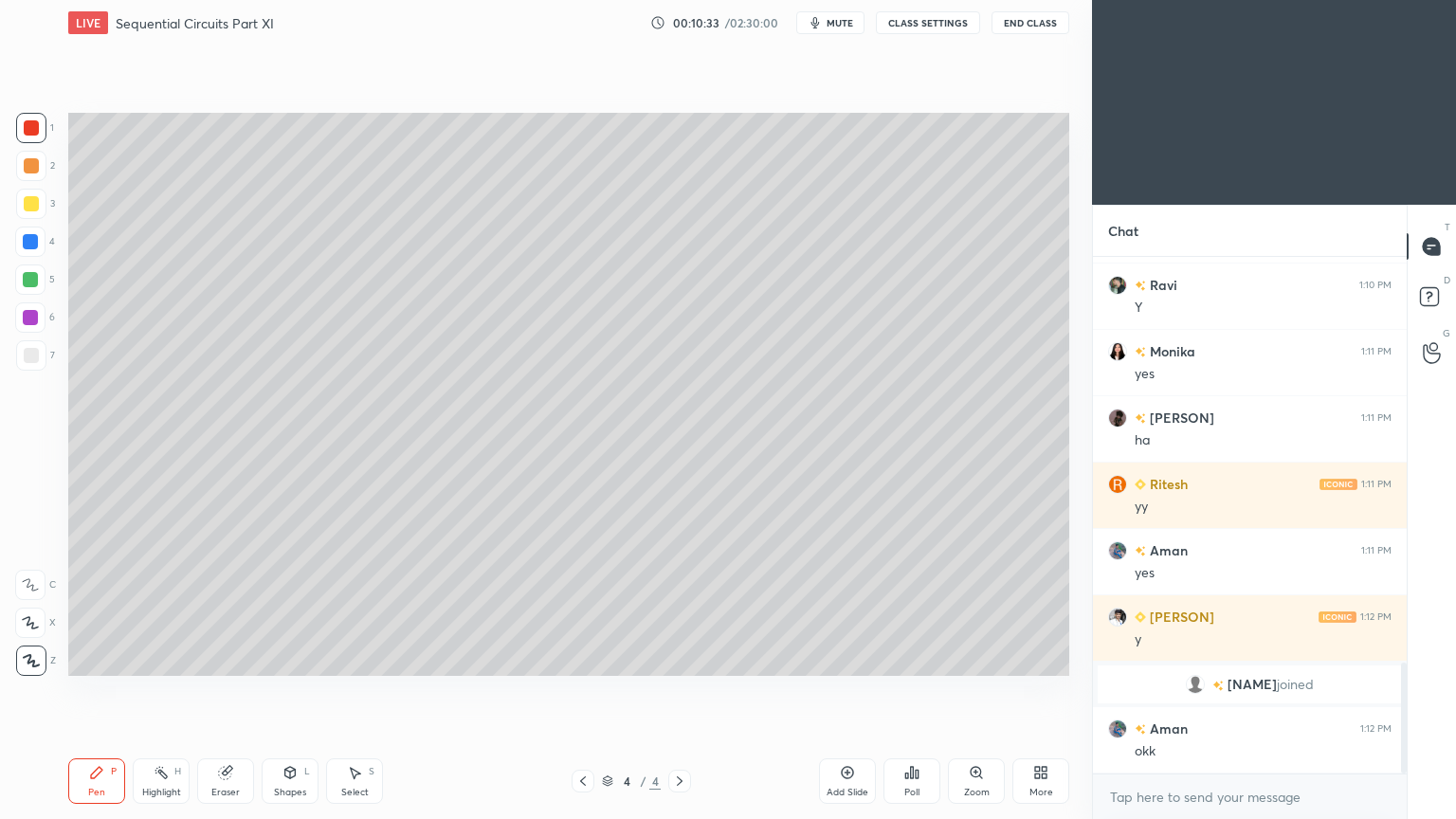 click 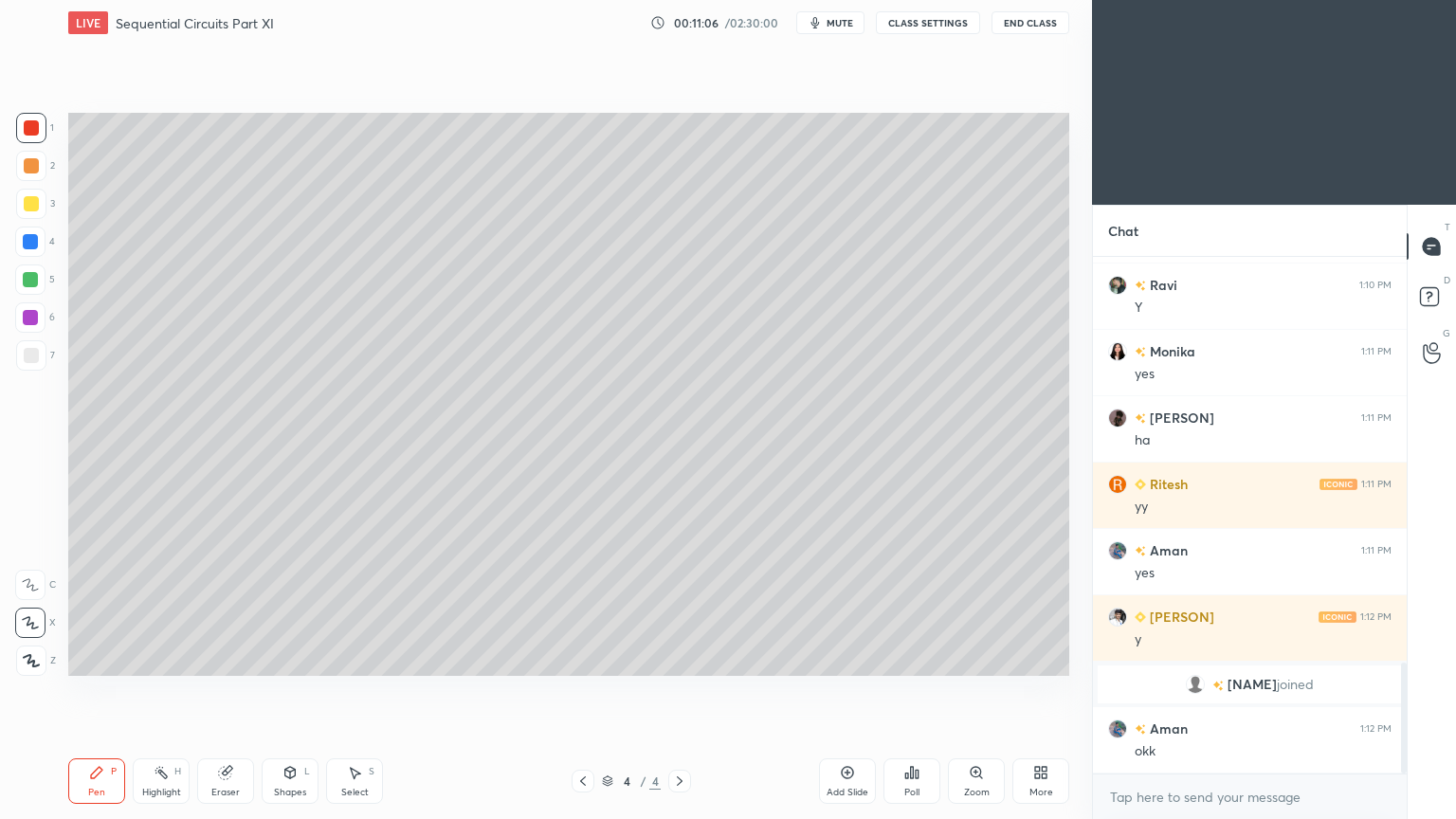 click at bounding box center (31, 204) 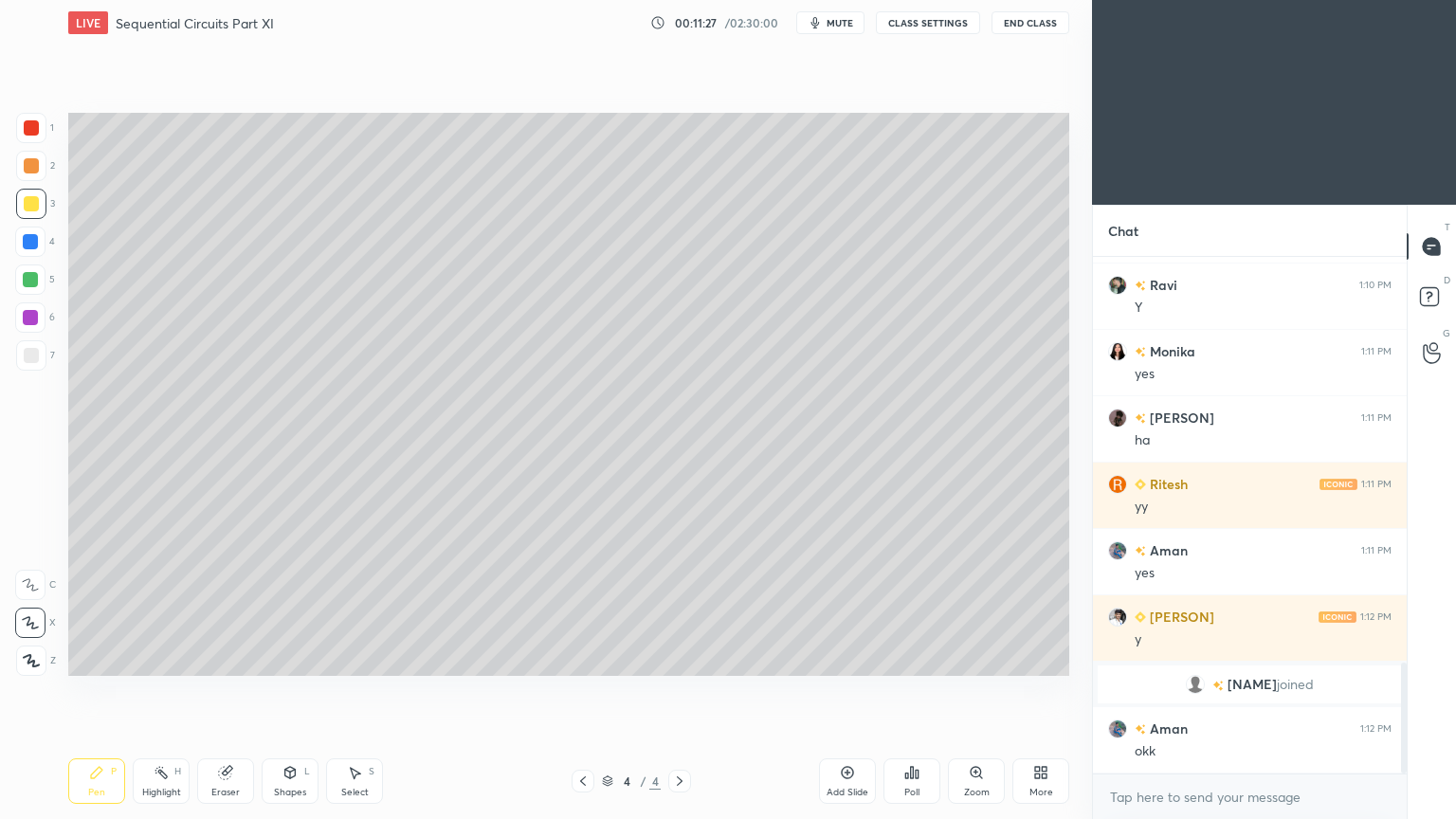 click on "Select S" at bounding box center [355, 781] 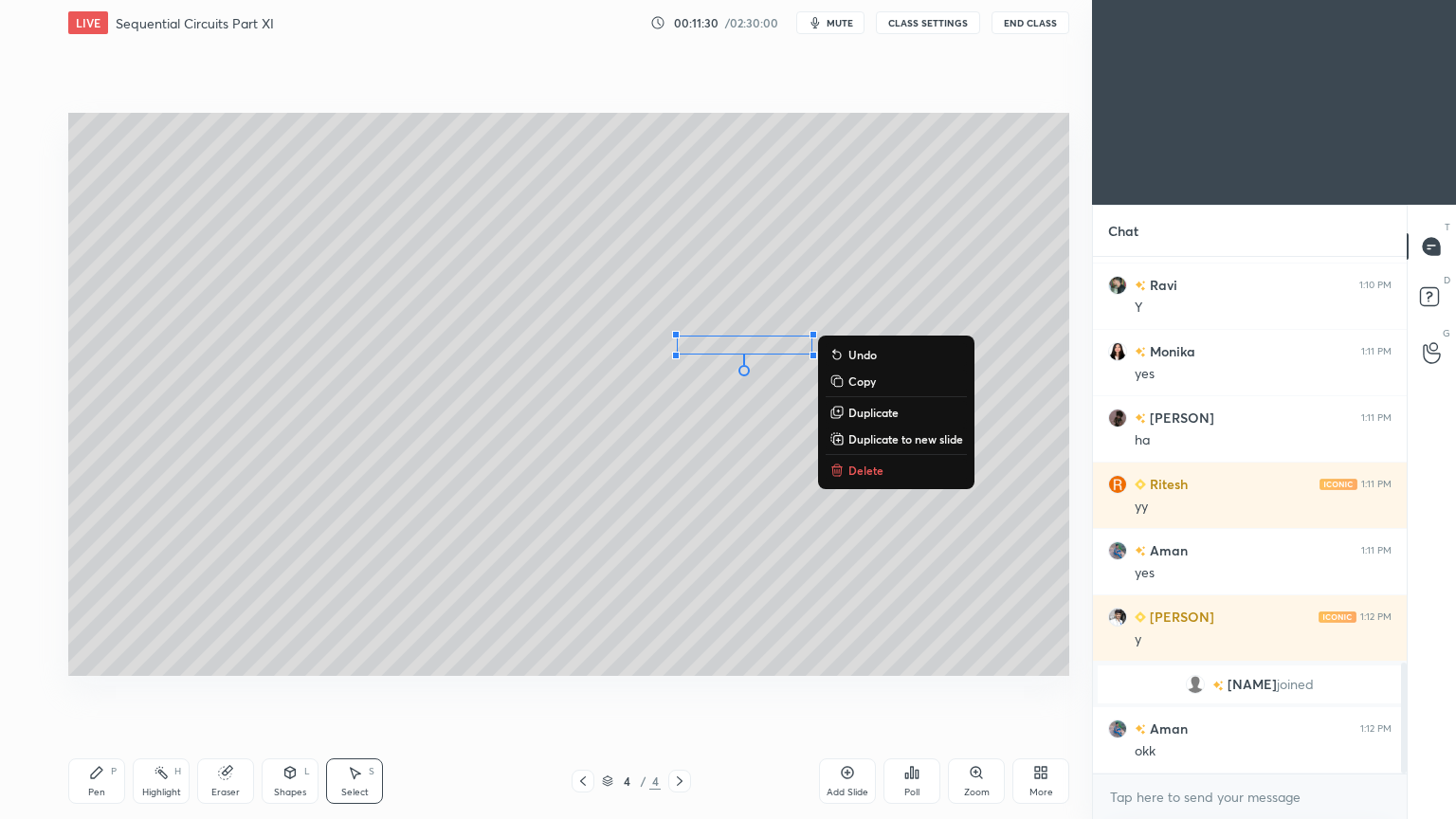 click on "Duplicate" at bounding box center (873, 412) 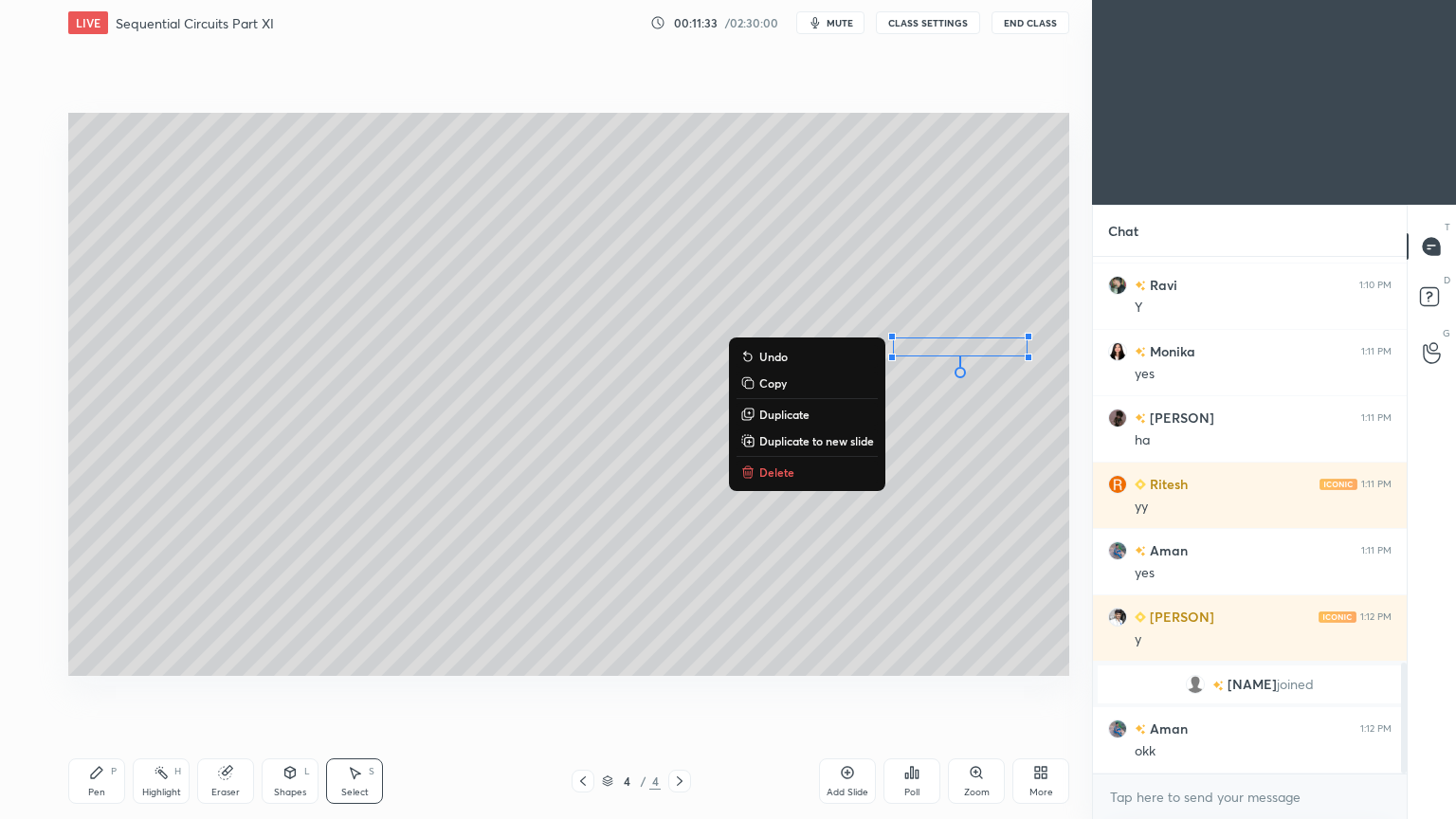 click on "Duplicate" at bounding box center [784, 414] 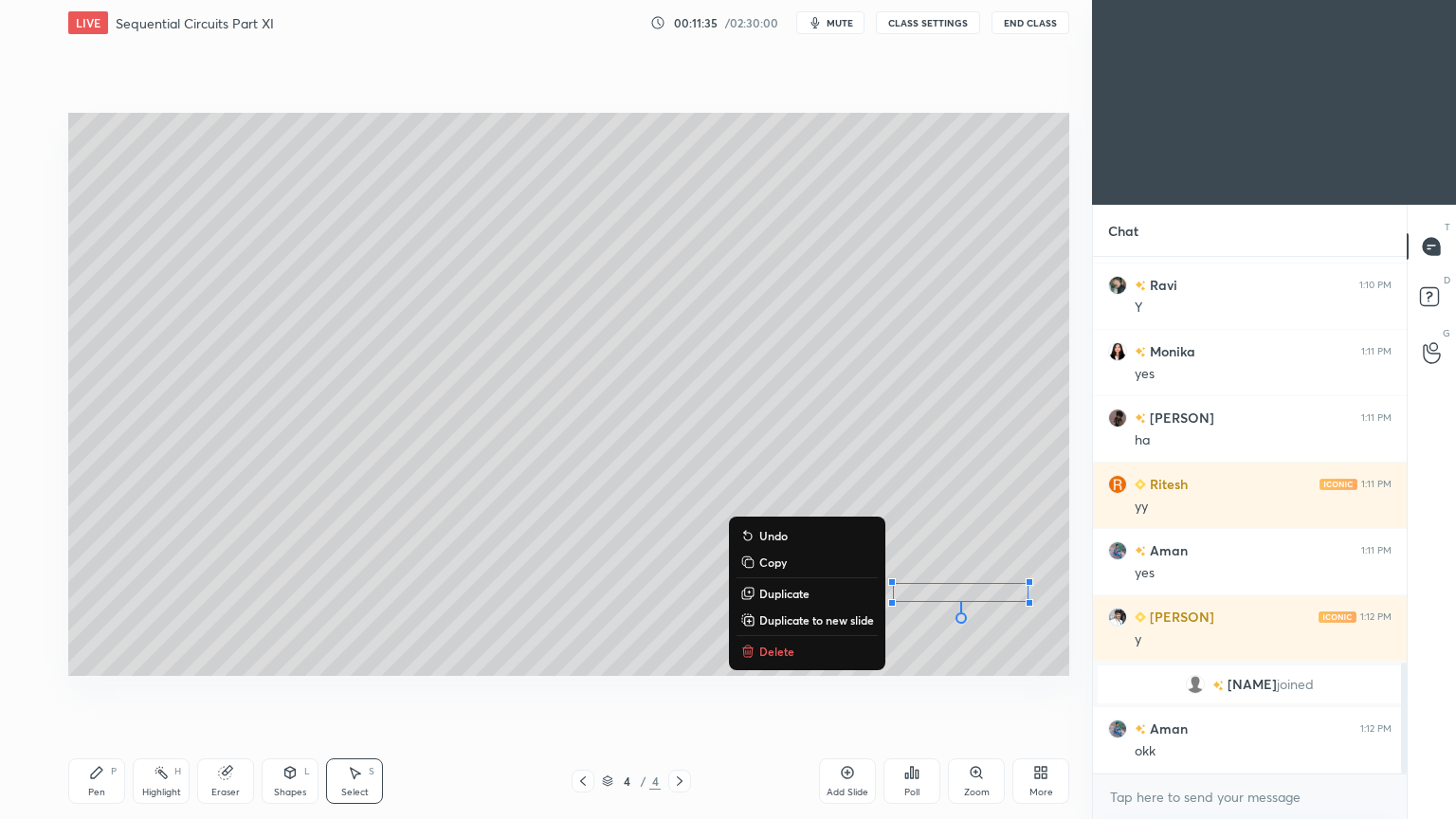 click on "Duplicate" at bounding box center (784, 593) 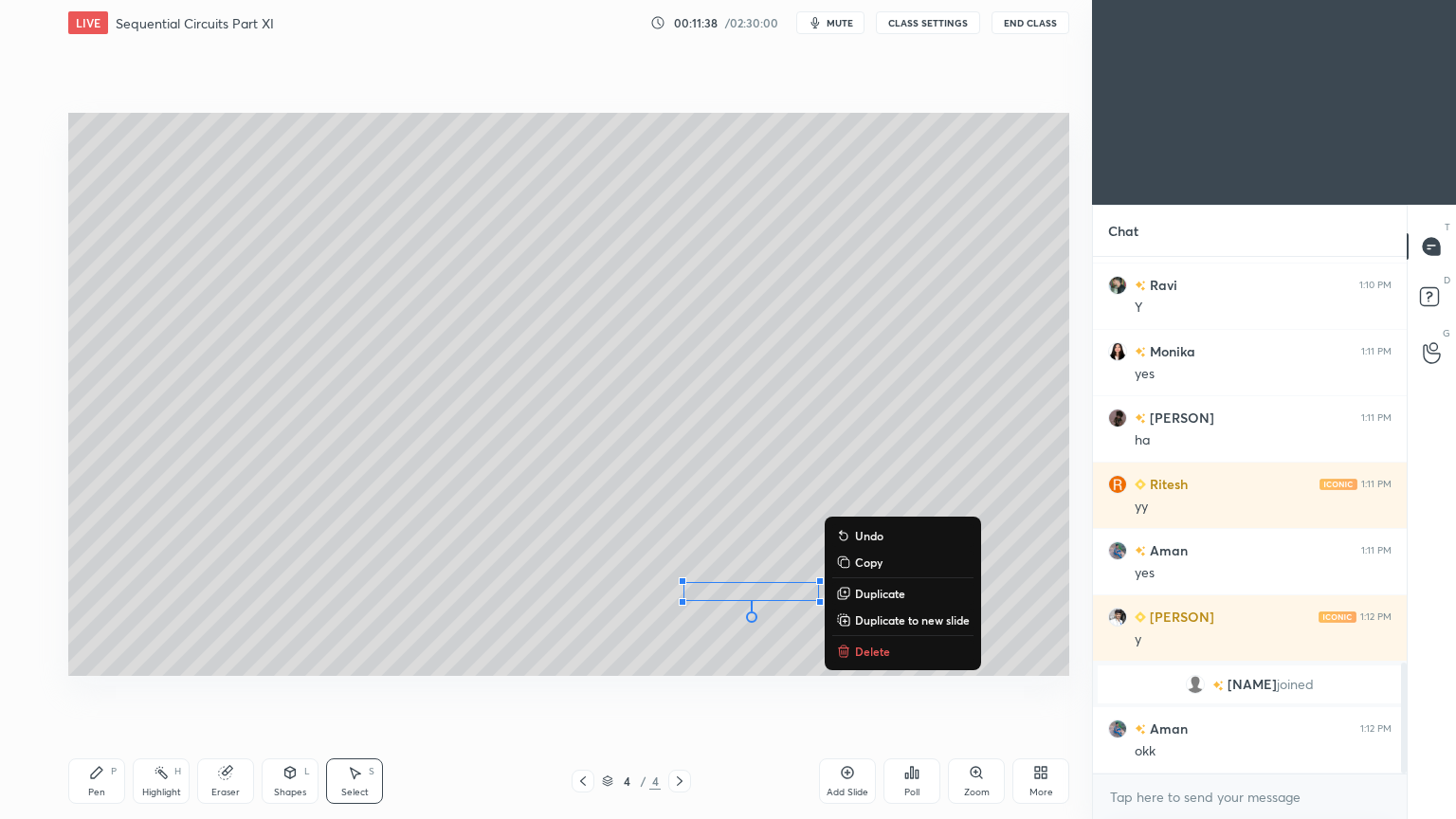 click on "Pen P" at bounding box center (97, 781) 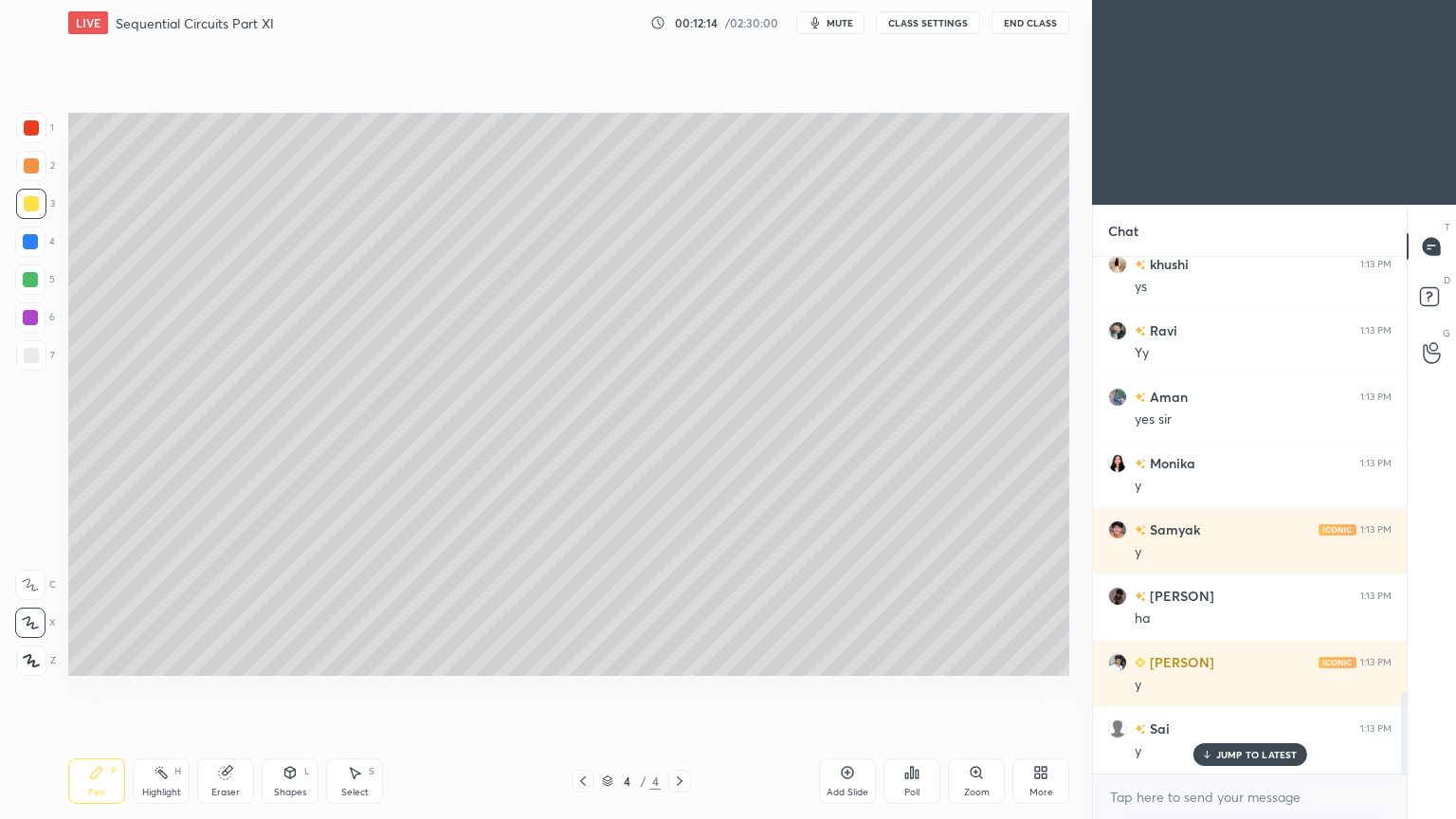 scroll, scrollTop: 2760, scrollLeft: 0, axis: vertical 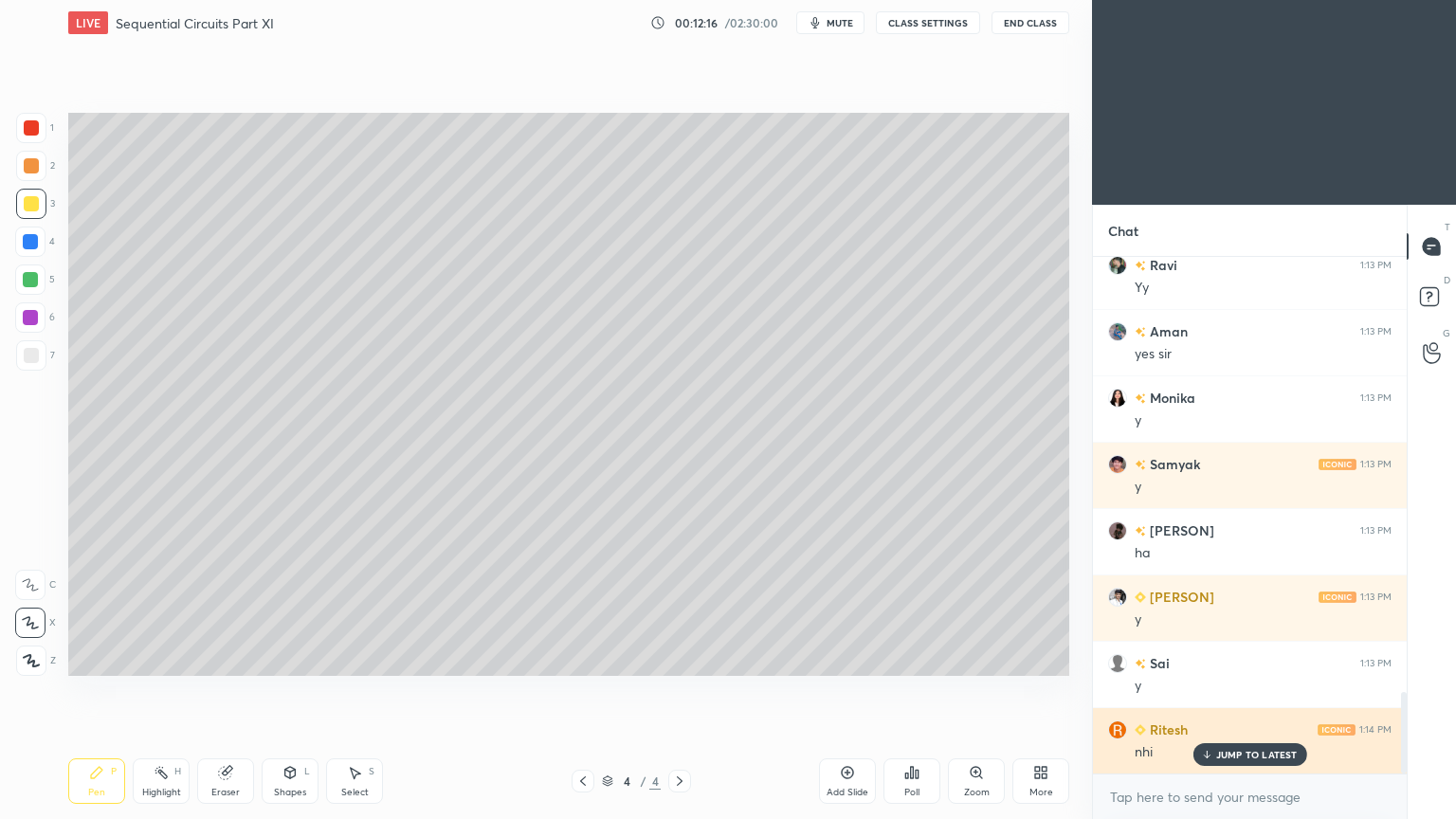 click on "JUMP TO LATEST" at bounding box center (1257, 755) 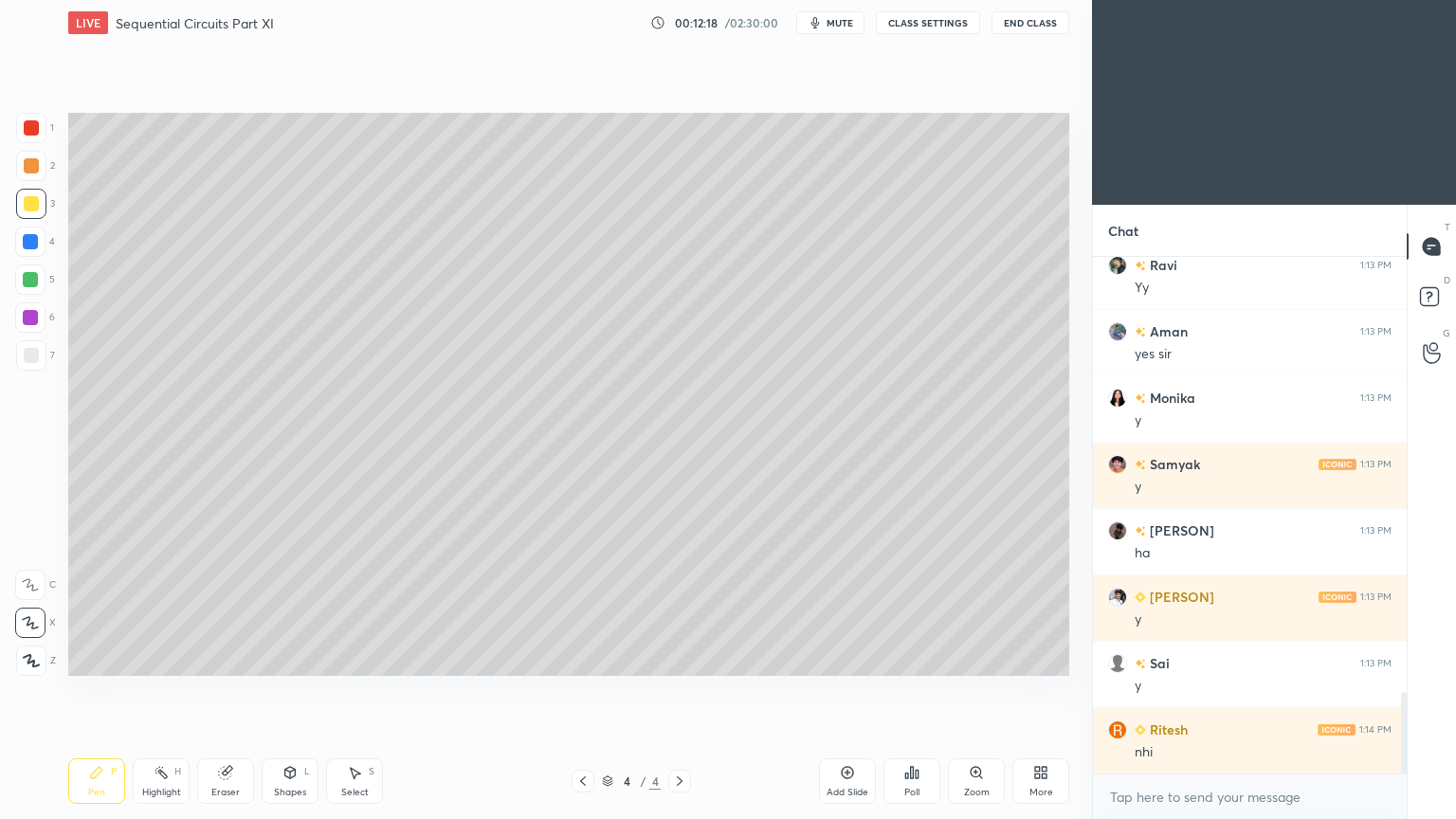 click 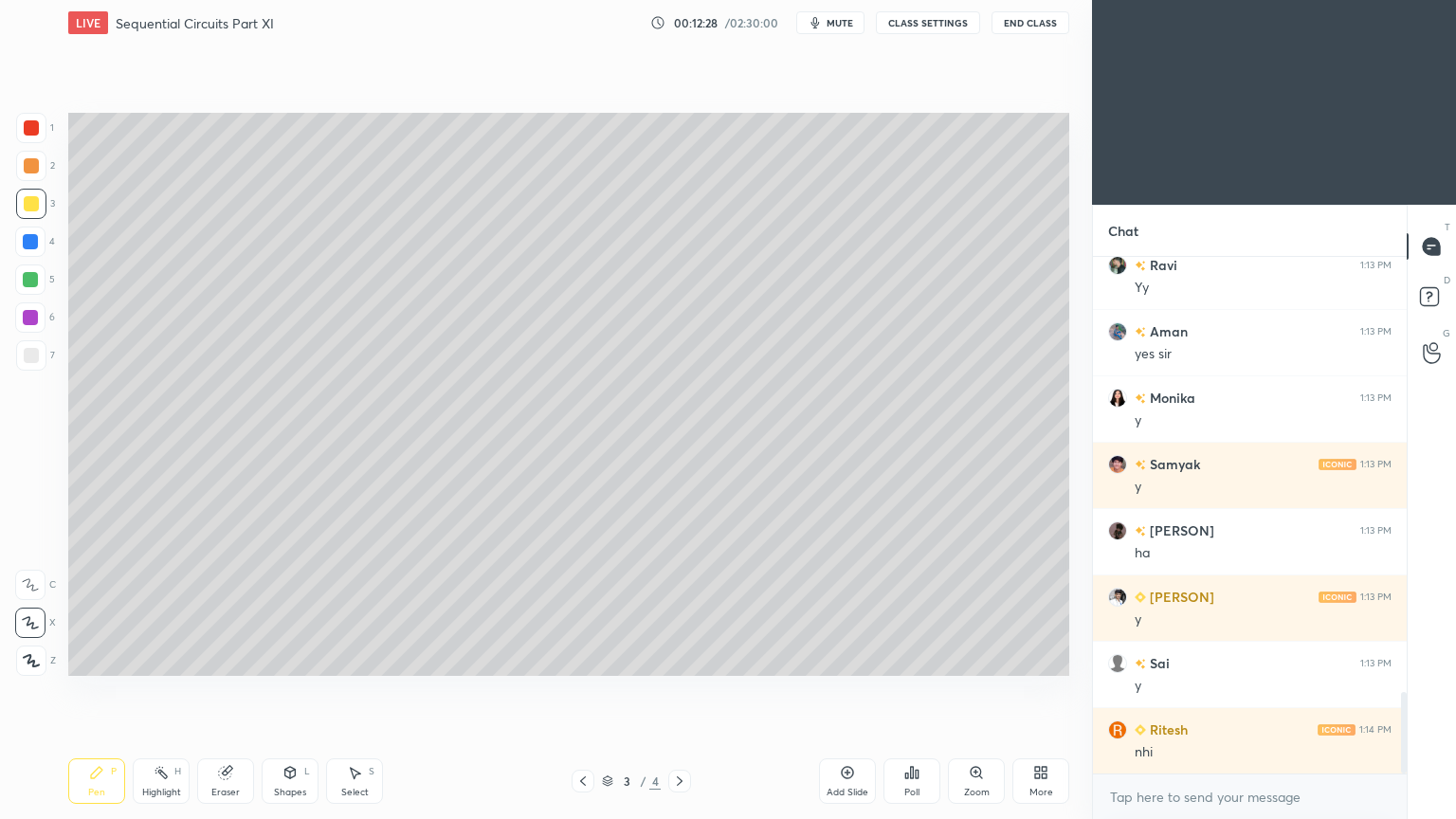 click on "Select" at bounding box center (355, 792) 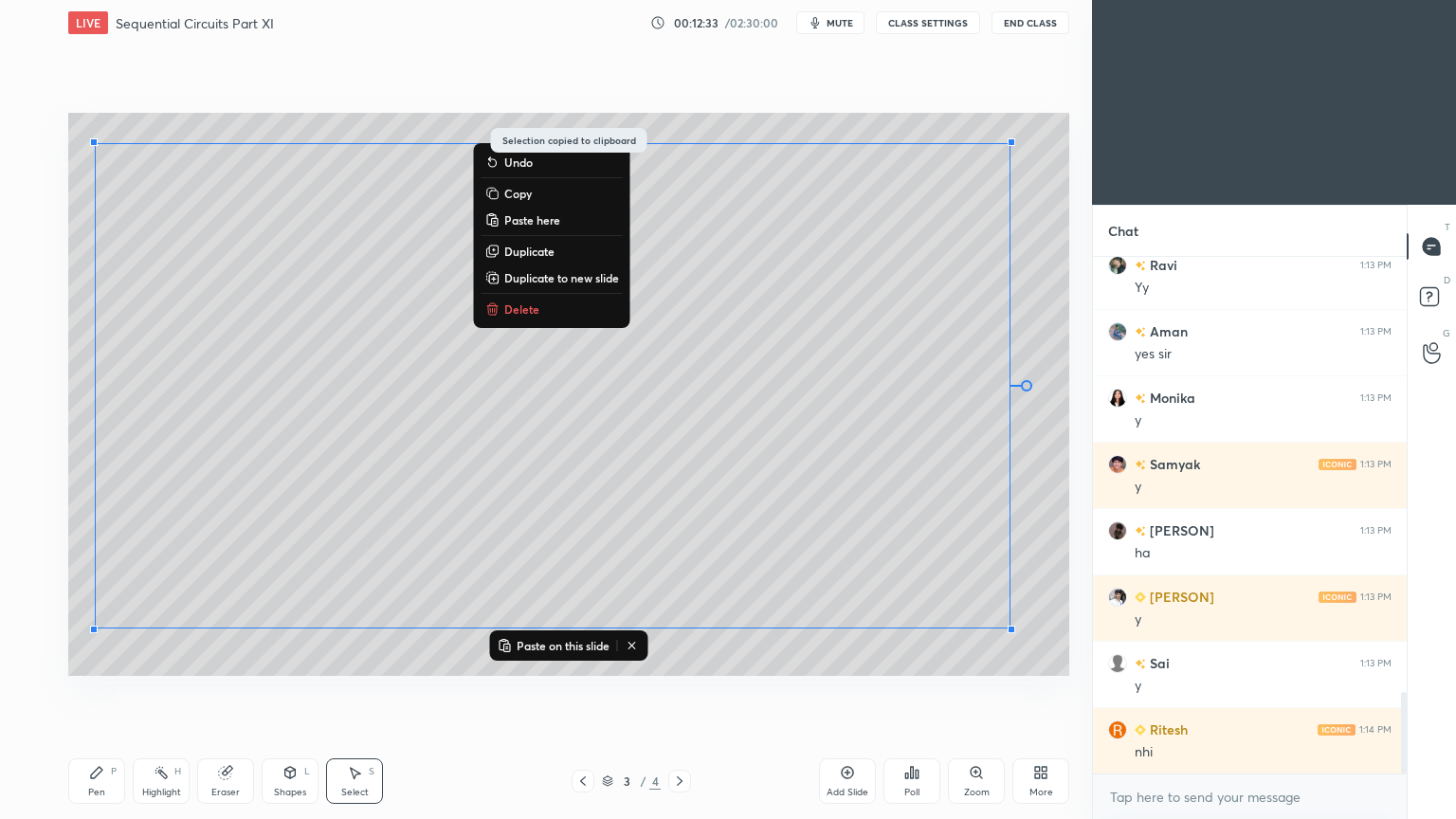 click 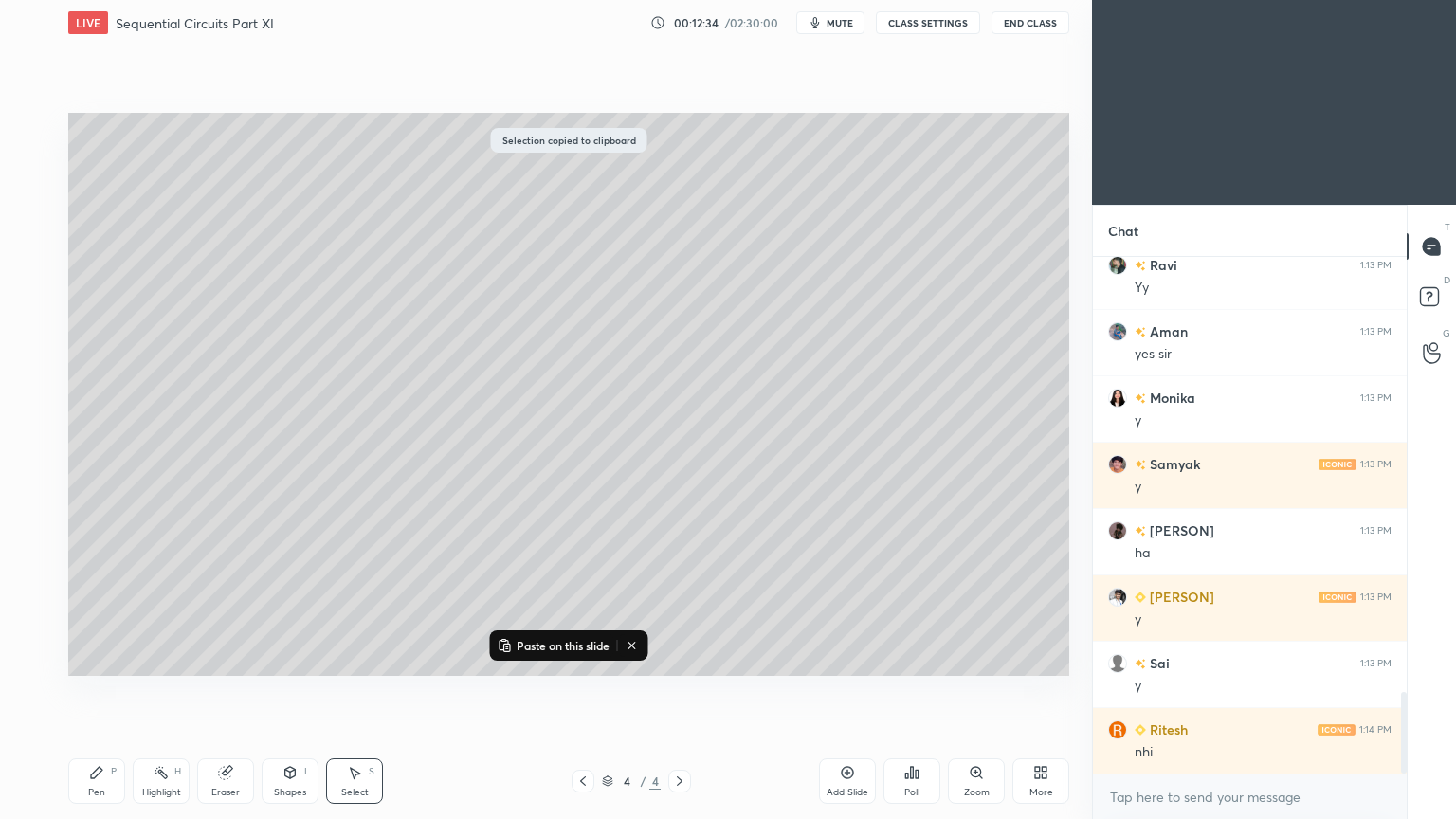 click on "Add Slide" at bounding box center [847, 781] 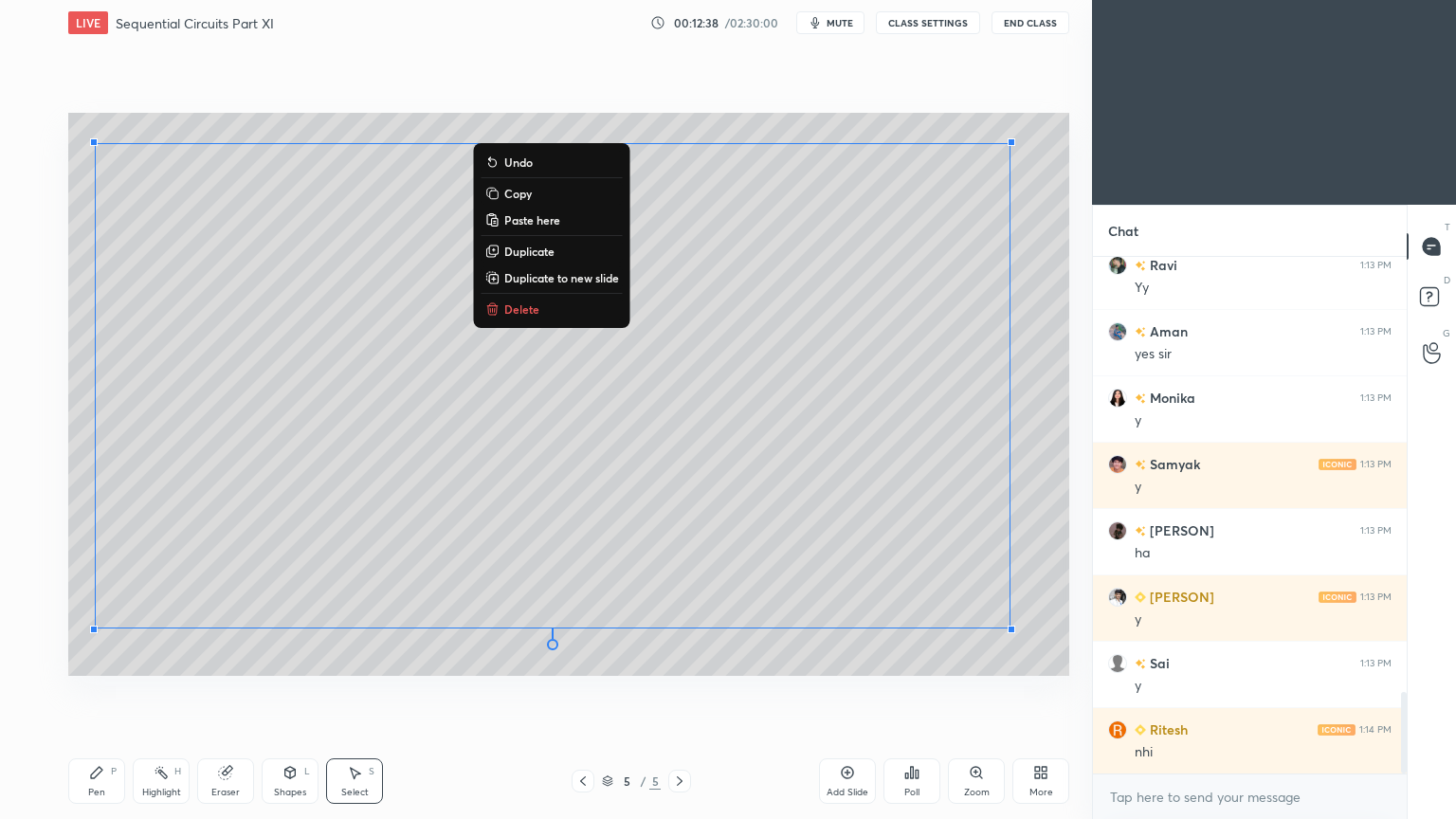 click on "Eraser" at bounding box center [226, 792] 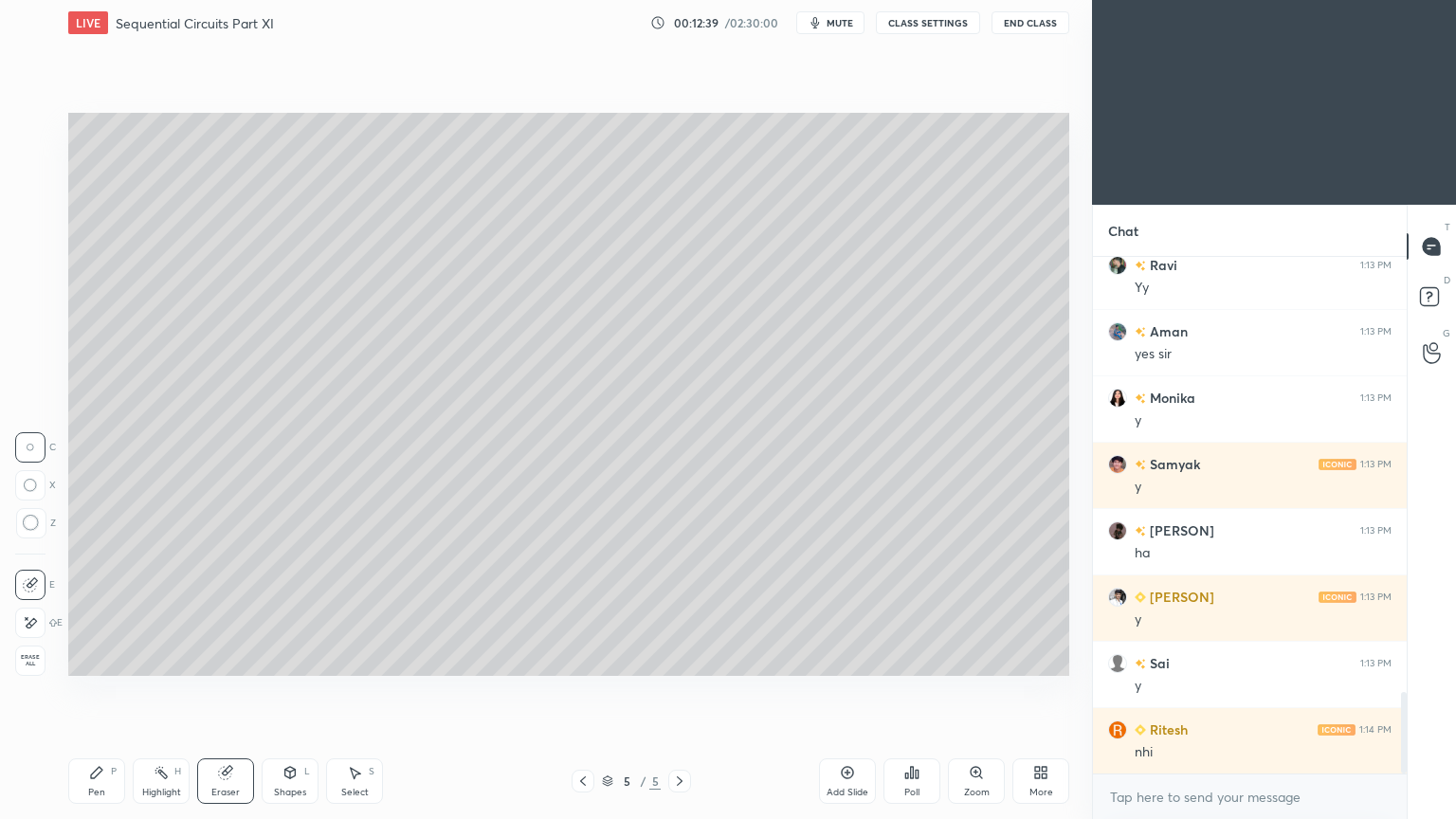 click at bounding box center [30, 623] 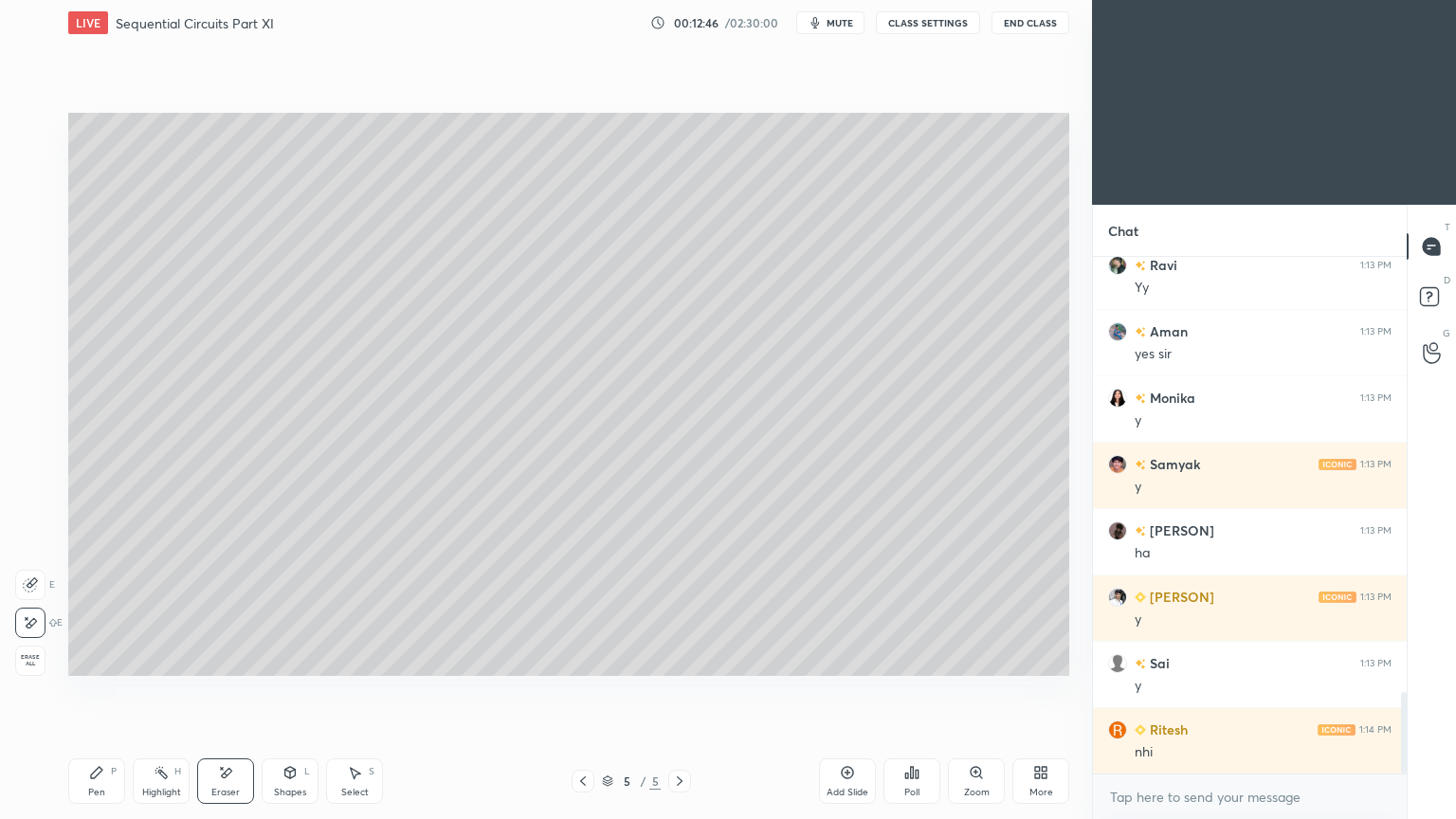 scroll, scrollTop: 2844, scrollLeft: 0, axis: vertical 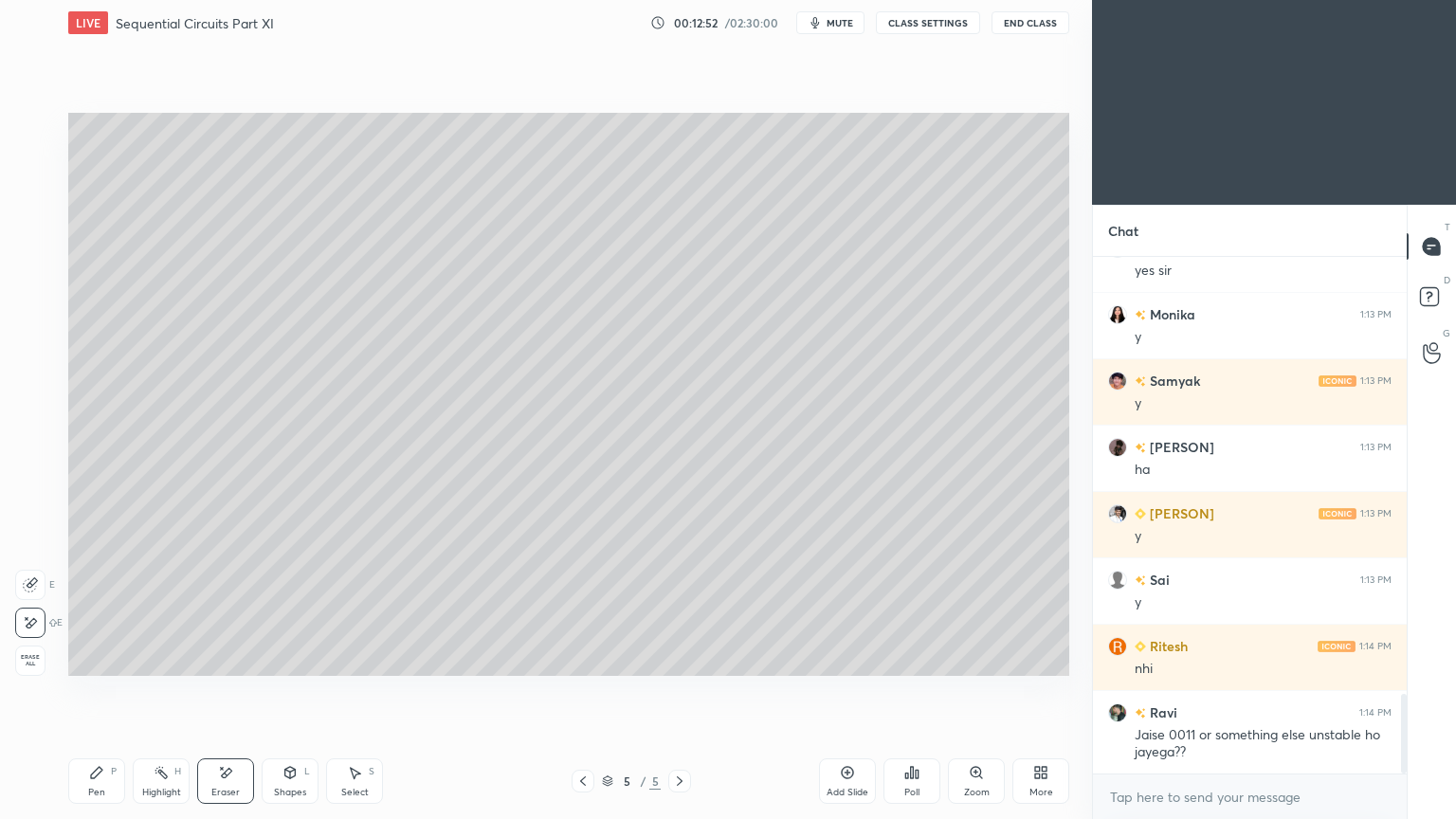 click on "Shapes" at bounding box center (290, 792) 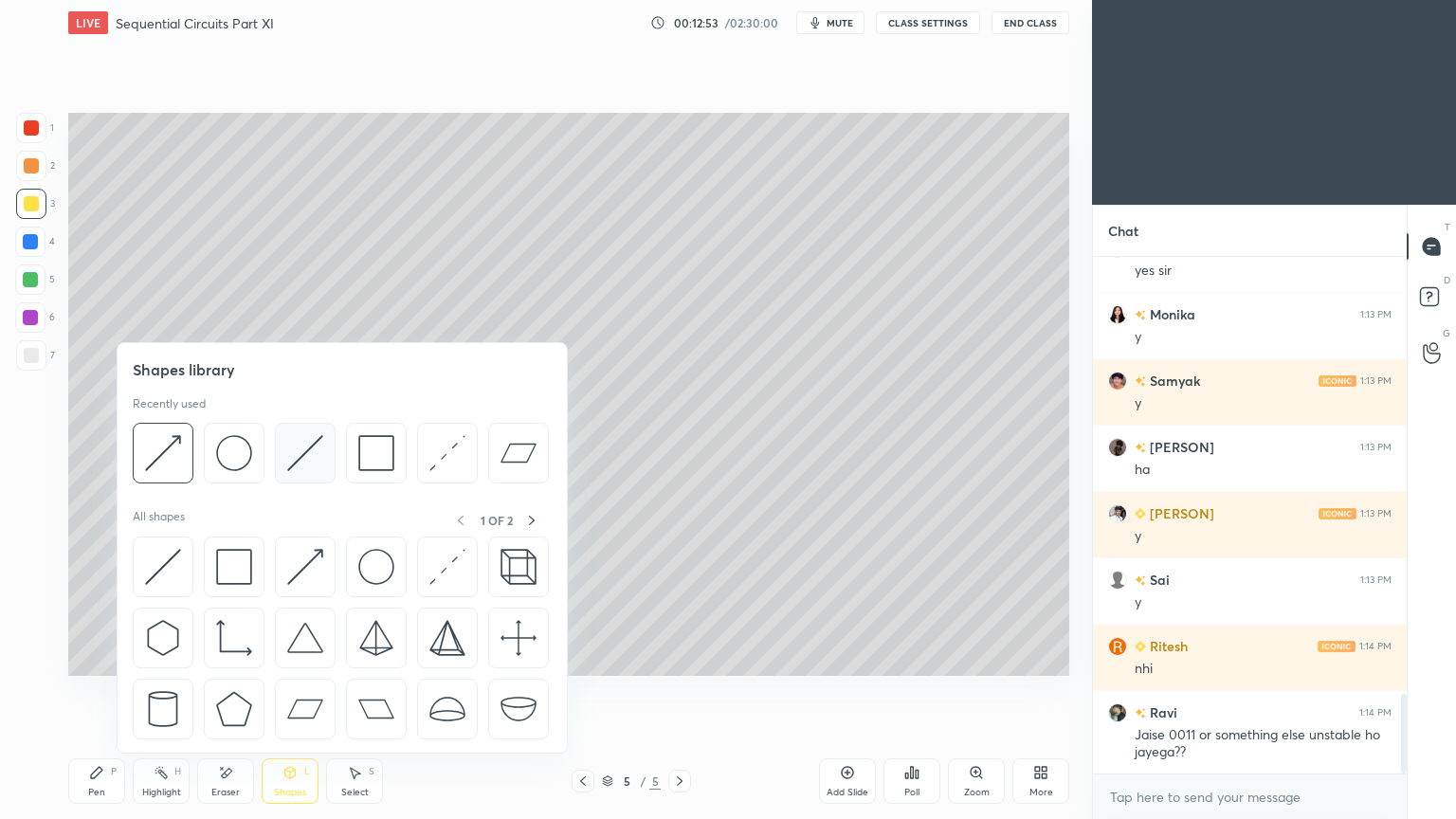 click at bounding box center (305, 453) 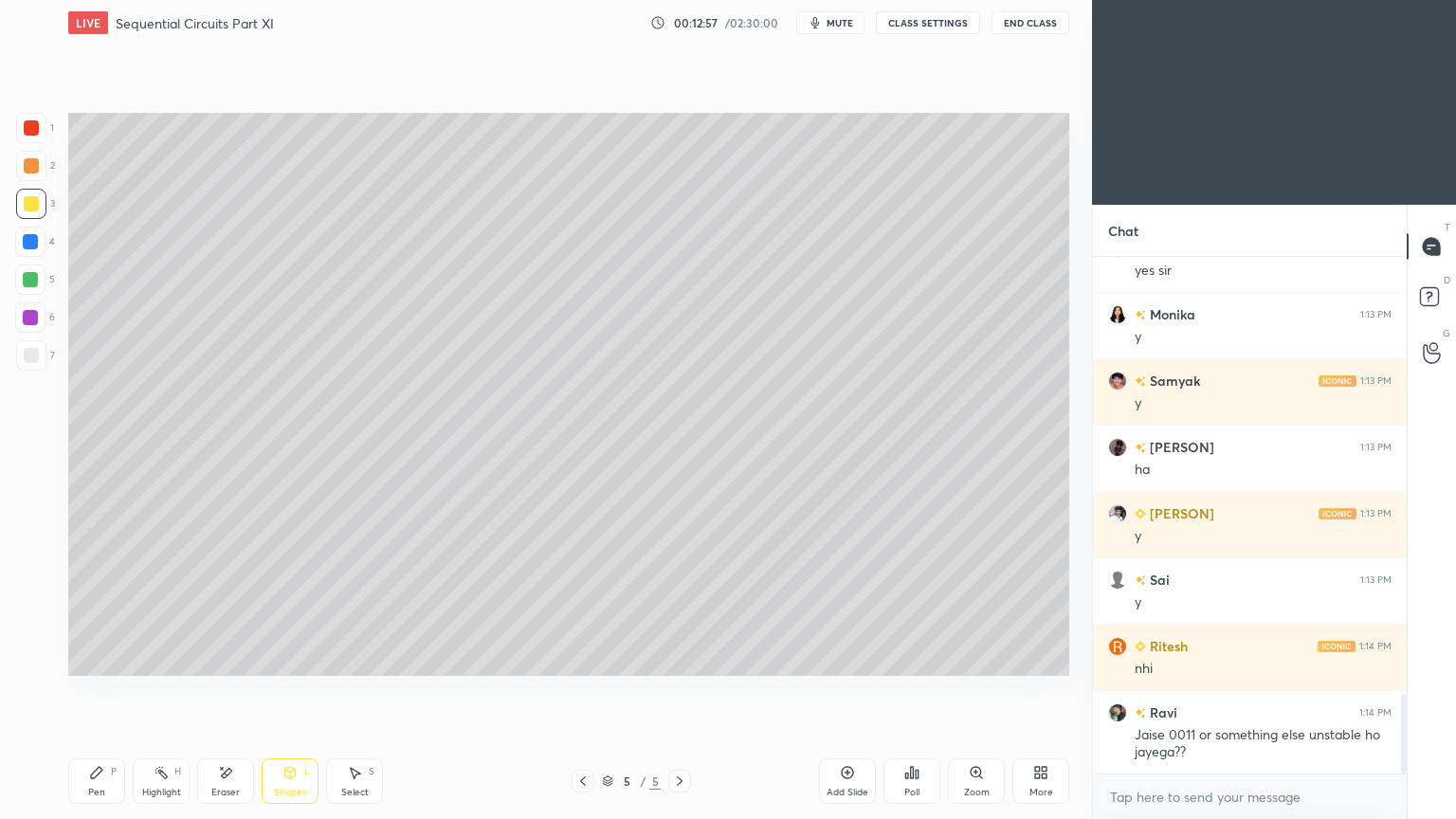 click on "Pen P" at bounding box center (97, 781) 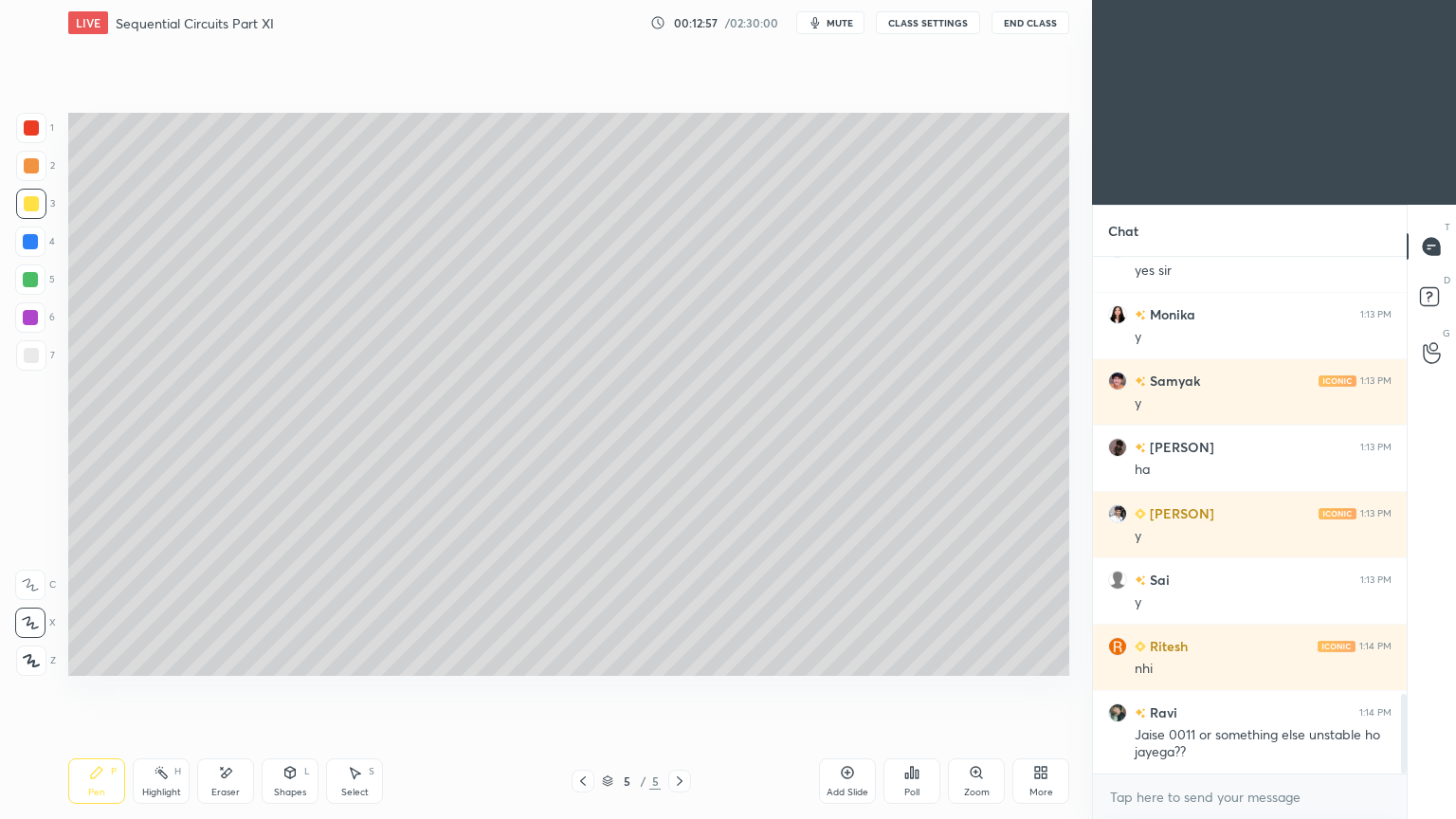 click 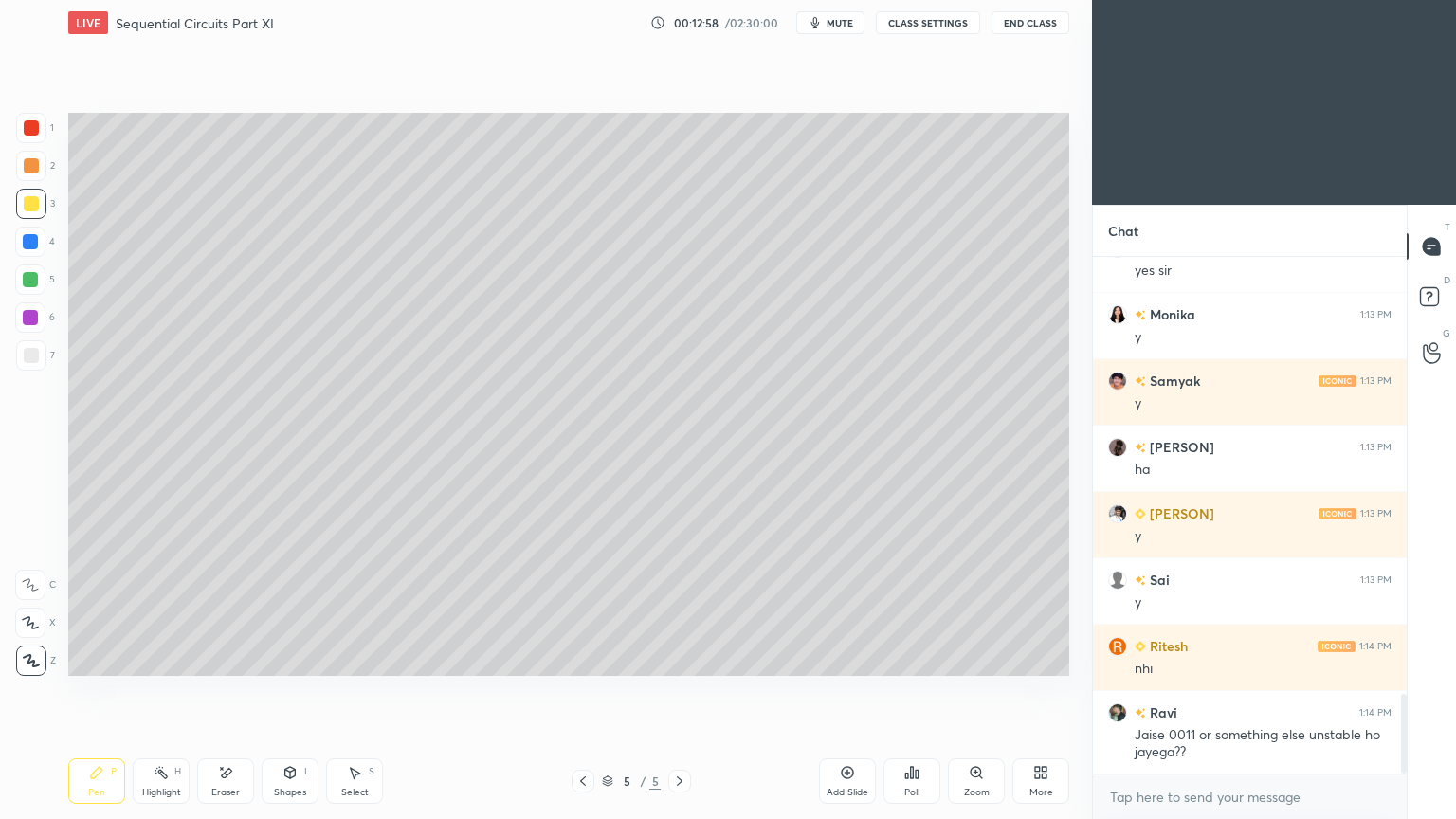 click on "Shapes" at bounding box center [290, 792] 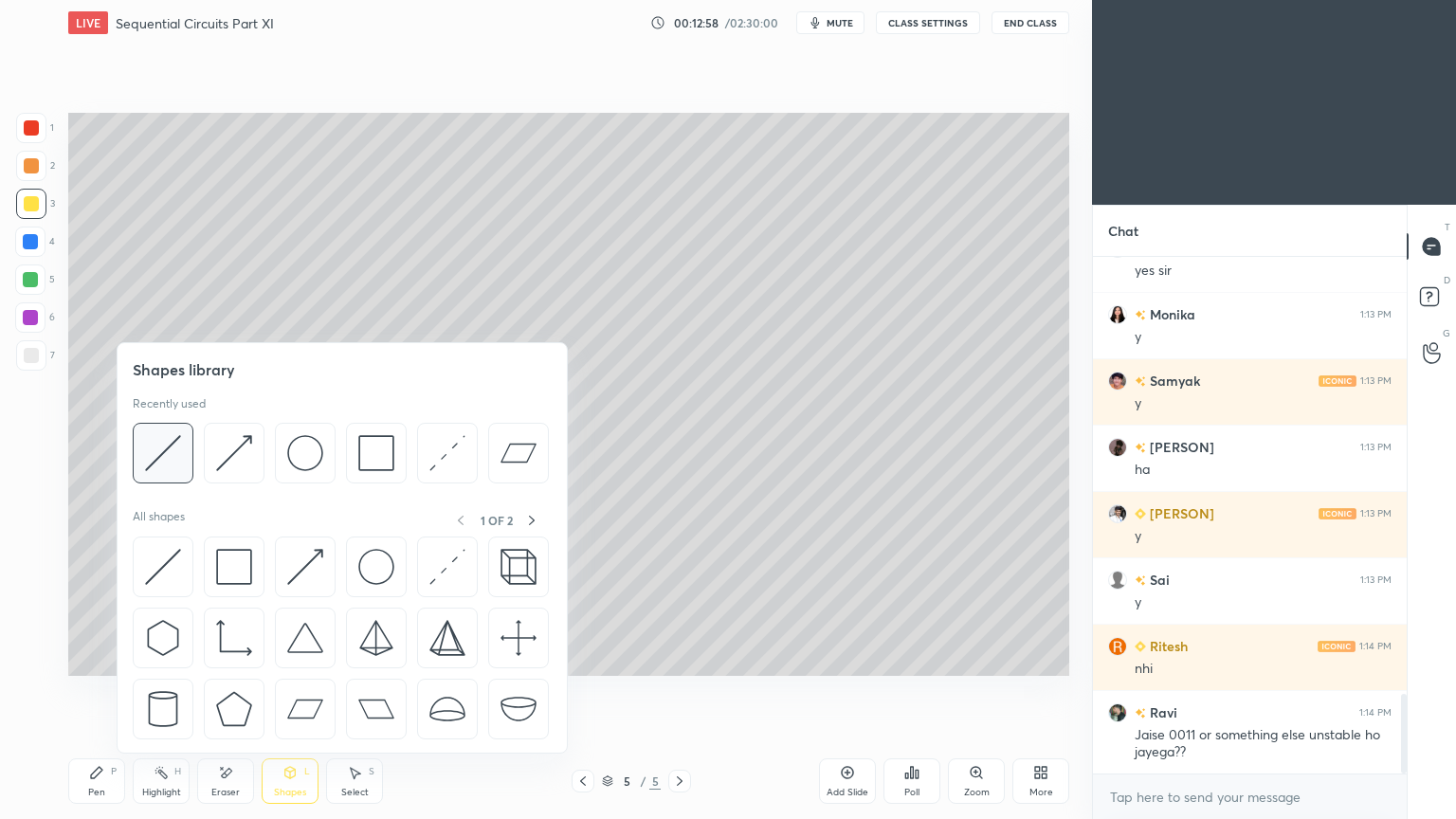 click at bounding box center [163, 453] 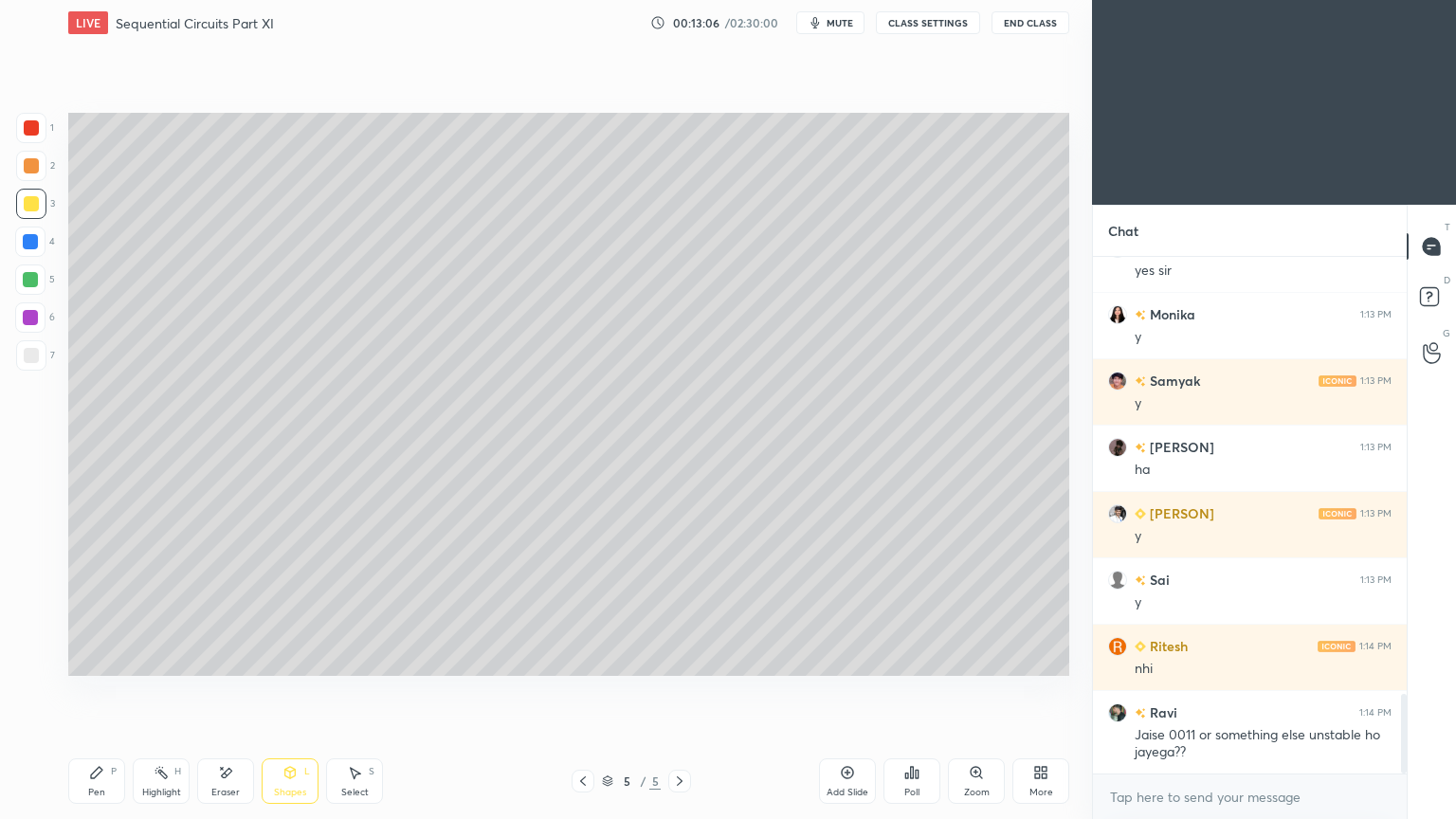 click on "Pen P" at bounding box center (97, 781) 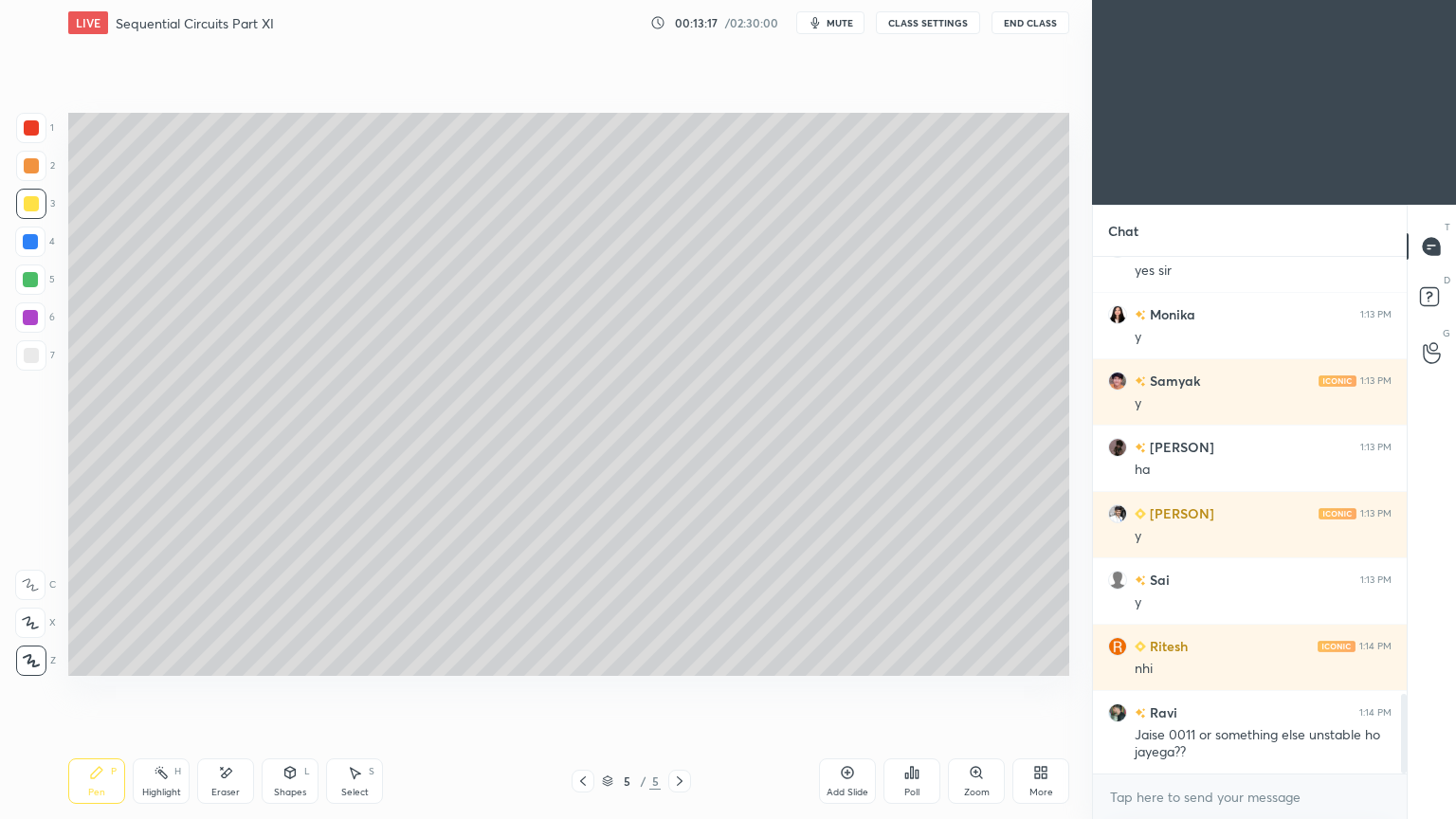 click on "Pen P" at bounding box center [97, 781] 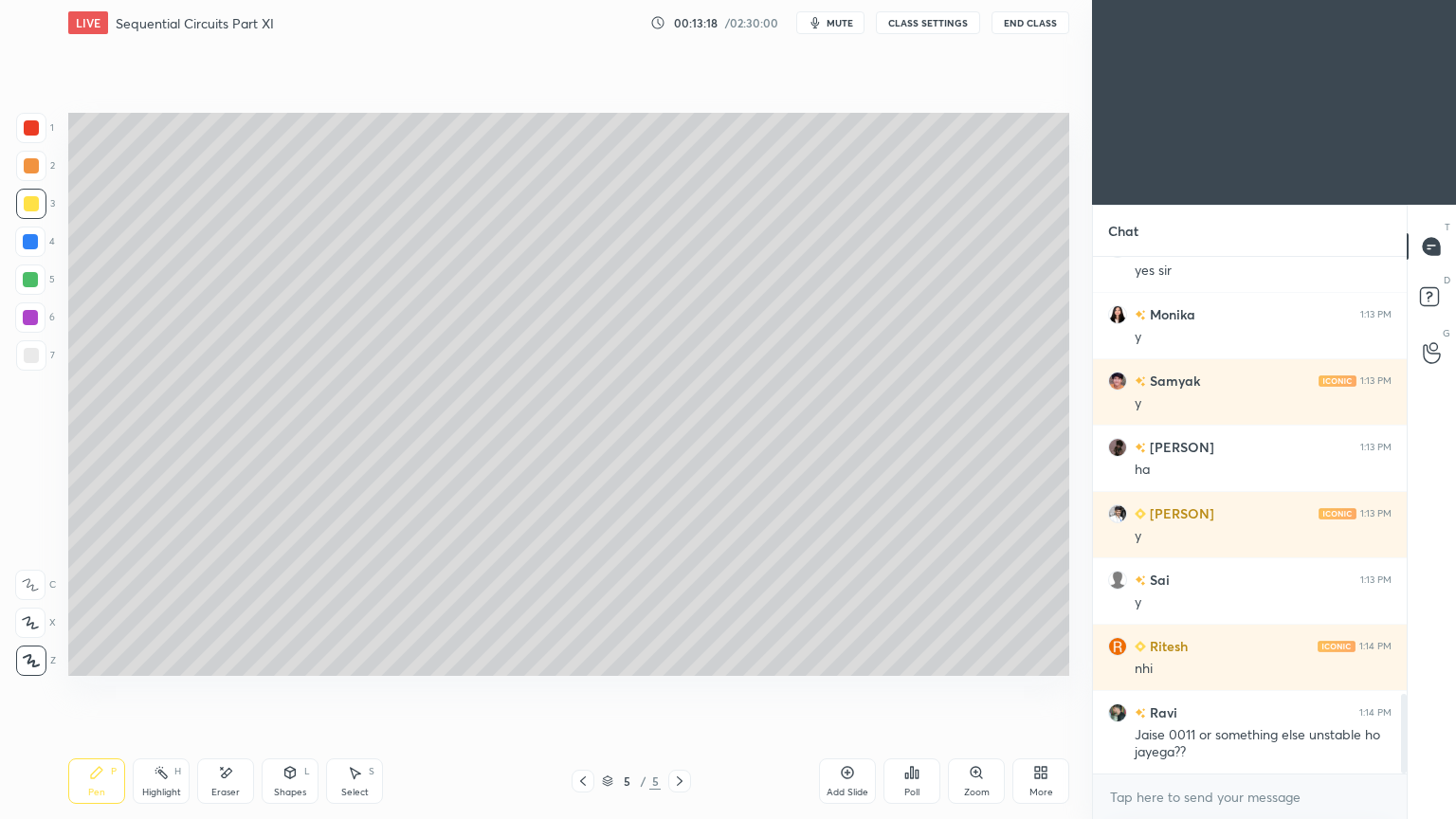 click at bounding box center (31, 355) 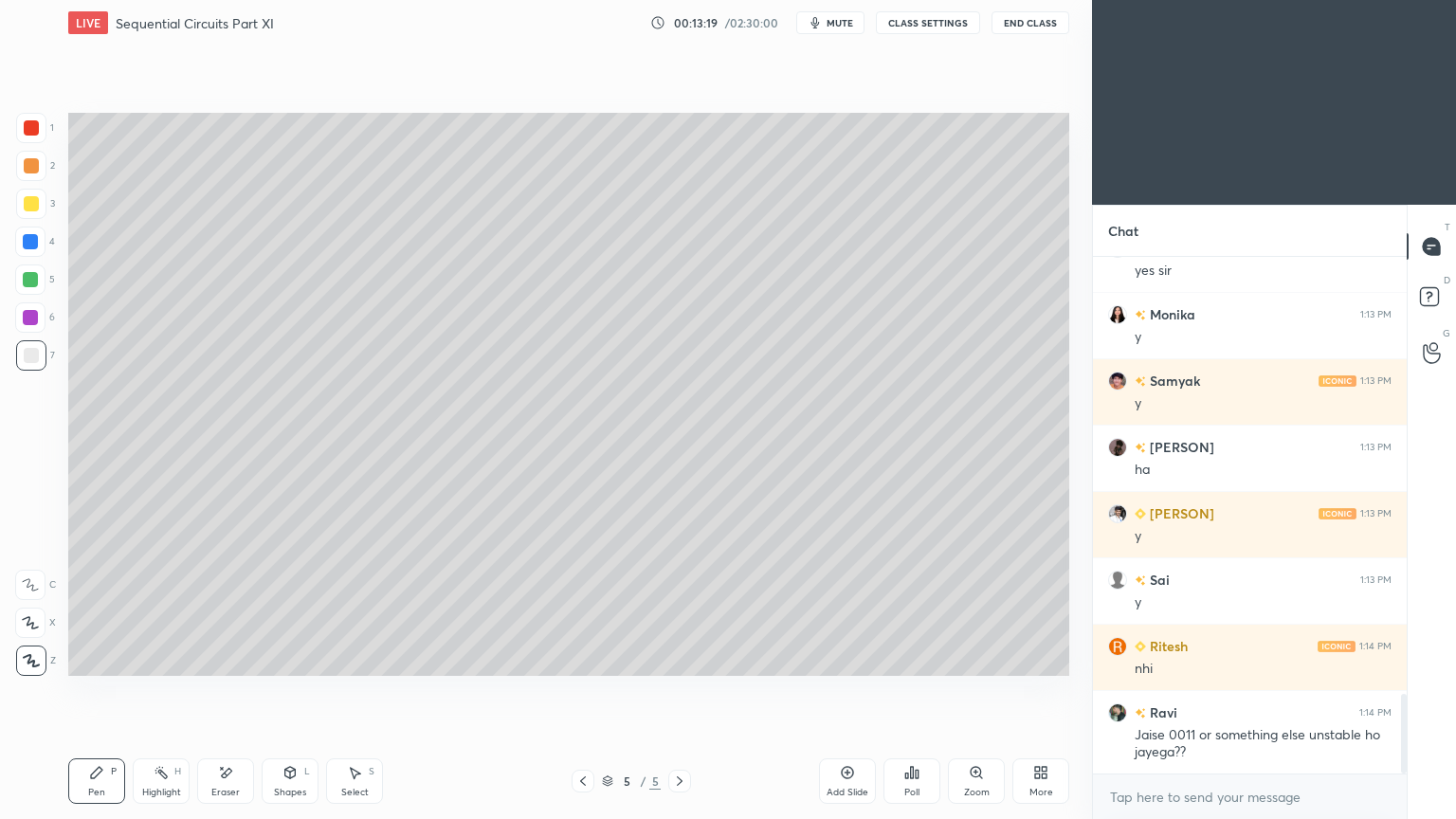 click at bounding box center (31, 204) 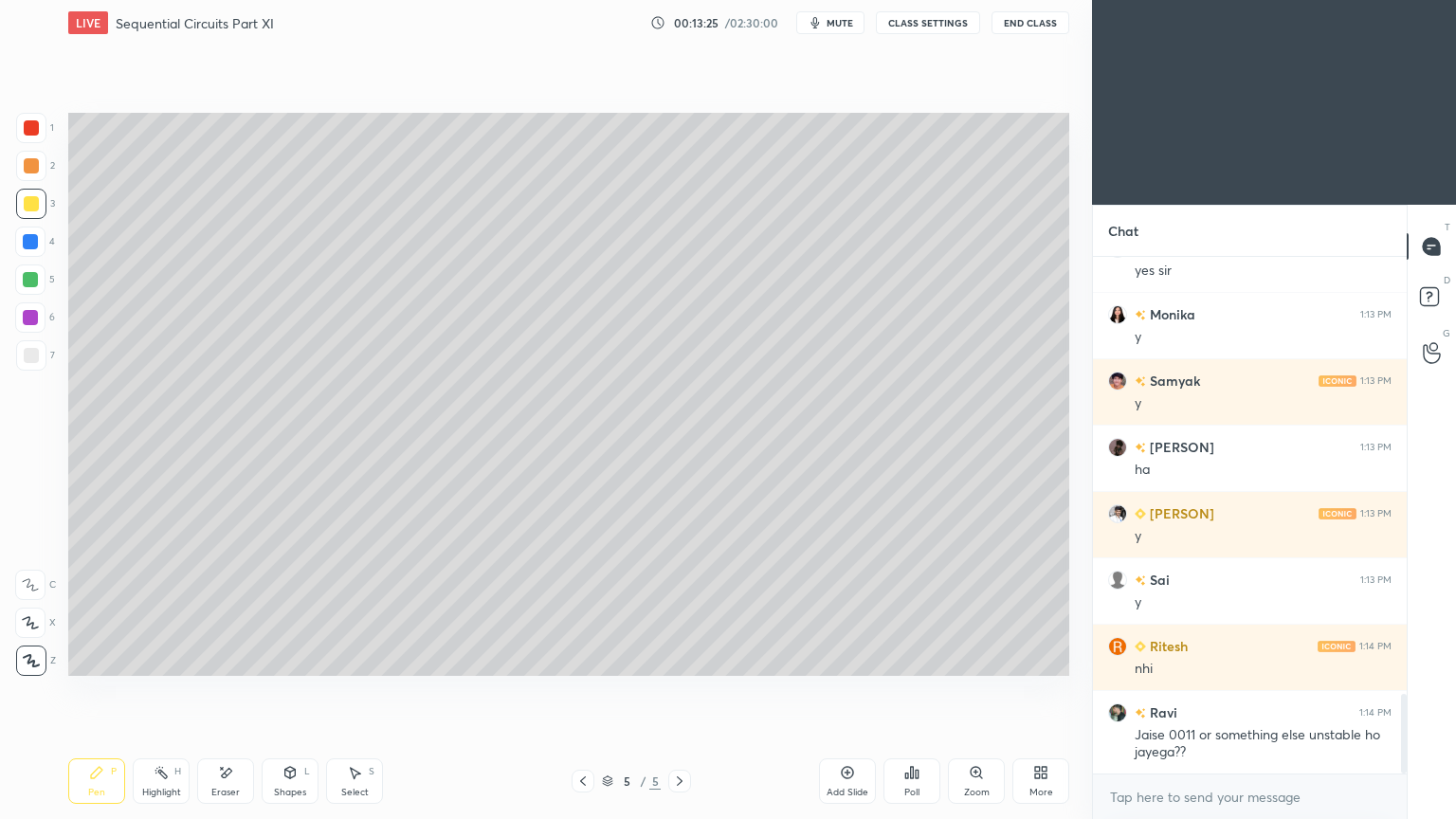 click on "Select S" at bounding box center [355, 781] 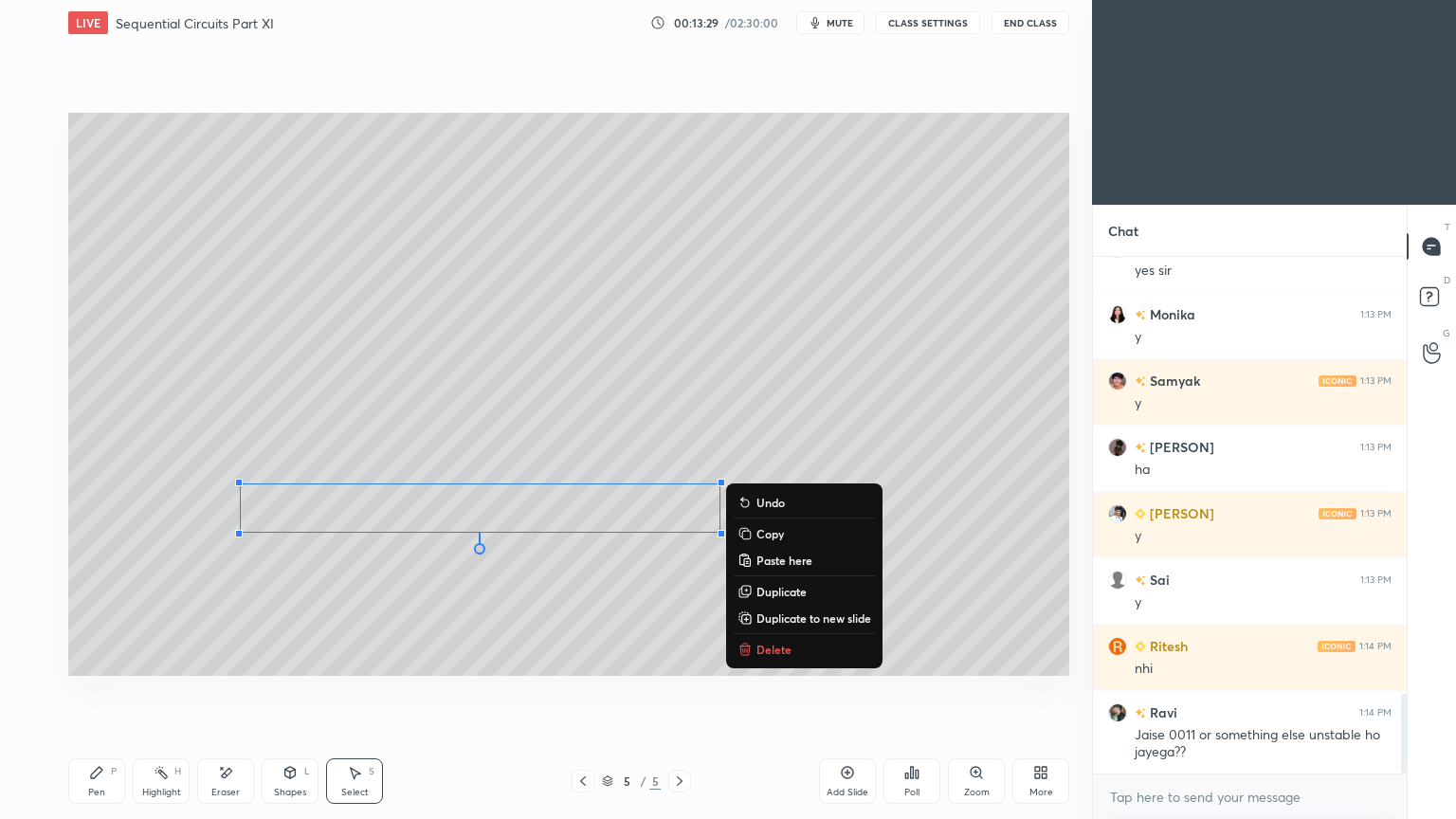 click on "0 ° Undo Copy Paste here Duplicate Duplicate to new slide Delete" at bounding box center (569, 394) 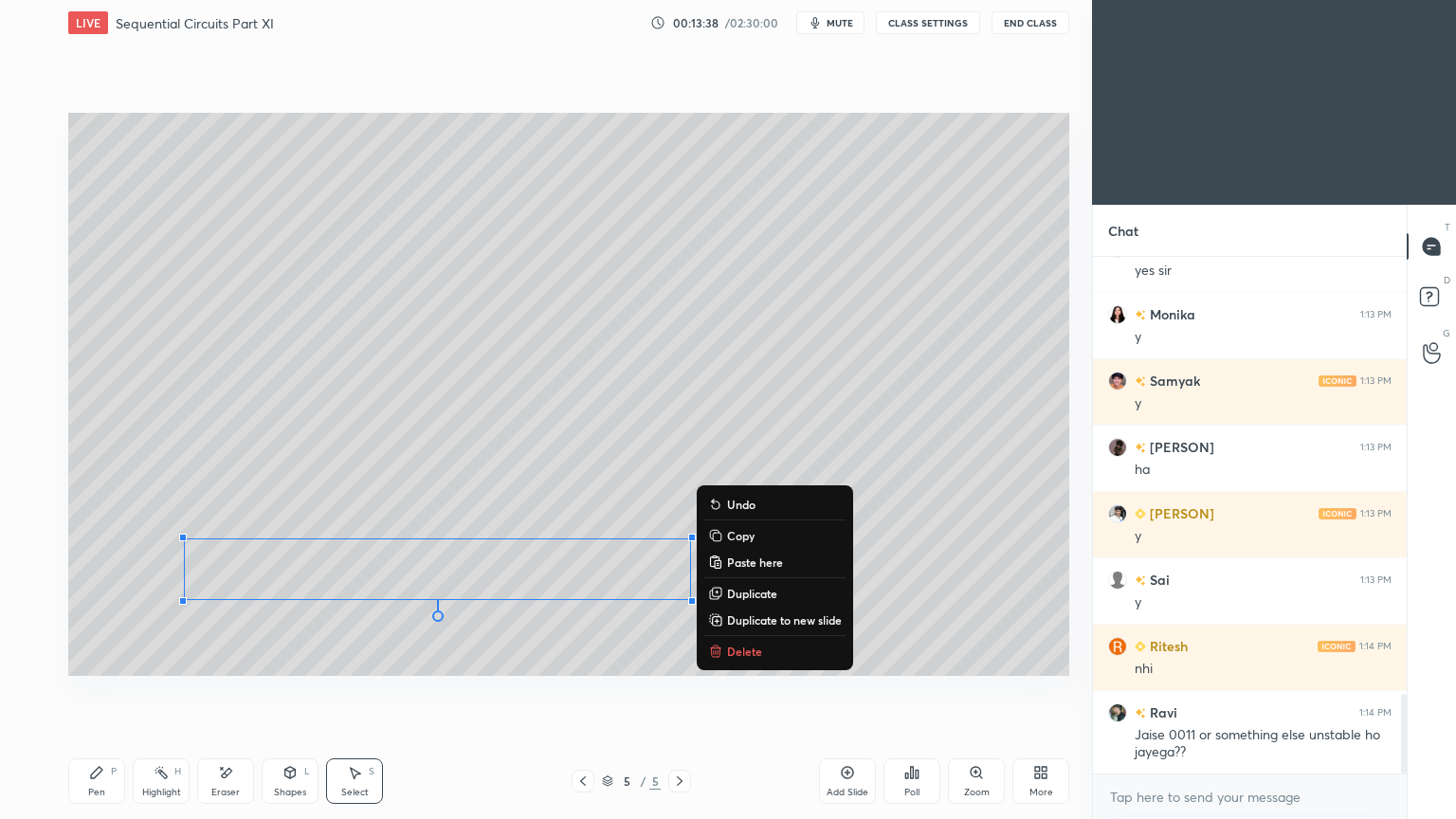 click on "0 ° Undo Copy Paste here Duplicate Duplicate to new slide Delete" at bounding box center [569, 394] 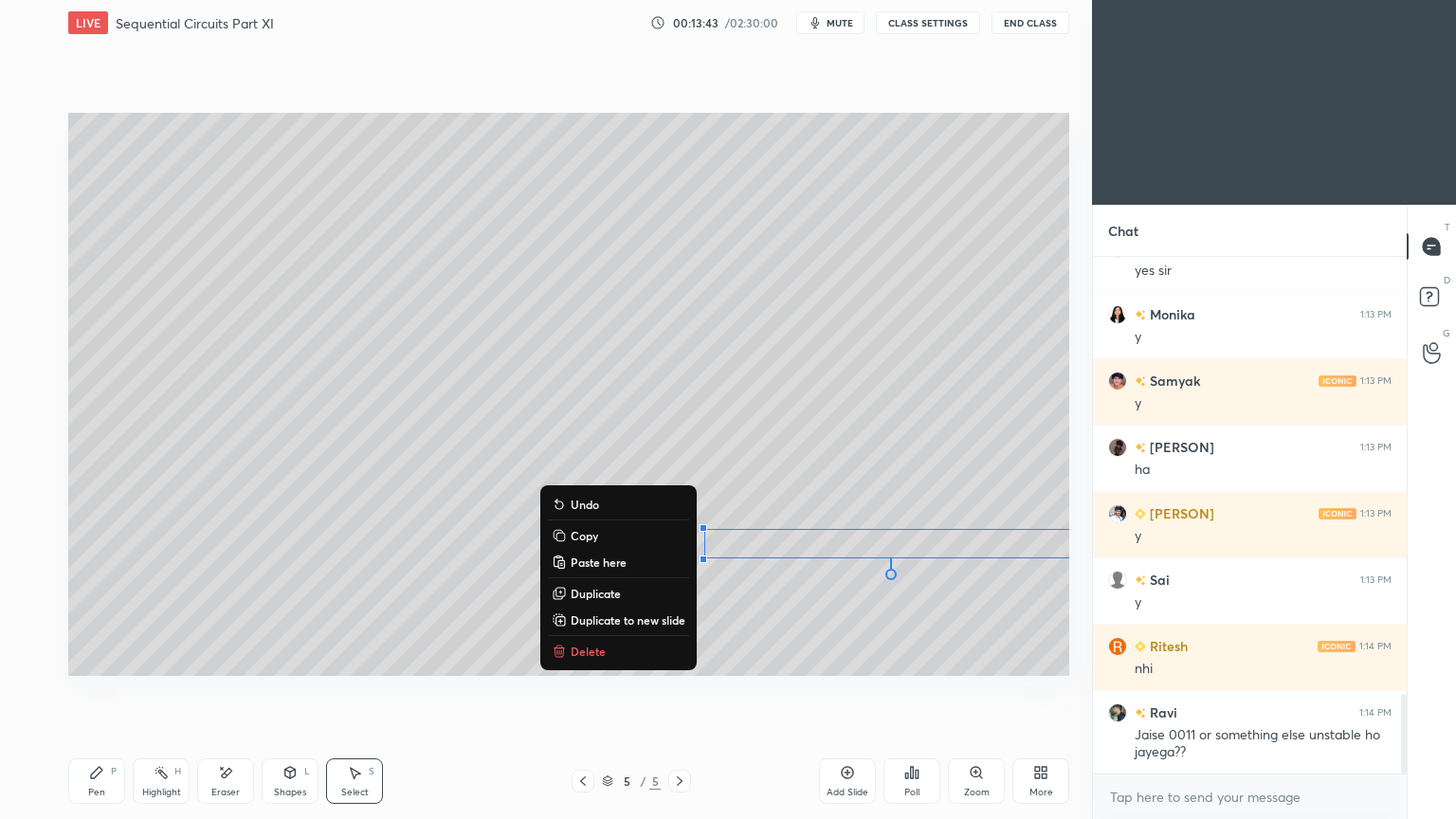 click on "0 ° Undo Copy Paste here Duplicate Duplicate to new slide Delete" at bounding box center (569, 394) 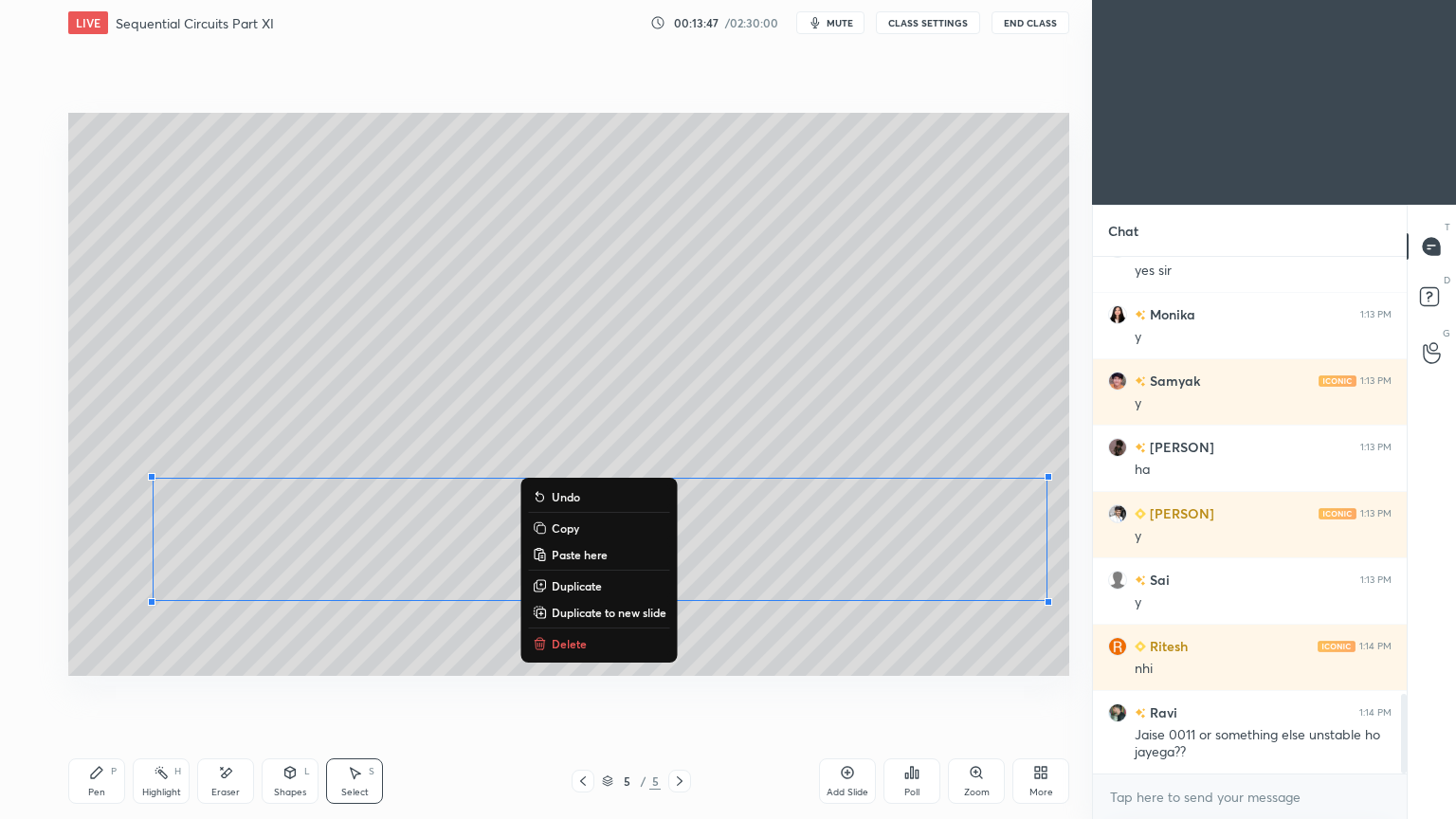 click on "Pen" at bounding box center (97, 792) 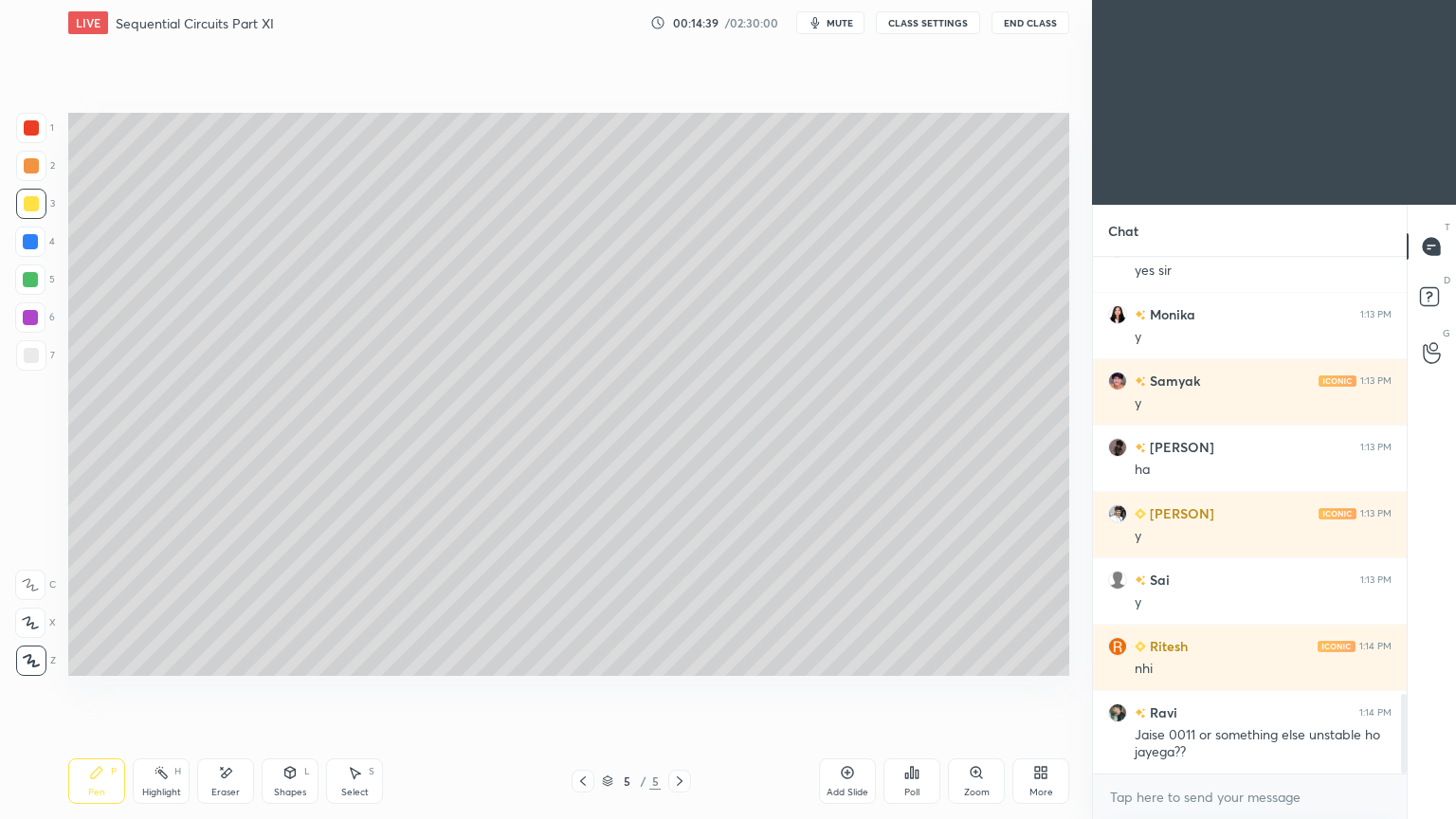 scroll, scrollTop: 2889, scrollLeft: 0, axis: vertical 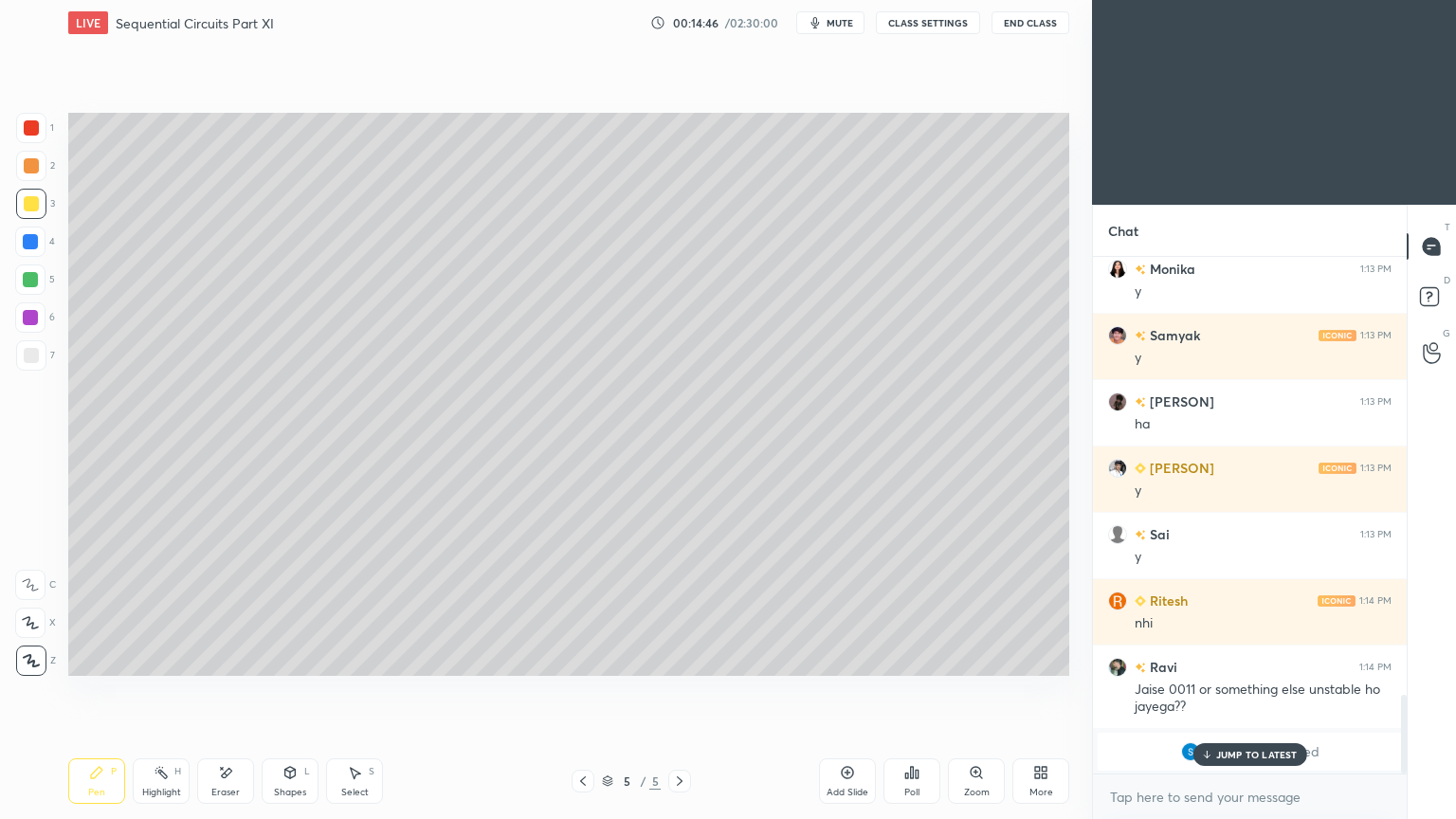 click on "JUMP TO LATEST" at bounding box center [1257, 755] 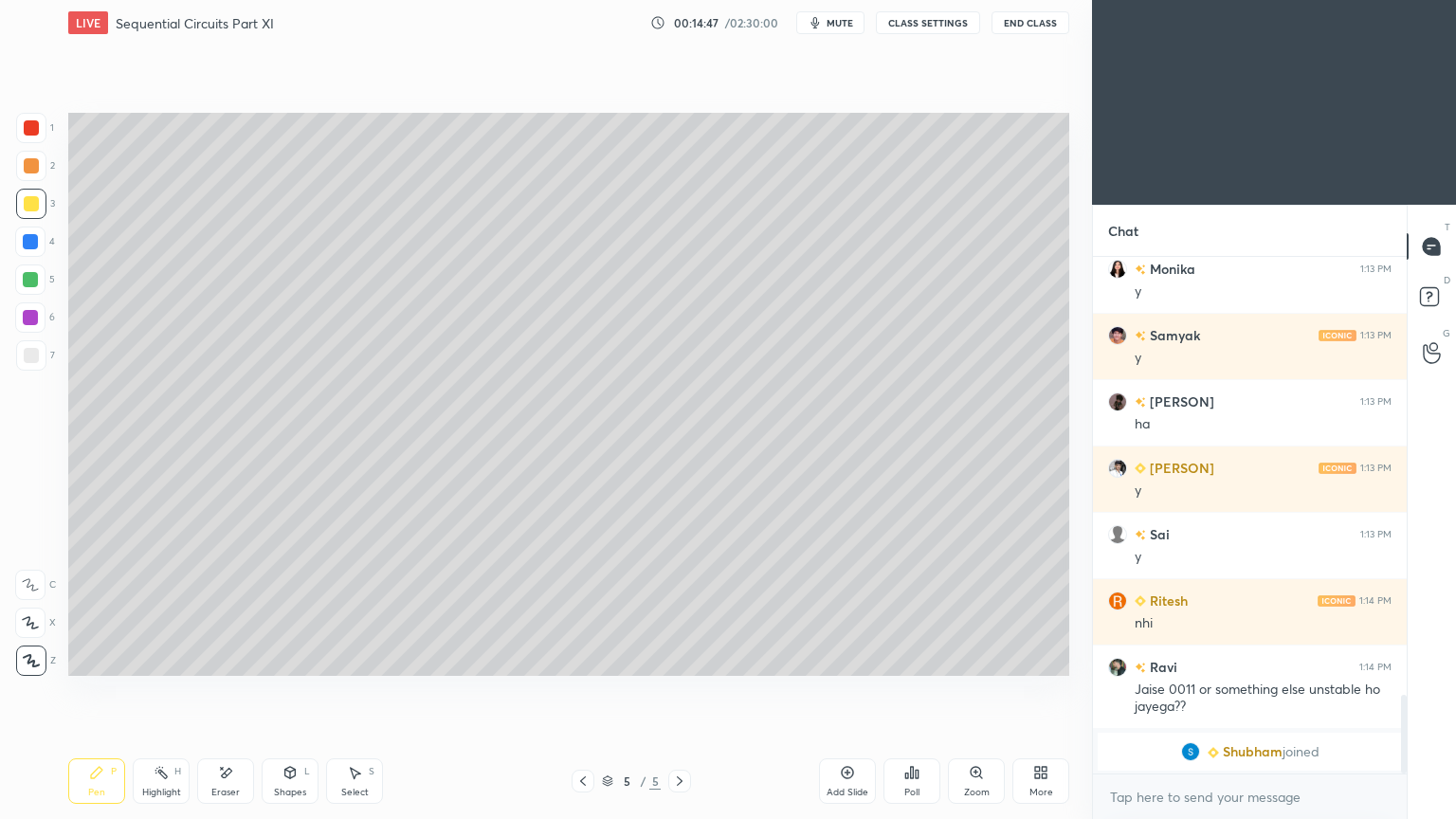 click 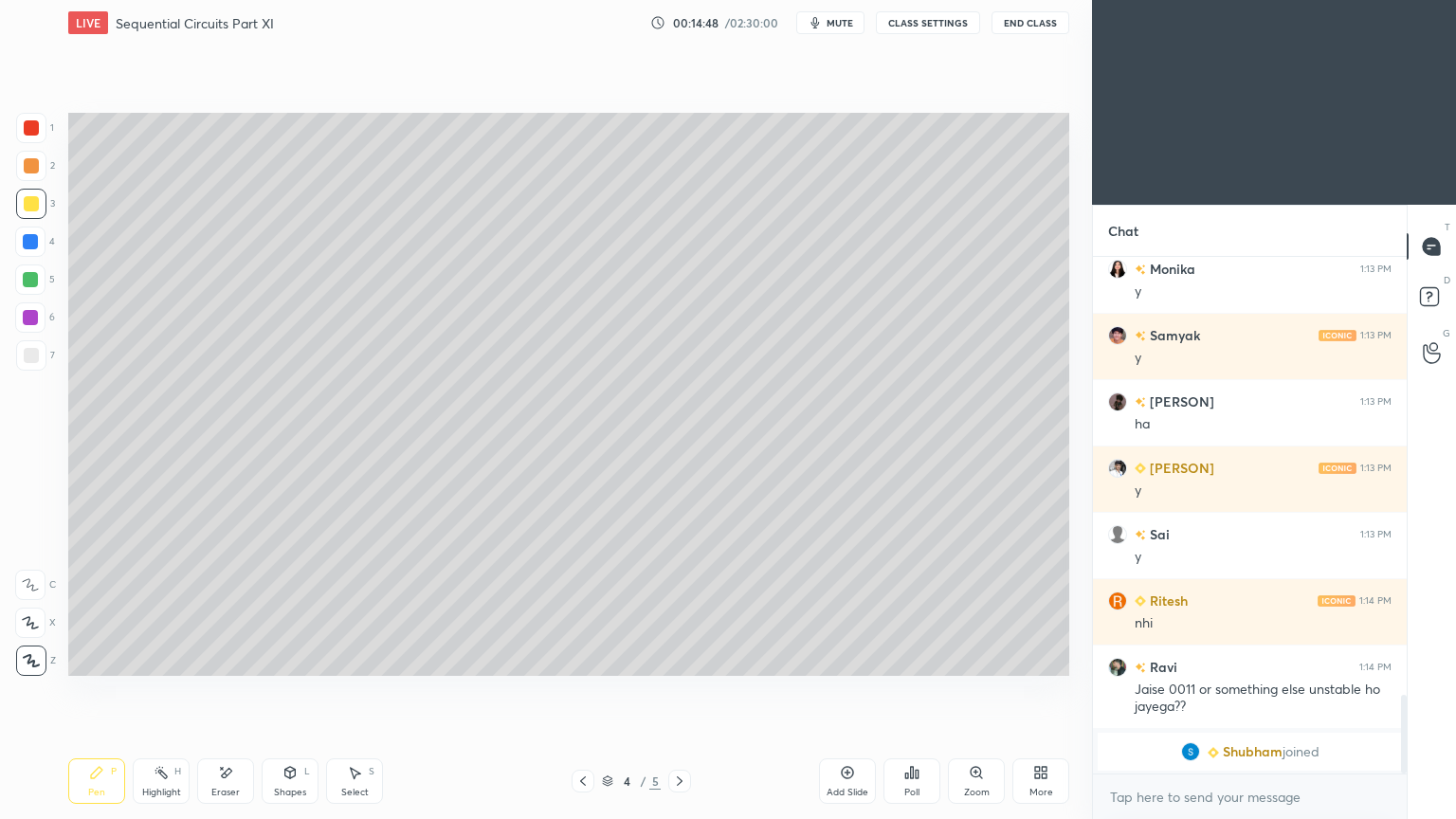 click on "Highlight" at bounding box center [161, 792] 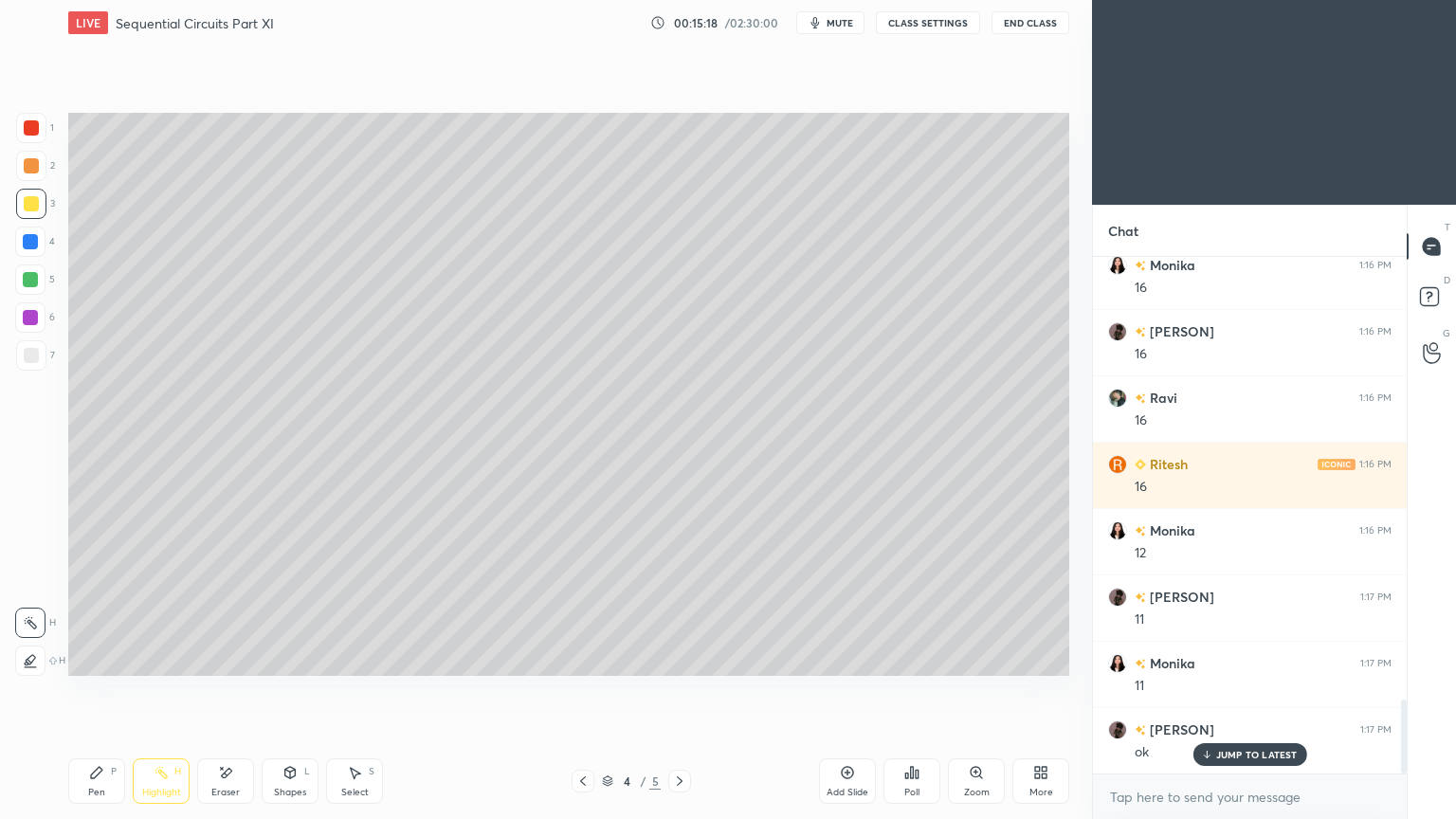 scroll, scrollTop: 3146, scrollLeft: 0, axis: vertical 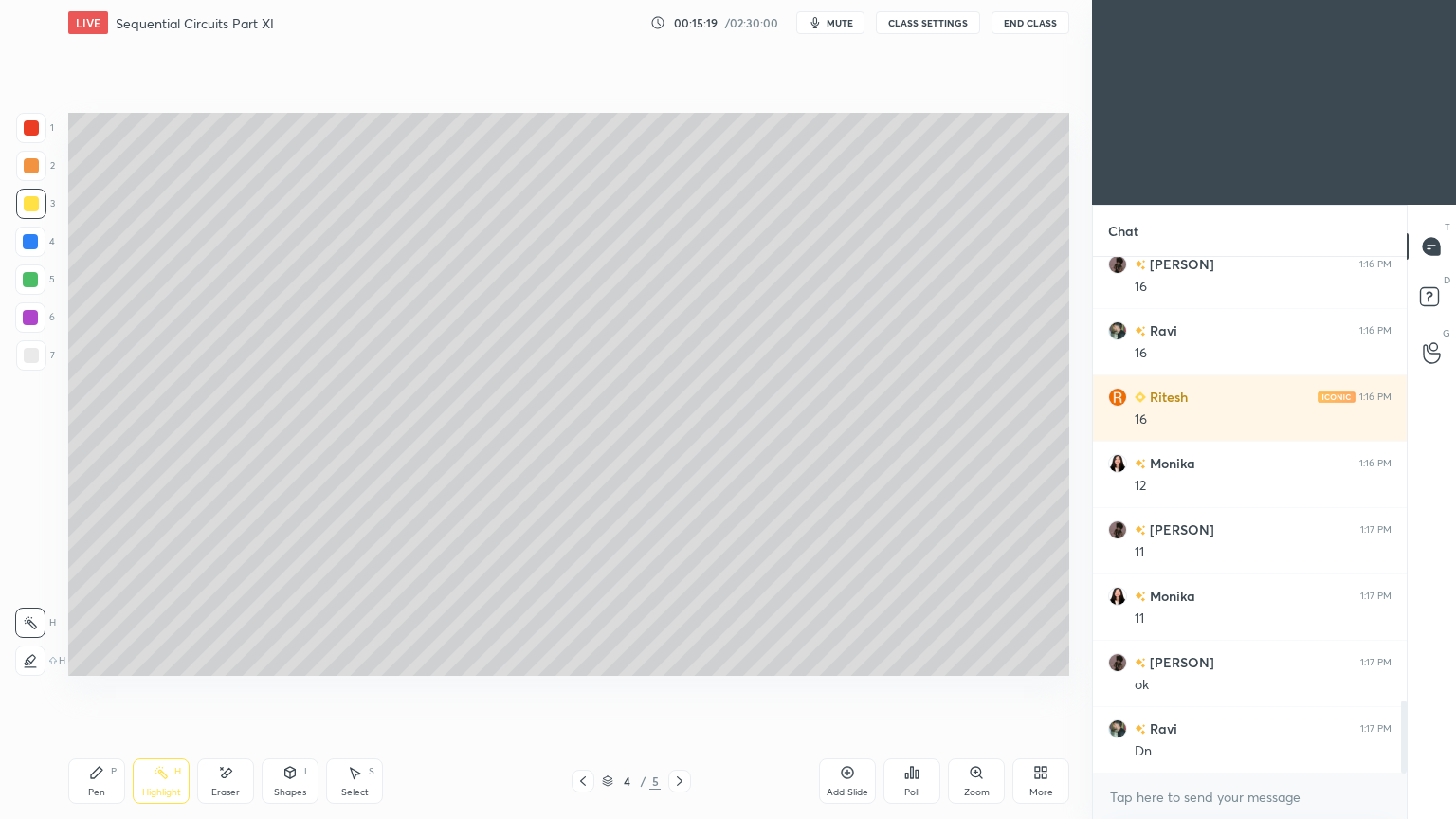 click 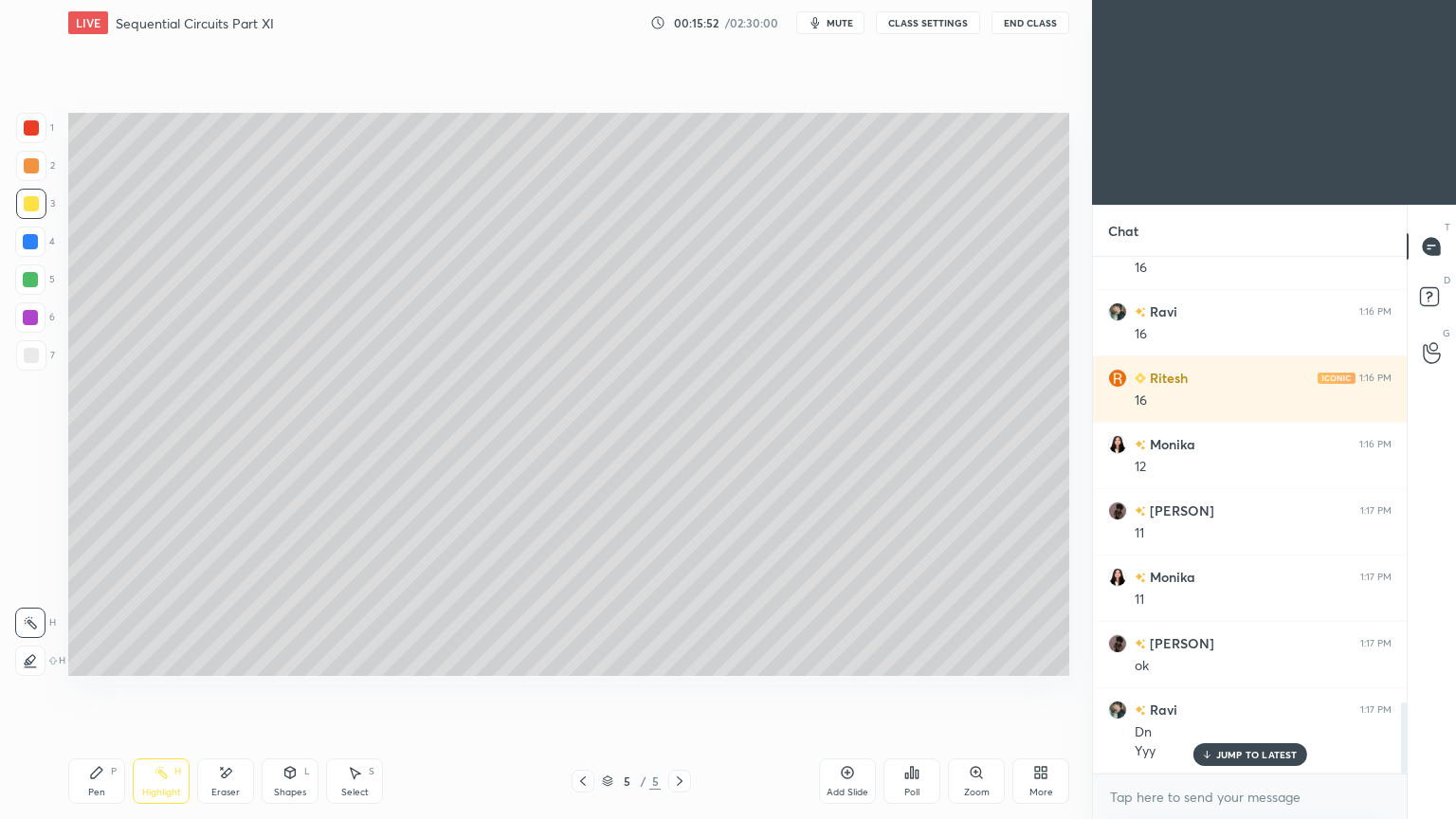 scroll, scrollTop: 3230, scrollLeft: 0, axis: vertical 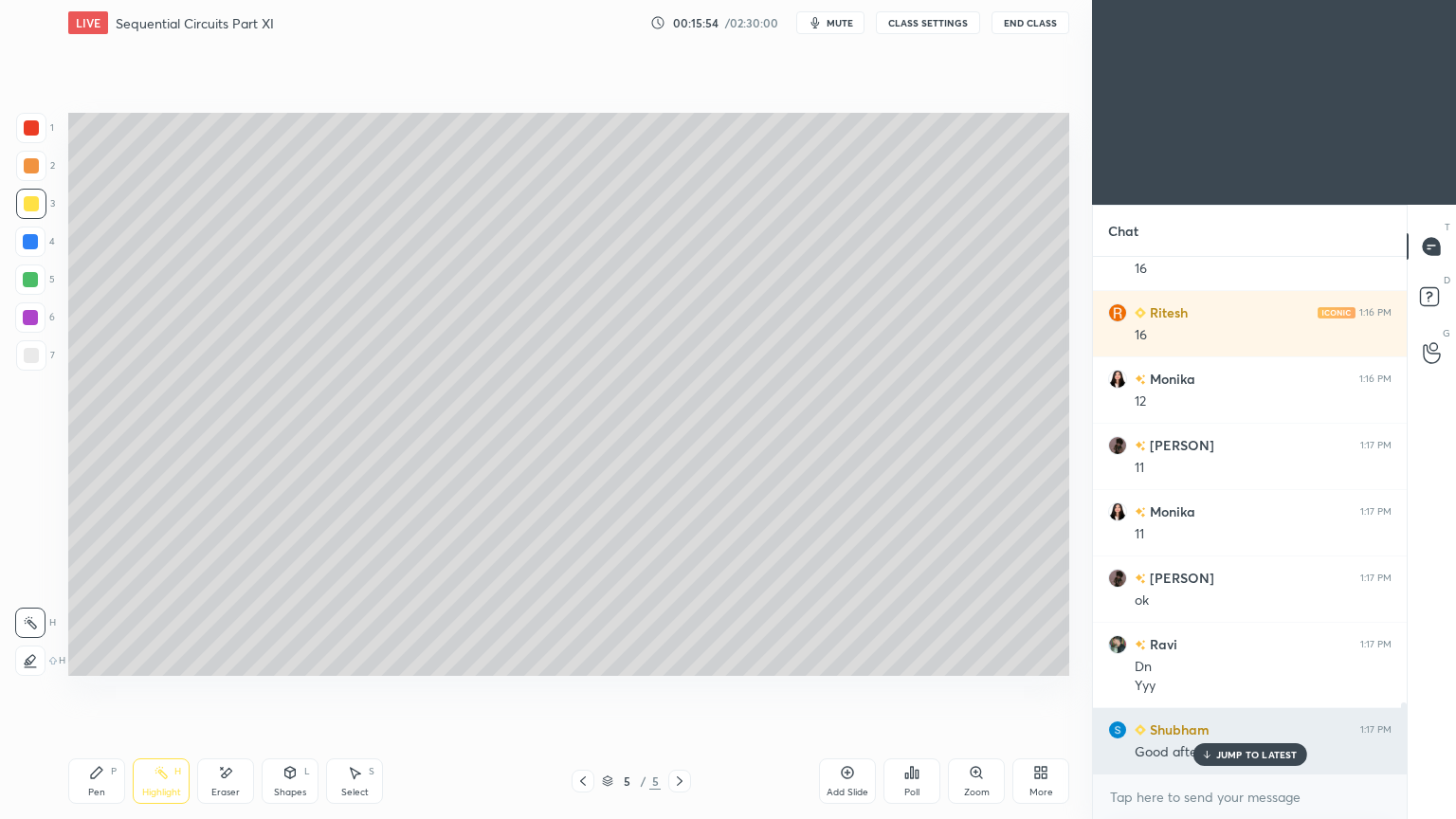 click on "JUMP TO LATEST" at bounding box center (1257, 755) 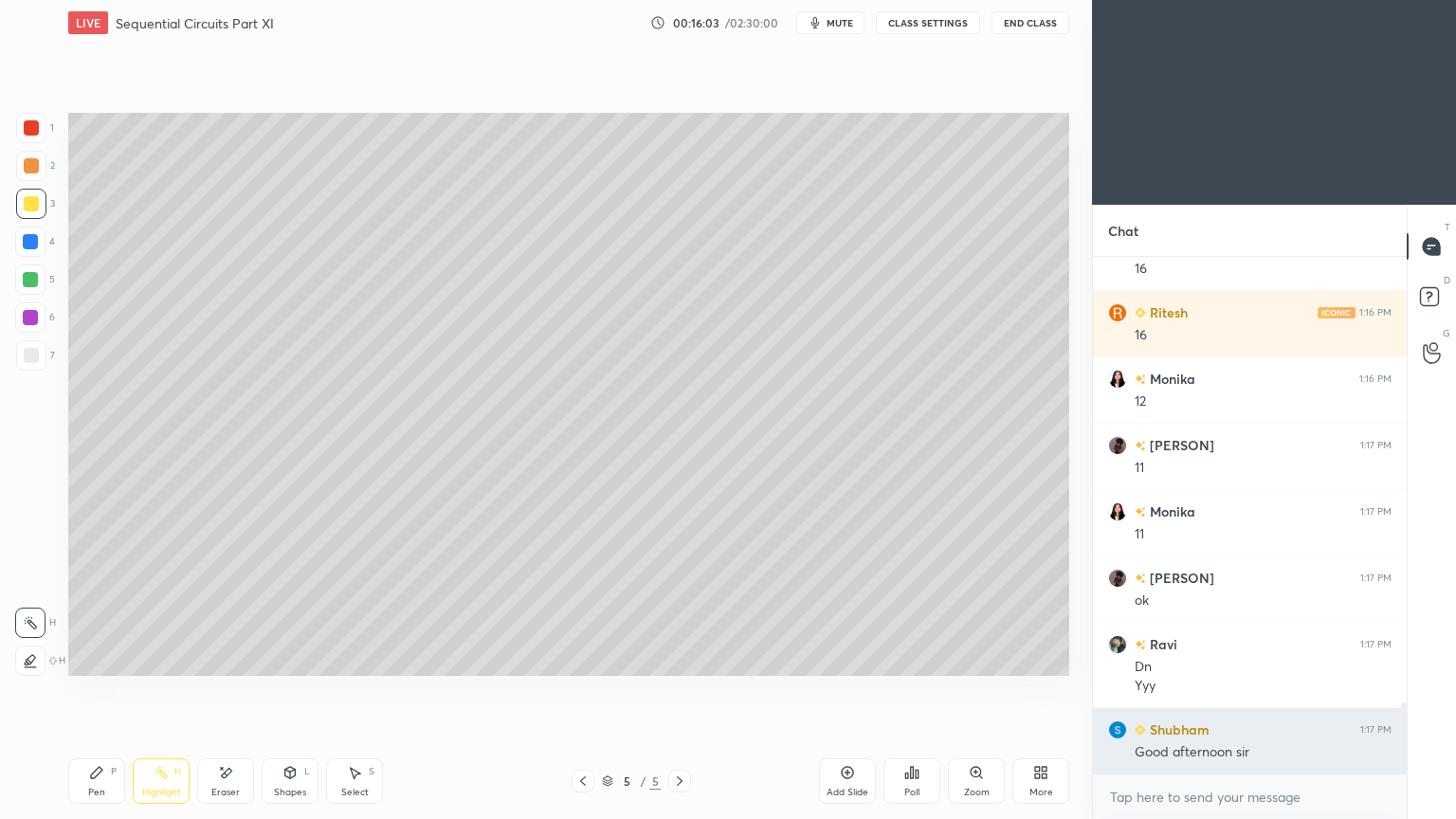 scroll, scrollTop: 3298, scrollLeft: 0, axis: vertical 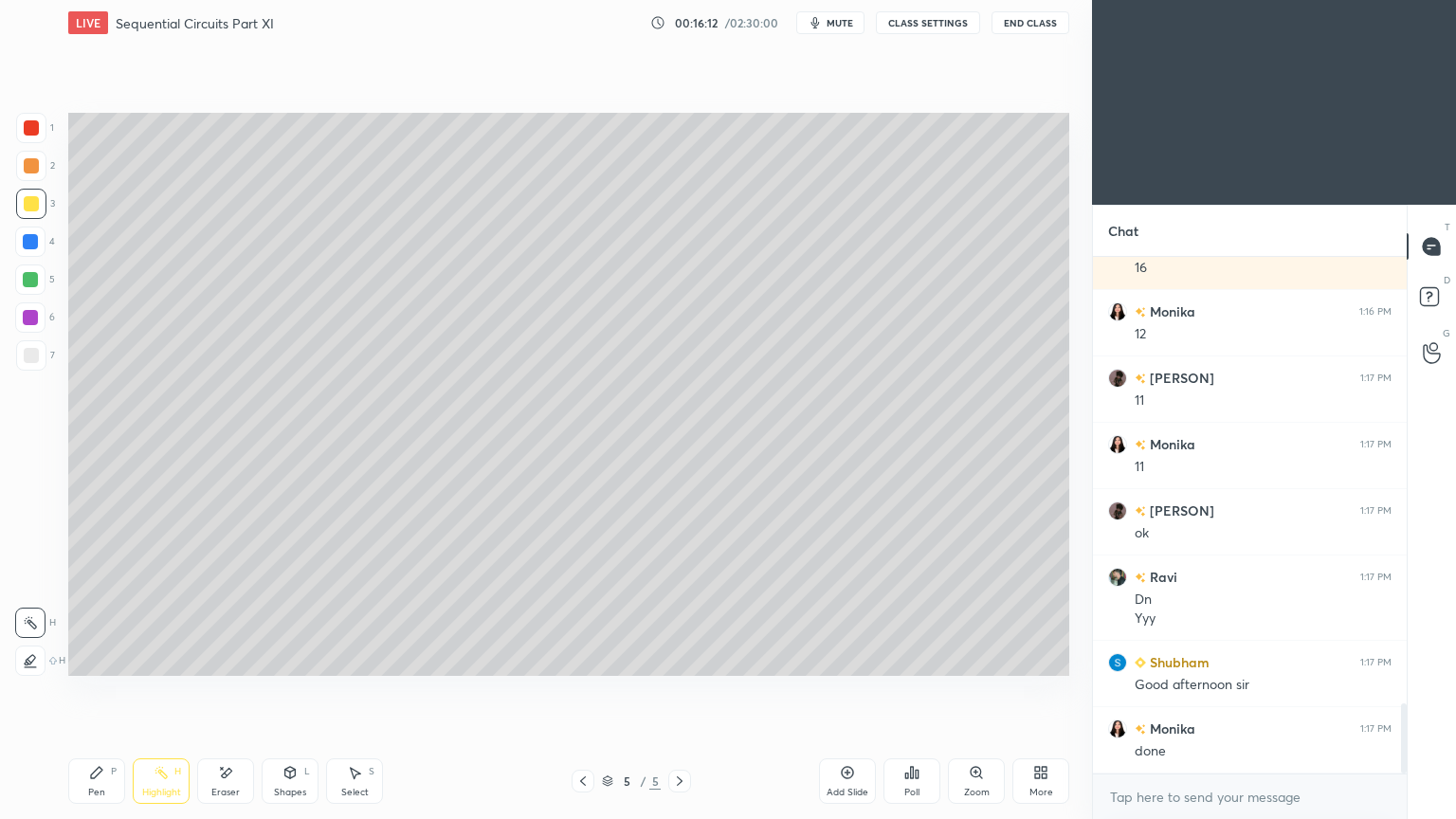 click on "Add Slide" at bounding box center [847, 781] 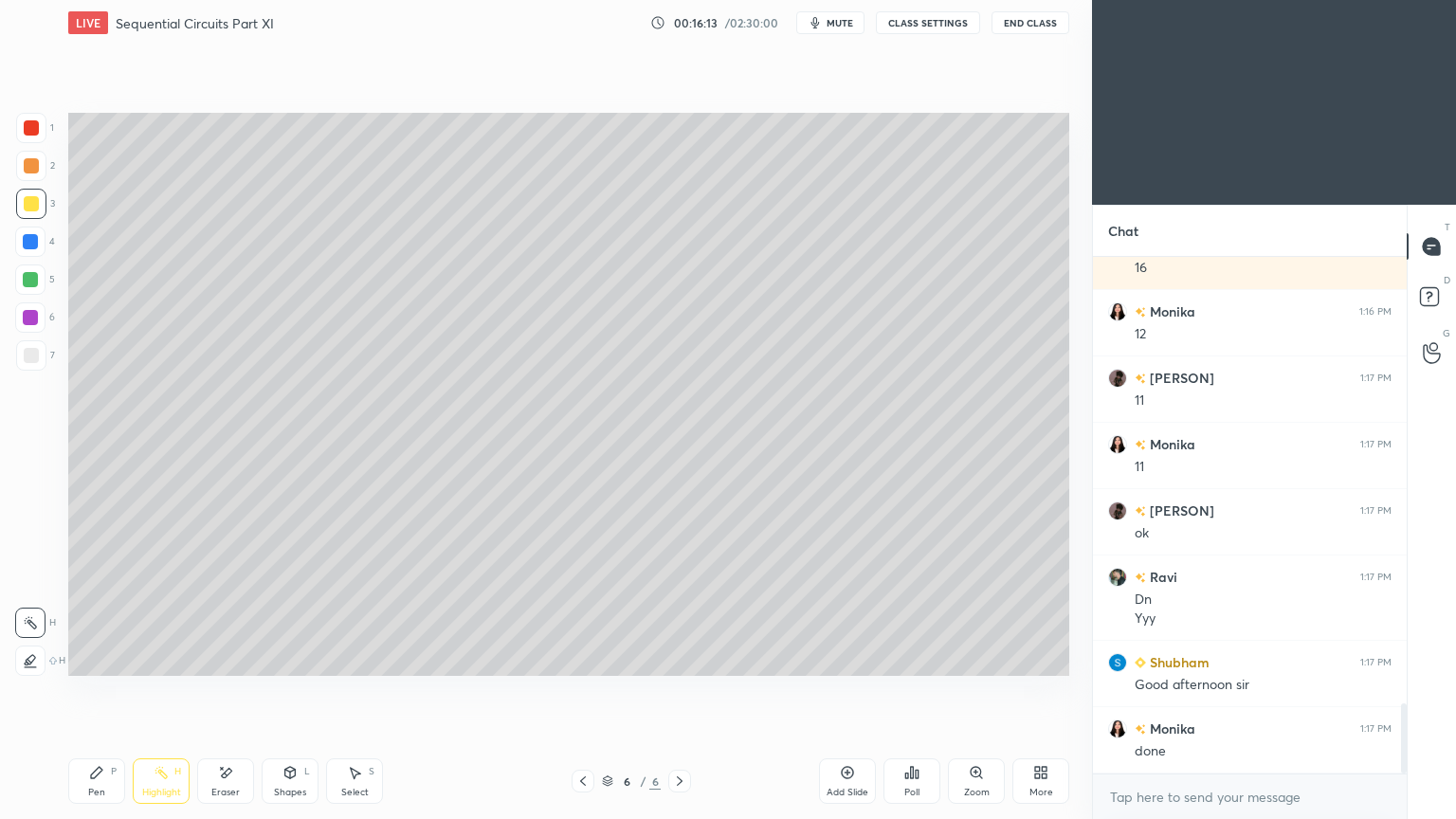 click at bounding box center [31, 355] 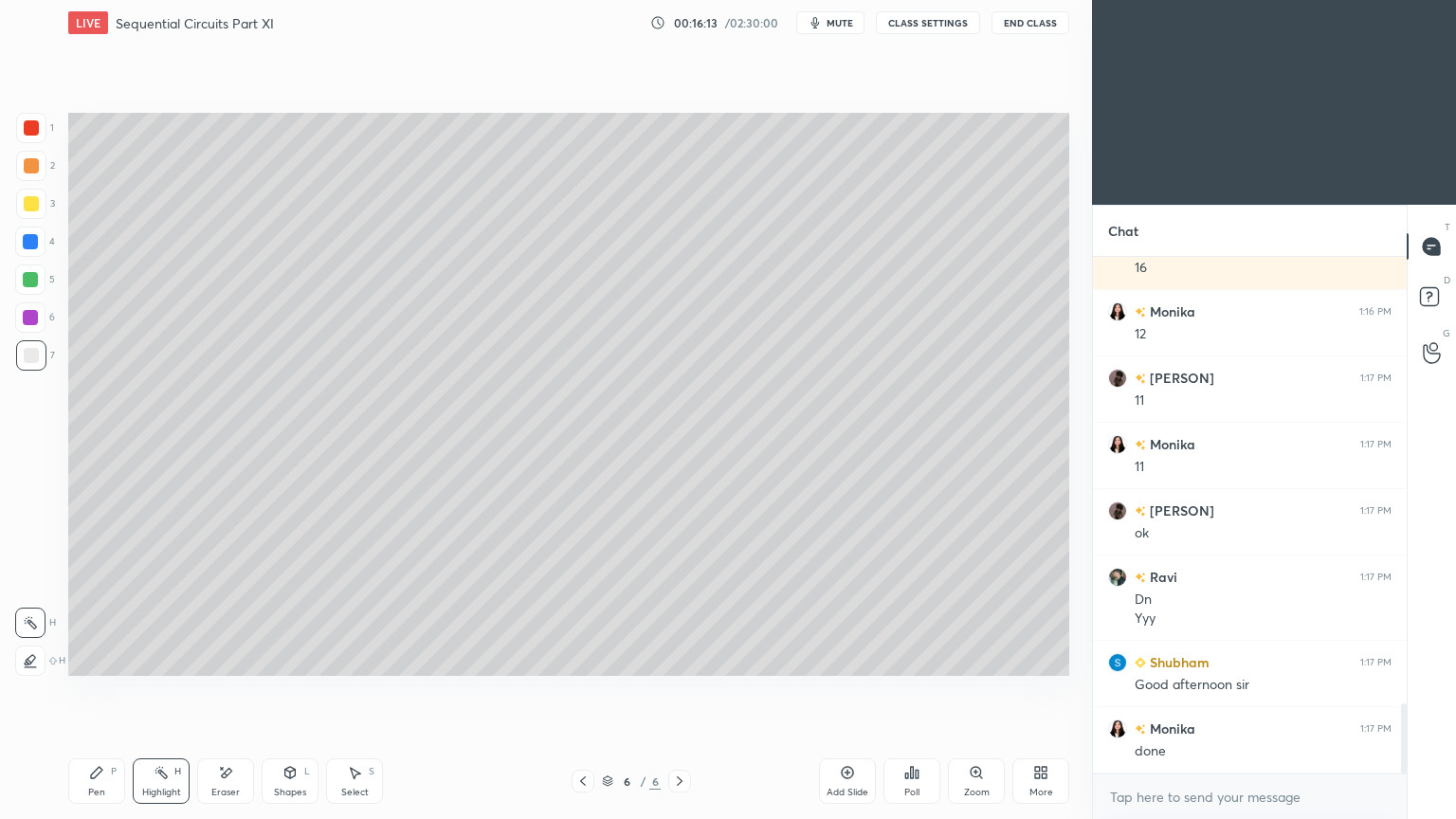 click on "Pen P" at bounding box center (97, 781) 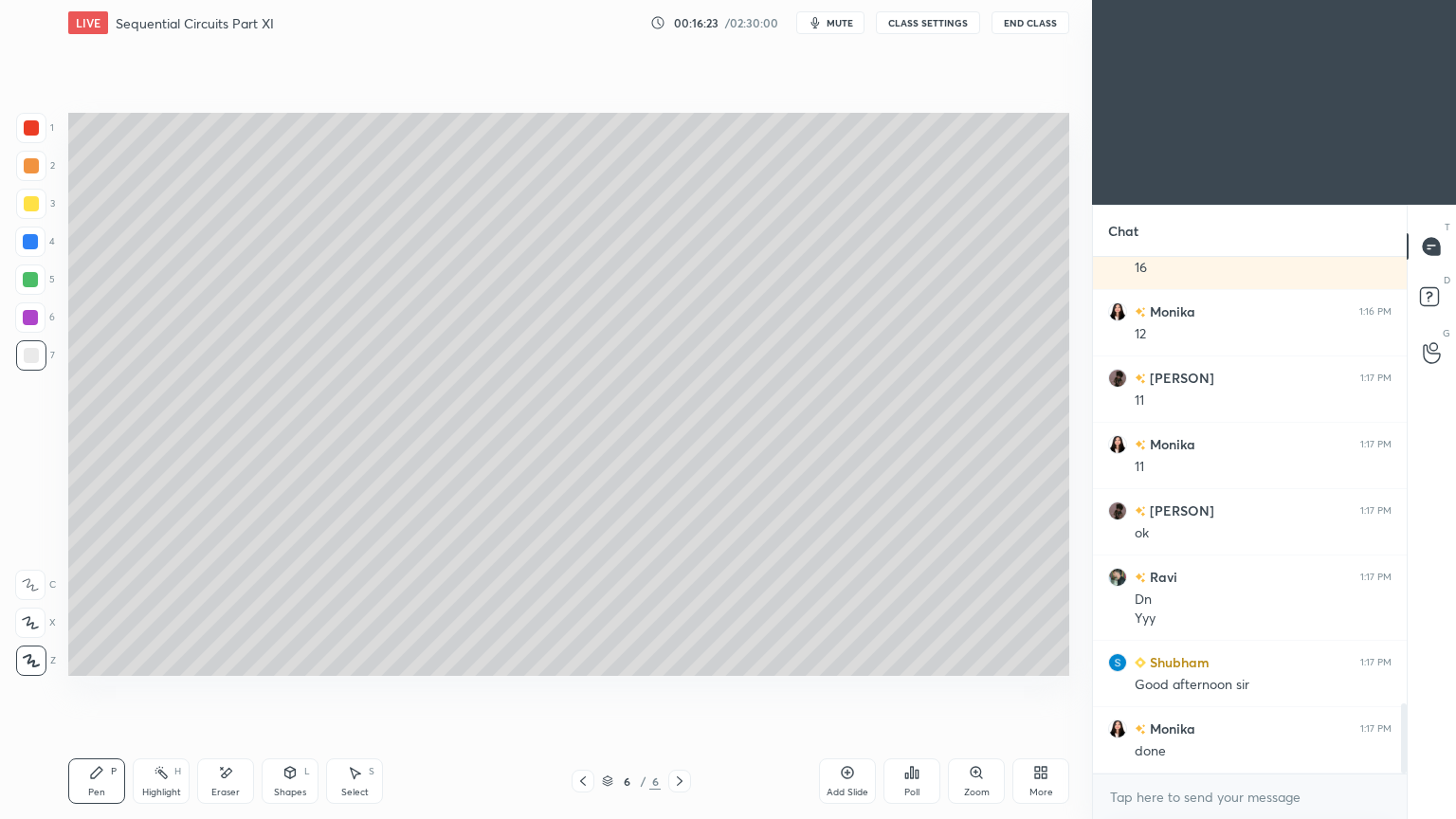 click 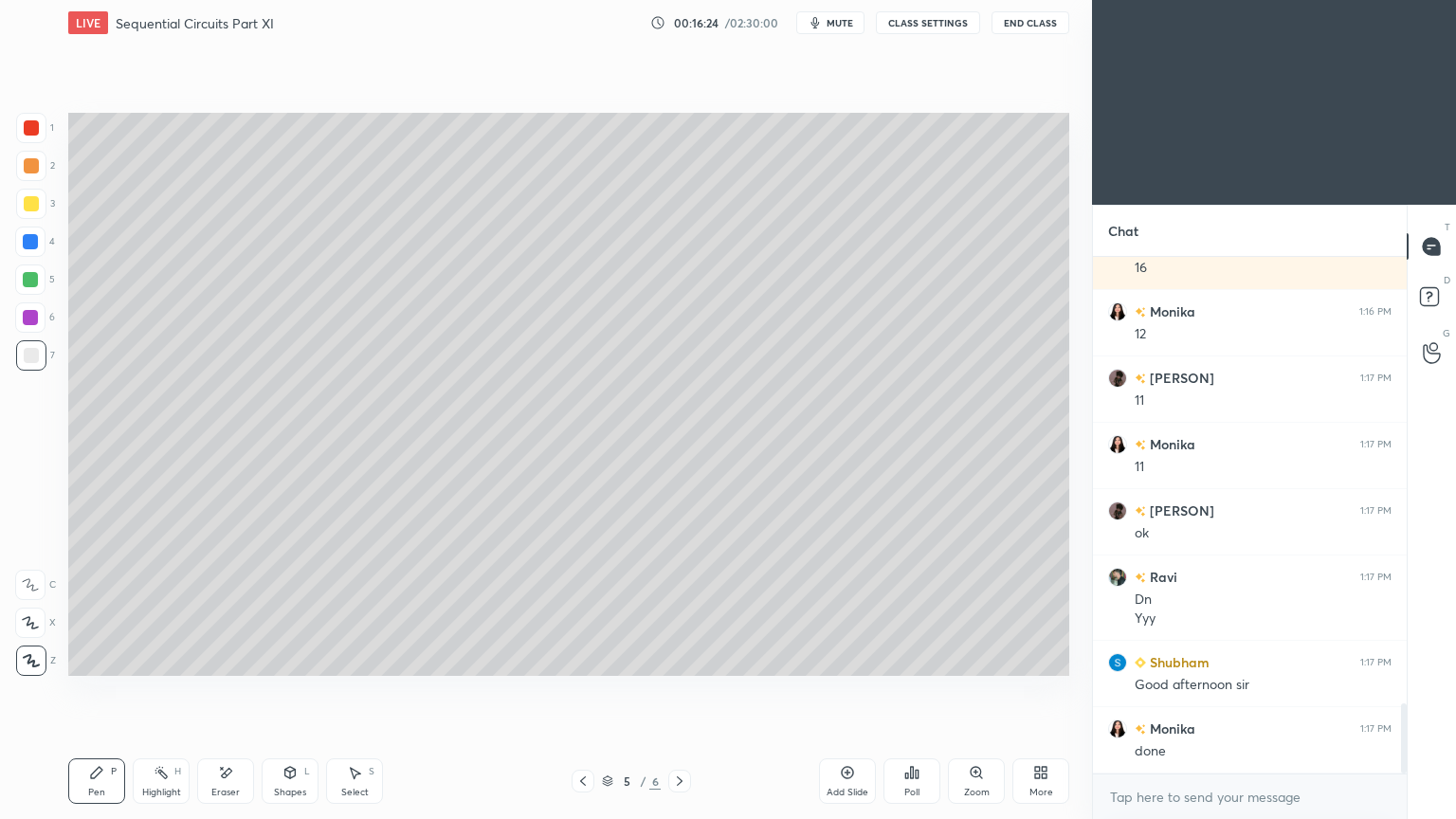 click 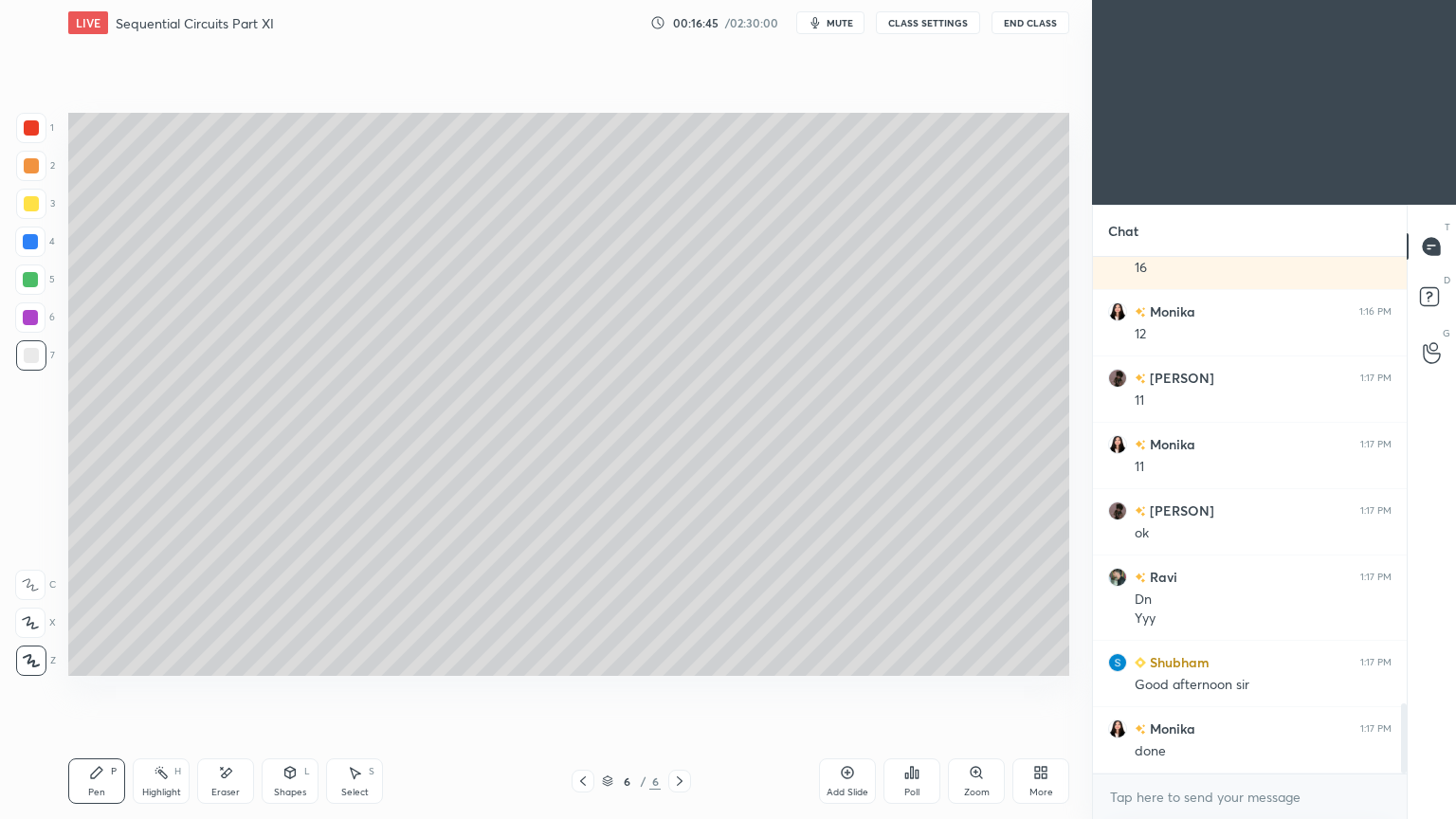 click on "Shapes" at bounding box center [290, 792] 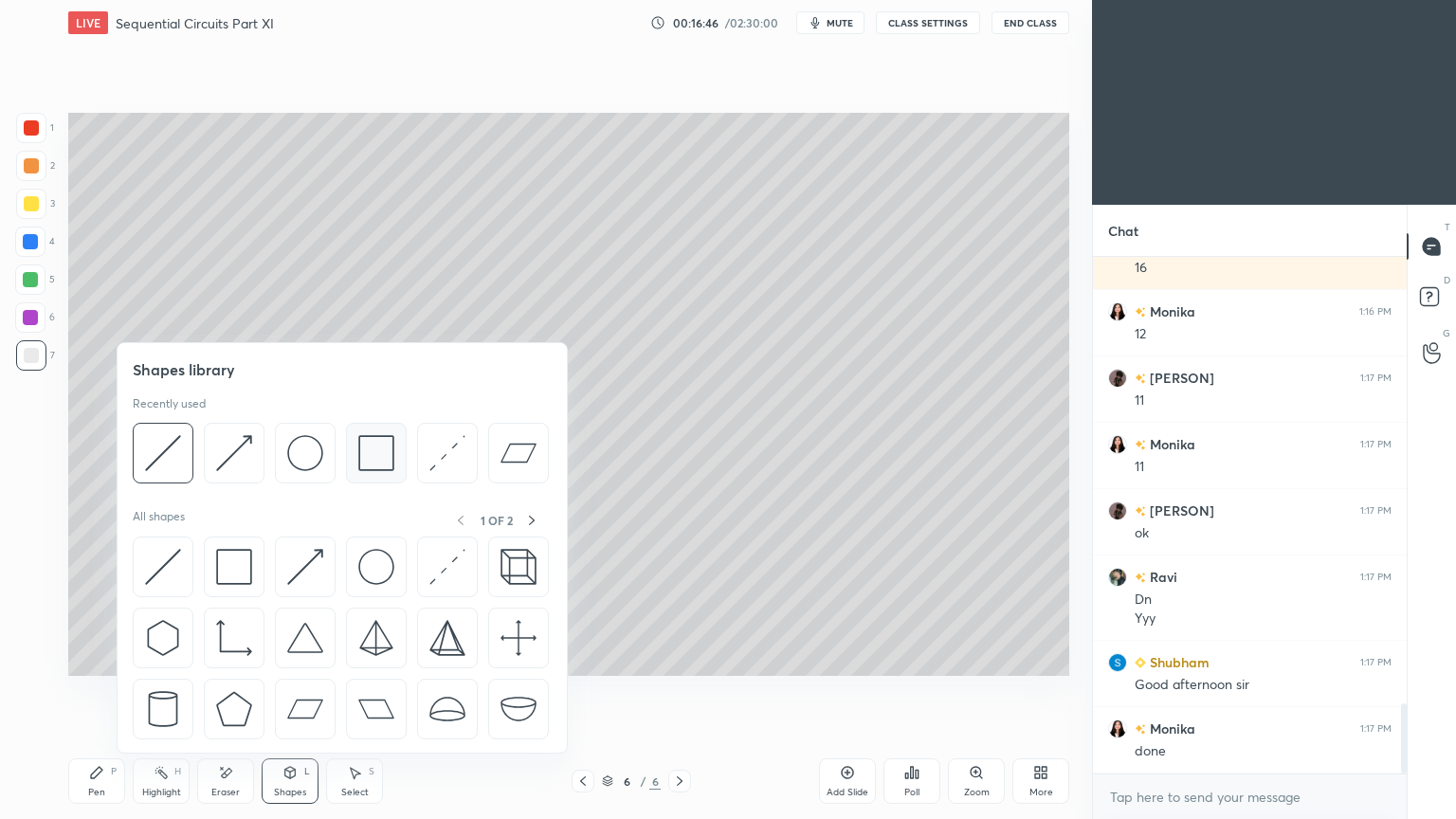 click at bounding box center (376, 453) 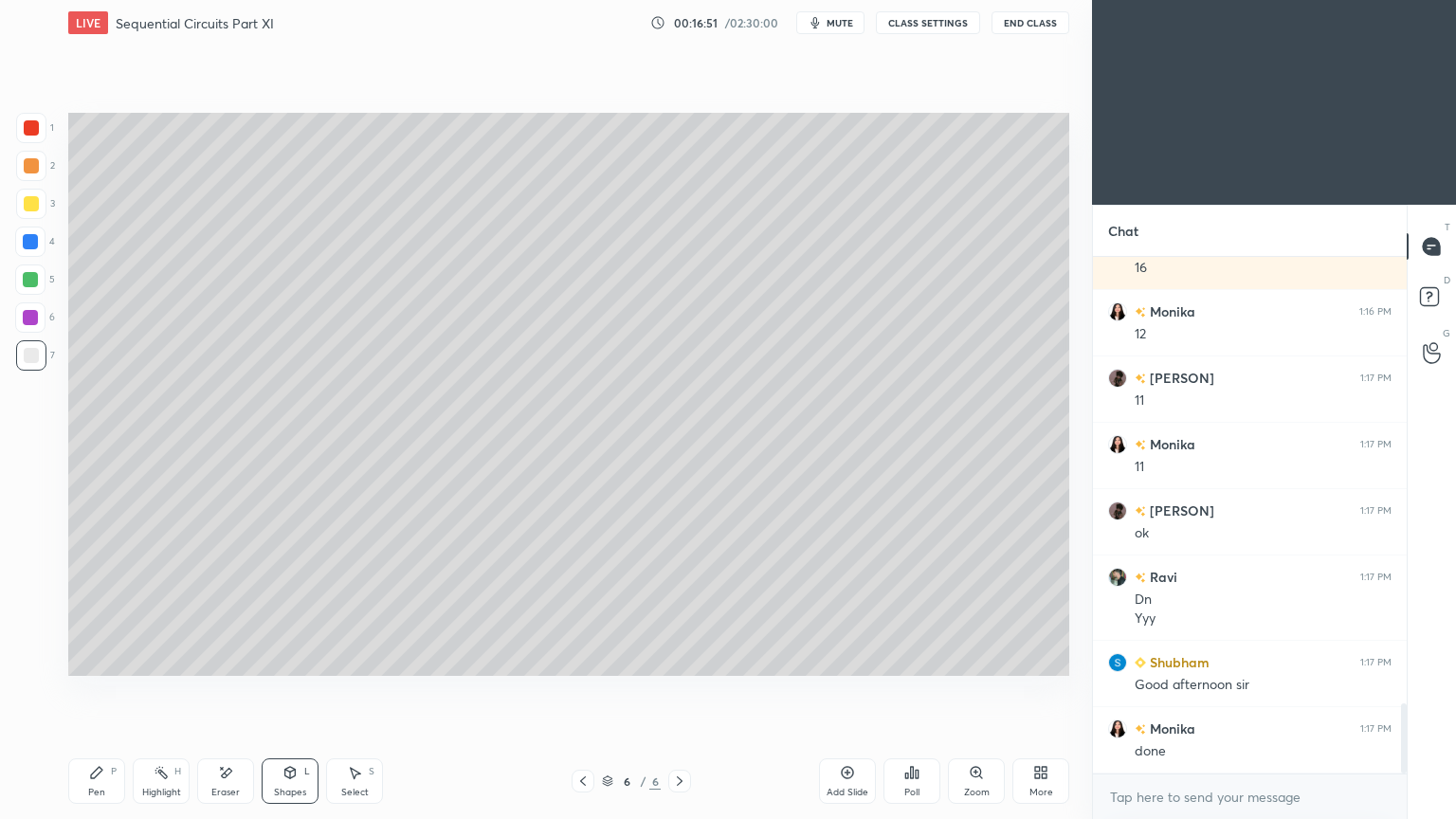 click on "Shapes L" at bounding box center [290, 781] 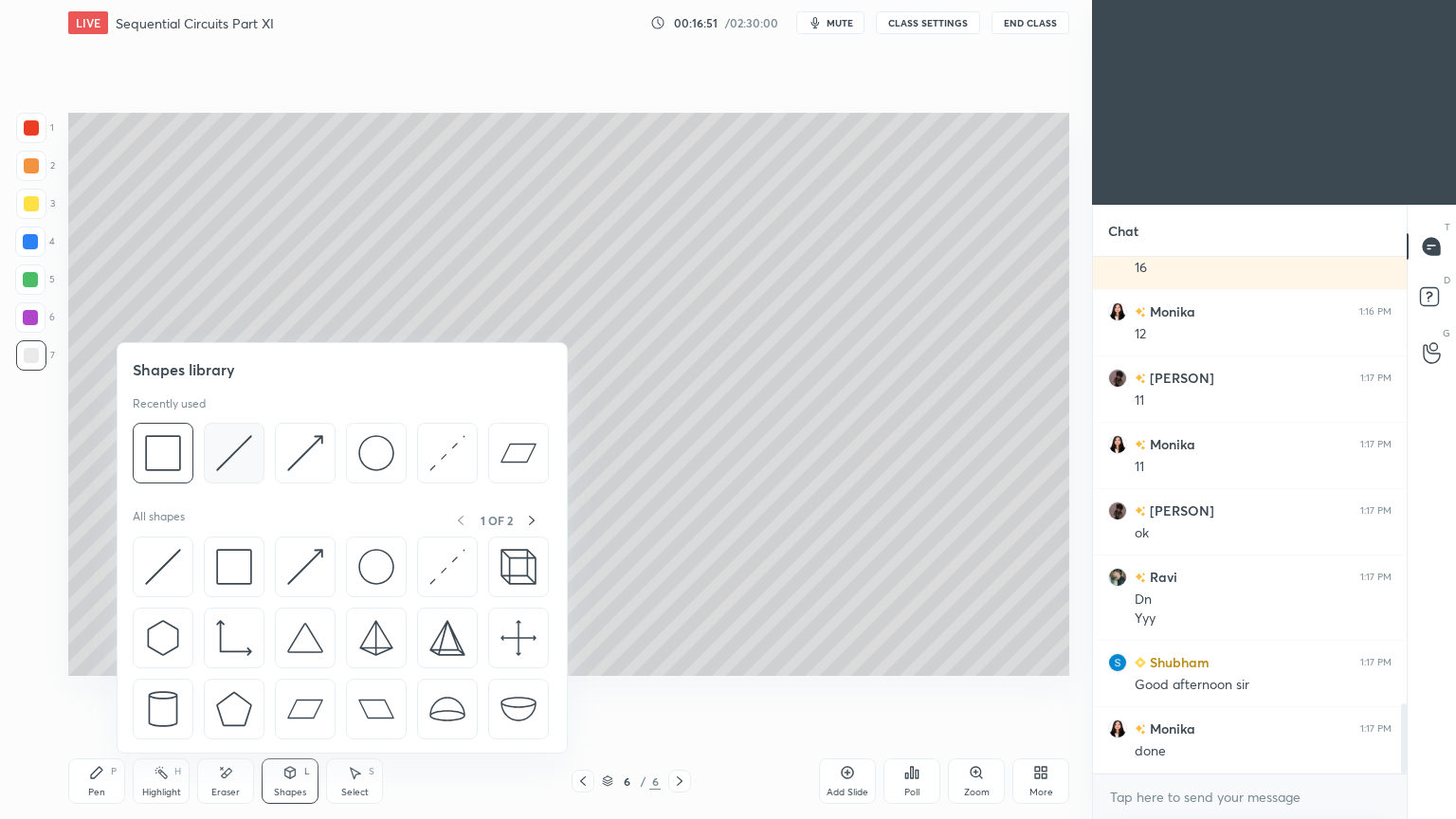 click at bounding box center (234, 453) 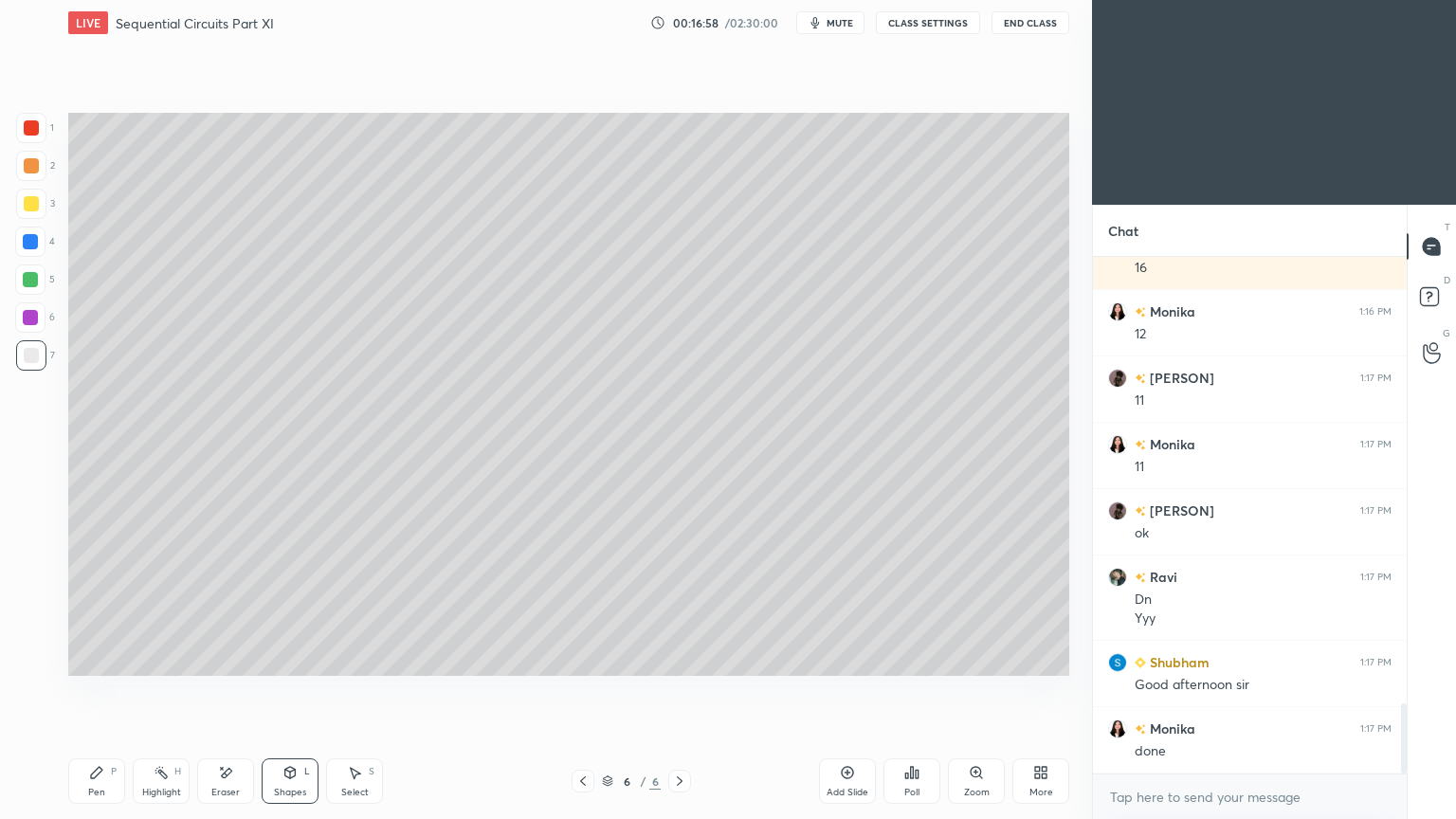 click on "Shapes" at bounding box center [290, 792] 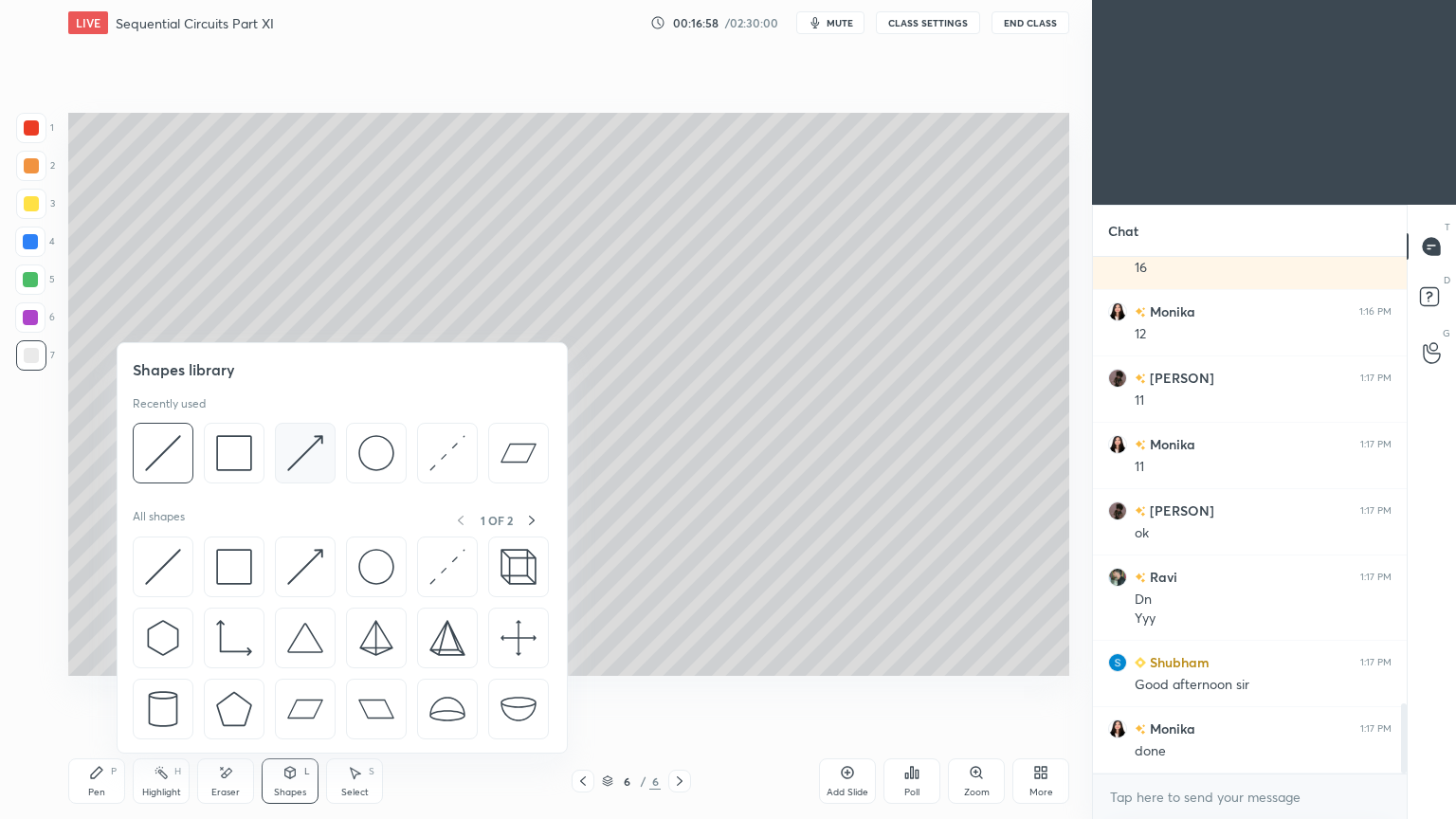 click at bounding box center [305, 453] 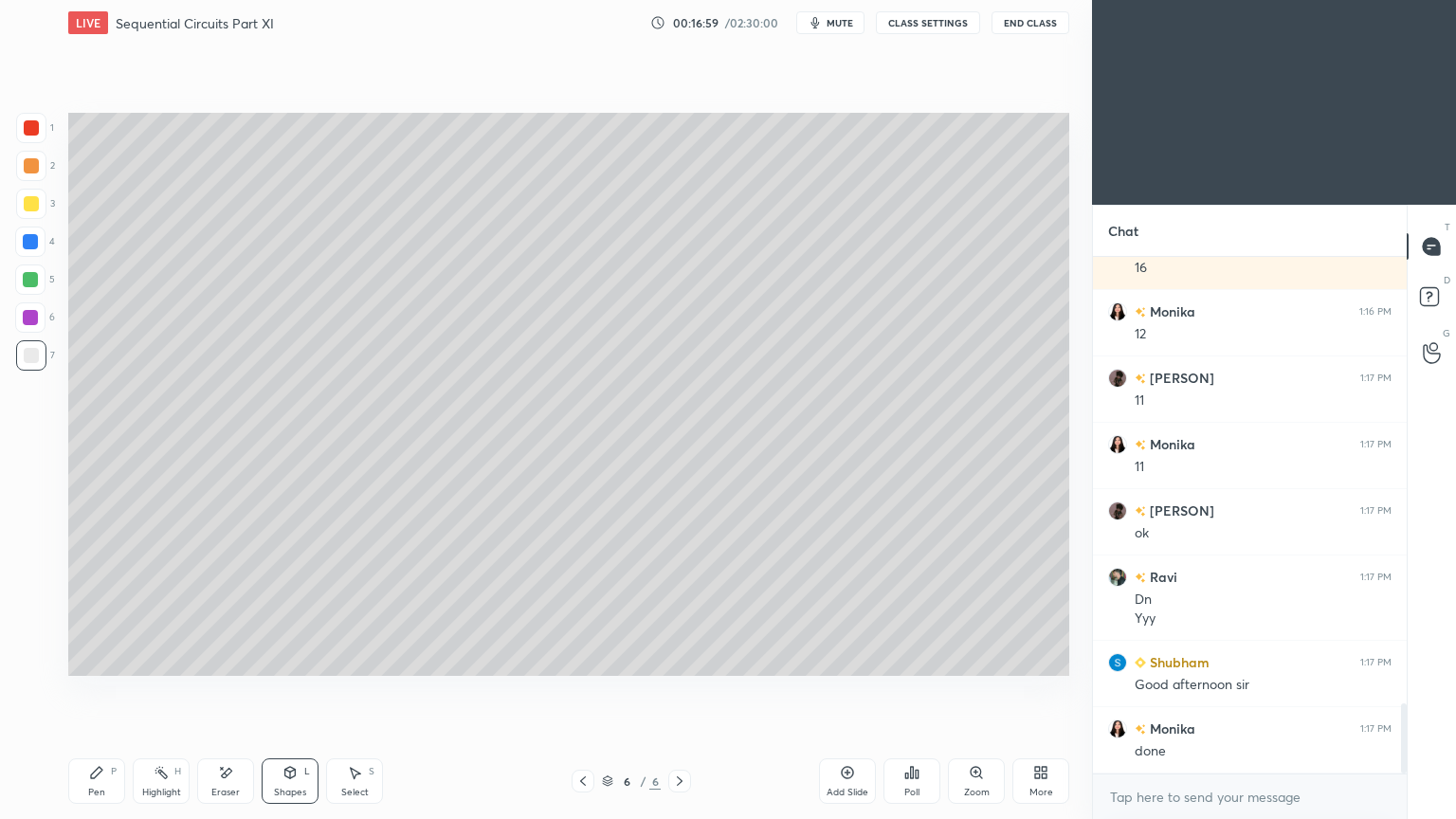 click at bounding box center (30, 318) 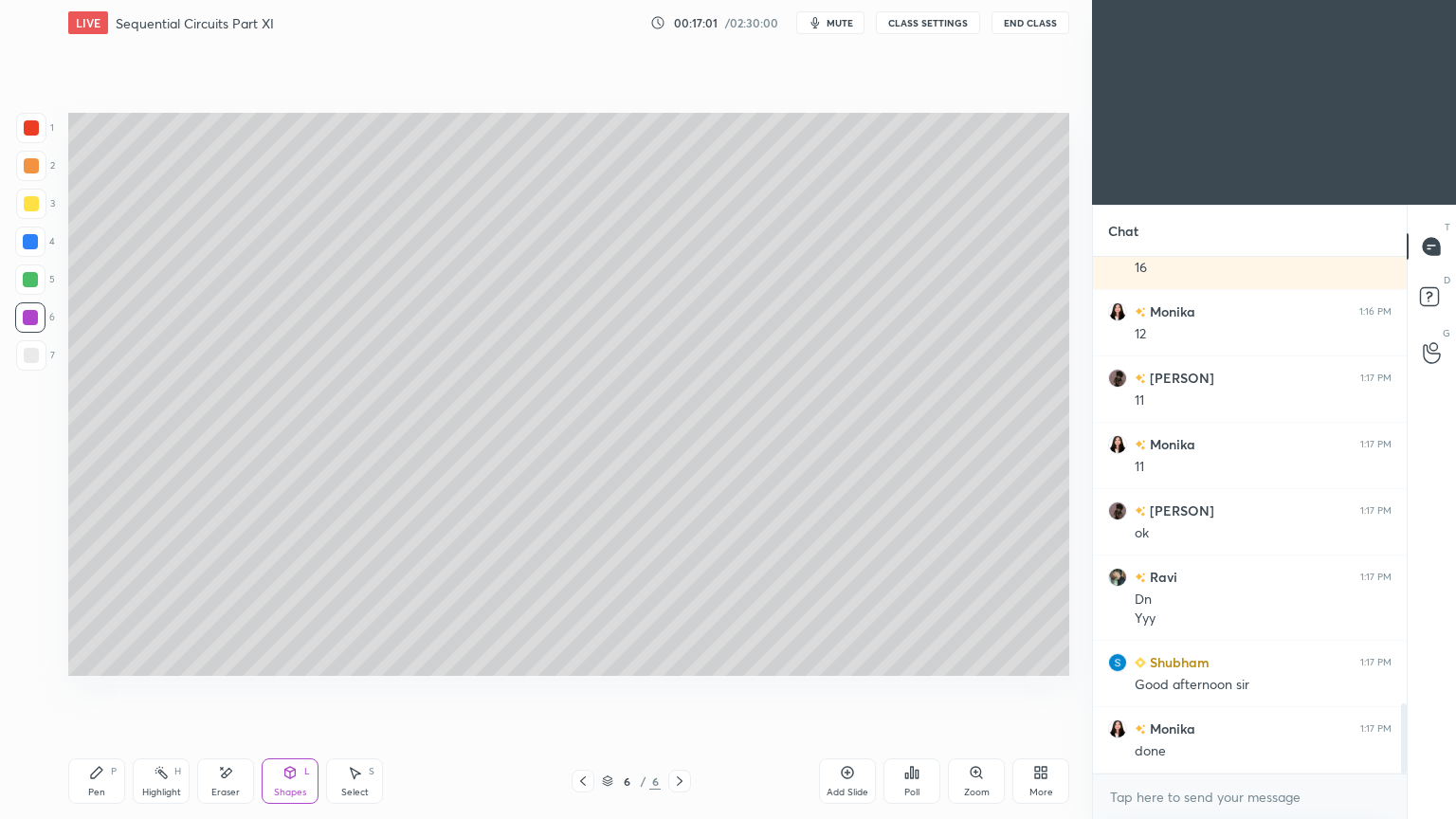 click on "Shapes" at bounding box center [290, 792] 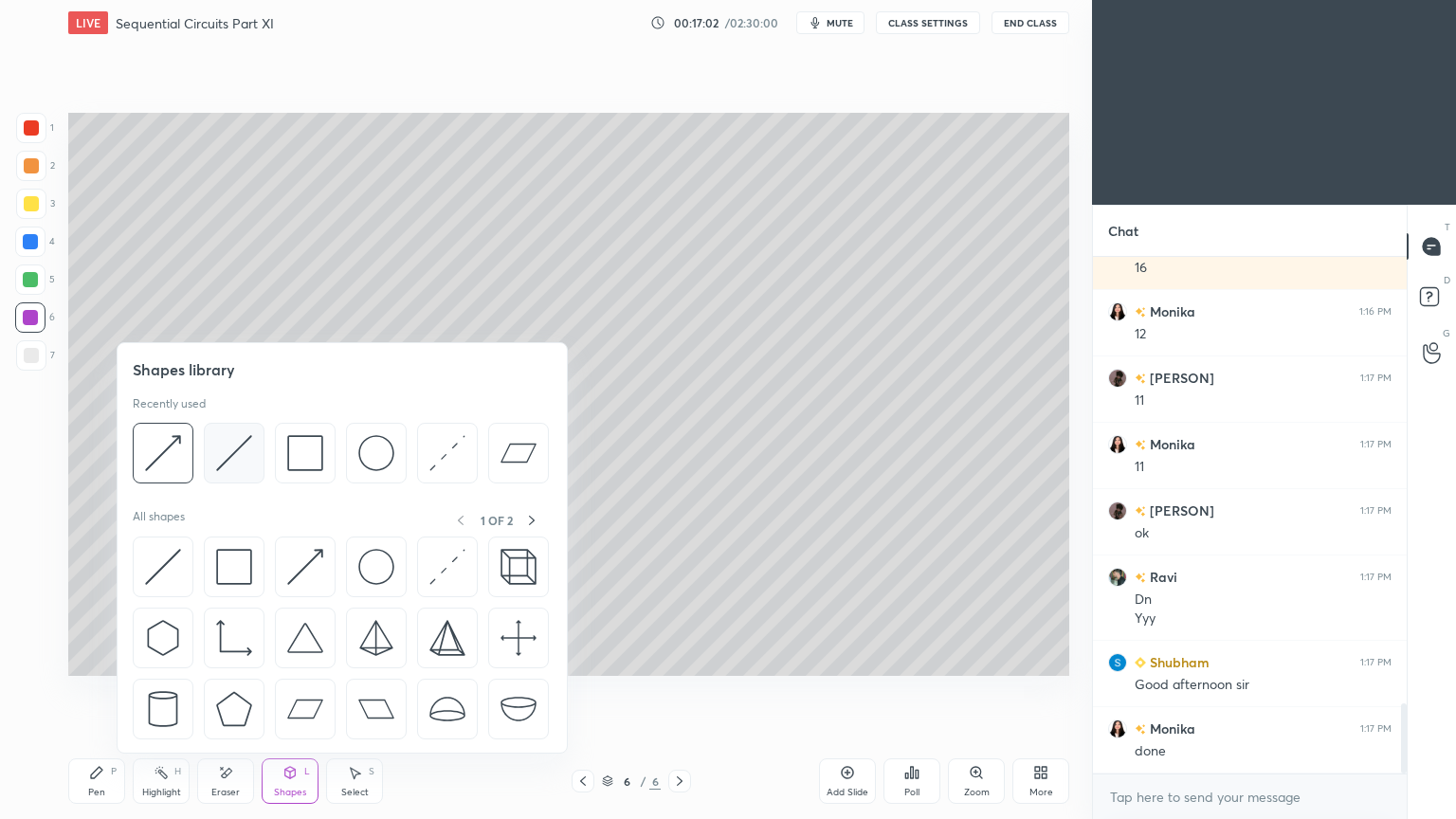 click at bounding box center (234, 453) 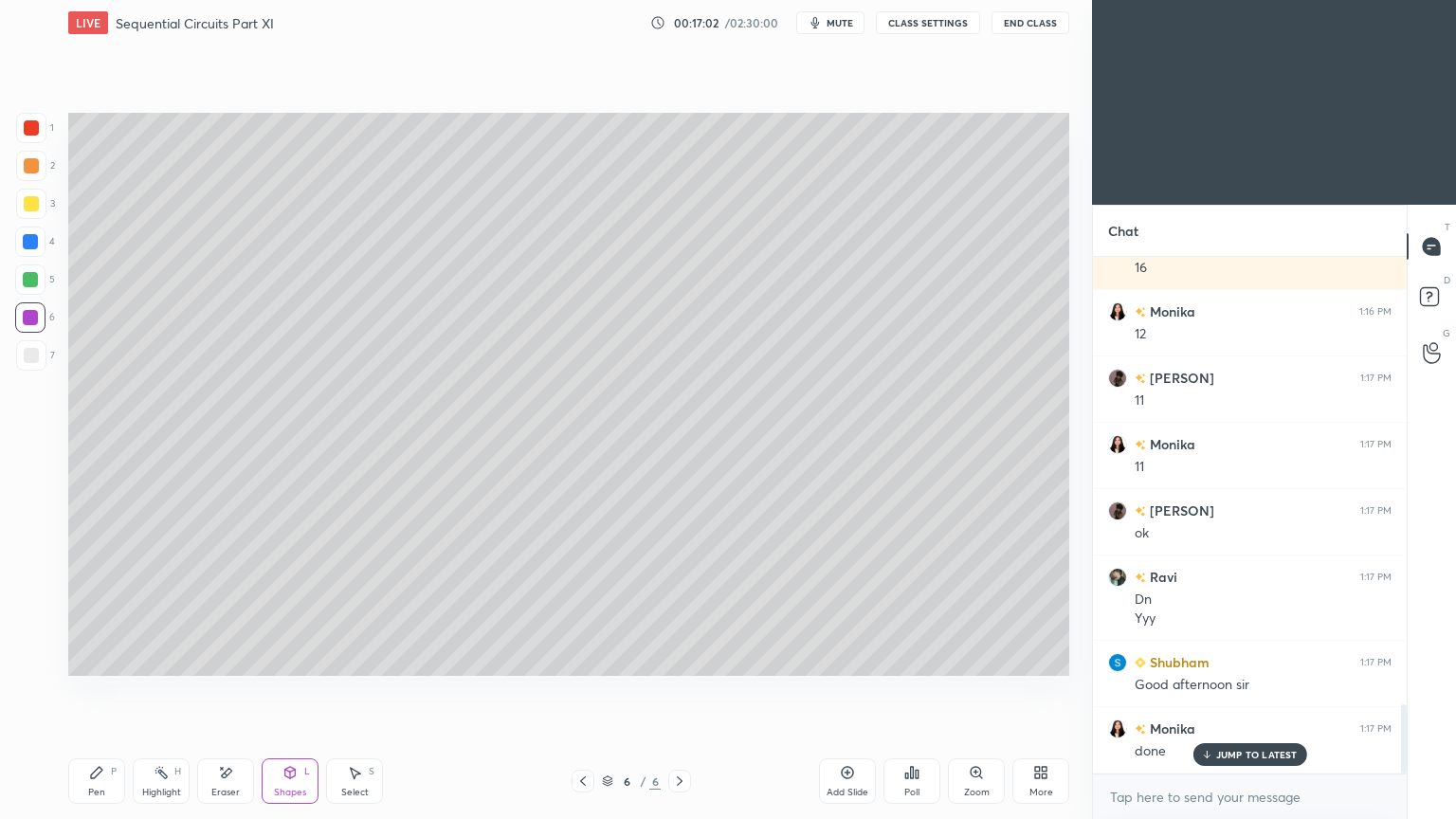 scroll, scrollTop: 3363, scrollLeft: 0, axis: vertical 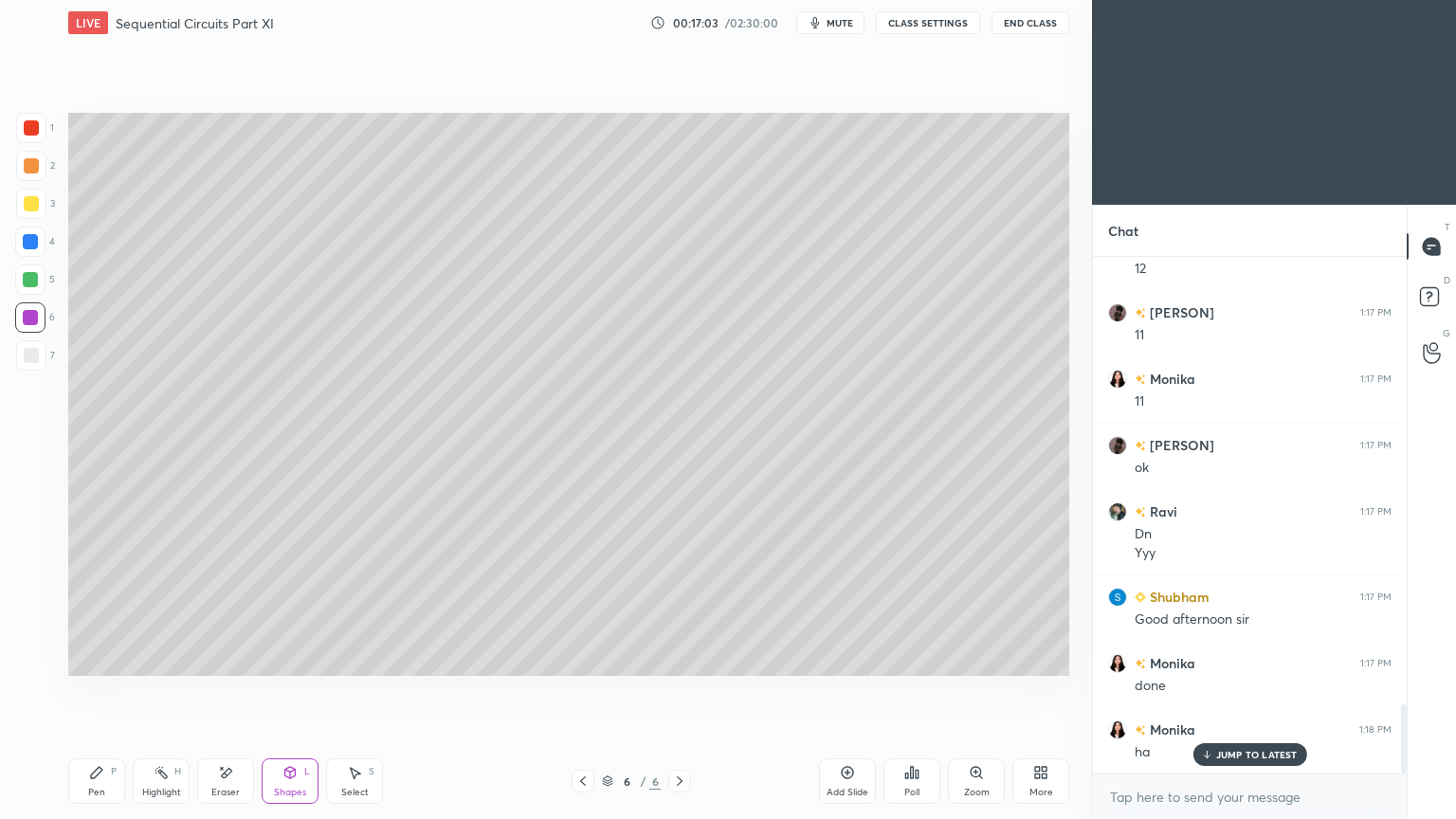 click at bounding box center [31, 166] 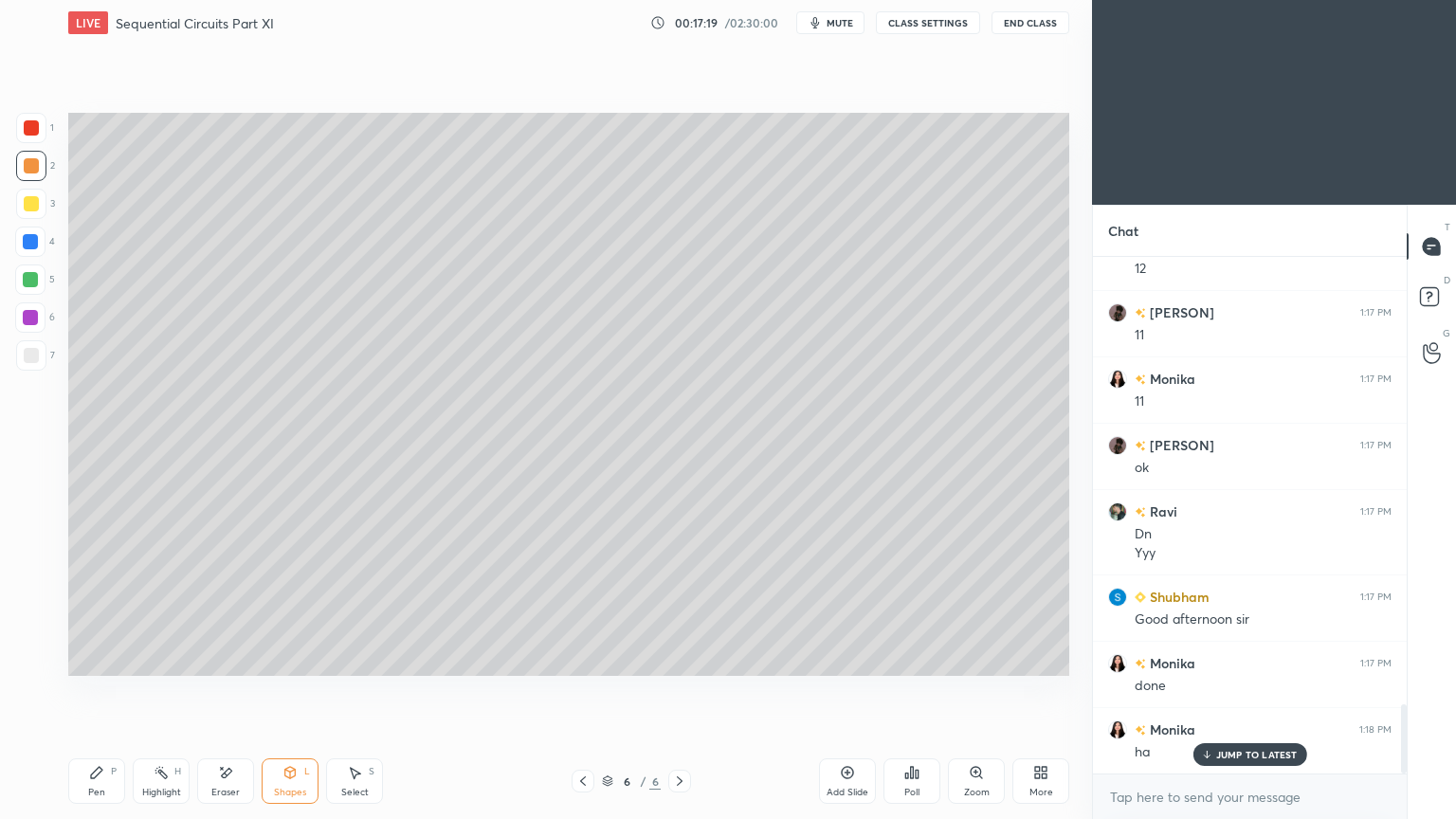 click on "Pen P" at bounding box center [97, 781] 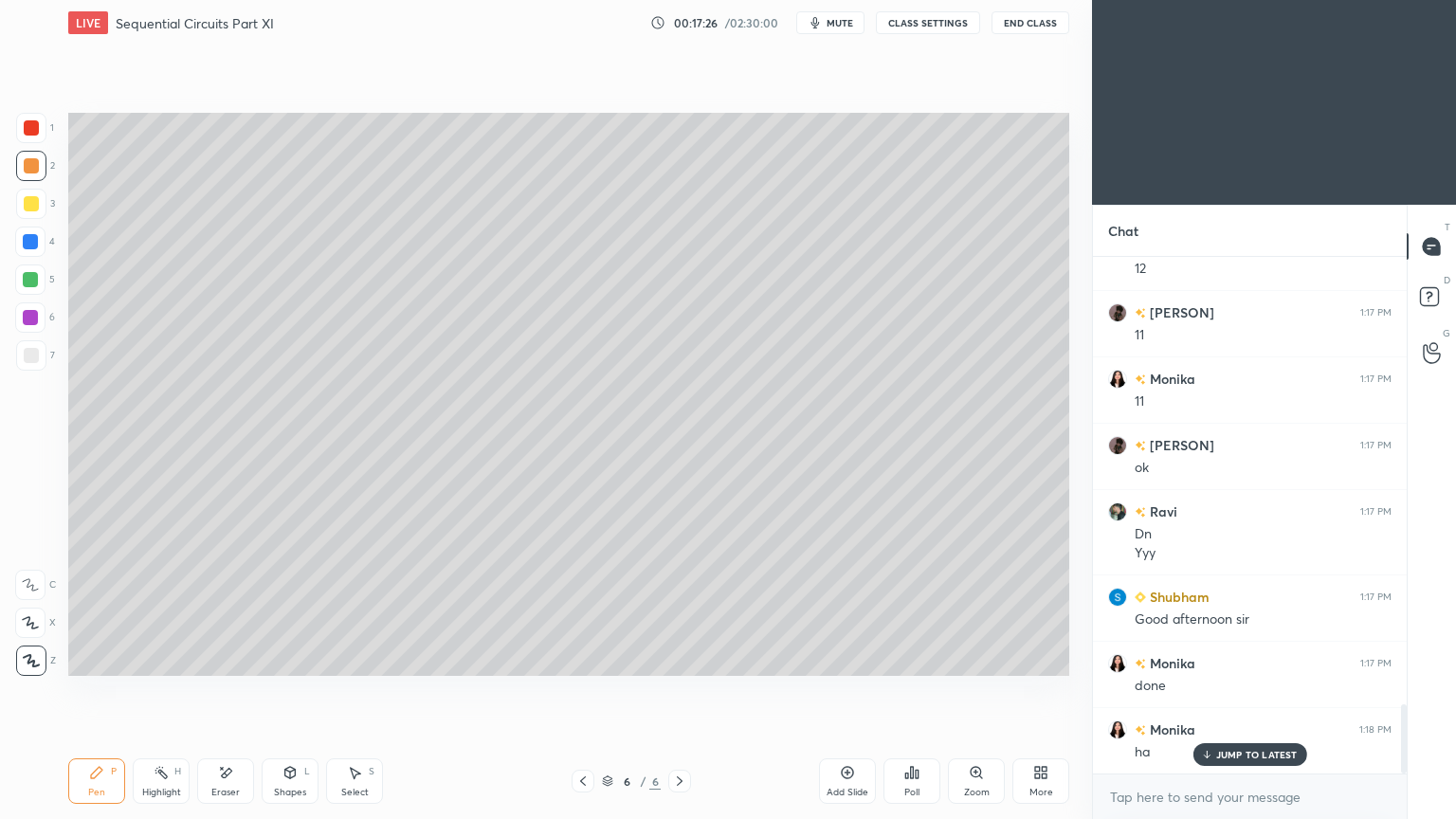 click at bounding box center (31, 204) 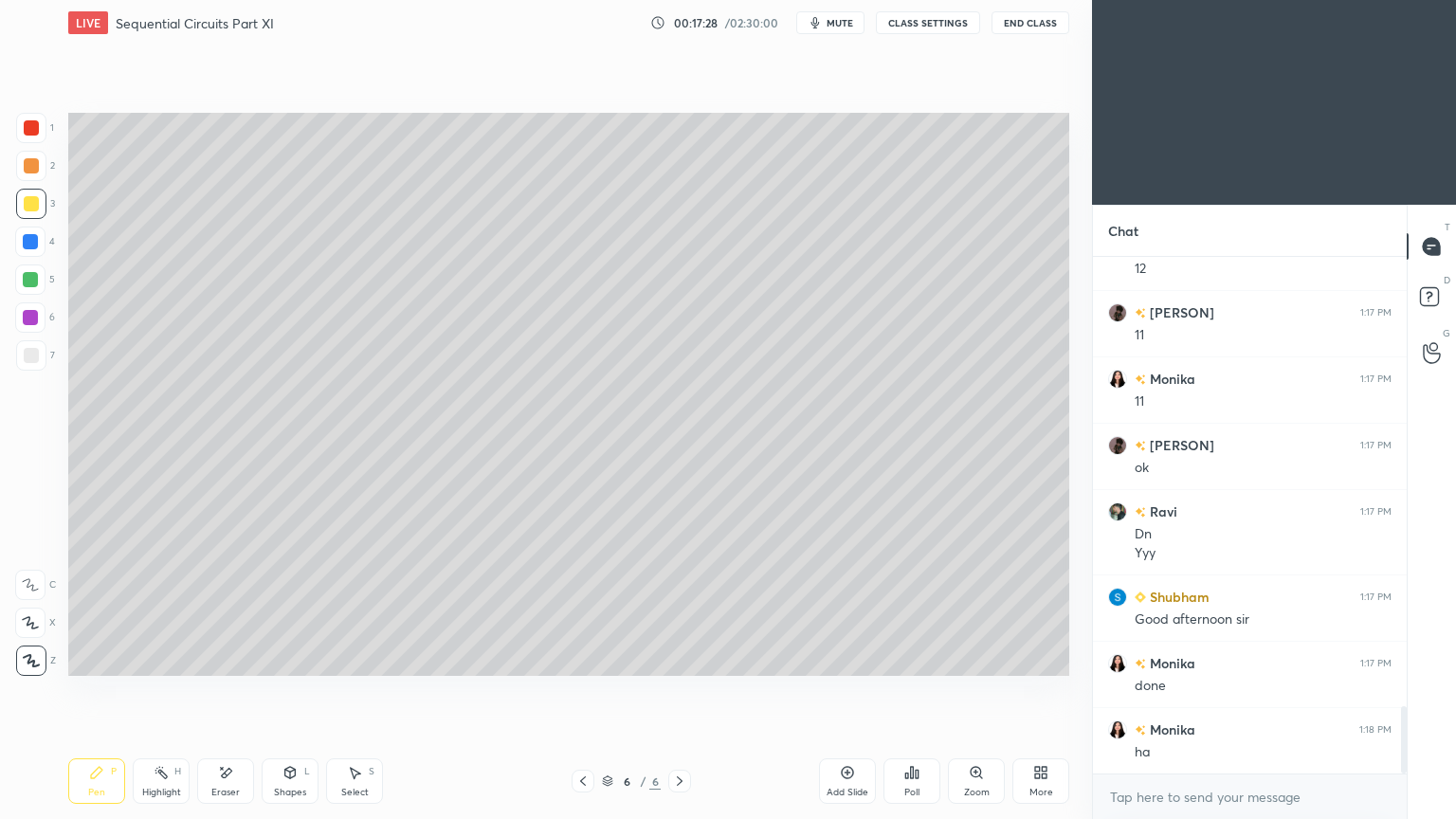 scroll, scrollTop: 3431, scrollLeft: 0, axis: vertical 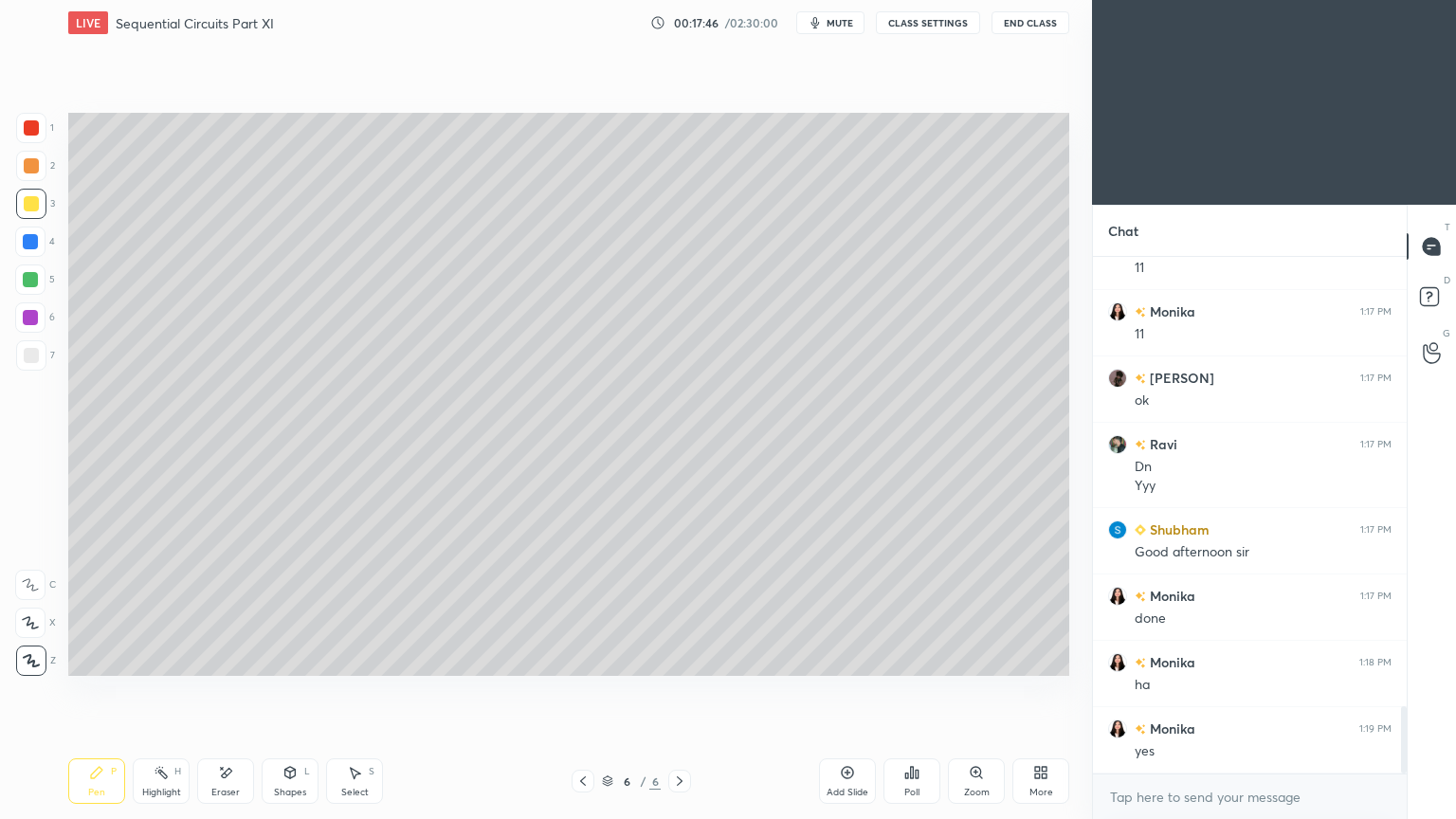 click at bounding box center [31, 355] 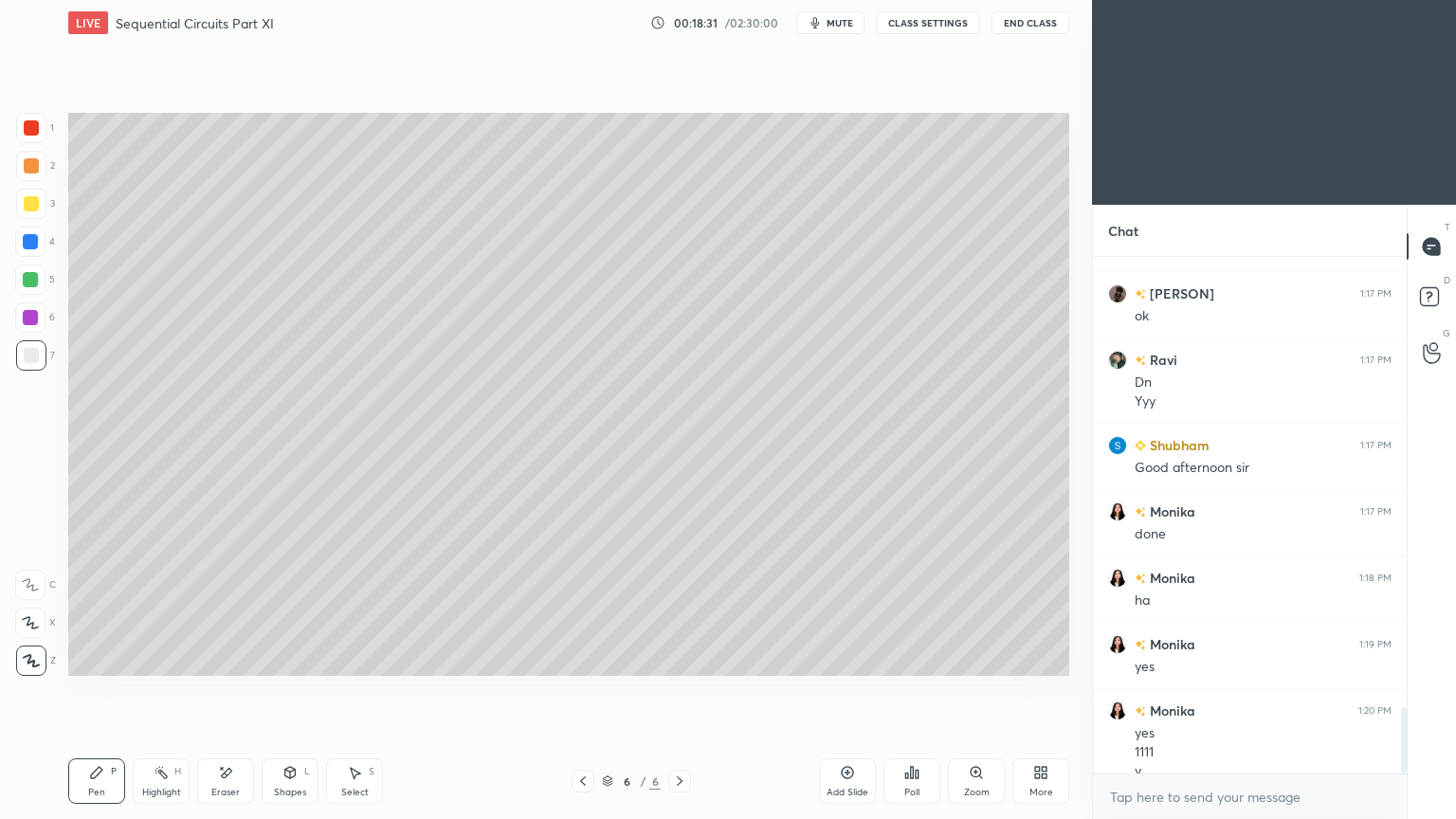scroll, scrollTop: 3534, scrollLeft: 0, axis: vertical 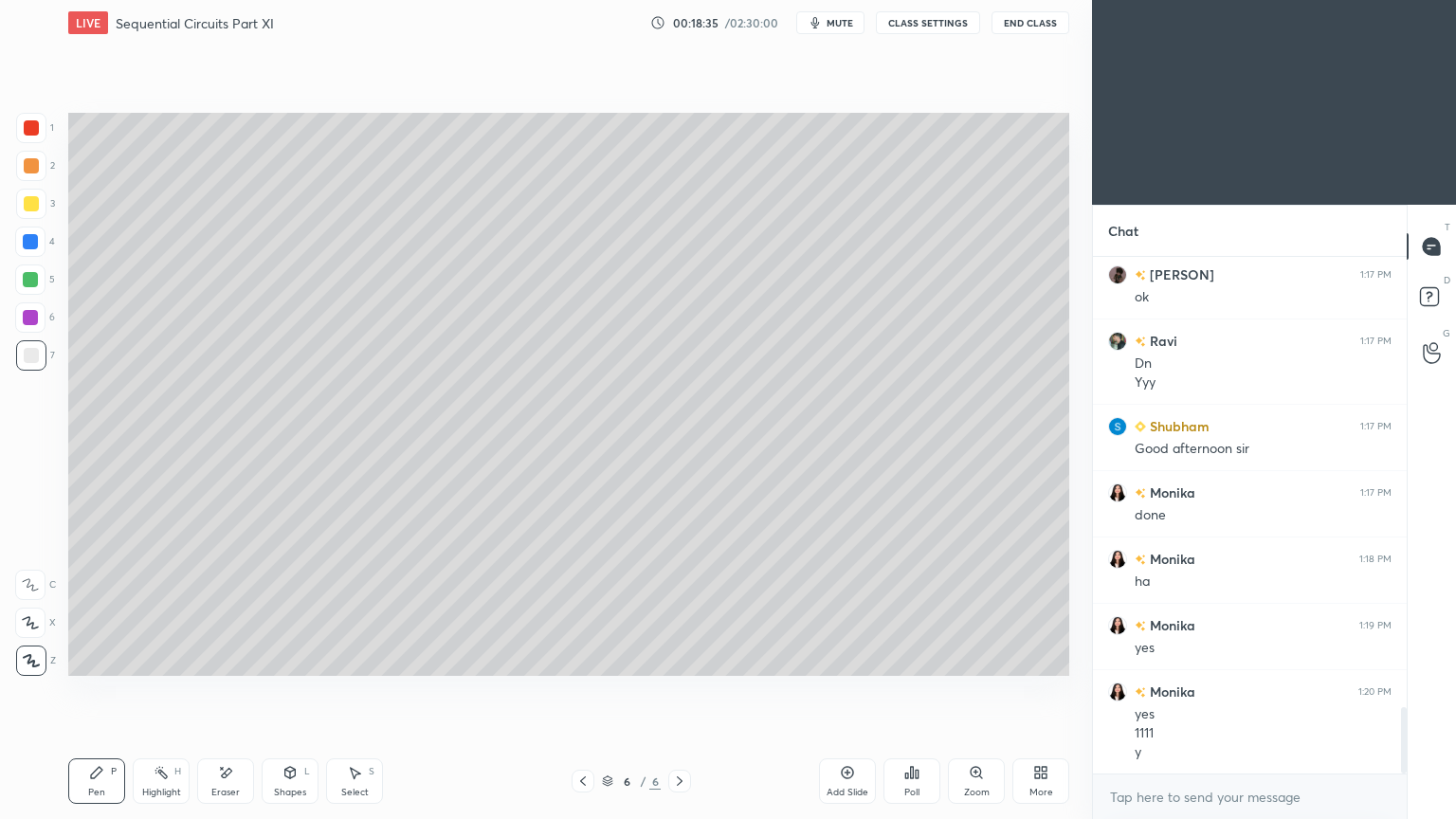 click on "Select S" at bounding box center [355, 781] 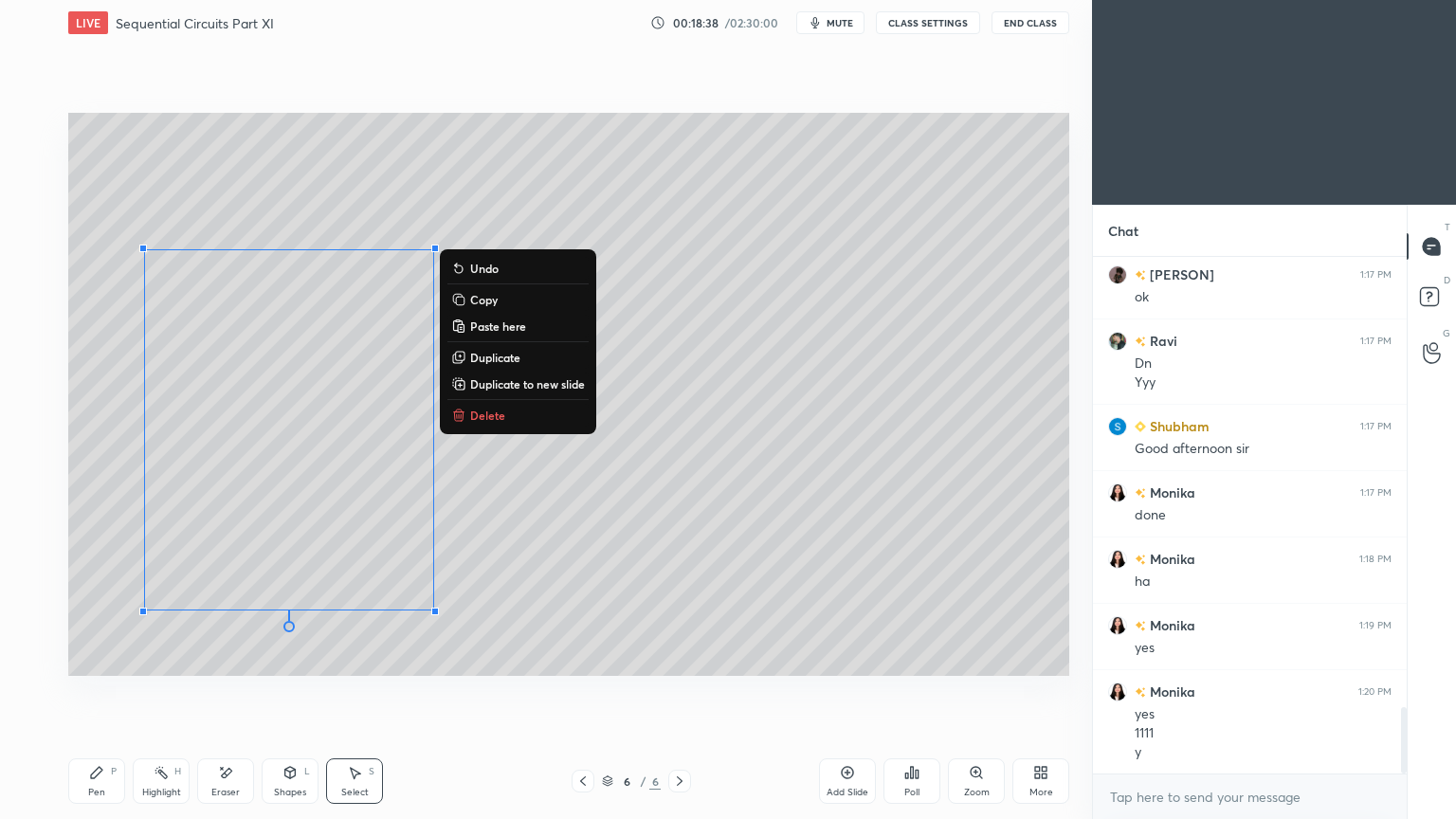 click 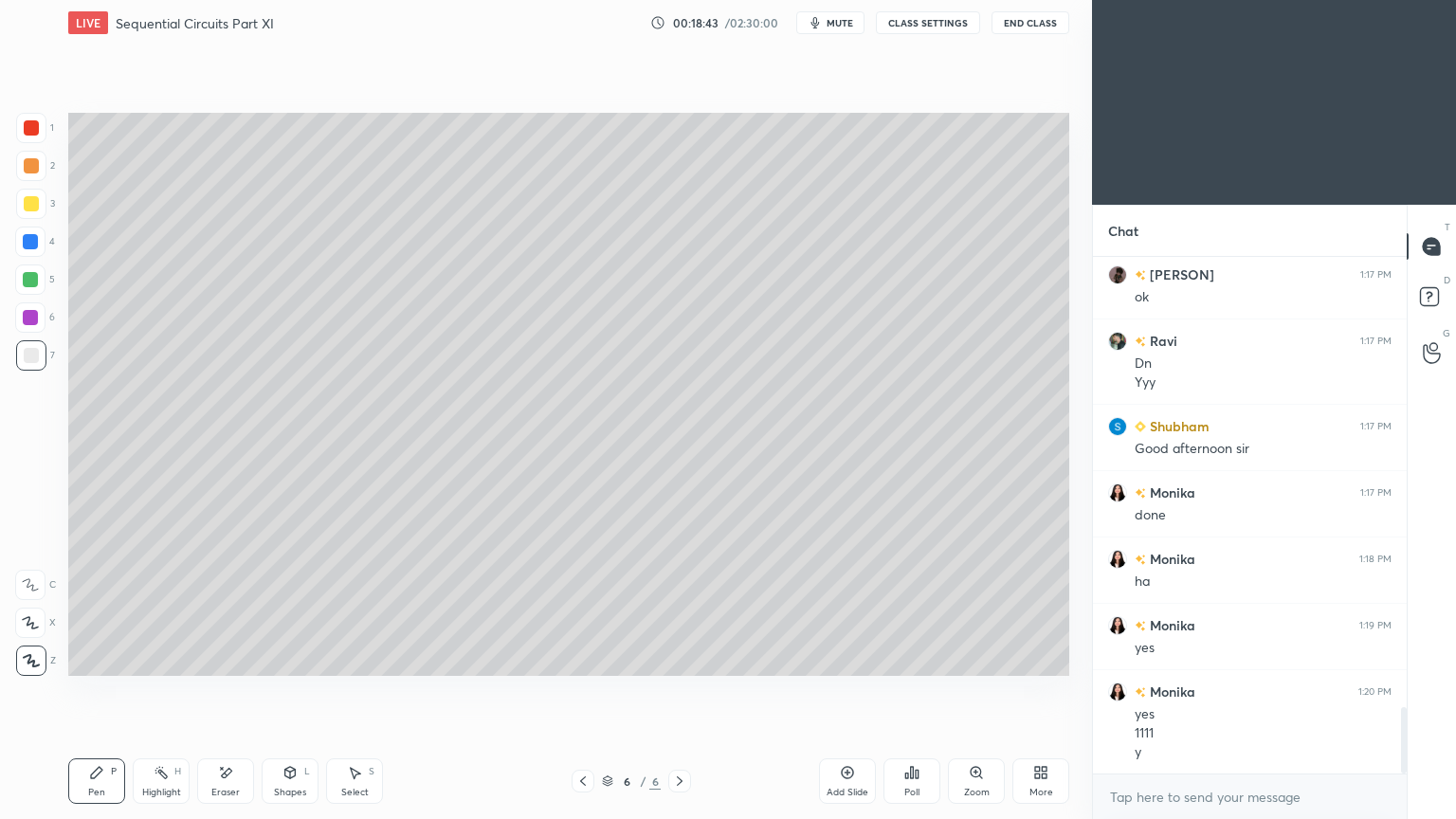 click on "Shapes" at bounding box center [290, 792] 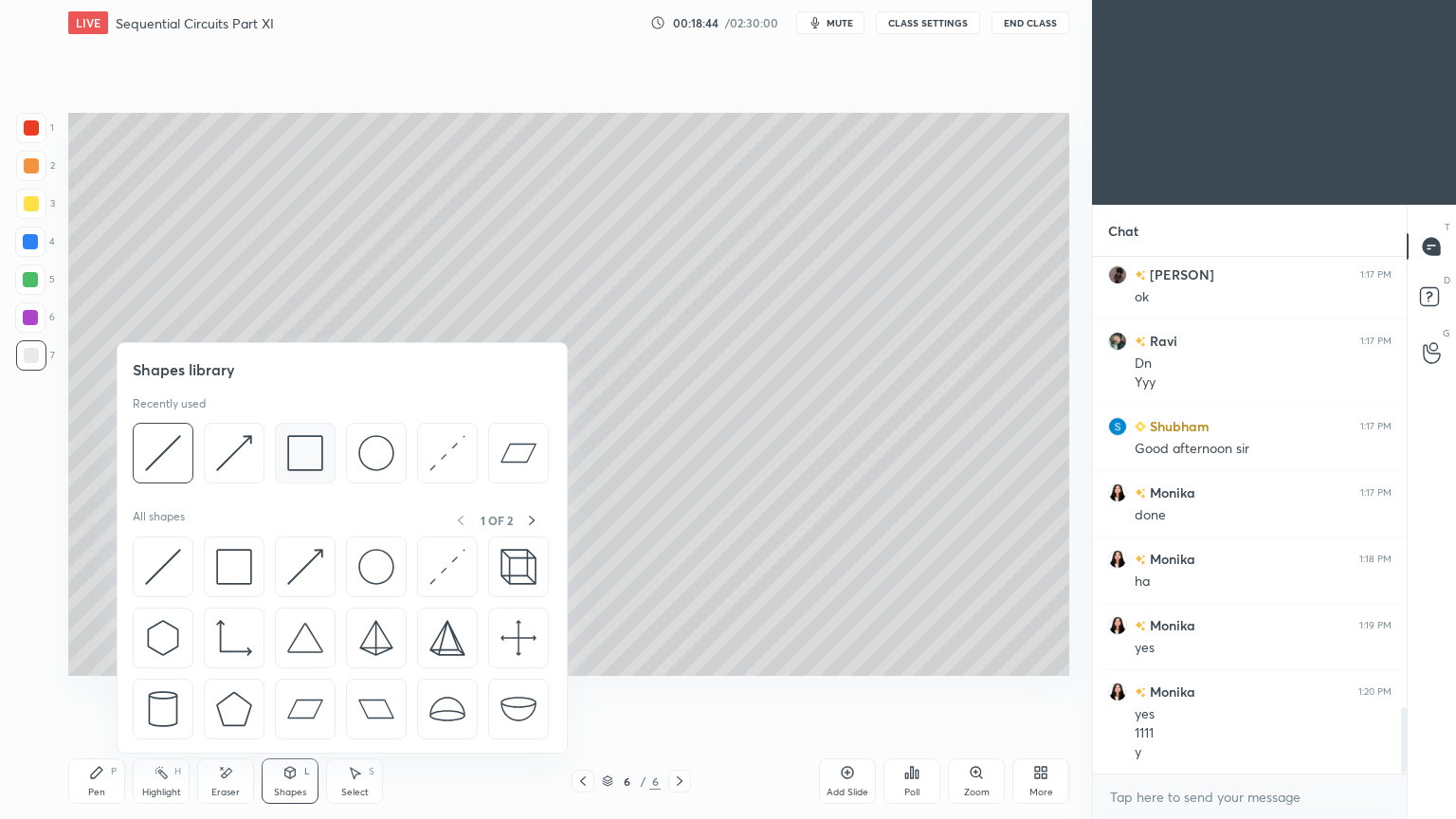 click at bounding box center [305, 453] 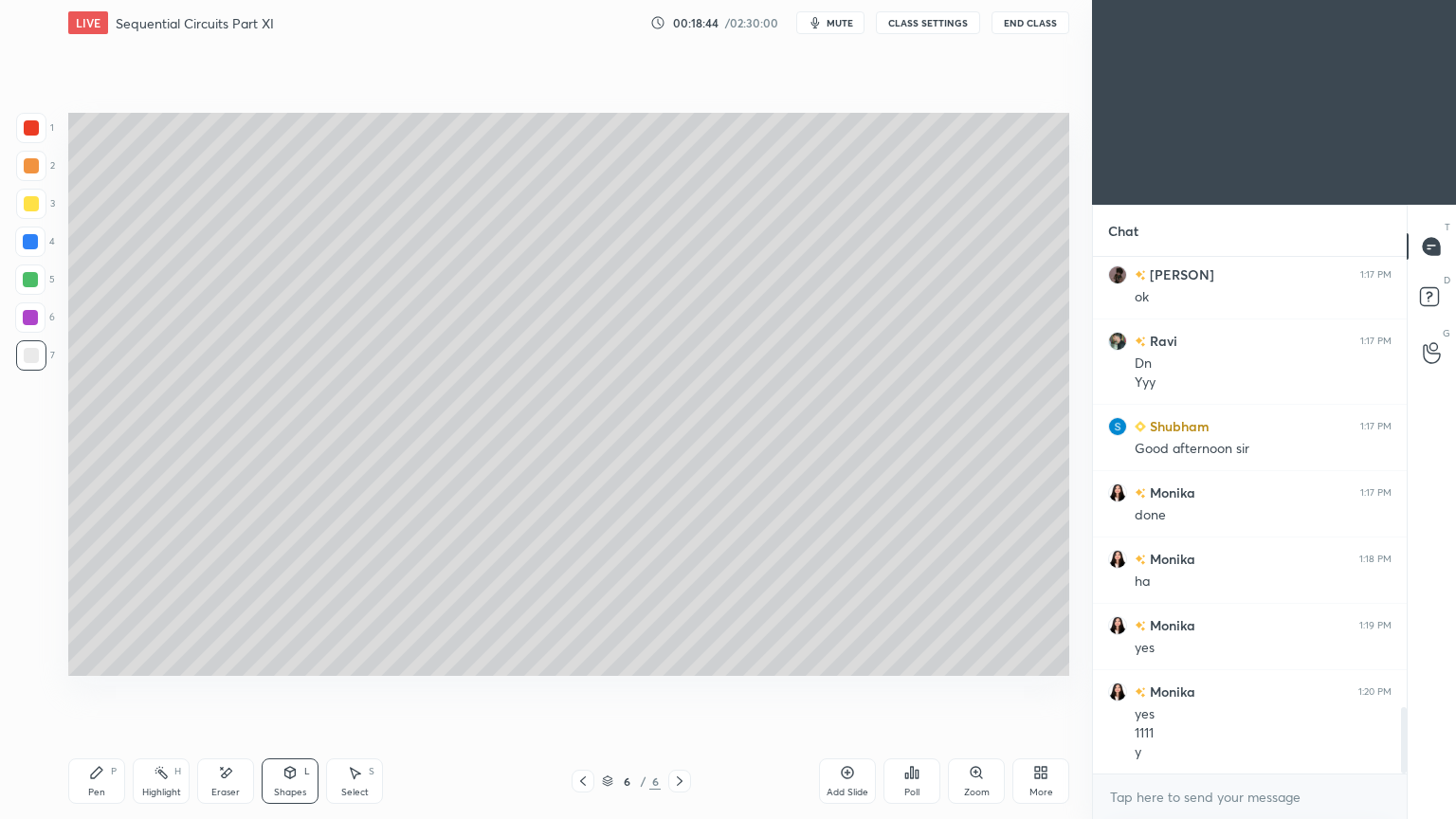 click at bounding box center (30, 242) 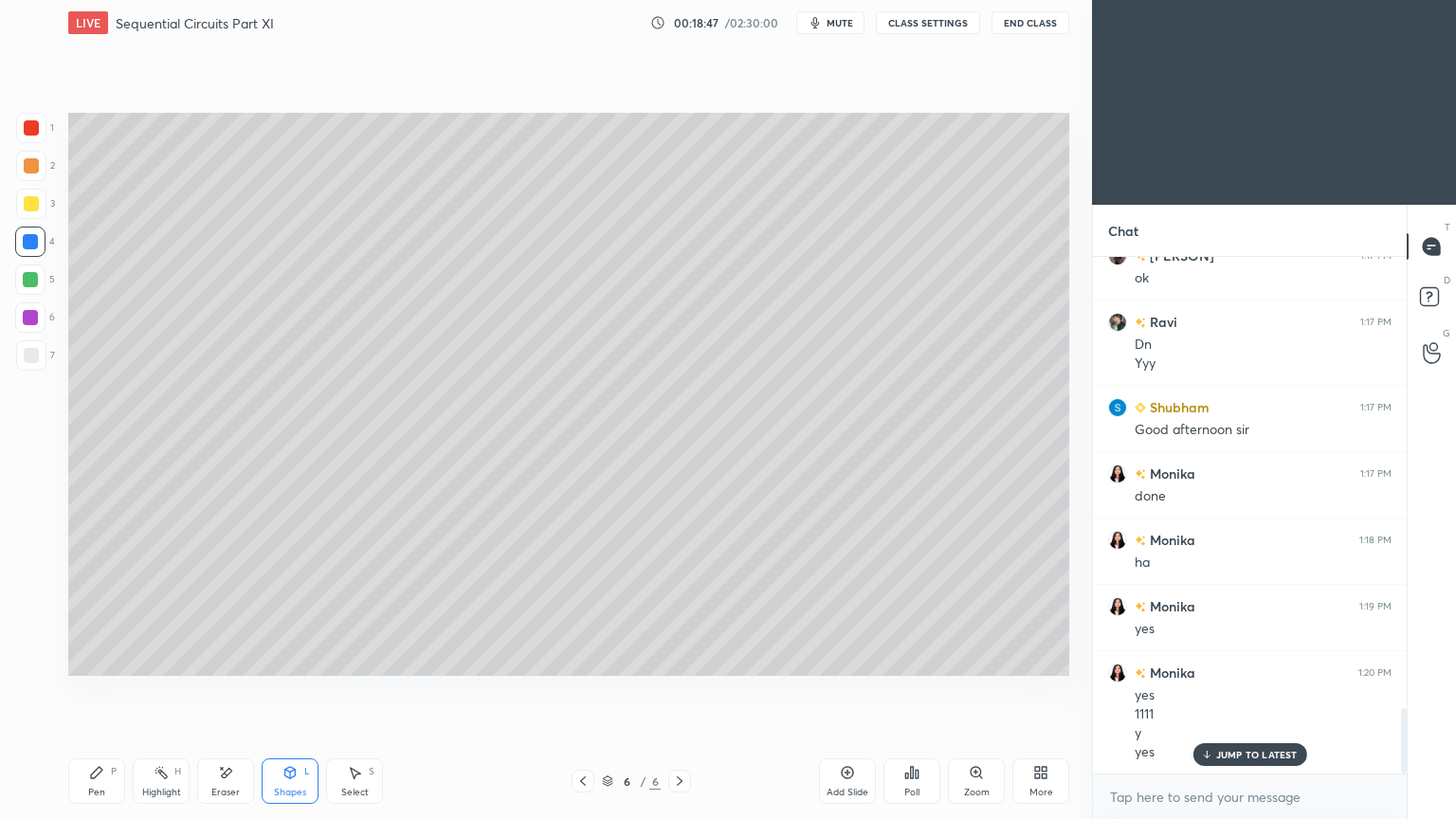 scroll, scrollTop: 3686, scrollLeft: 0, axis: vertical 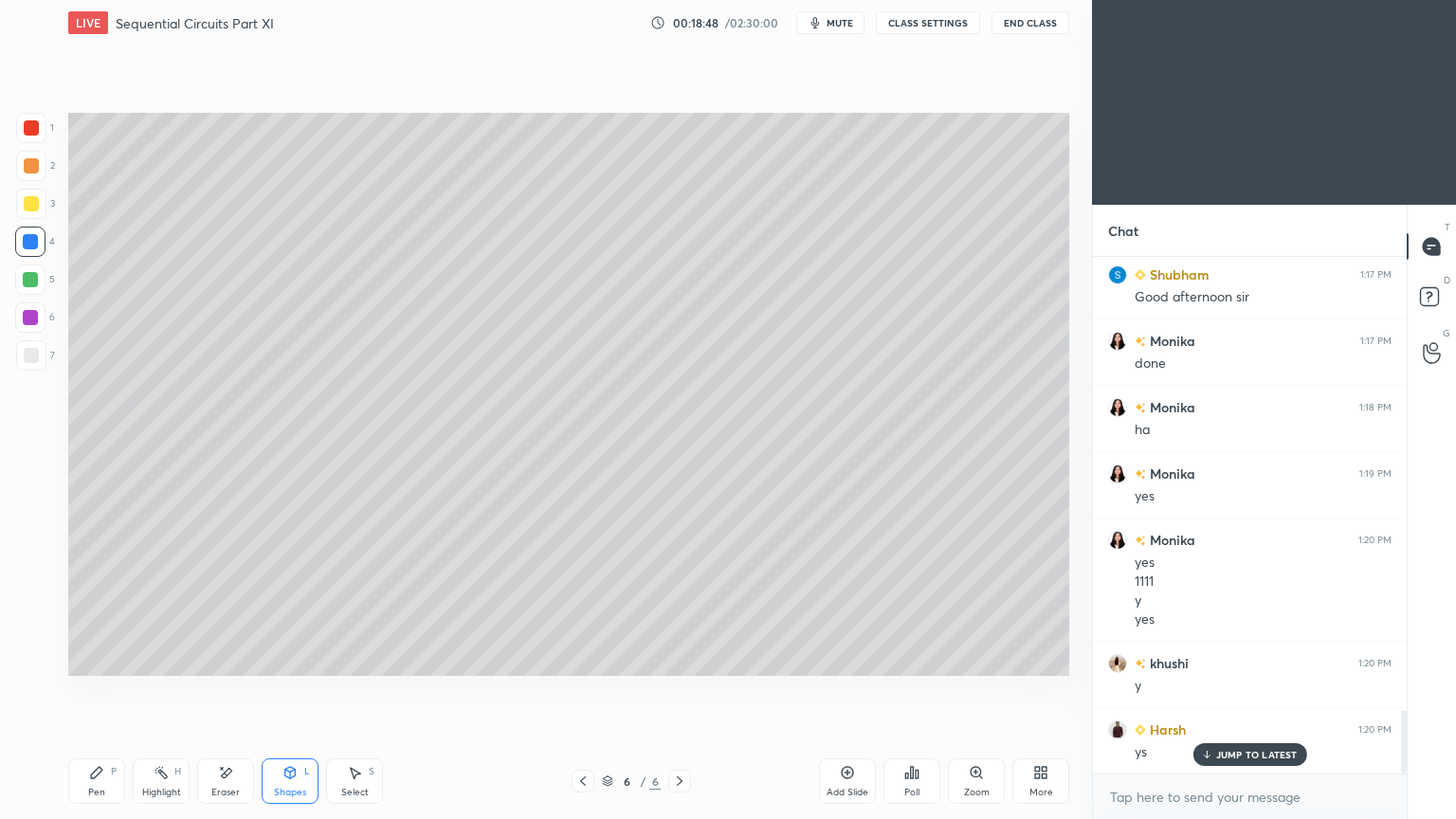 click on "Shapes" at bounding box center [290, 792] 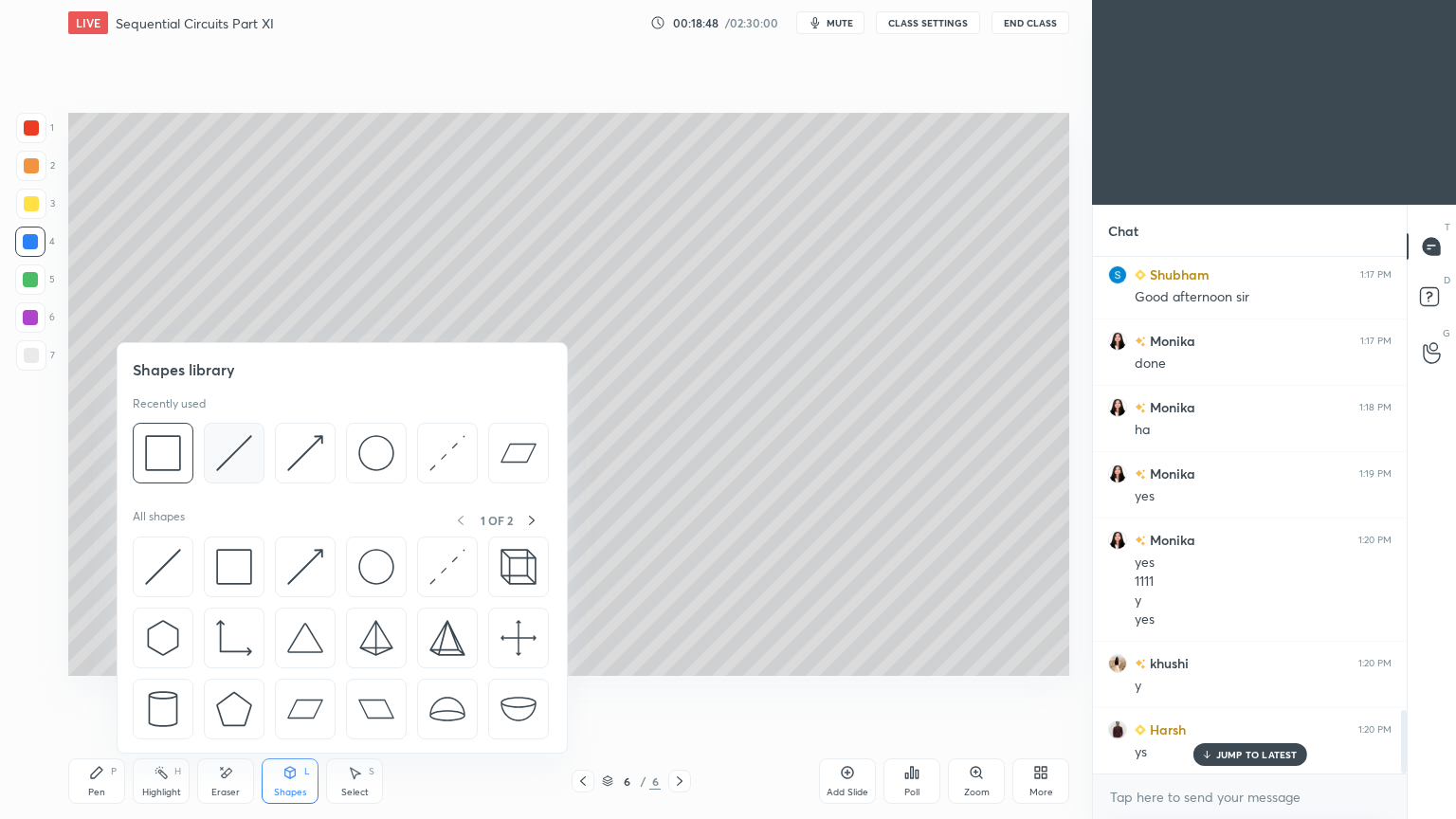 click at bounding box center (234, 453) 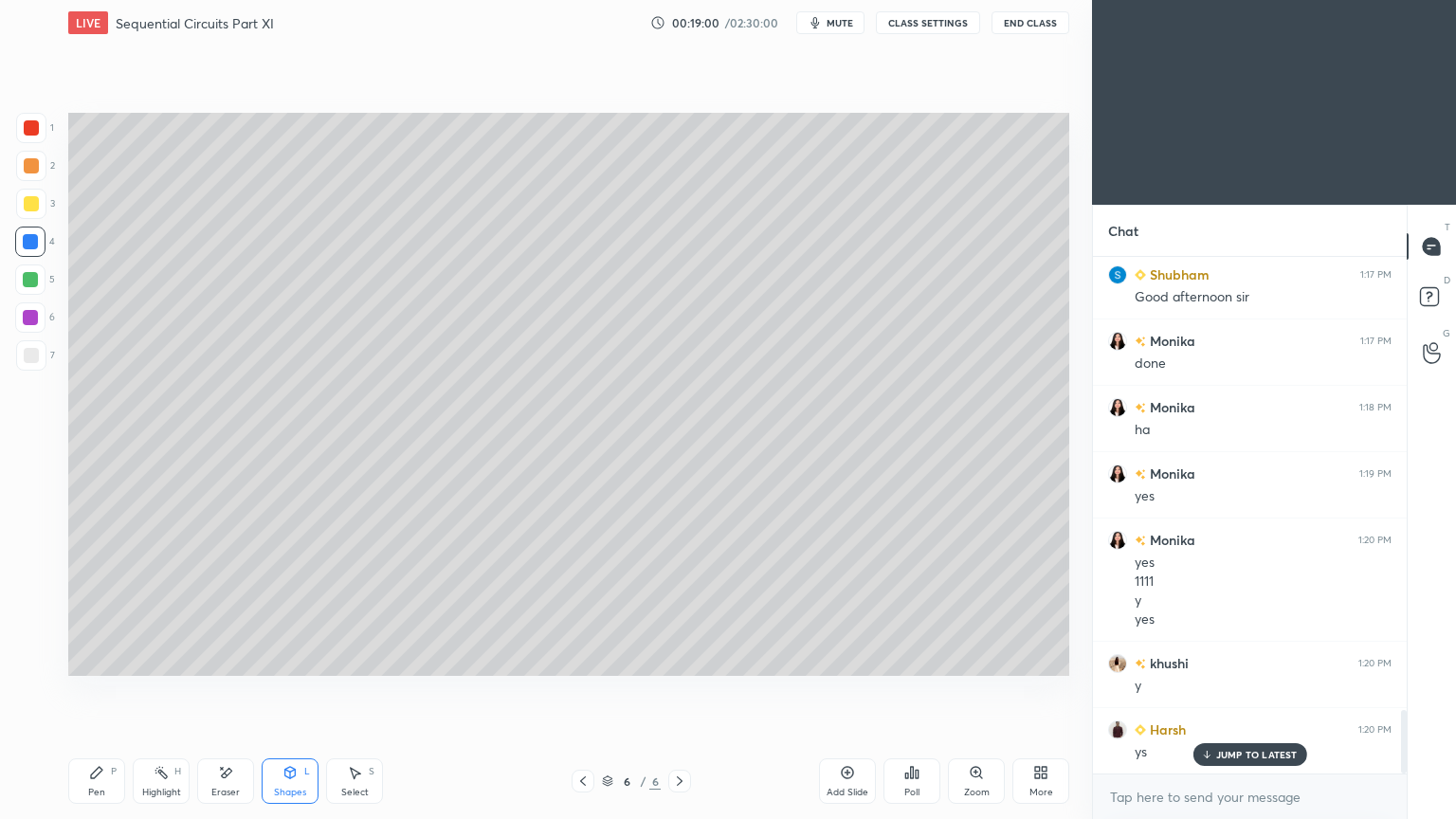 click on "Pen" at bounding box center [97, 792] 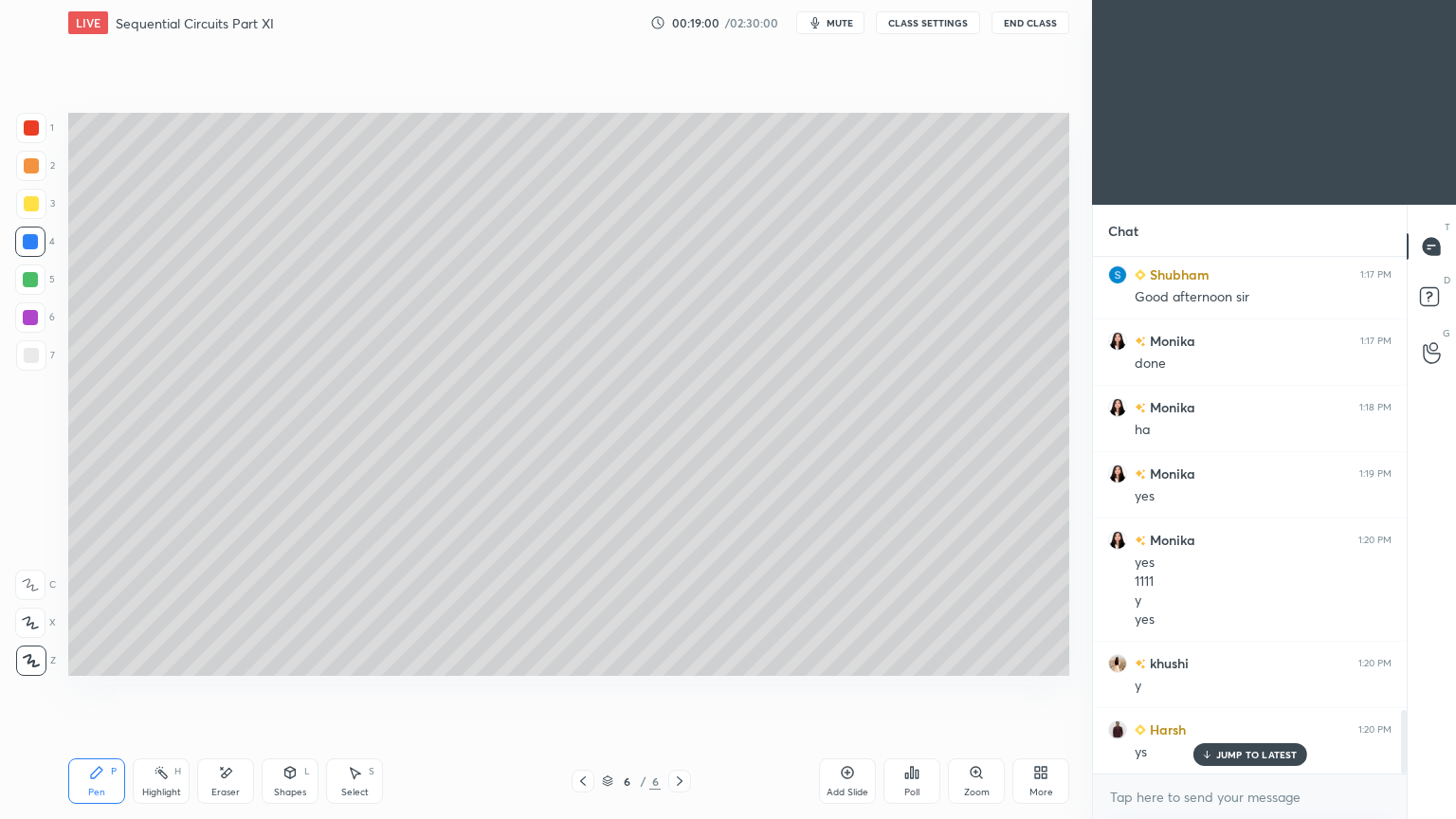 click on "Highlight" at bounding box center [161, 792] 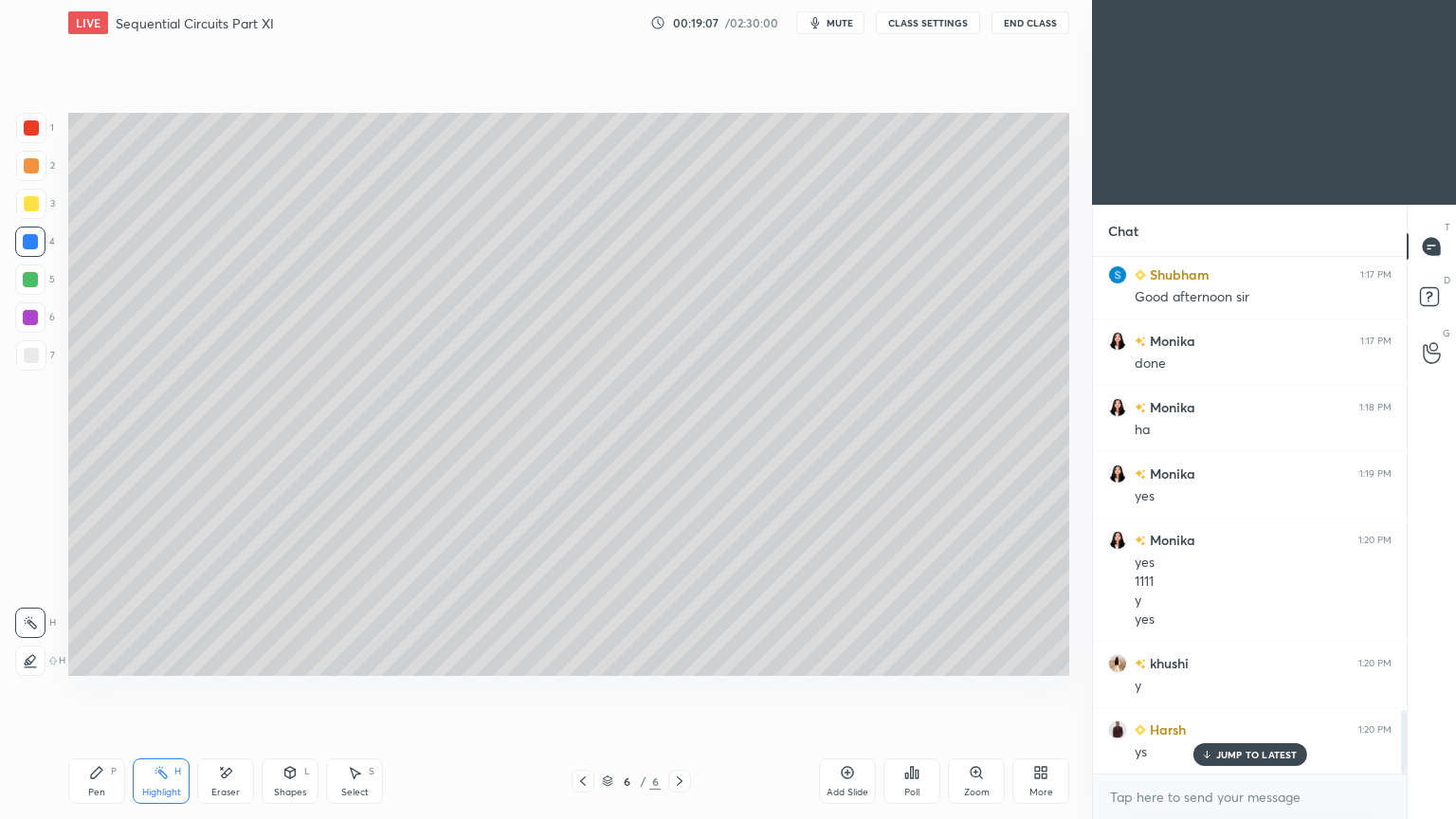 click on "Pen" at bounding box center (97, 792) 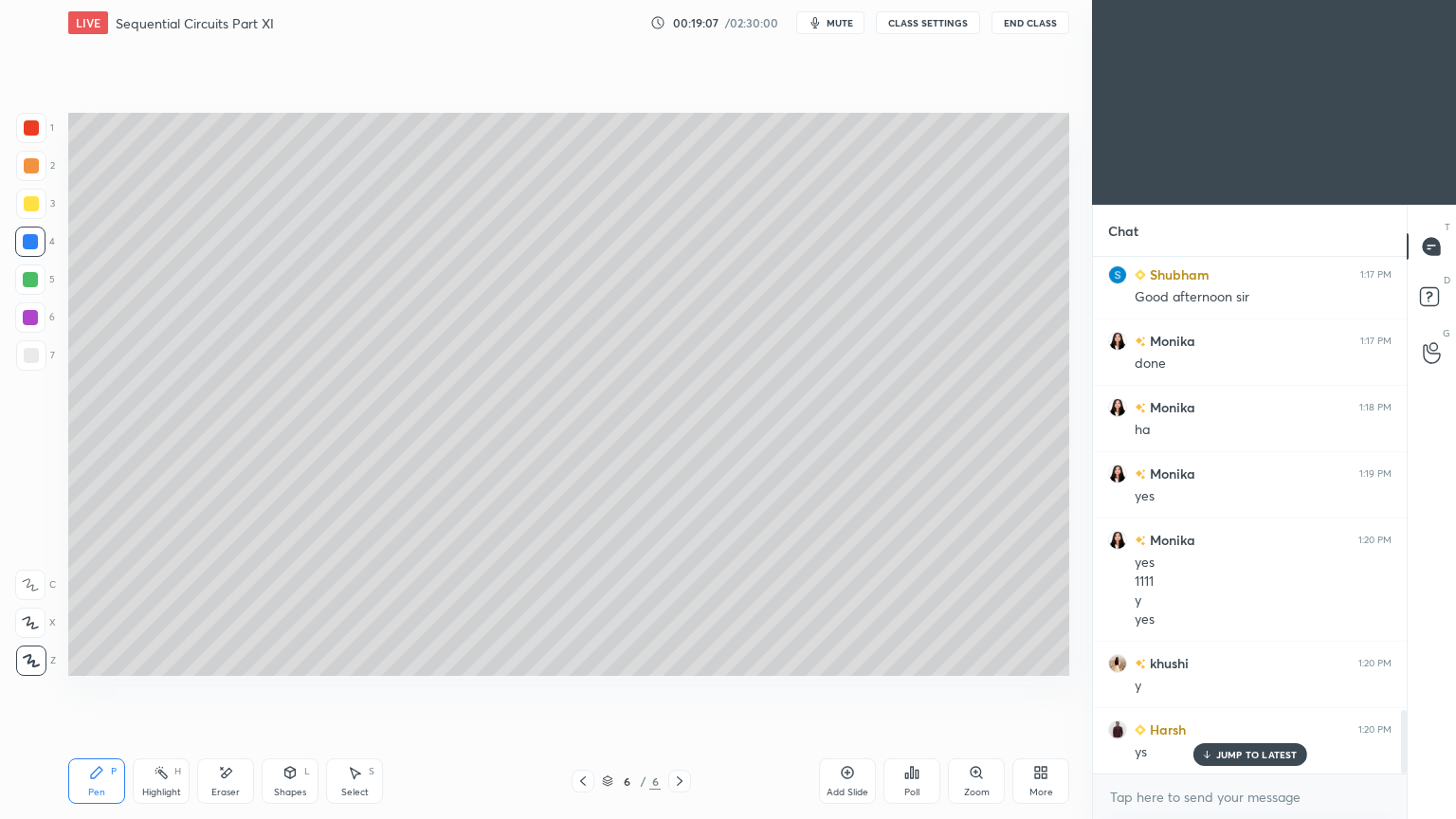 click on "Shapes" at bounding box center [290, 792] 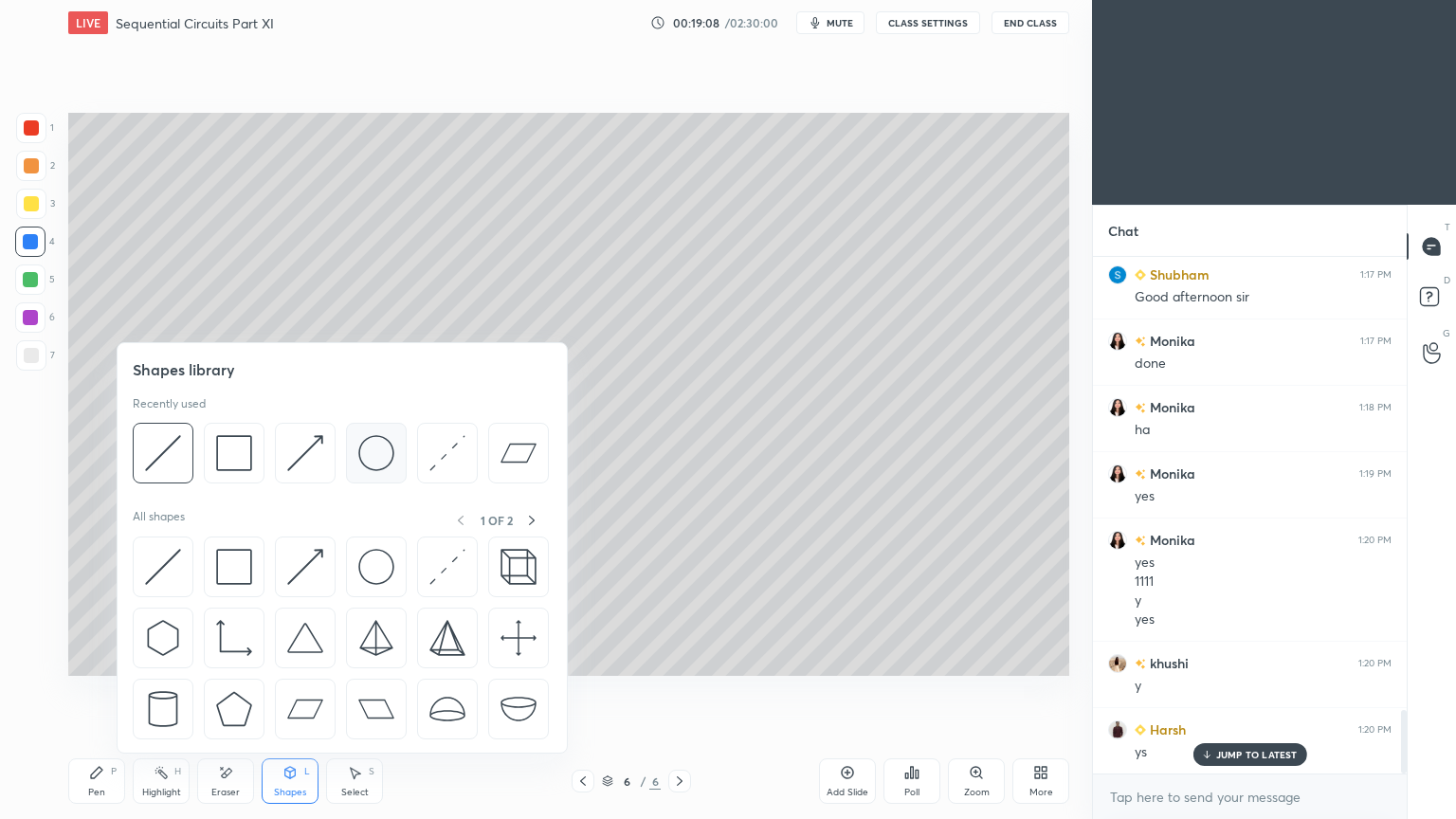 click at bounding box center (376, 453) 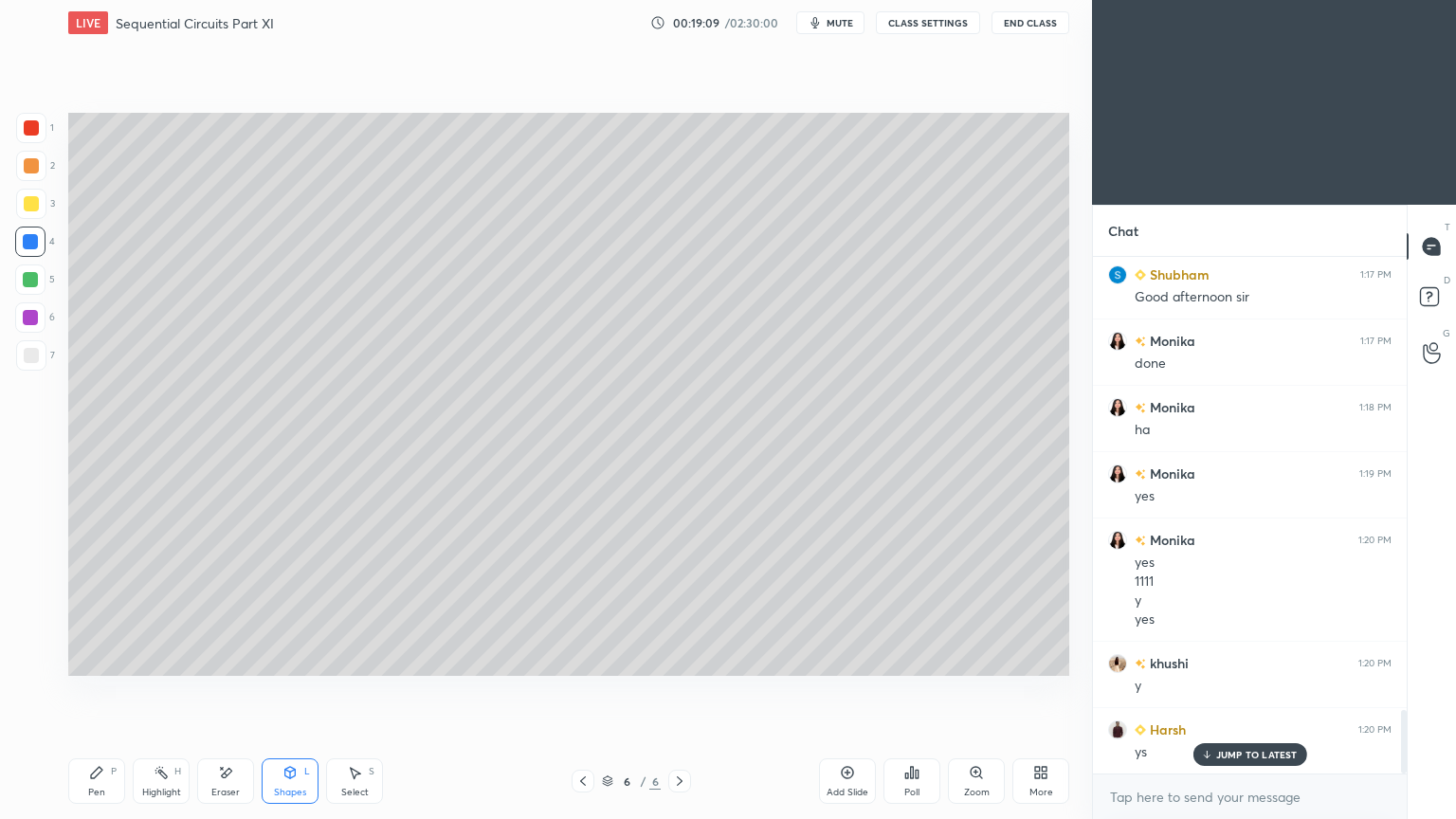 click at bounding box center [31, 166] 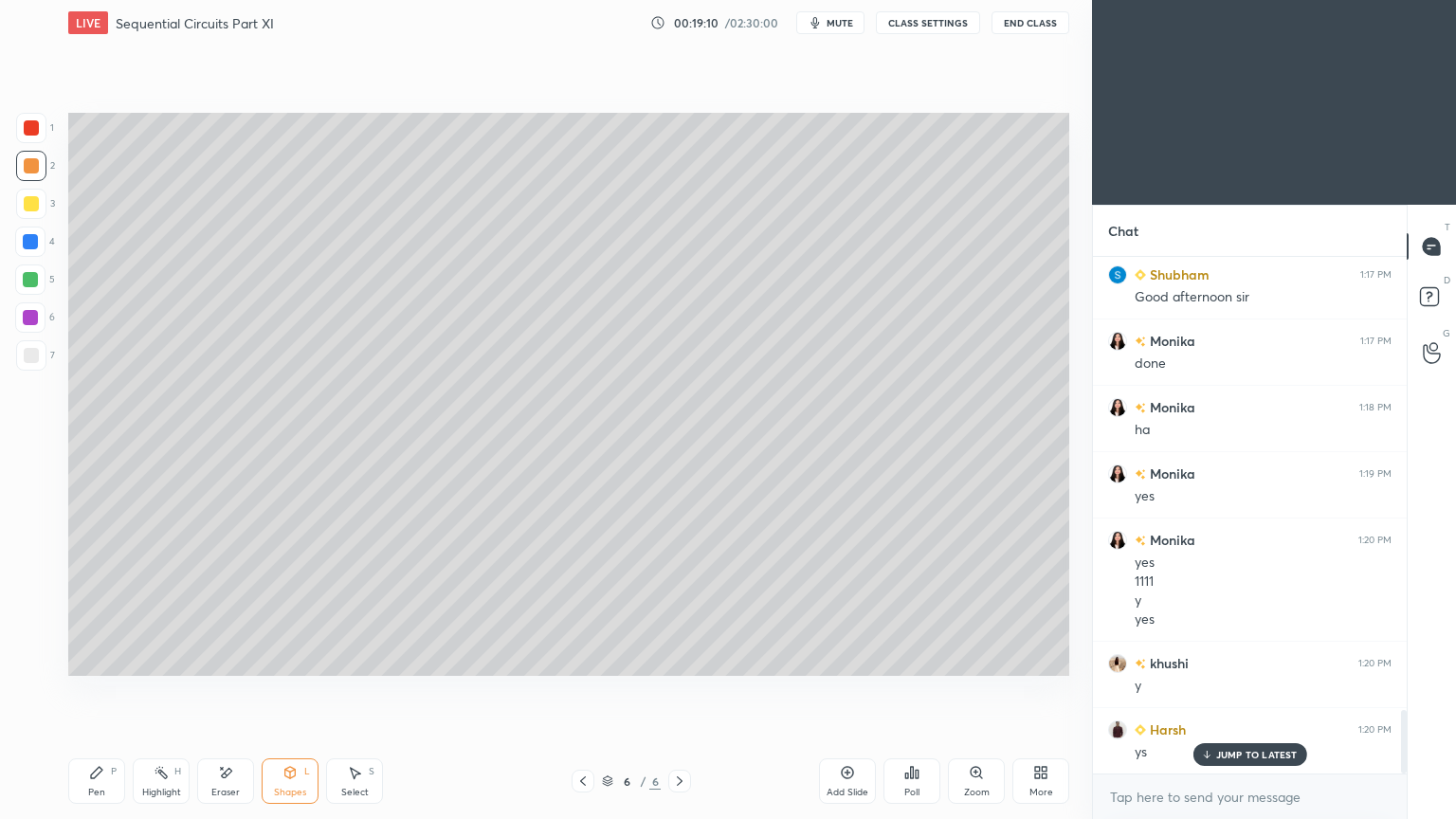 click on "Add Slide" at bounding box center [847, 781] 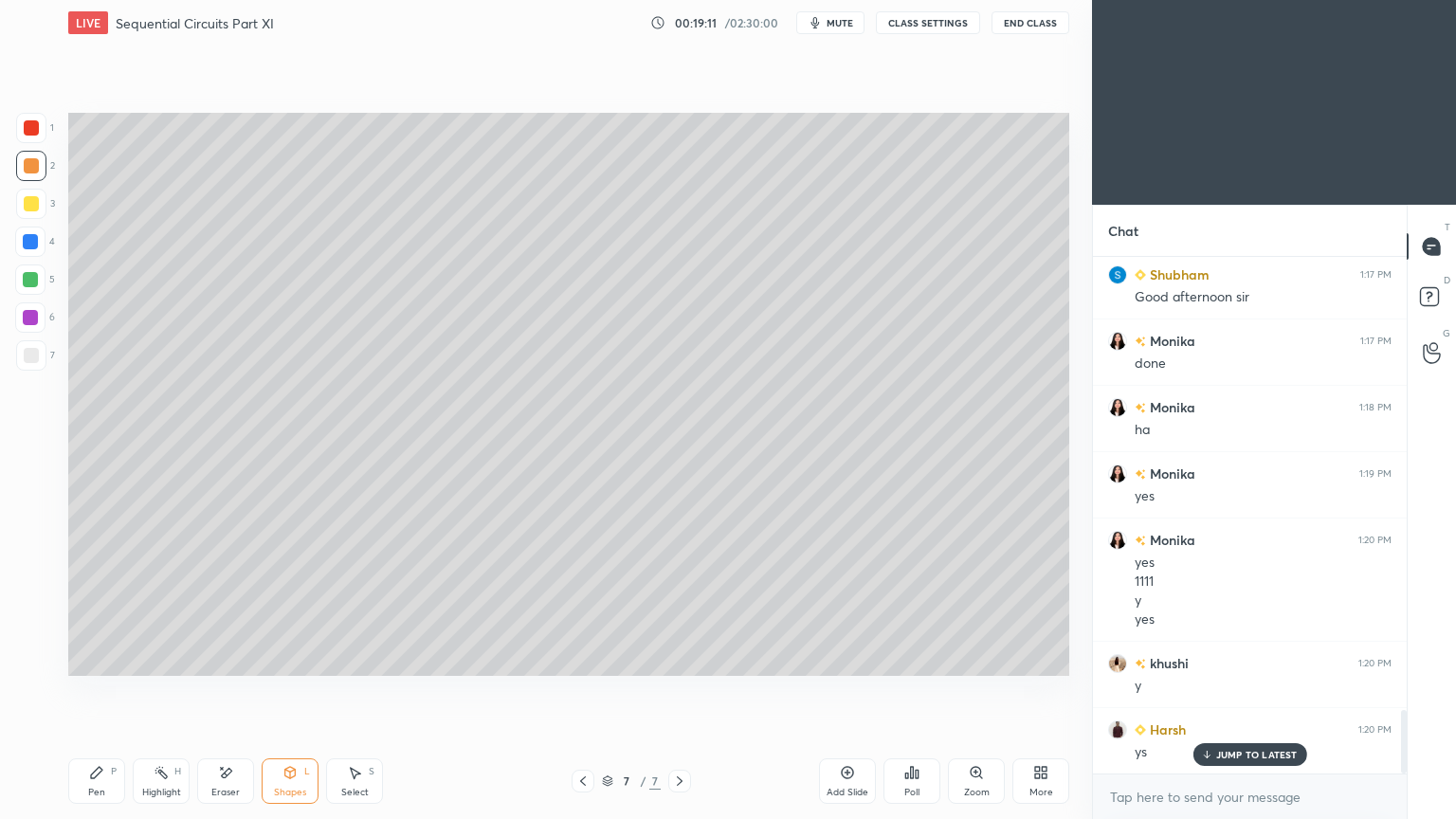 click on "Shapes" at bounding box center (290, 792) 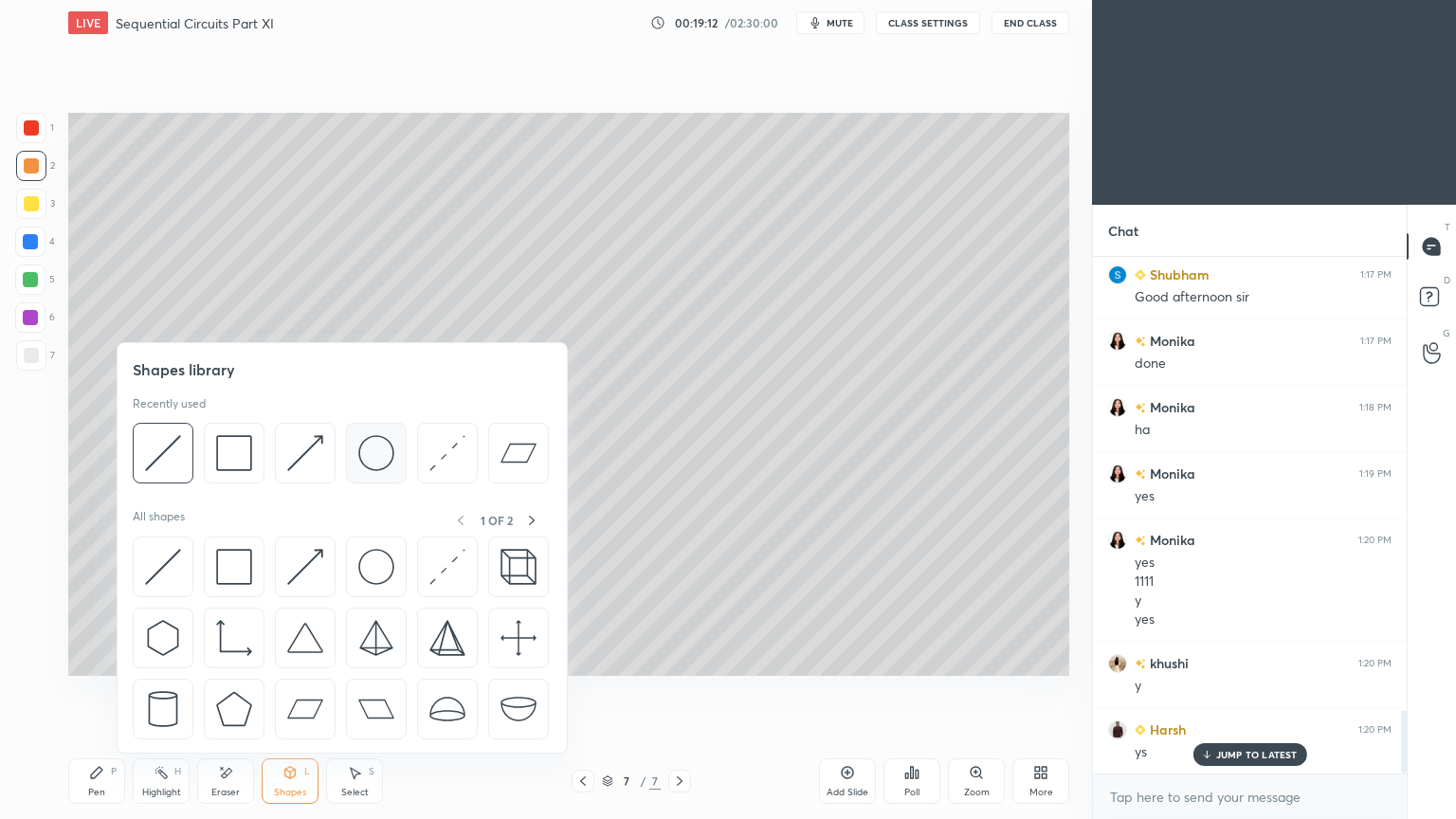 click at bounding box center [376, 453] 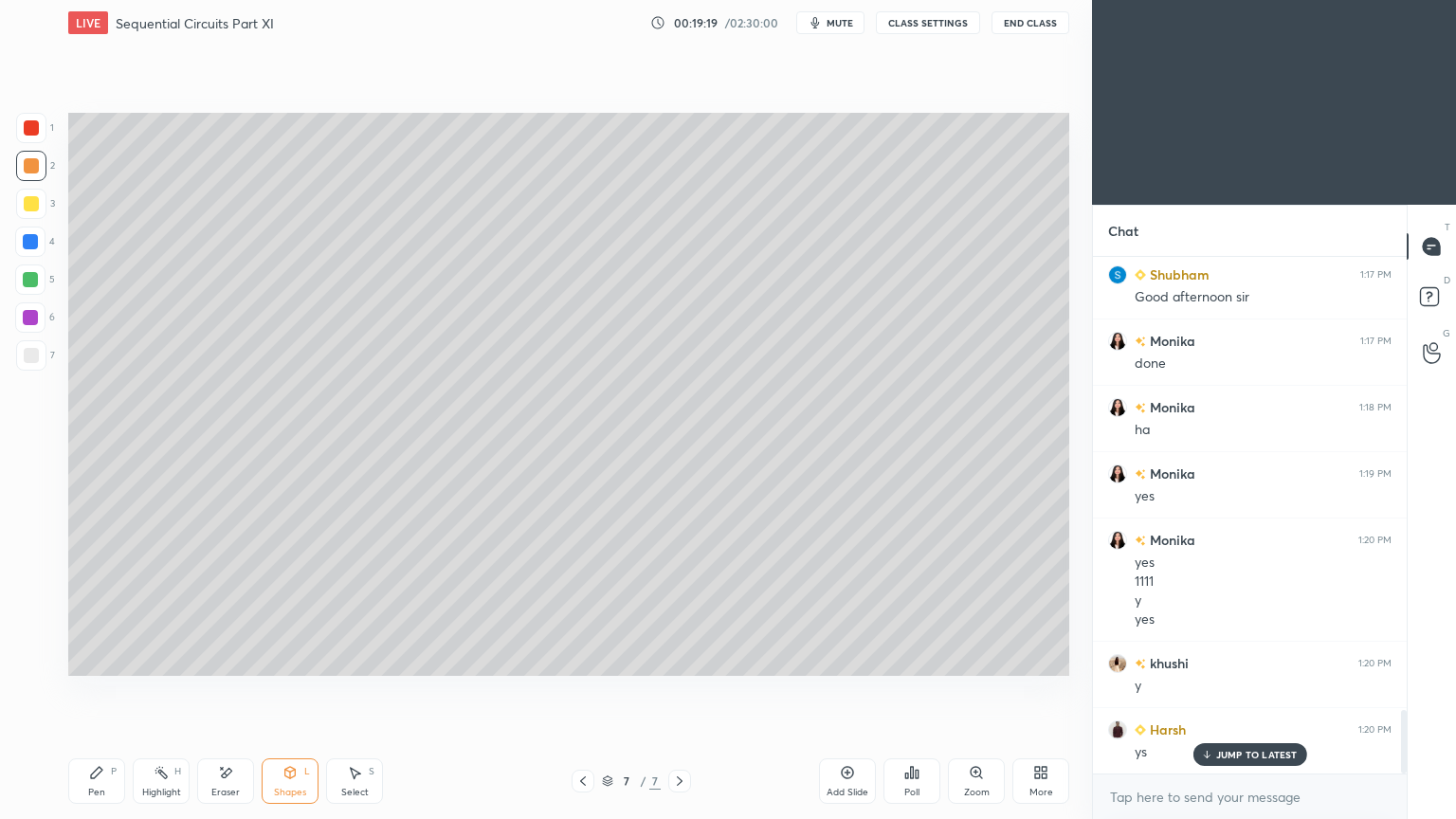 click on "Select S" at bounding box center (355, 781) 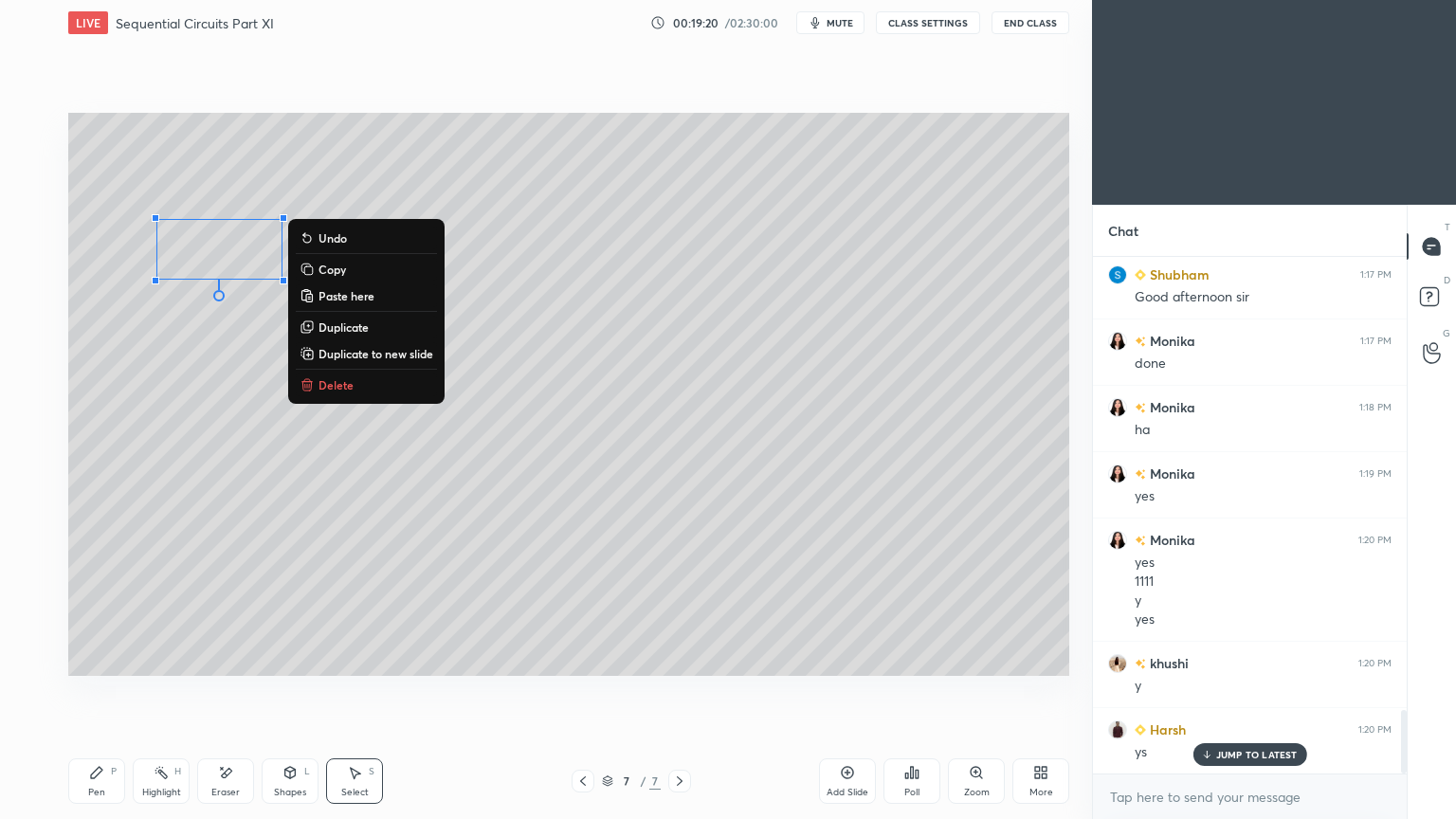 click on "Duplicate" at bounding box center [343, 327] 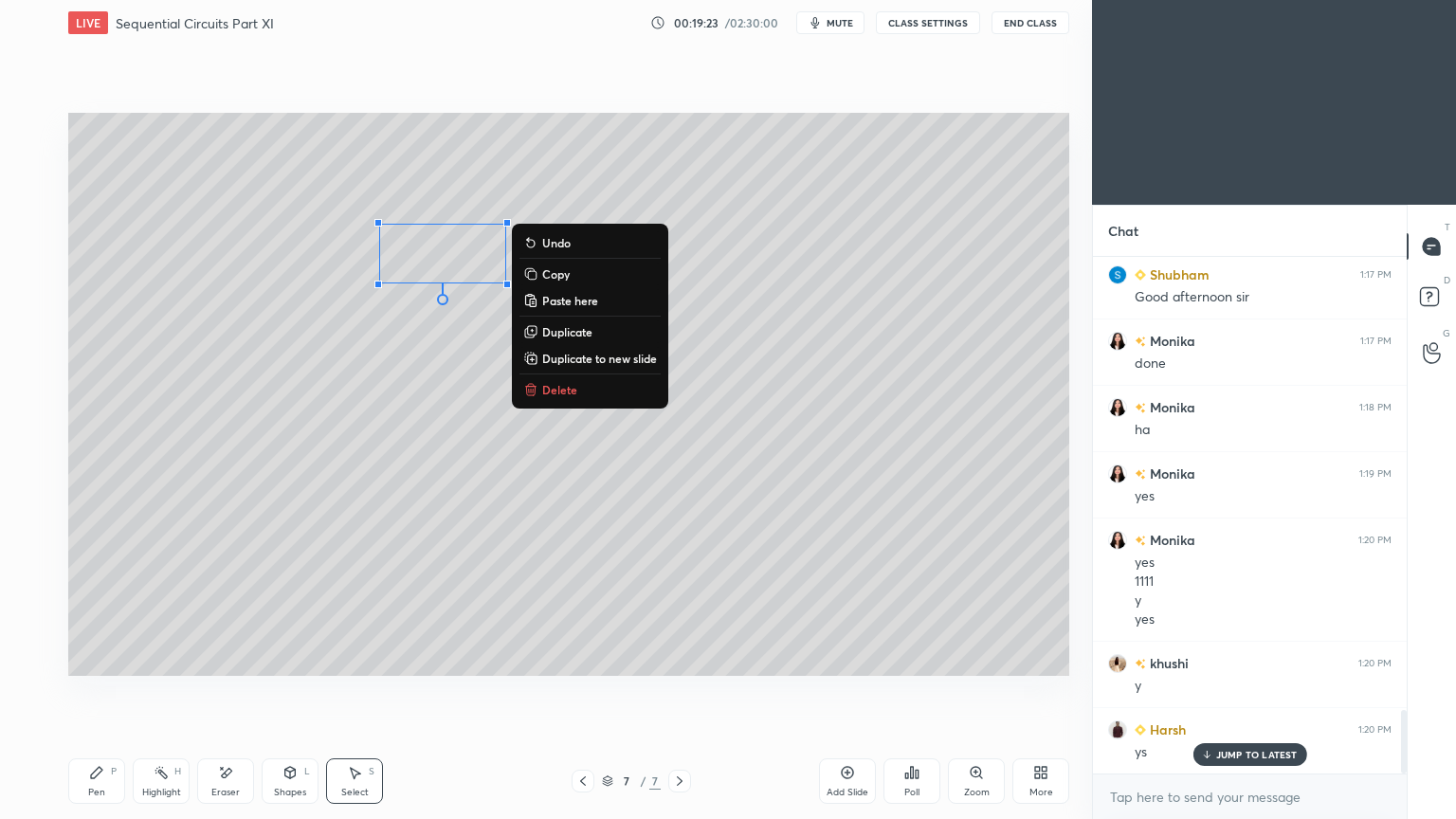 click on "0 ° Undo Copy Paste here Duplicate Duplicate to new slide Delete" at bounding box center [569, 394] 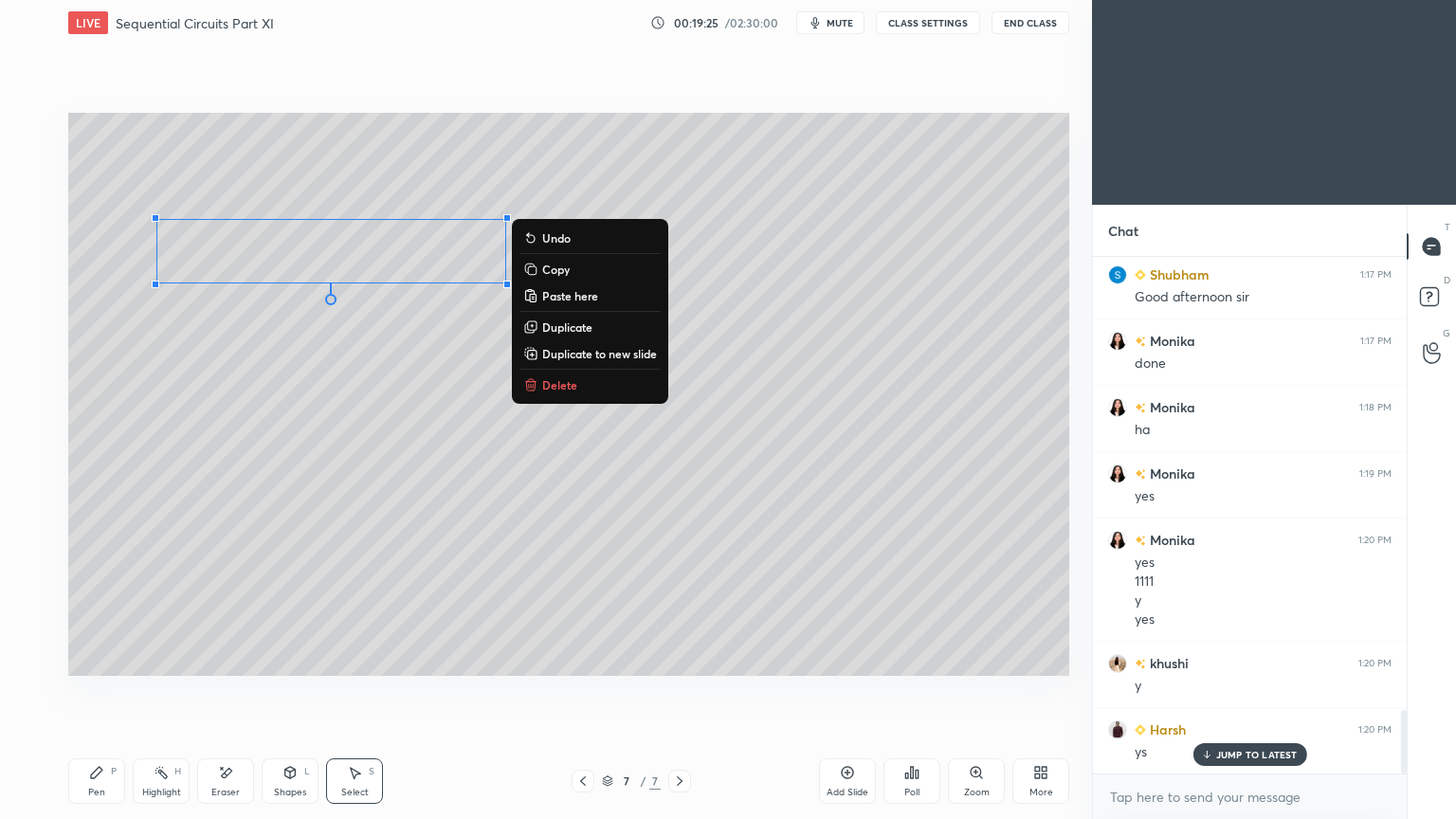 click on "Duplicate" at bounding box center (567, 327) 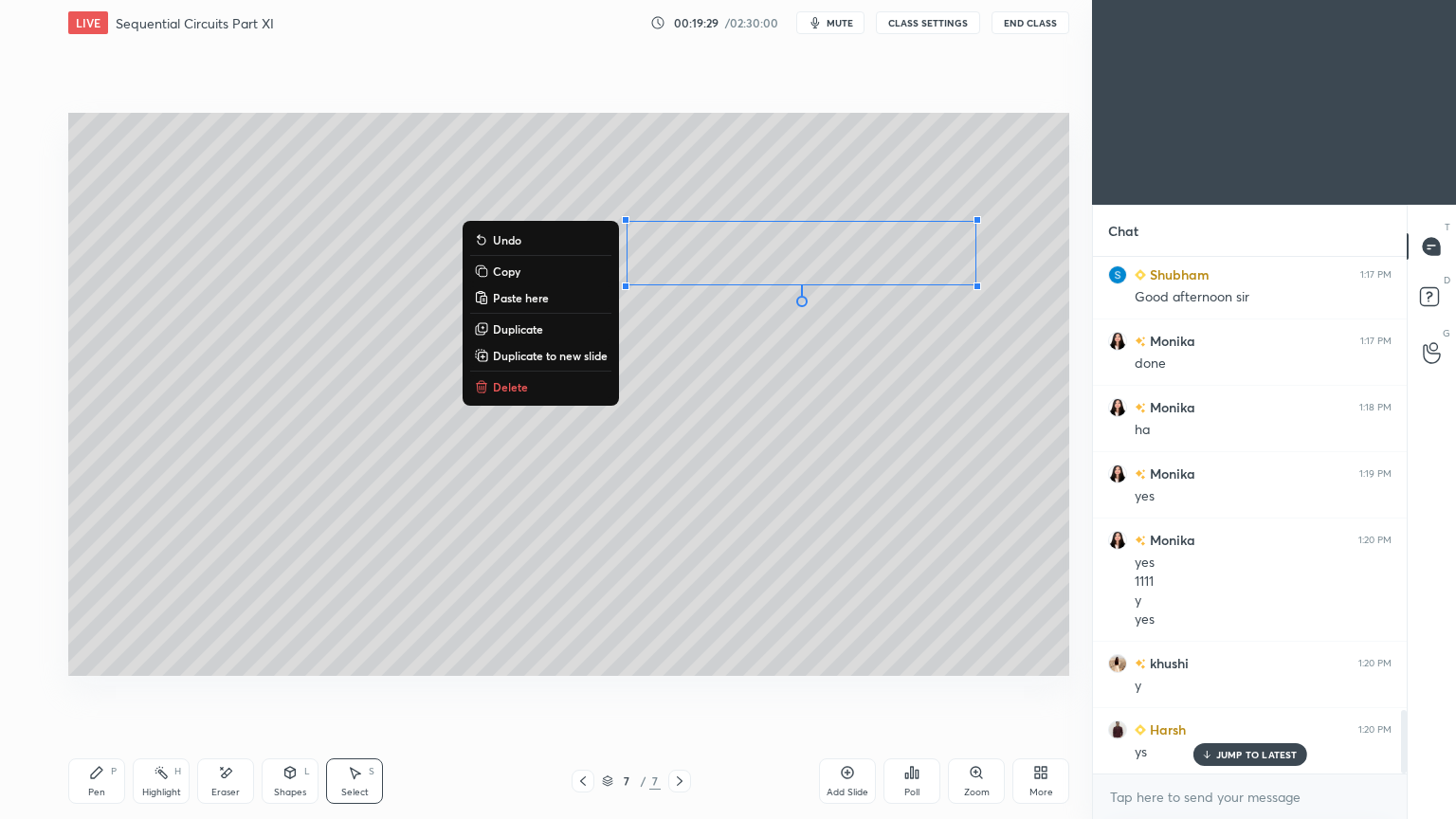 click on "0 ° Undo Copy Paste here Duplicate Duplicate to new slide Delete" at bounding box center (569, 394) 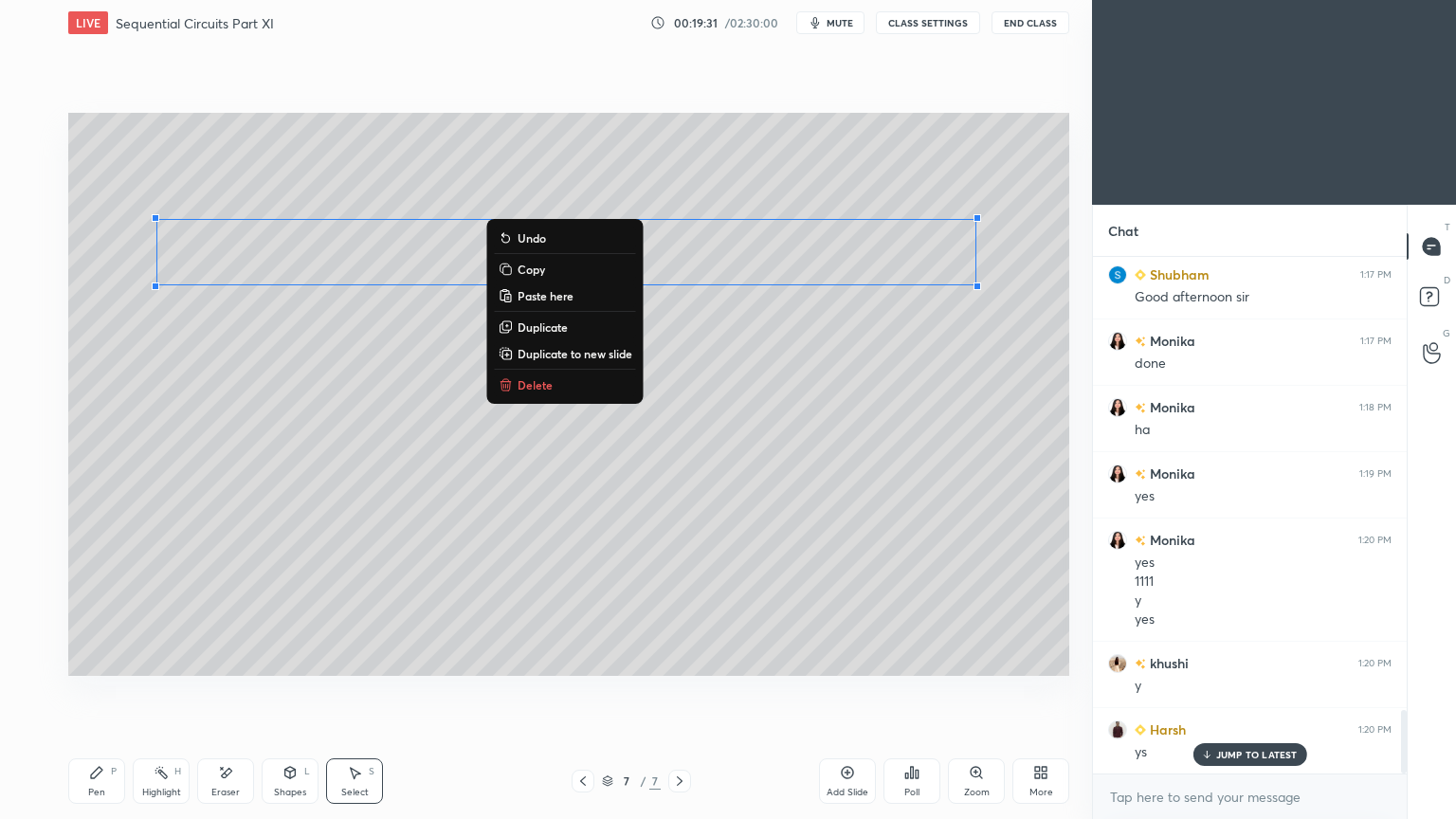 click on "Duplicate" at bounding box center (542, 327) 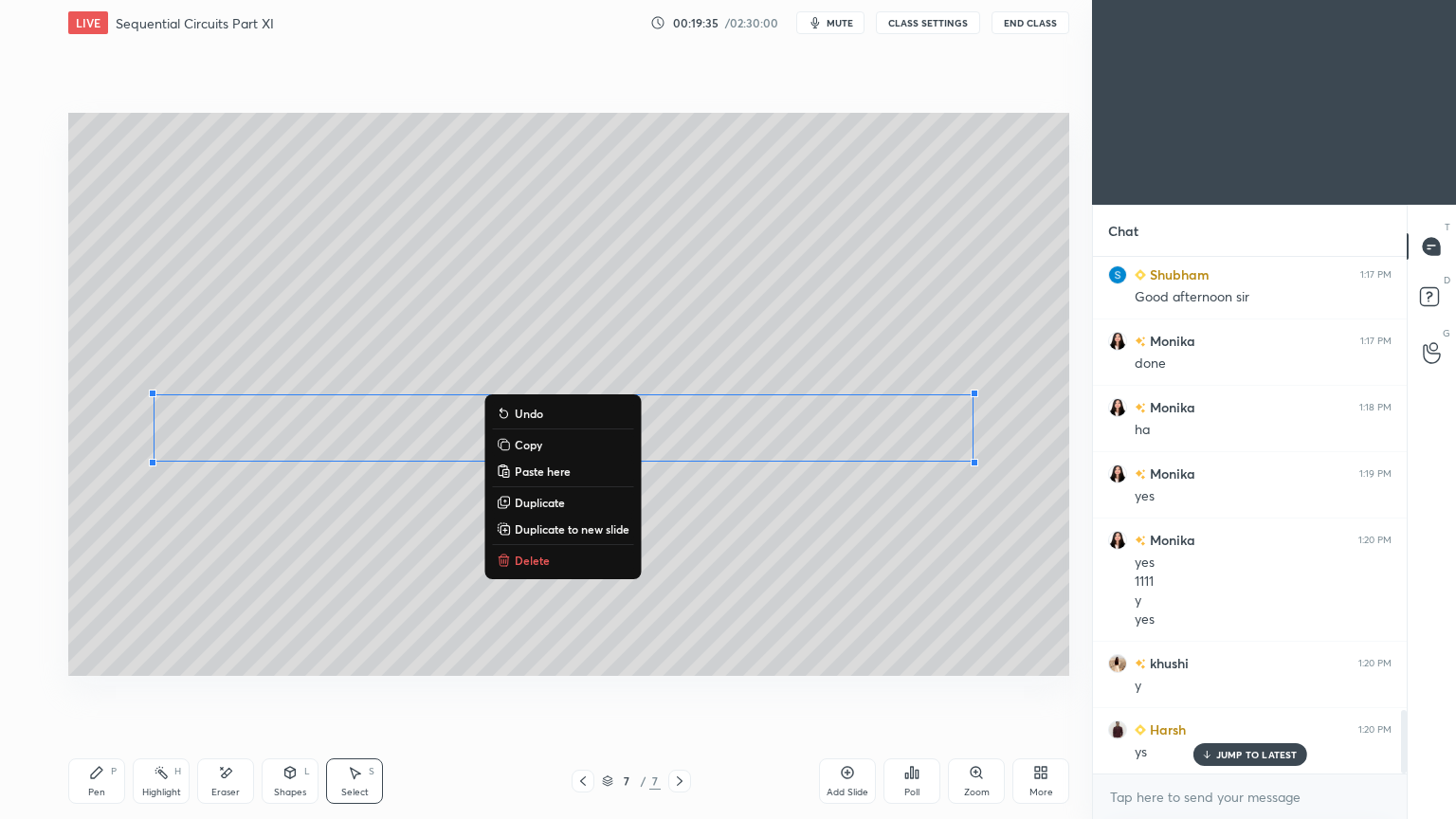 click on "Shapes L" at bounding box center (290, 781) 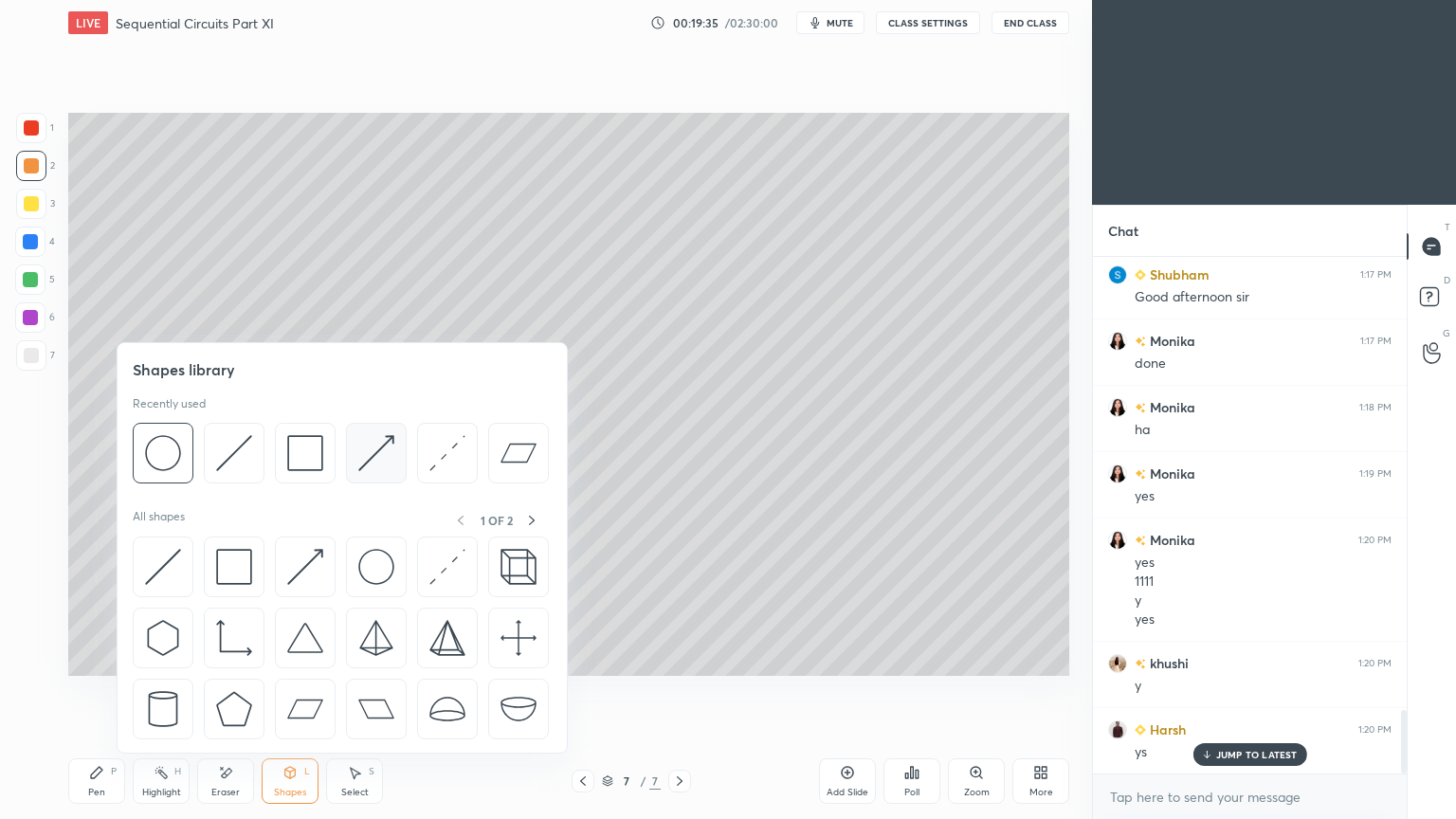 click at bounding box center (376, 453) 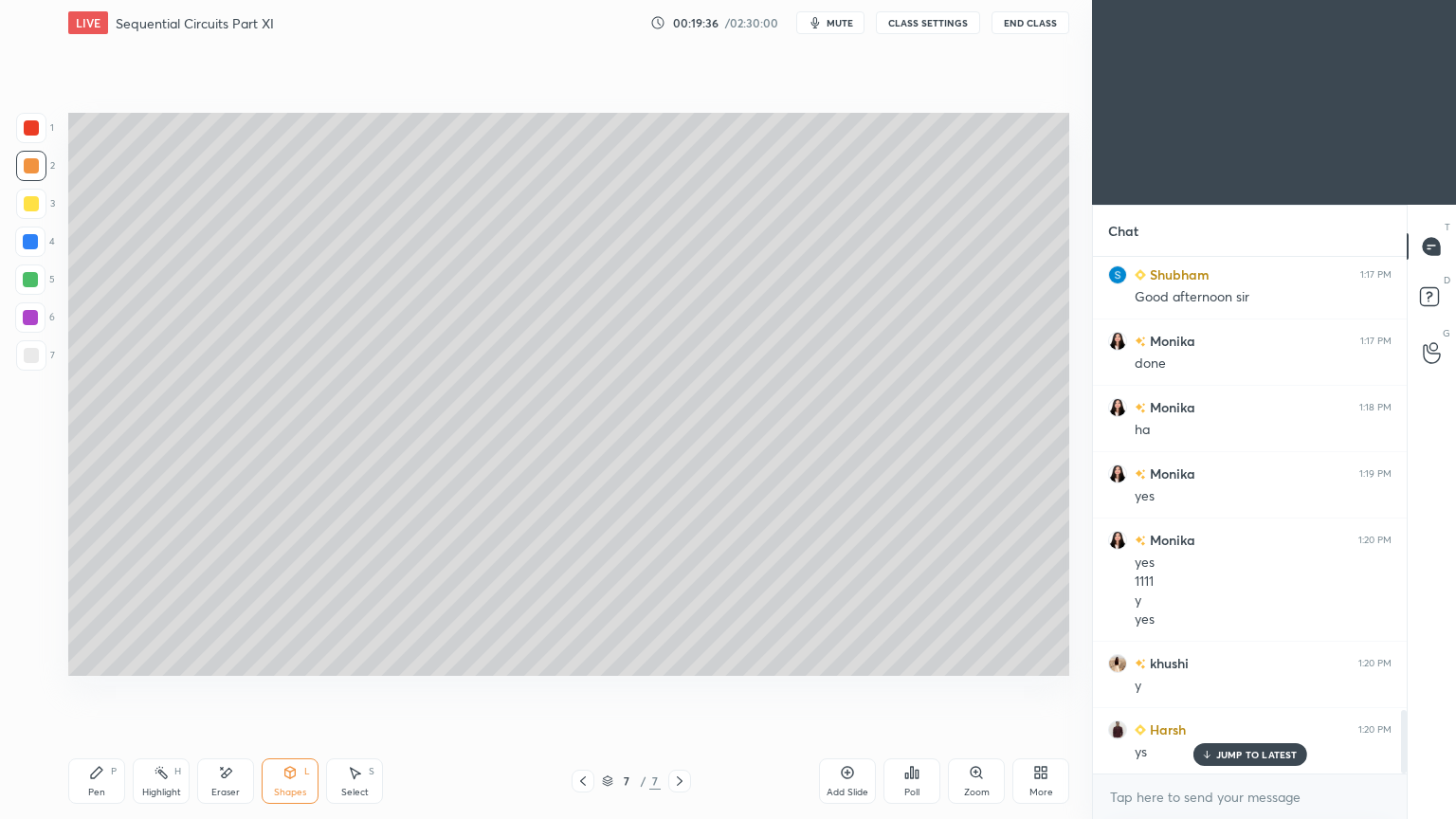 click at bounding box center [30, 280] 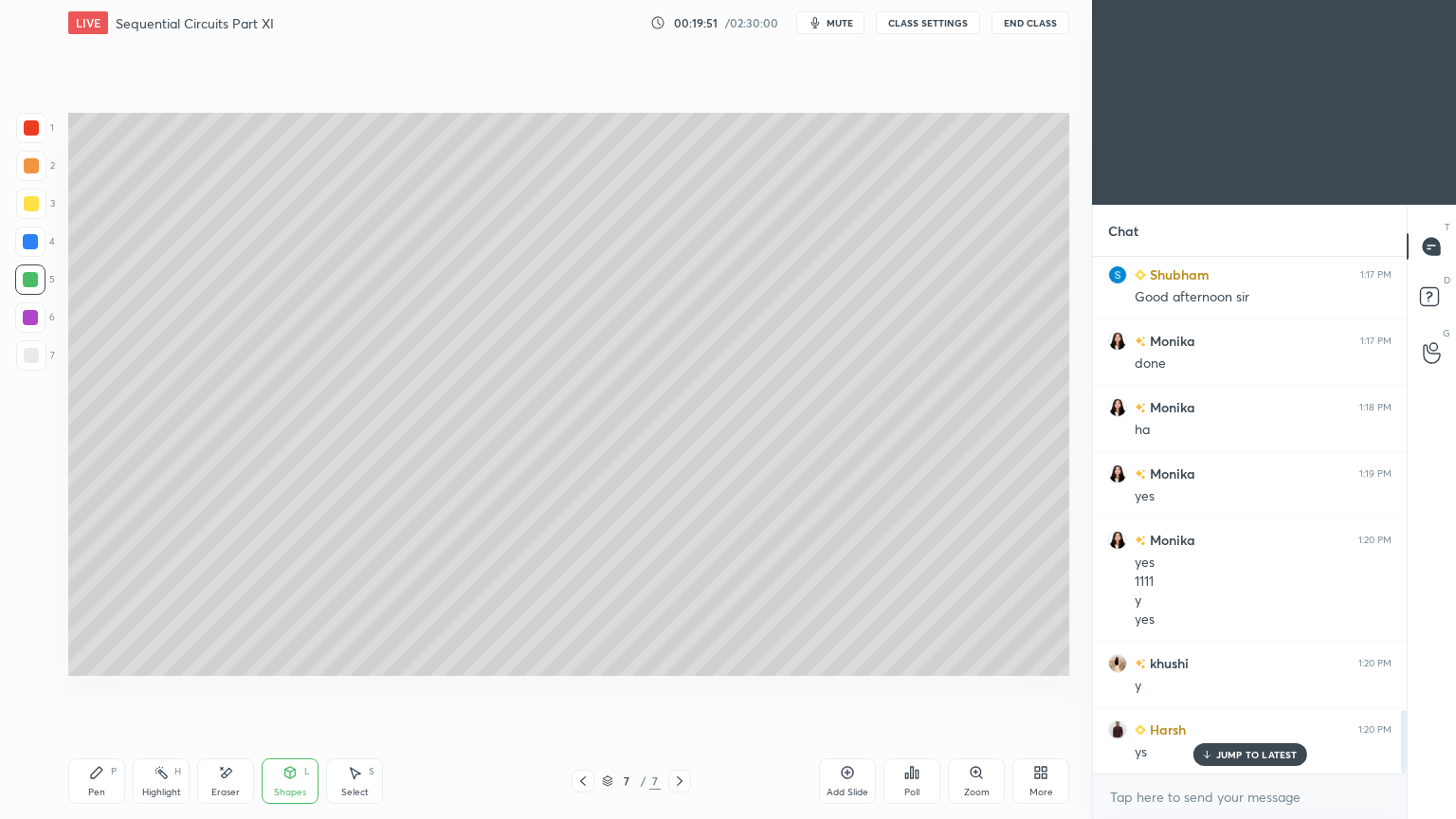 click on "Pen" at bounding box center (97, 792) 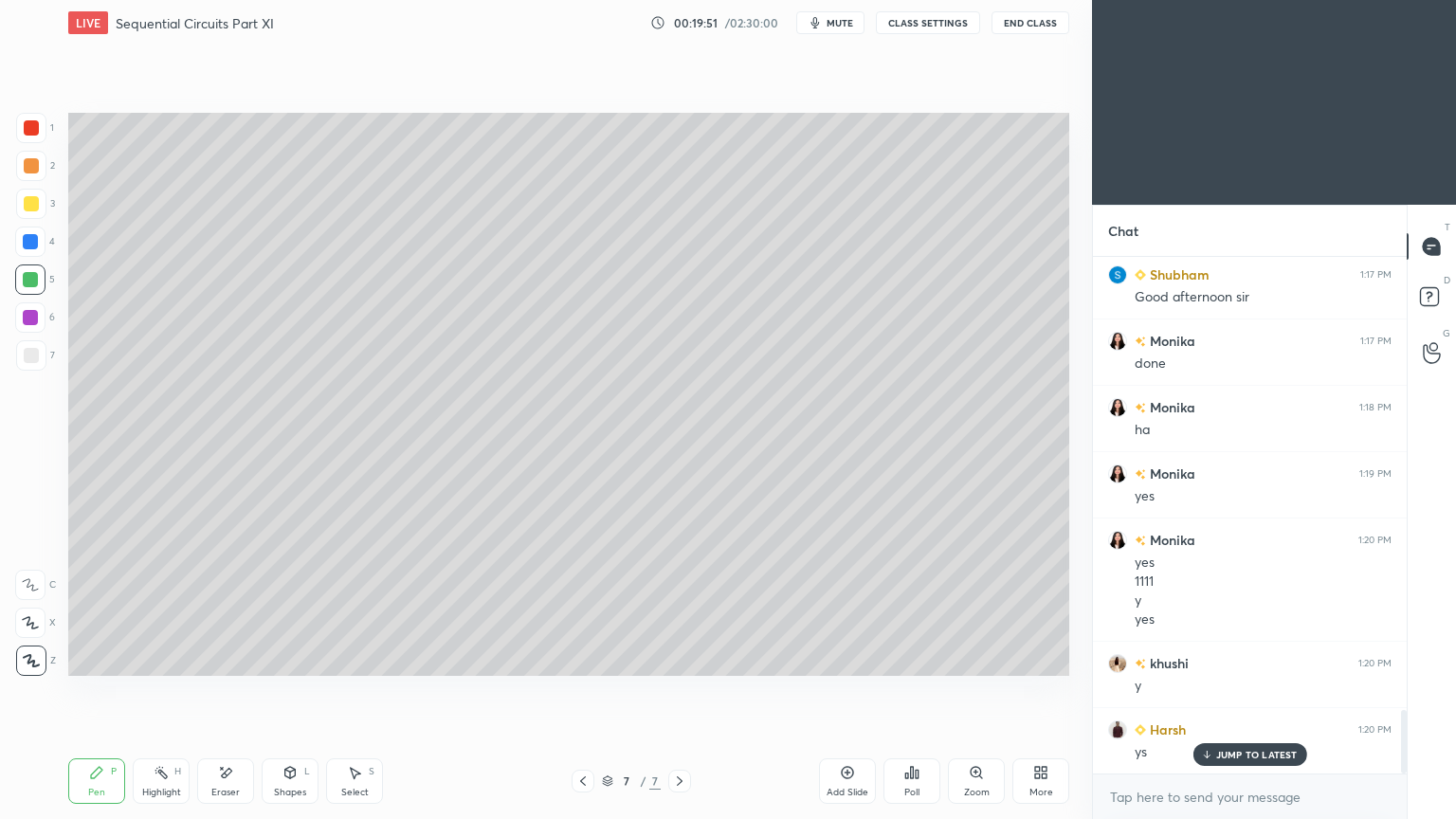 click at bounding box center [31, 355] 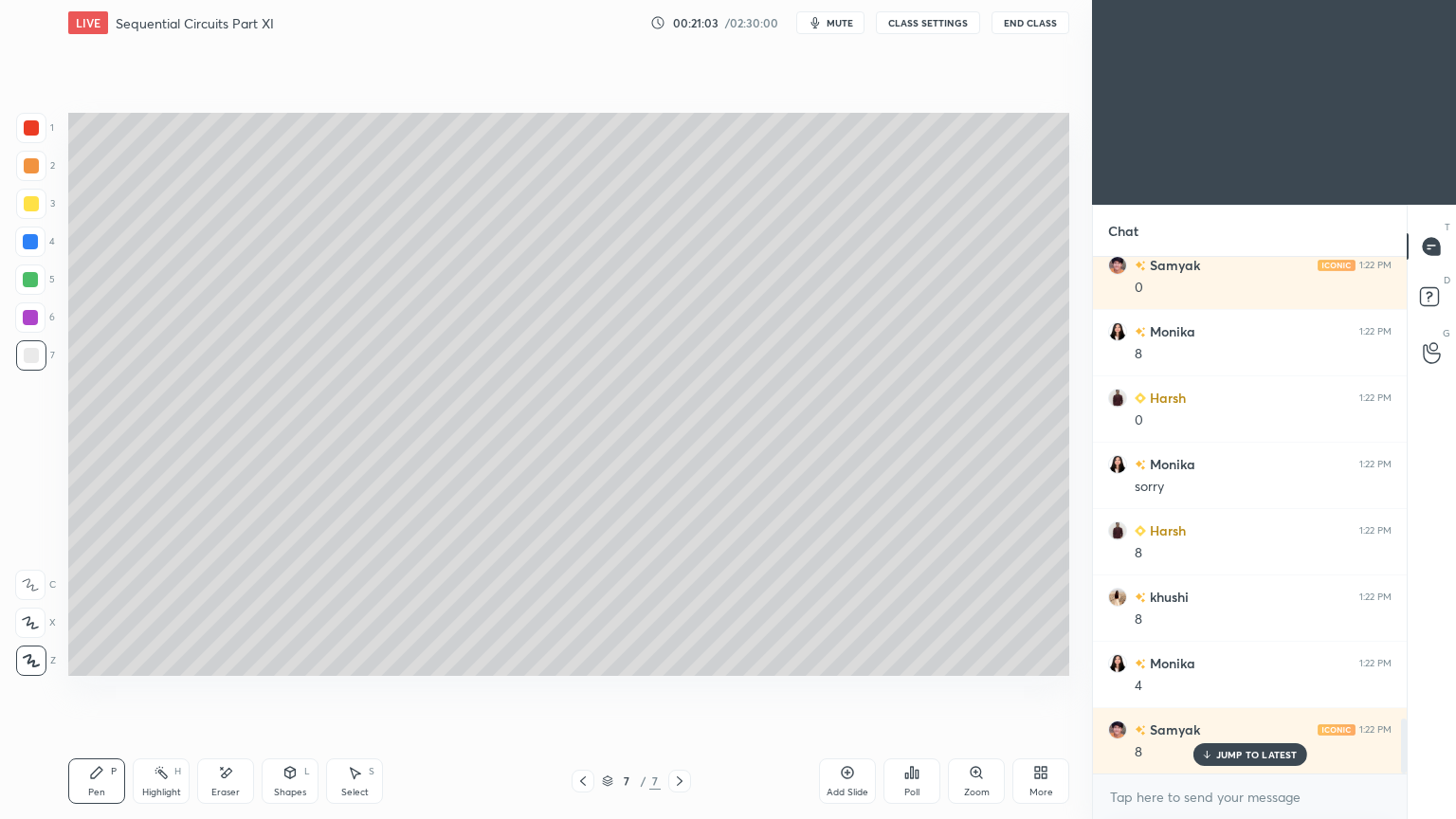 scroll, scrollTop: 4416, scrollLeft: 0, axis: vertical 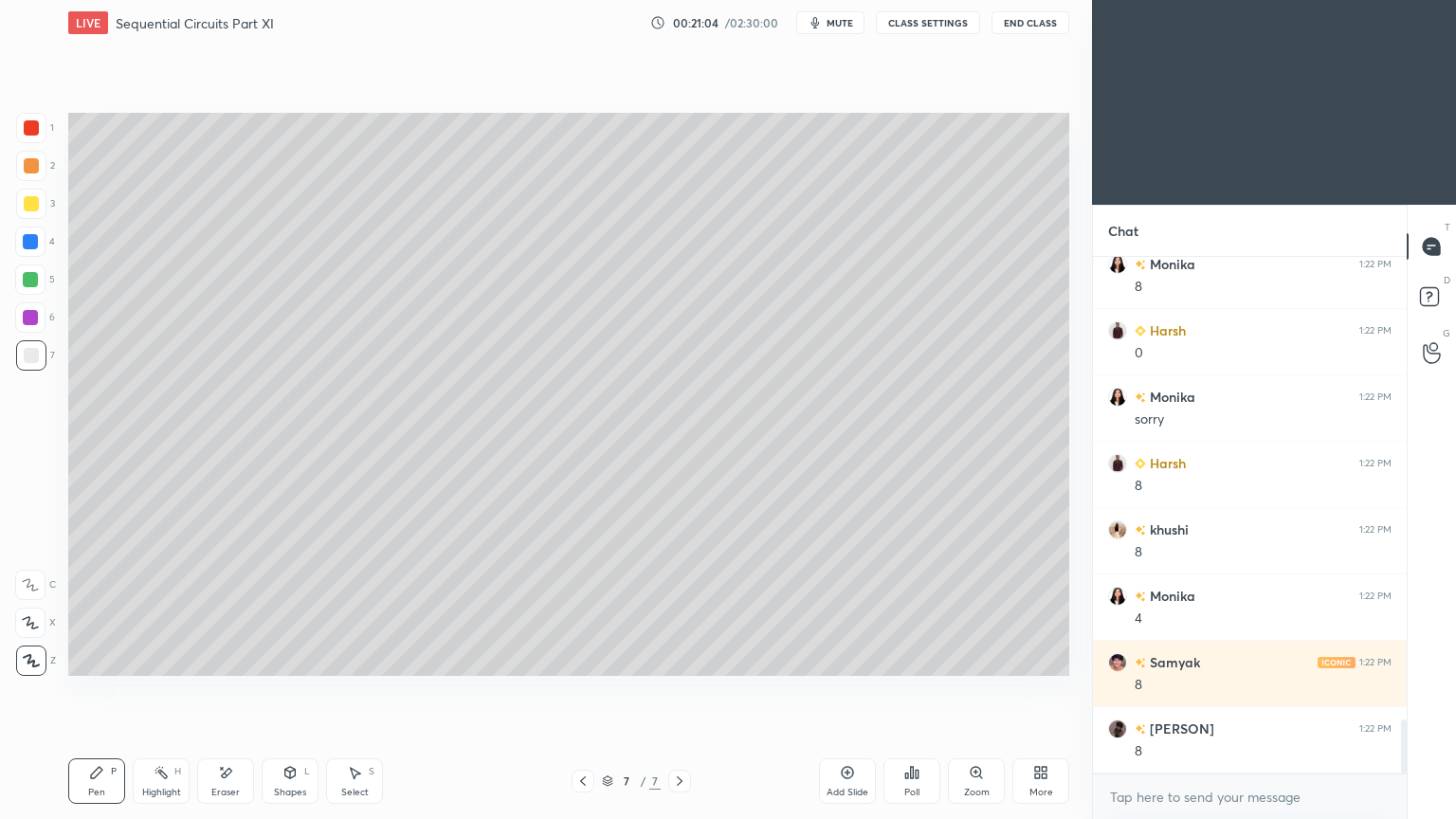 click at bounding box center [30, 318] 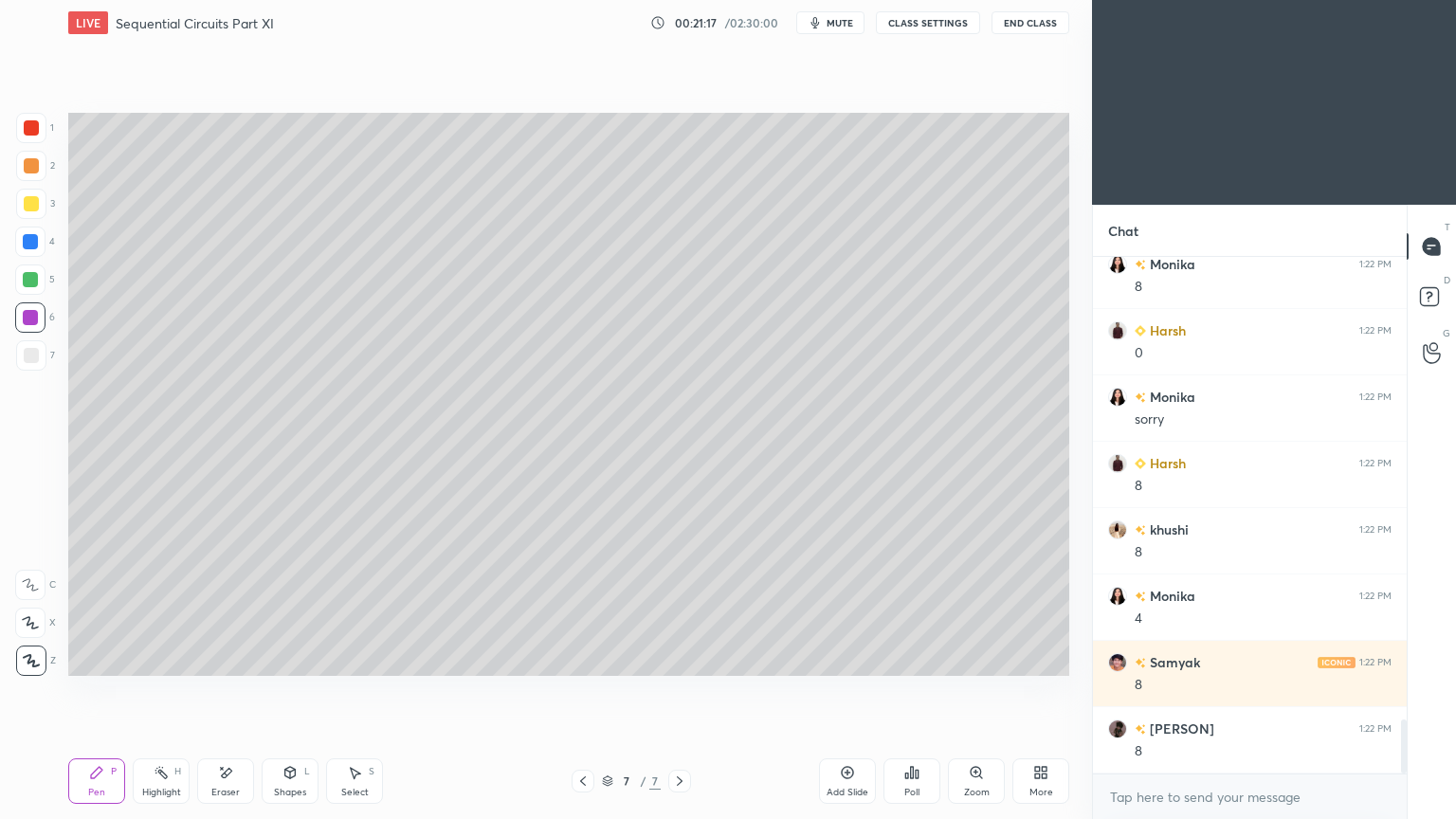 scroll, scrollTop: 4482, scrollLeft: 0, axis: vertical 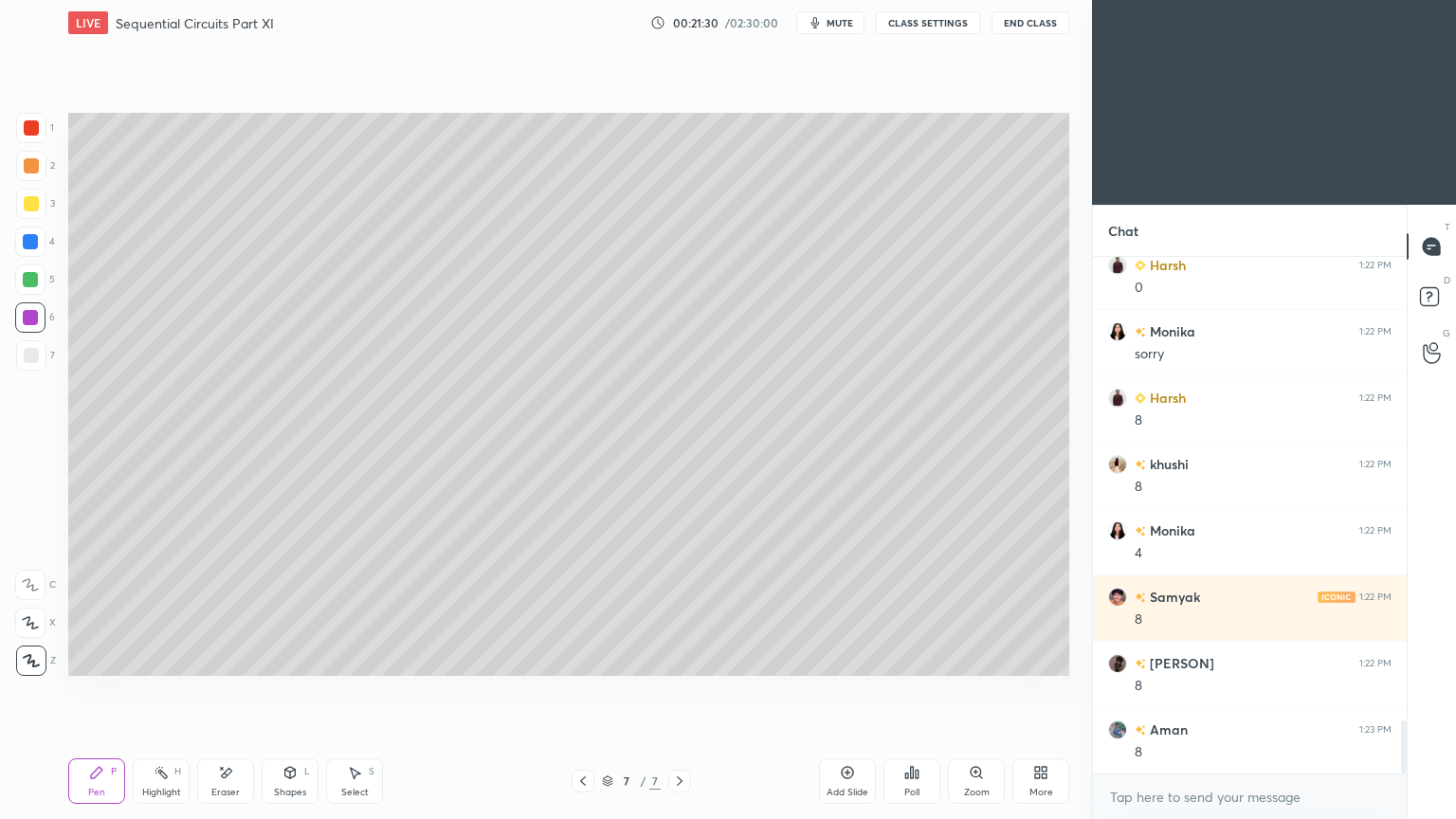 click at bounding box center (31, 204) 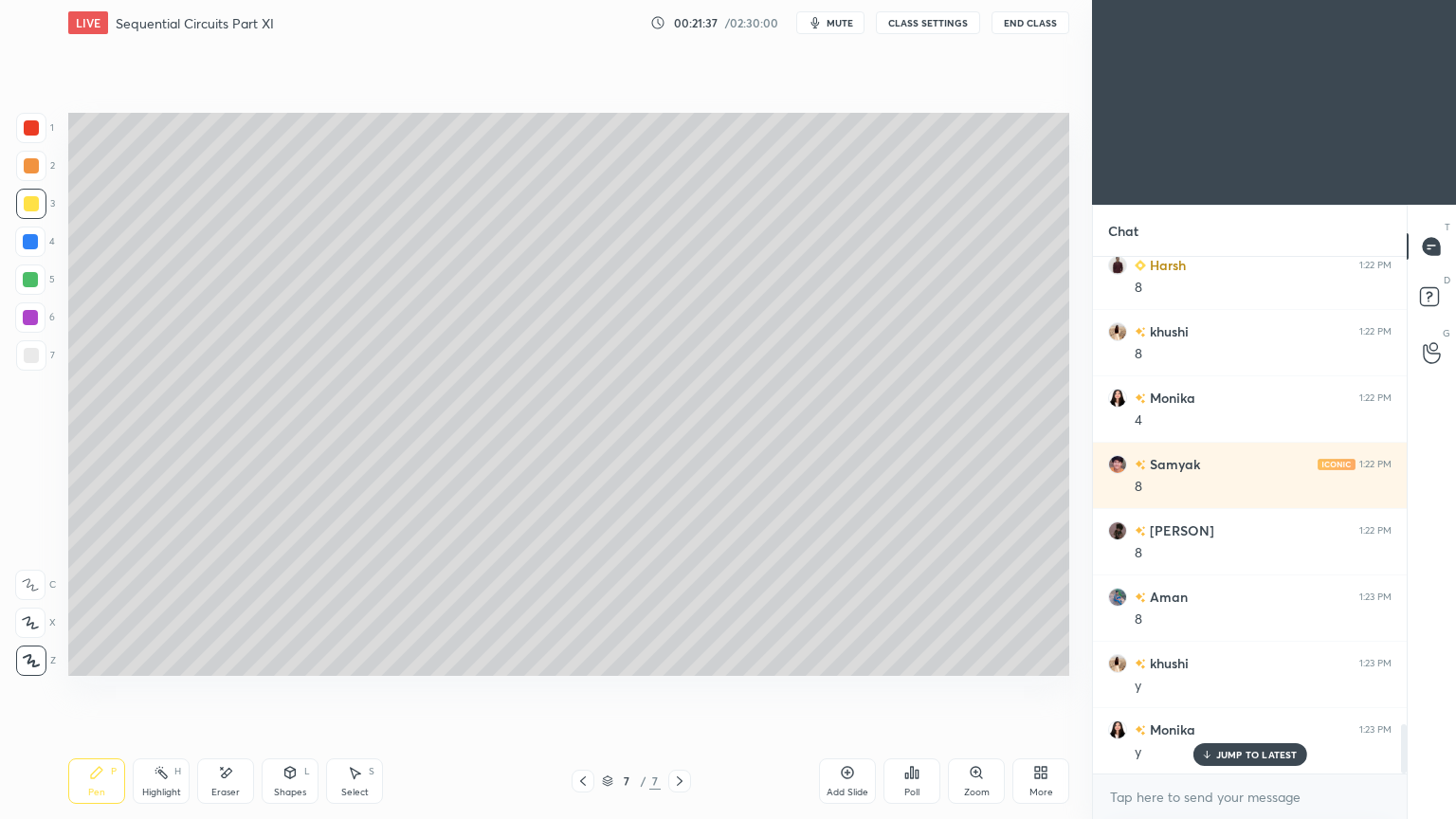 scroll, scrollTop: 4880, scrollLeft: 0, axis: vertical 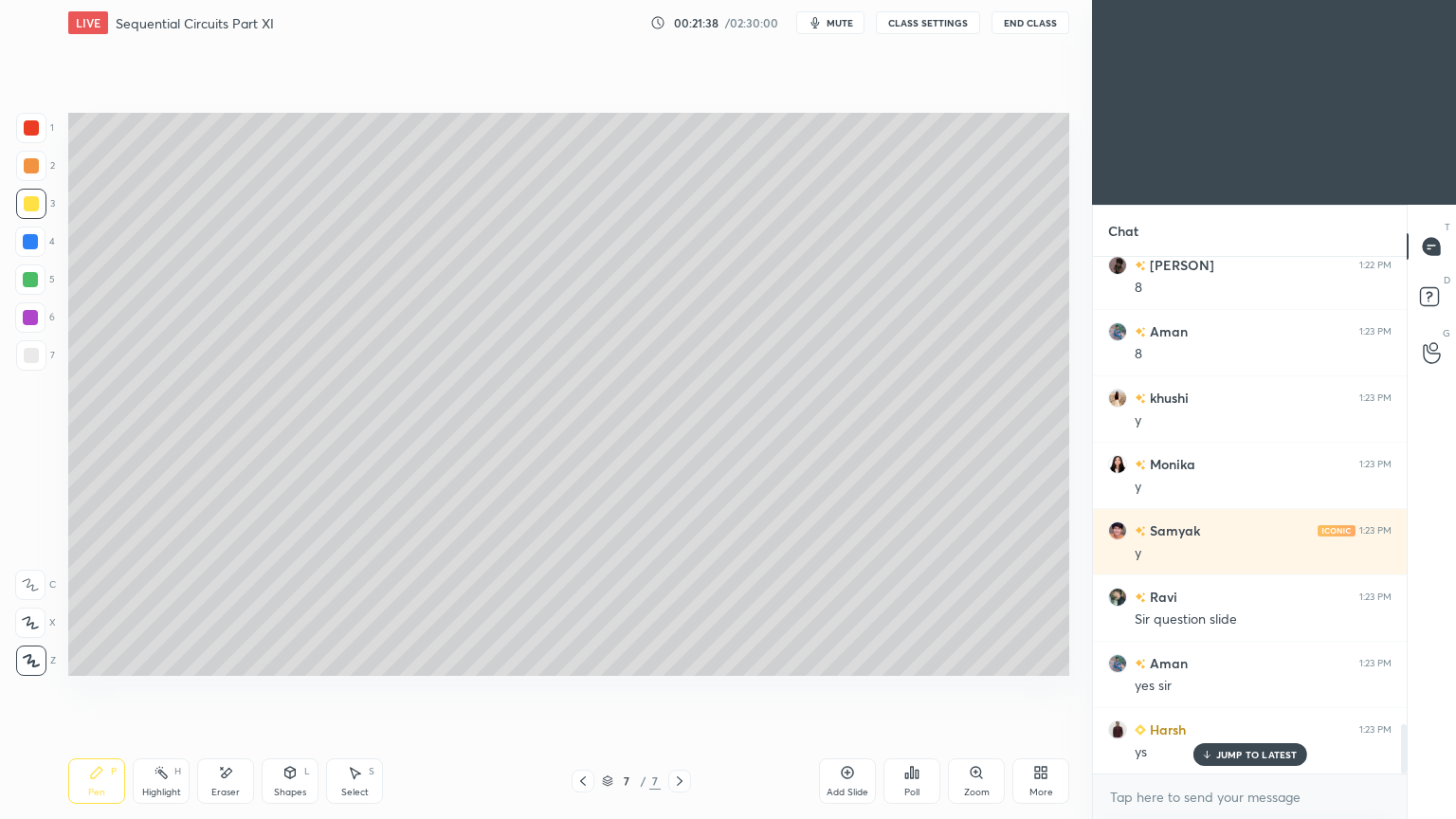 click on "Add Slide" at bounding box center [847, 792] 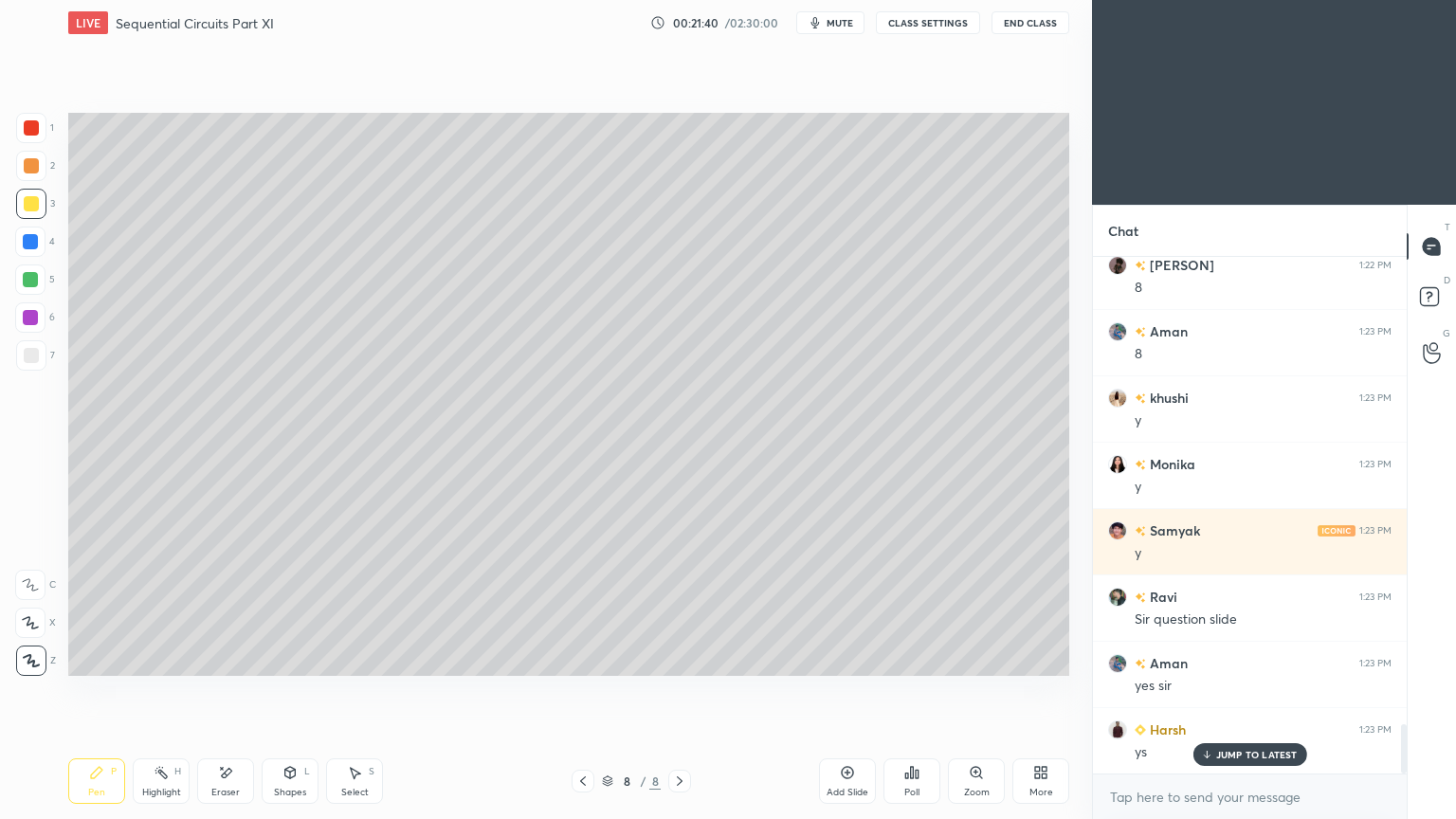 click 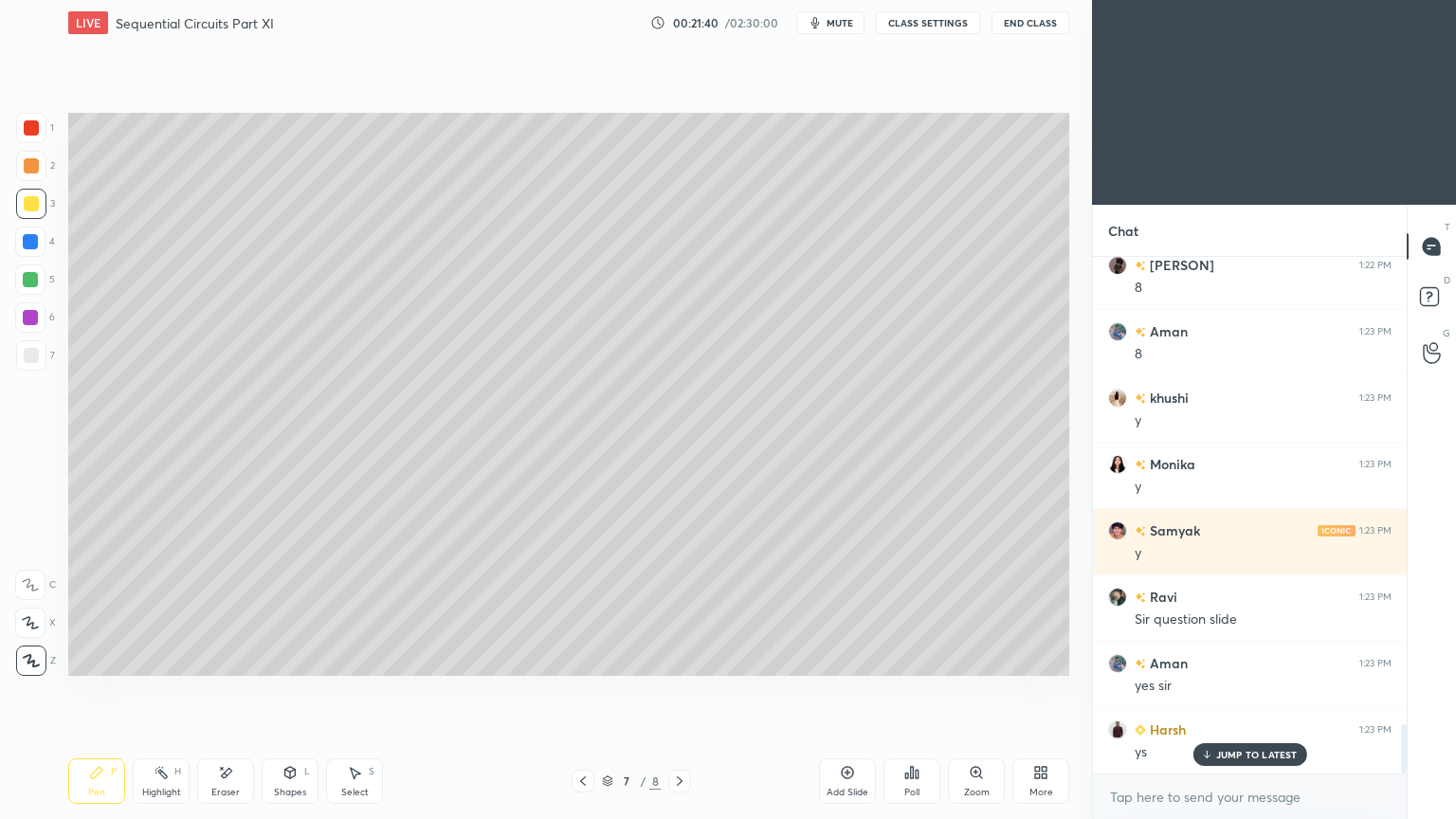 click 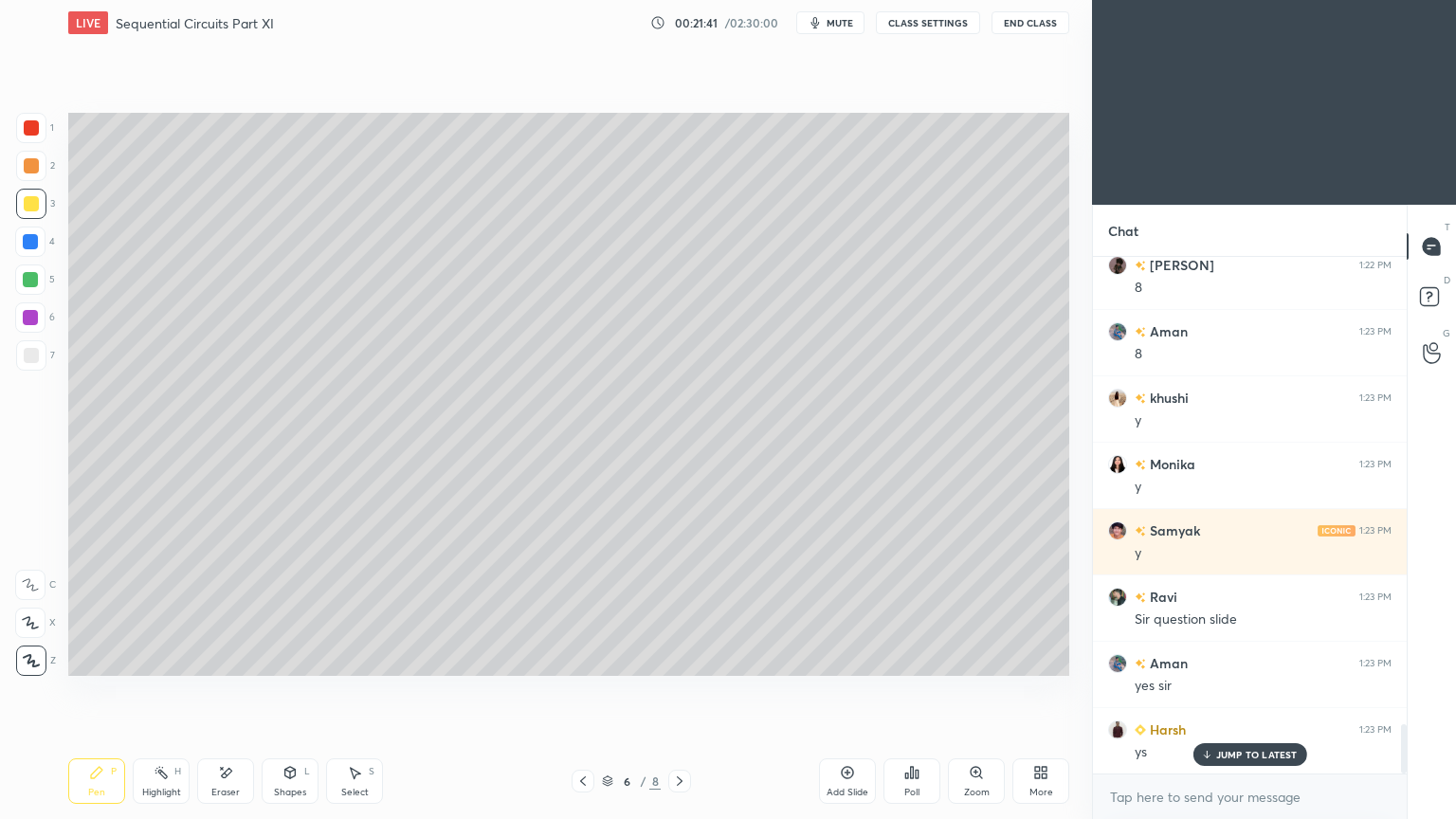 click 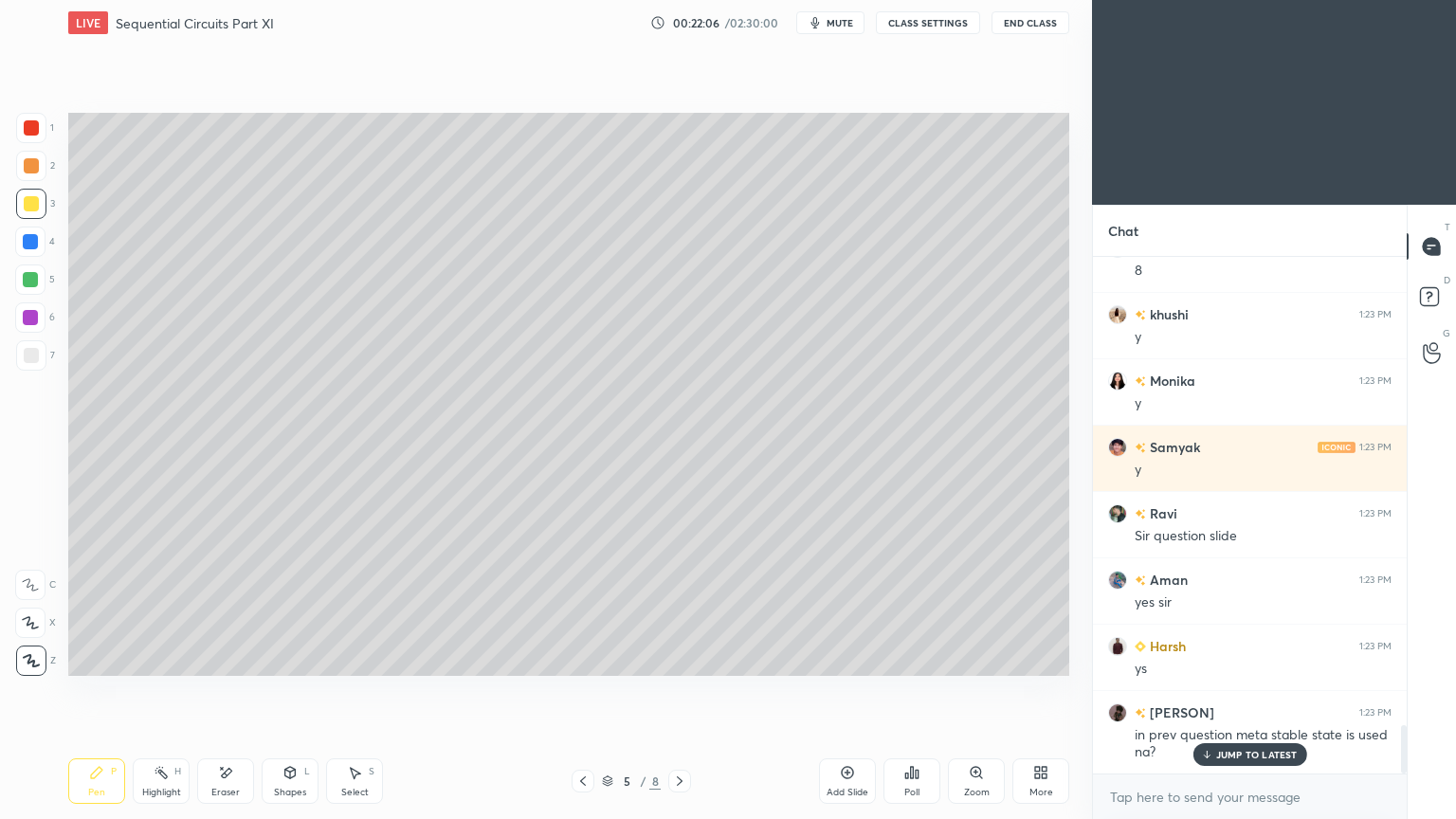 scroll, scrollTop: 4982, scrollLeft: 0, axis: vertical 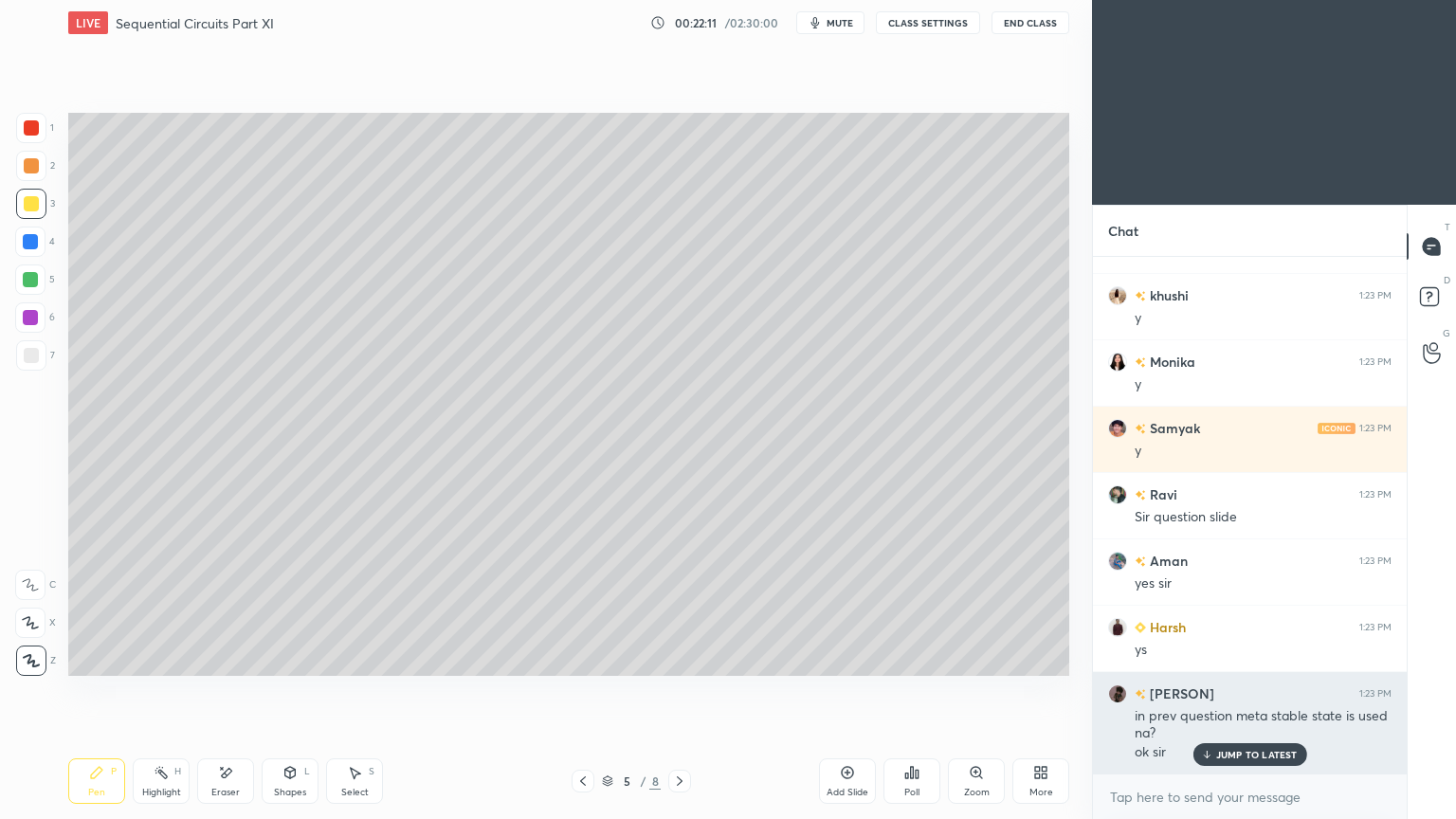 click on "JUMP TO LATEST" at bounding box center (1257, 755) 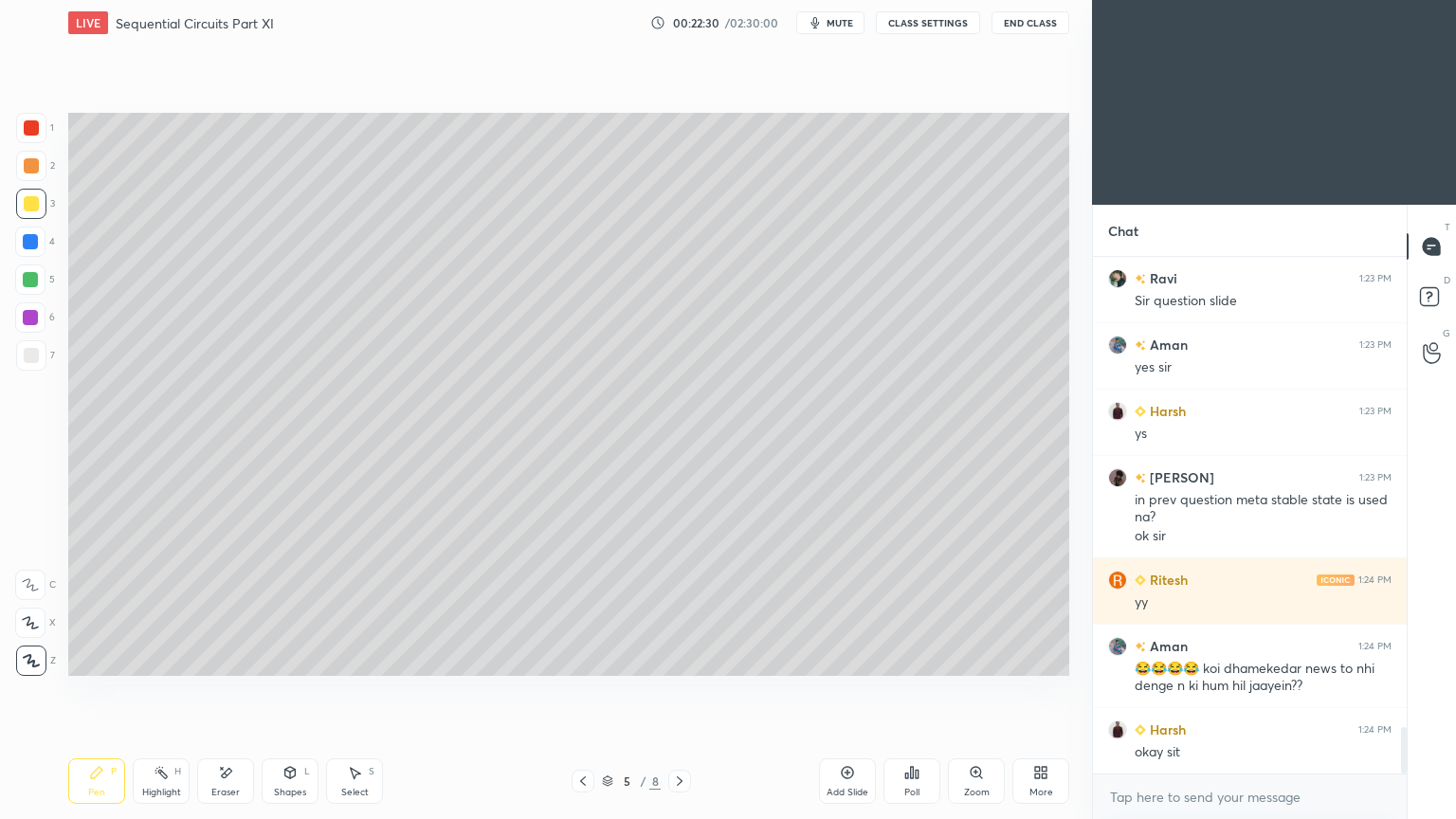 scroll, scrollTop: 5266, scrollLeft: 0, axis: vertical 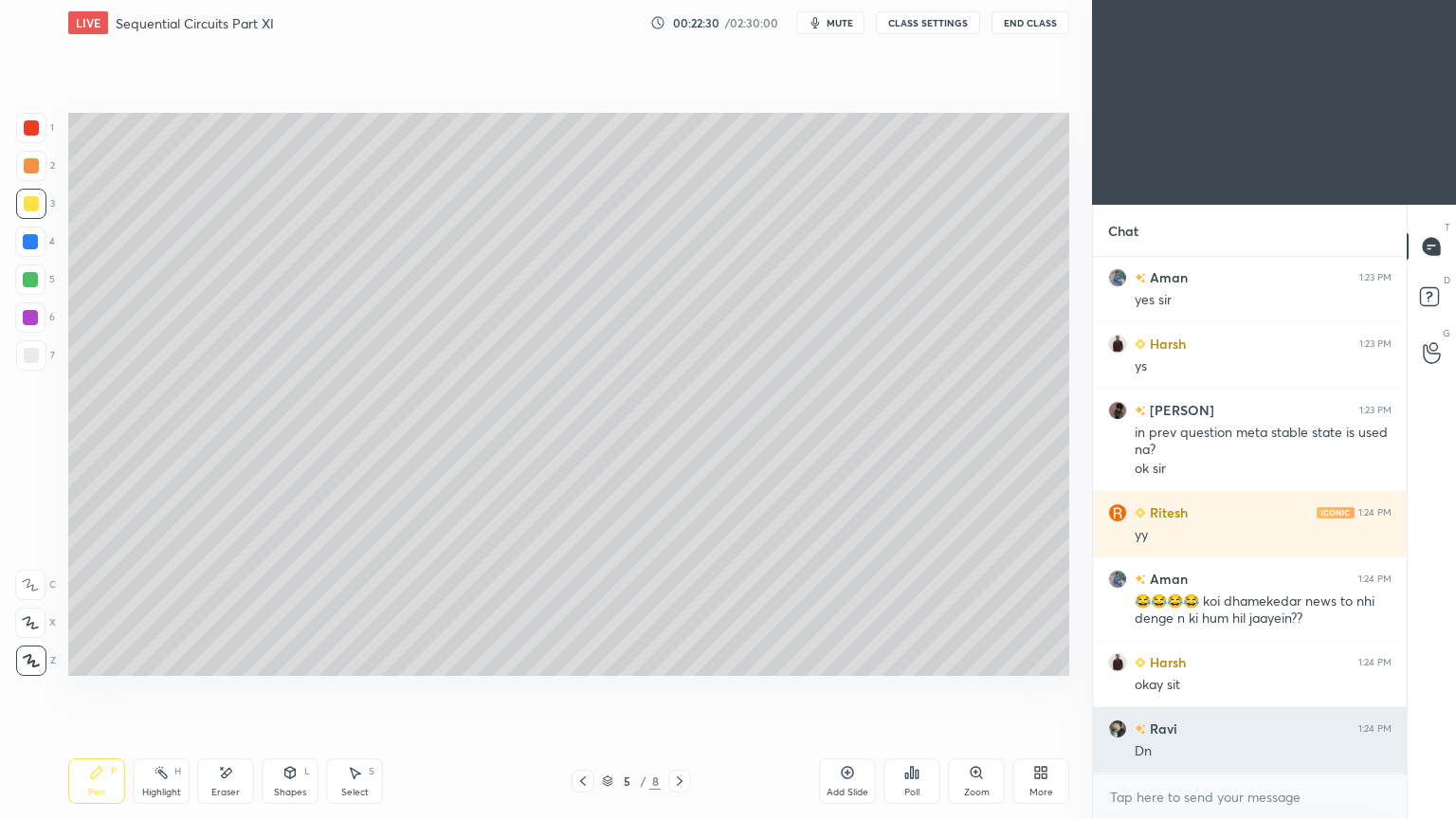 click on "Dn" at bounding box center (1263, 752) 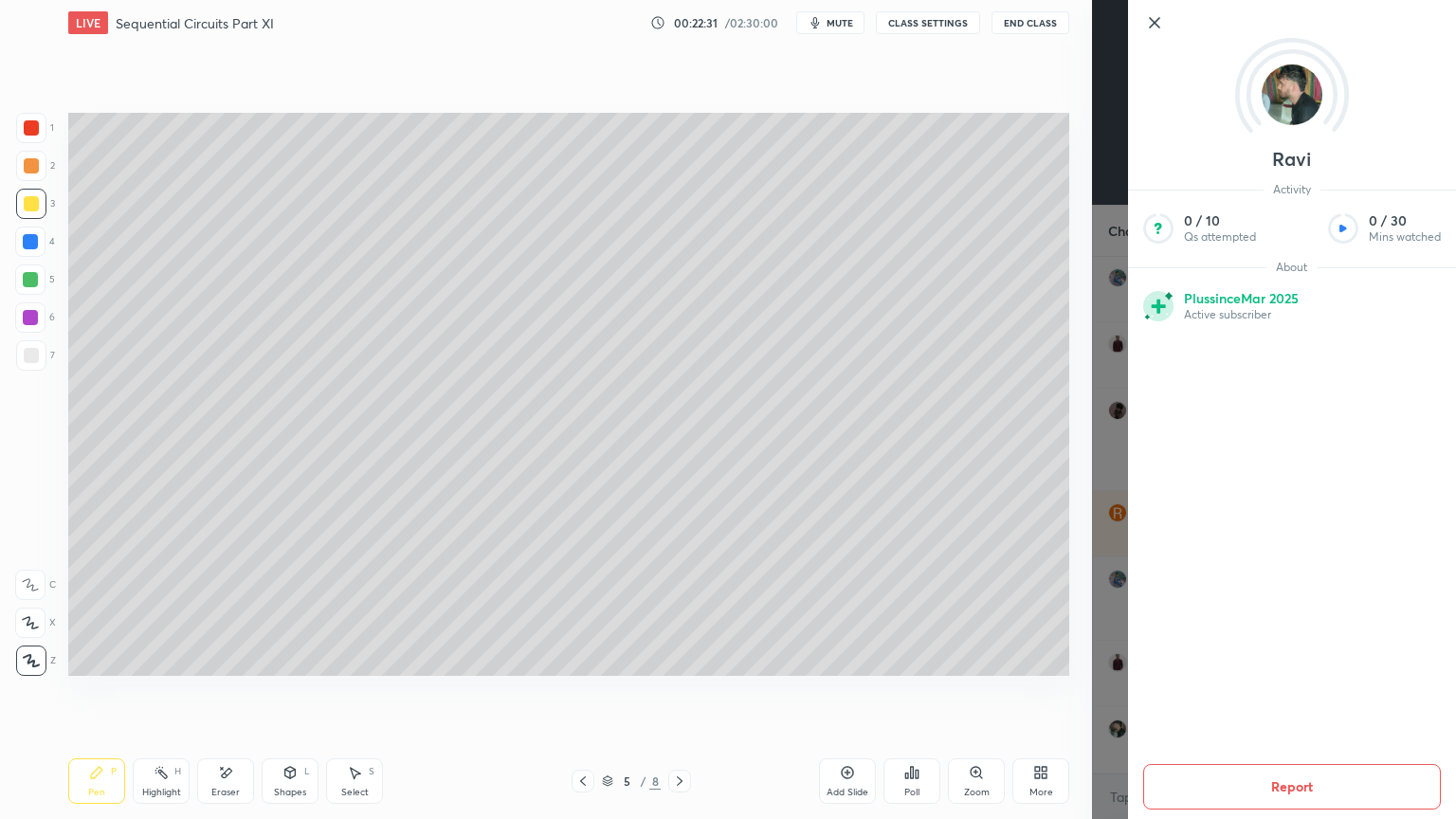 click 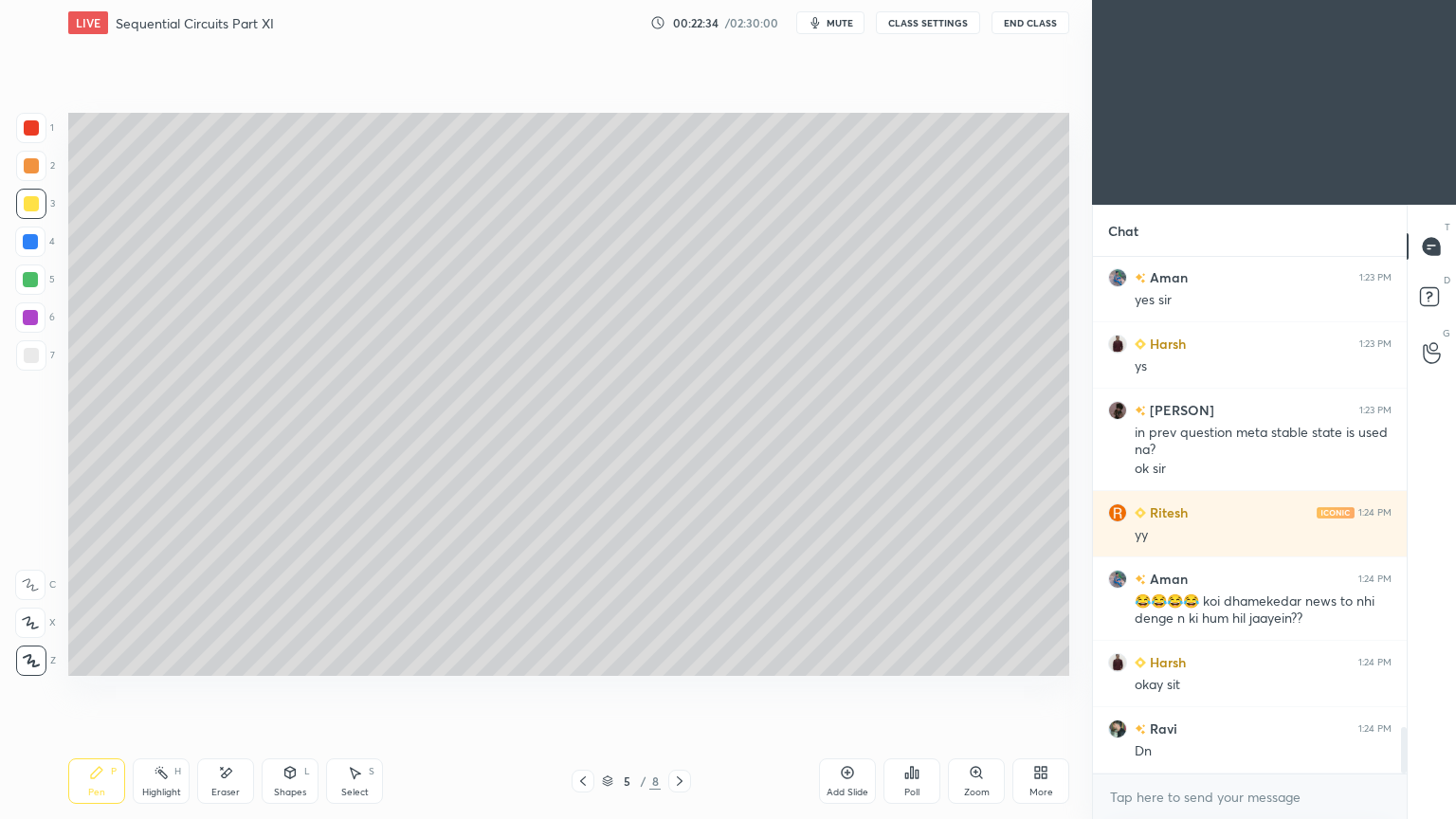 click 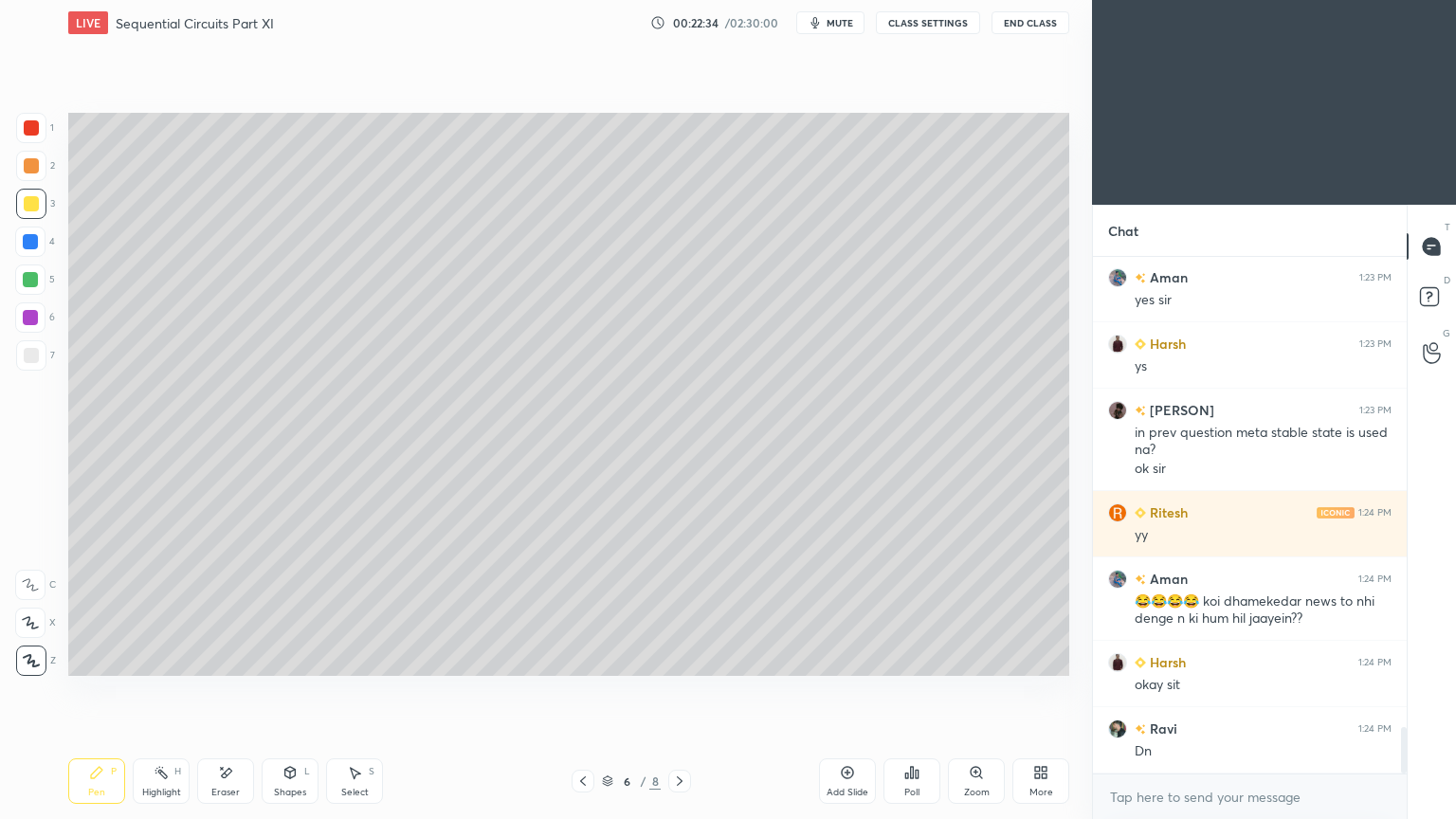click 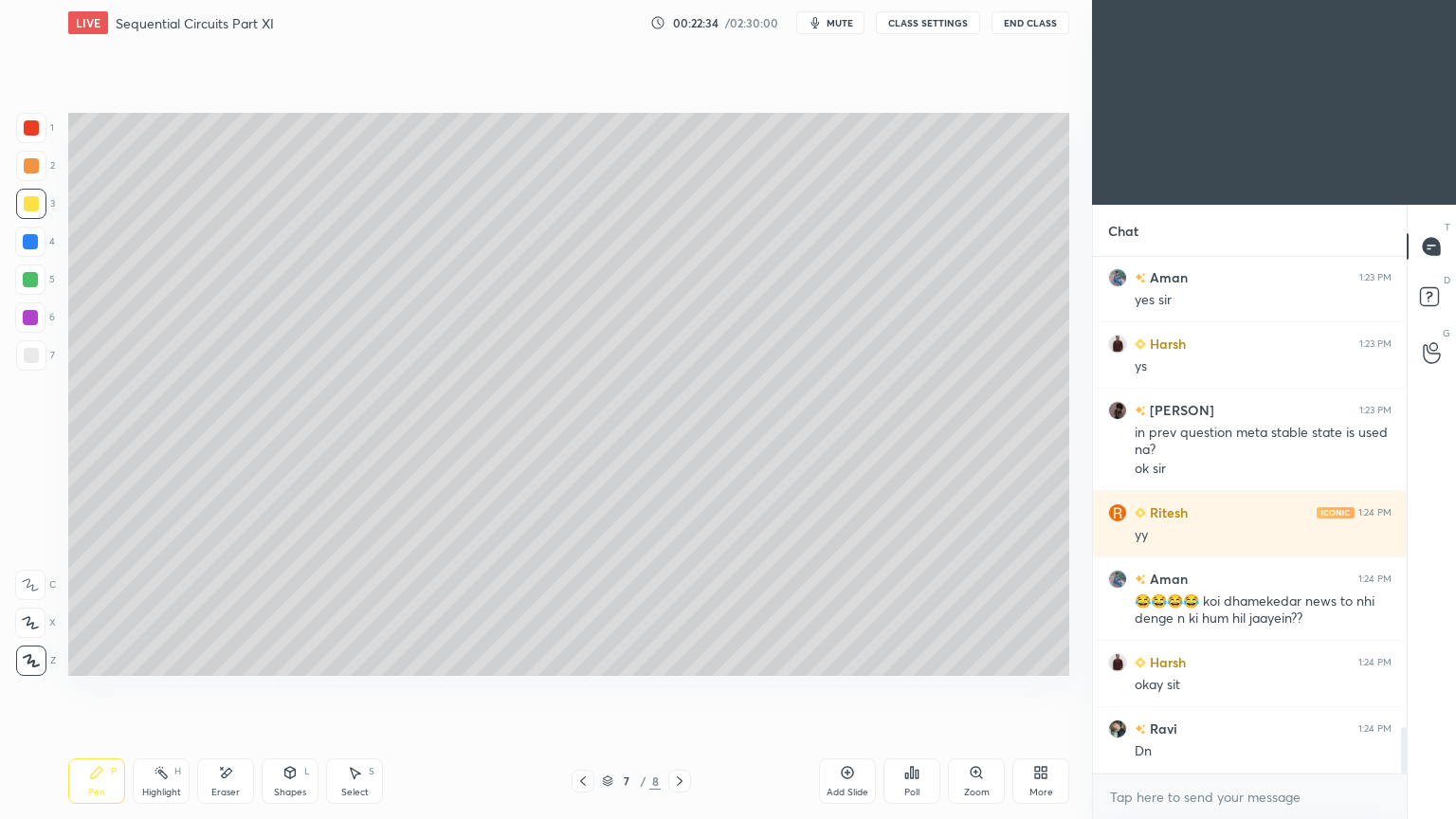 click 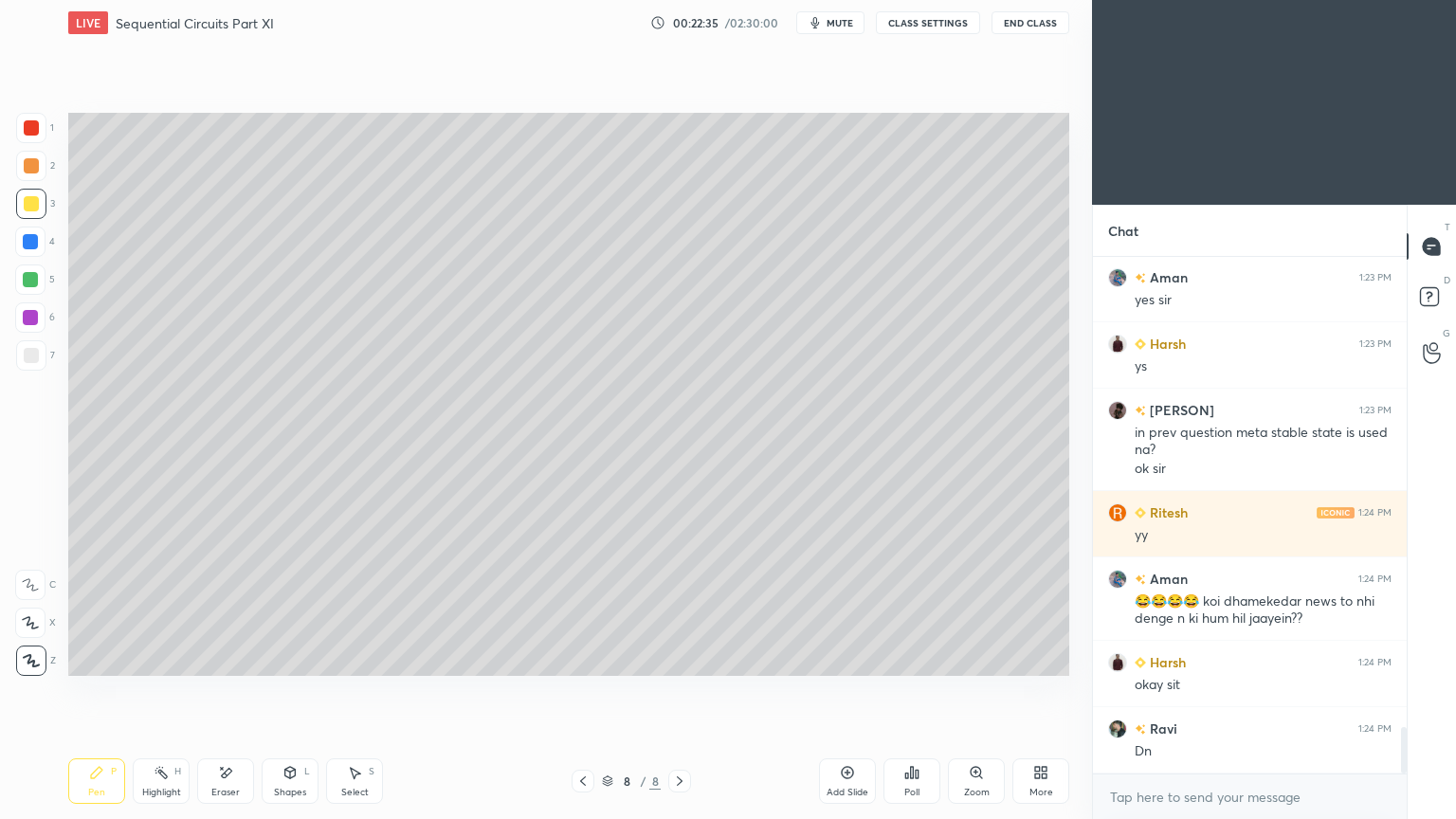 click 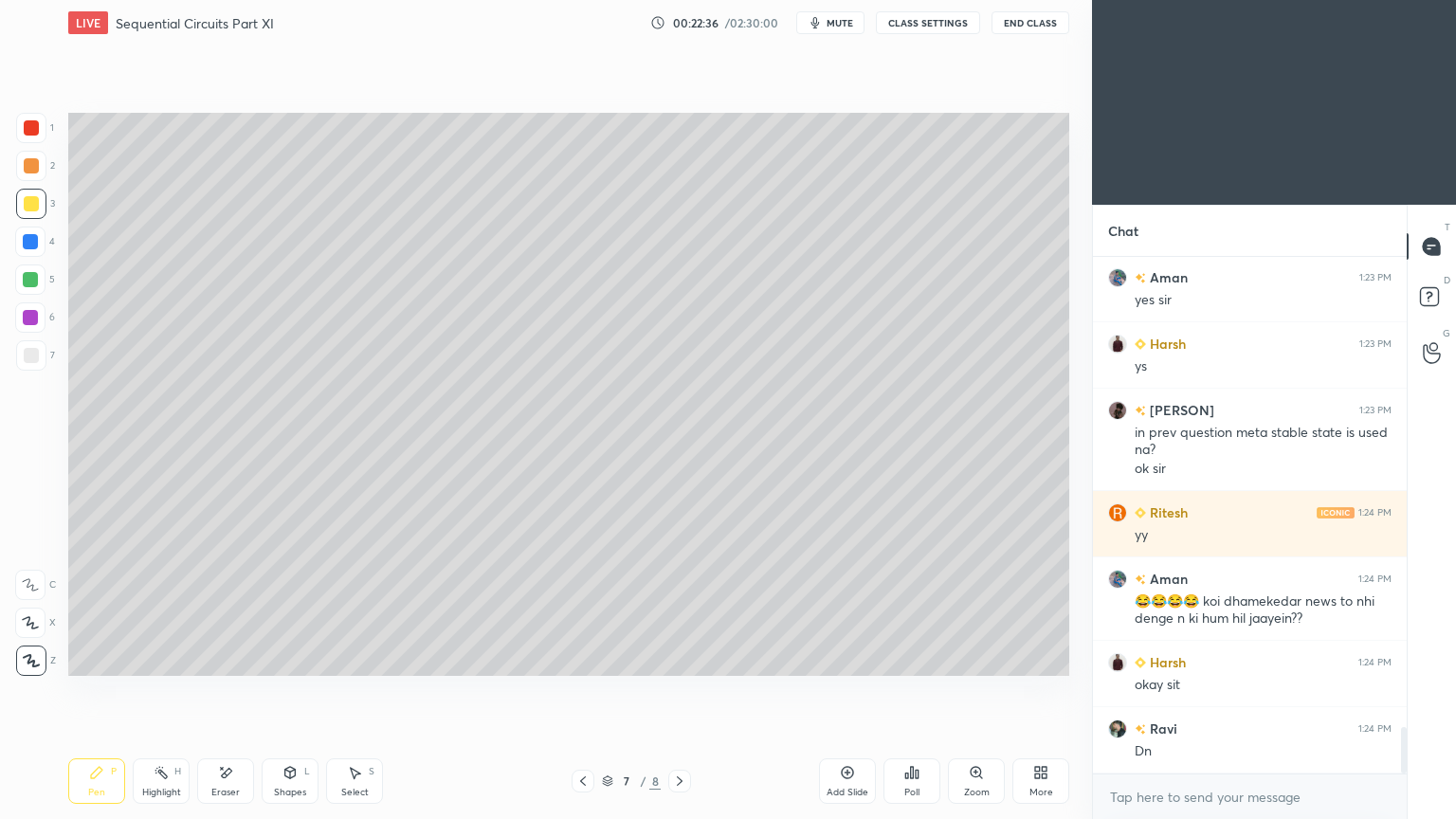 click 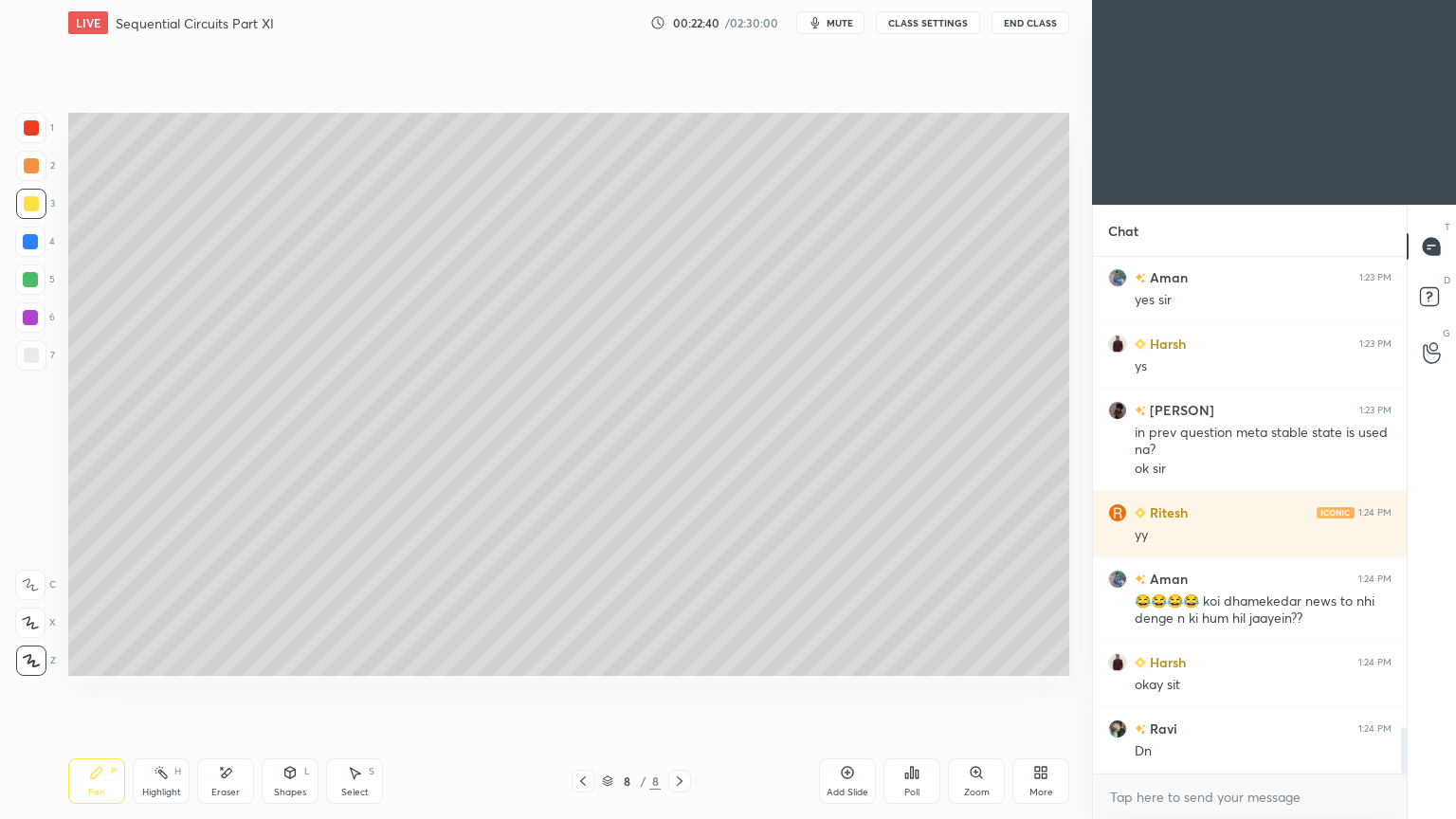 scroll, scrollTop: 5331, scrollLeft: 0, axis: vertical 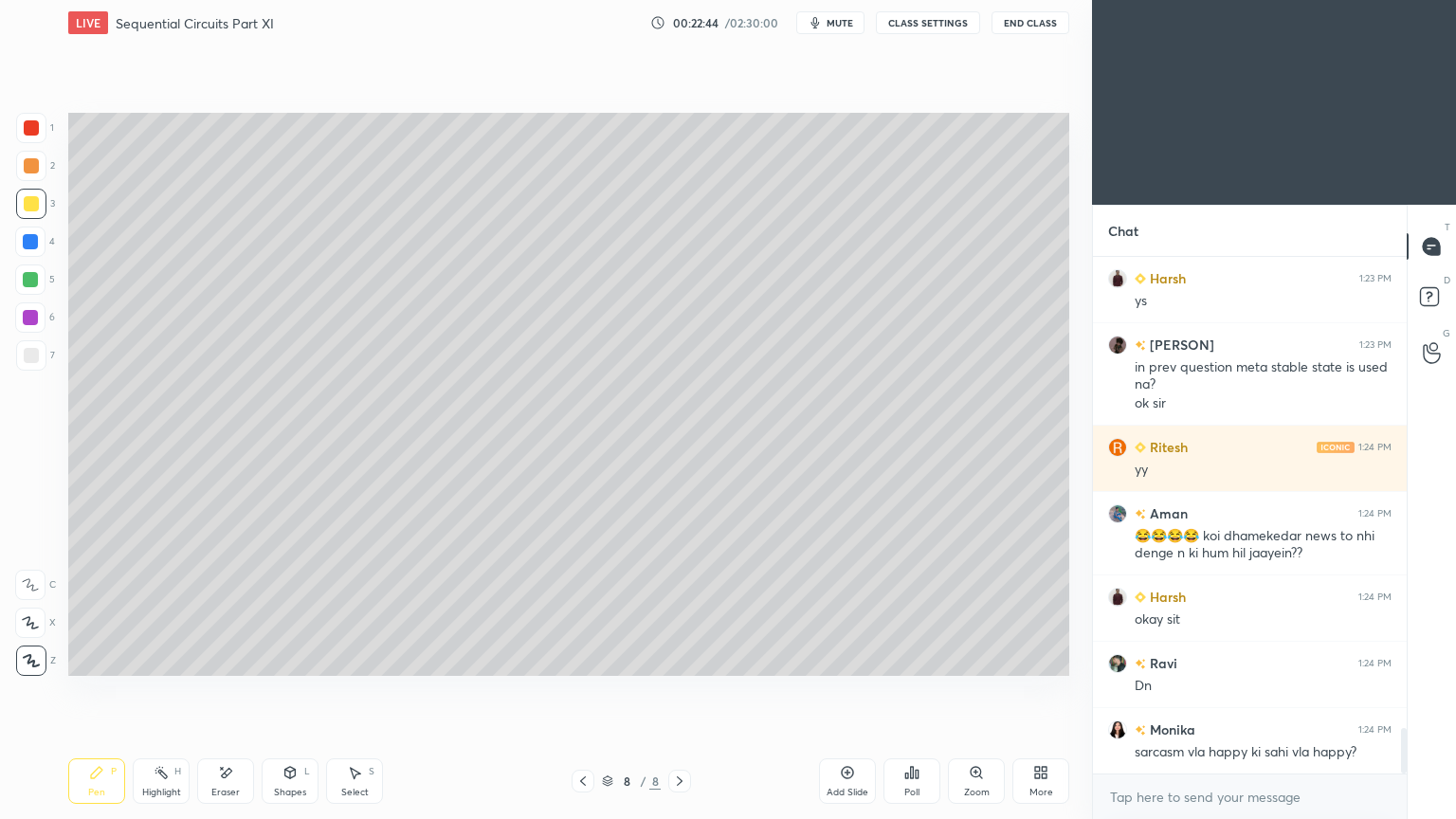 click on "Shapes L" at bounding box center (290, 781) 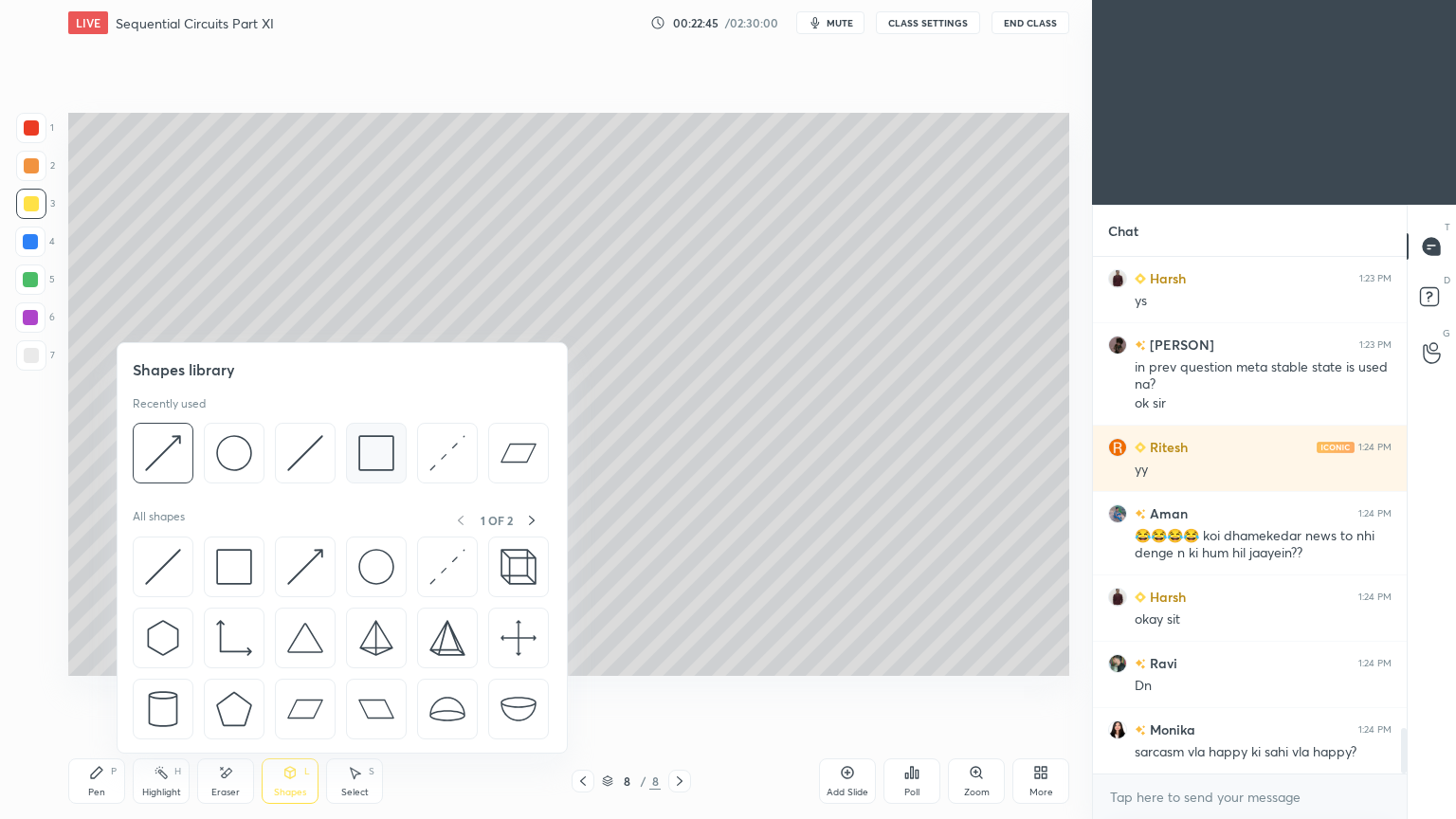 click at bounding box center (376, 453) 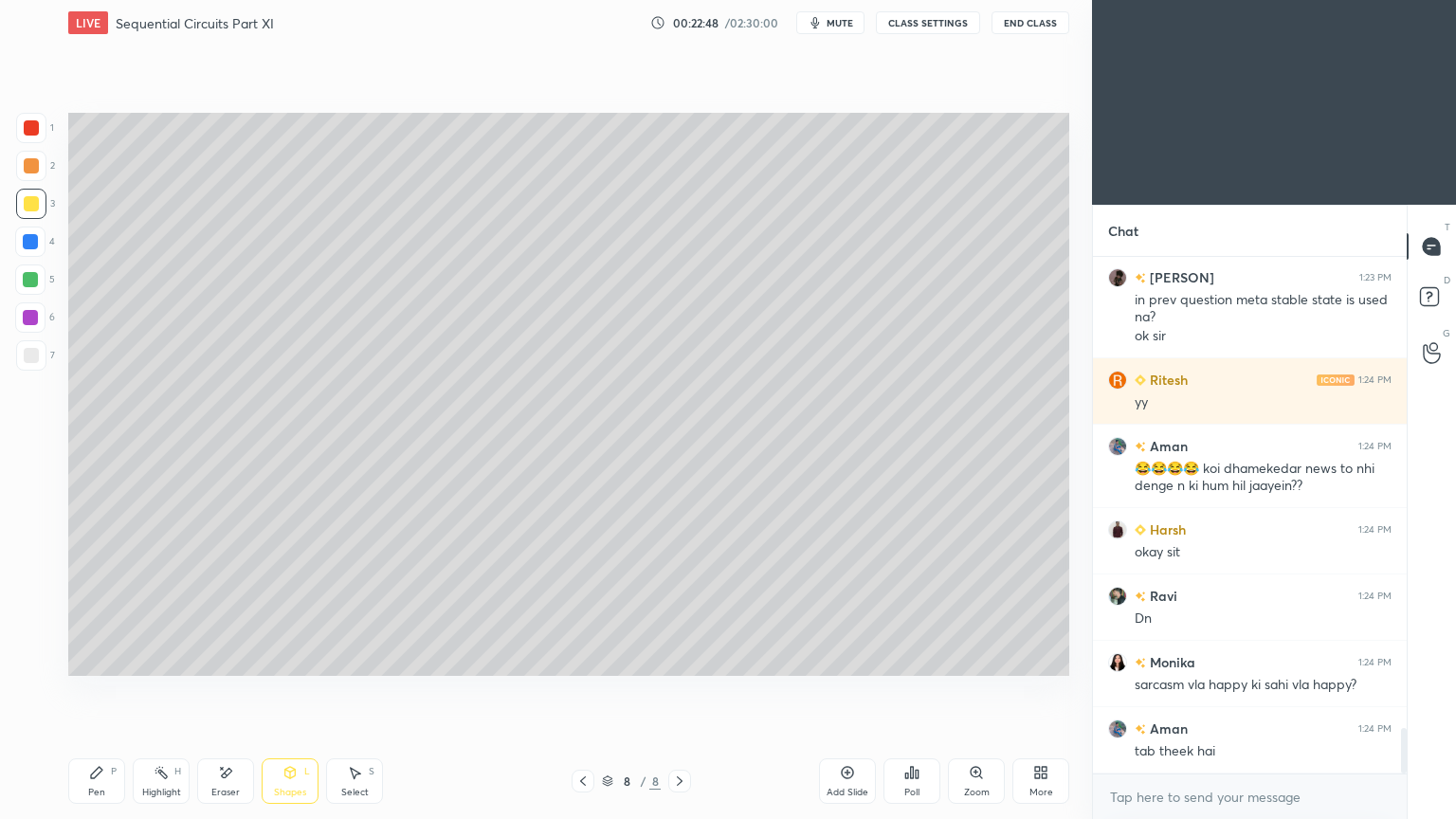 scroll, scrollTop: 5464, scrollLeft: 0, axis: vertical 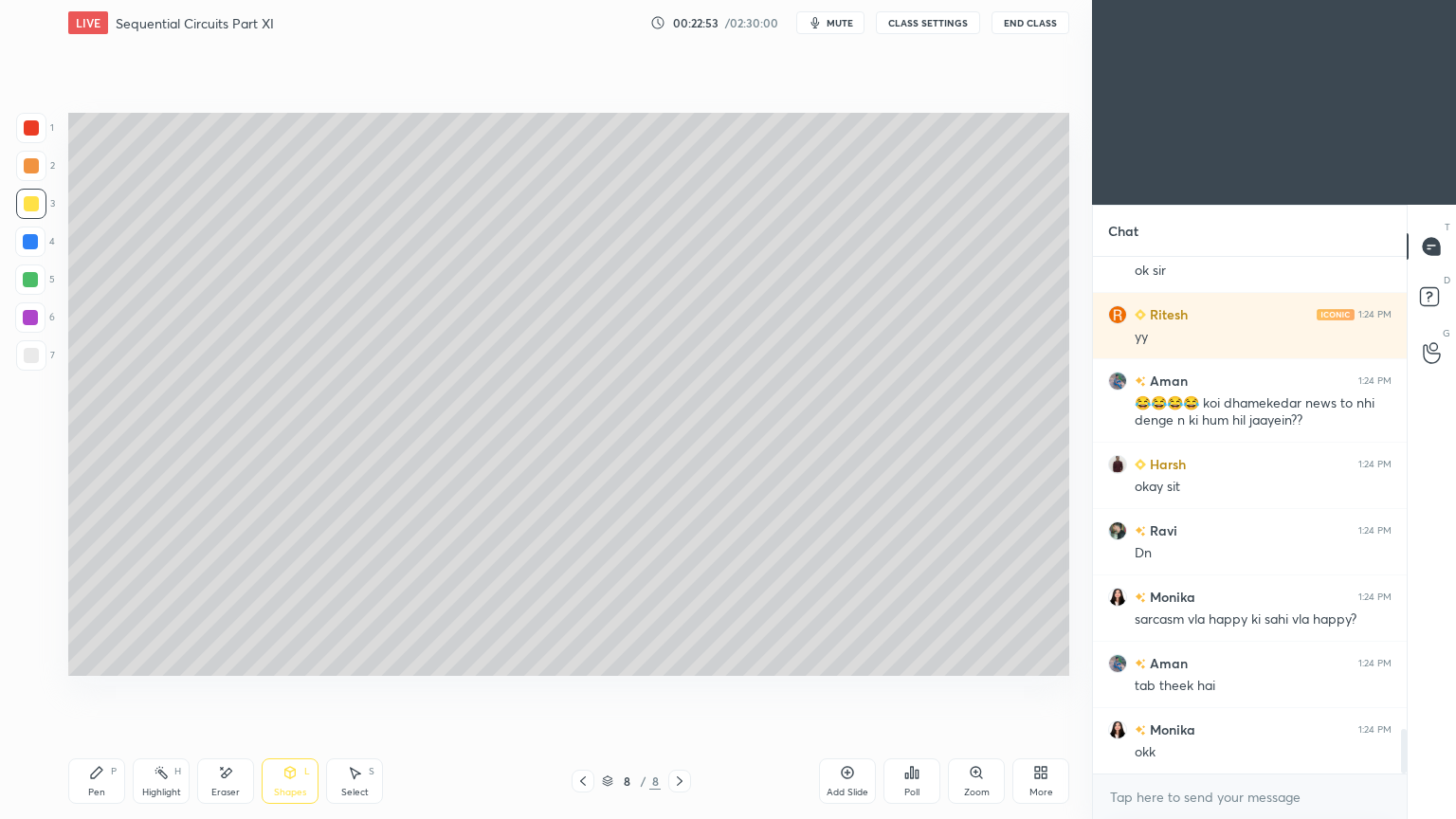 click on "Select S" at bounding box center [355, 781] 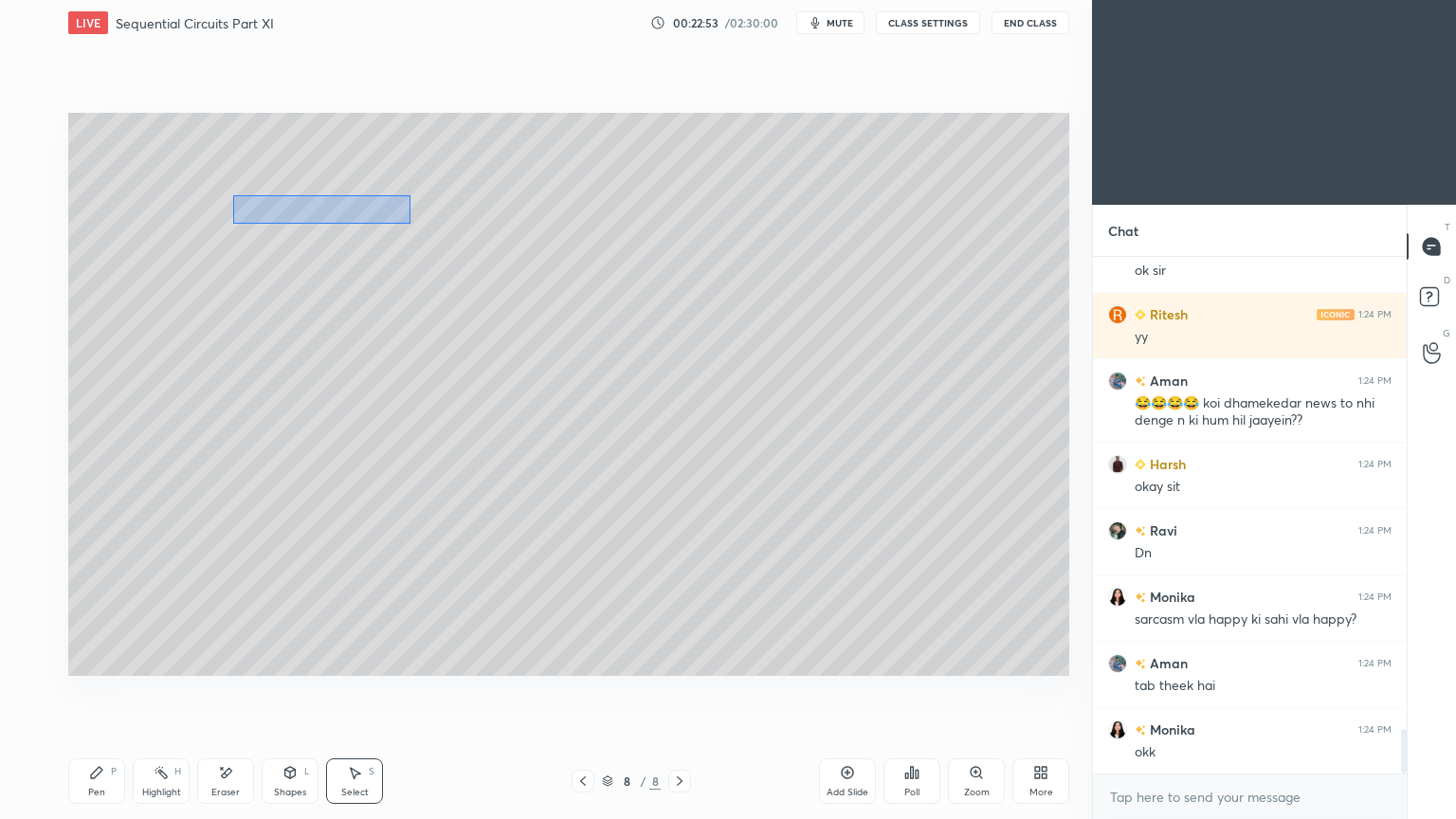 scroll, scrollTop: 5531, scrollLeft: 0, axis: vertical 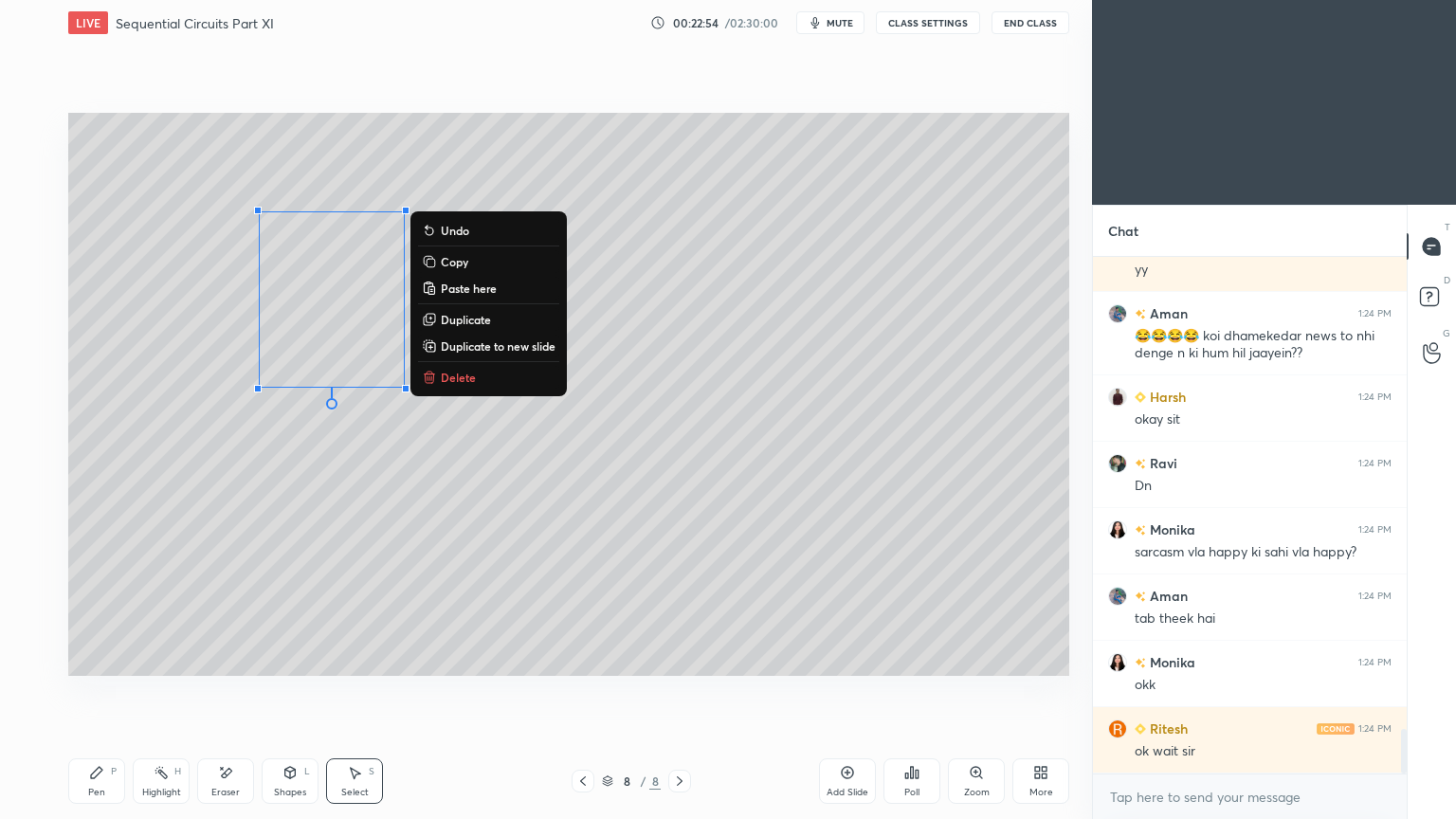 click on "Duplicate" at bounding box center [465, 319] 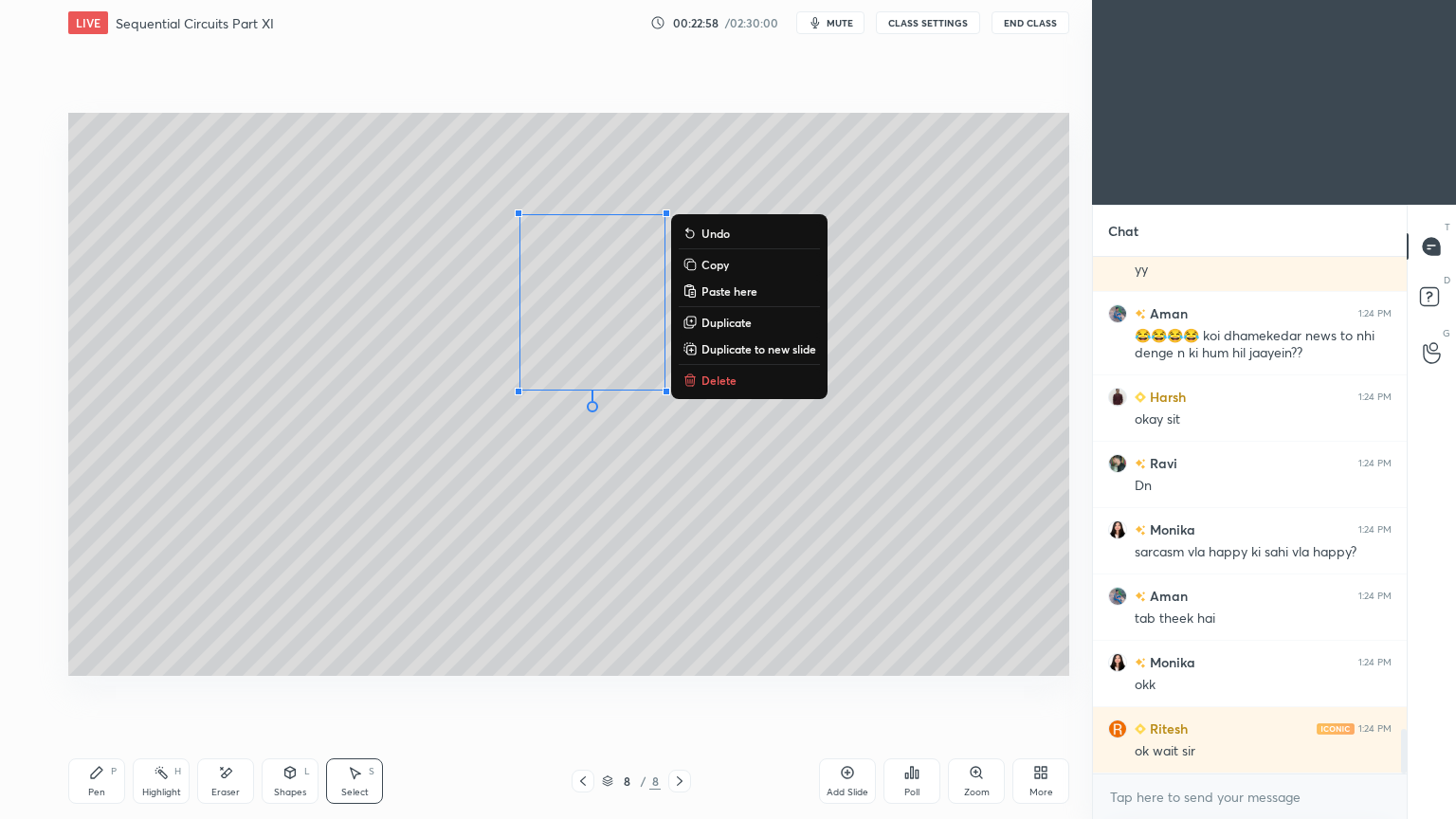 click on "Duplicate" at bounding box center (726, 322) 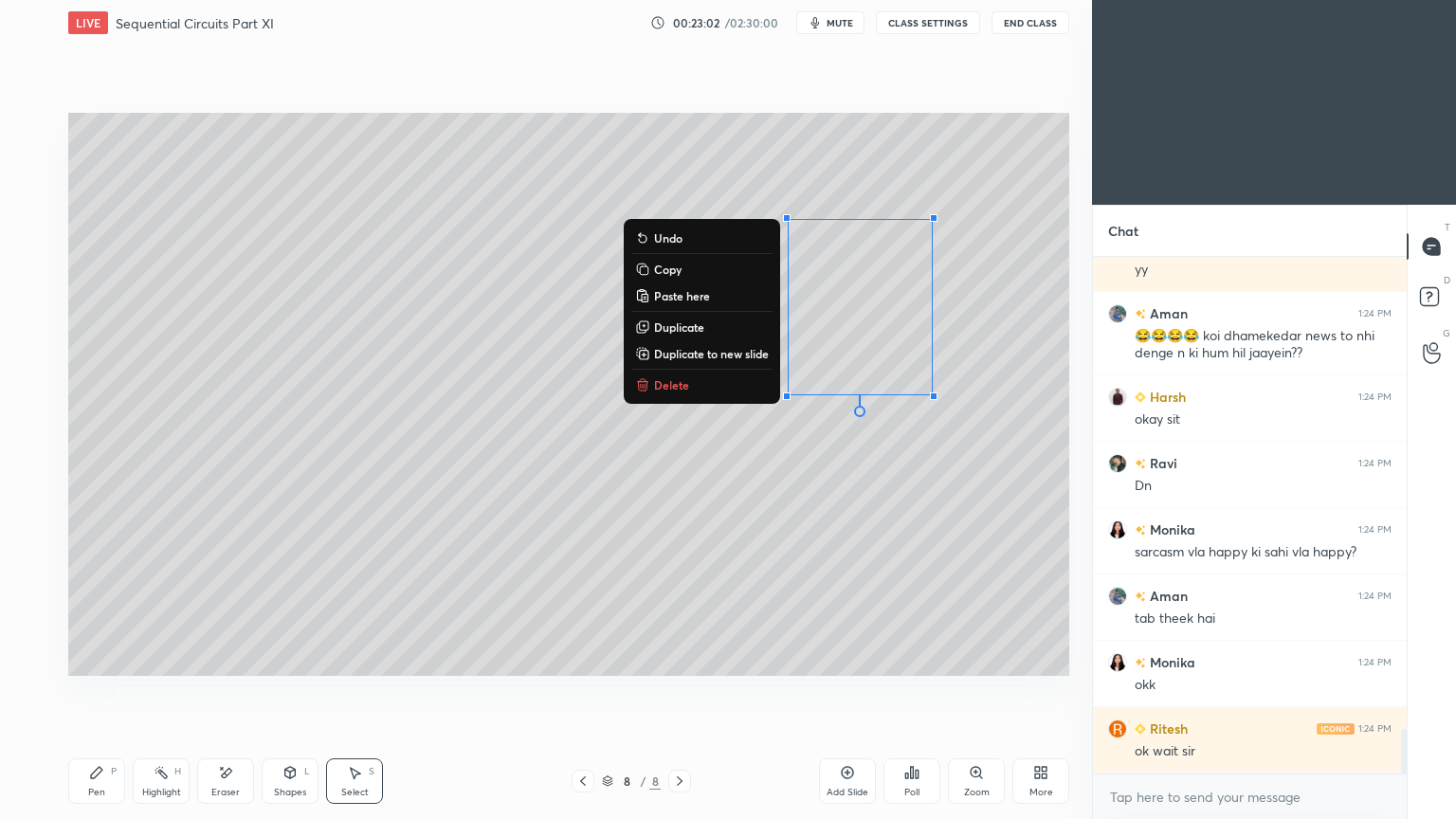click on "Shapes" at bounding box center (290, 792) 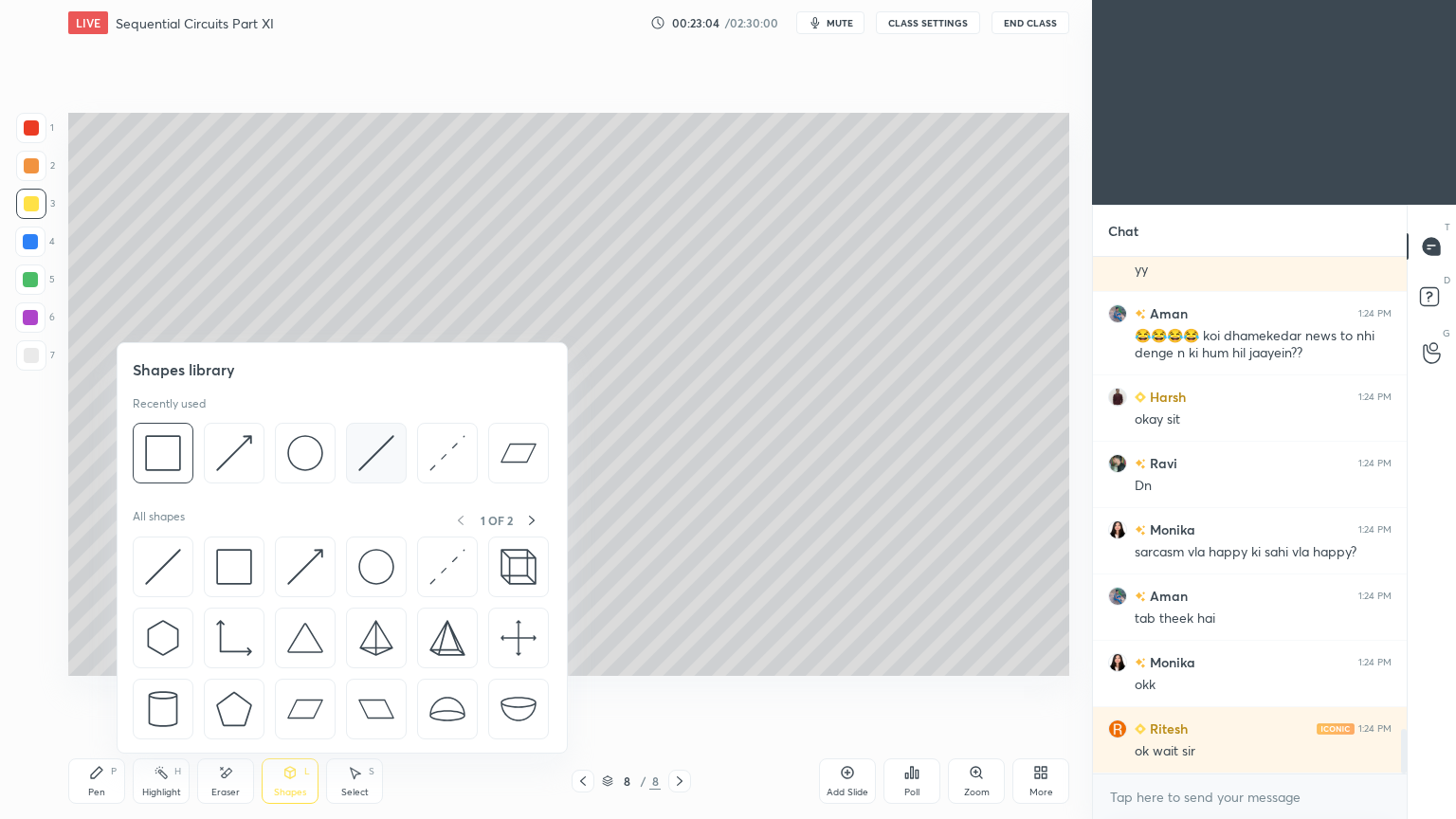 click at bounding box center [376, 453] 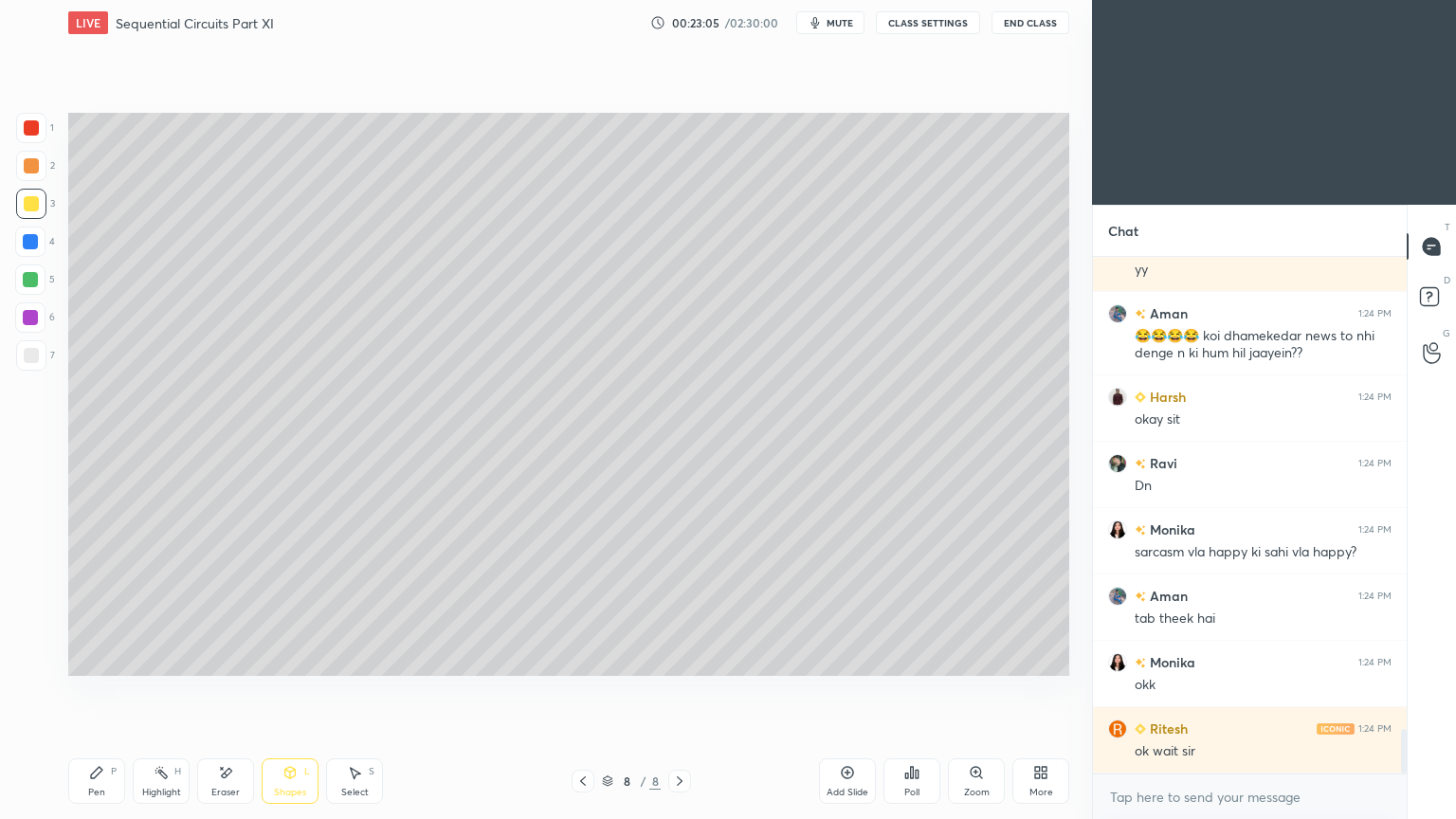 click 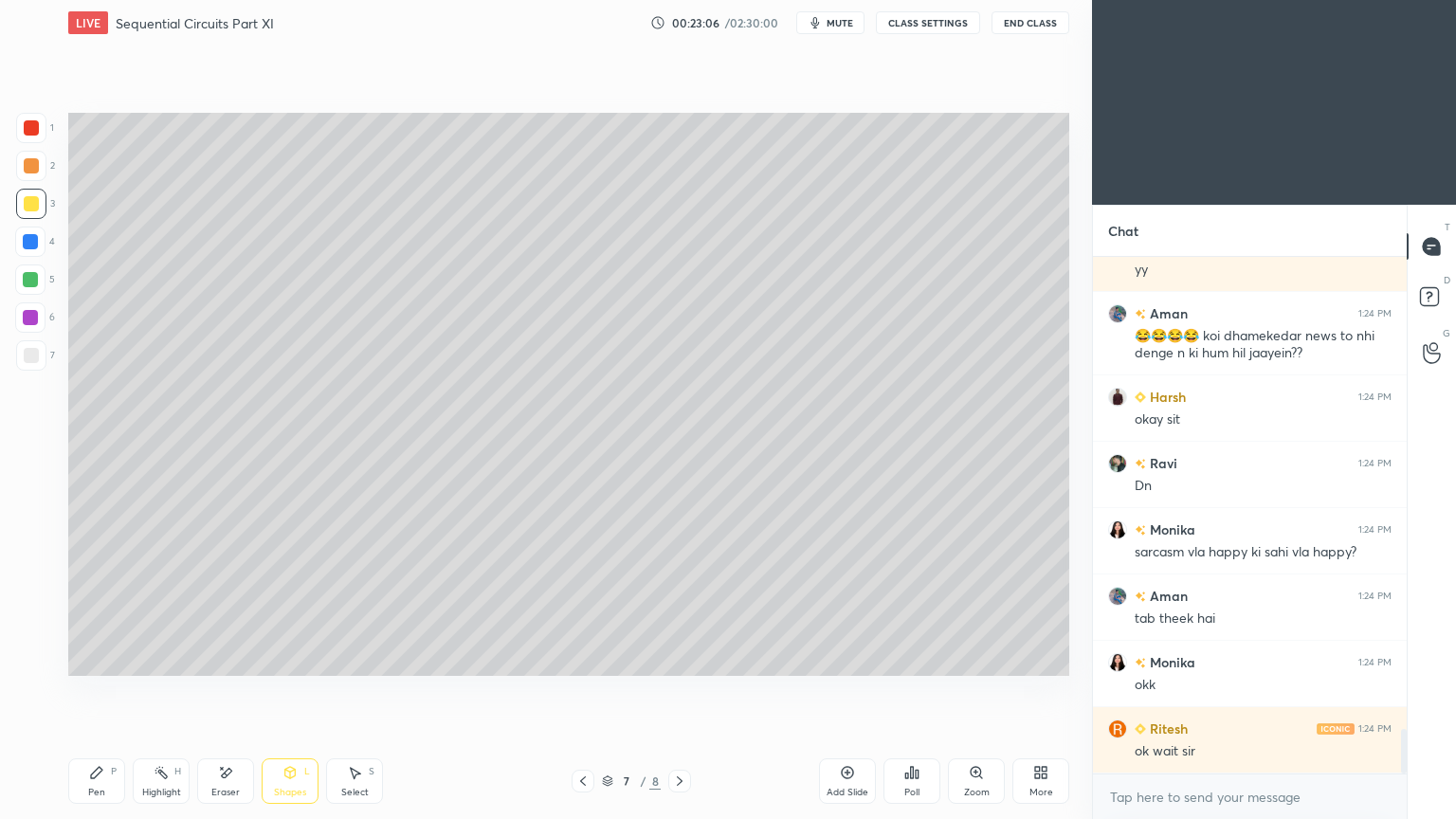 click 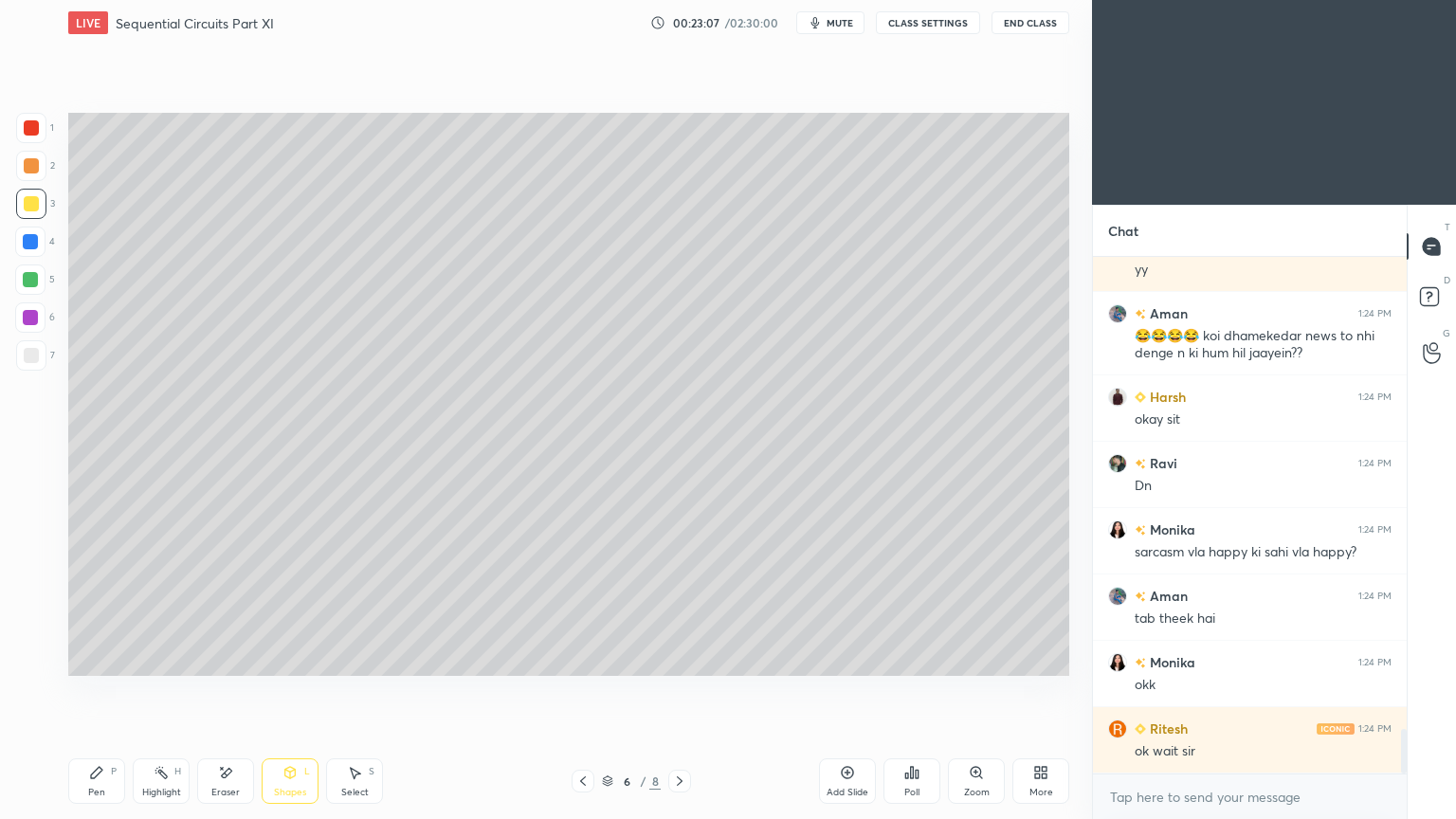 click 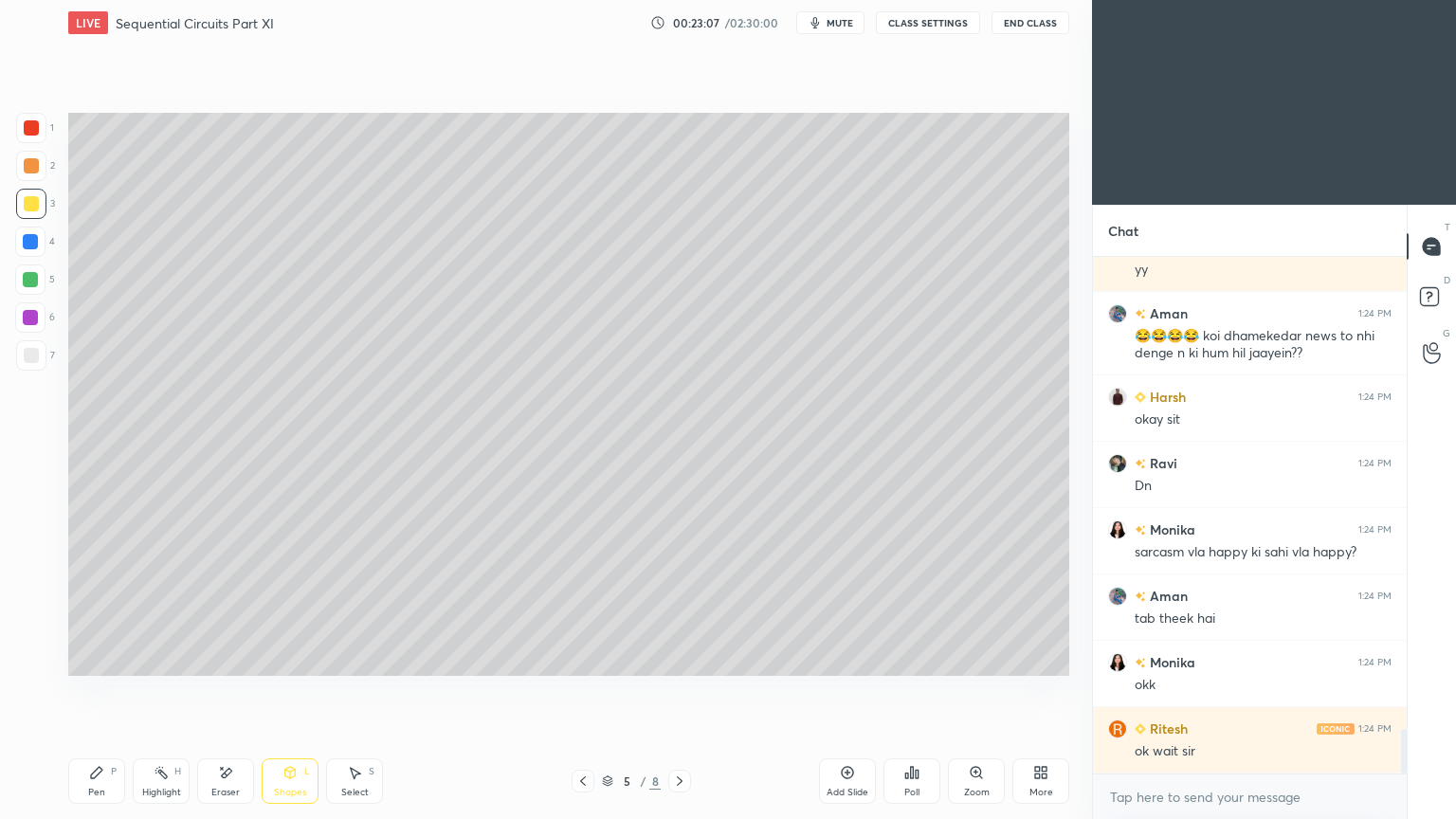 scroll, scrollTop: 5596, scrollLeft: 0, axis: vertical 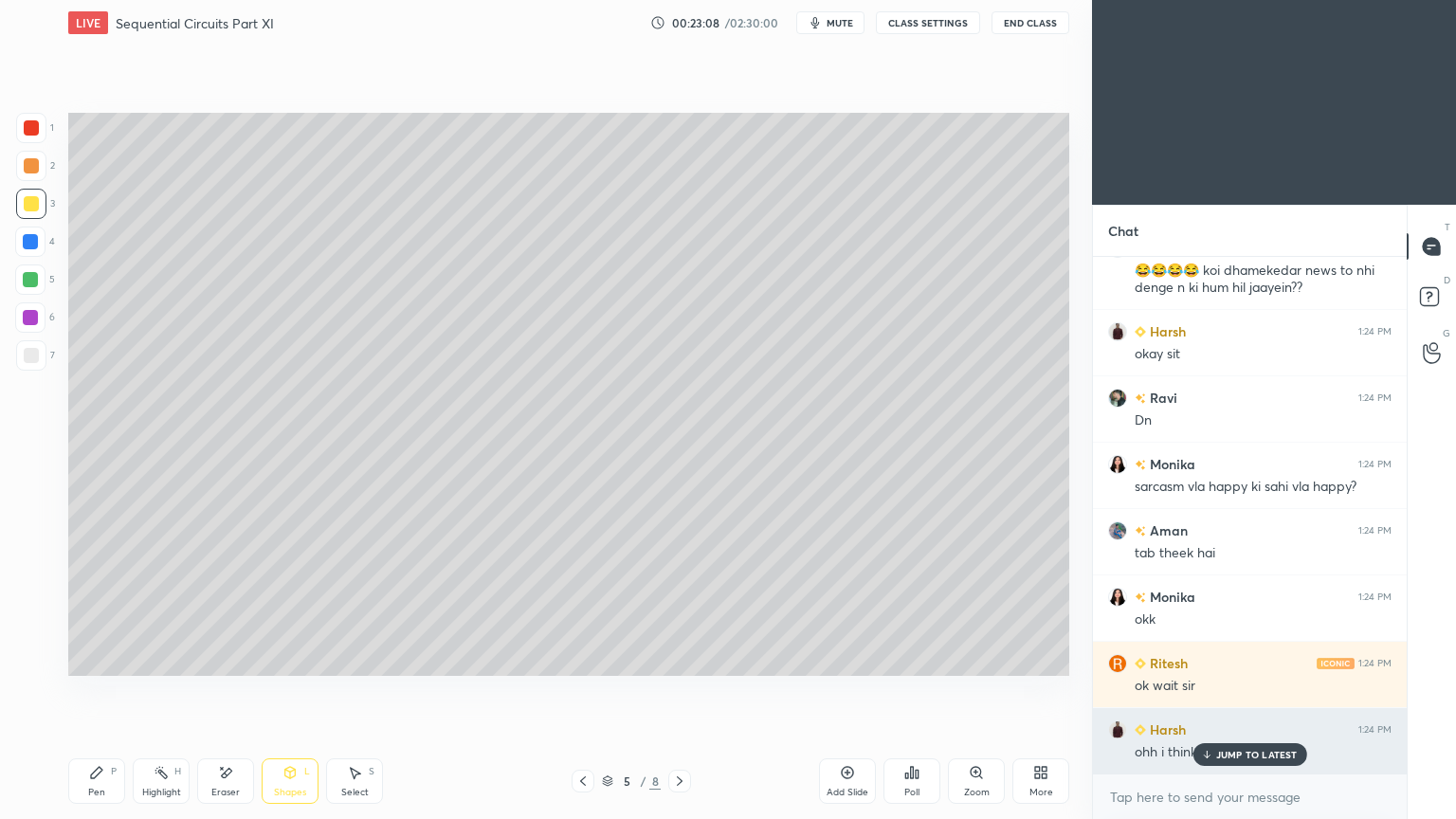 click on "JUMP TO LATEST" at bounding box center (1249, 755) 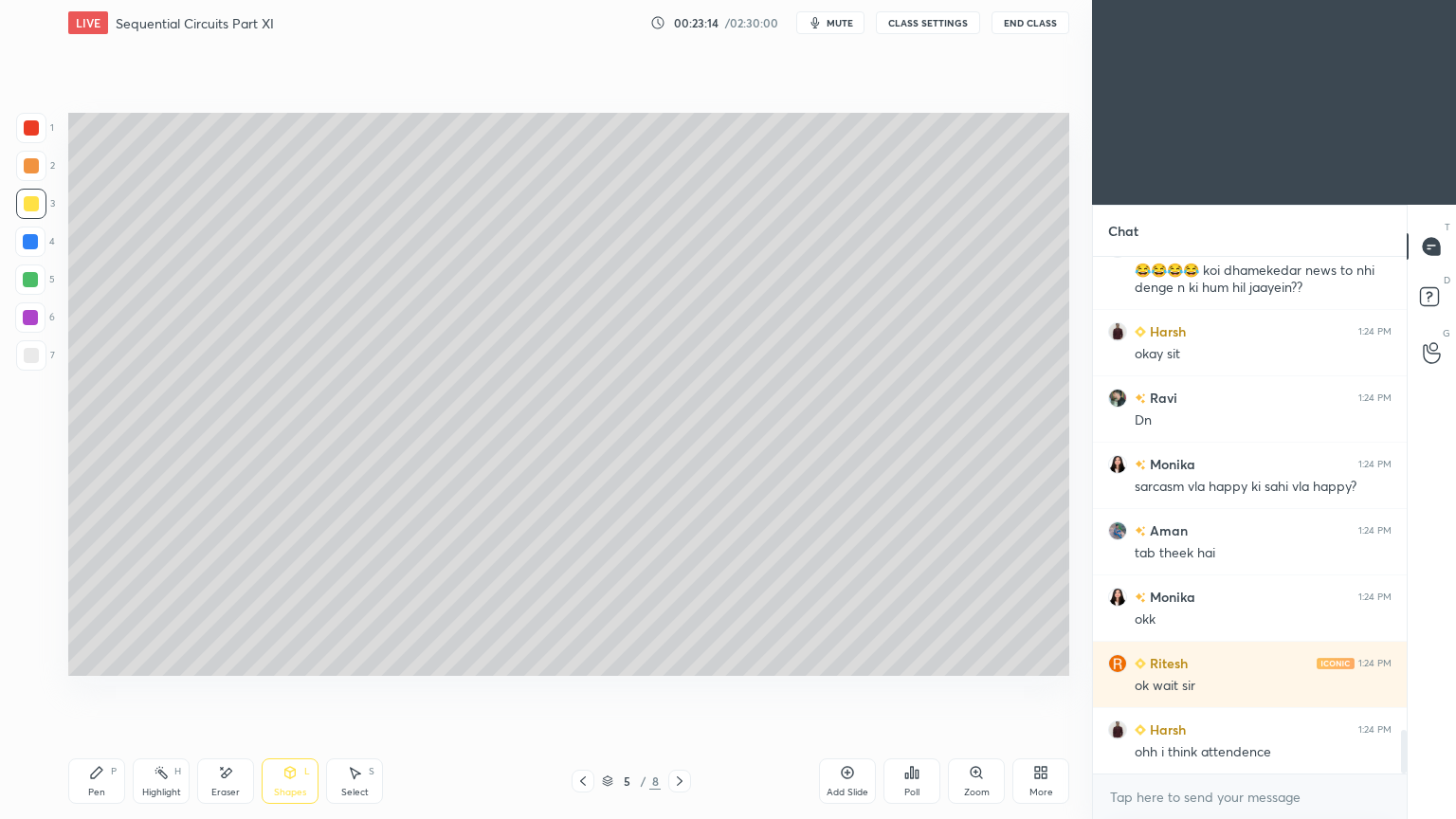 scroll, scrollTop: 5664, scrollLeft: 0, axis: vertical 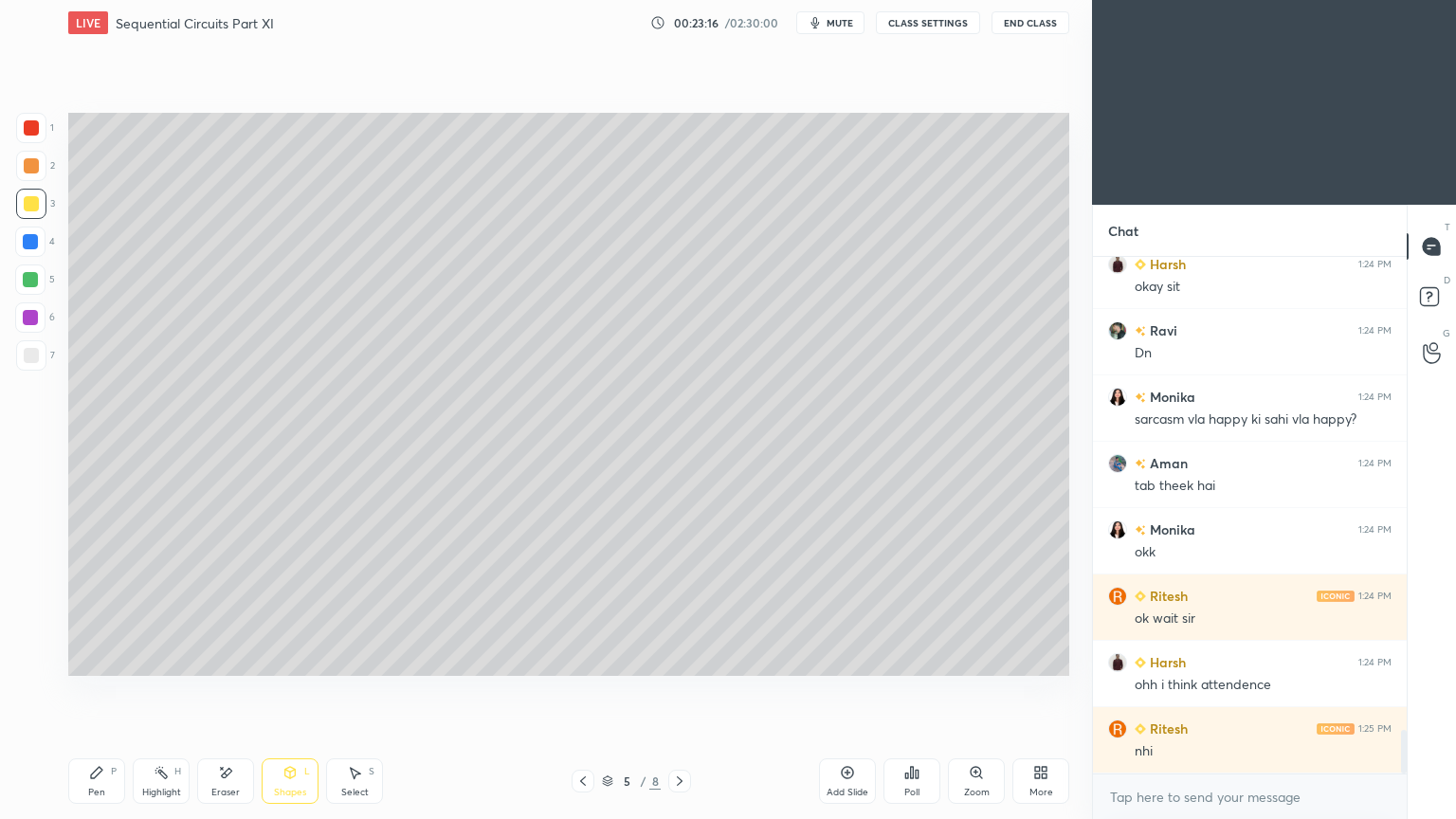 click 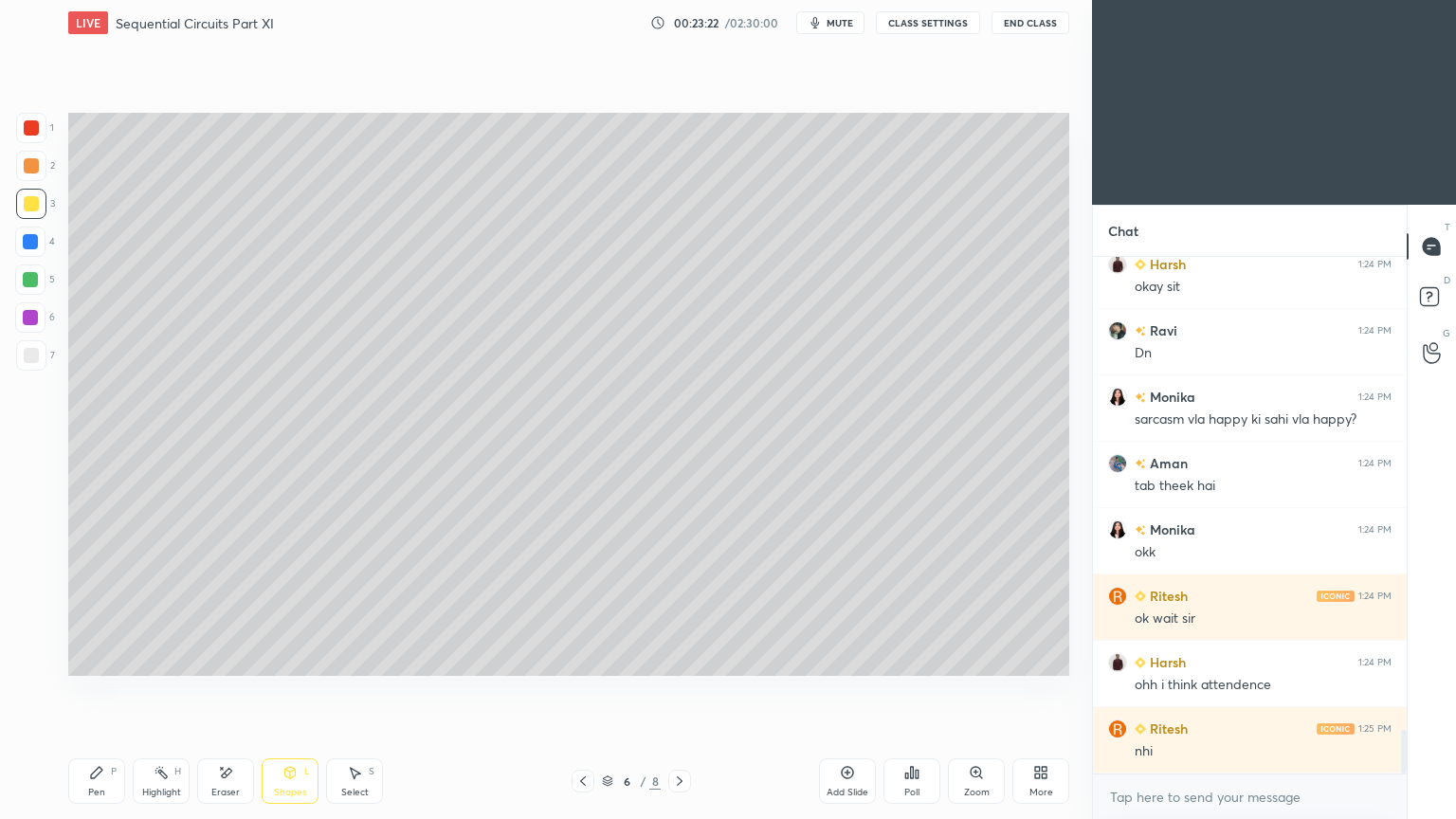 scroll, scrollTop: 5729, scrollLeft: 0, axis: vertical 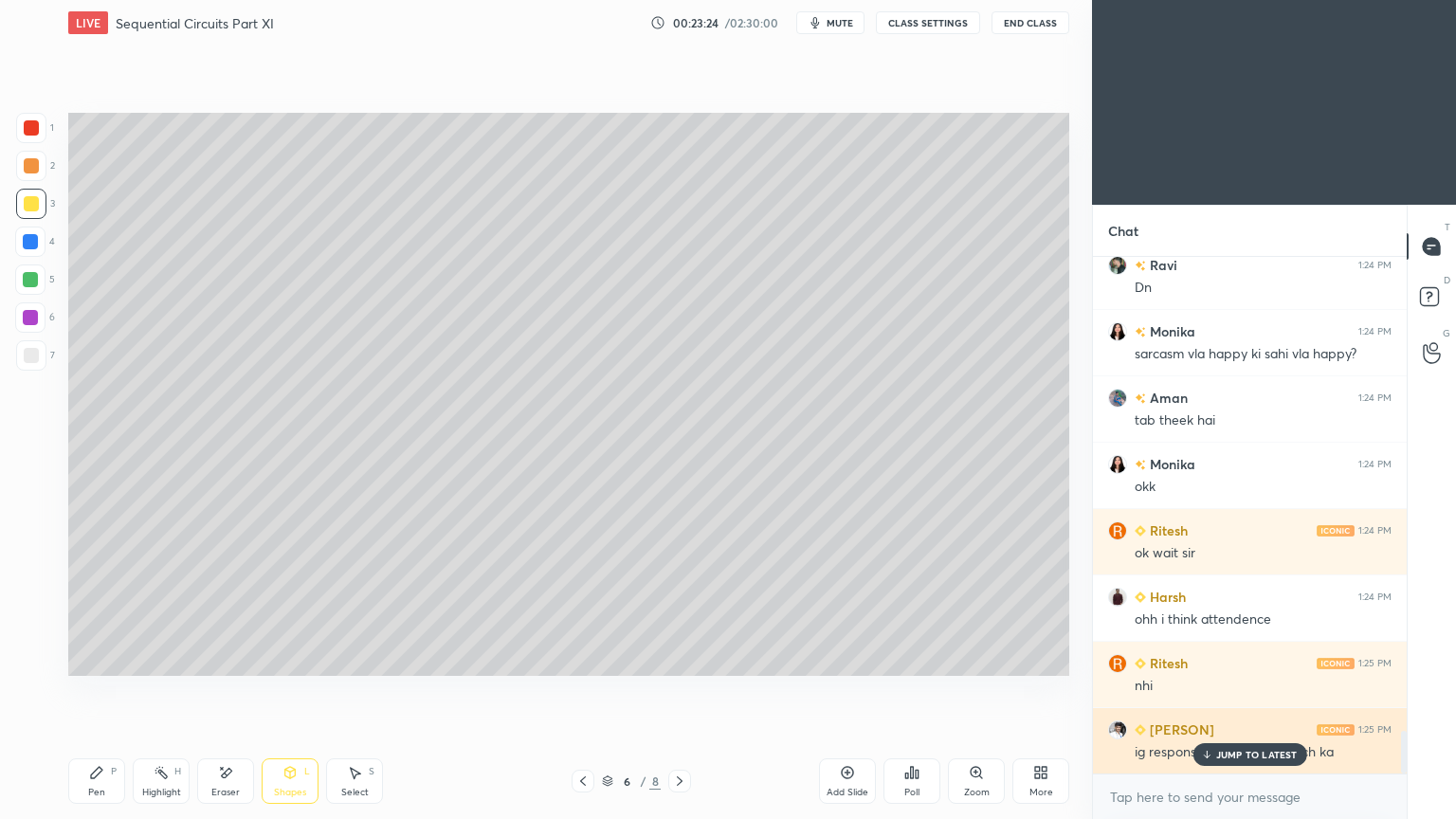 click 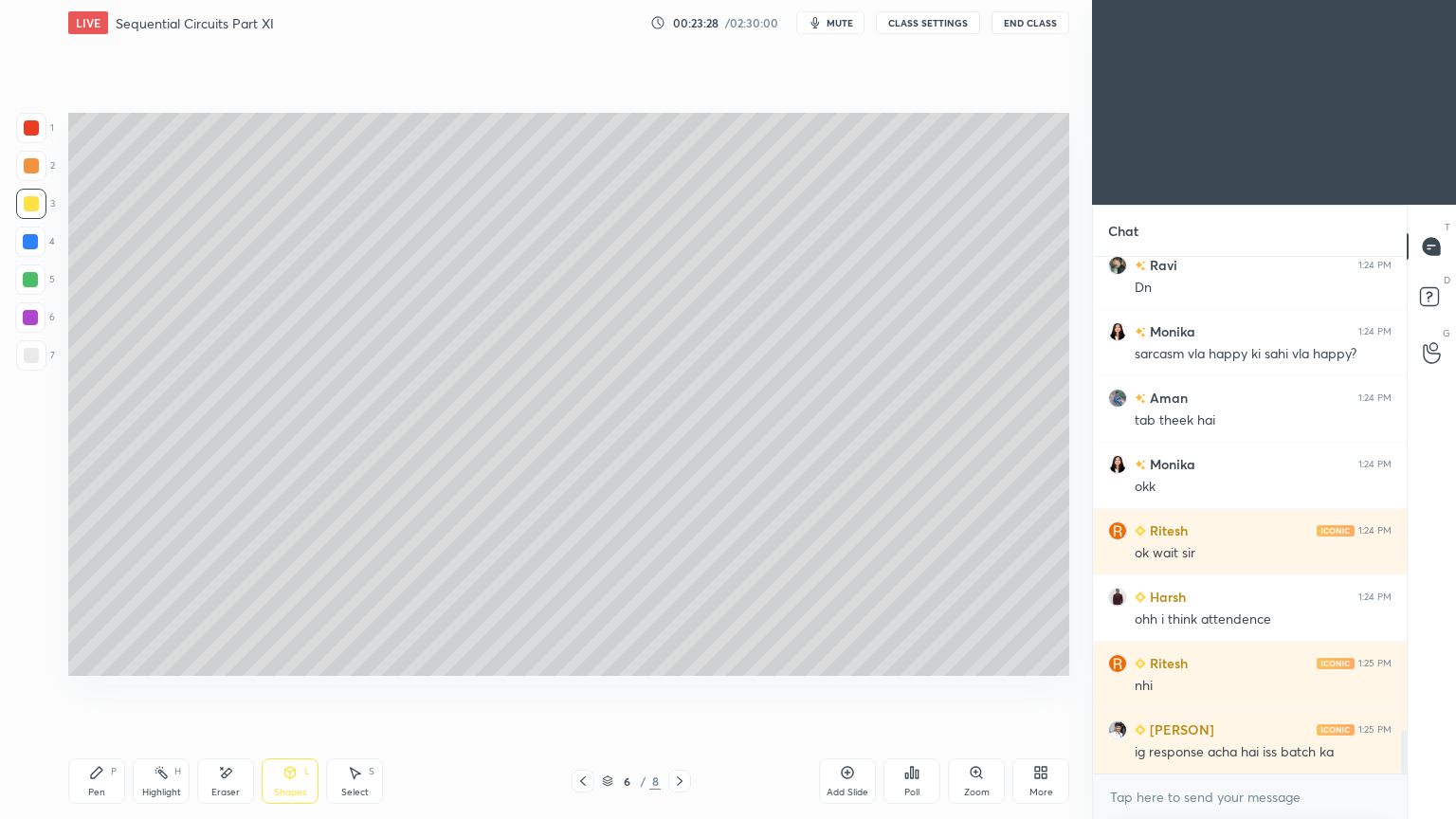 scroll, scrollTop: 5797, scrollLeft: 0, axis: vertical 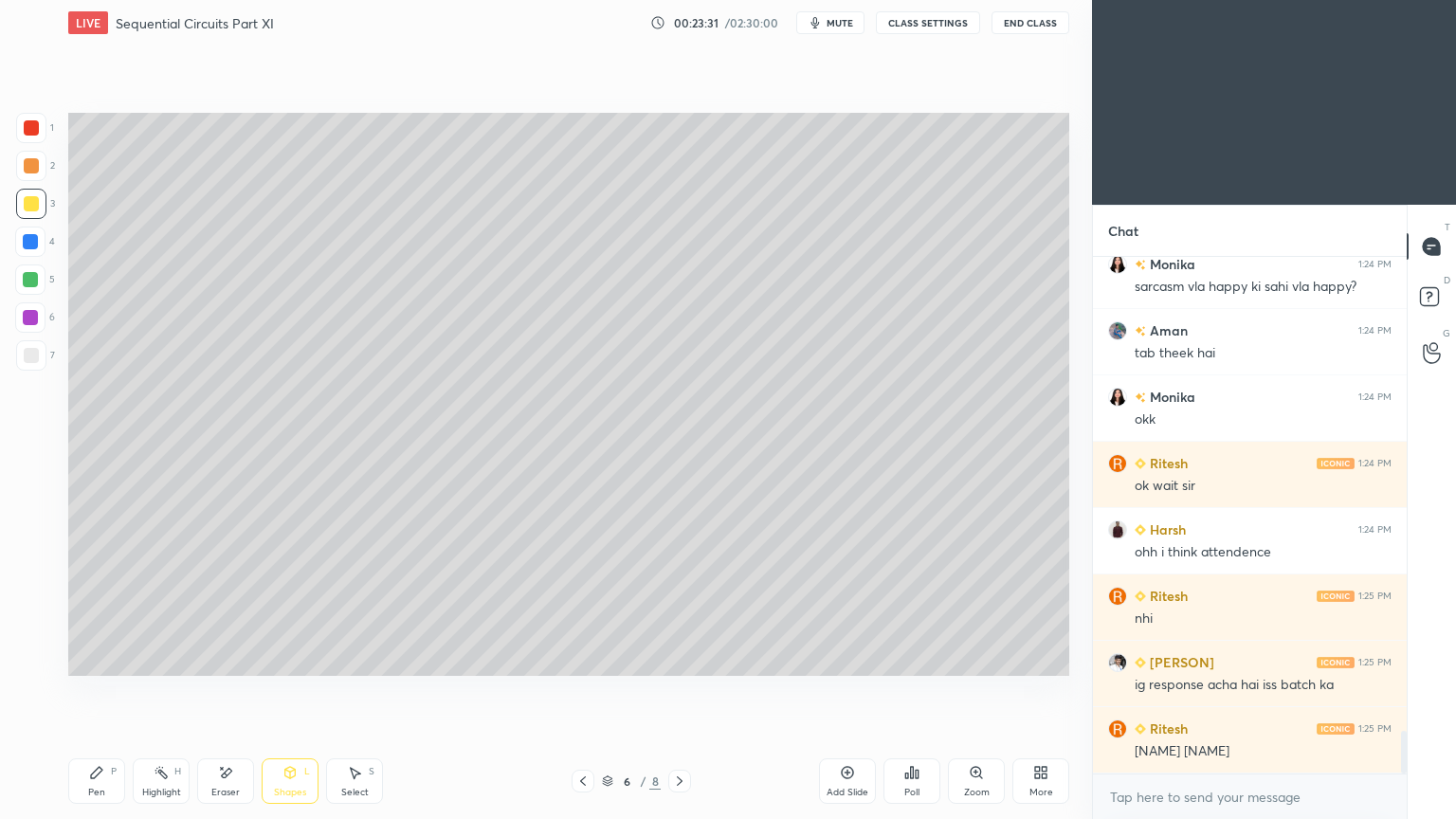 click at bounding box center [680, 781] 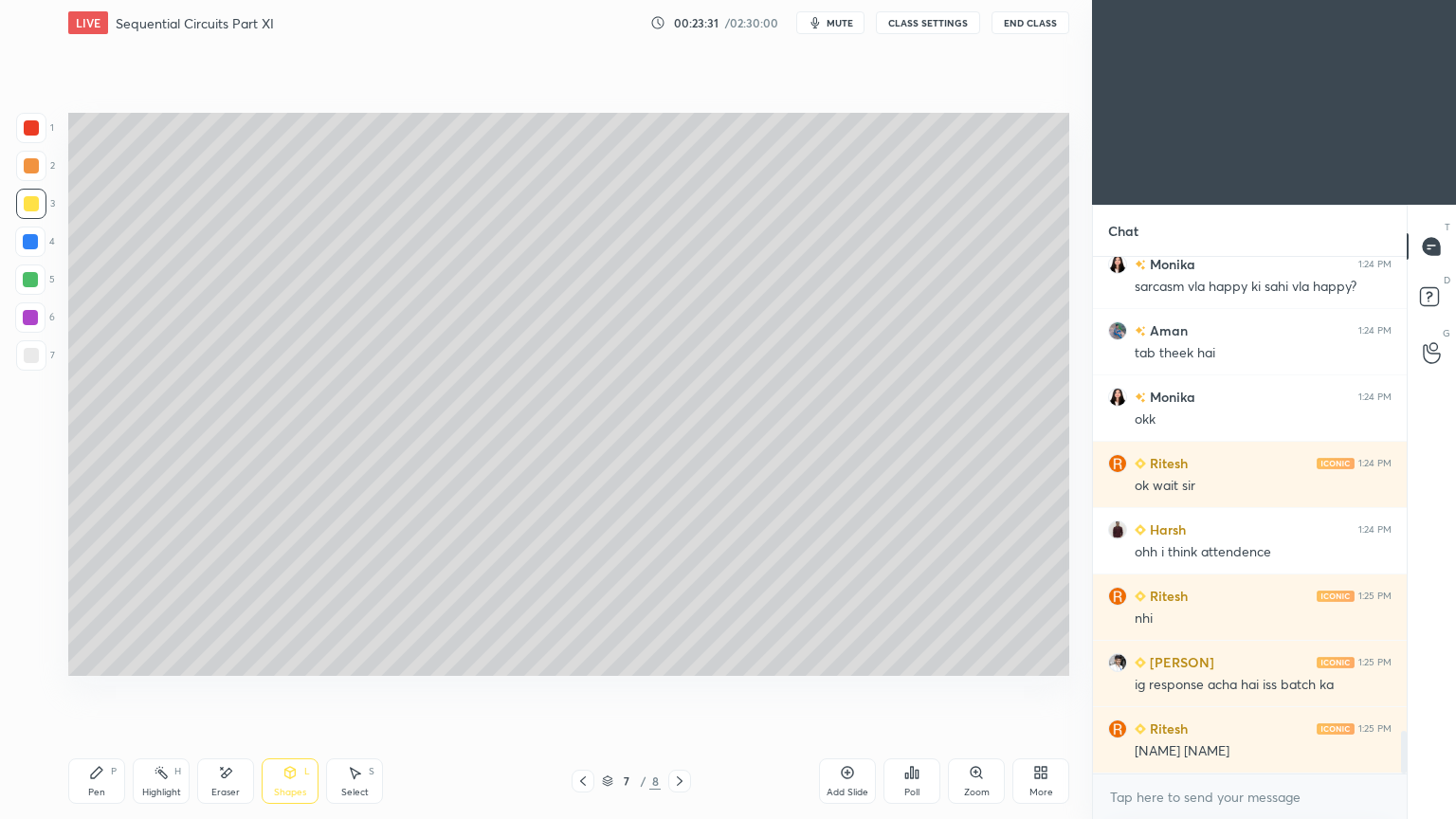 click 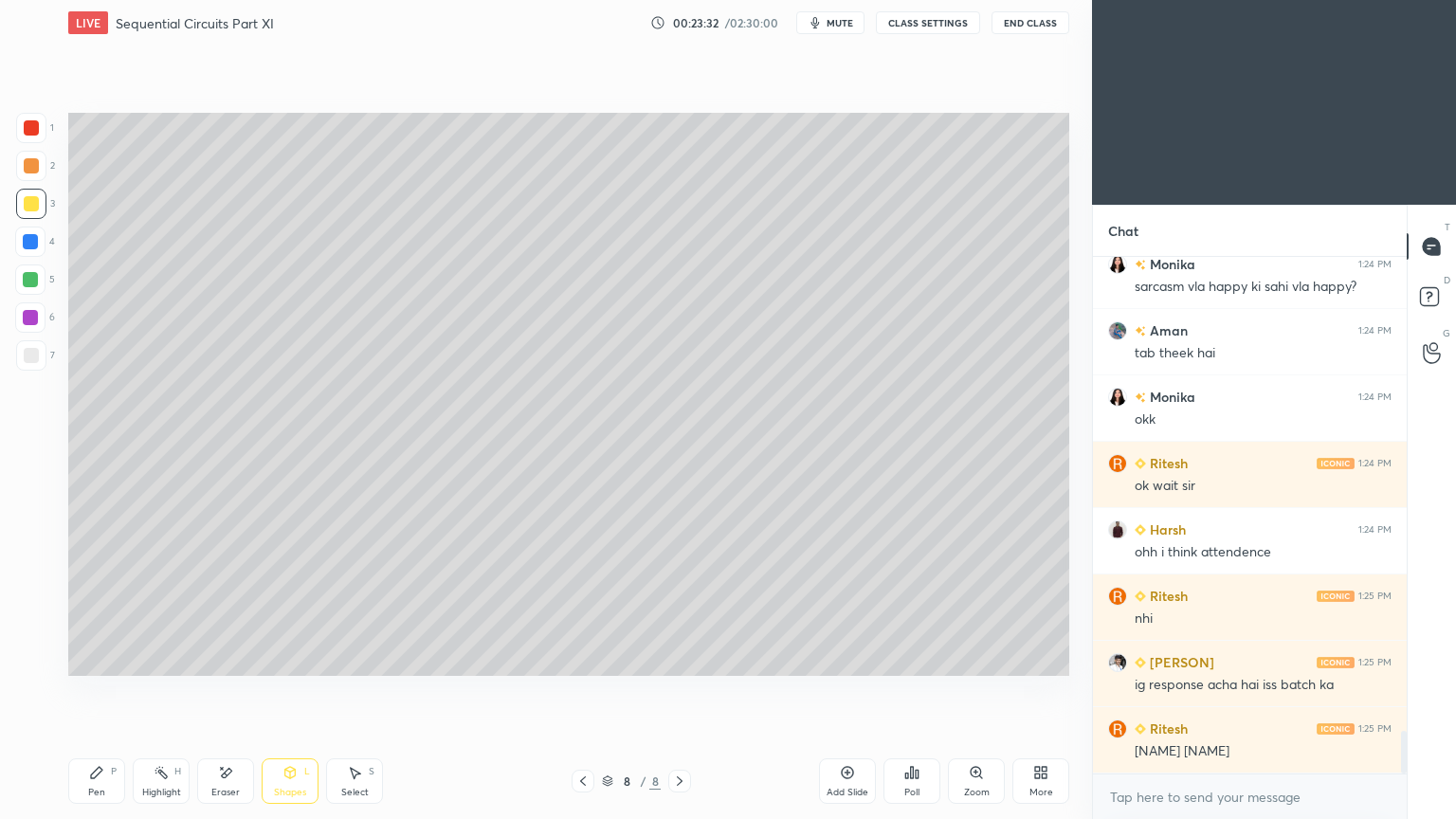 click 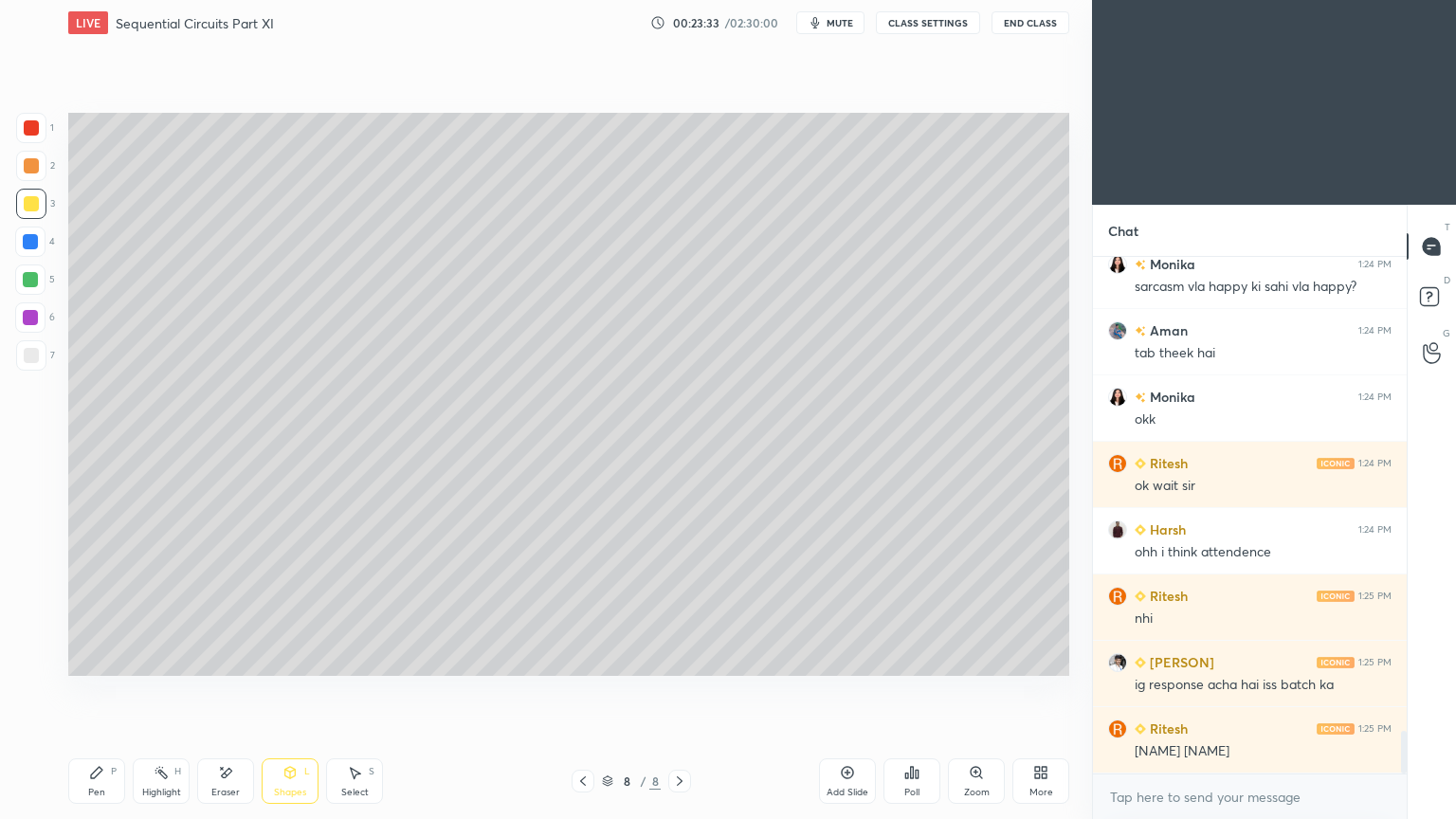 click on "Shapes L" at bounding box center [290, 781] 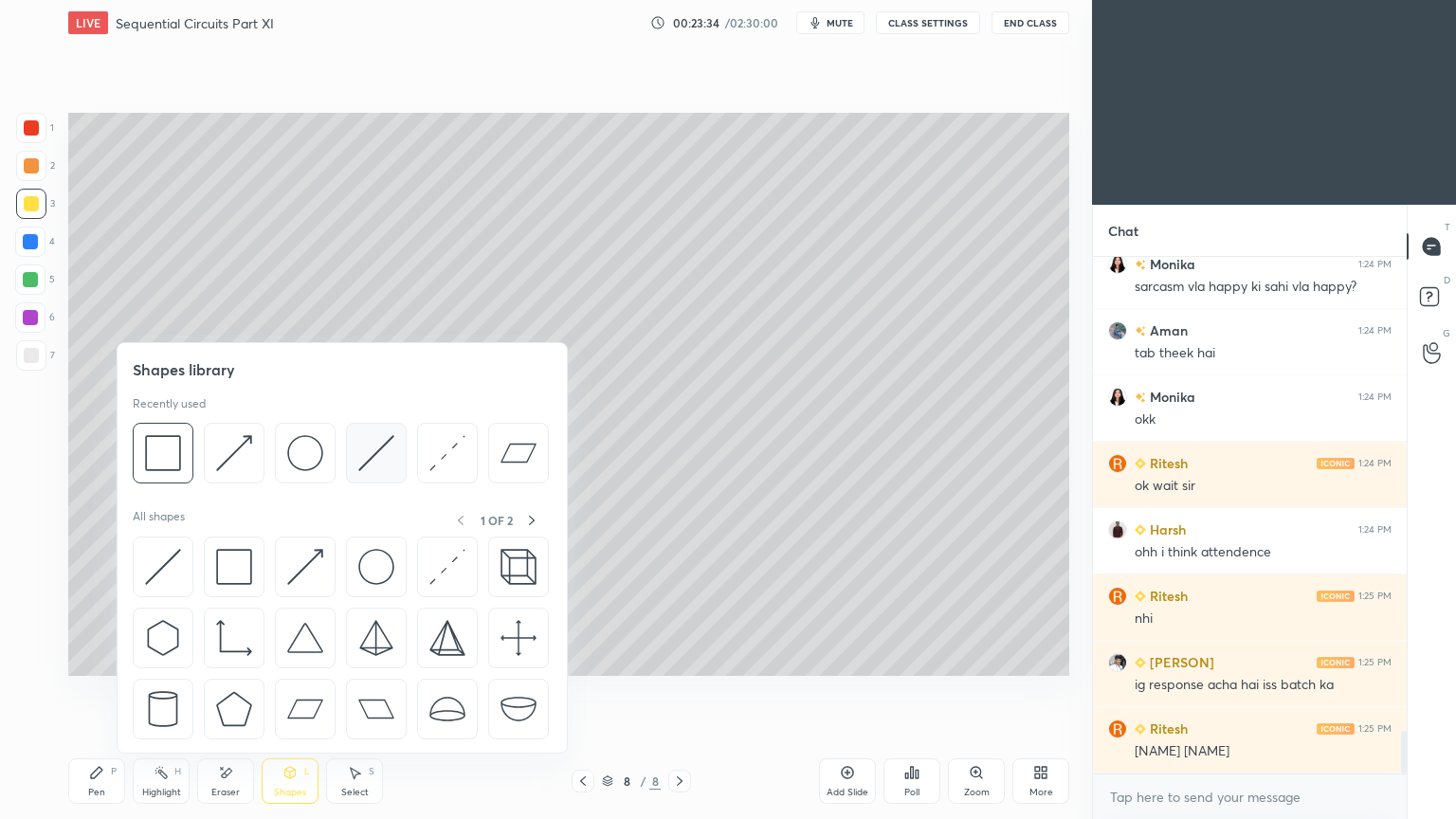 click at bounding box center [376, 453] 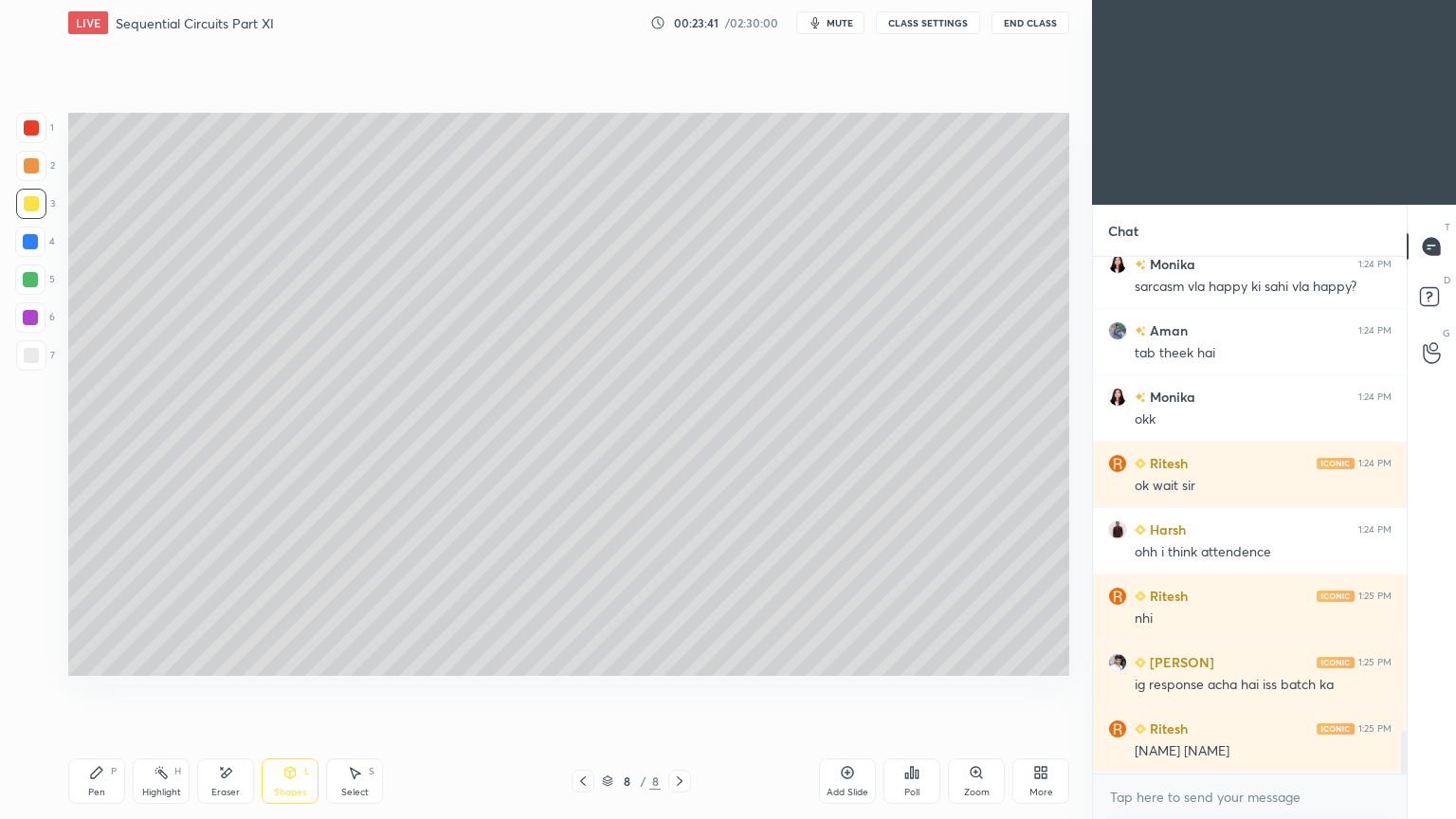 scroll, scrollTop: 5880, scrollLeft: 0, axis: vertical 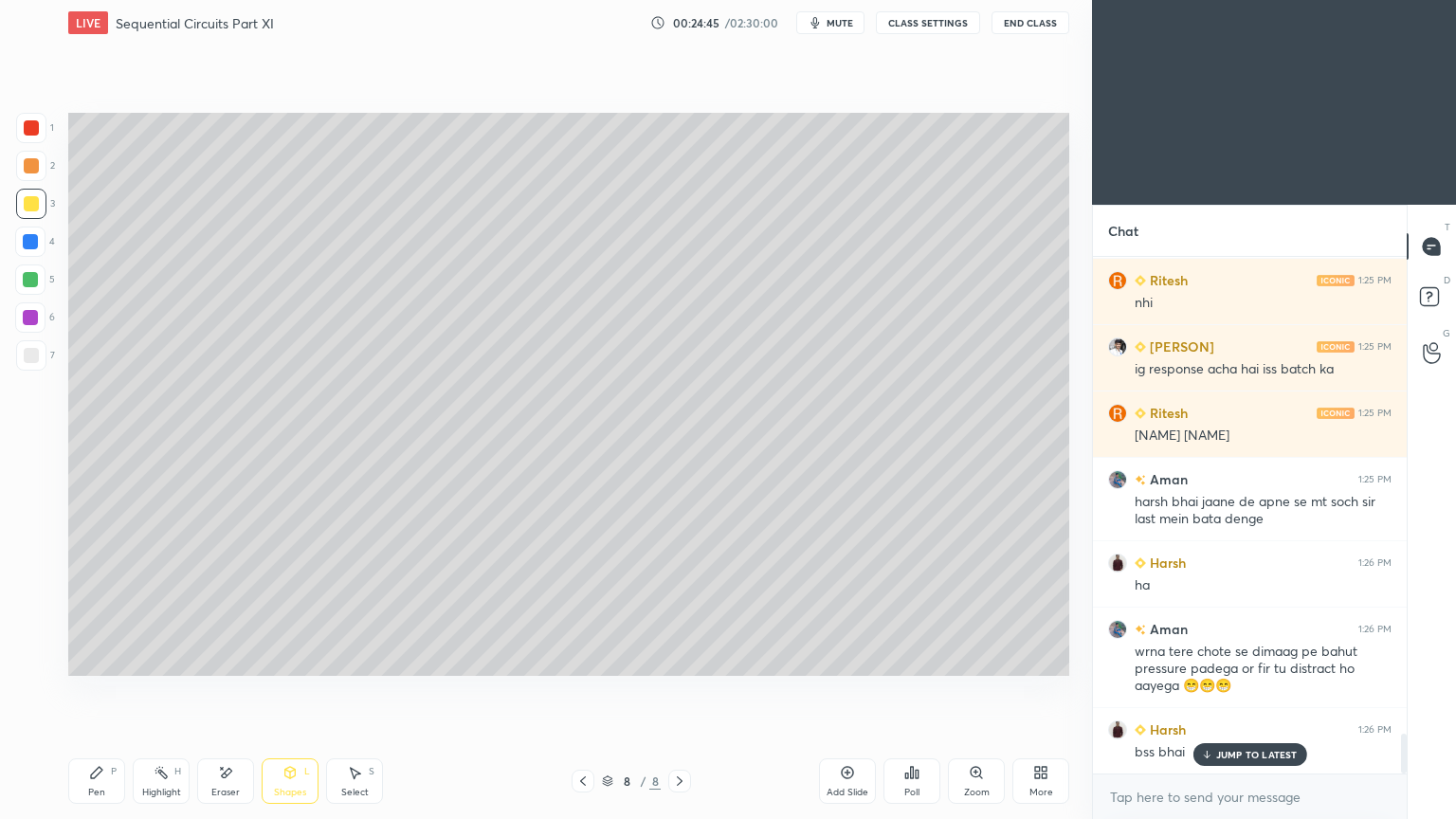 click on "Pen" at bounding box center [97, 792] 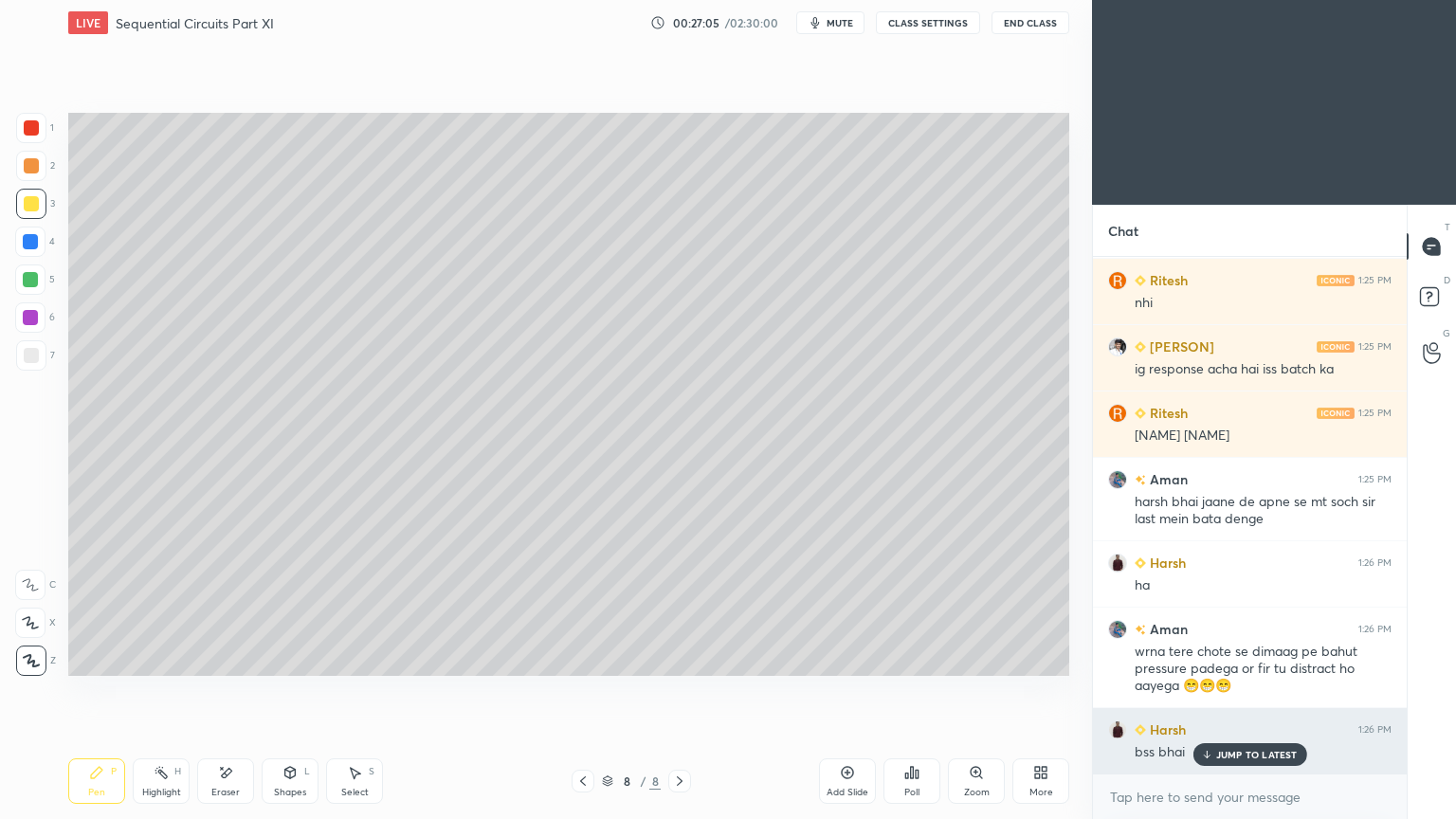 click on "JUMP TO LATEST" at bounding box center [1257, 755] 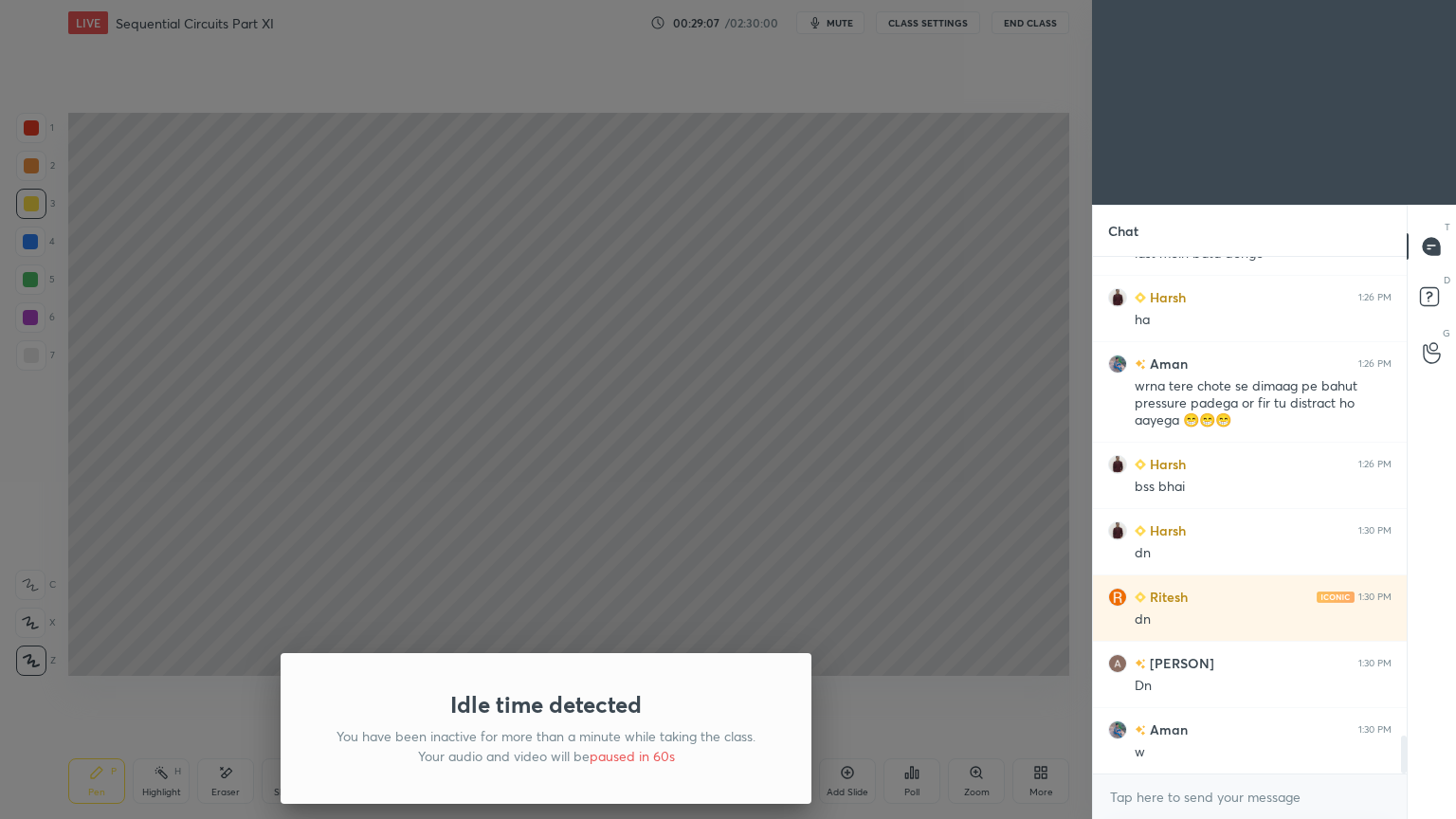 scroll, scrollTop: 6445, scrollLeft: 0, axis: vertical 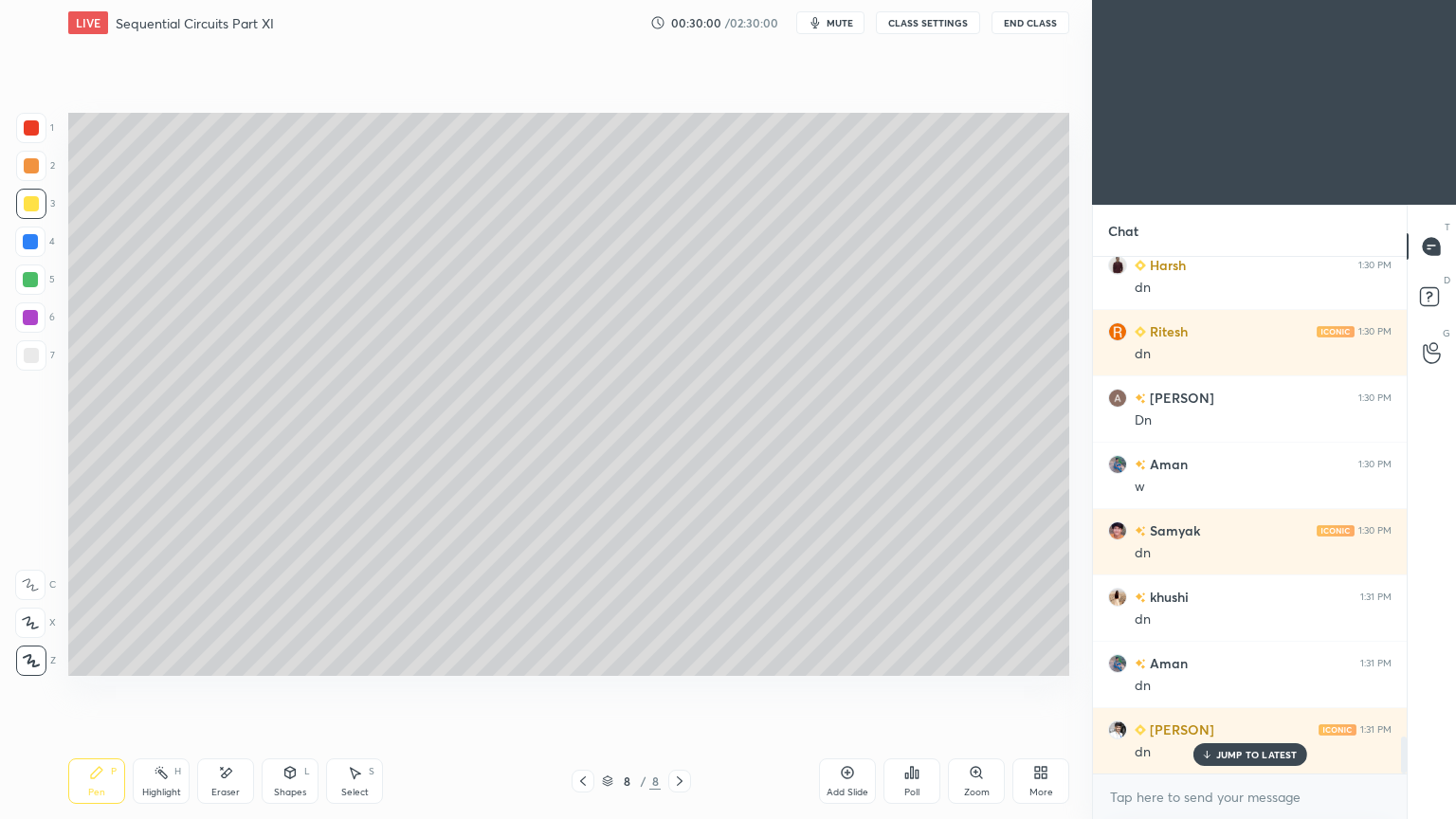click on "Add Slide" at bounding box center (847, 781) 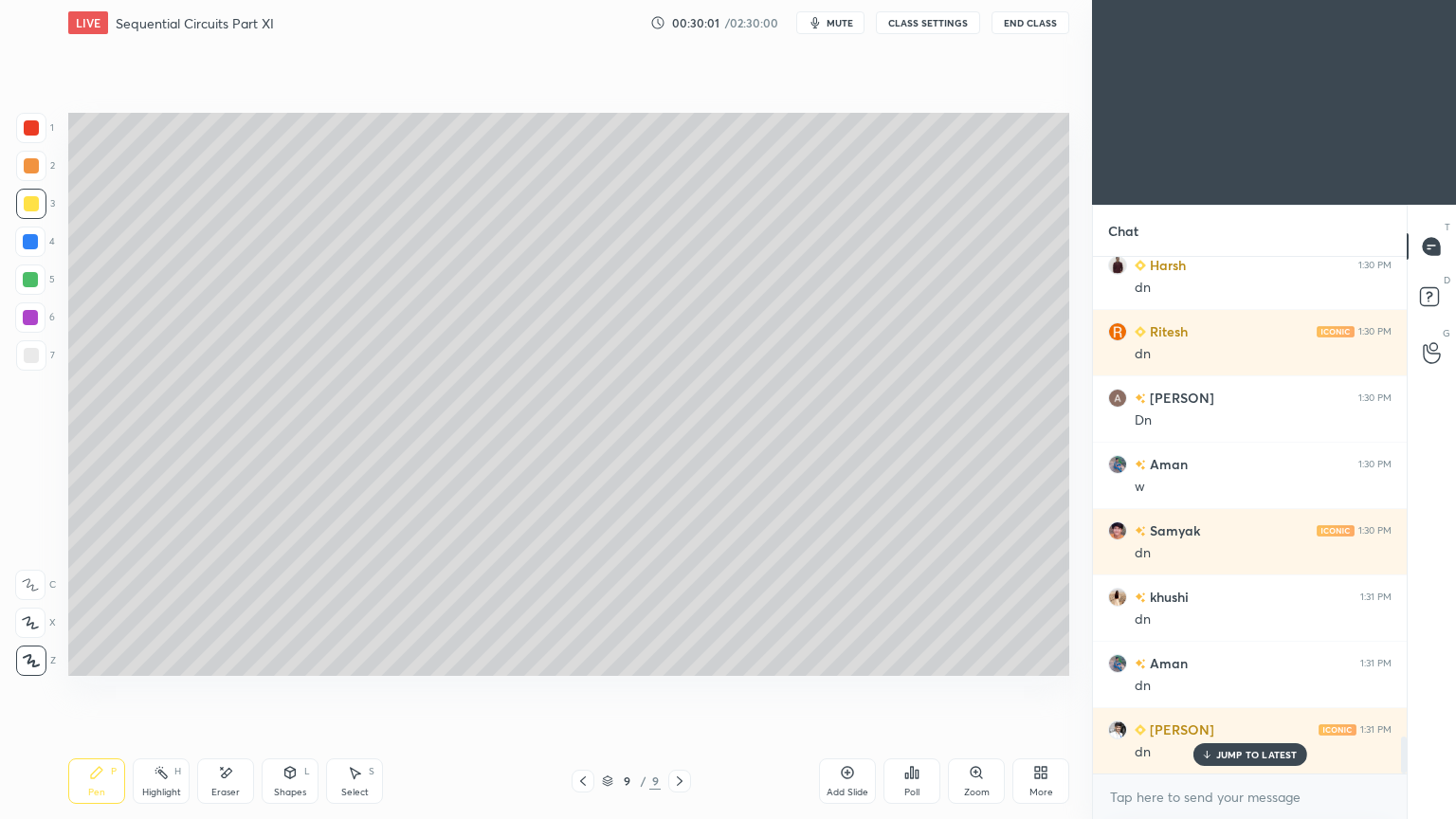 click at bounding box center (31, 355) 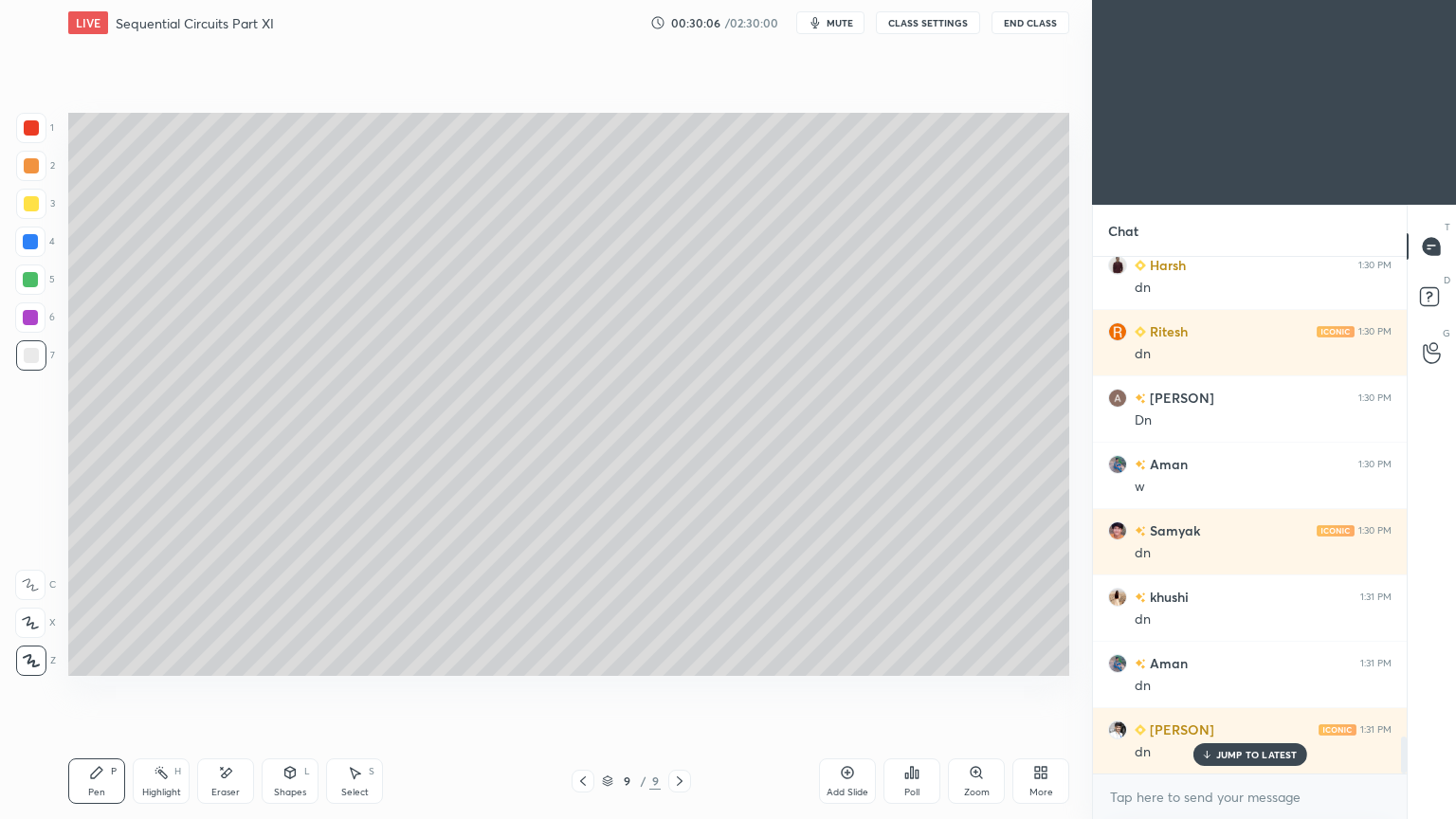click 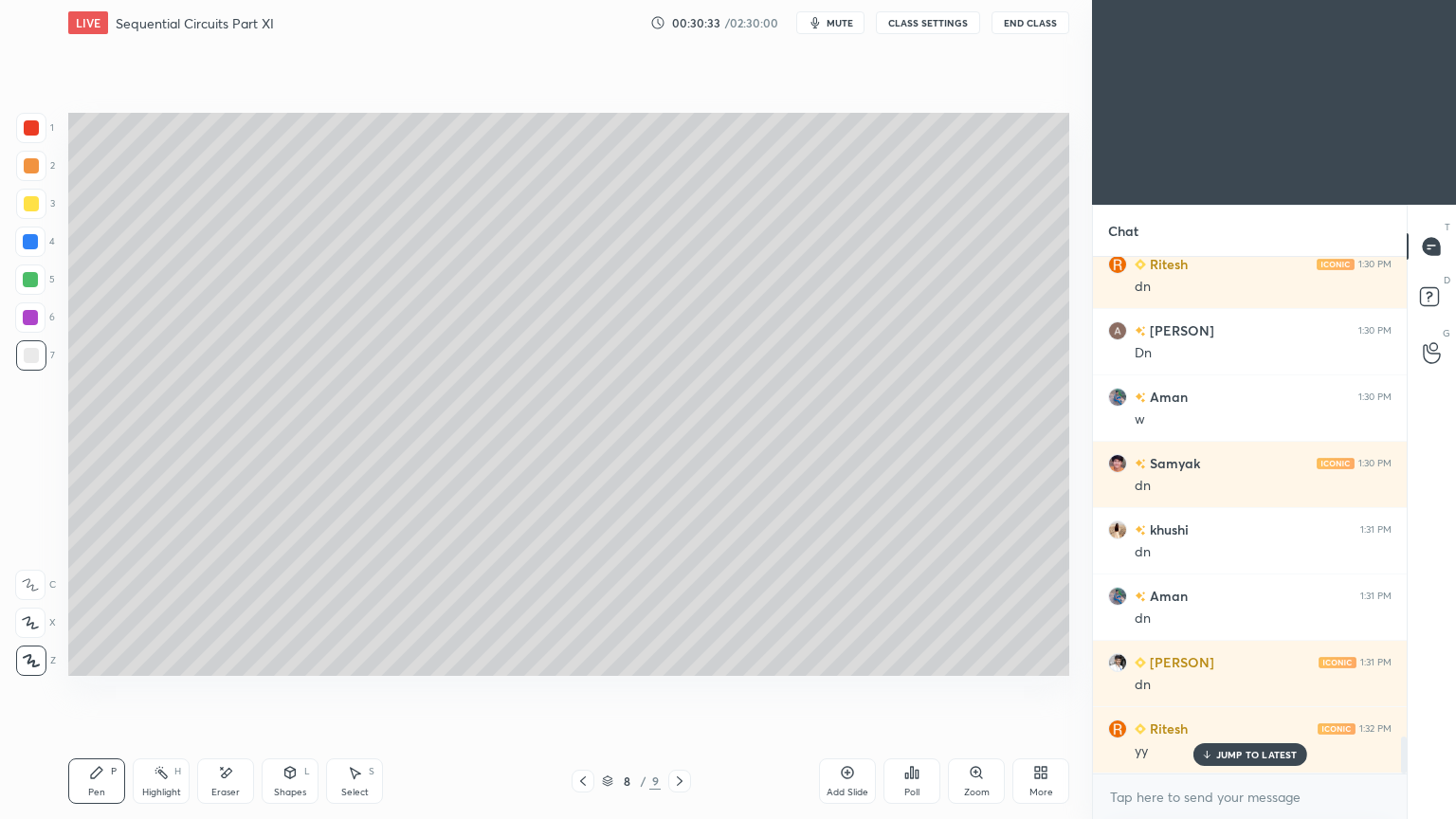 scroll, scrollTop: 6776, scrollLeft: 0, axis: vertical 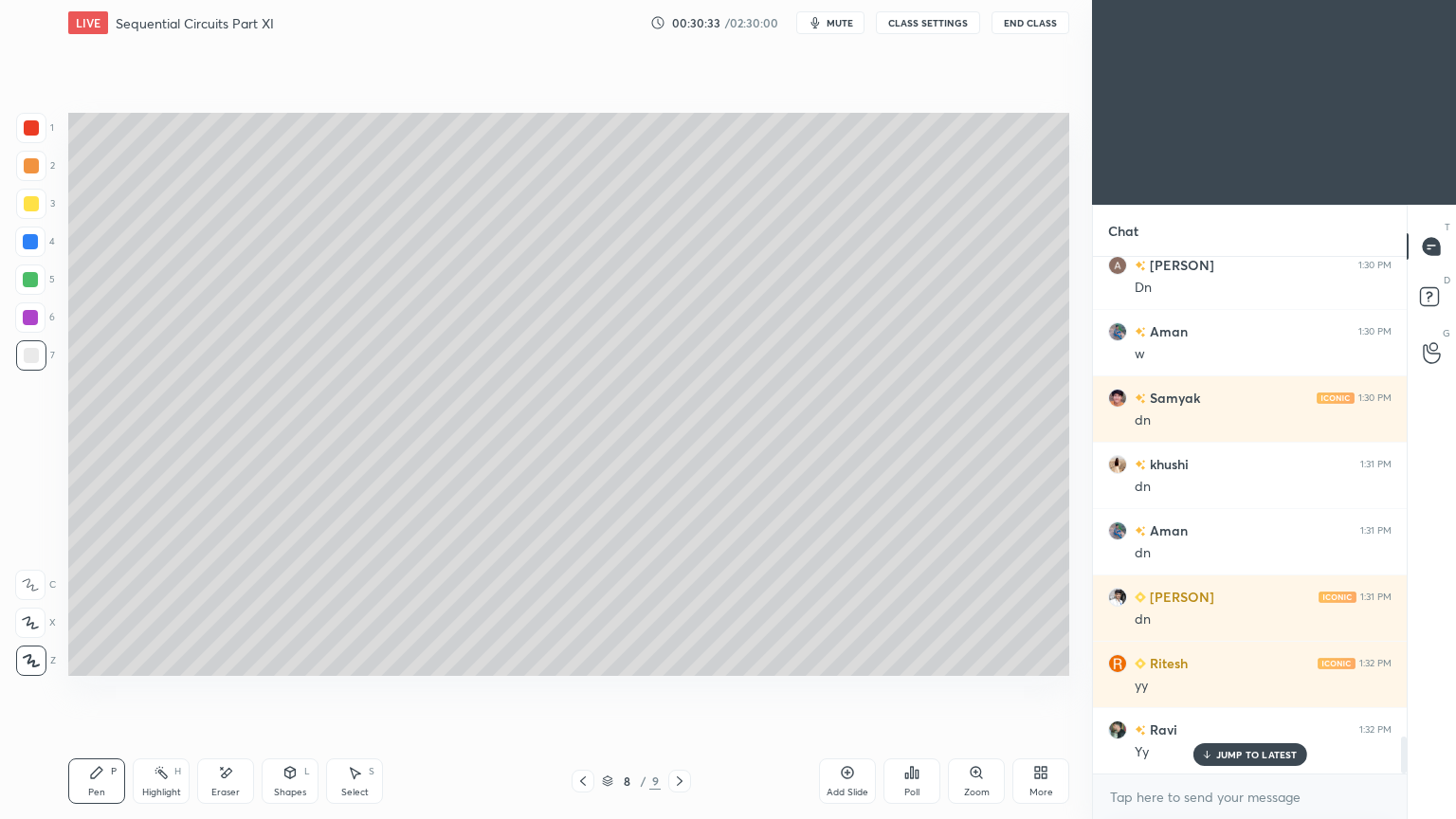 click 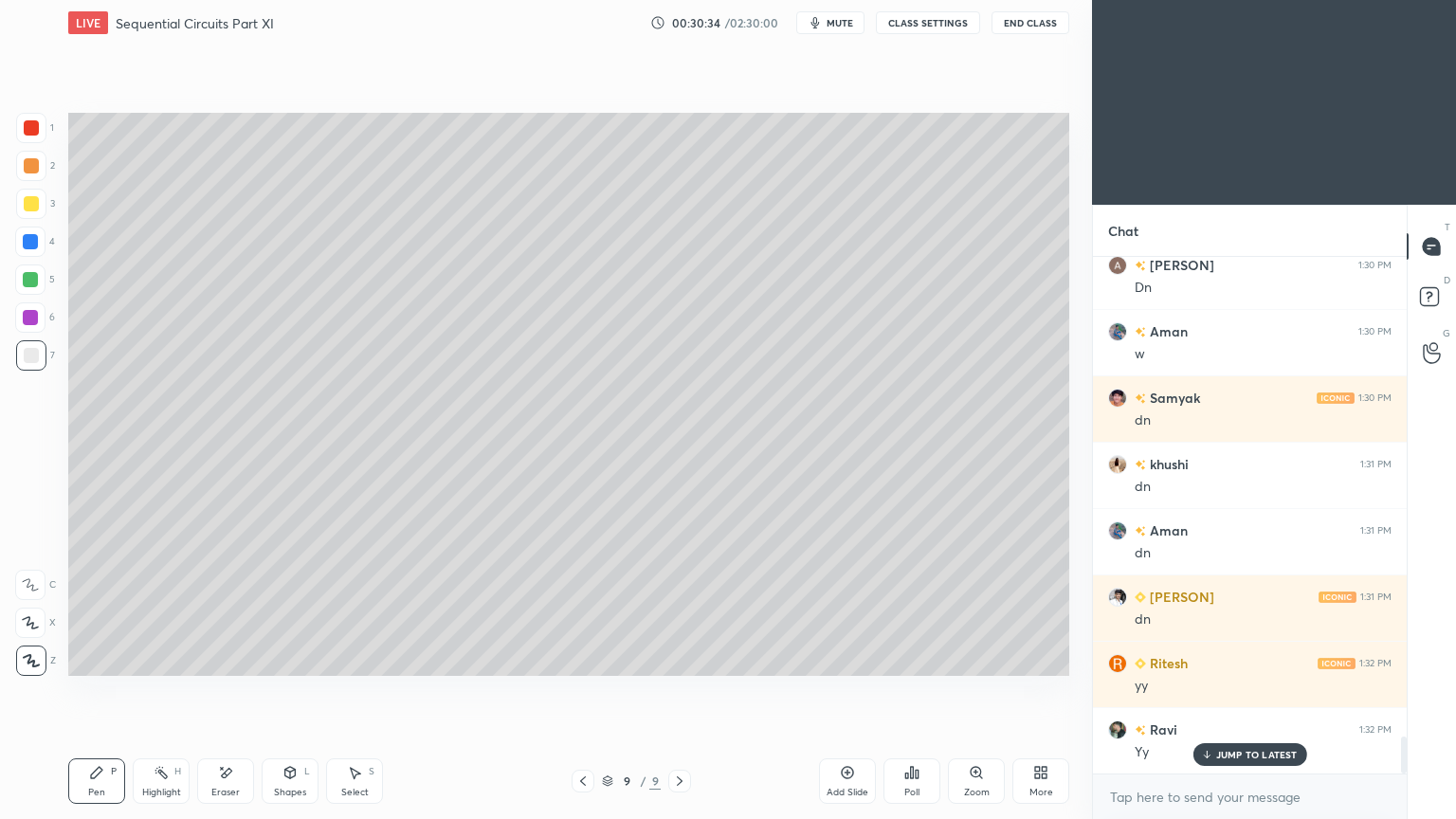 click on "Shapes L" at bounding box center (290, 781) 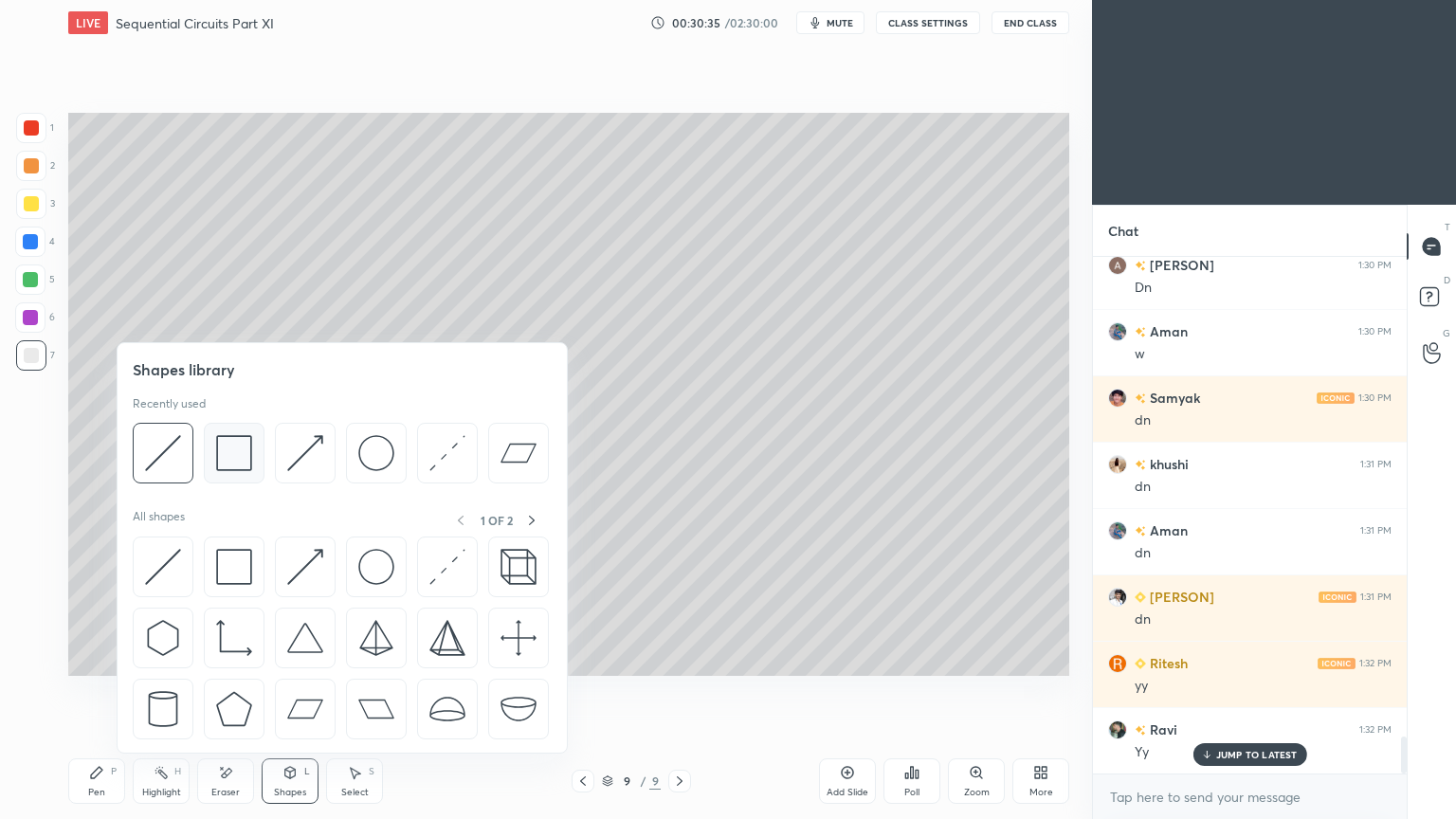 click at bounding box center [234, 453] 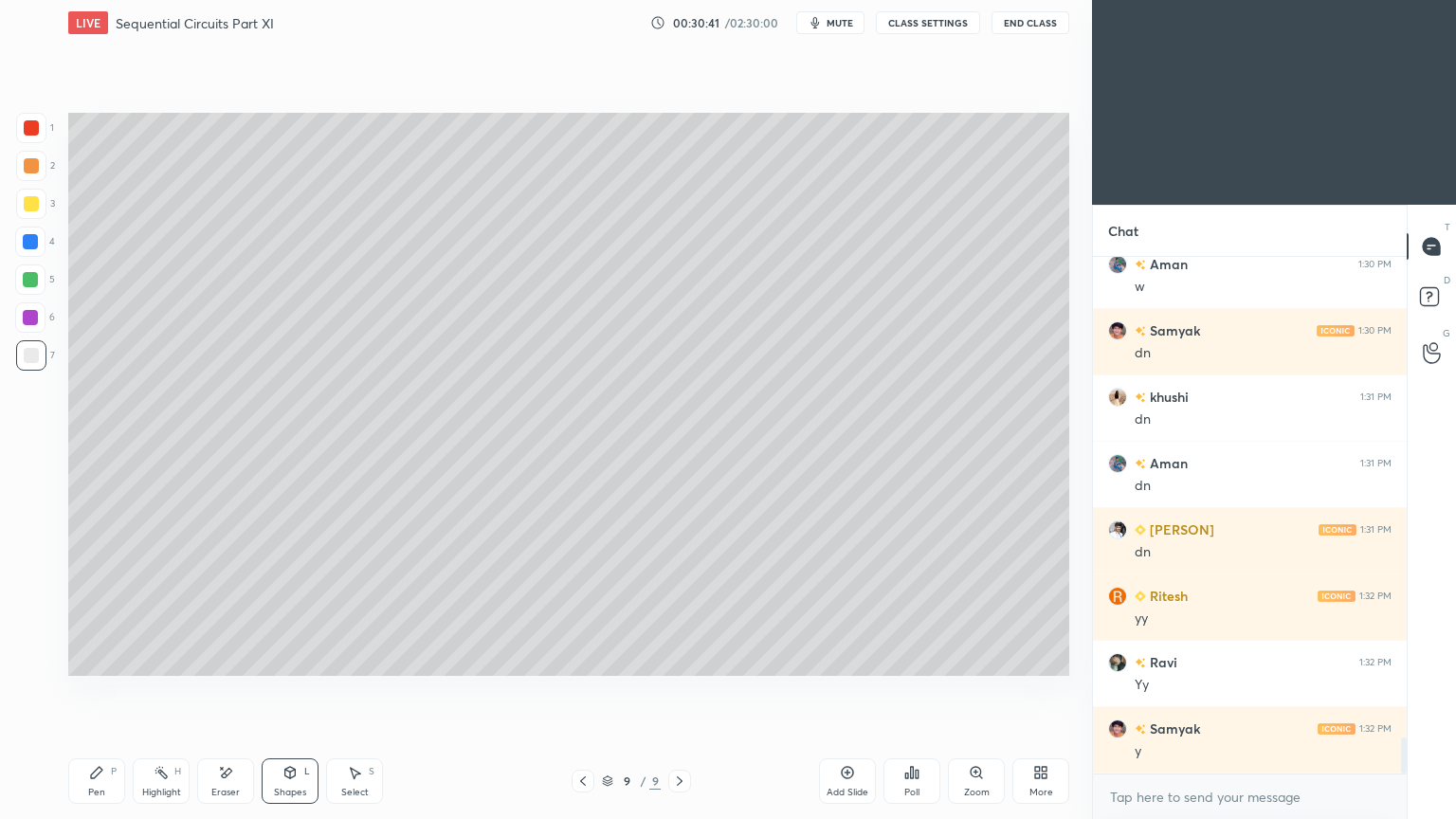 click on "Shapes L" at bounding box center (290, 781) 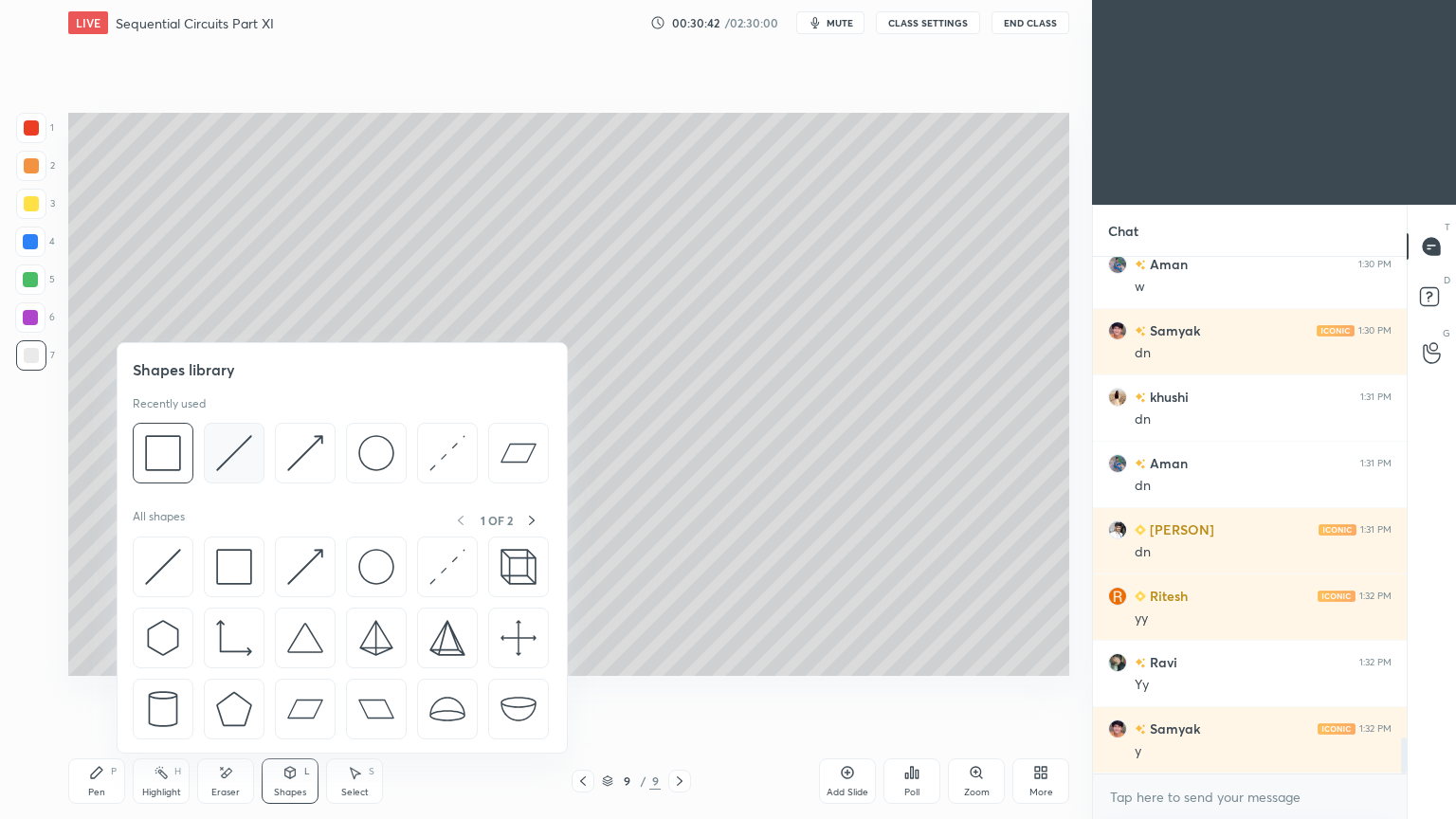 click at bounding box center [234, 453] 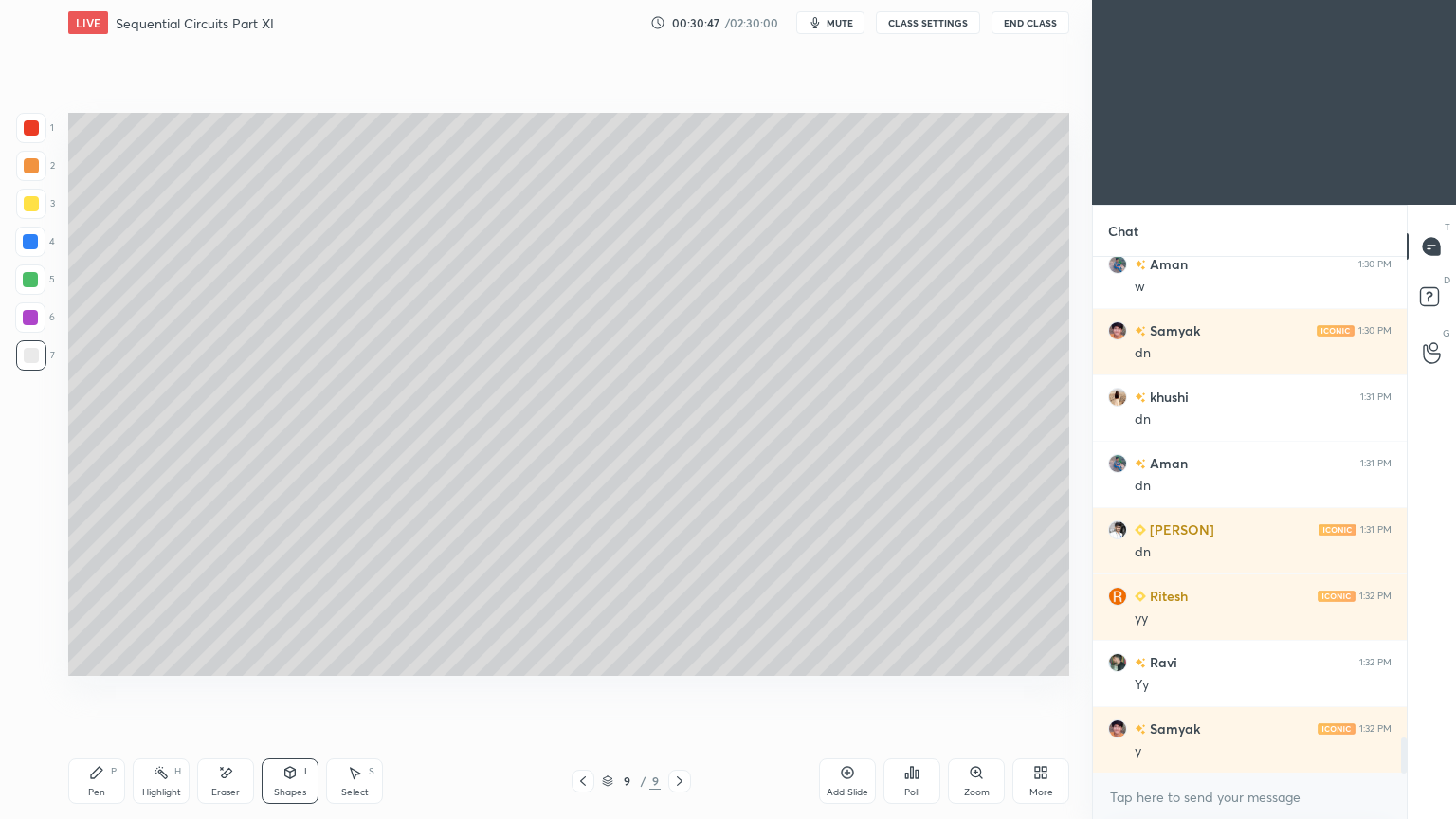 click 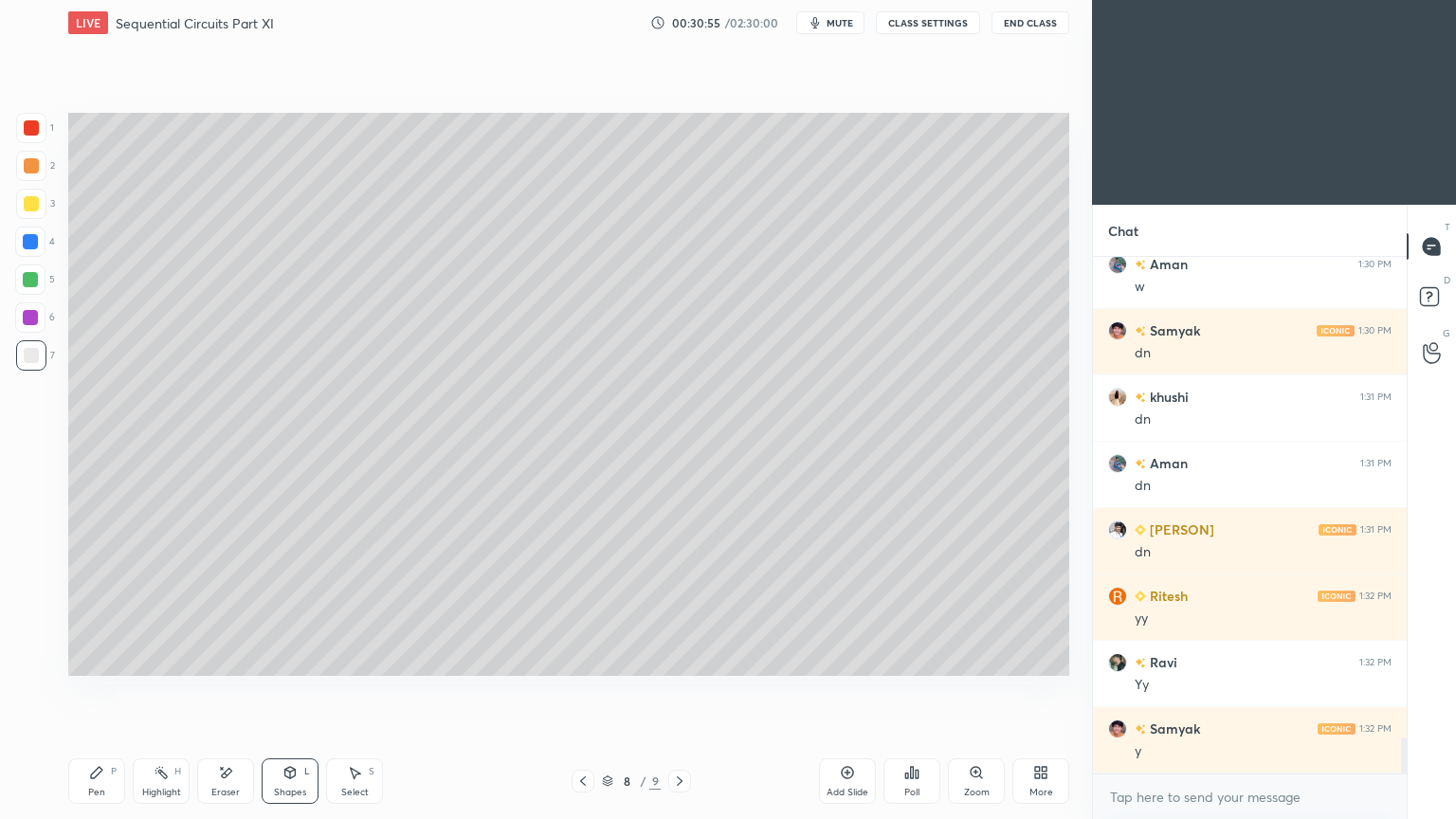 click at bounding box center (680, 781) 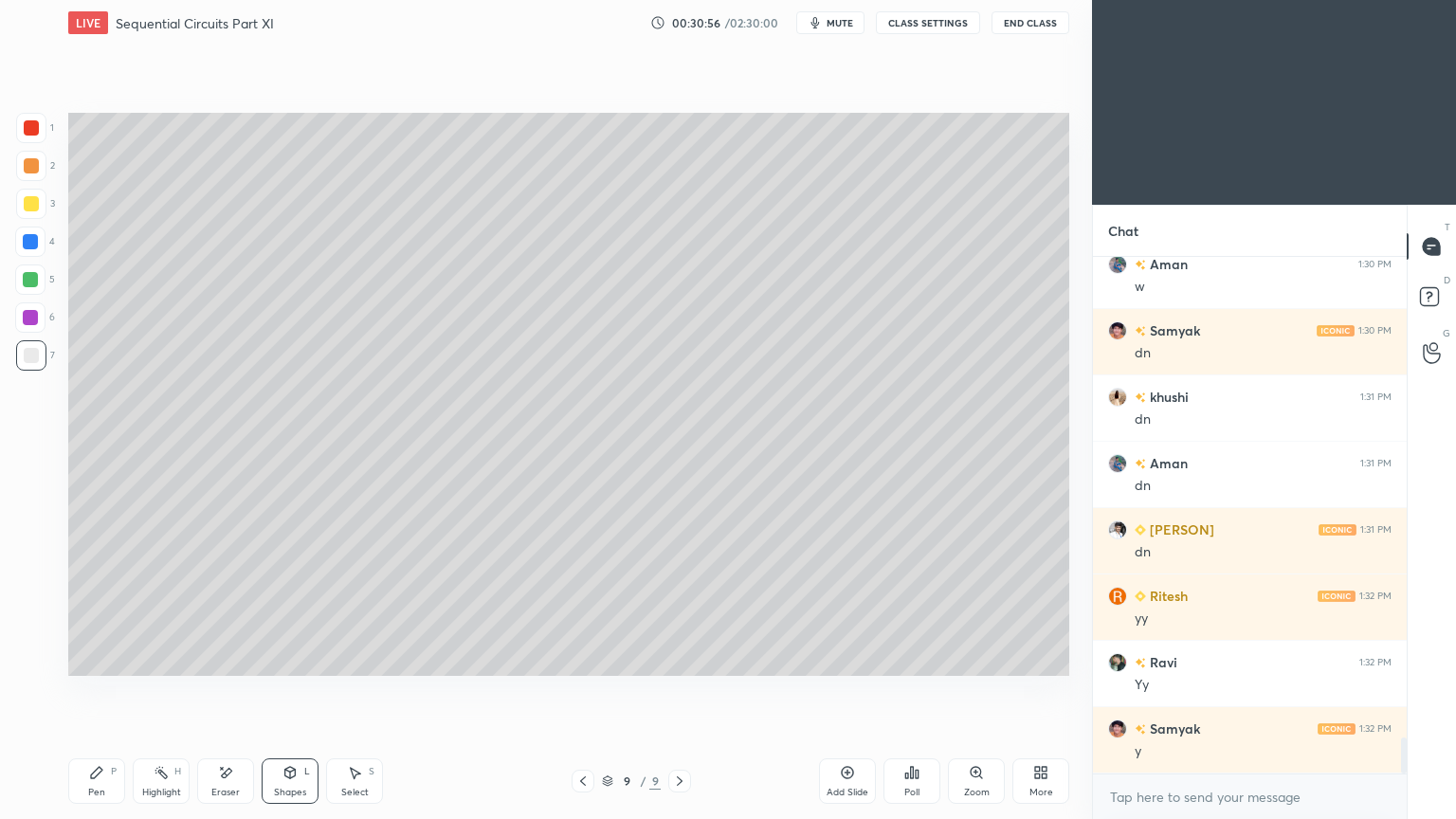 click on "Shapes L" at bounding box center (290, 781) 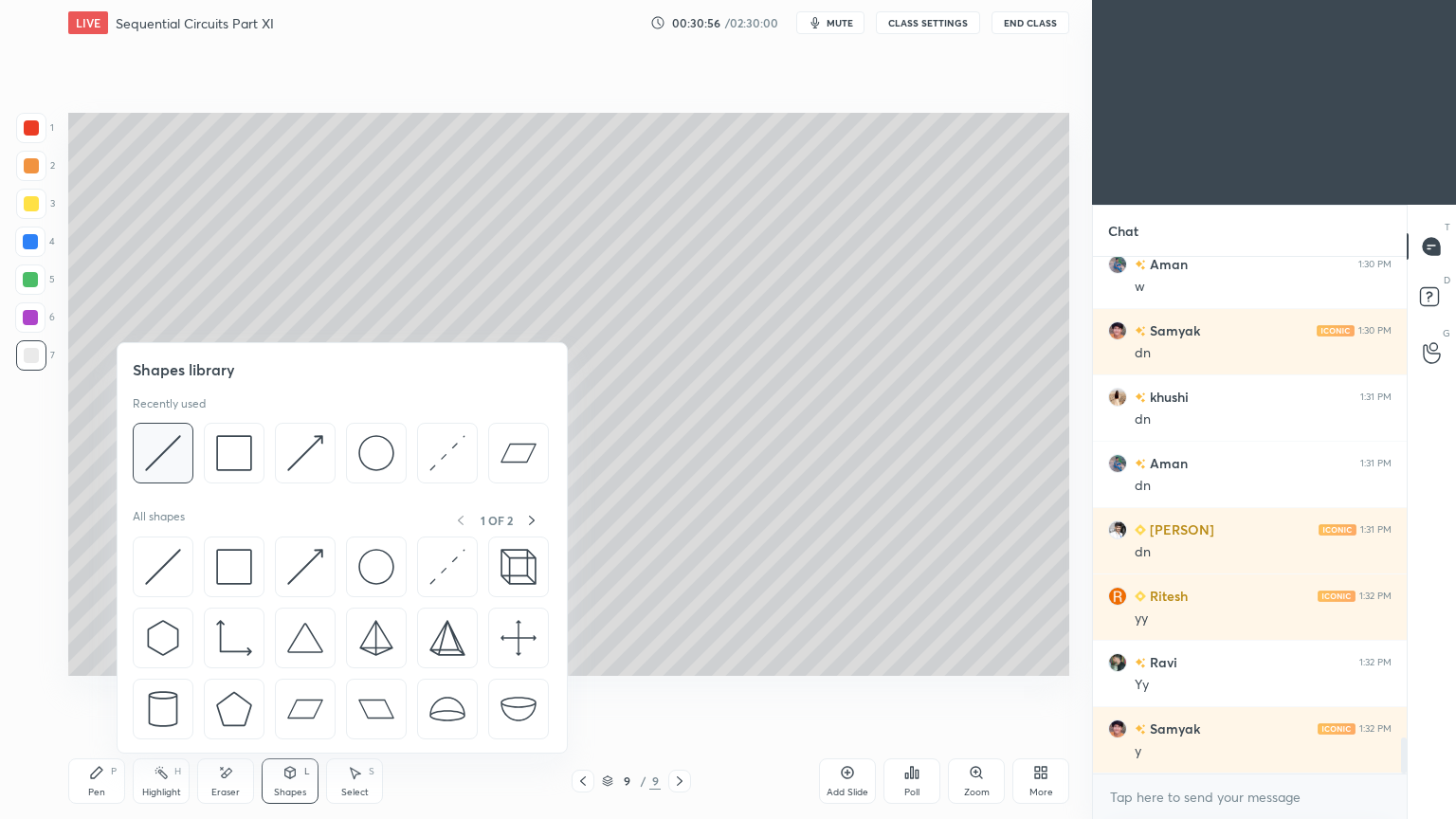 click at bounding box center [163, 453] 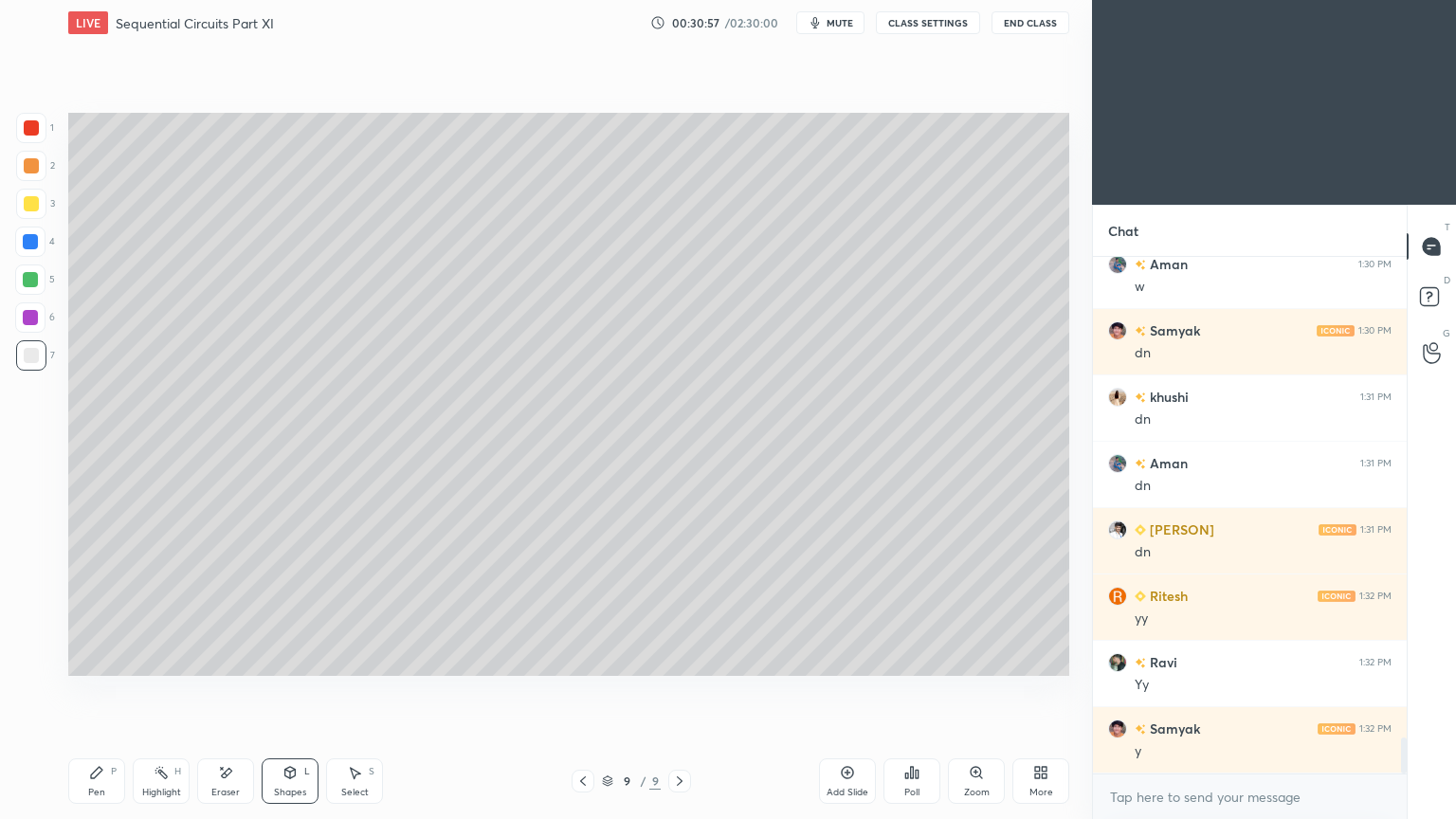 click at bounding box center (31, 166) 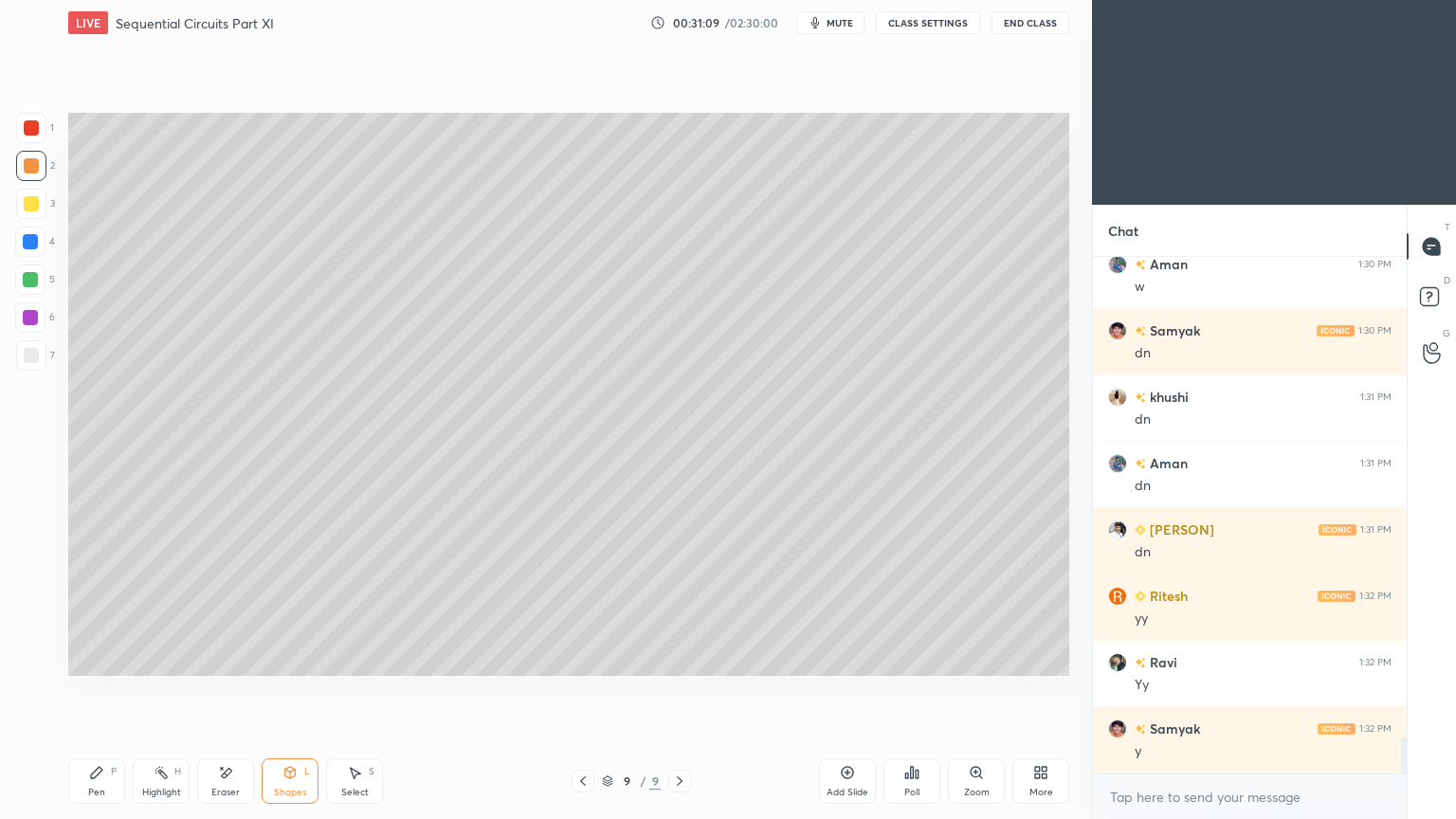 click on "Pen P" at bounding box center [97, 781] 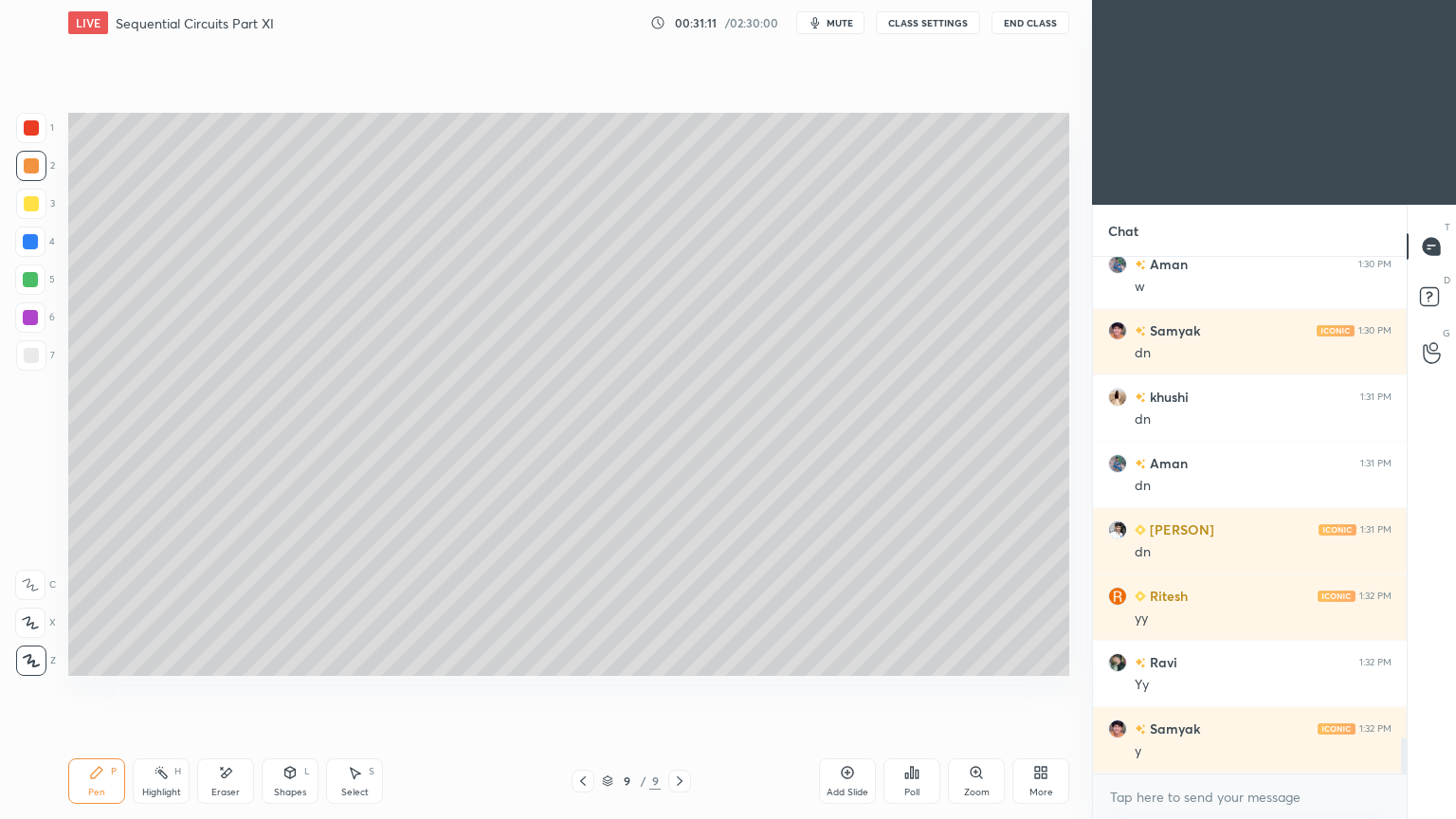 click on "Shapes L" at bounding box center [290, 781] 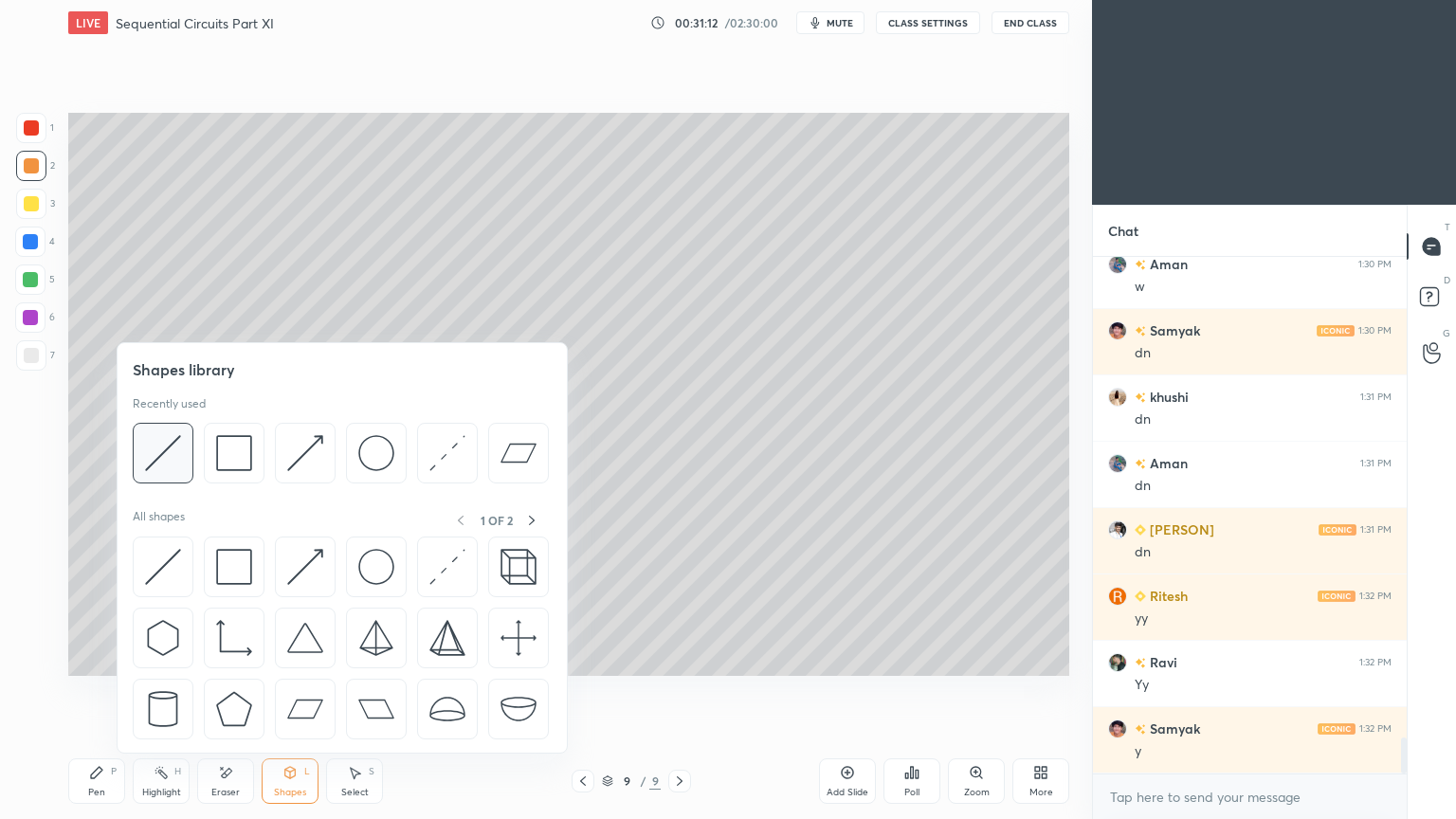 click at bounding box center [163, 453] 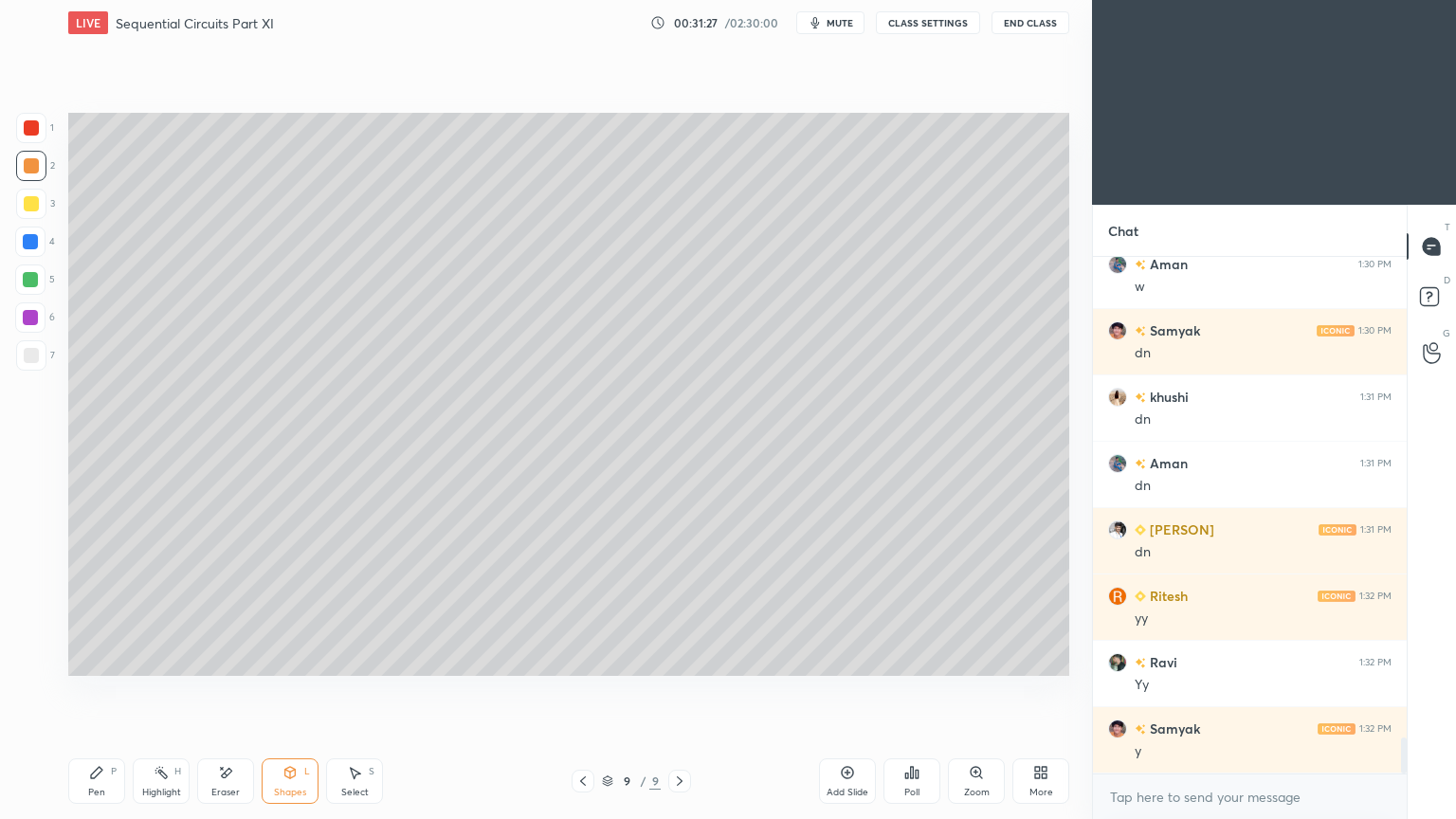 click on "Shapes" at bounding box center [290, 792] 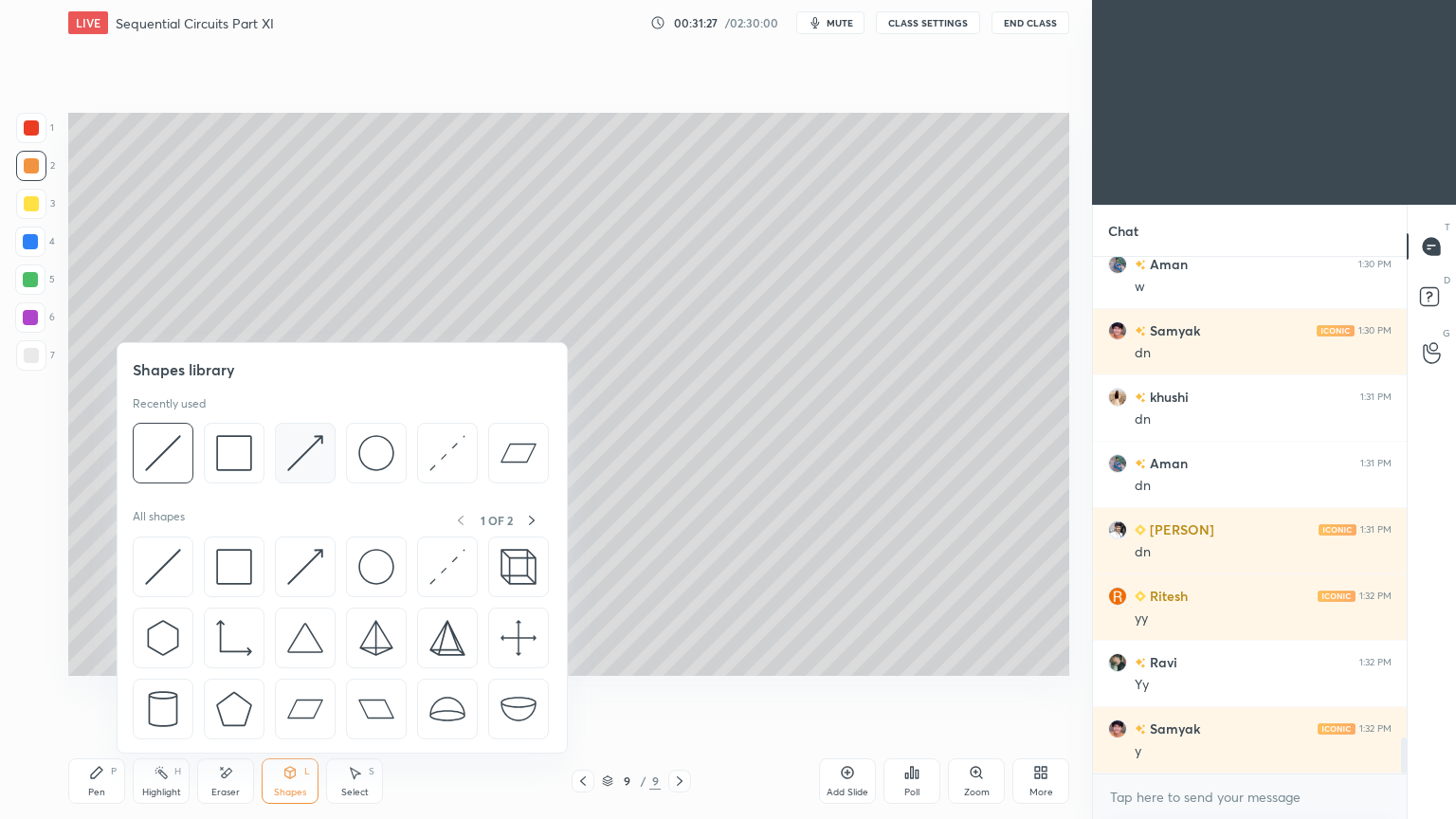 click at bounding box center [305, 453] 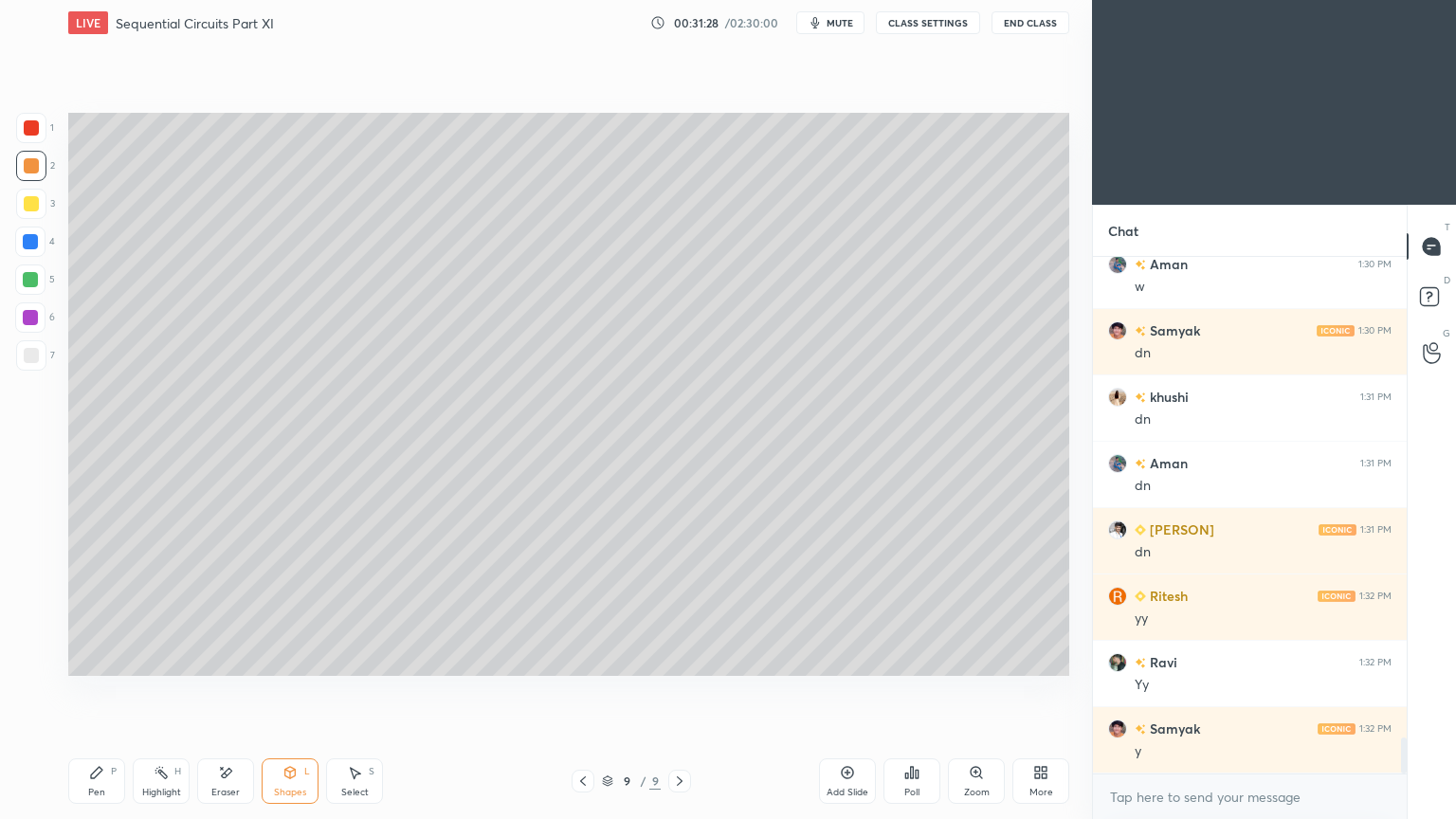 click at bounding box center [30, 318] 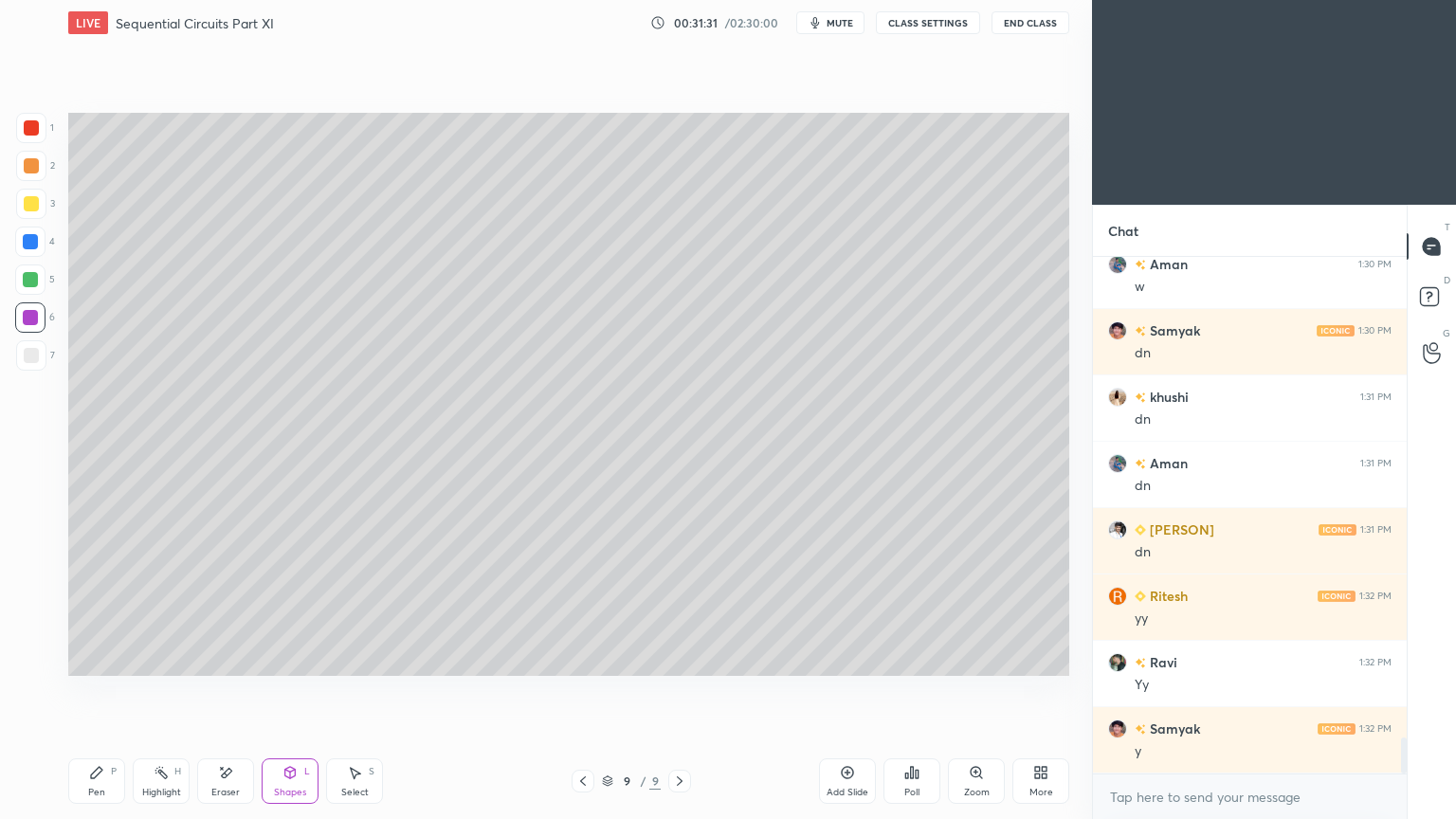 click on "Pen P" at bounding box center (97, 781) 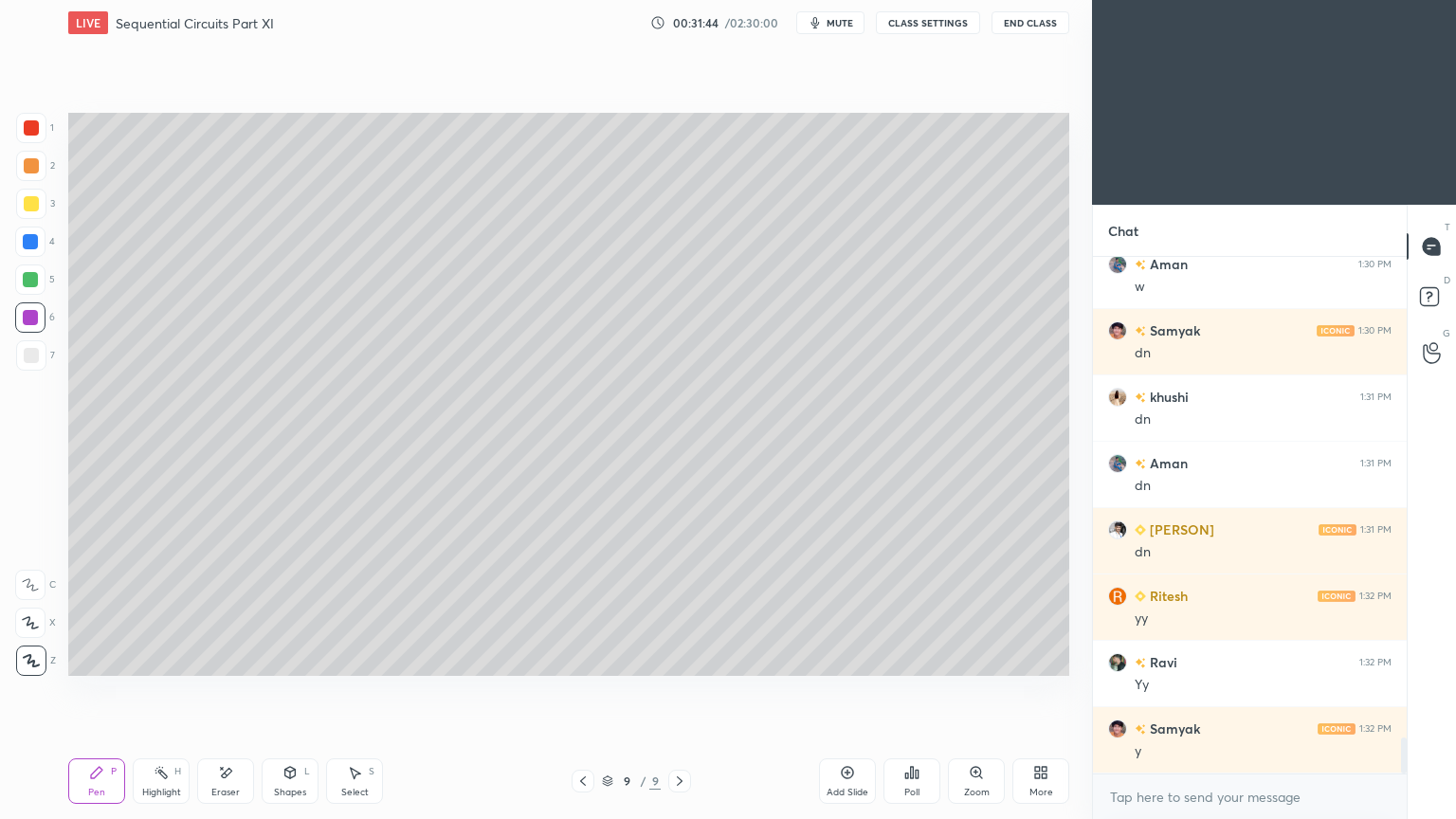 click at bounding box center [31, 204] 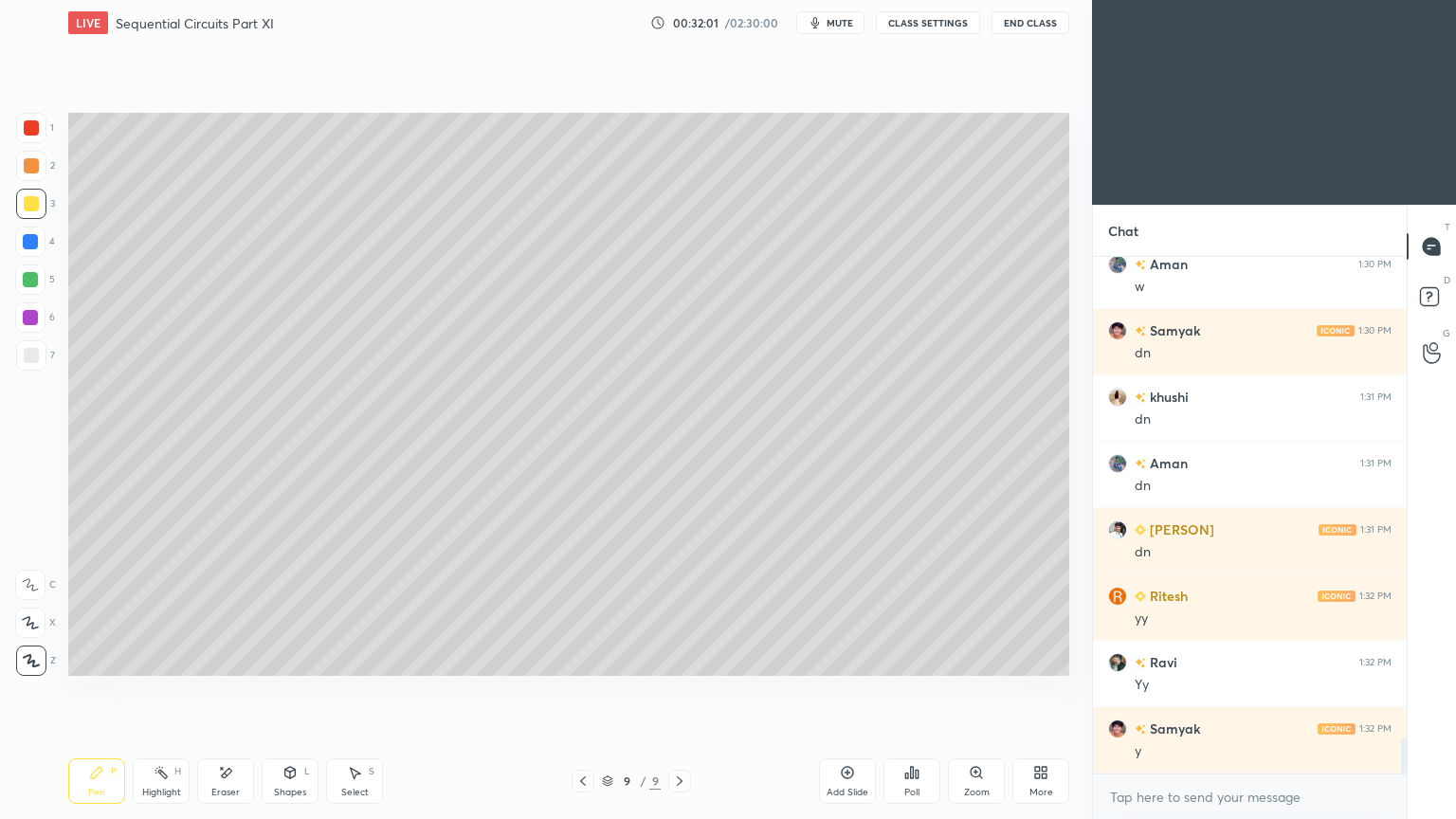 click at bounding box center [31, 355] 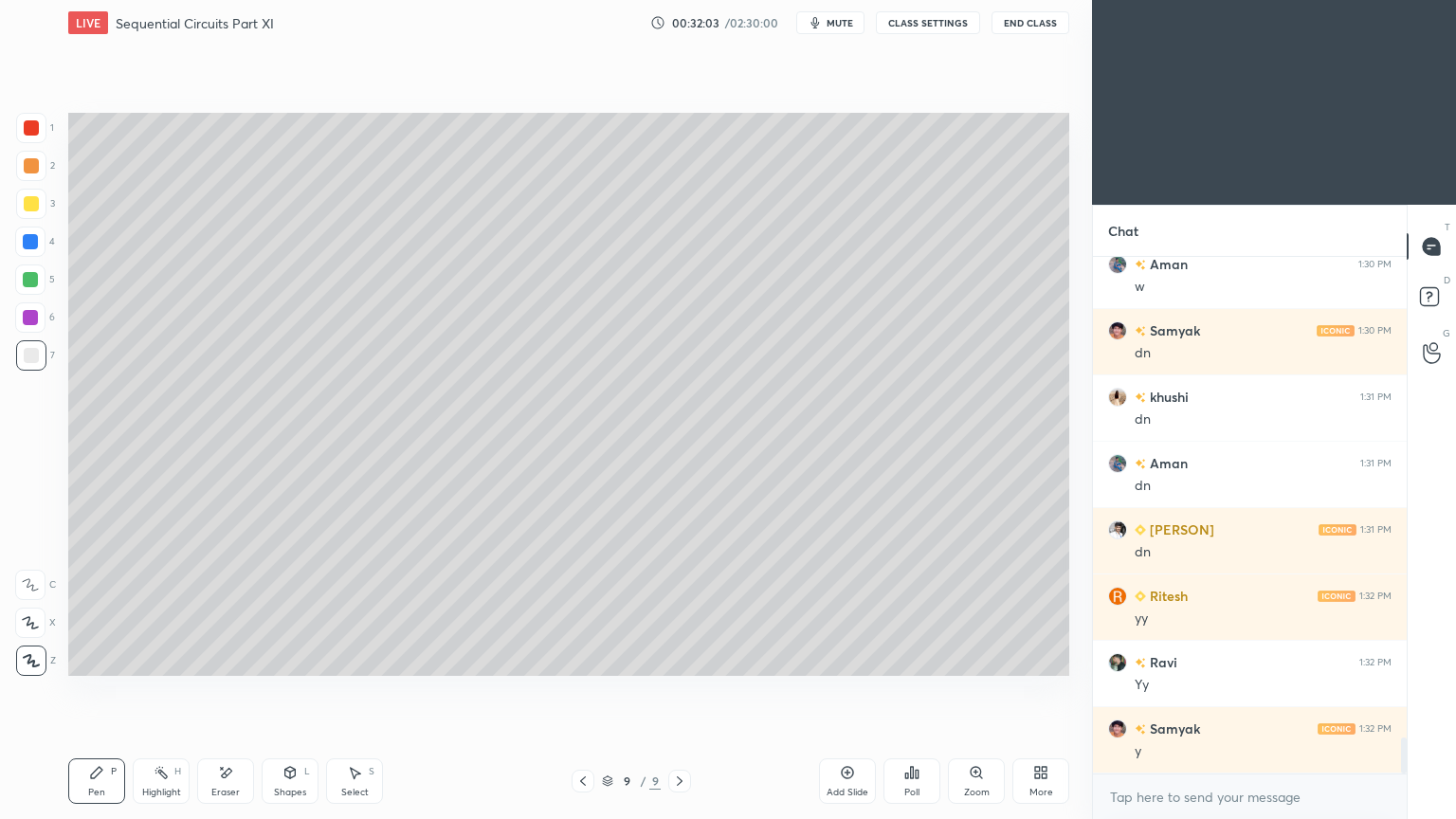 click 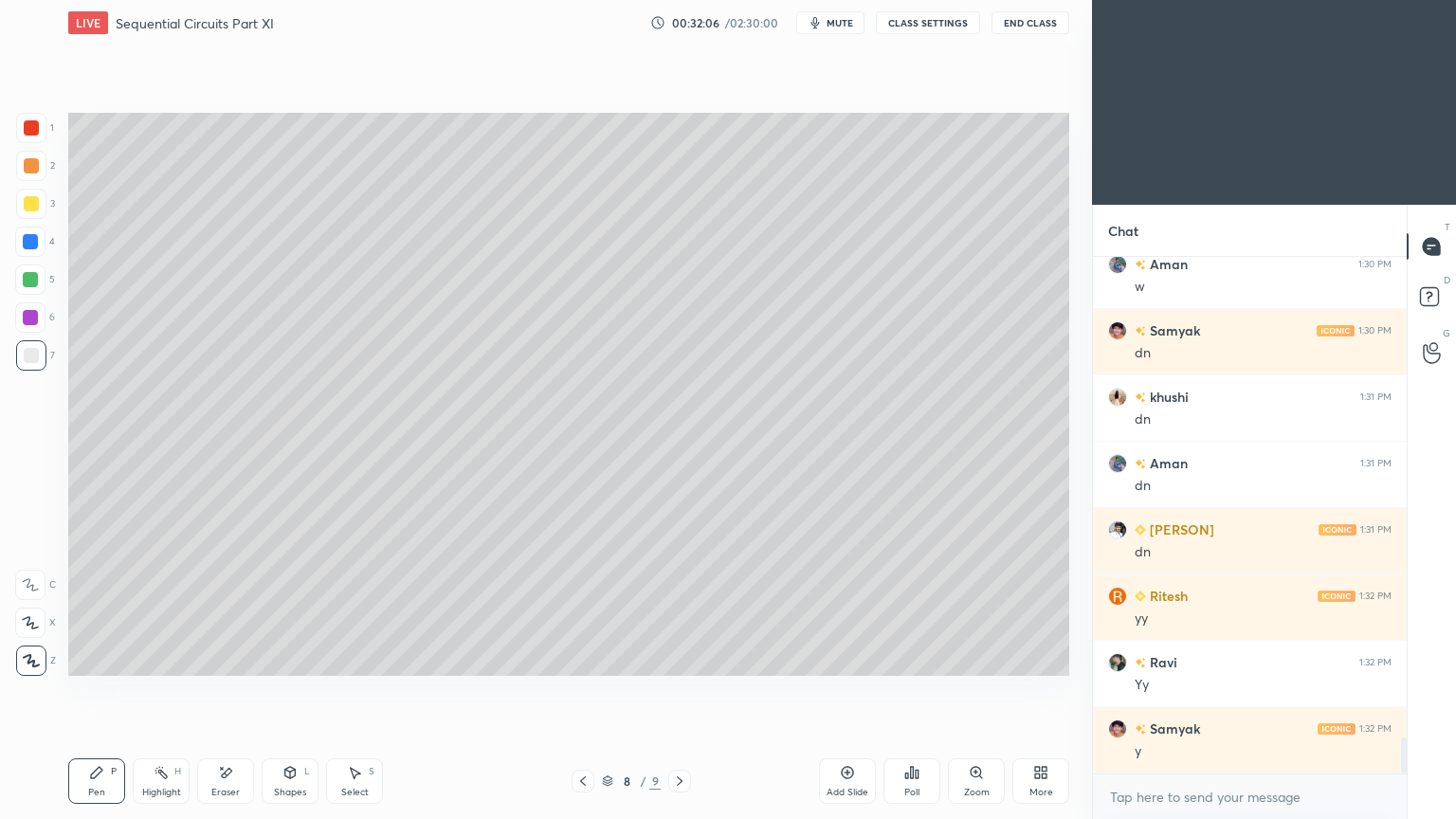 click 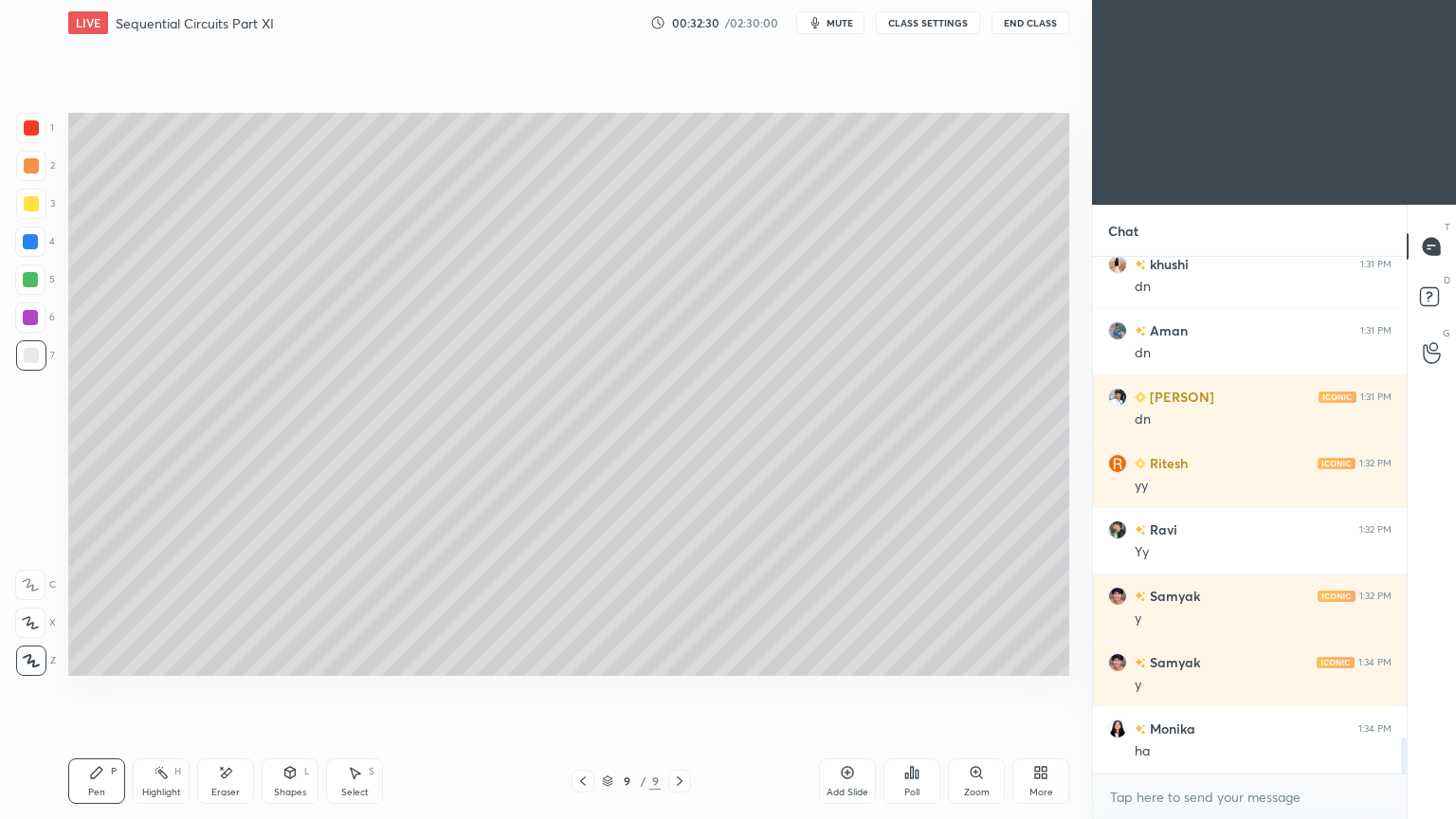 scroll, scrollTop: 7041, scrollLeft: 0, axis: vertical 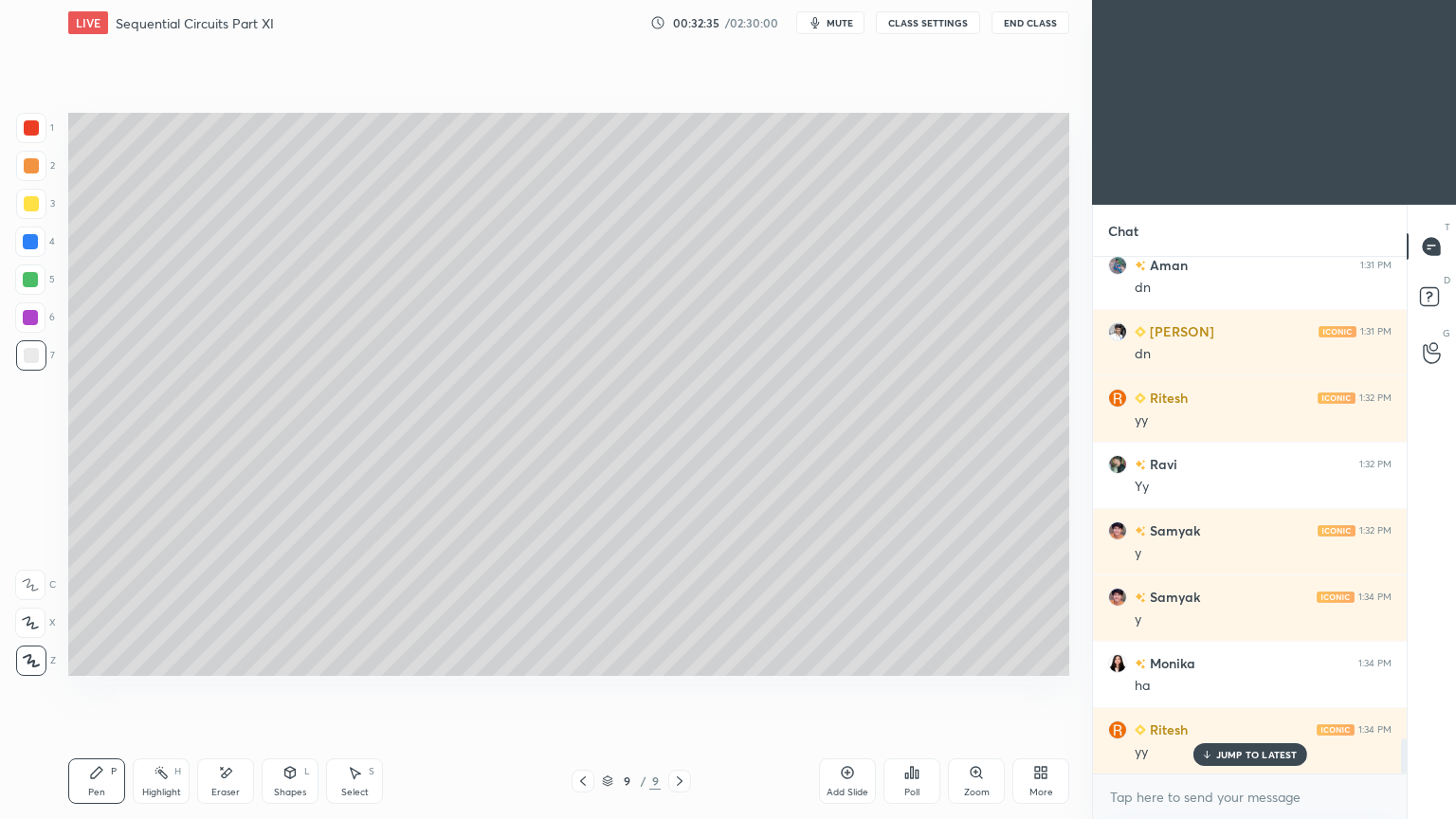 click on "Highlight" at bounding box center (161, 792) 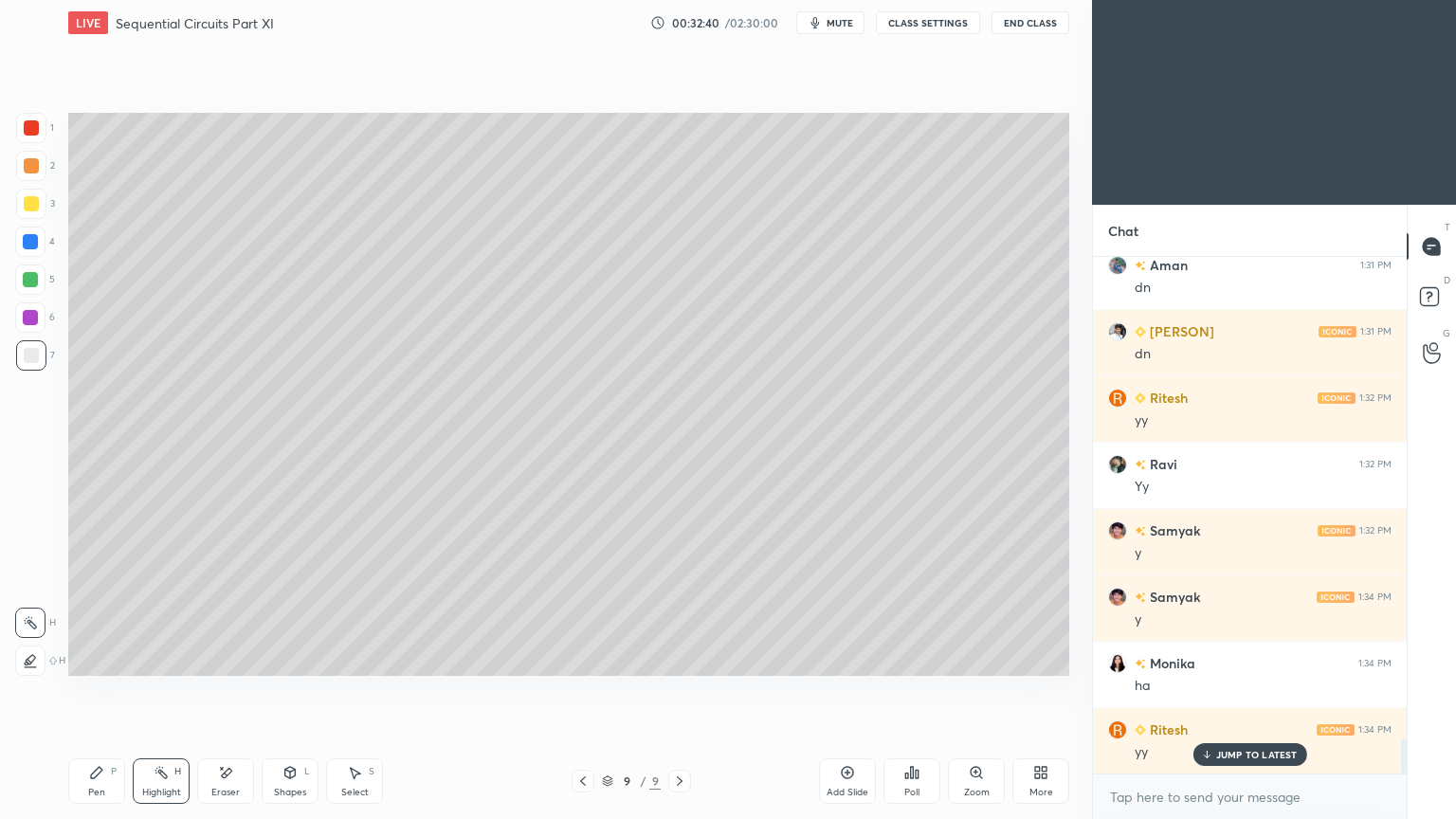 click on "Pen P" at bounding box center [97, 781] 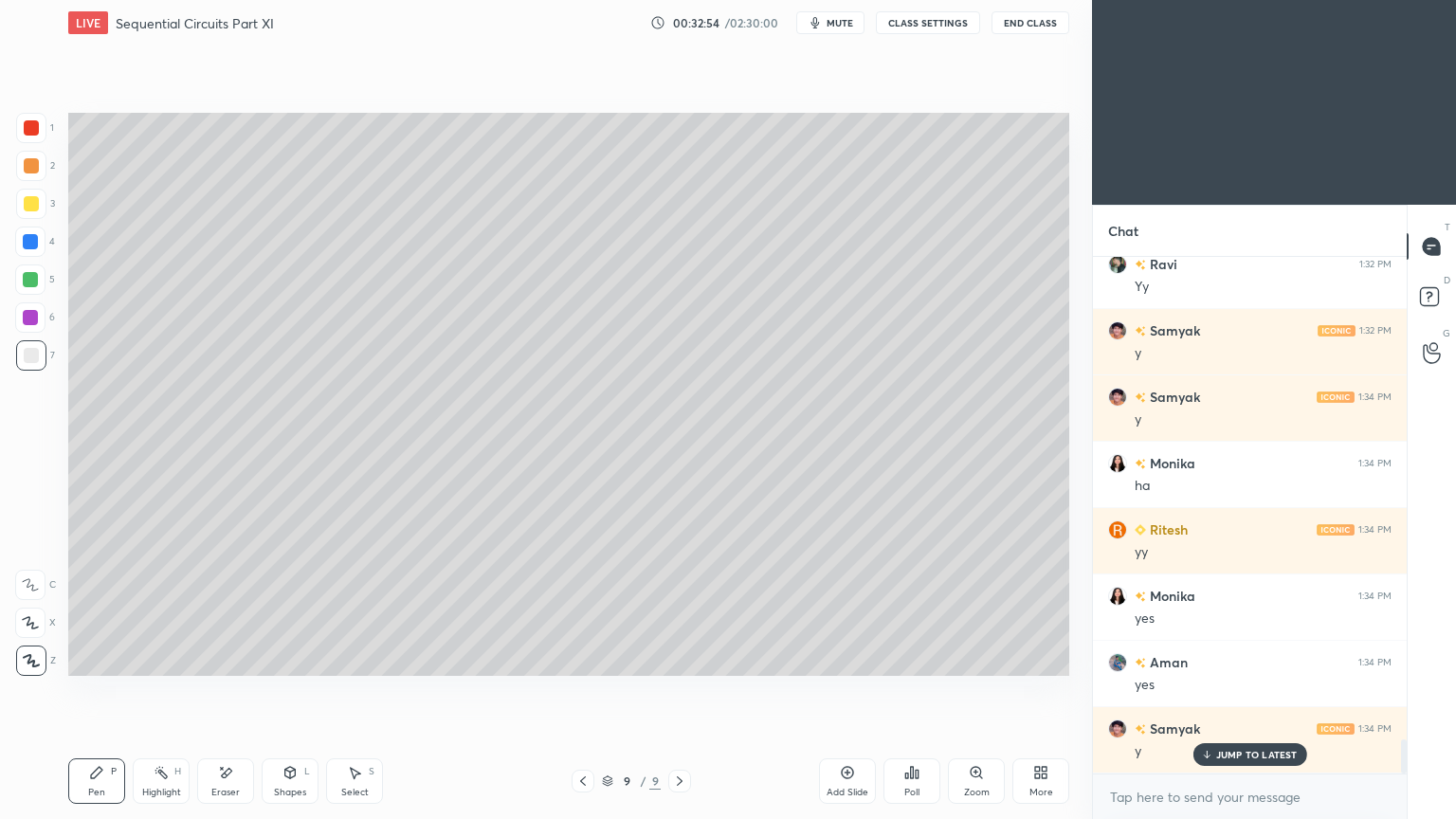 scroll, scrollTop: 7307, scrollLeft: 0, axis: vertical 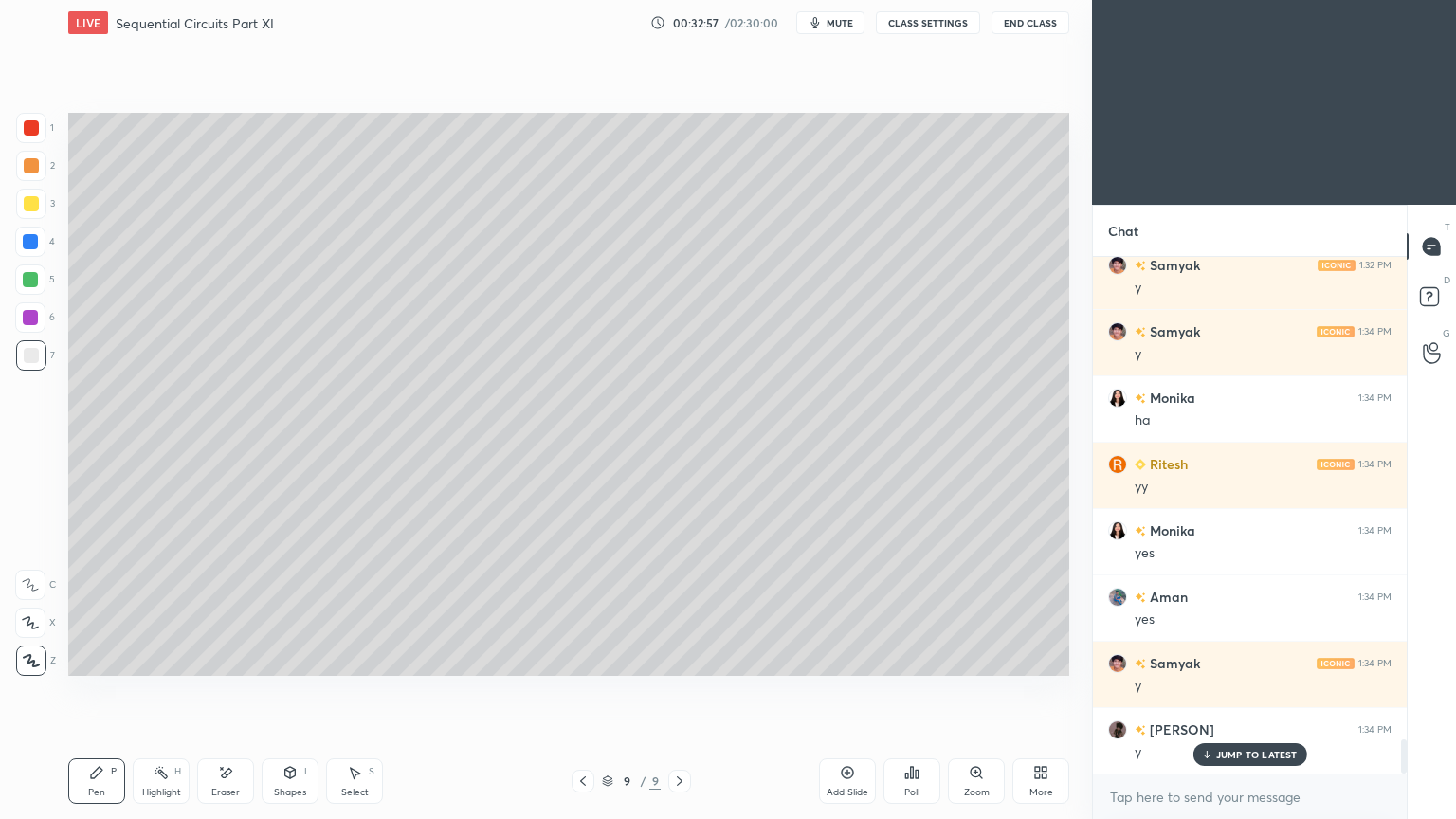 click at bounding box center (30, 242) 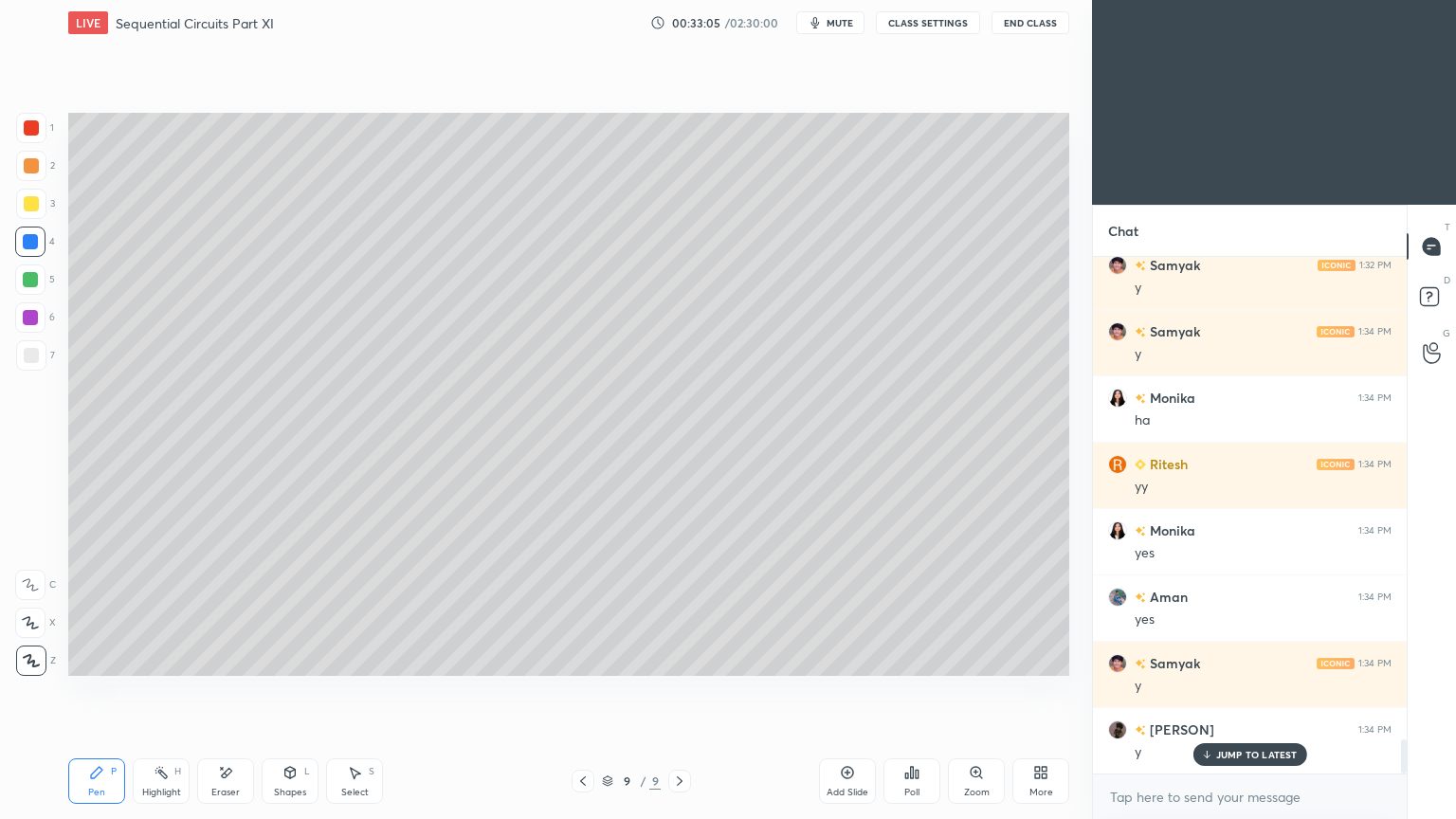 click at bounding box center [31, 355] 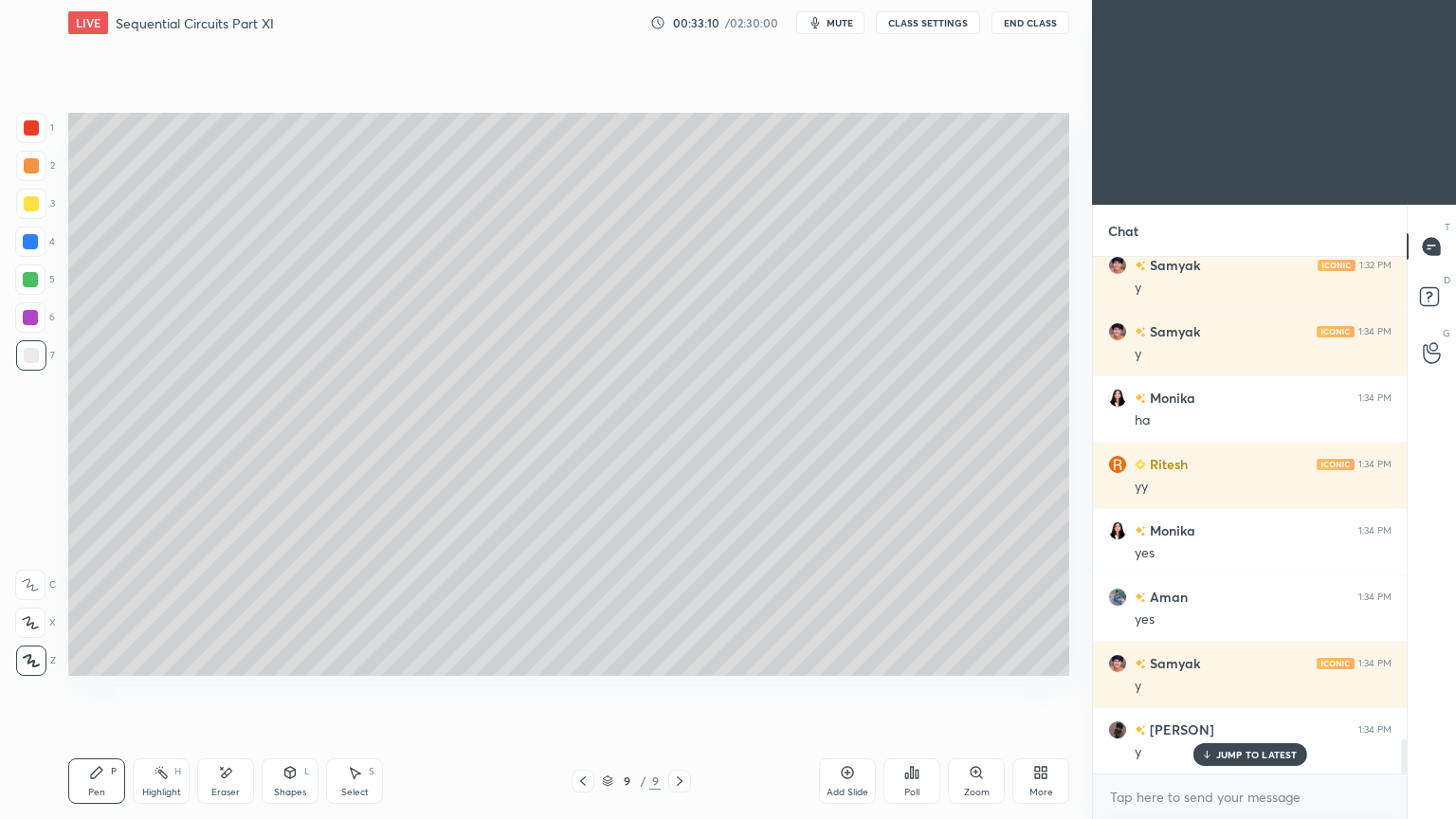 click at bounding box center (31, 204) 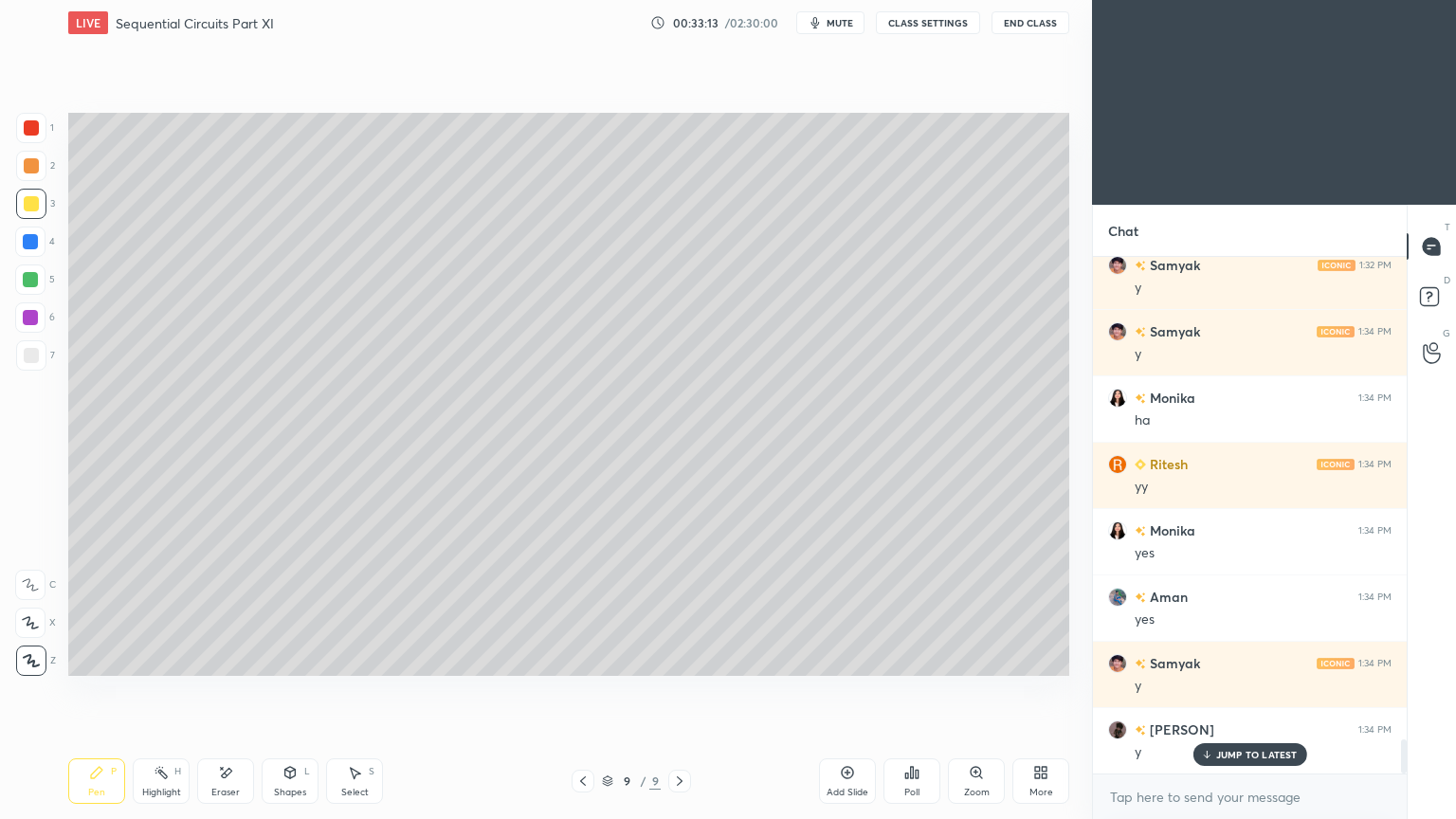 click at bounding box center [31, 128] 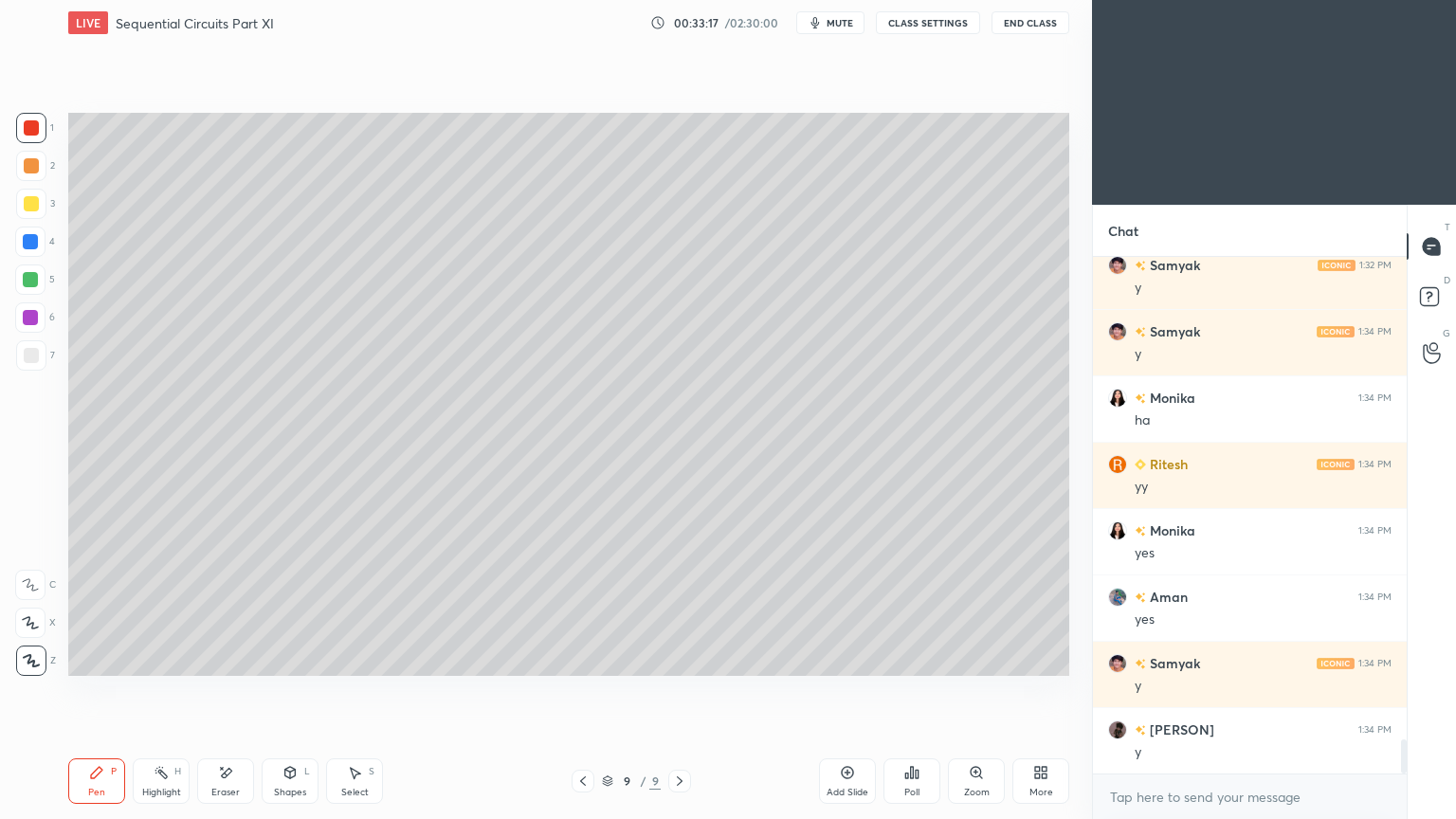 scroll, scrollTop: 7374, scrollLeft: 0, axis: vertical 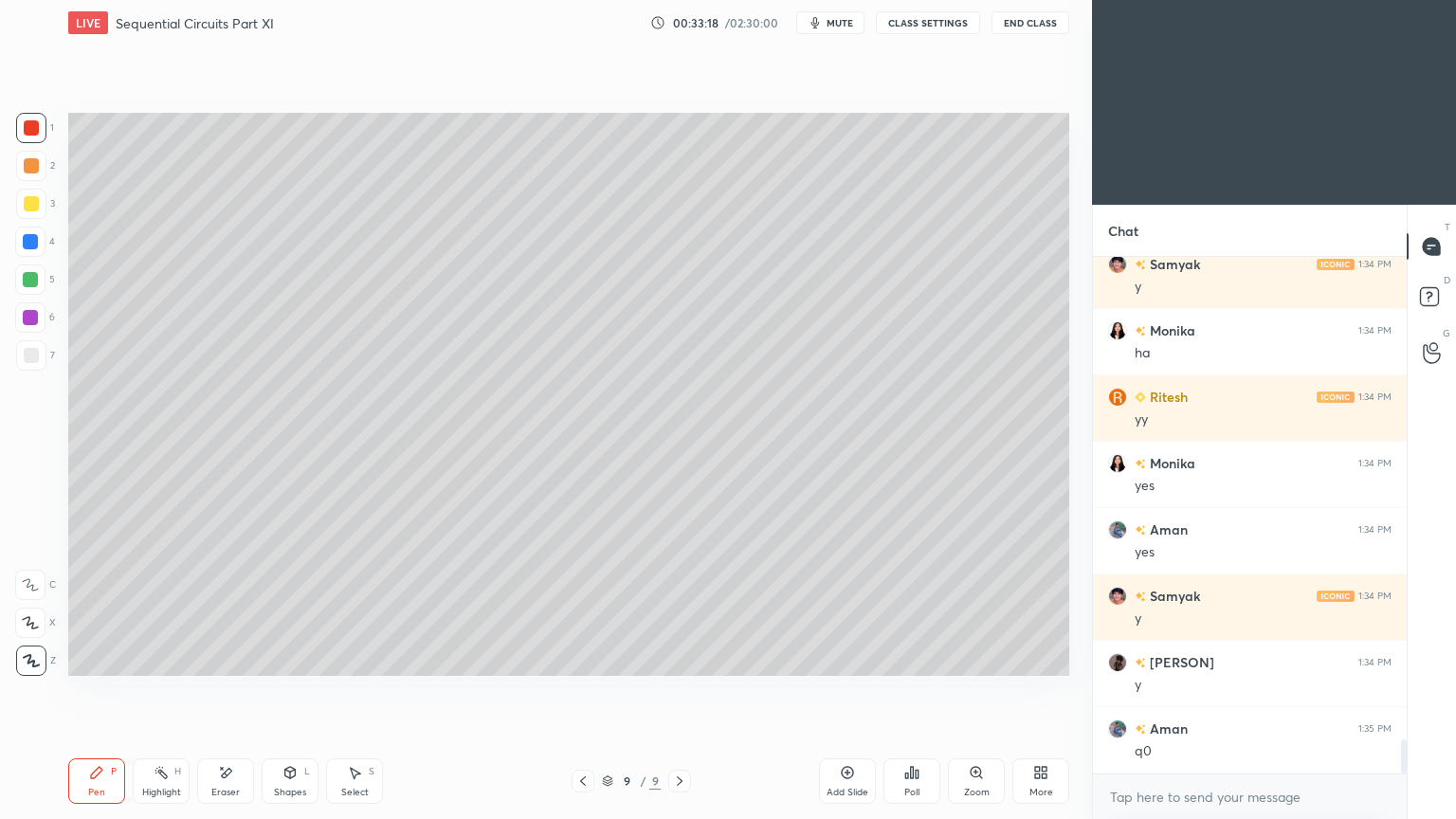 click at bounding box center (31, 355) 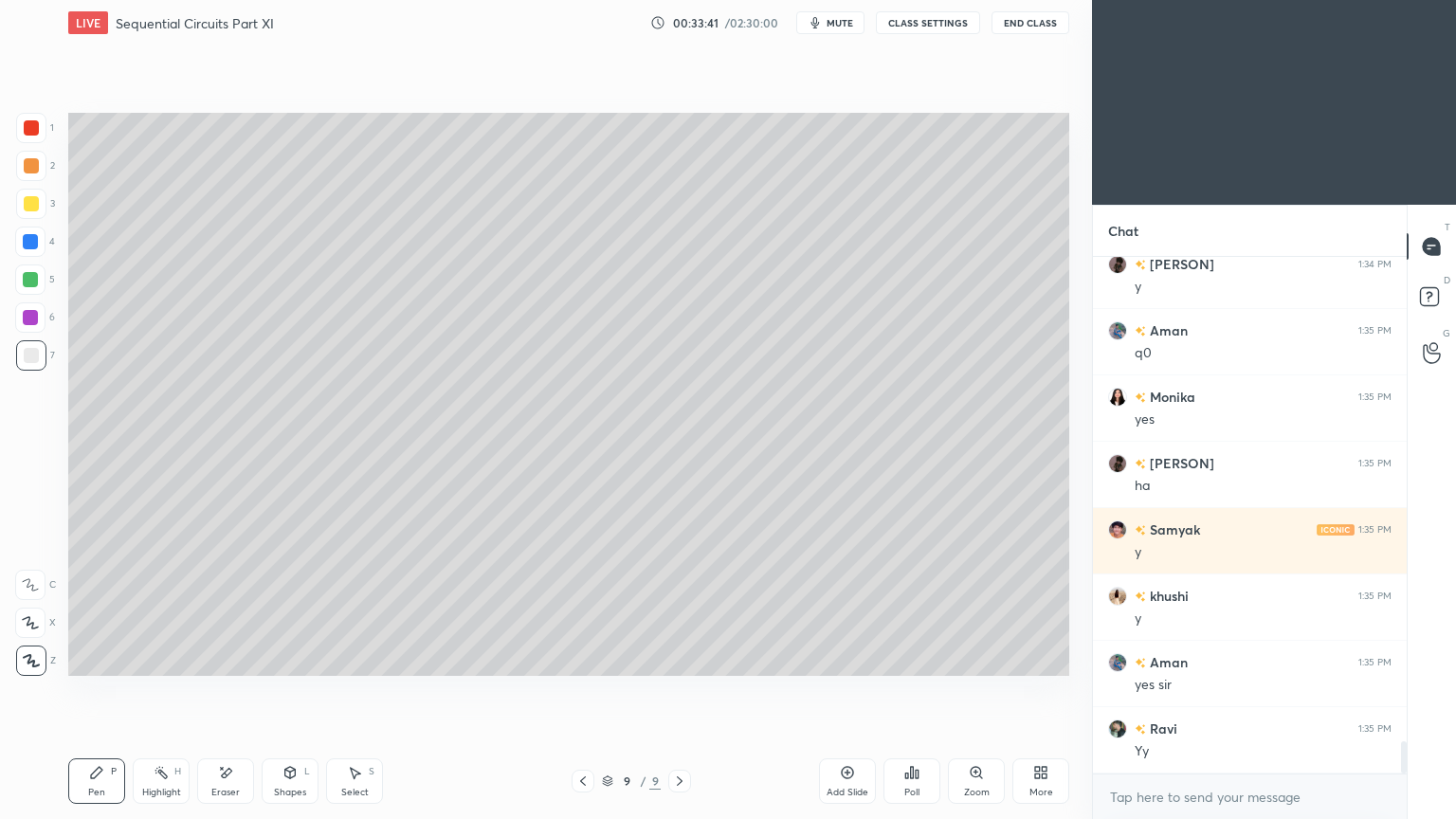 scroll, scrollTop: 7837, scrollLeft: 0, axis: vertical 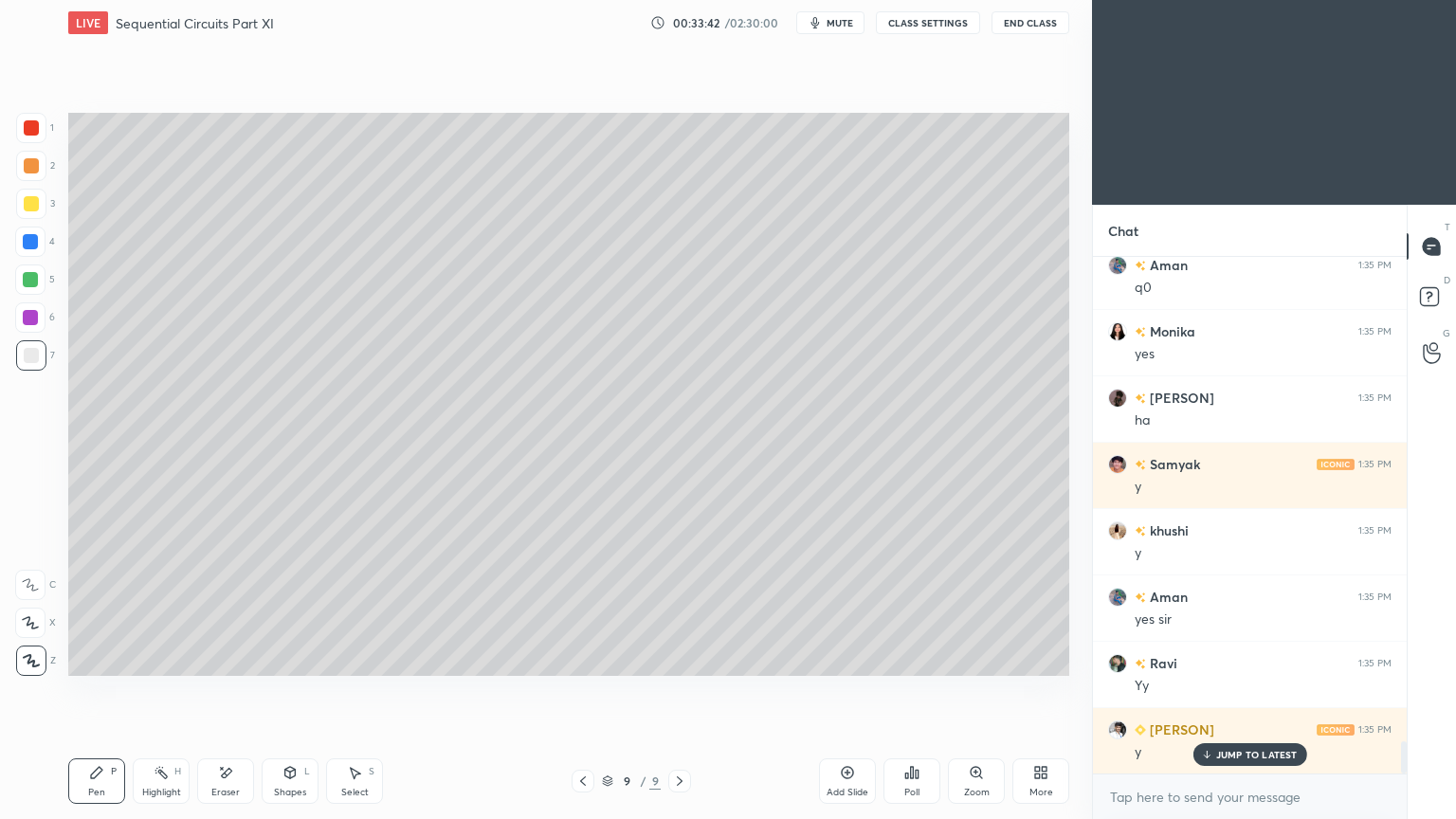 click on "Add Slide" at bounding box center (847, 781) 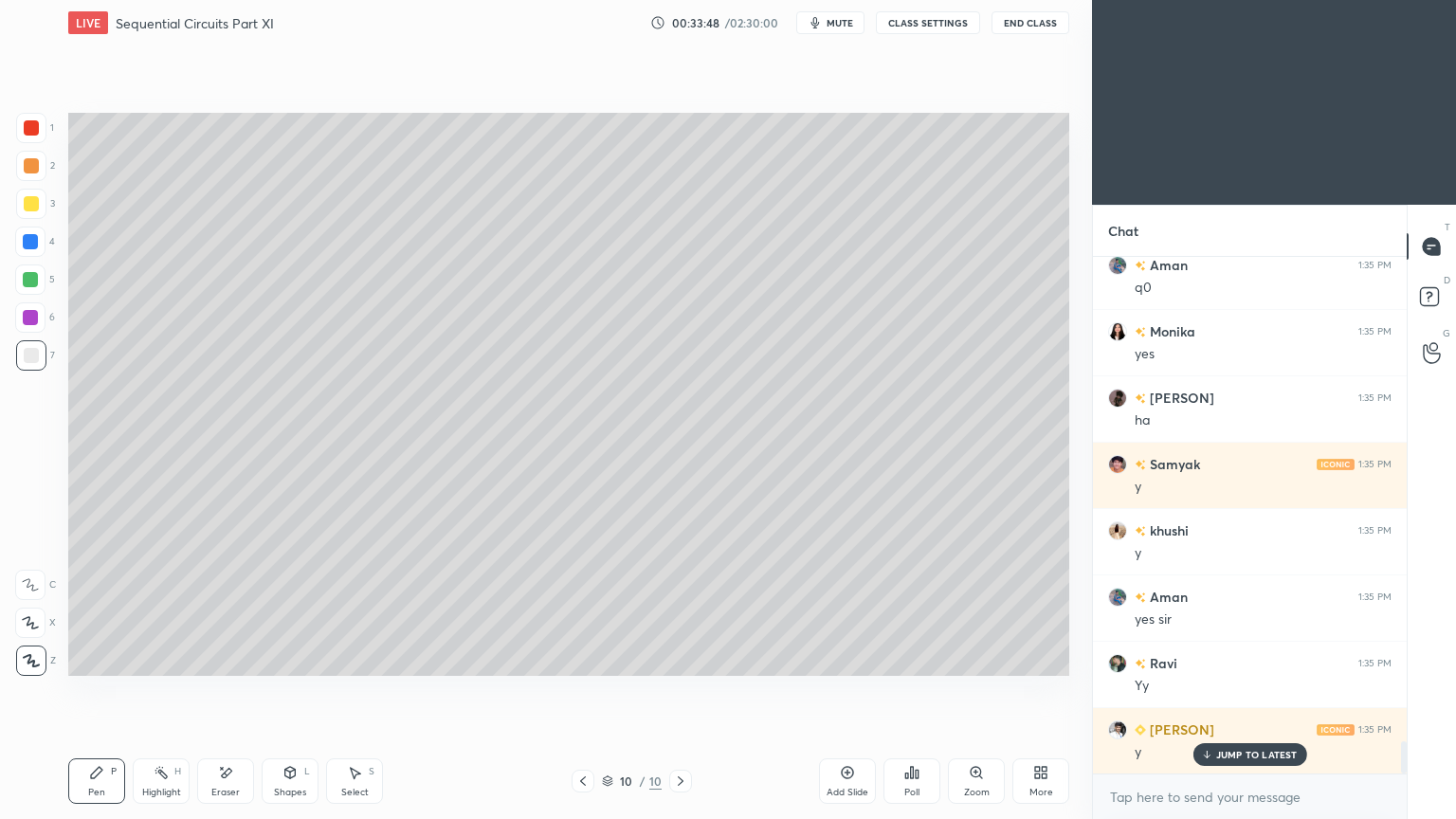 click 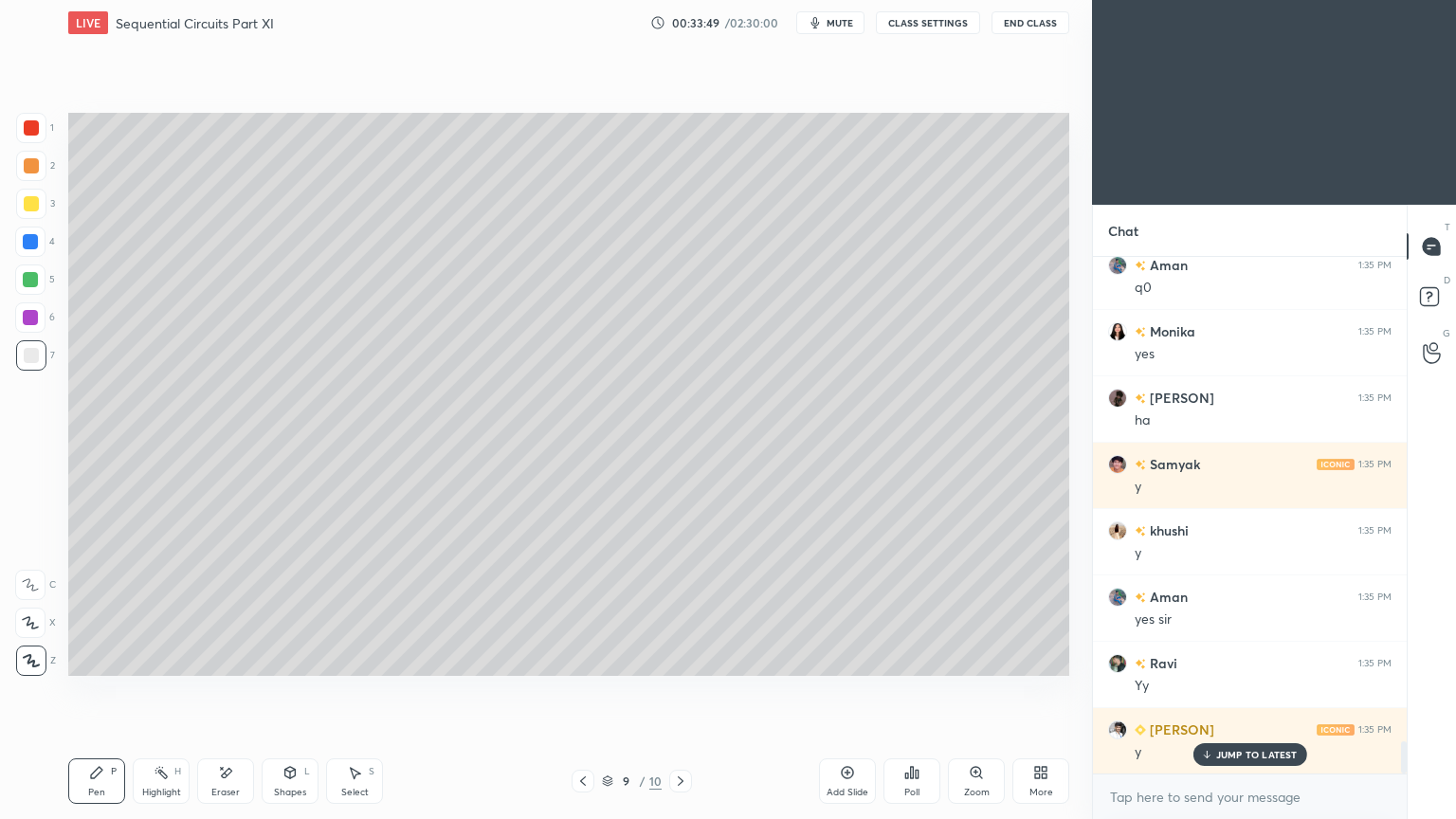 click 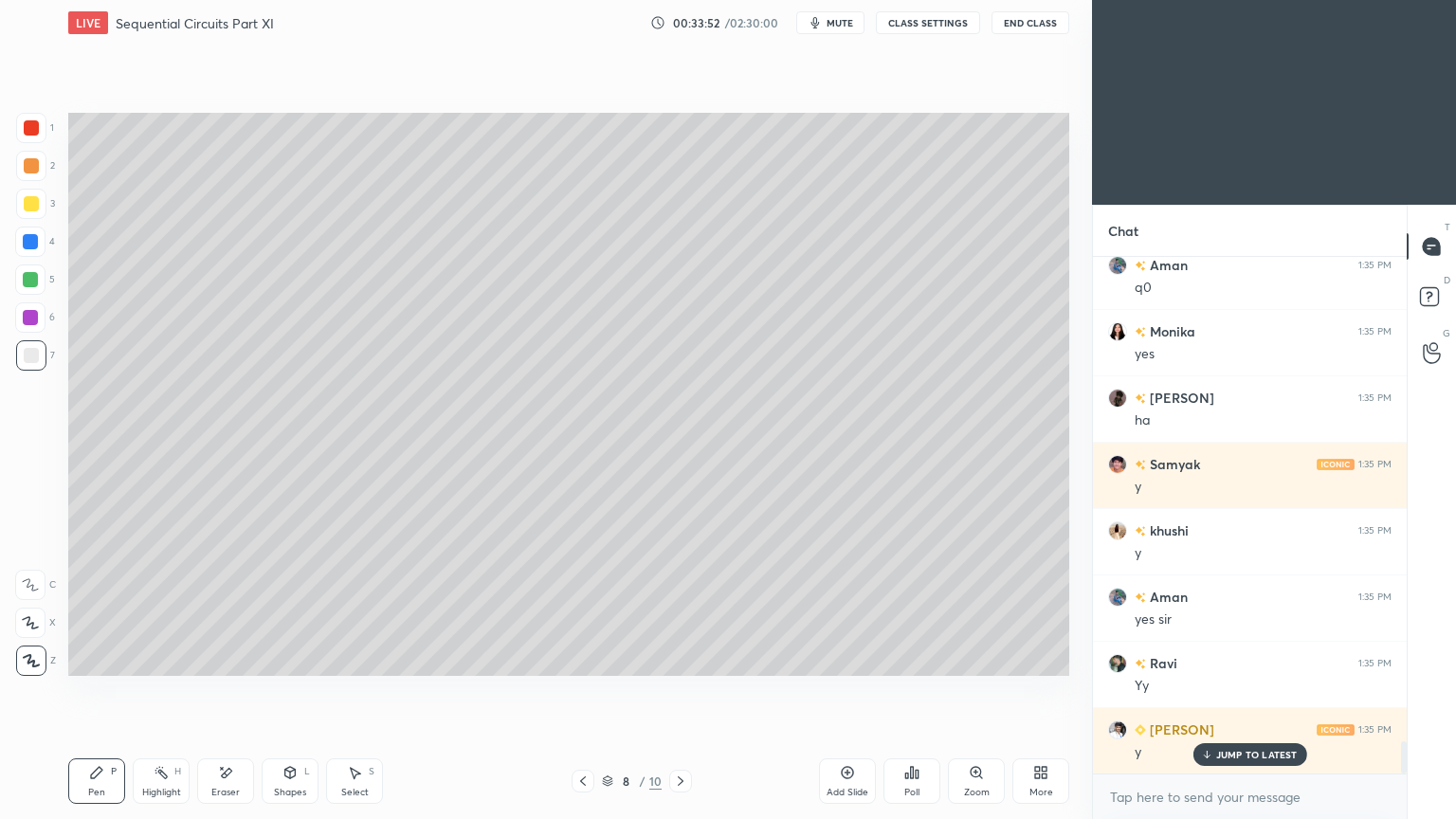 click at bounding box center [681, 781] 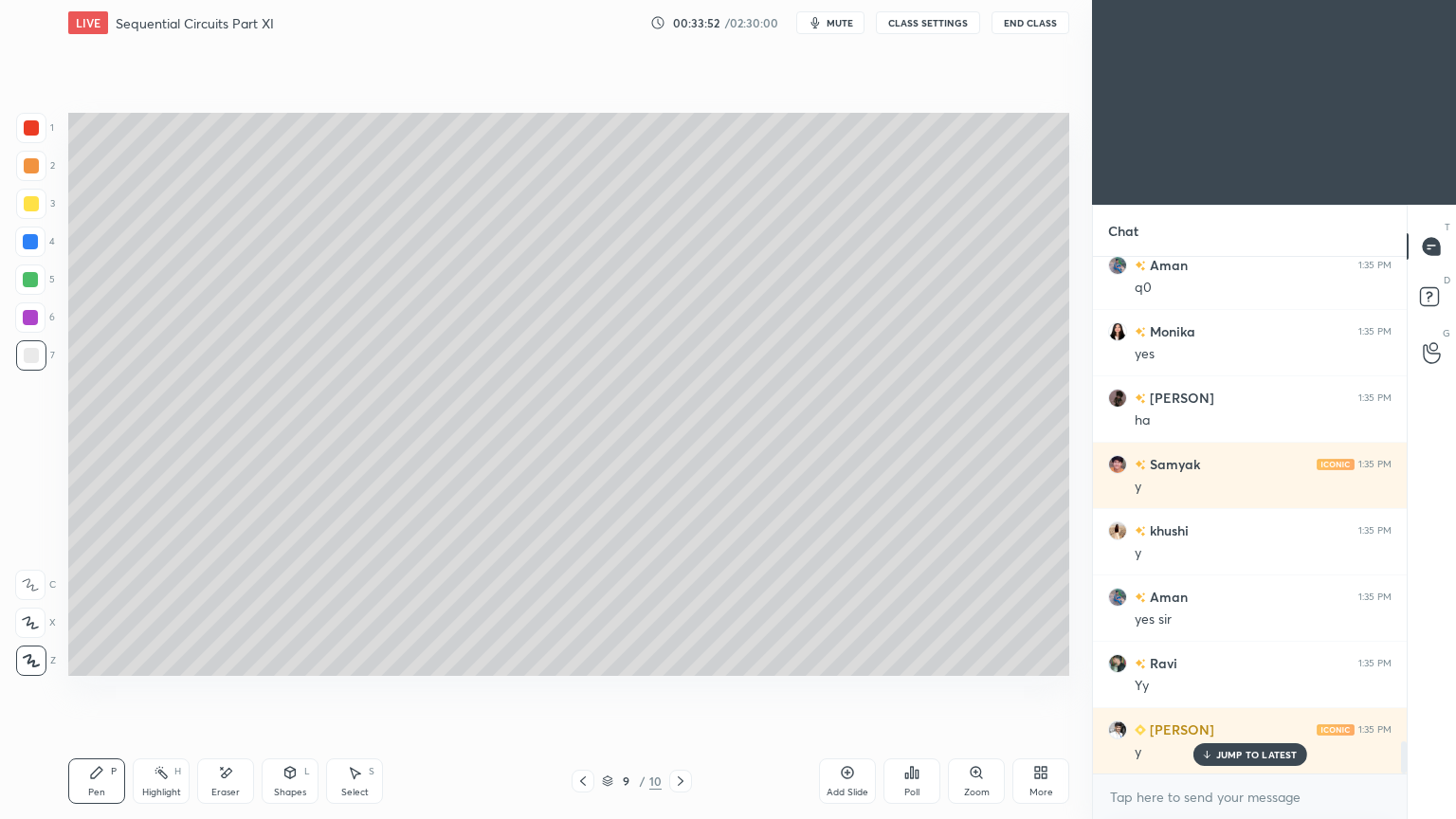 click 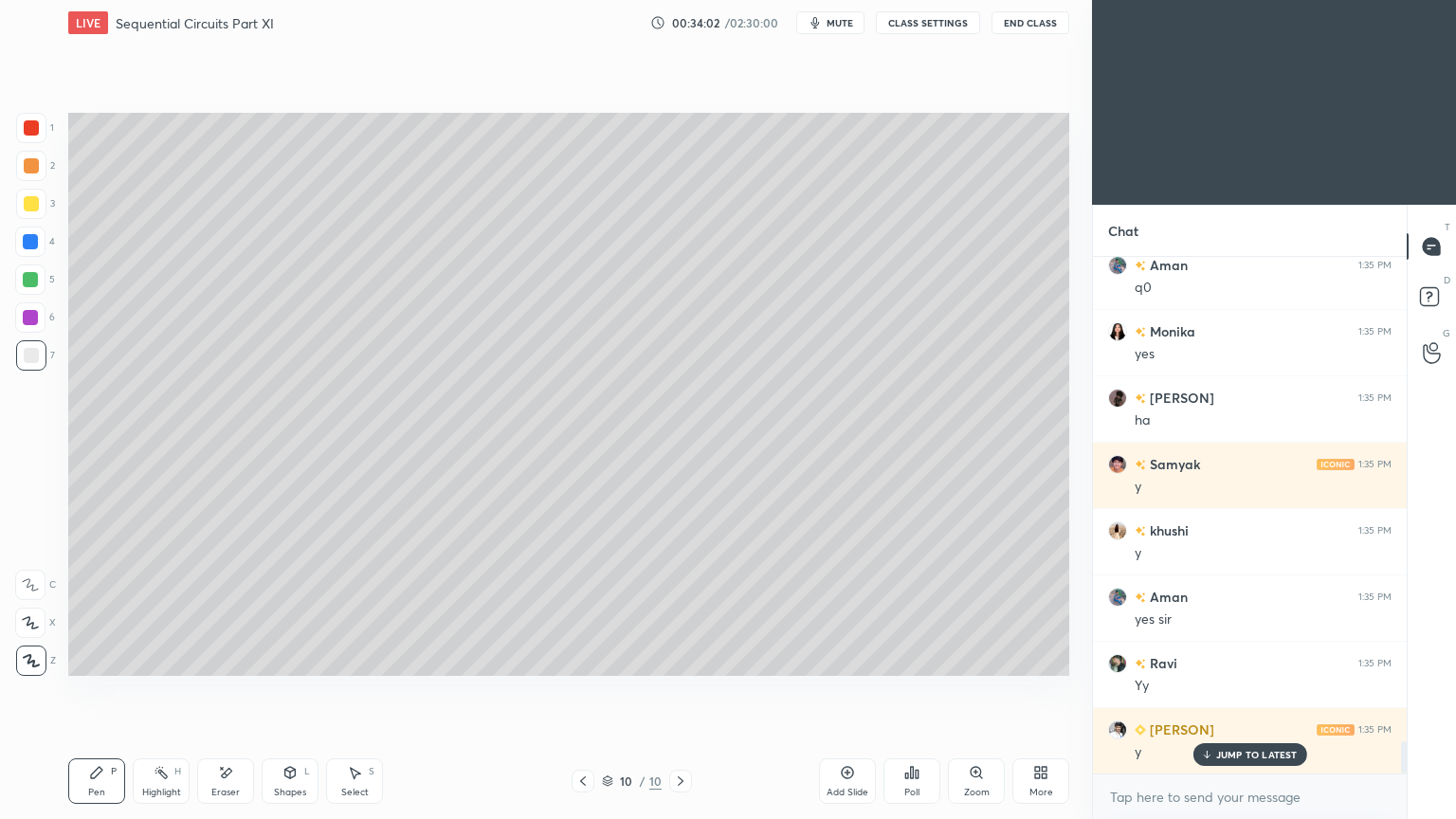 click 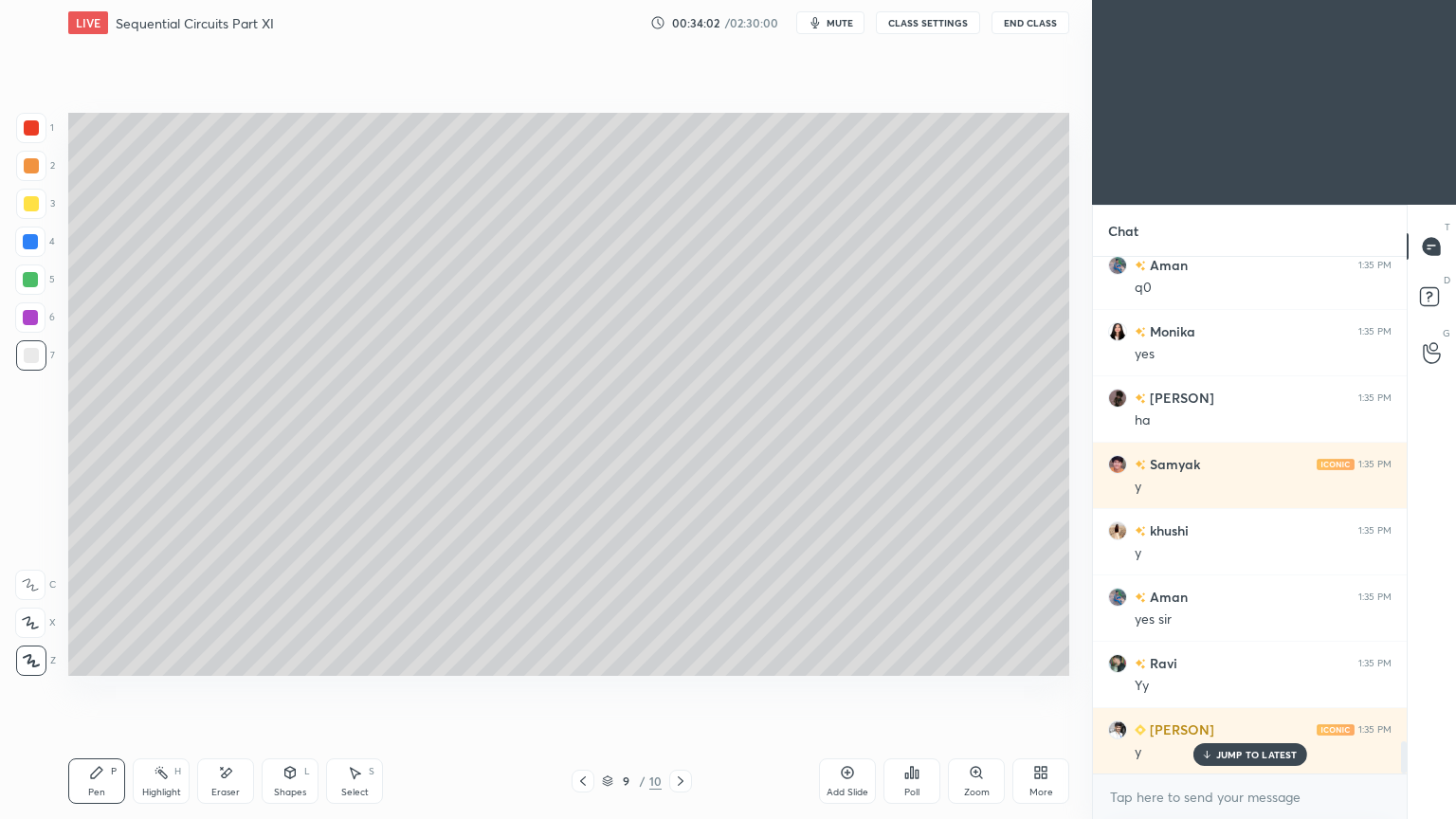 click 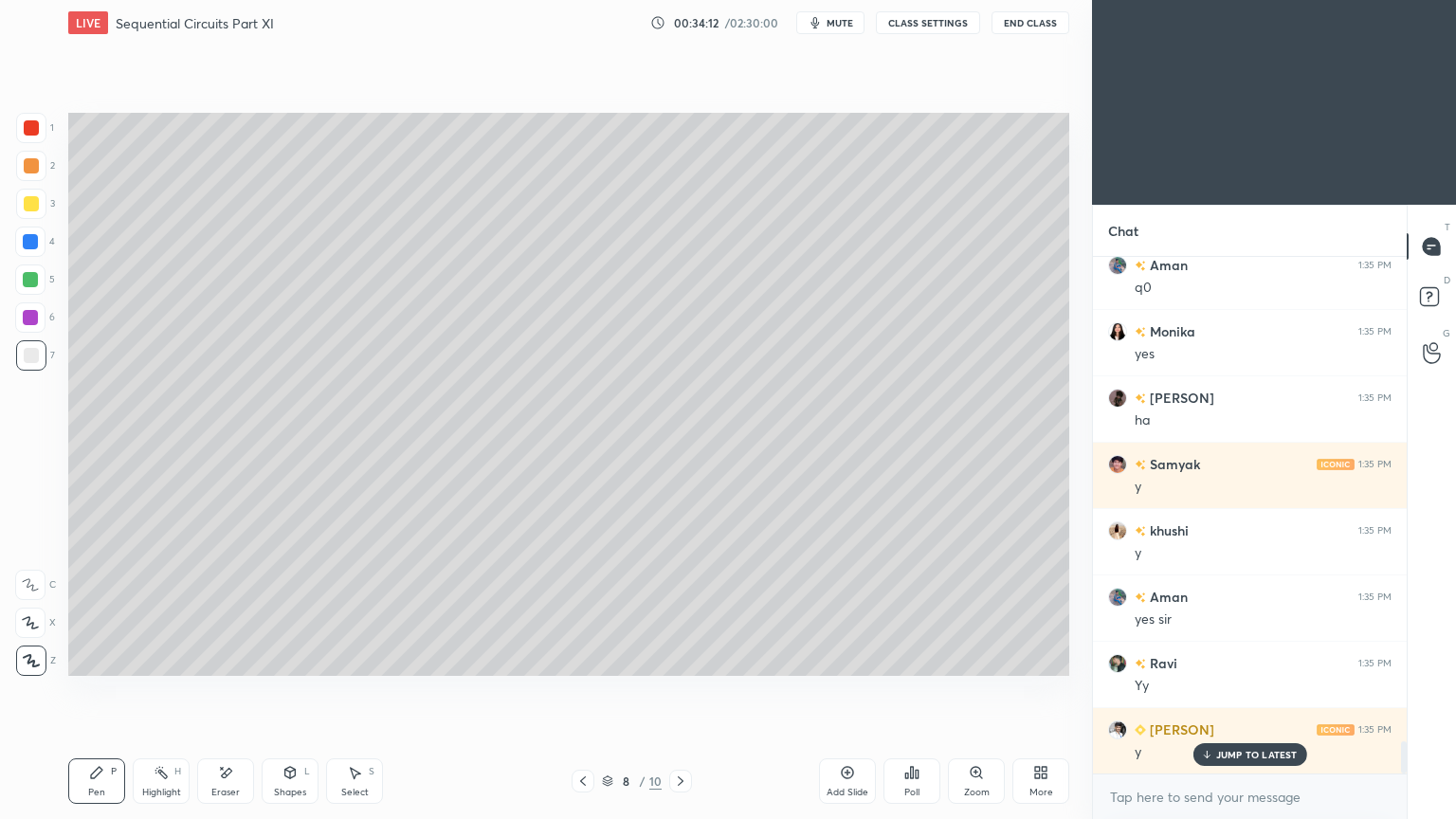 click 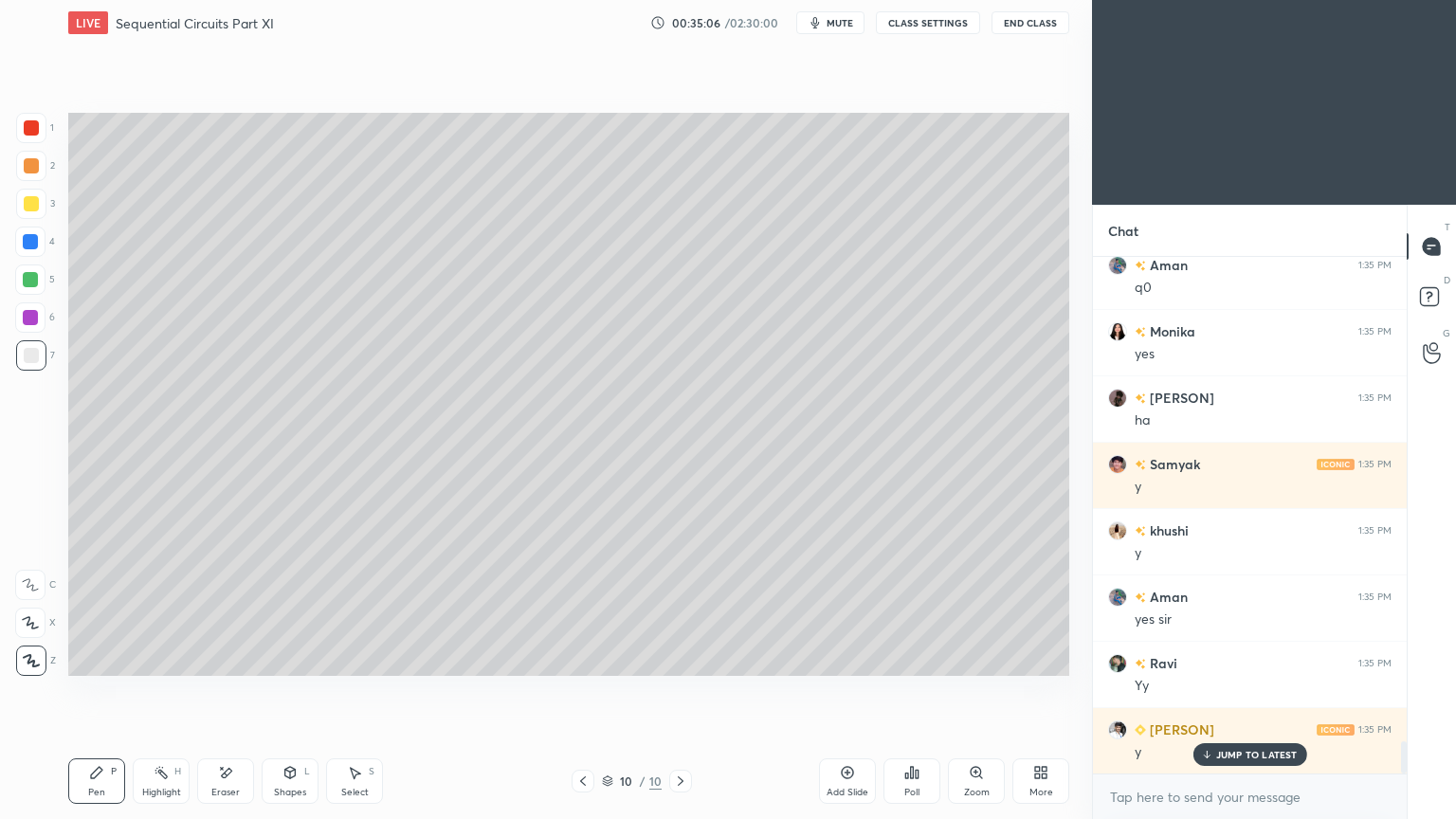 click 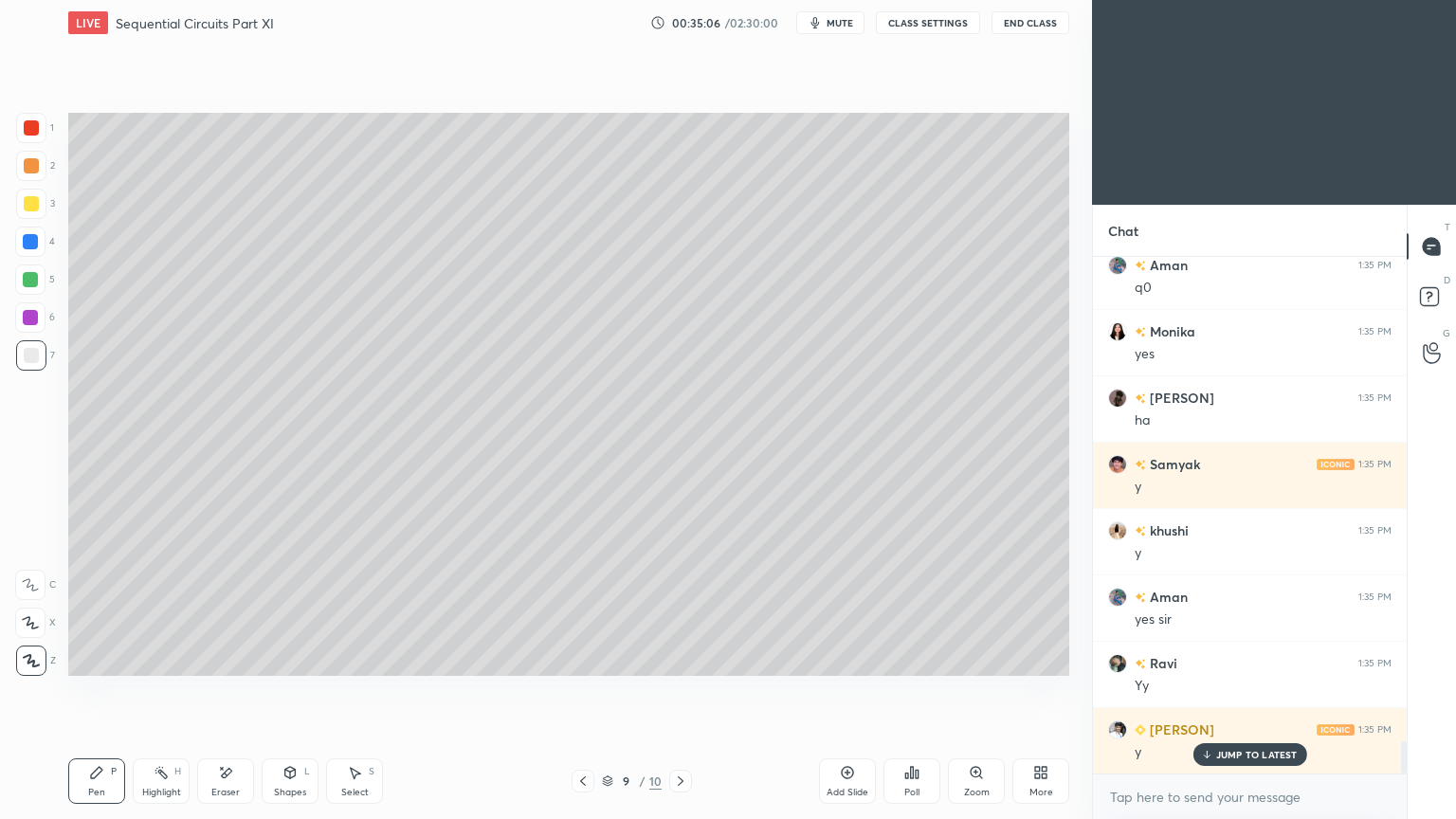 click 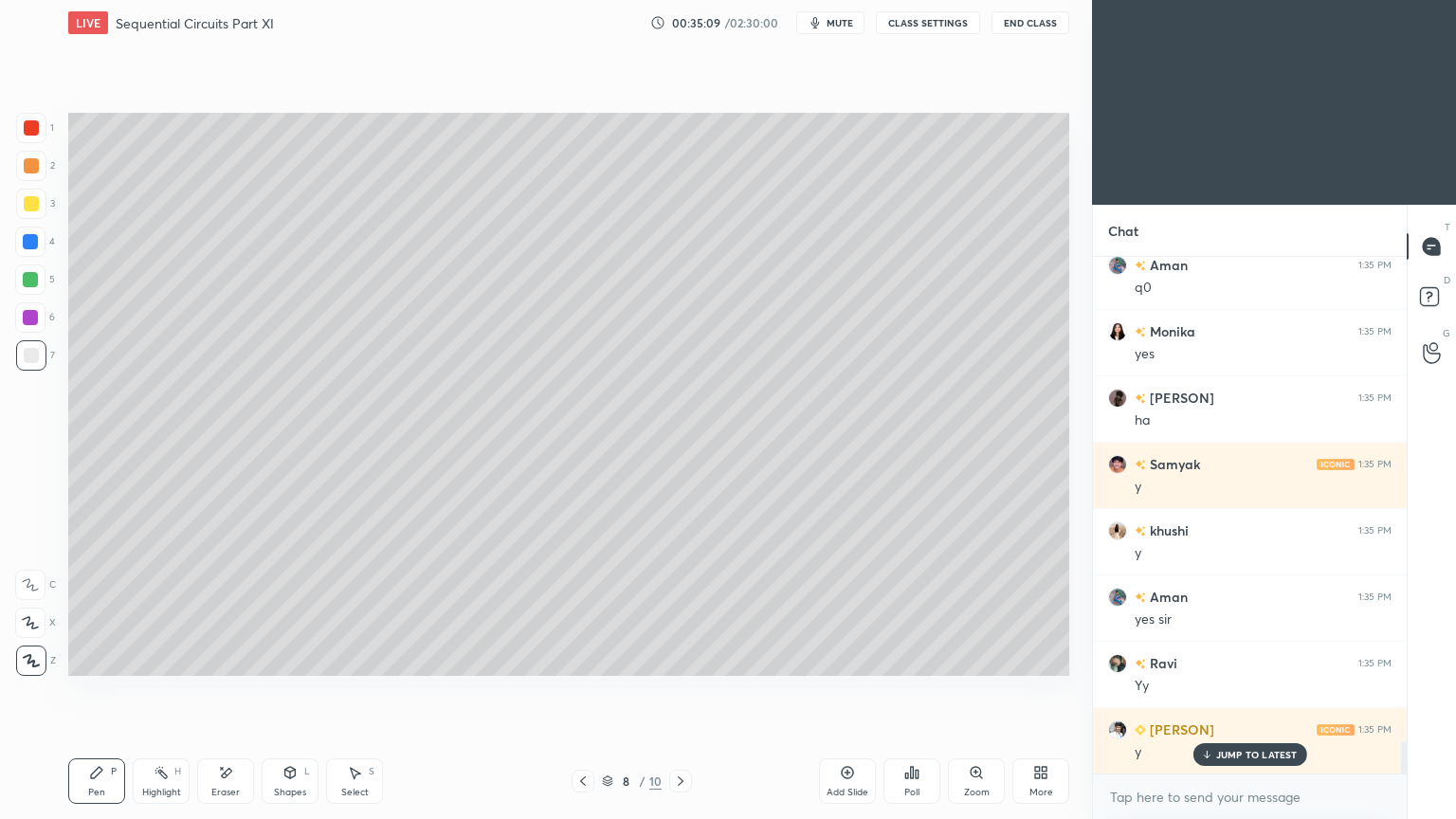 click 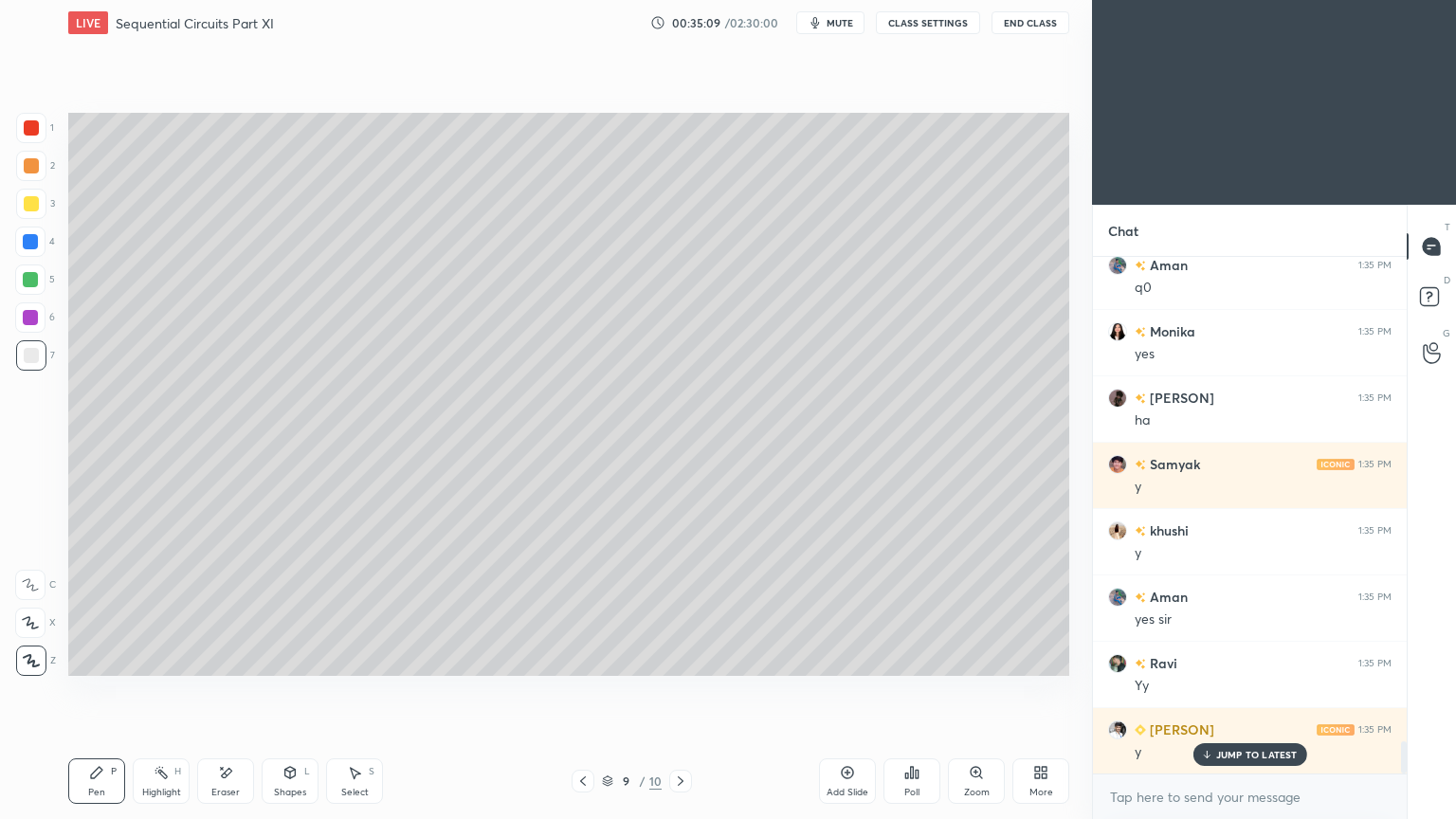 click 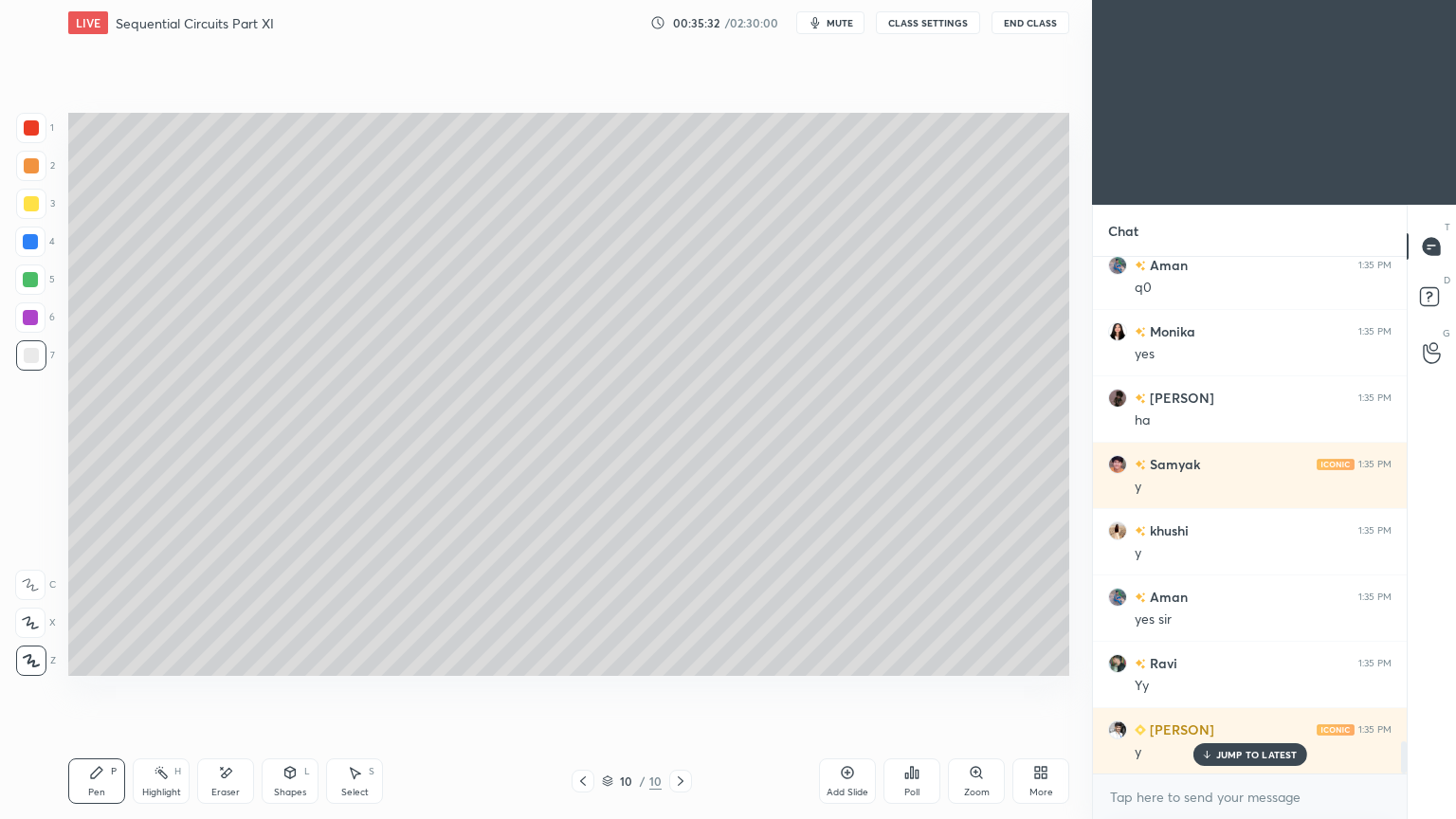 click at bounding box center (30, 318) 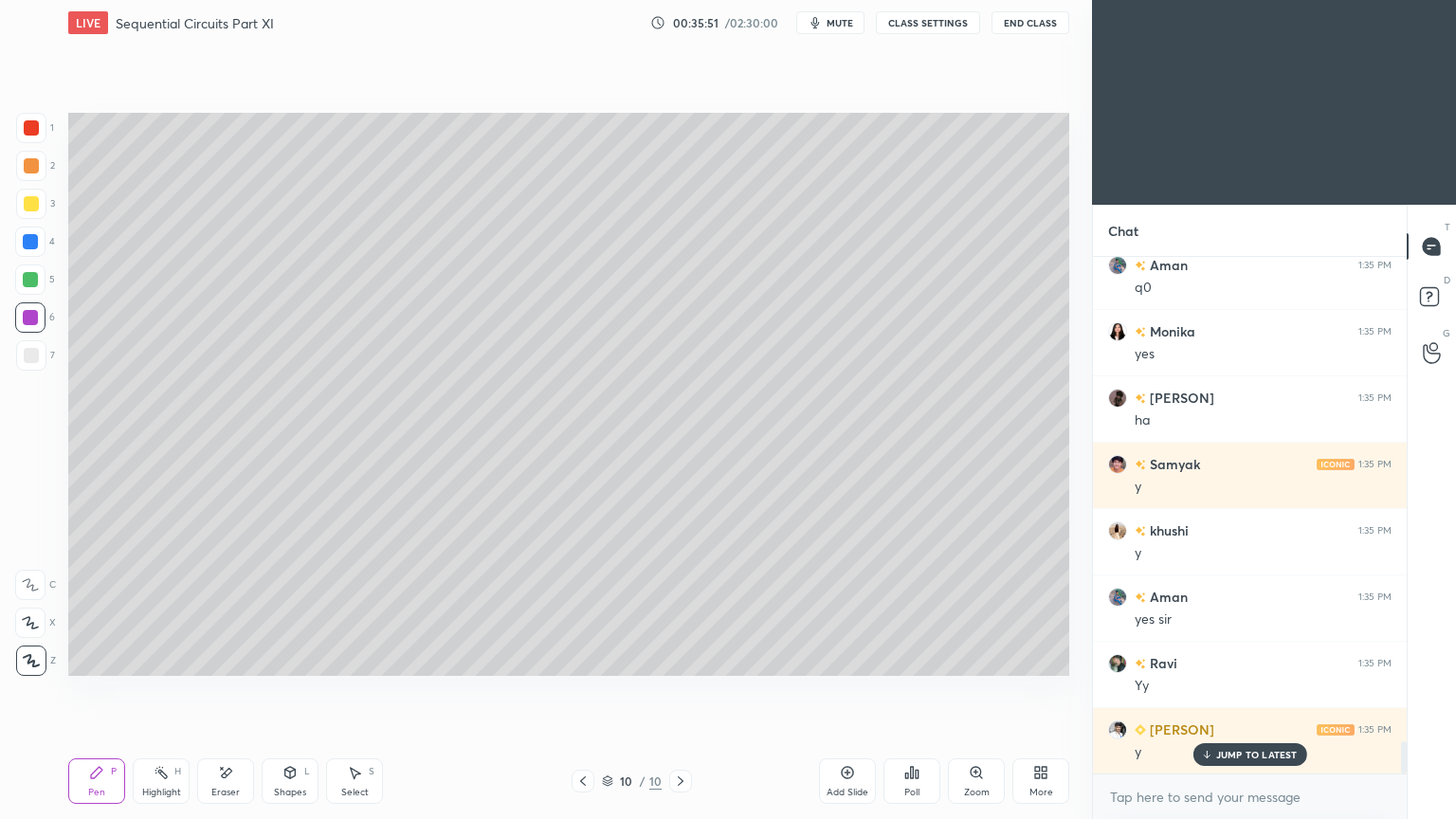 click at bounding box center [31, 355] 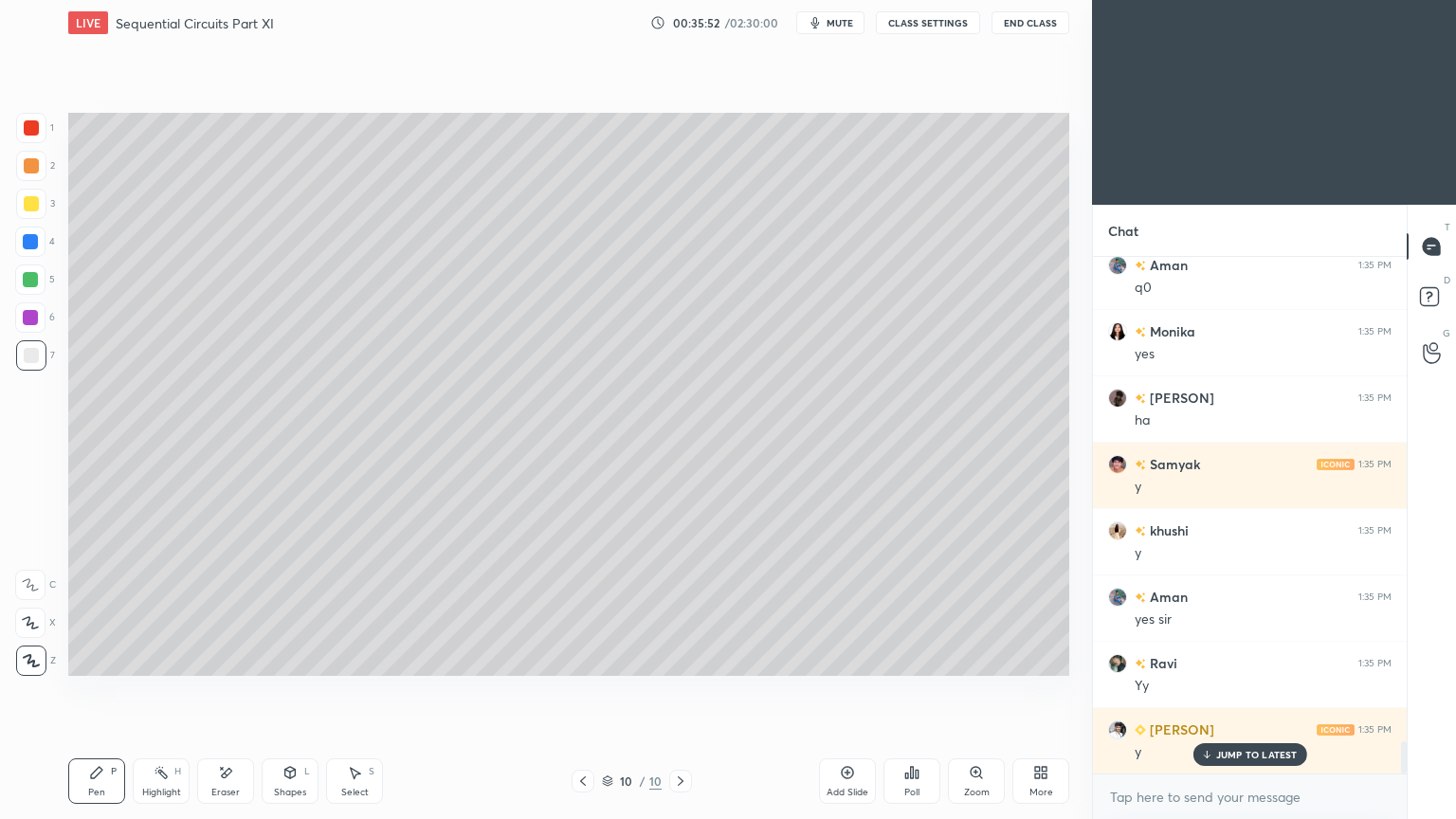 click at bounding box center [31, 204] 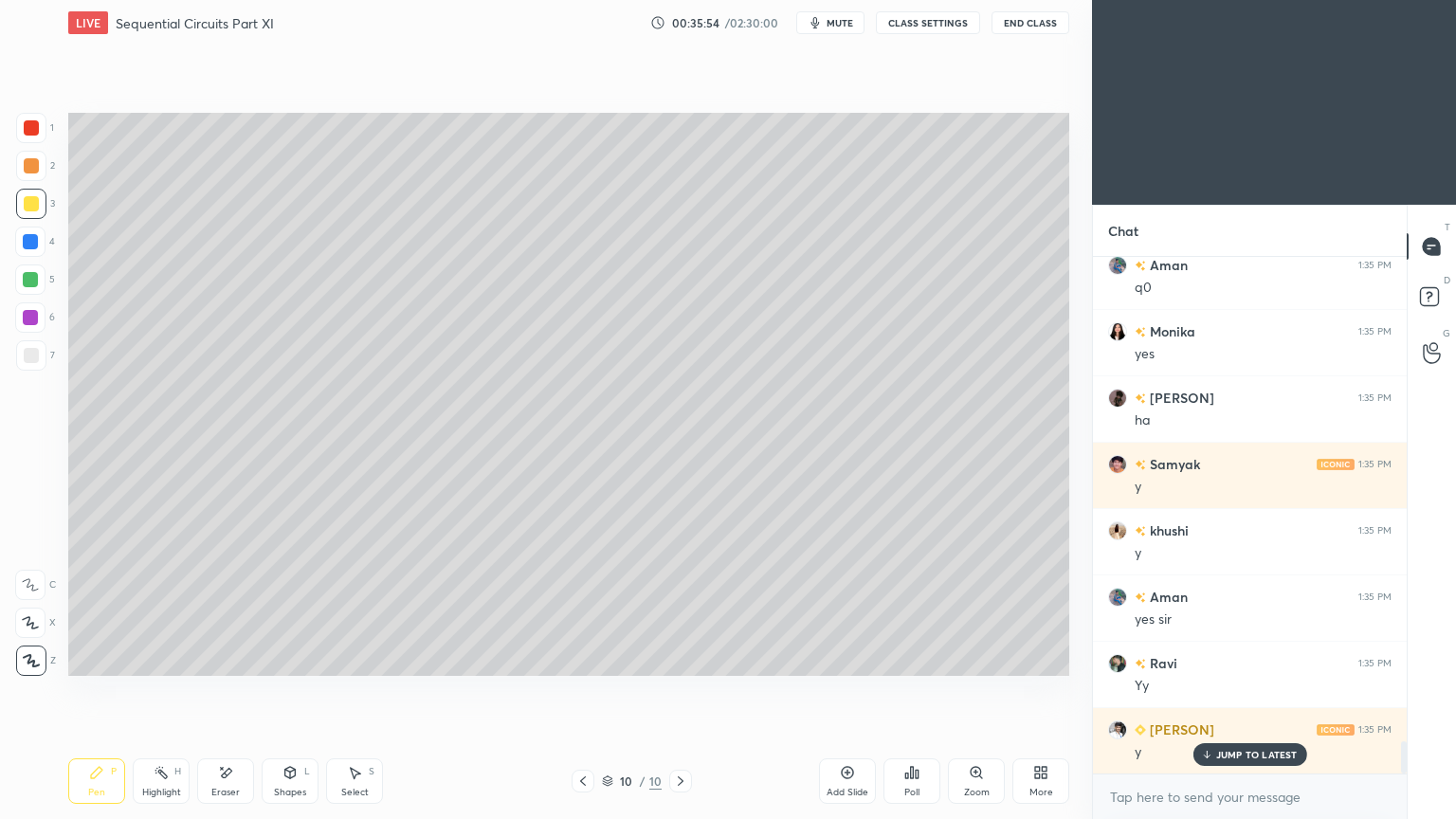 click 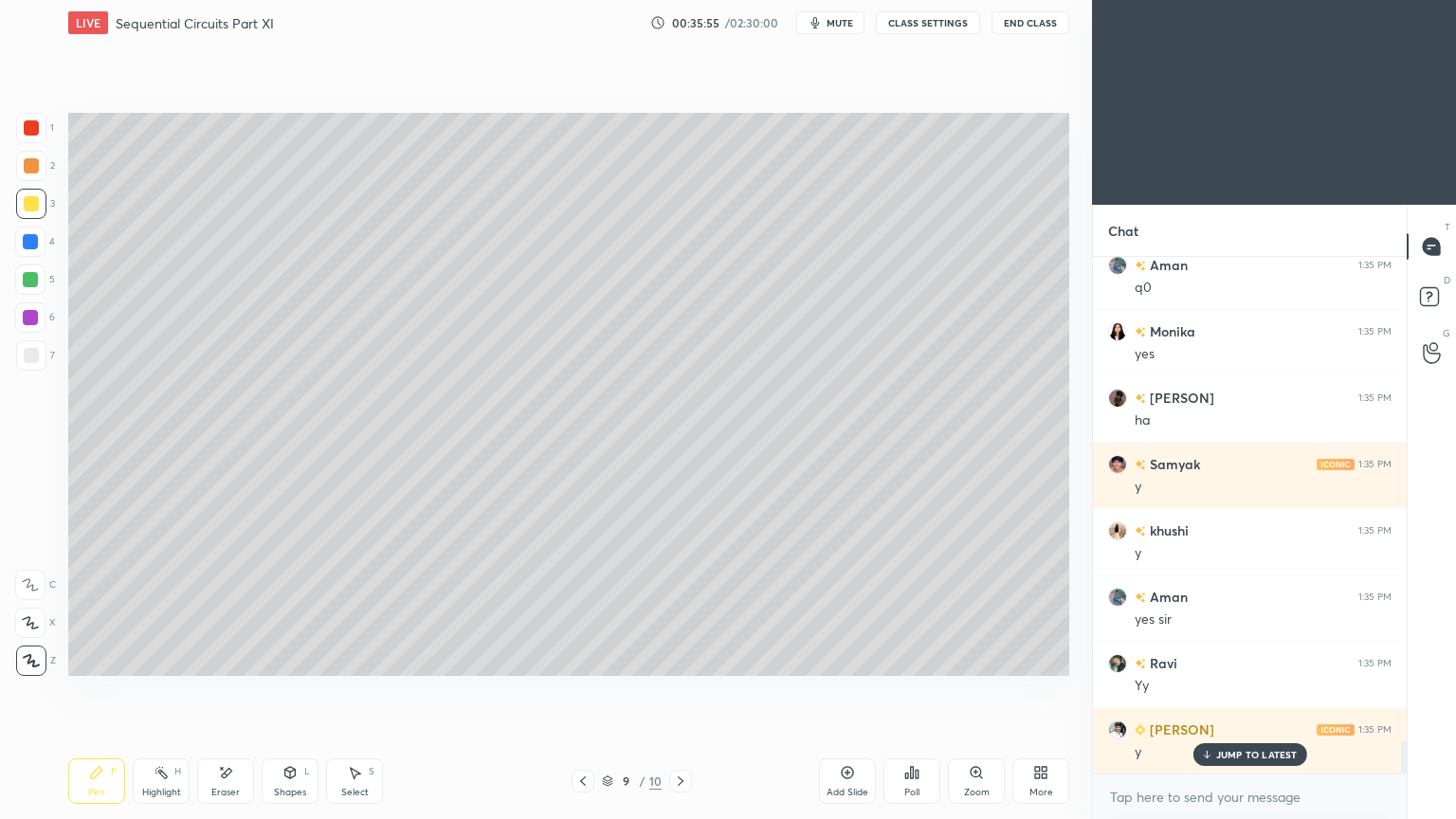 click on "Select" at bounding box center [355, 792] 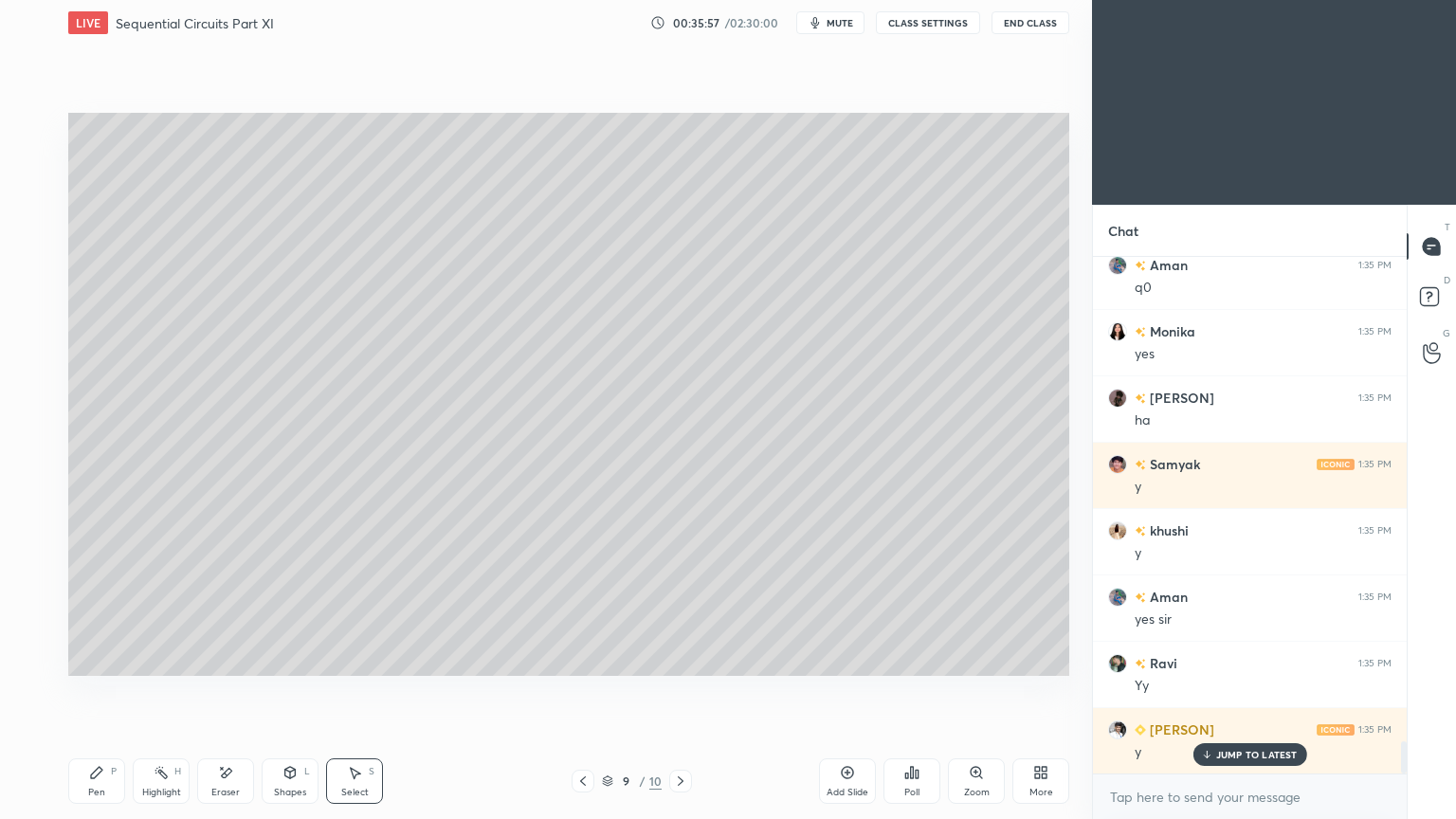 click 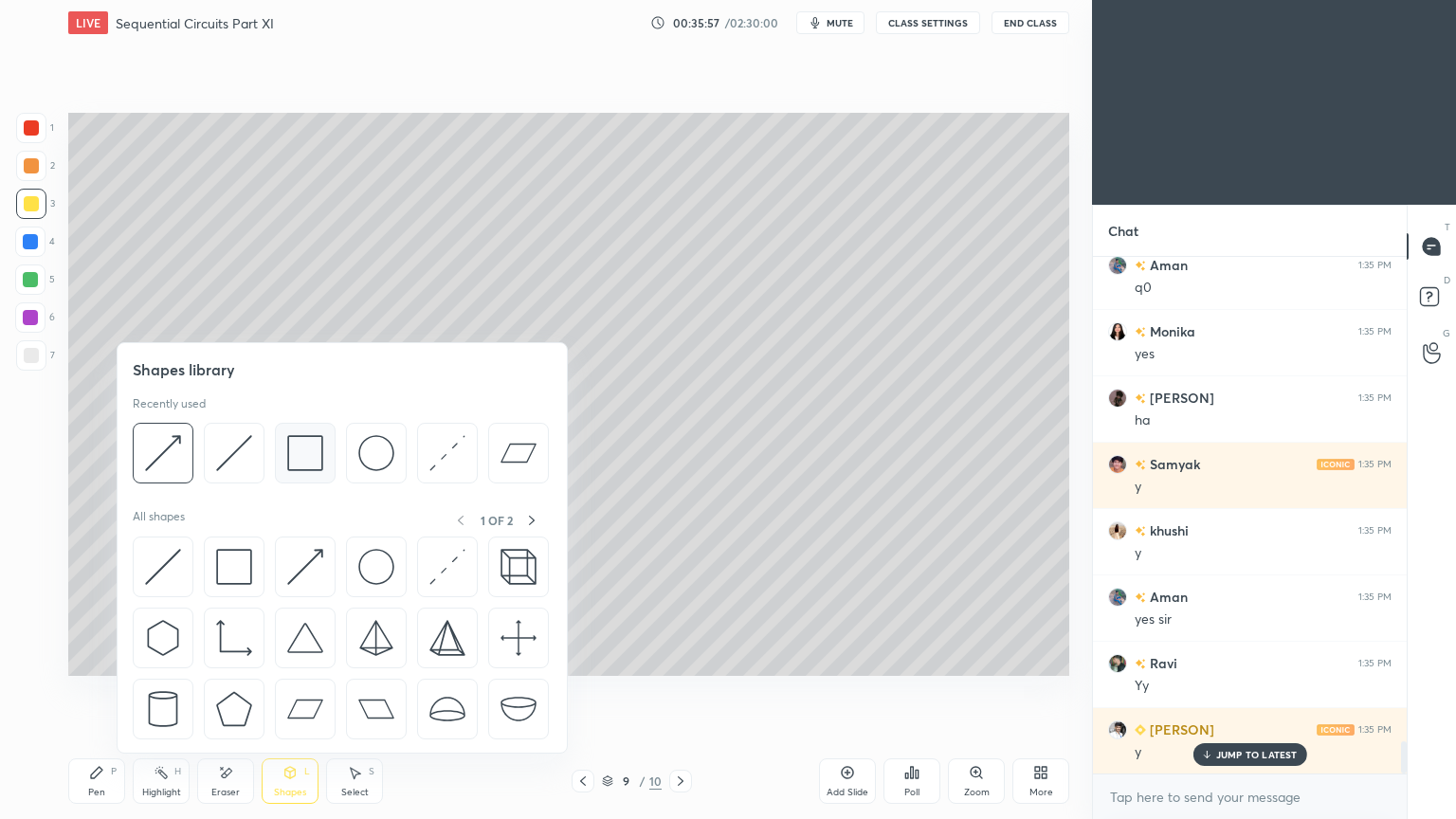 click at bounding box center (305, 453) 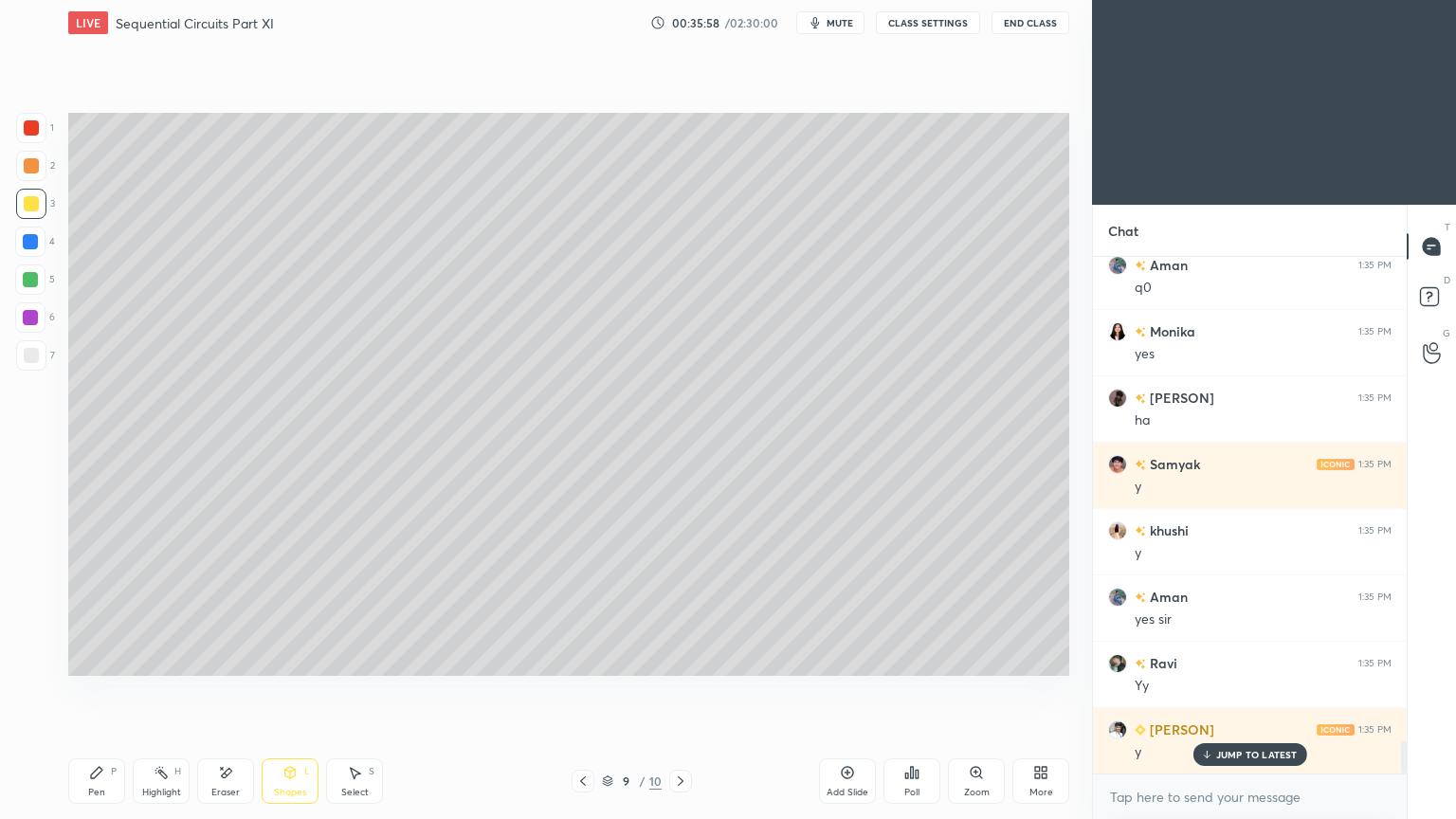 click at bounding box center [30, 242] 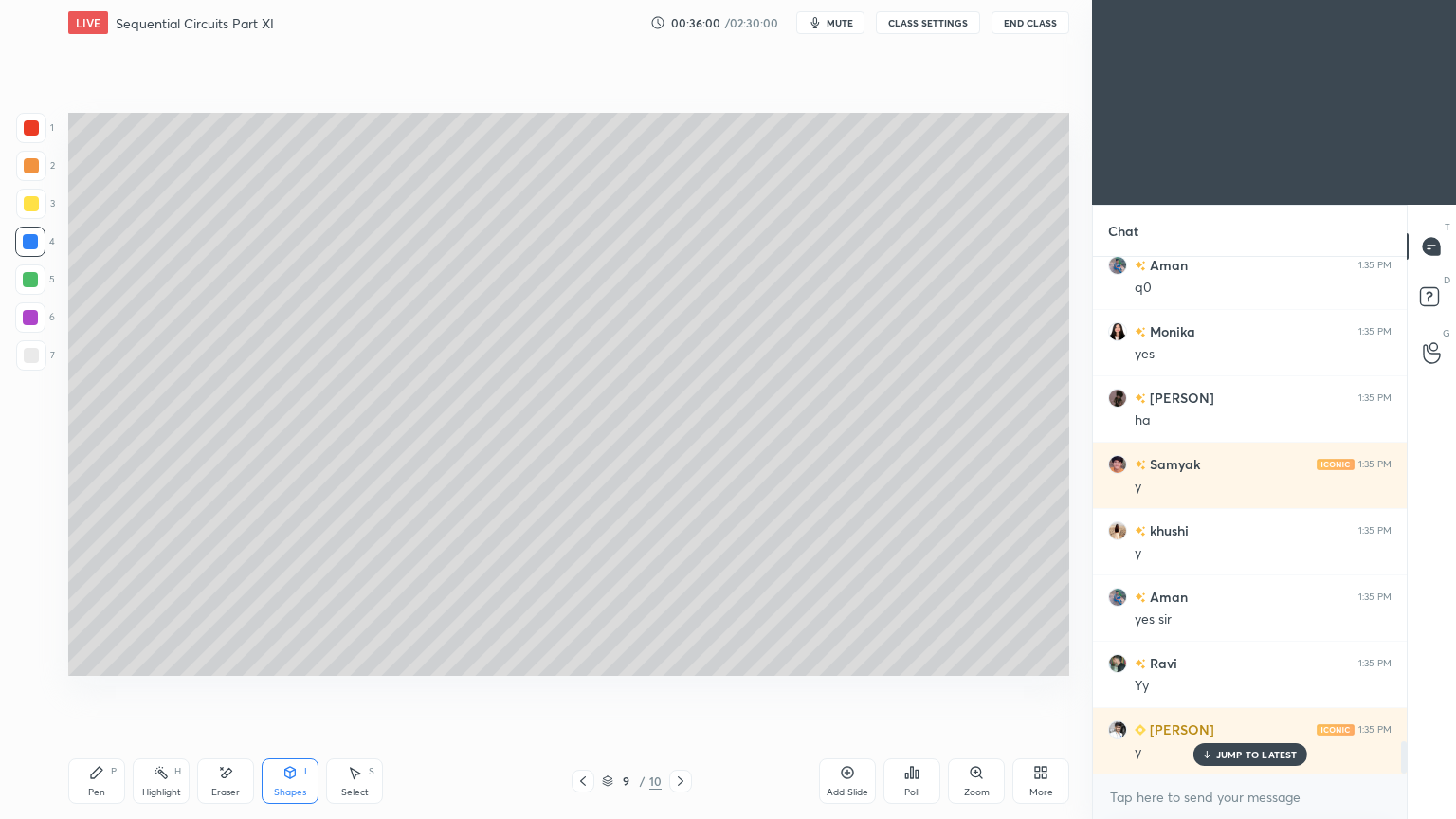 click 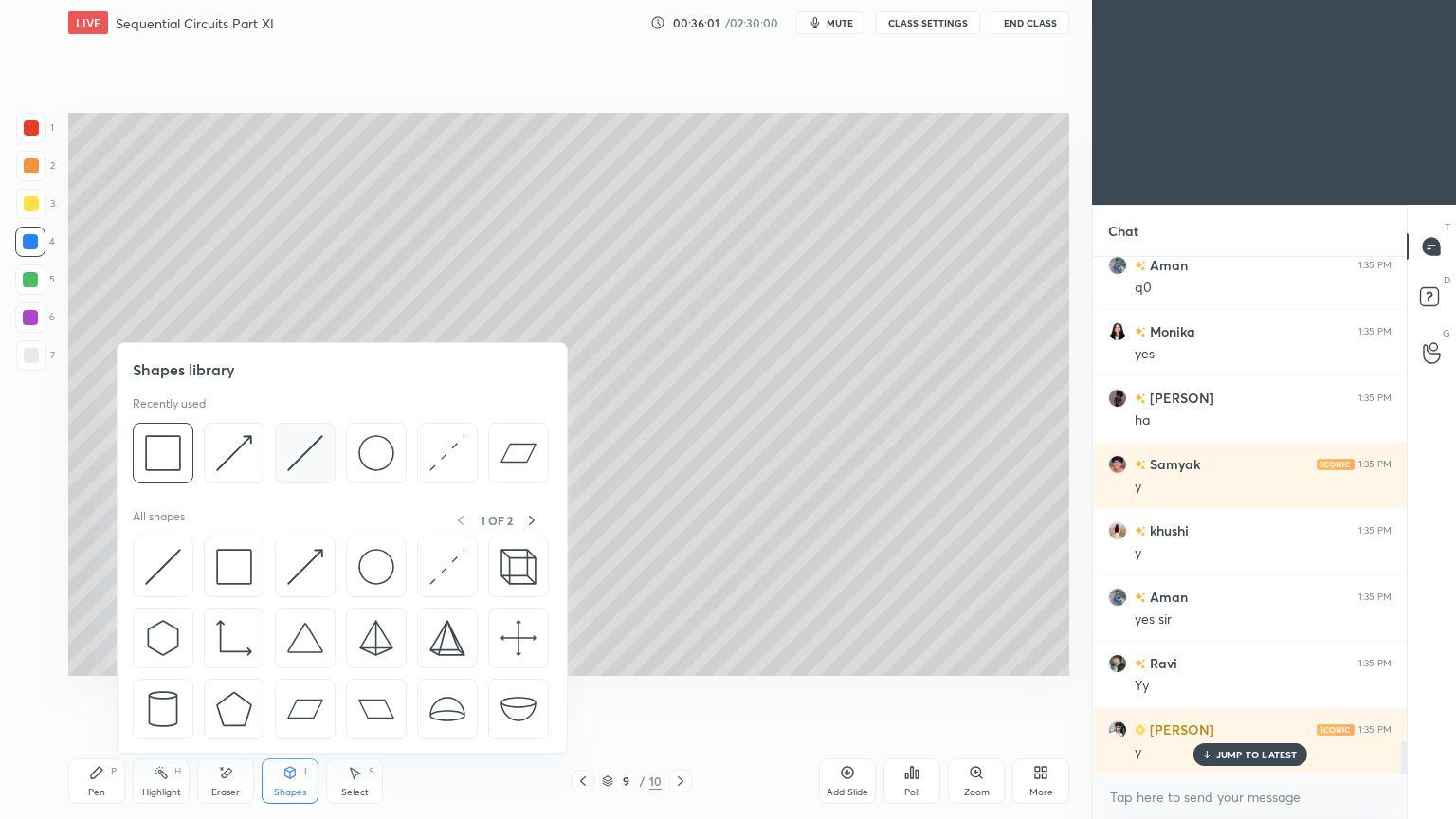 click at bounding box center [305, 453] 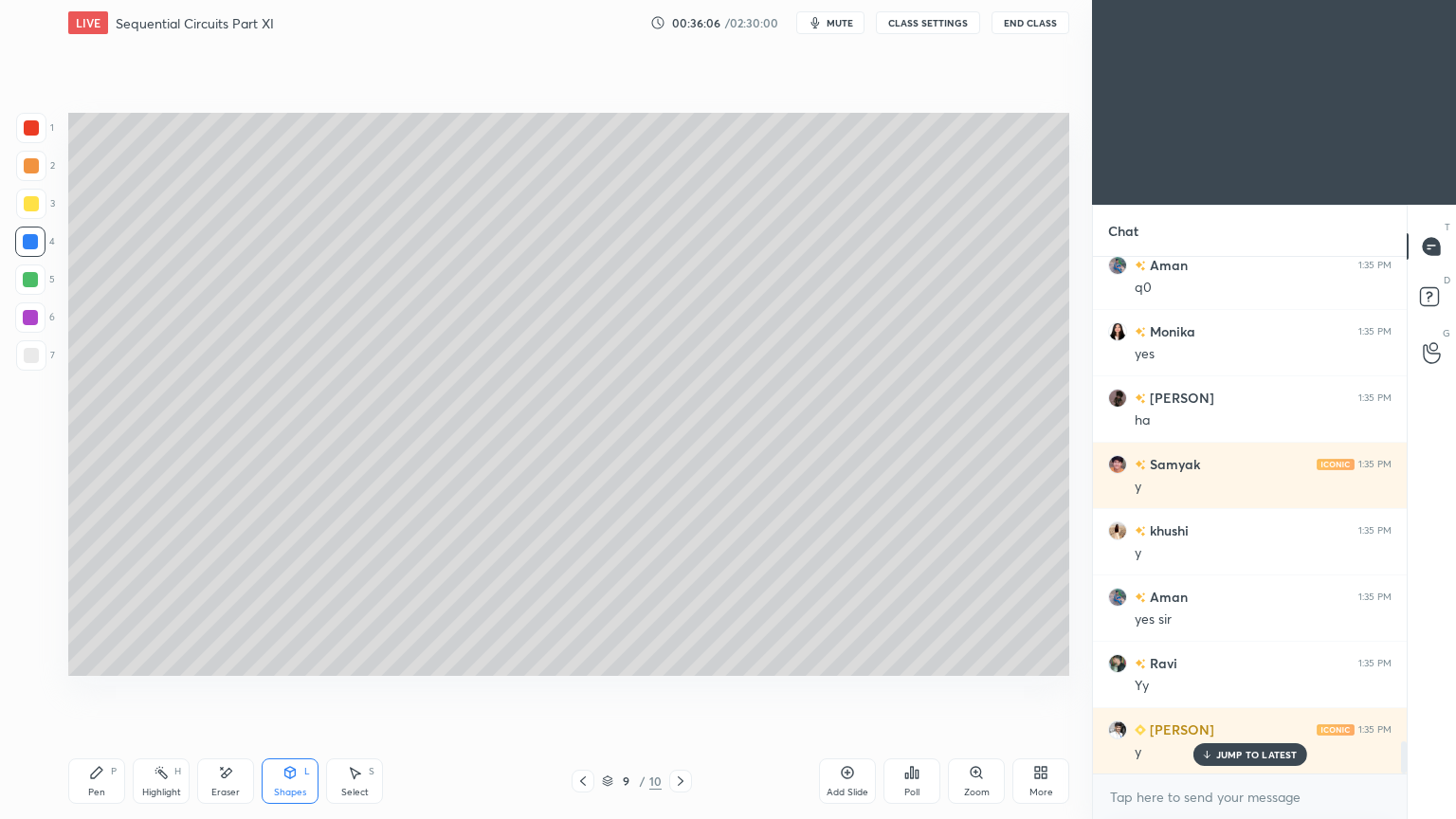 click on "Select S" at bounding box center [355, 781] 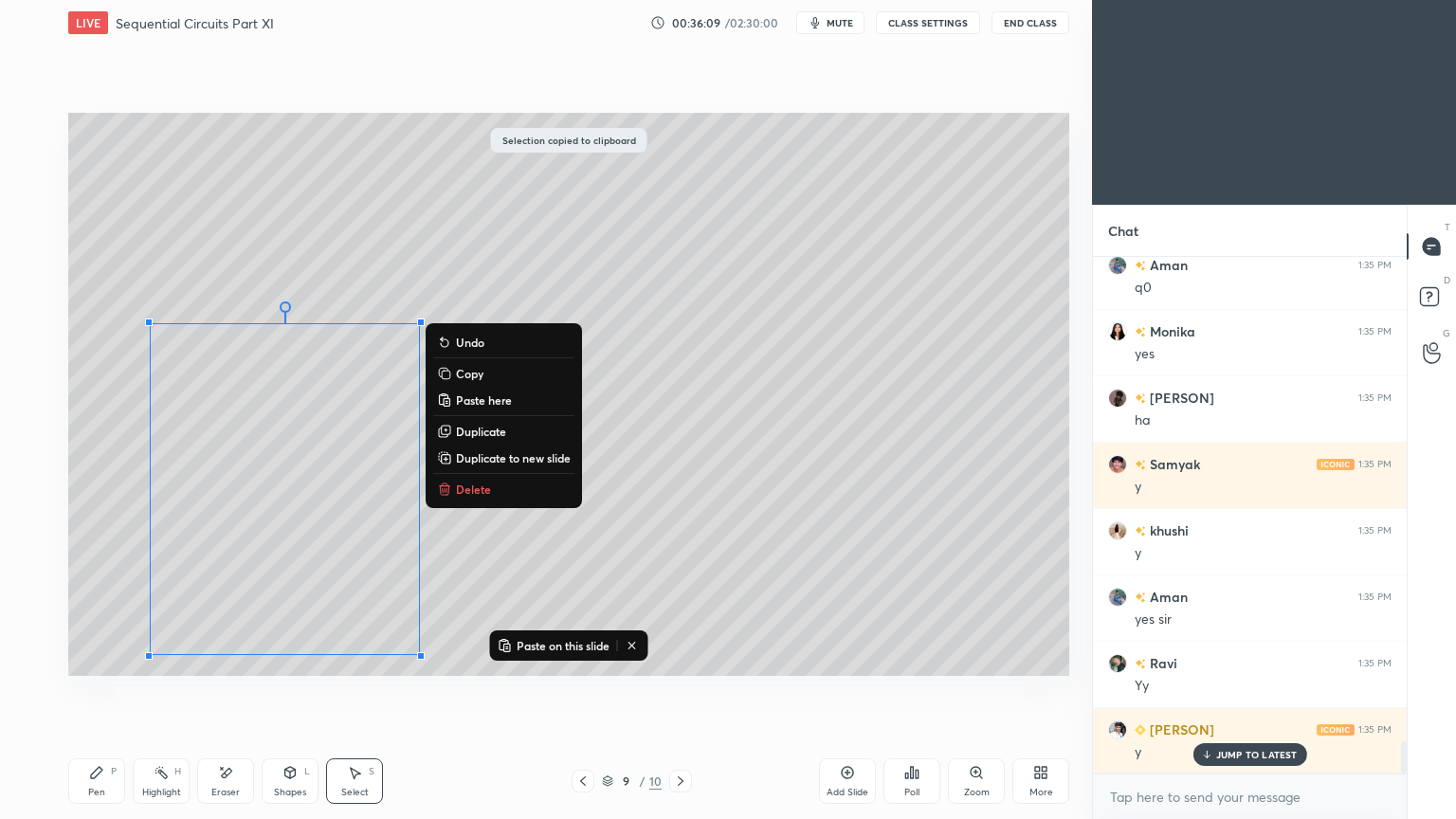 click 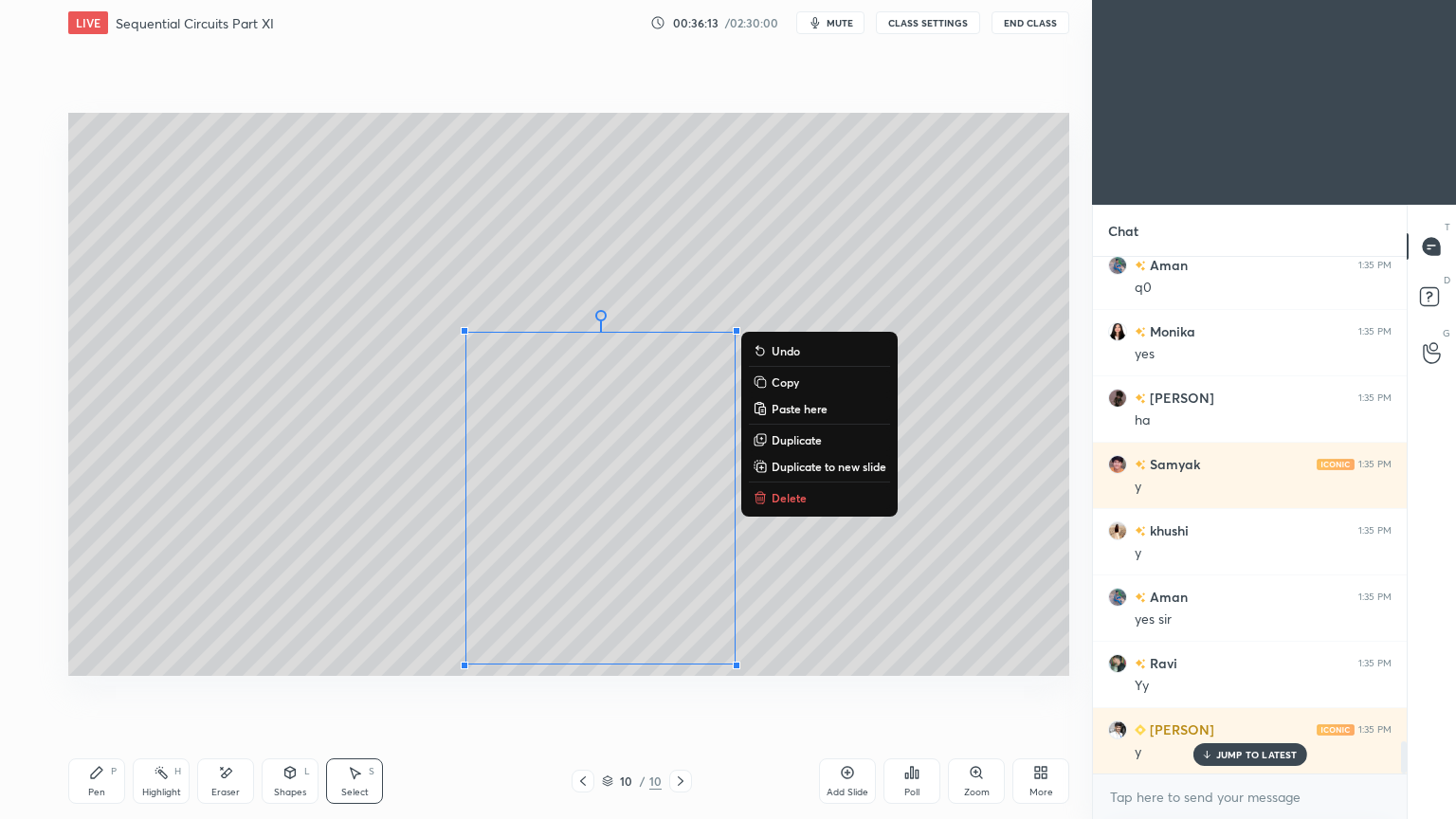 click on "Highlight H" at bounding box center (161, 781) 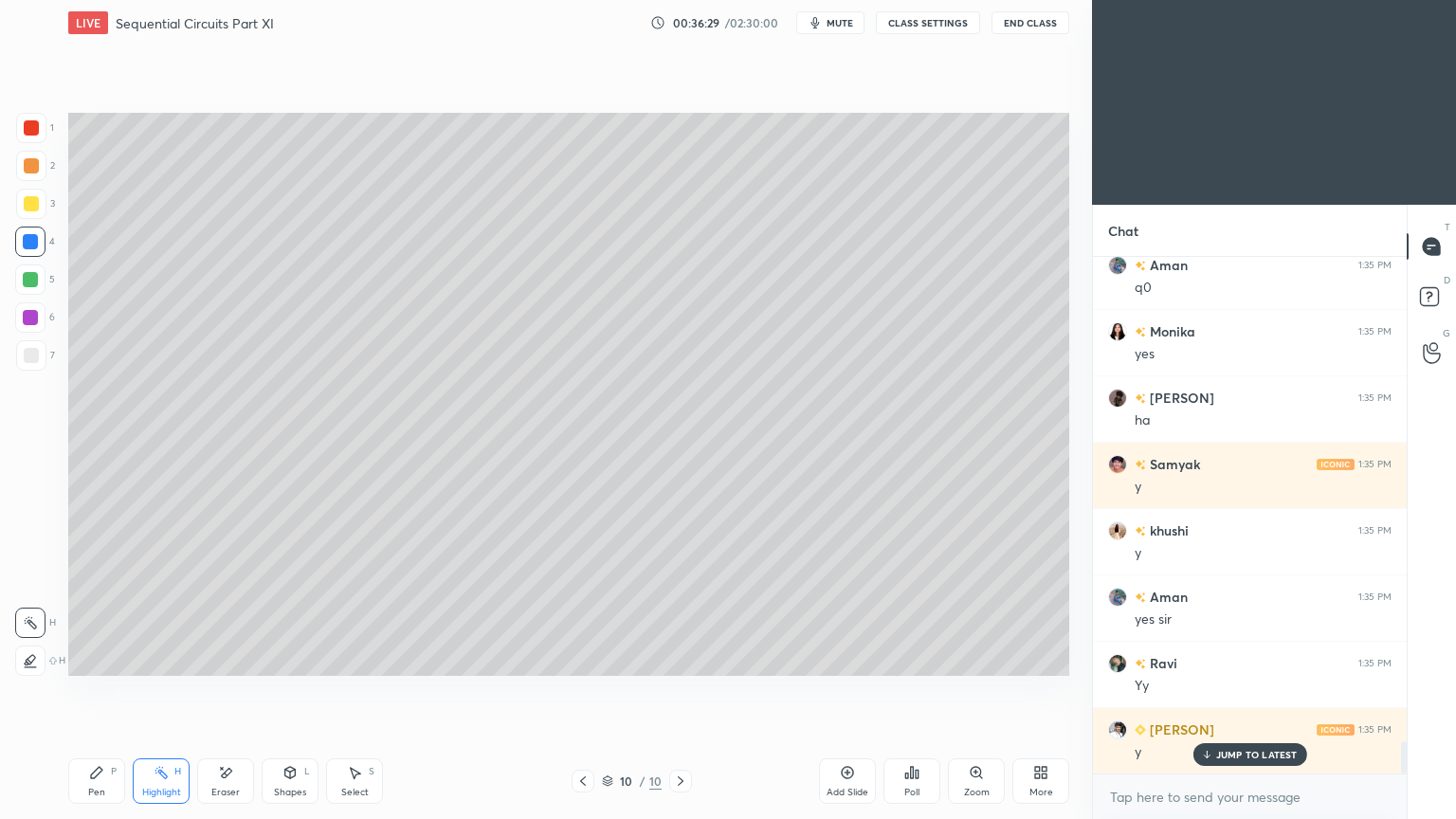 click on "Pen P" at bounding box center [97, 781] 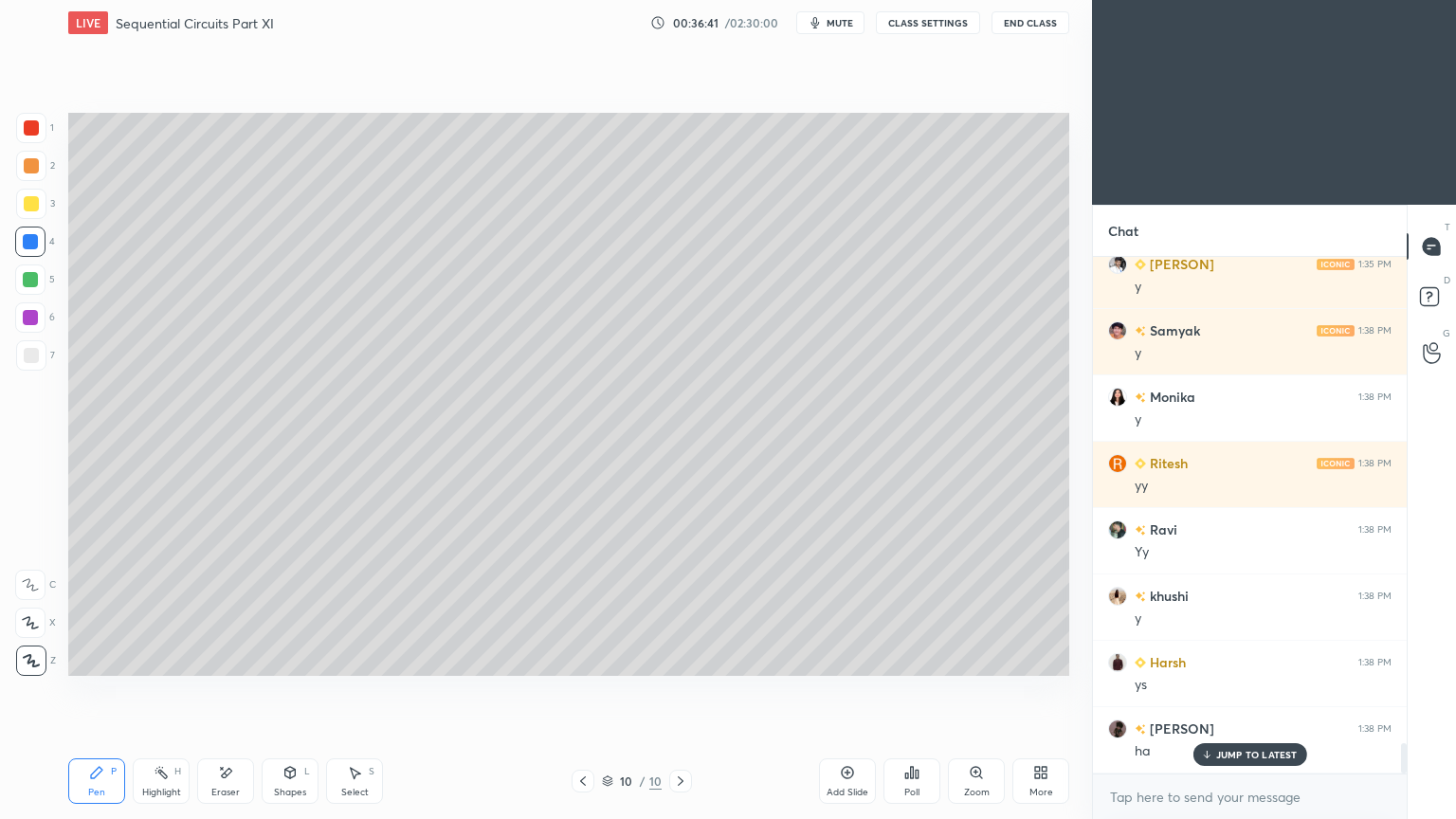 scroll, scrollTop: 8368, scrollLeft: 0, axis: vertical 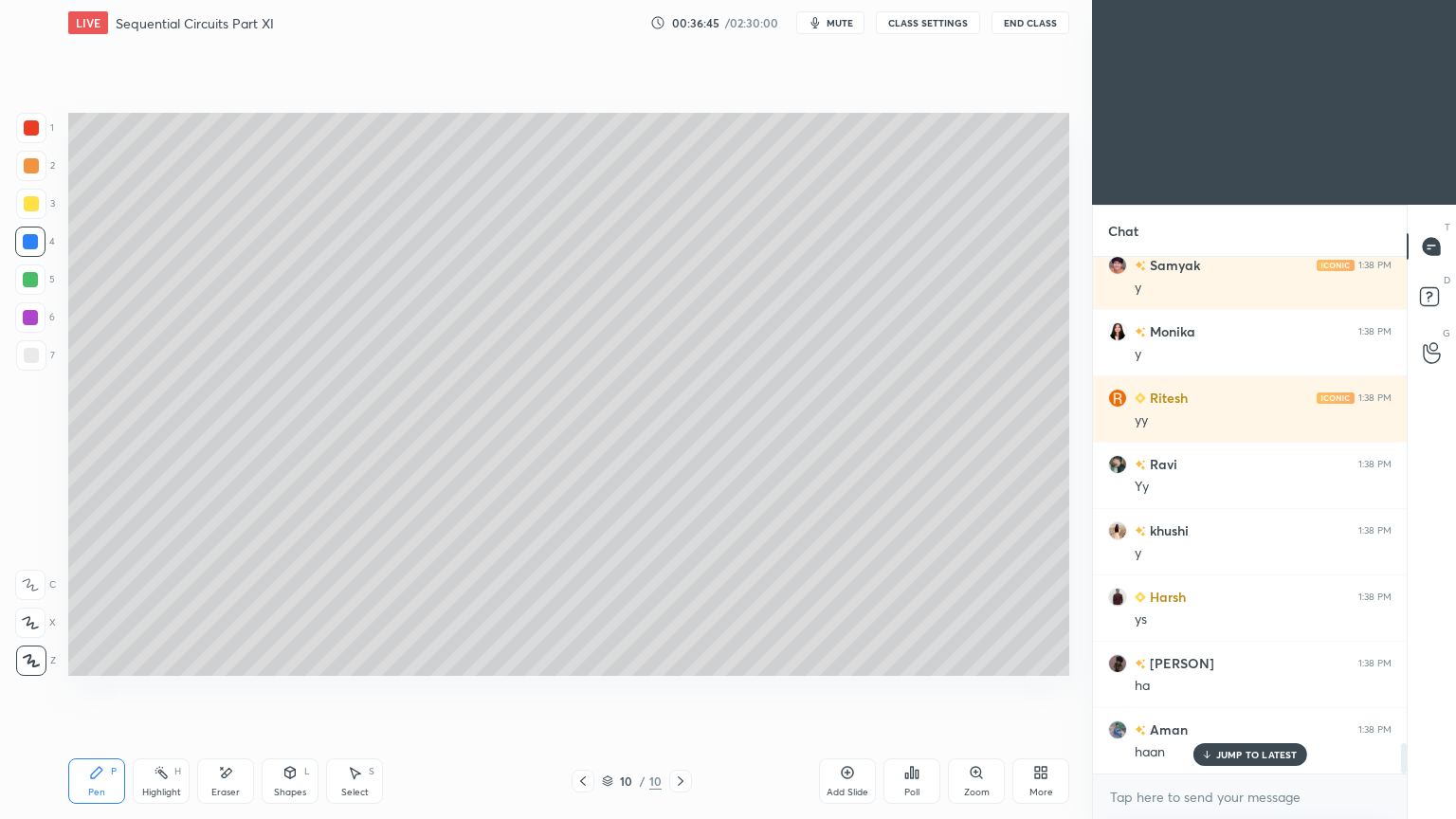 click on "Pen" at bounding box center [97, 792] 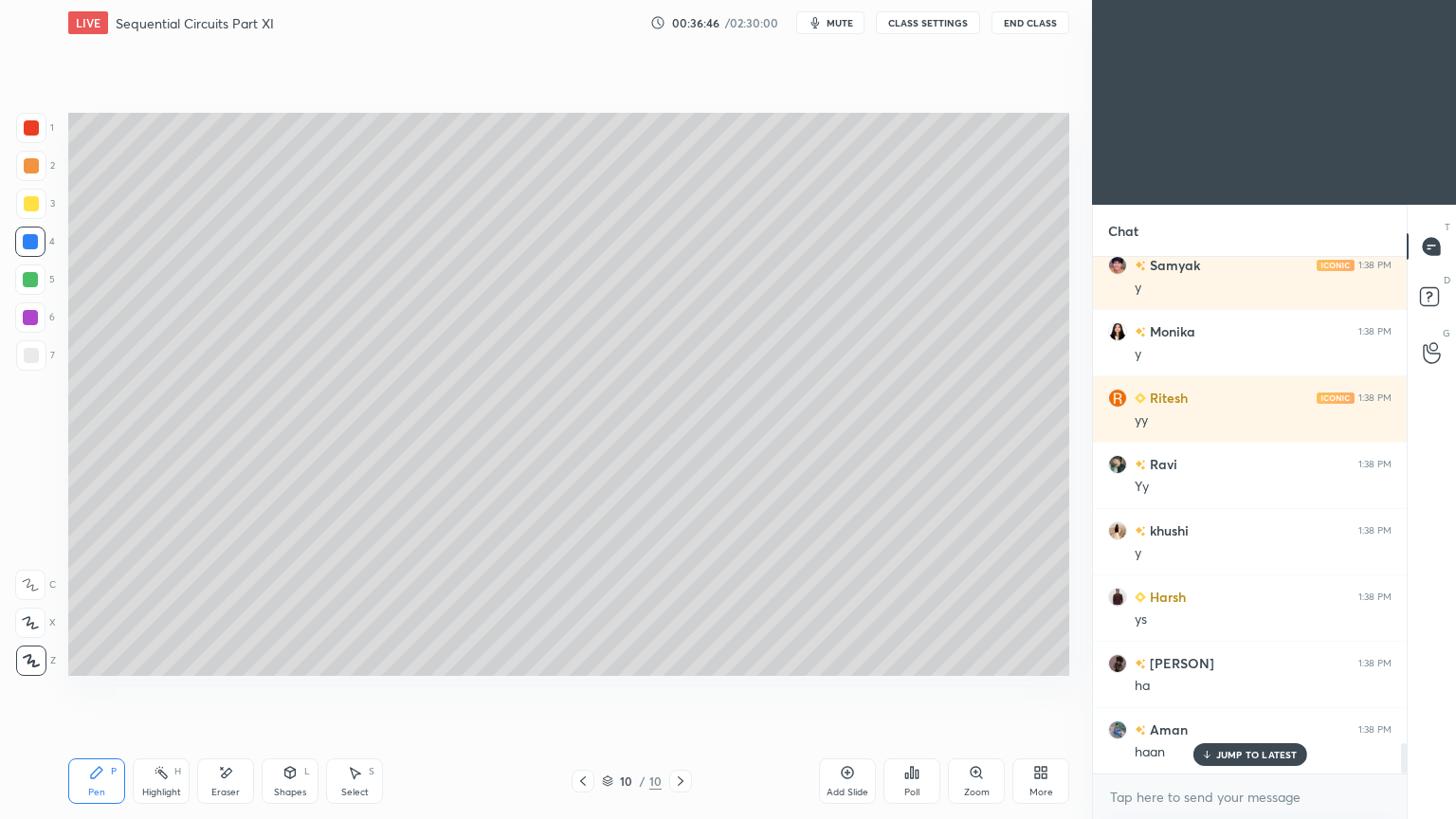 click at bounding box center [31, 355] 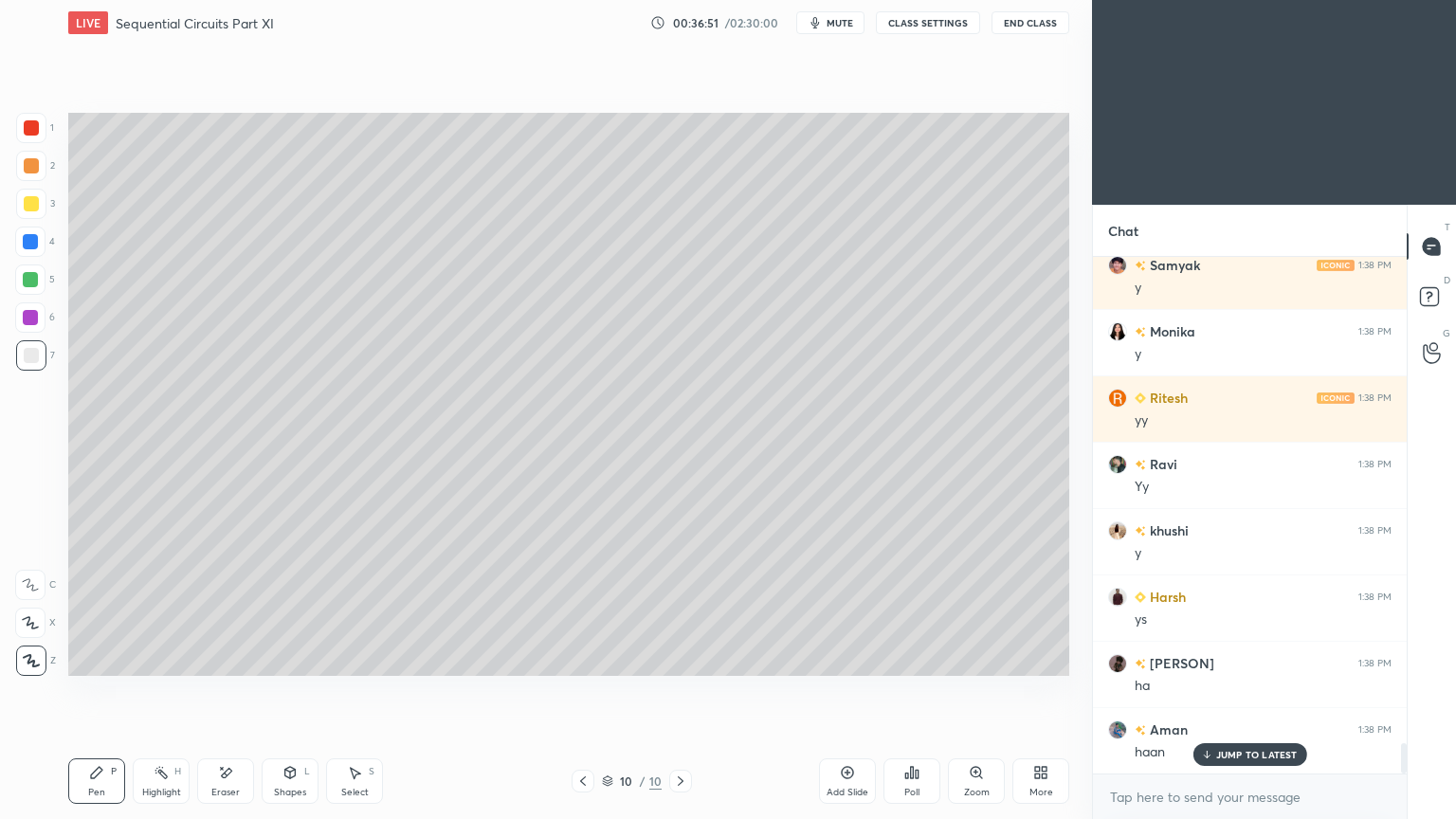 click on "Select" at bounding box center [355, 792] 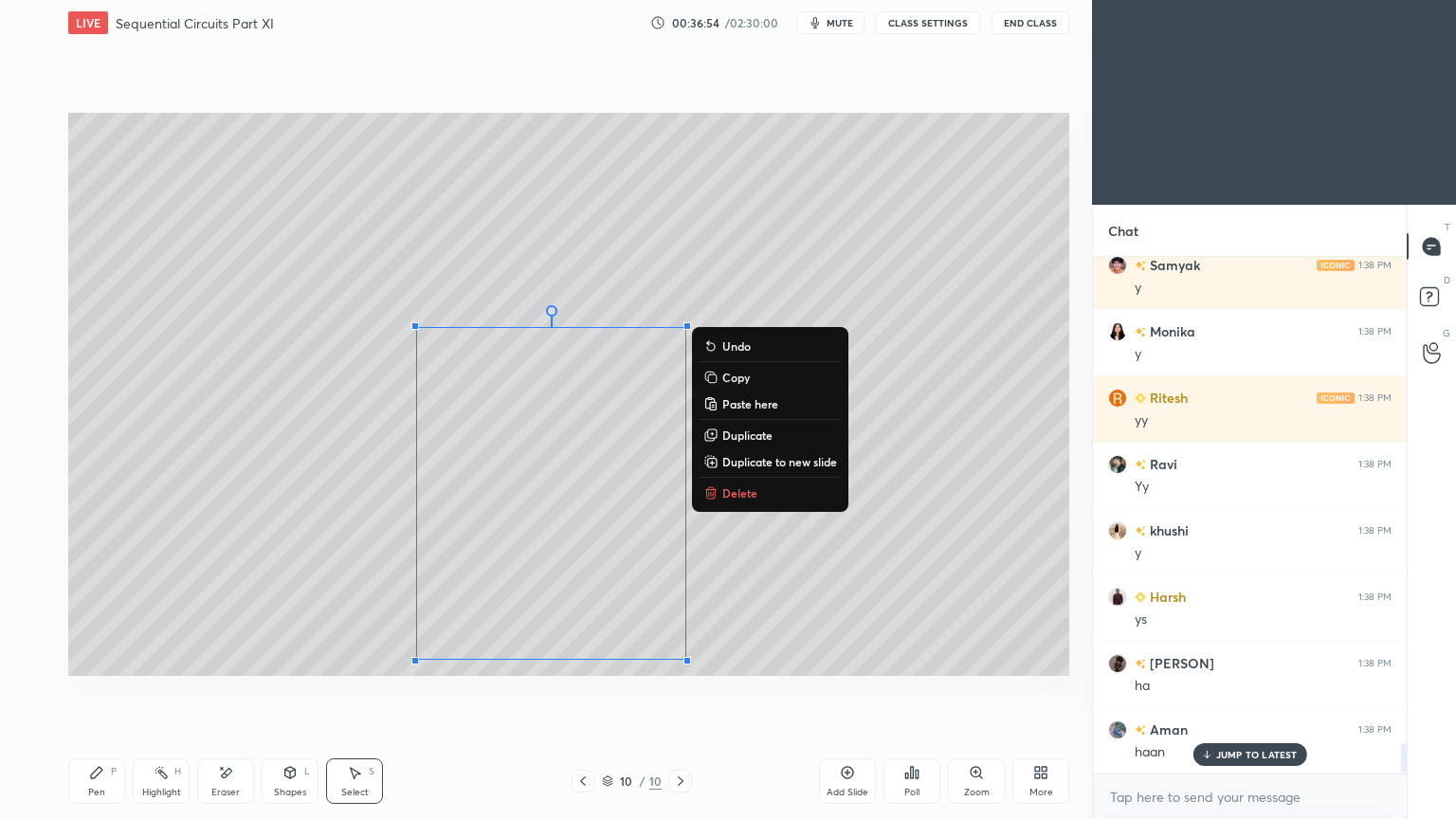 click on "Shapes L" at bounding box center (290, 781) 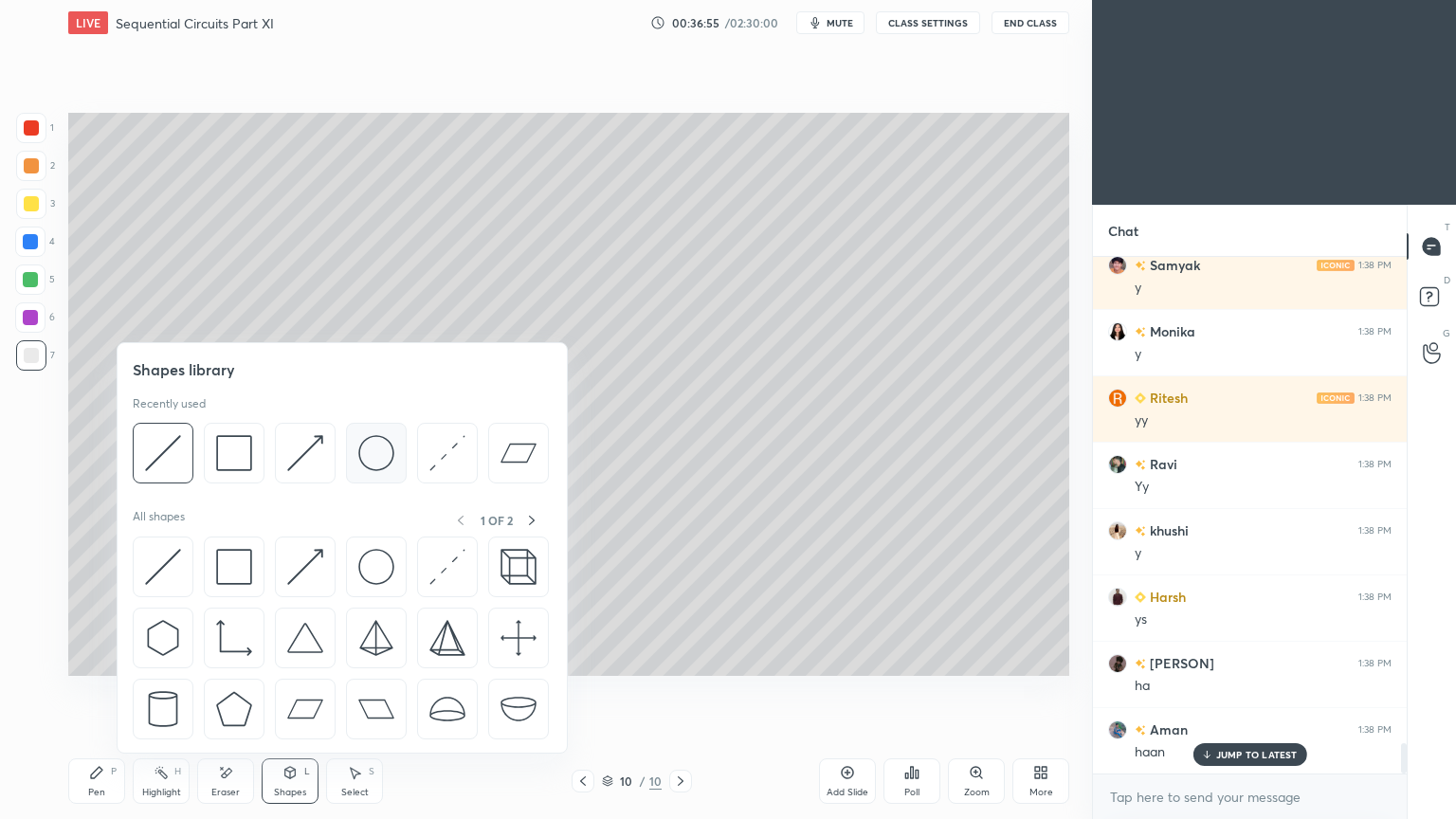 click at bounding box center (376, 453) 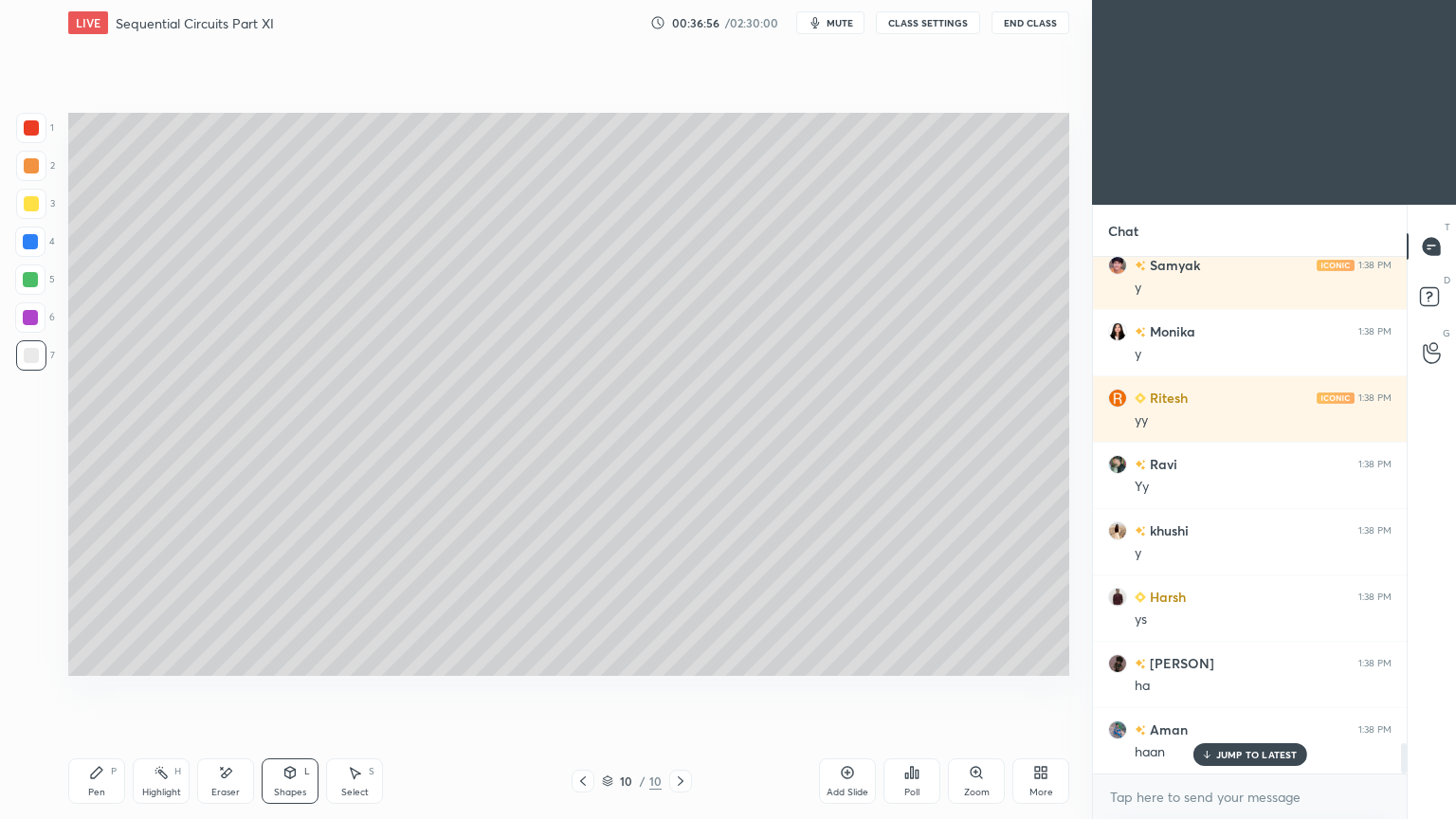 click at bounding box center (31, 166) 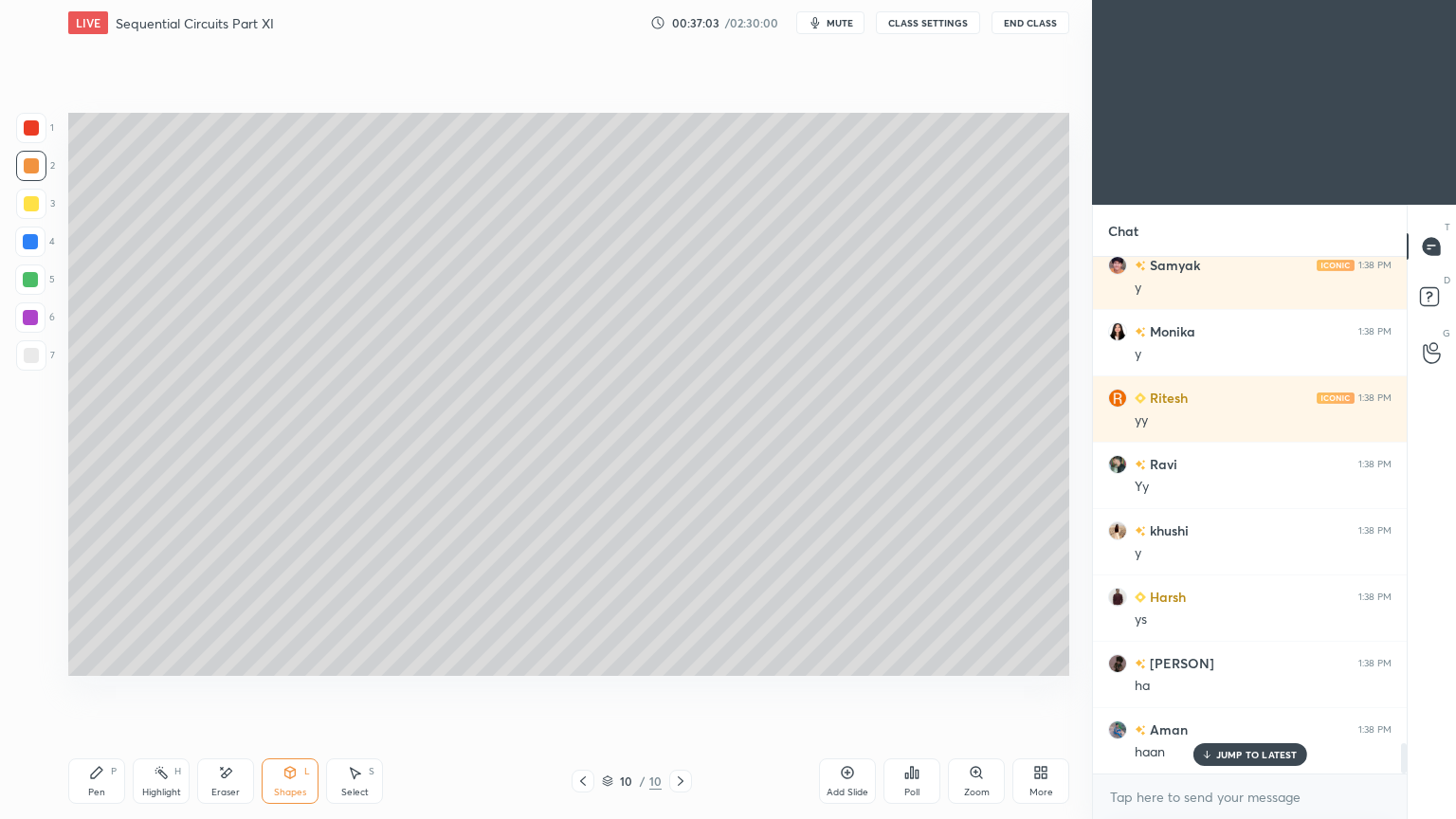 click at bounding box center (30, 280) 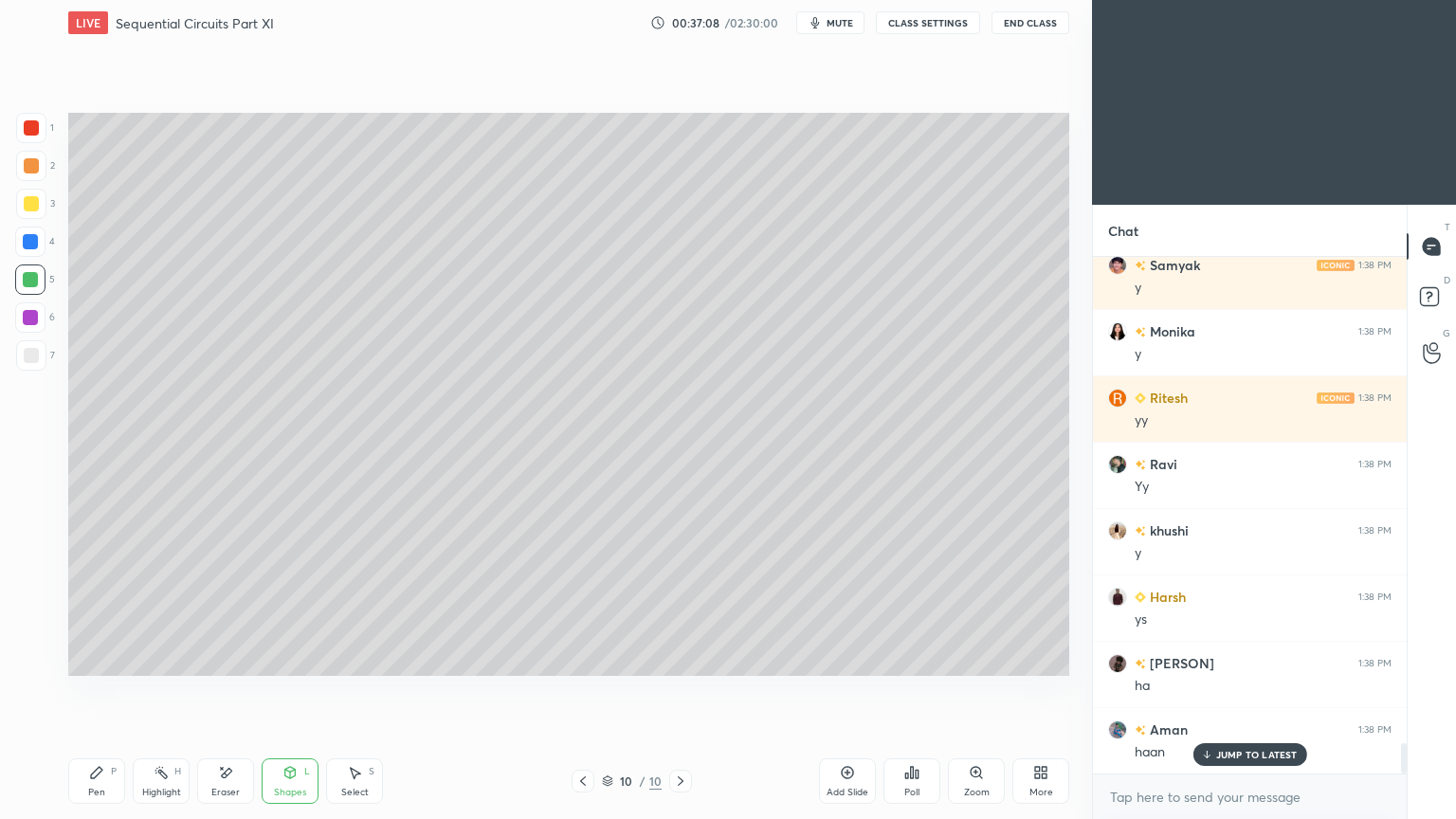 click on "Eraser" at bounding box center (226, 792) 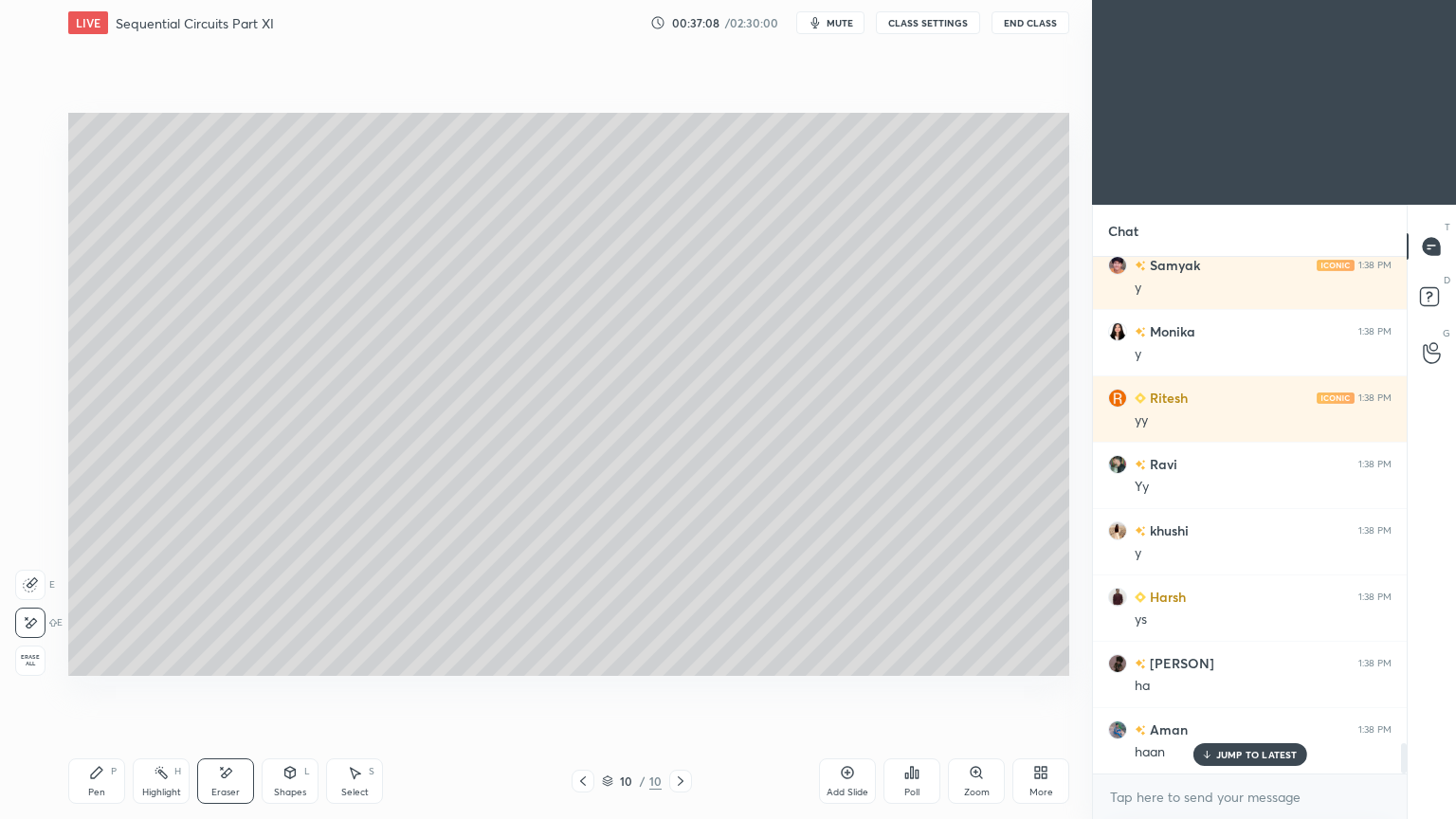 click 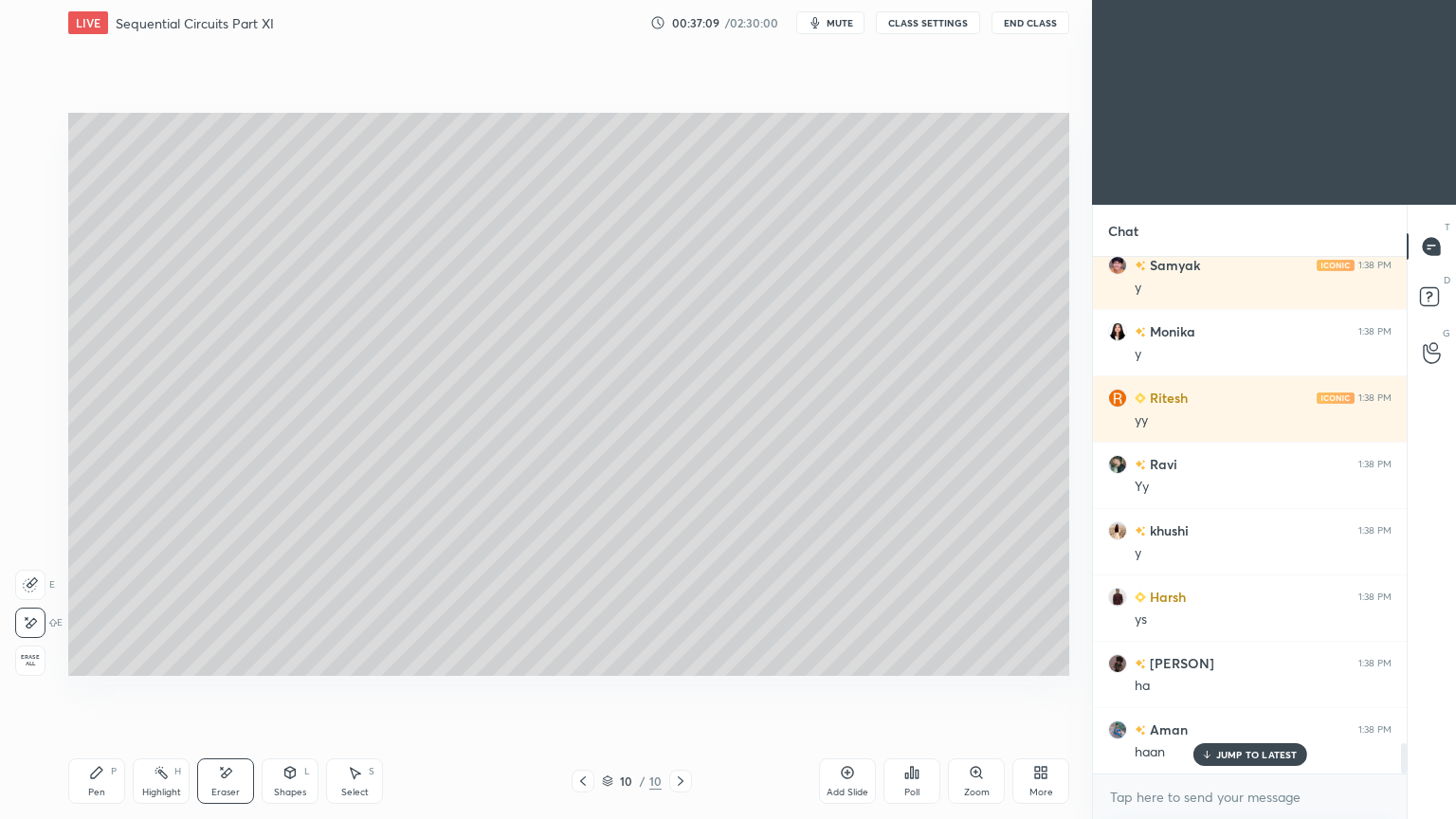 click 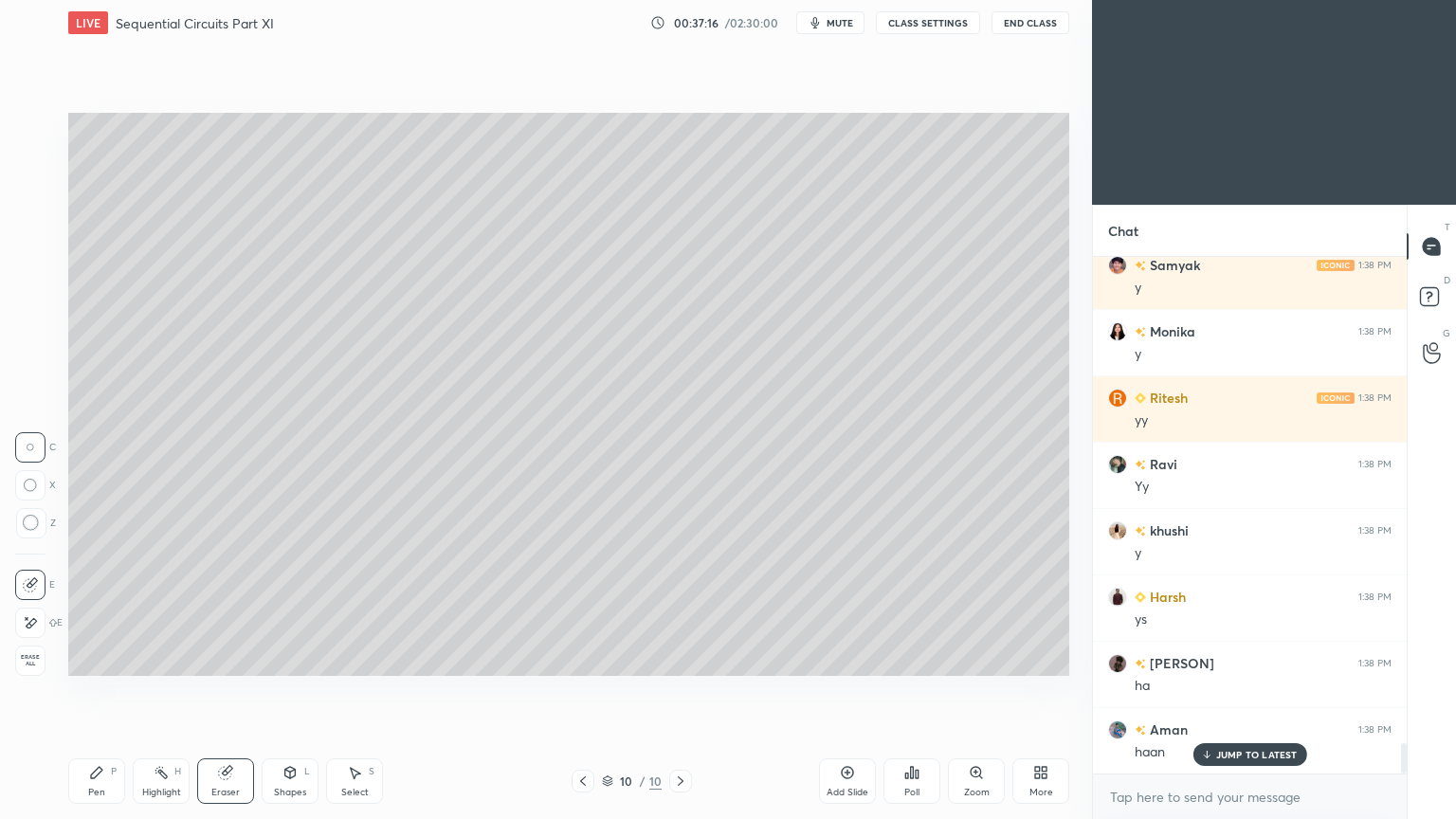 click on "Pen" at bounding box center [97, 792] 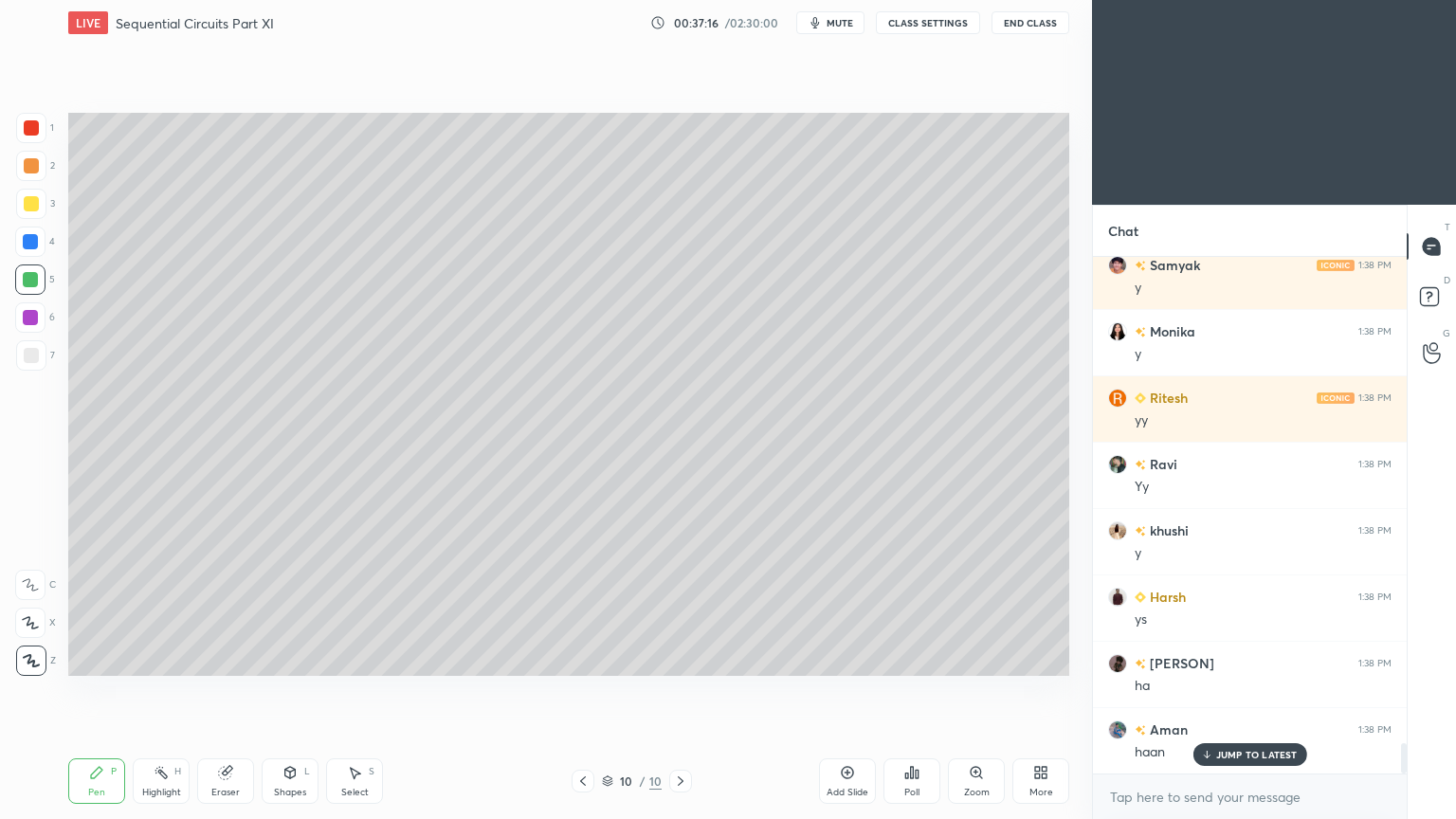 click at bounding box center (31, 355) 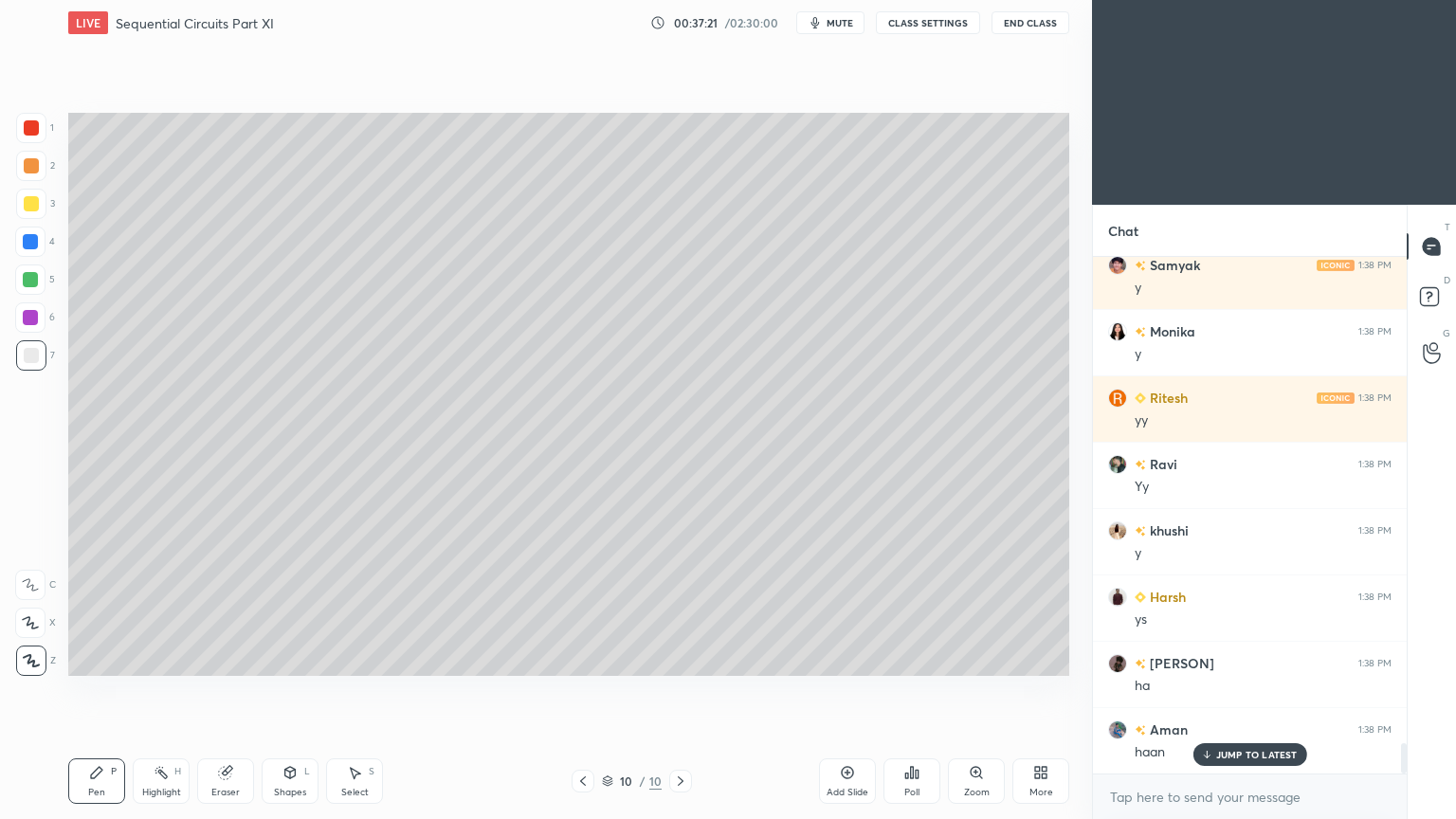click at bounding box center [30, 280] 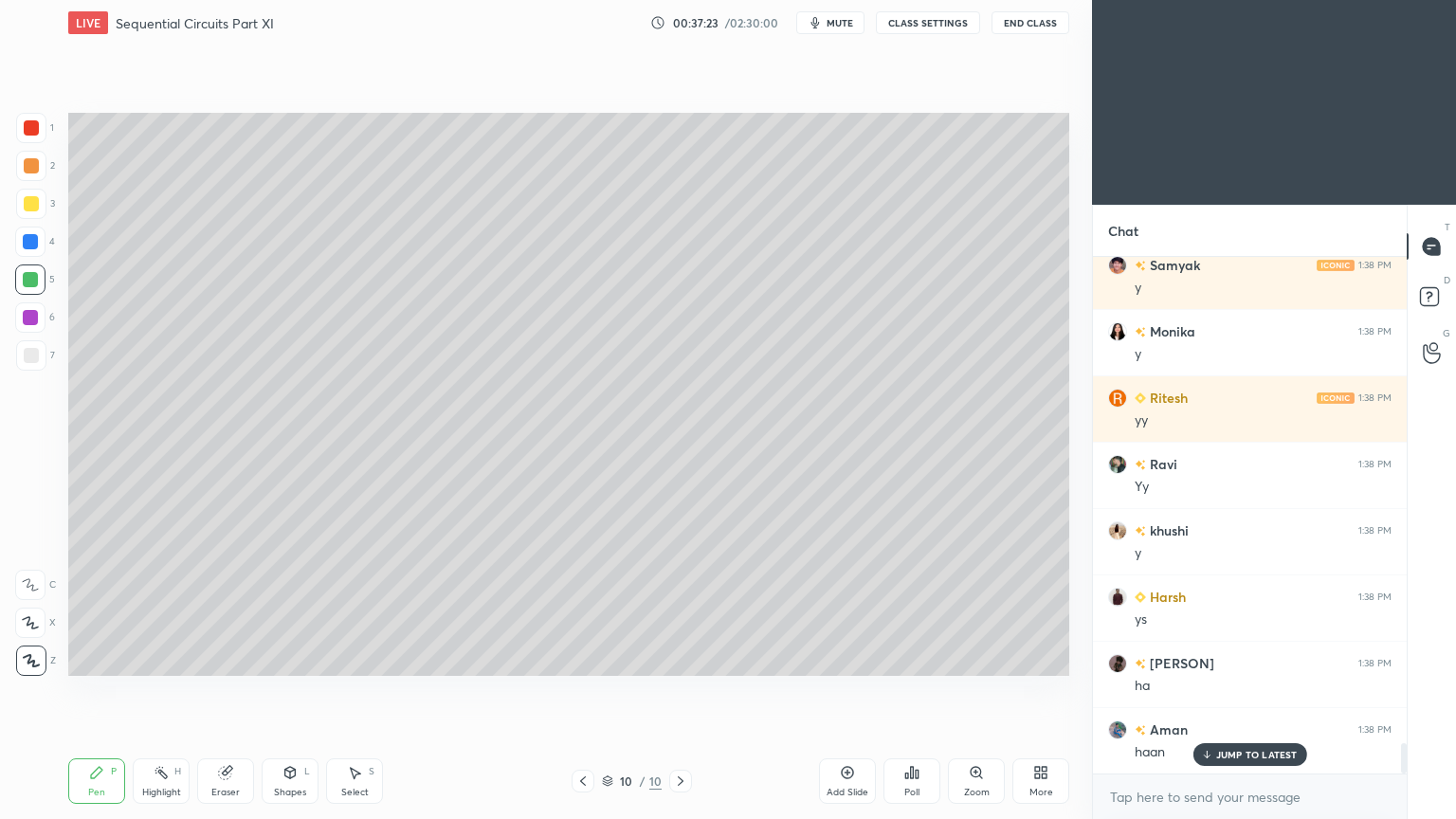 click at bounding box center [31, 355] 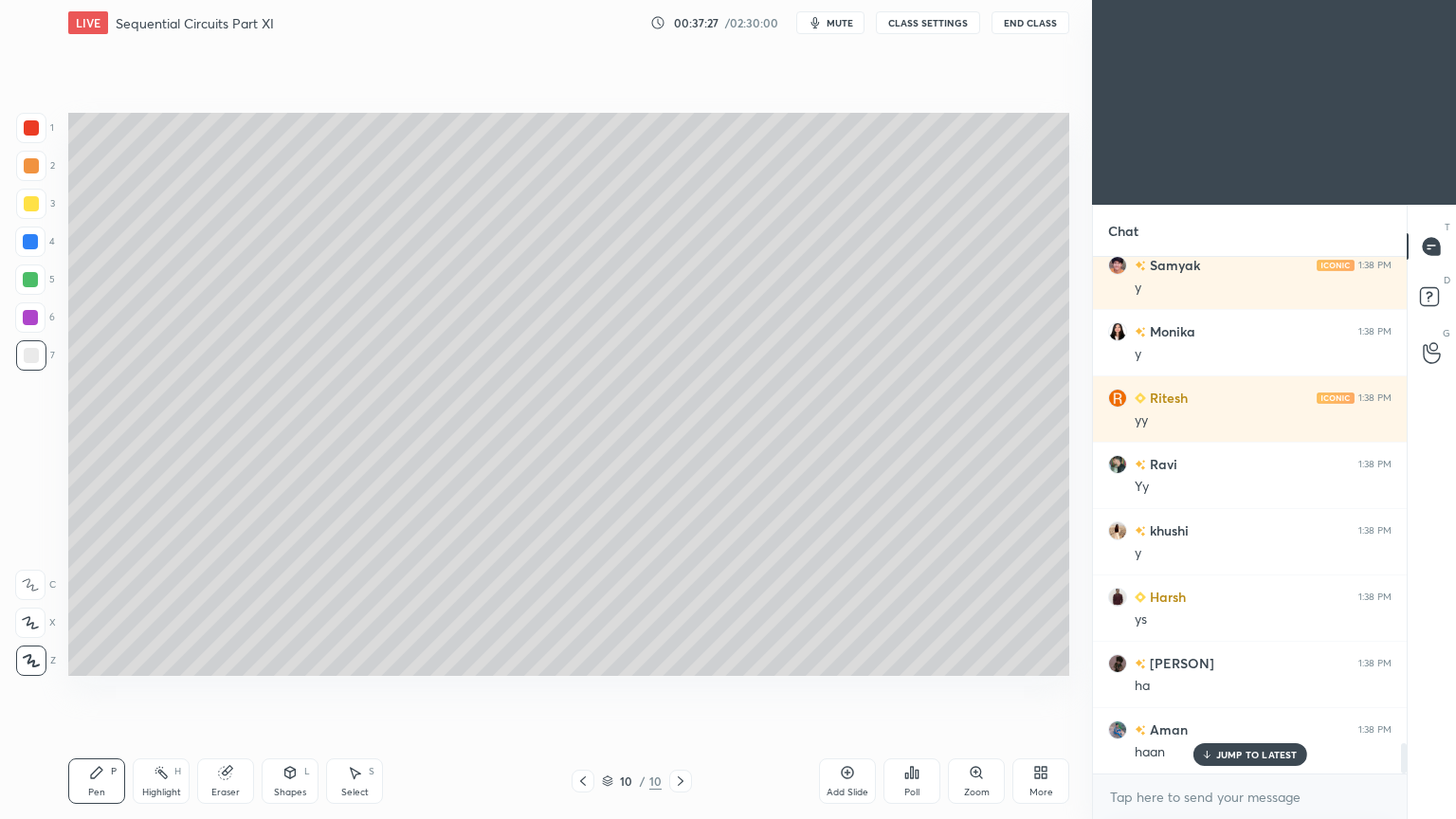 click at bounding box center [30, 280] 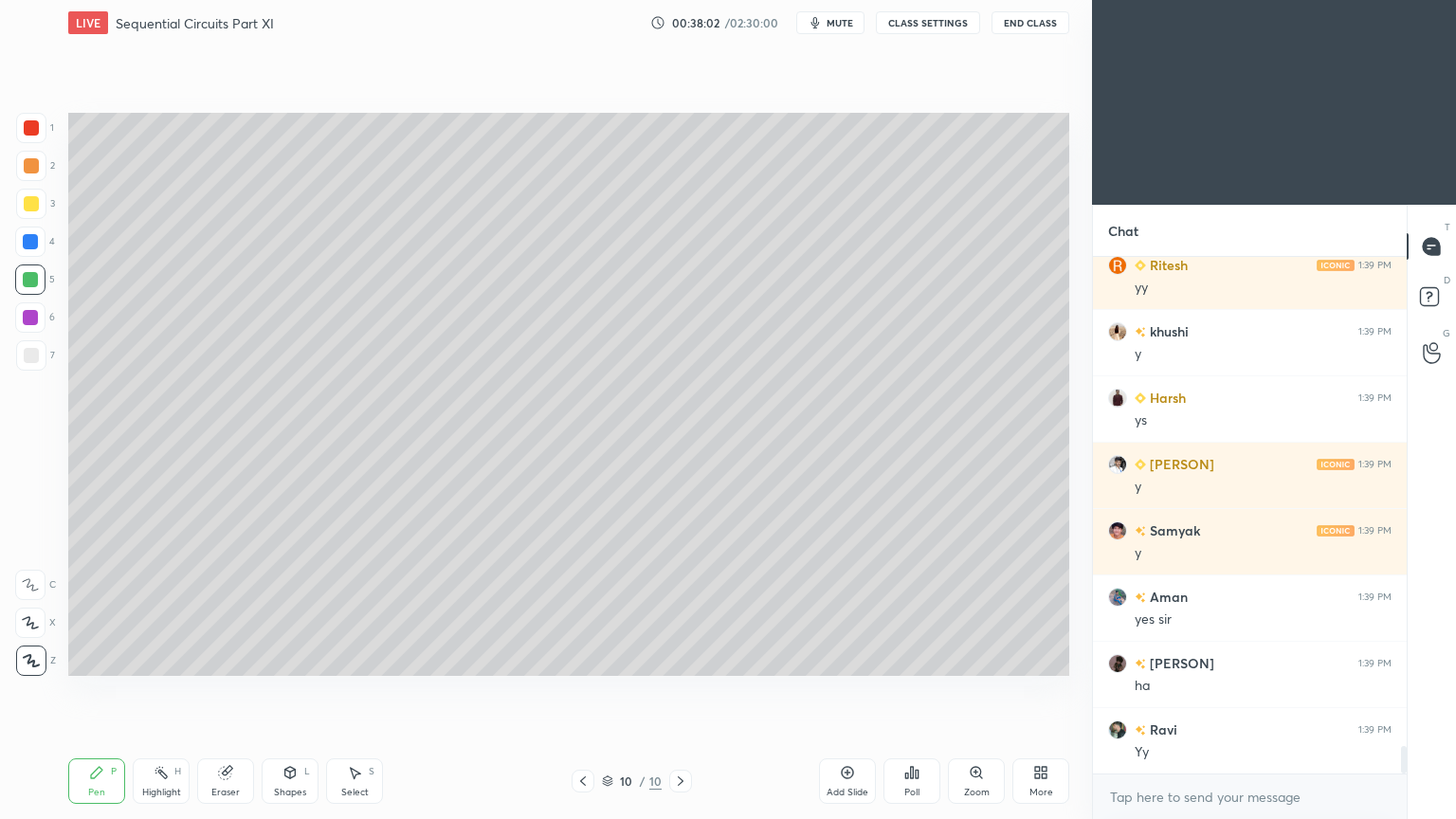scroll, scrollTop: 9099, scrollLeft: 0, axis: vertical 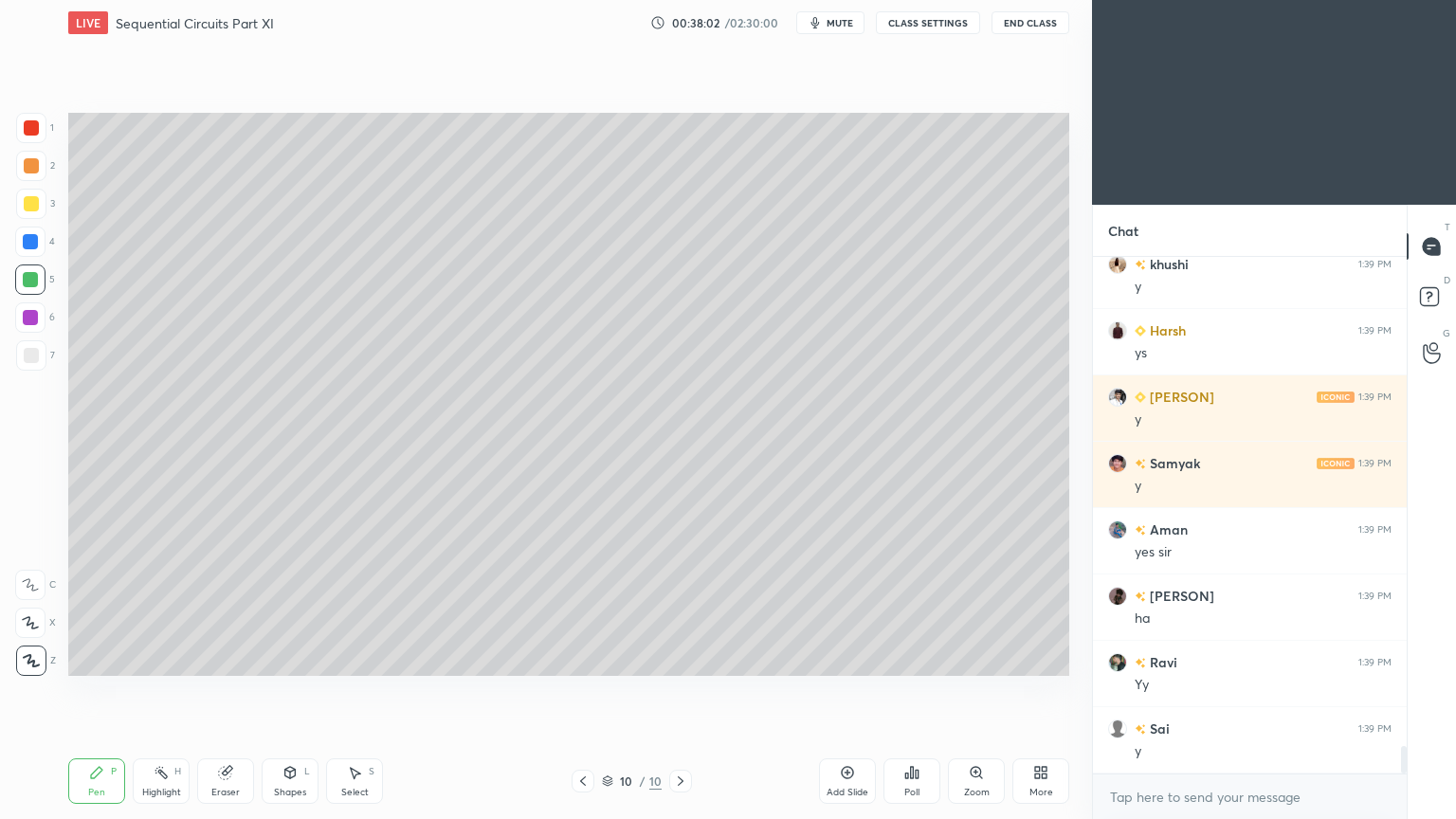 click on "Pen" at bounding box center (97, 792) 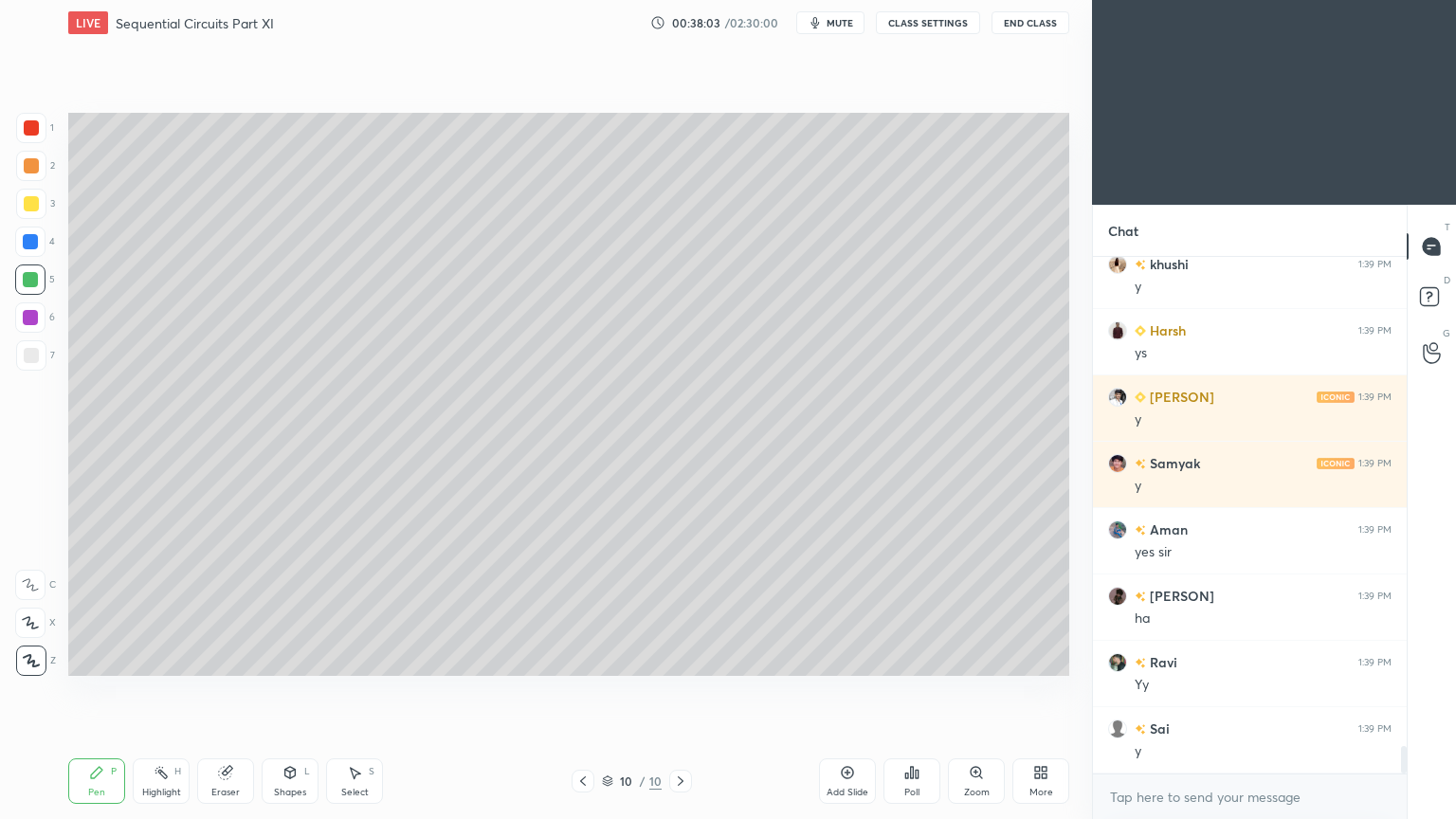click at bounding box center (31, 204) 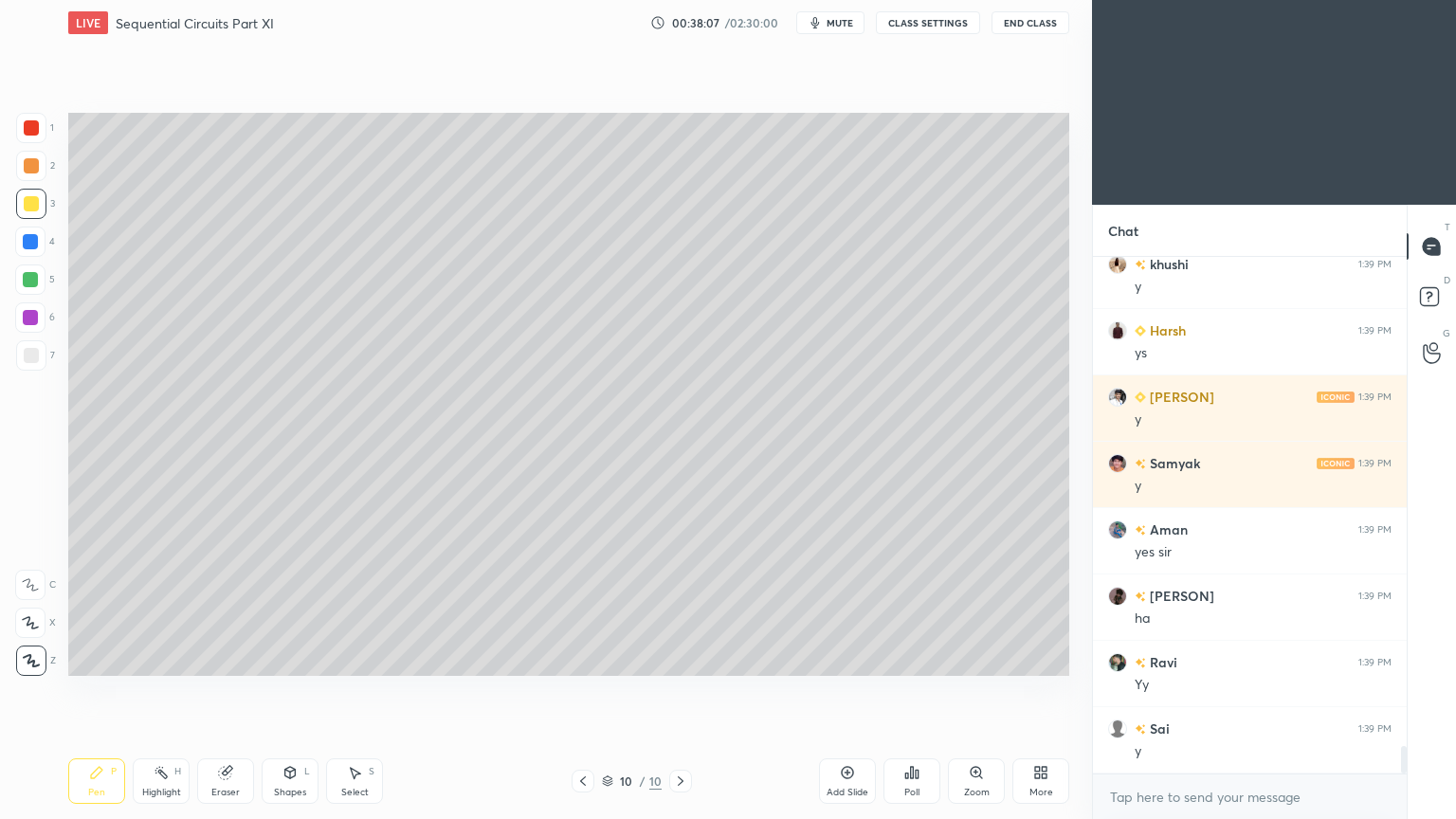 click on "Add Slide" at bounding box center [847, 781] 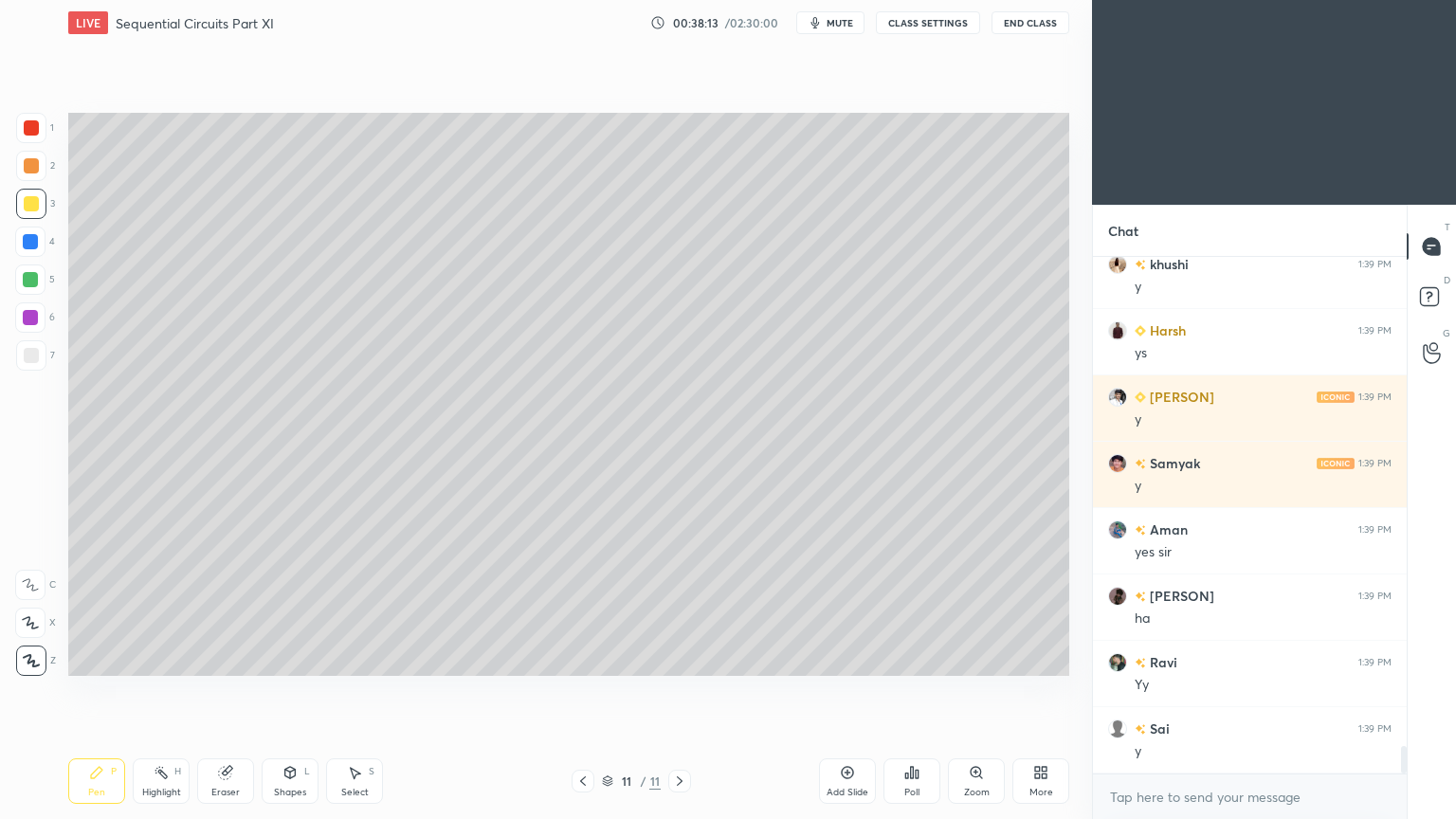 click on "Shapes" at bounding box center (290, 792) 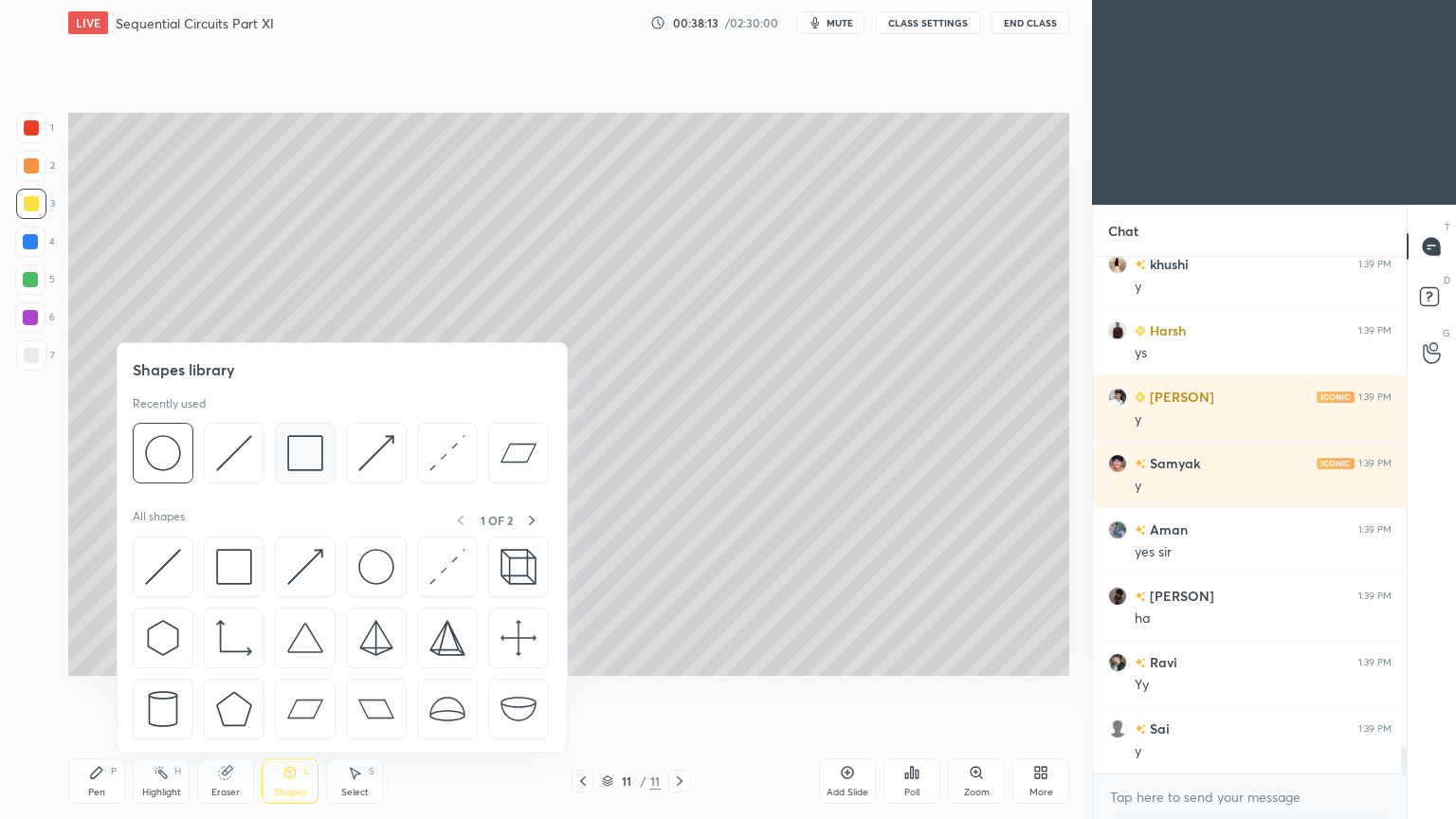 click at bounding box center (305, 453) 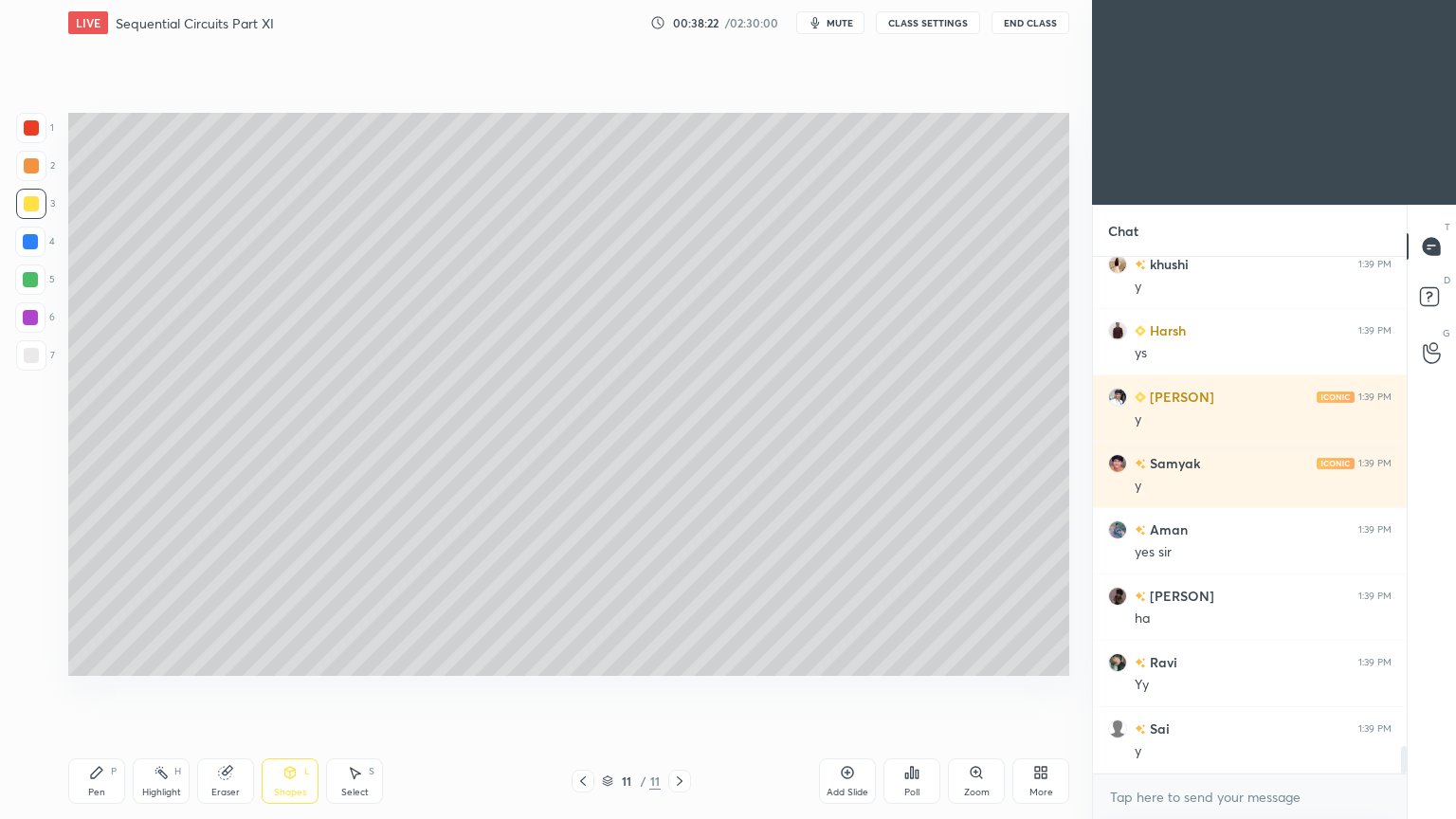 click on "Select S" at bounding box center [355, 781] 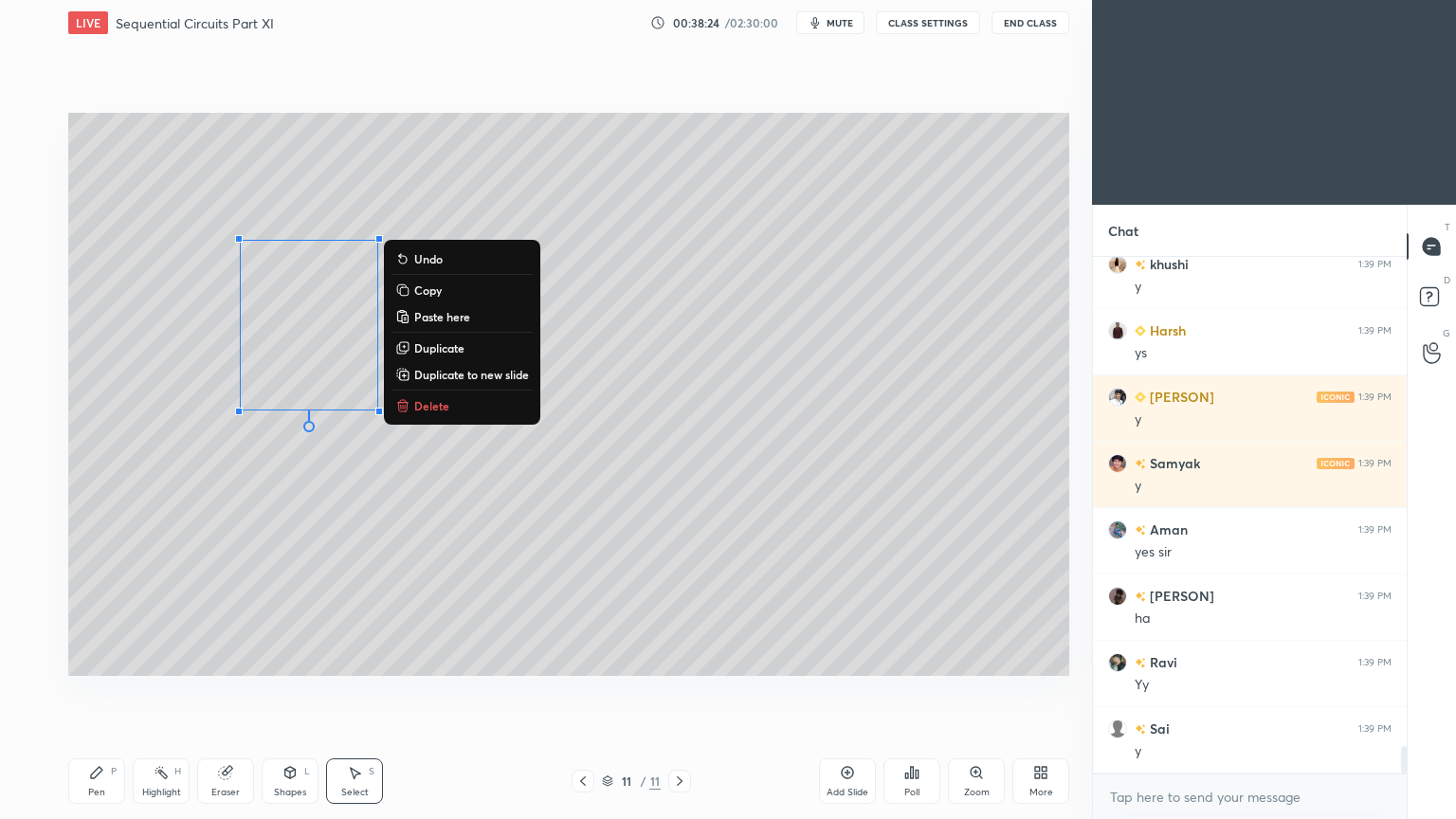 click on "Duplicate" at bounding box center (439, 348) 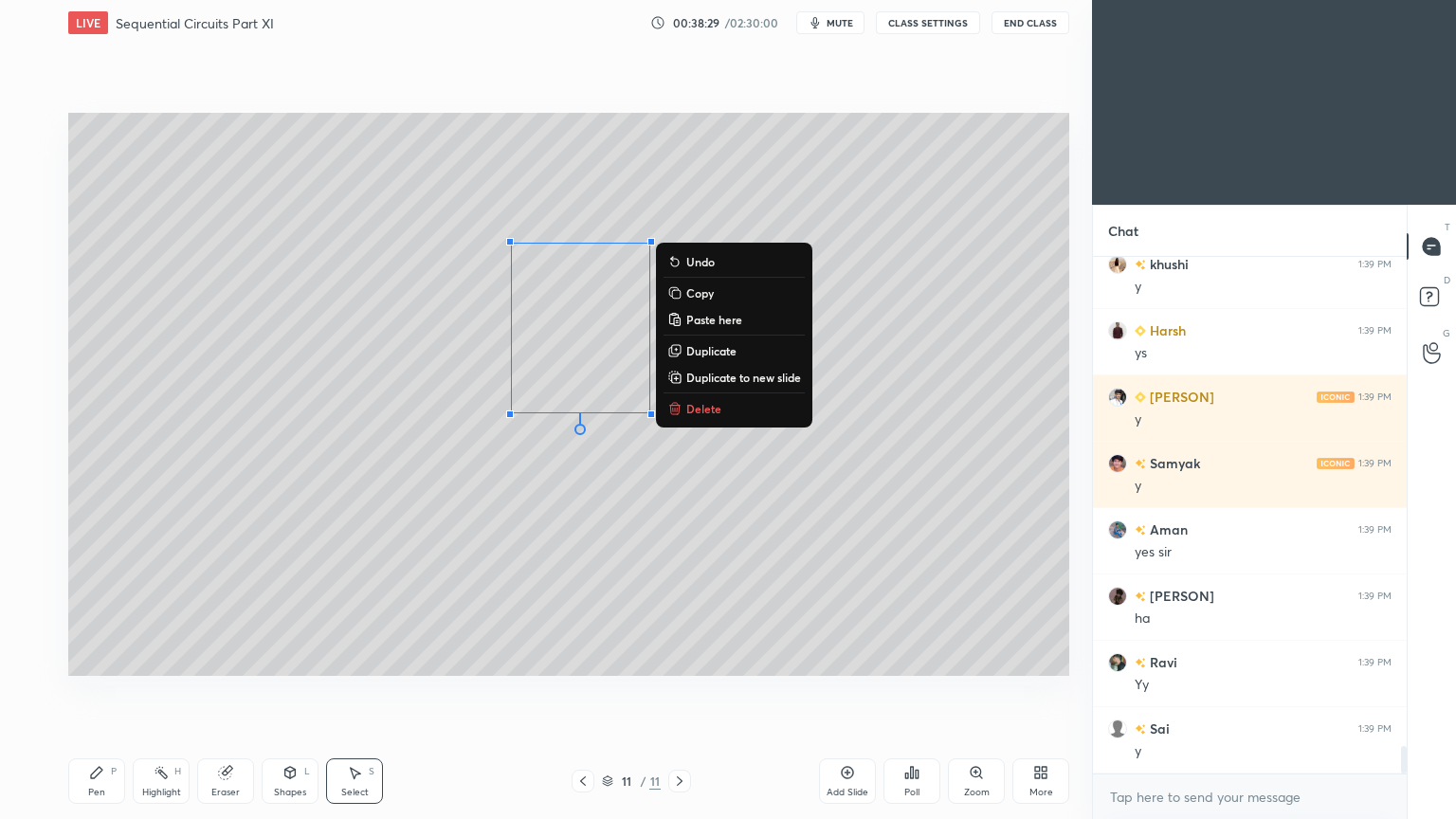 click on "Duplicate" at bounding box center [711, 351] 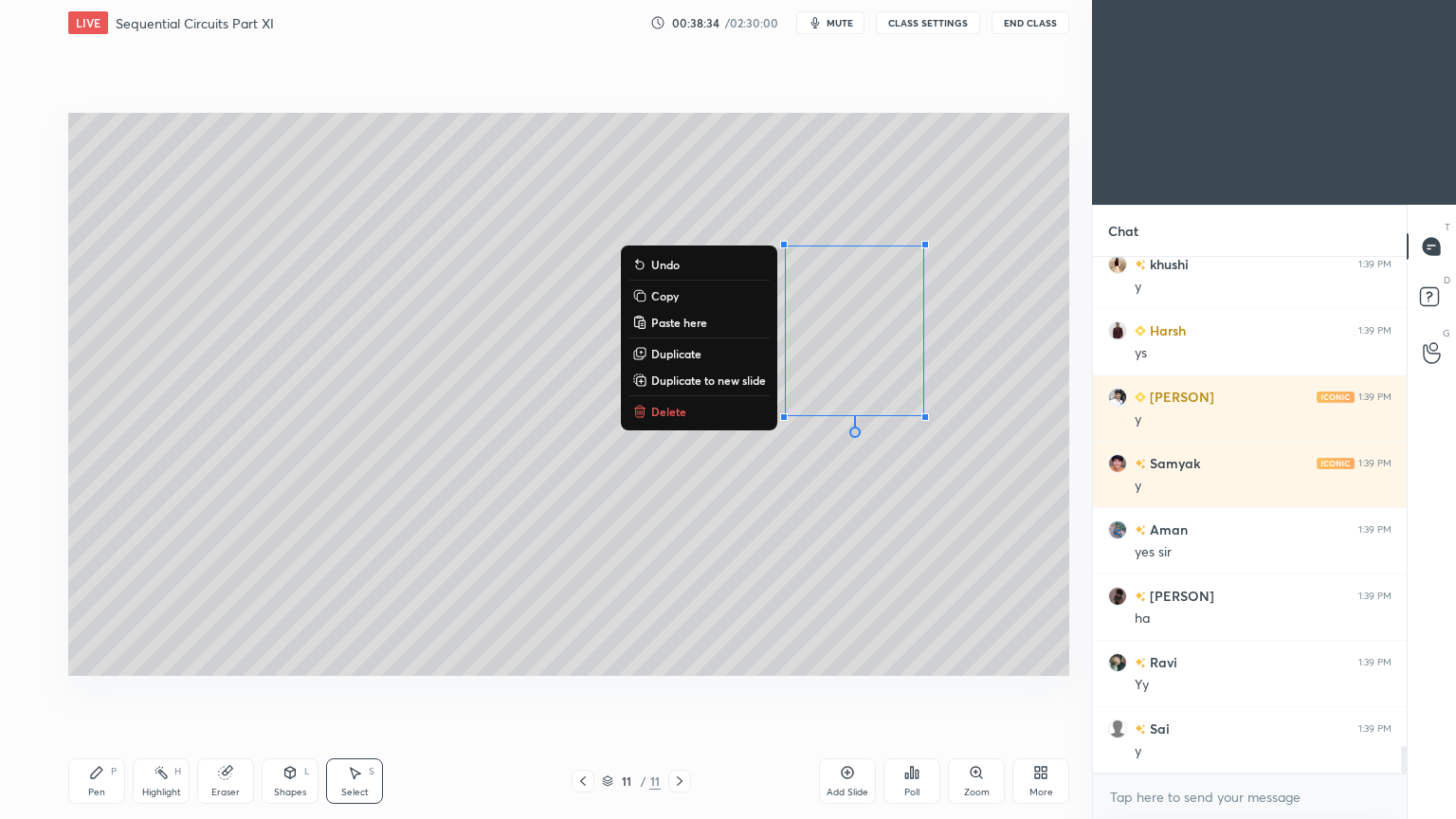 click on "Shapes" at bounding box center [290, 792] 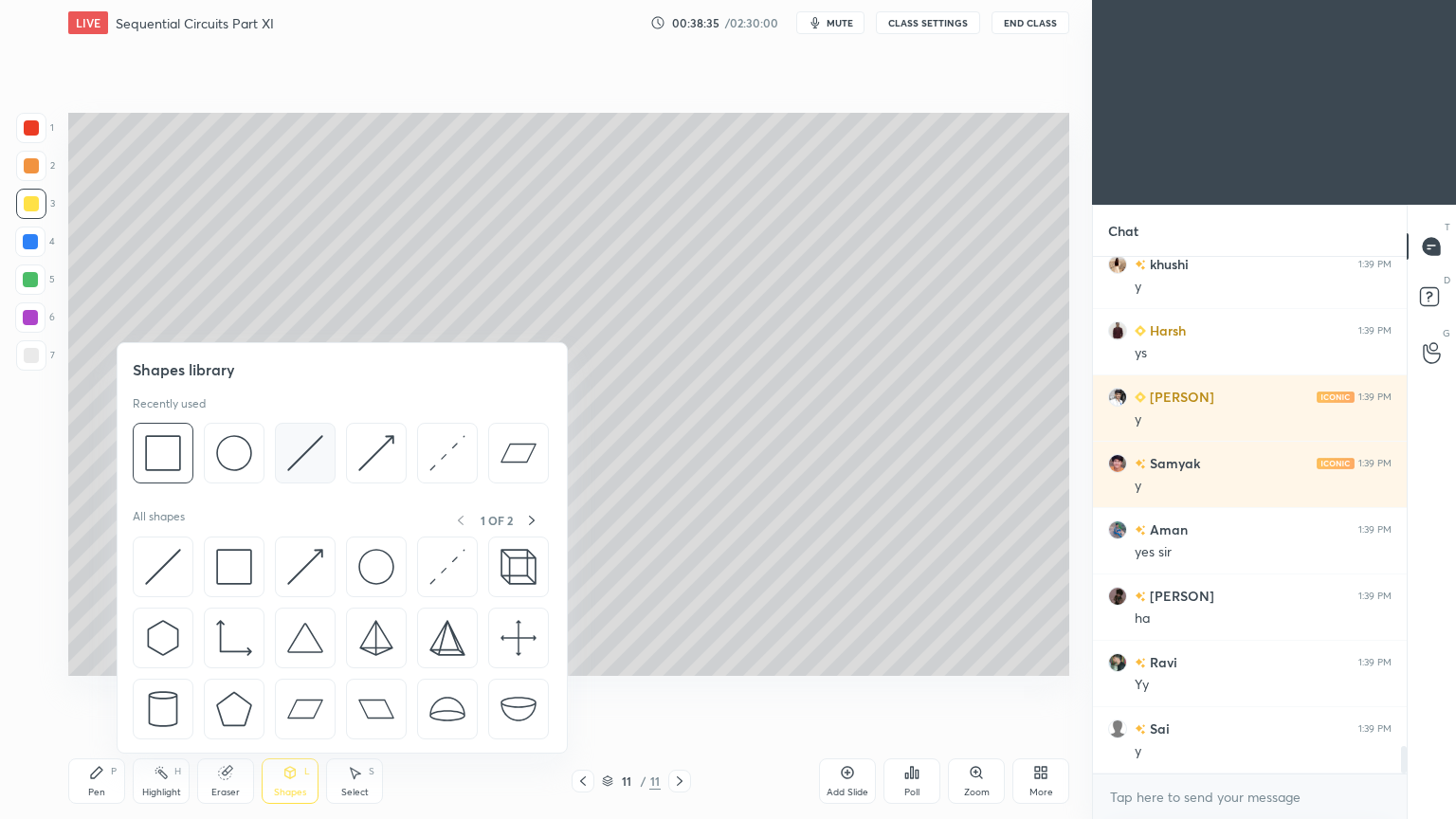 click at bounding box center (305, 453) 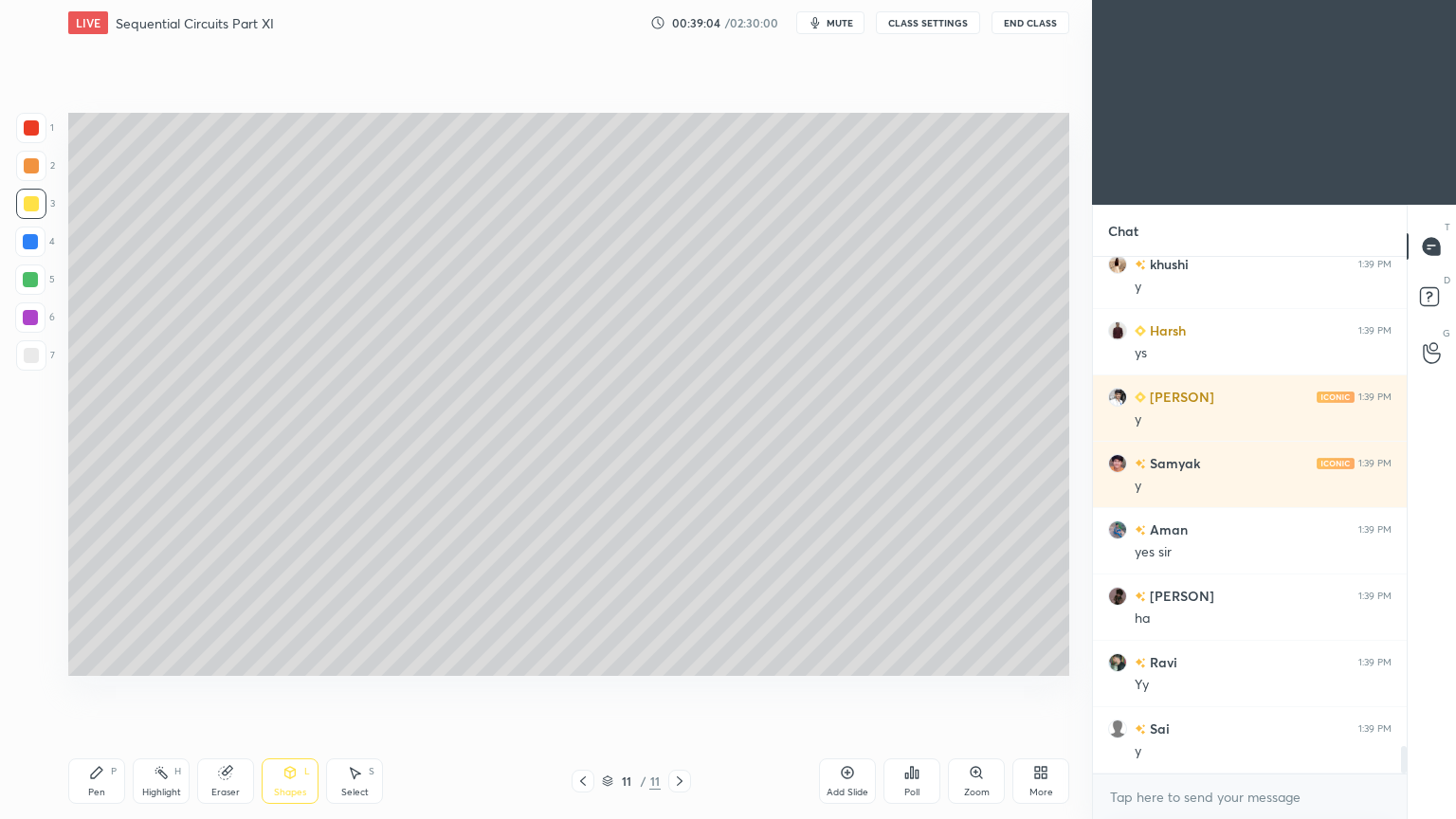 click on "Pen P" at bounding box center (97, 781) 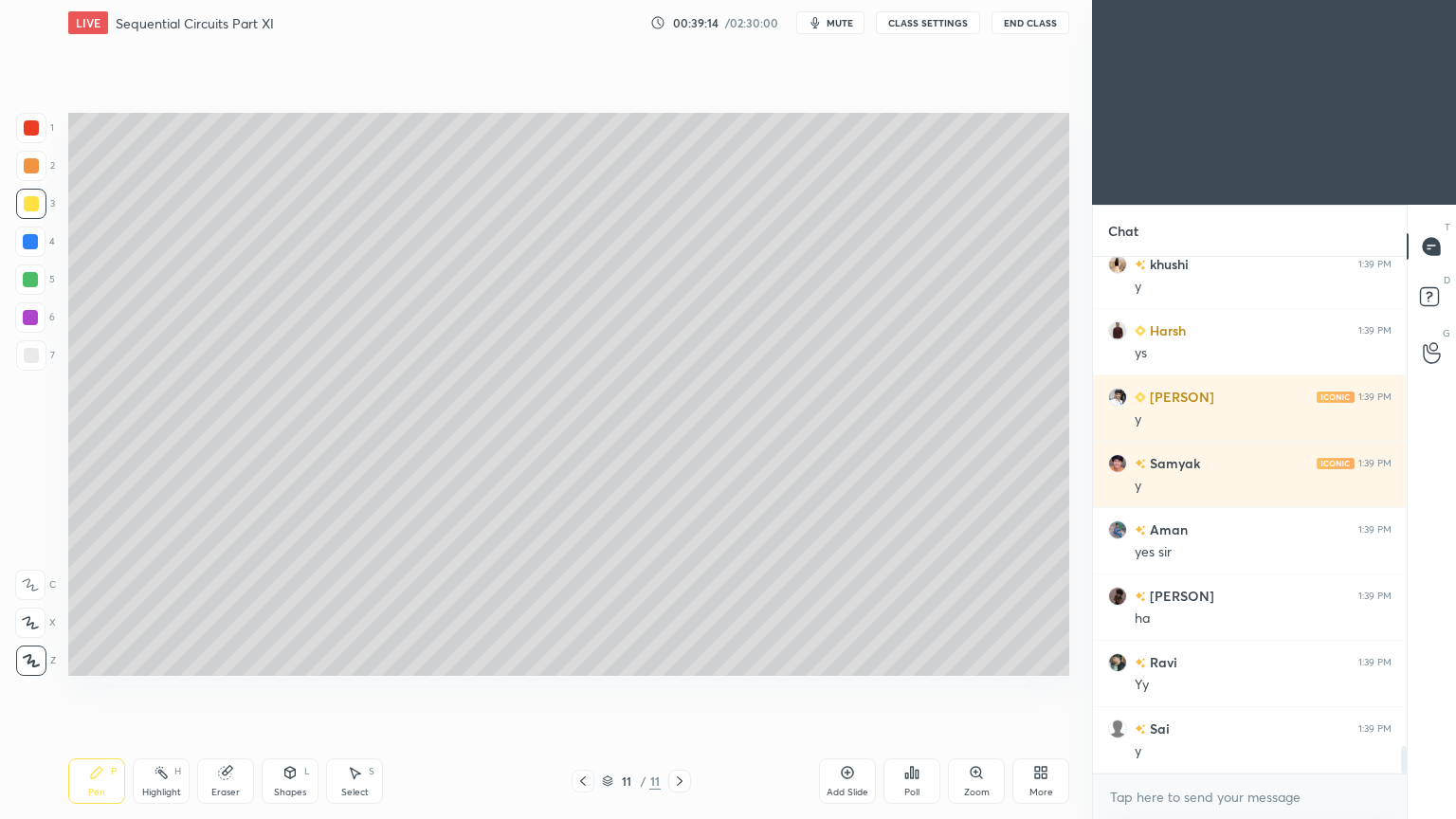 click on "Shapes" at bounding box center [290, 792] 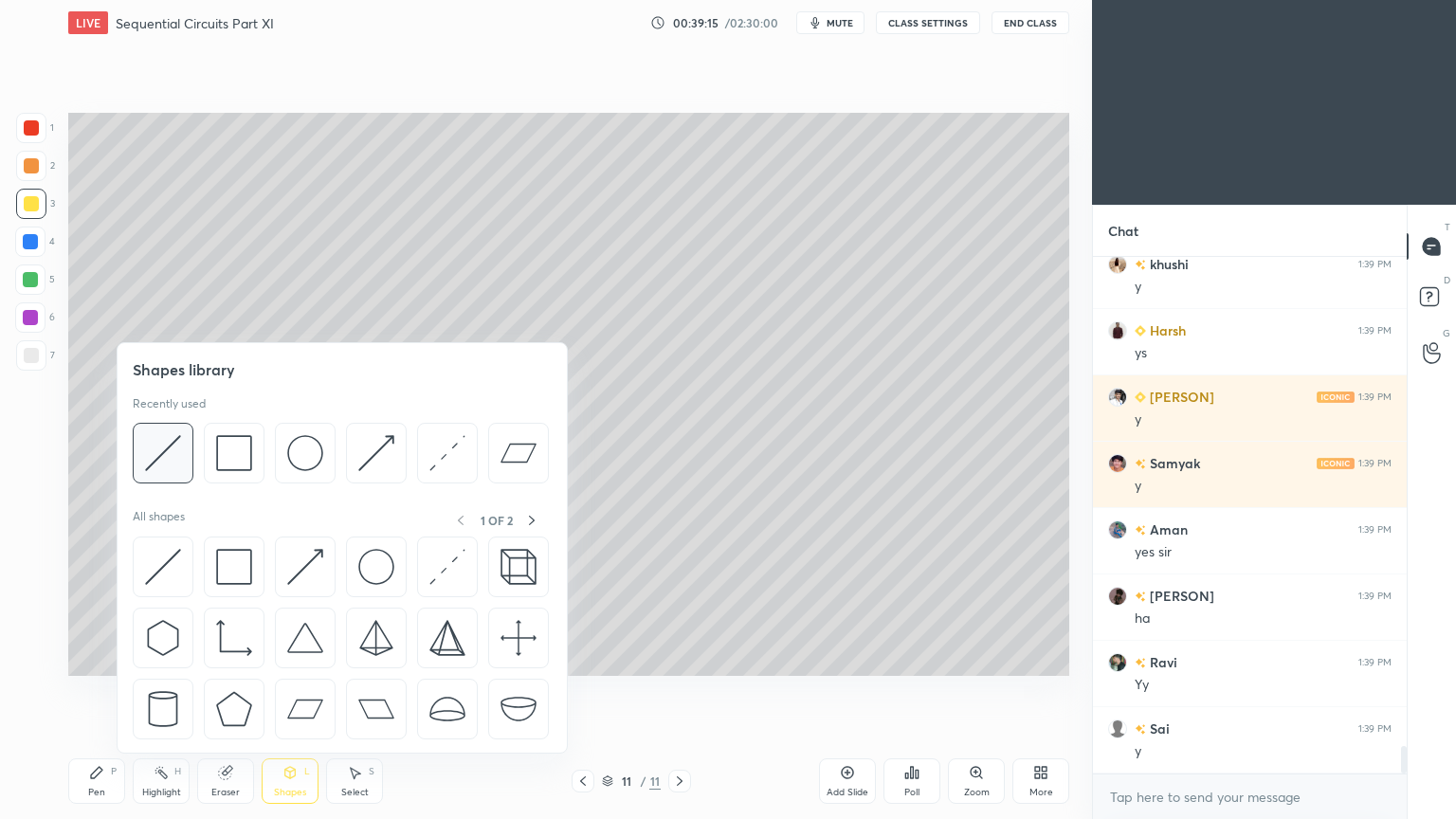 click at bounding box center (163, 453) 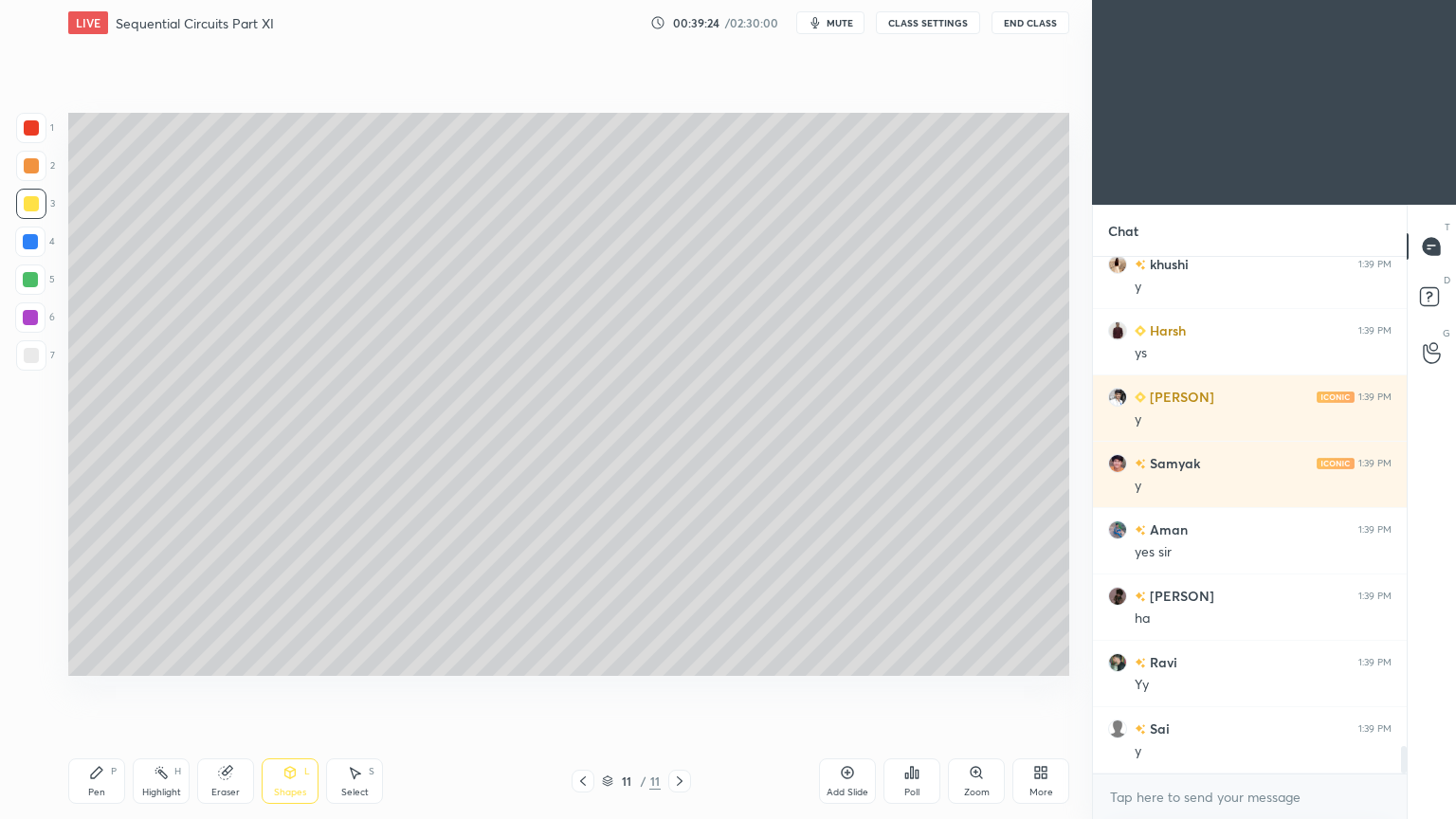 click on "Pen P" at bounding box center [97, 781] 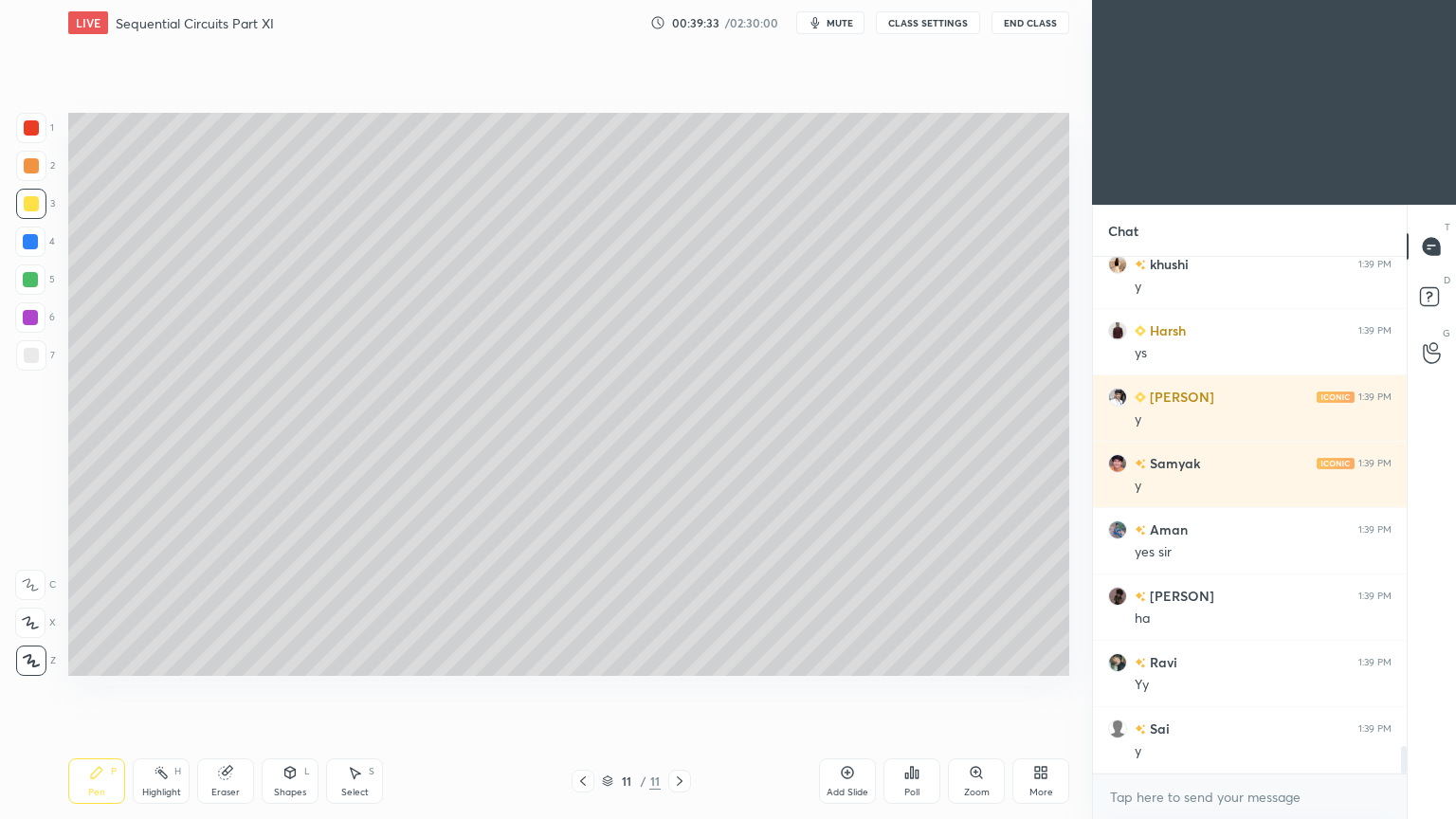 click on "Eraser" at bounding box center [226, 792] 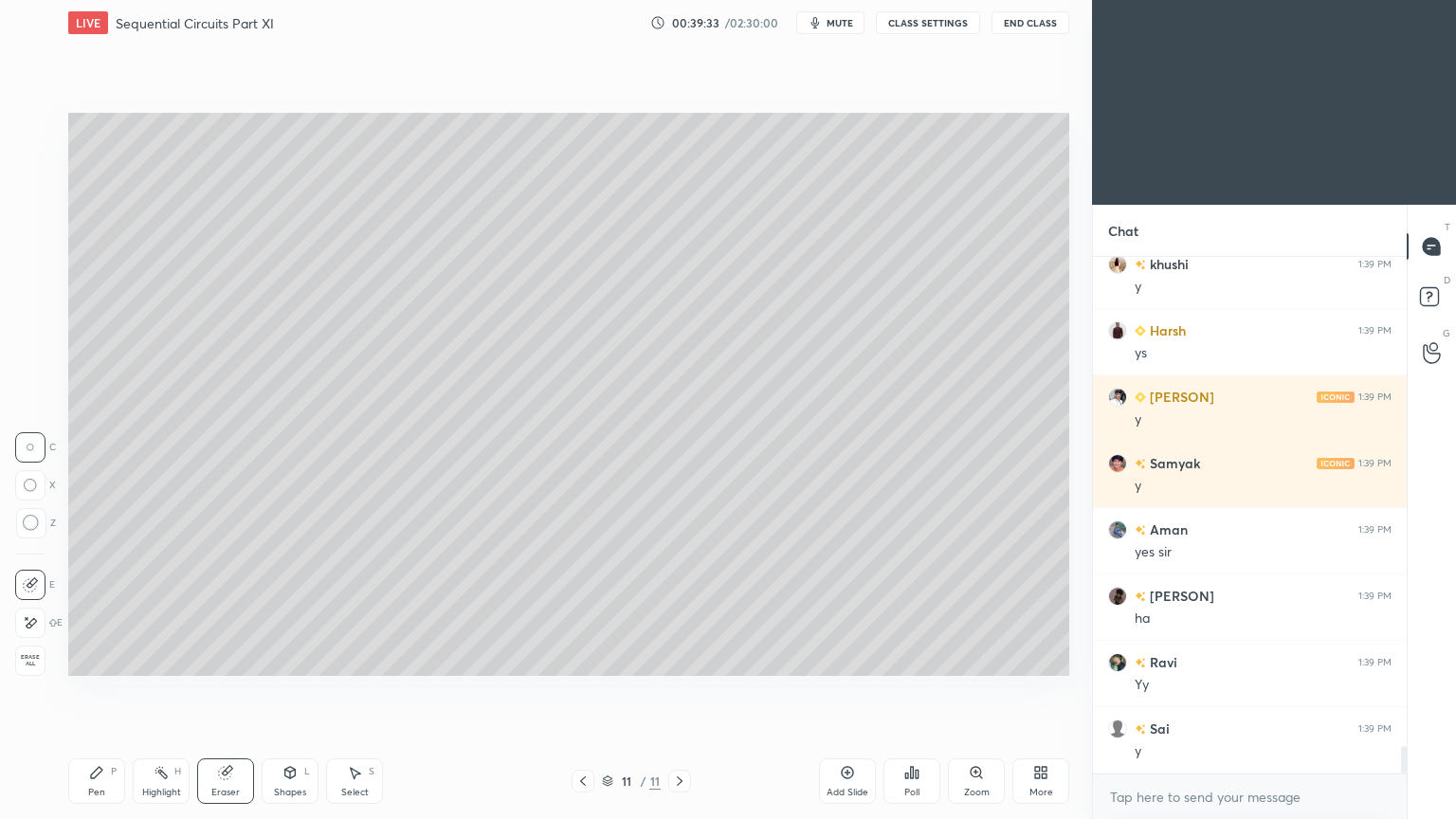 click 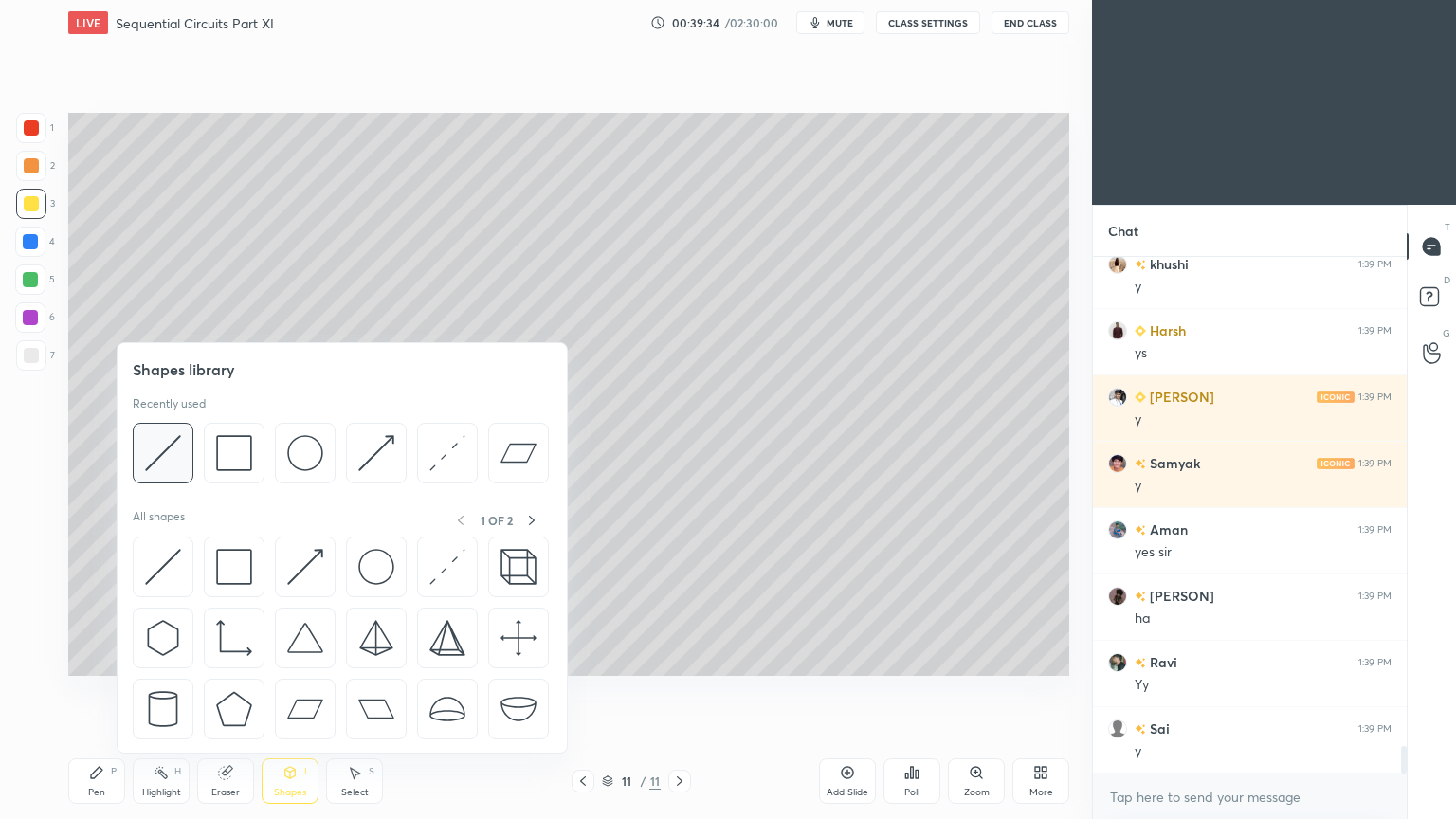click at bounding box center [163, 453] 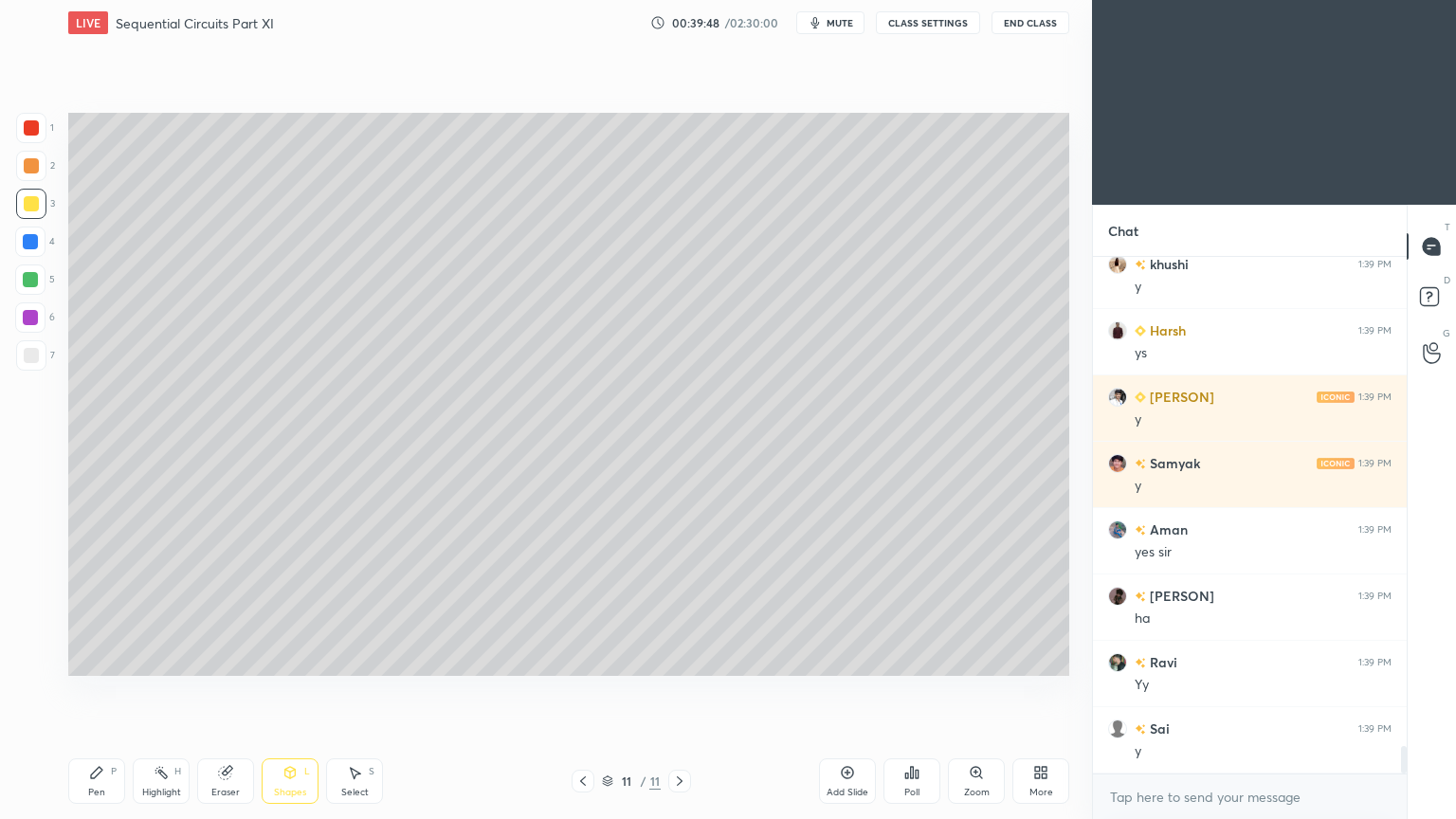 click on "Pen P" at bounding box center [97, 781] 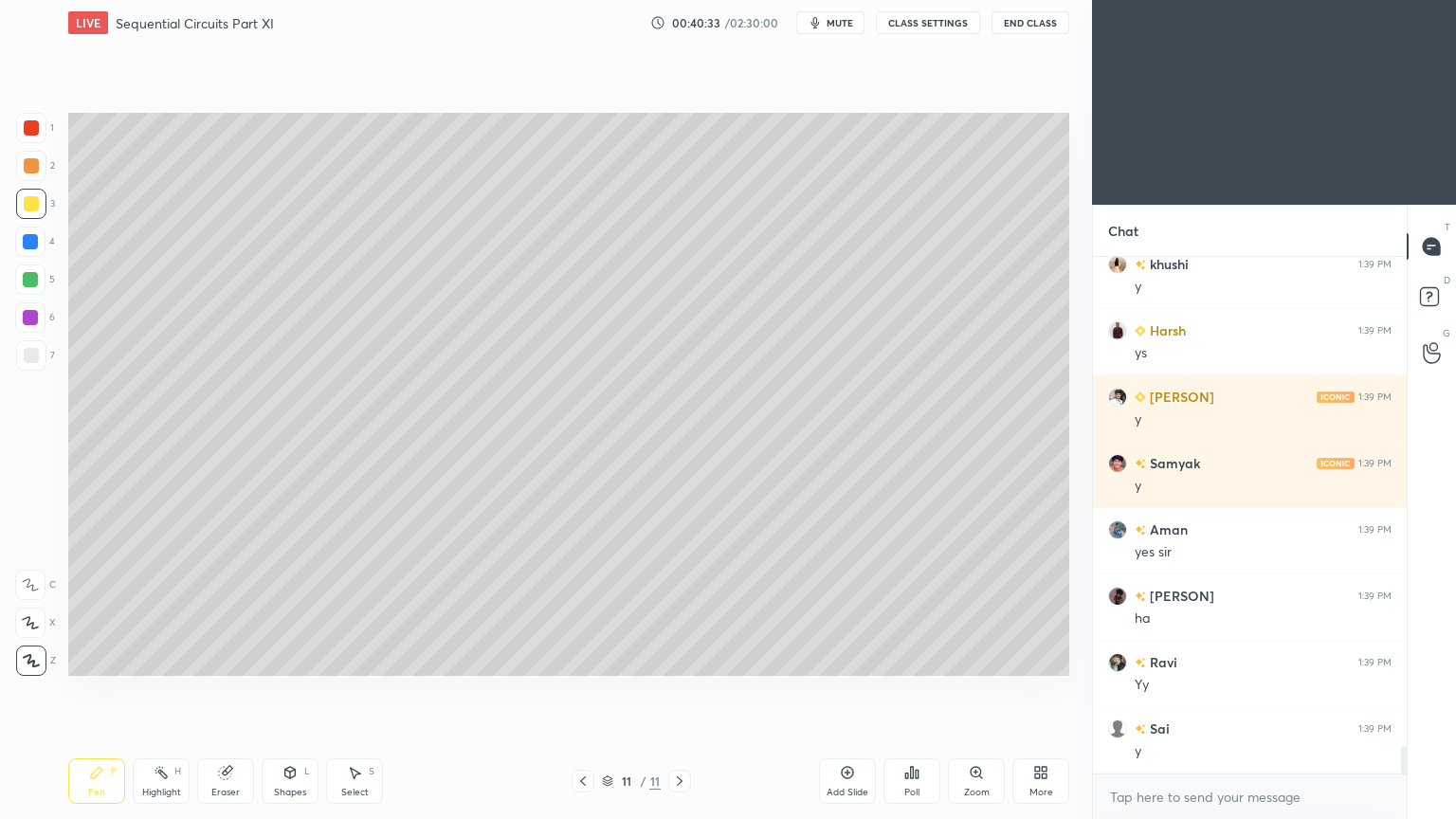 click 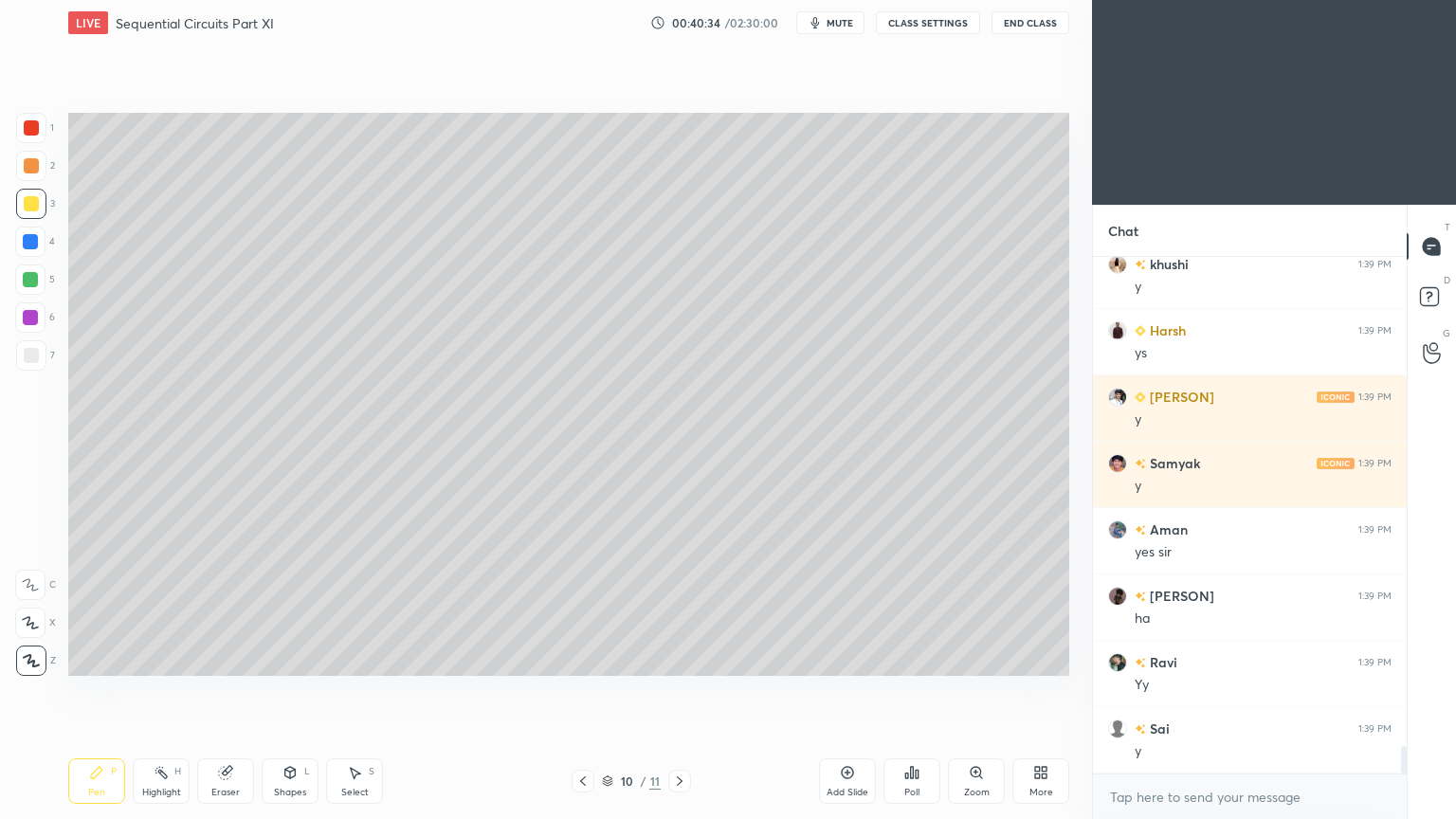 click 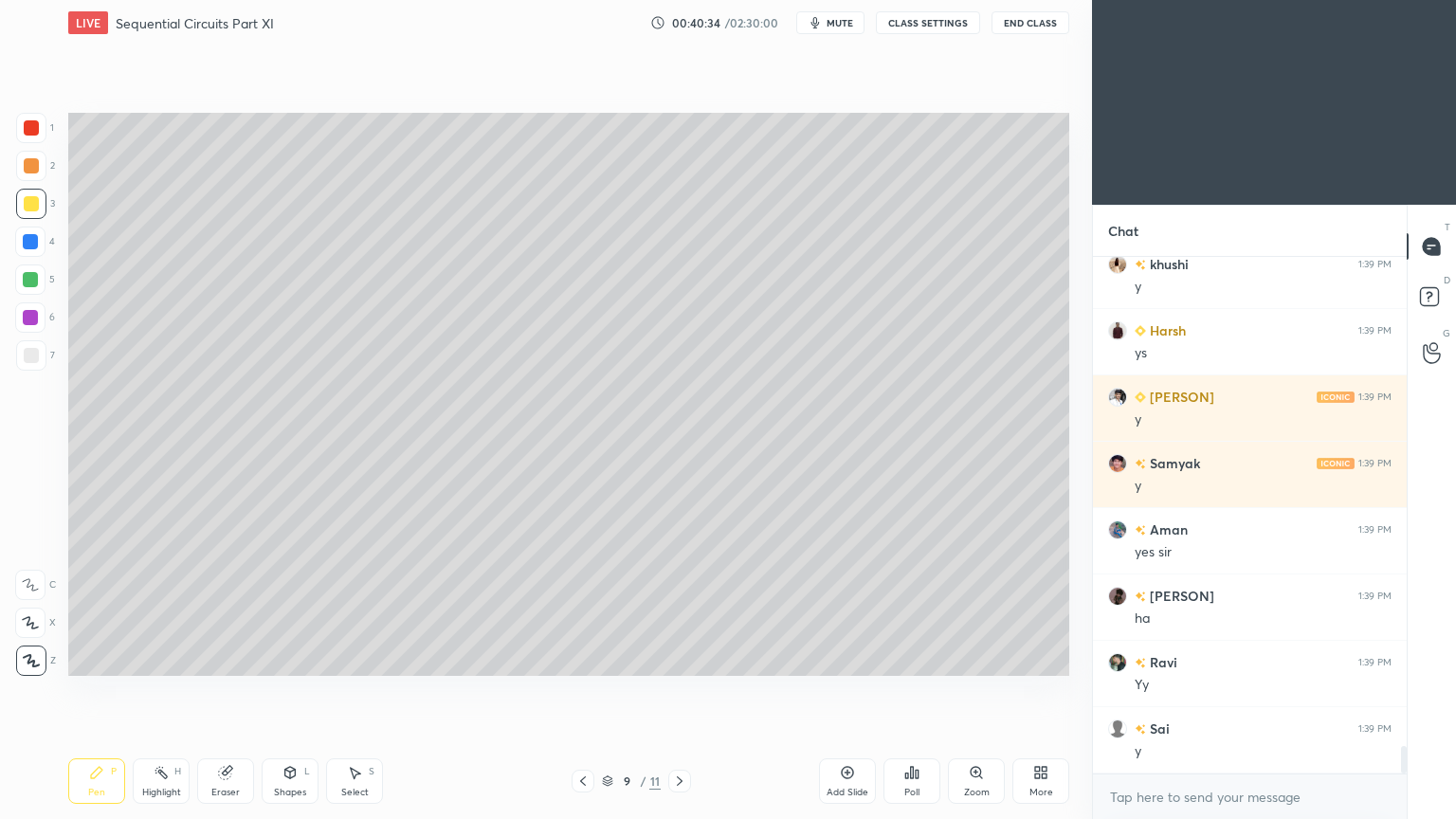 click 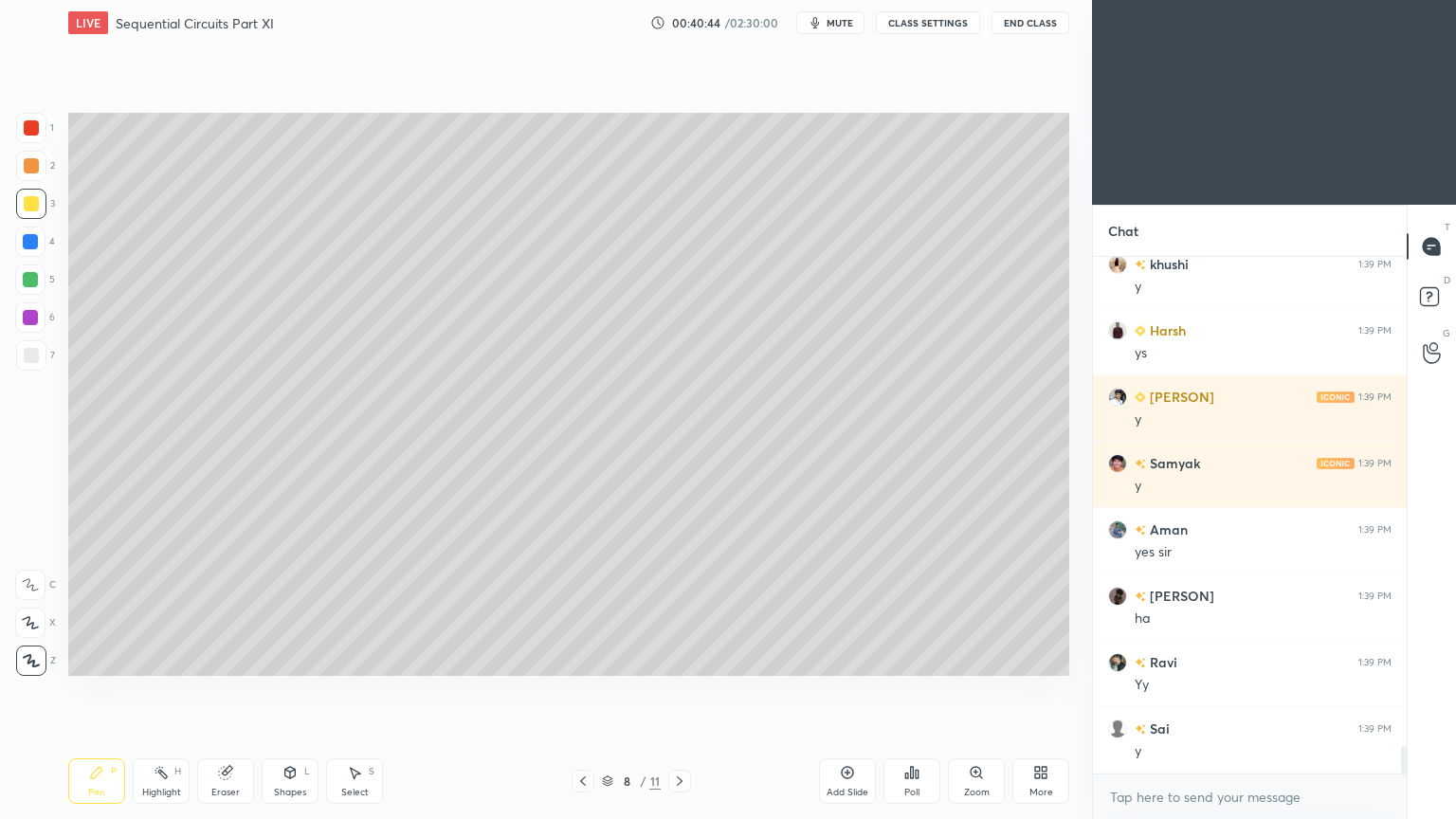 click 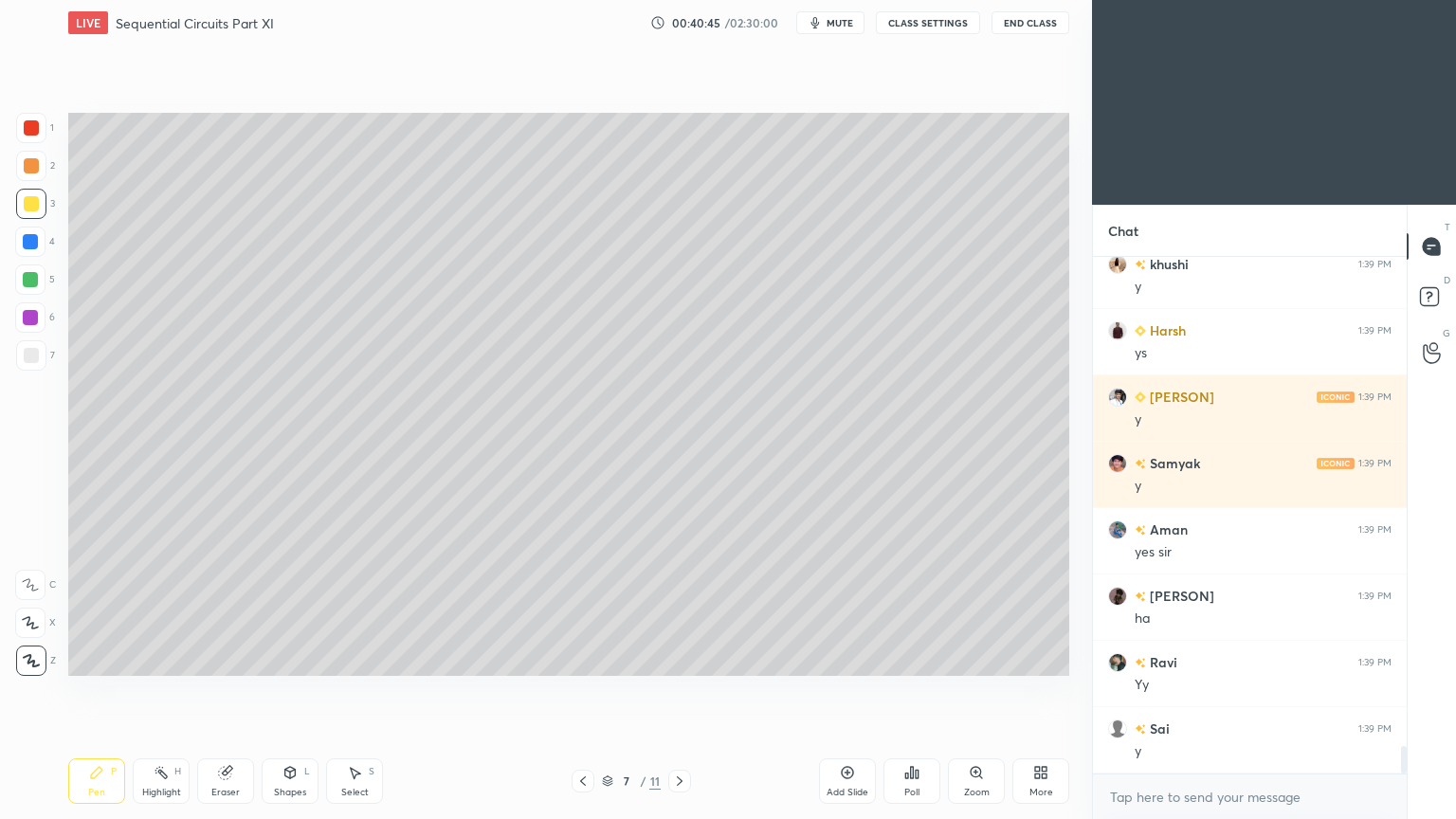 click 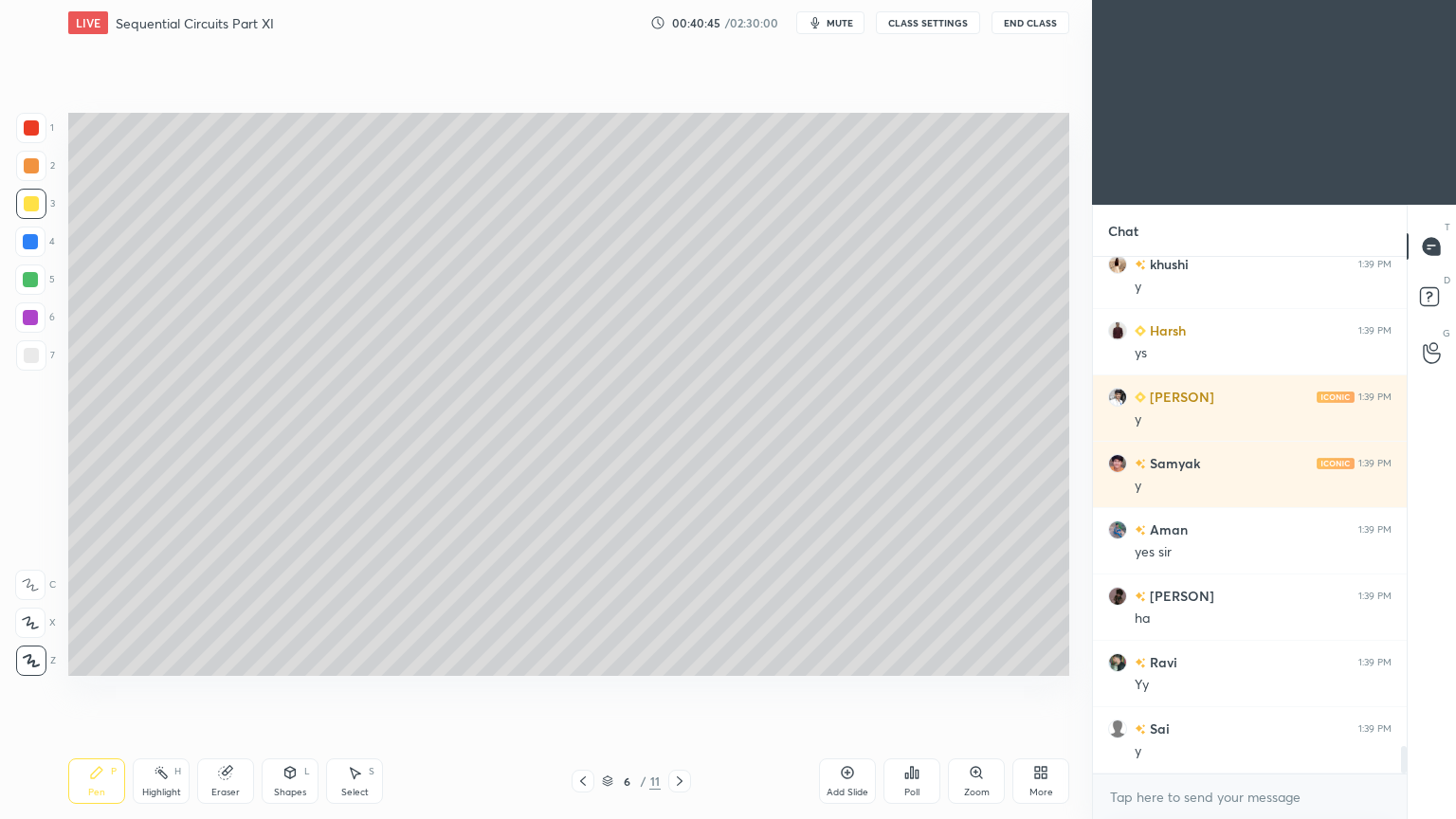 click 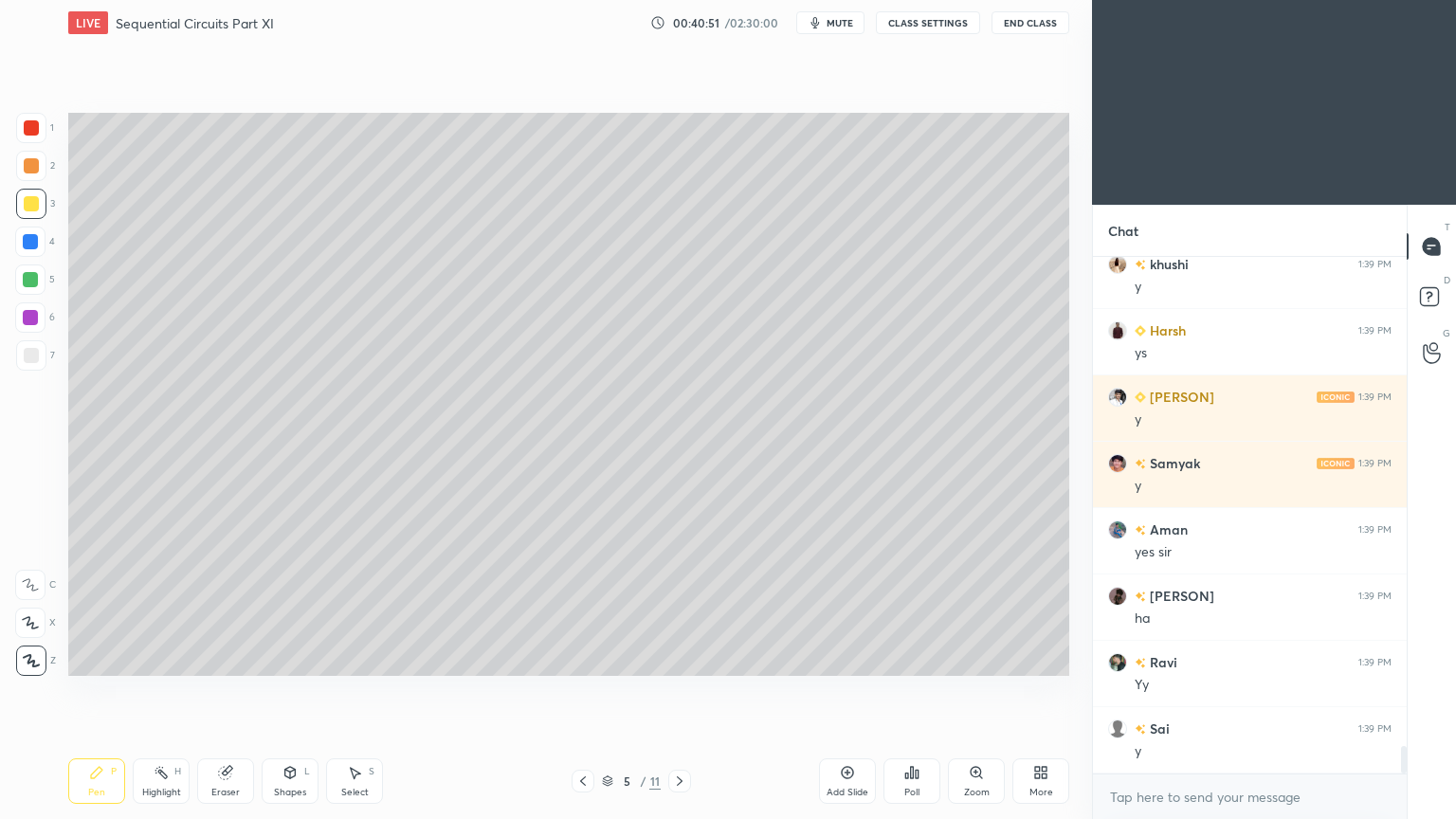 click on "Select S" at bounding box center [355, 781] 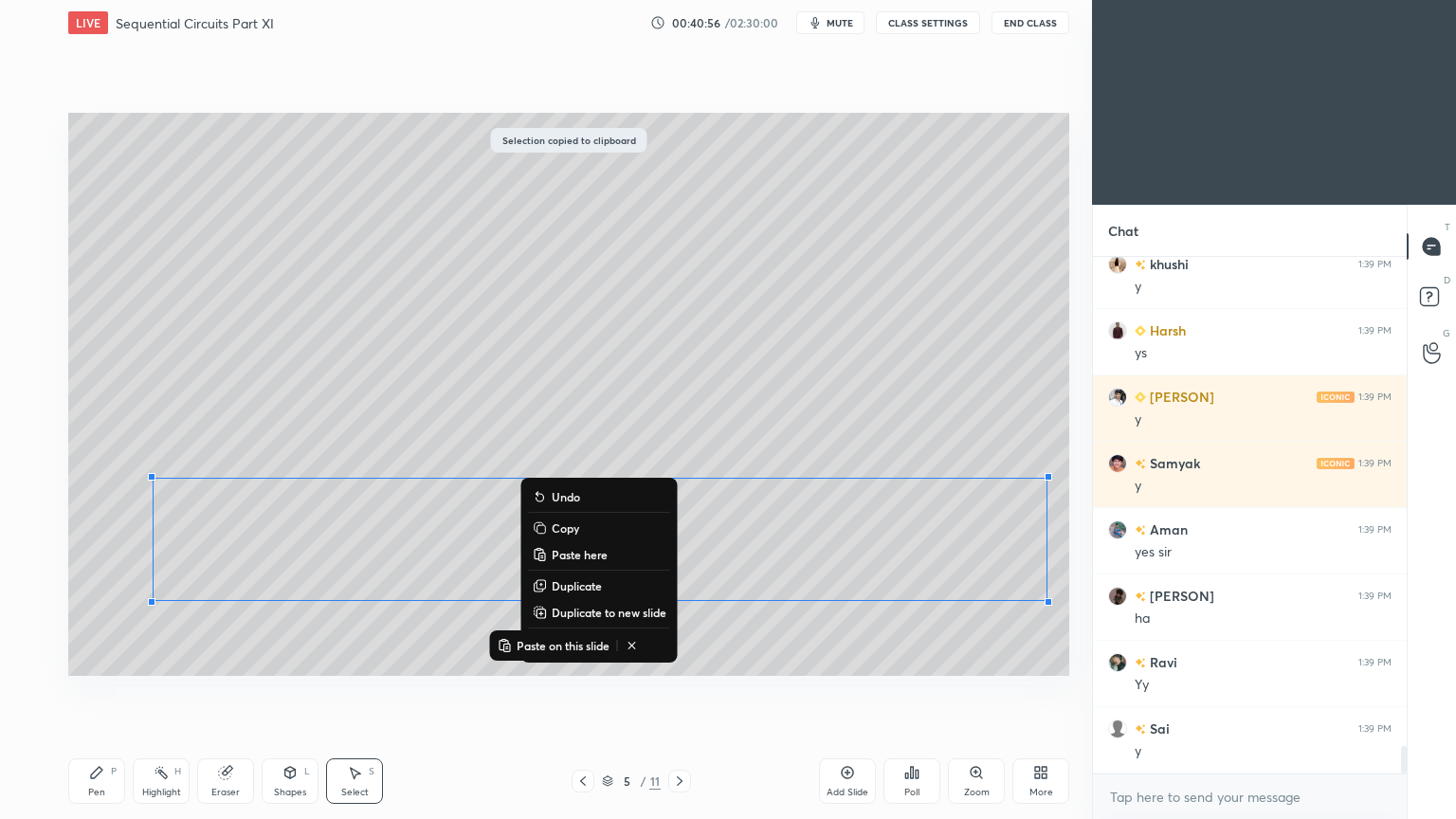 click 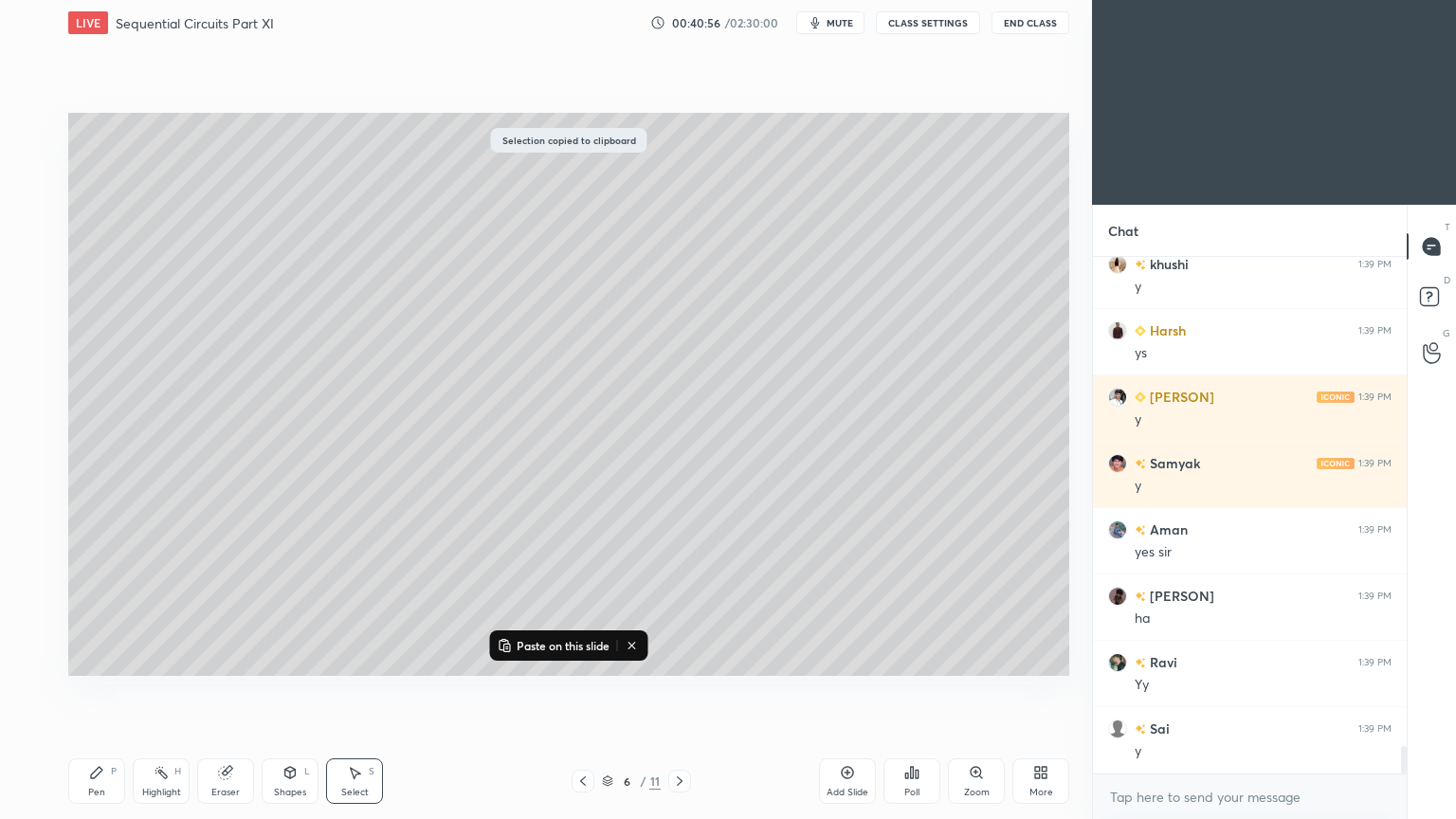click 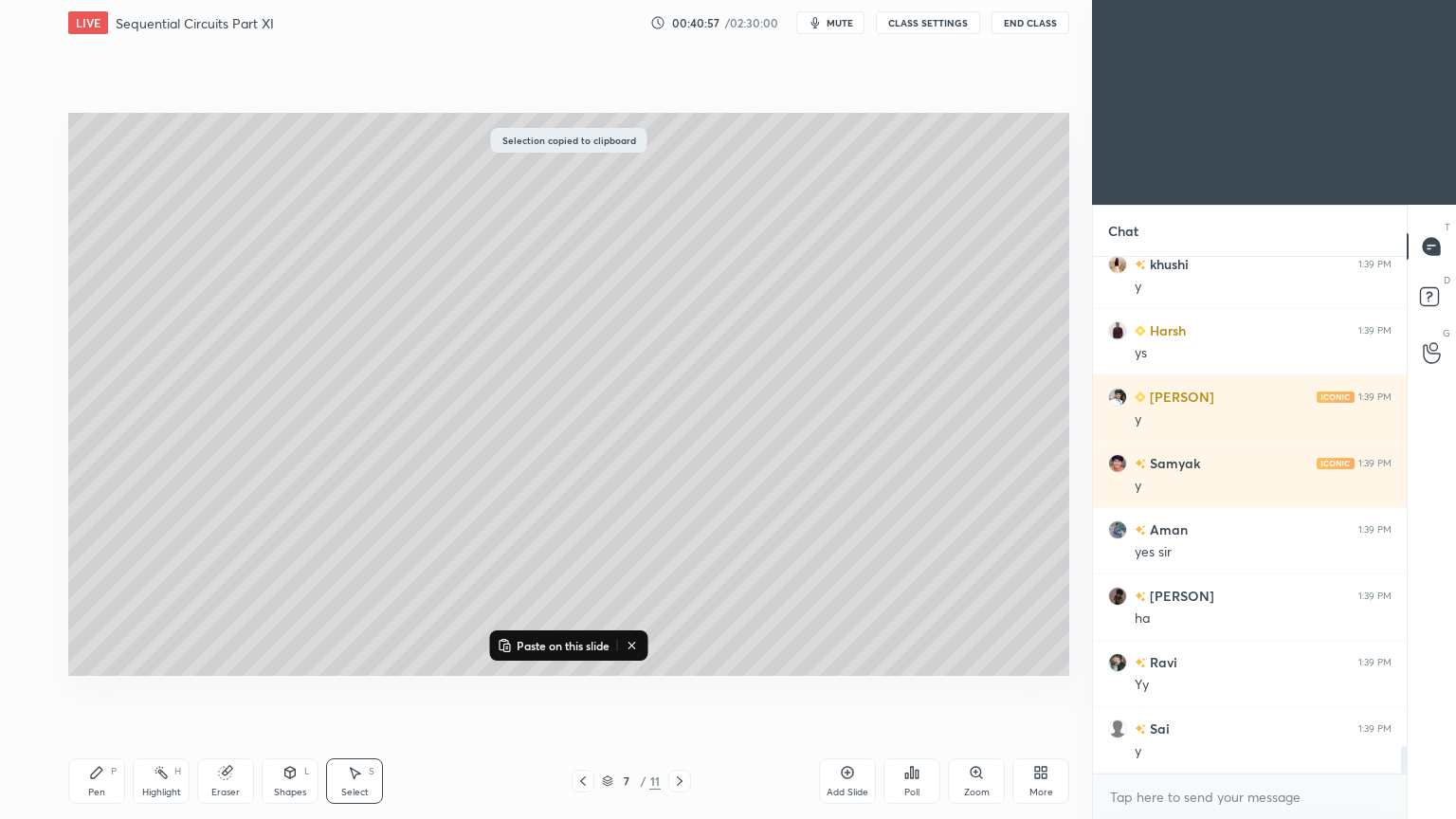 click 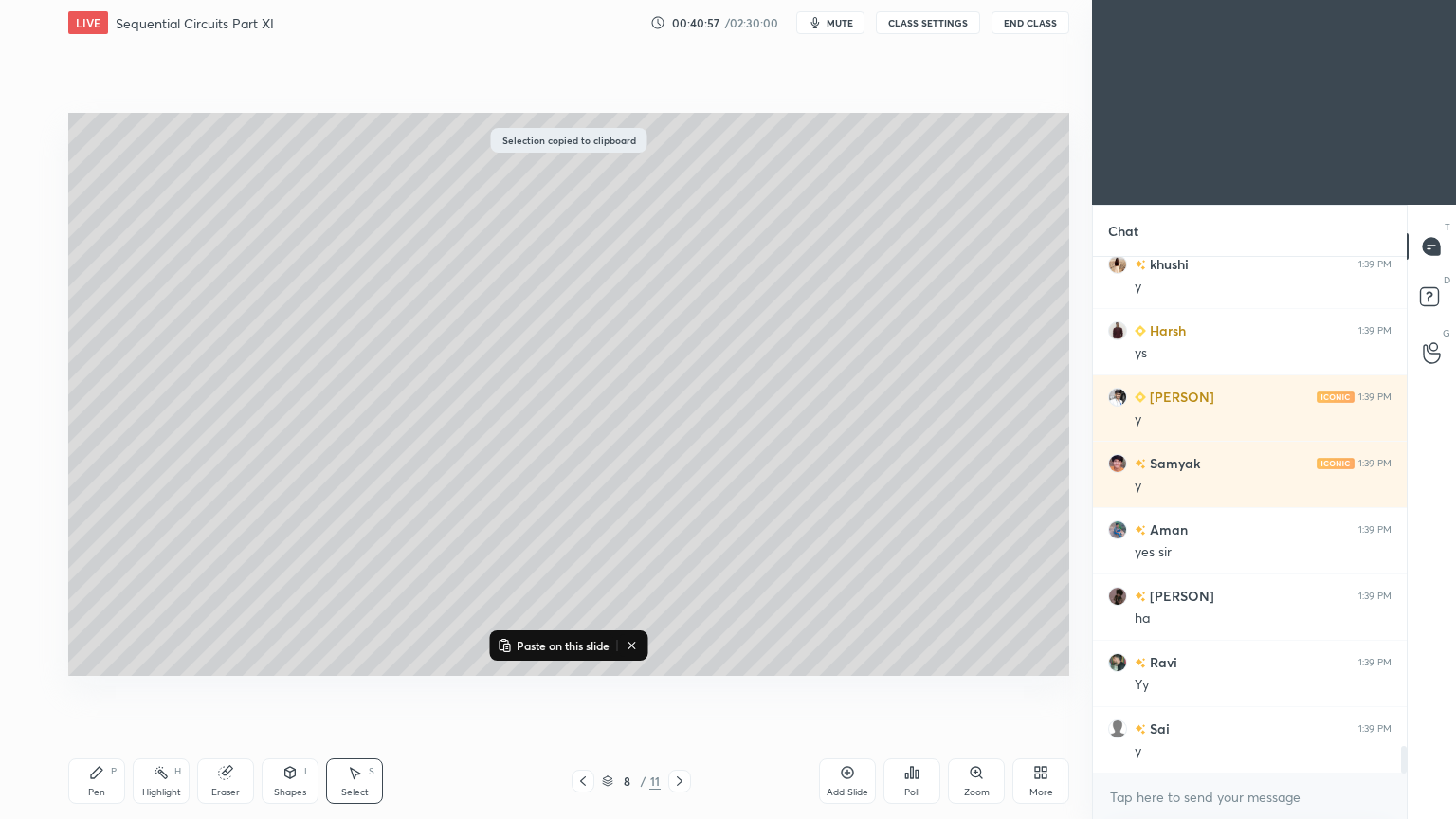 click 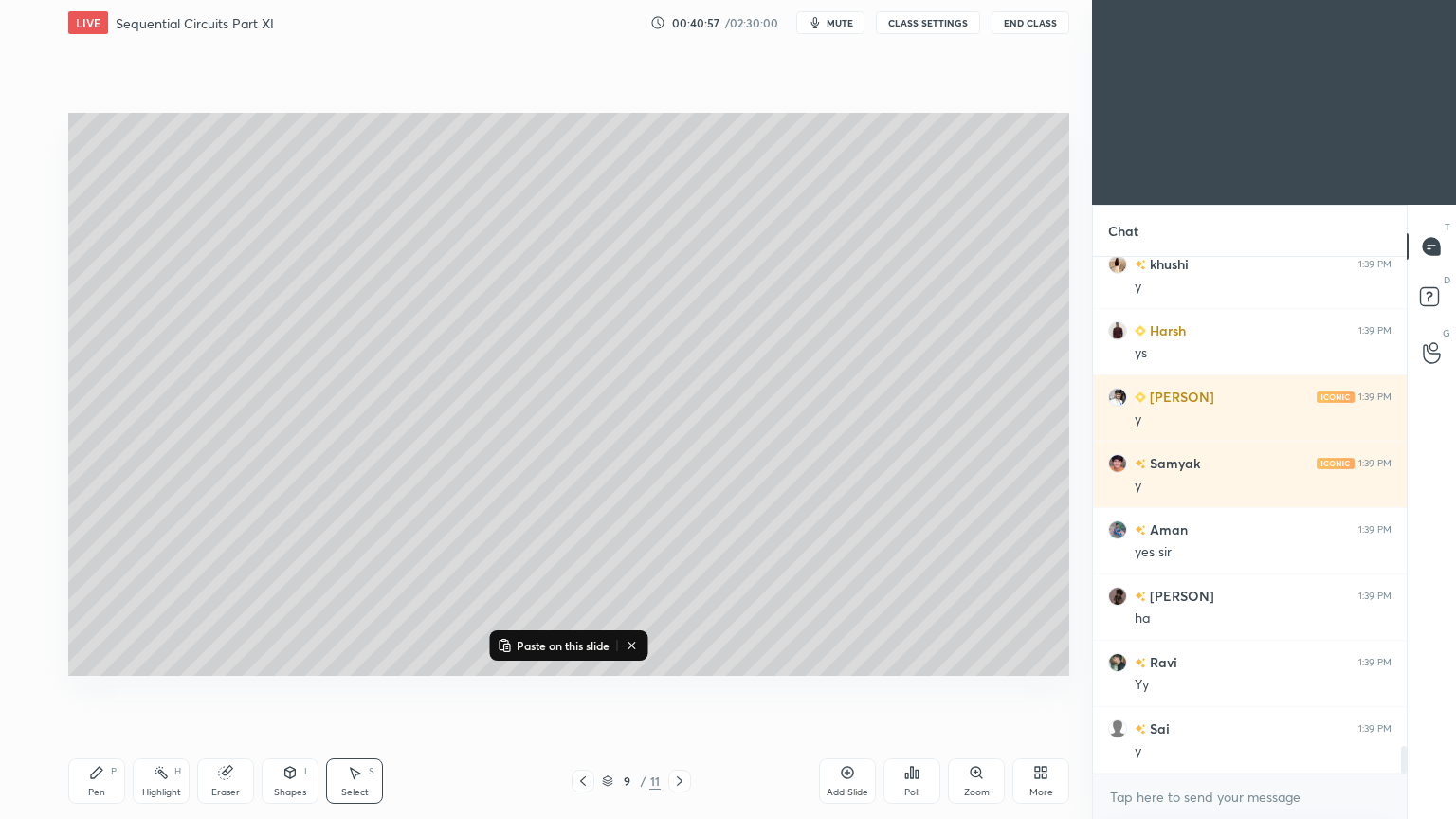 click 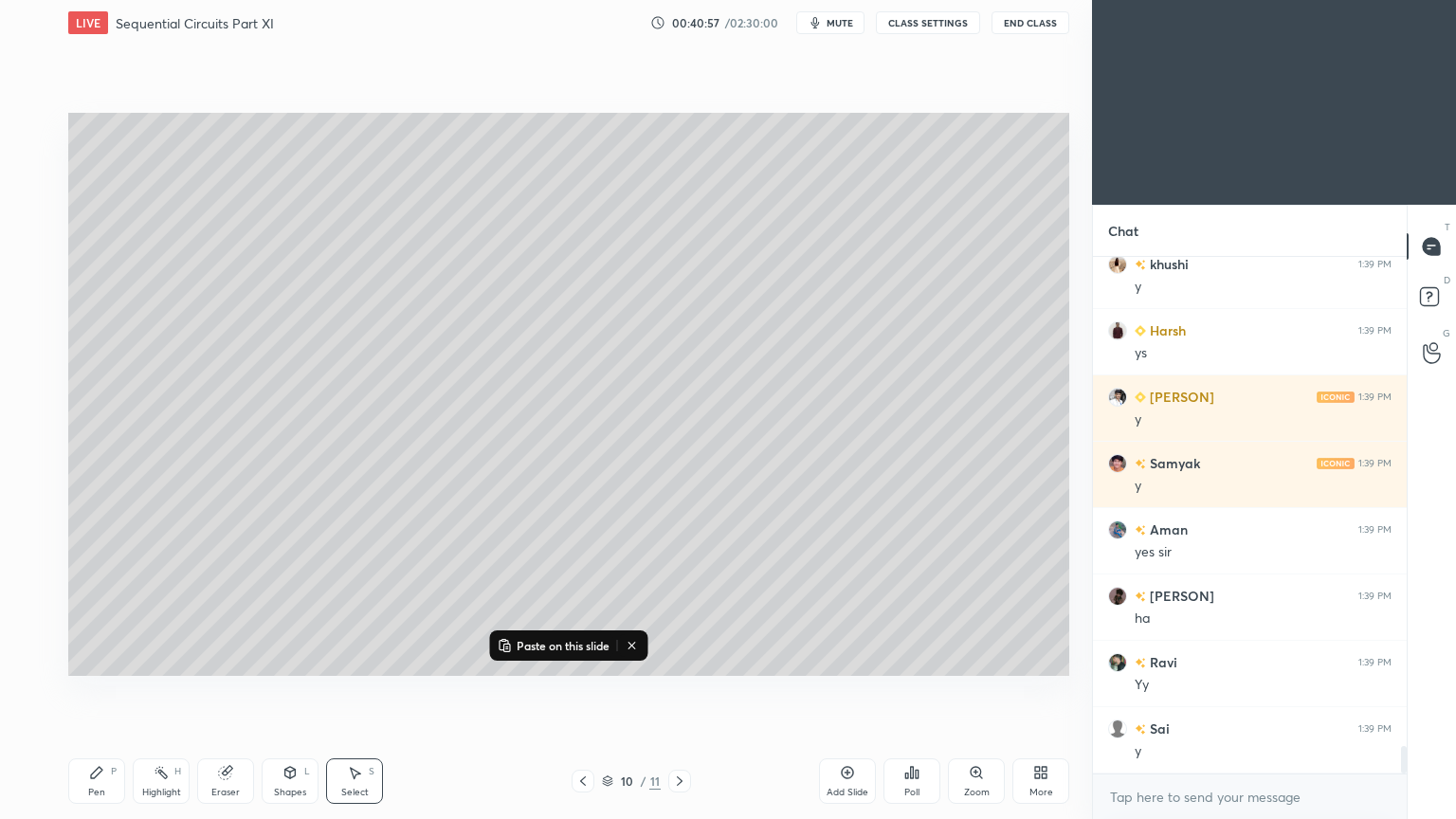 click 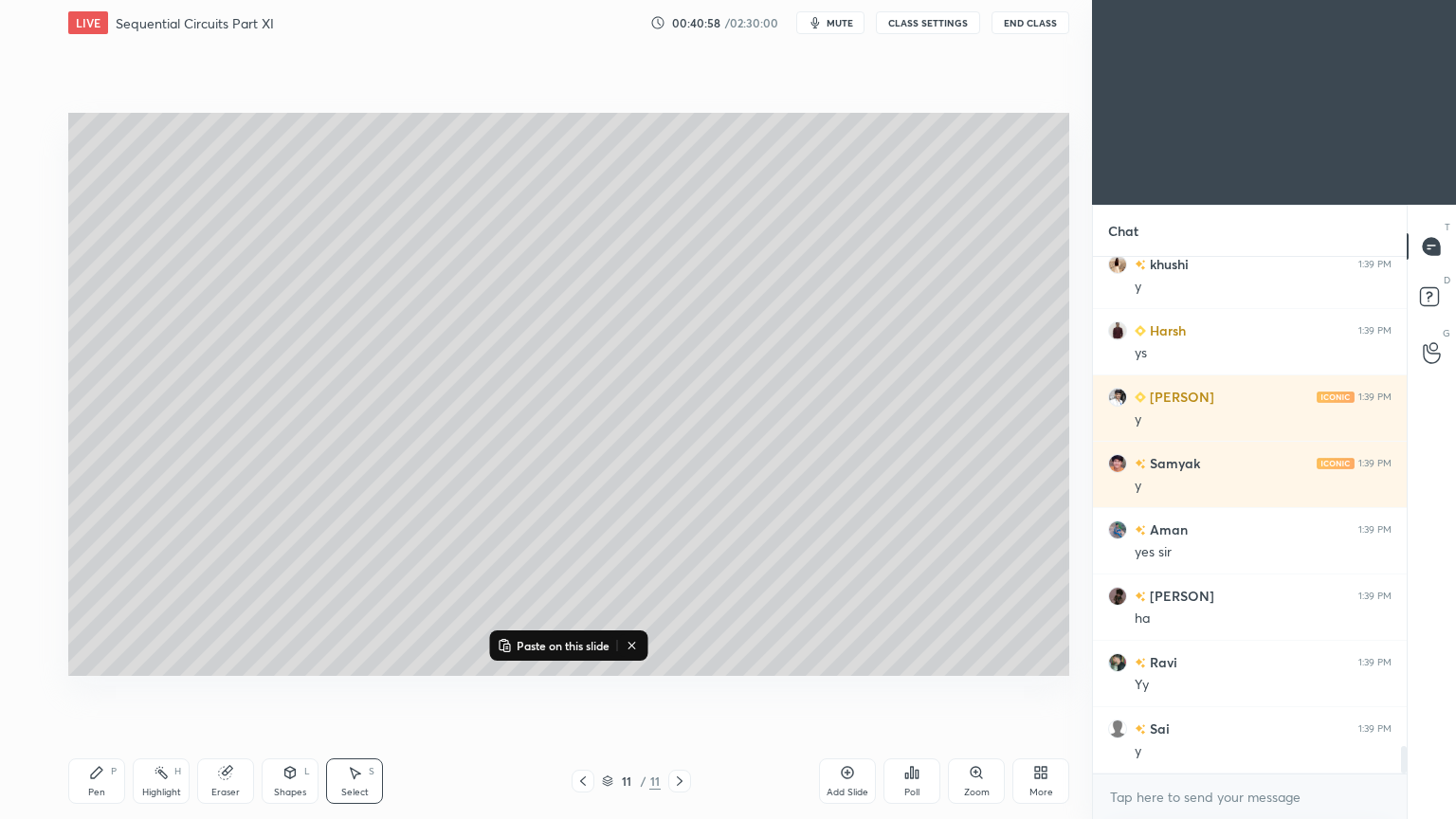 click at bounding box center (680, 781) 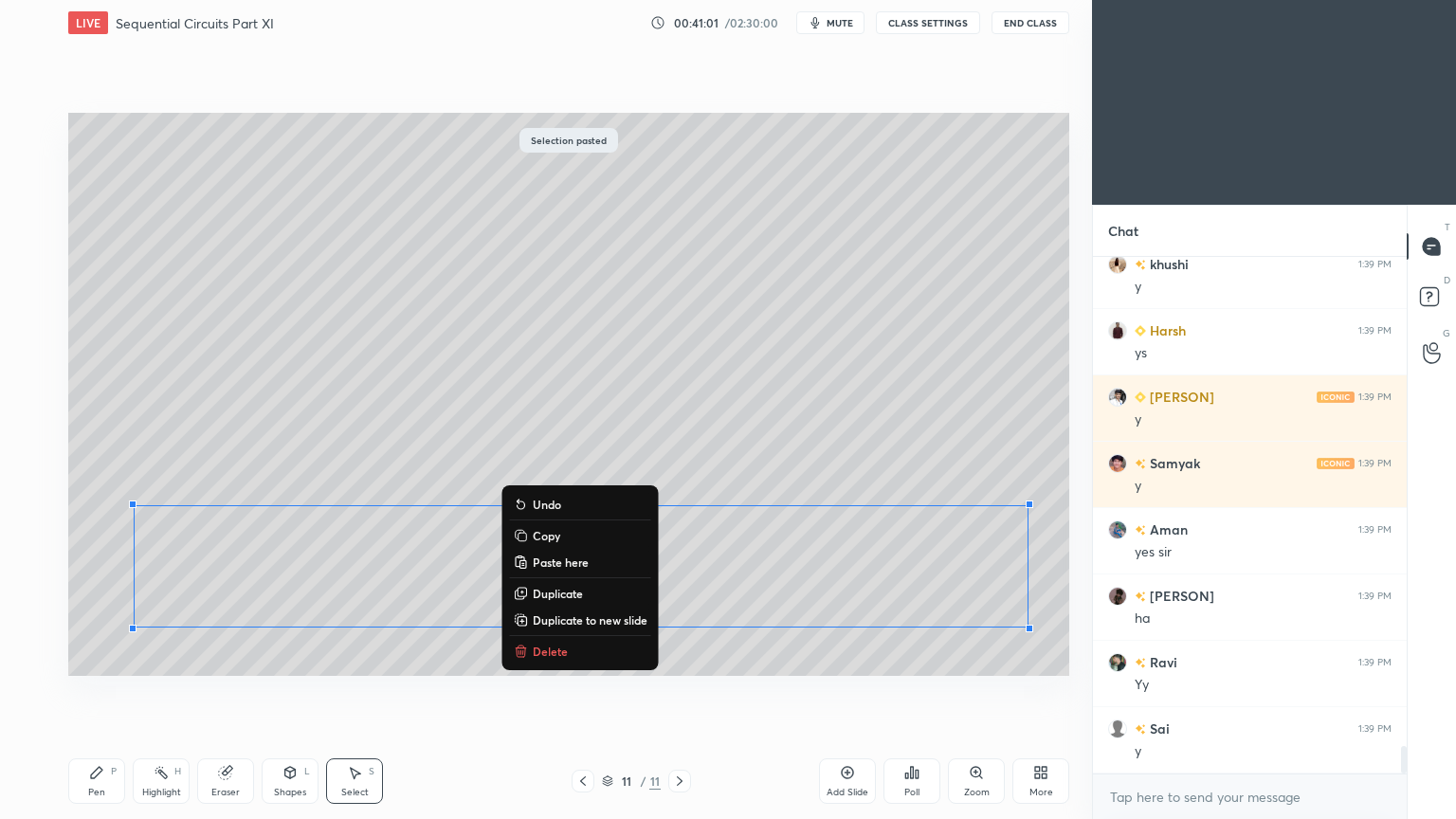 click on "Eraser" at bounding box center [226, 792] 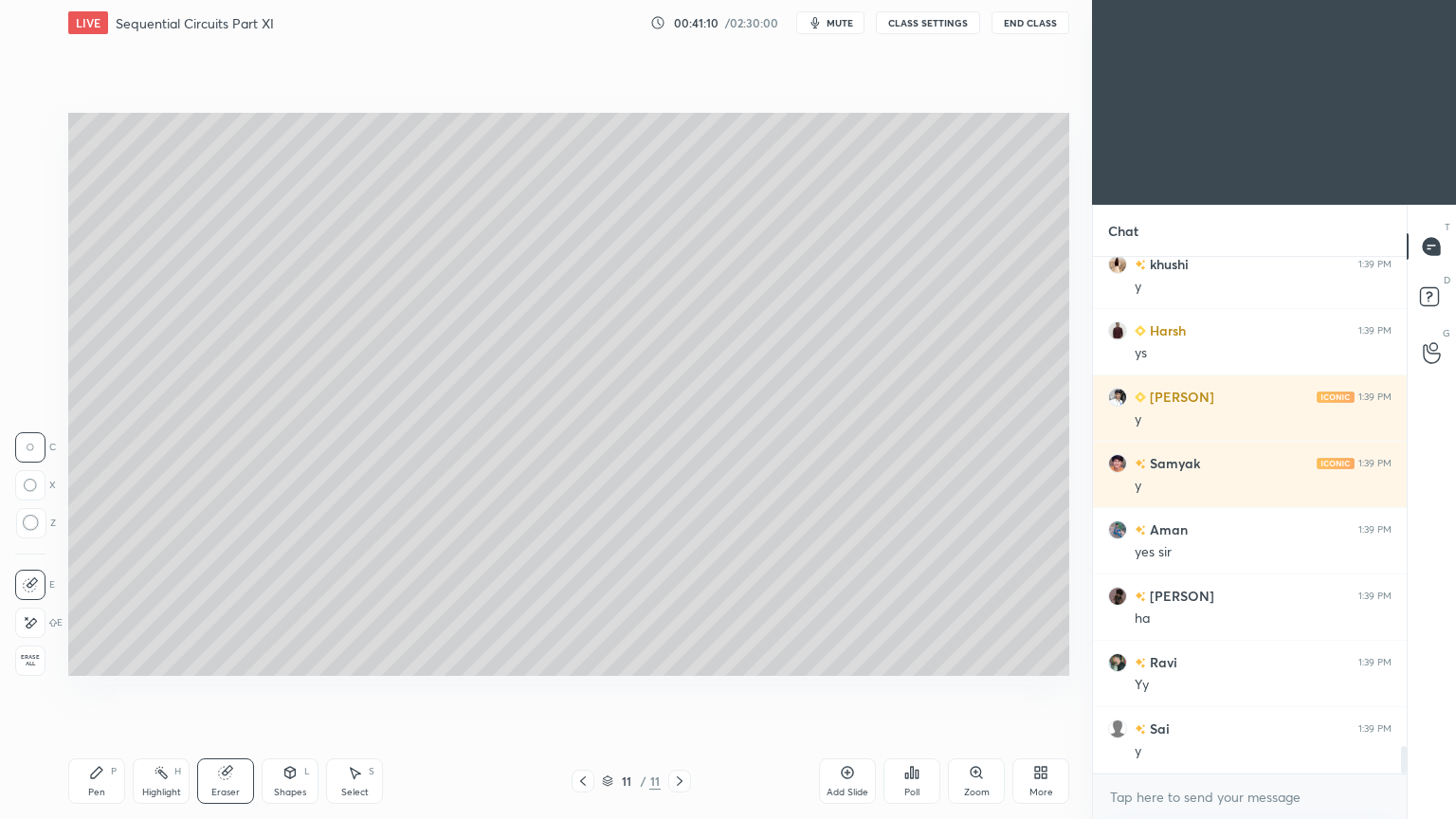 click 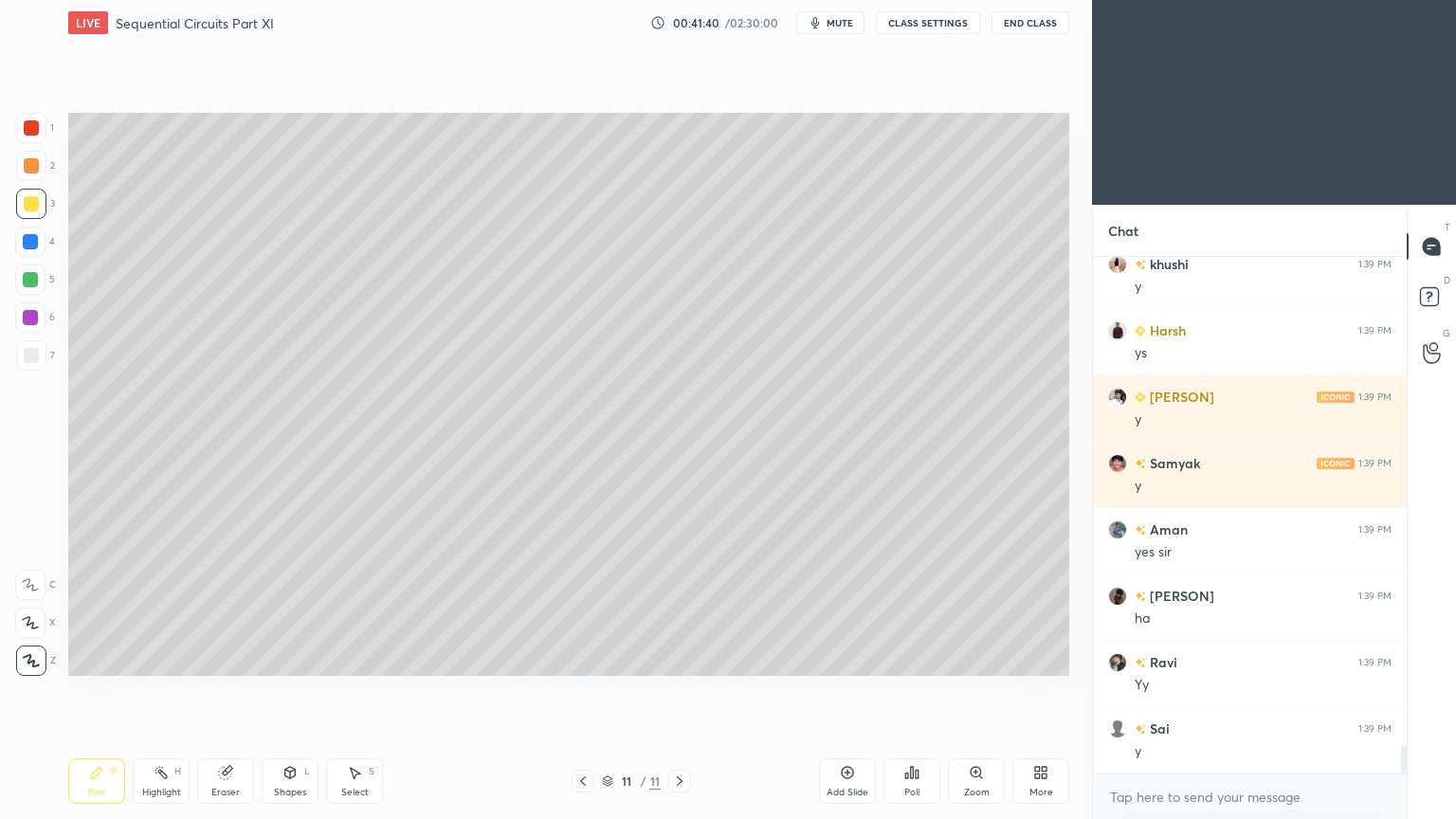 click on "Pen" at bounding box center [97, 792] 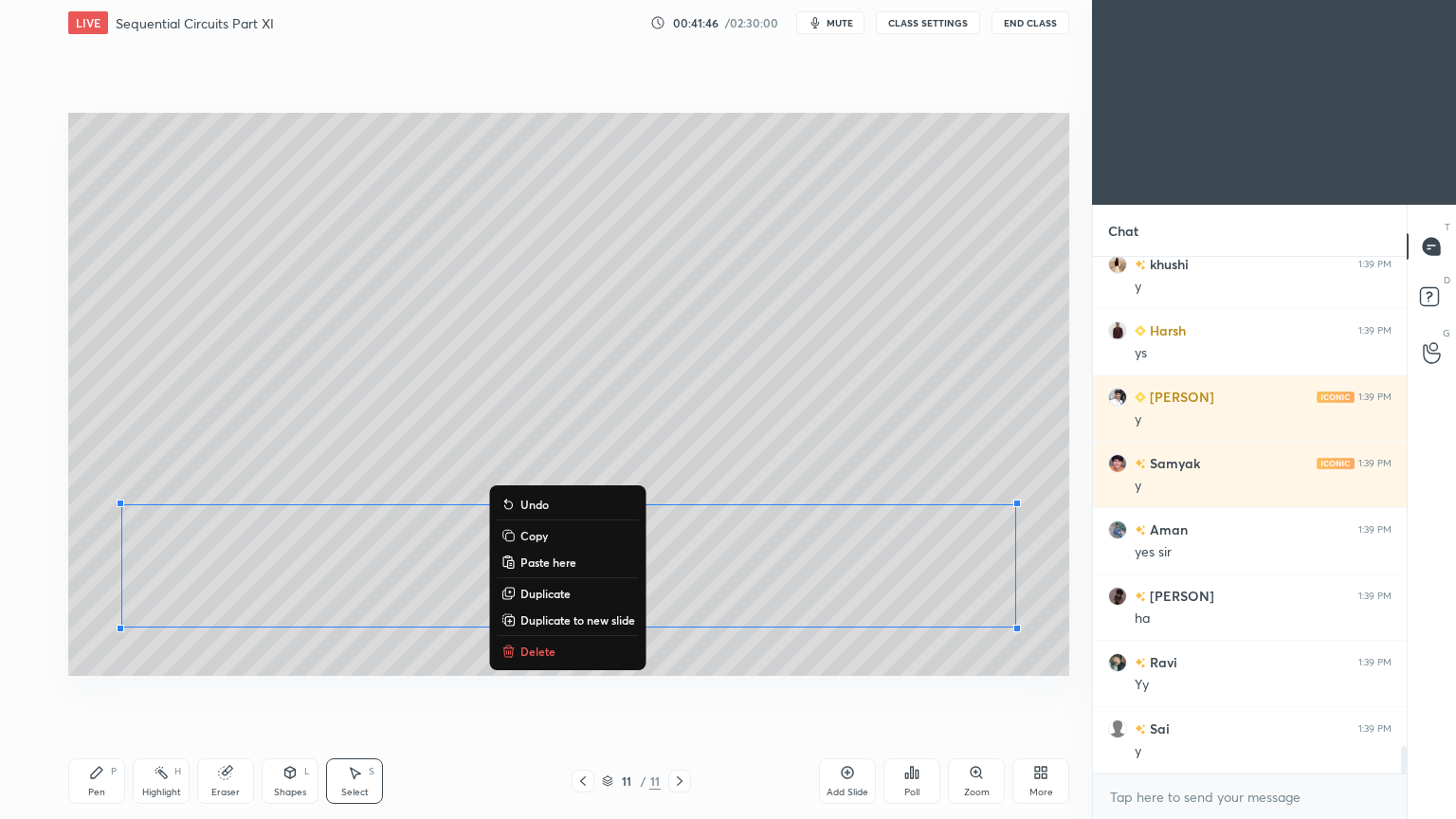 click on "Eraser" at bounding box center [226, 781] 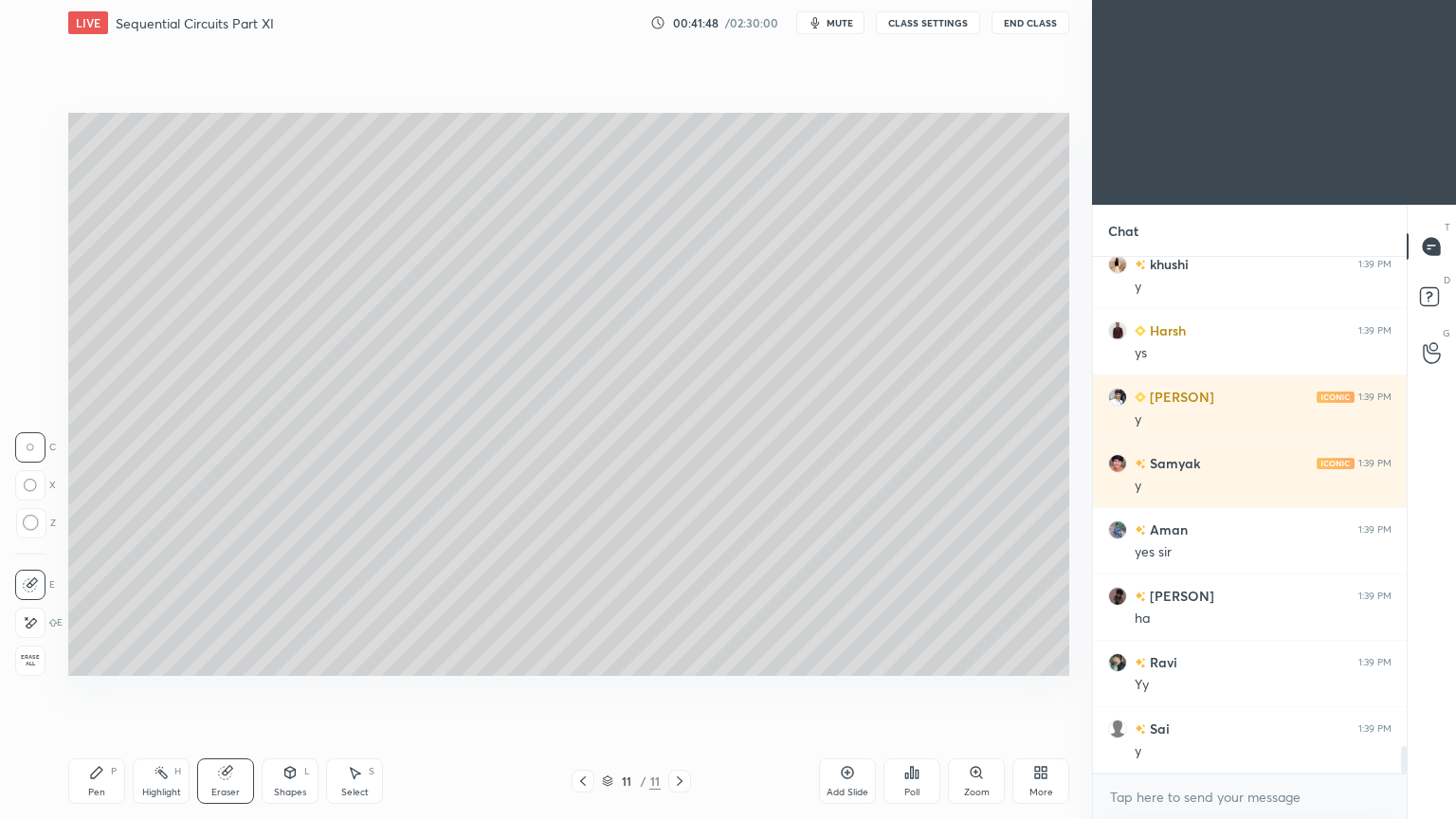 click at bounding box center [30, 623] 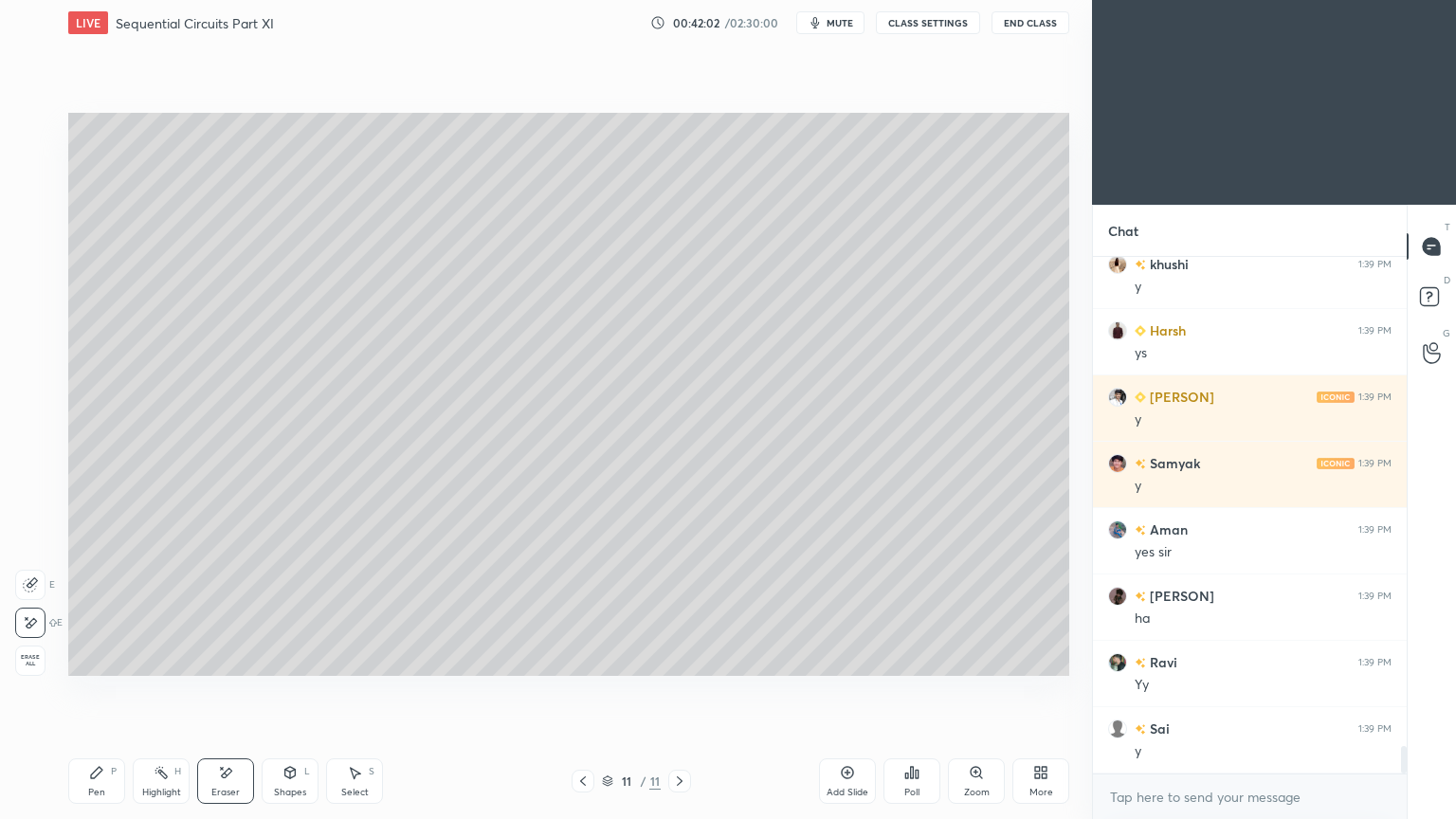 click on "Pen P" at bounding box center (97, 781) 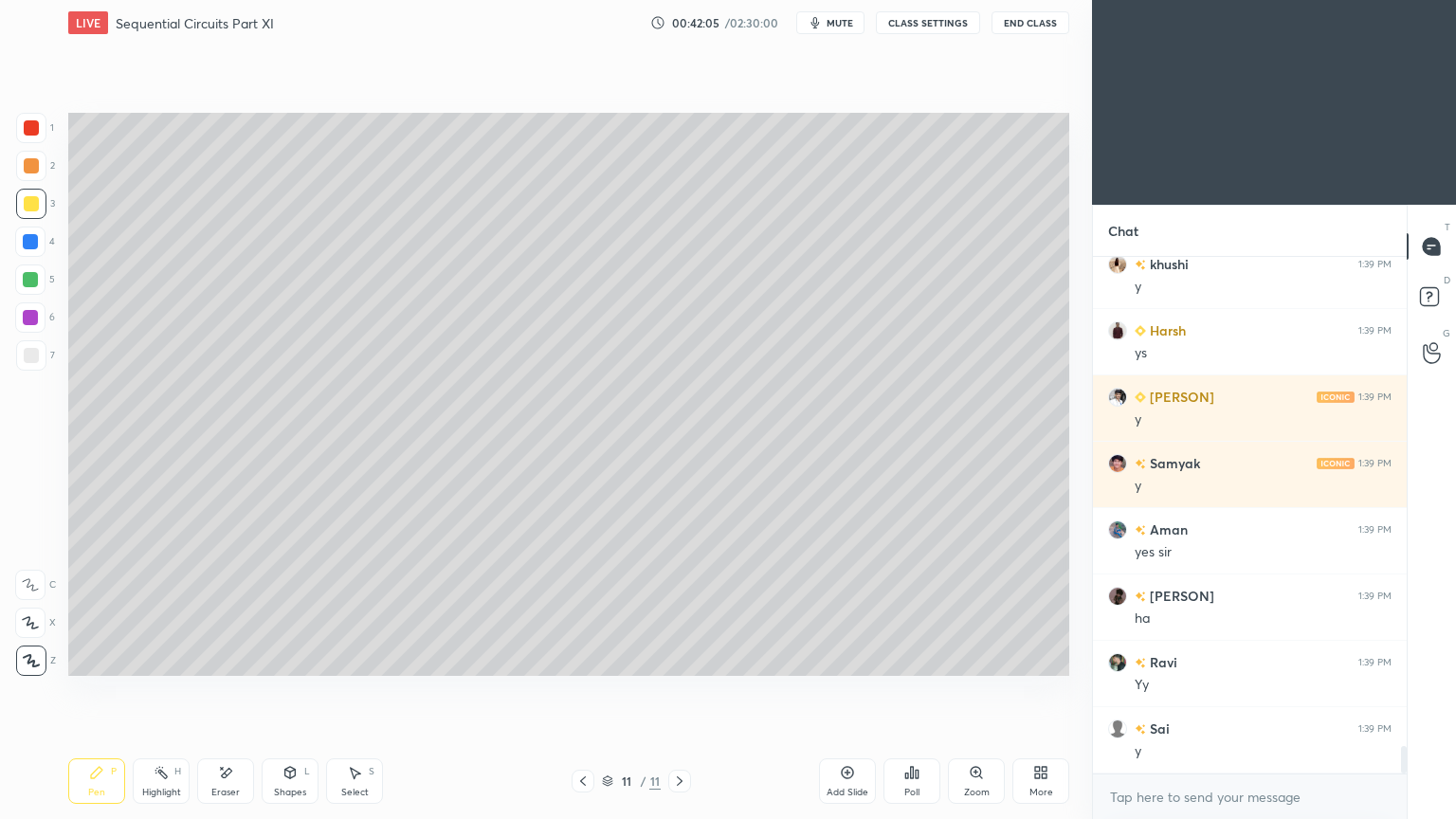 click on "Select S" at bounding box center (355, 781) 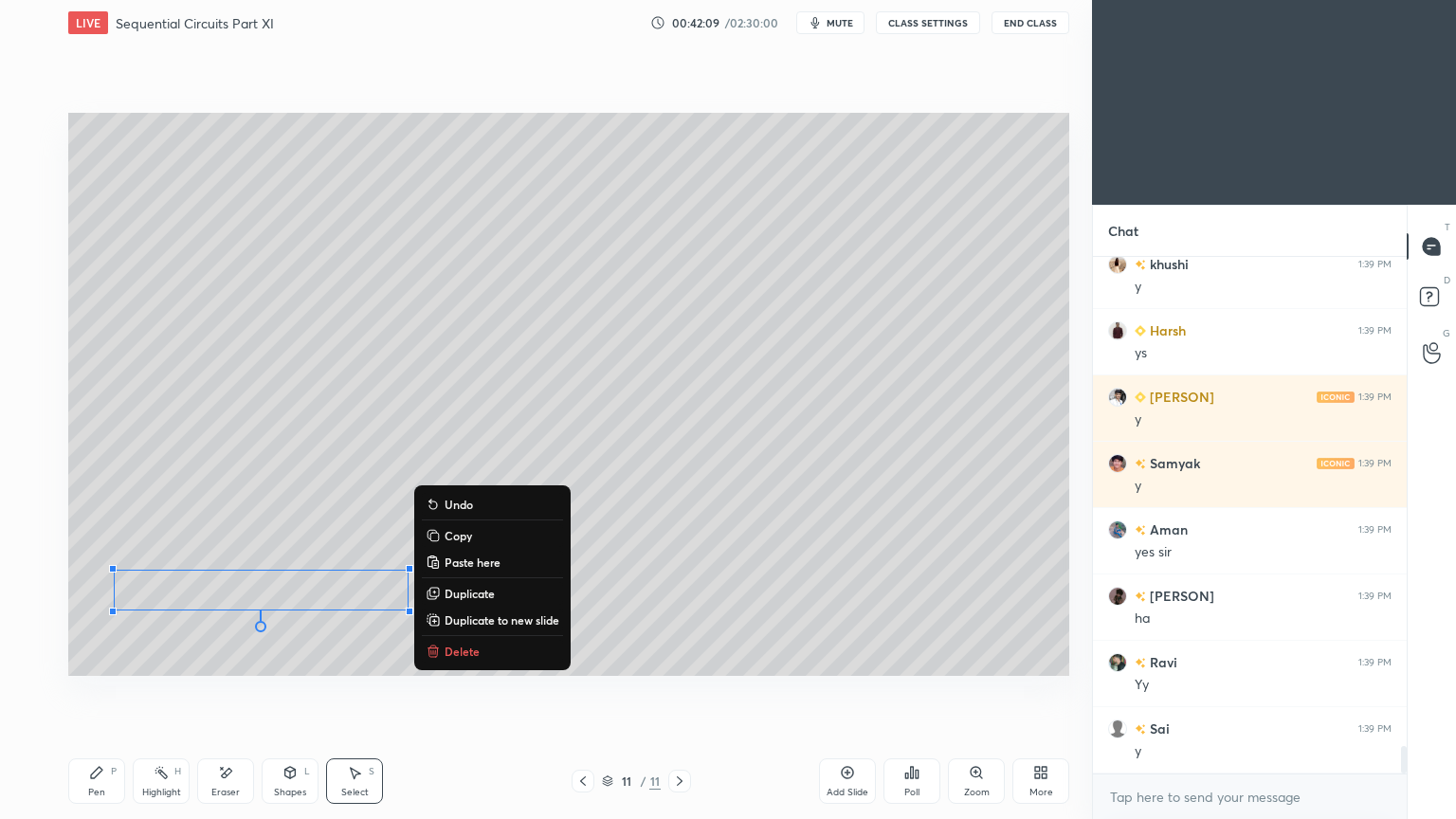 click on "Pen P" at bounding box center (97, 781) 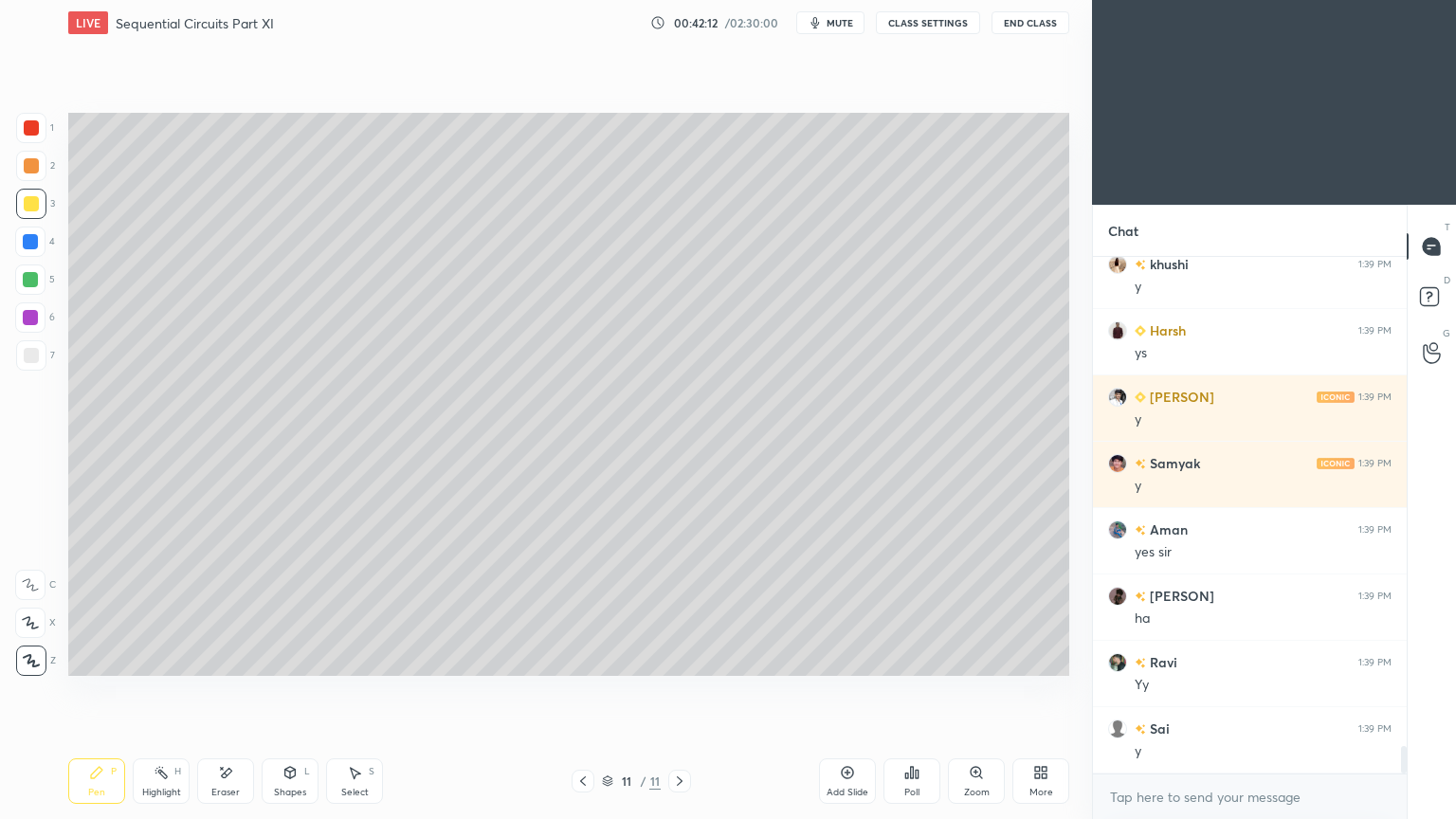 click on "mute" at bounding box center [840, 23] 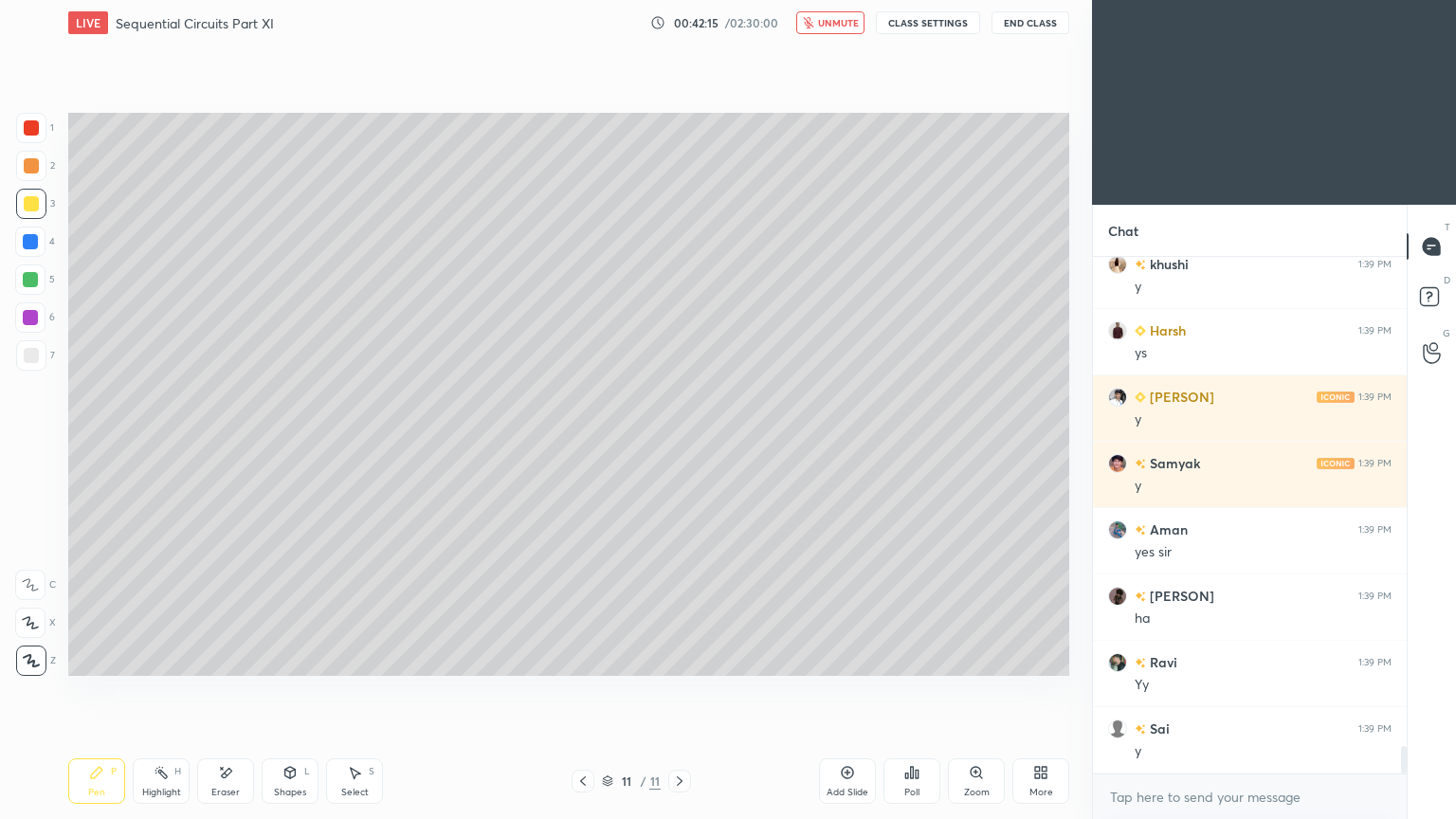 click on "unmute" at bounding box center [838, 23] 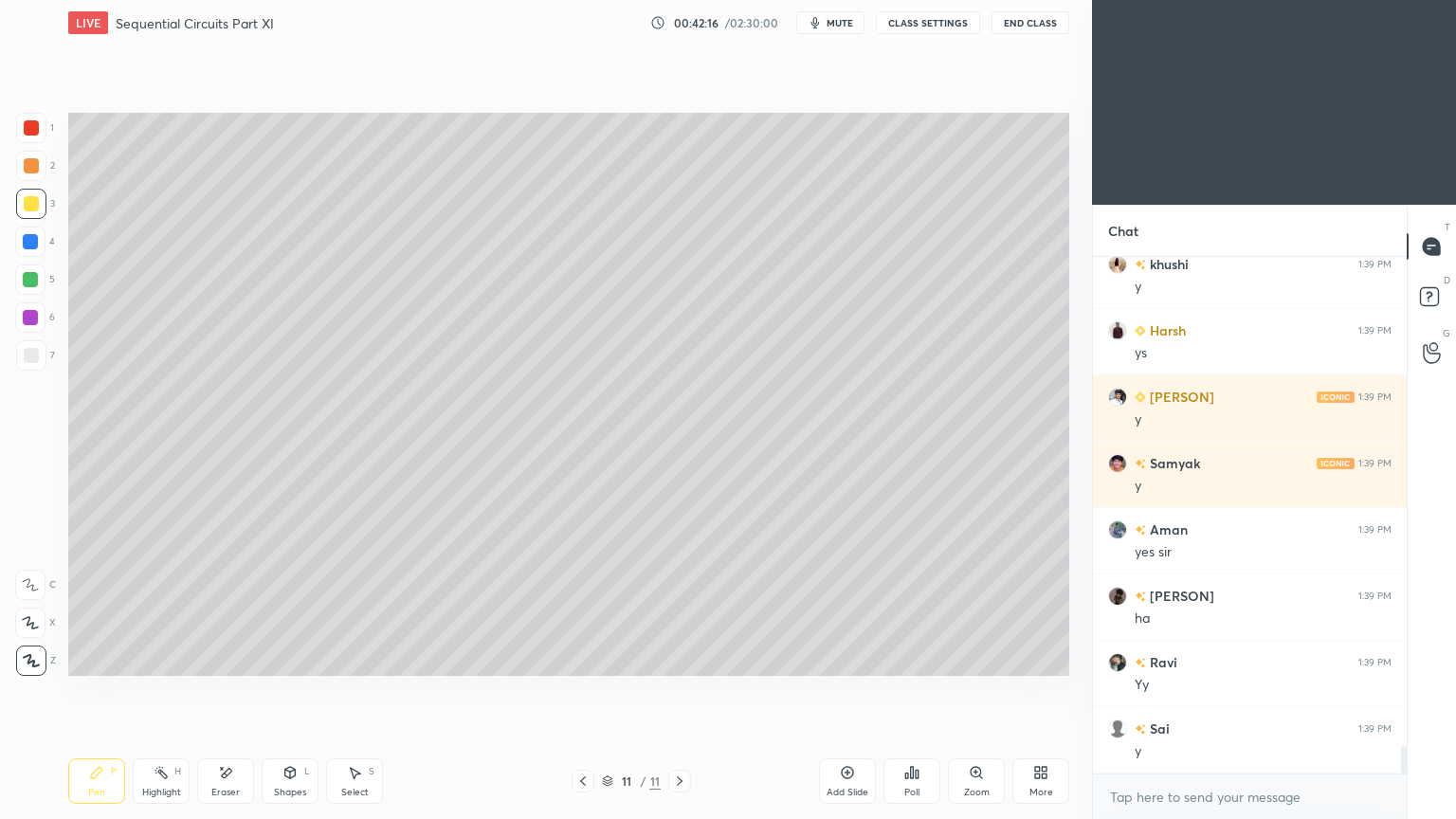 click on "Eraser" at bounding box center [226, 781] 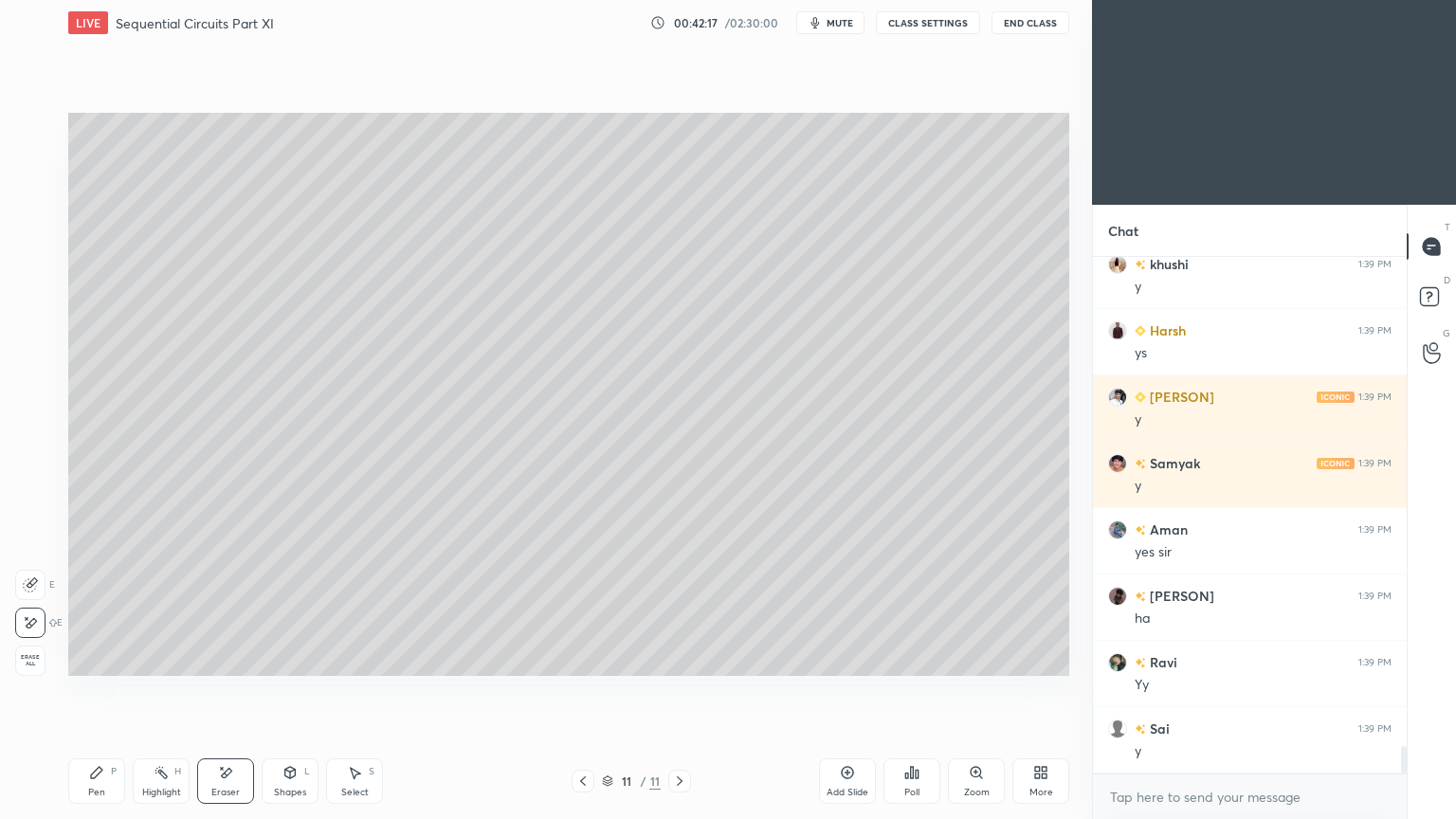 click on "Pen P" at bounding box center (97, 781) 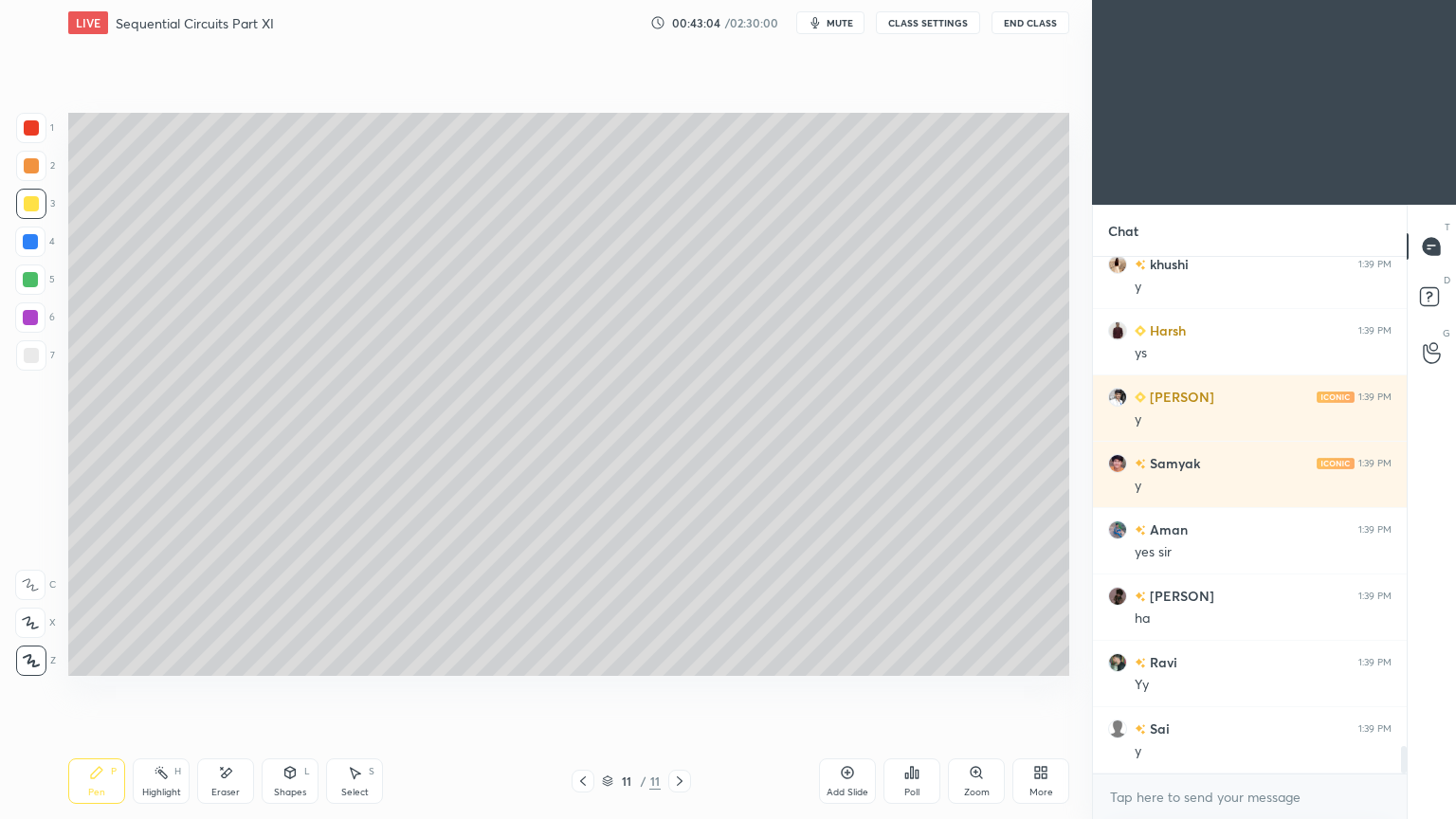 scroll, scrollTop: 9164, scrollLeft: 0, axis: vertical 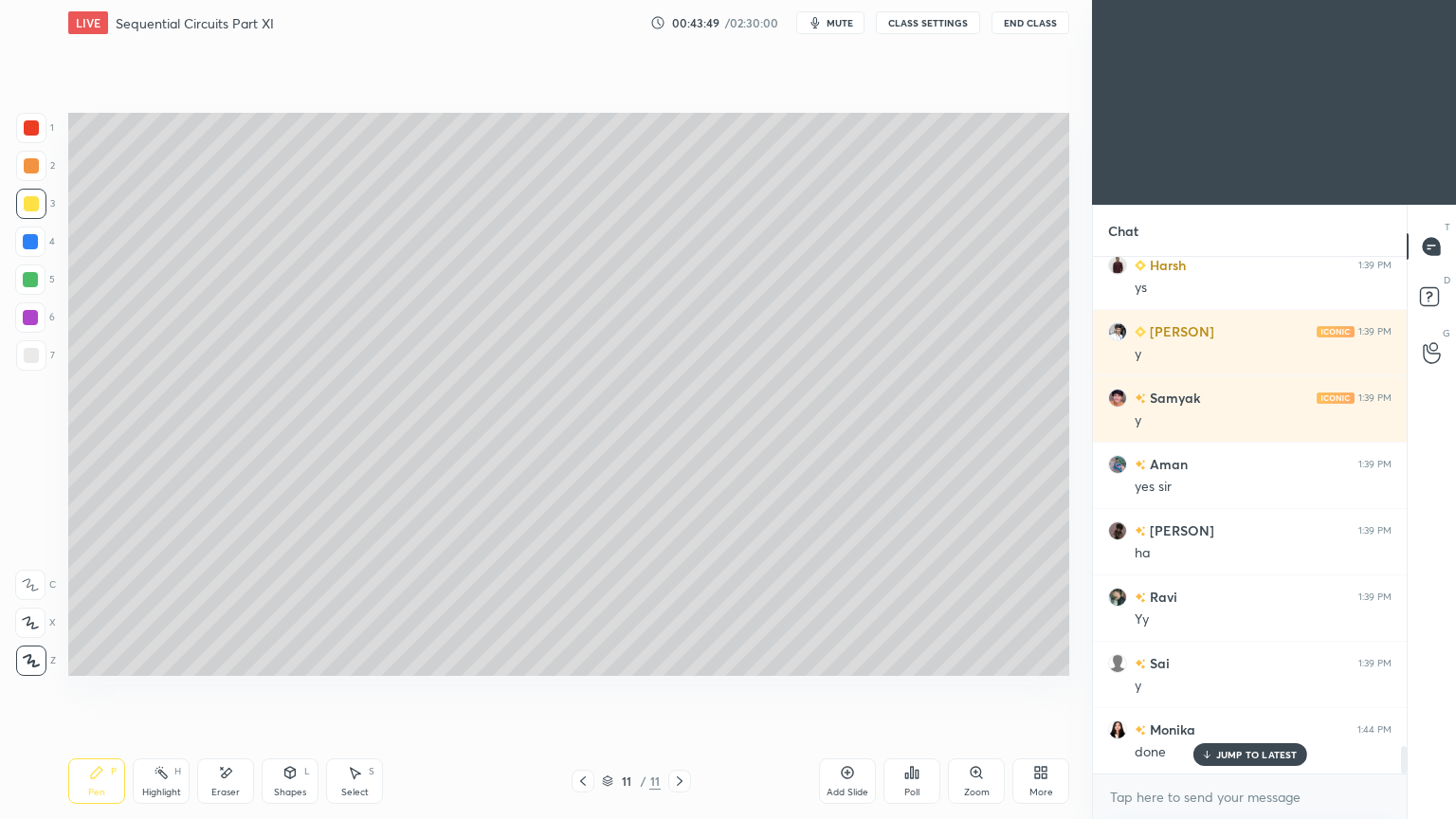 click on "mute" at bounding box center [840, 23] 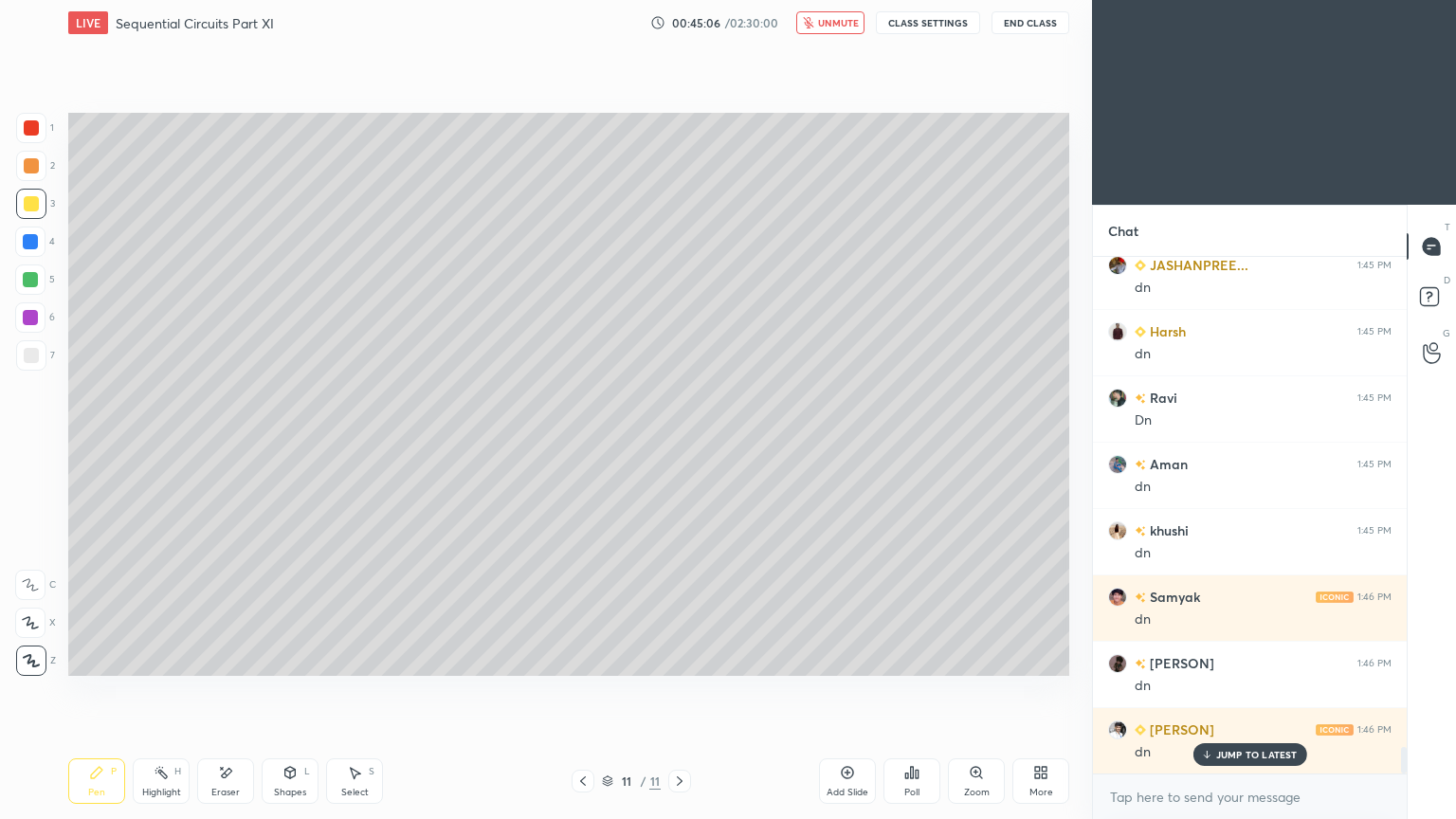 scroll, scrollTop: 9763, scrollLeft: 0, axis: vertical 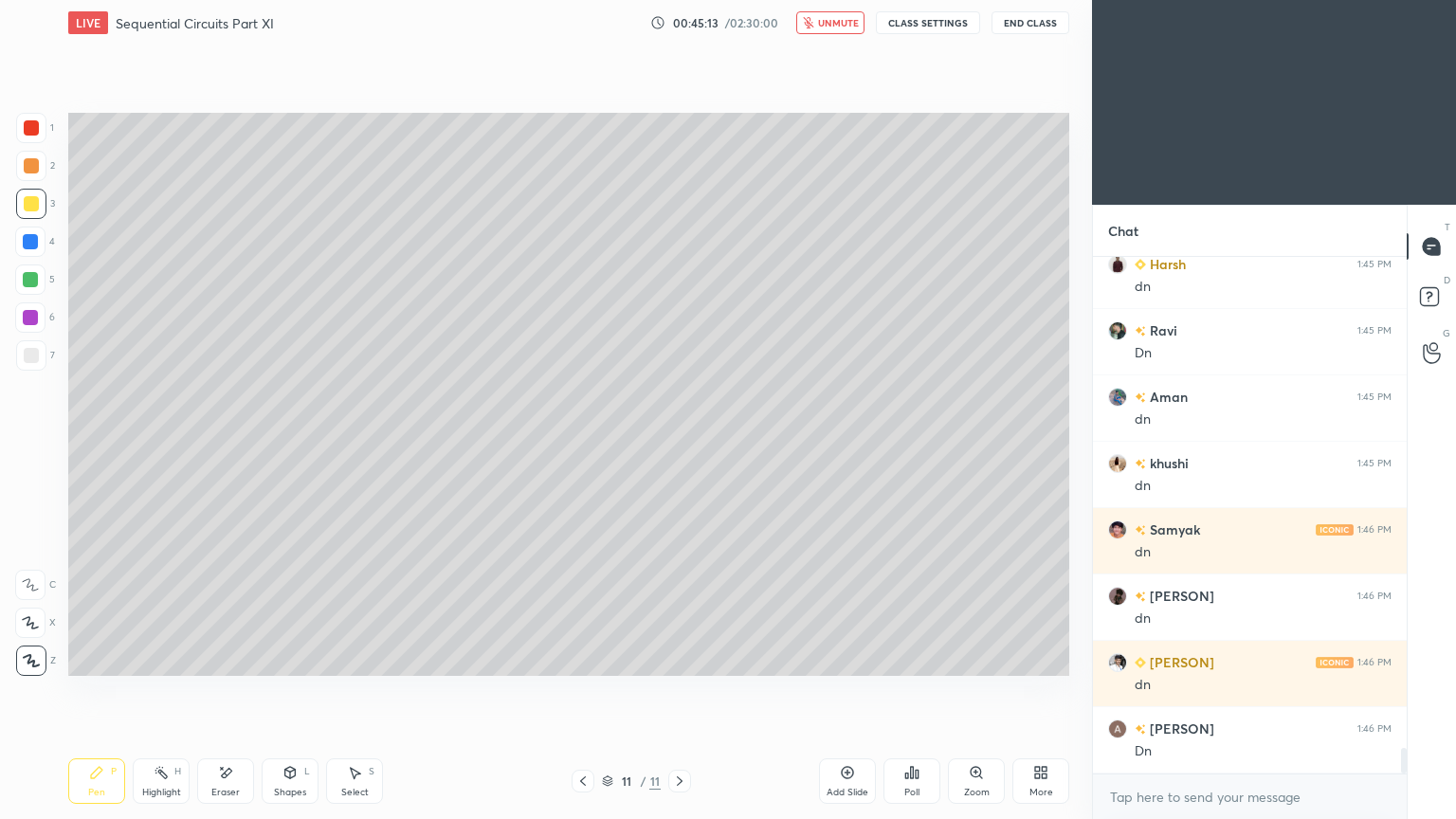 click on "unmute" at bounding box center [838, 23] 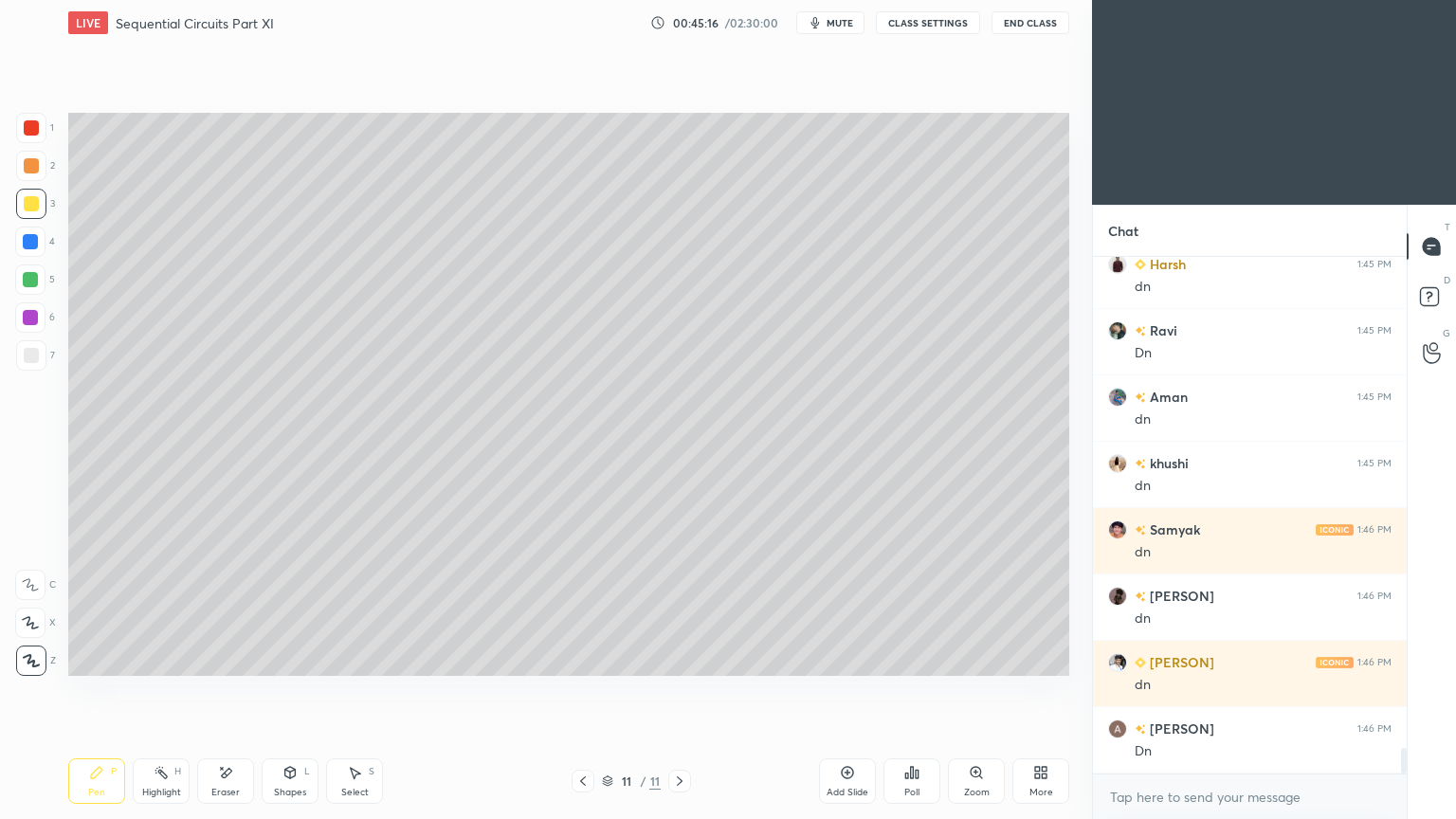 click on "Pen P" at bounding box center [97, 781] 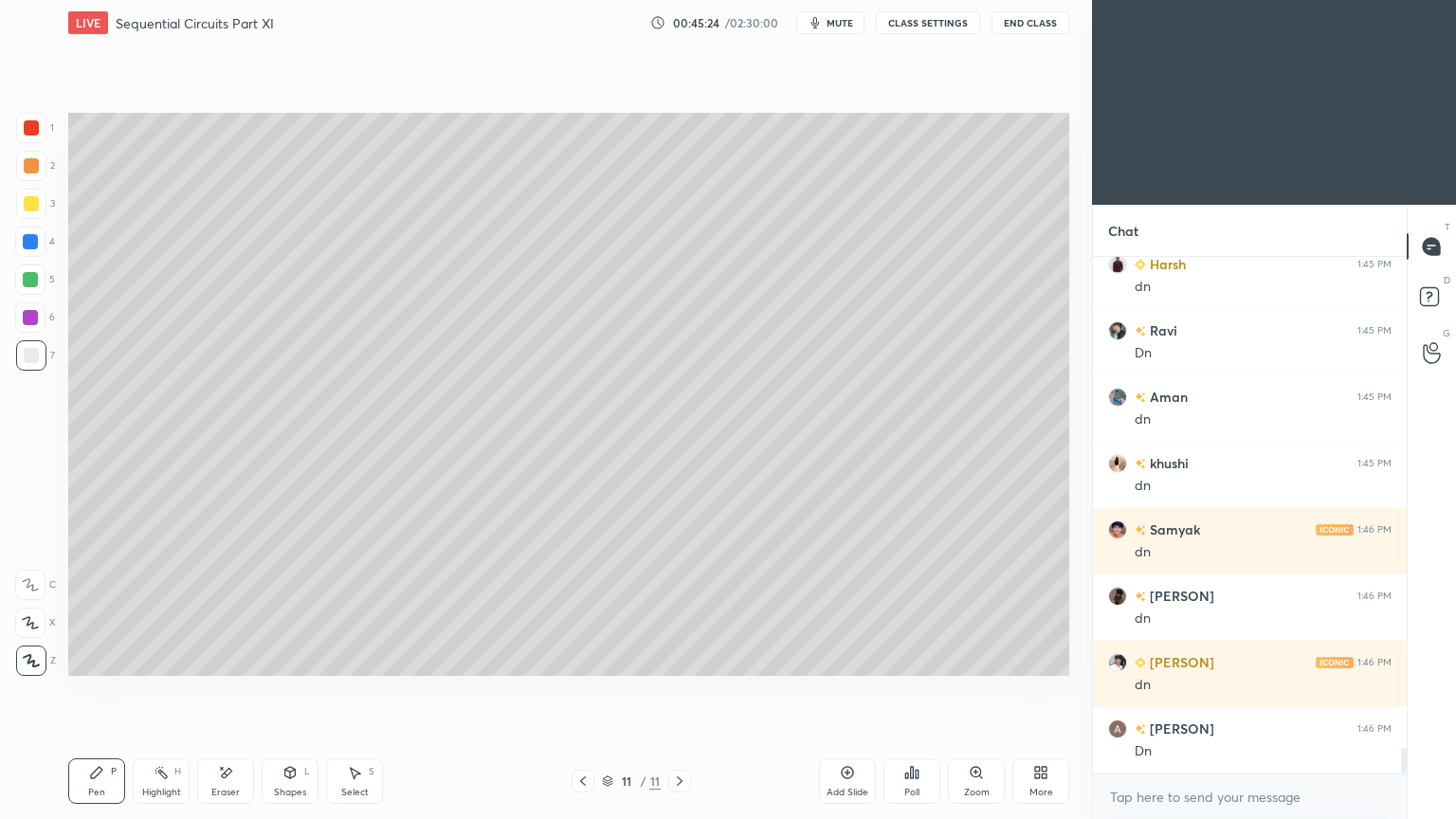 click on "Add Slide" at bounding box center [847, 781] 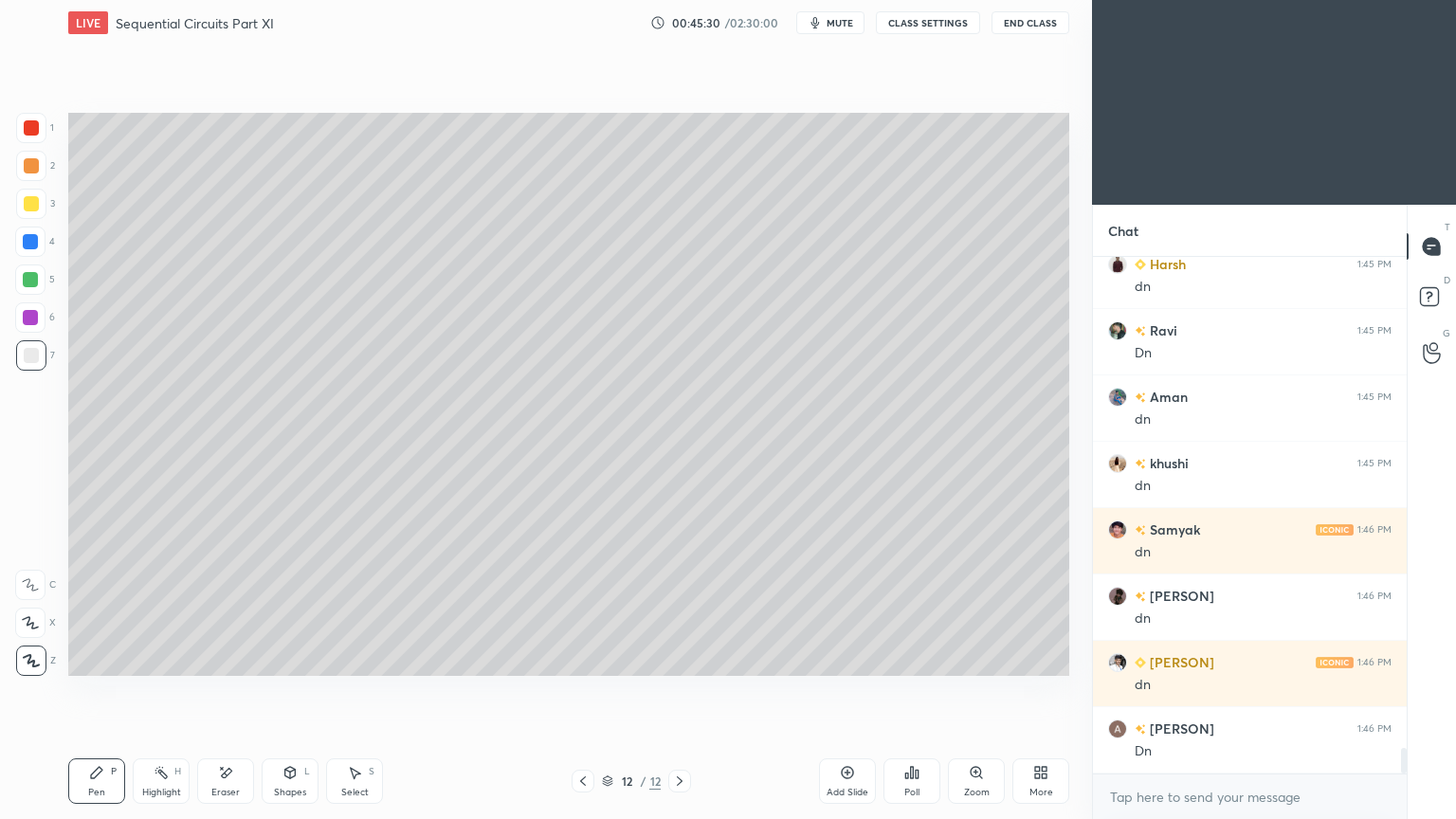 click 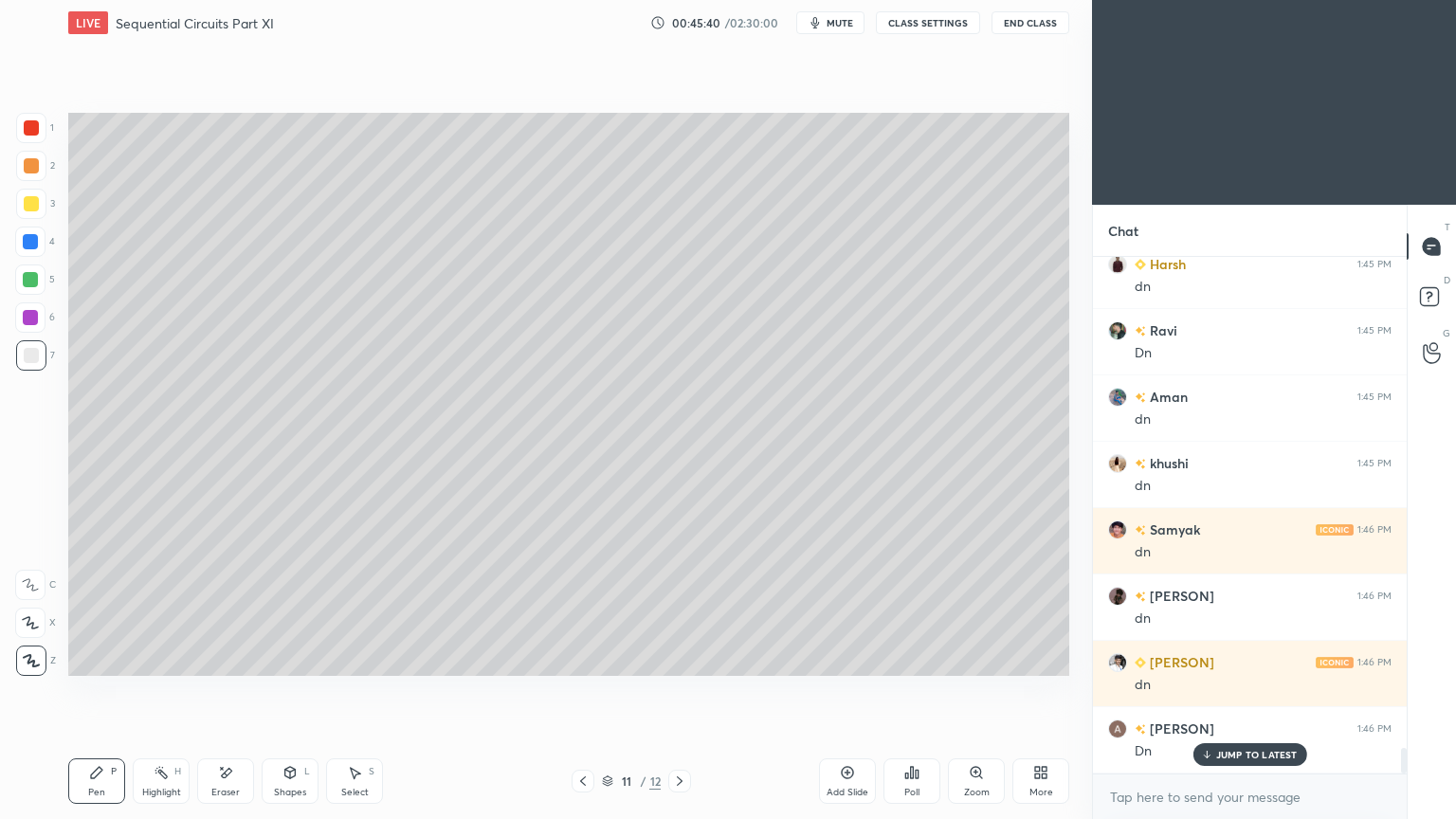 scroll, scrollTop: 9828, scrollLeft: 0, axis: vertical 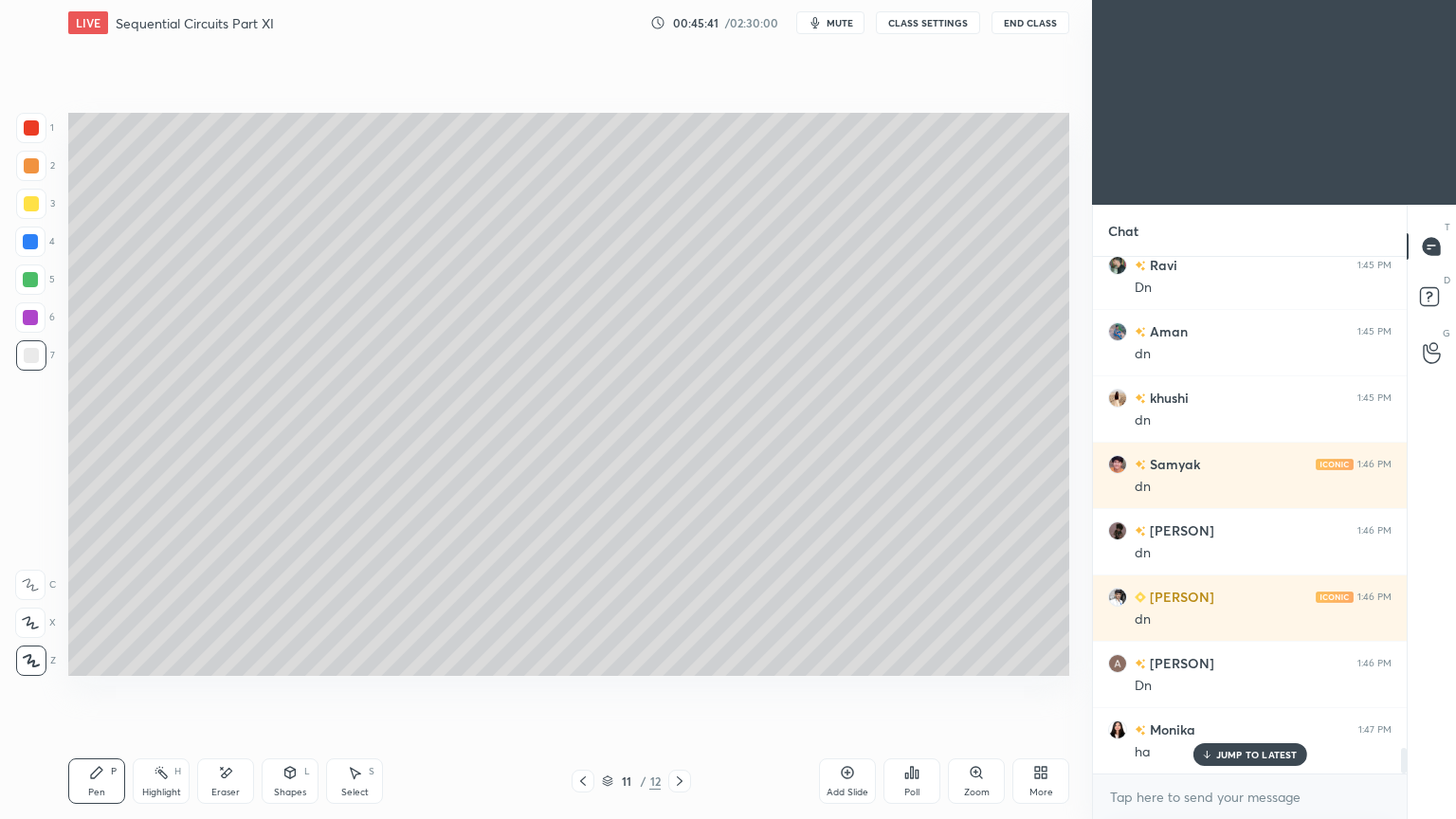click 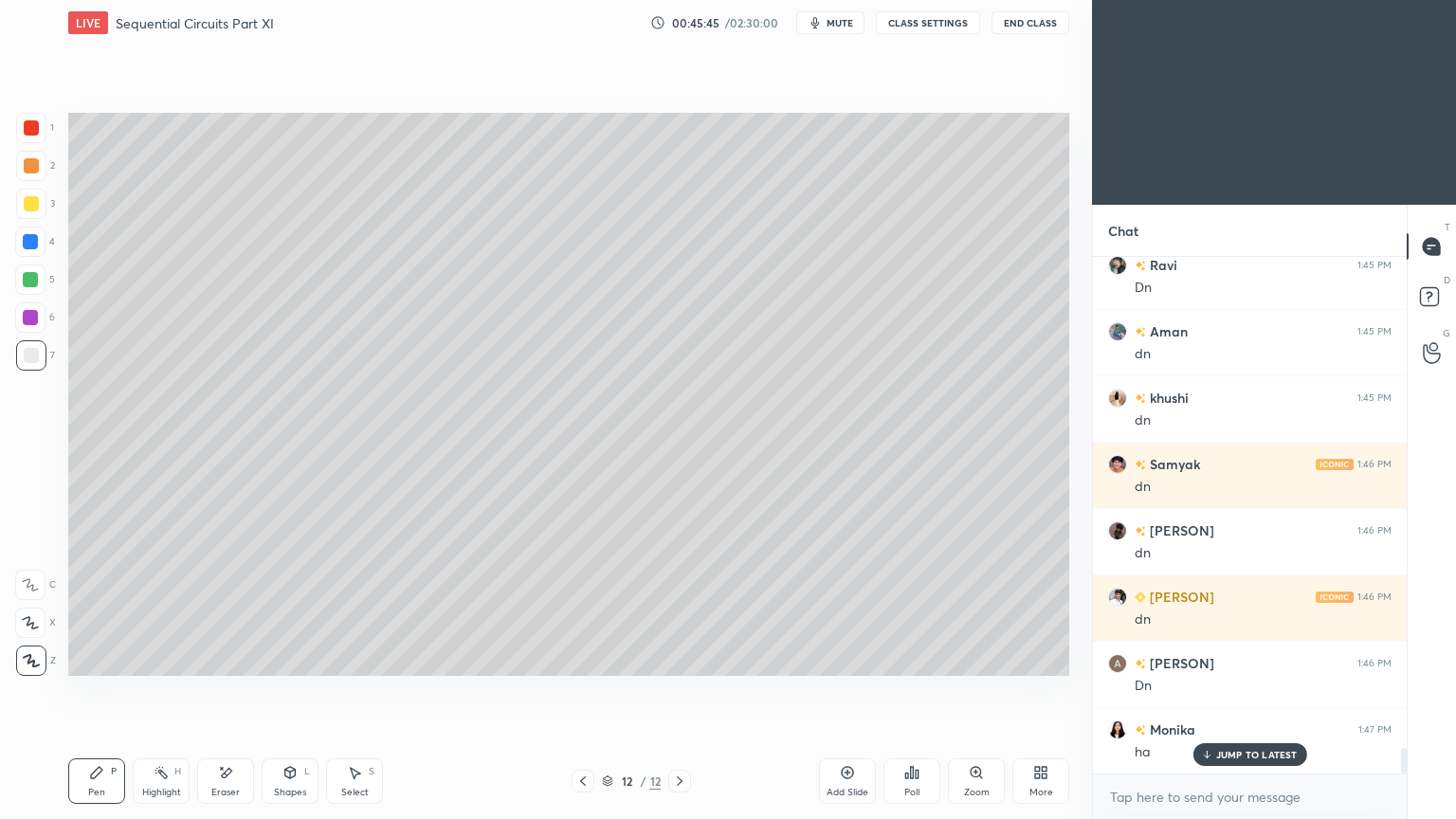 scroll, scrollTop: 9895, scrollLeft: 0, axis: vertical 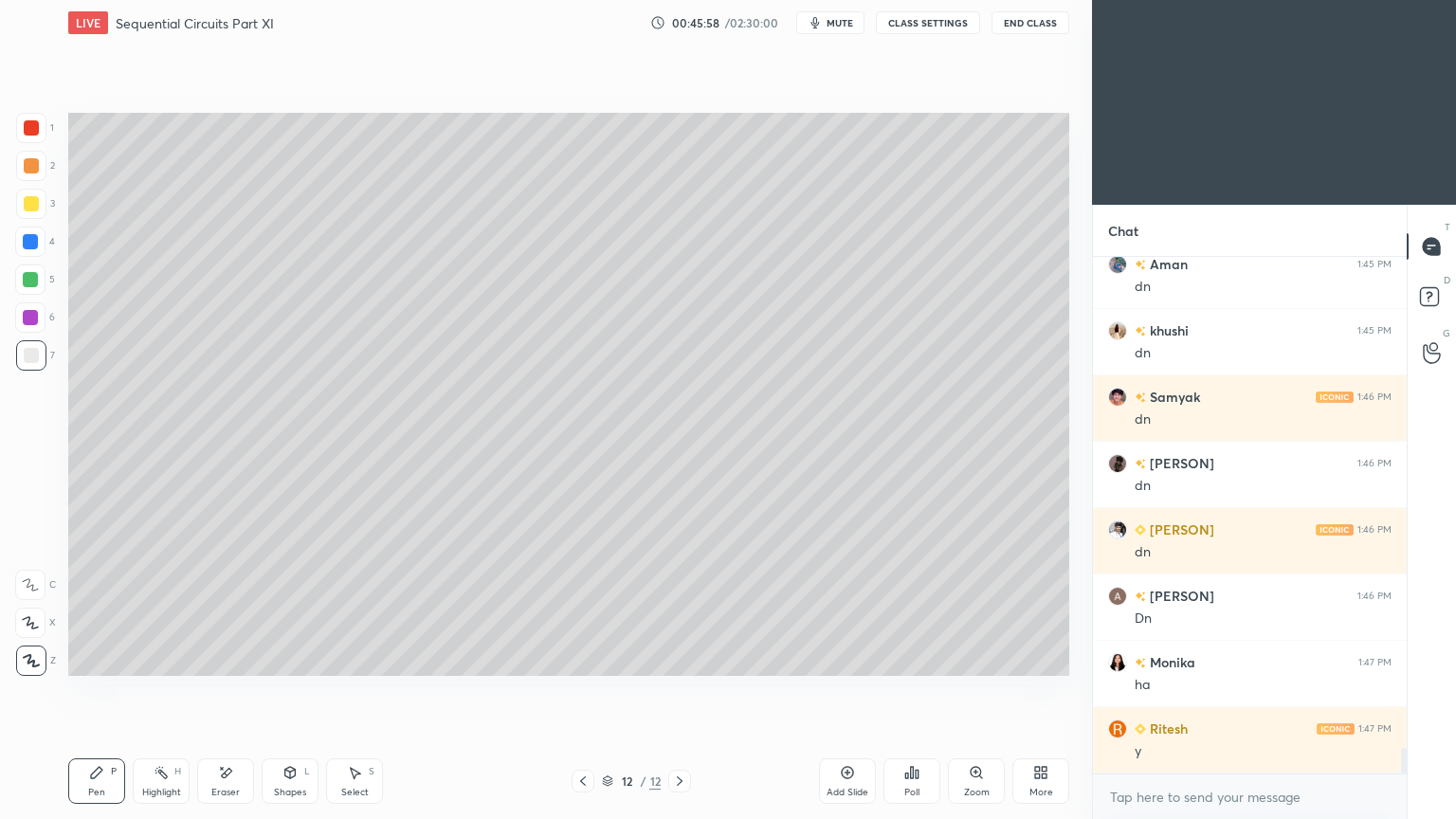 click at bounding box center (583, 781) 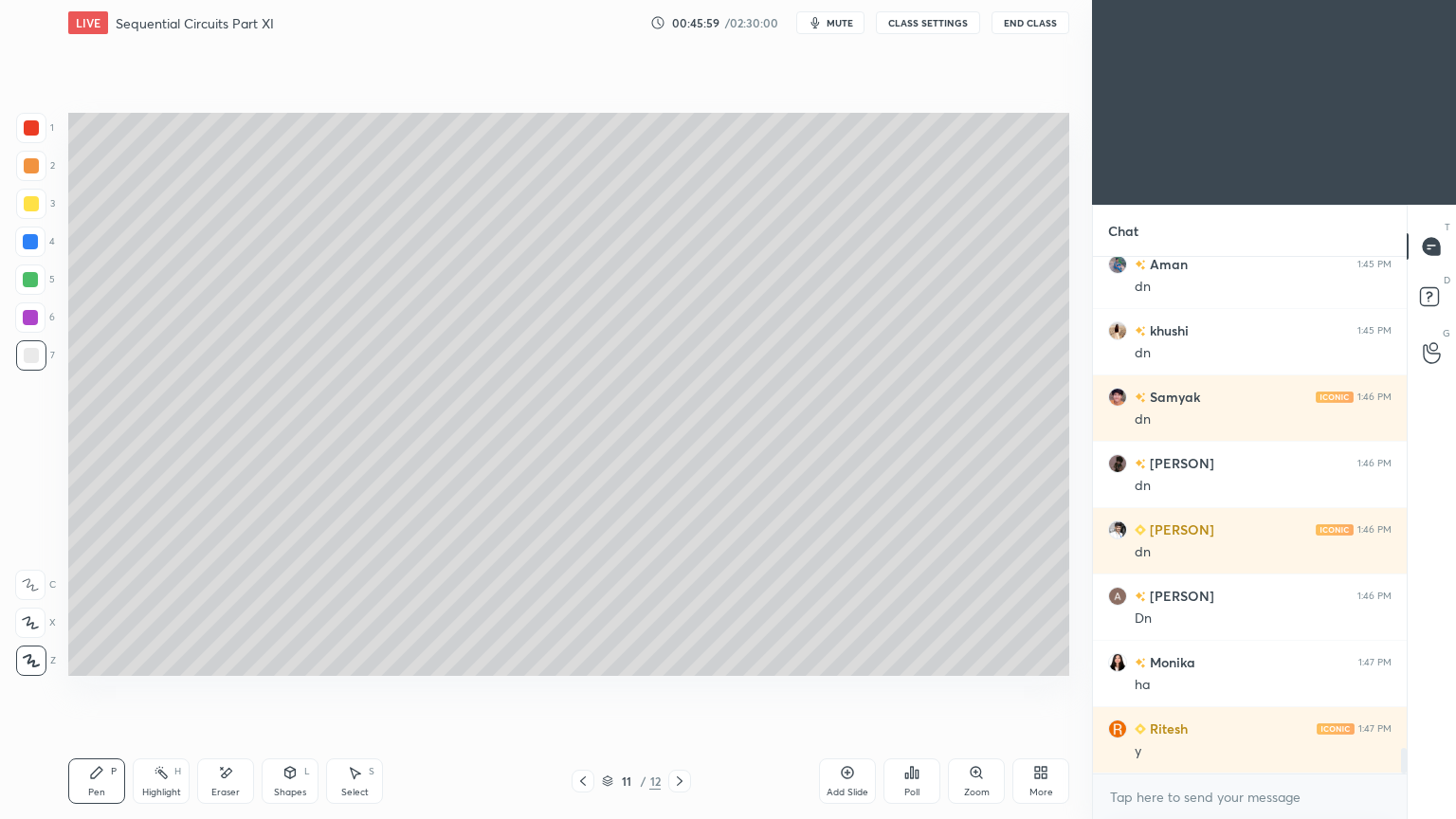 click 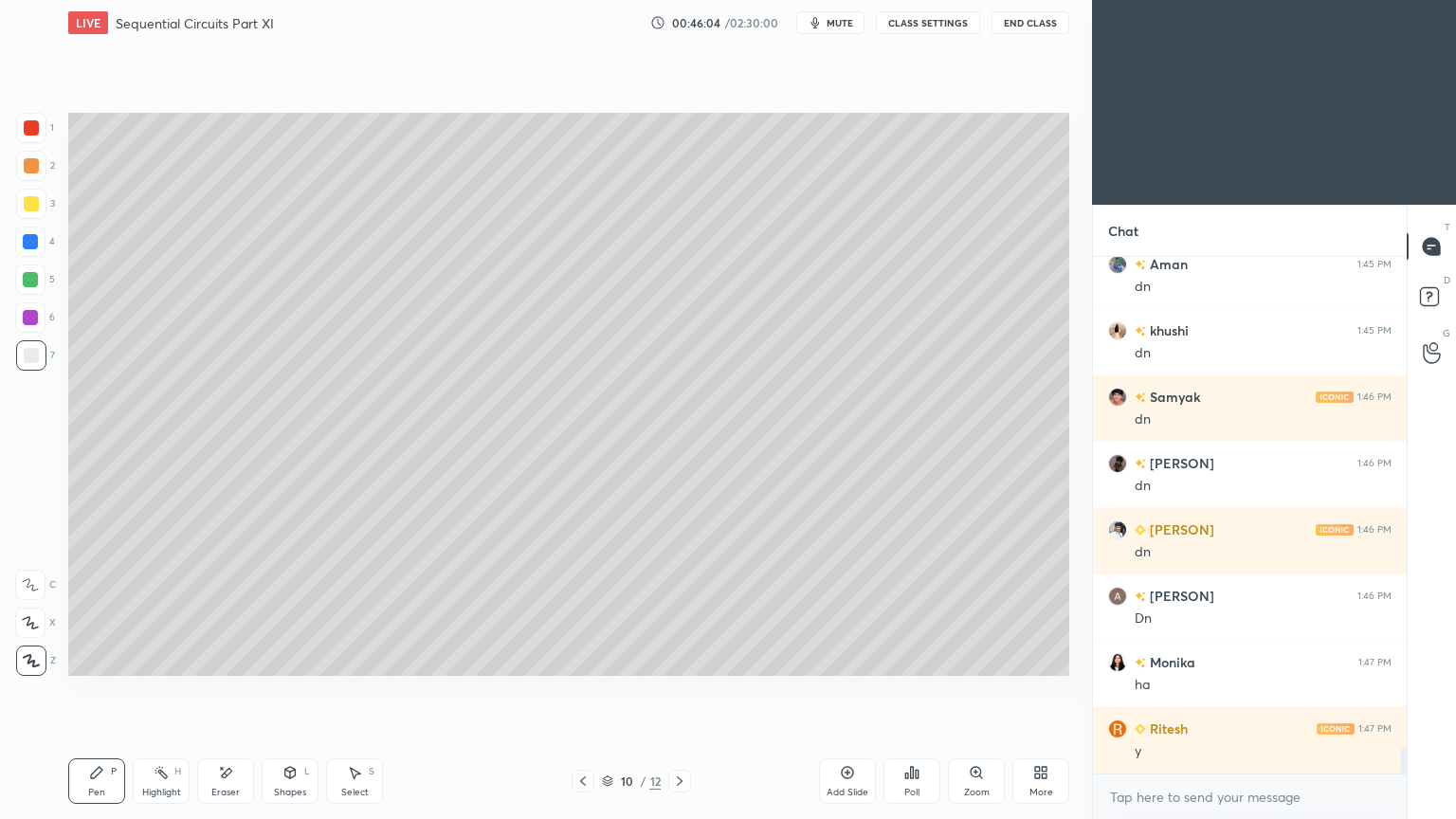 click at bounding box center (583, 781) 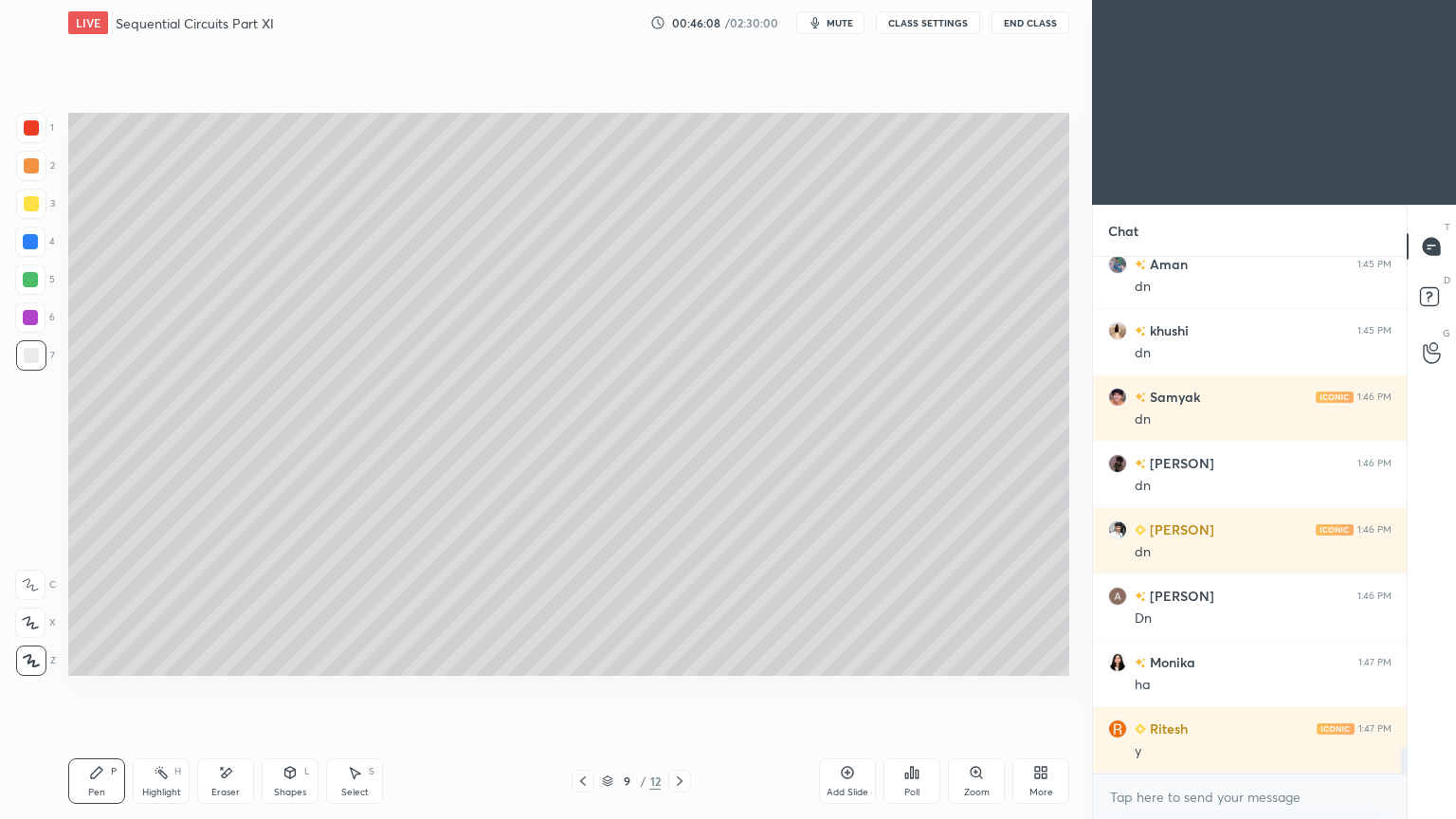 click 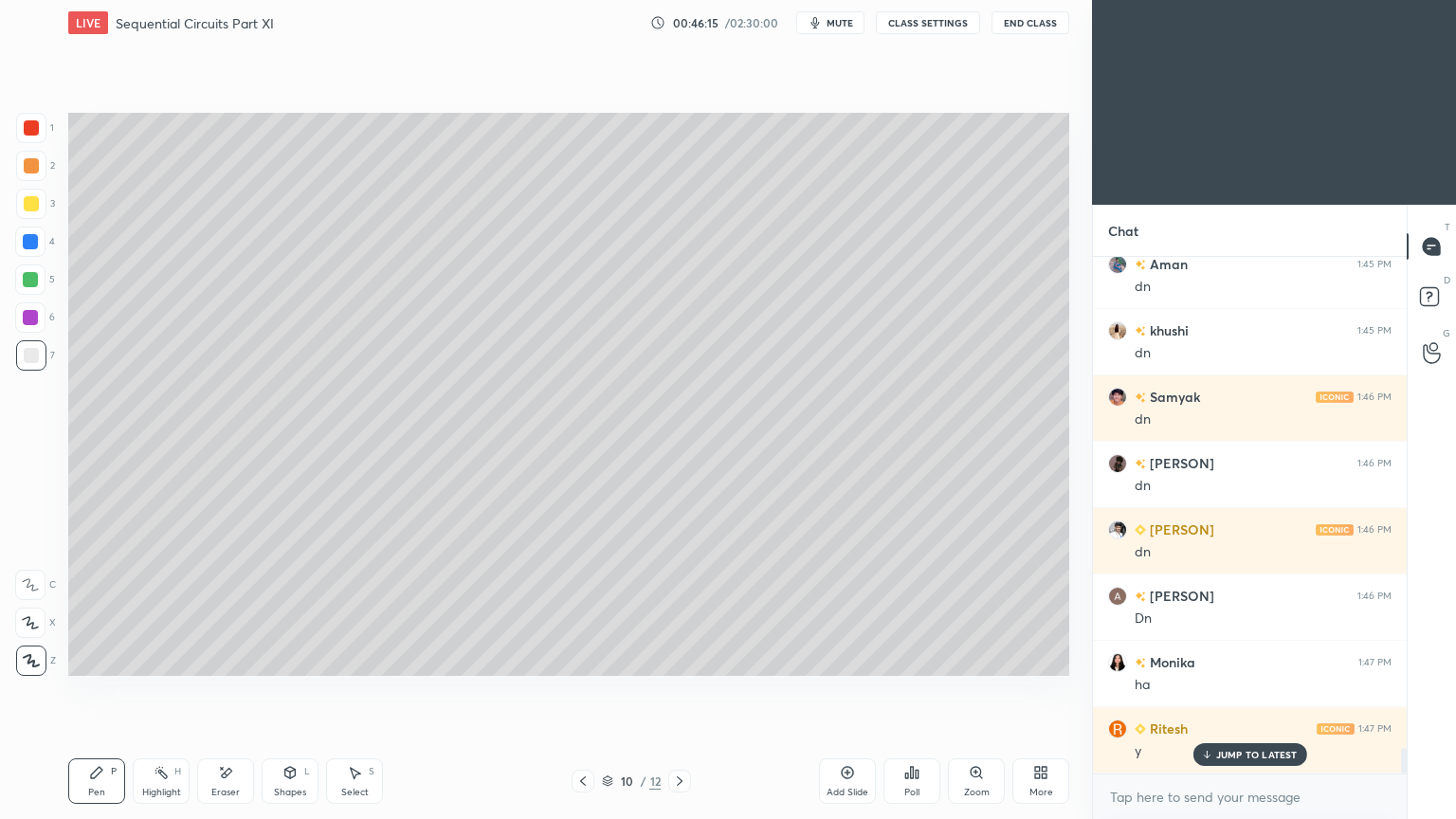 scroll, scrollTop: 9961, scrollLeft: 0, axis: vertical 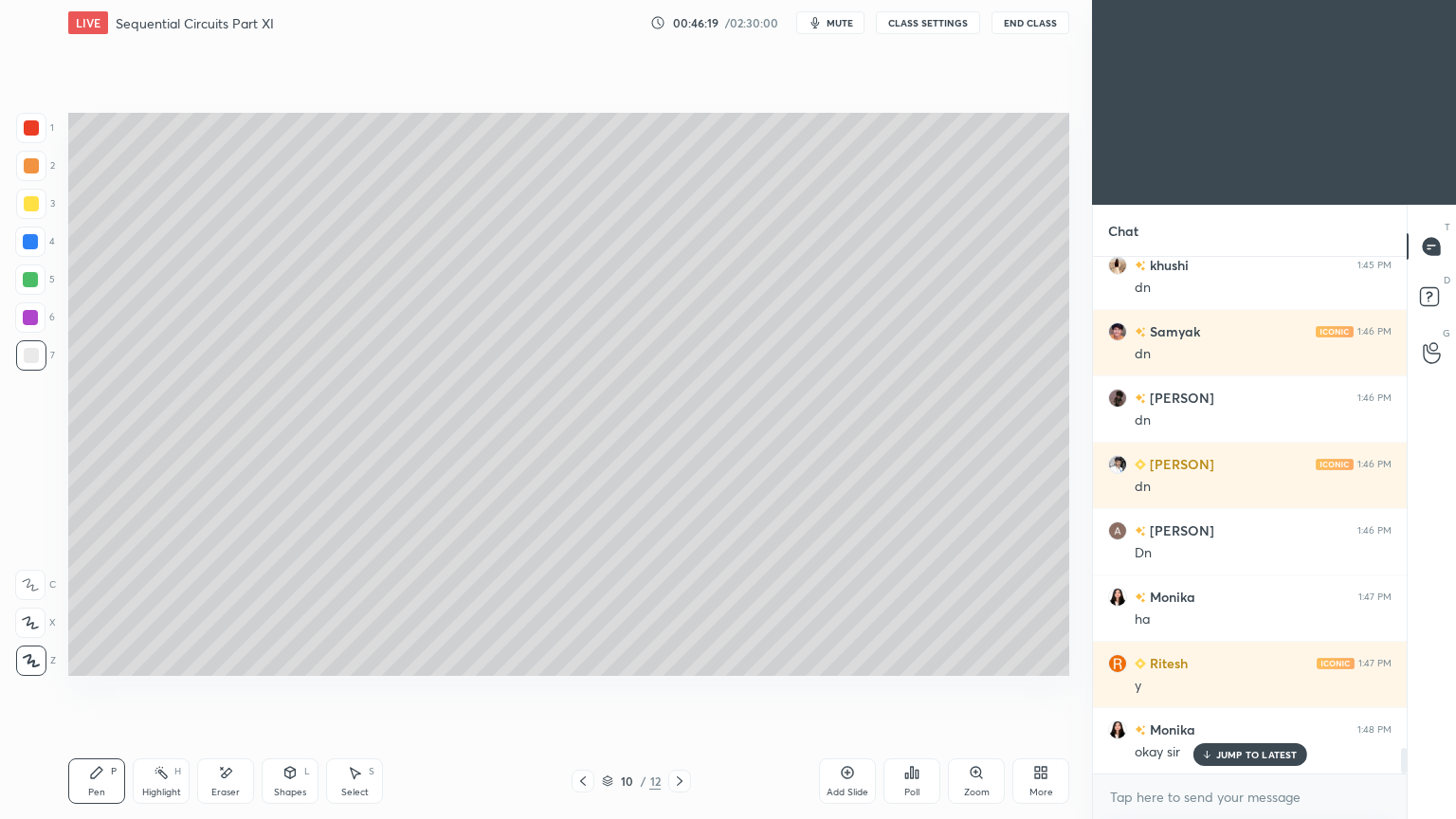 click 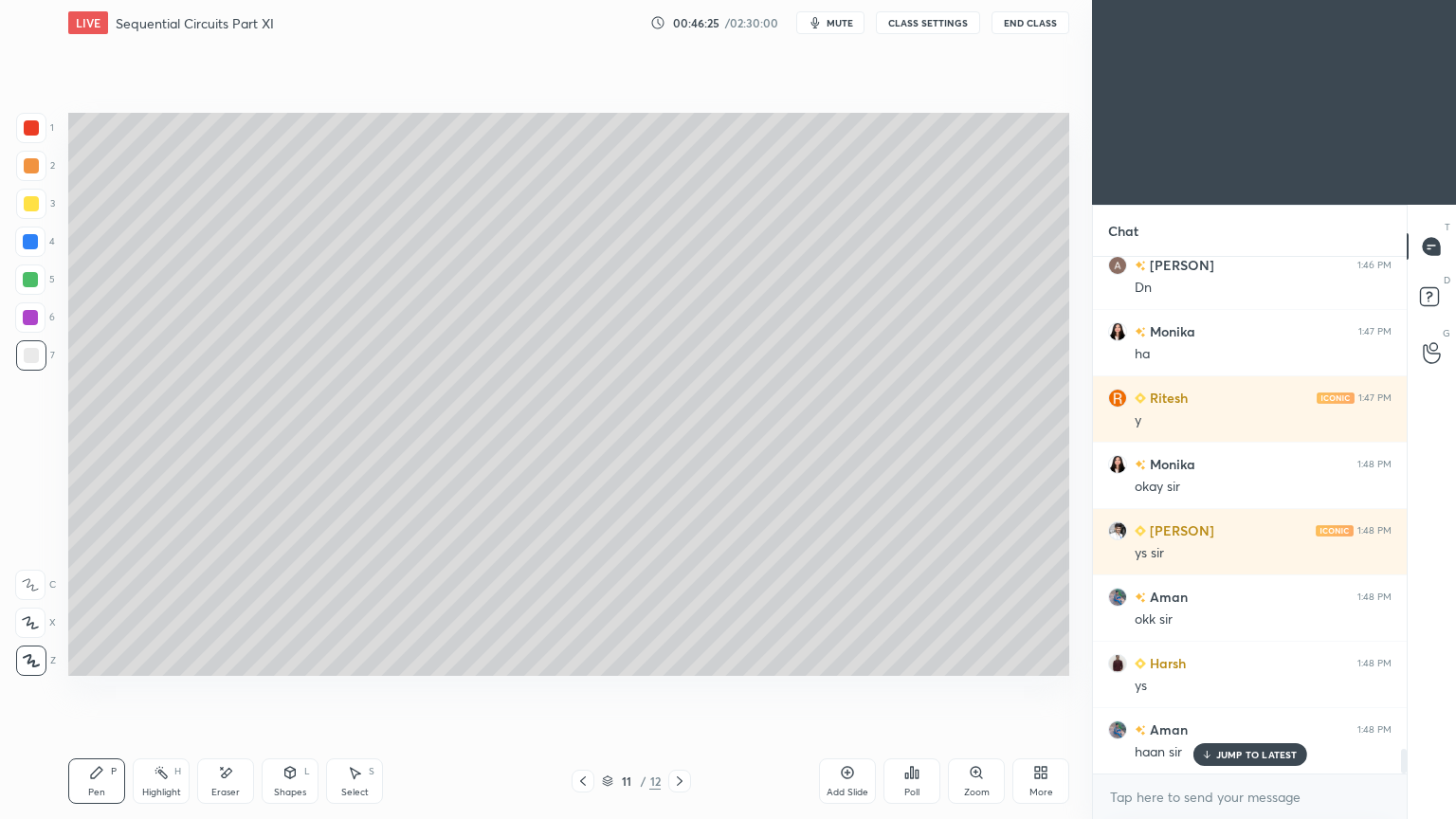 scroll, scrollTop: 10293, scrollLeft: 0, axis: vertical 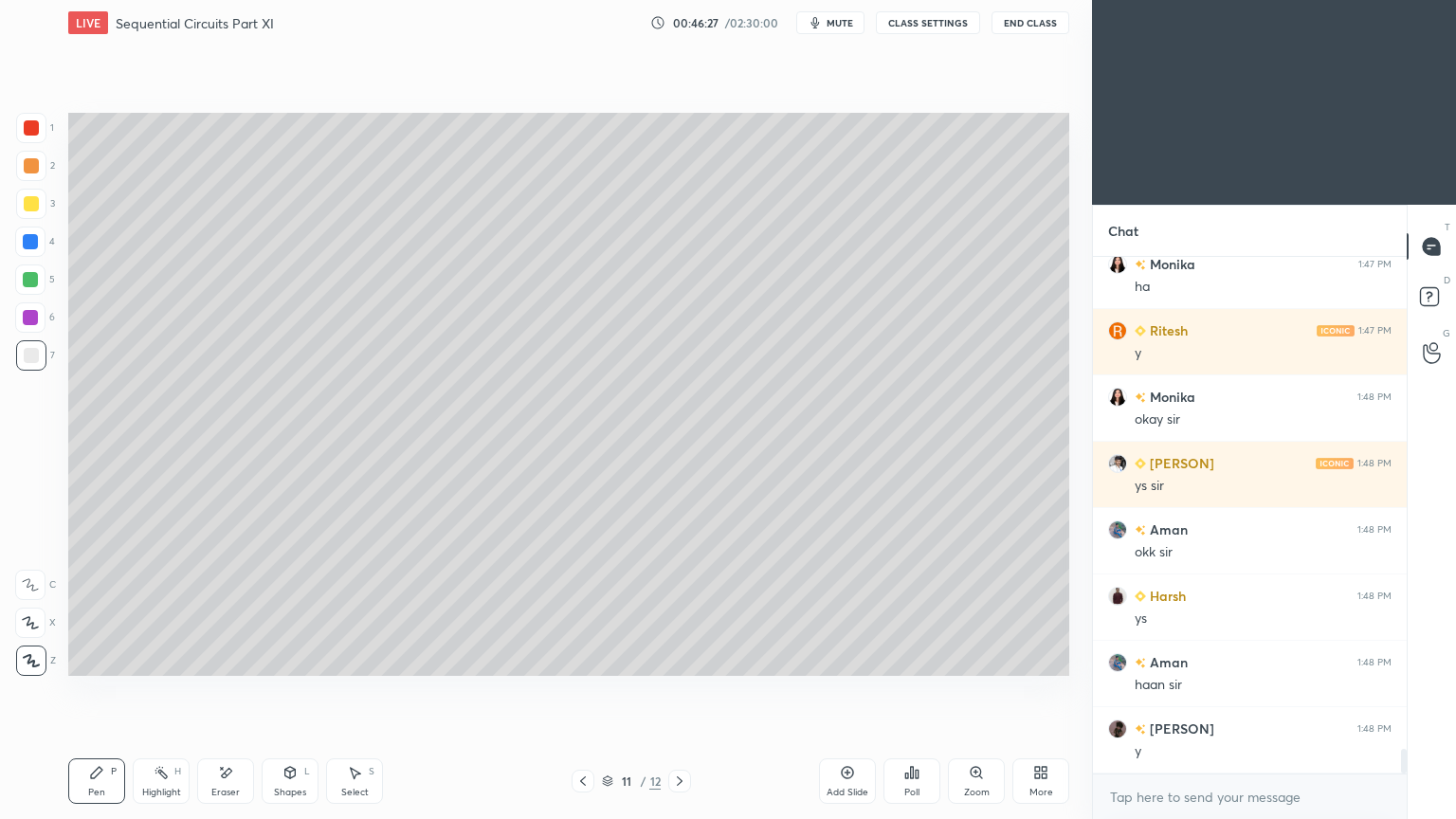 click 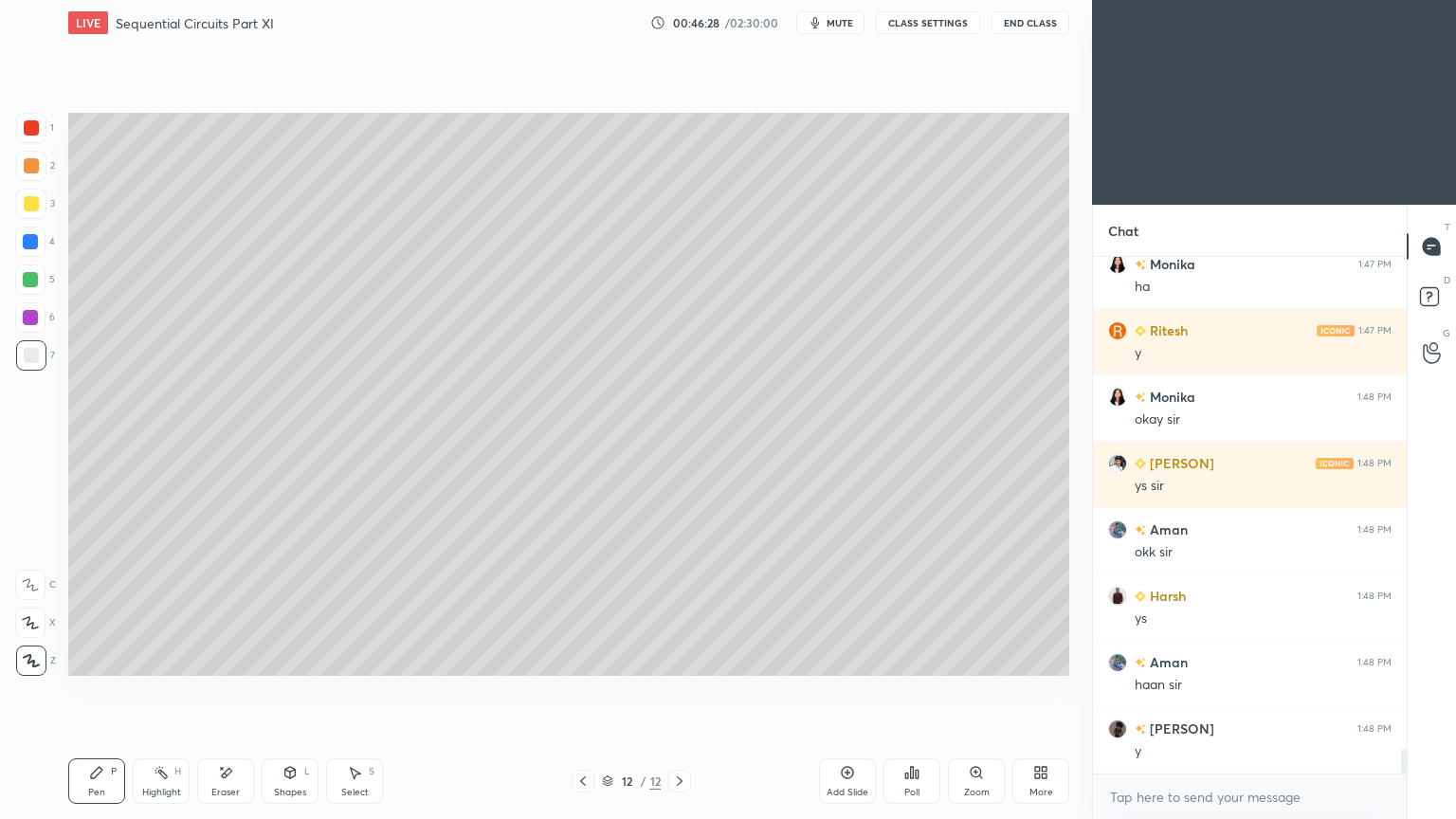 scroll, scrollTop: 10359, scrollLeft: 0, axis: vertical 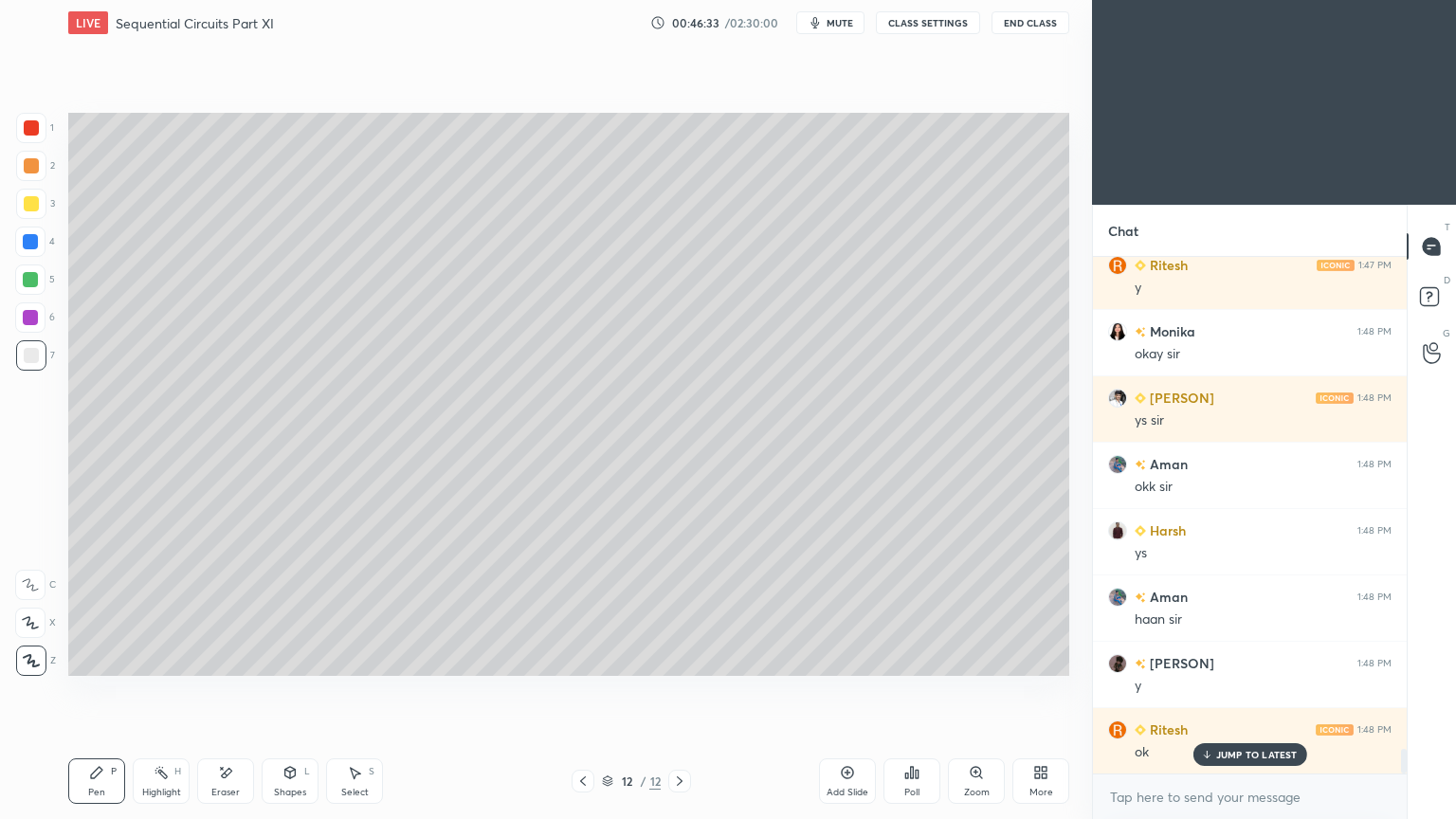 click on "Shapes" at bounding box center (290, 792) 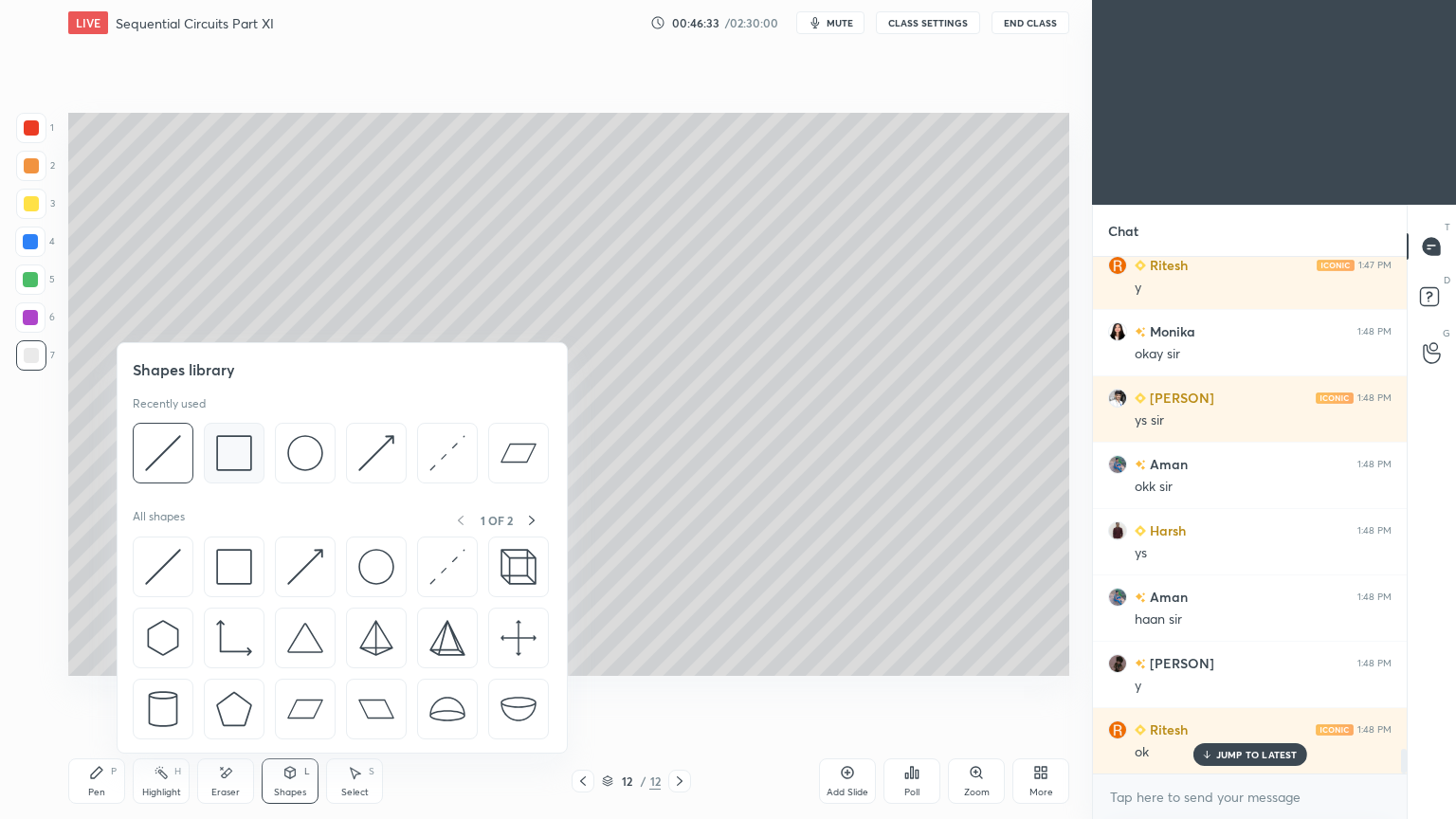 click at bounding box center [234, 453] 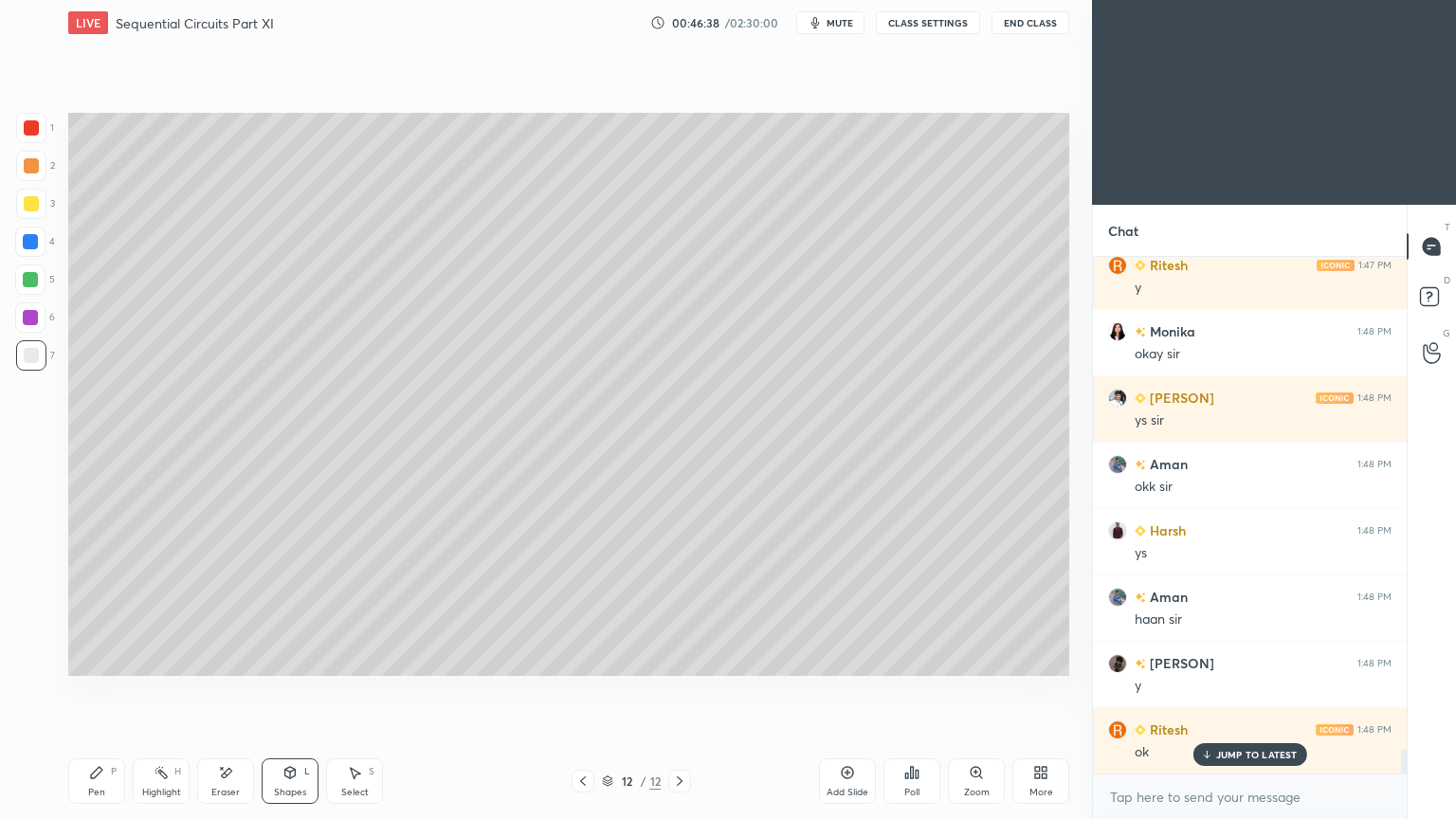 click 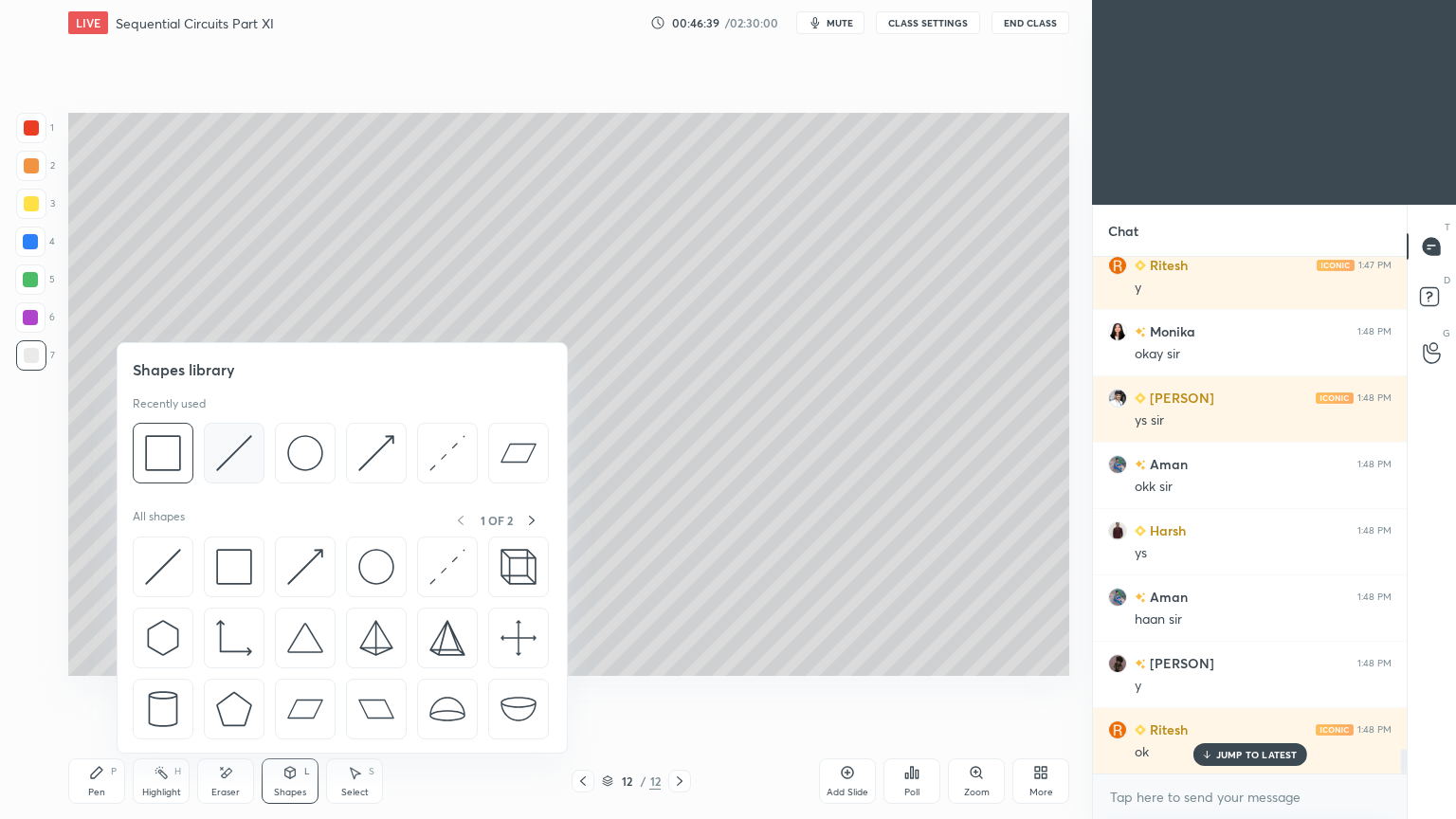 click at bounding box center (234, 453) 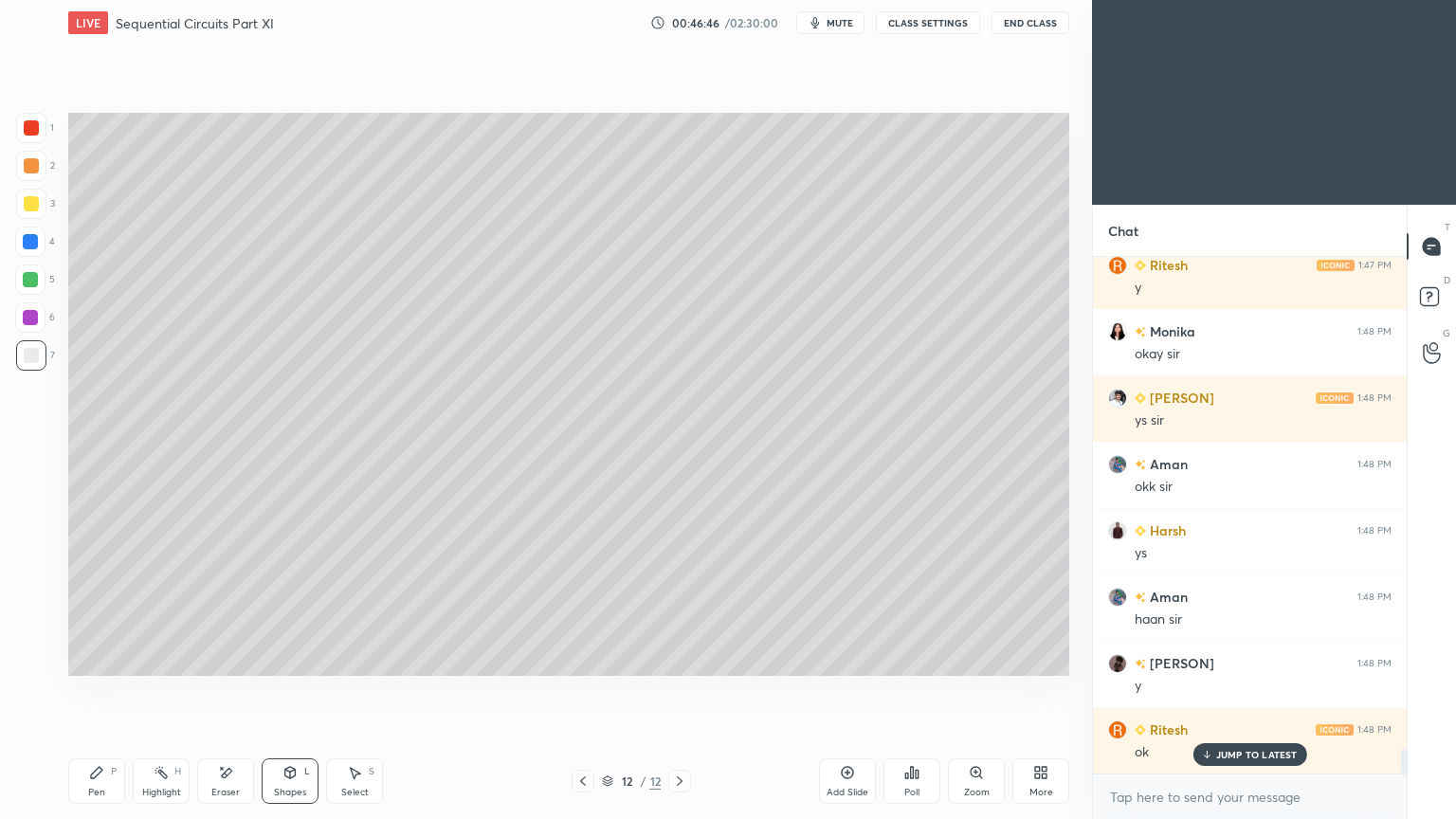 click on "Pen P" at bounding box center [97, 781] 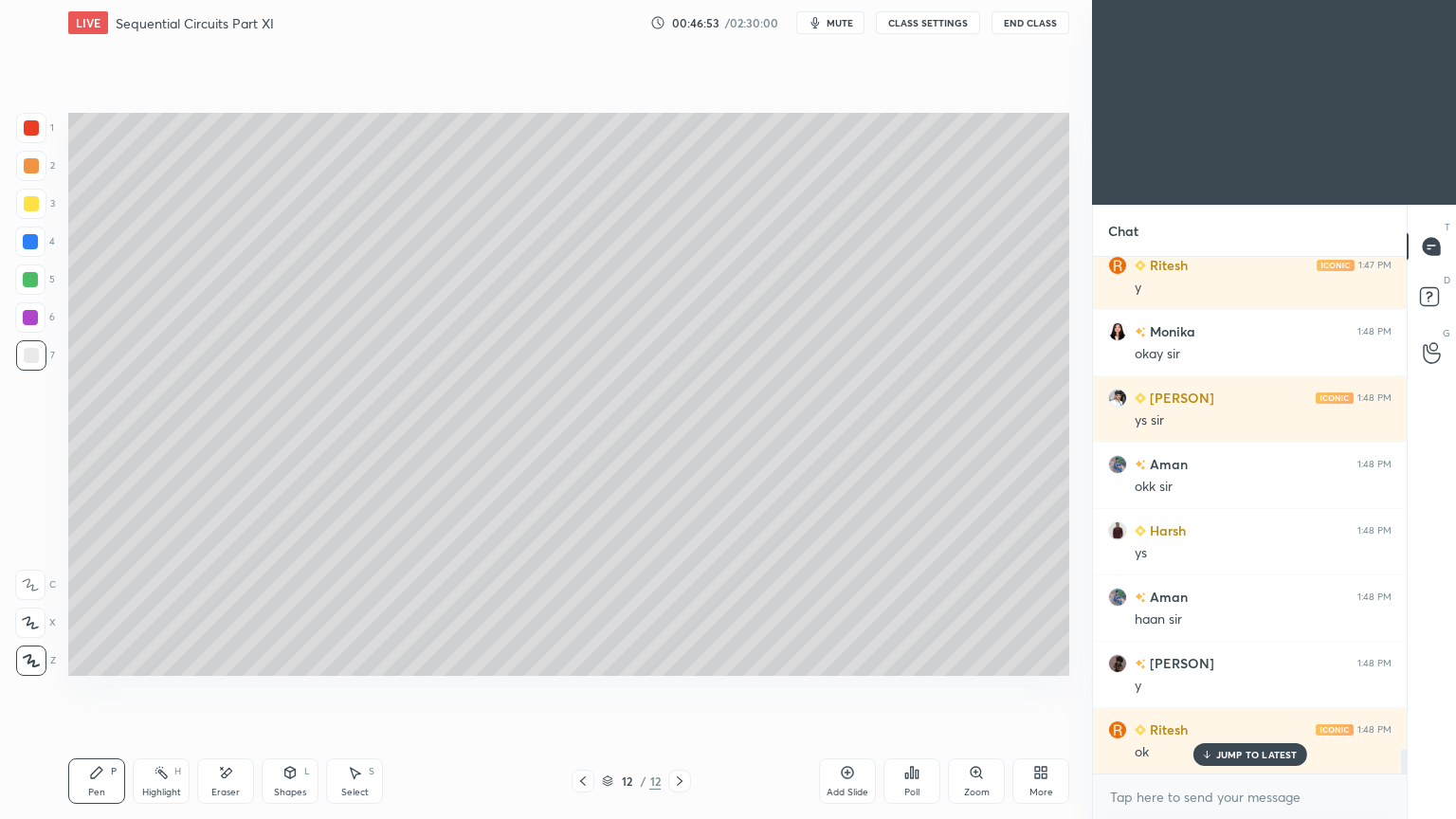 click on "Shapes L" at bounding box center (290, 781) 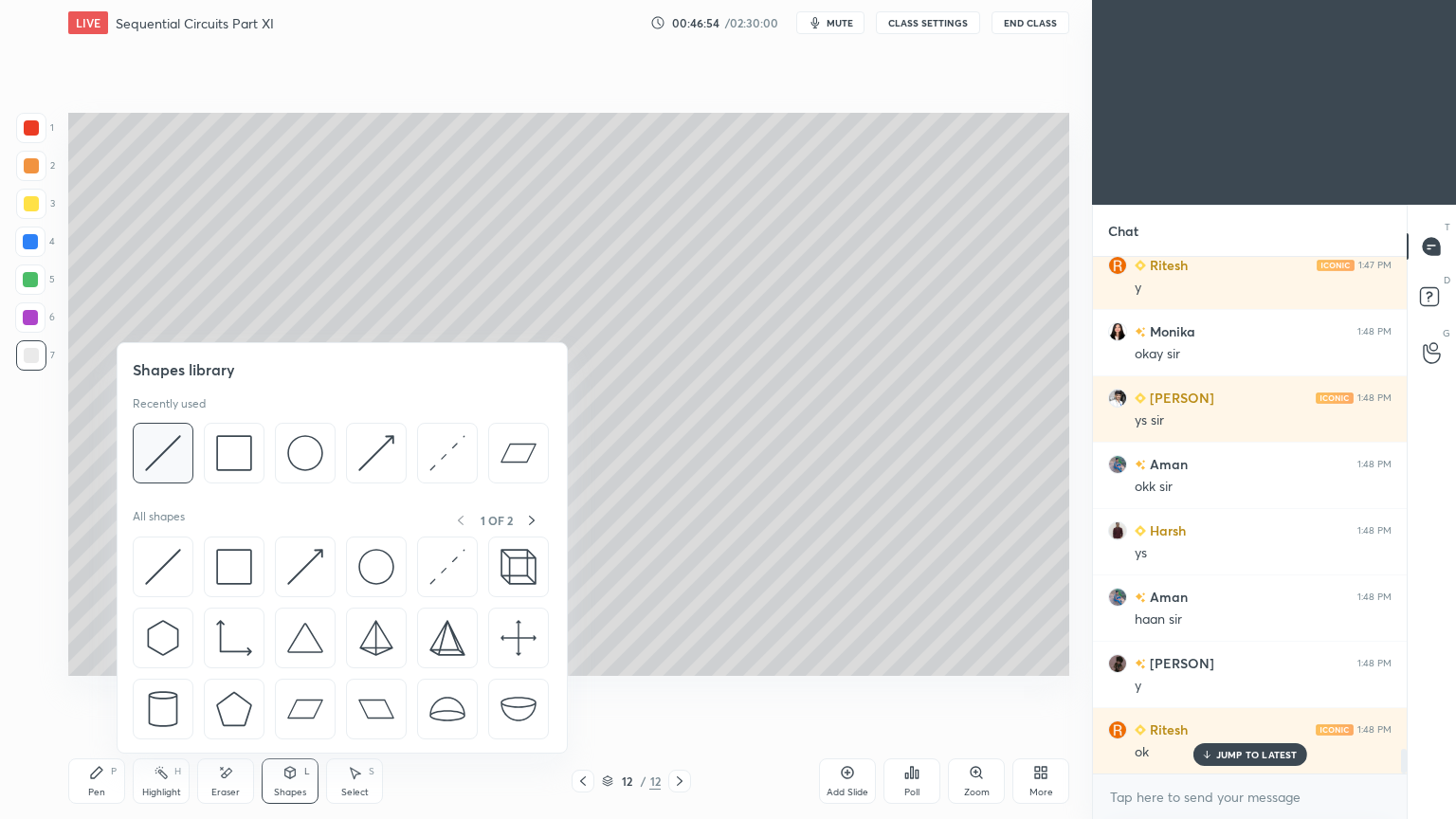 click at bounding box center [163, 453] 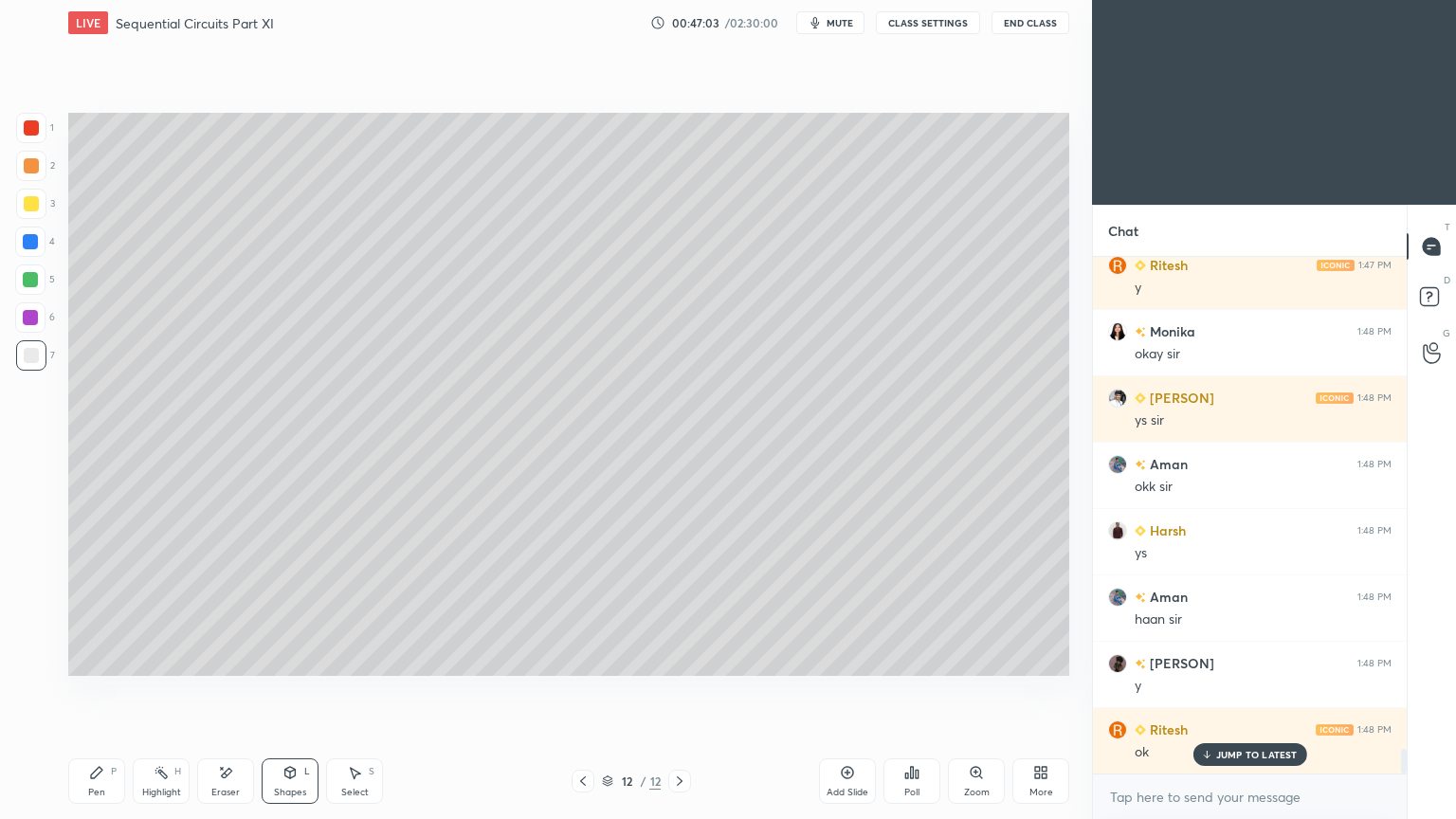 click at bounding box center [30, 318] 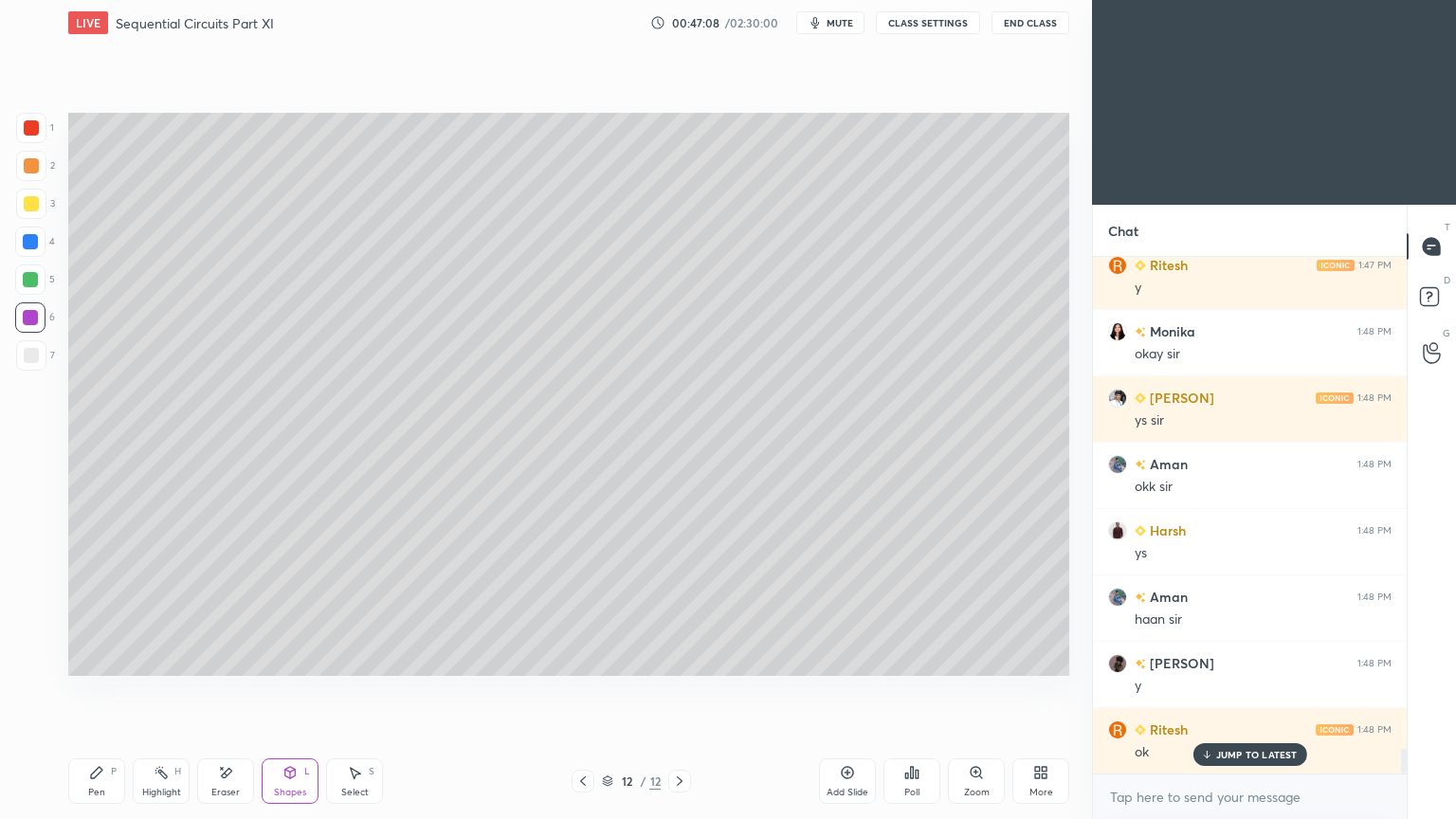 click 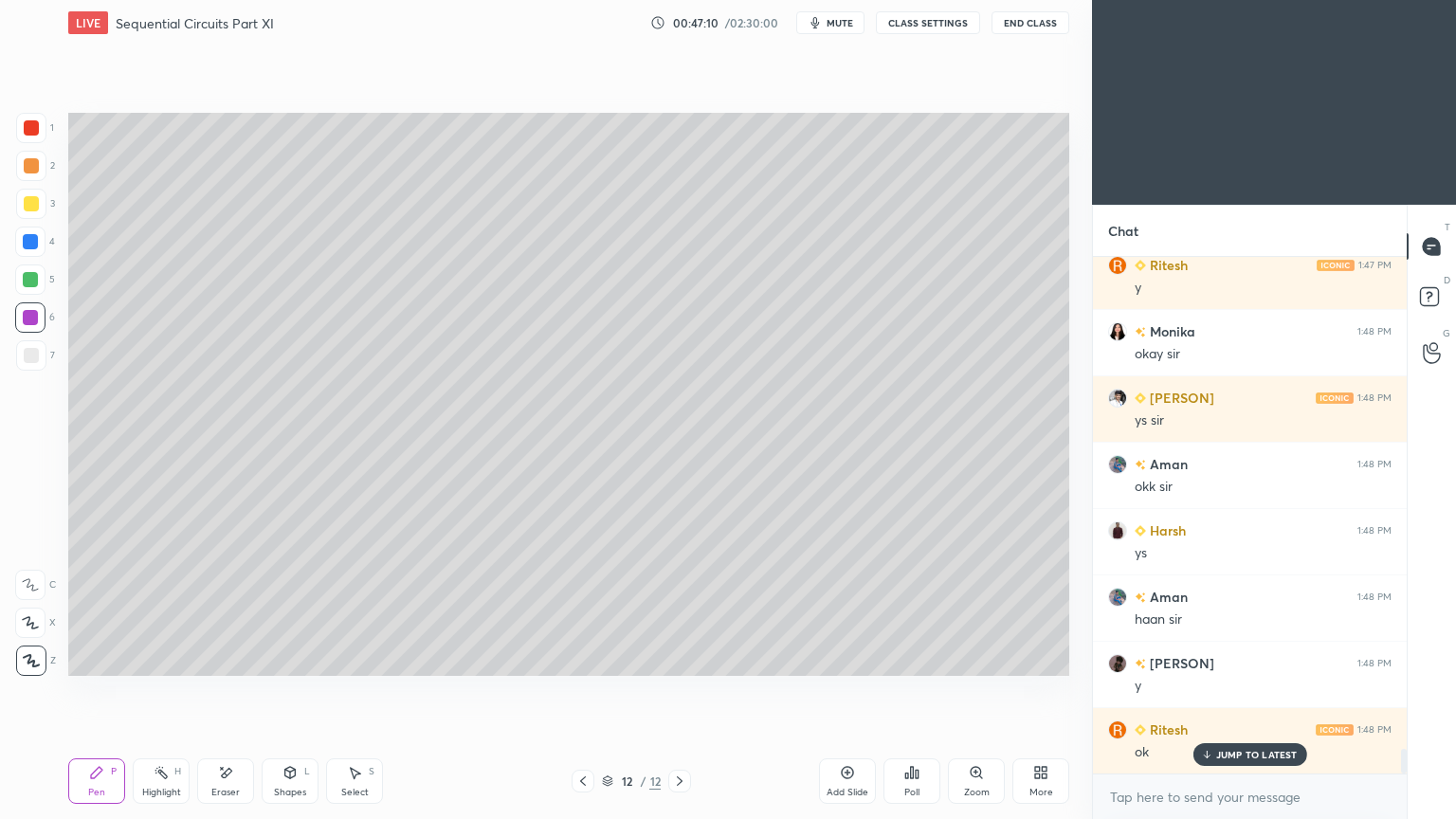 click at bounding box center [31, 355] 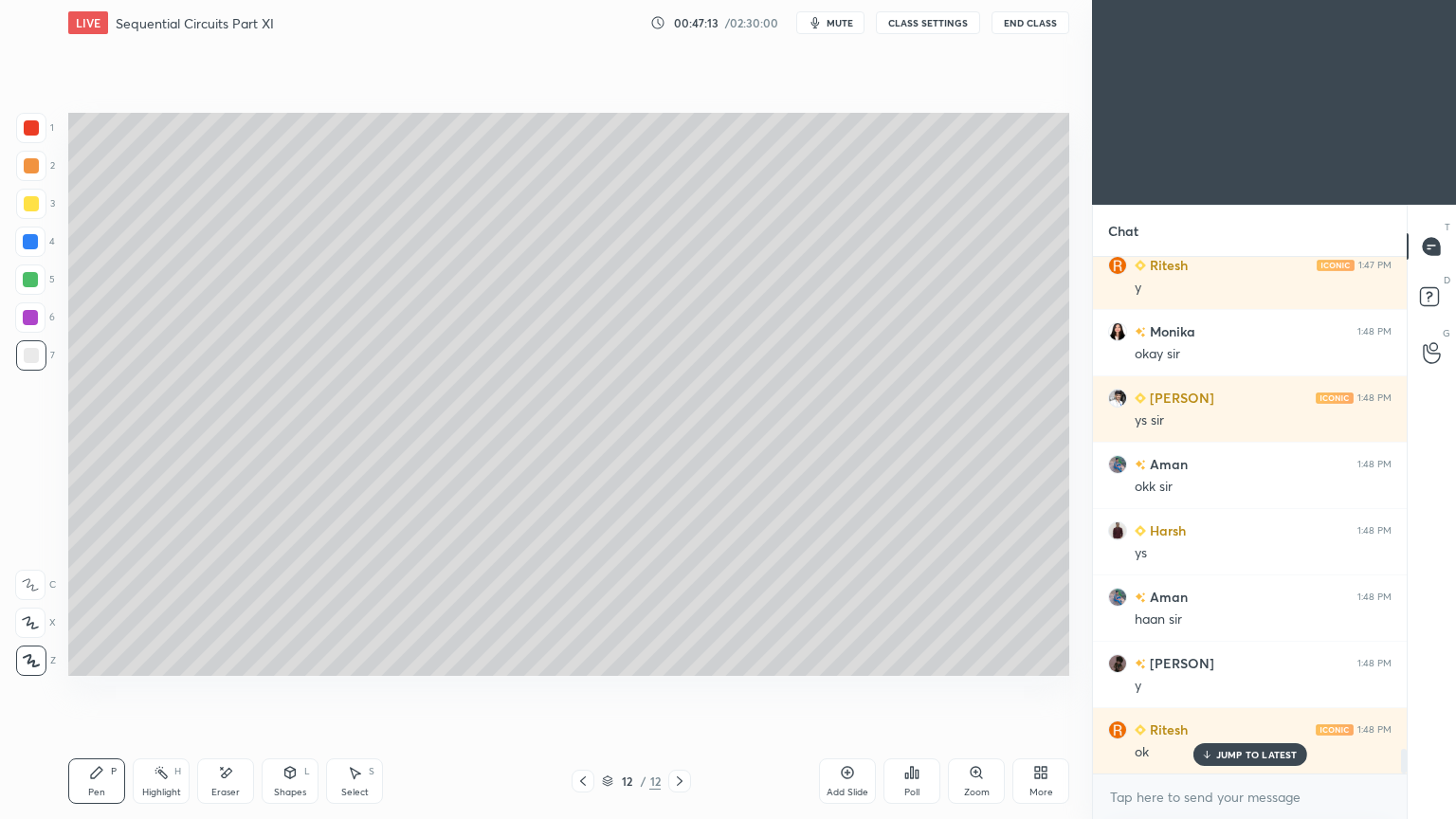 click at bounding box center [31, 204] 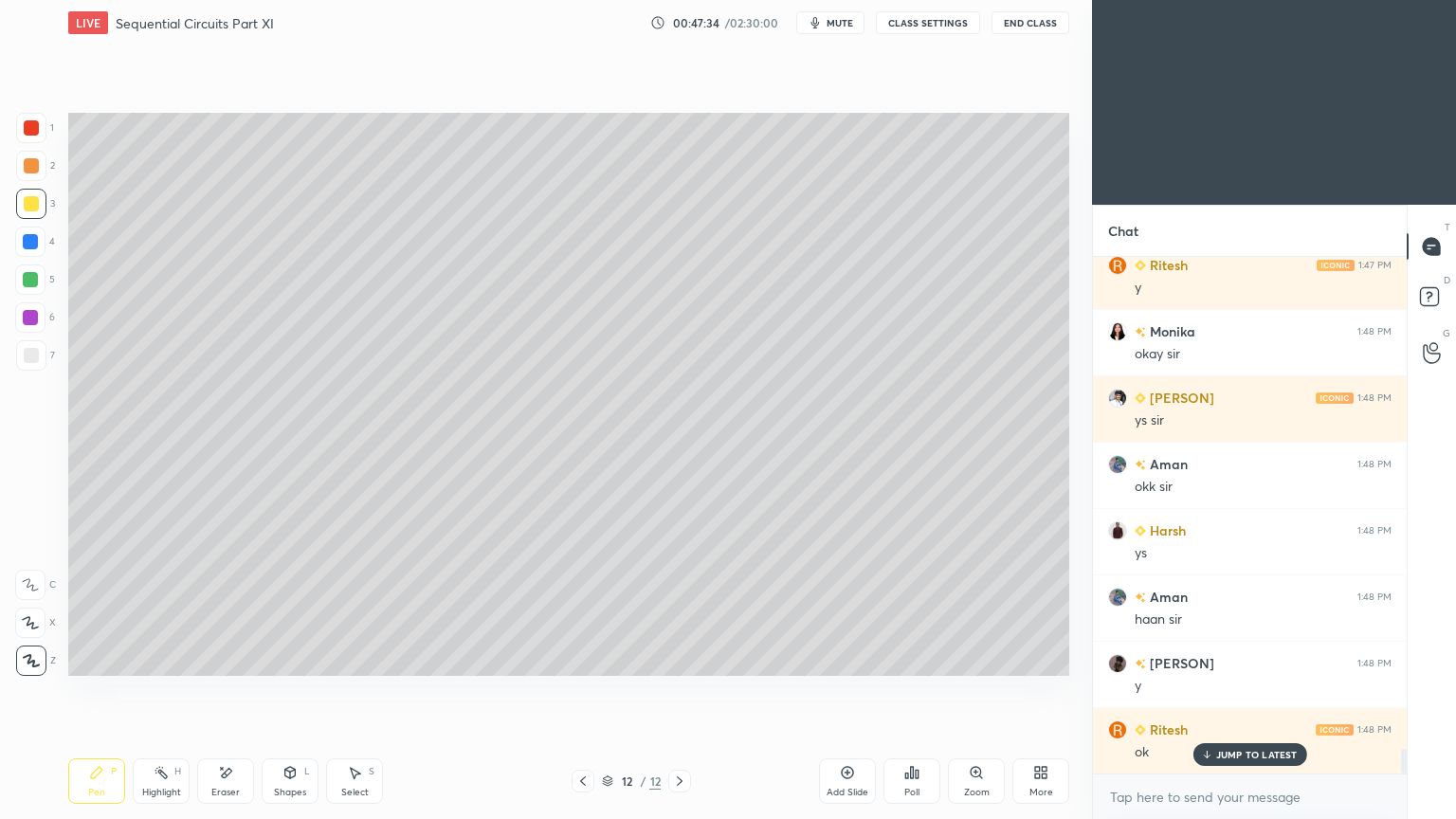click at bounding box center (31, 355) 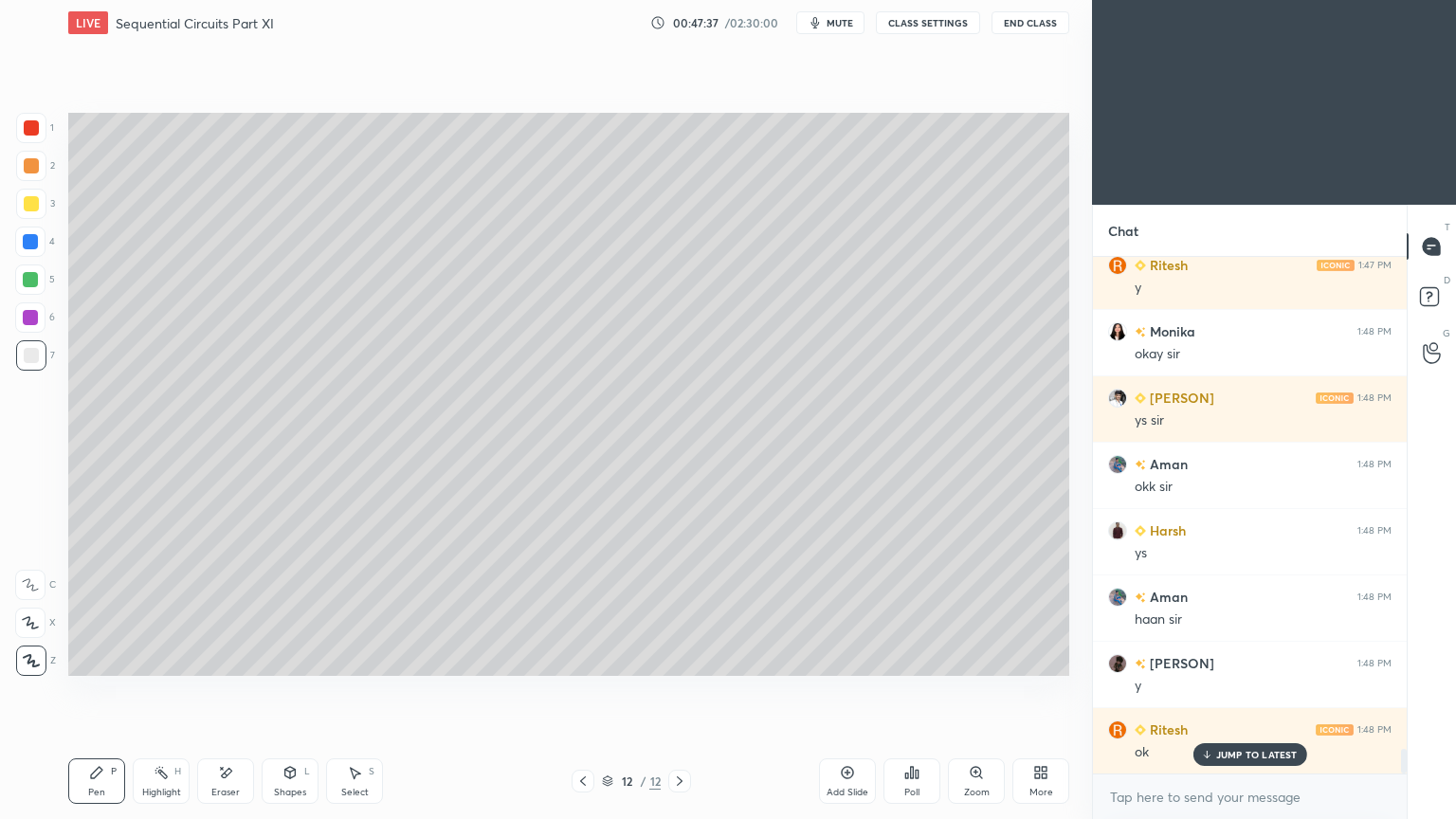 click 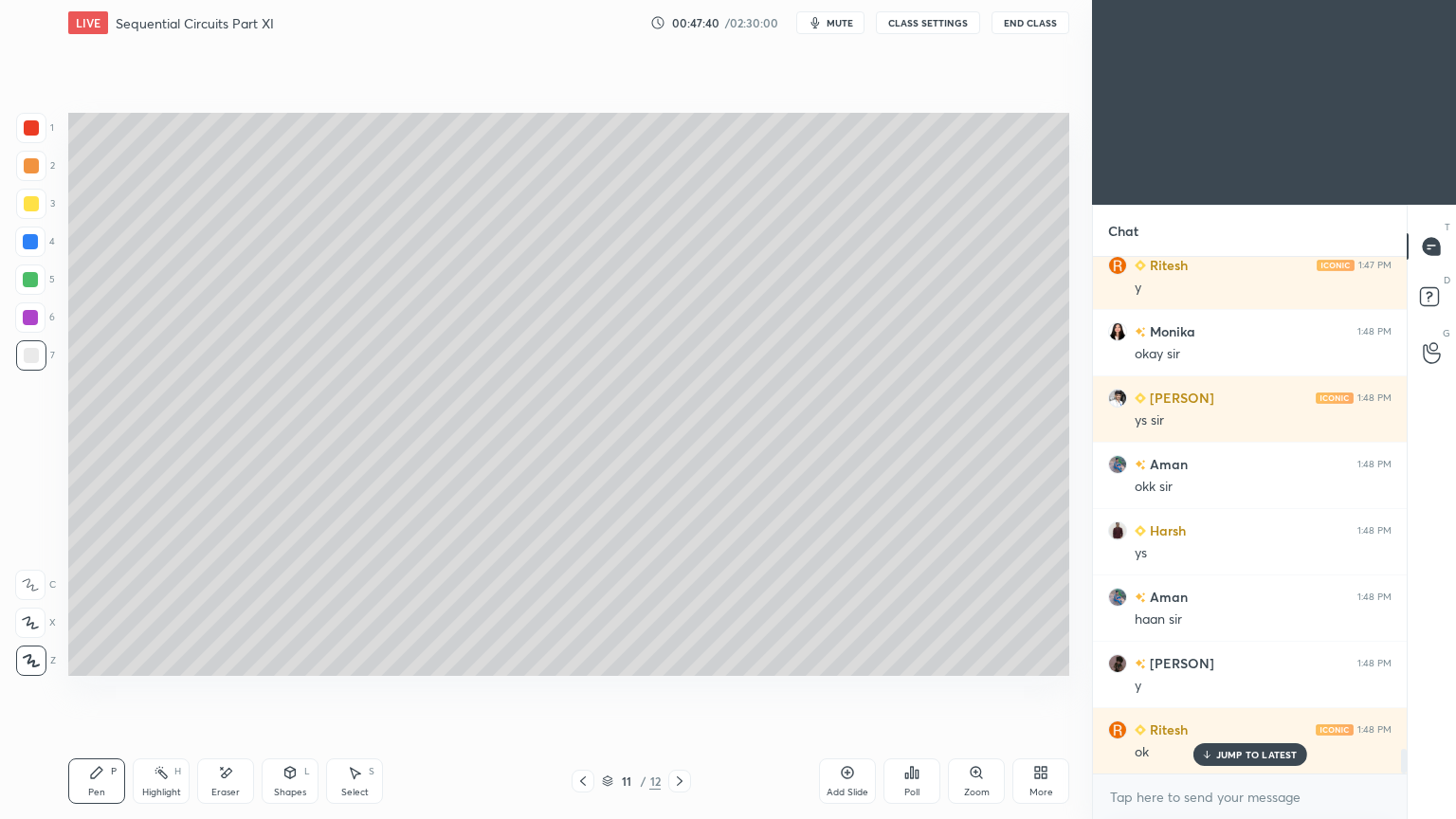 click 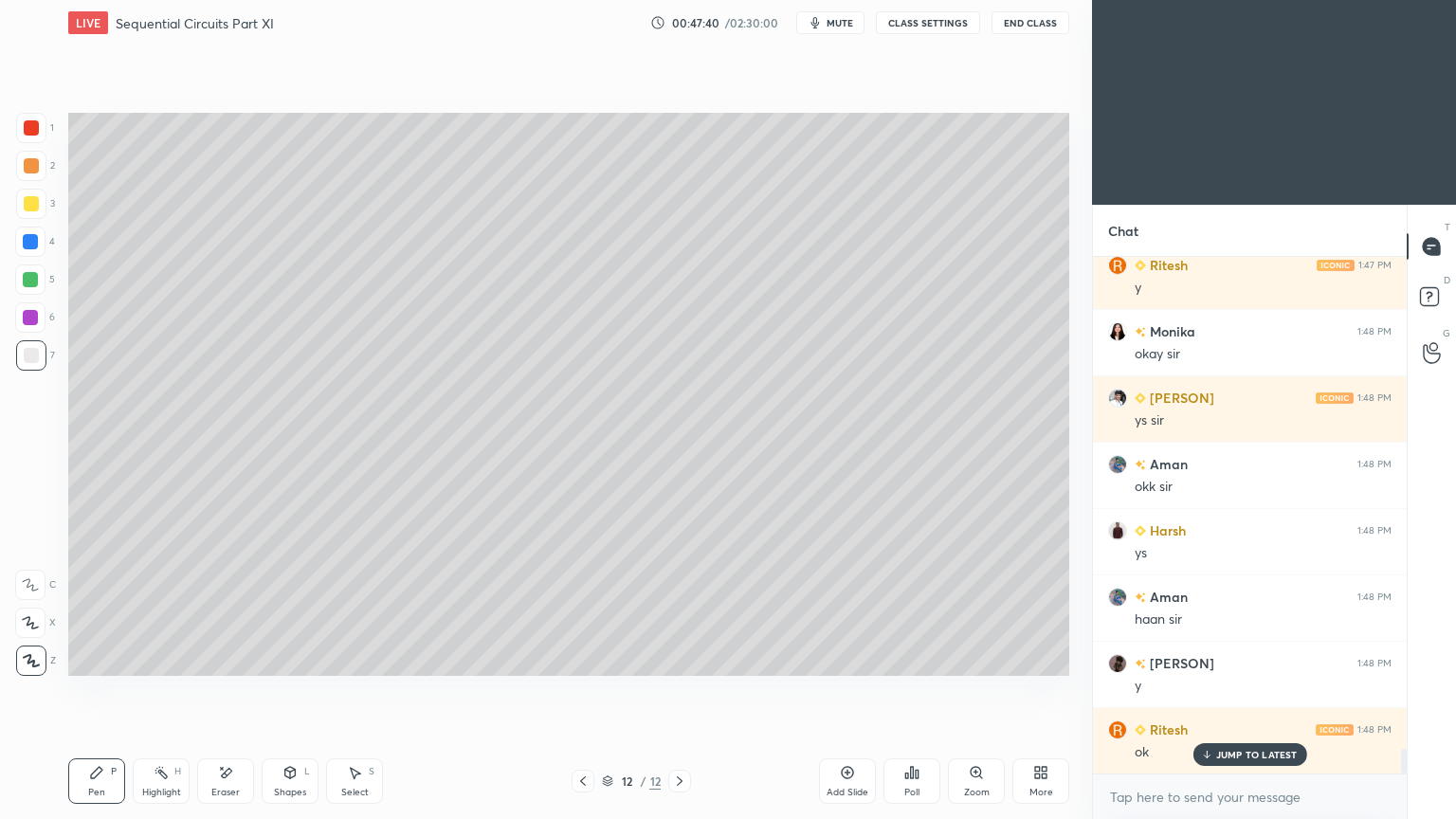 click 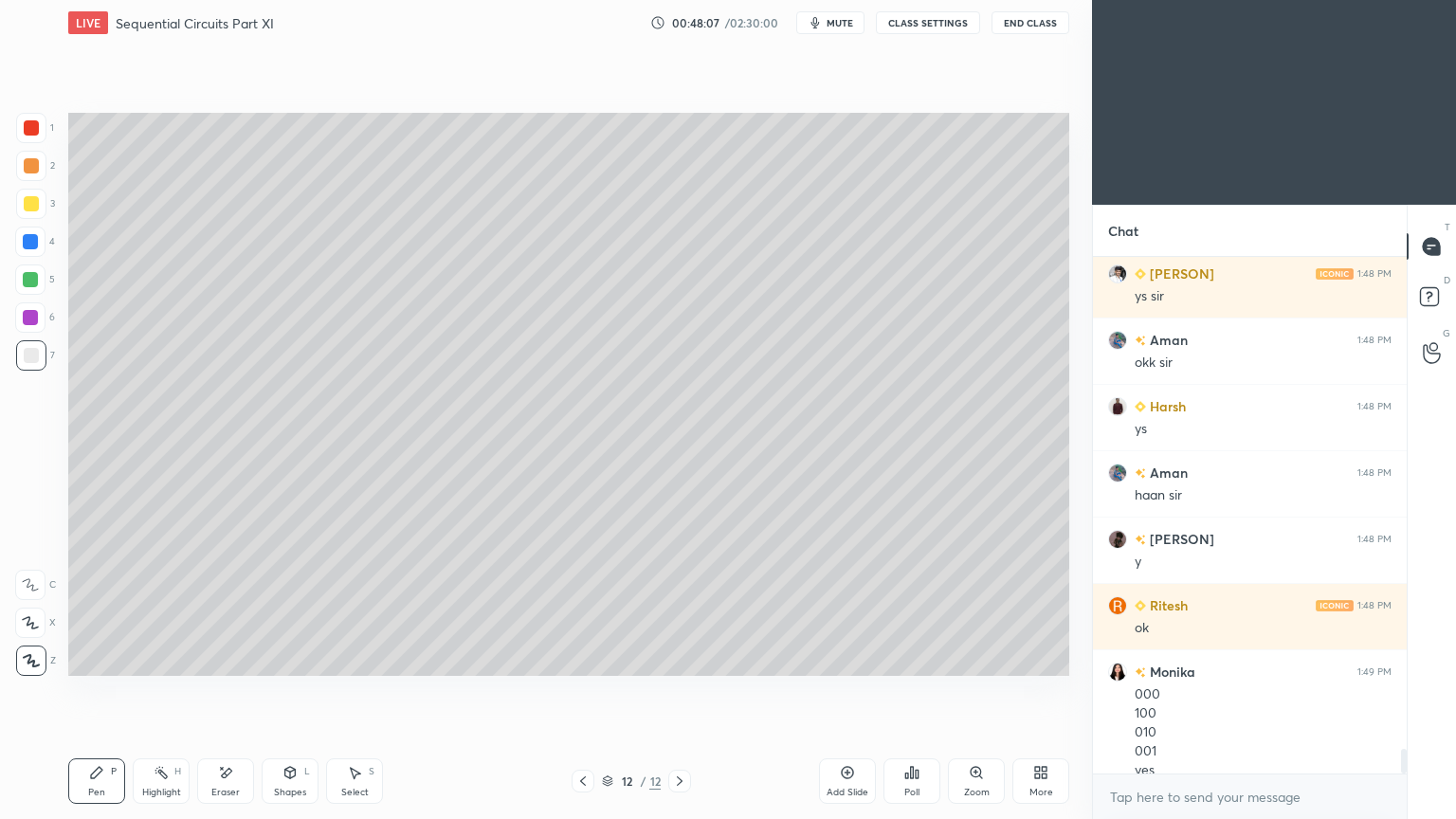 scroll, scrollTop: 10502, scrollLeft: 0, axis: vertical 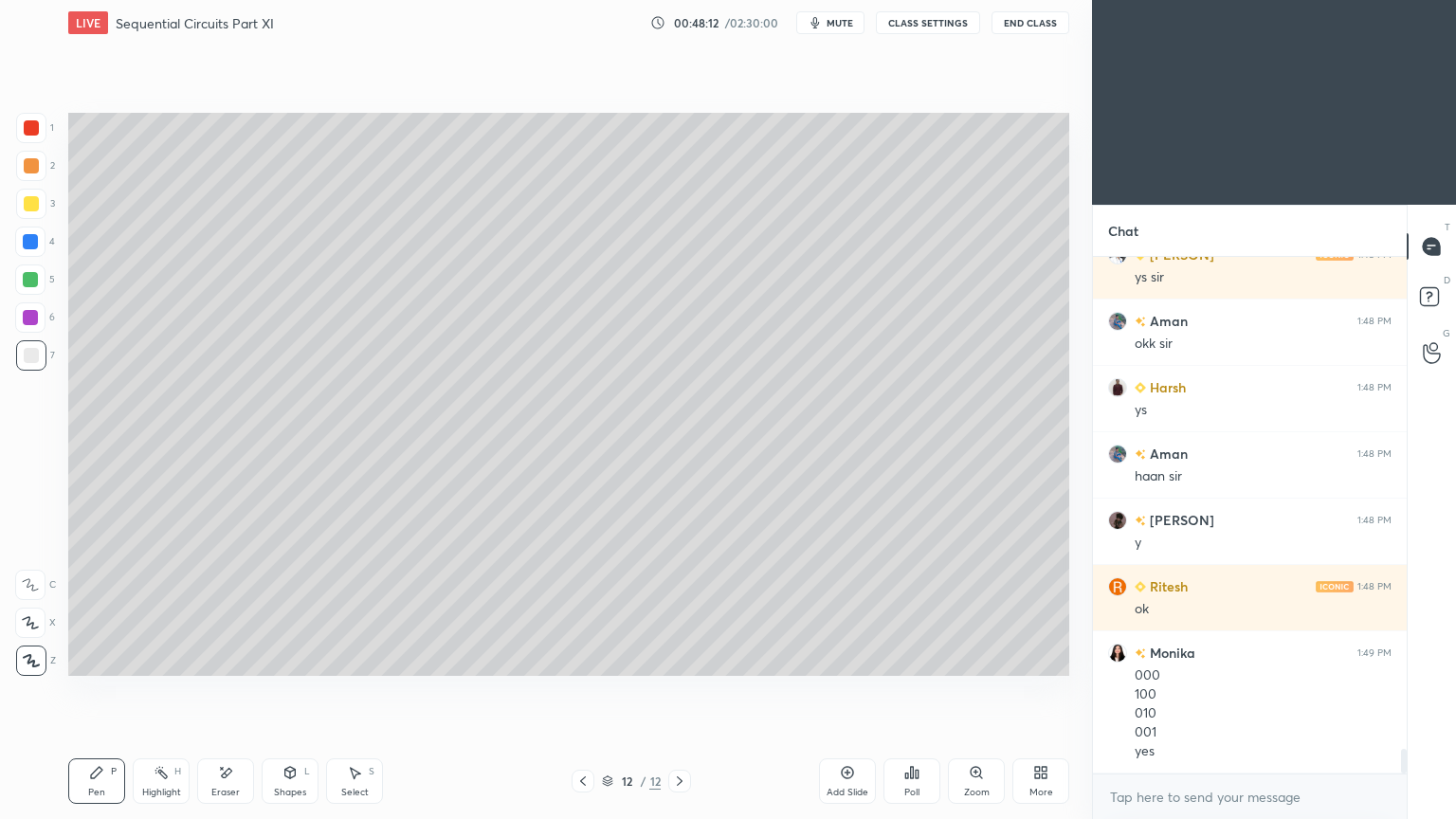 click on "Select S" at bounding box center (355, 781) 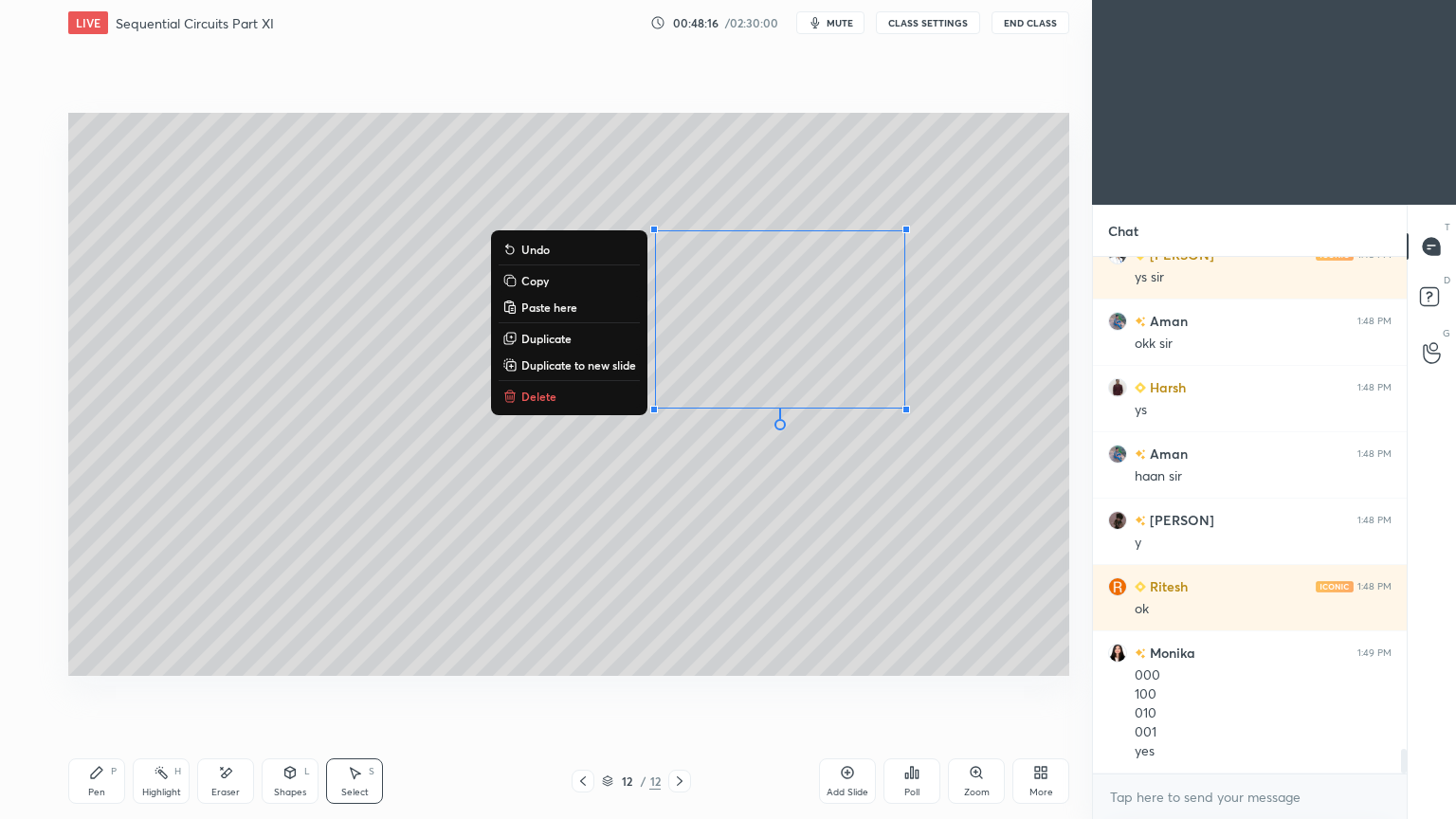 click on "Pen P" at bounding box center (97, 781) 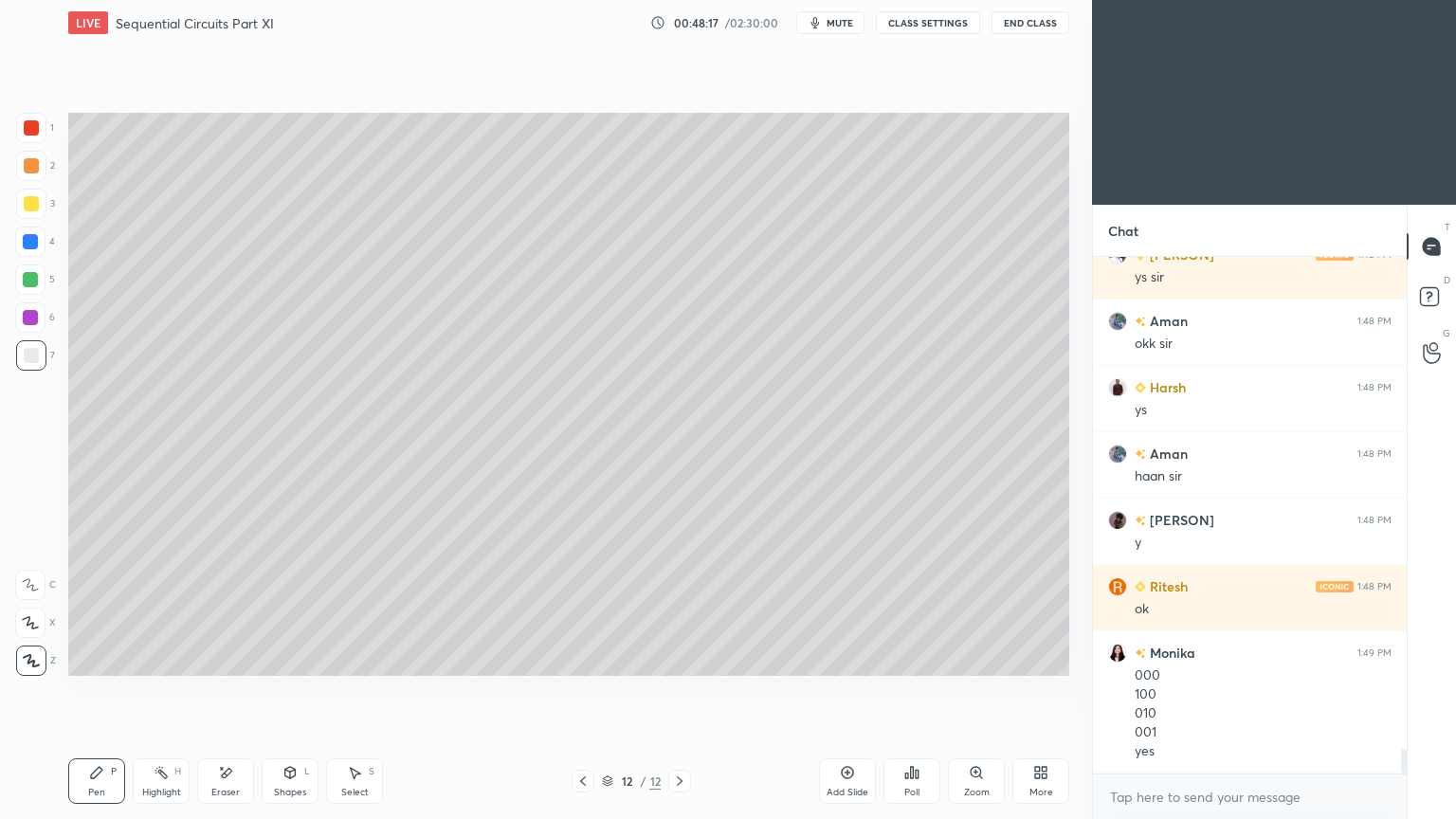 click at bounding box center (31, 355) 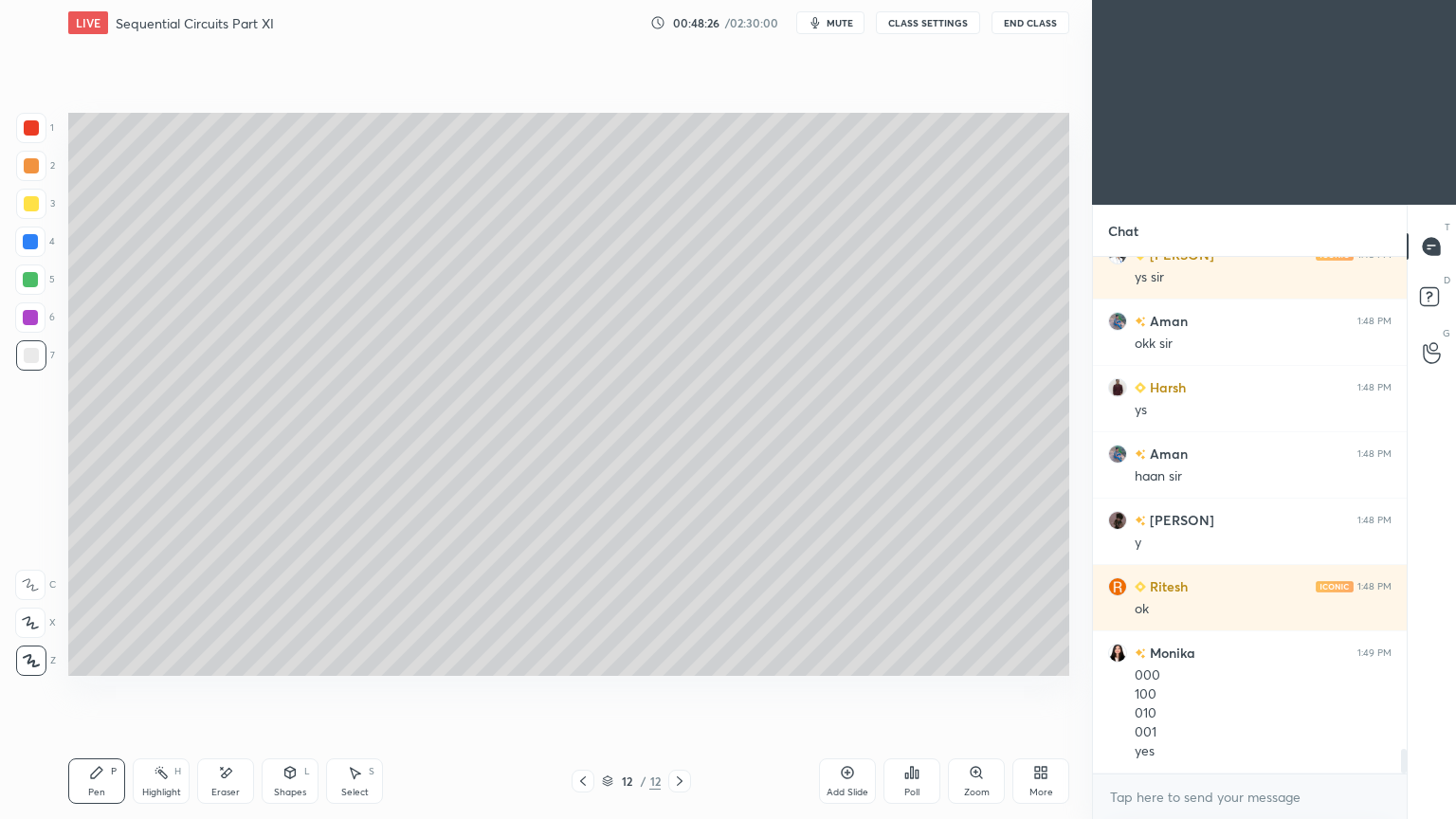 scroll, scrollTop: 10567, scrollLeft: 0, axis: vertical 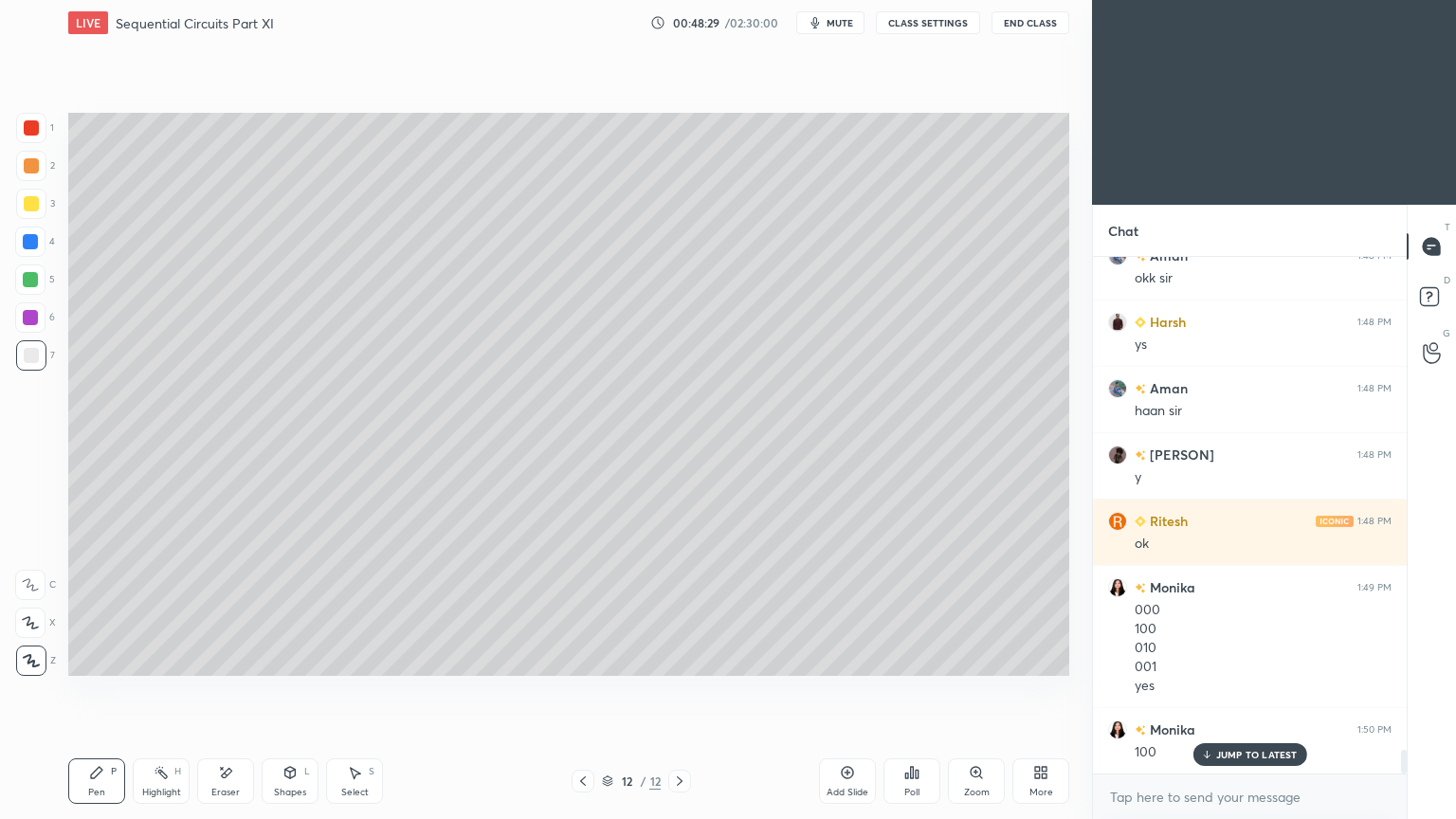 click on "Shapes" at bounding box center (290, 792) 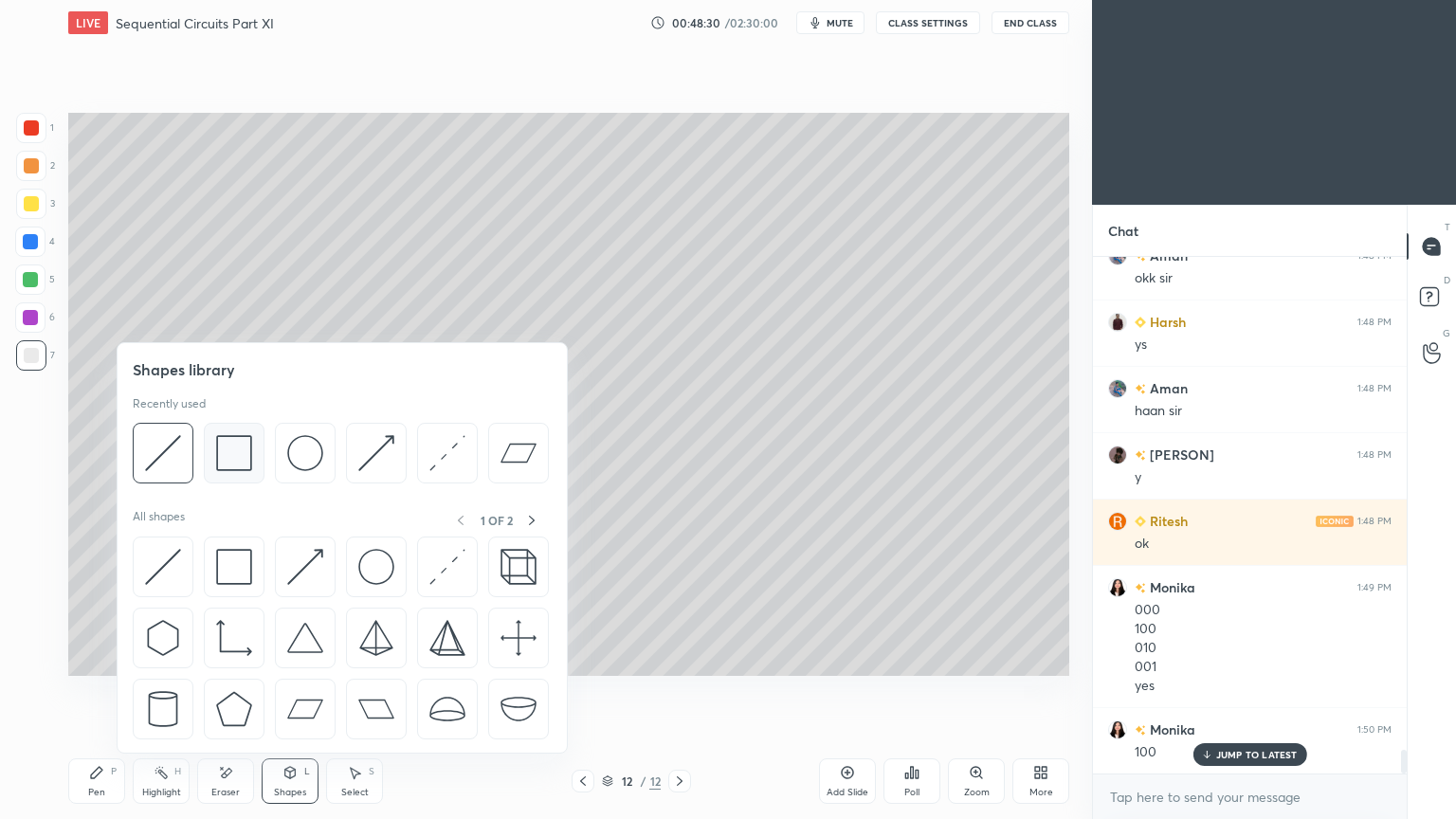 click at bounding box center (234, 453) 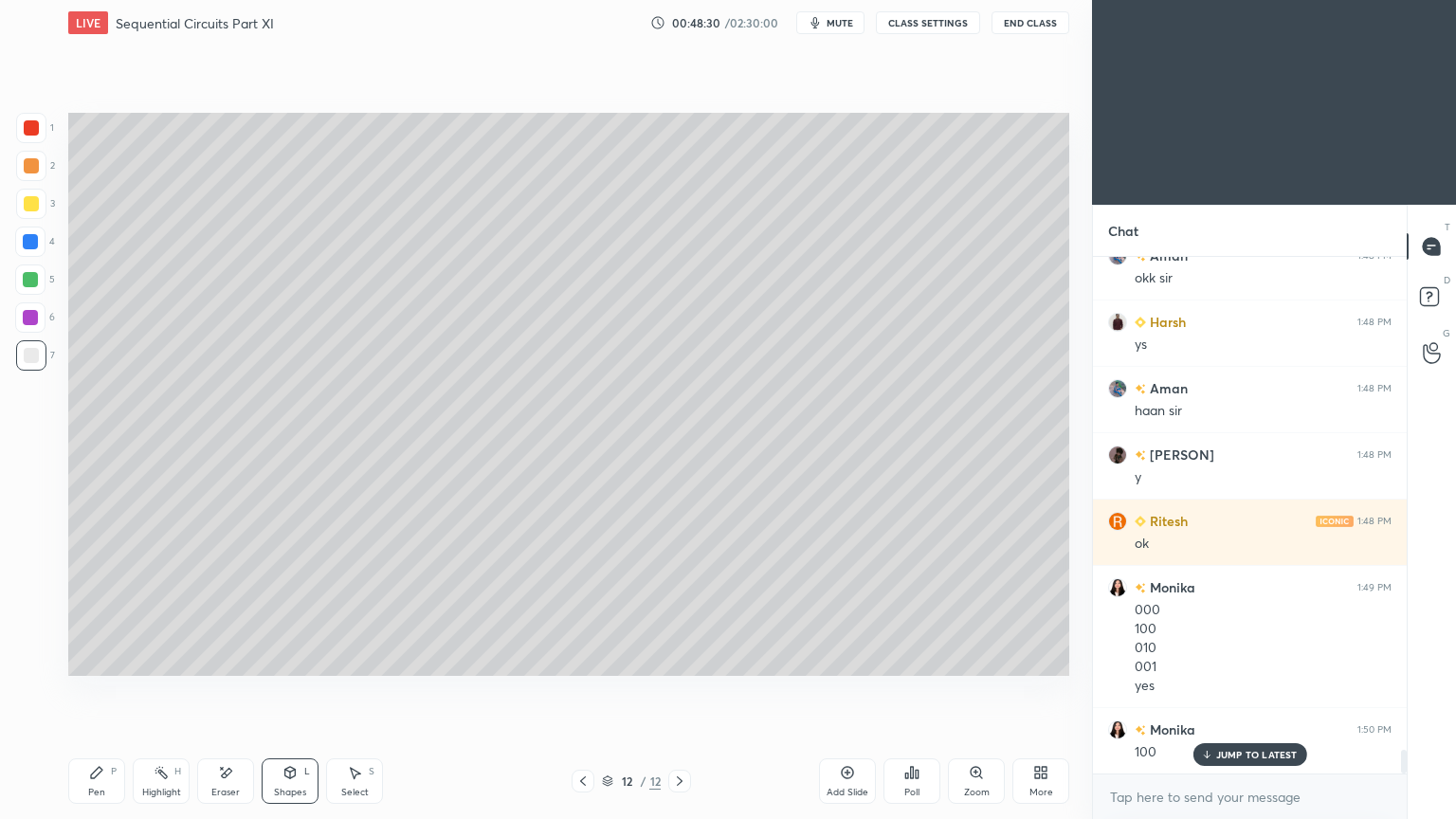 click at bounding box center [30, 242] 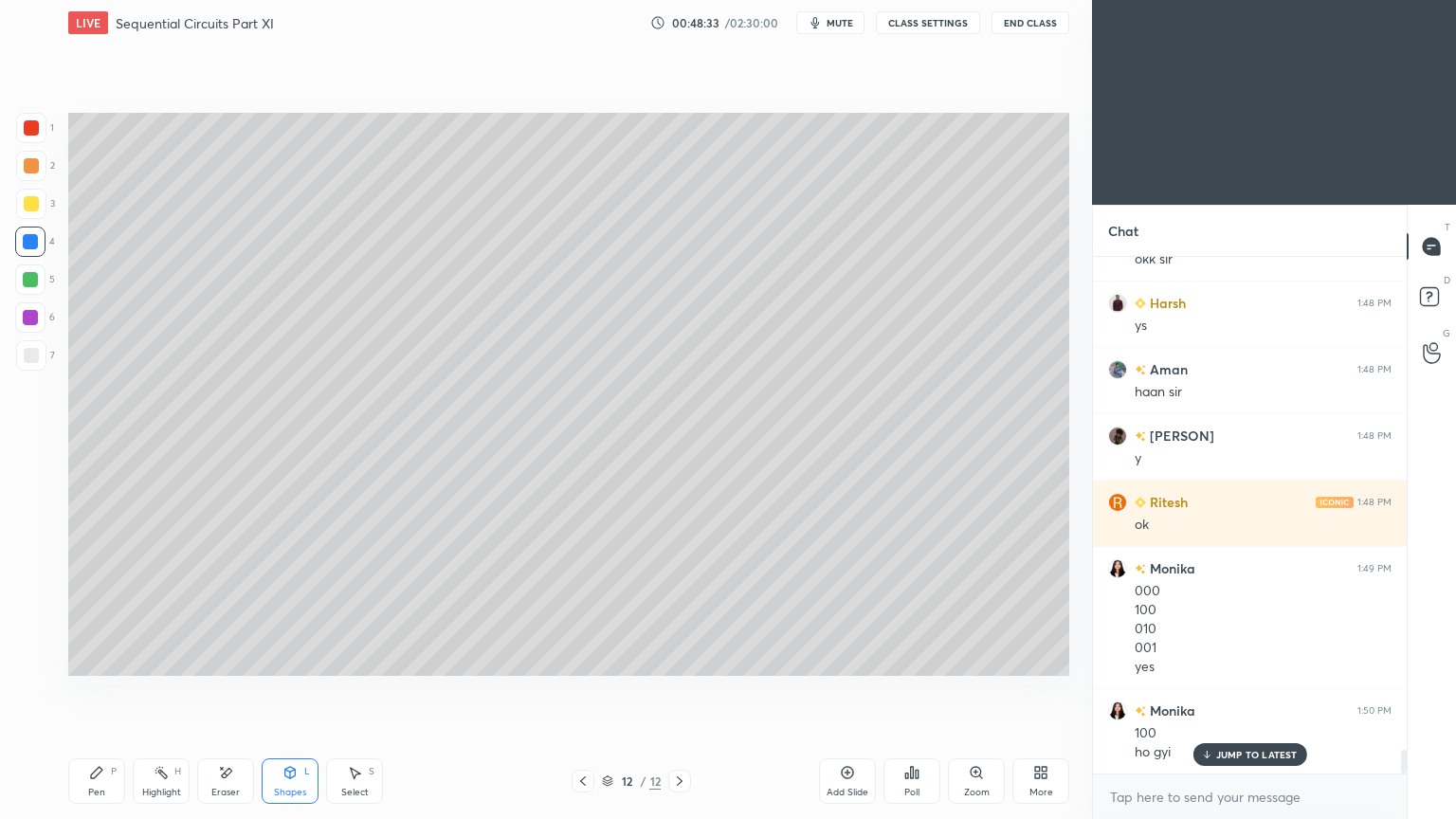 click on "Shapes L" at bounding box center [290, 781] 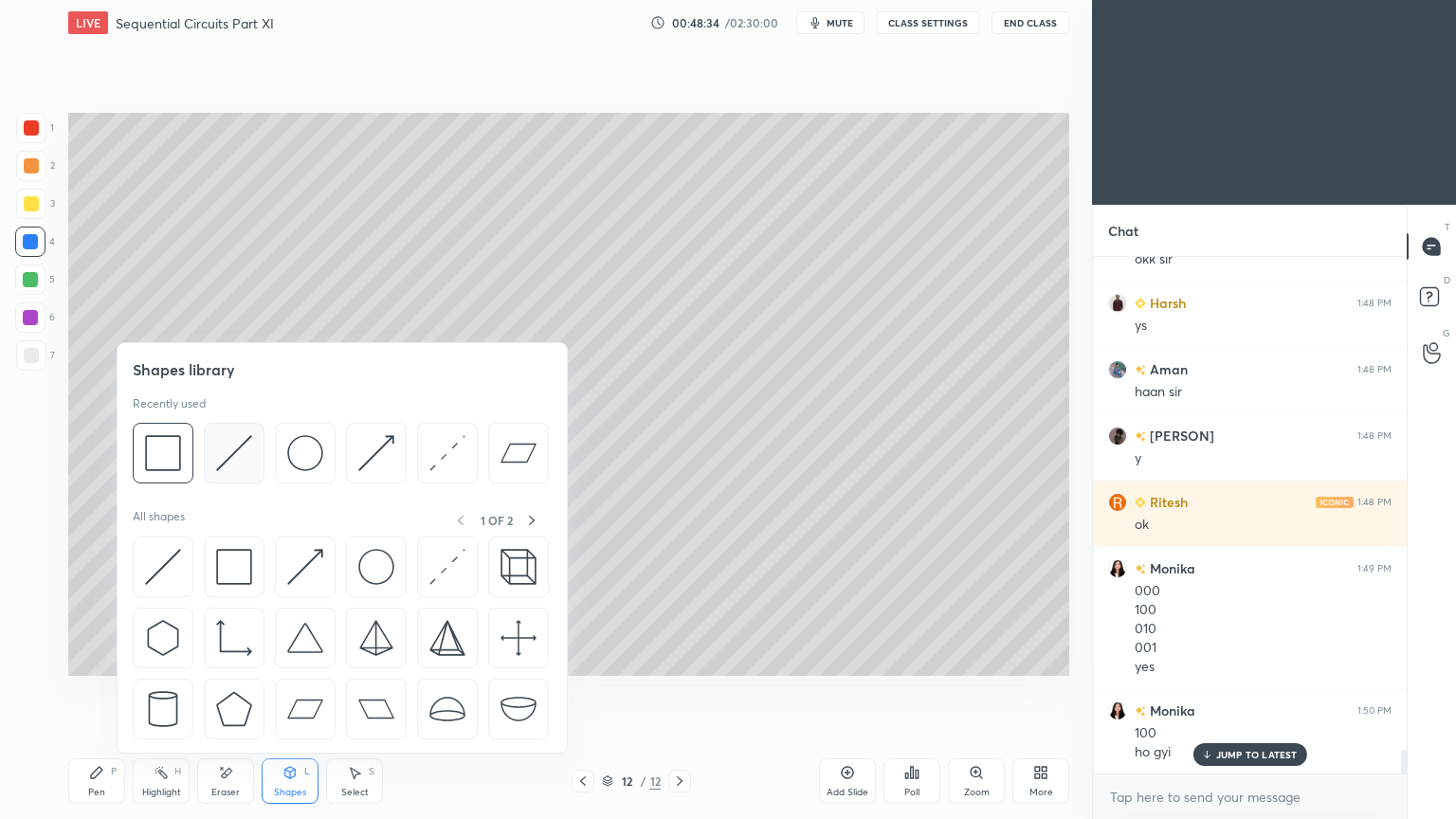 click at bounding box center (234, 453) 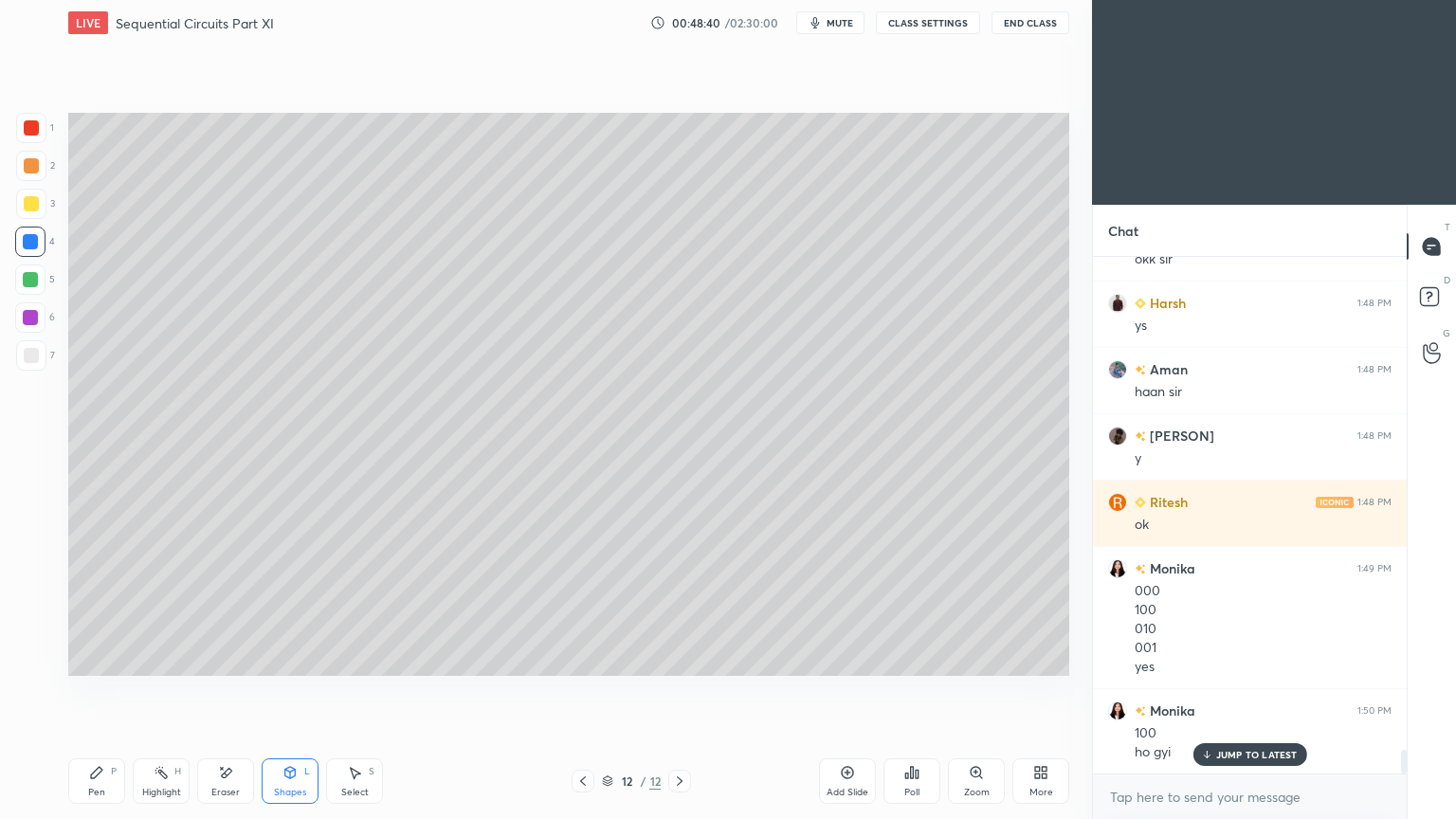 click on "Highlight" at bounding box center [161, 792] 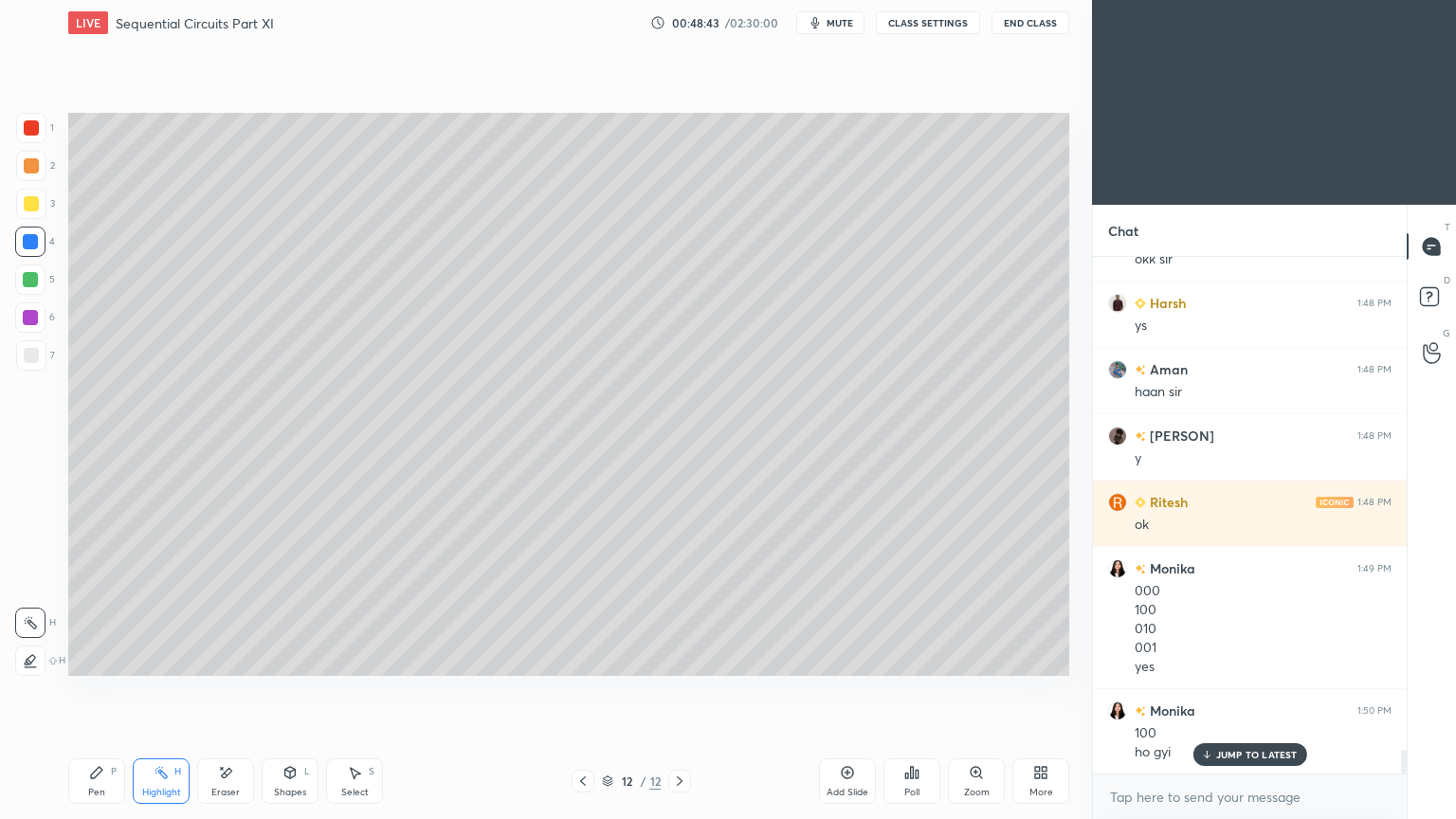 click on "Pen P" at bounding box center [97, 781] 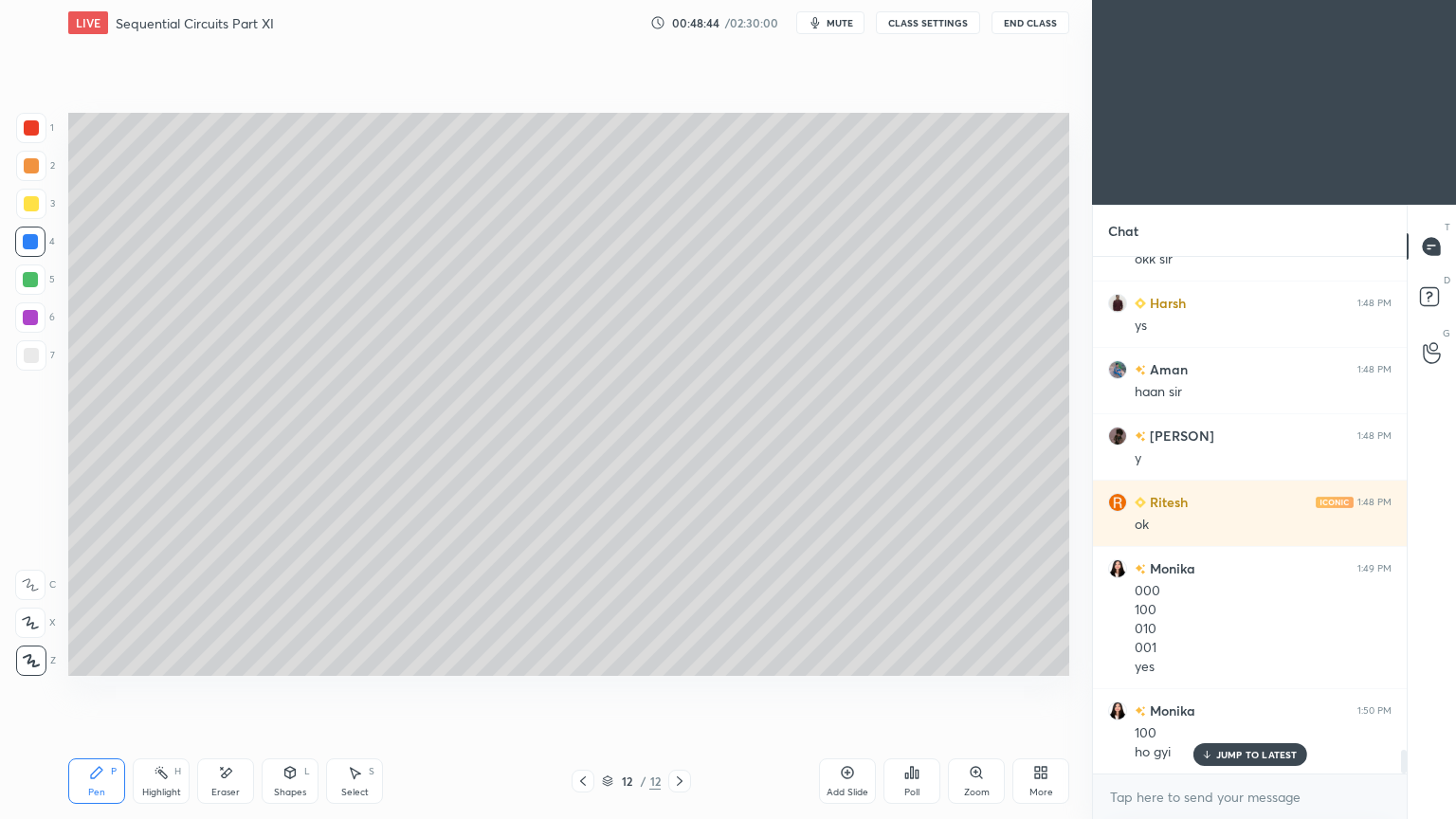 click at bounding box center (31, 355) 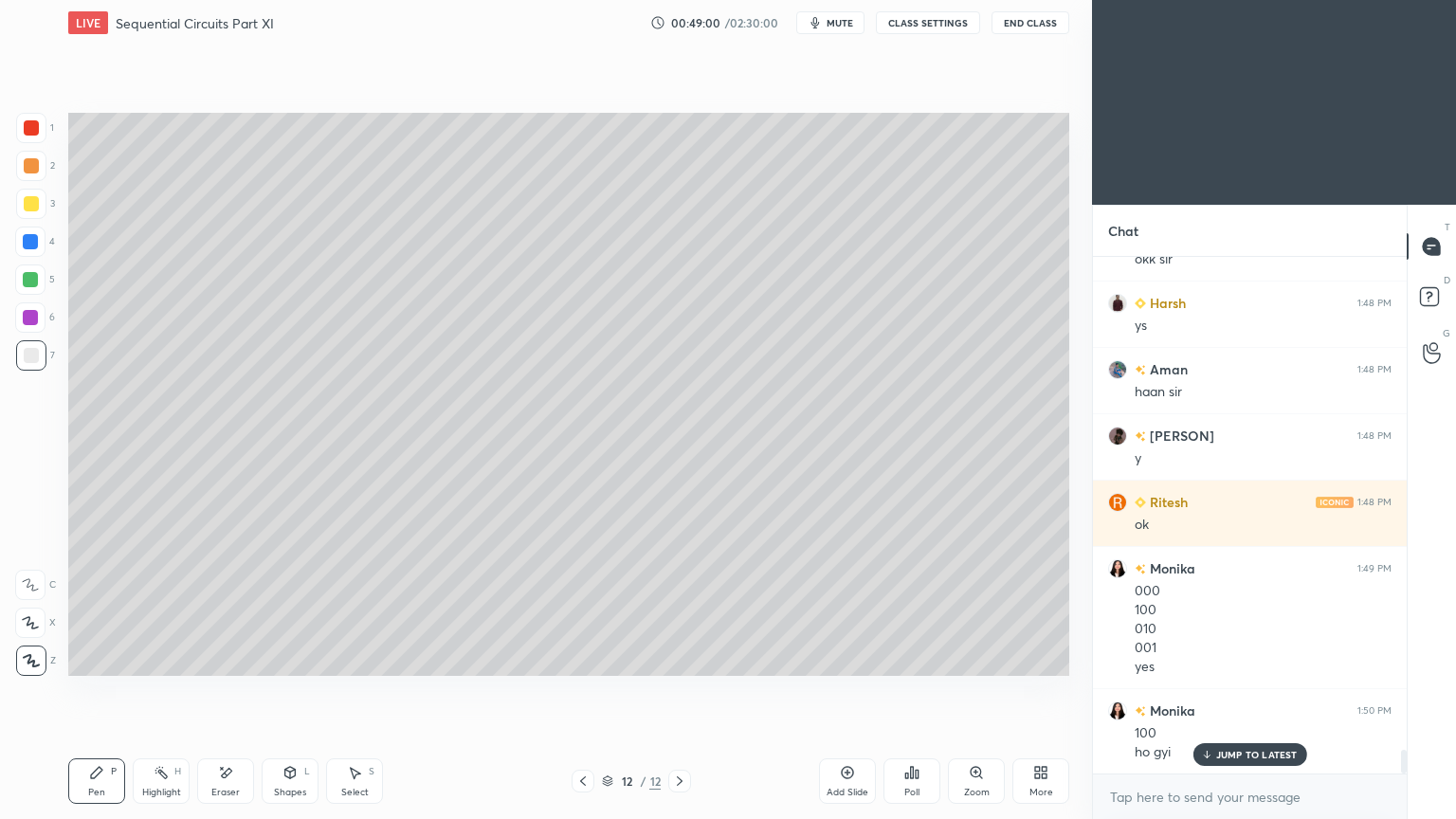 click 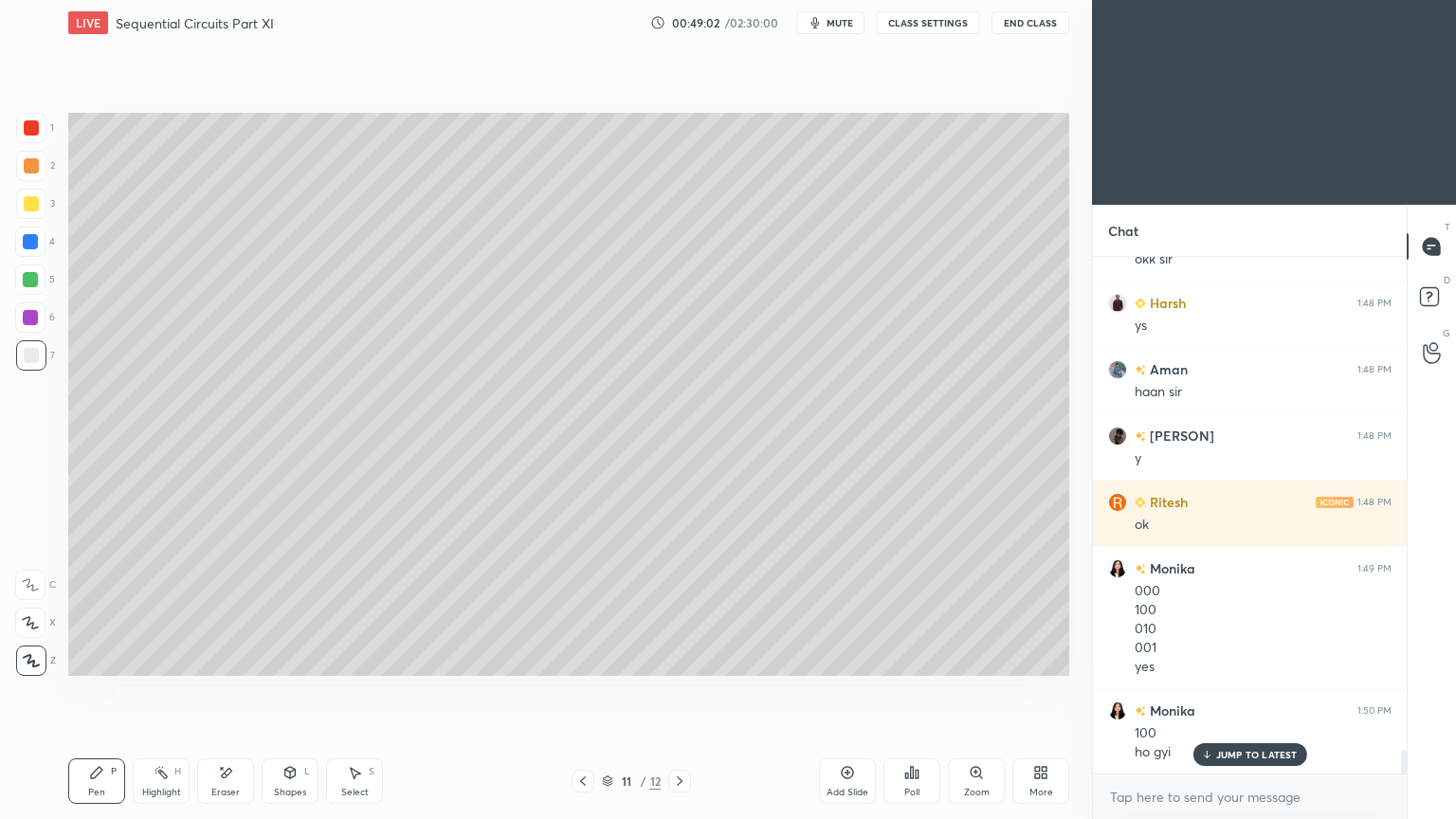 click 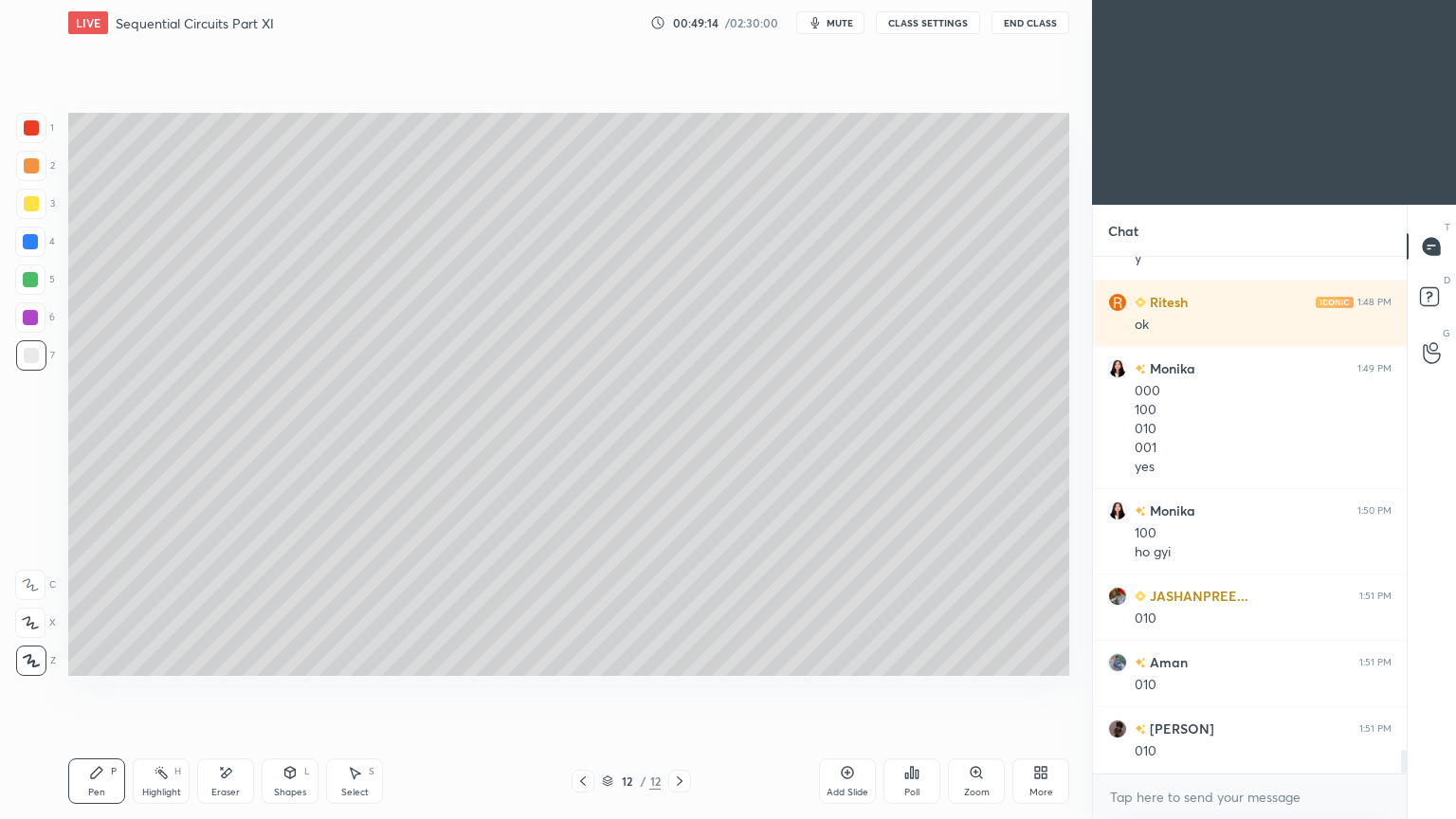 scroll, scrollTop: 10852, scrollLeft: 0, axis: vertical 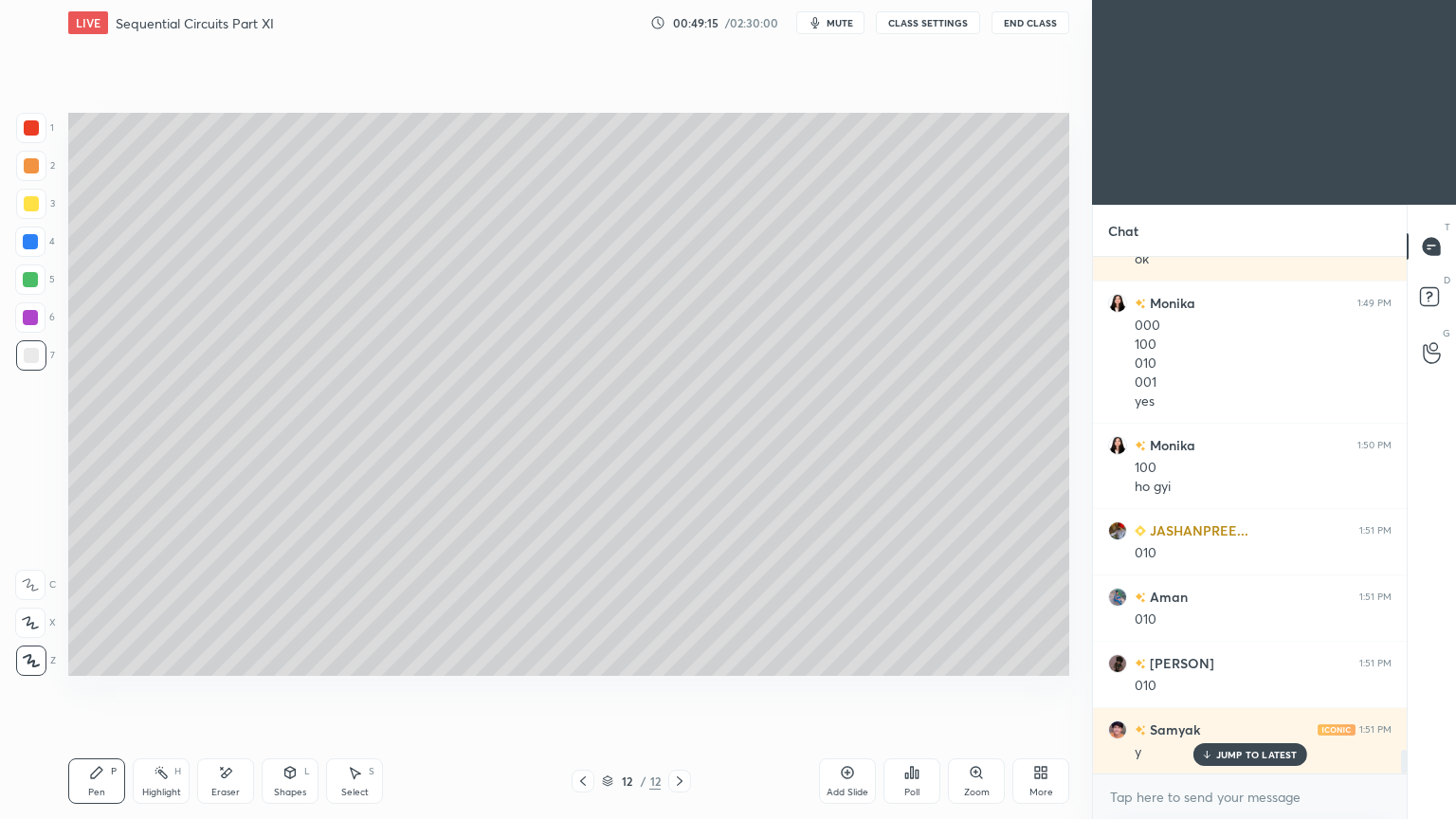 click on "Shapes L" at bounding box center [290, 781] 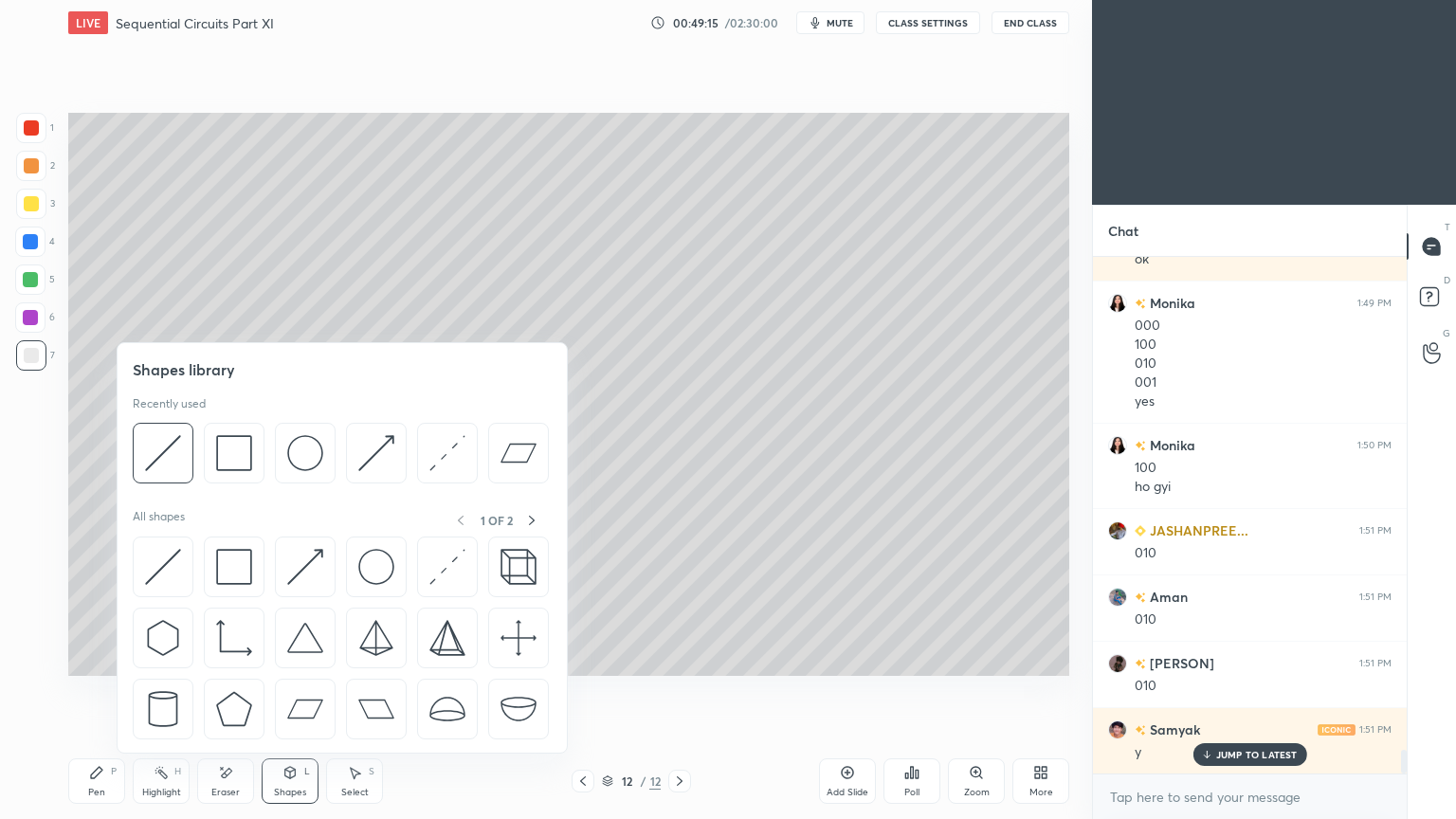 scroll, scrollTop: 10919, scrollLeft: 0, axis: vertical 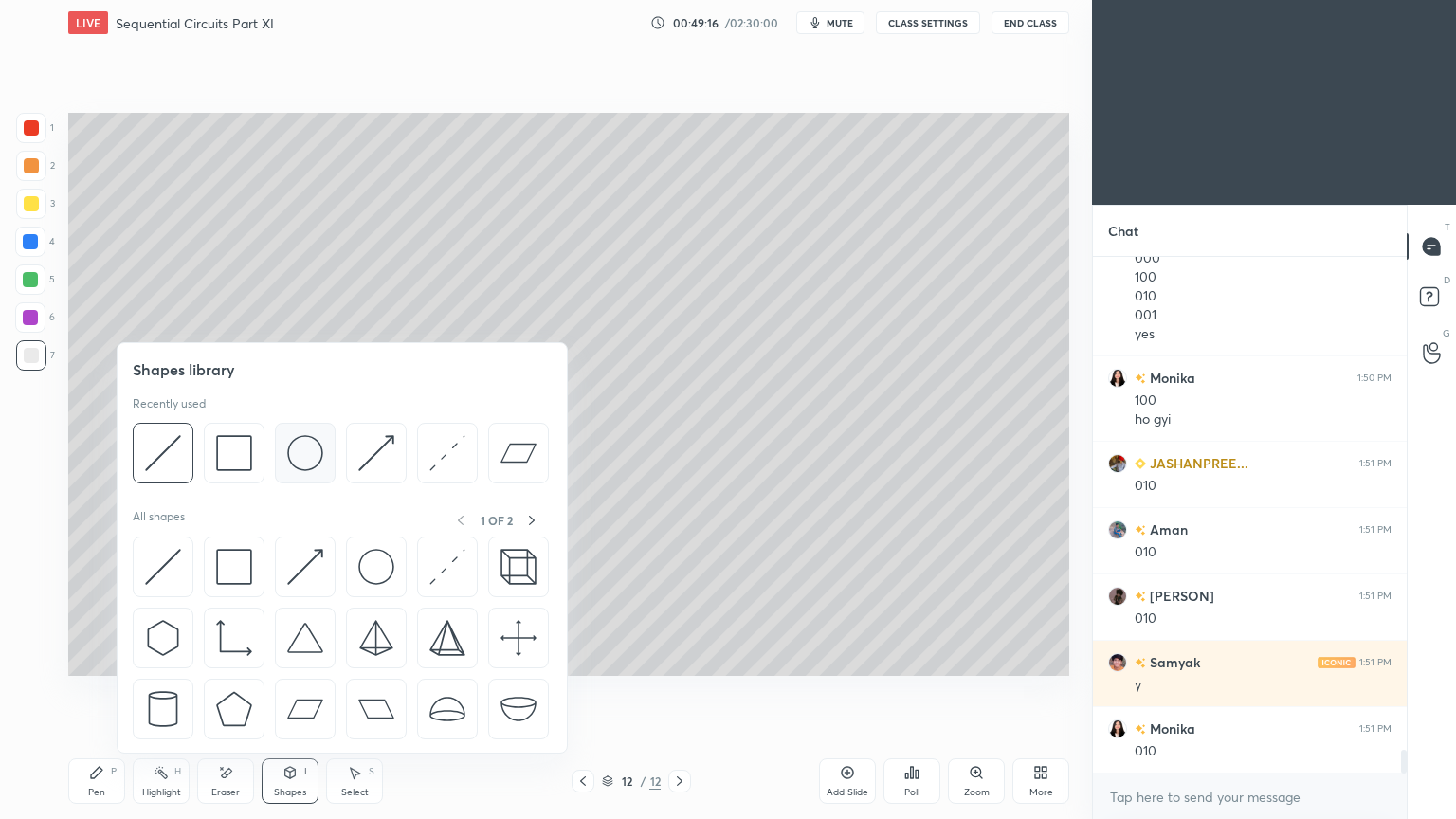 click at bounding box center (305, 453) 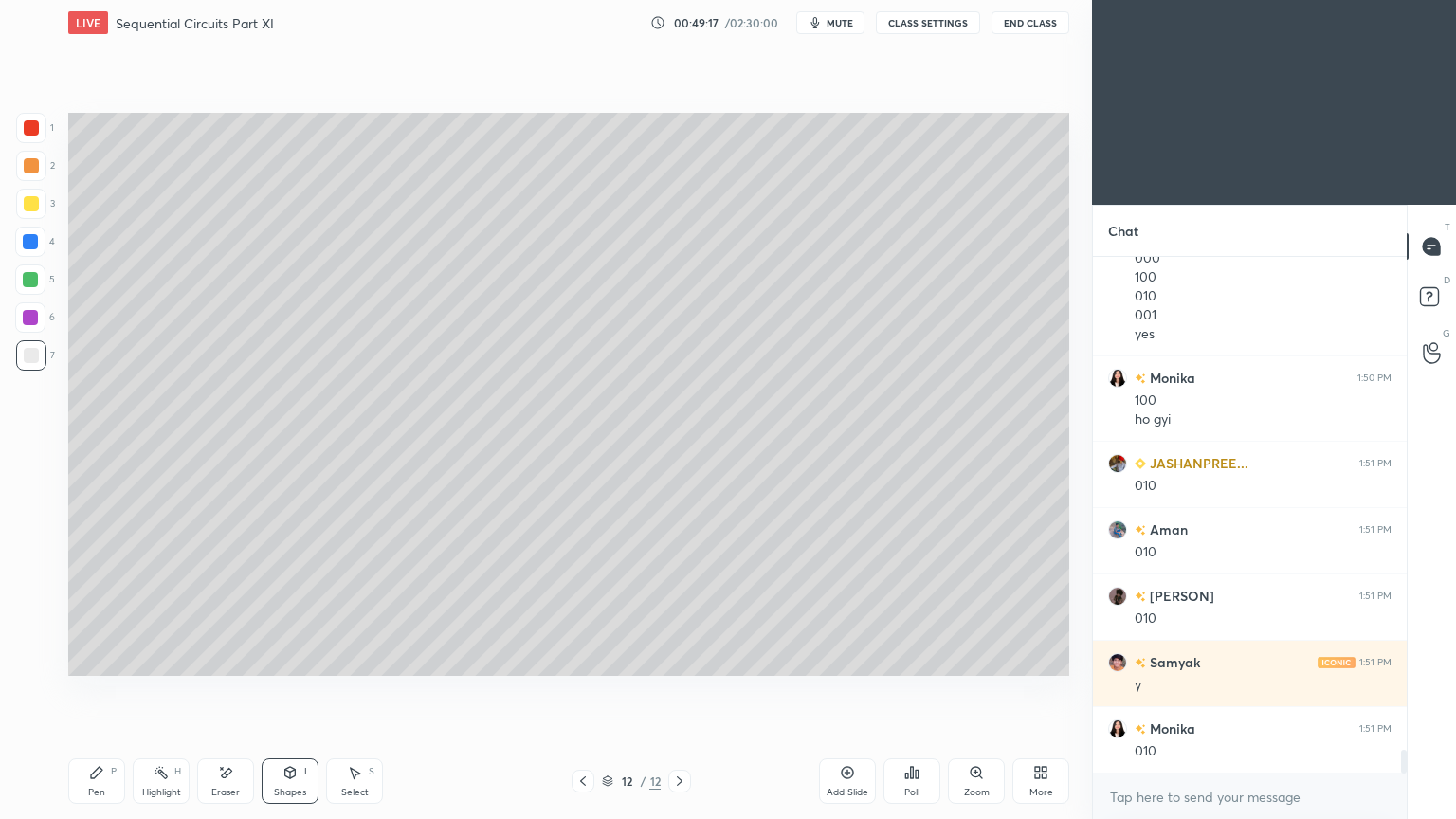 click on "Shapes L" at bounding box center [290, 781] 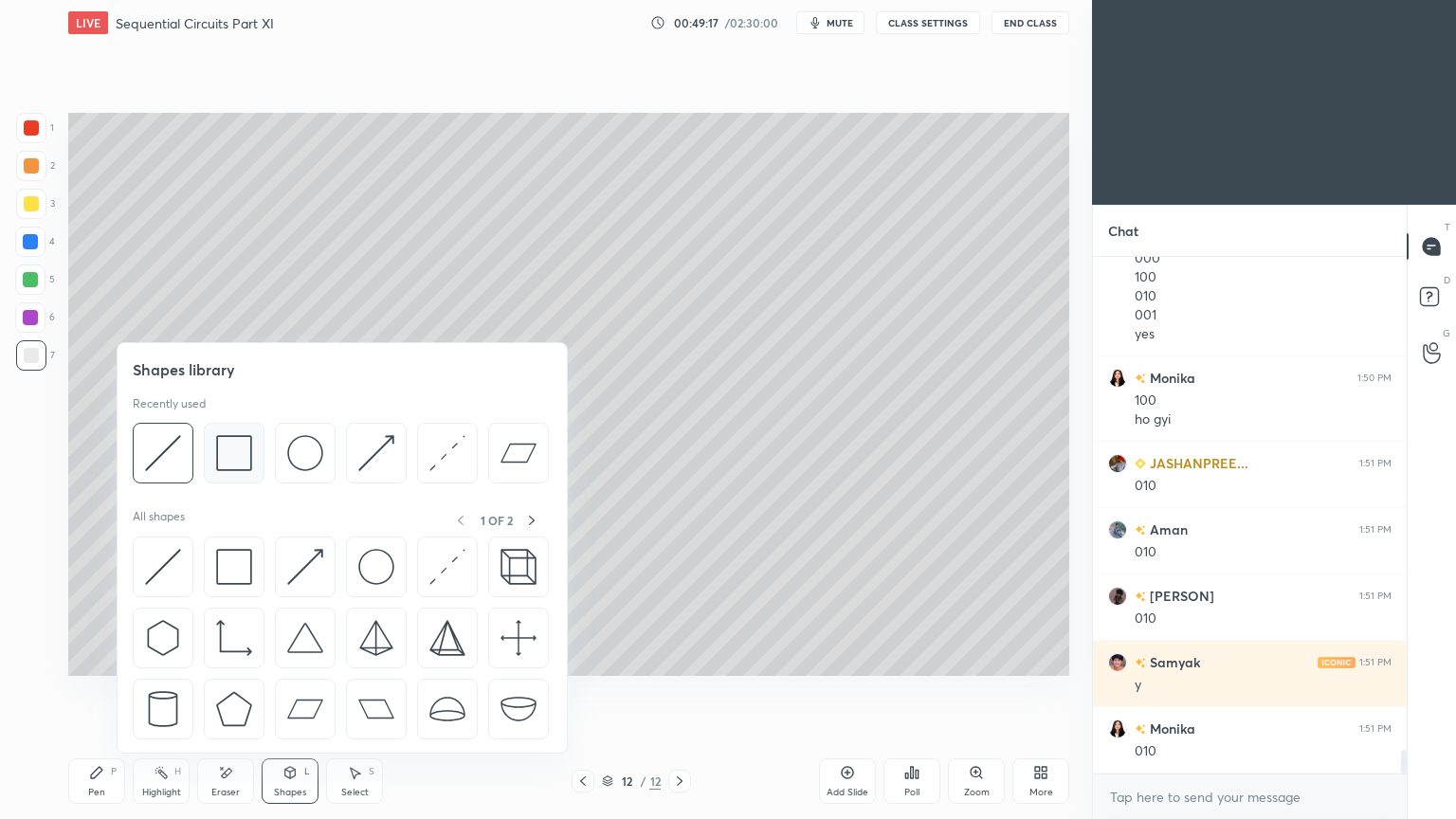 click at bounding box center [234, 453] 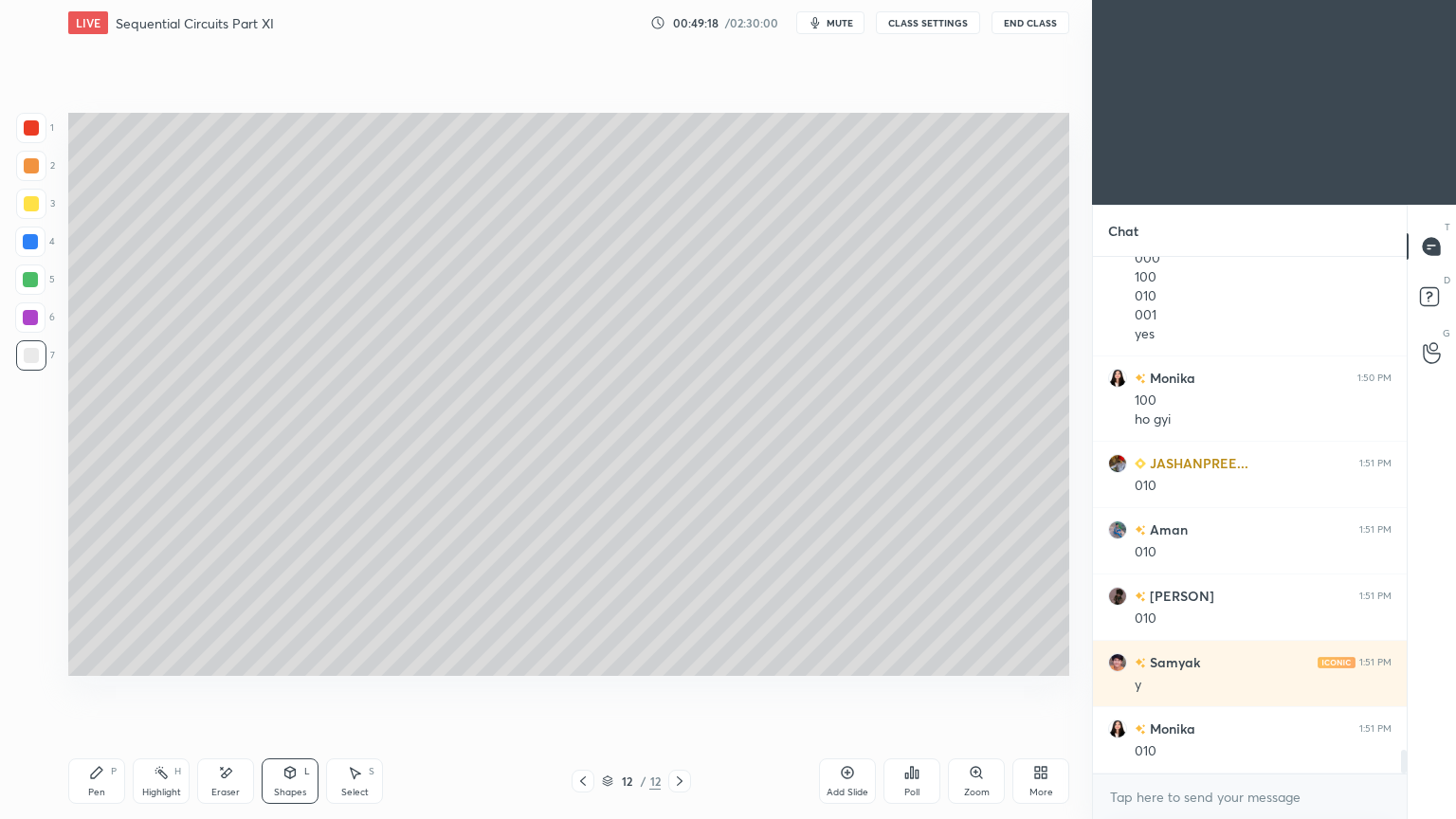 click at bounding box center [30, 280] 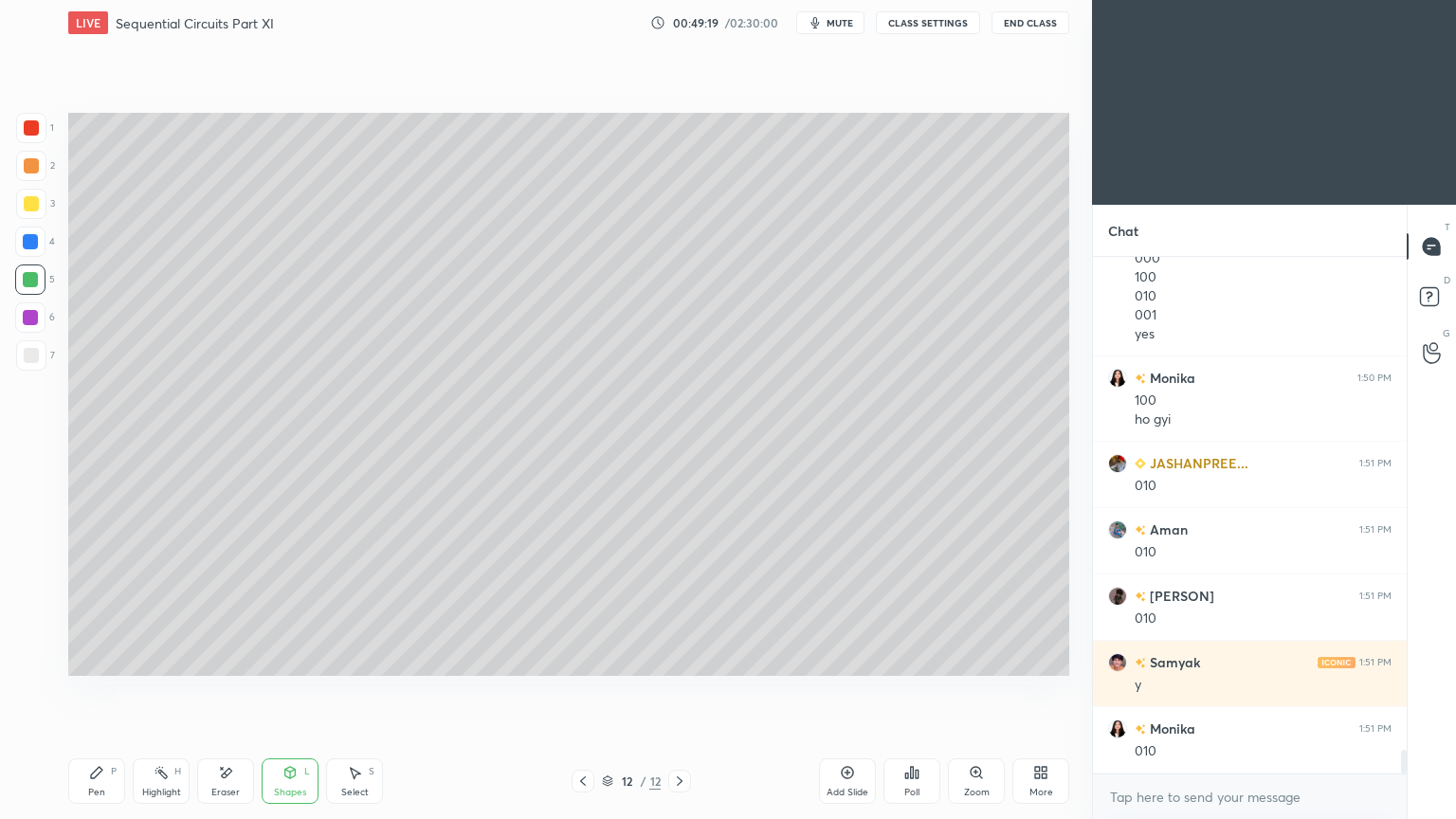 scroll, scrollTop: 10938, scrollLeft: 0, axis: vertical 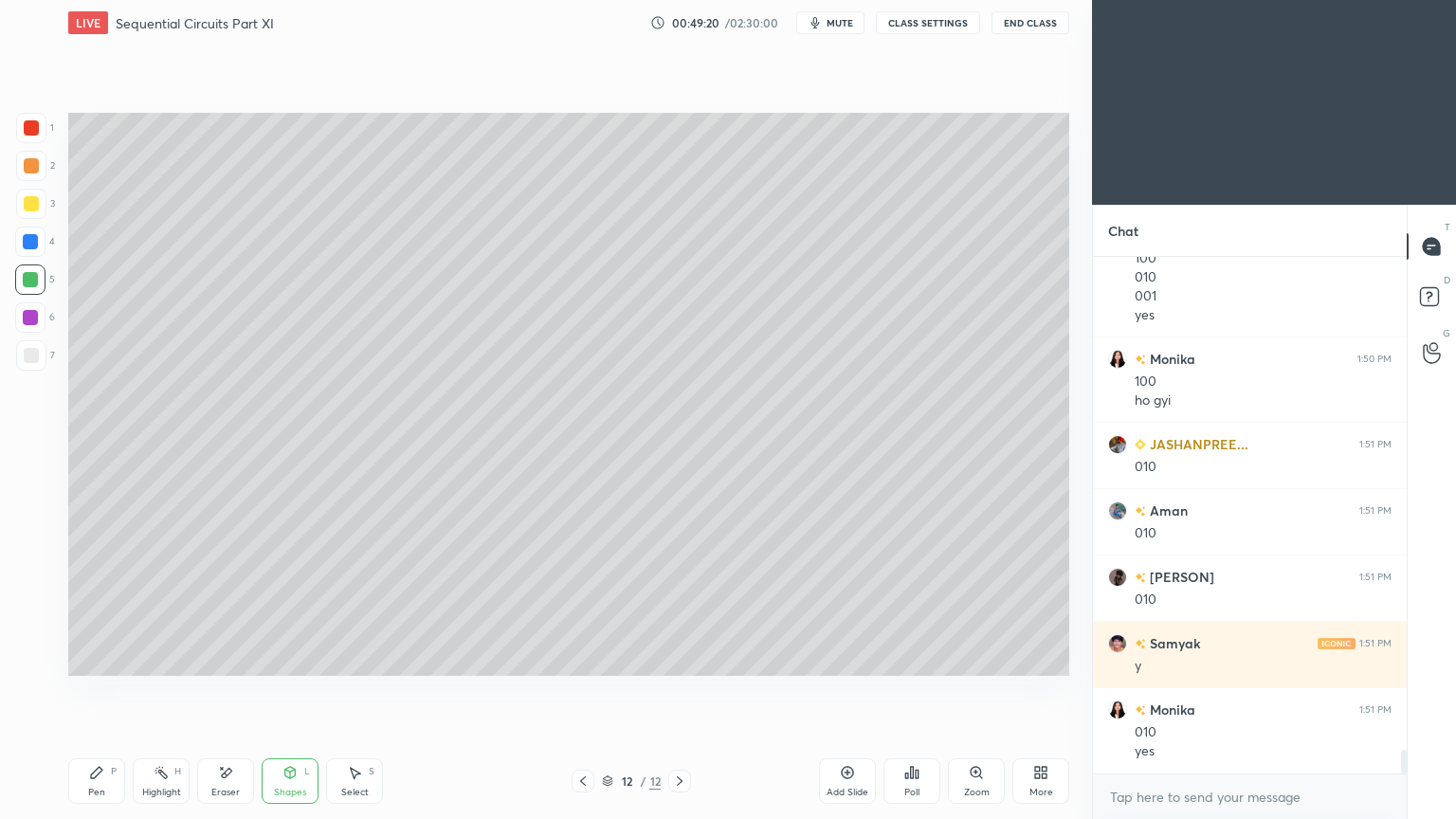click on "Pen" at bounding box center [97, 792] 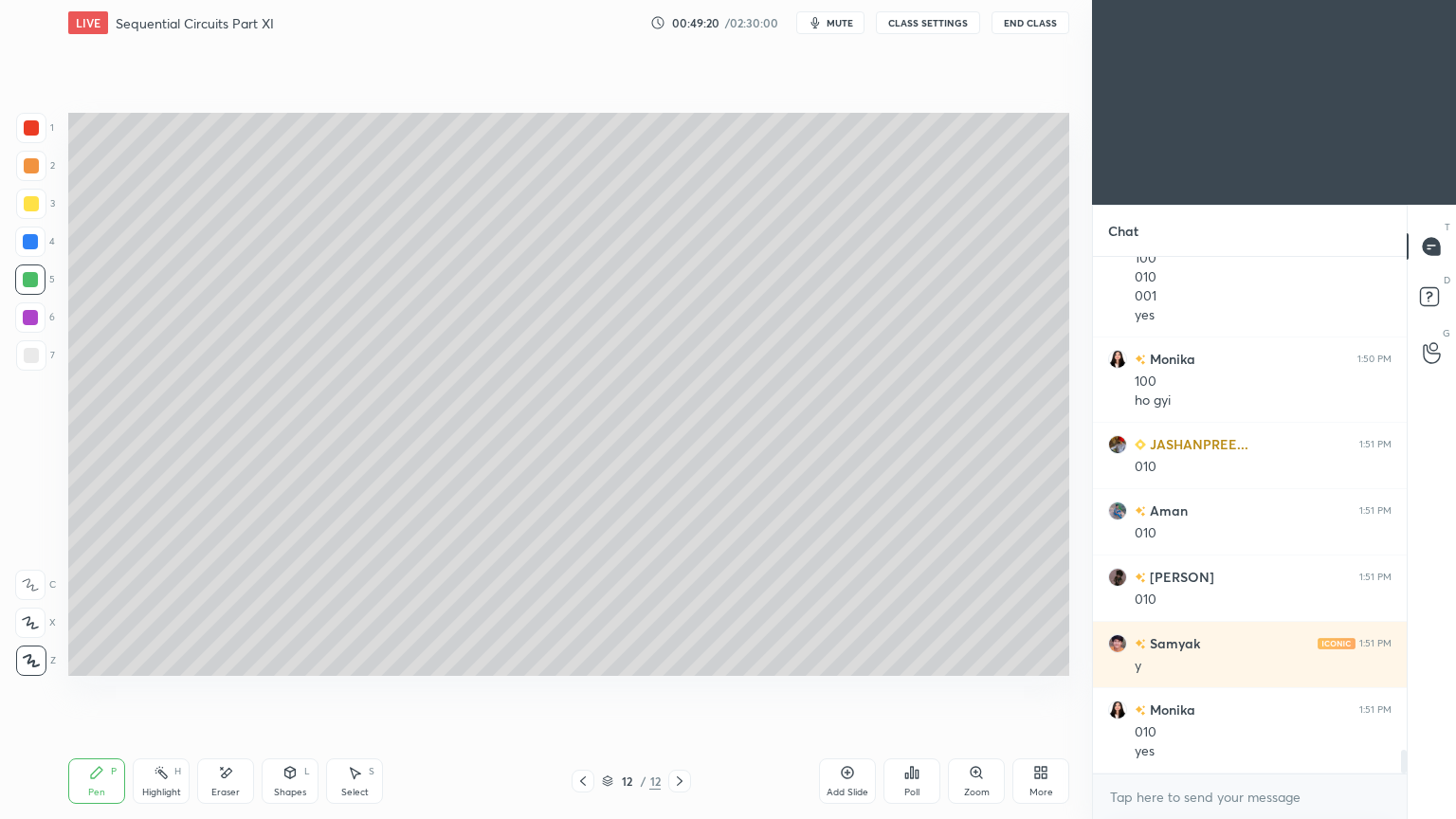 scroll, scrollTop: 11003, scrollLeft: 0, axis: vertical 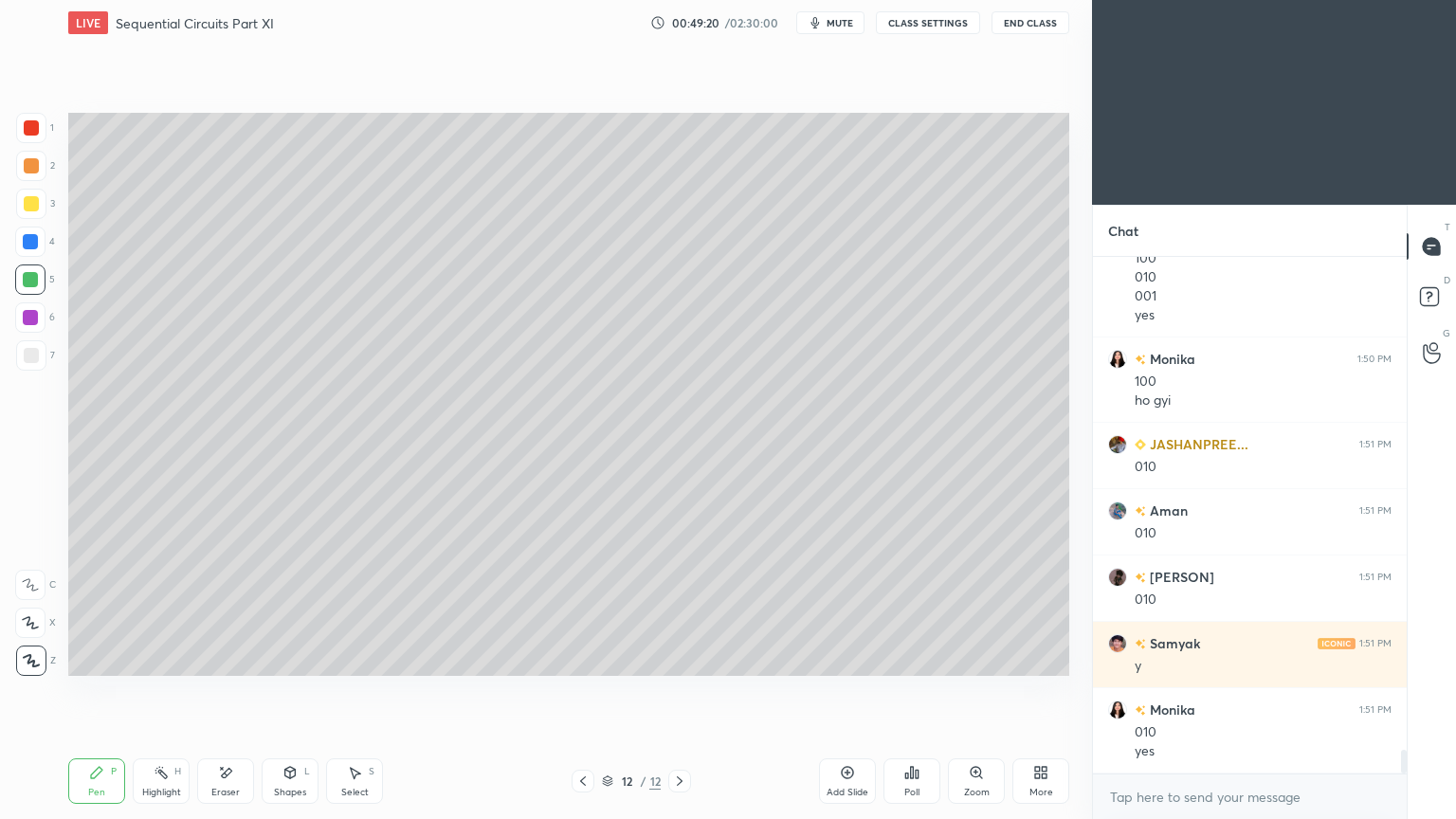 click on "Highlight H" at bounding box center [161, 781] 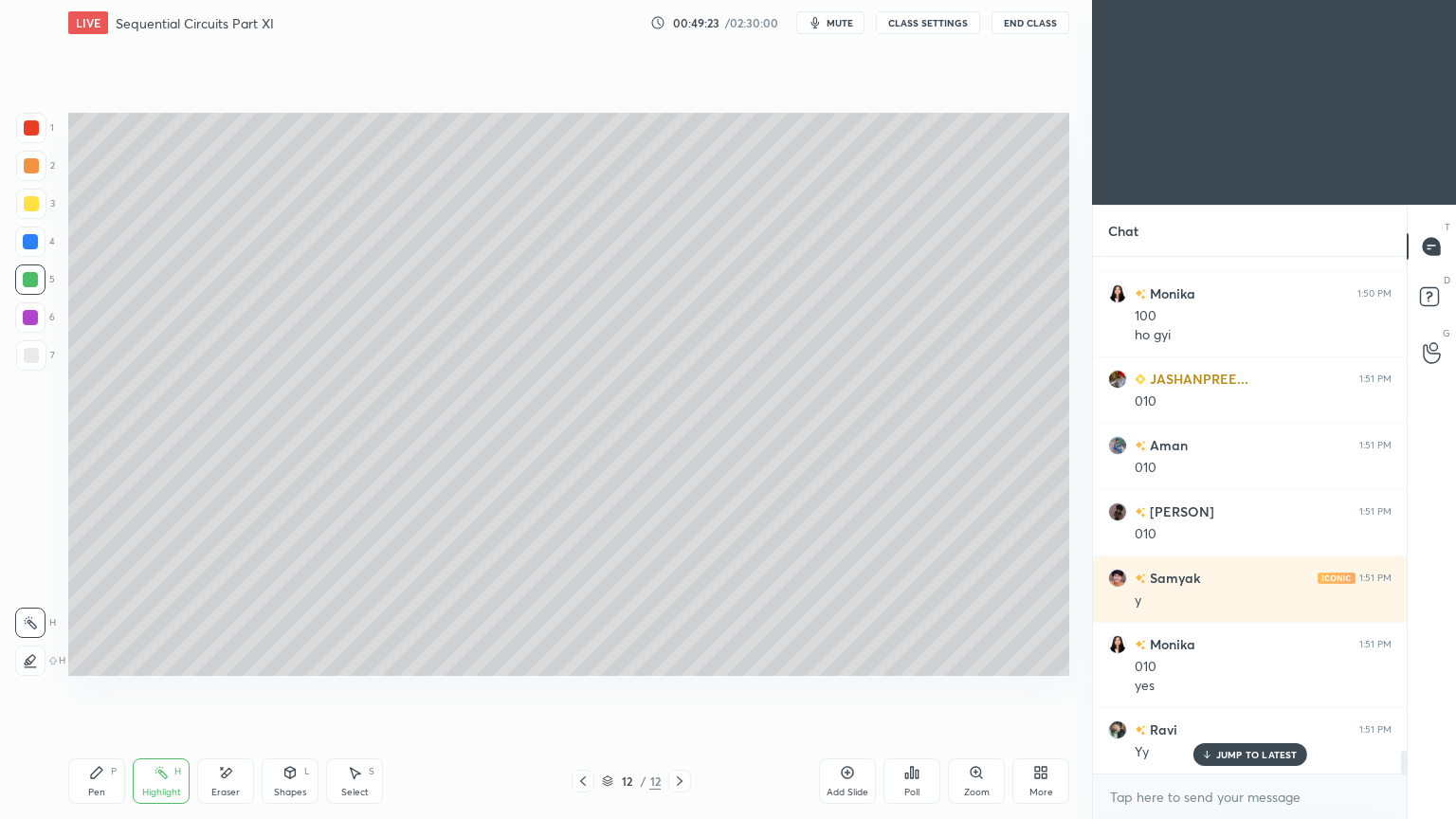 scroll, scrollTop: 11071, scrollLeft: 0, axis: vertical 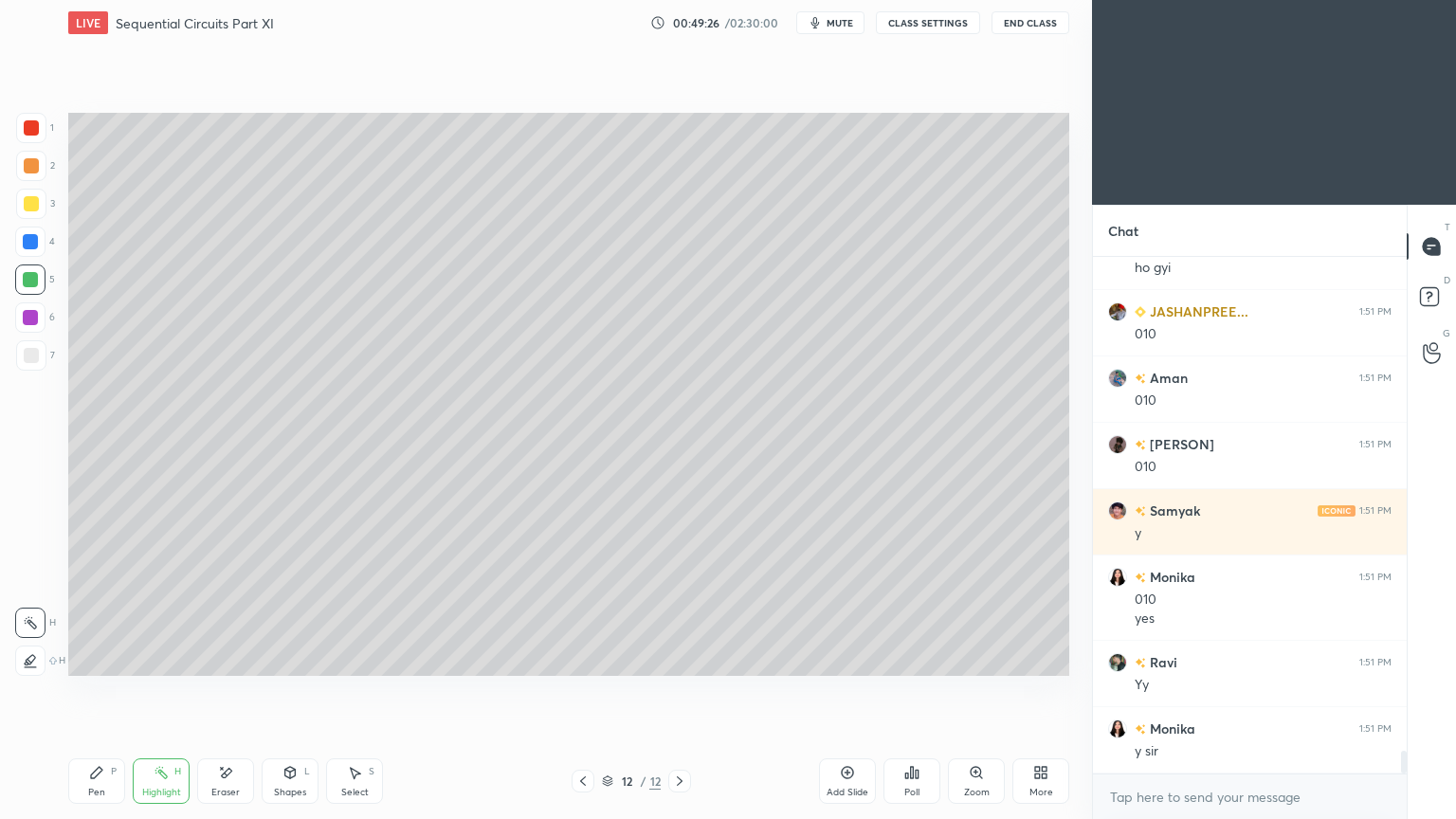 click on "Pen P" at bounding box center (97, 781) 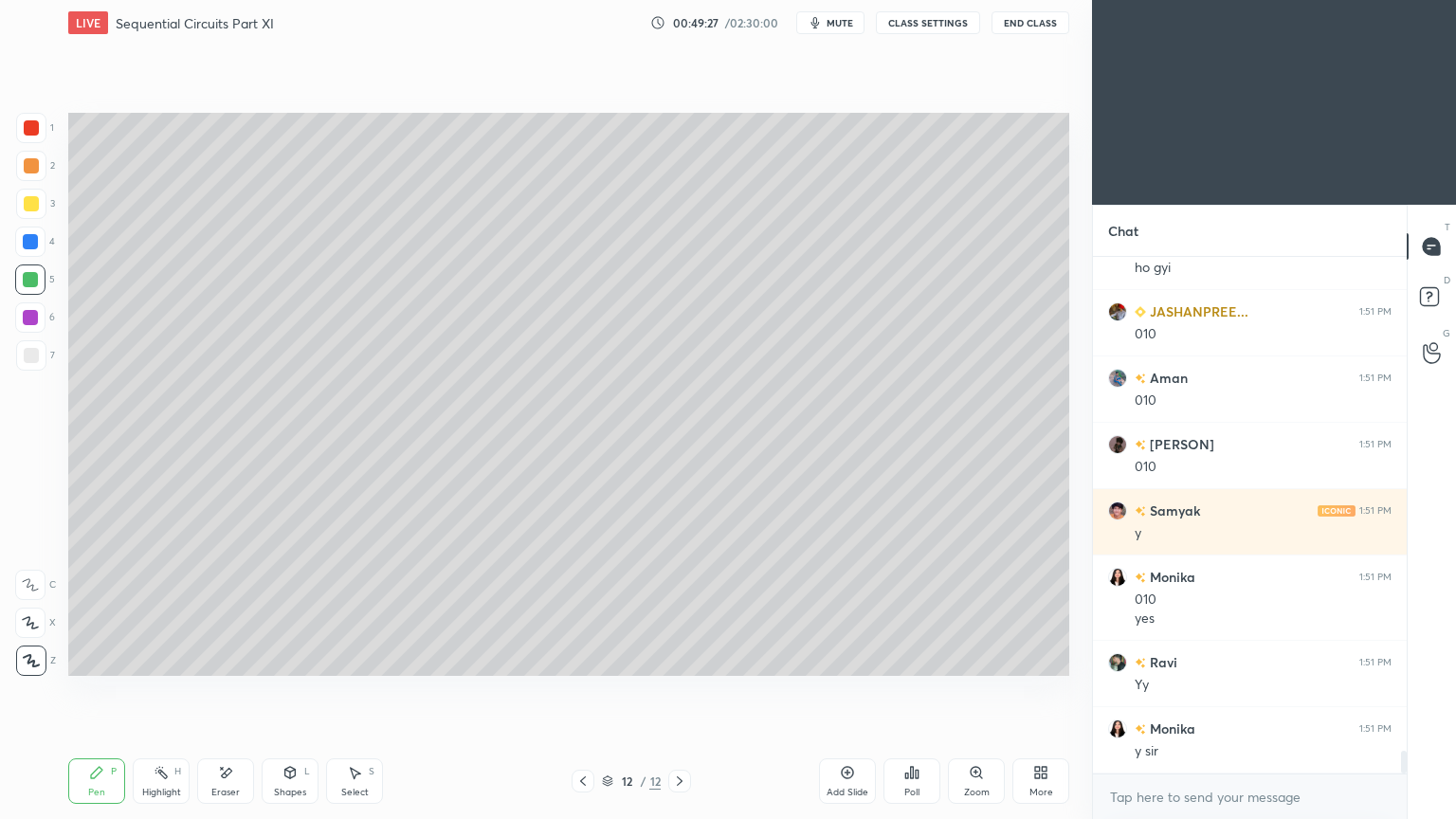 click at bounding box center [31, 166] 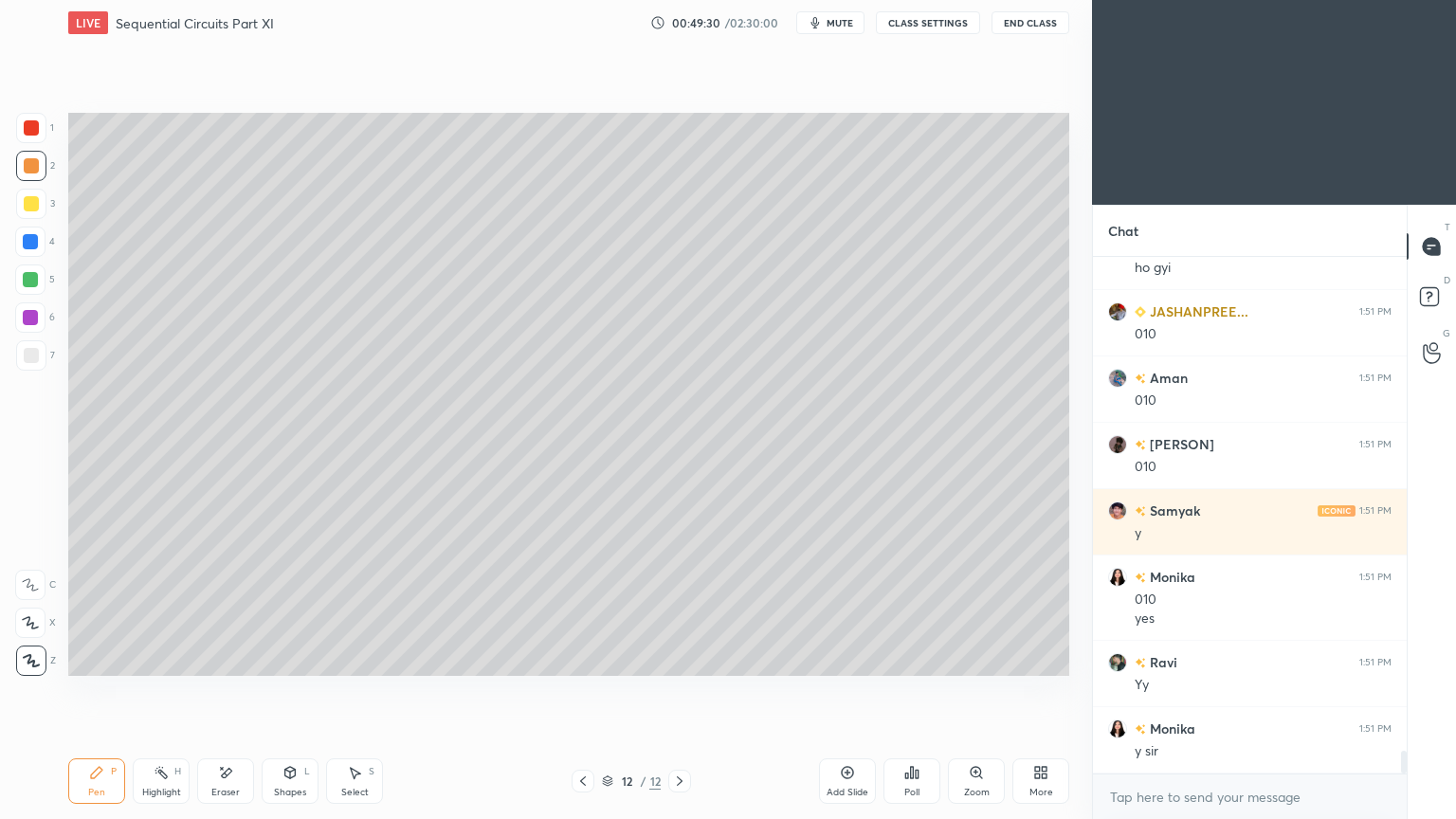 scroll, scrollTop: 11136, scrollLeft: 0, axis: vertical 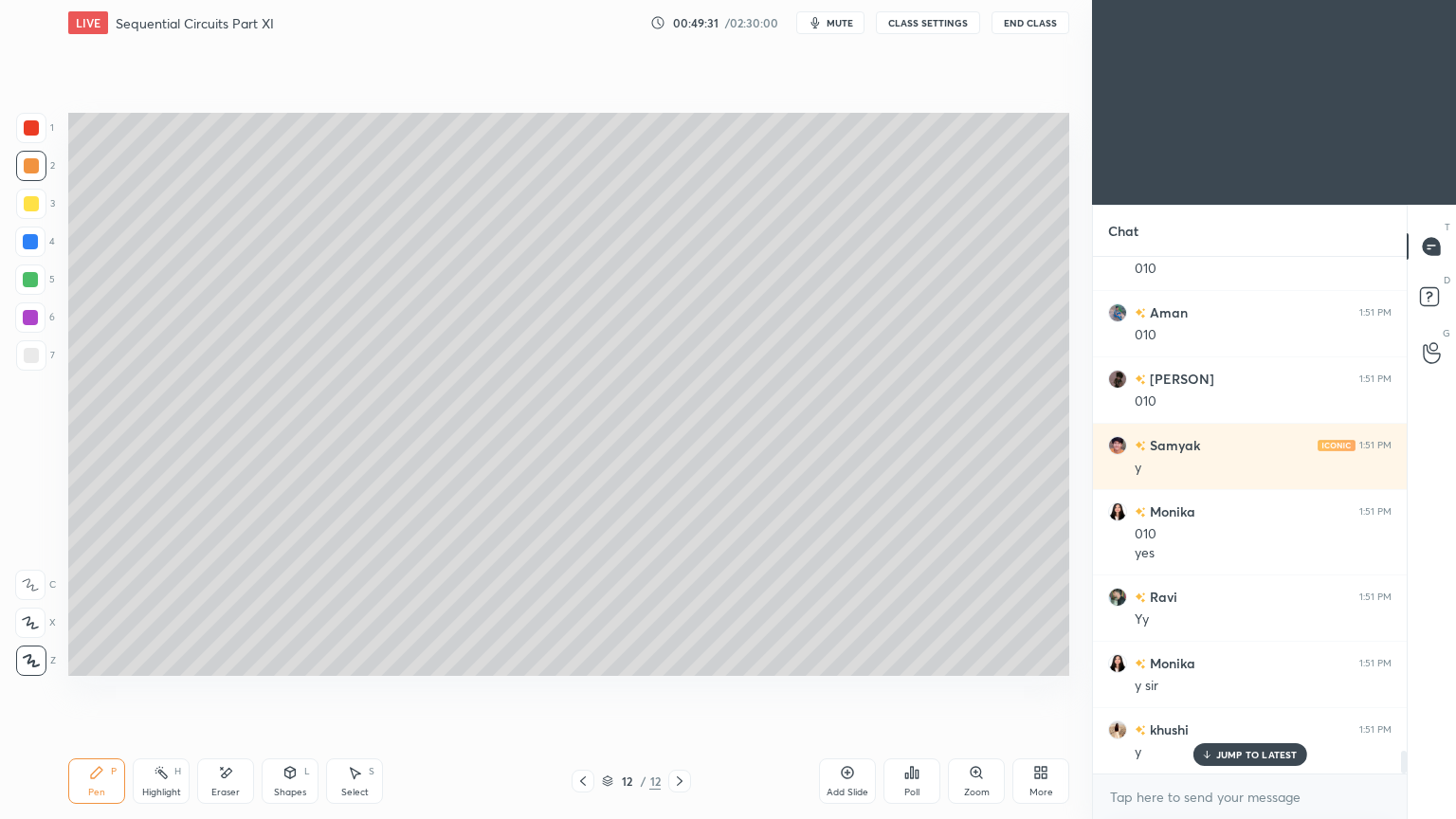 click on "Add Slide" at bounding box center [847, 781] 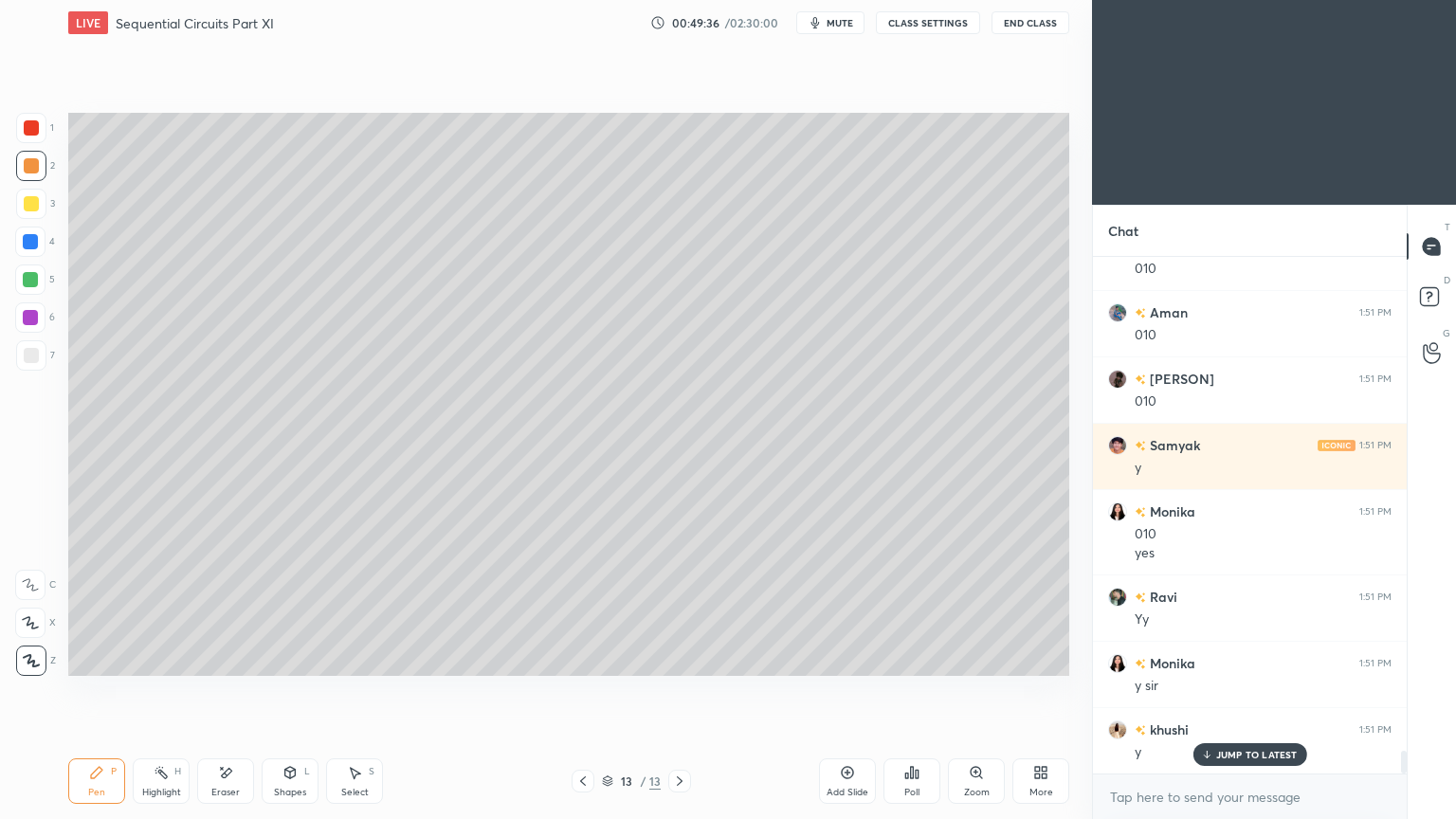 click at bounding box center (31, 355) 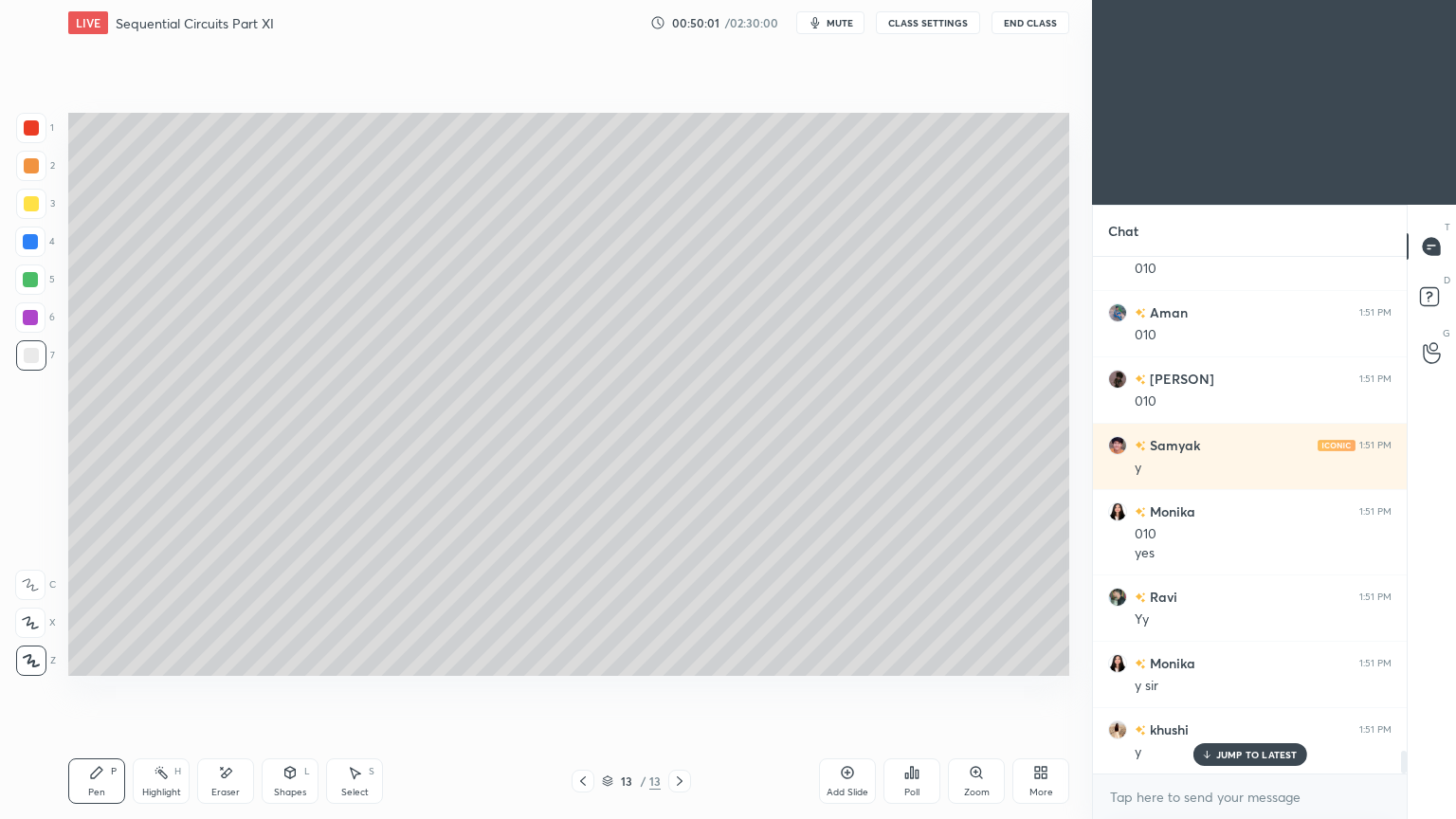 click 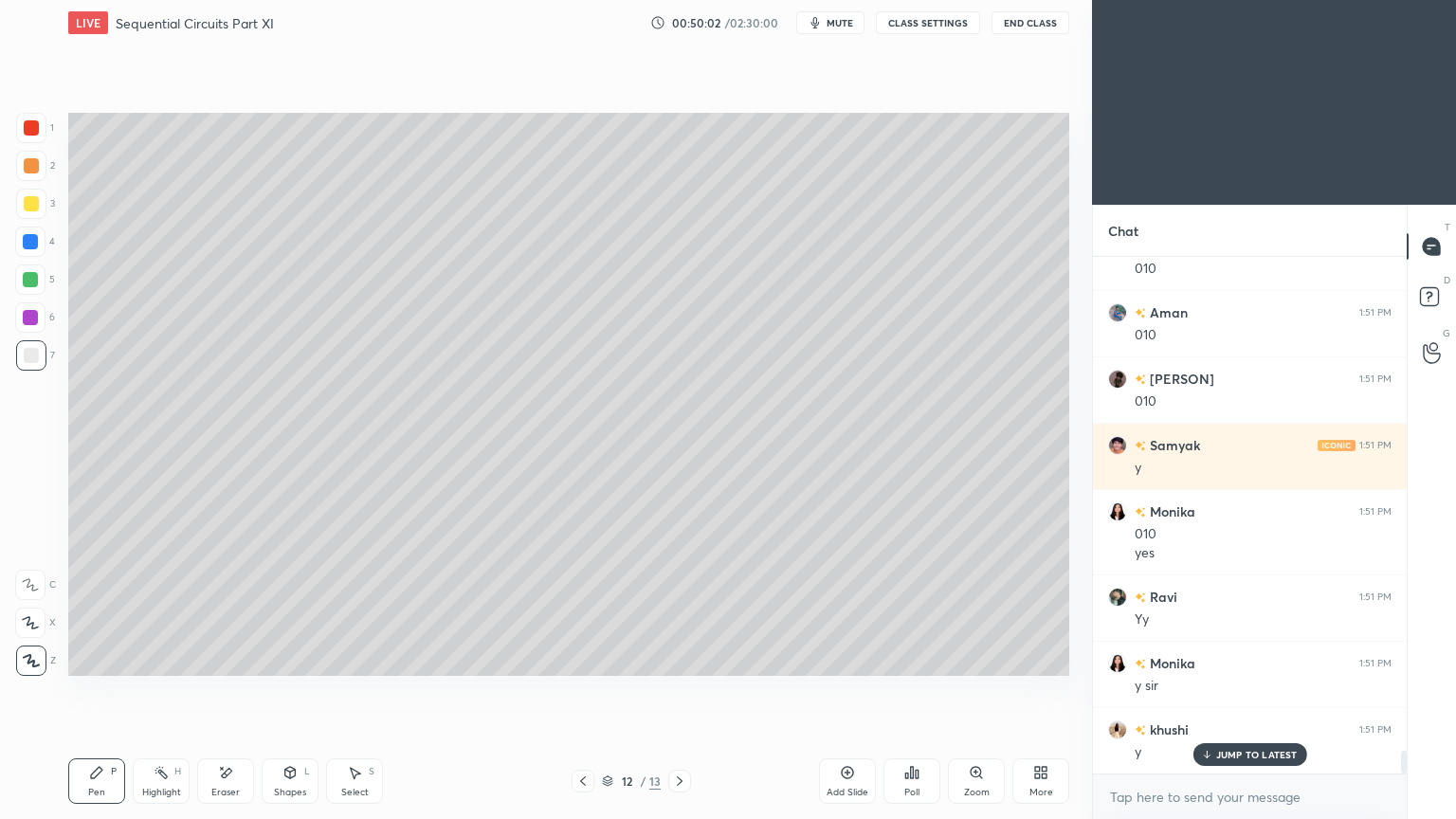 click 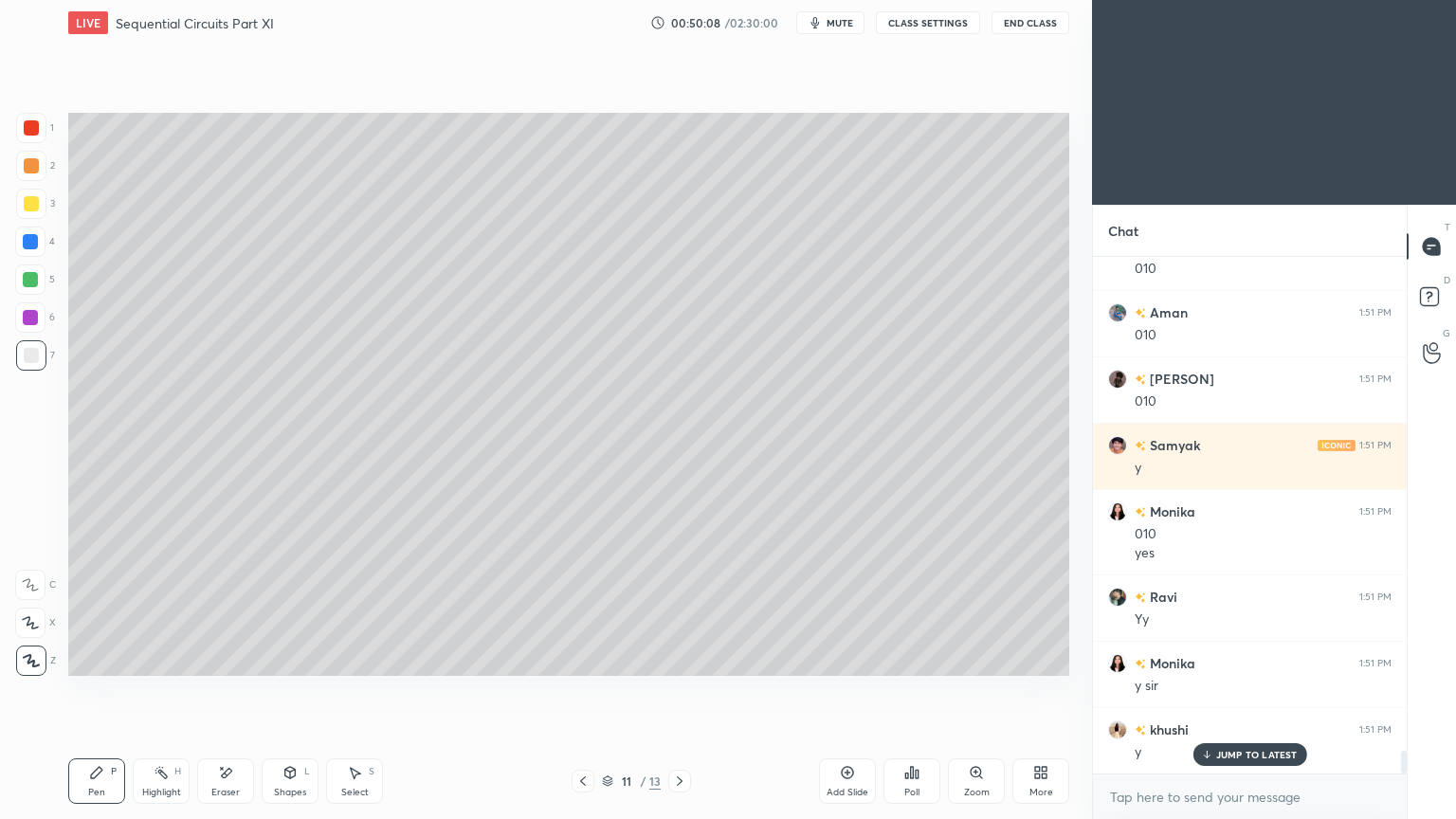 click 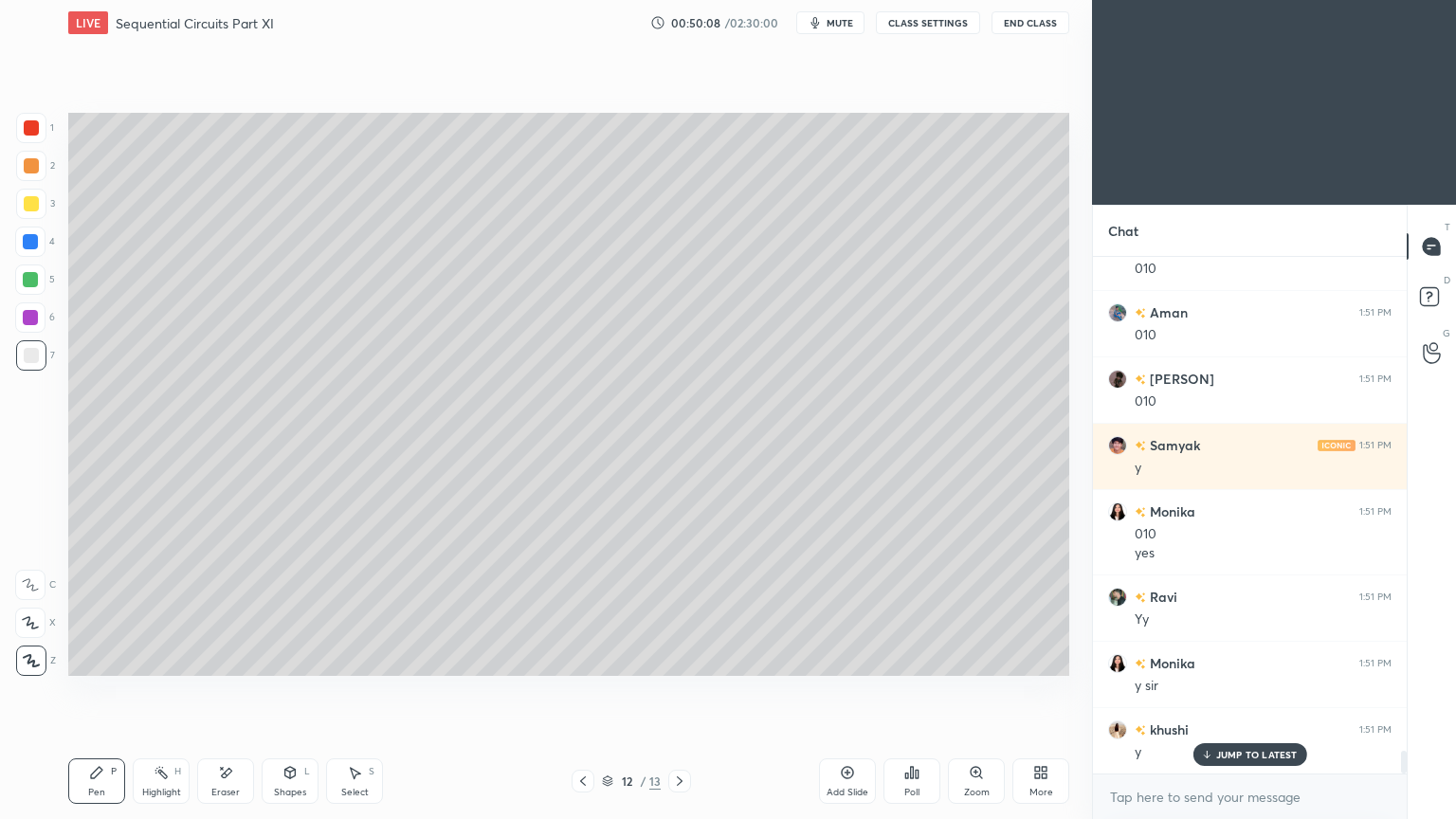 click 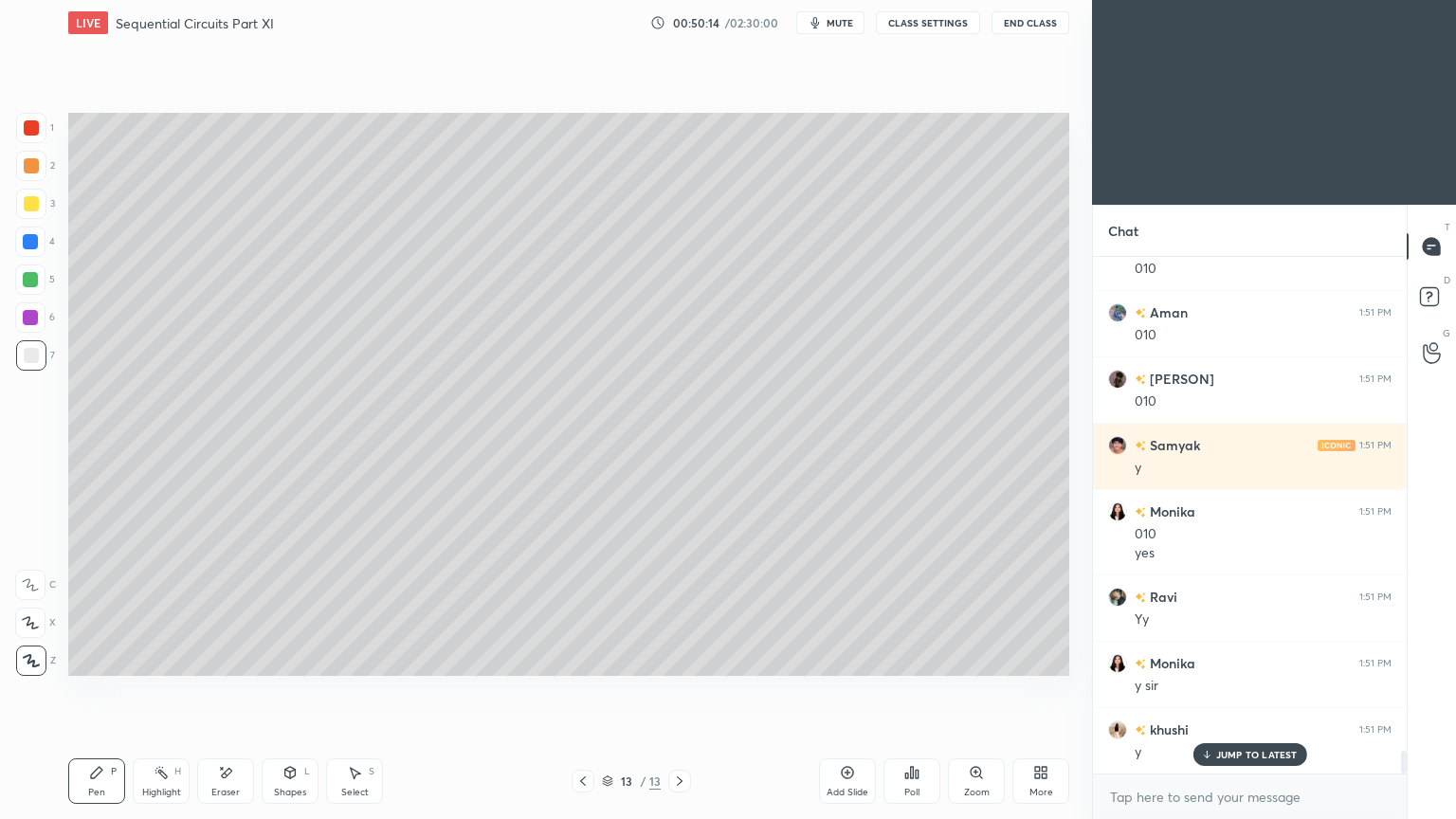 click on "Shapes" at bounding box center [290, 792] 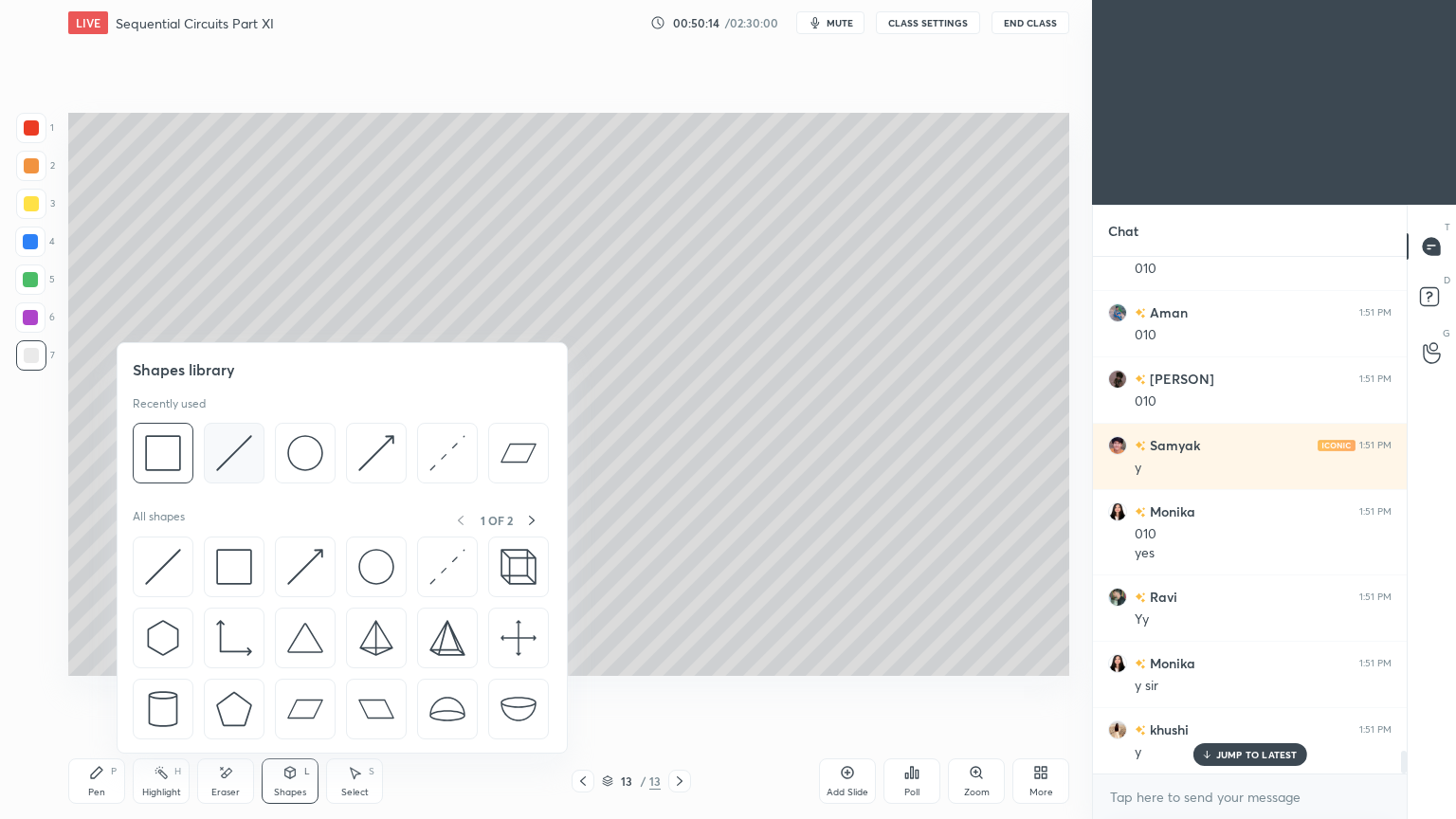 click at bounding box center (234, 453) 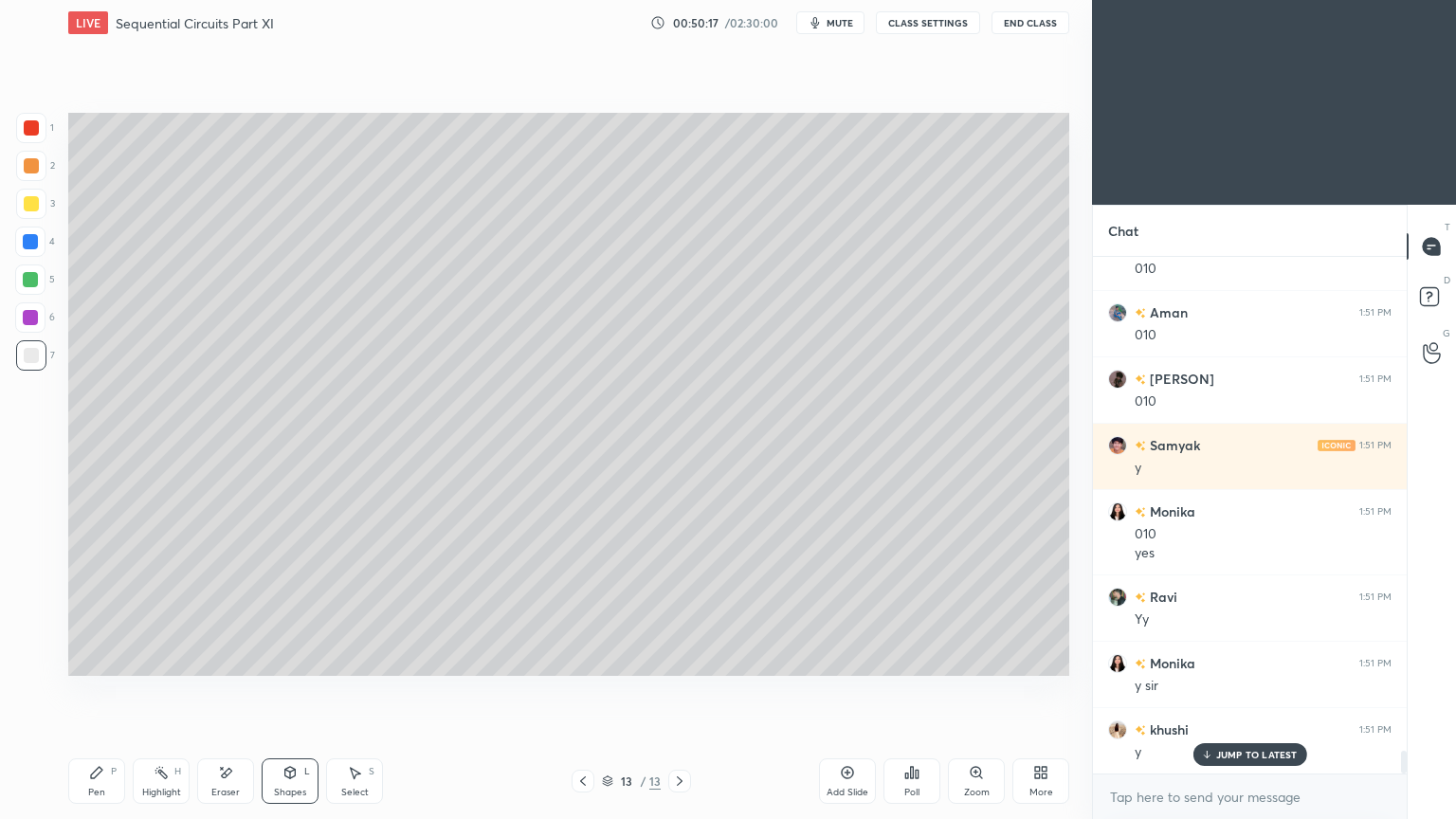 click on "Pen P" at bounding box center (97, 781) 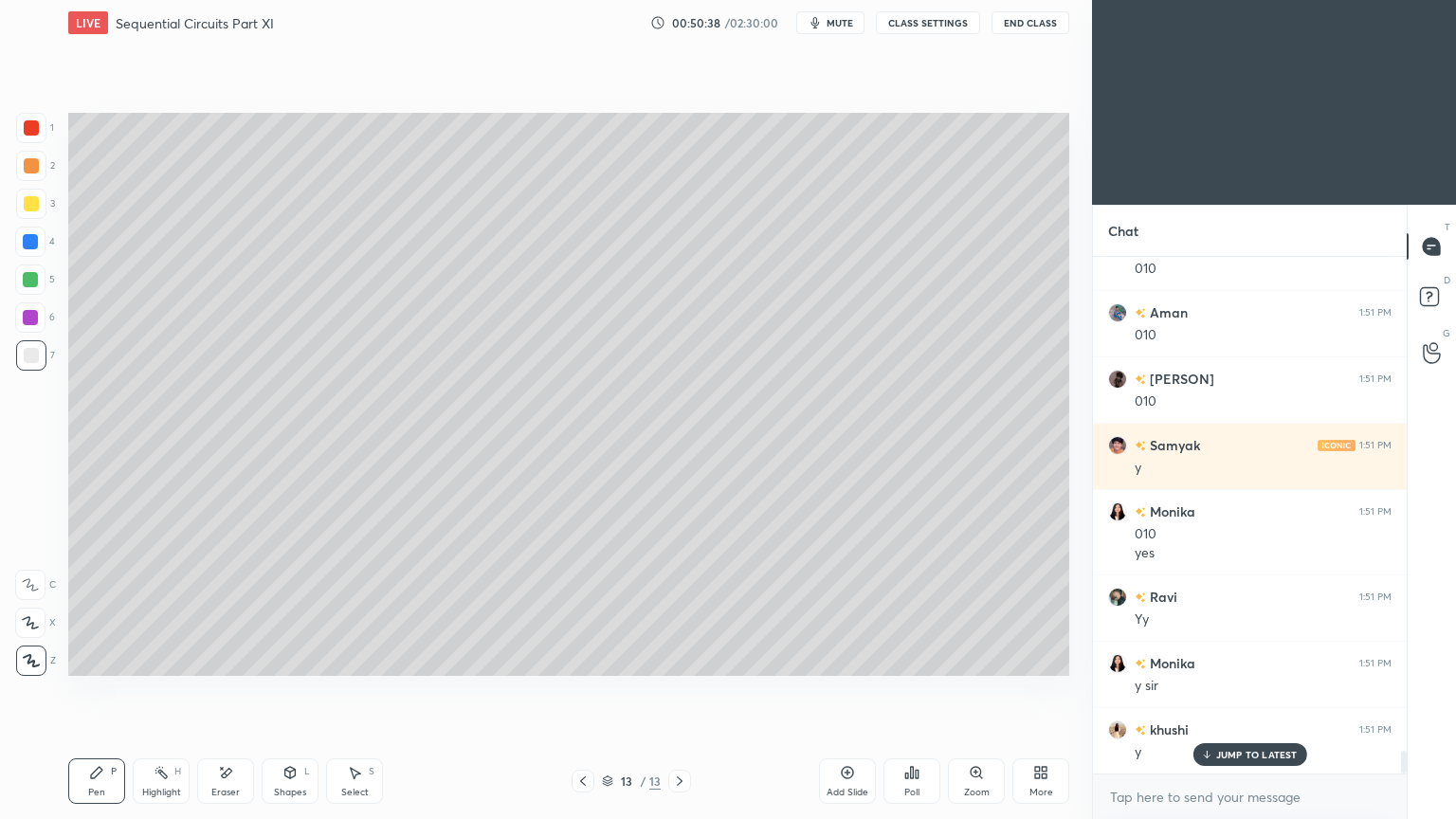 click at bounding box center (31, 204) 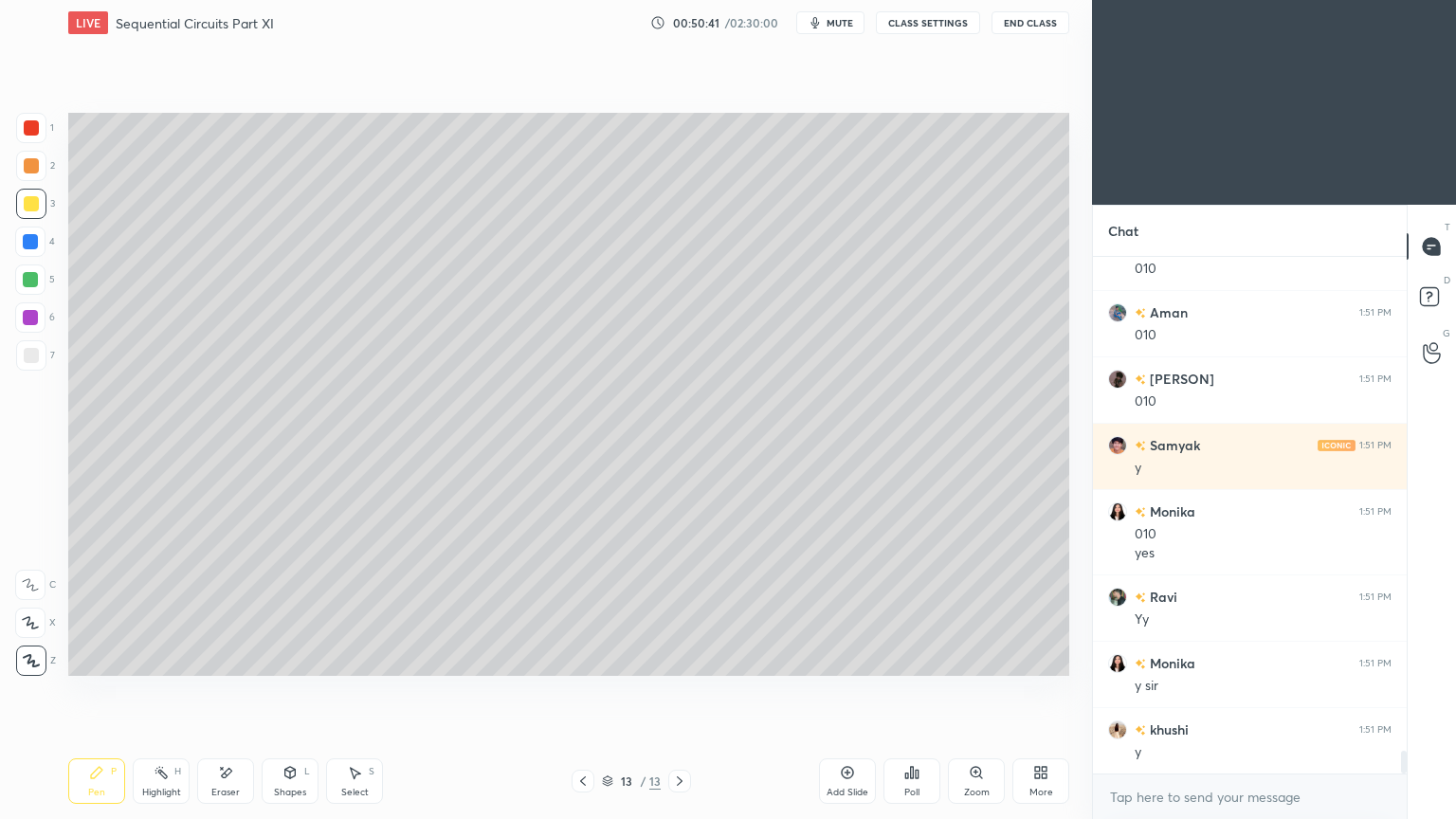 scroll, scrollTop: 11203, scrollLeft: 0, axis: vertical 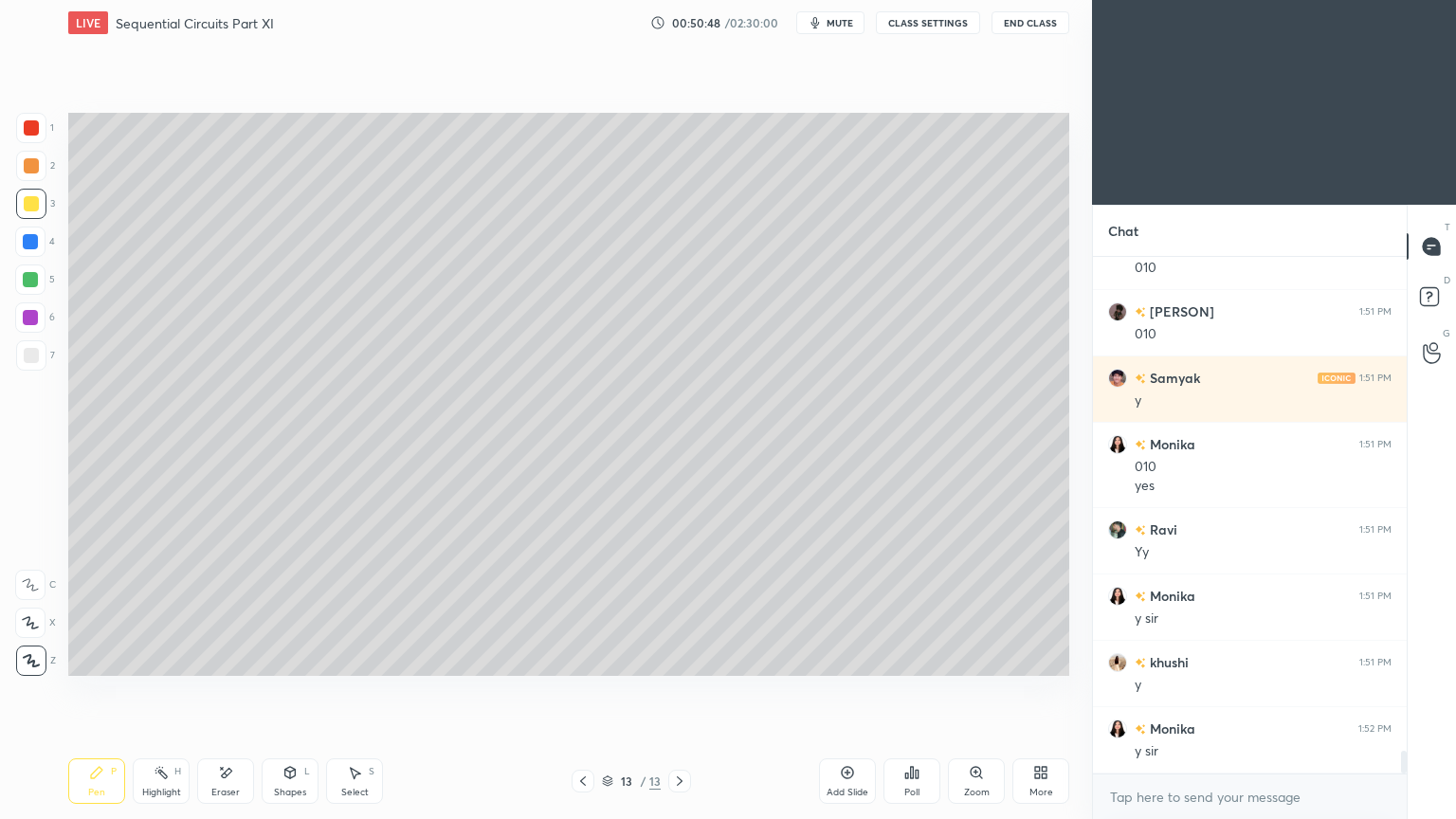 click at bounding box center [31, 355] 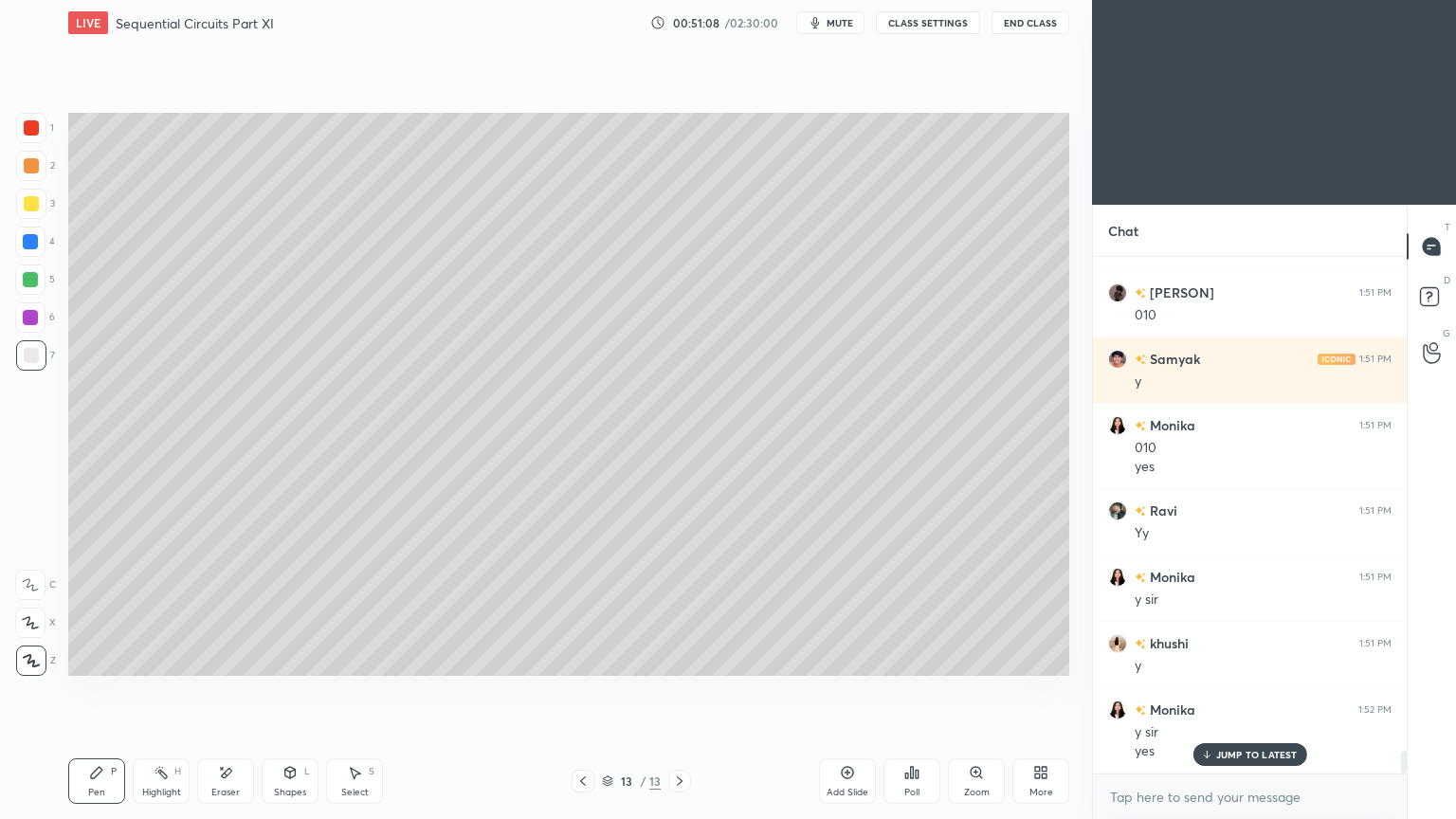 scroll, scrollTop: 11288, scrollLeft: 0, axis: vertical 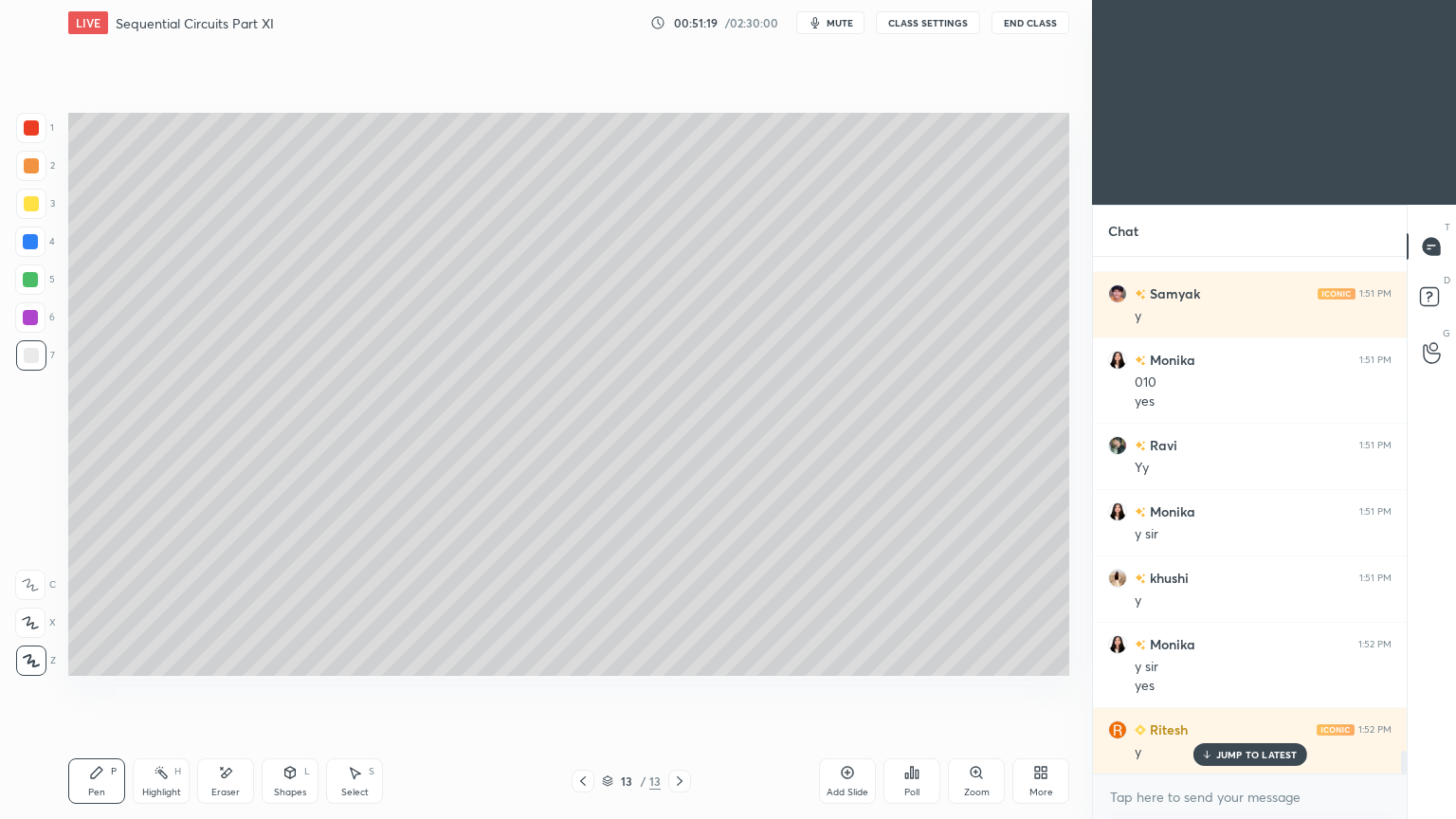 click on "Shapes L" at bounding box center [290, 781] 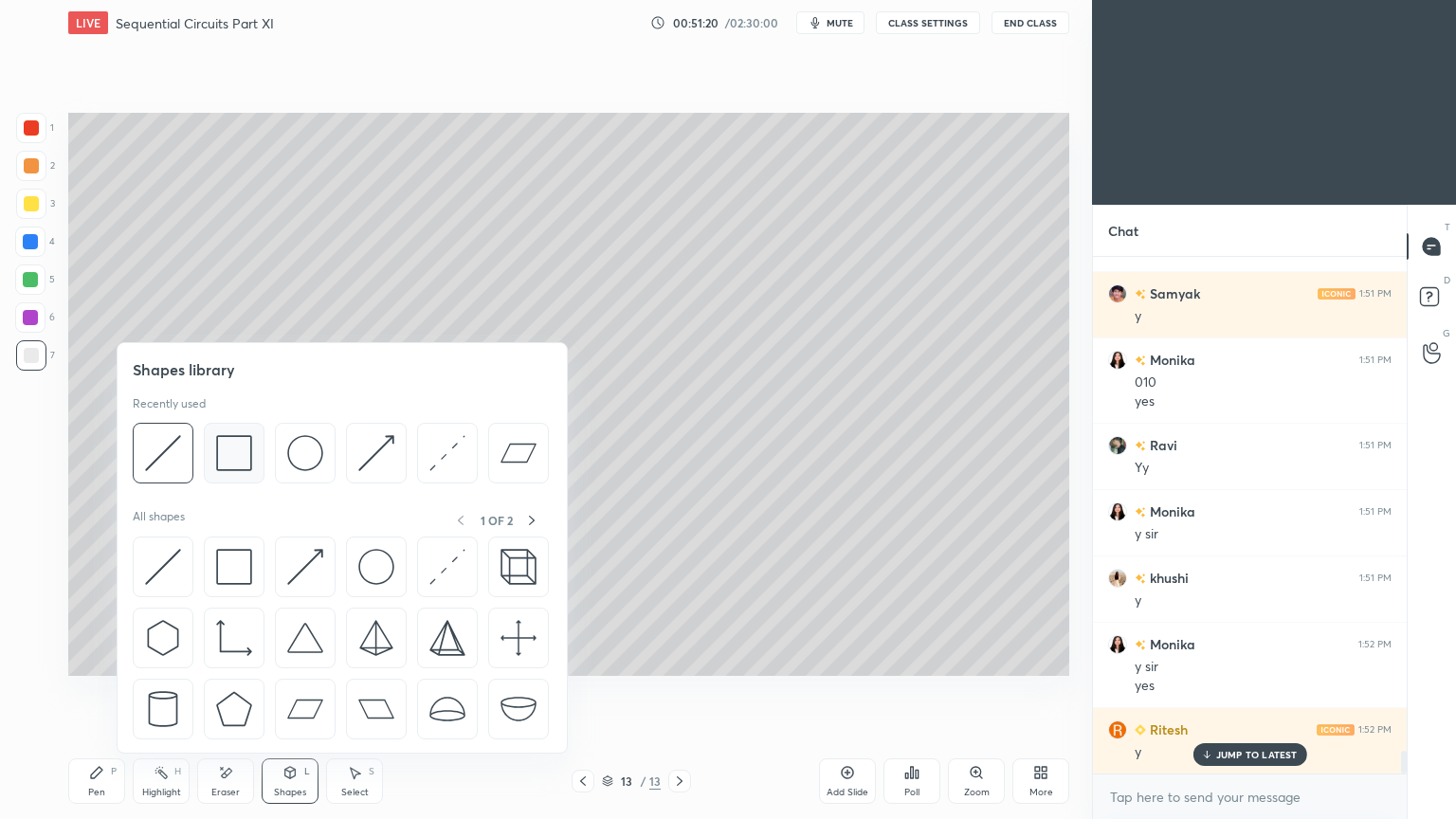 click at bounding box center [234, 453] 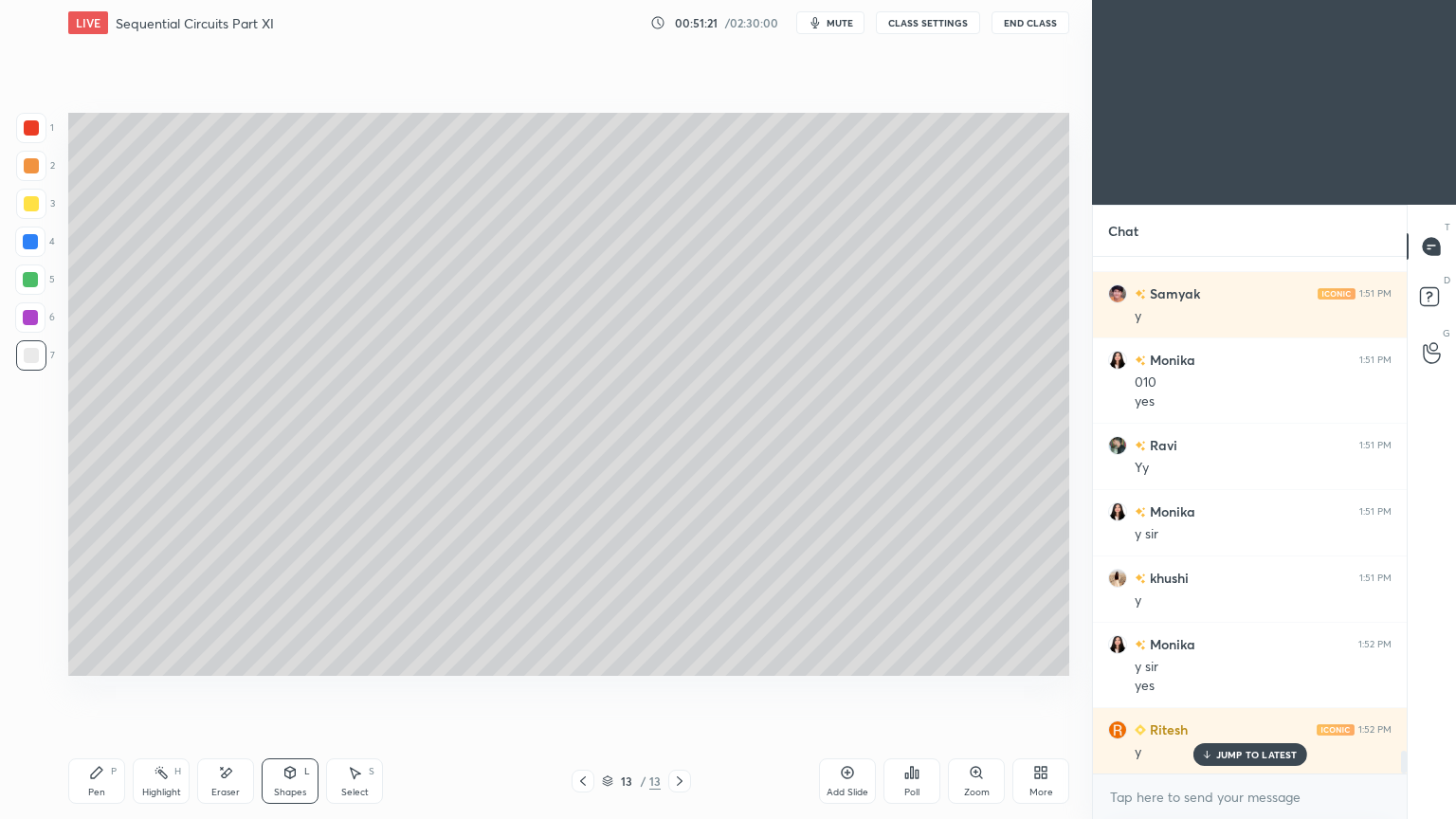 click at bounding box center (30, 242) 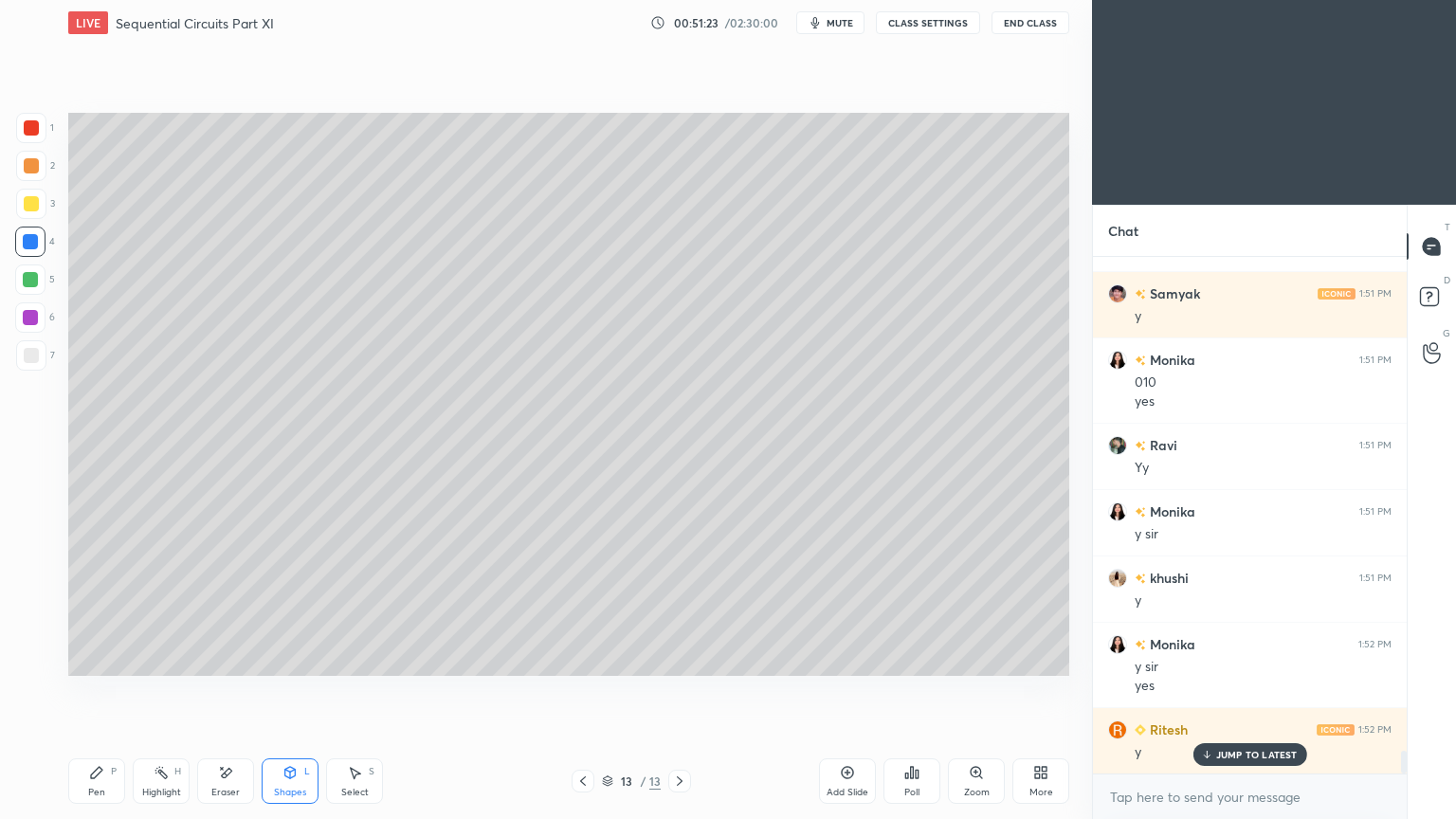 scroll, scrollTop: 11355, scrollLeft: 0, axis: vertical 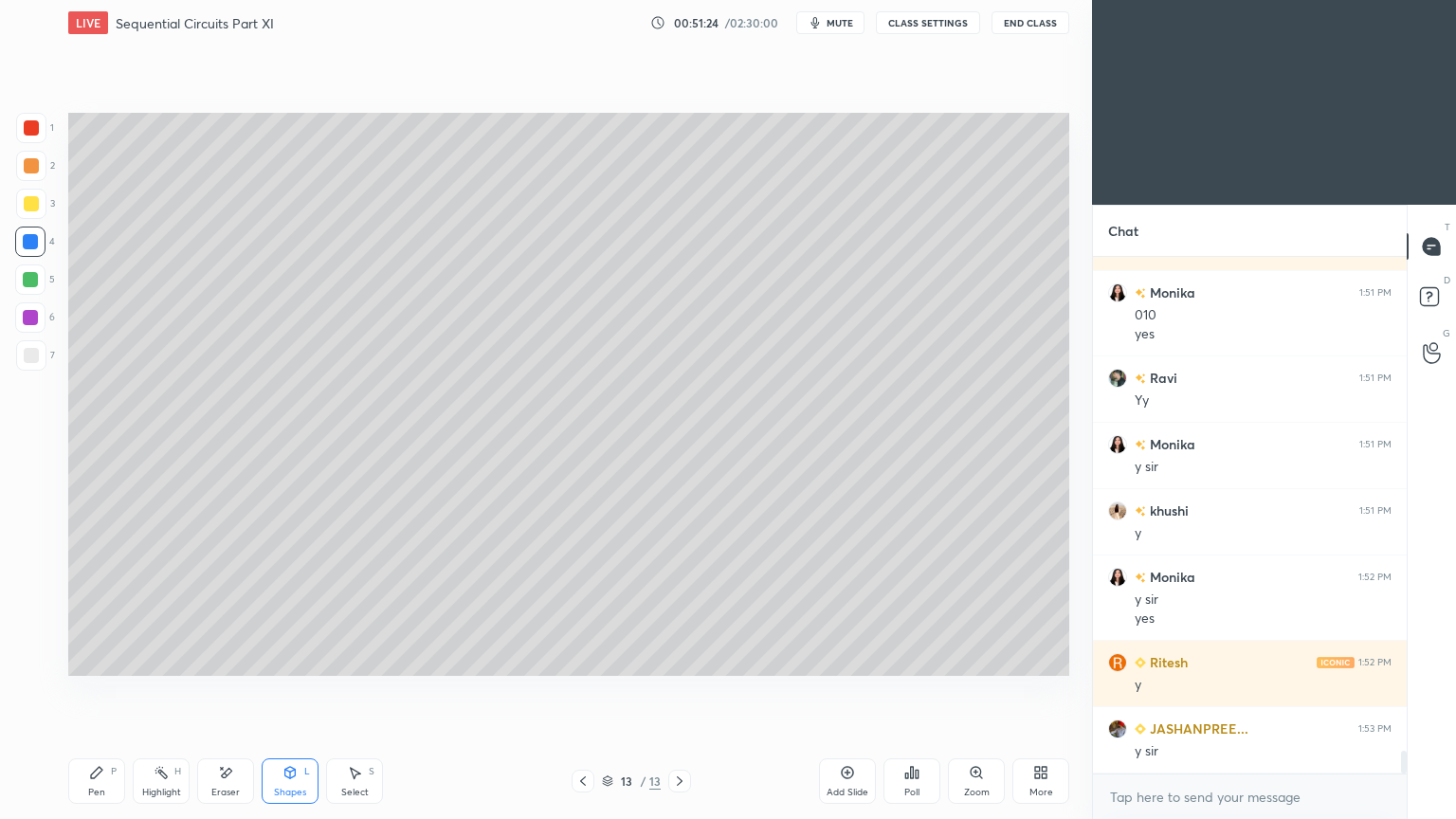 click on "Shapes L" at bounding box center (290, 781) 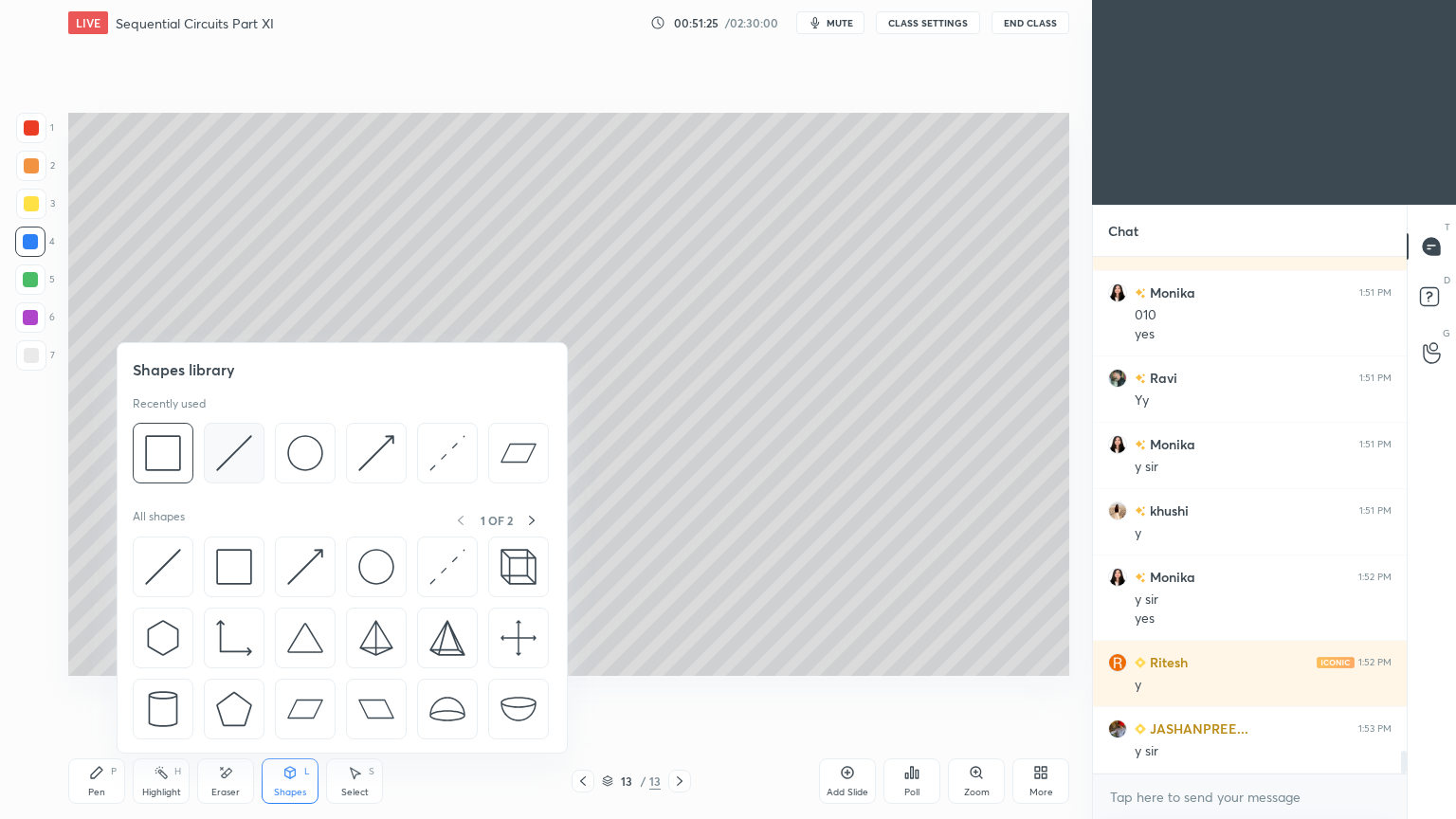 click at bounding box center [234, 453] 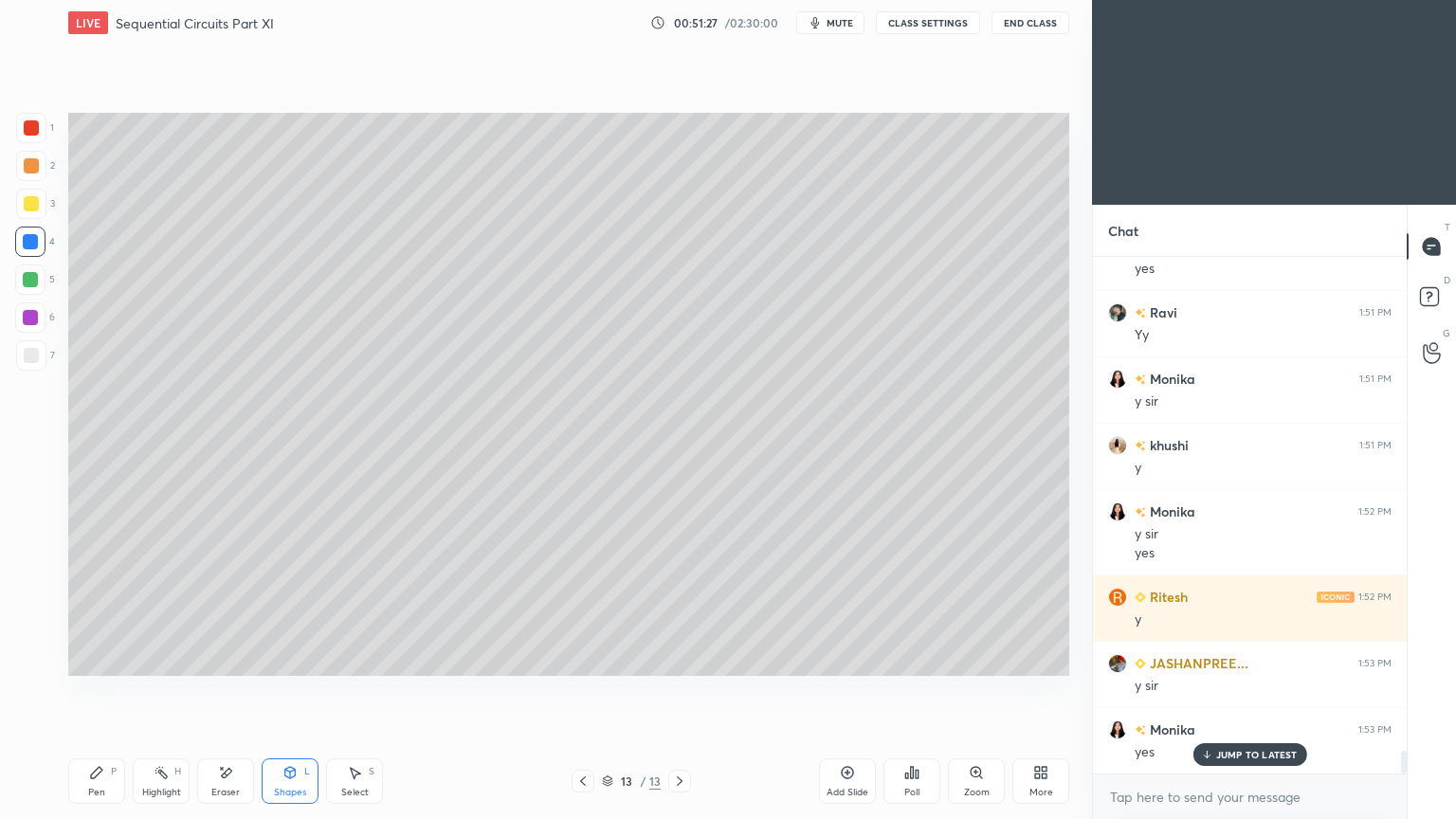 scroll, scrollTop: 11488, scrollLeft: 0, axis: vertical 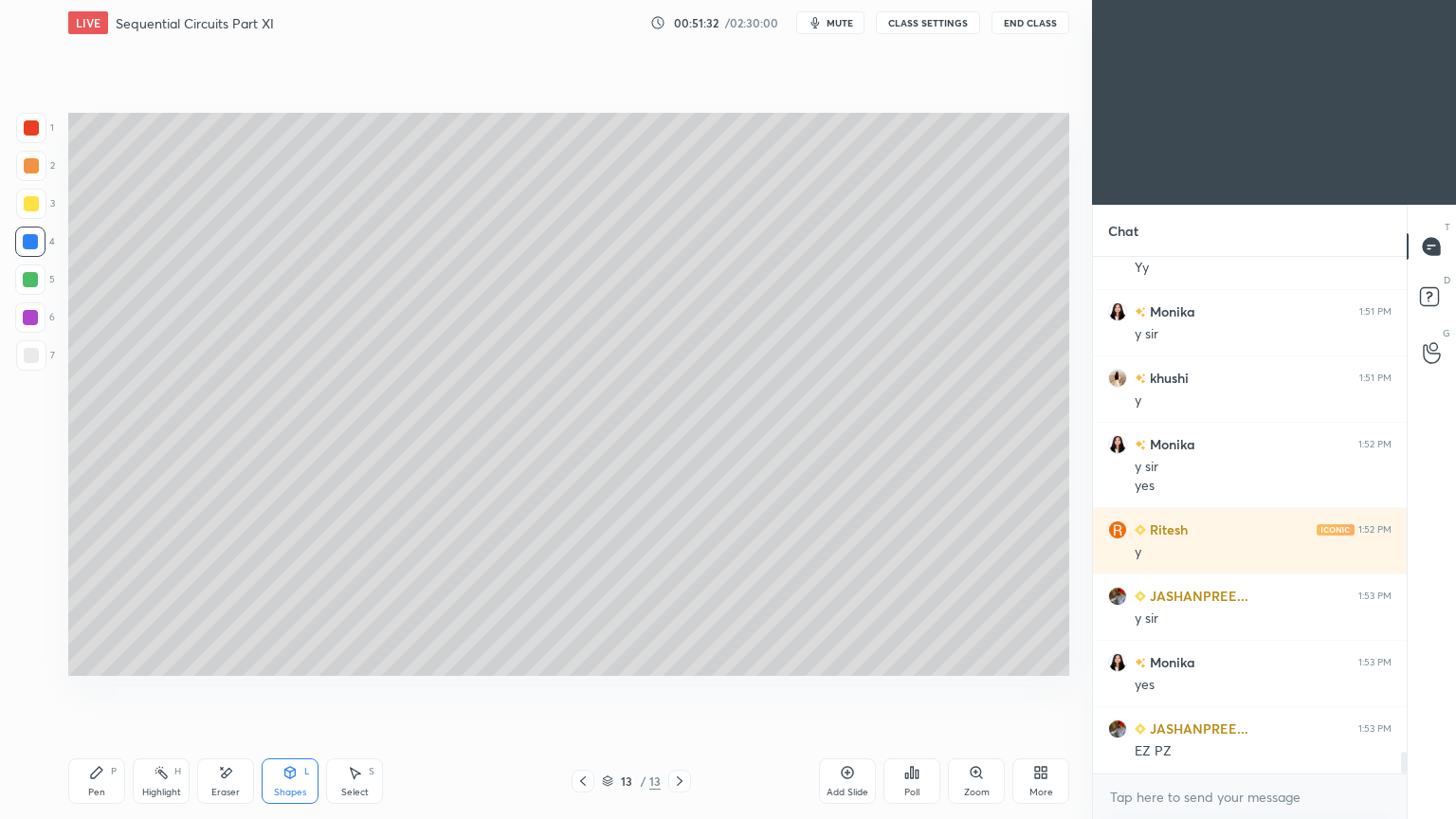 click on "Pen P" at bounding box center [97, 781] 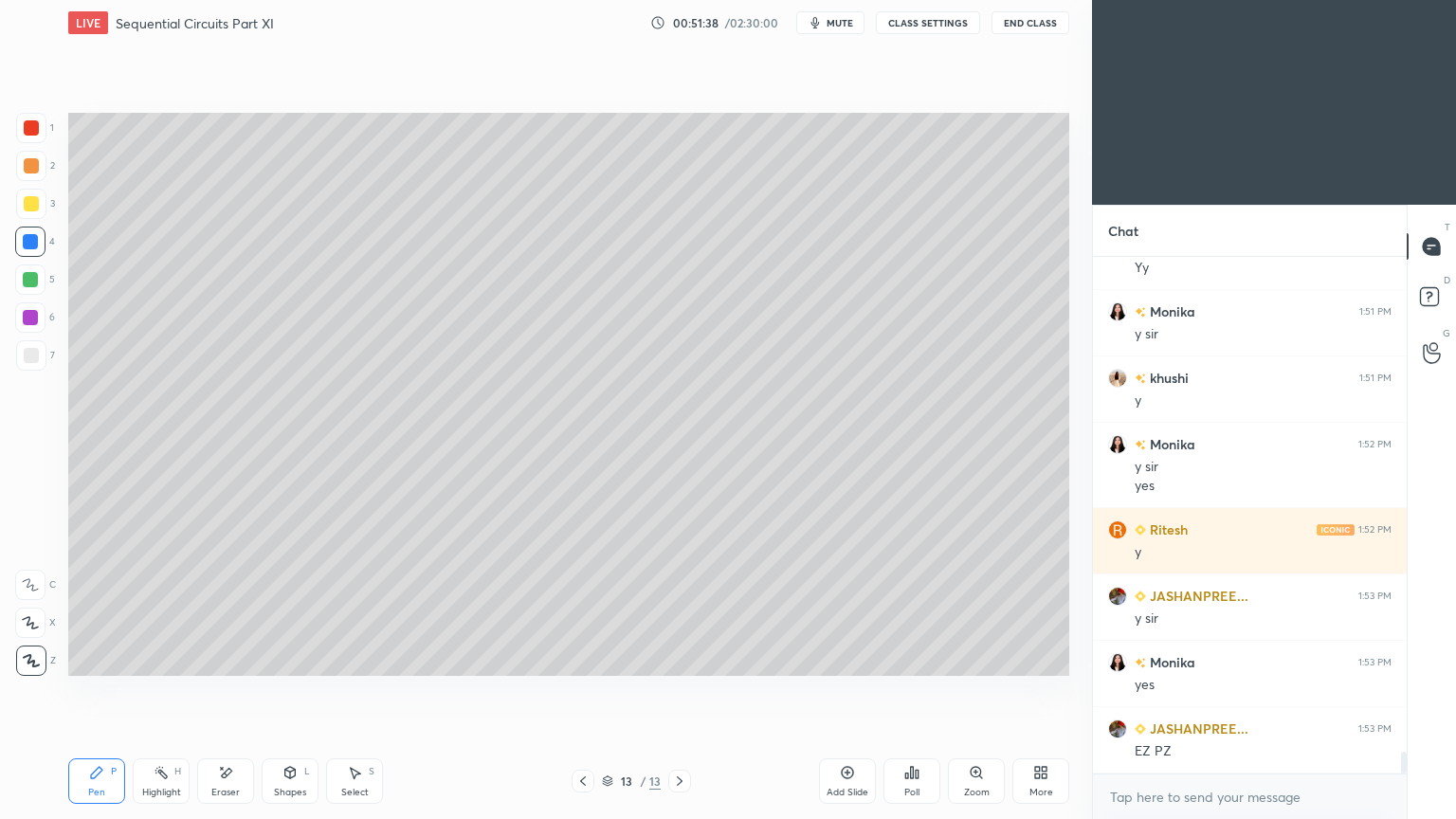 click at bounding box center (31, 166) 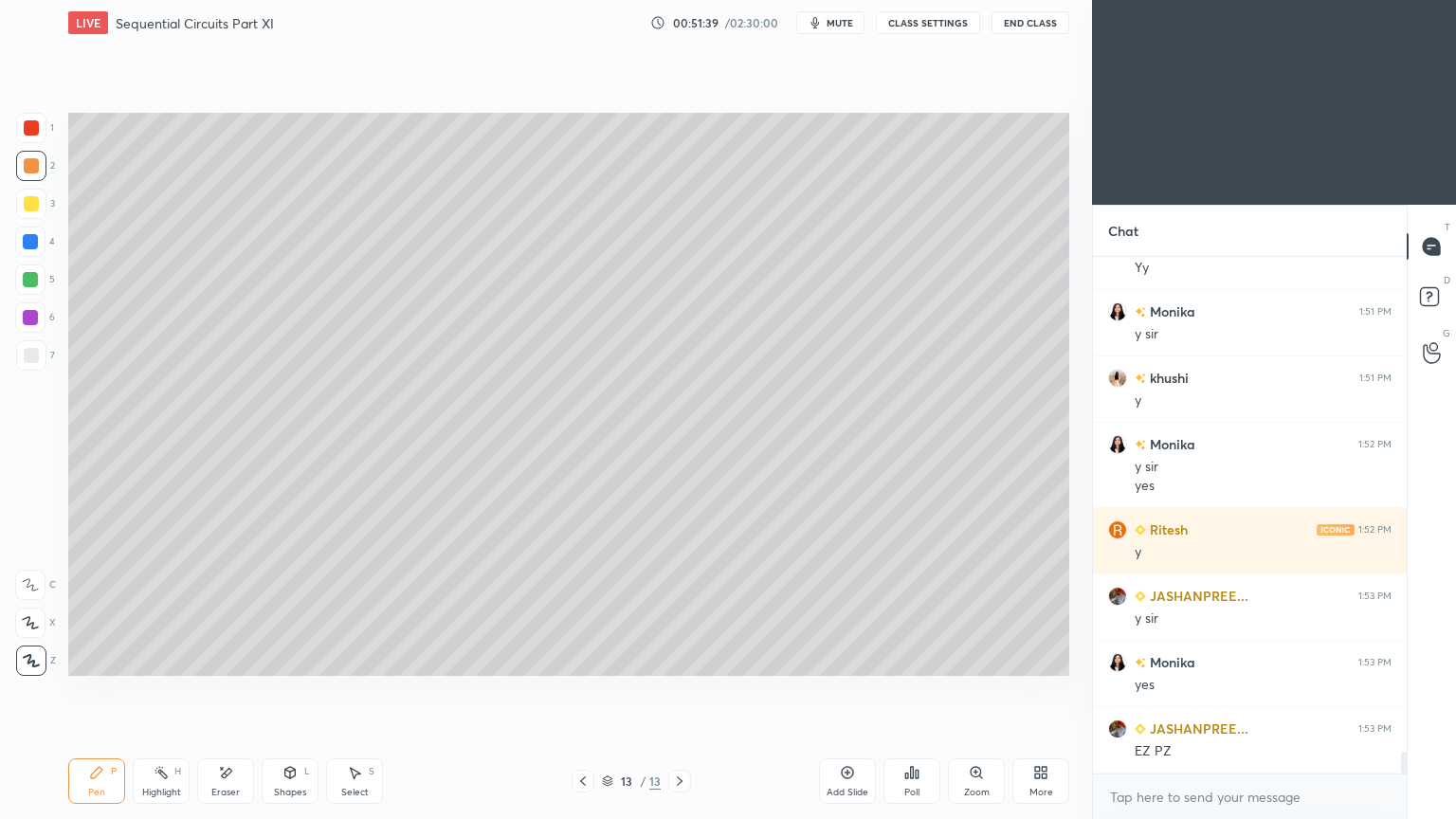 click on "Shapes" at bounding box center (290, 792) 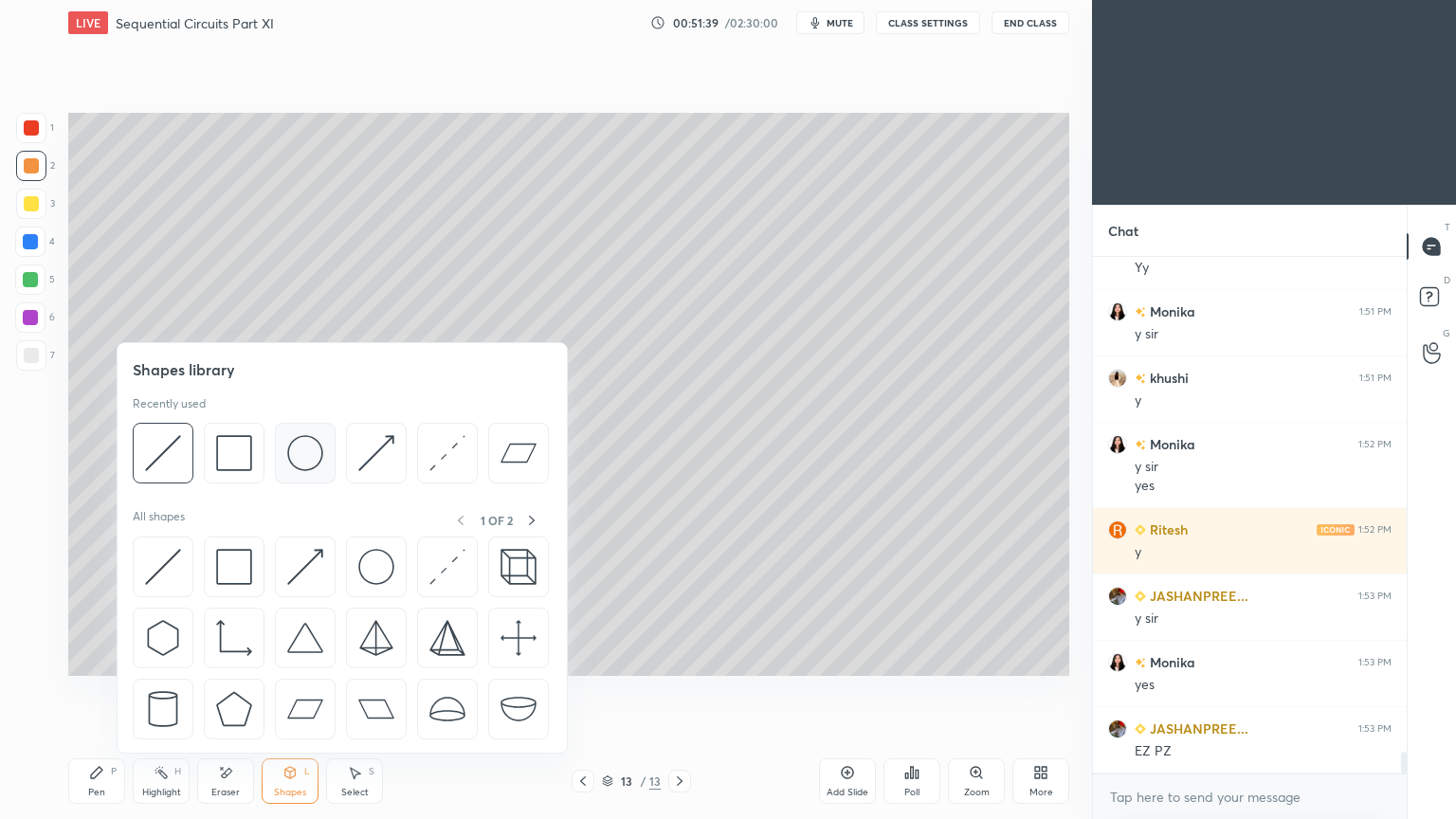 click at bounding box center [305, 453] 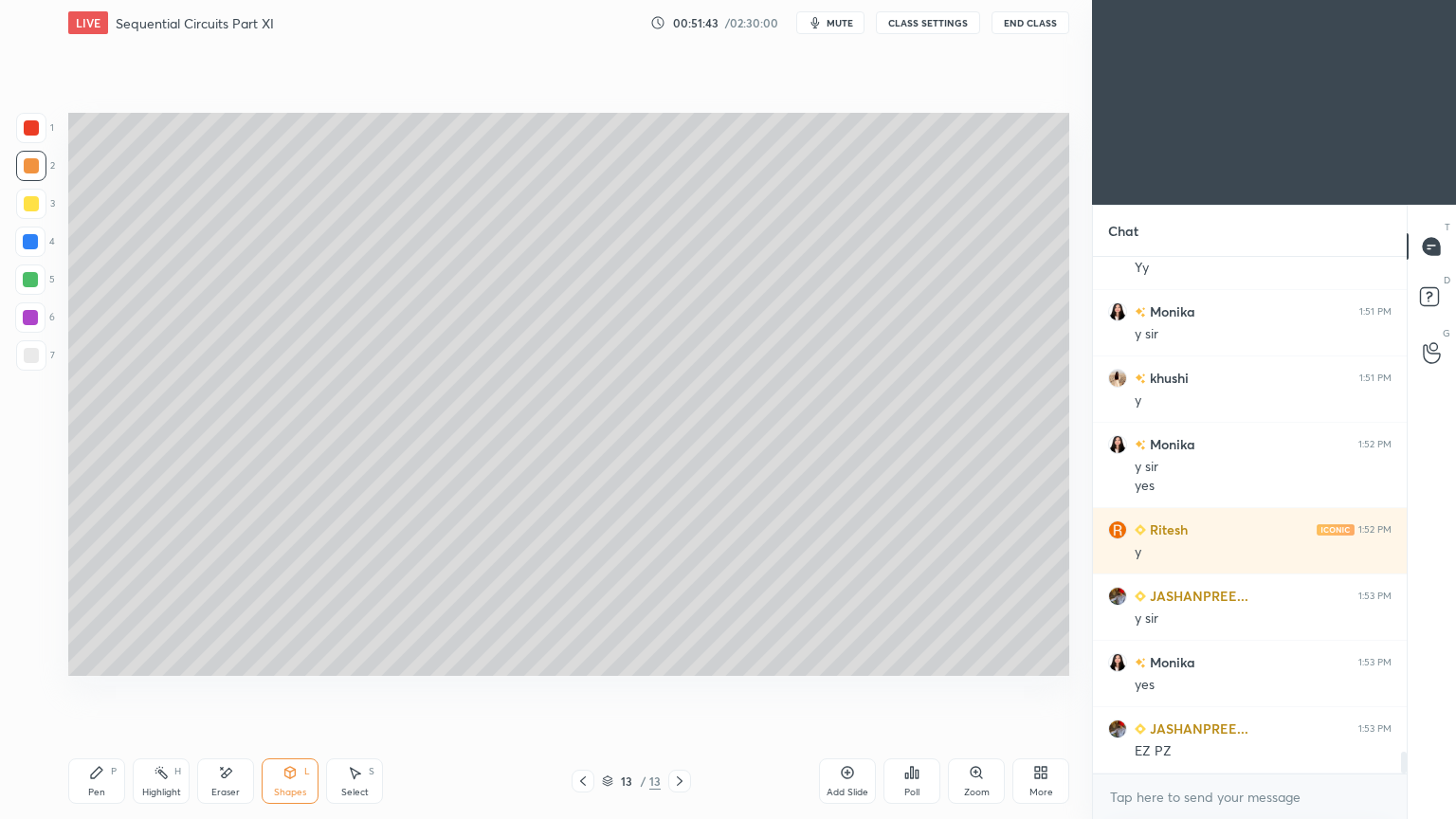 click on "Select S" at bounding box center (355, 781) 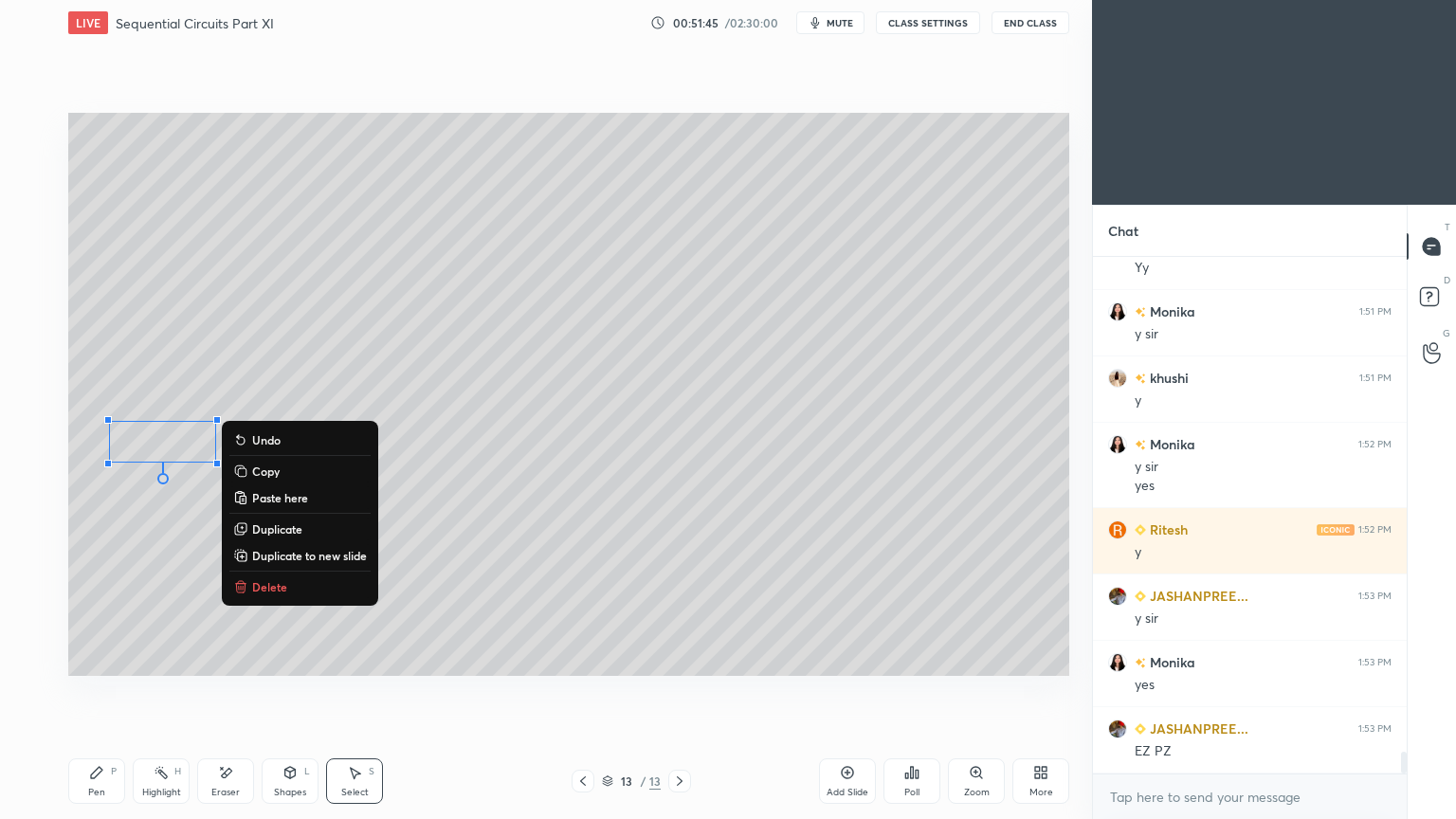 click on "Duplicate" at bounding box center (277, 529) 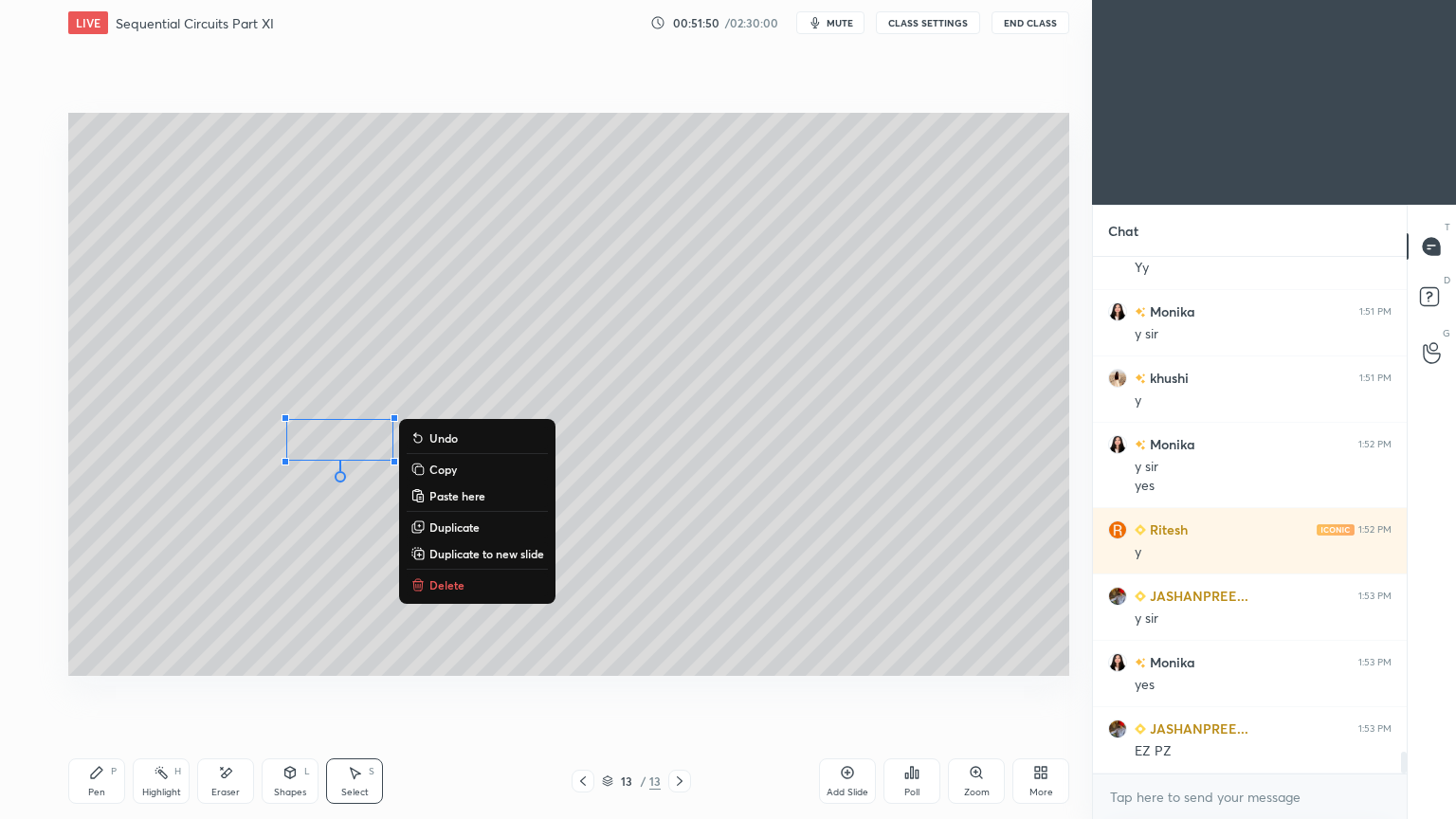 click on "0 ° Undo Copy Paste here Duplicate Duplicate to new slide Delete" at bounding box center (569, 394) 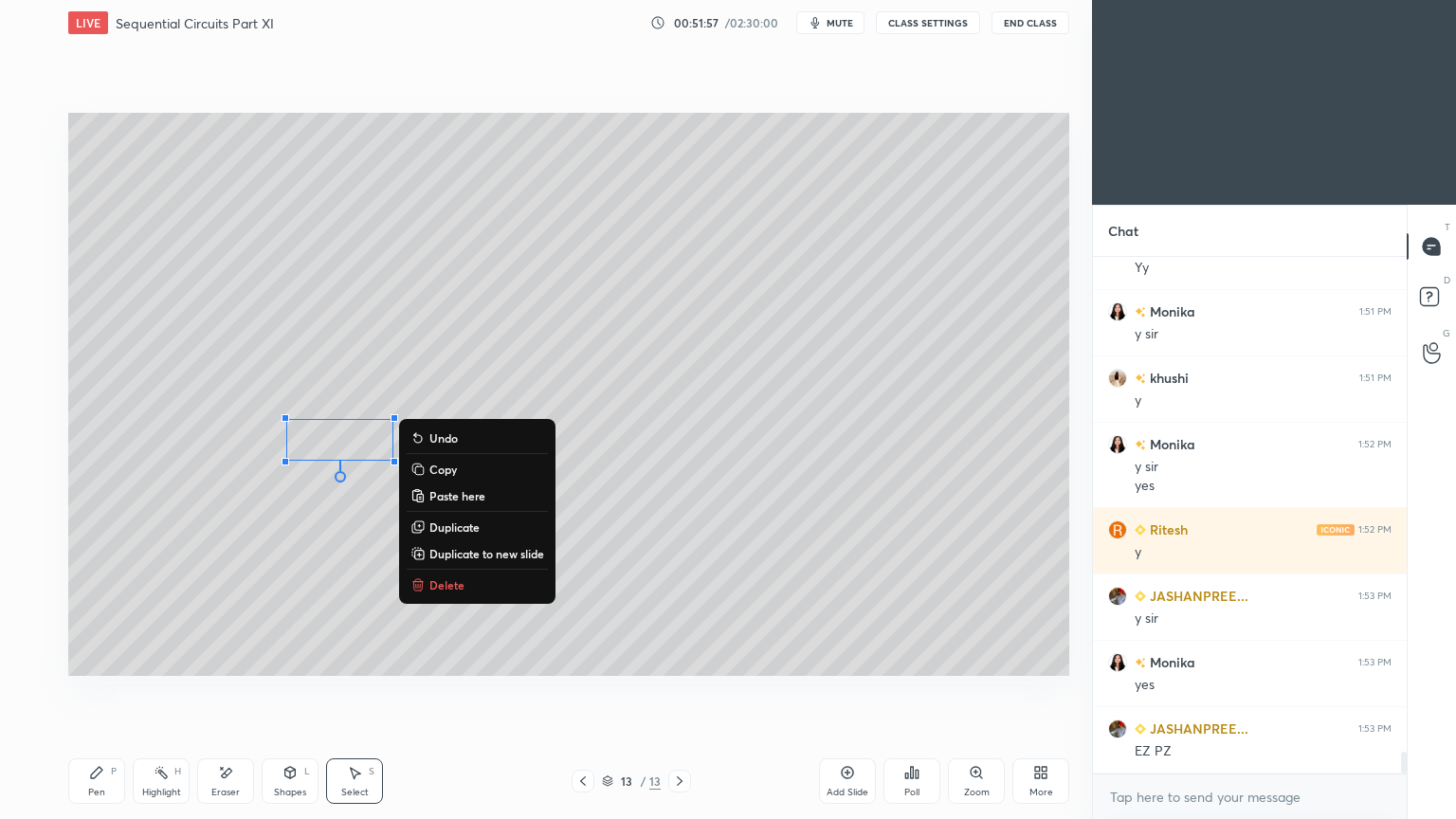 click on "Duplicate" at bounding box center (454, 527) 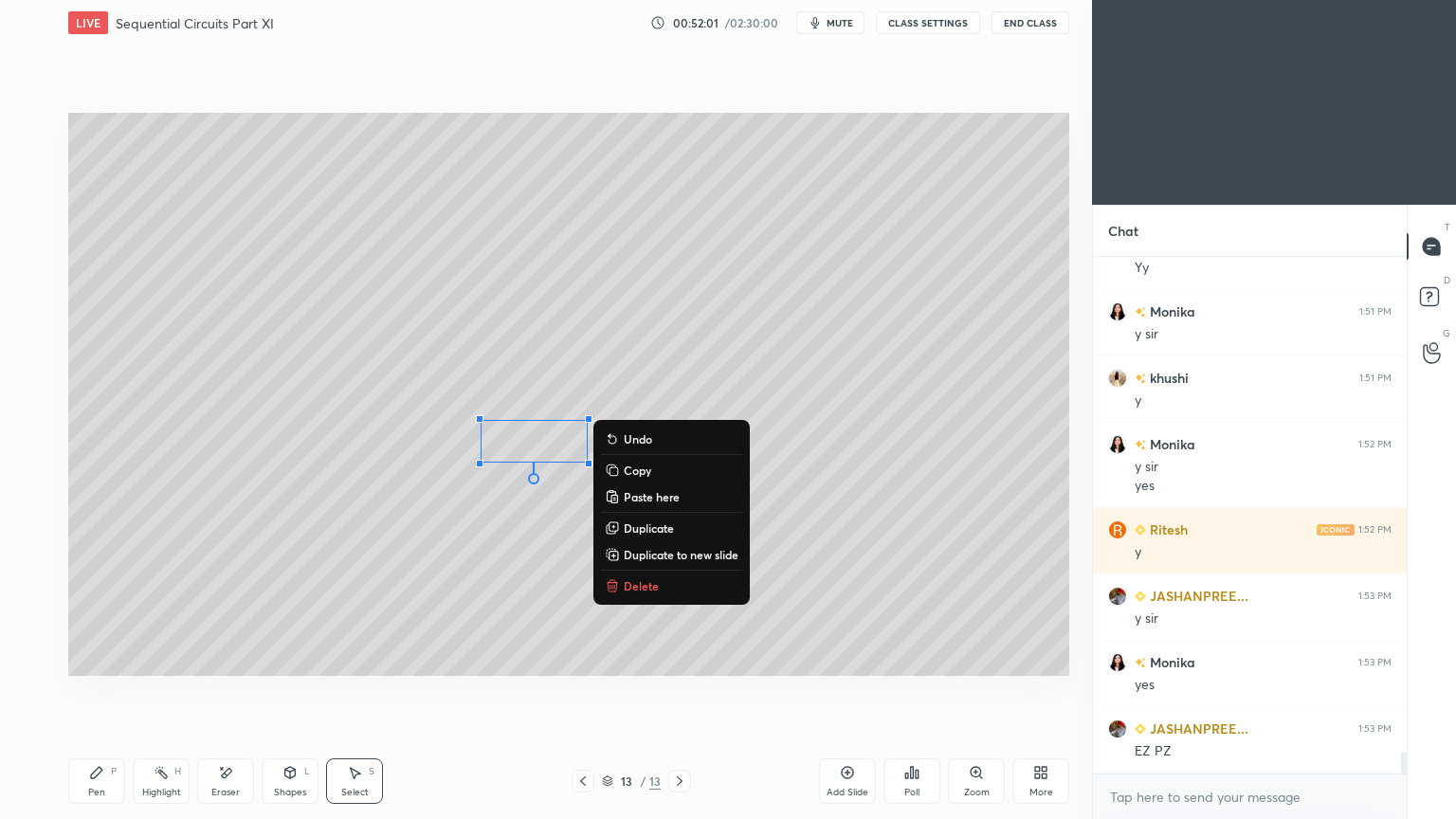 click on "Duplicate" at bounding box center (648, 528) 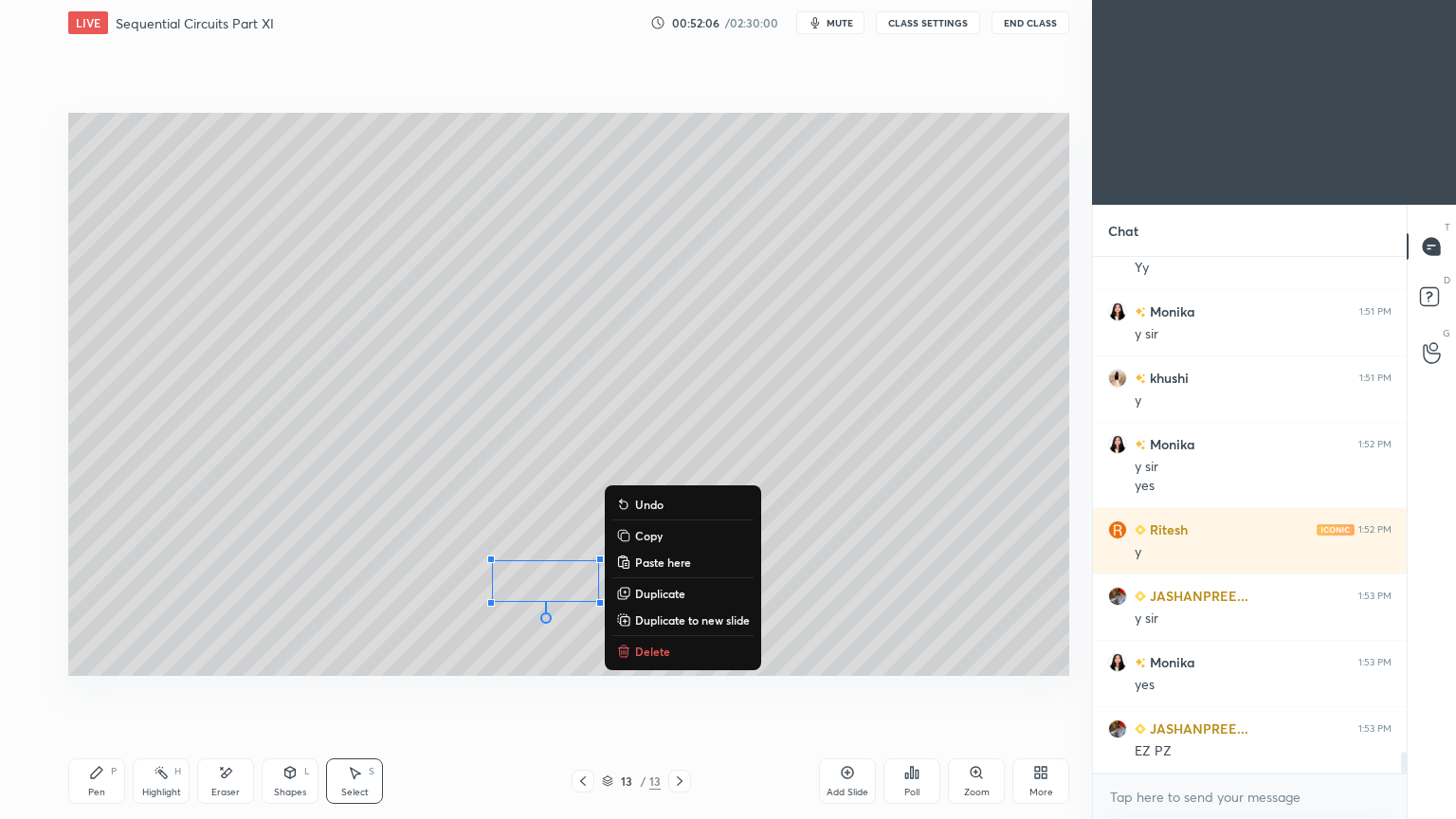 click on "Shapes" at bounding box center [290, 792] 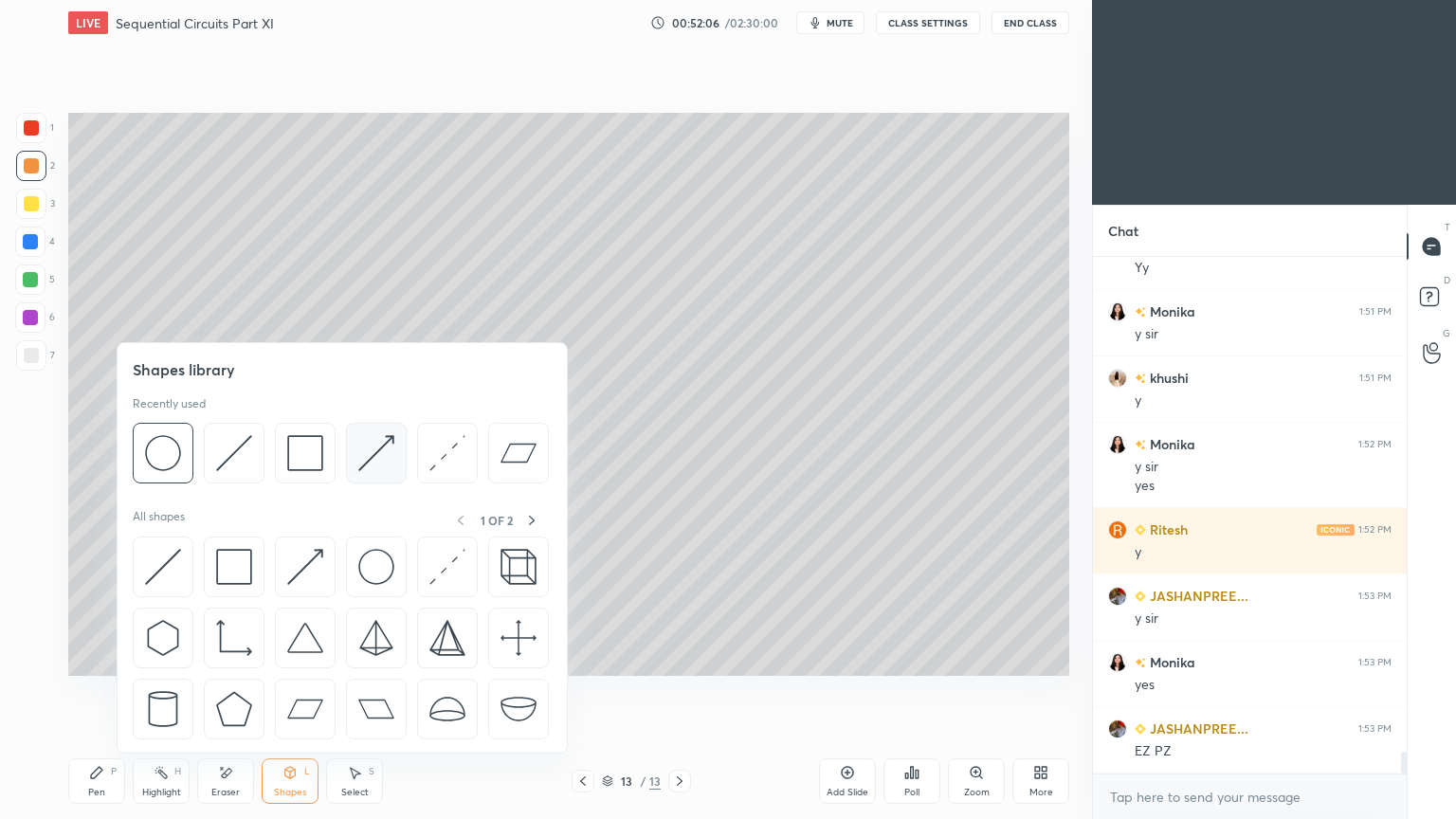click at bounding box center [376, 453] 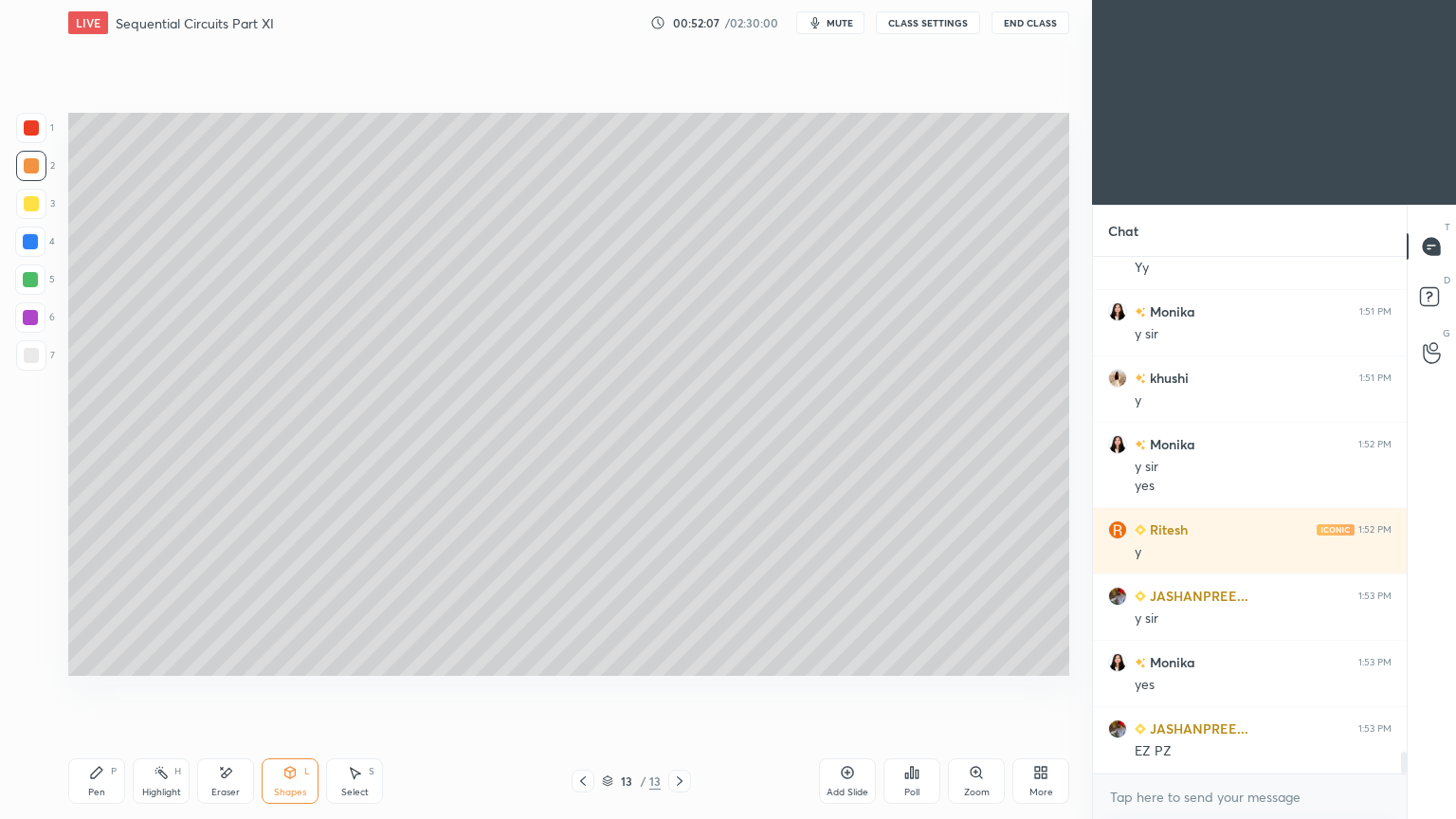 click at bounding box center (30, 280) 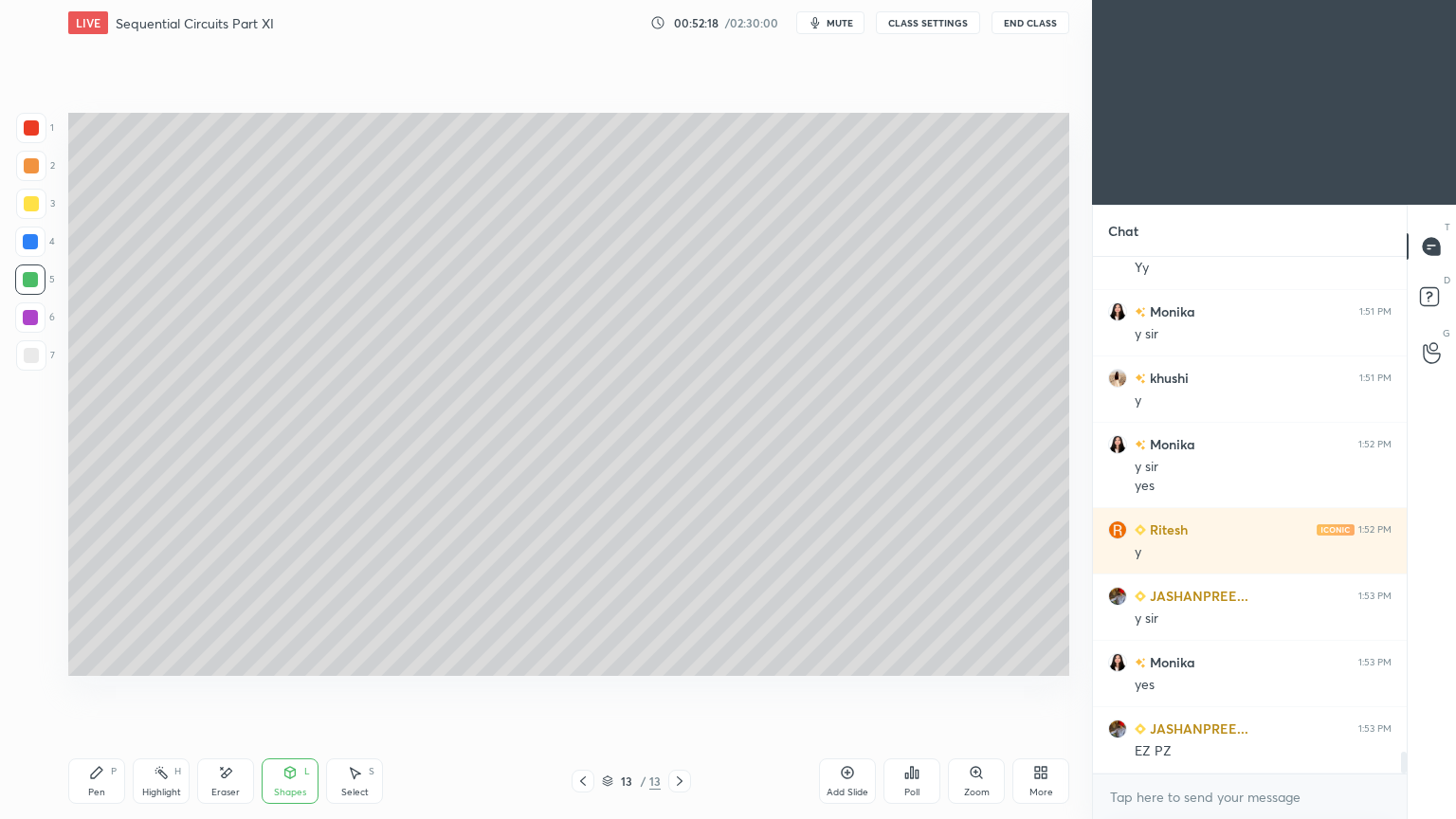 click on "Pen P" at bounding box center [97, 781] 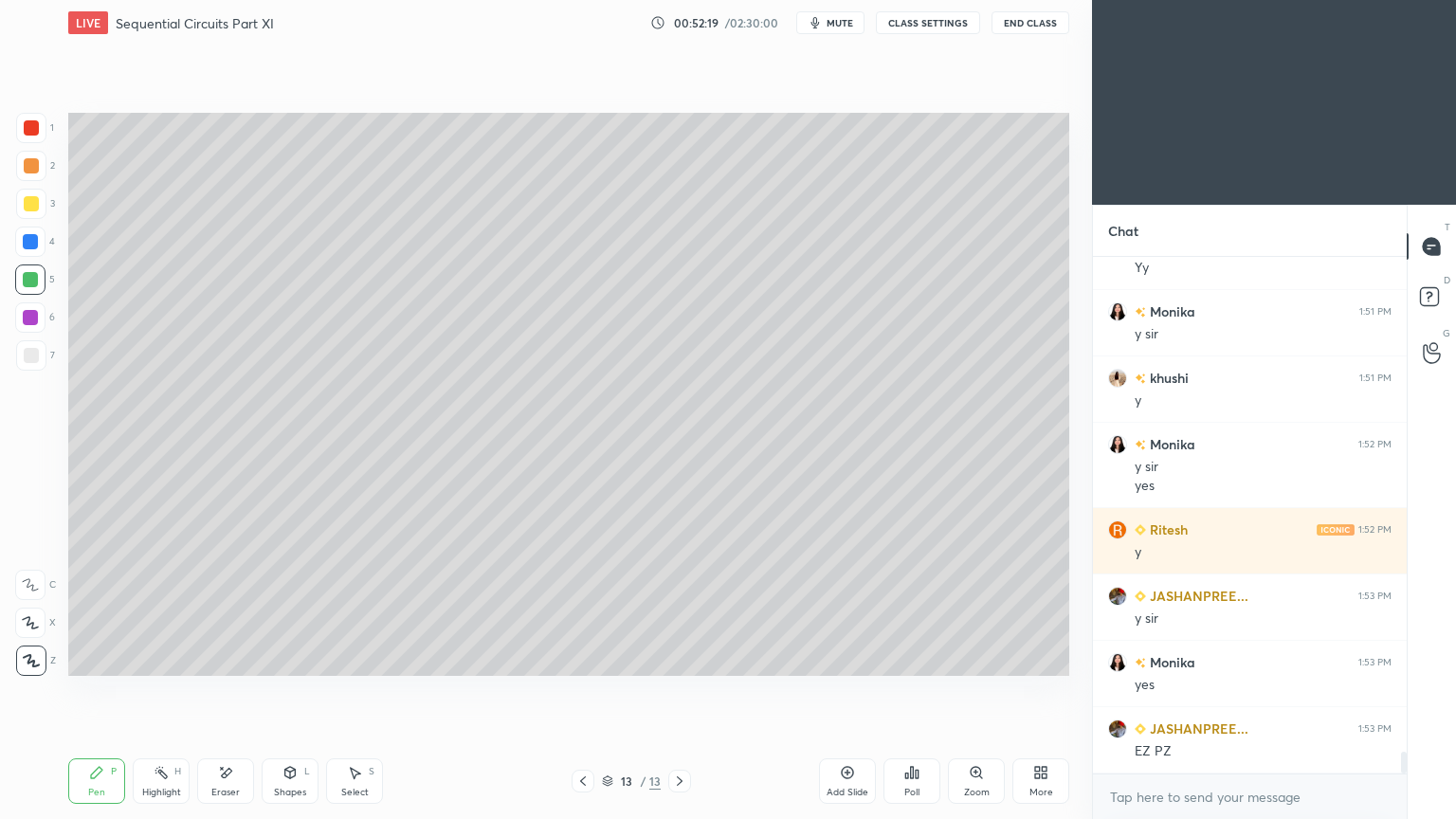 click at bounding box center (31, 355) 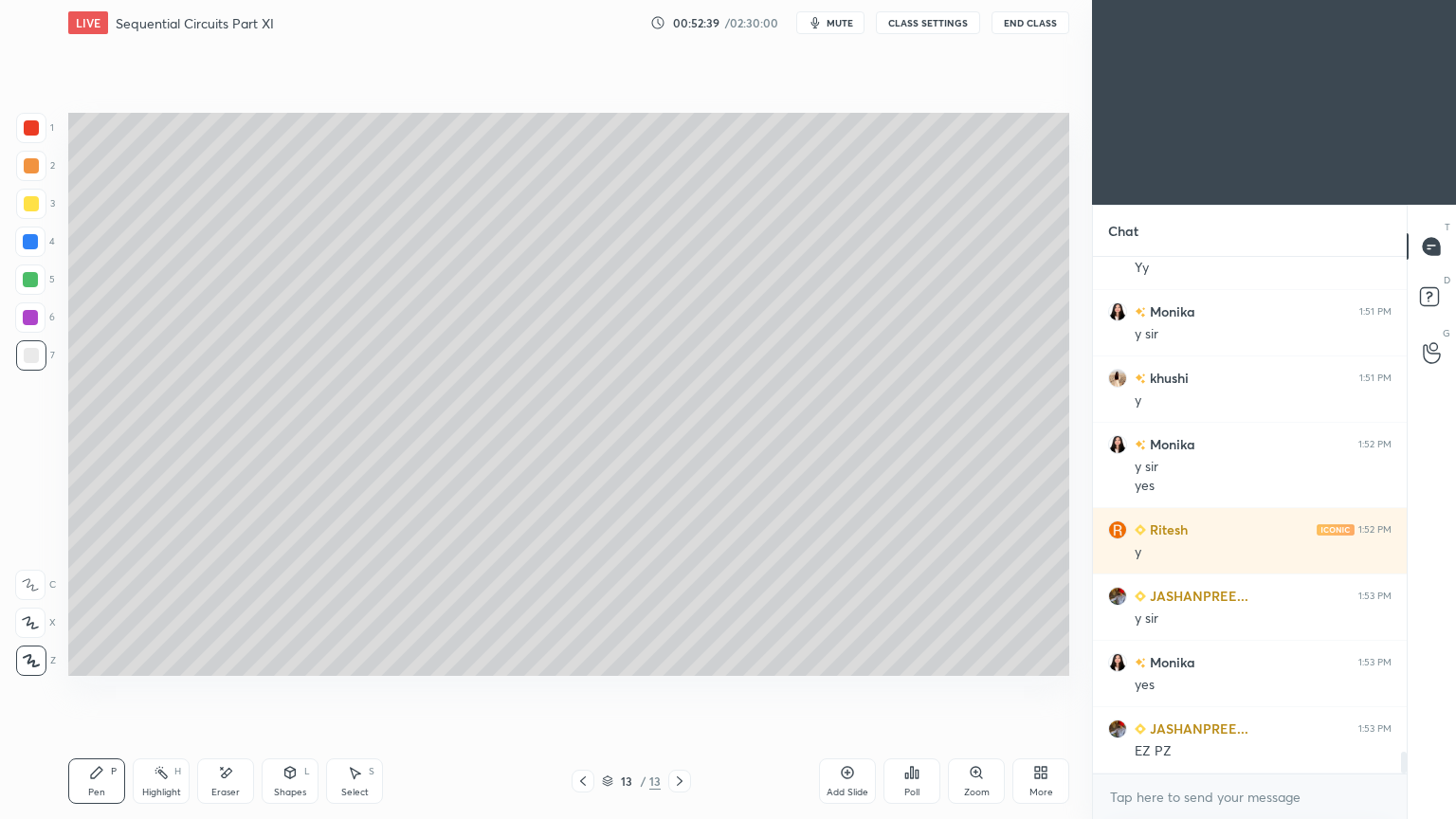 click at bounding box center (31, 204) 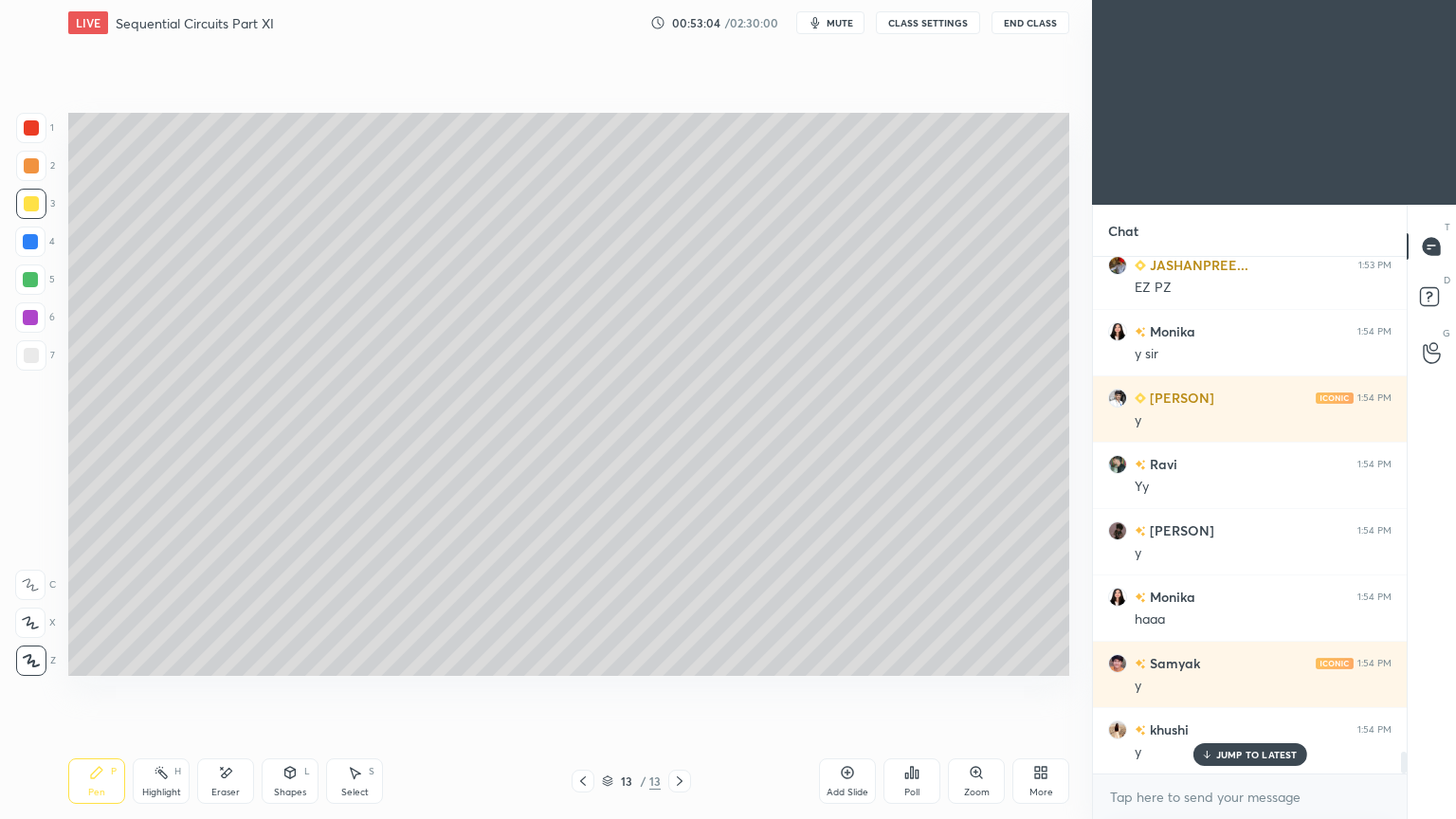 scroll, scrollTop: 12019, scrollLeft: 0, axis: vertical 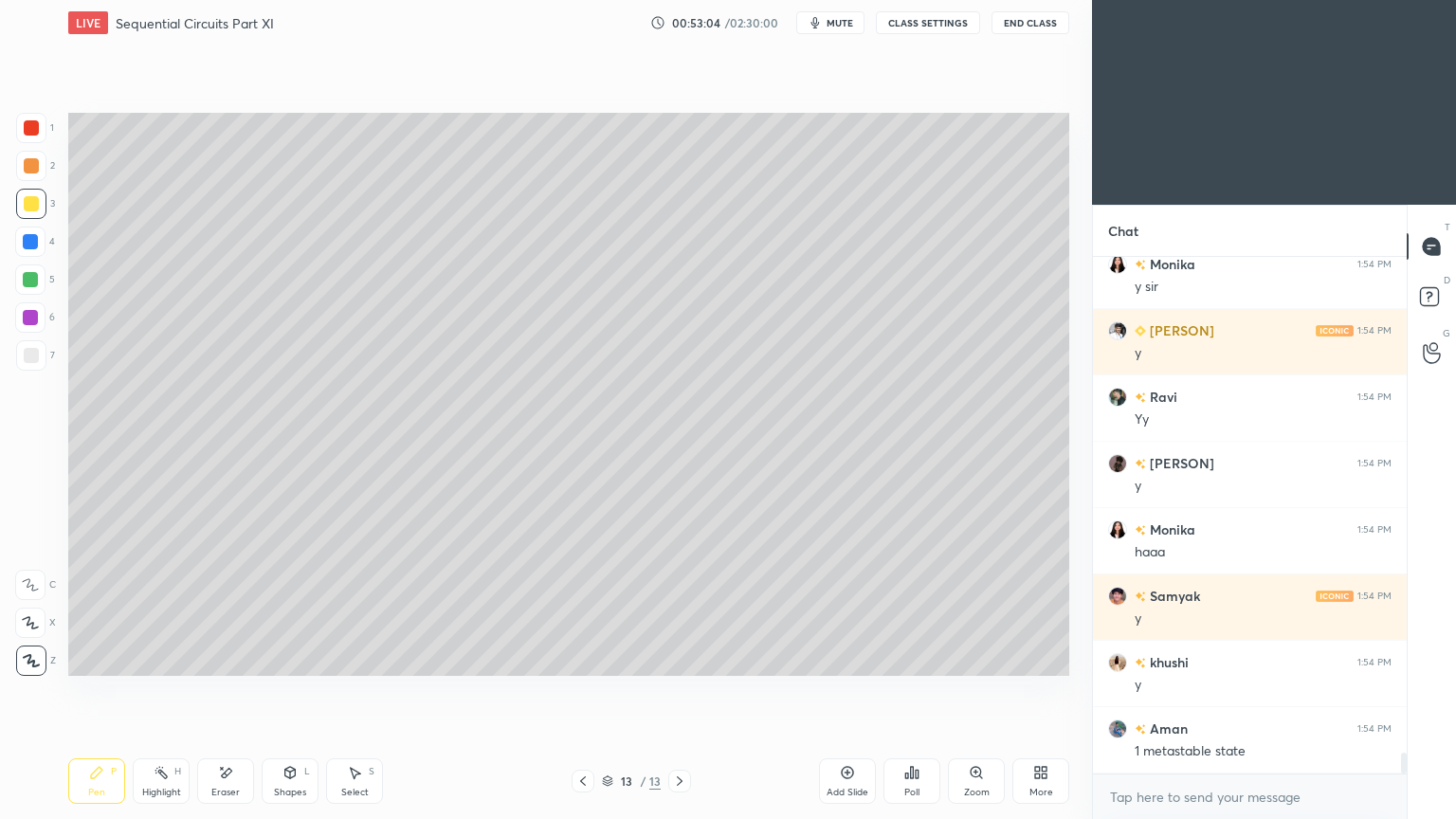 click at bounding box center [31, 355] 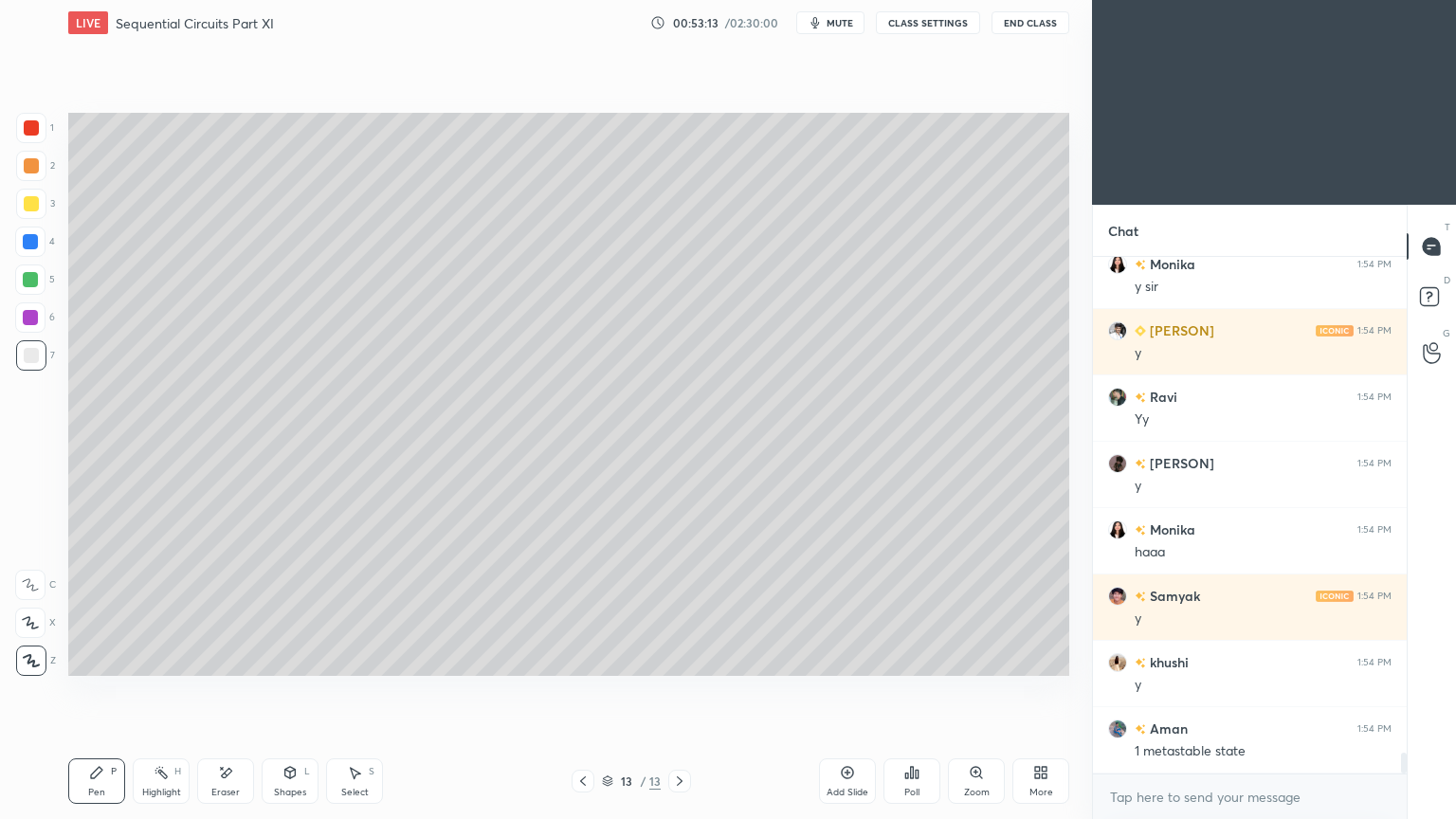 click 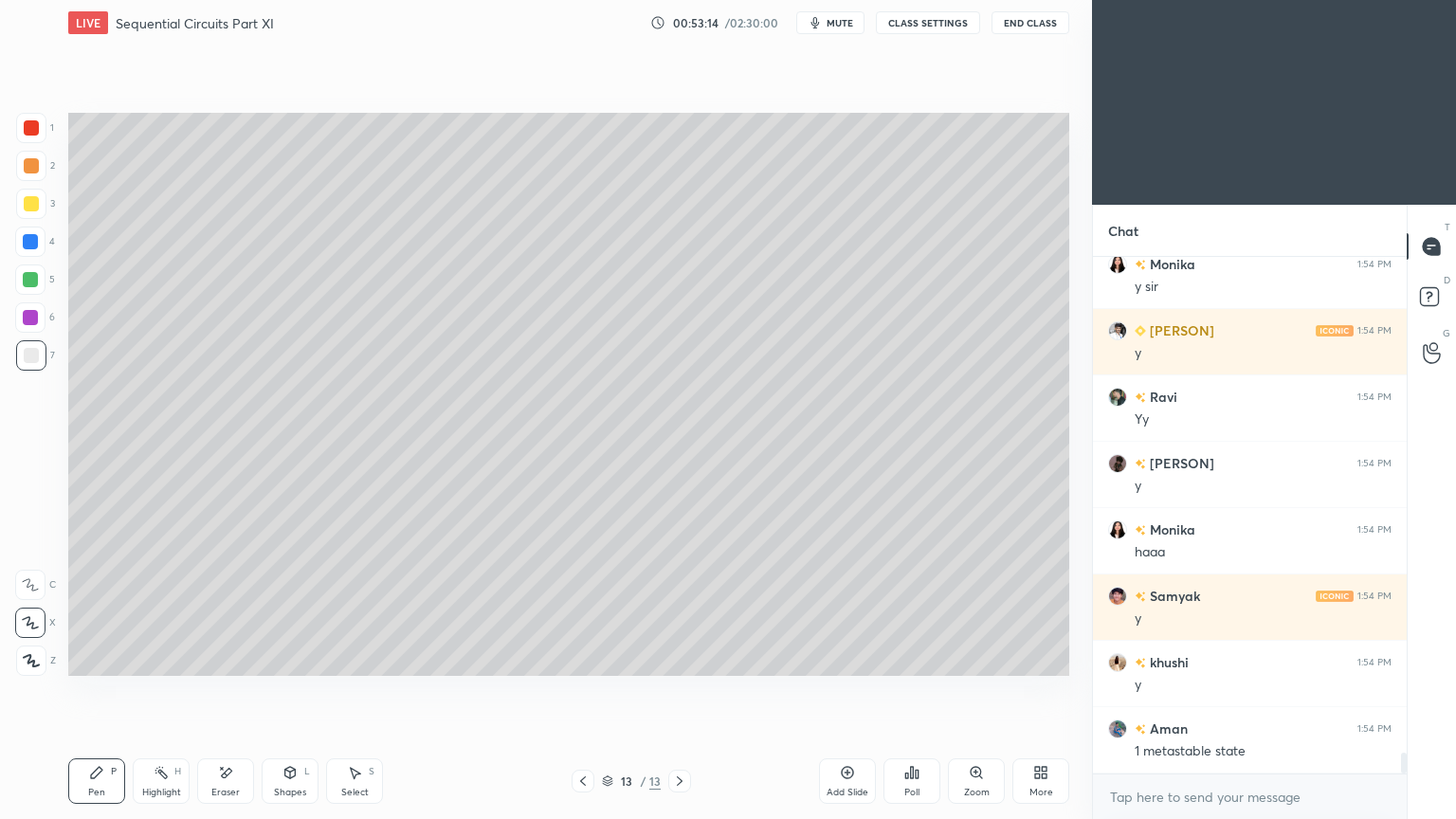 click at bounding box center [31, 128] 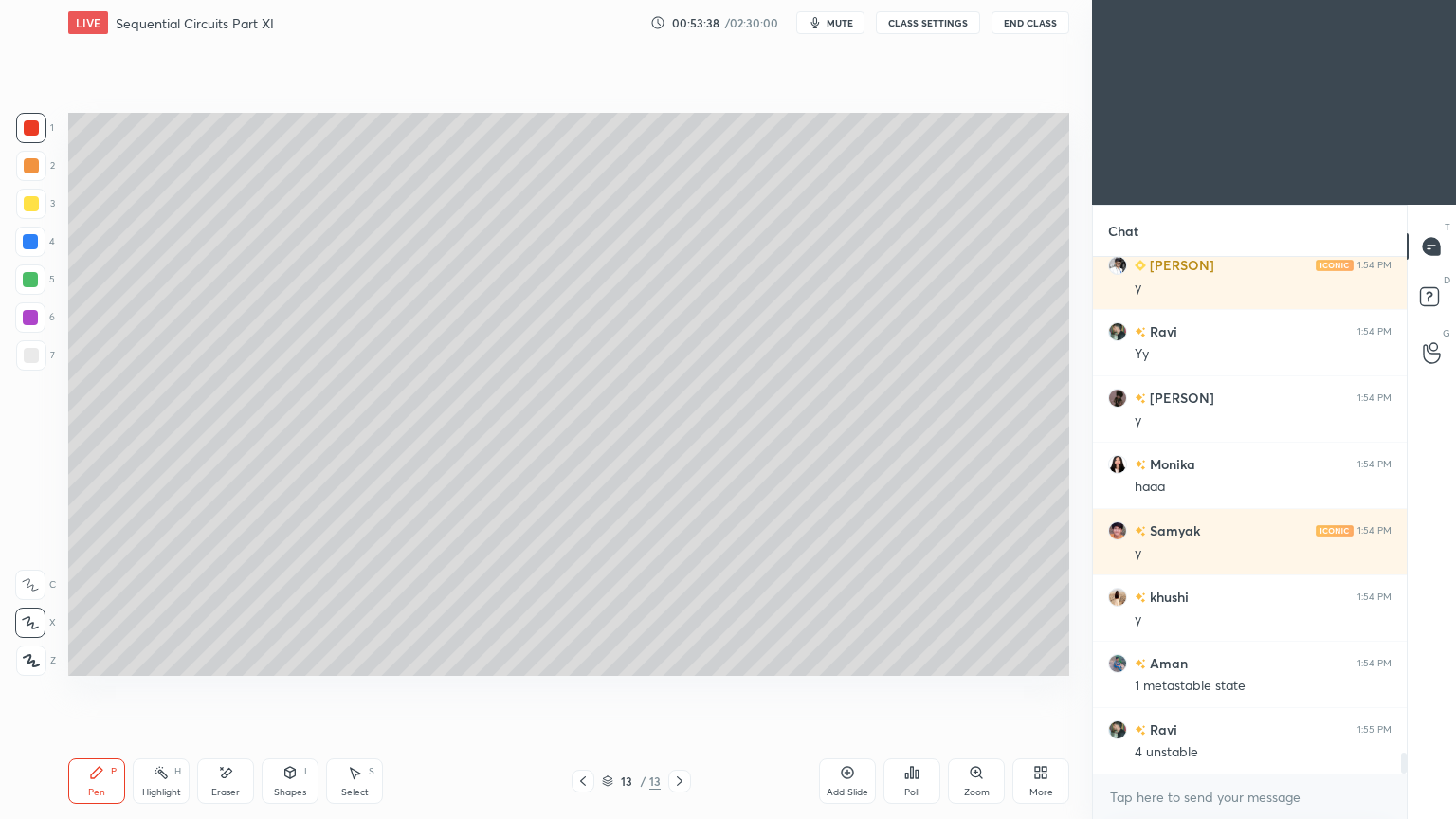 scroll, scrollTop: 12151, scrollLeft: 0, axis: vertical 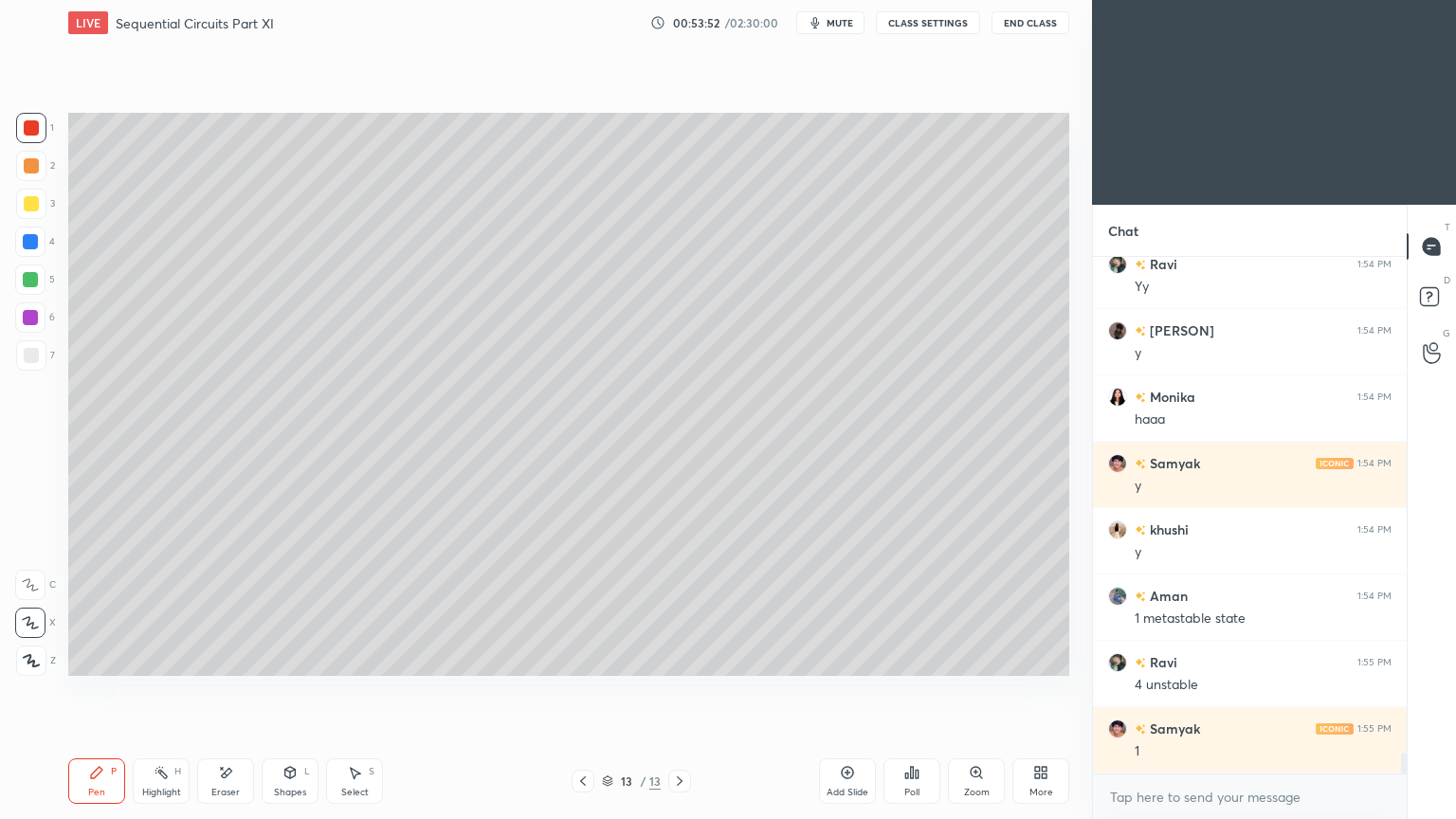 click at bounding box center [31, 204] 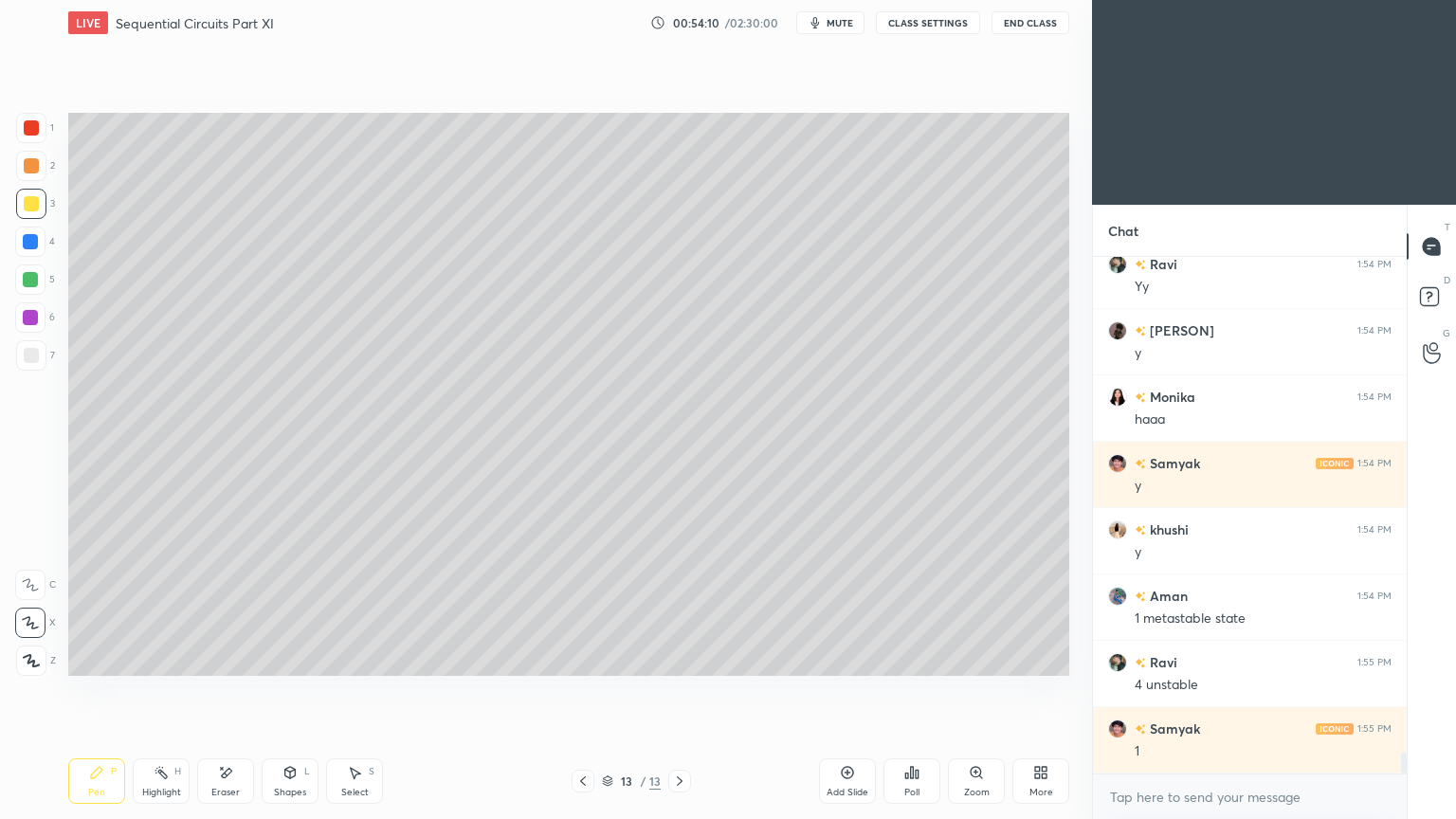 click on "Pen P" at bounding box center (97, 781) 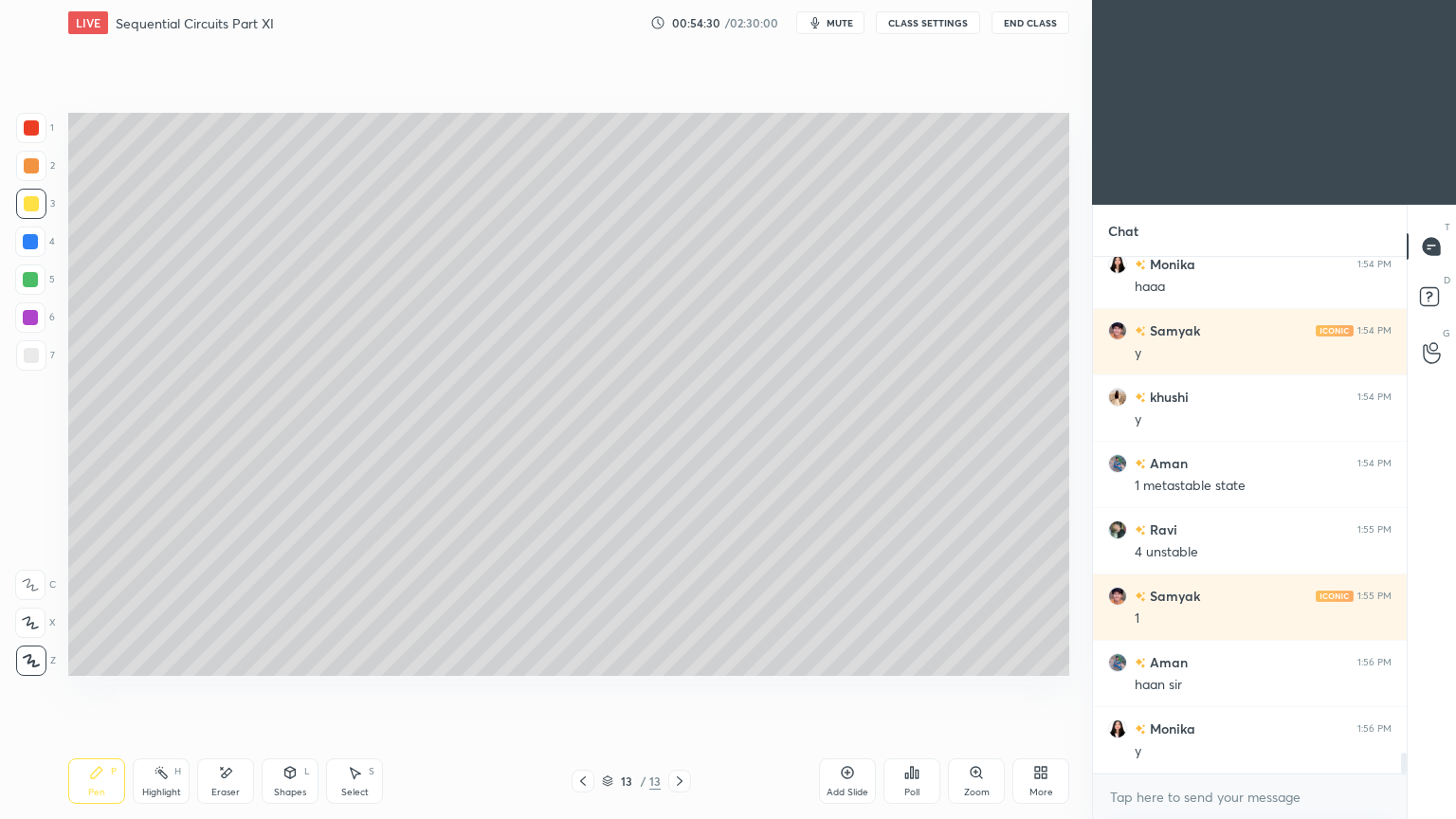 scroll, scrollTop: 12349, scrollLeft: 0, axis: vertical 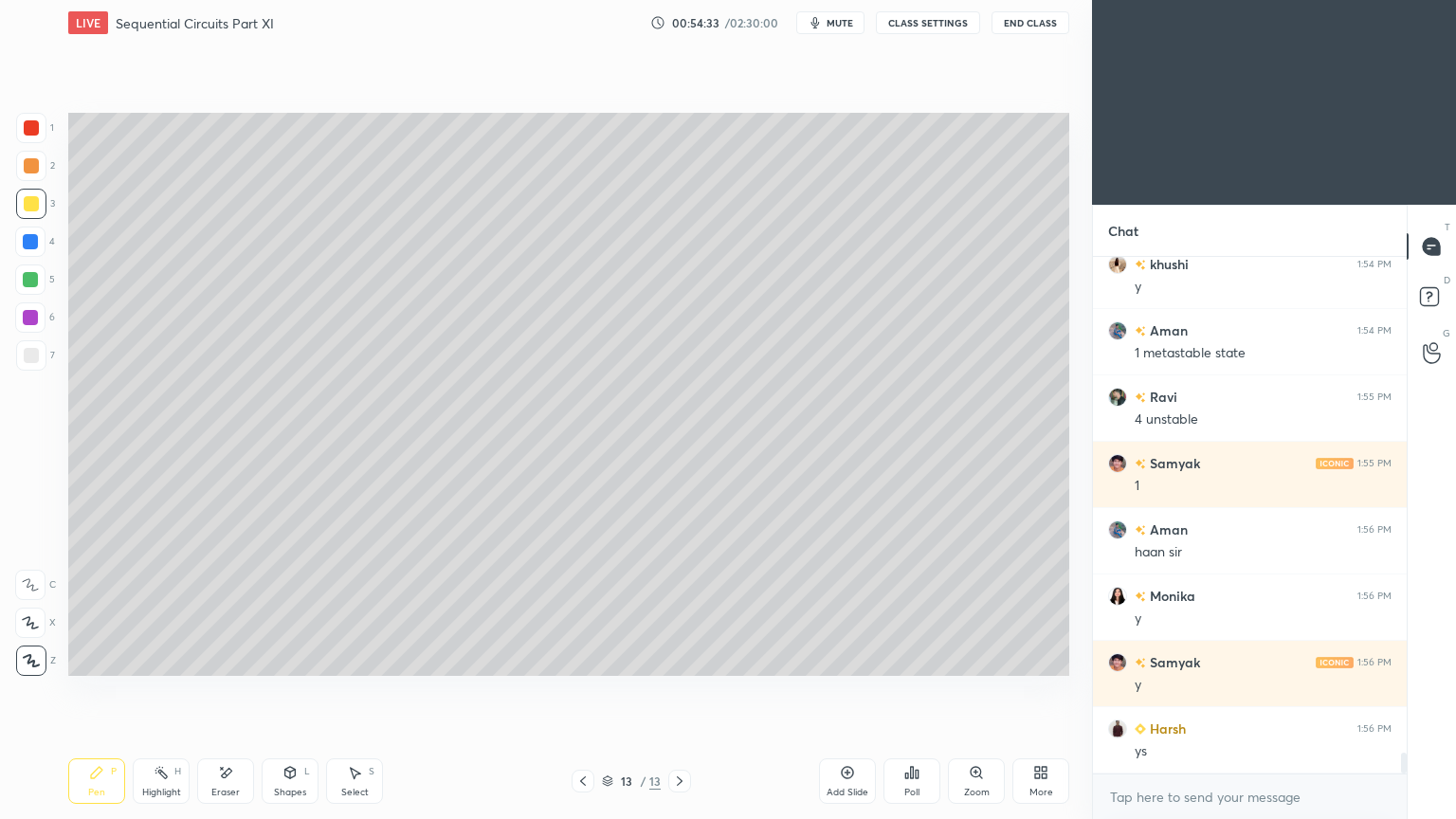 click on "Add Slide" at bounding box center (847, 792) 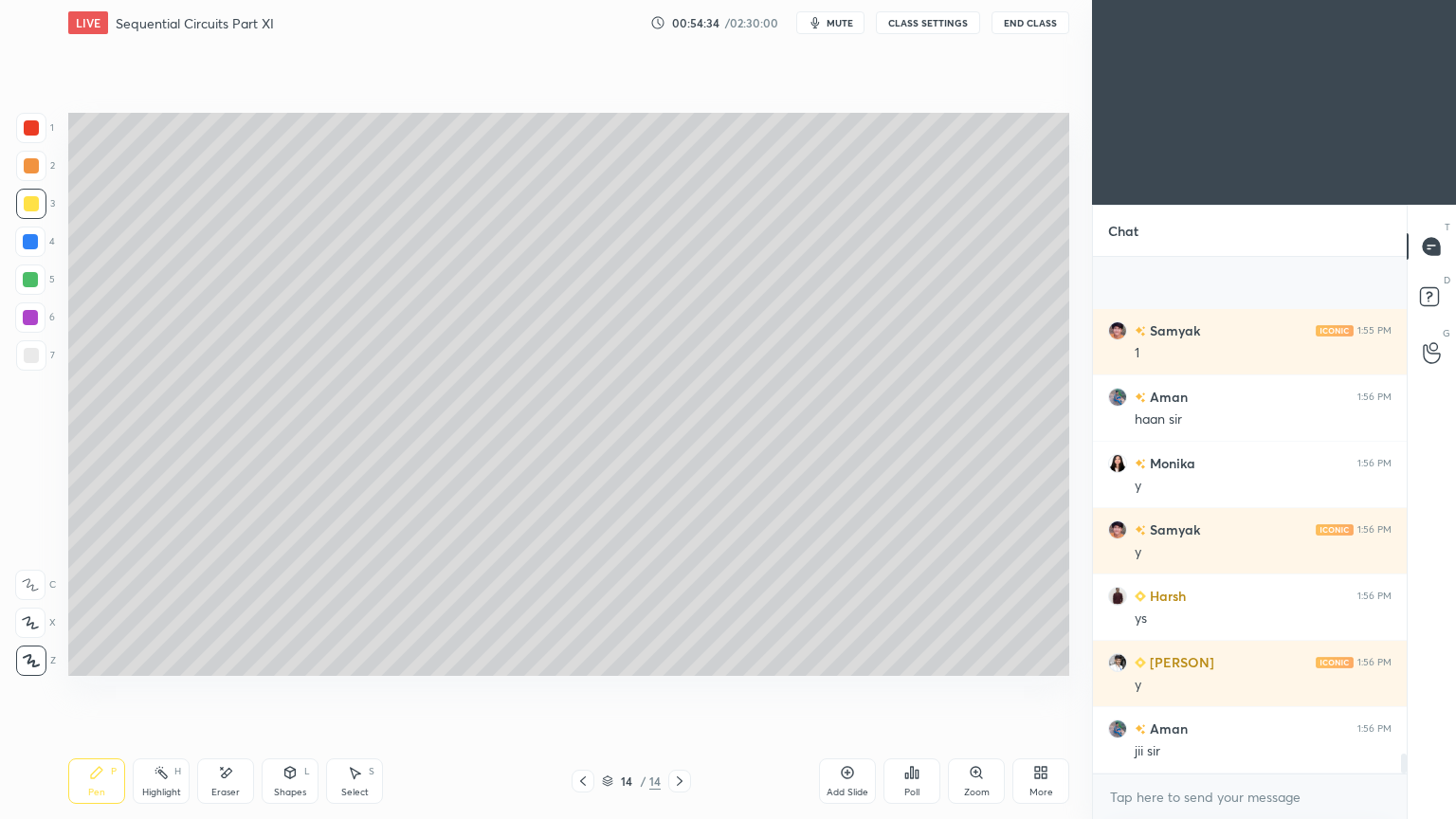 scroll, scrollTop: 12682, scrollLeft: 0, axis: vertical 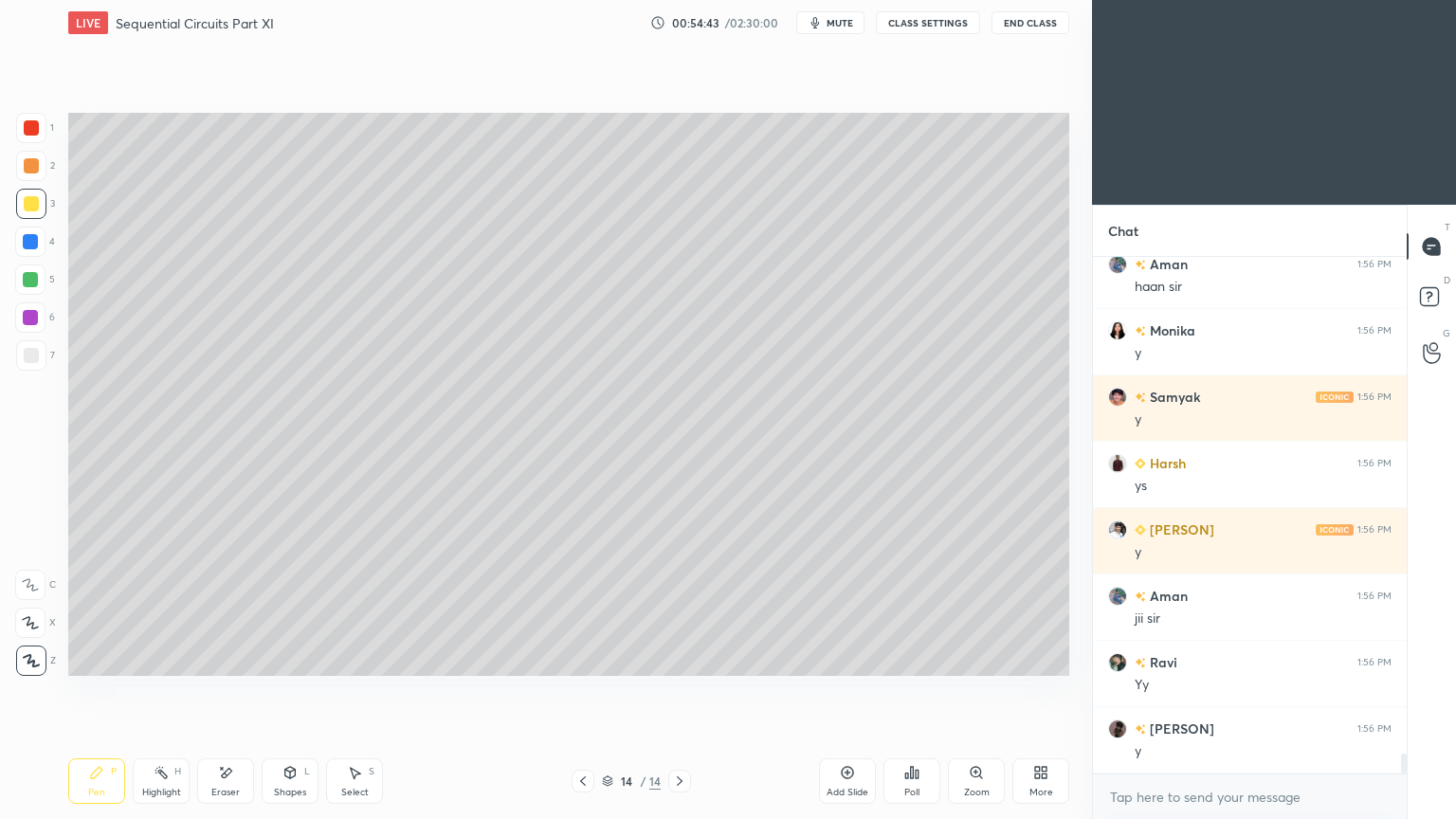 click on "Shapes L" at bounding box center (290, 781) 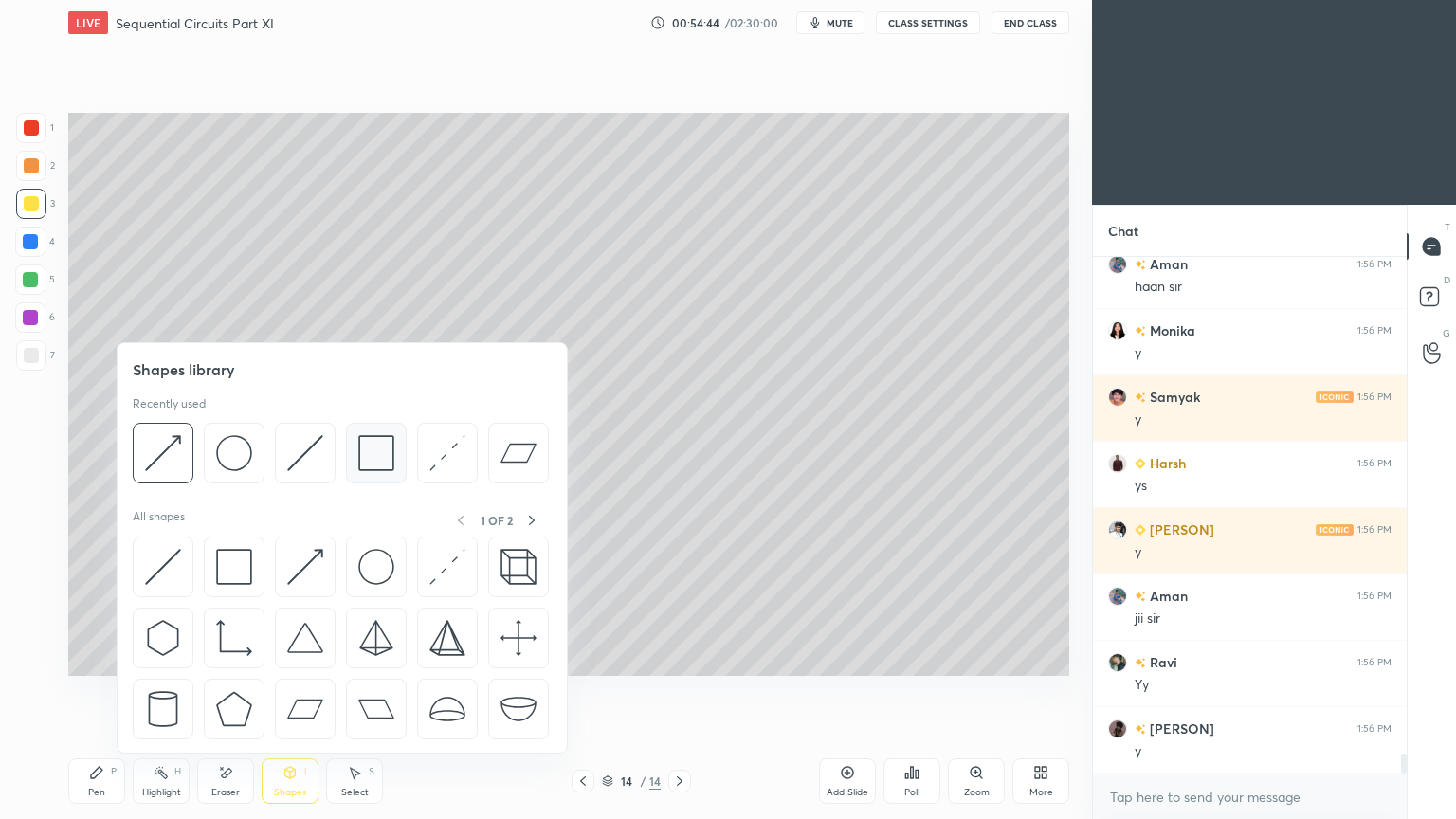 click at bounding box center (376, 453) 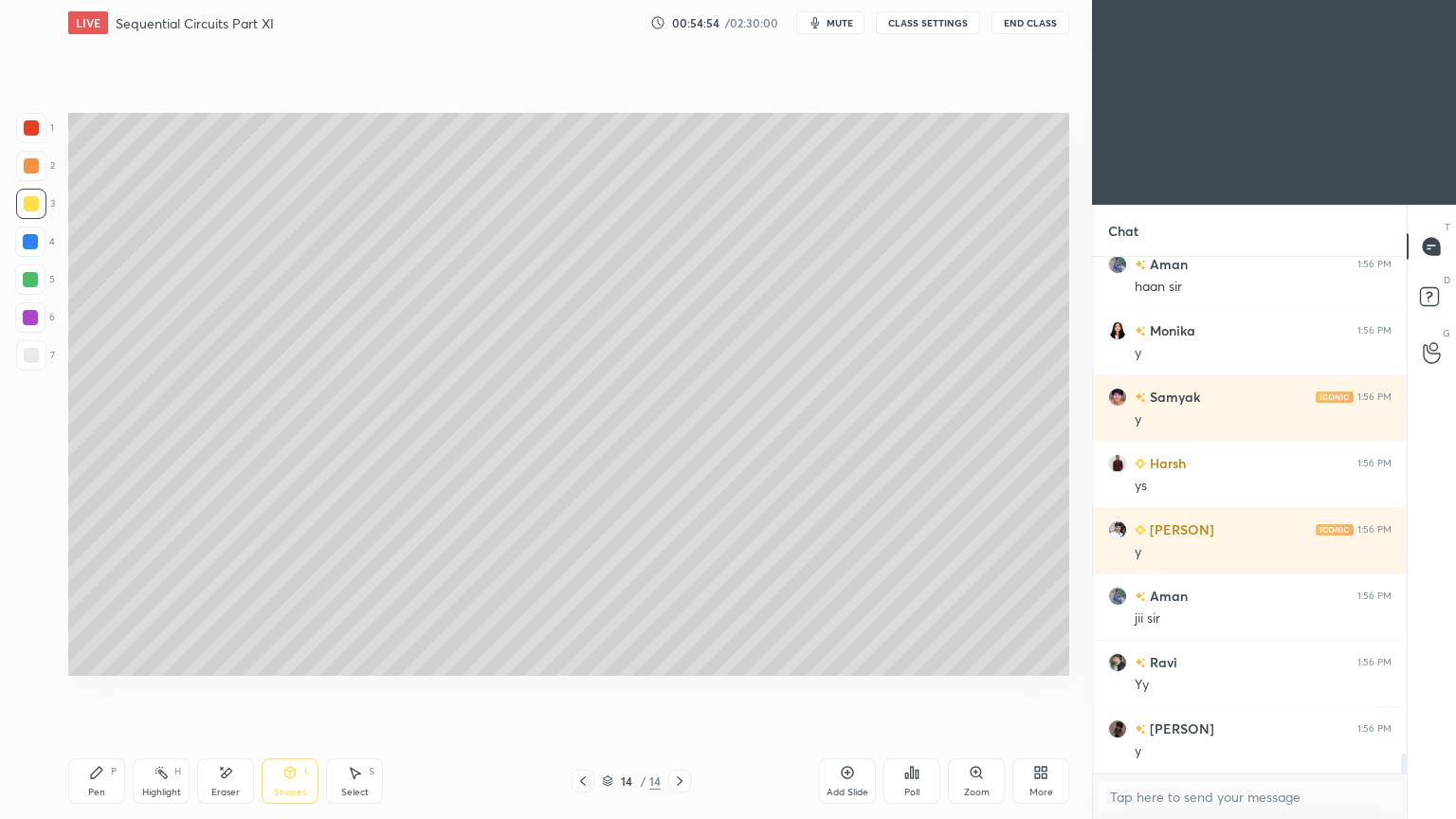 click on "Select S" at bounding box center [355, 781] 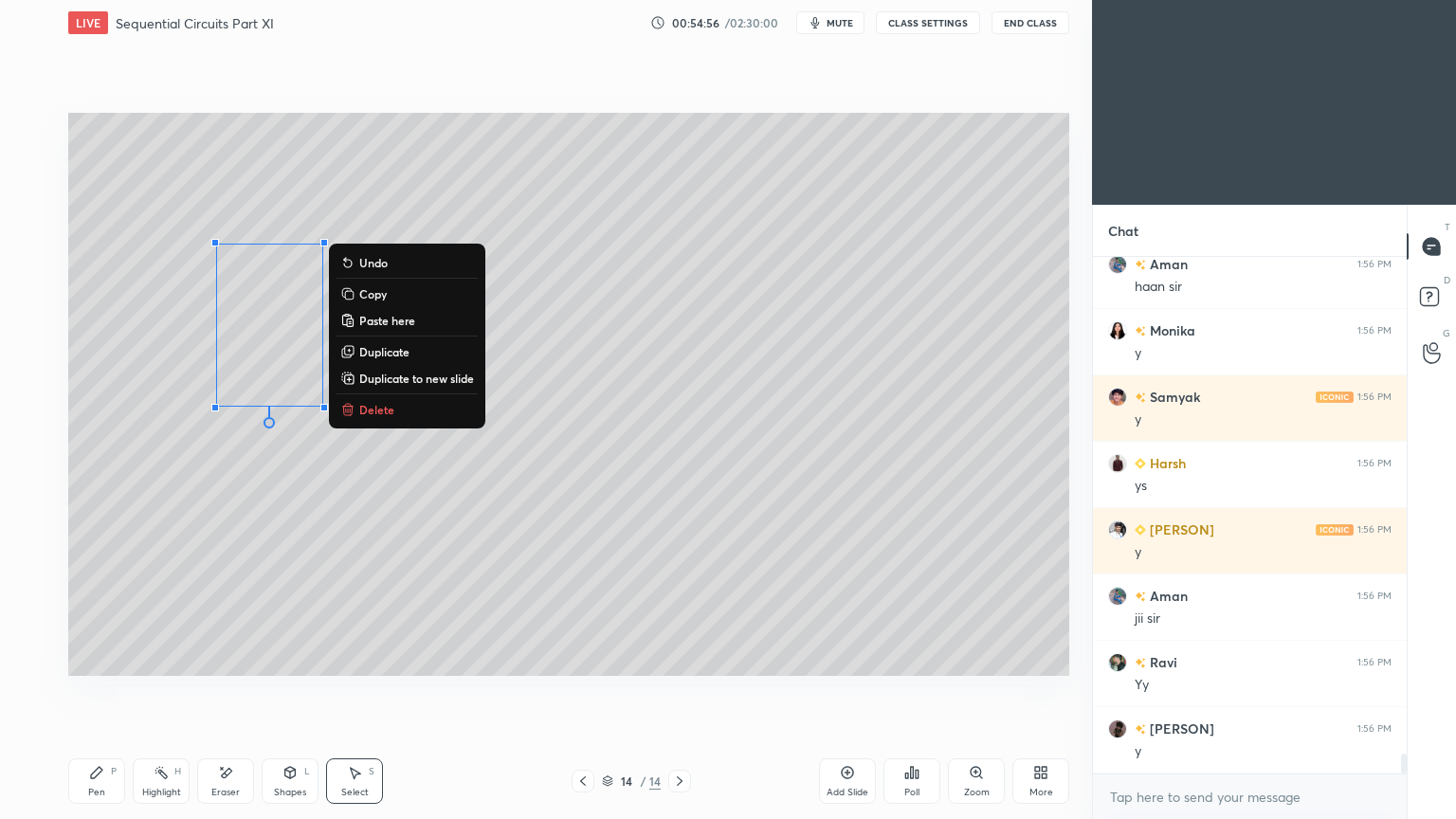 click on "Duplicate" at bounding box center (384, 352) 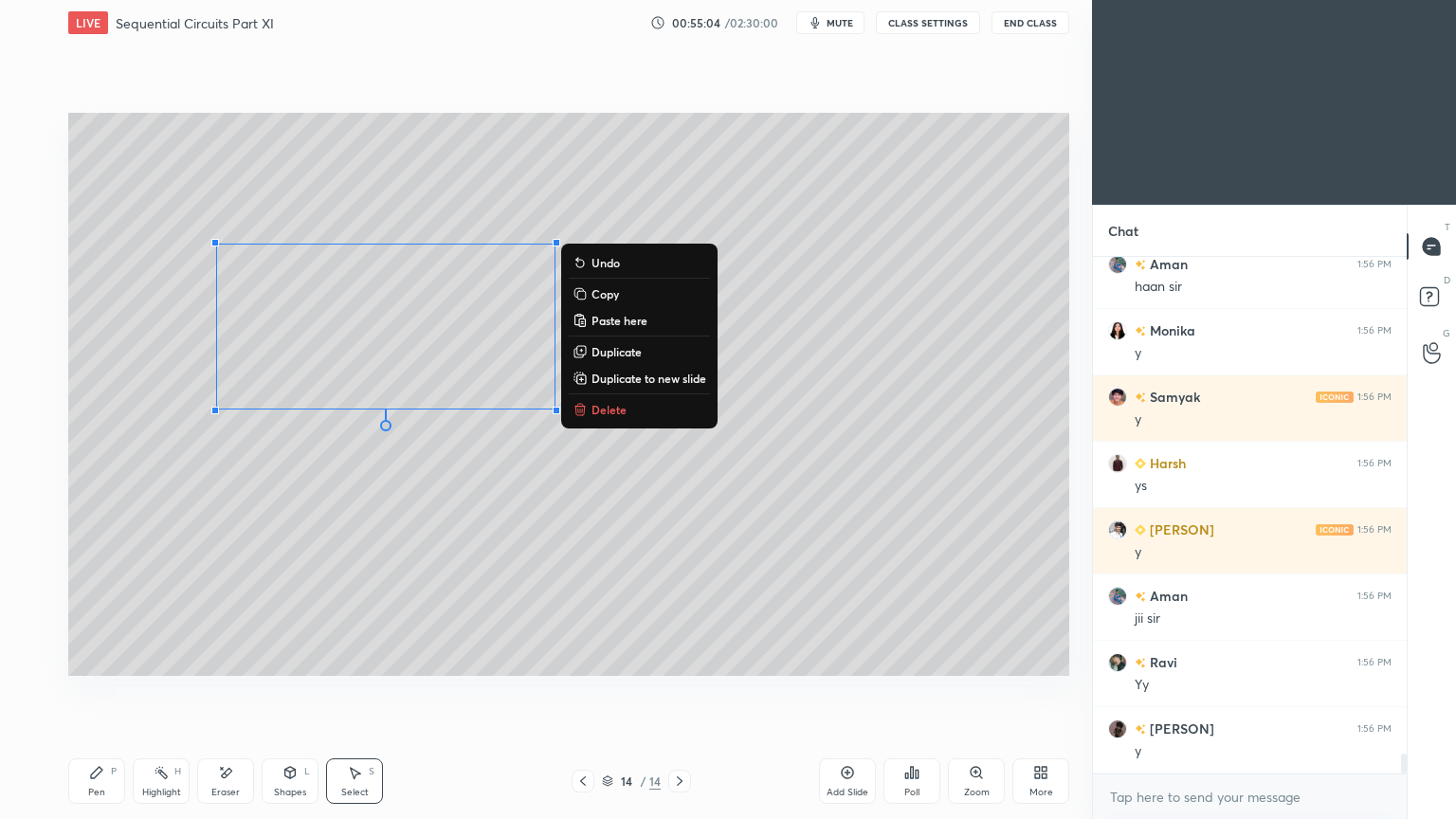 click on "Duplicate" at bounding box center [616, 352] 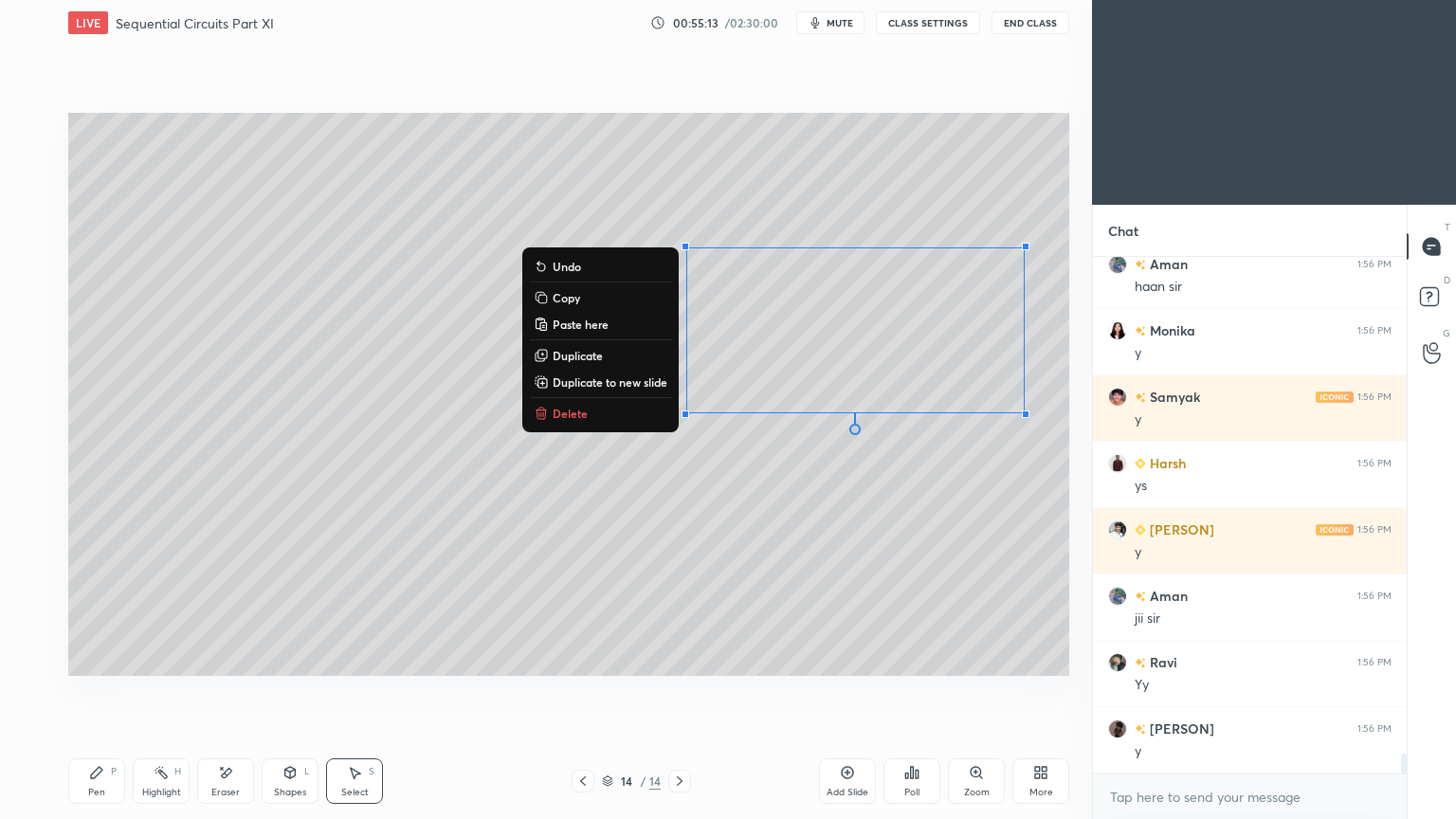 click on "Pen P" at bounding box center (97, 781) 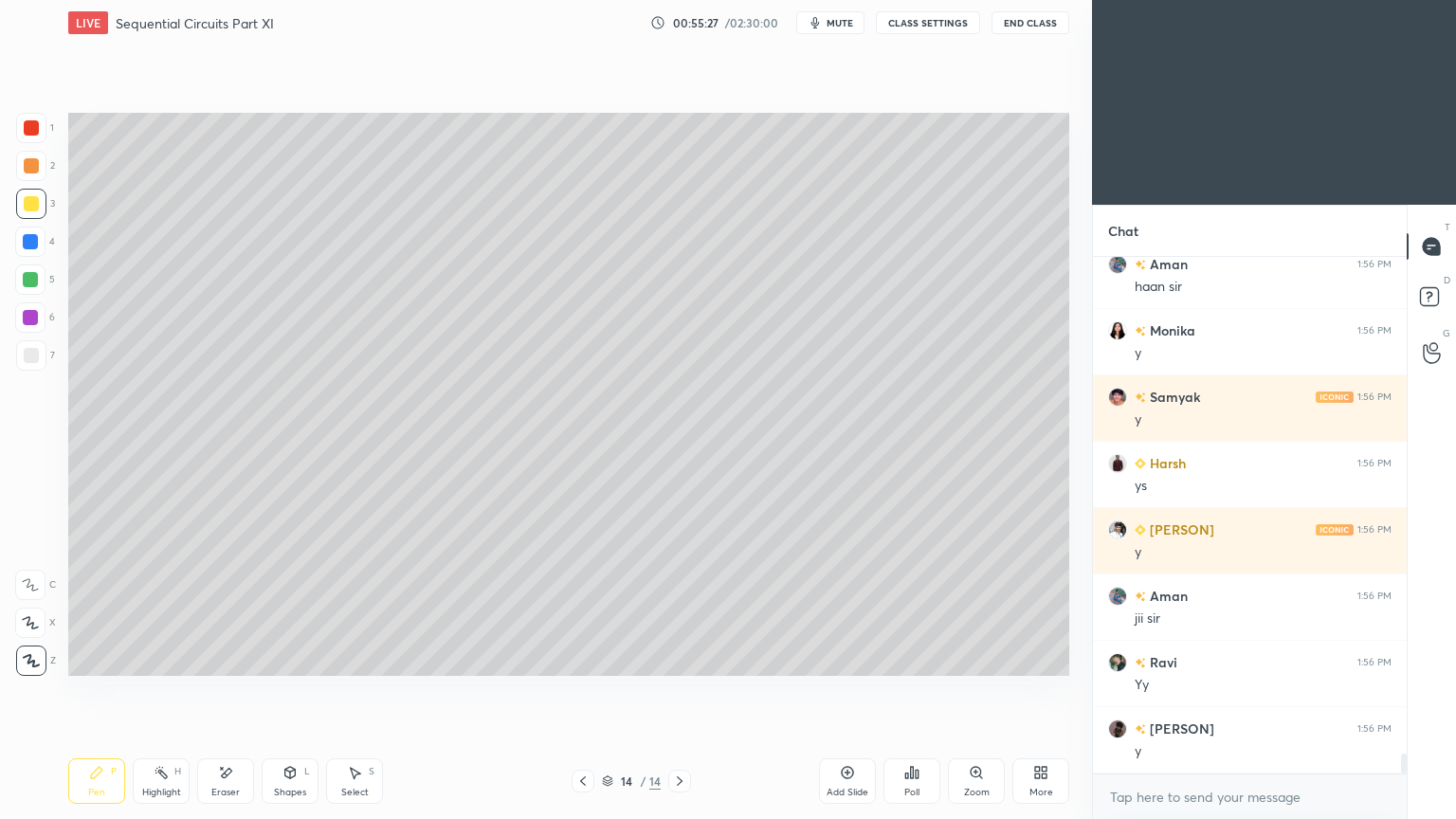 click on "Select S" at bounding box center (355, 781) 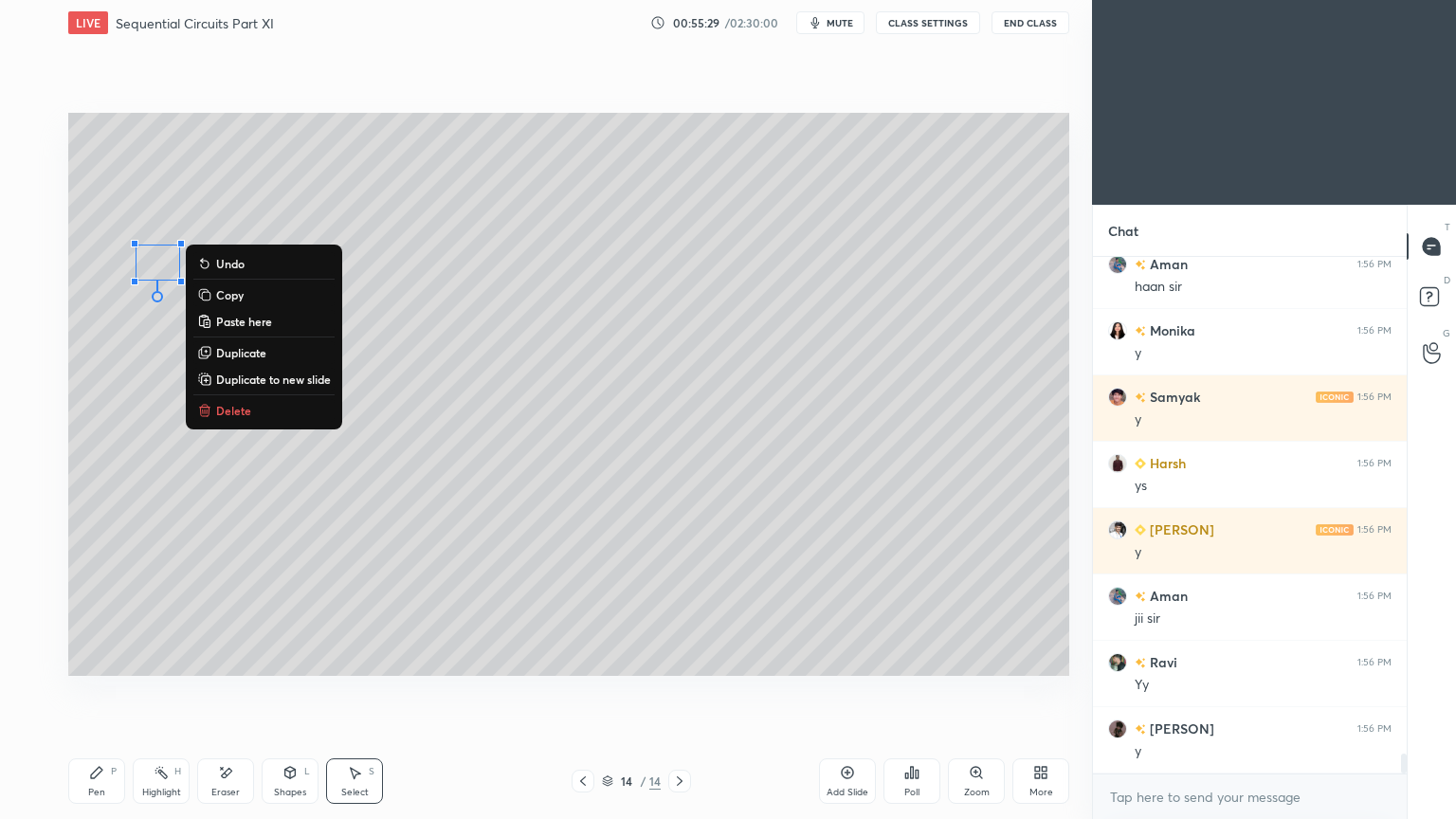 click on "Duplicate" at bounding box center [241, 353] 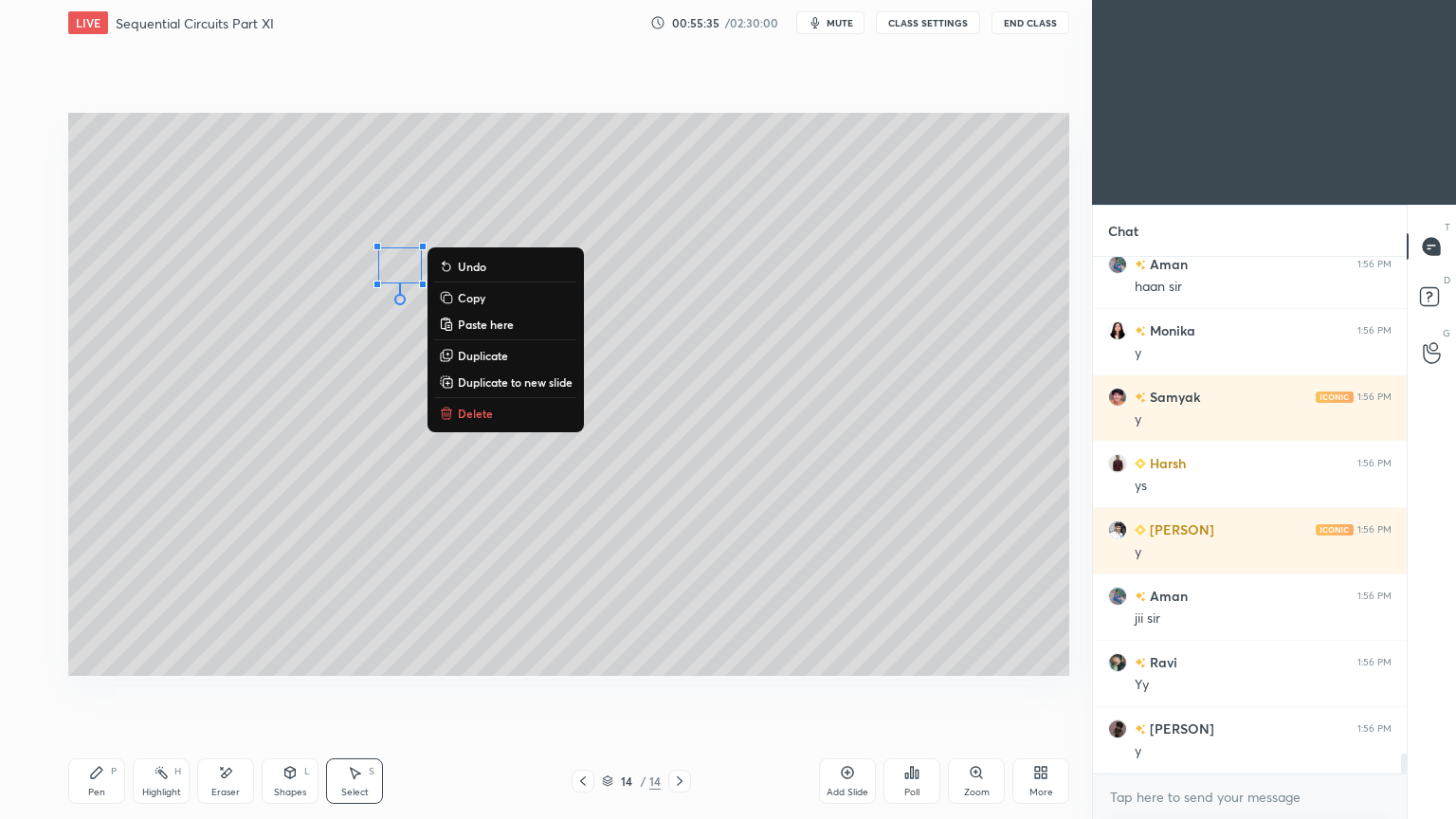 click on "Duplicate" at bounding box center [482, 355] 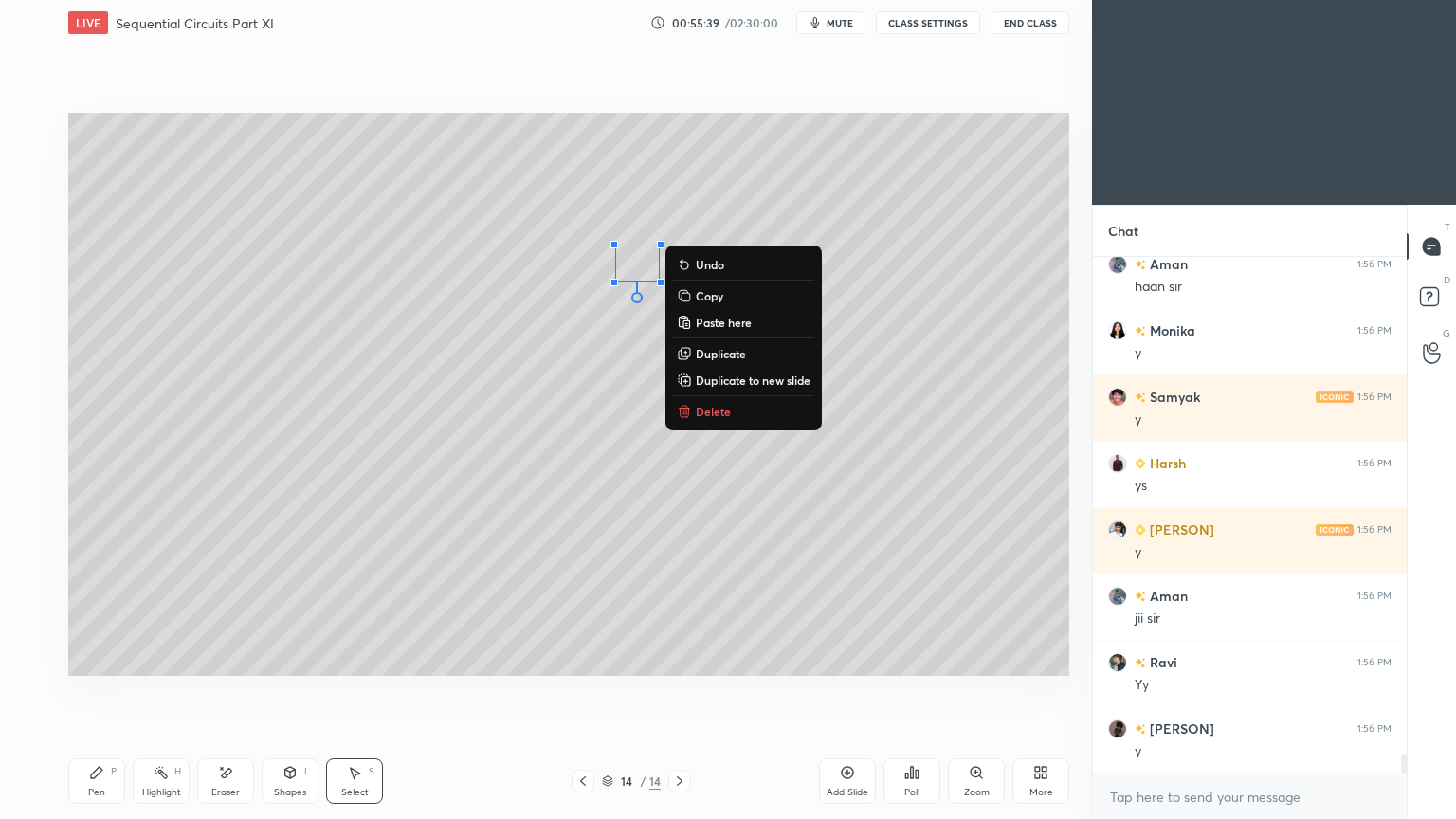 click on "Duplicate" at bounding box center (720, 354) 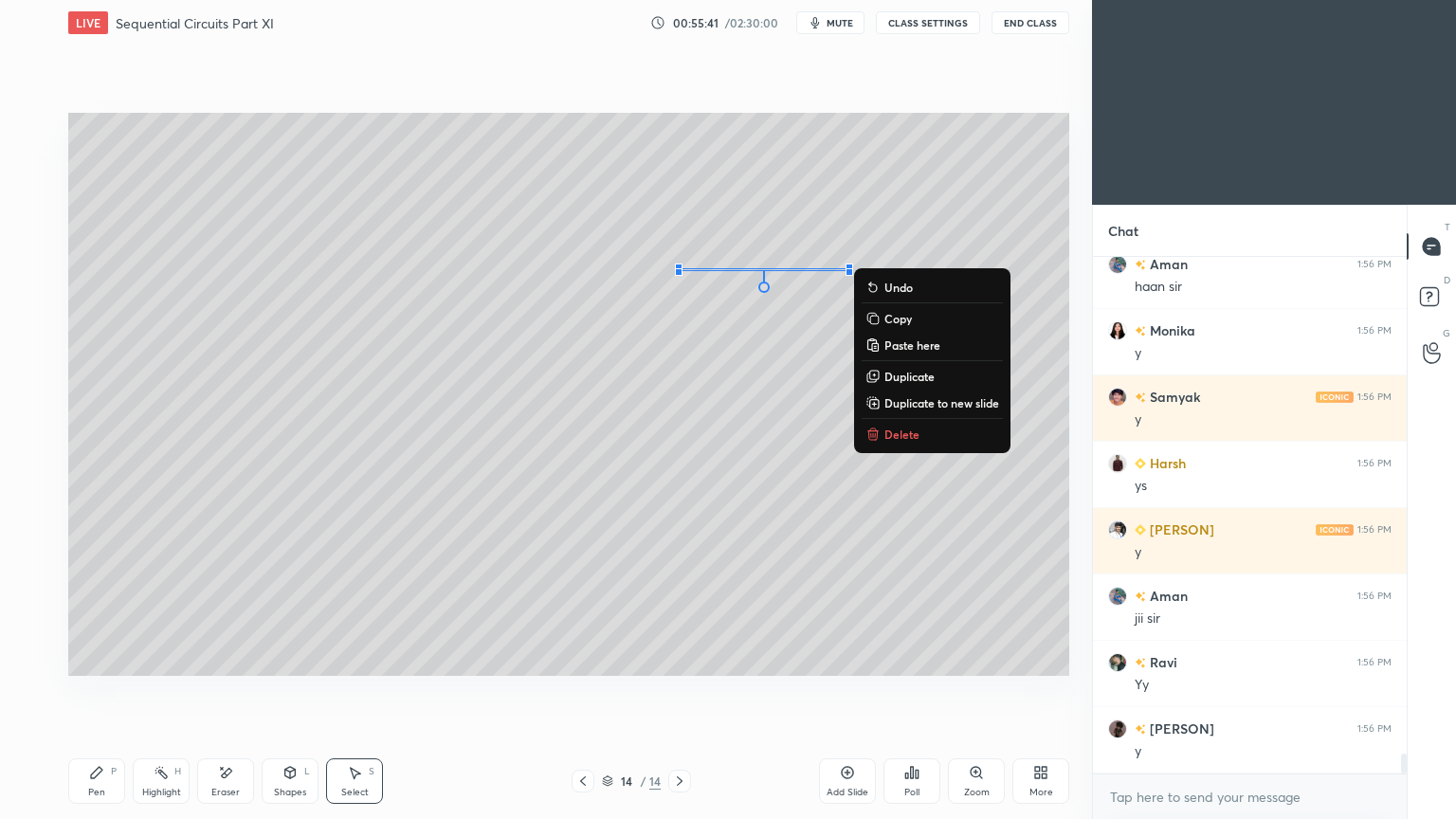 click on "Delete" at bounding box center (901, 434) 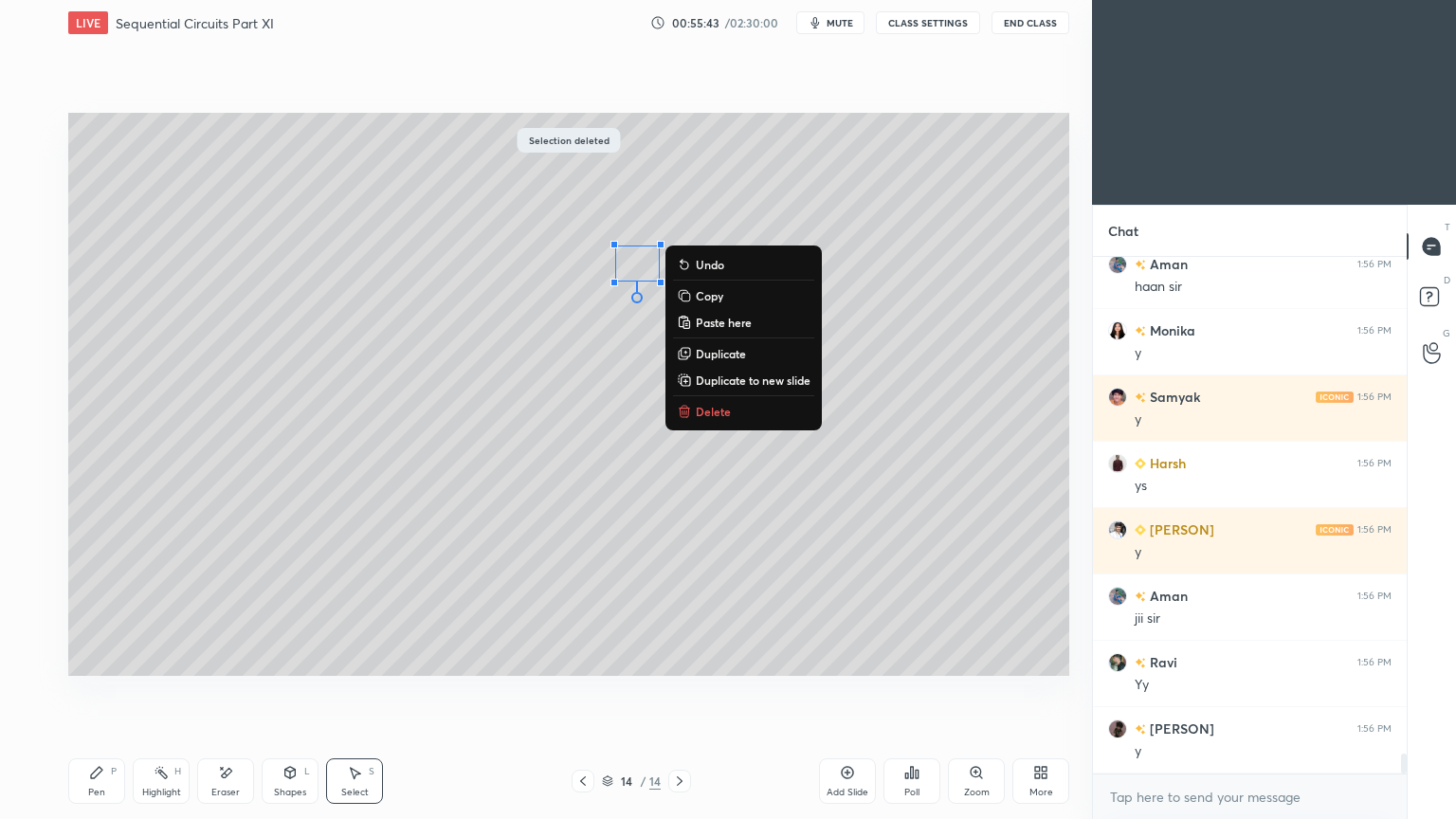 click on "Duplicate" at bounding box center (720, 354) 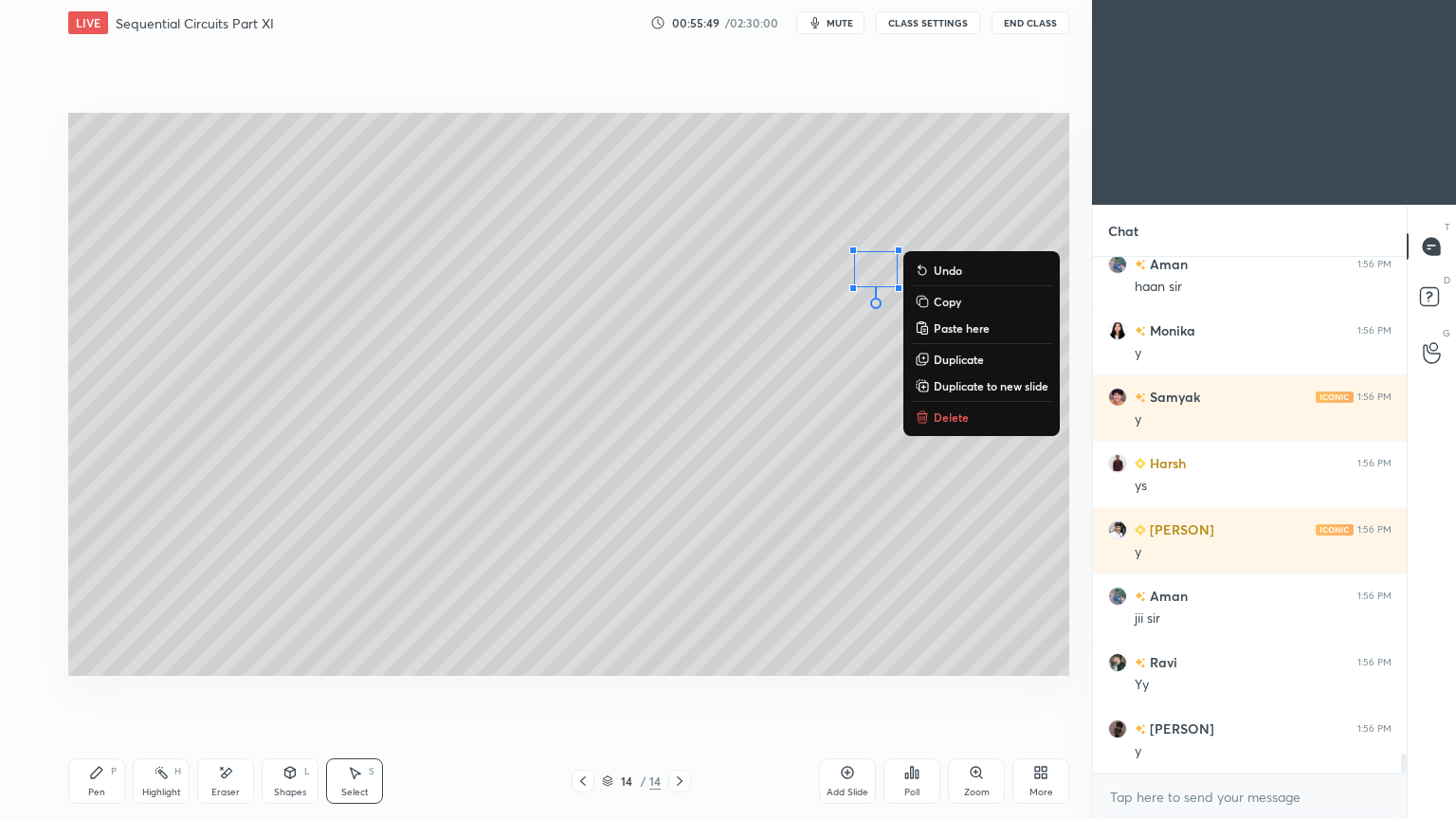click on "Shapes" at bounding box center (290, 792) 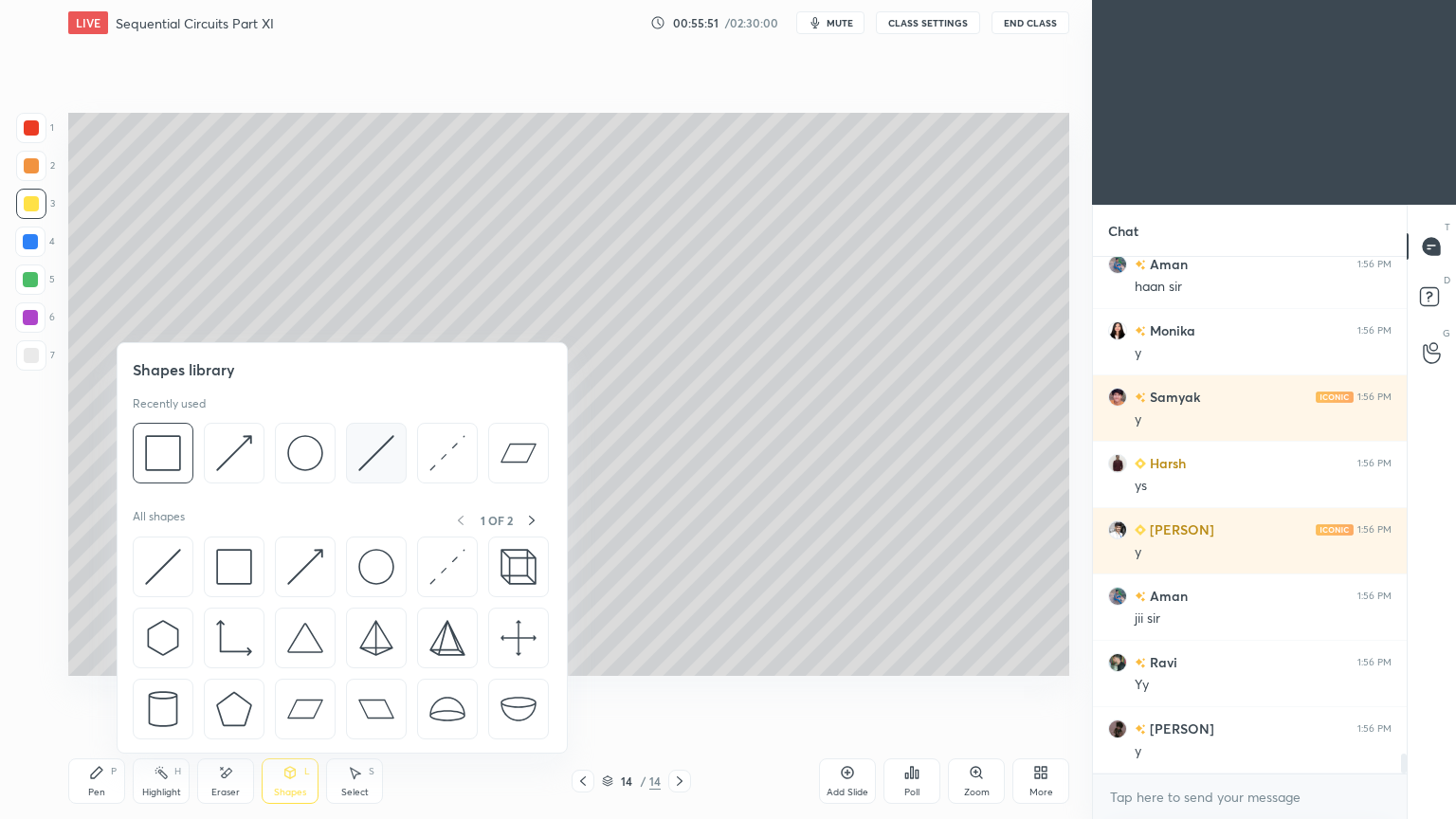 click at bounding box center (376, 453) 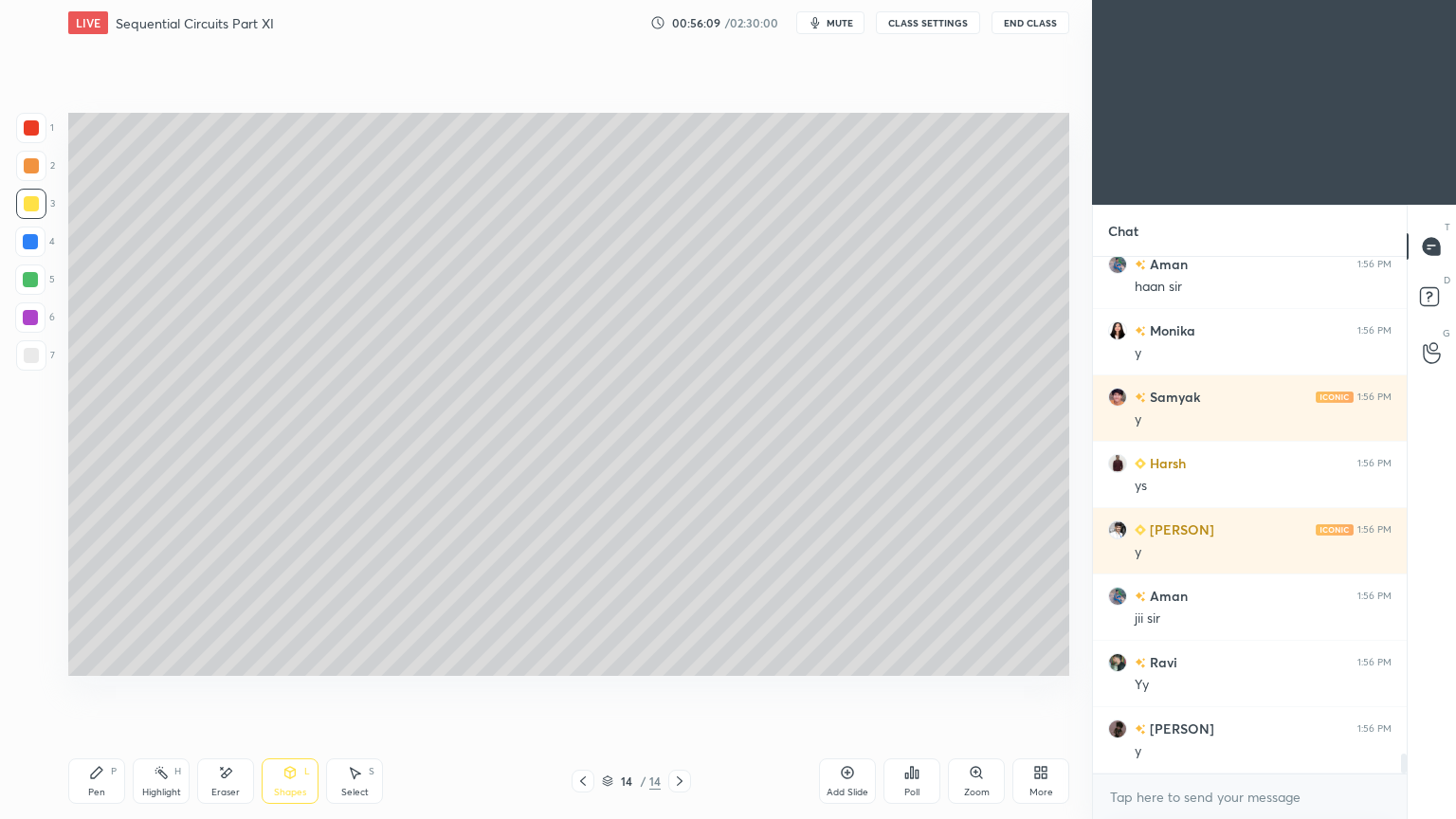 scroll, scrollTop: 12728, scrollLeft: 0, axis: vertical 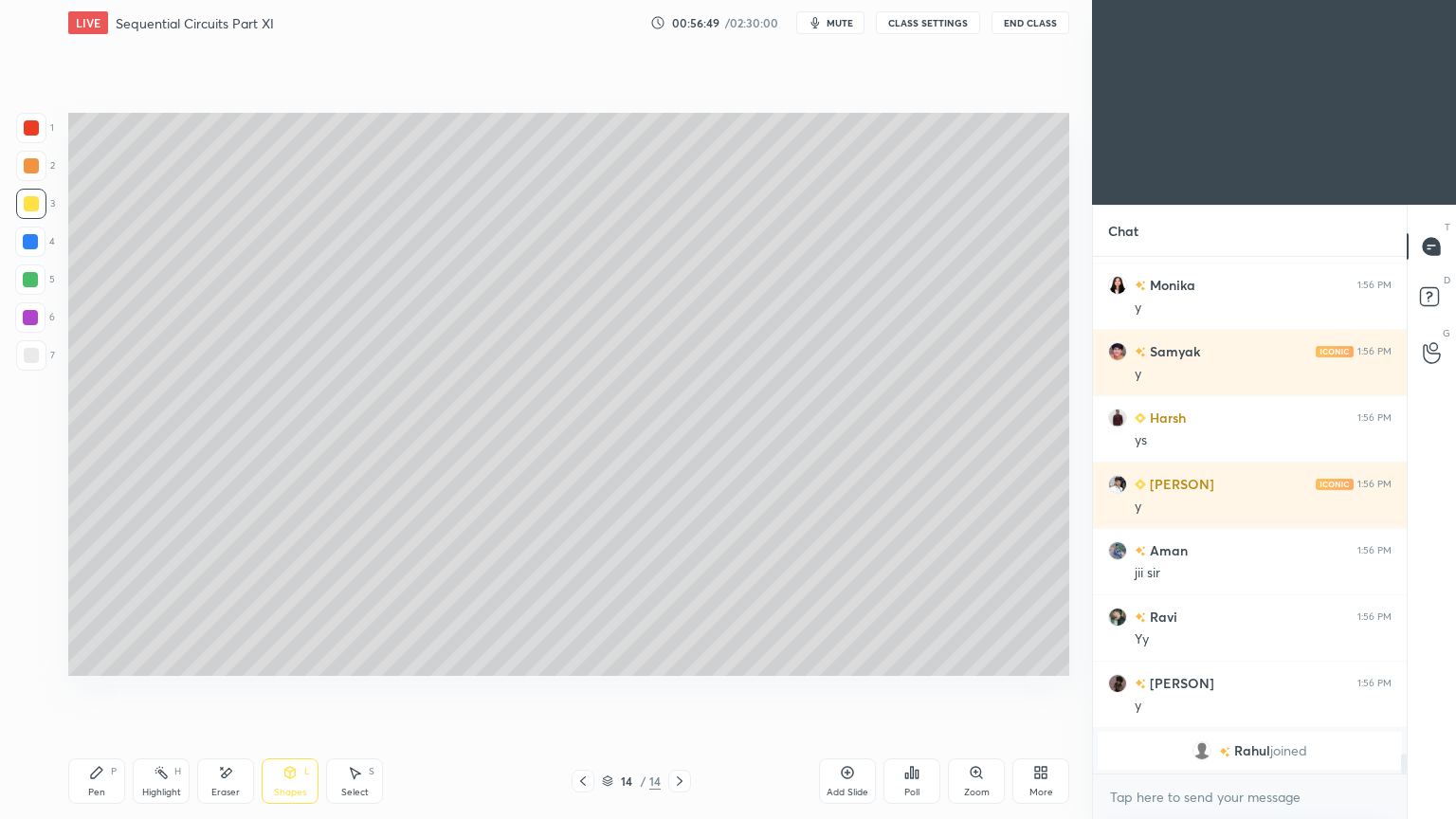 click on "Shapes L" at bounding box center [290, 781] 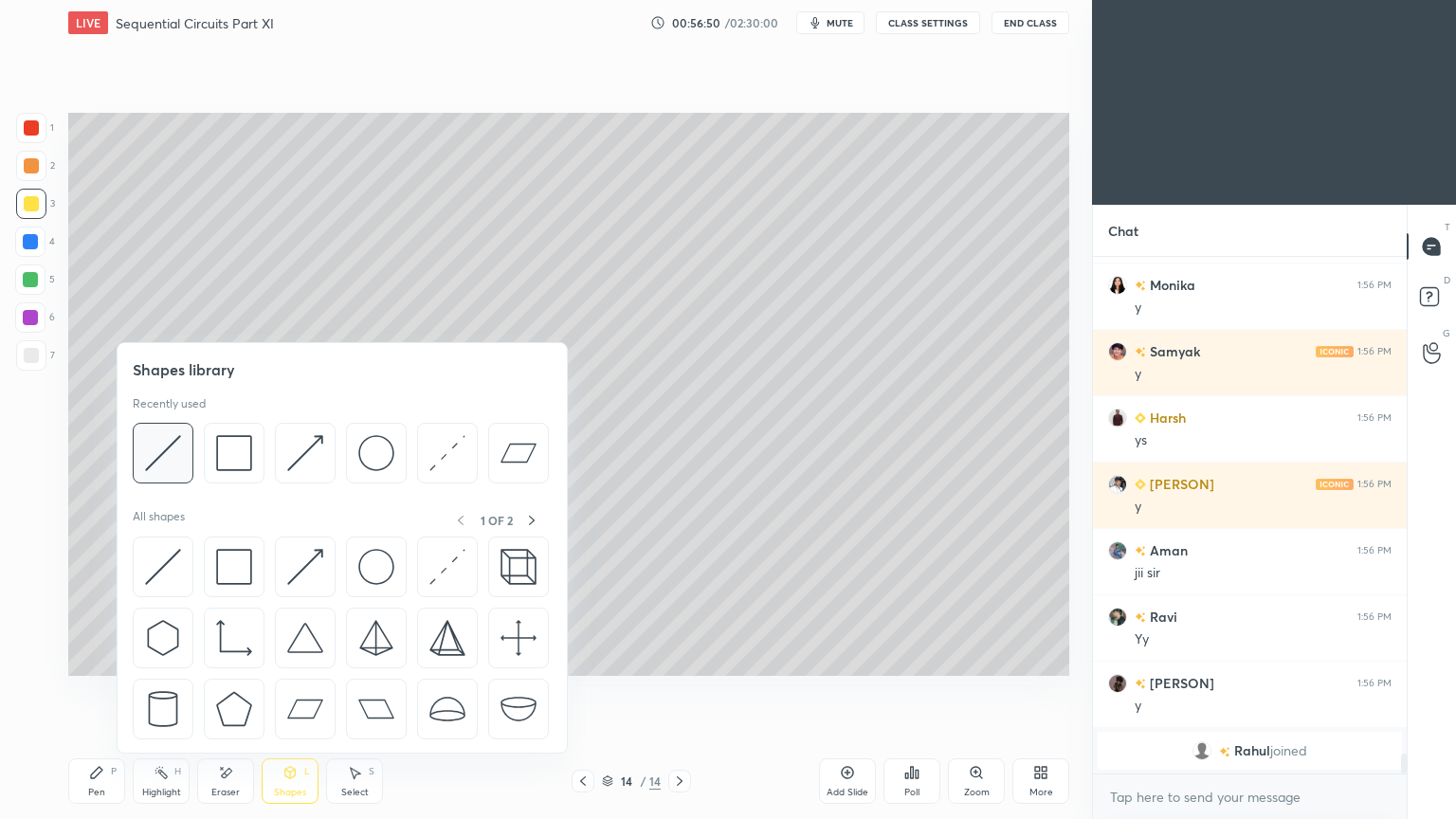 click at bounding box center [163, 453] 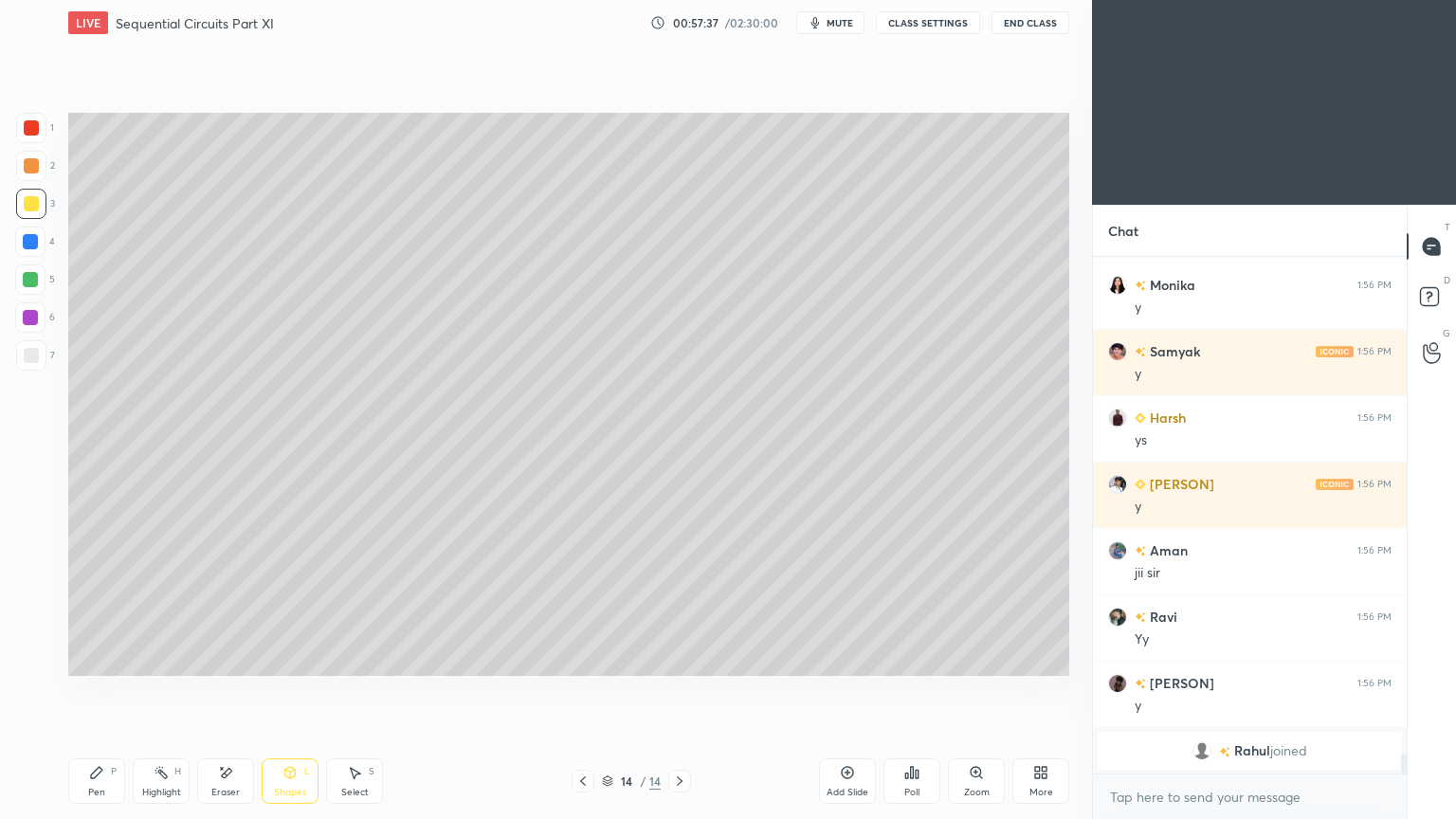 click on "Pen P" at bounding box center (97, 781) 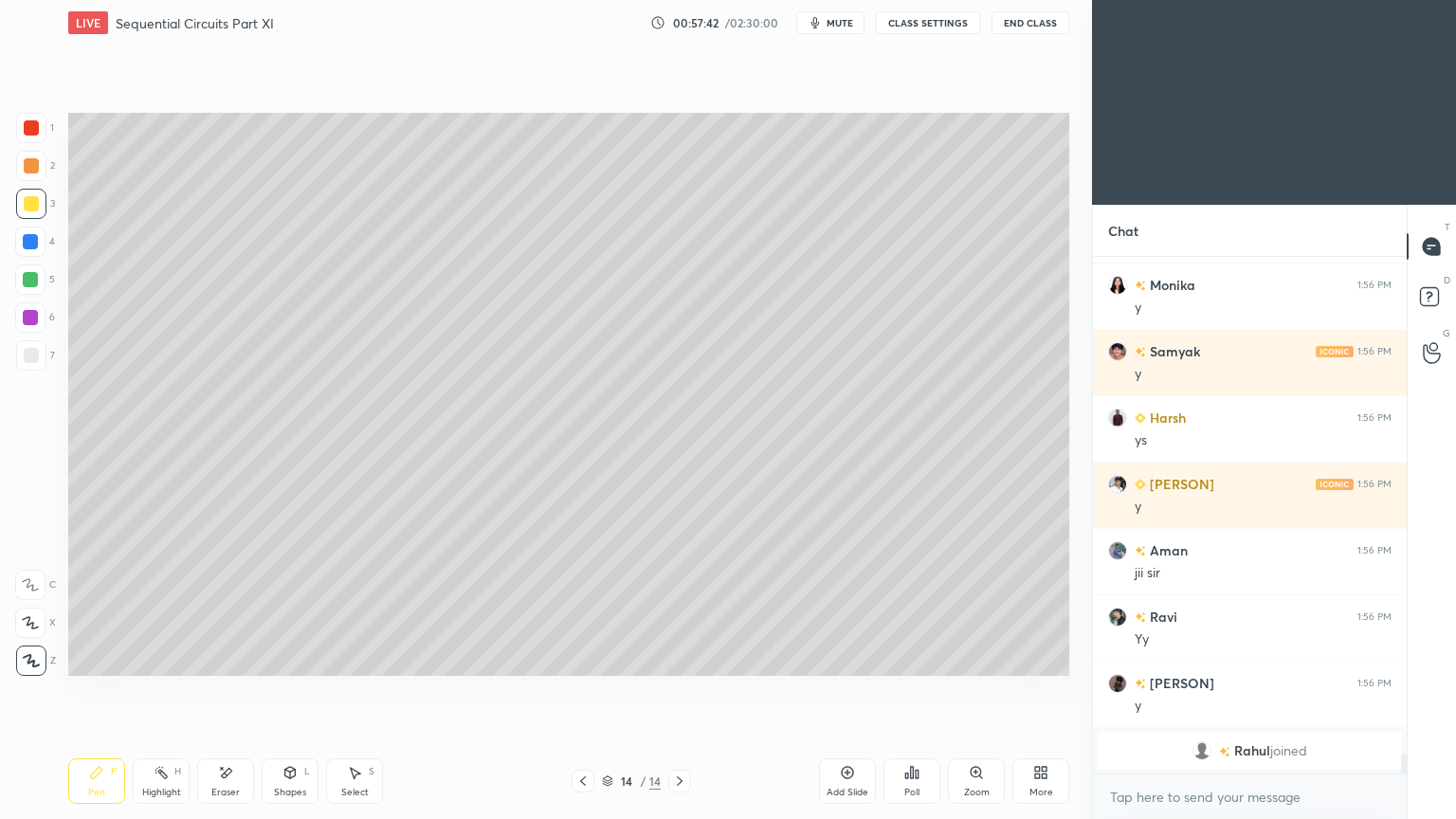 click on "Shapes L" at bounding box center (290, 781) 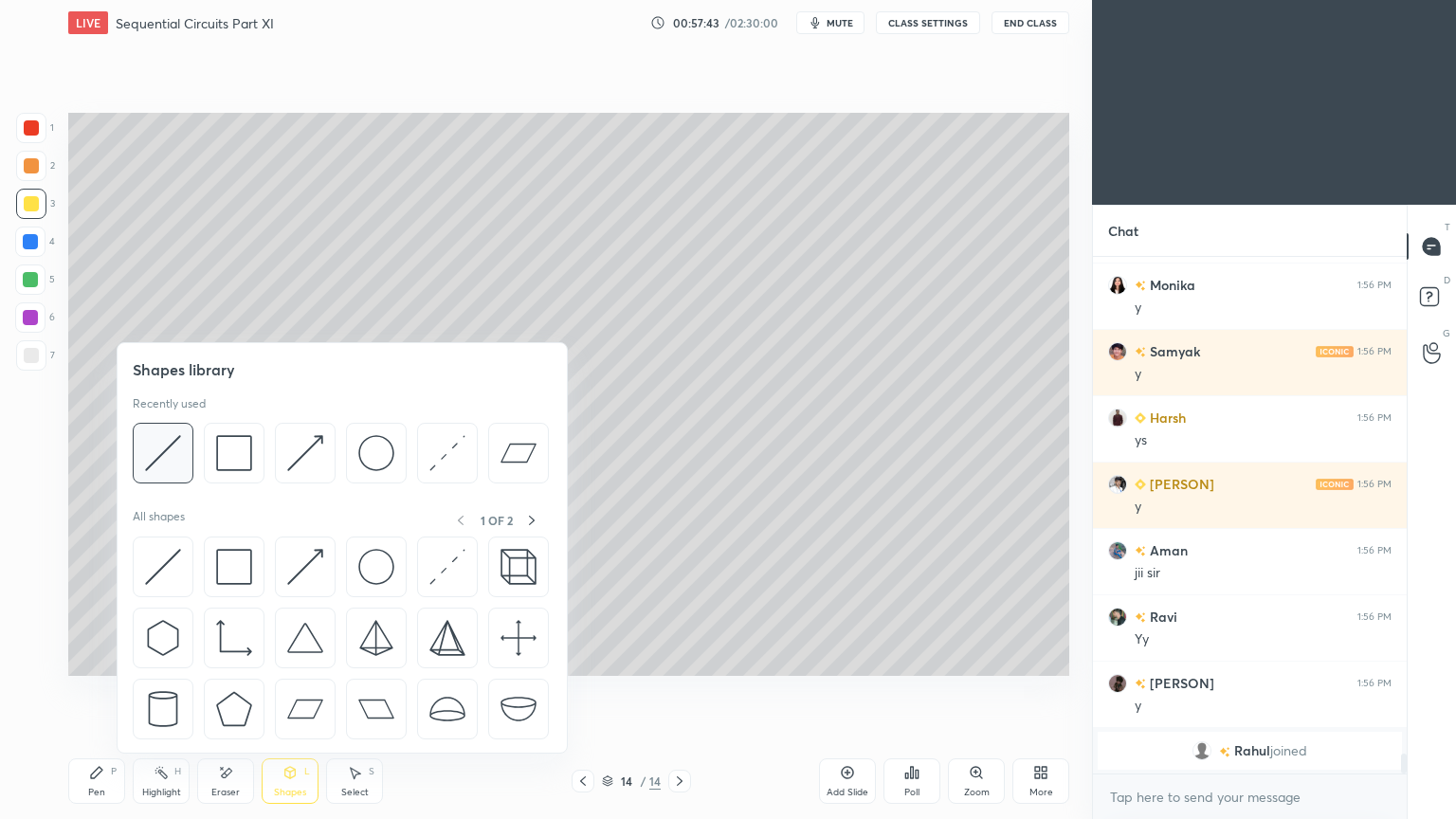 click at bounding box center [163, 453] 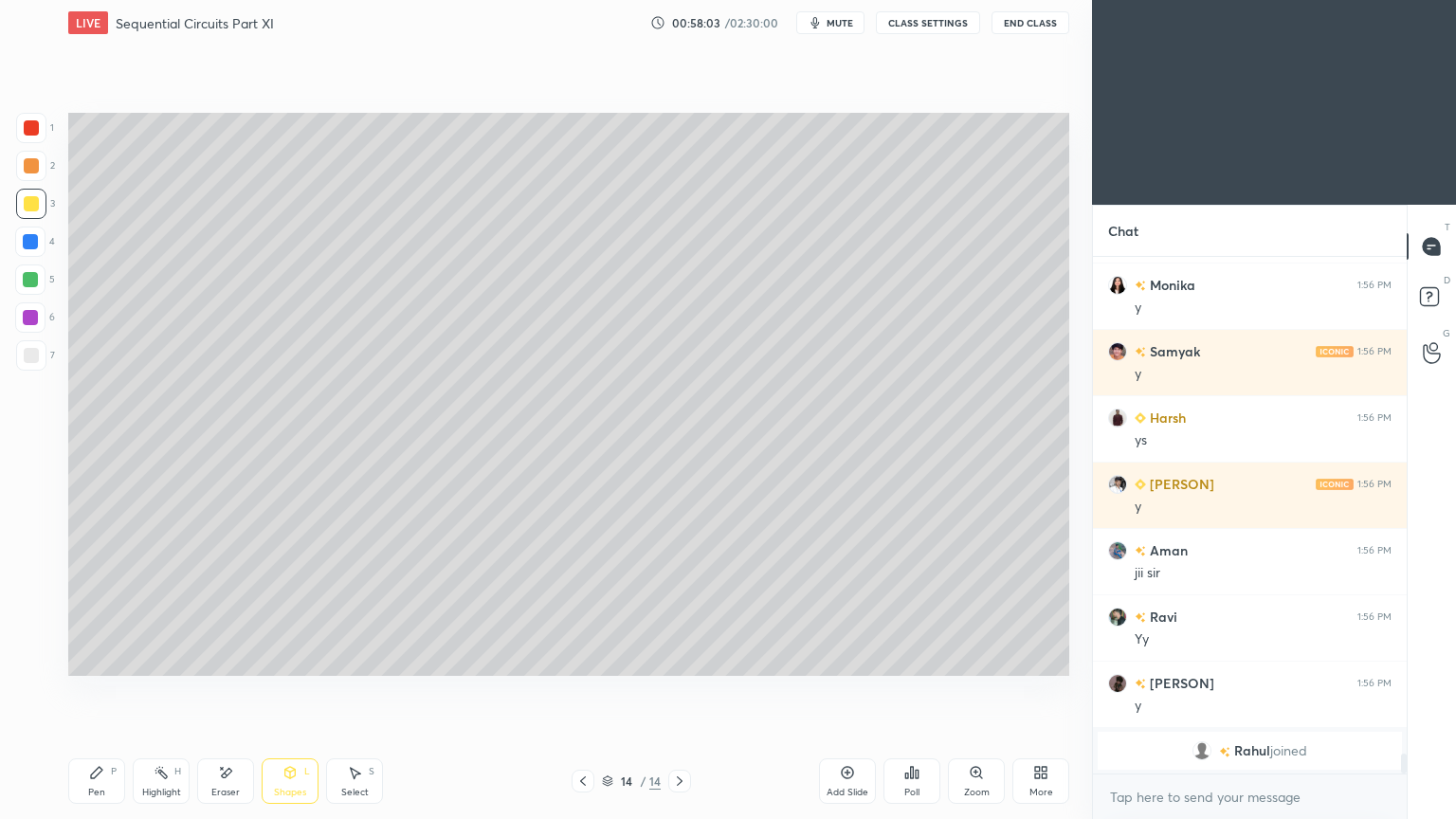 click on "Eraser" at bounding box center [226, 781] 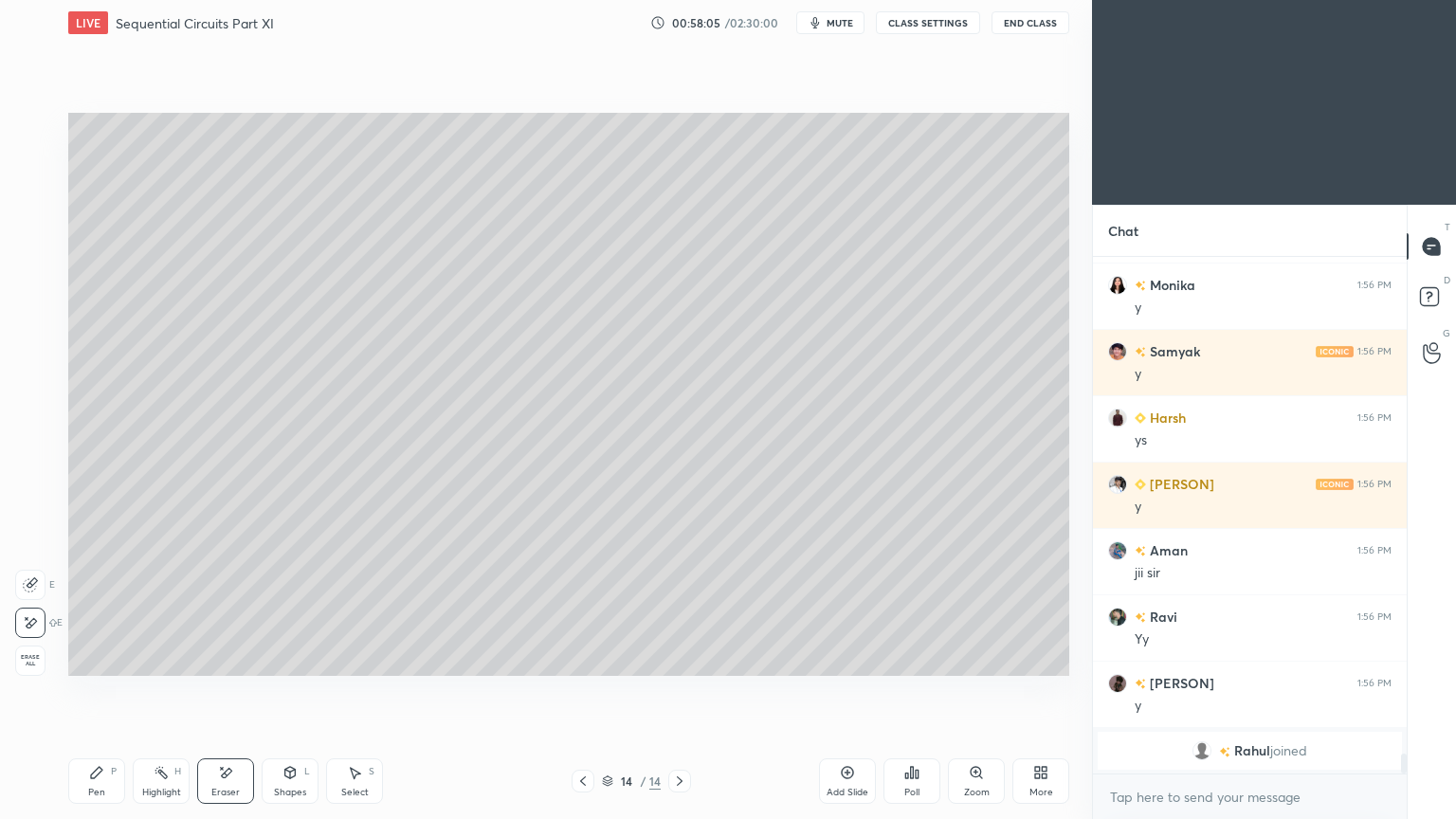 click on "Shapes L" at bounding box center [290, 781] 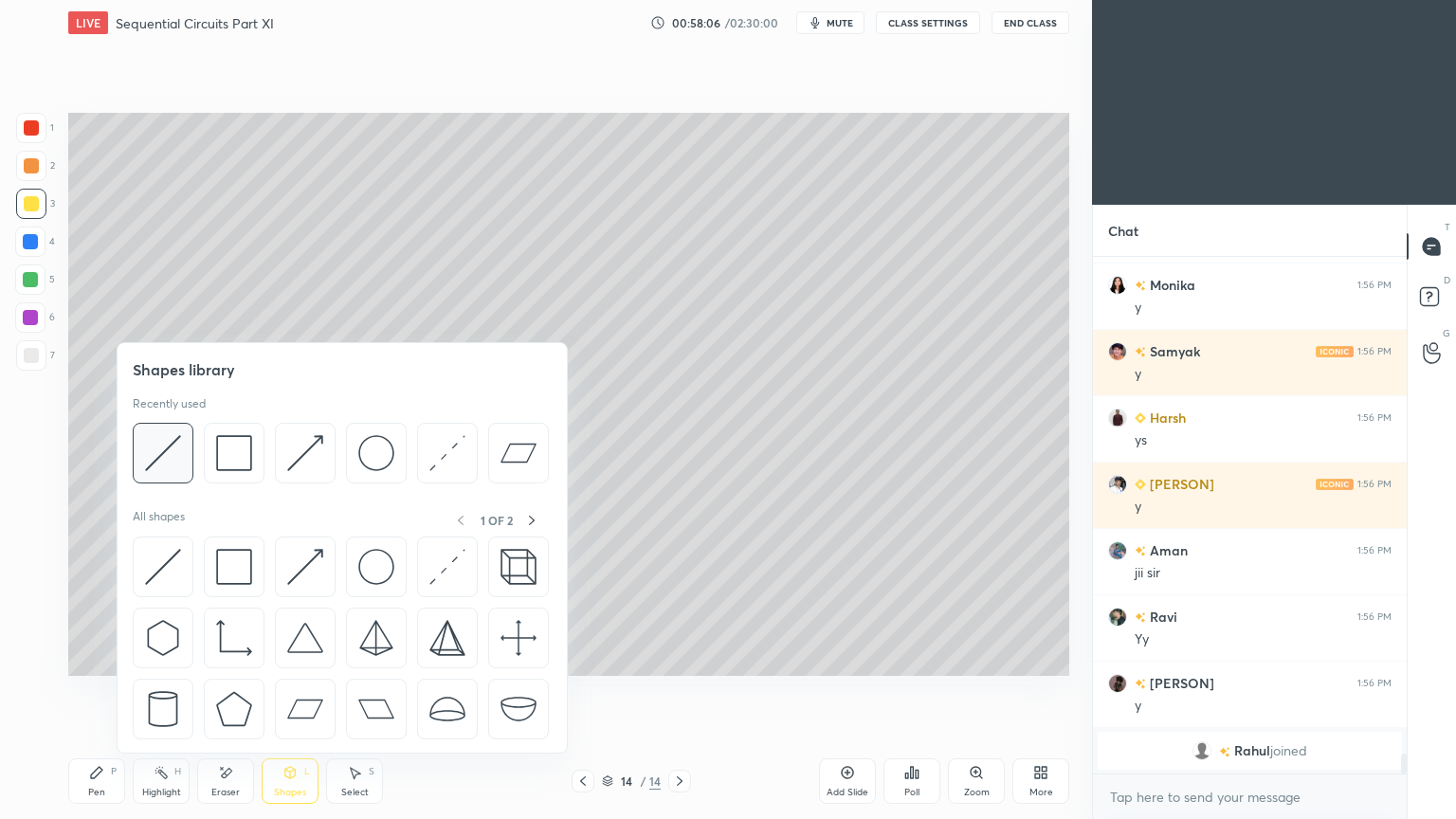 click at bounding box center [163, 453] 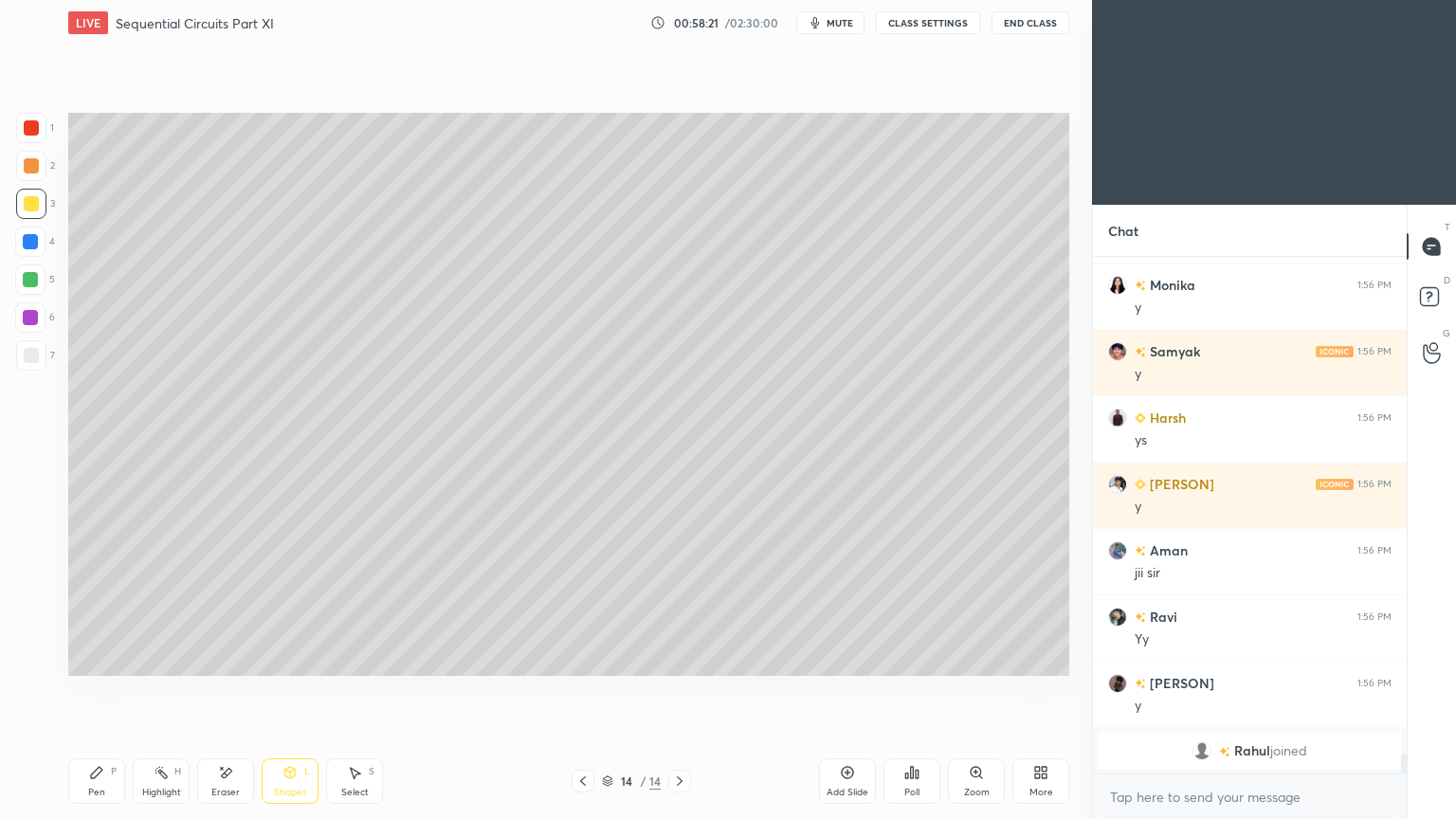 click on "Pen P" at bounding box center (97, 781) 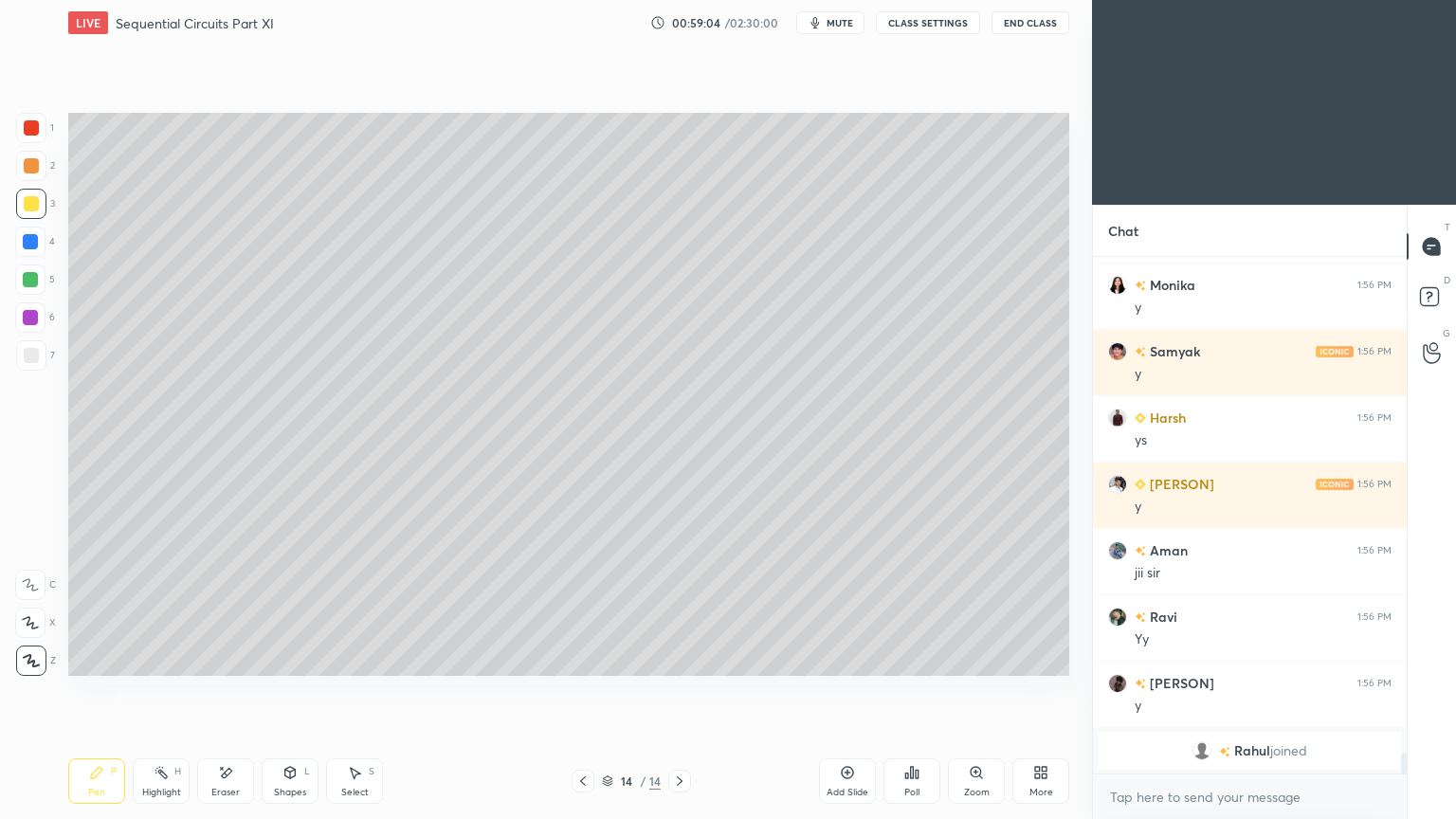 click 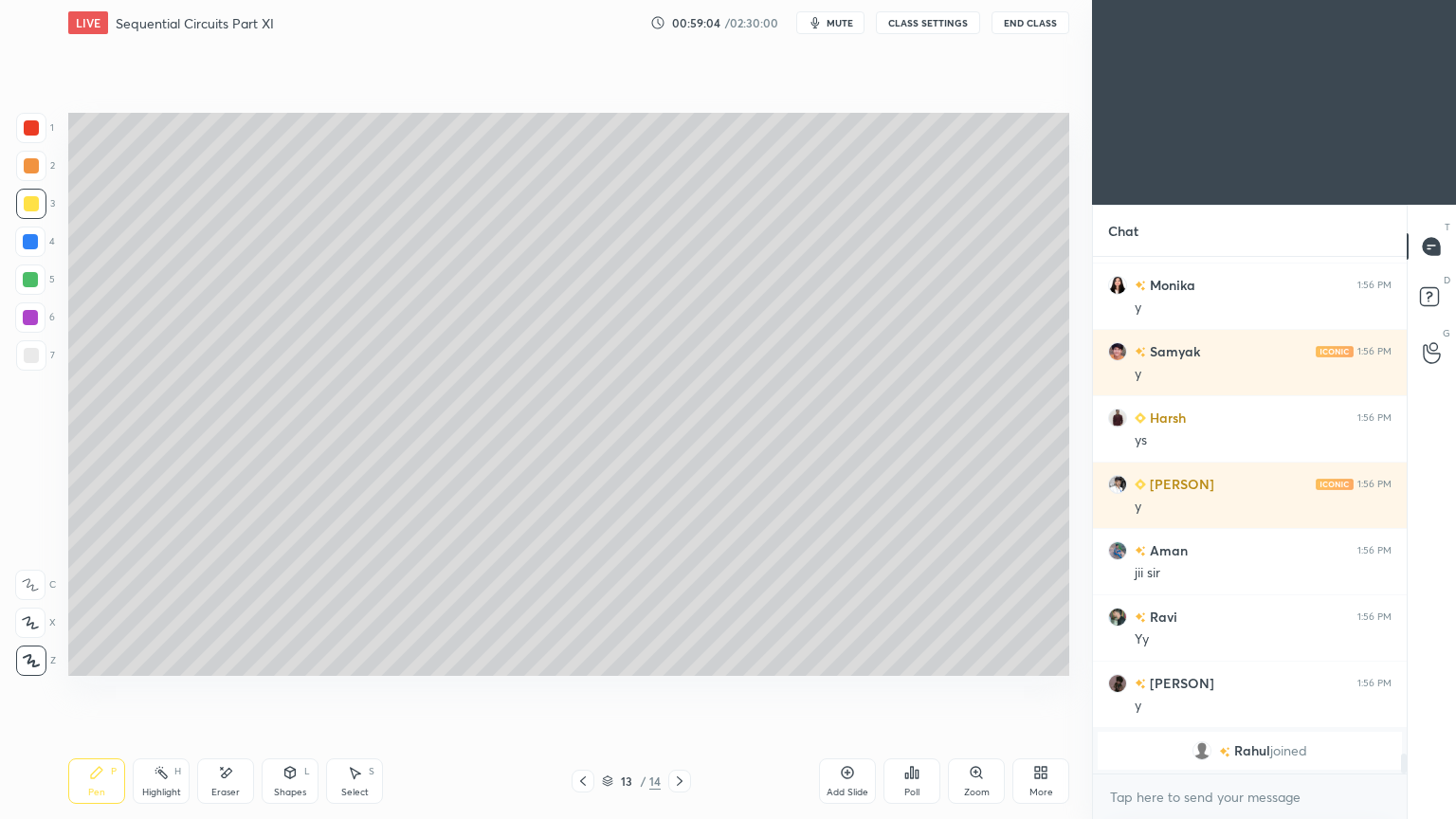 click 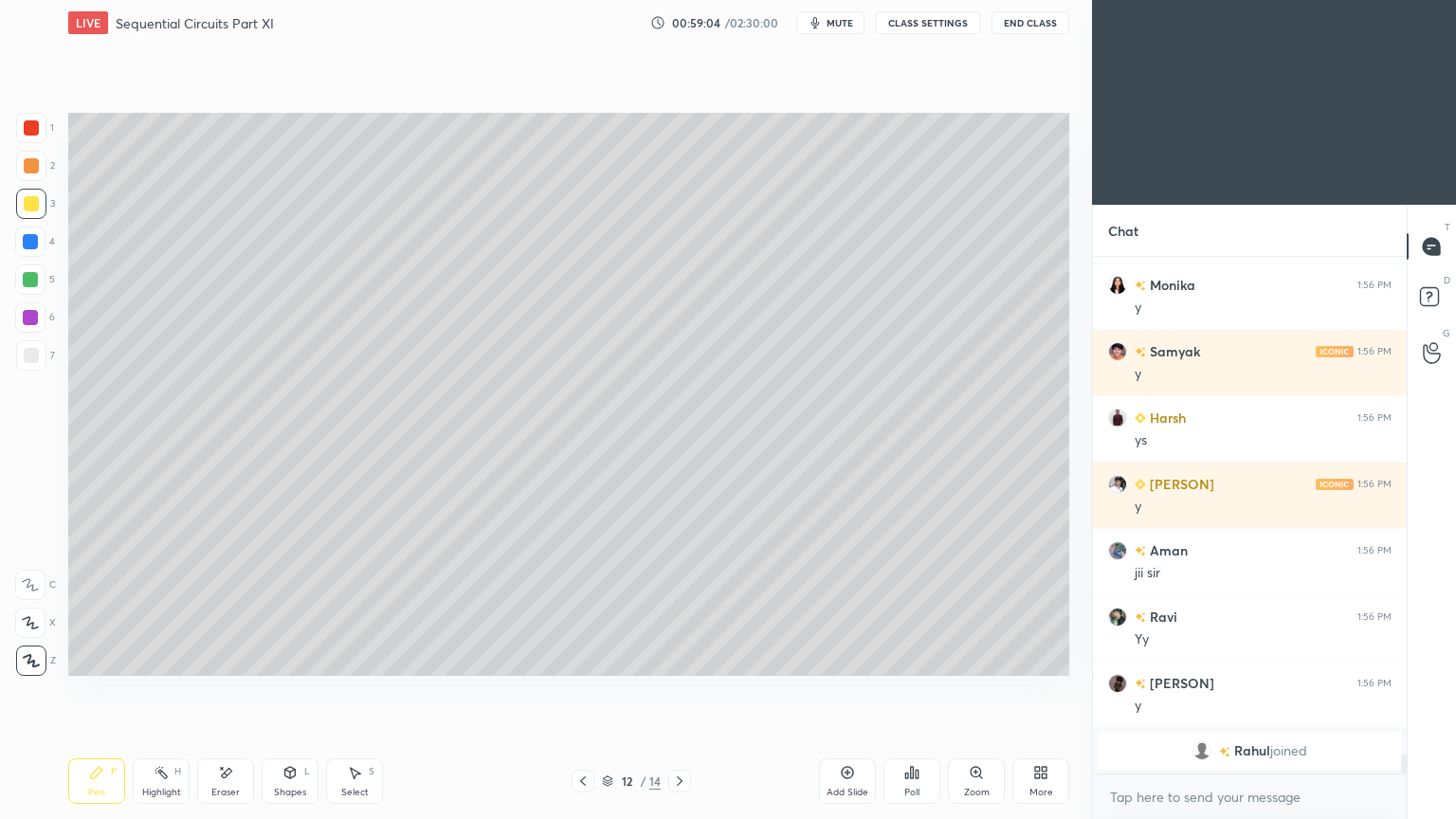 click 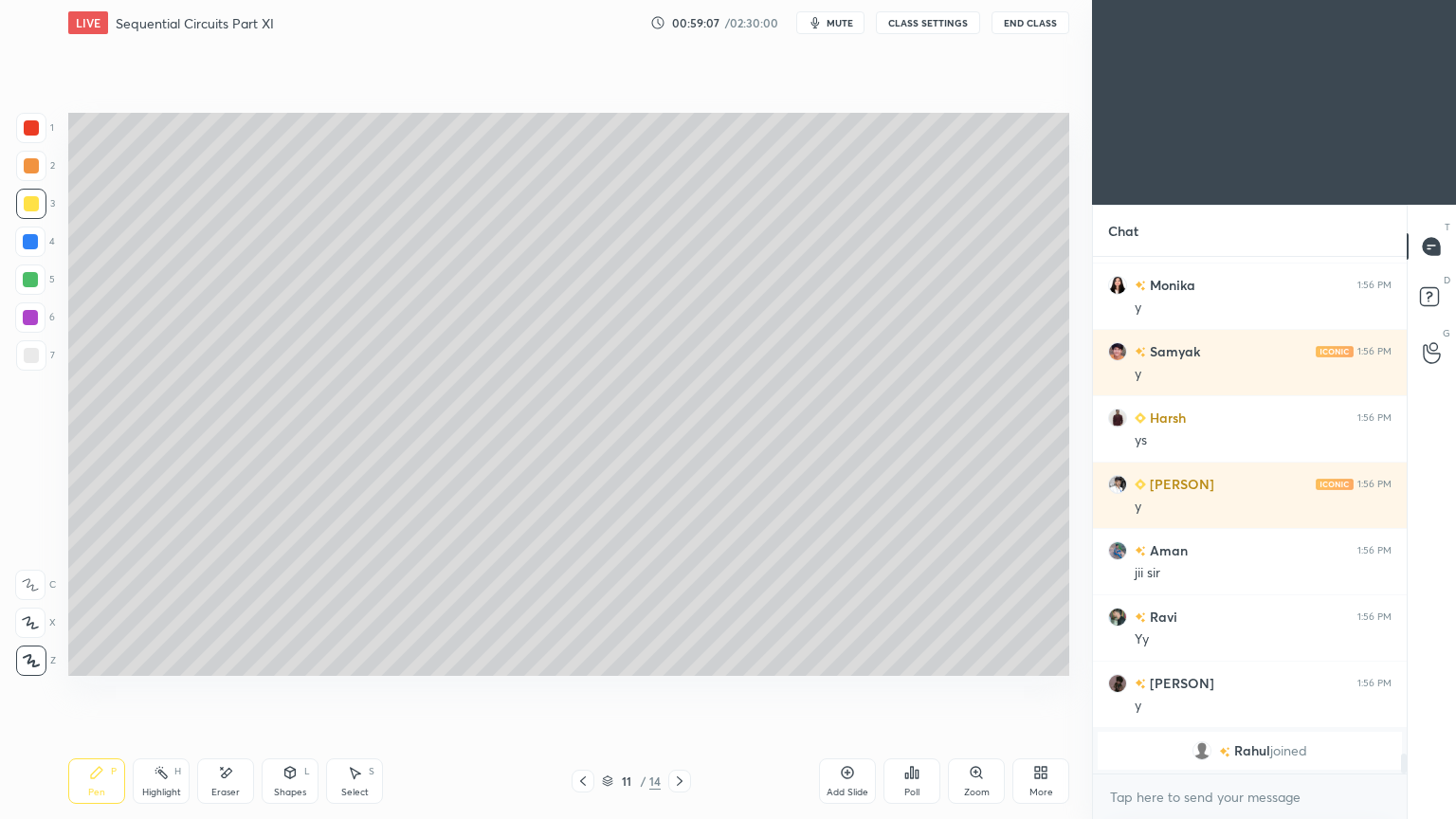click 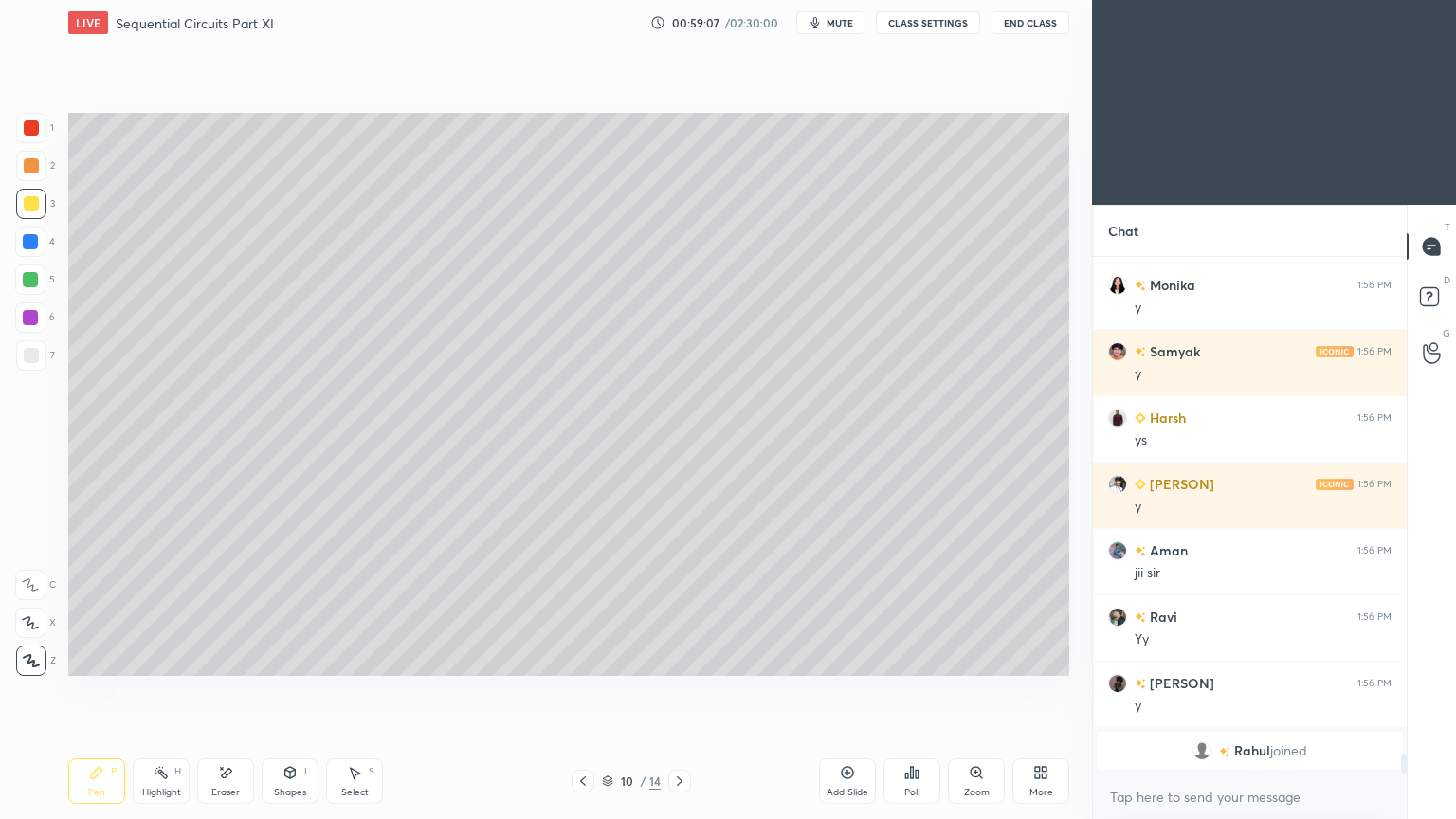 click 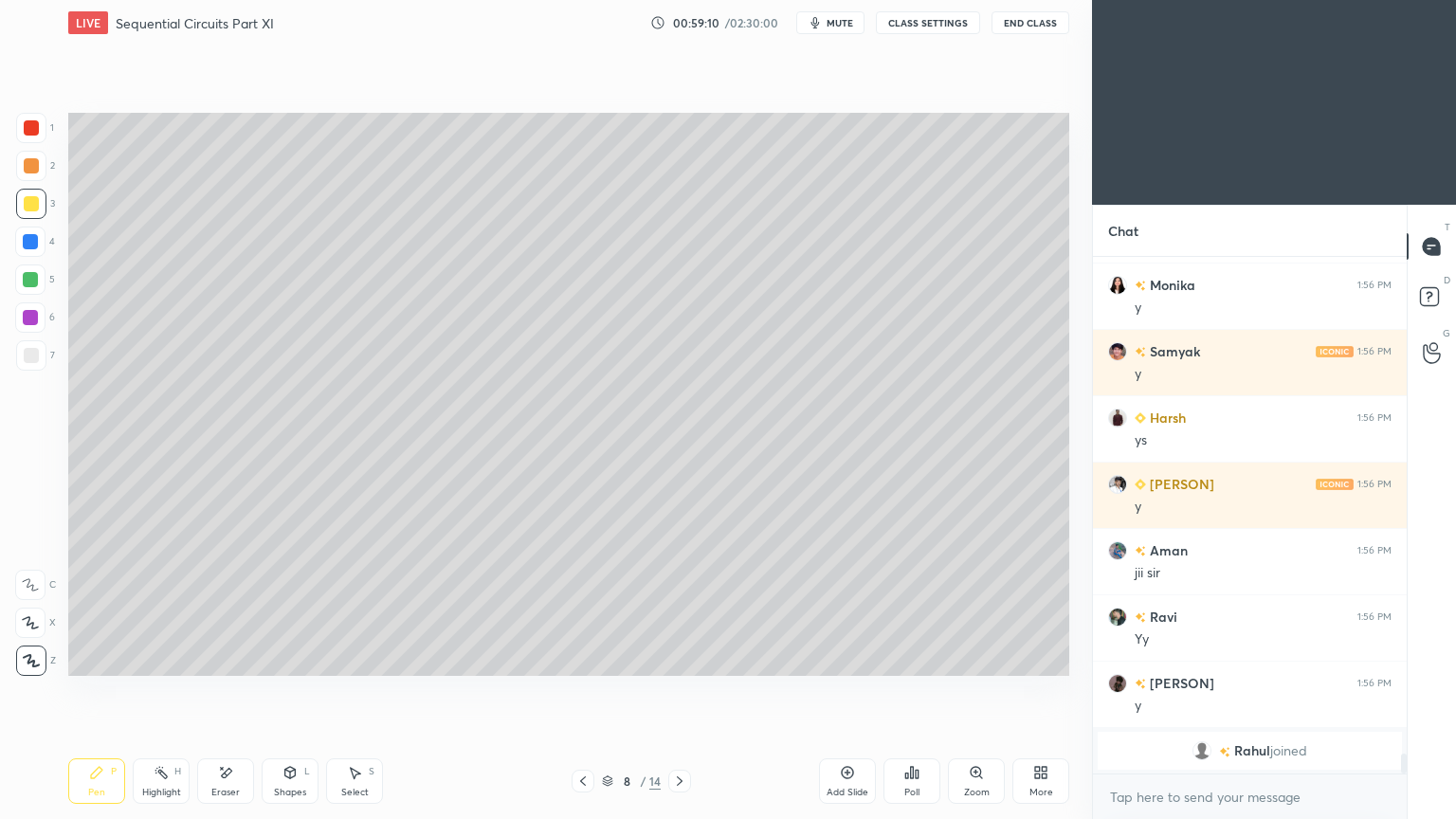 click on "Select" at bounding box center (355, 792) 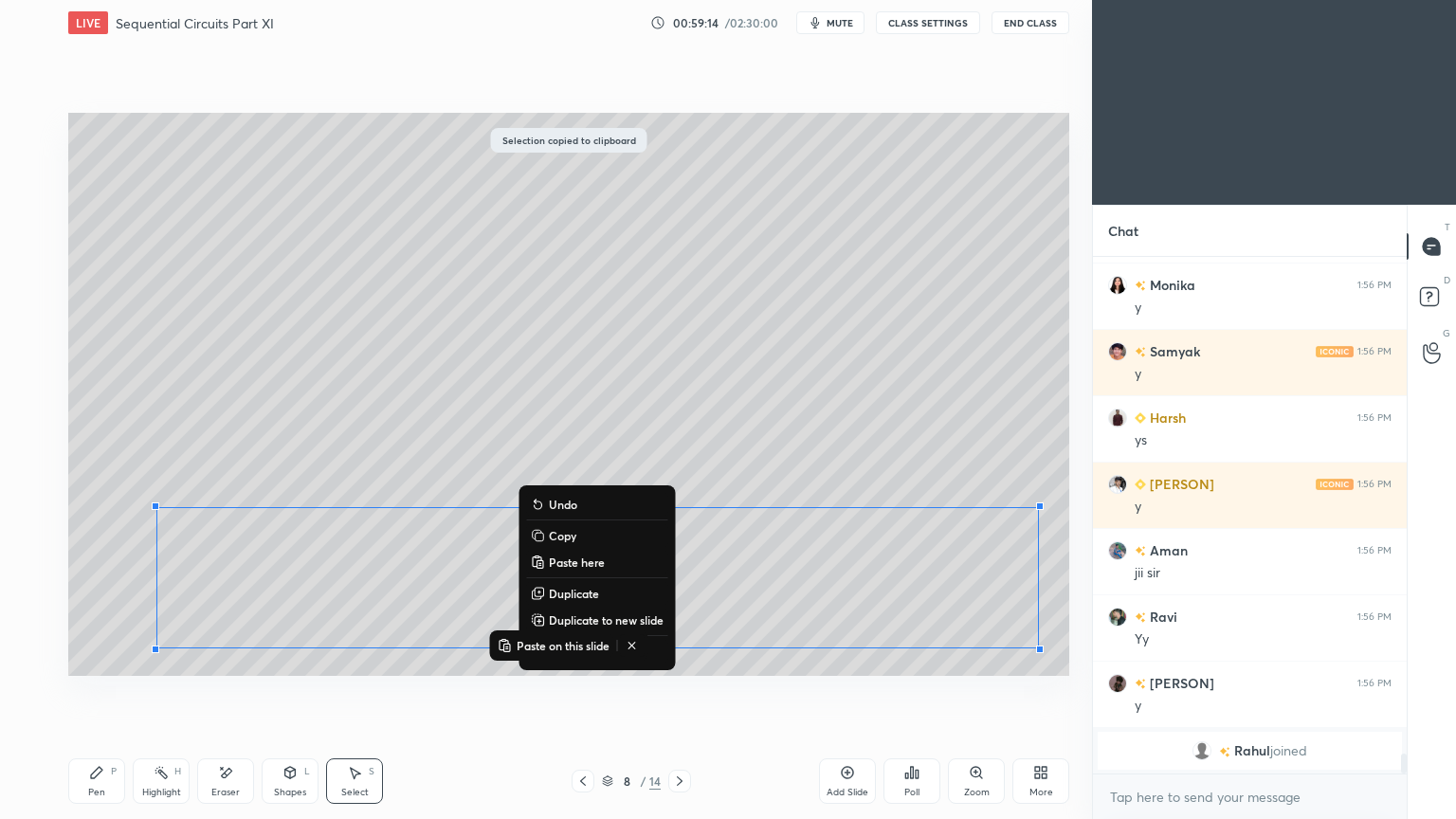 click 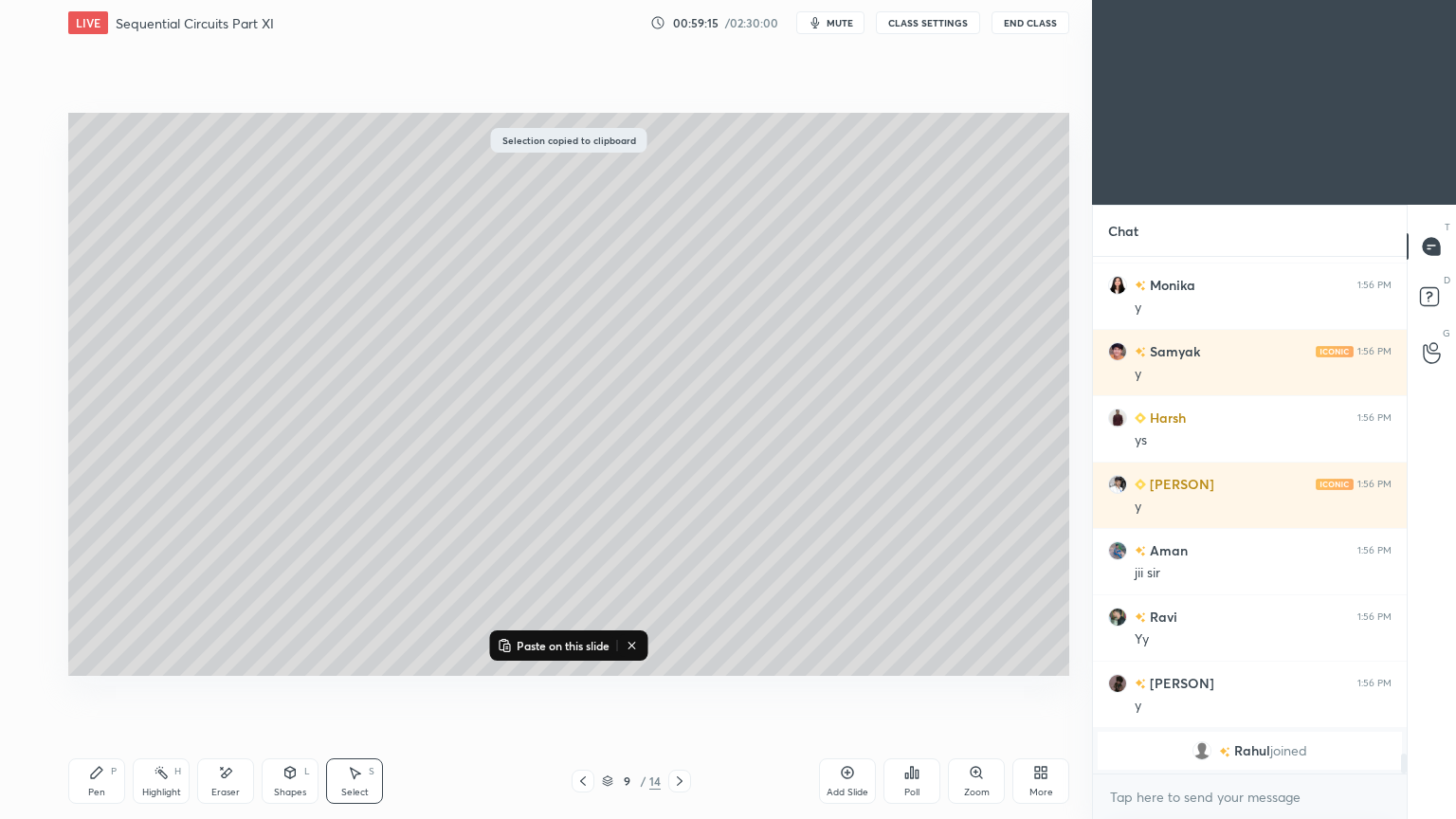 click at bounding box center [680, 781] 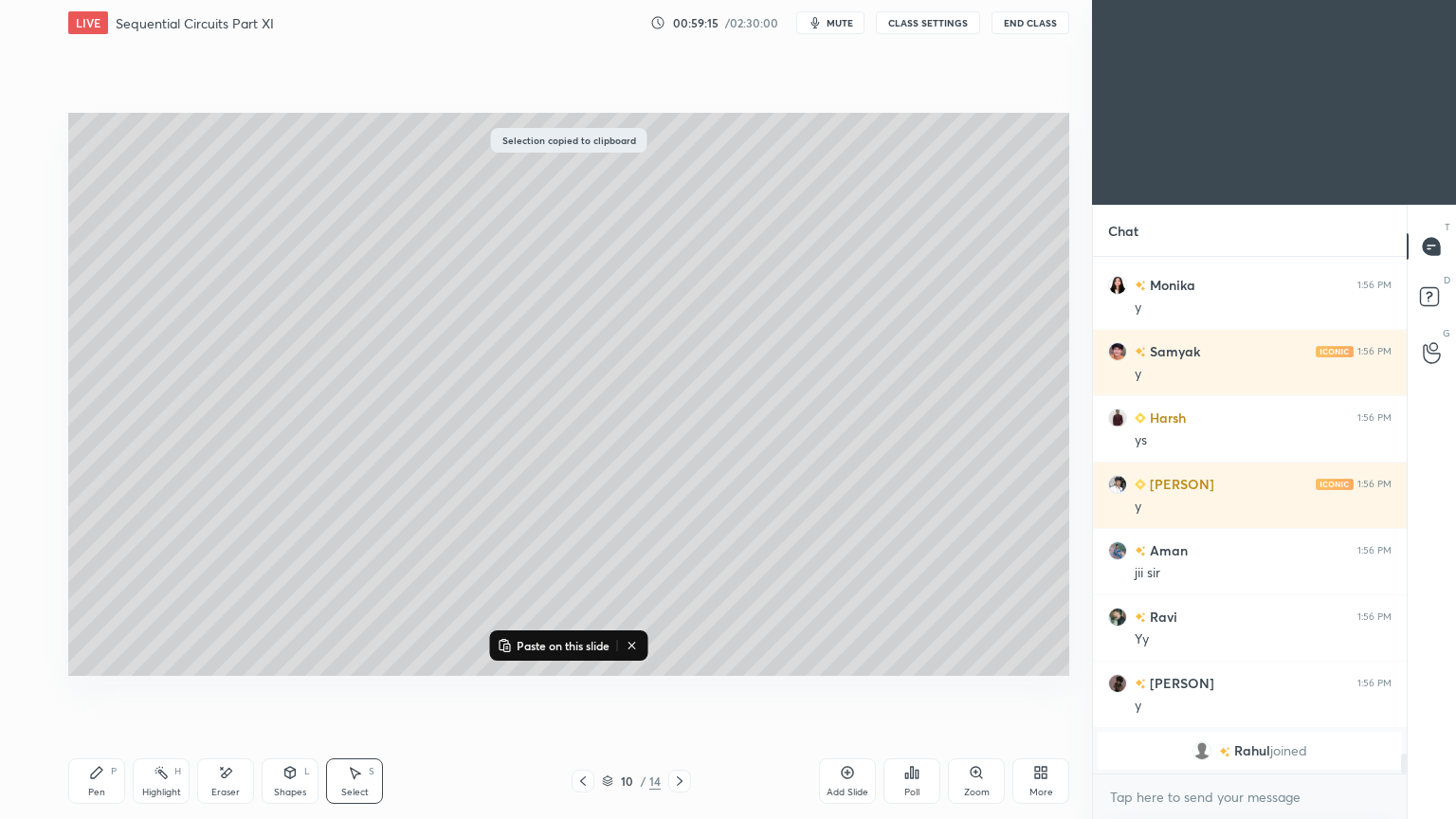 click 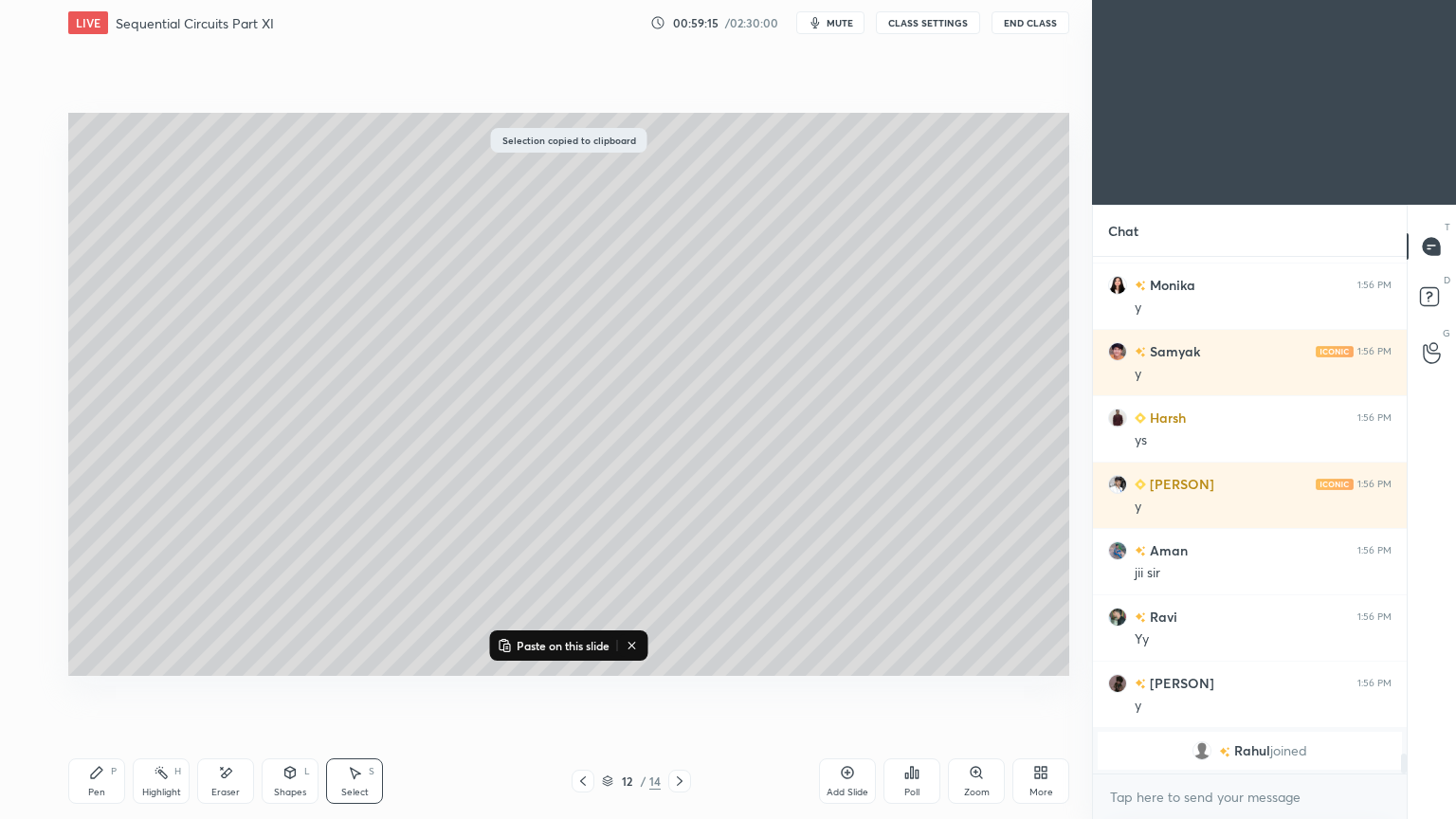 click at bounding box center [680, 781] 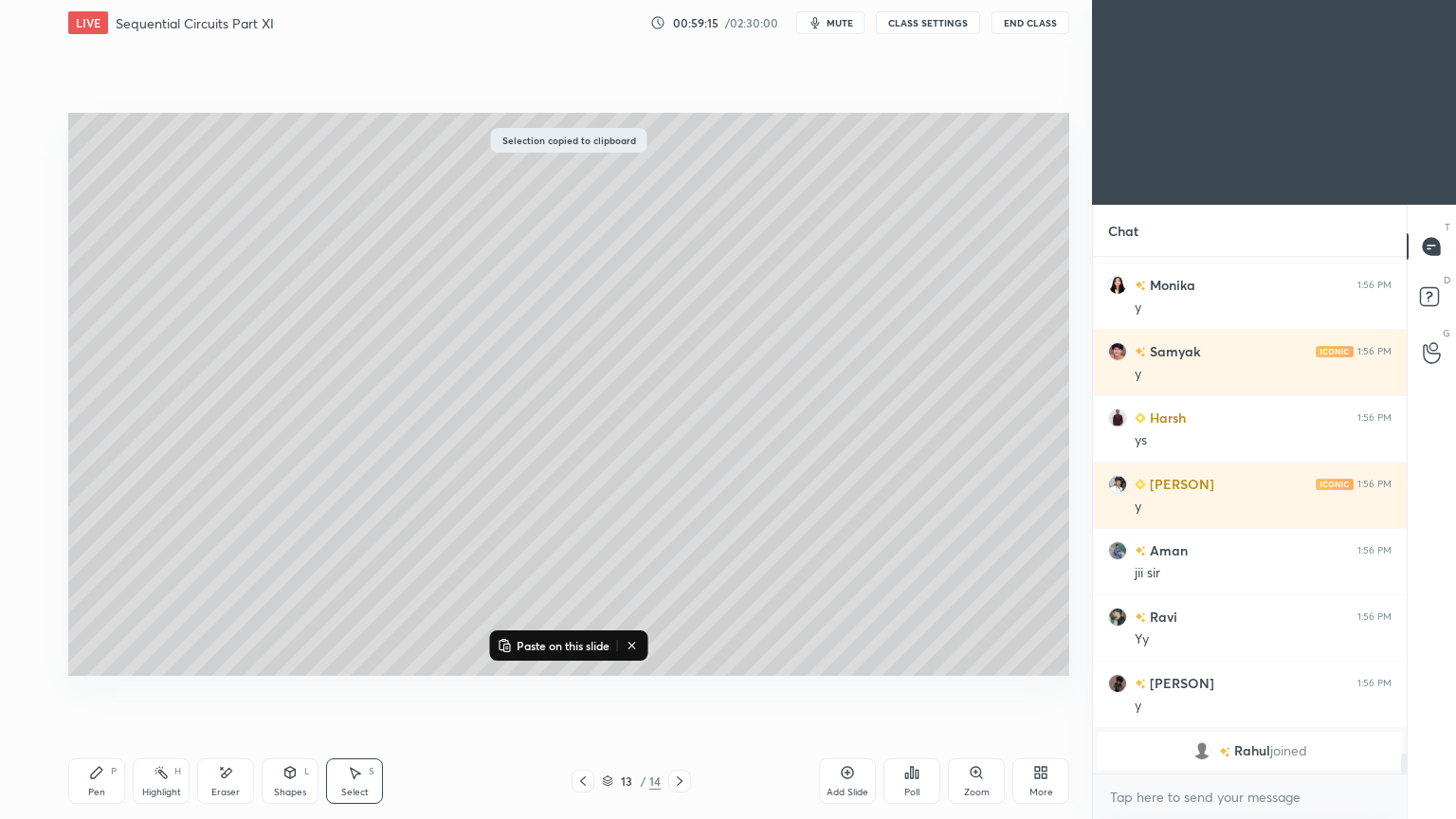 click at bounding box center (680, 781) 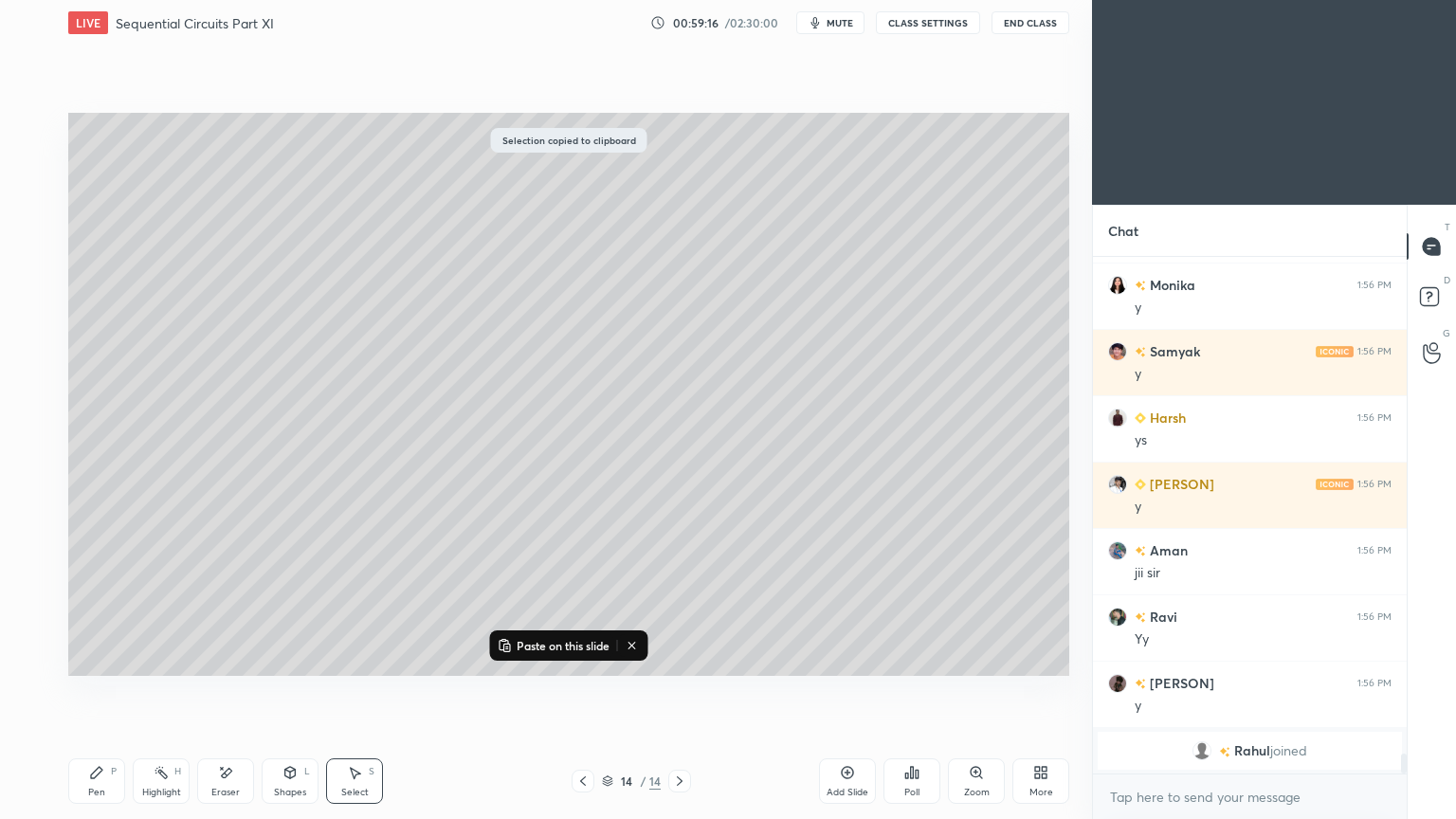 click at bounding box center [680, 781] 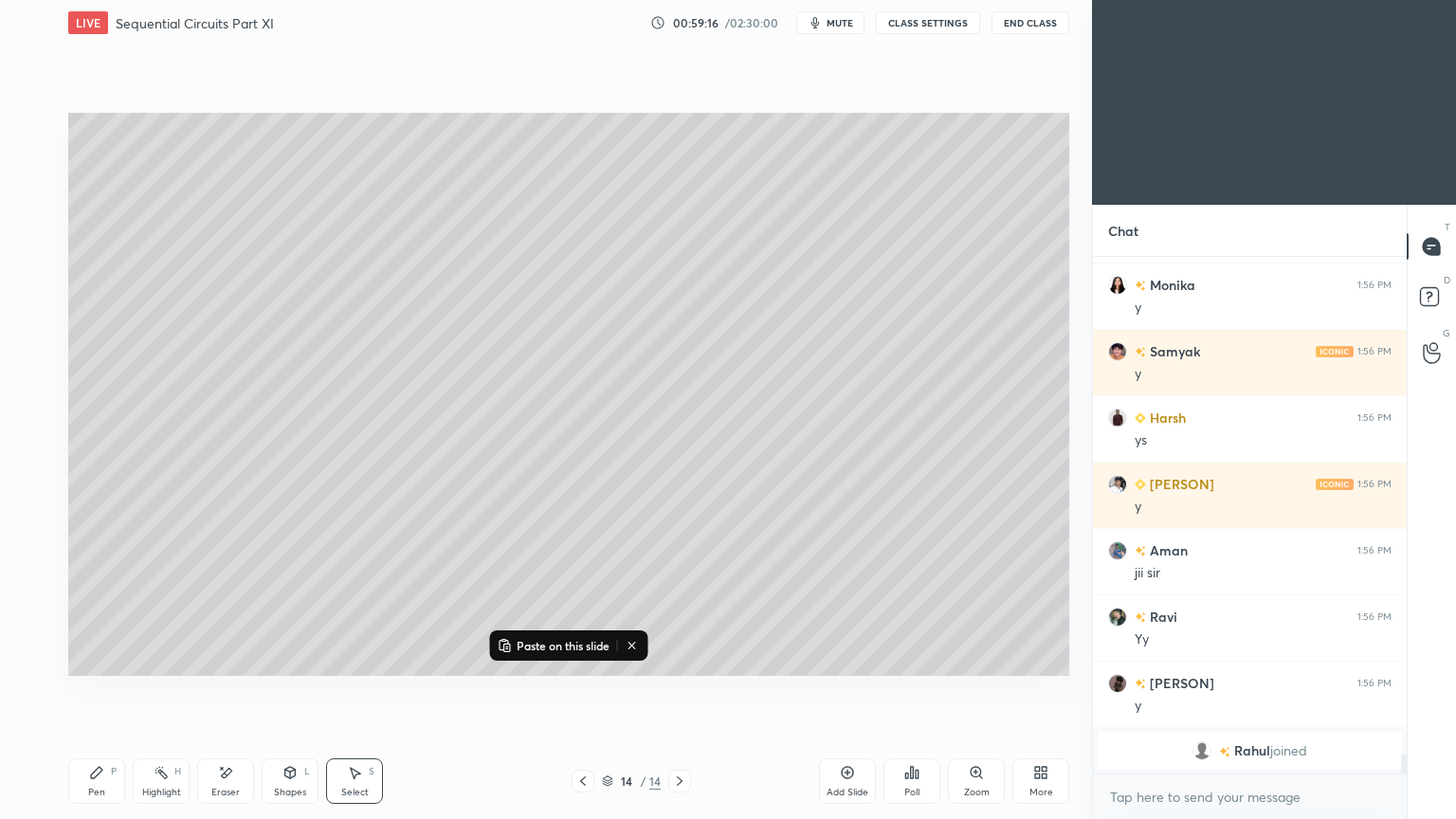 click at bounding box center [680, 781] 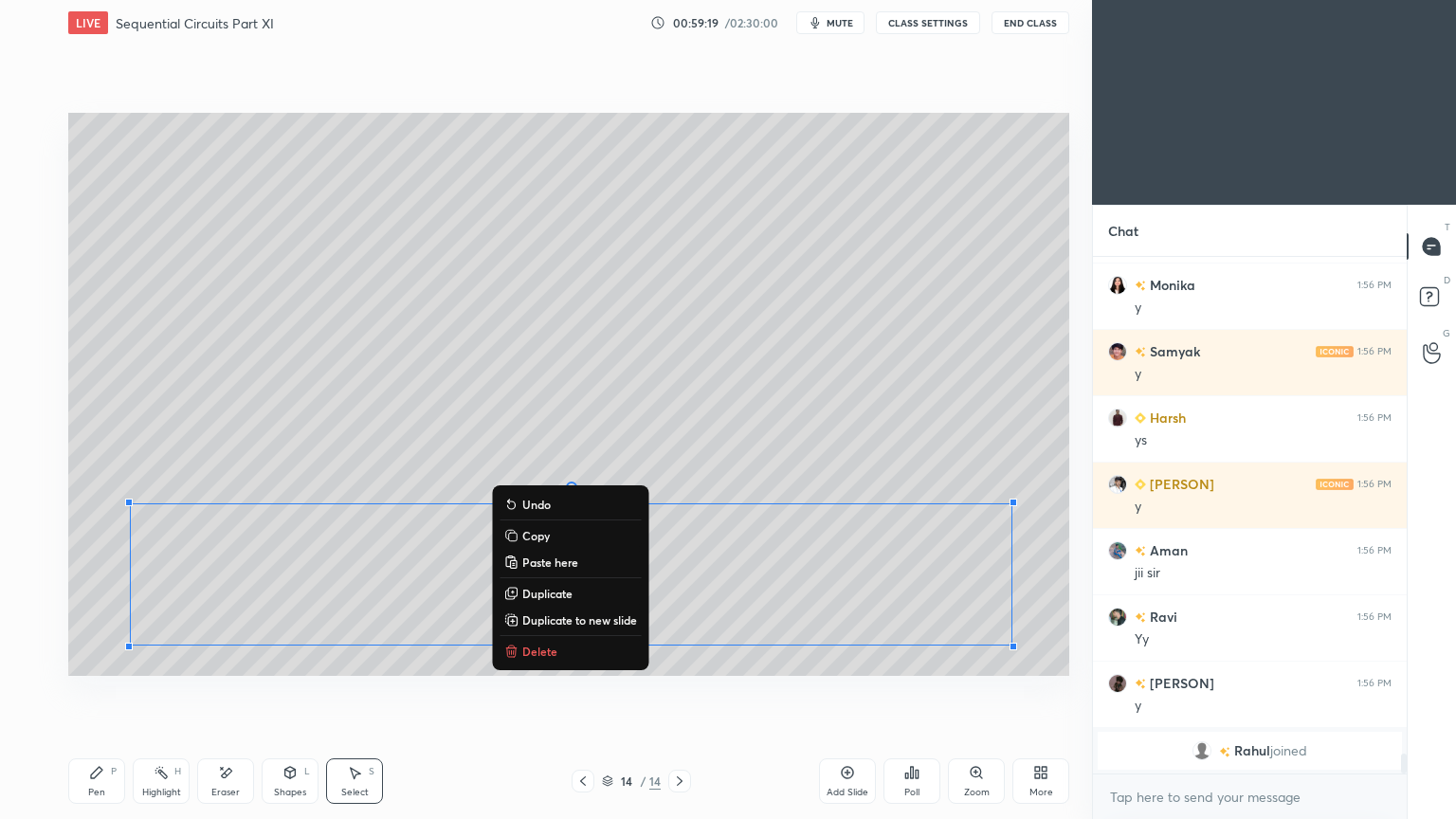 click on "Eraser" at bounding box center [226, 781] 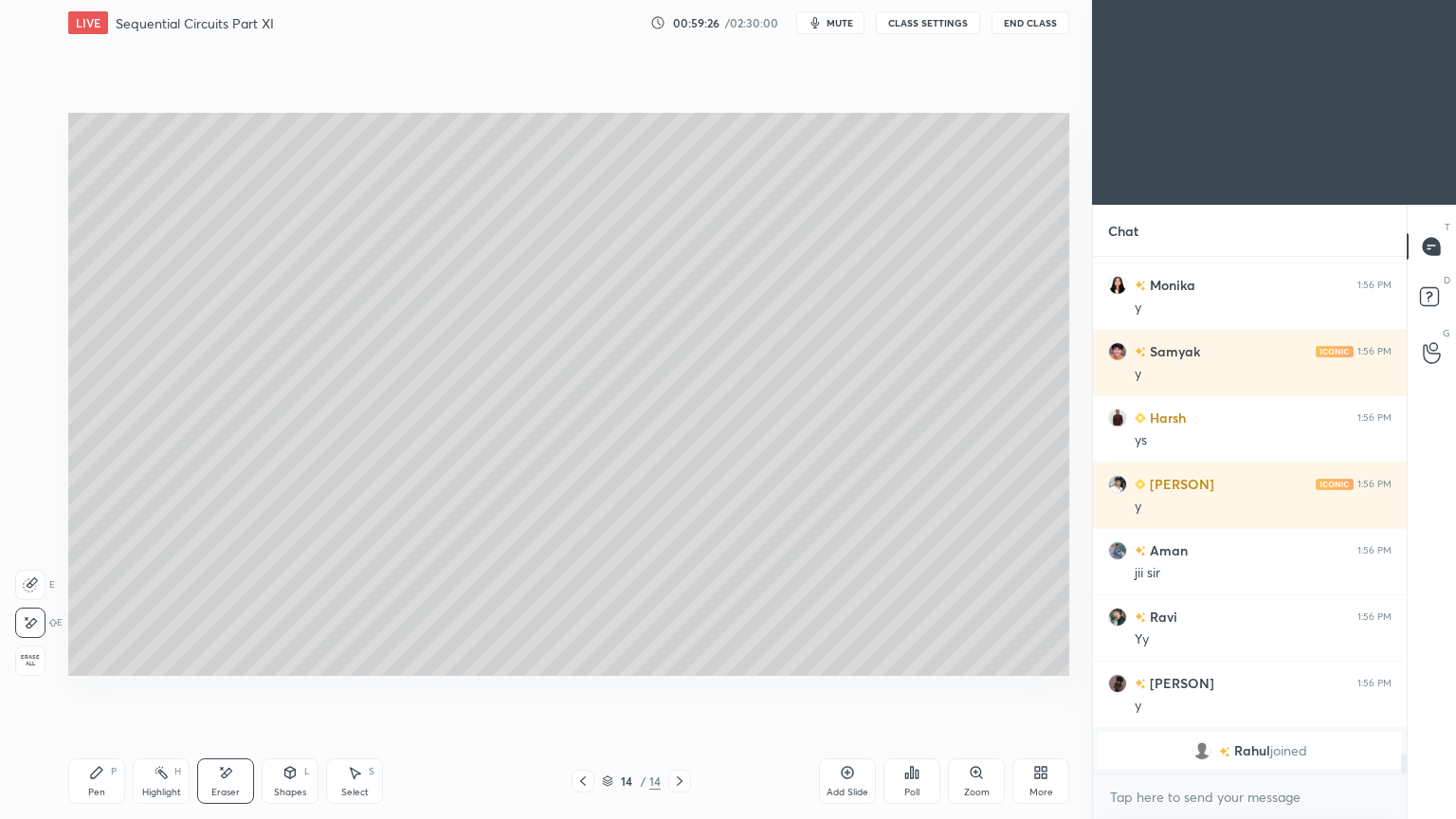 click on "Pen P" at bounding box center [97, 781] 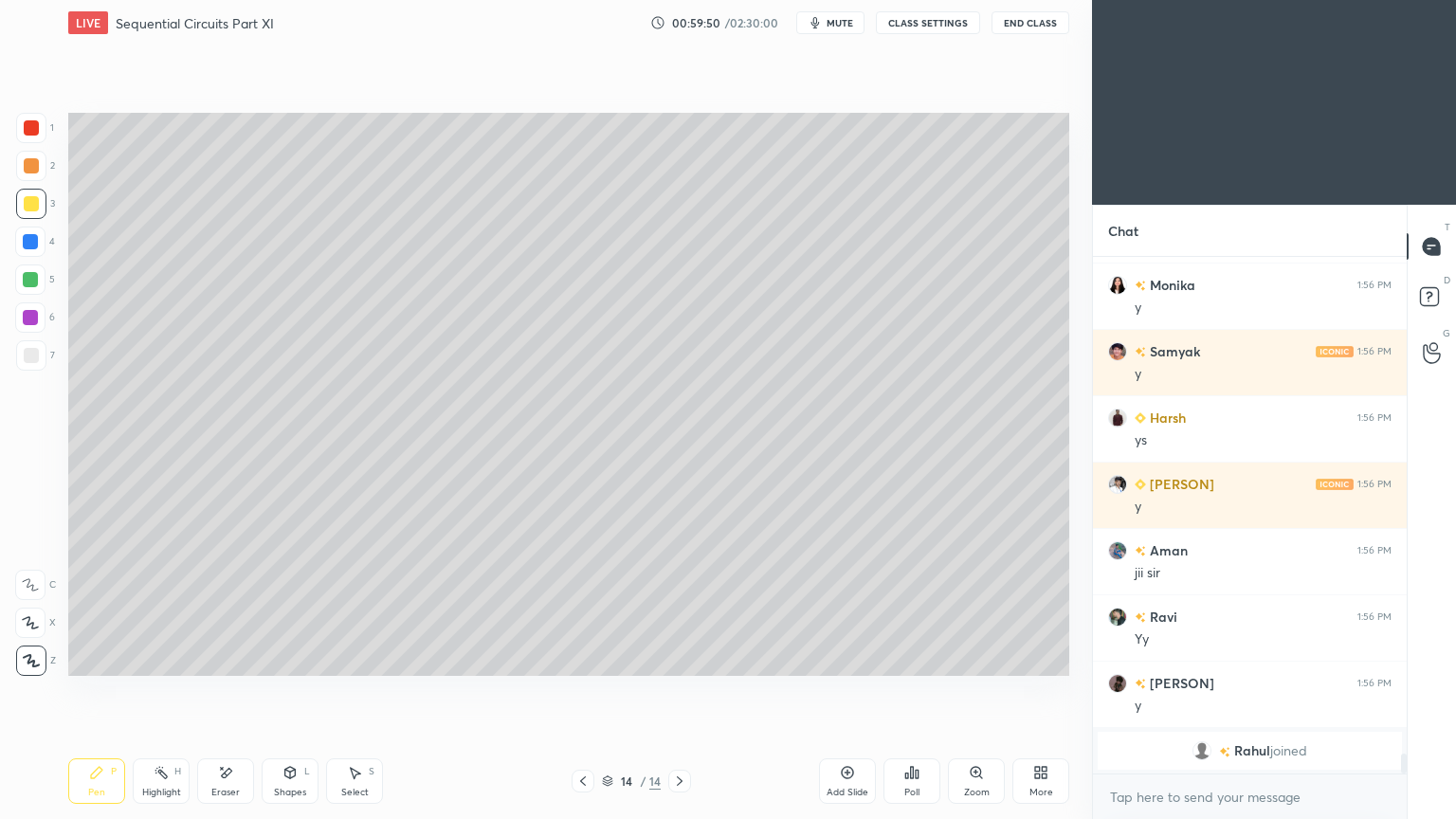 click on "Eraser" at bounding box center [226, 781] 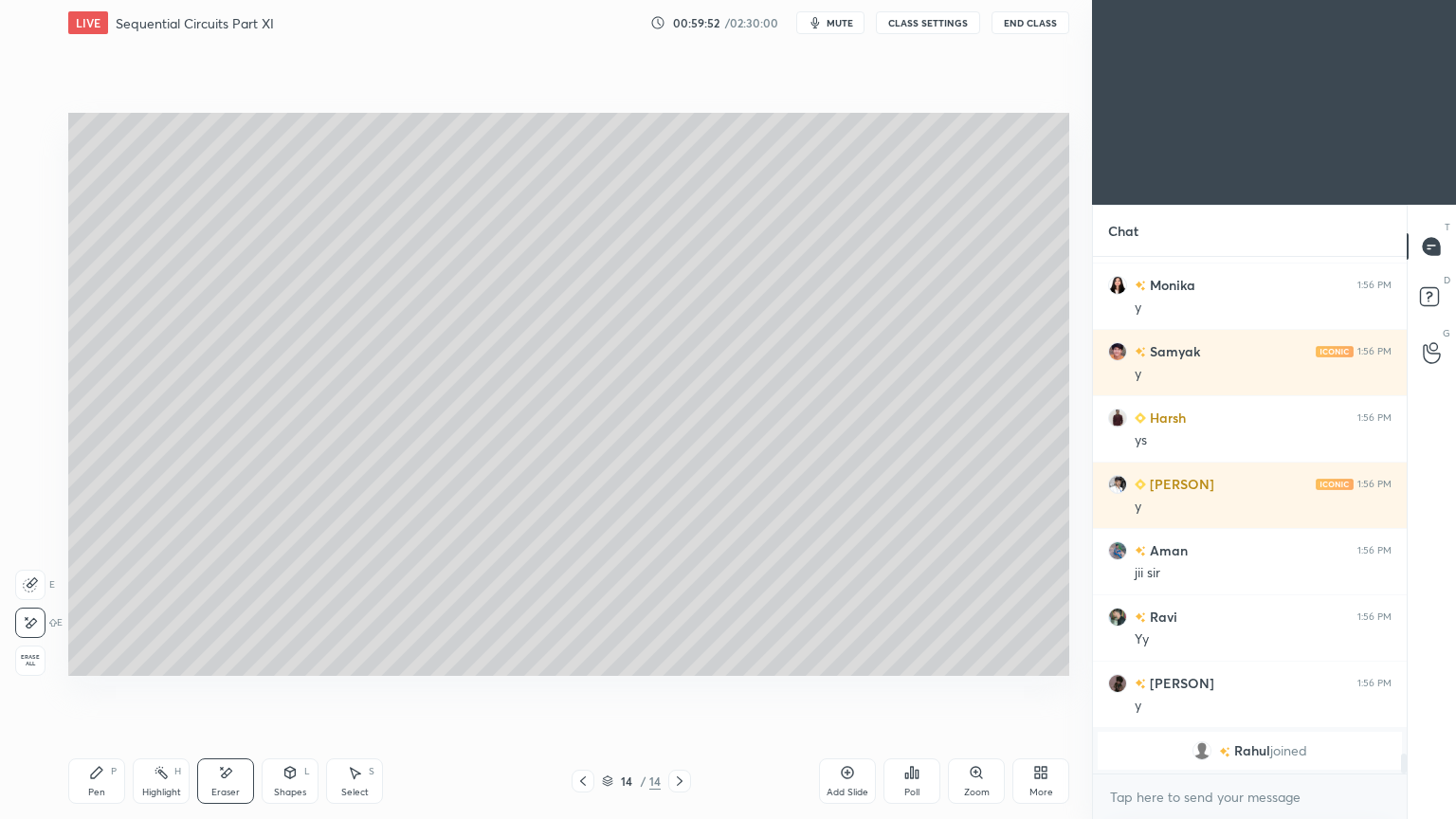 click on "Pen P" at bounding box center (97, 781) 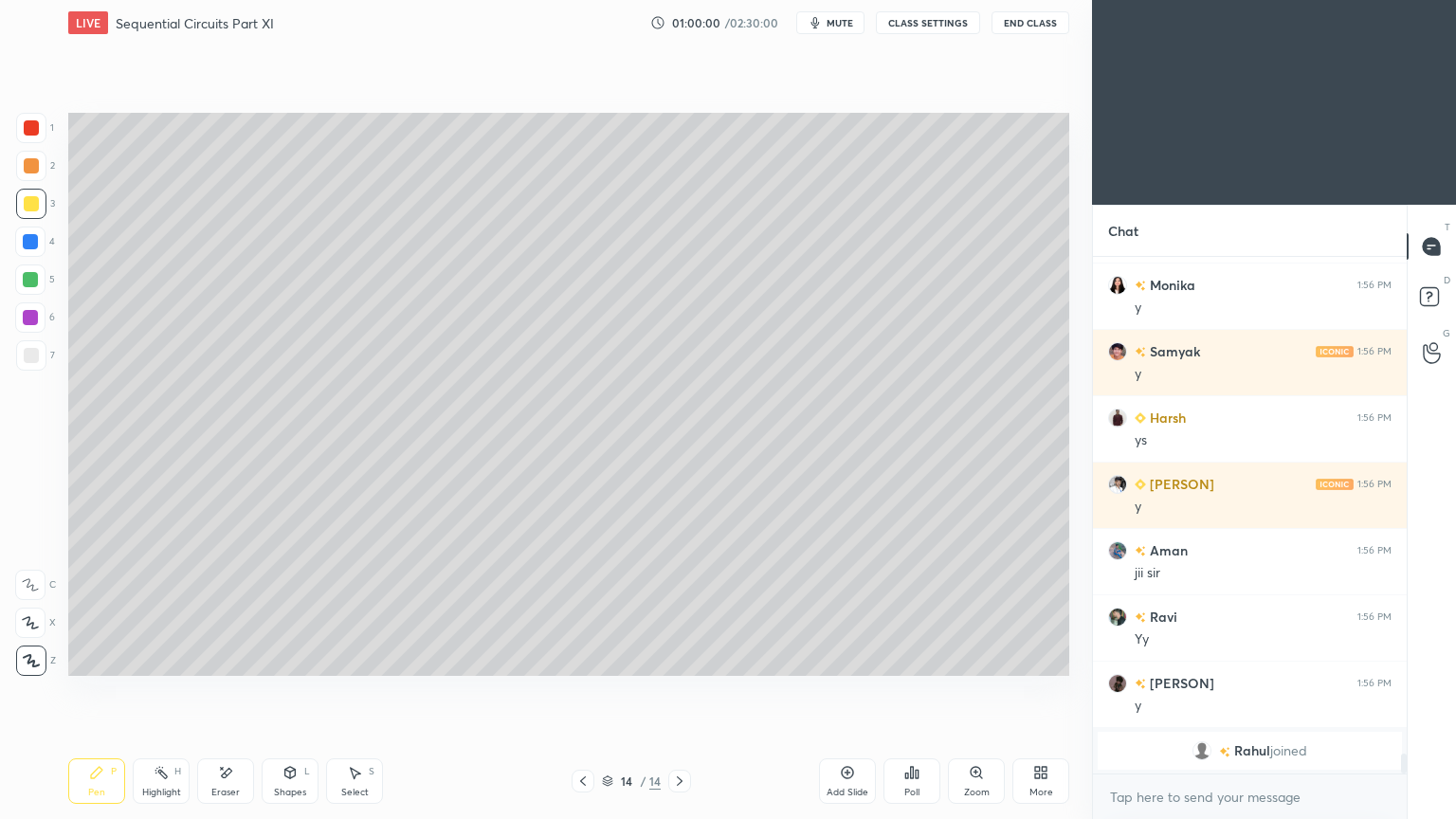 click on "Eraser" at bounding box center [226, 792] 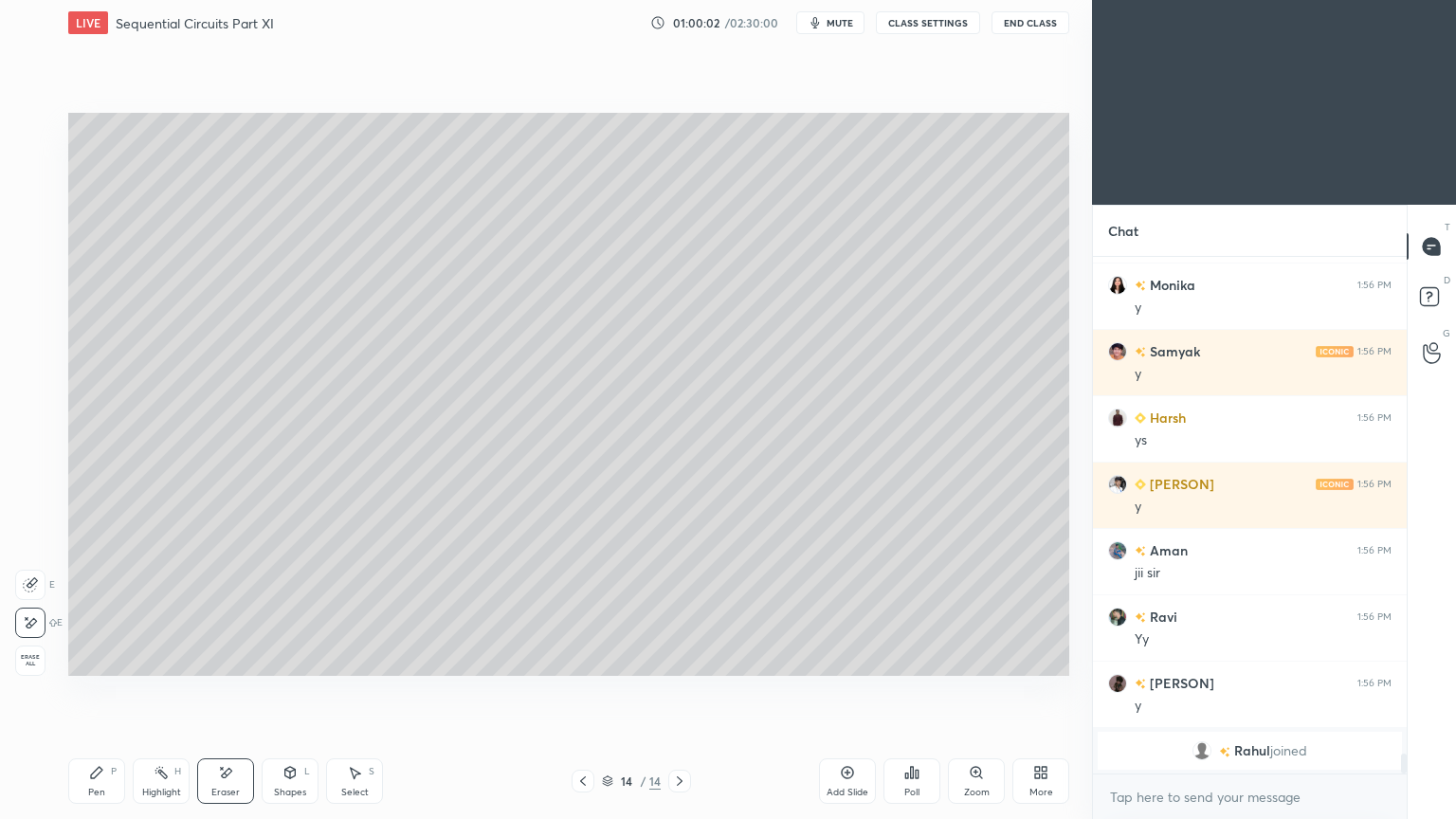 click on "Pen" at bounding box center [97, 792] 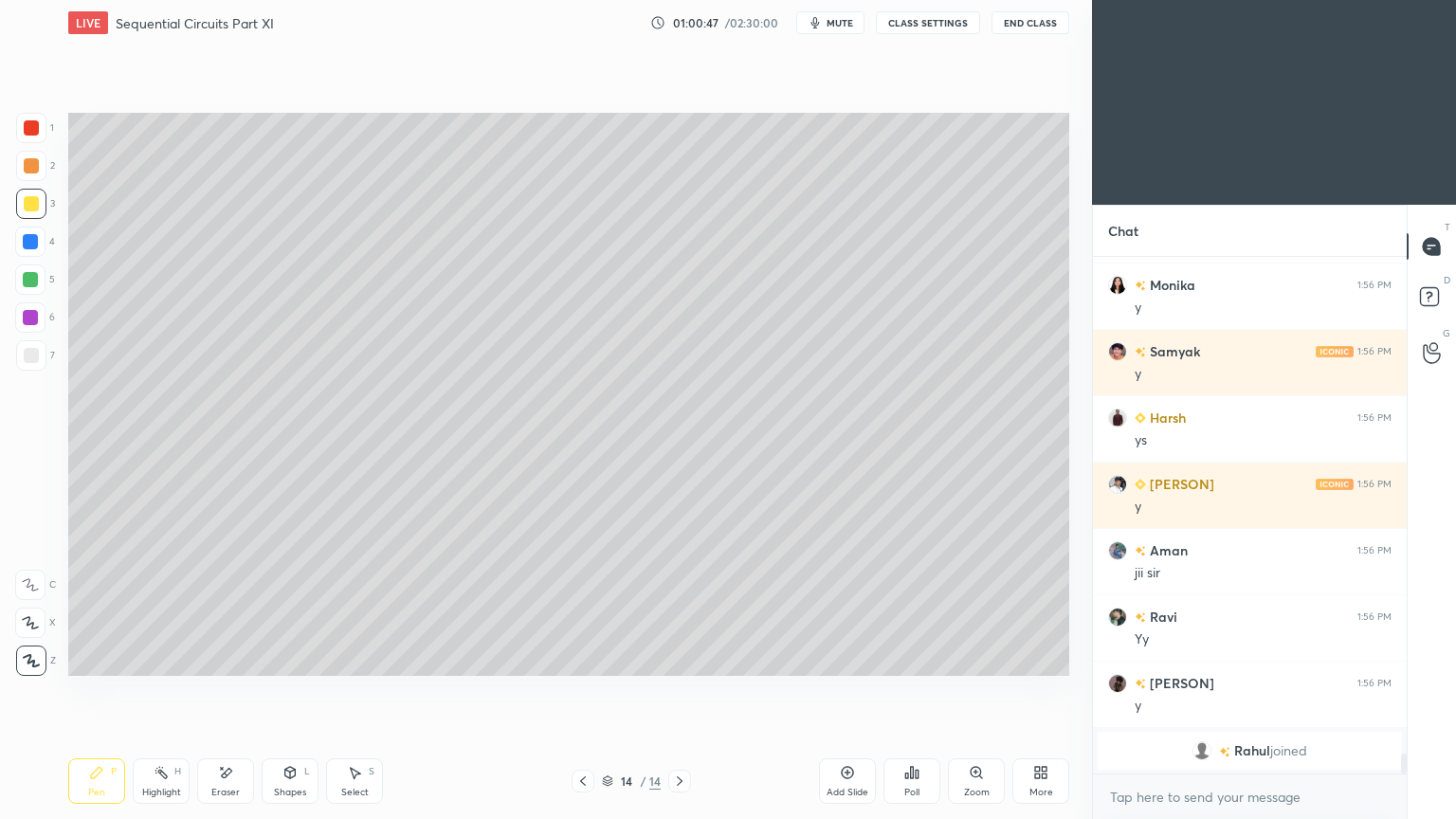 click on "mute" at bounding box center [840, 23] 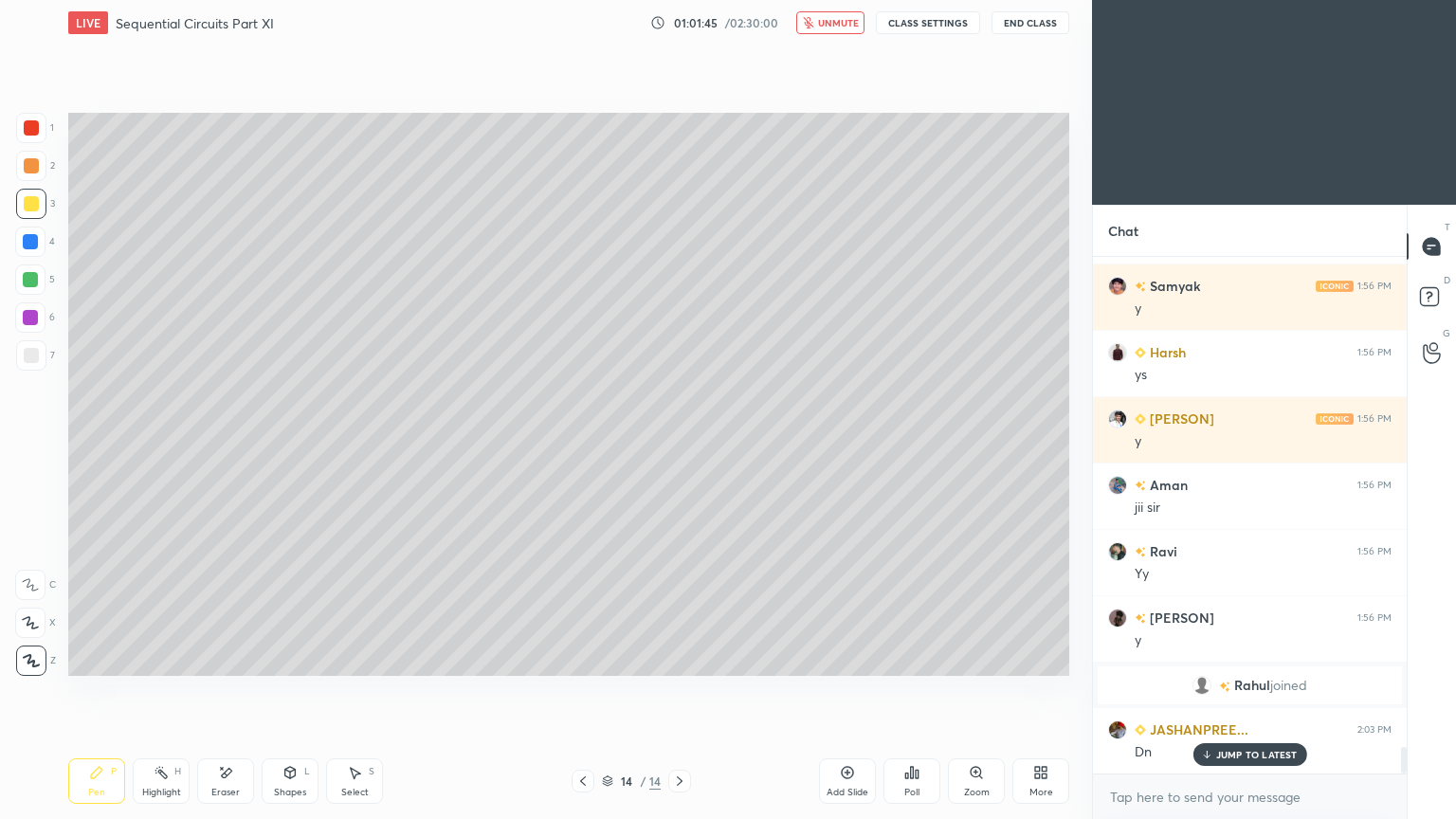 scroll, scrollTop: 9745, scrollLeft: 0, axis: vertical 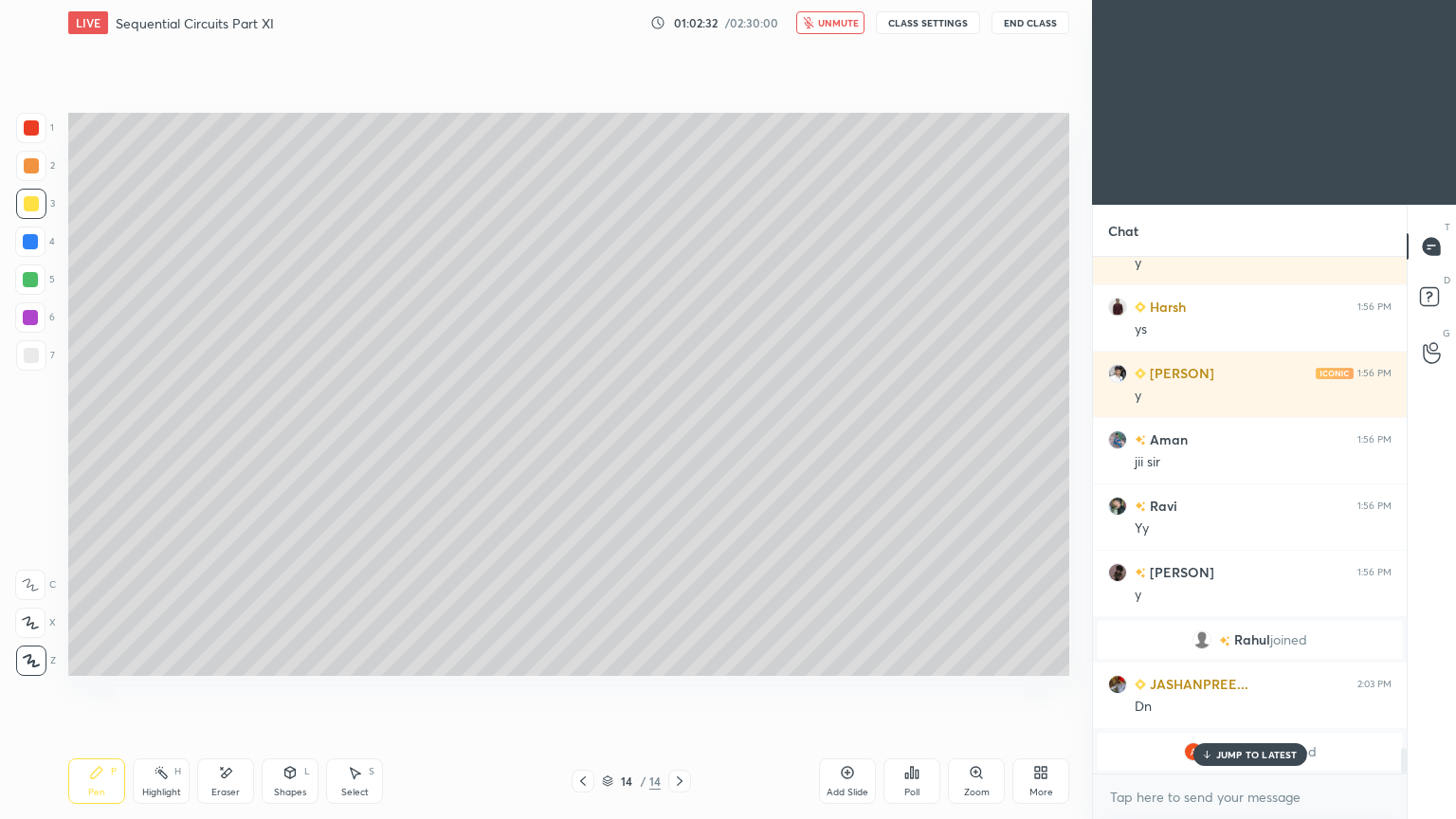 click on "unmute" at bounding box center [838, 23] 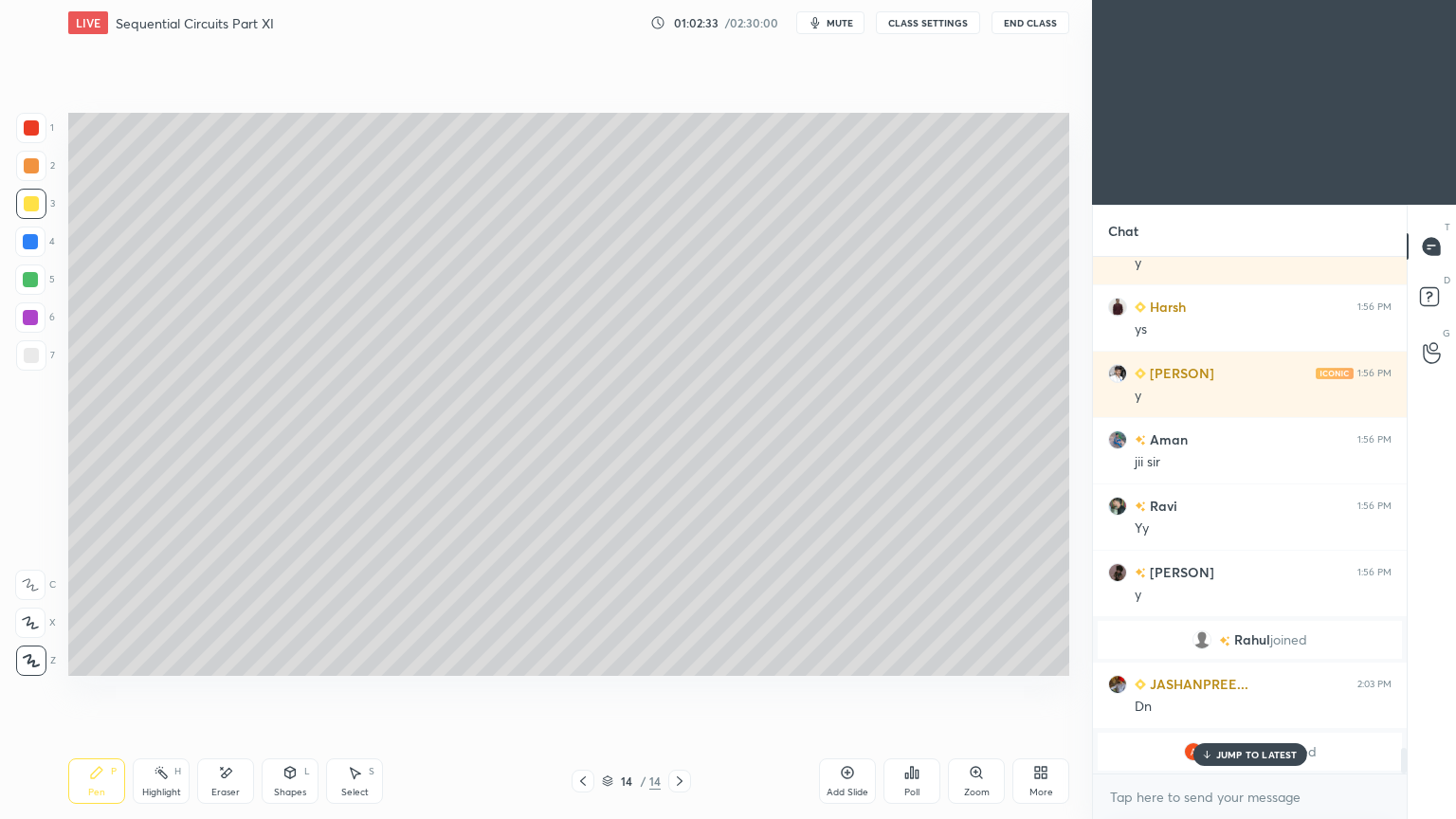 click on "JUMP TO LATEST" at bounding box center (1257, 755) 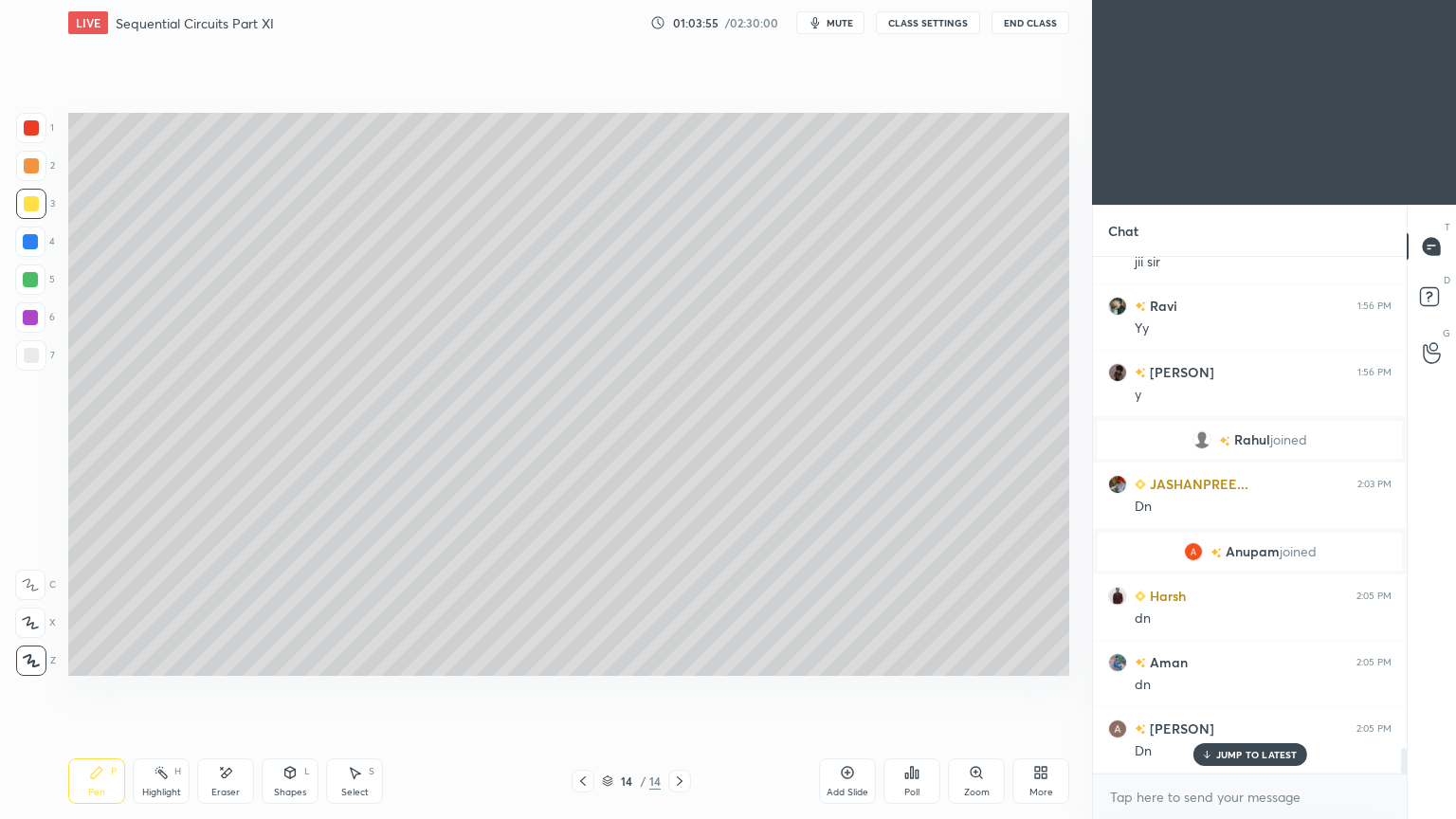scroll, scrollTop: 10010, scrollLeft: 0, axis: vertical 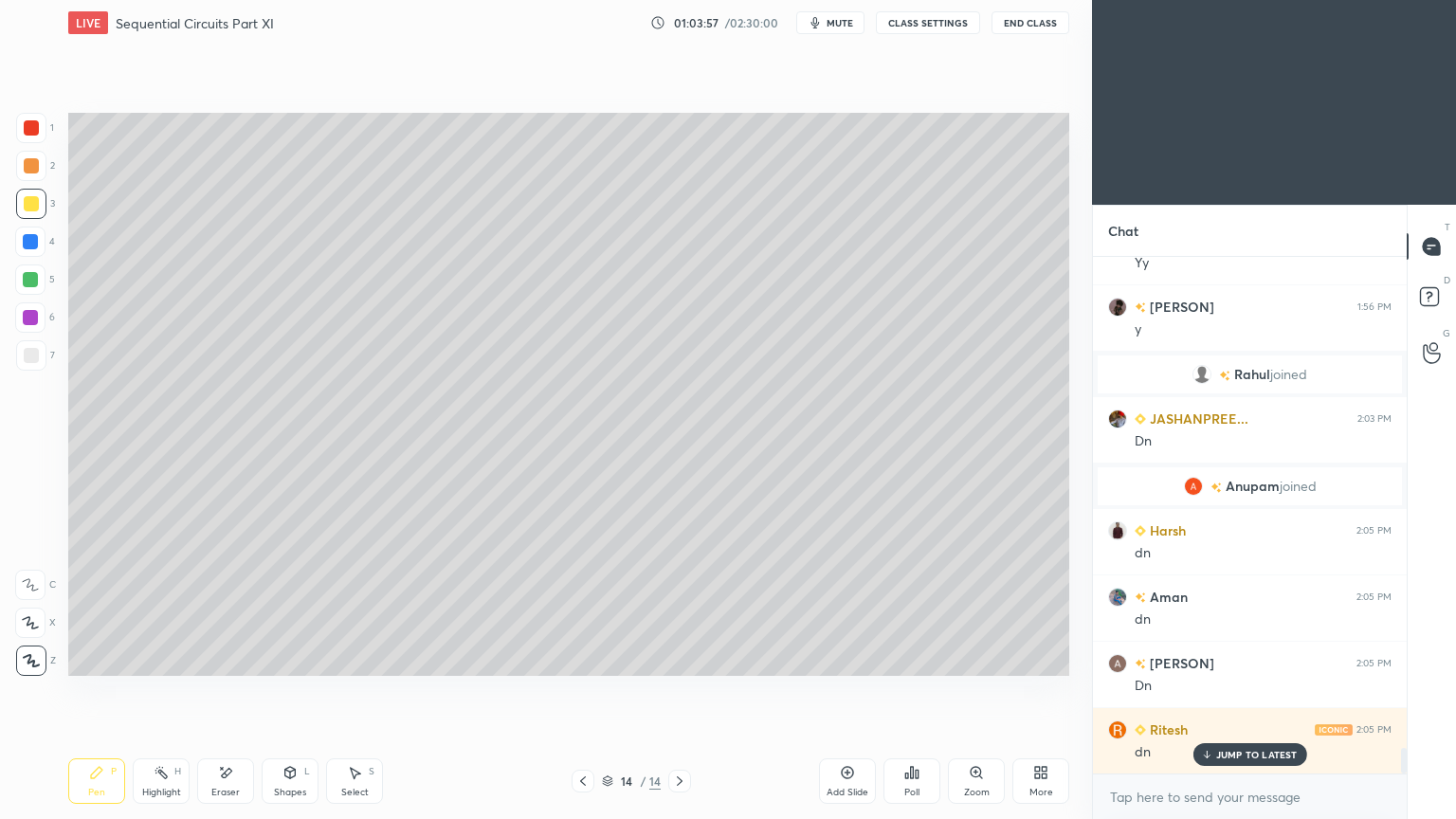 click on "Add Slide" at bounding box center (847, 781) 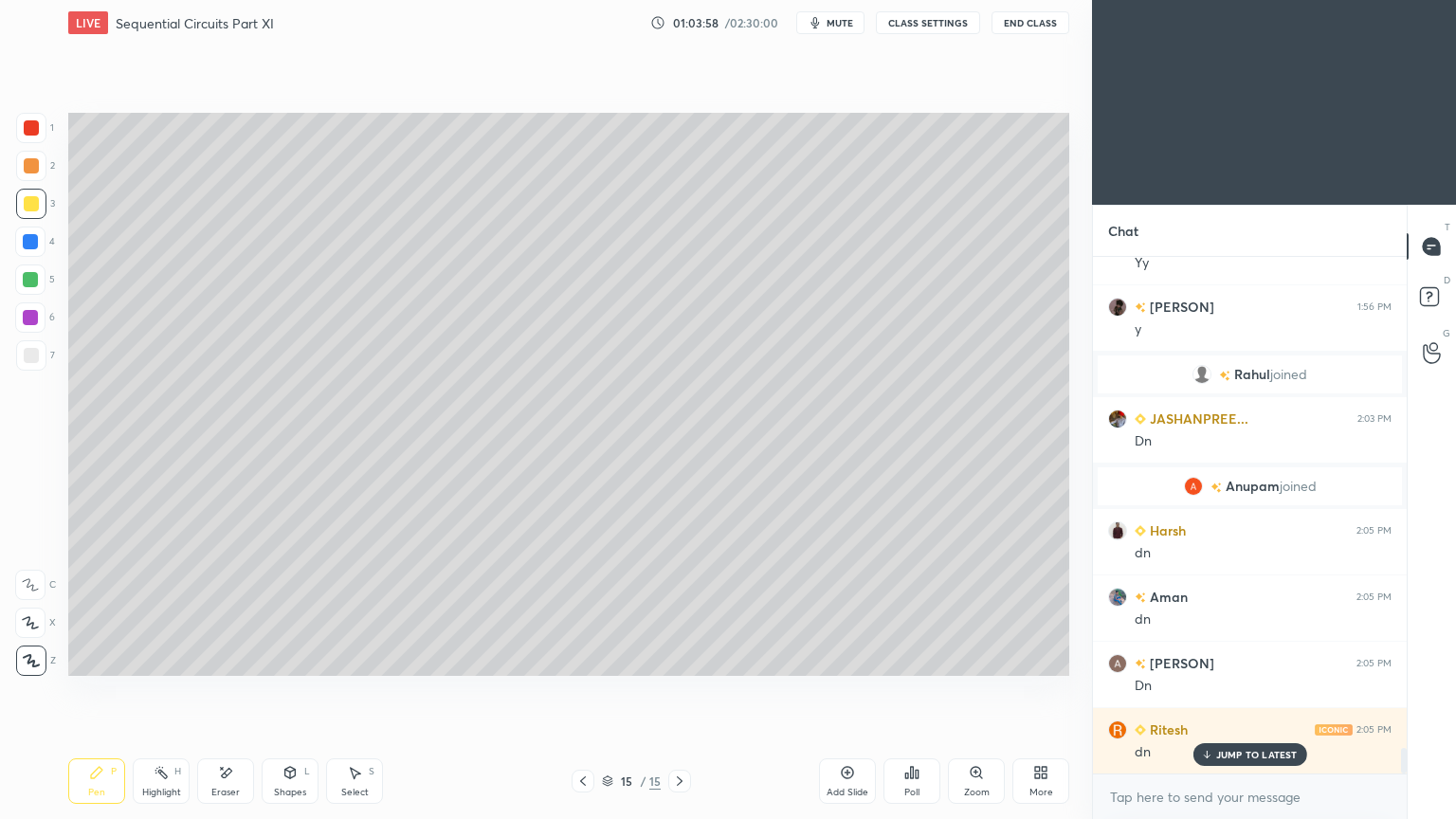 click at bounding box center [31, 355] 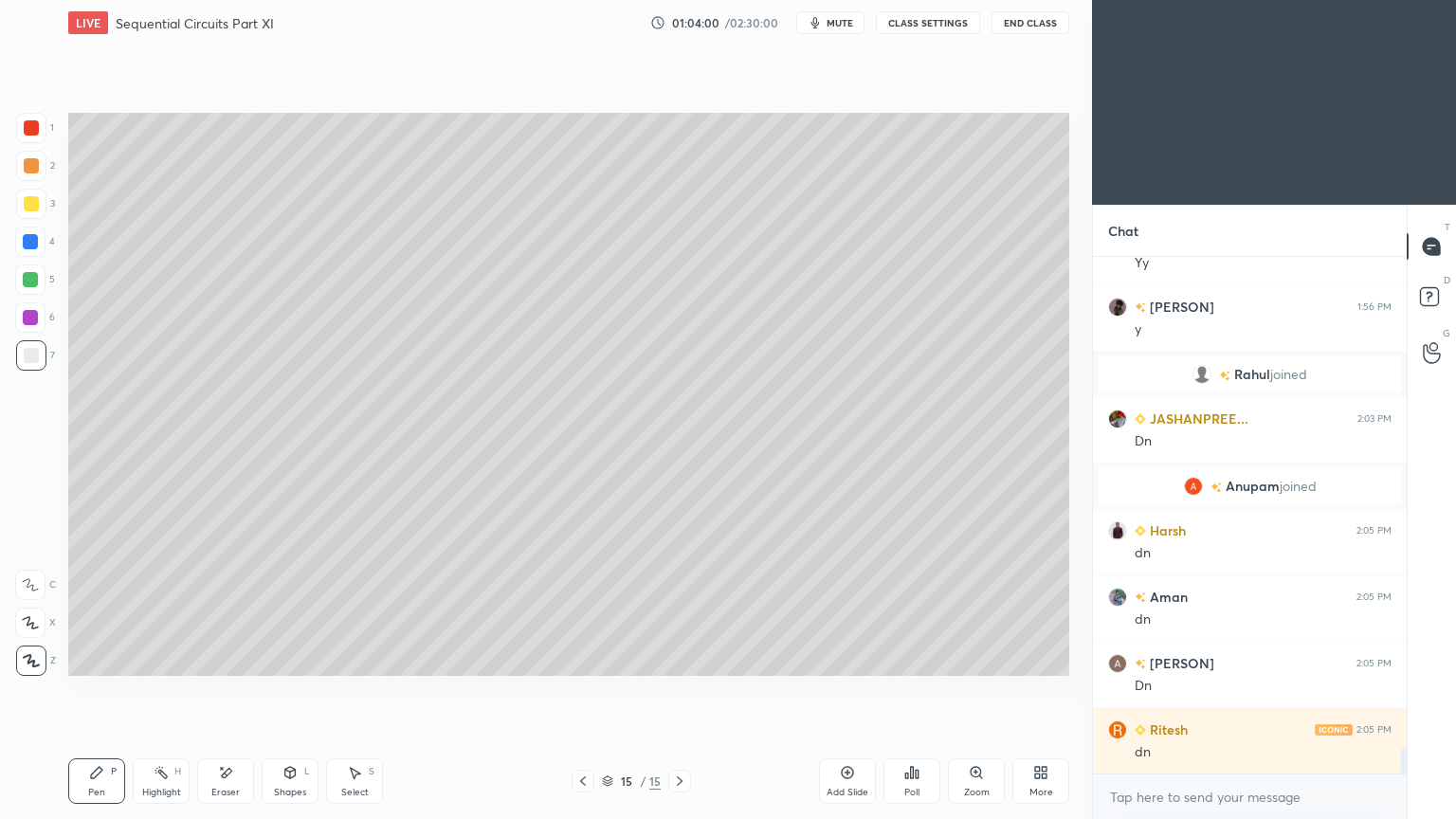 scroll, scrollTop: 10077, scrollLeft: 0, axis: vertical 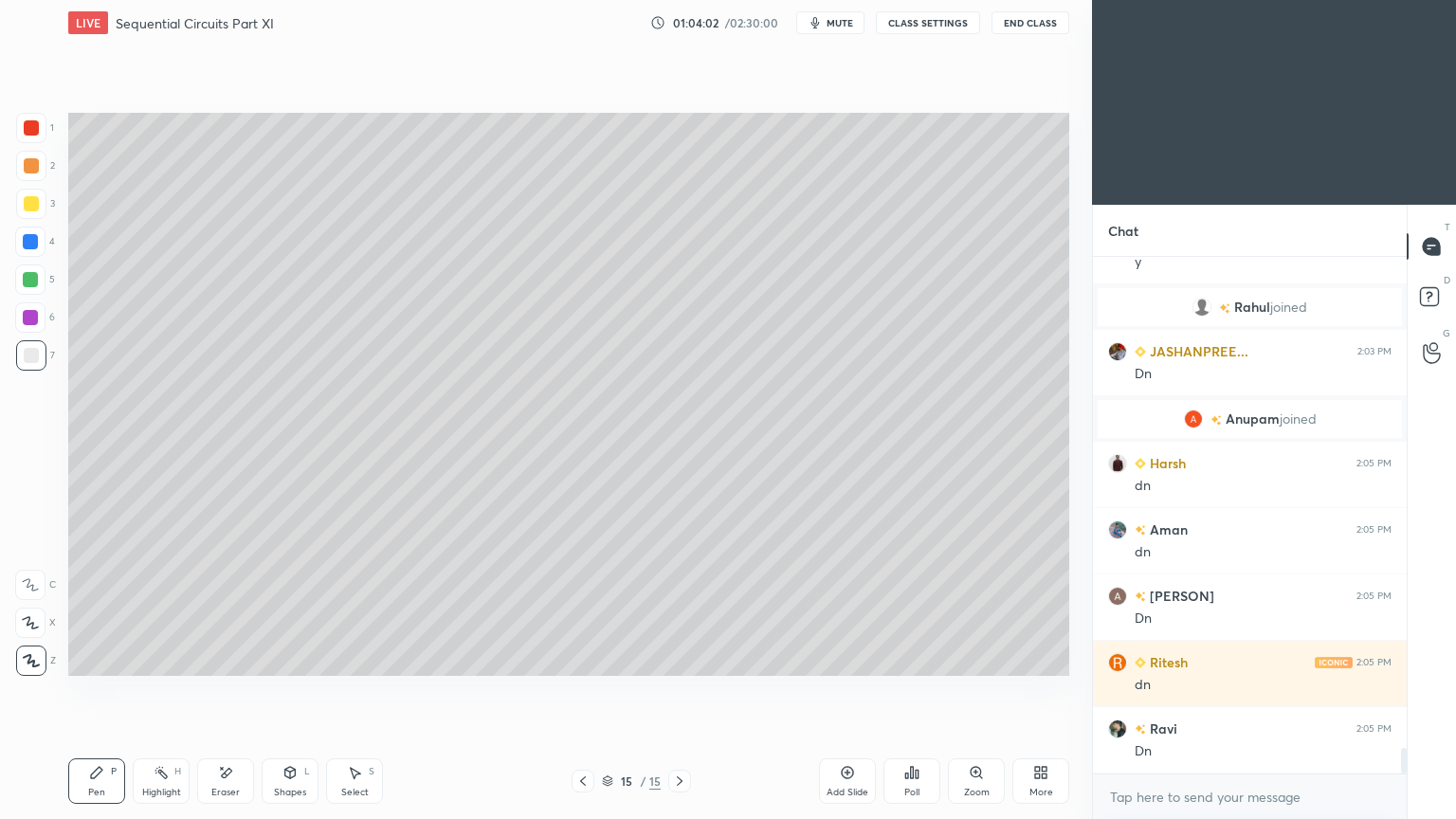 click at bounding box center (31, 166) 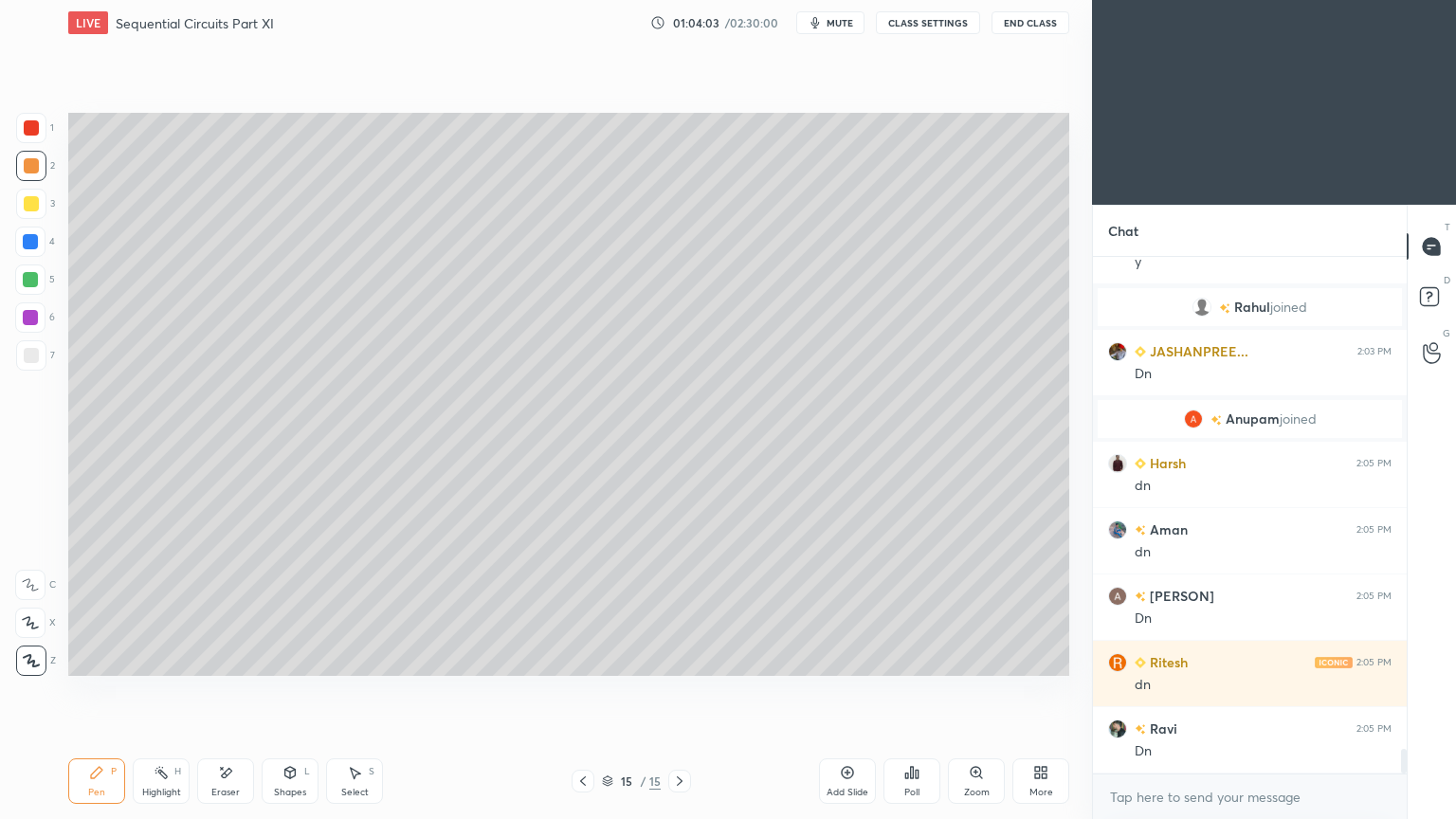 scroll, scrollTop: 10143, scrollLeft: 0, axis: vertical 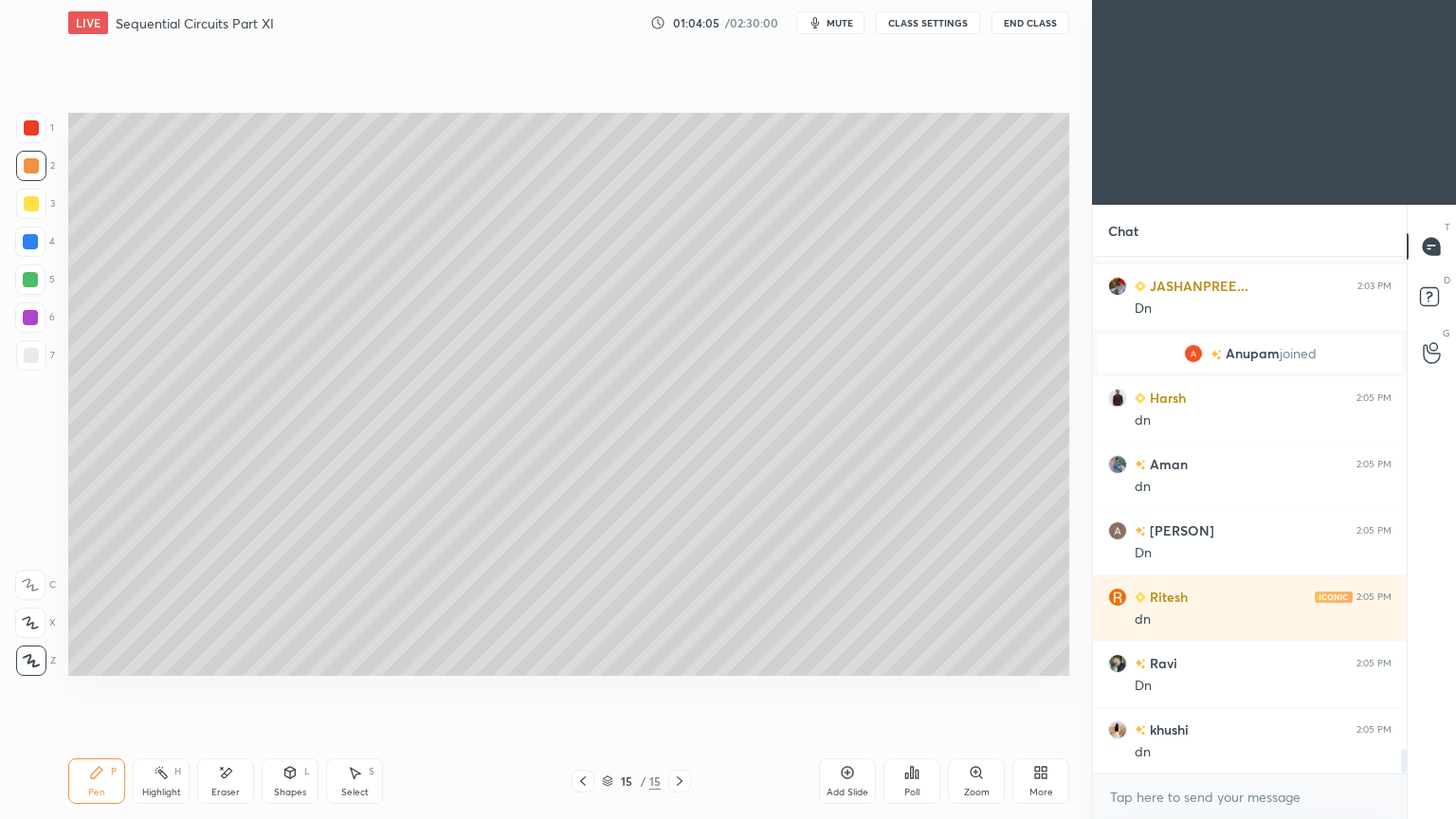 click at bounding box center (31, 355) 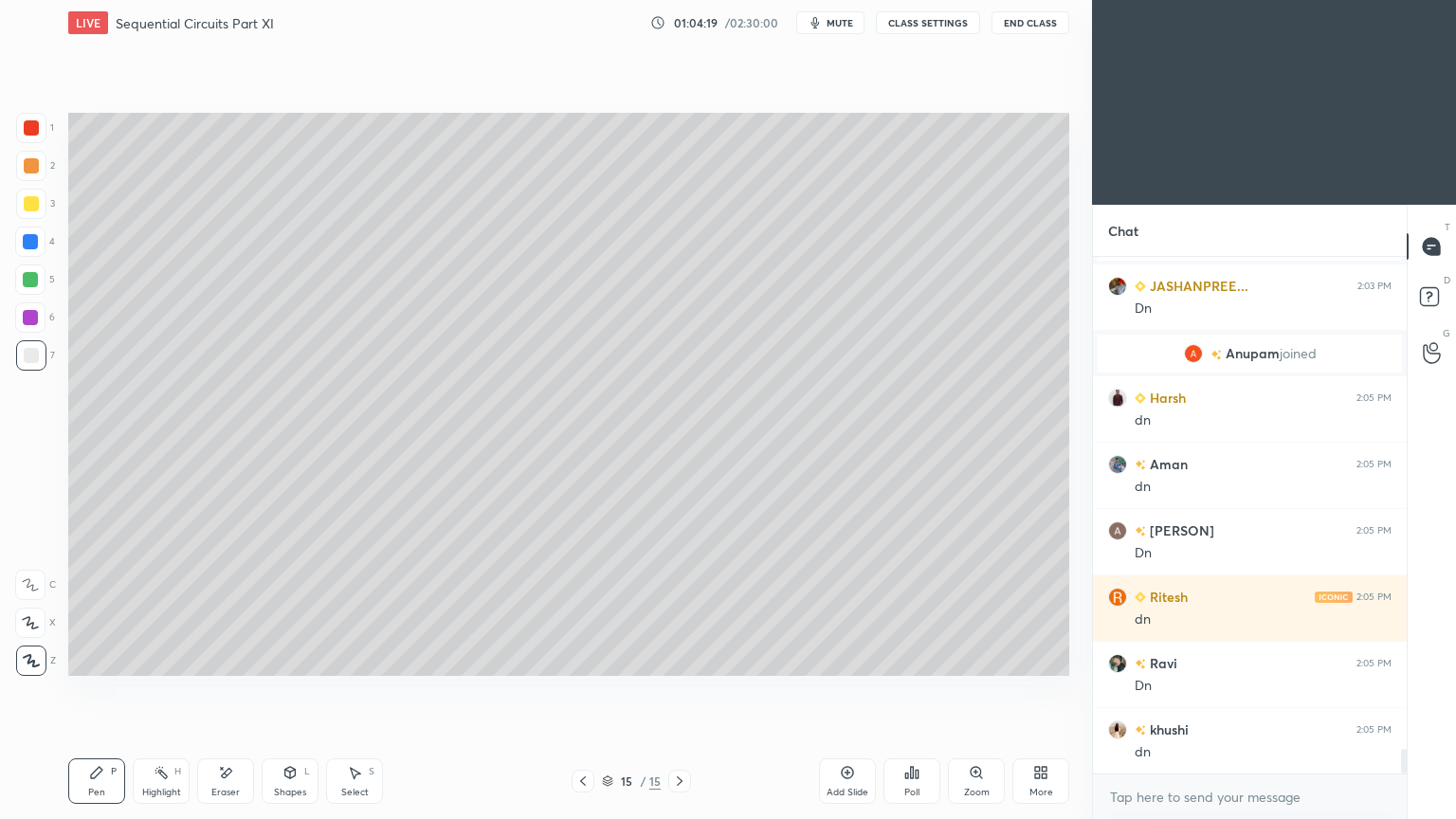 click 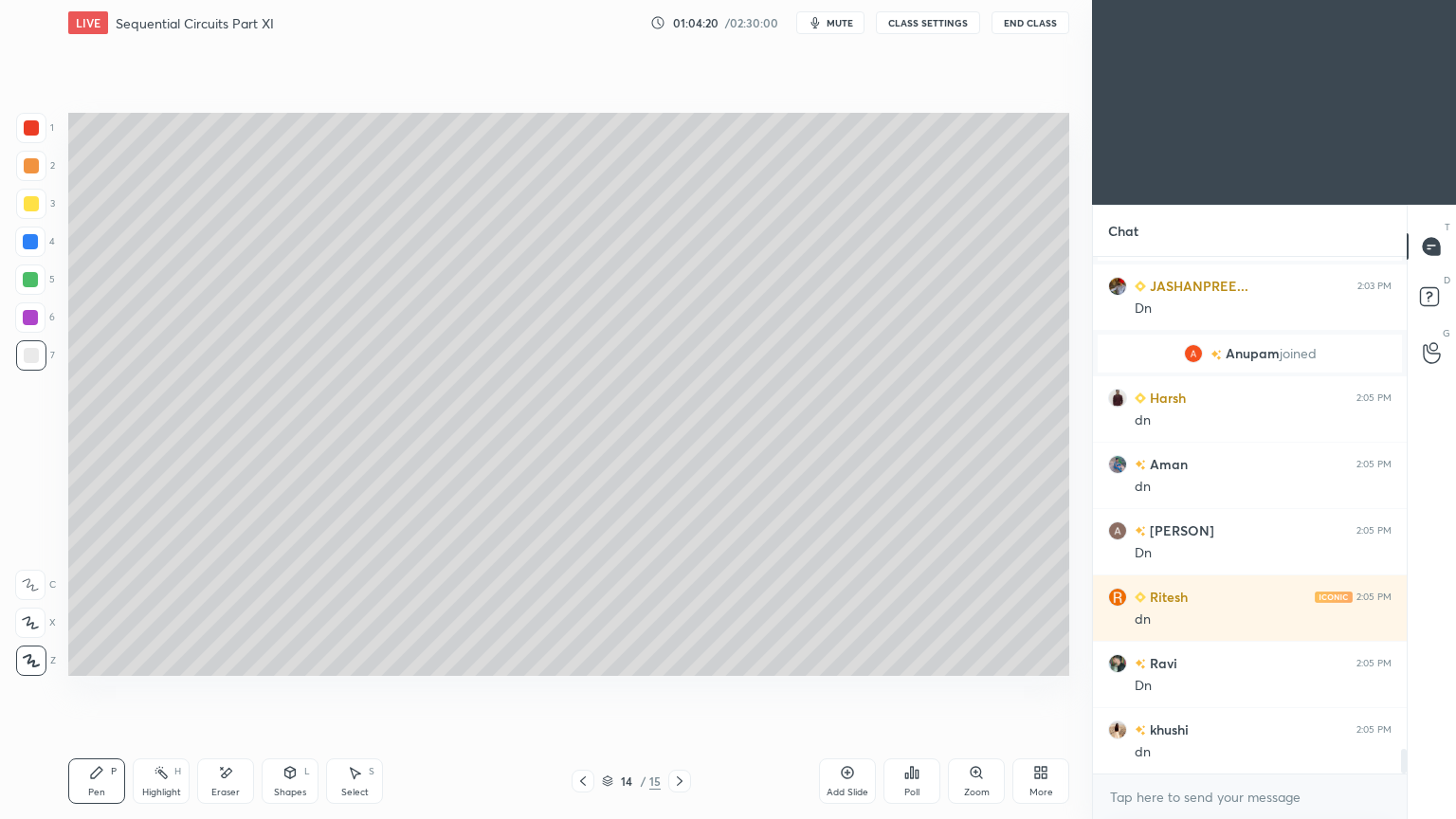 click on "Highlight" at bounding box center [161, 792] 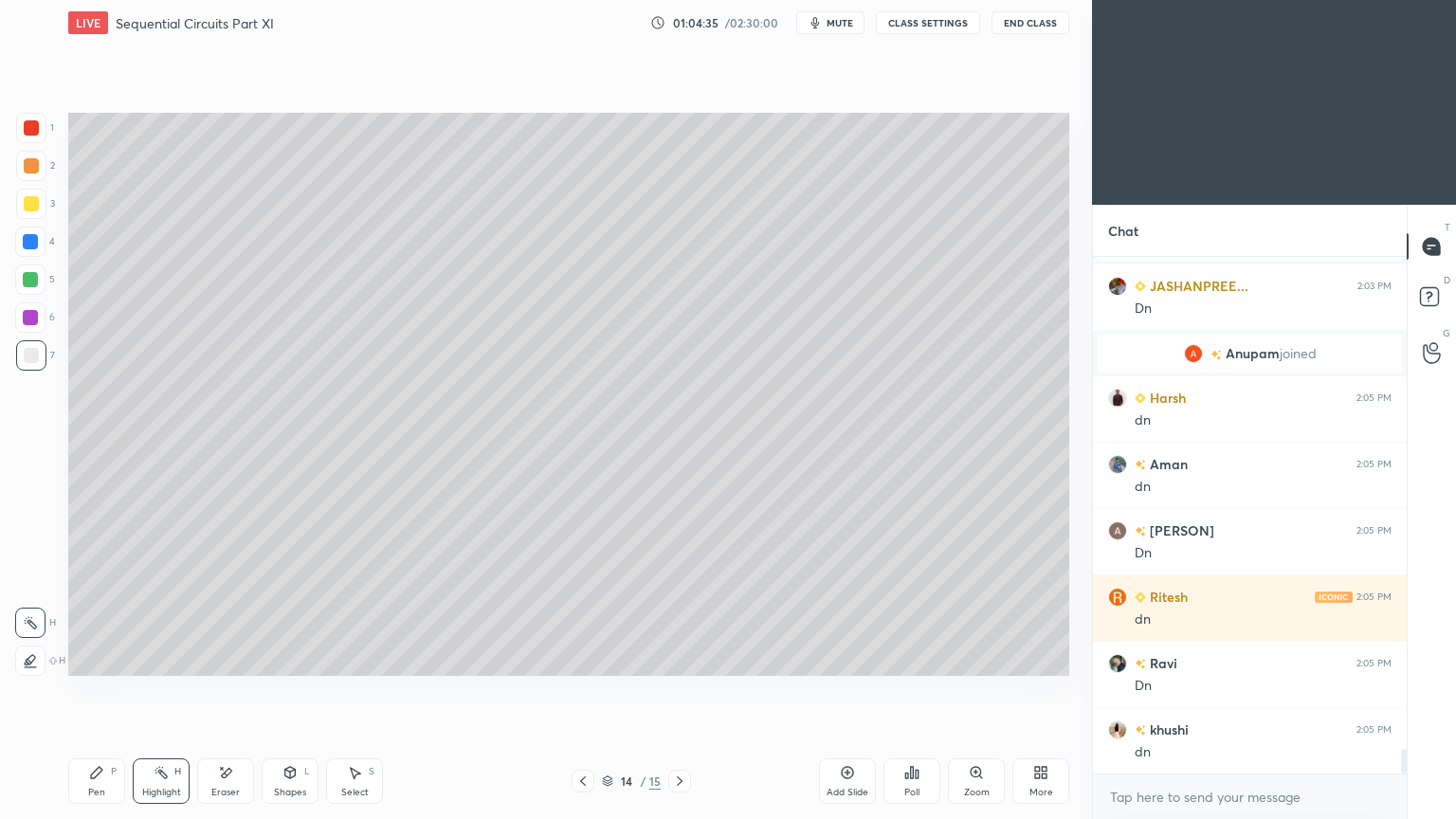 click 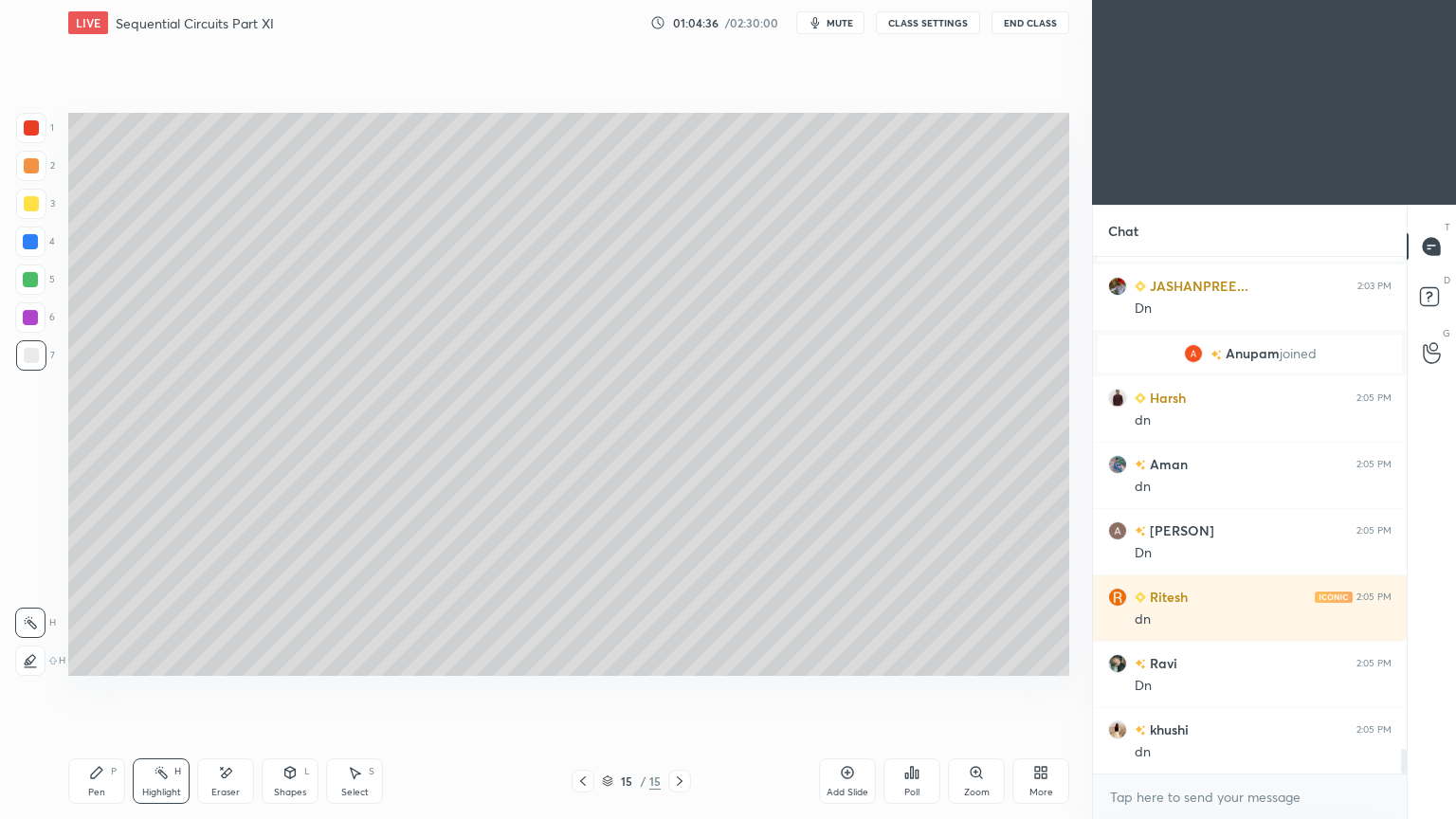 click on "Pen" at bounding box center [97, 792] 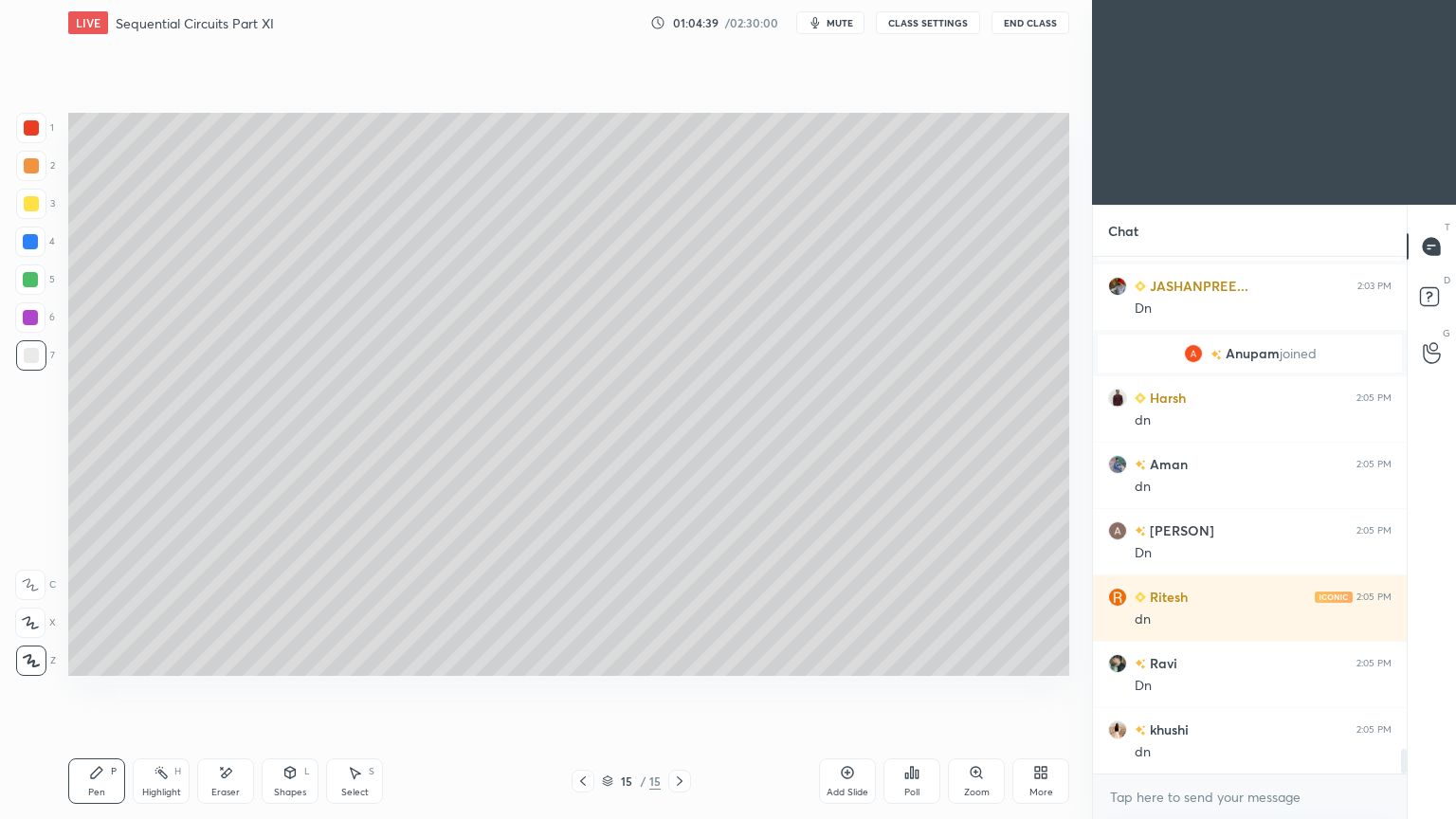 scroll, scrollTop: 10210, scrollLeft: 0, axis: vertical 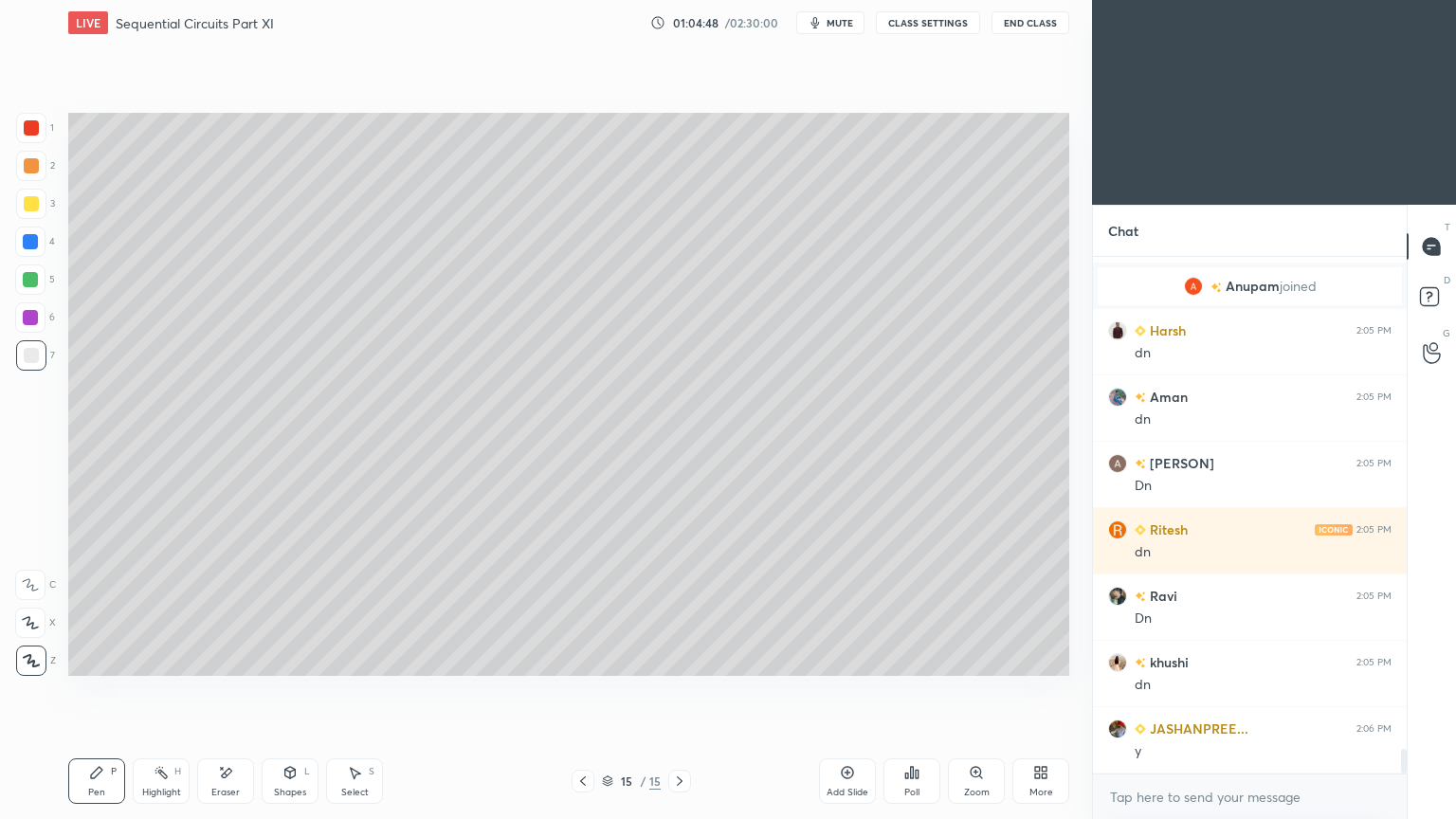 click on "Shapes" at bounding box center (290, 792) 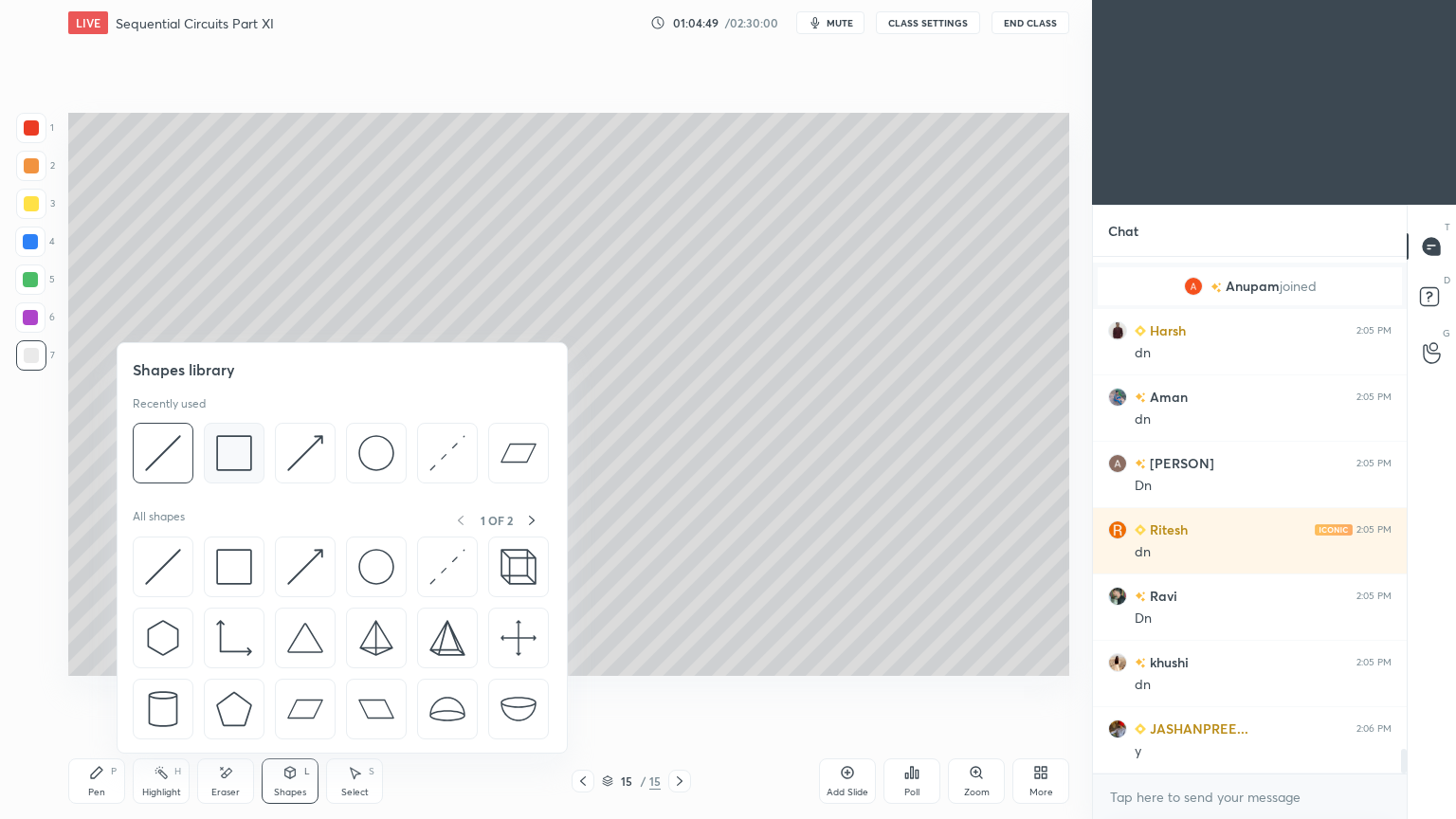 click at bounding box center [234, 453] 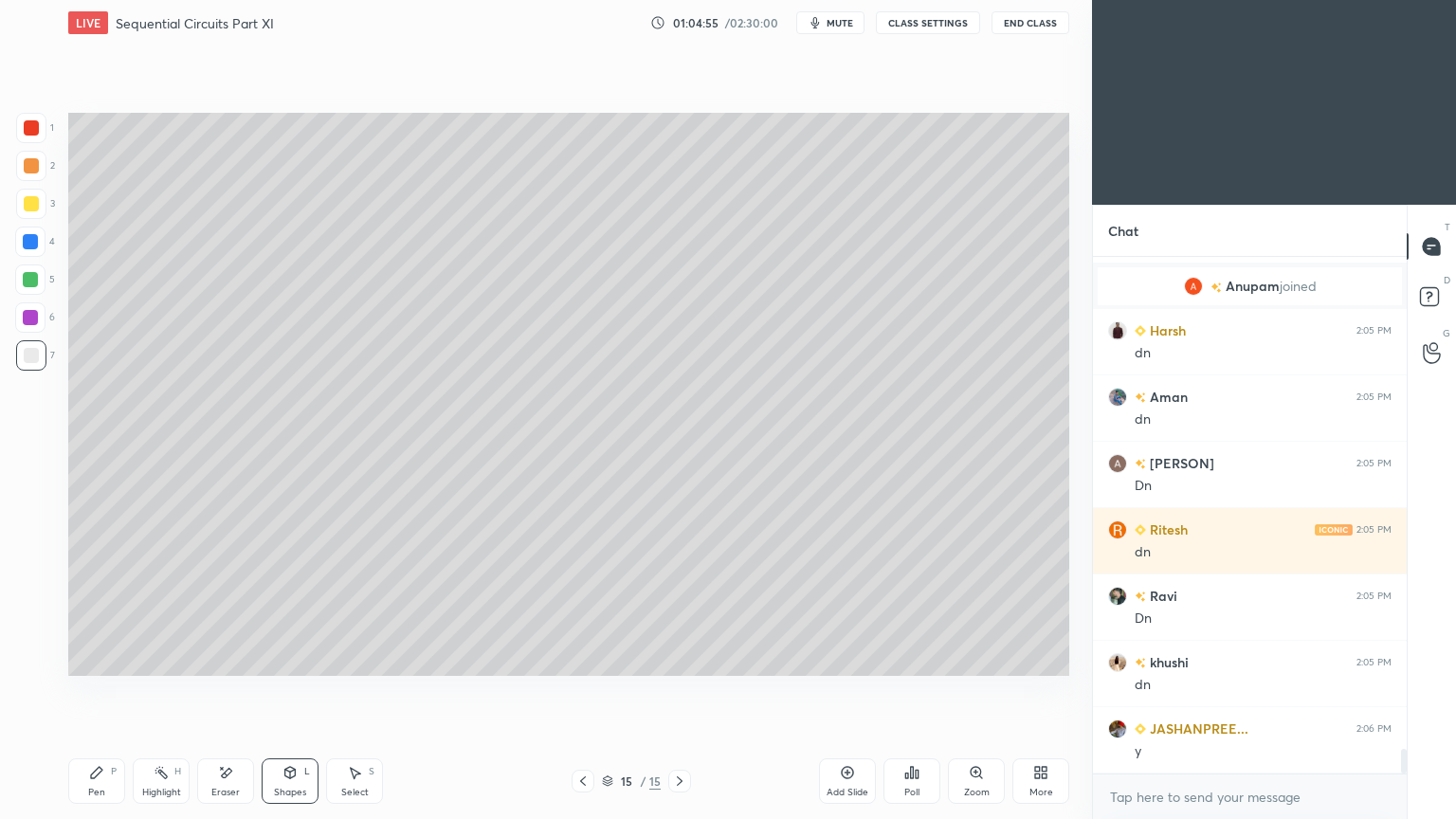 click on "Shapes L" at bounding box center [290, 781] 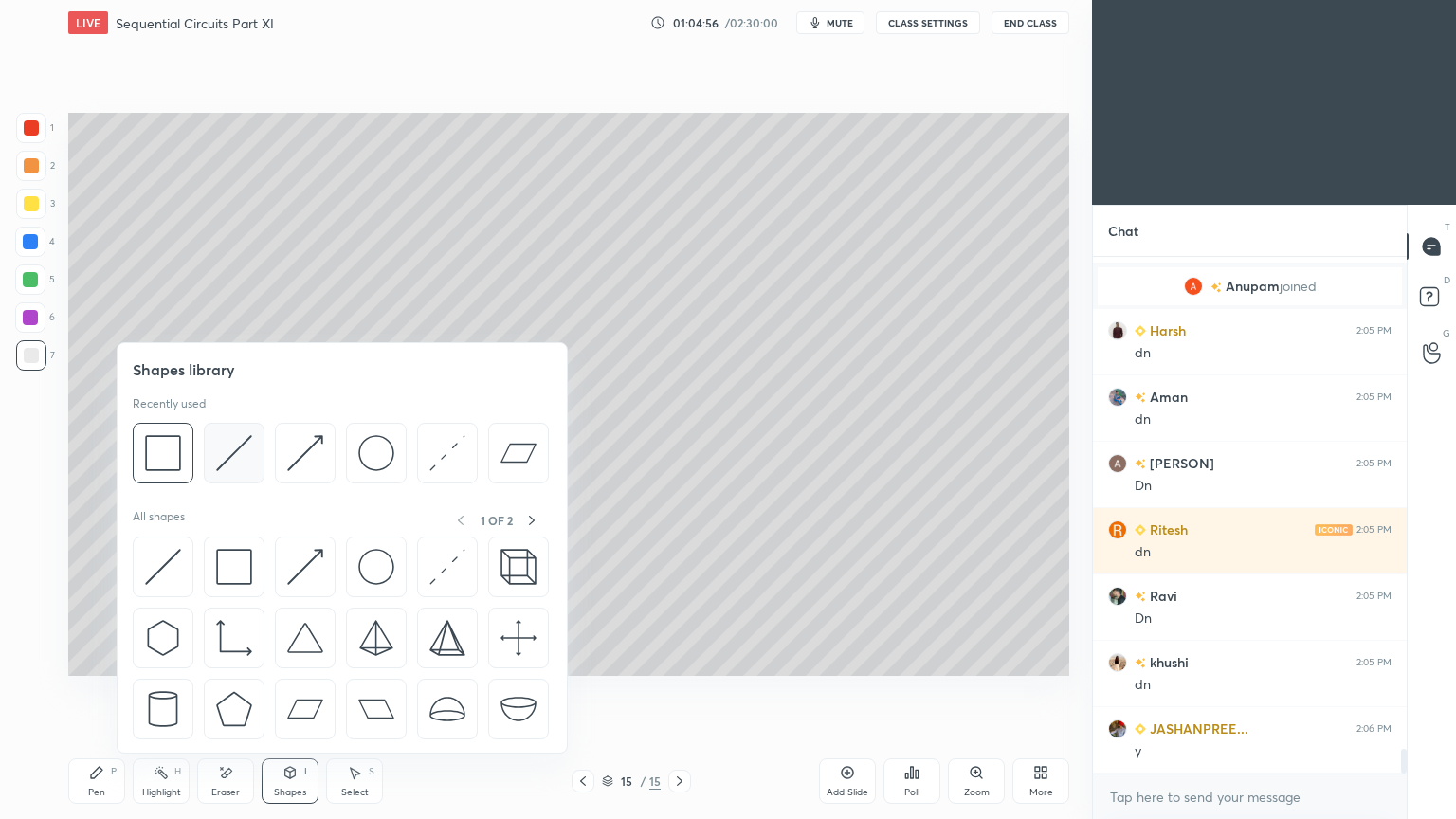 click at bounding box center (234, 453) 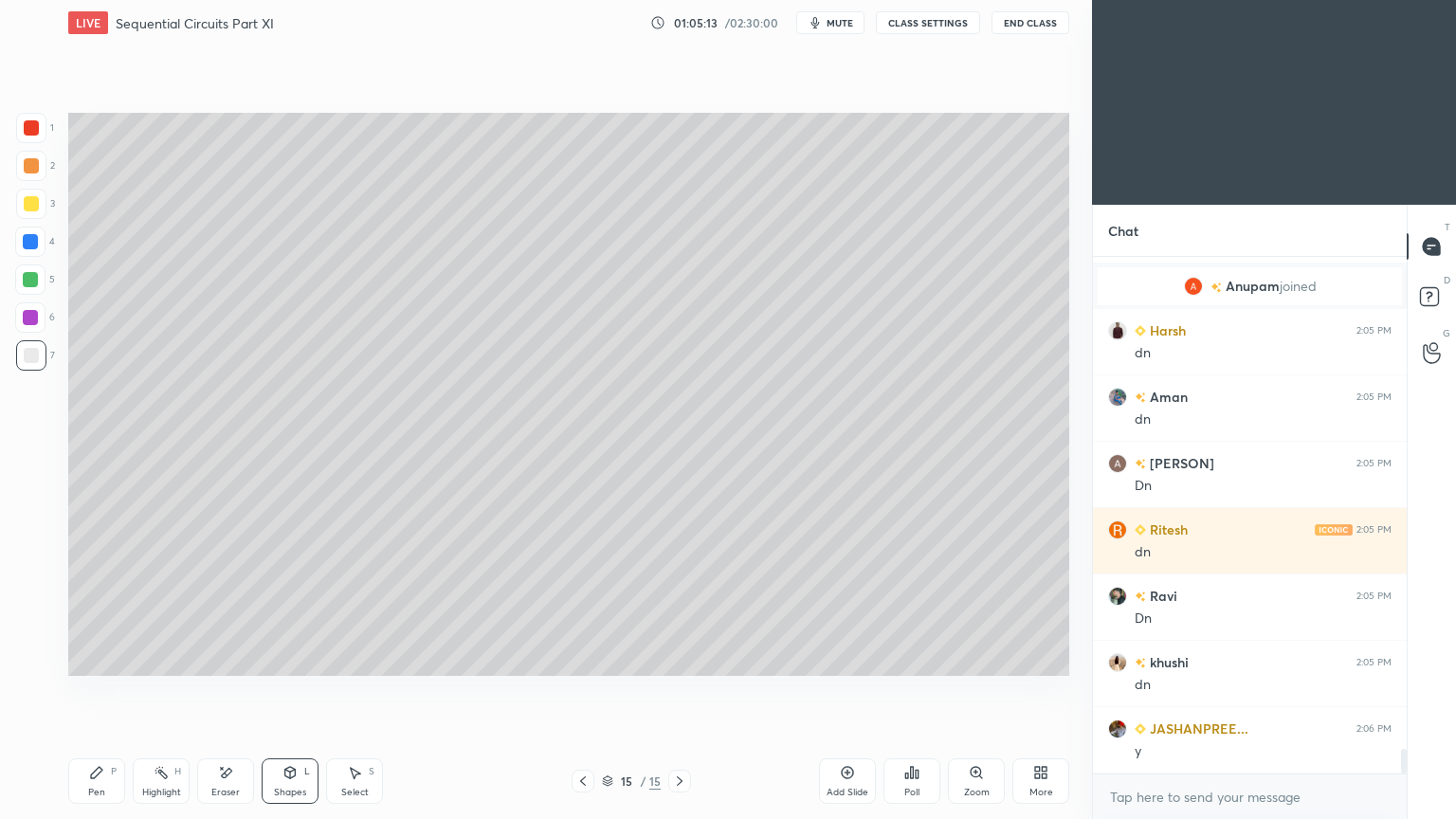 click on "Shapes L" at bounding box center [290, 781] 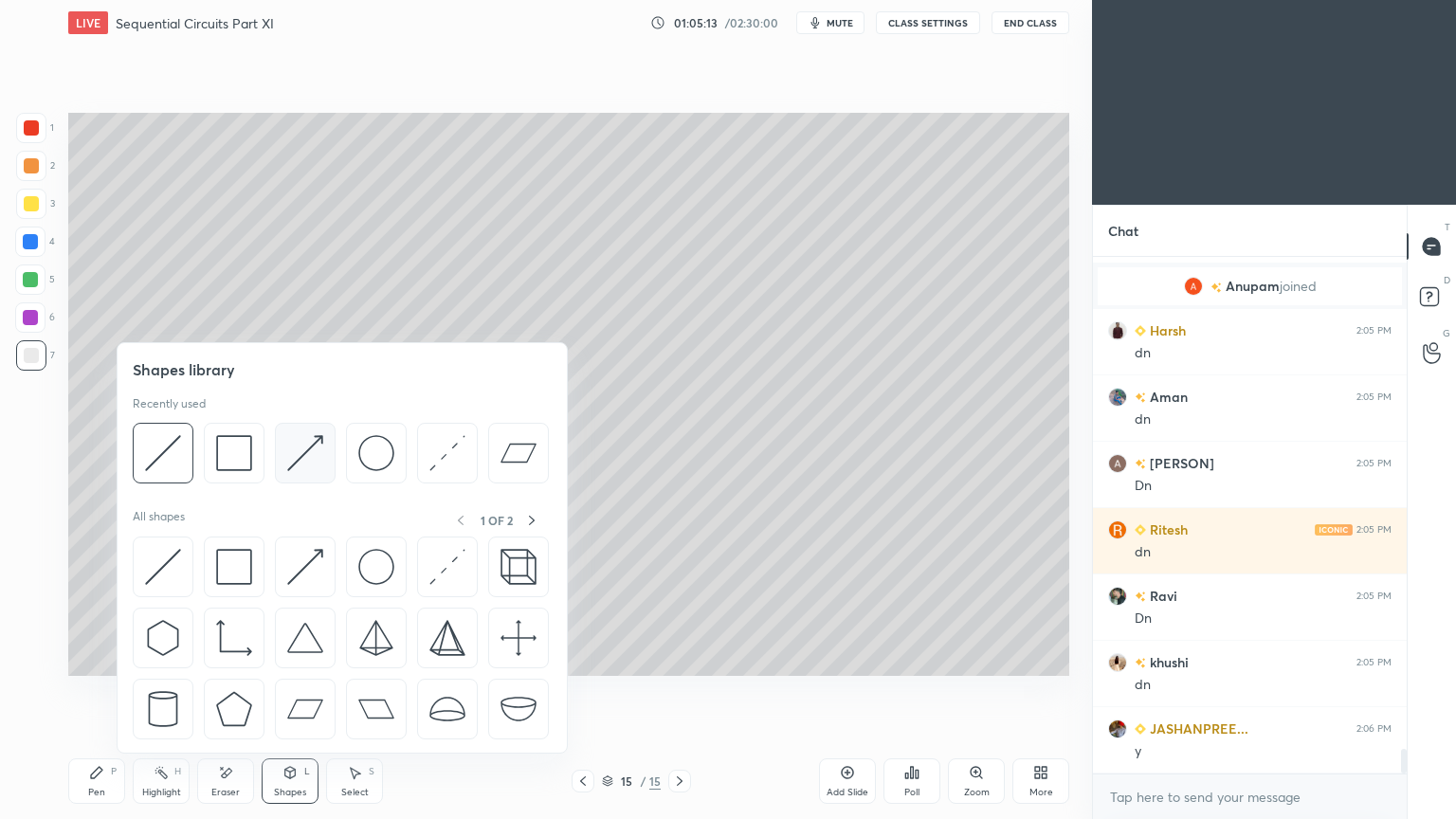 click at bounding box center [305, 453] 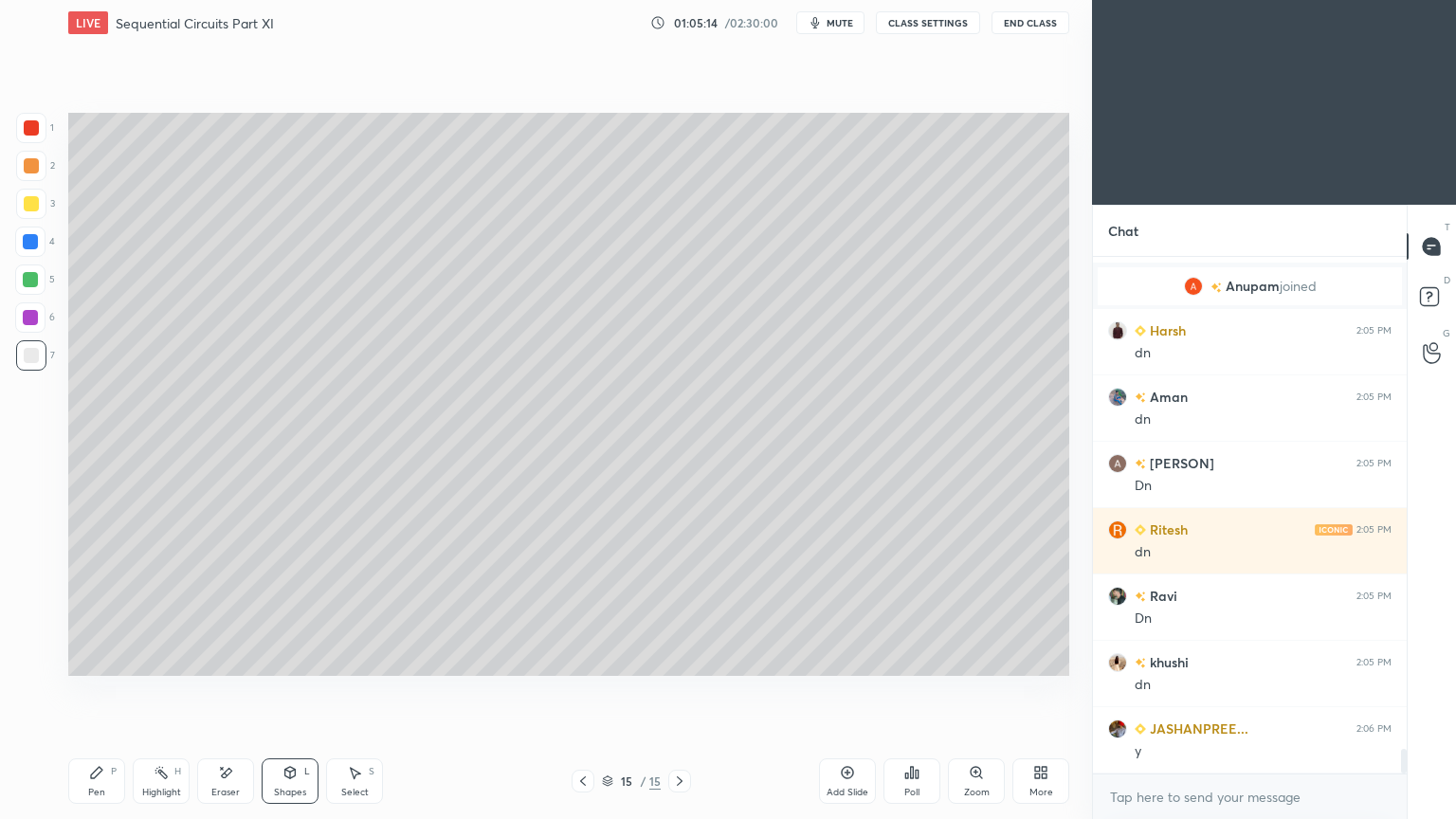 click at bounding box center [30, 318] 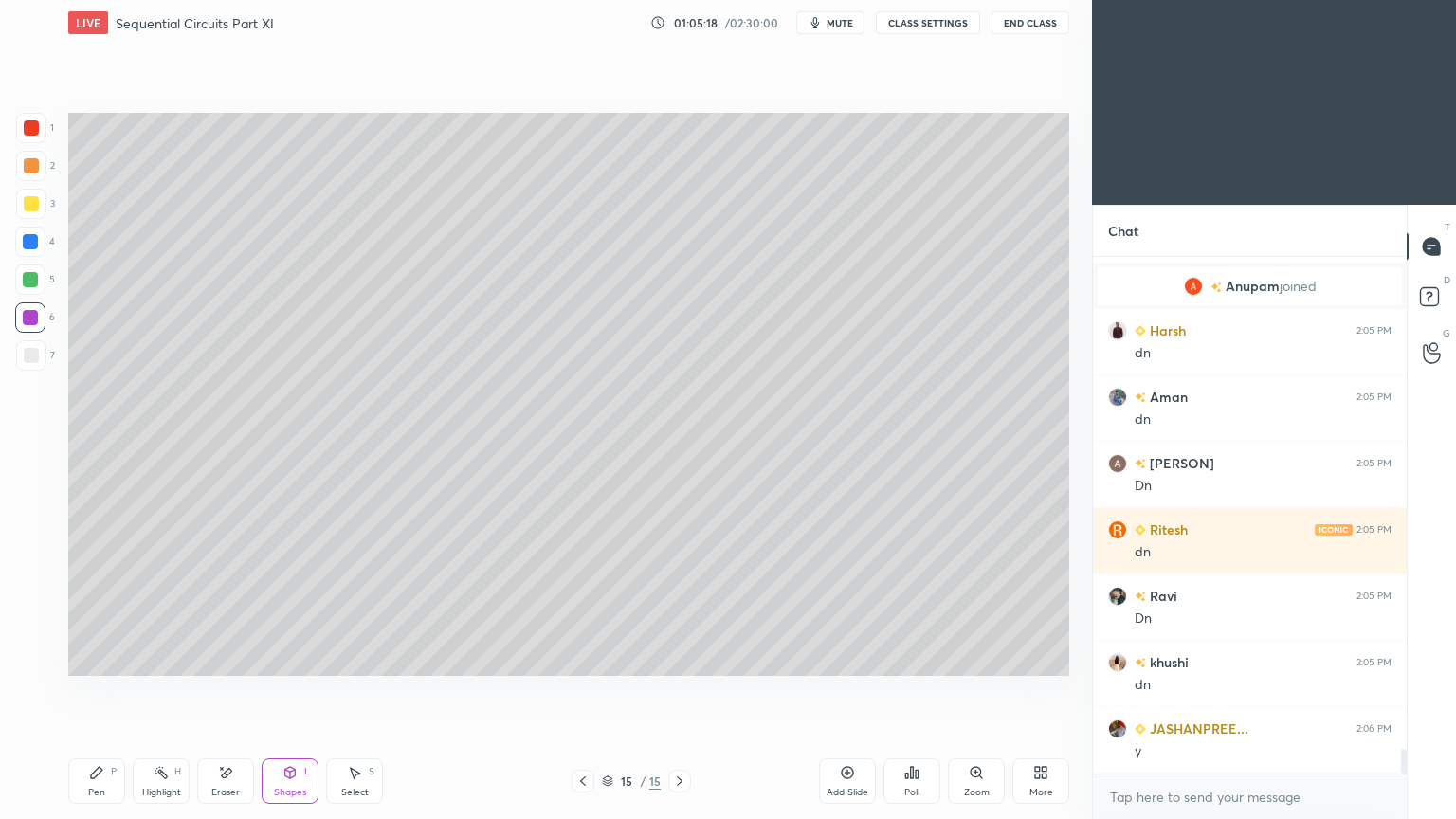 click on "Shapes L" at bounding box center (290, 781) 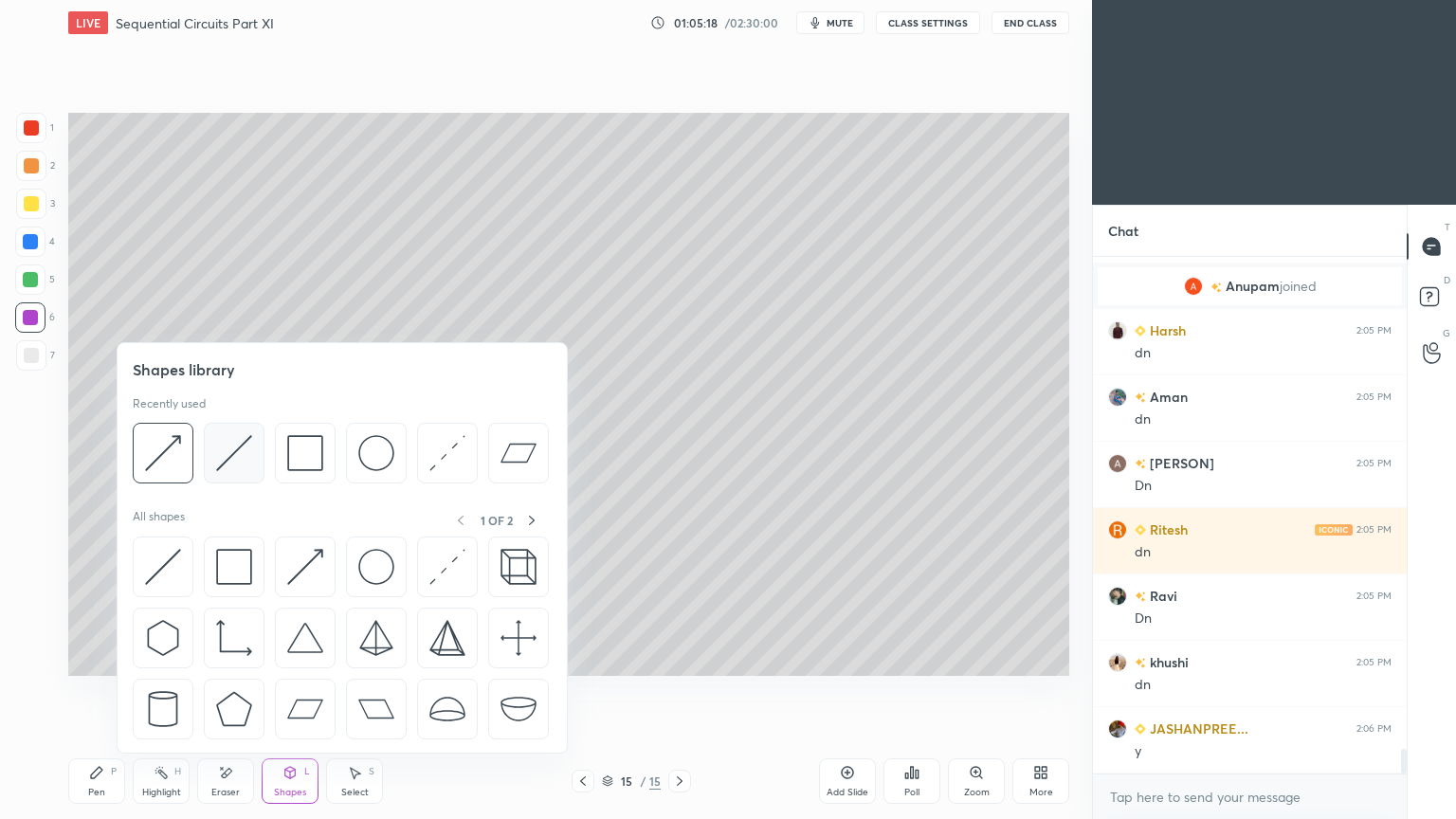 click at bounding box center [234, 453] 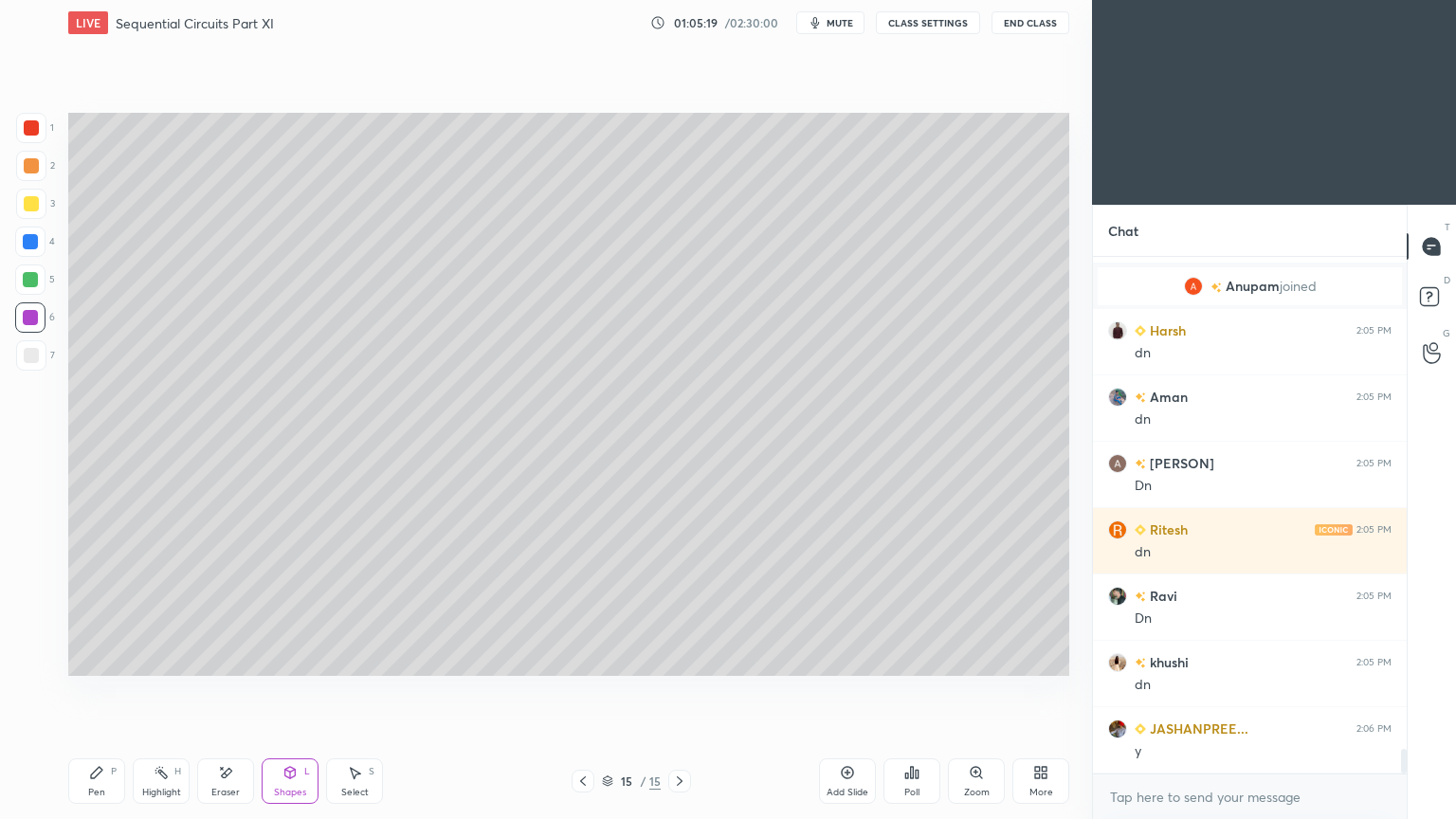 click at bounding box center [31, 355] 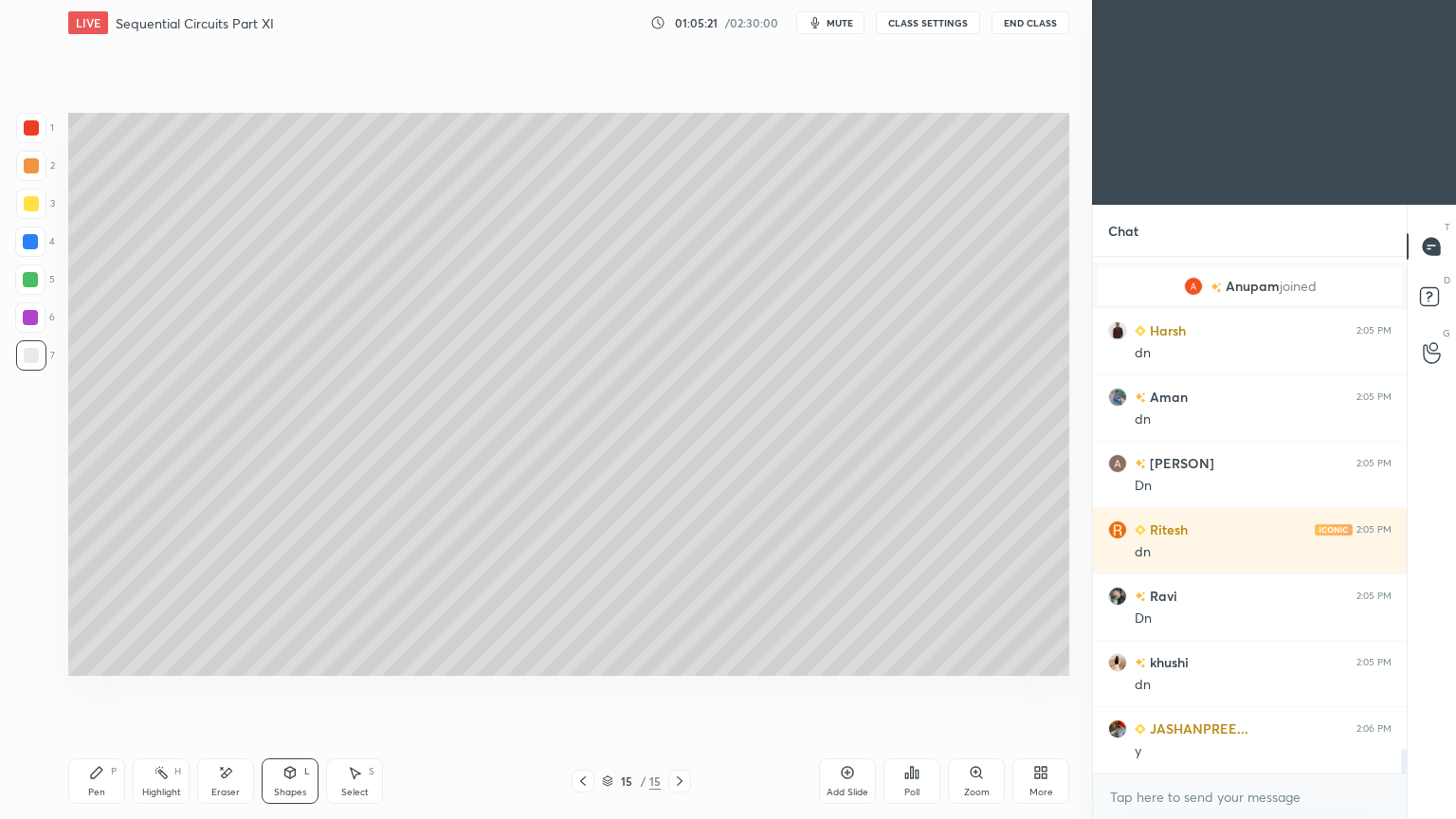 click 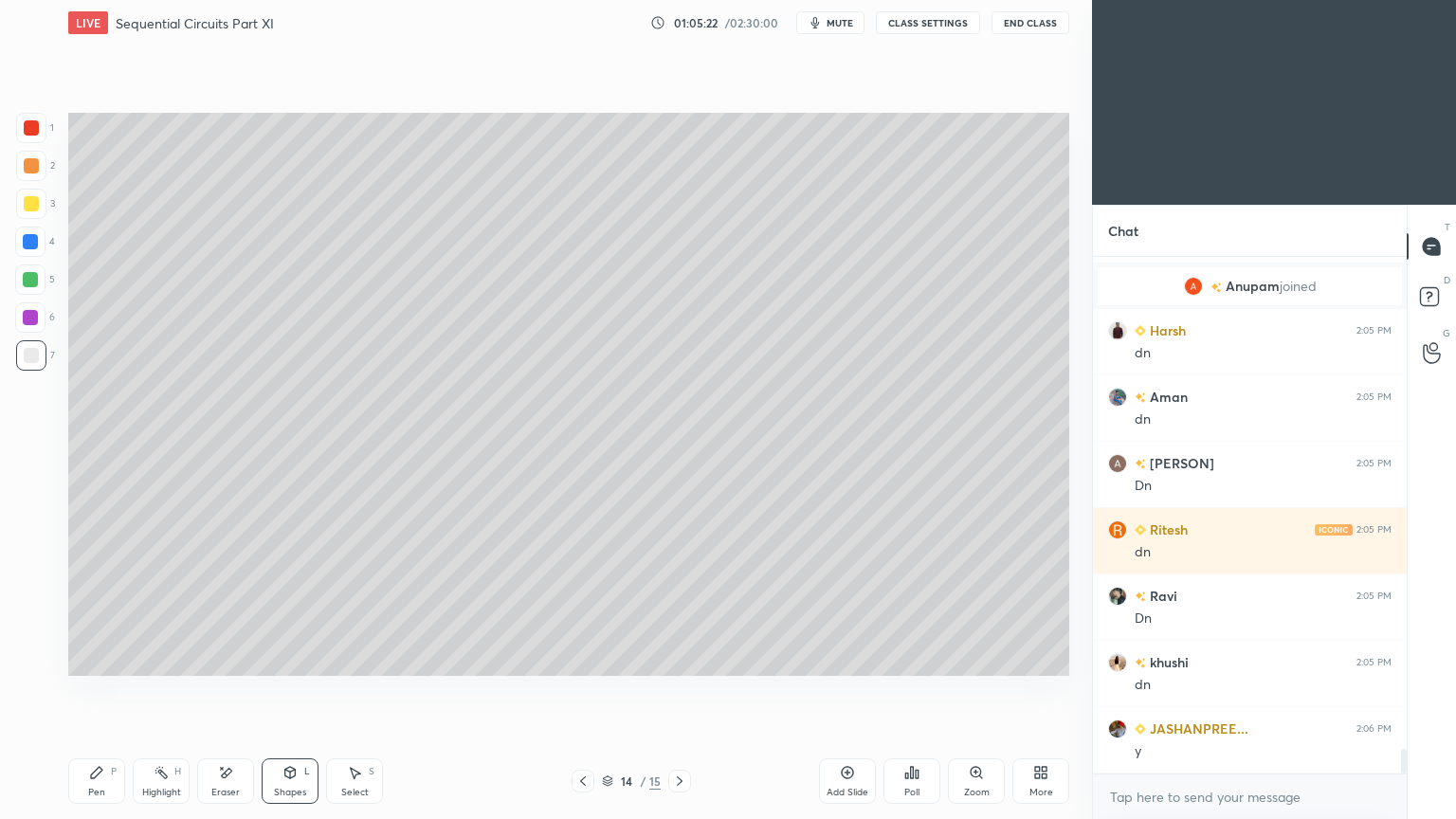 click at bounding box center [680, 781] 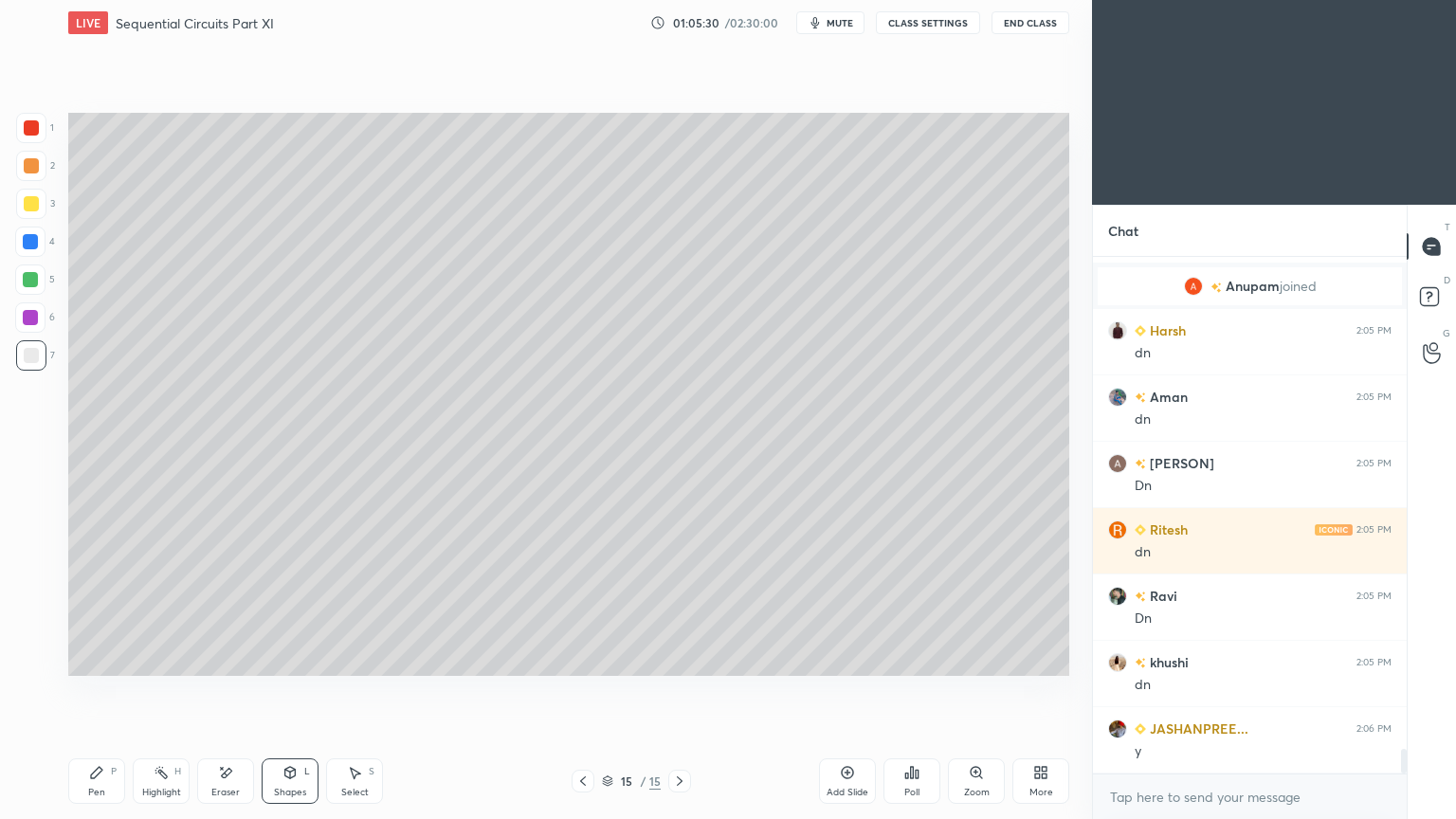 click on "Pen P" at bounding box center (97, 781) 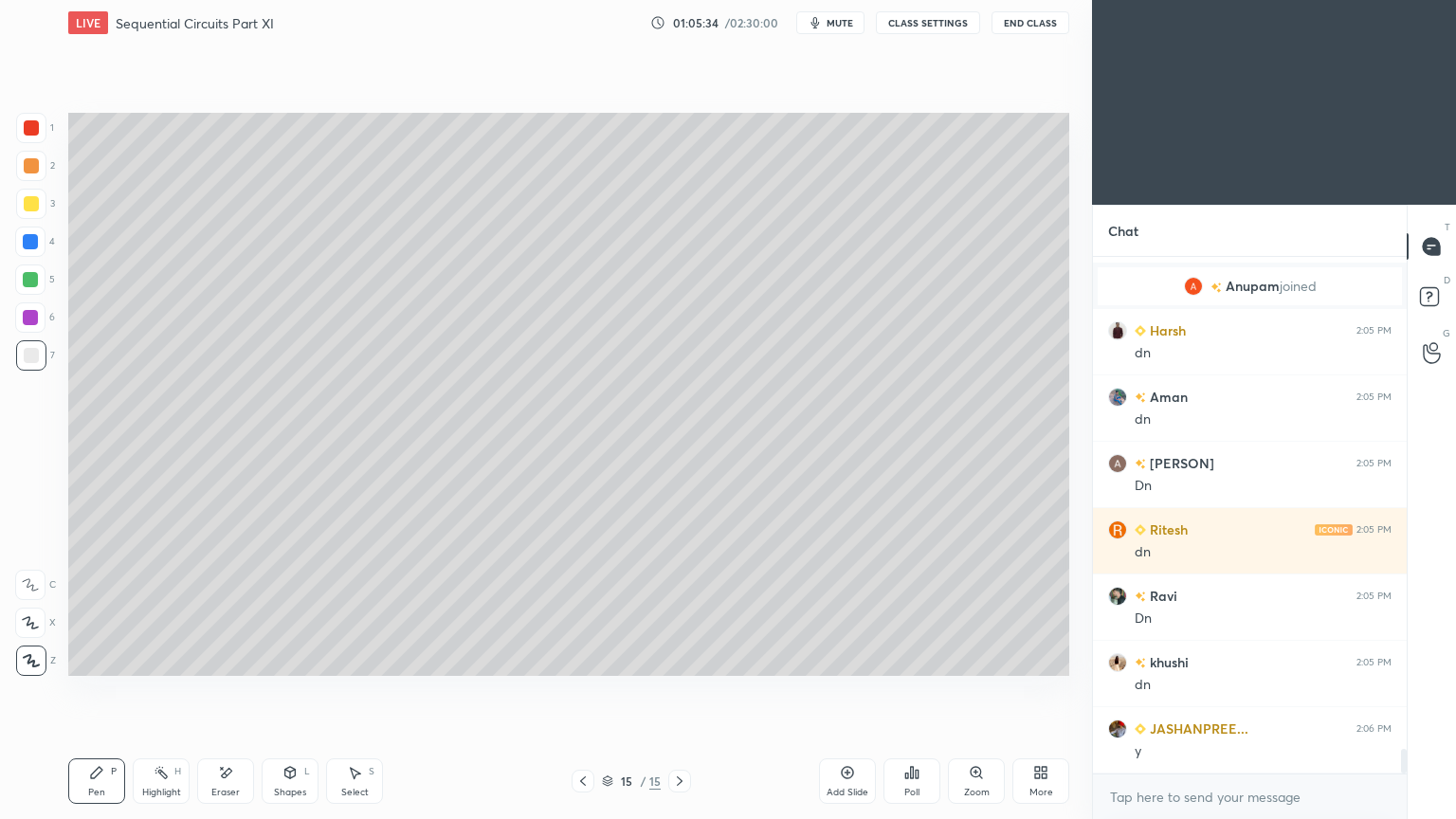 click on "Shapes L" at bounding box center [290, 781] 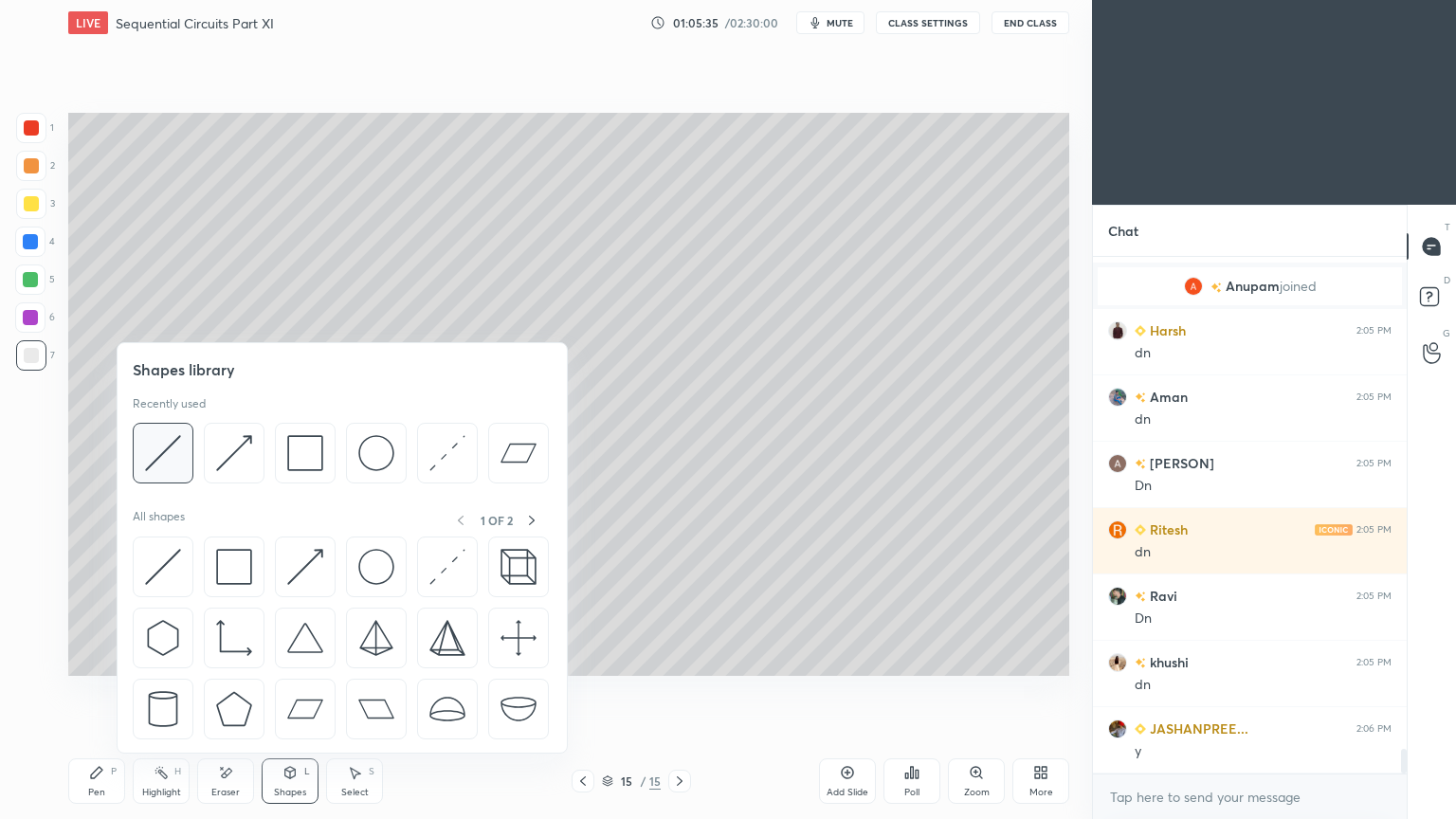 click at bounding box center [163, 453] 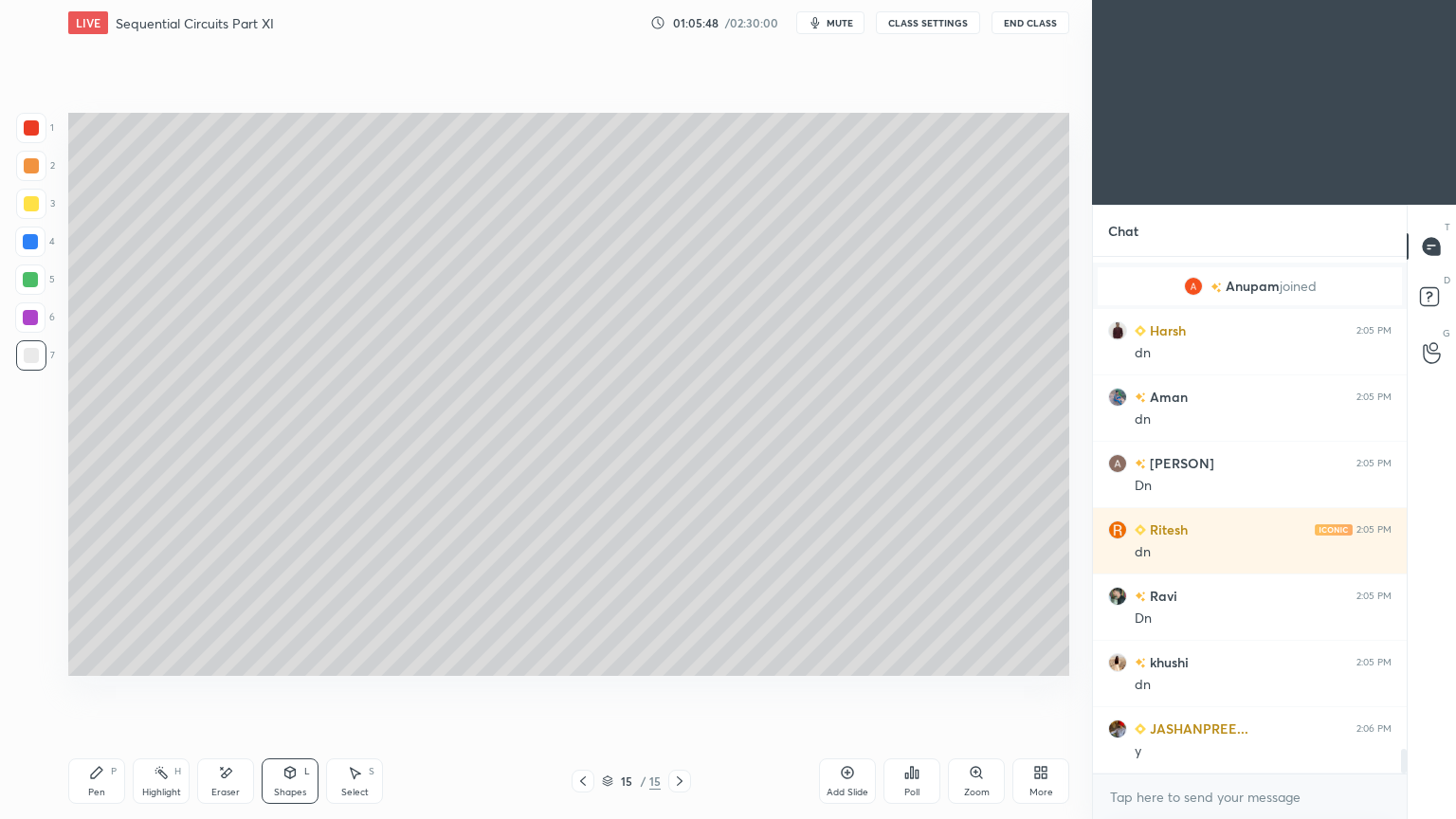 click on "Pen P" at bounding box center (97, 781) 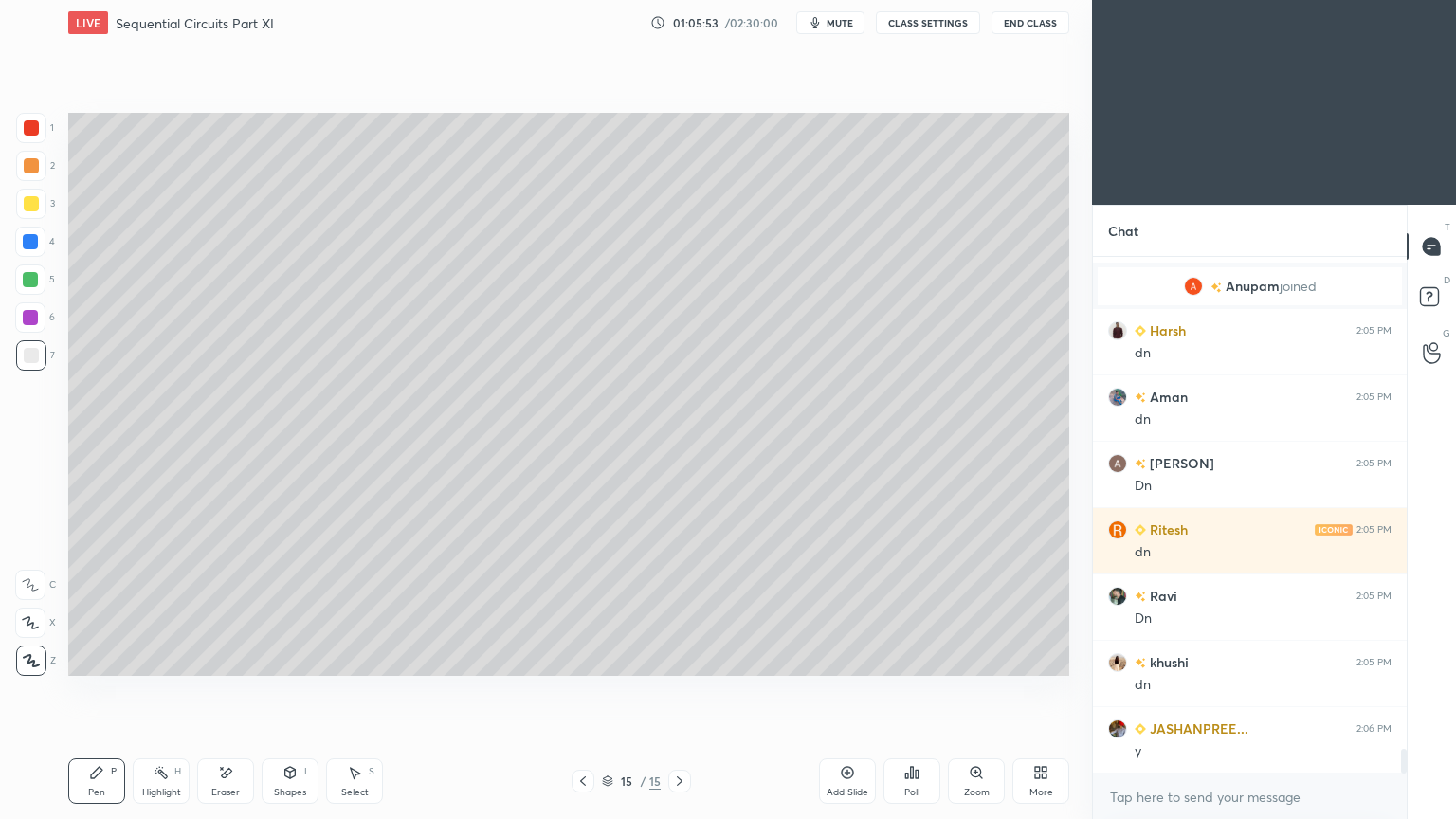 click at bounding box center [30, 318] 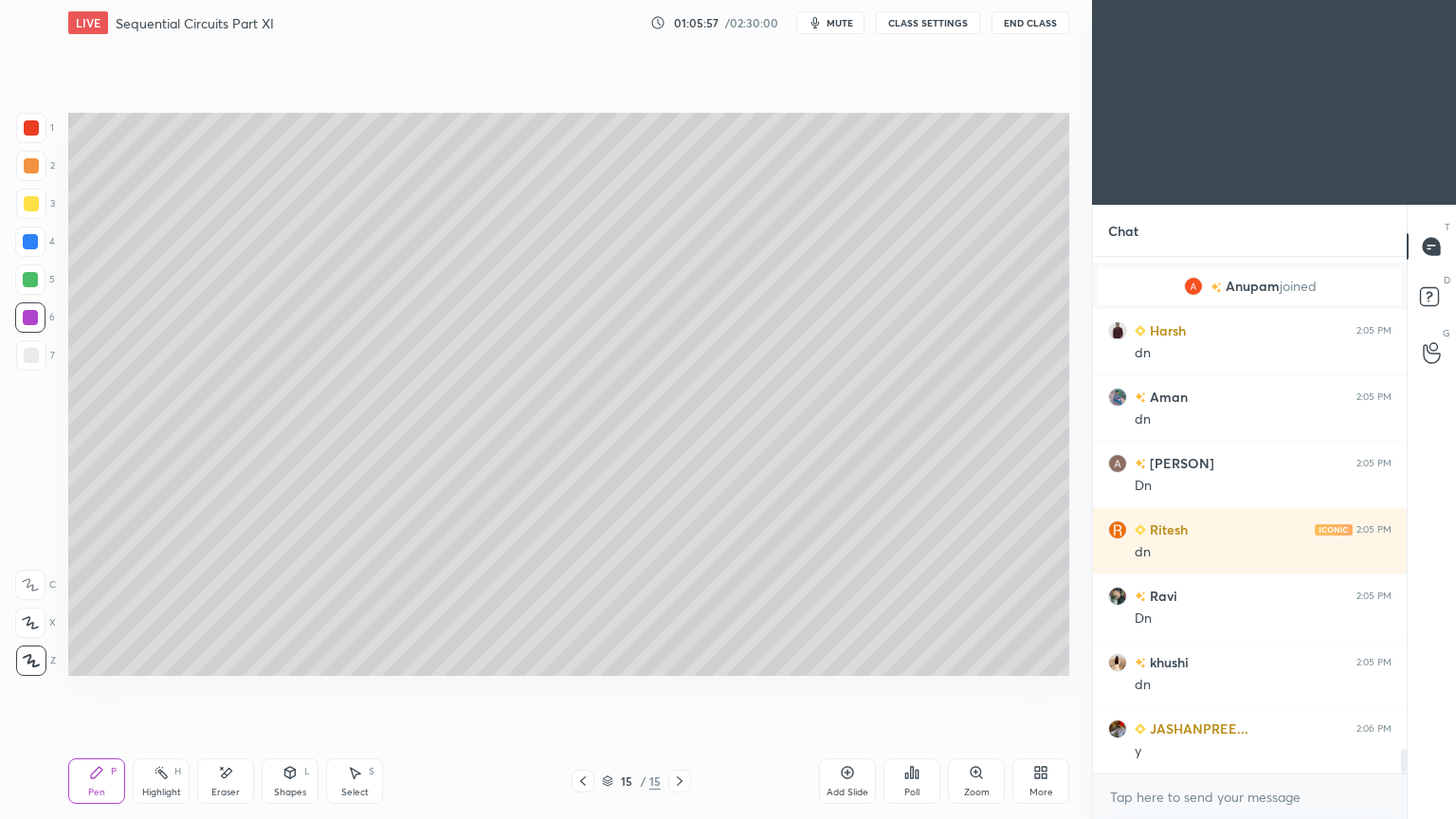 click at bounding box center [31, 204] 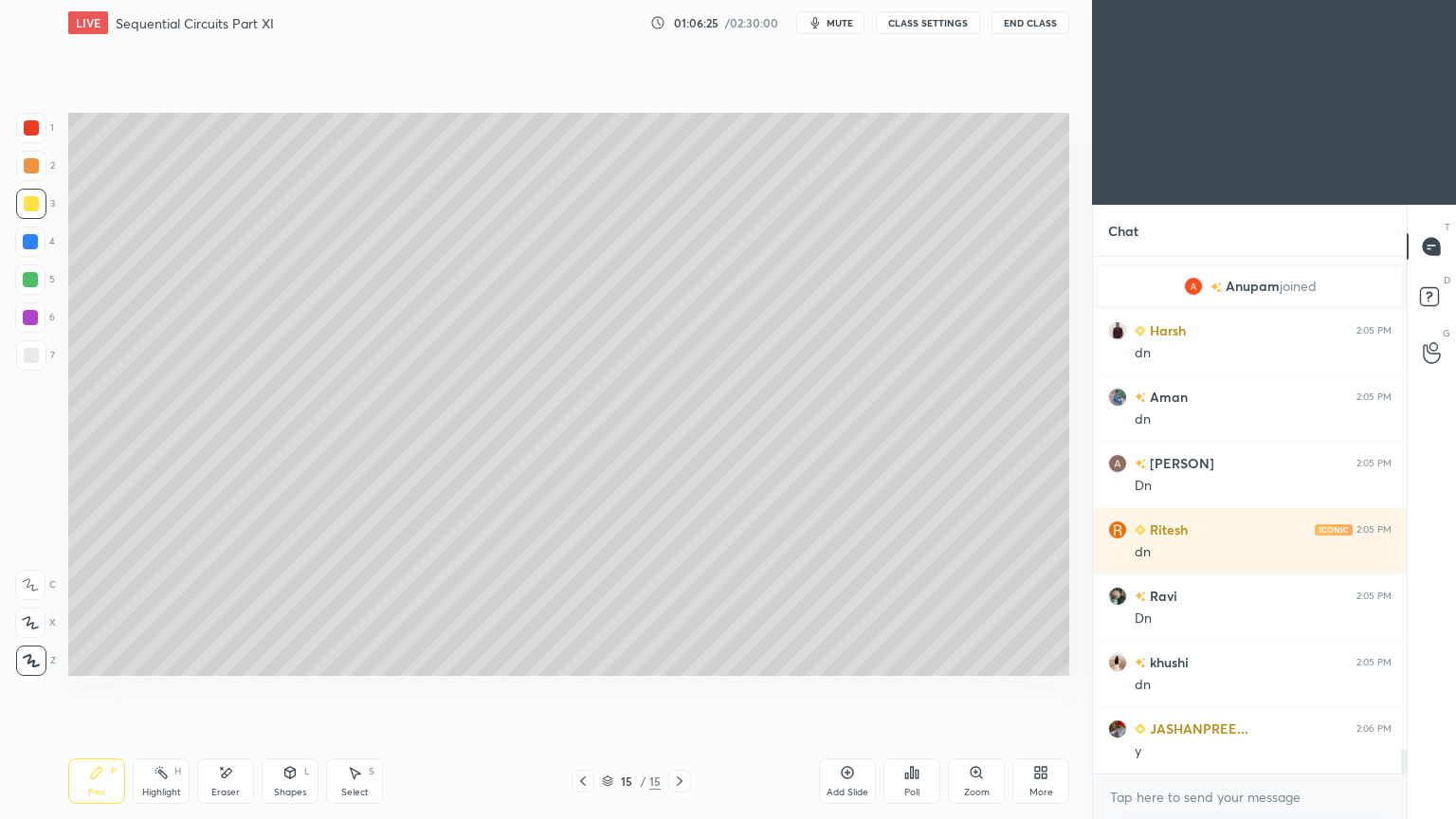 click at bounding box center [31, 355] 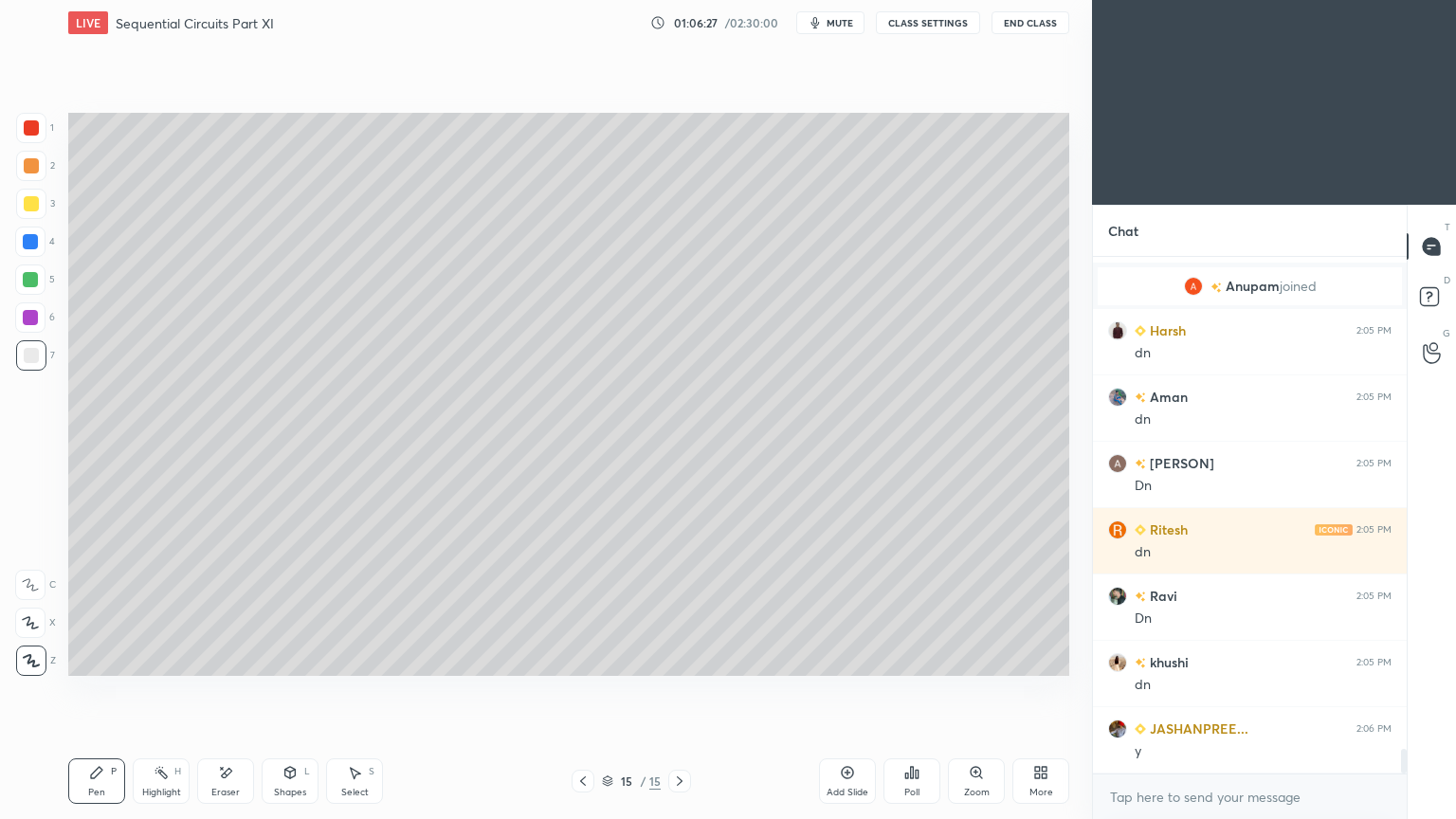 click 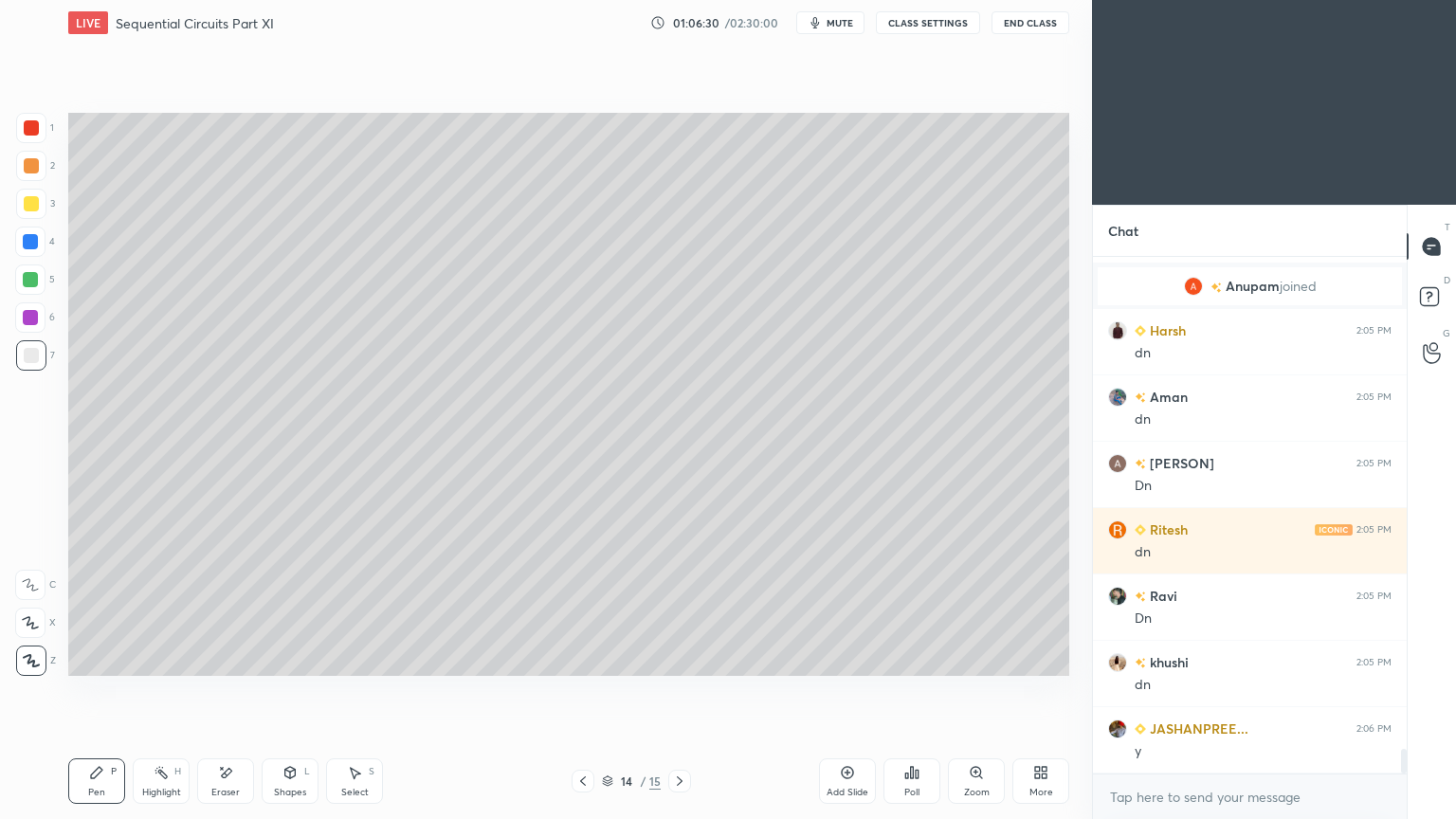 click 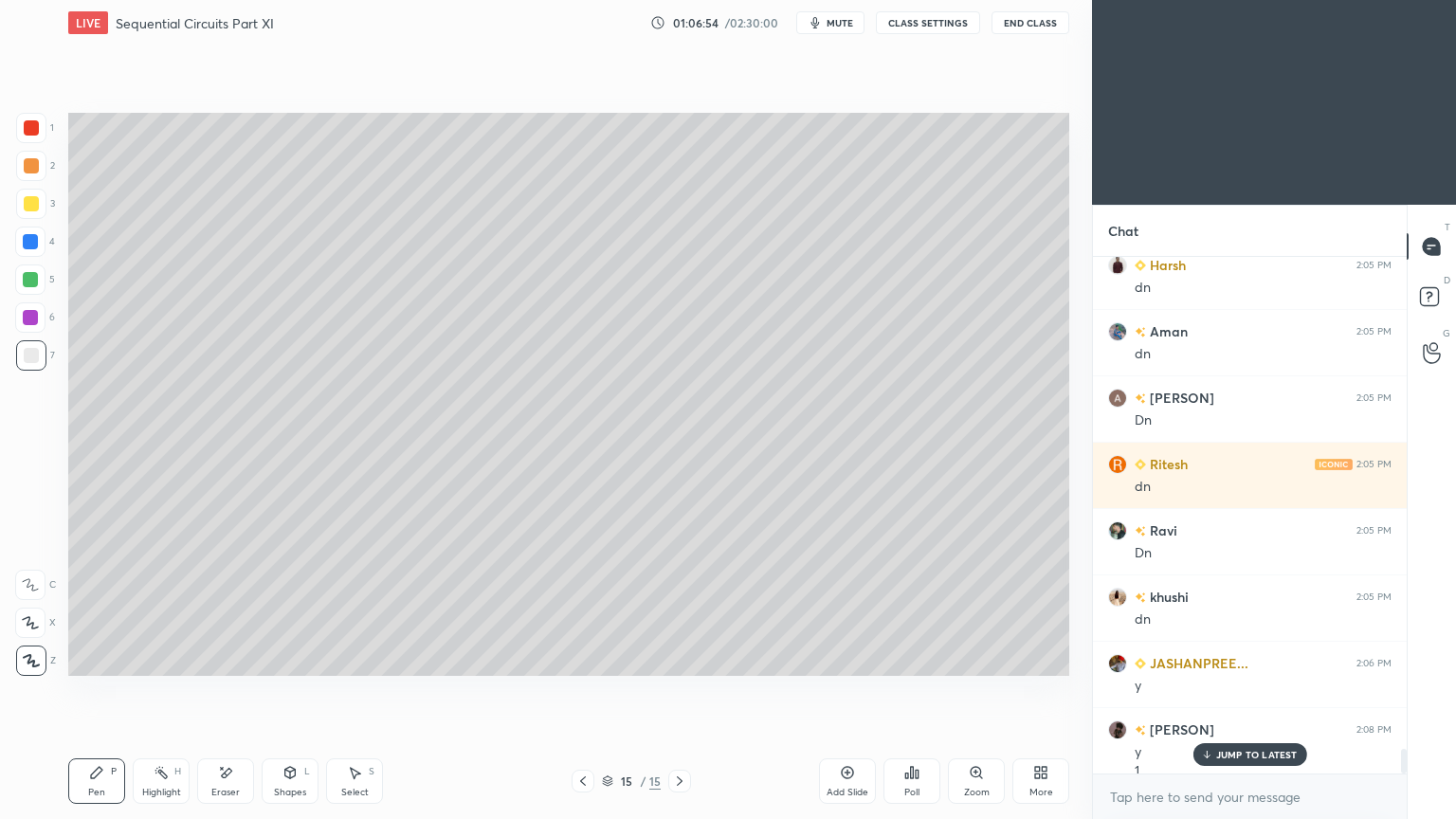 scroll, scrollTop: 10294, scrollLeft: 0, axis: vertical 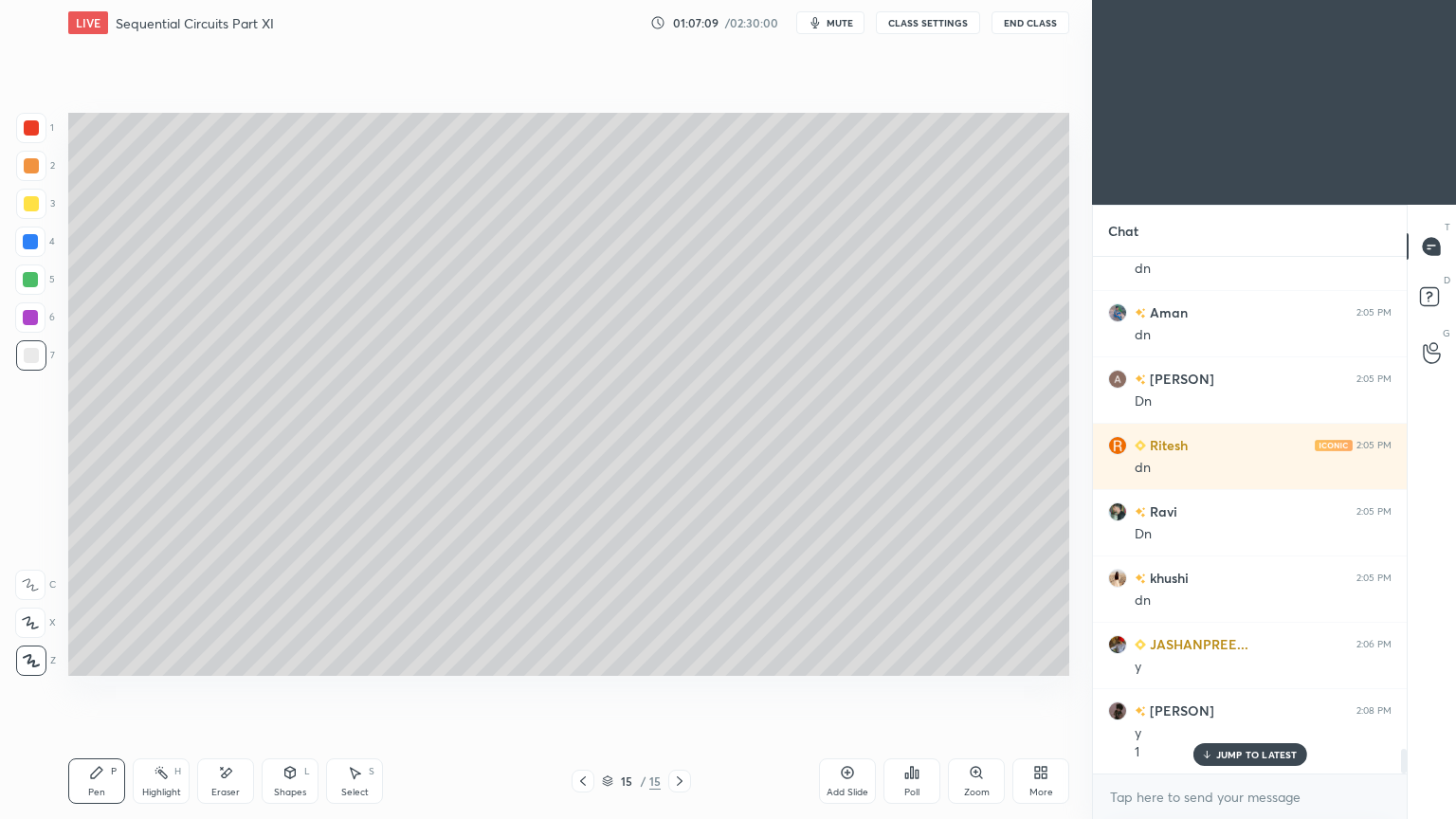 click 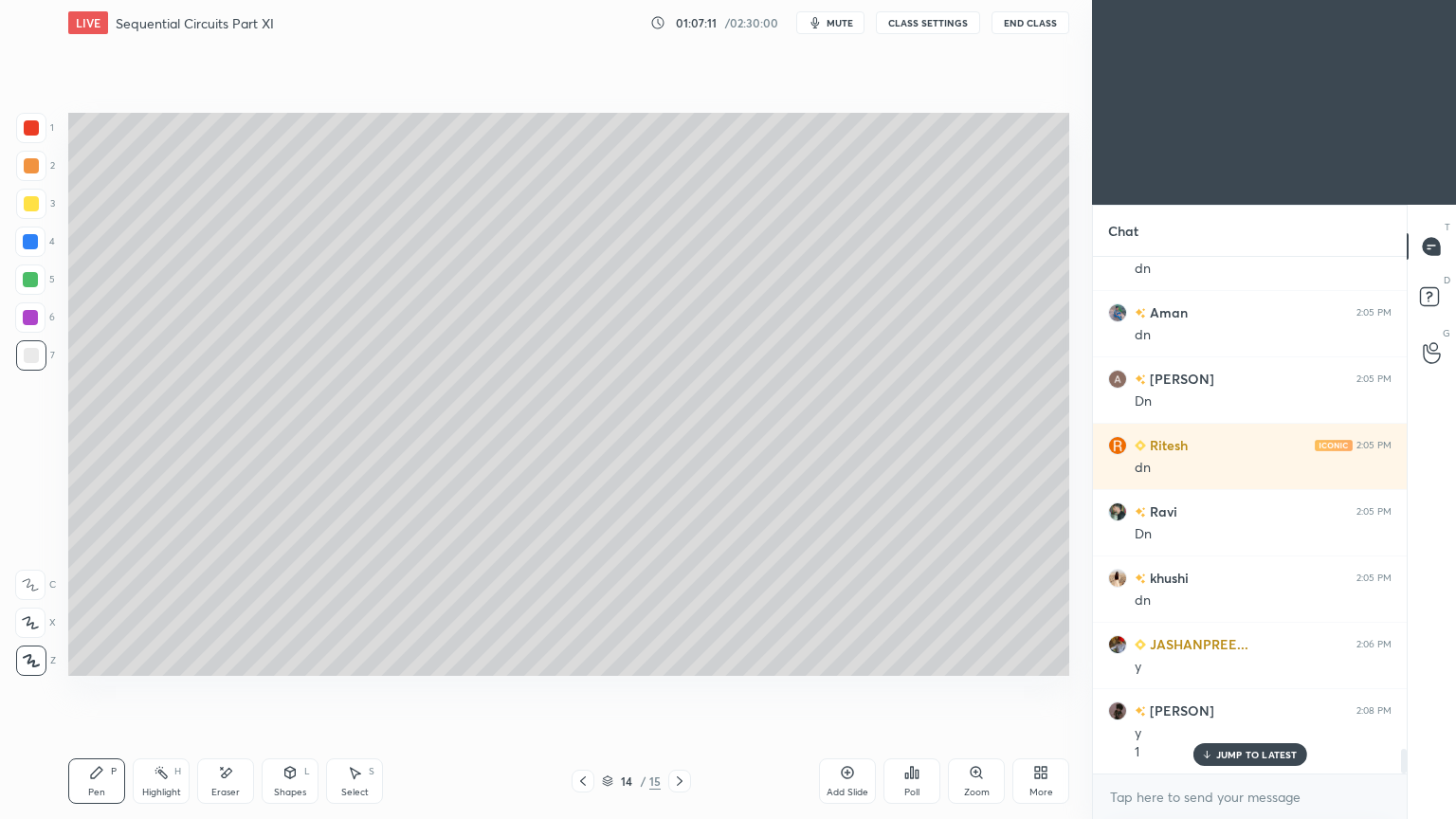 click 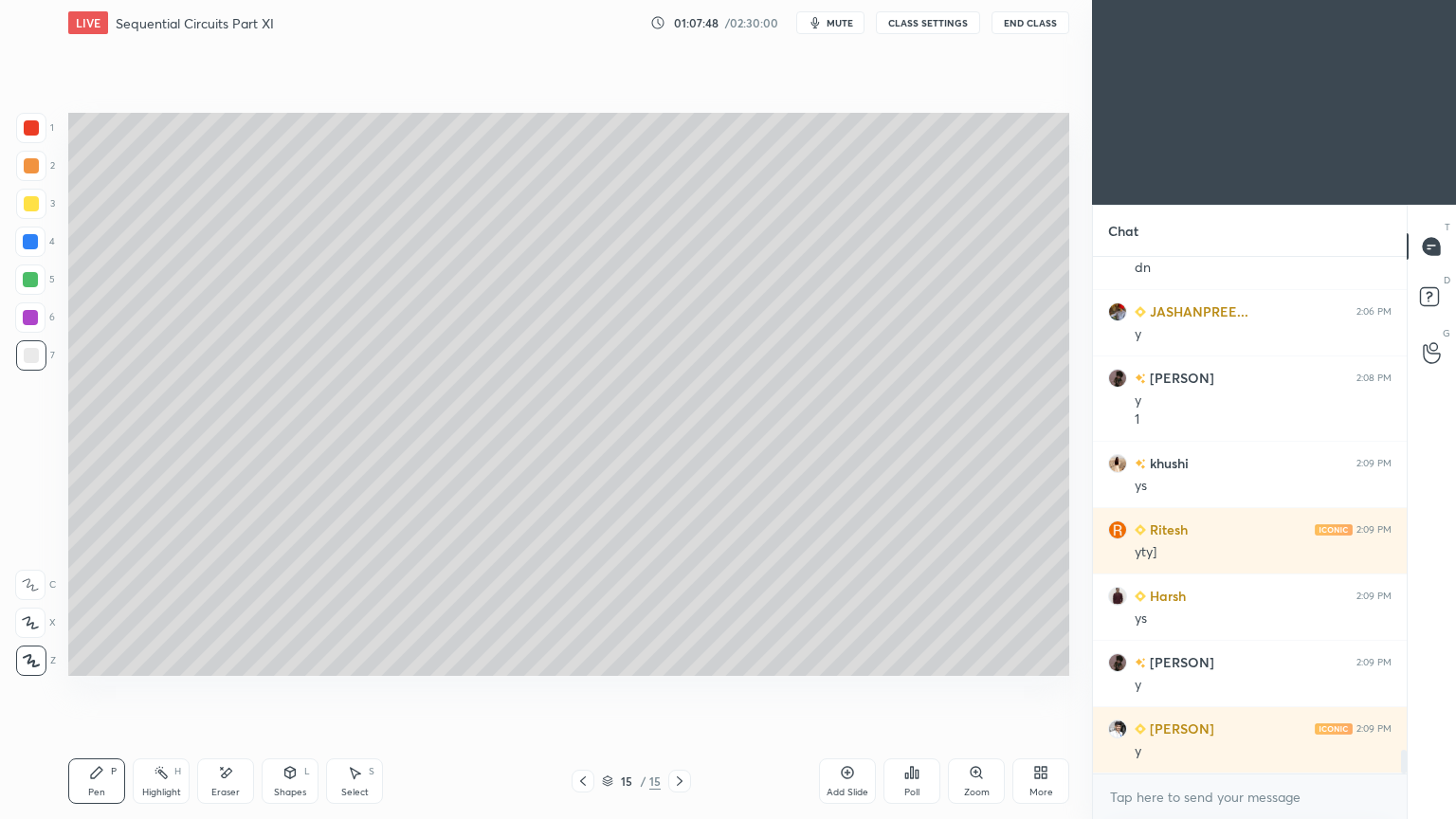 scroll, scrollTop: 10692, scrollLeft: 0, axis: vertical 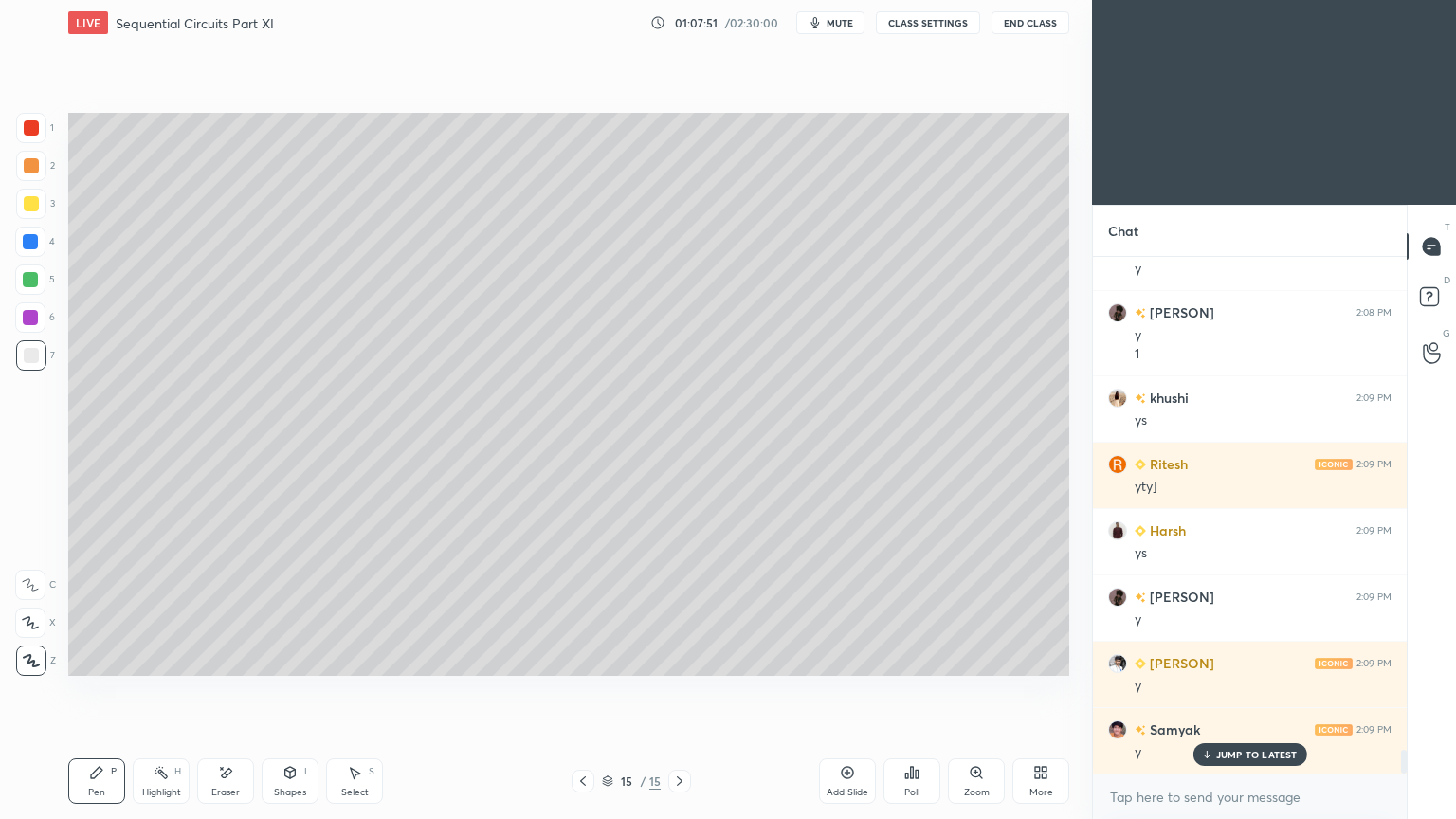 click on "Add Slide" at bounding box center [847, 781] 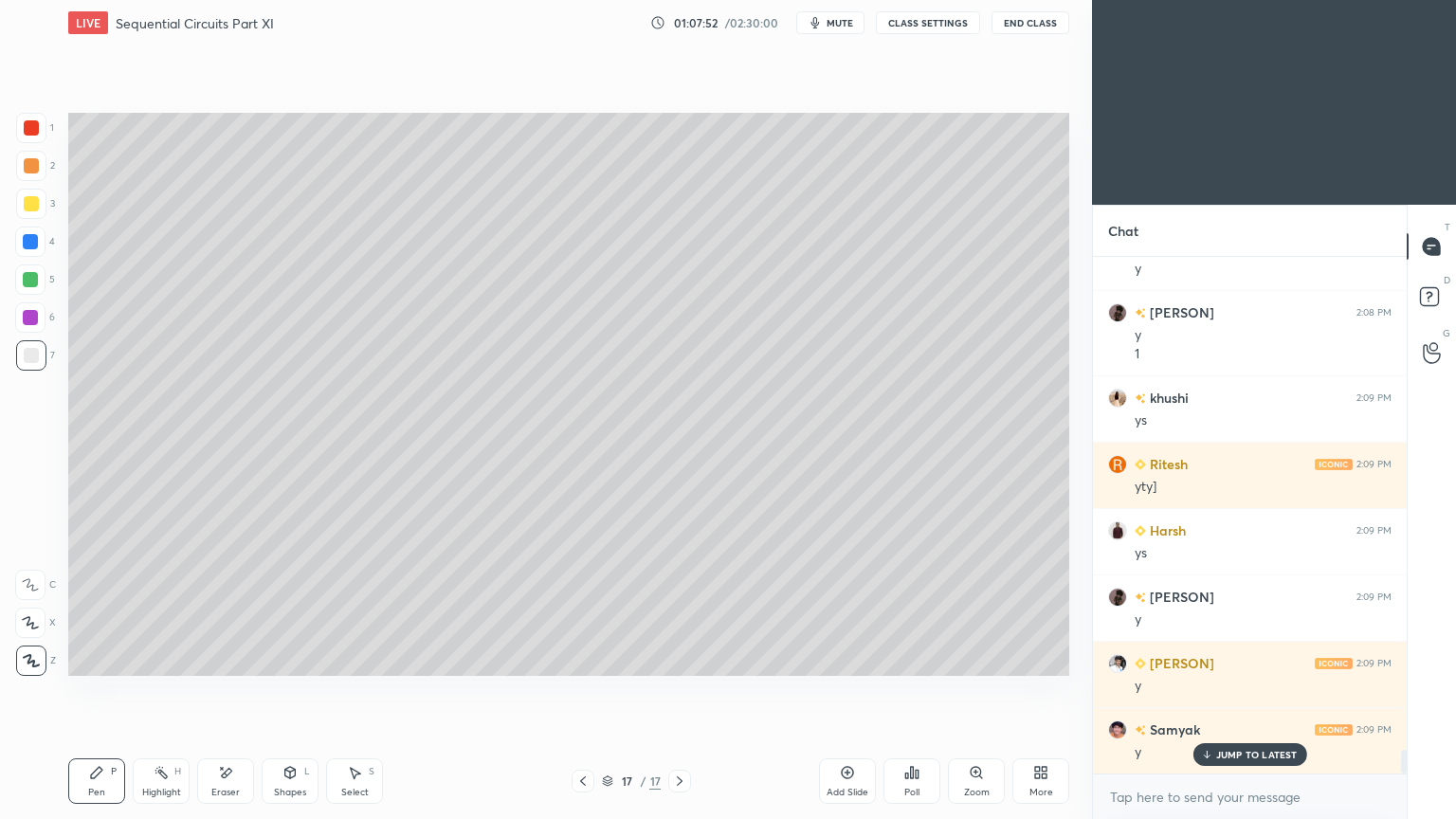 click at bounding box center [31, 166] 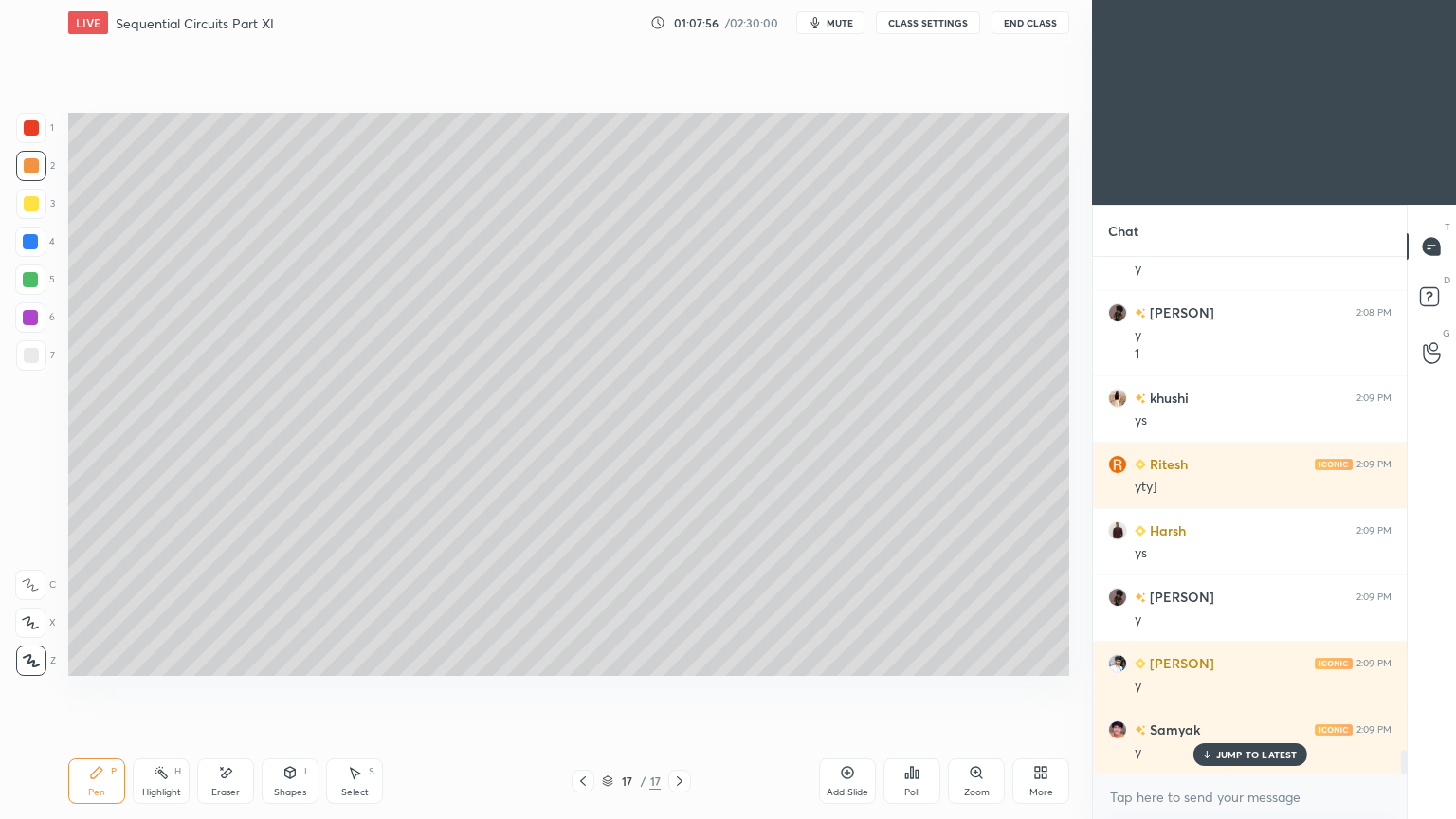 click at bounding box center [31, 355] 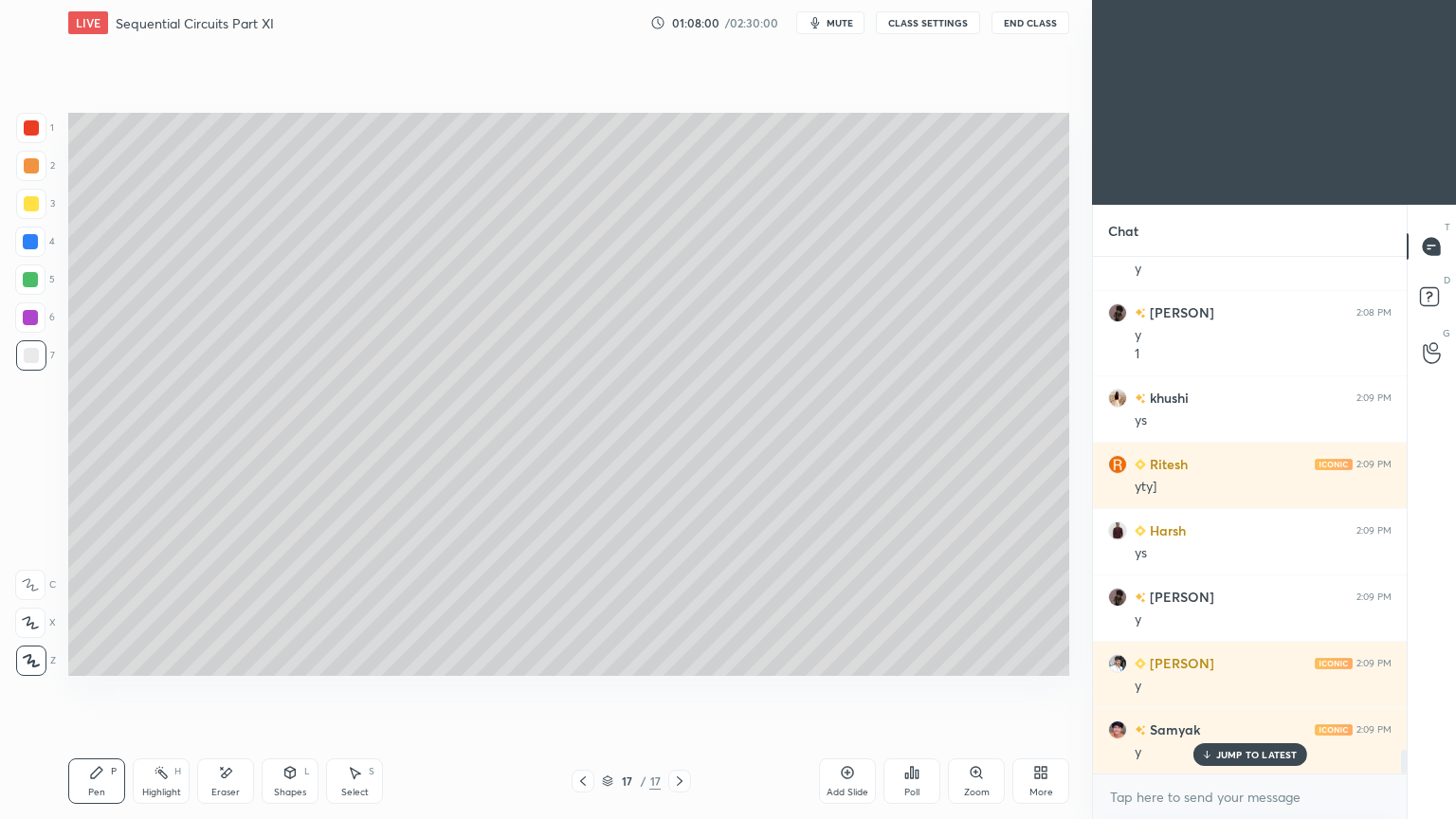 scroll, scrollTop: 10760, scrollLeft: 0, axis: vertical 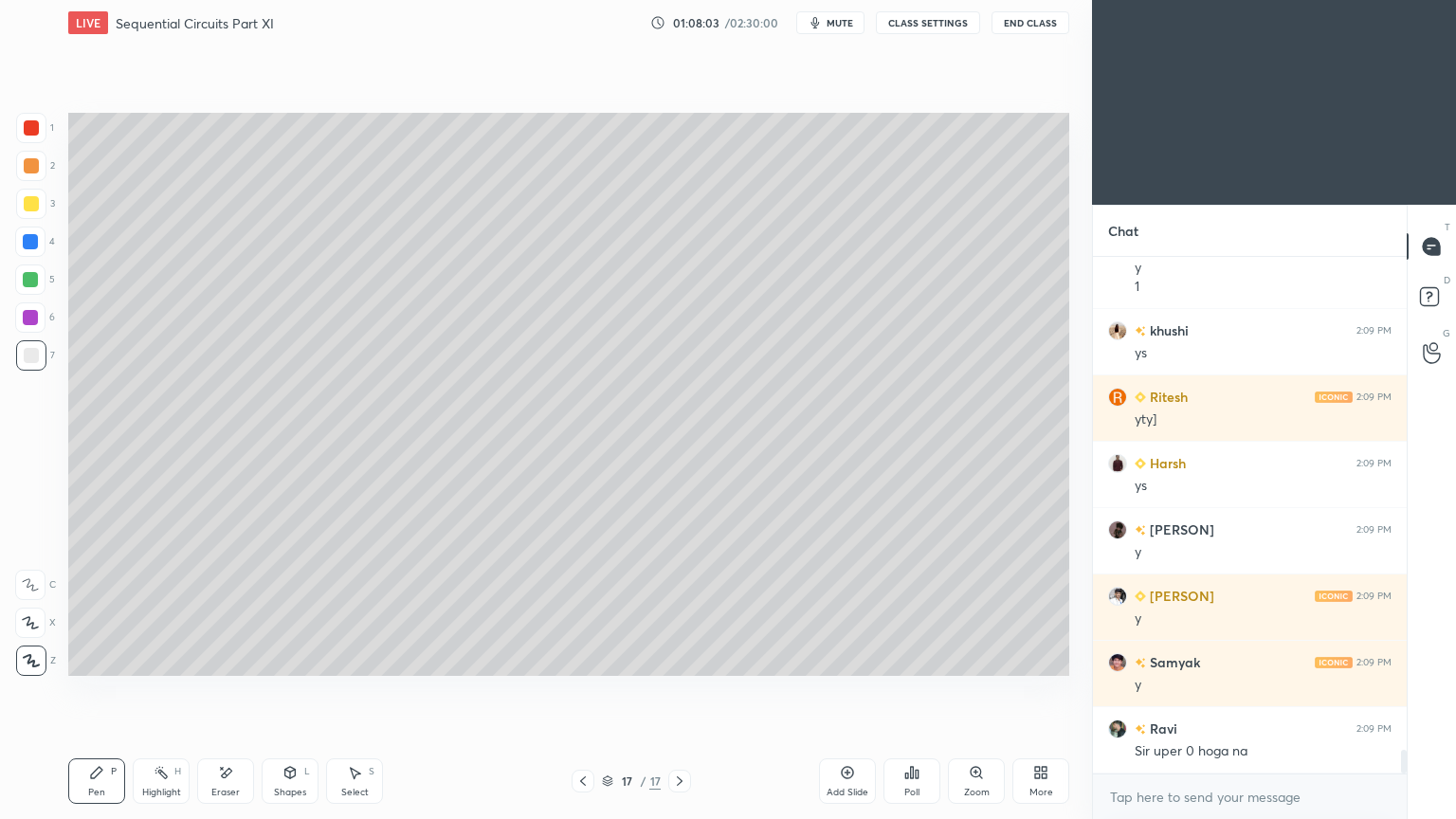 click at bounding box center (583, 781) 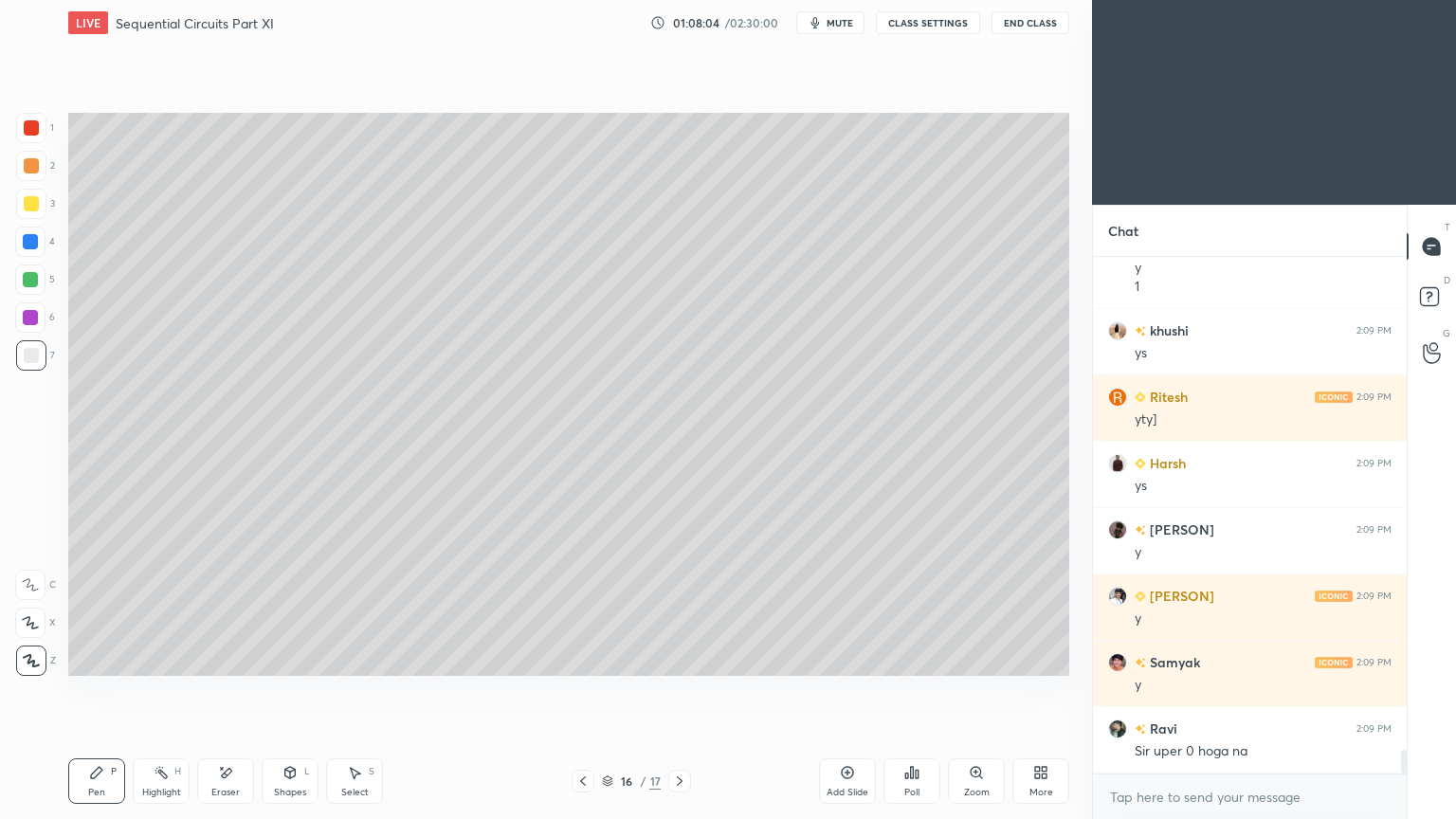 click 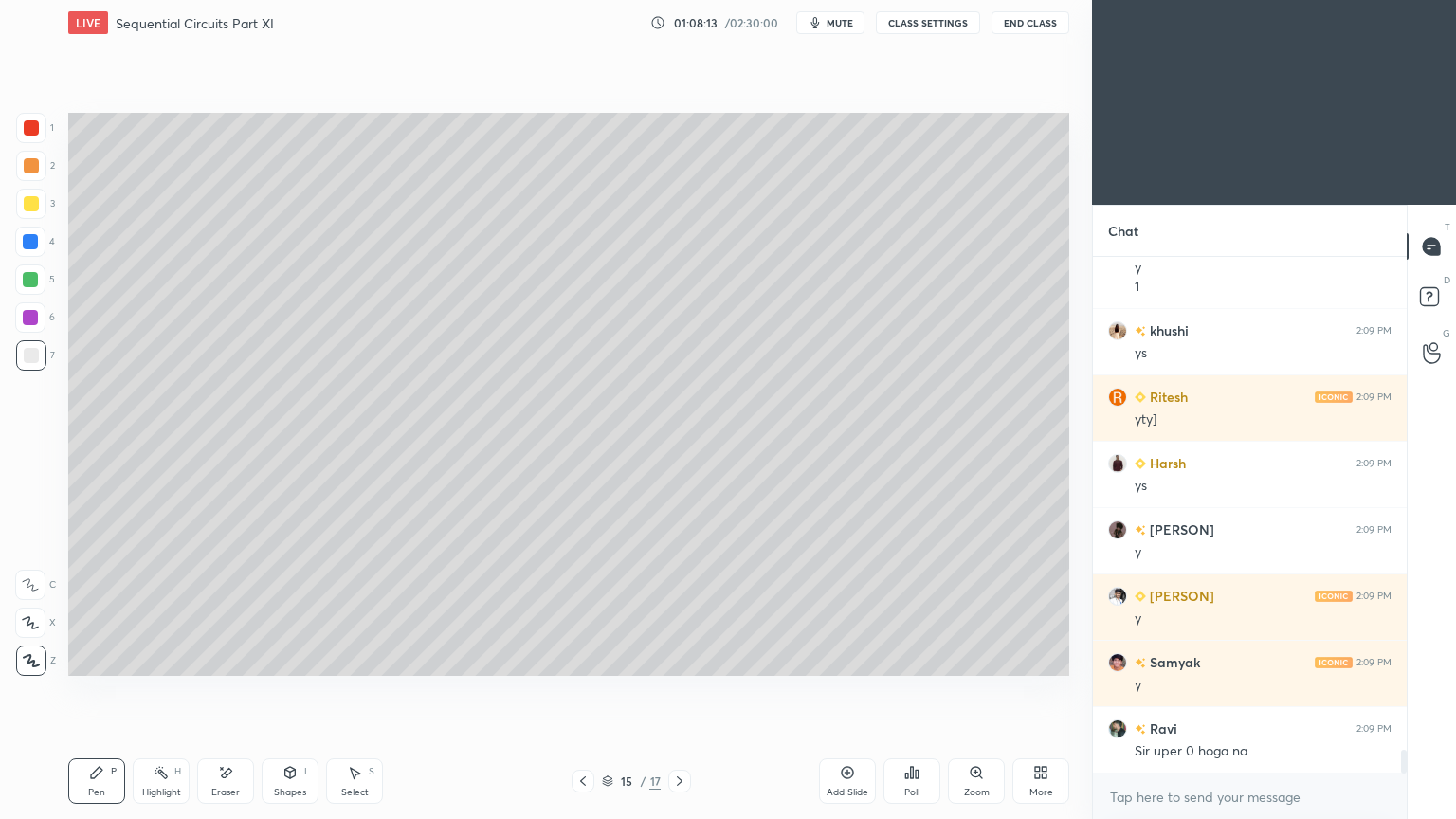 scroll, scrollTop: 10825, scrollLeft: 0, axis: vertical 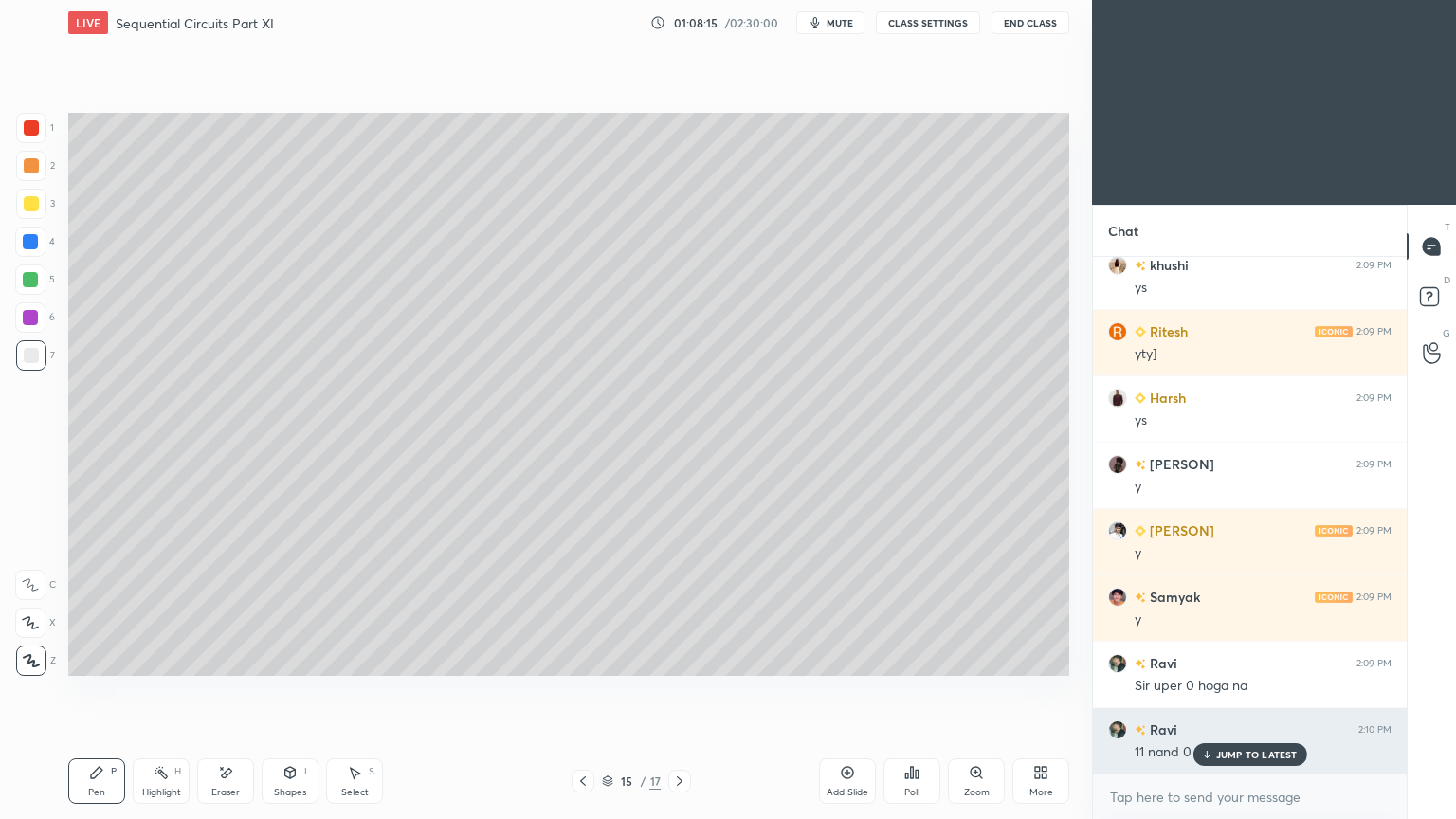 click on "JUMP TO LATEST" at bounding box center [1257, 755] 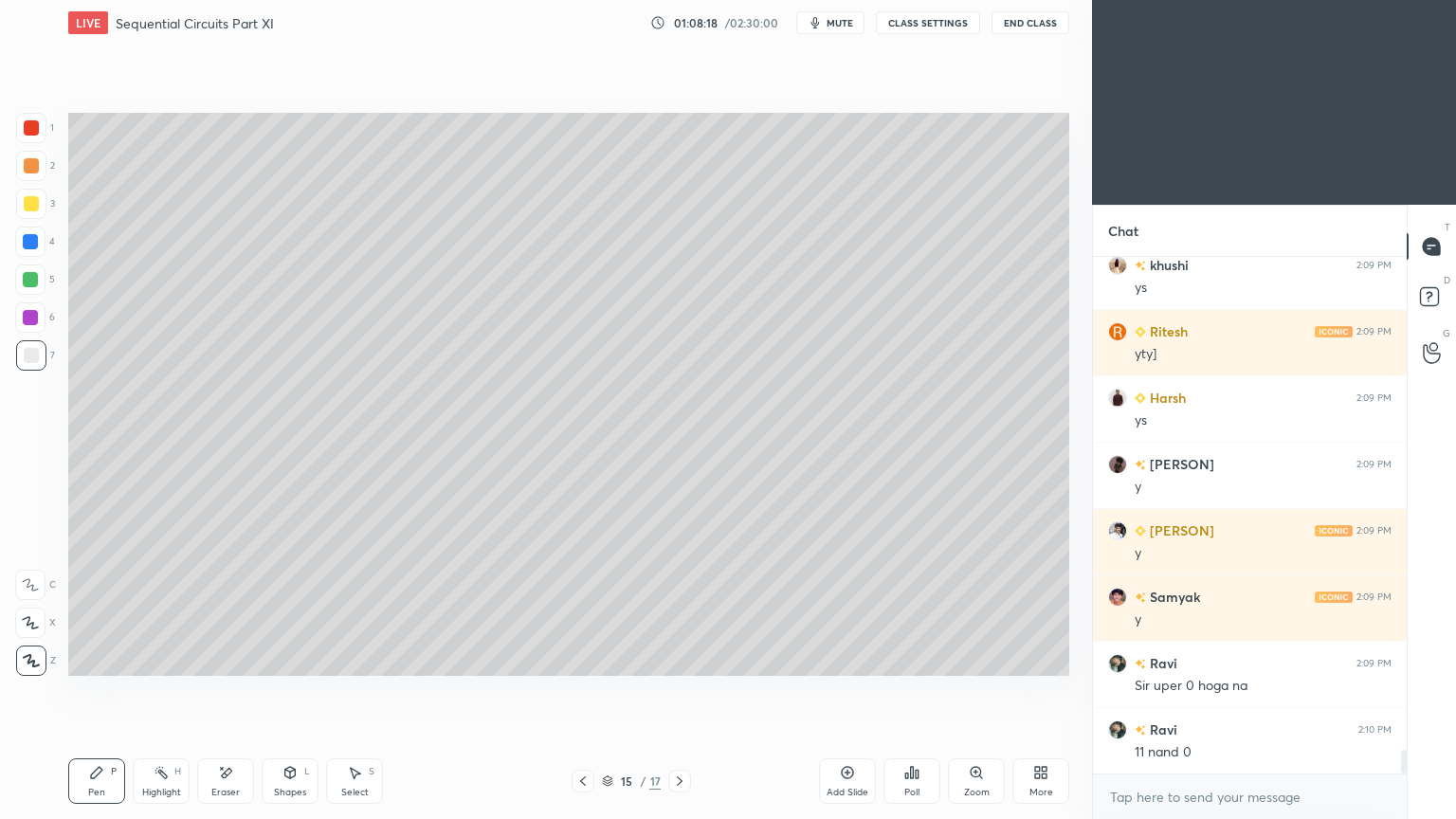 click on "Highlight H" at bounding box center (161, 781) 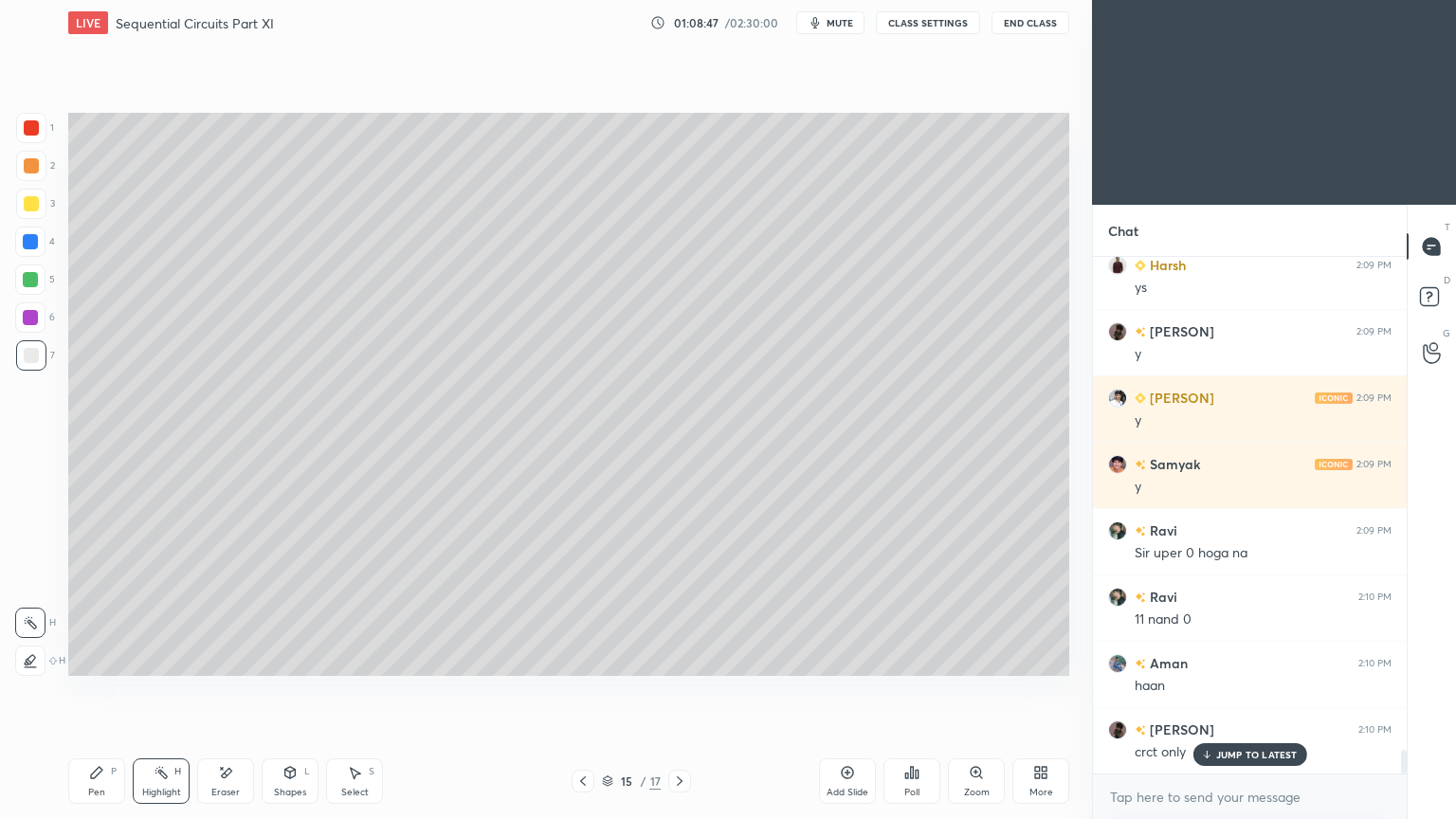 scroll, scrollTop: 11025, scrollLeft: 0, axis: vertical 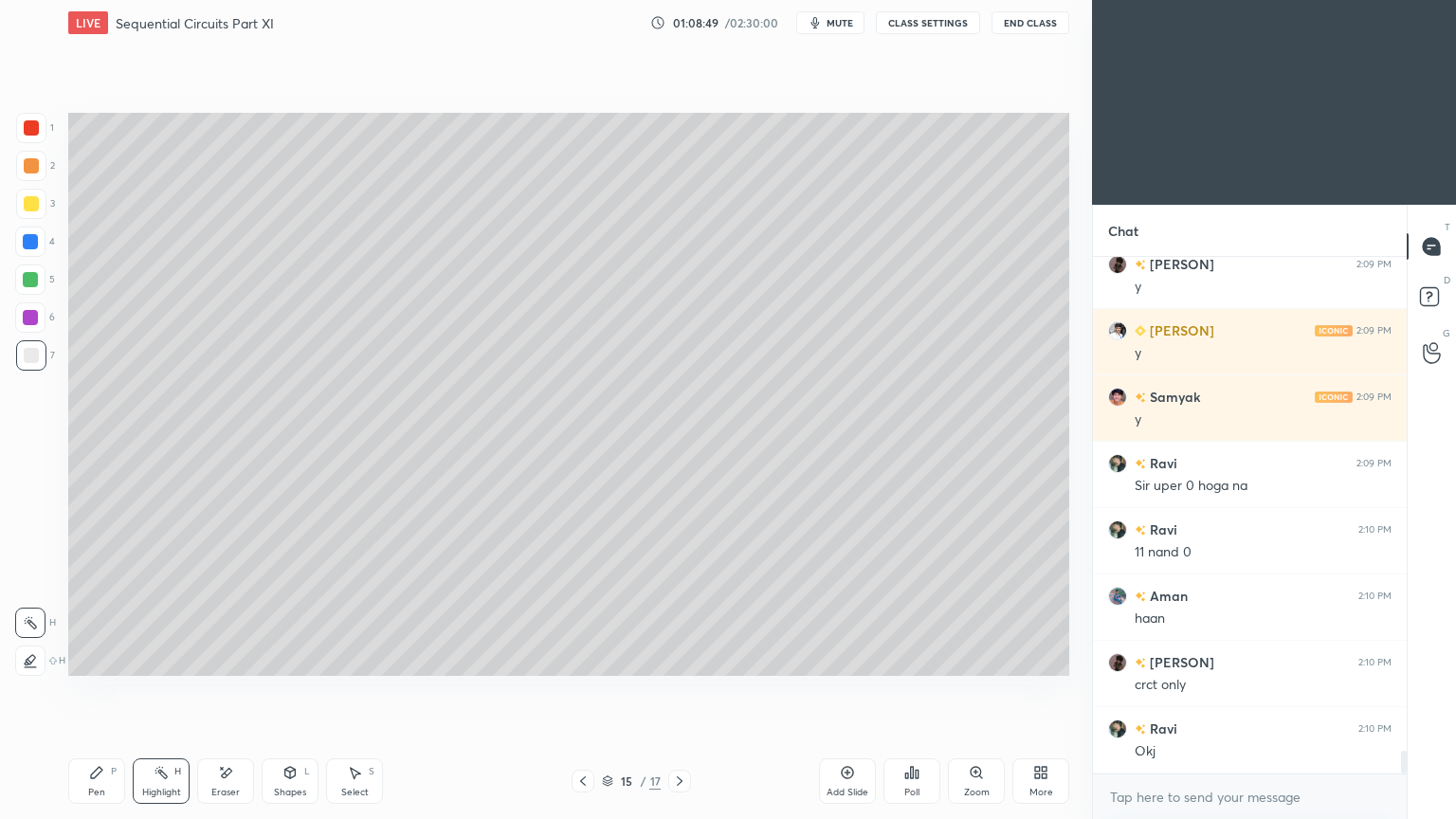 click on "Pen P" at bounding box center [97, 781] 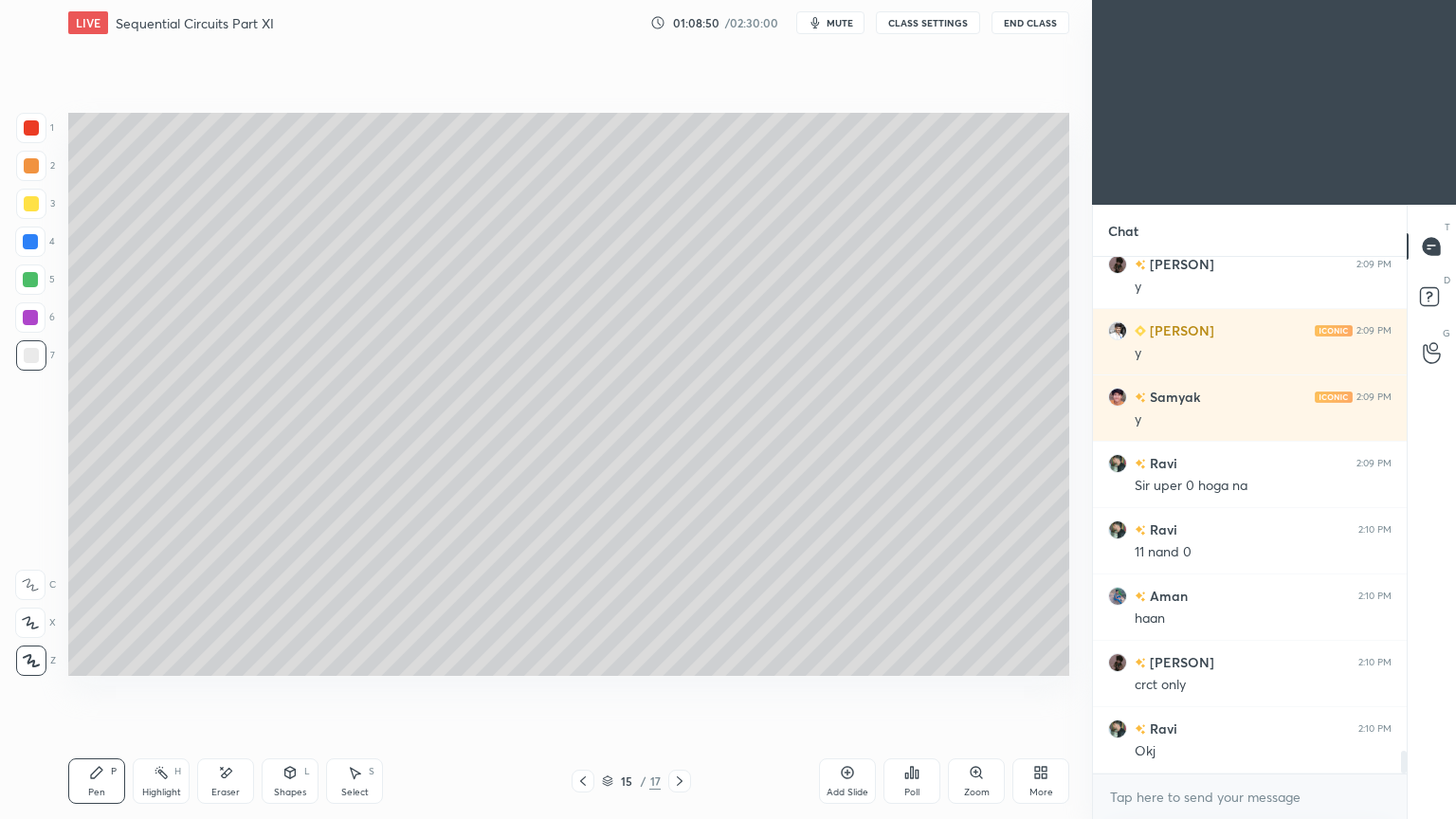 scroll, scrollTop: 11044, scrollLeft: 0, axis: vertical 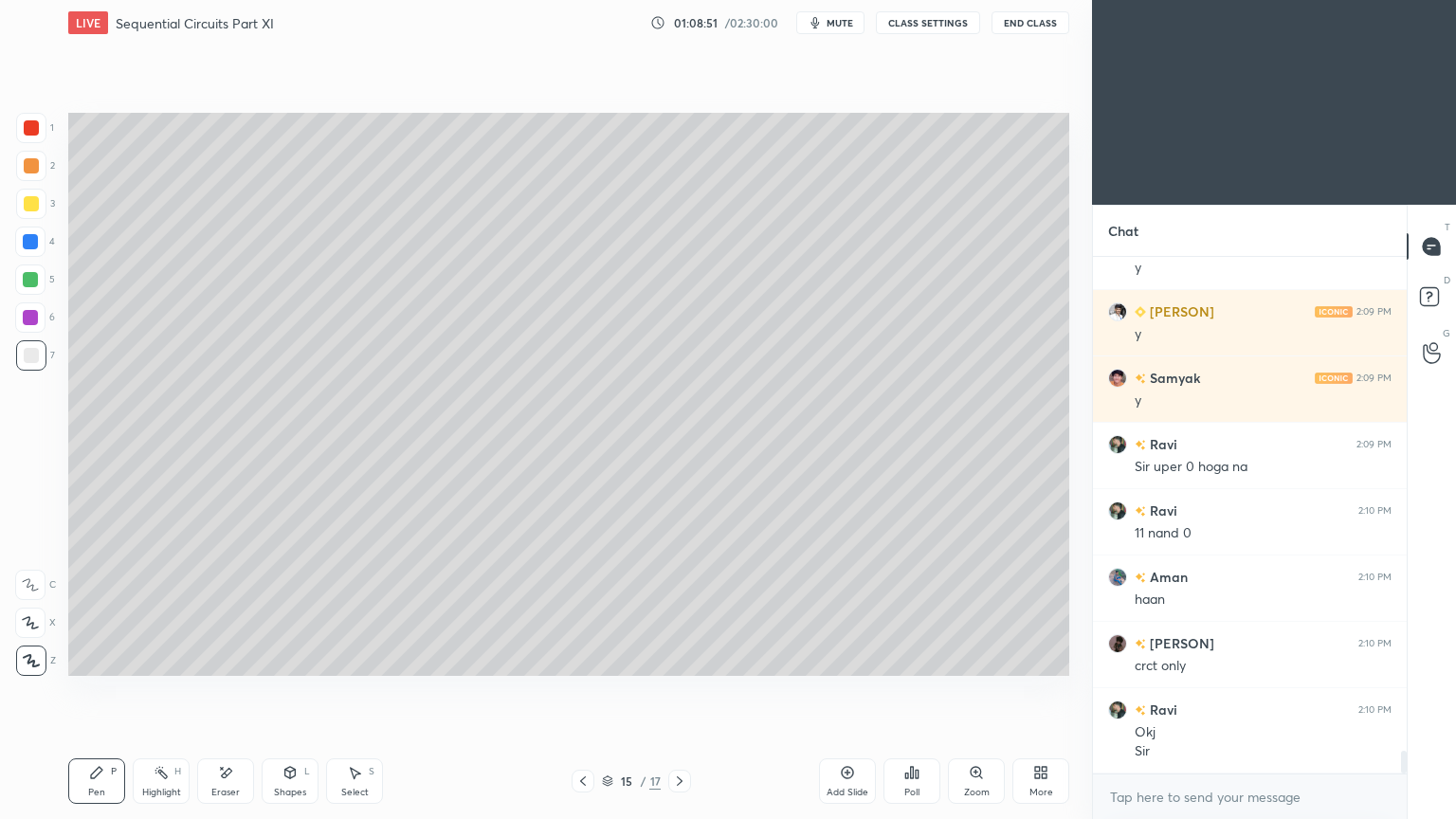 click 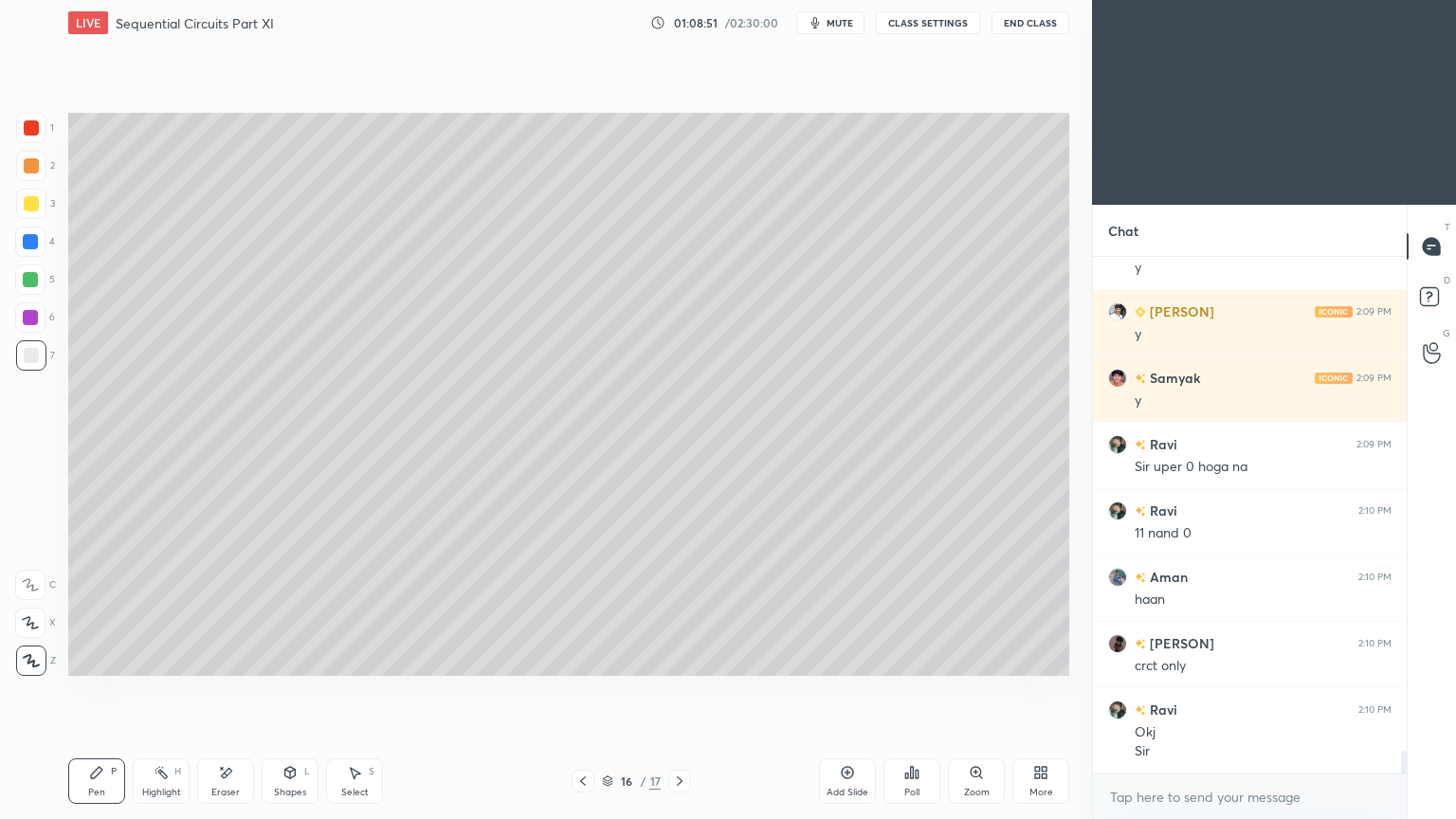 click 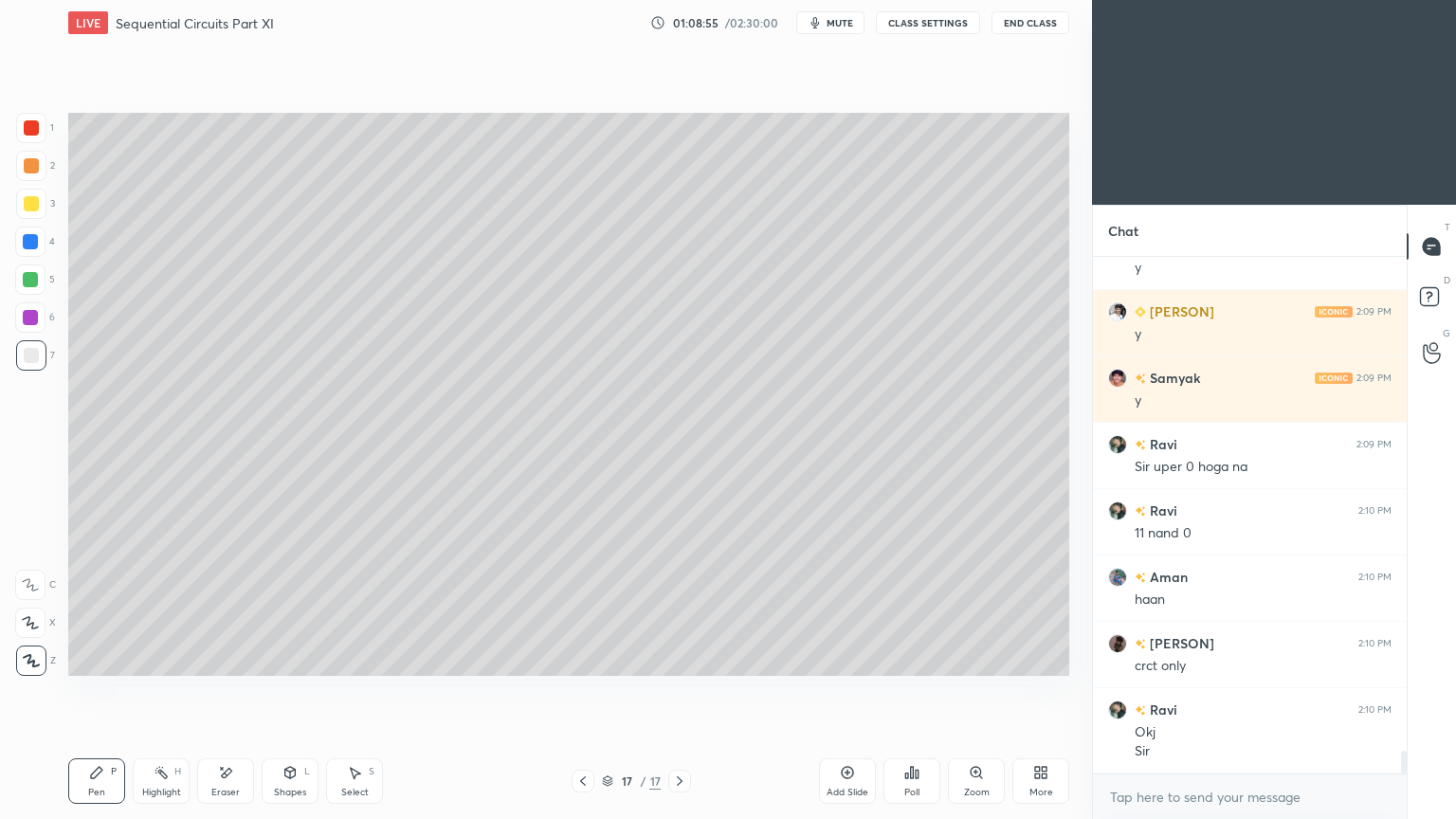 click 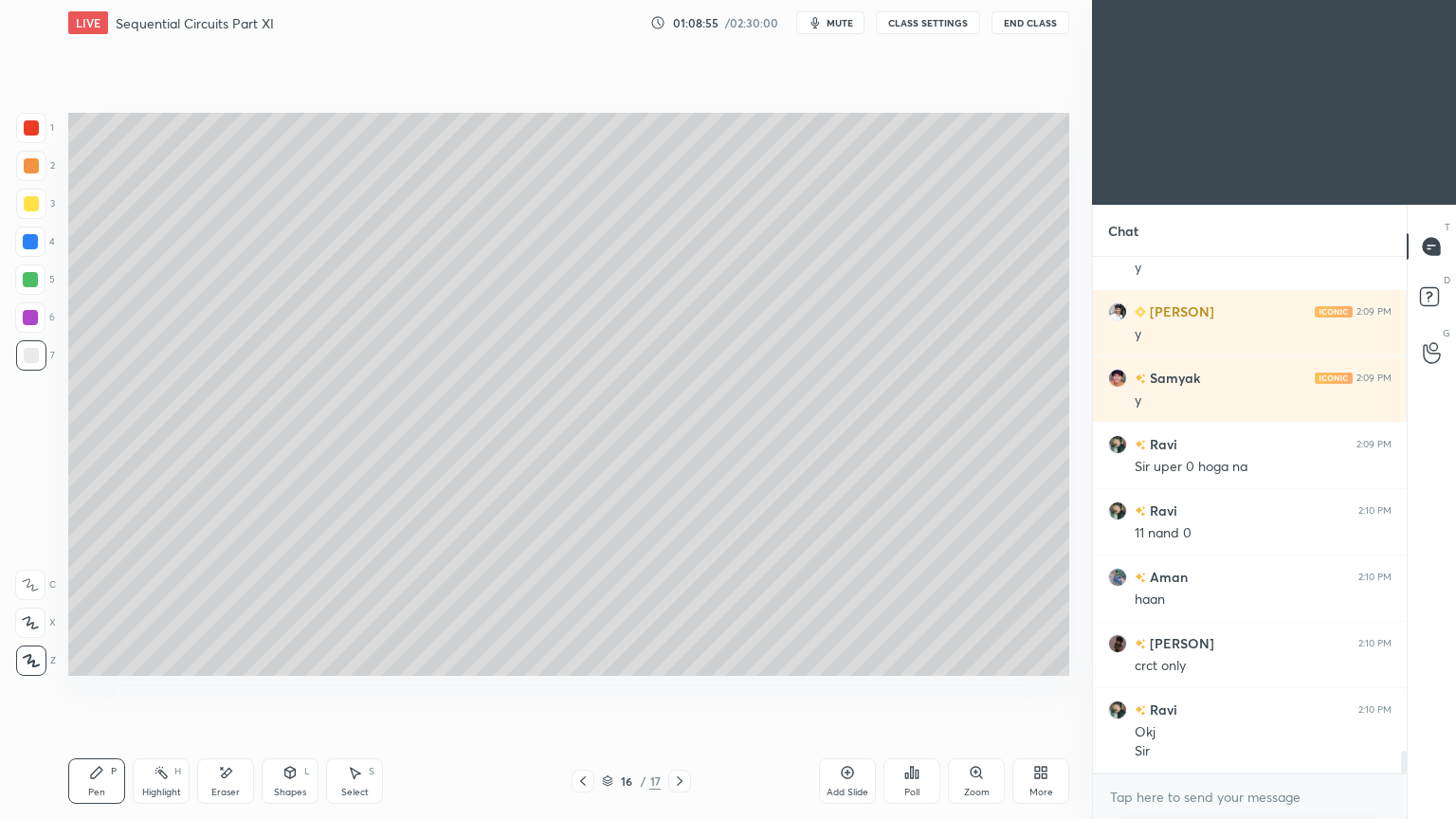 click 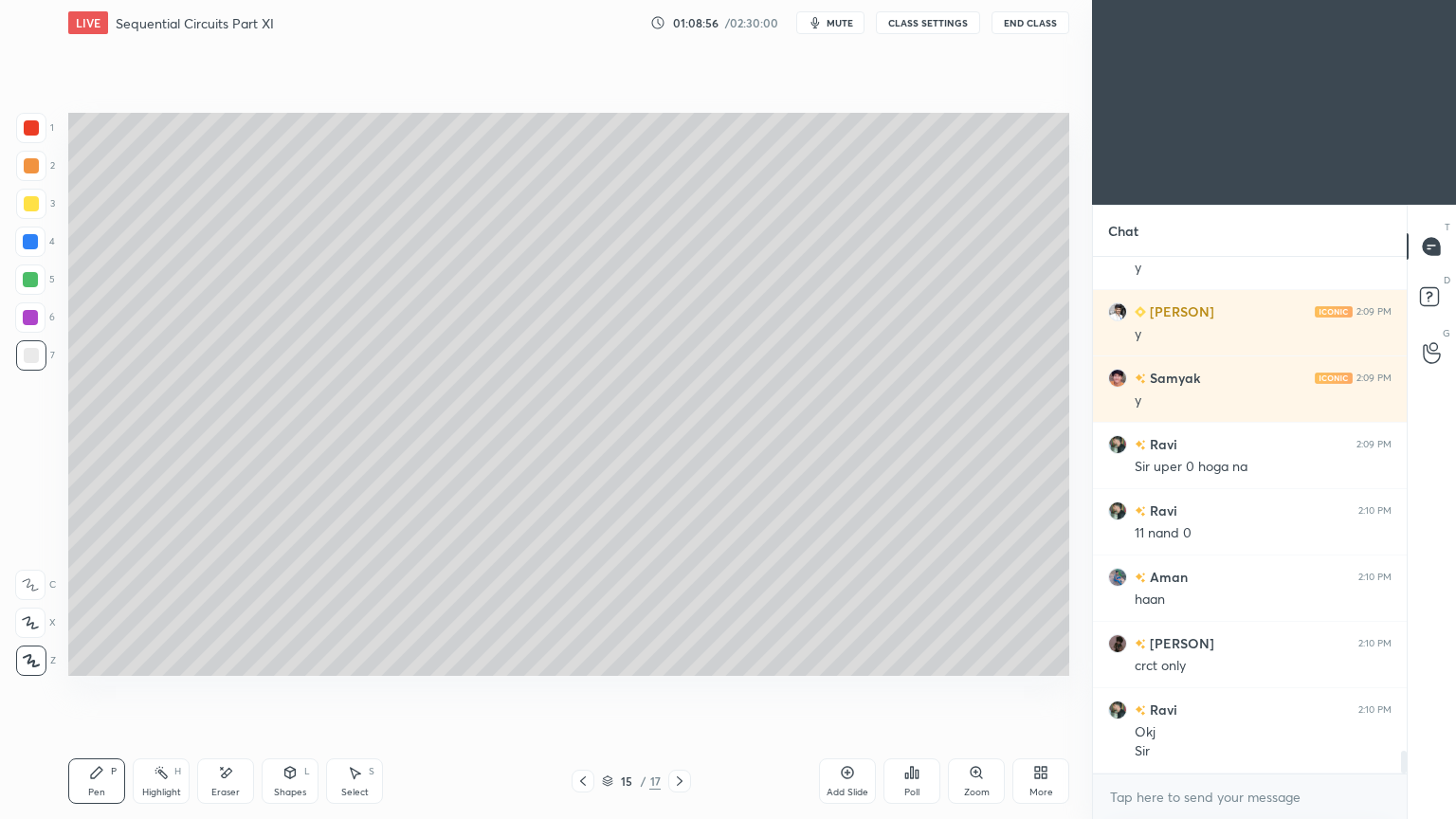 click 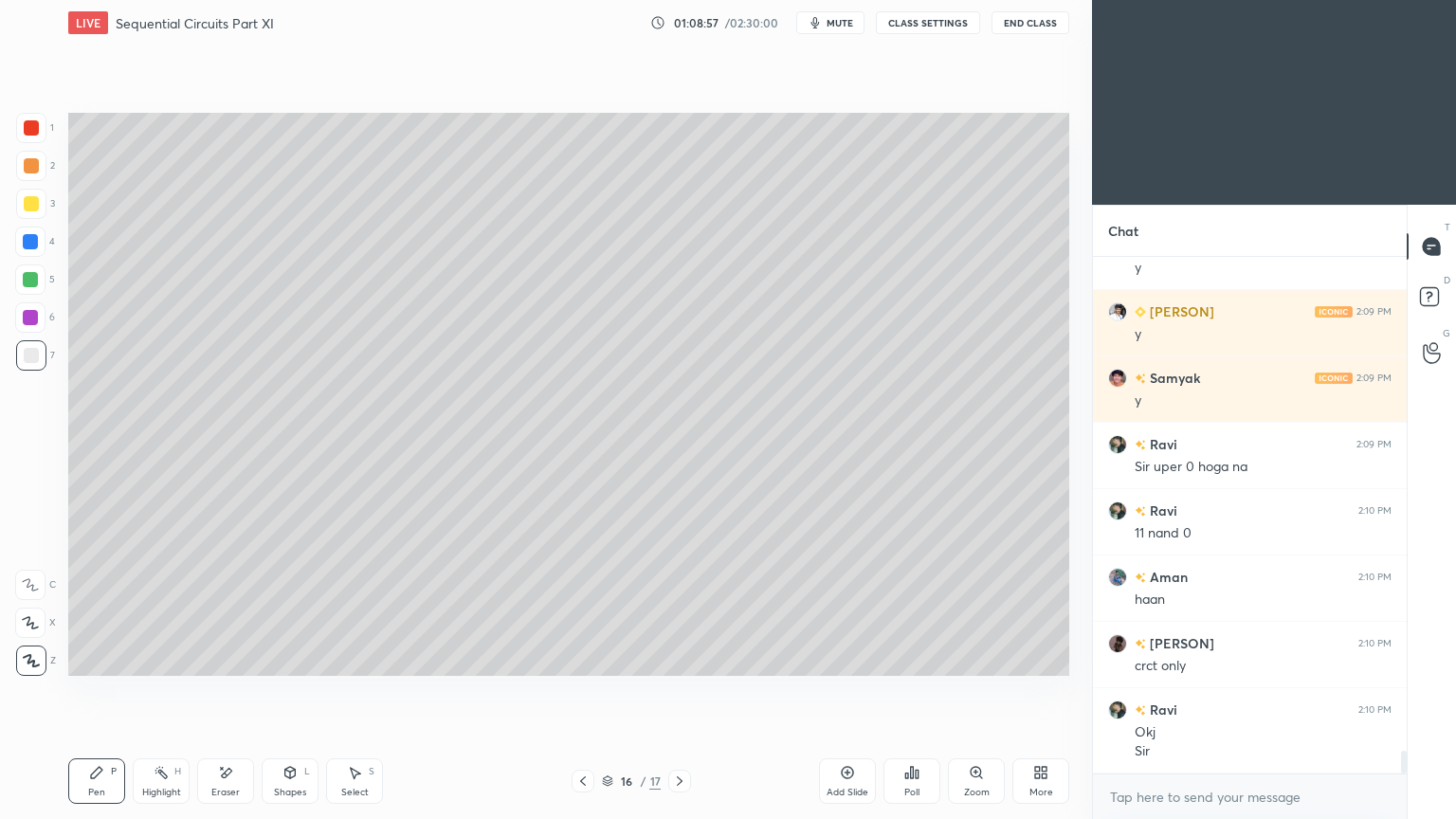 click at bounding box center [31, 166] 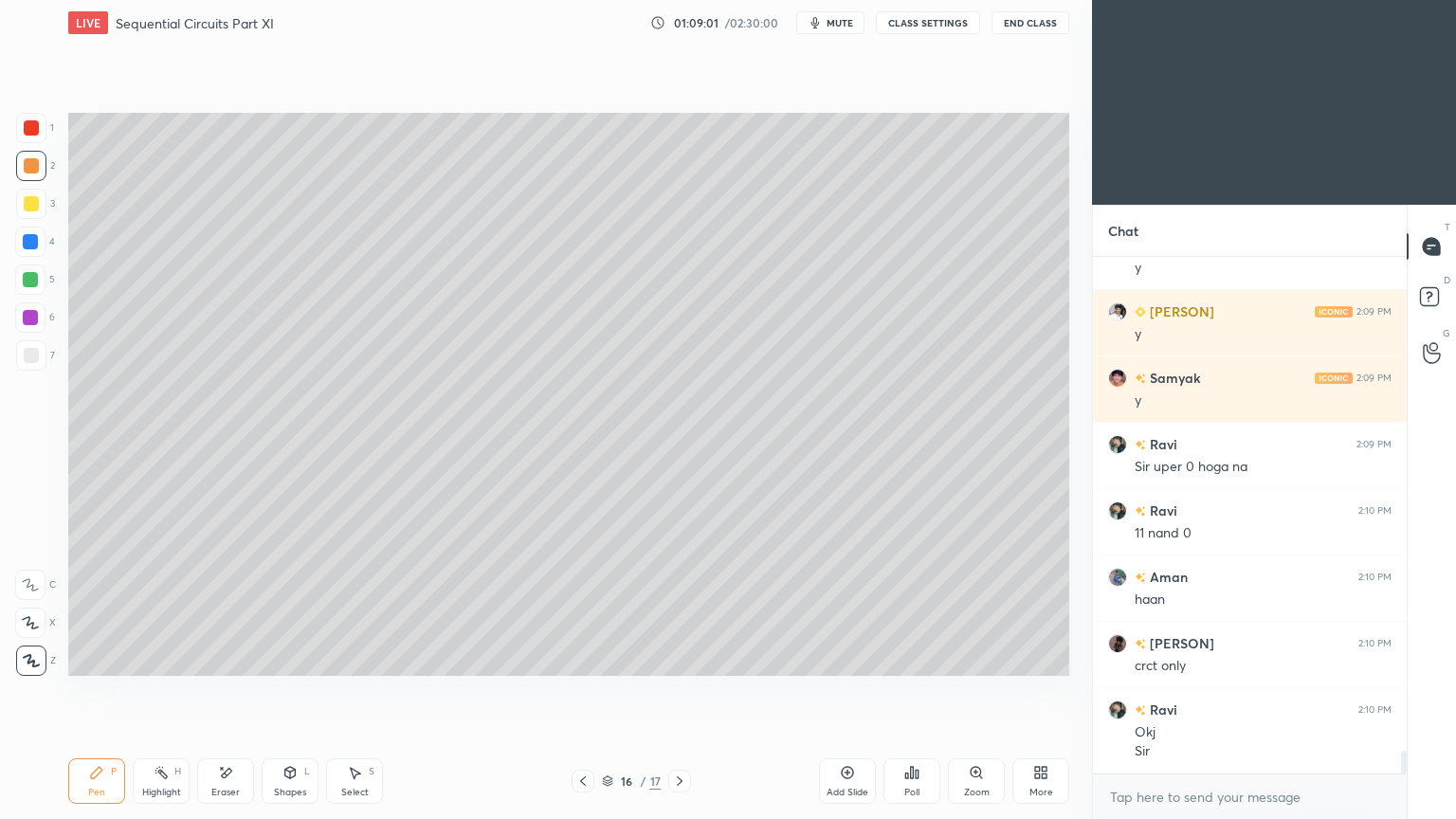 click at bounding box center (31, 355) 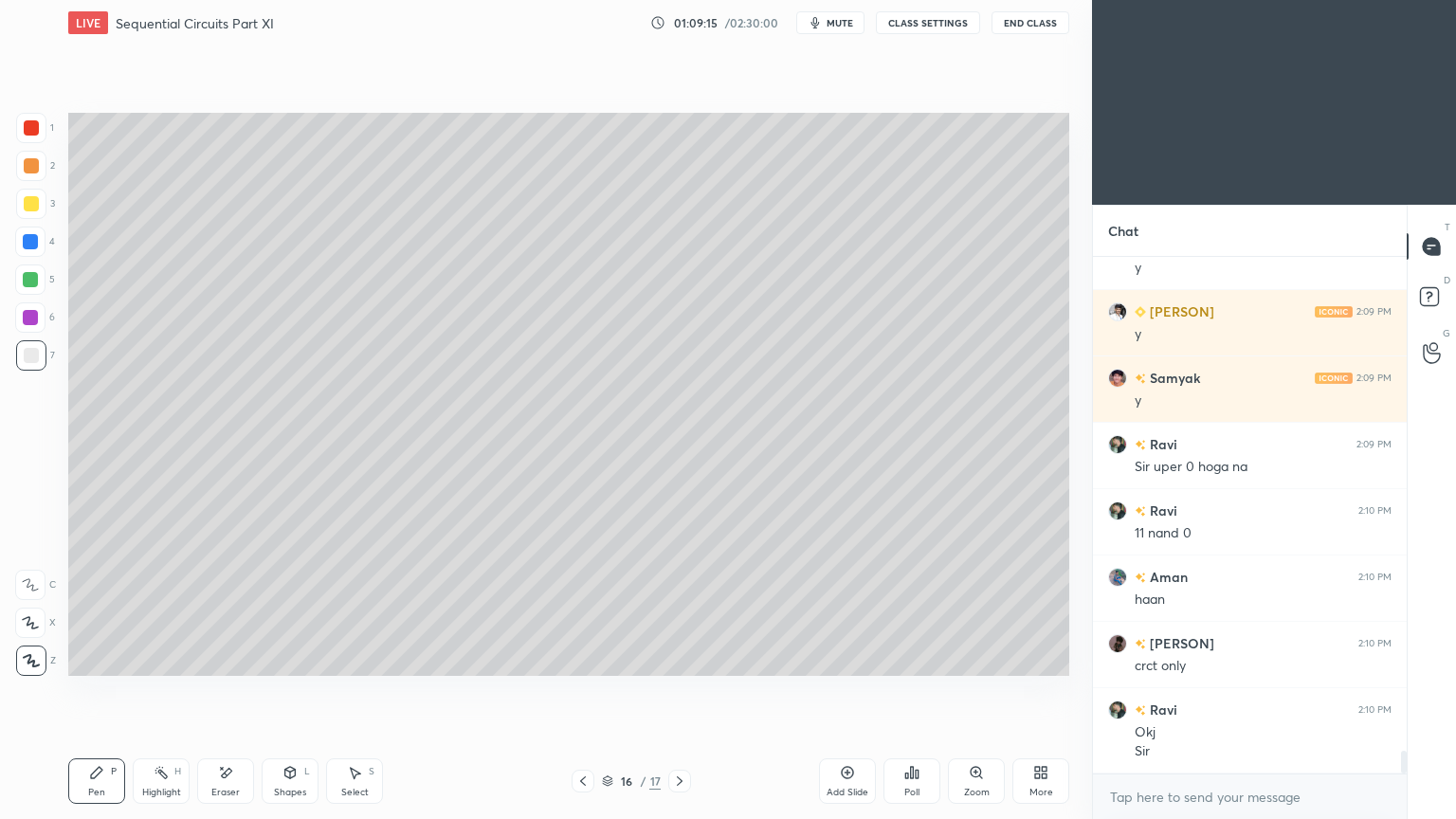 click 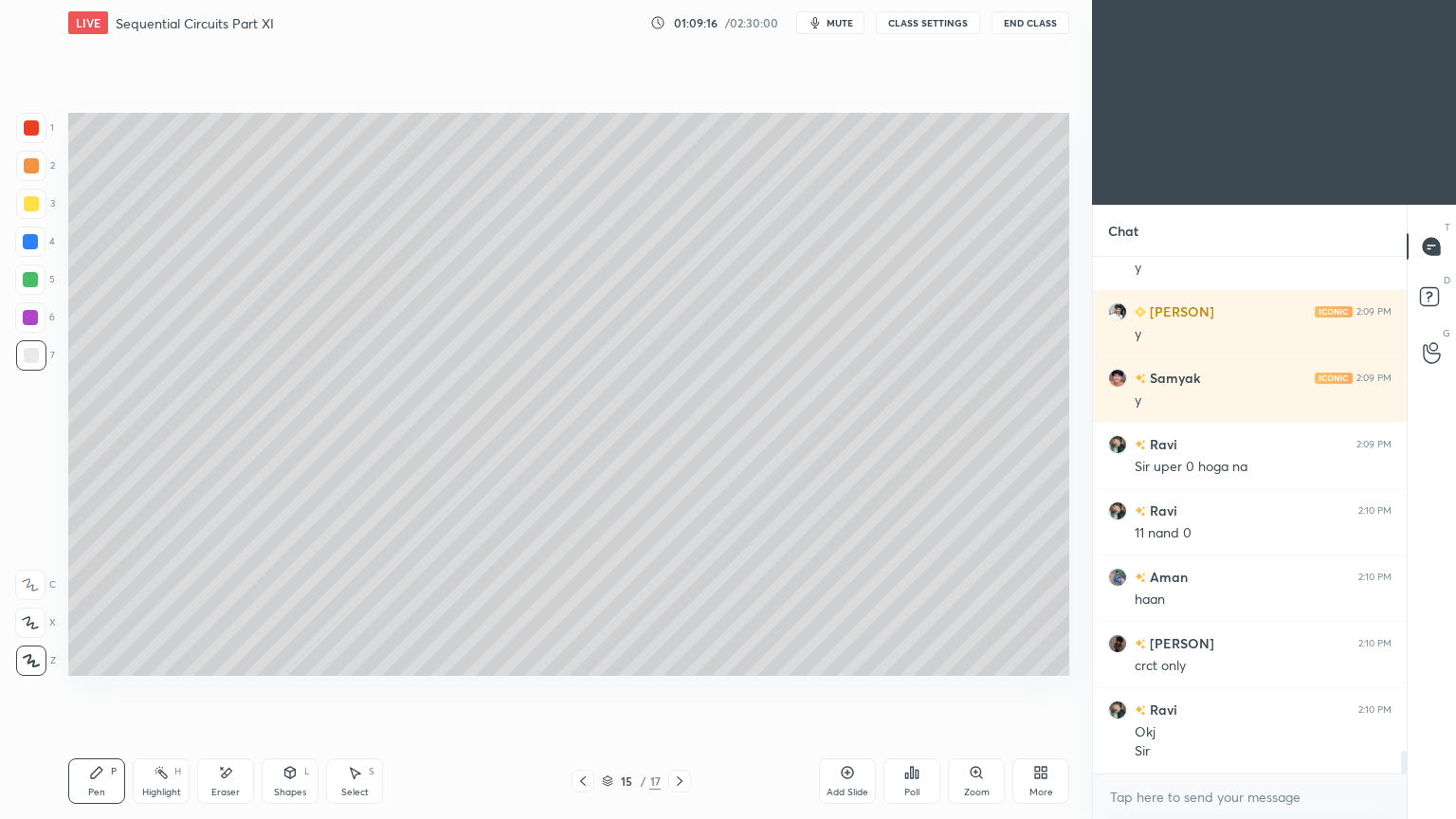 click 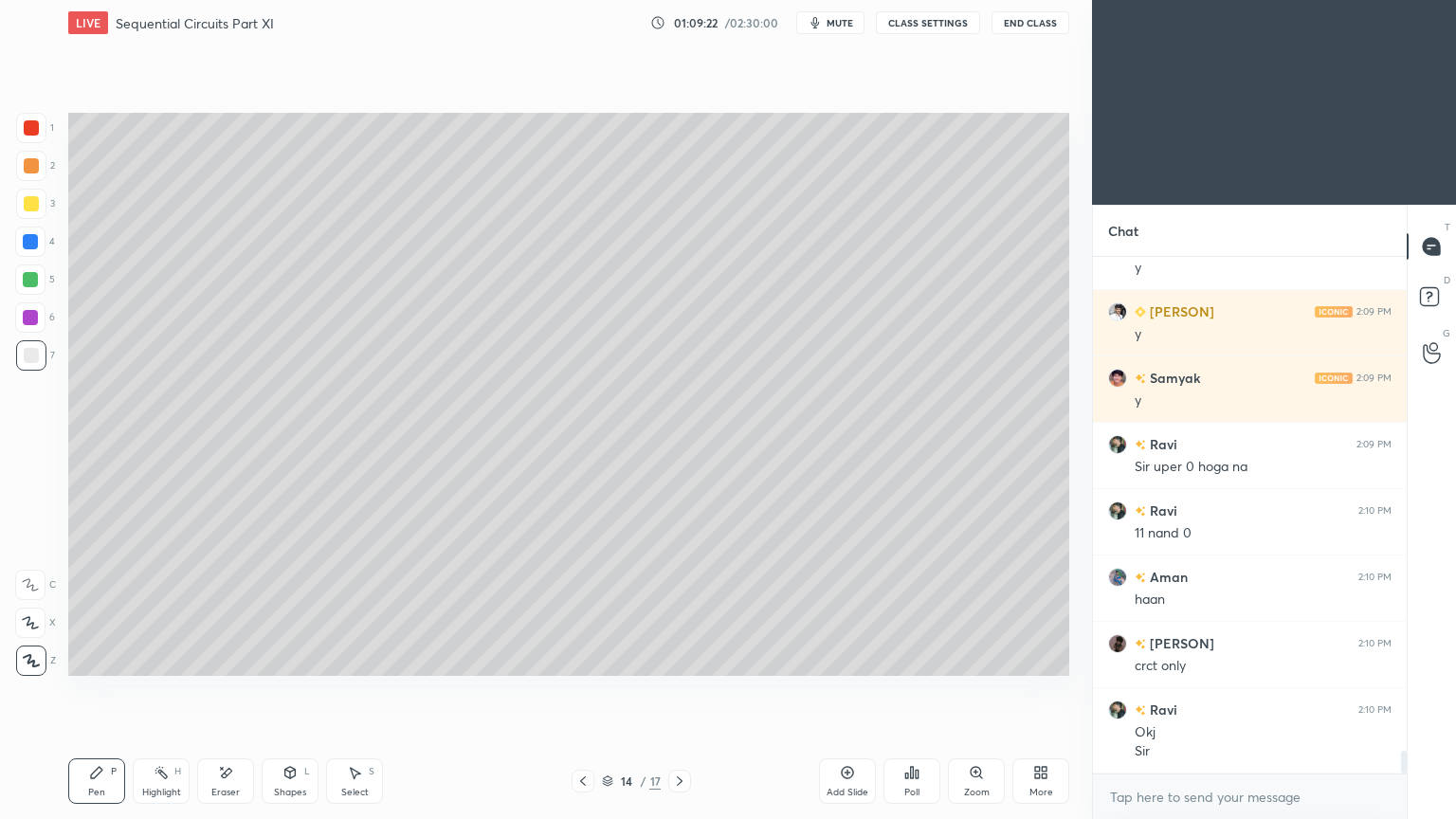 click 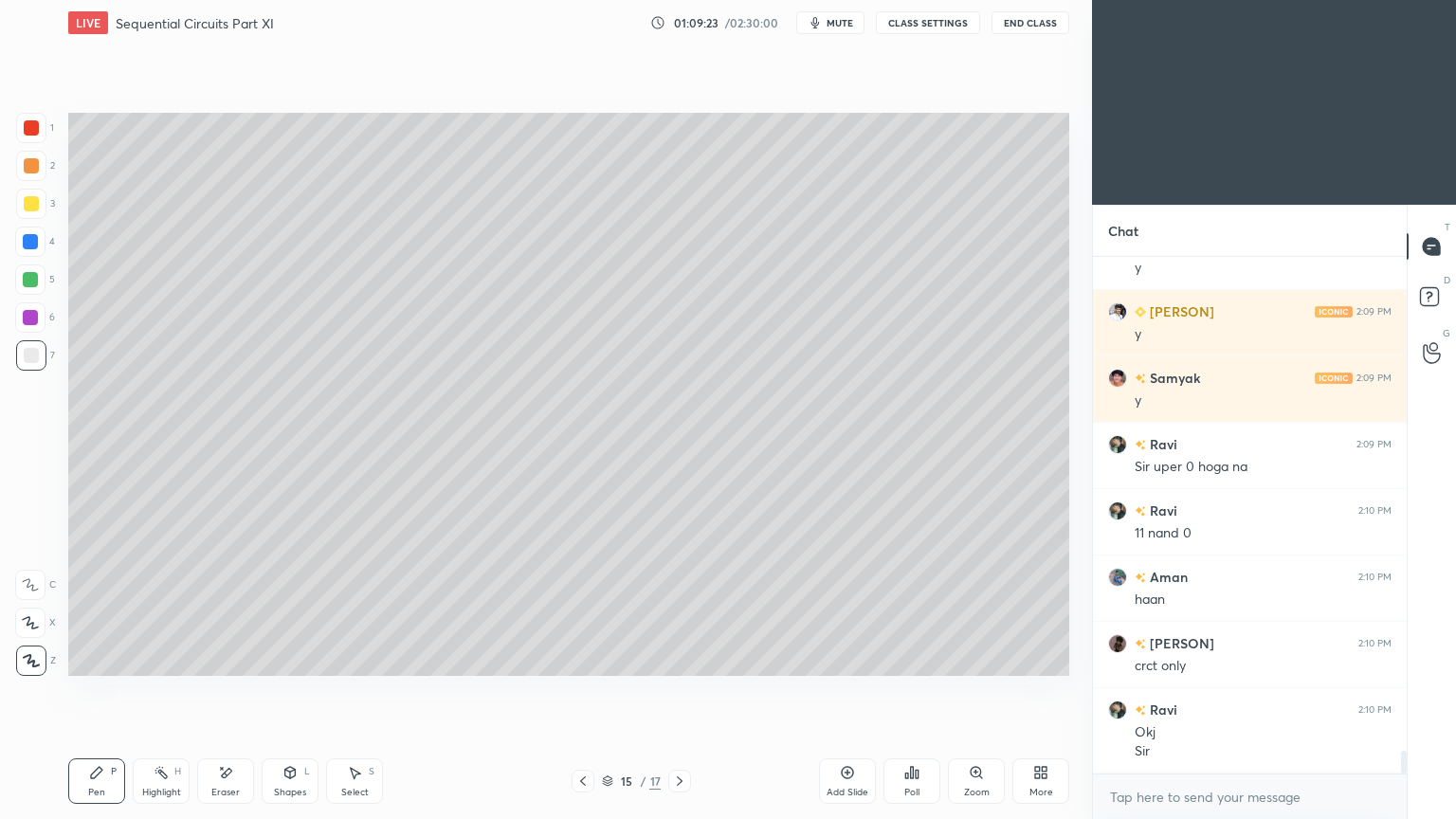 click 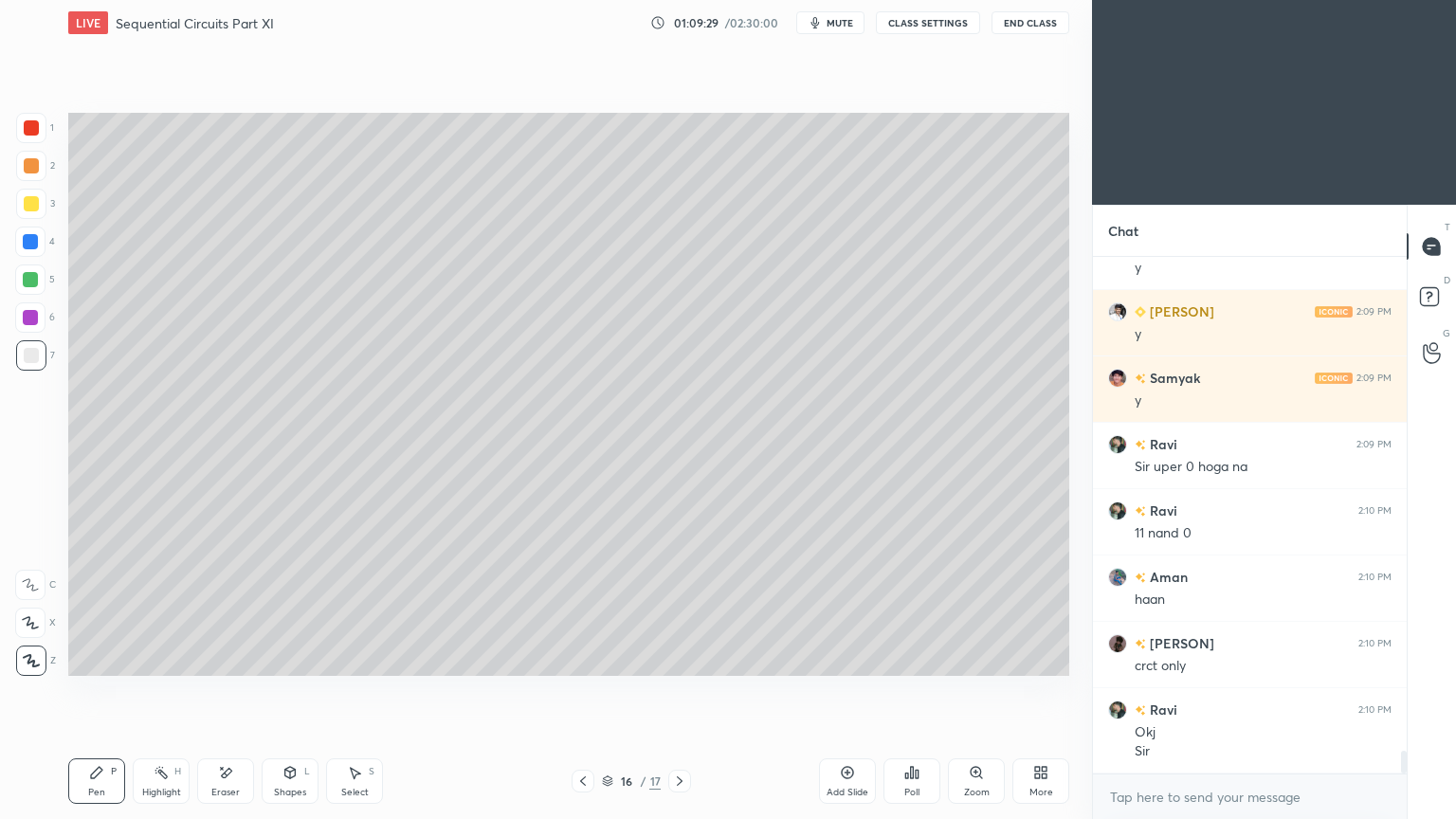 scroll, scrollTop: 11110, scrollLeft: 0, axis: vertical 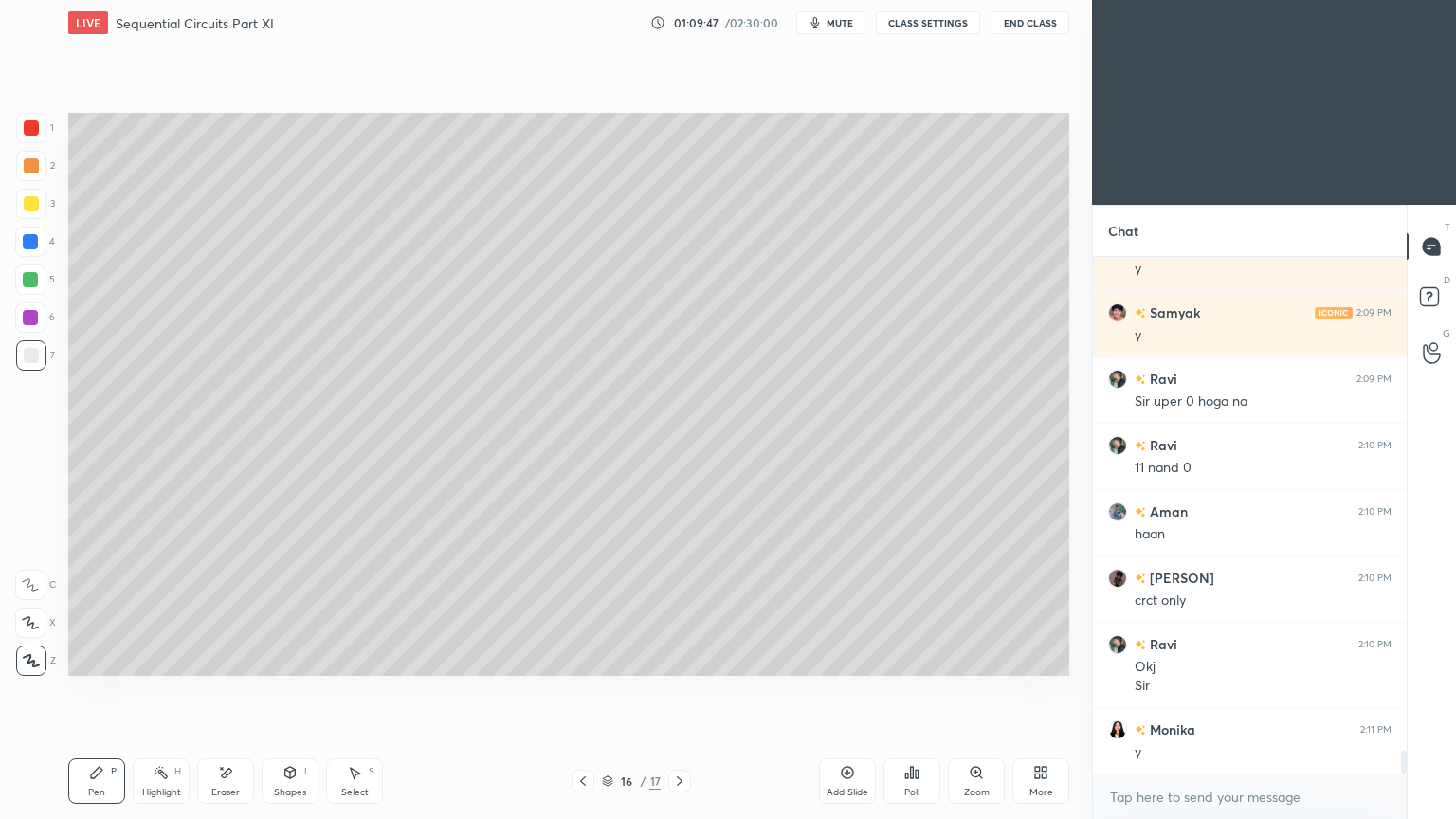 click 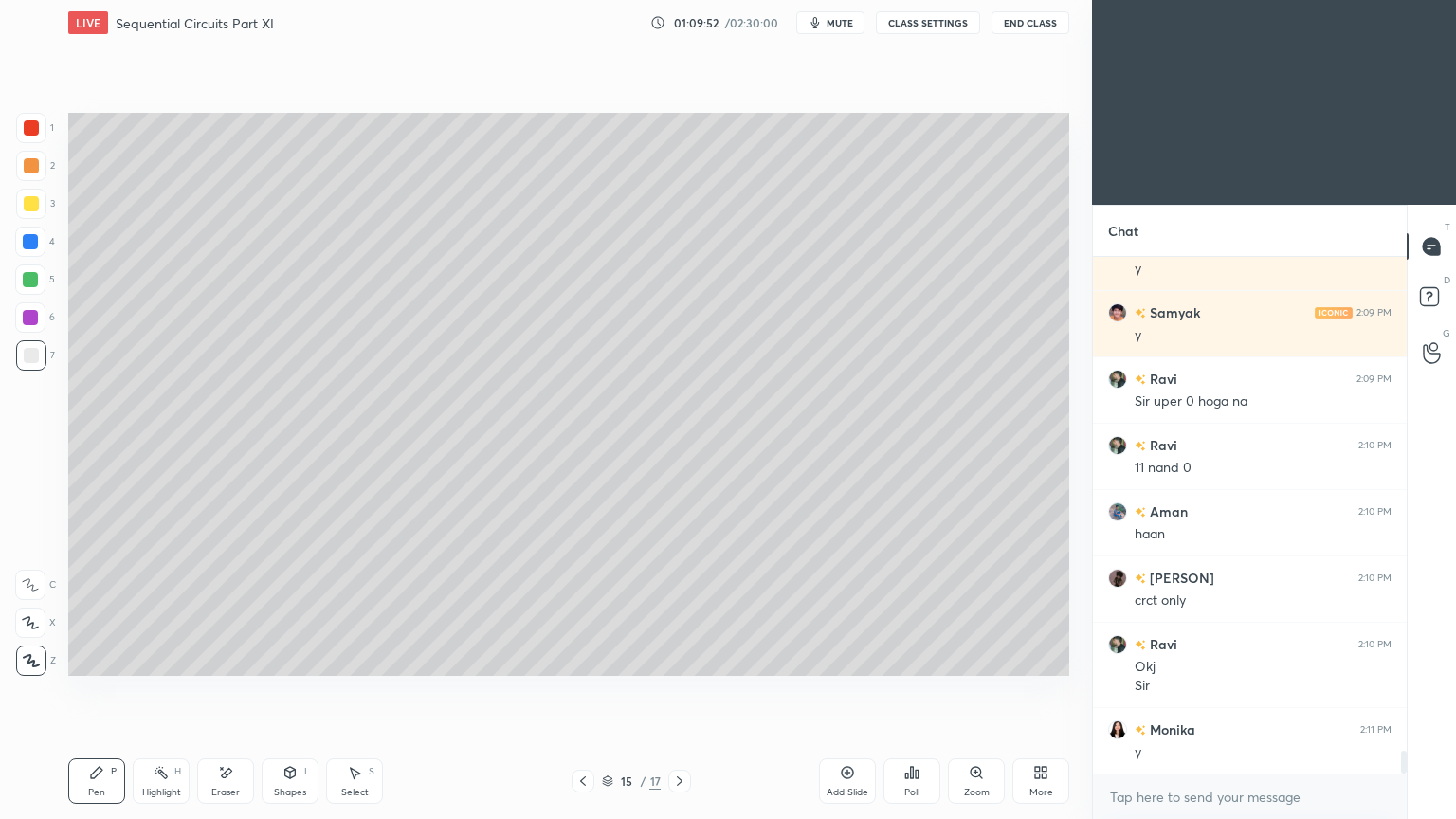 click at bounding box center [680, 781] 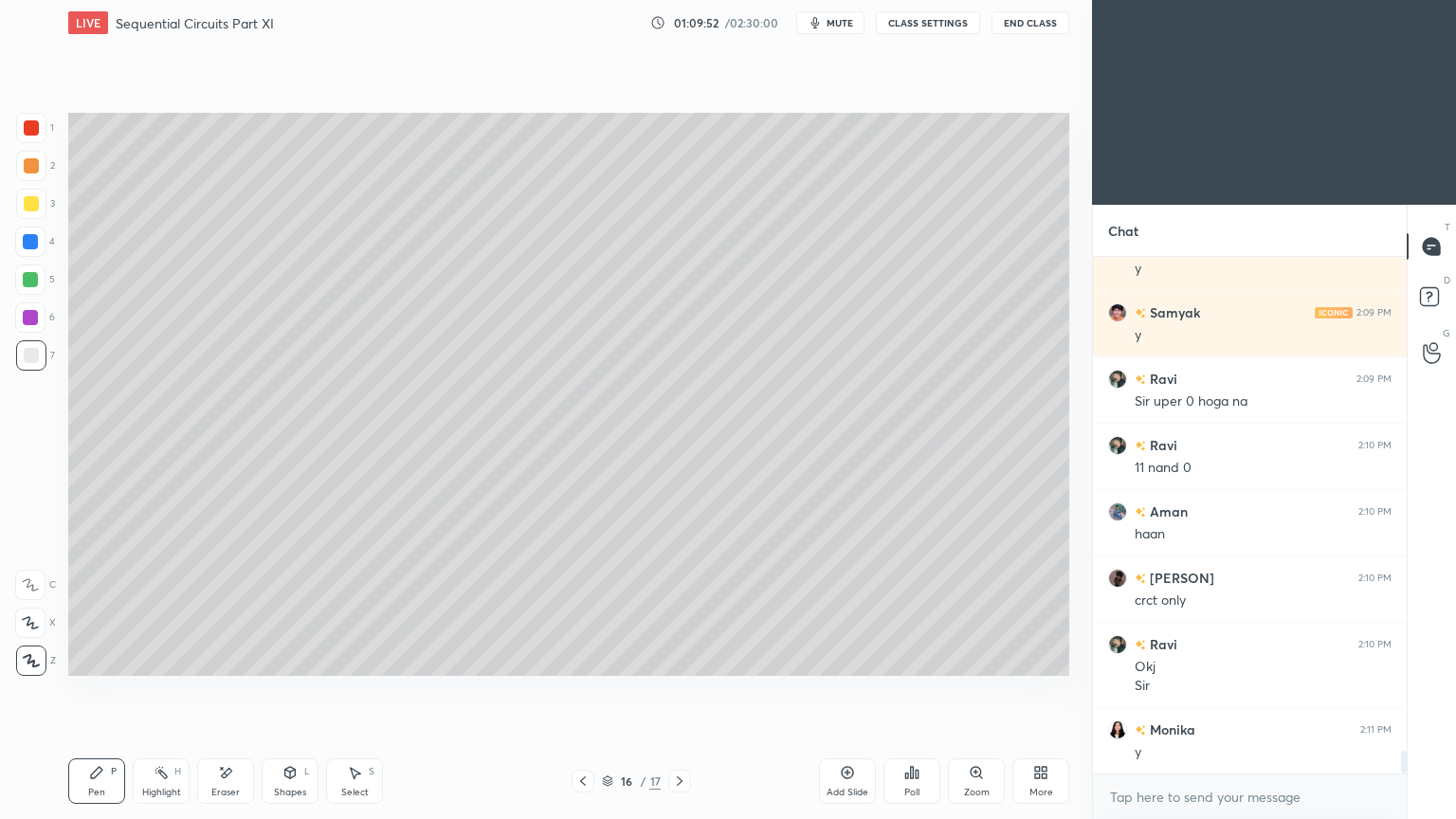 click at bounding box center (680, 781) 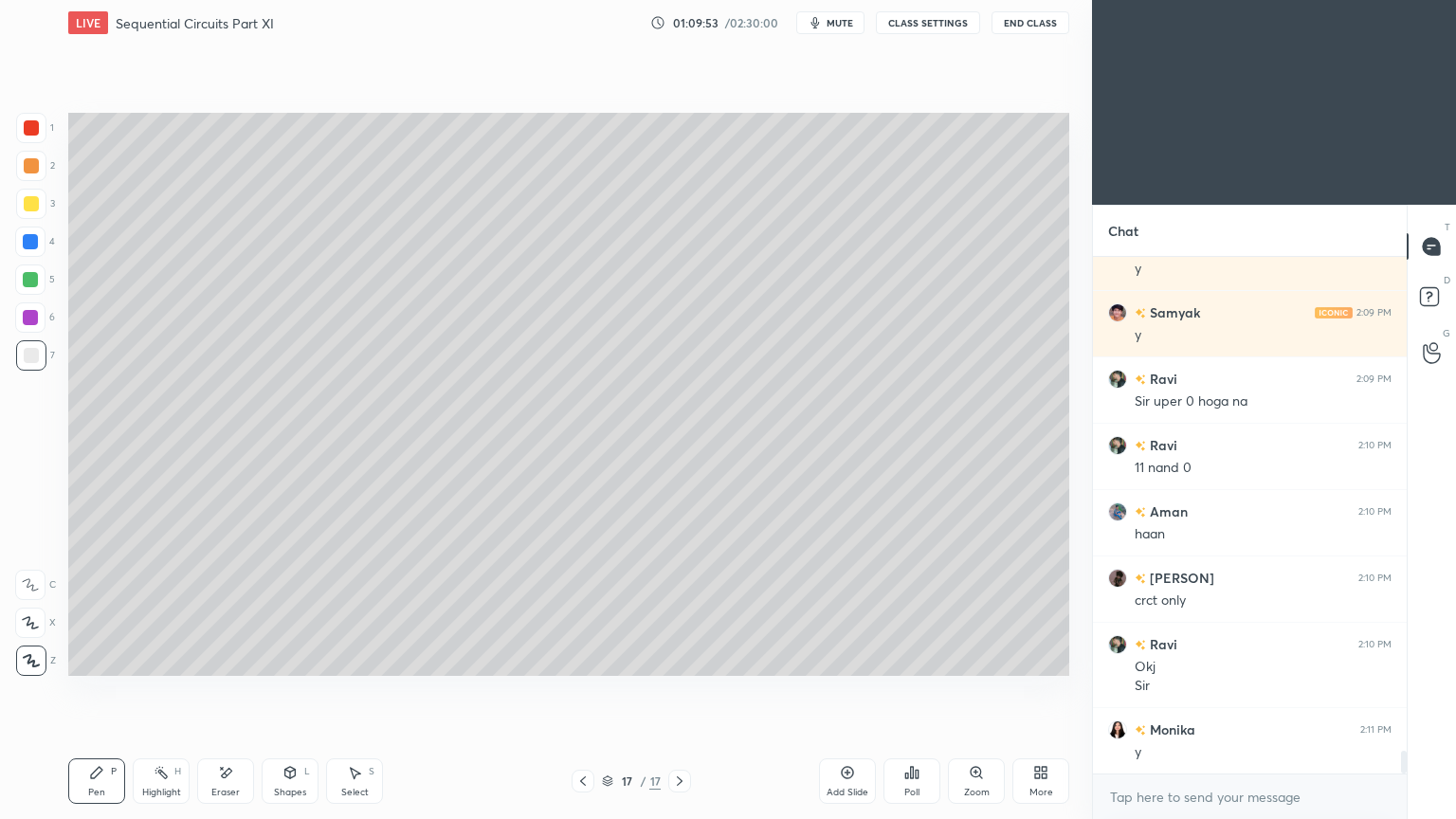 click 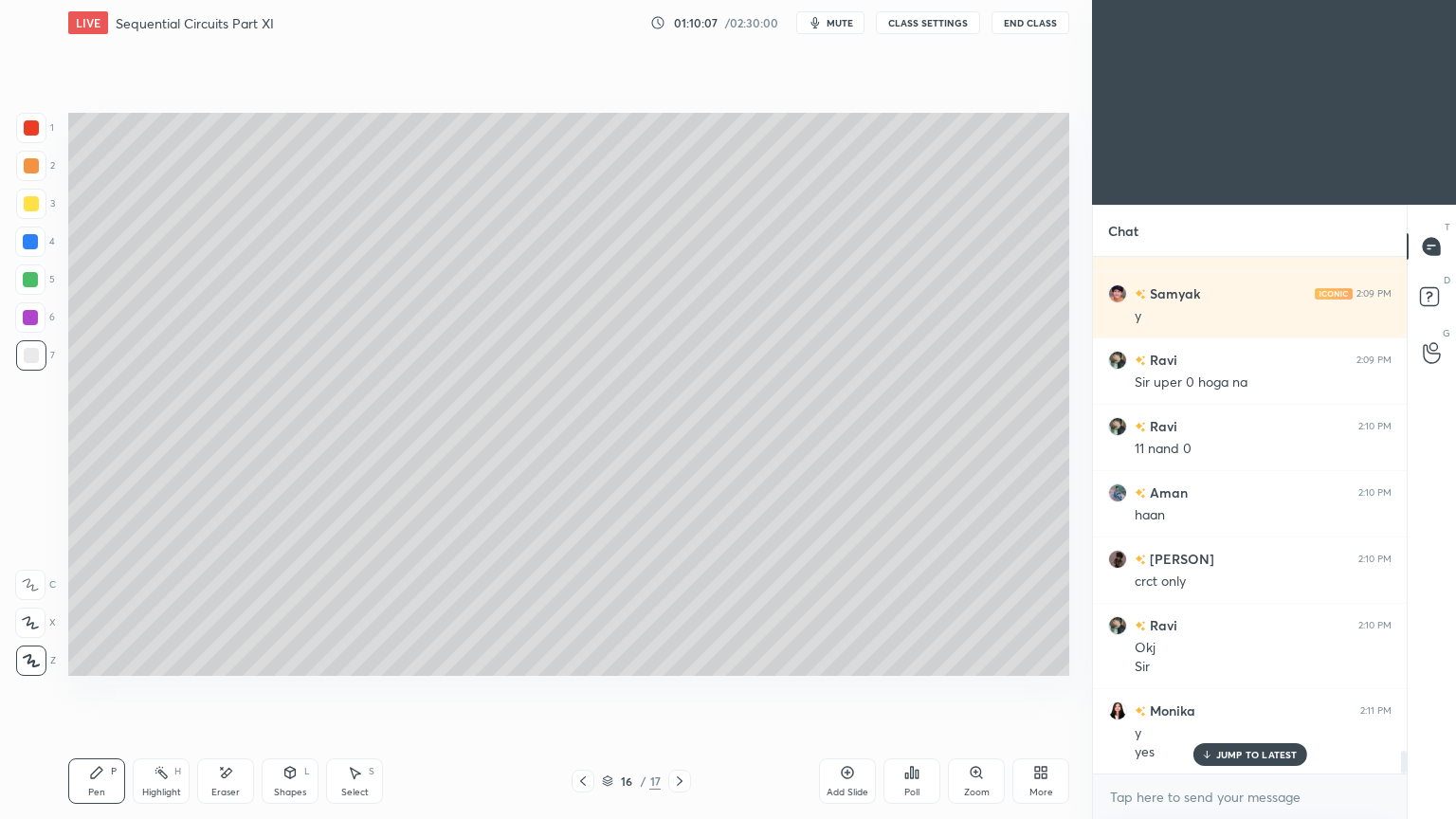 scroll, scrollTop: 11196, scrollLeft: 0, axis: vertical 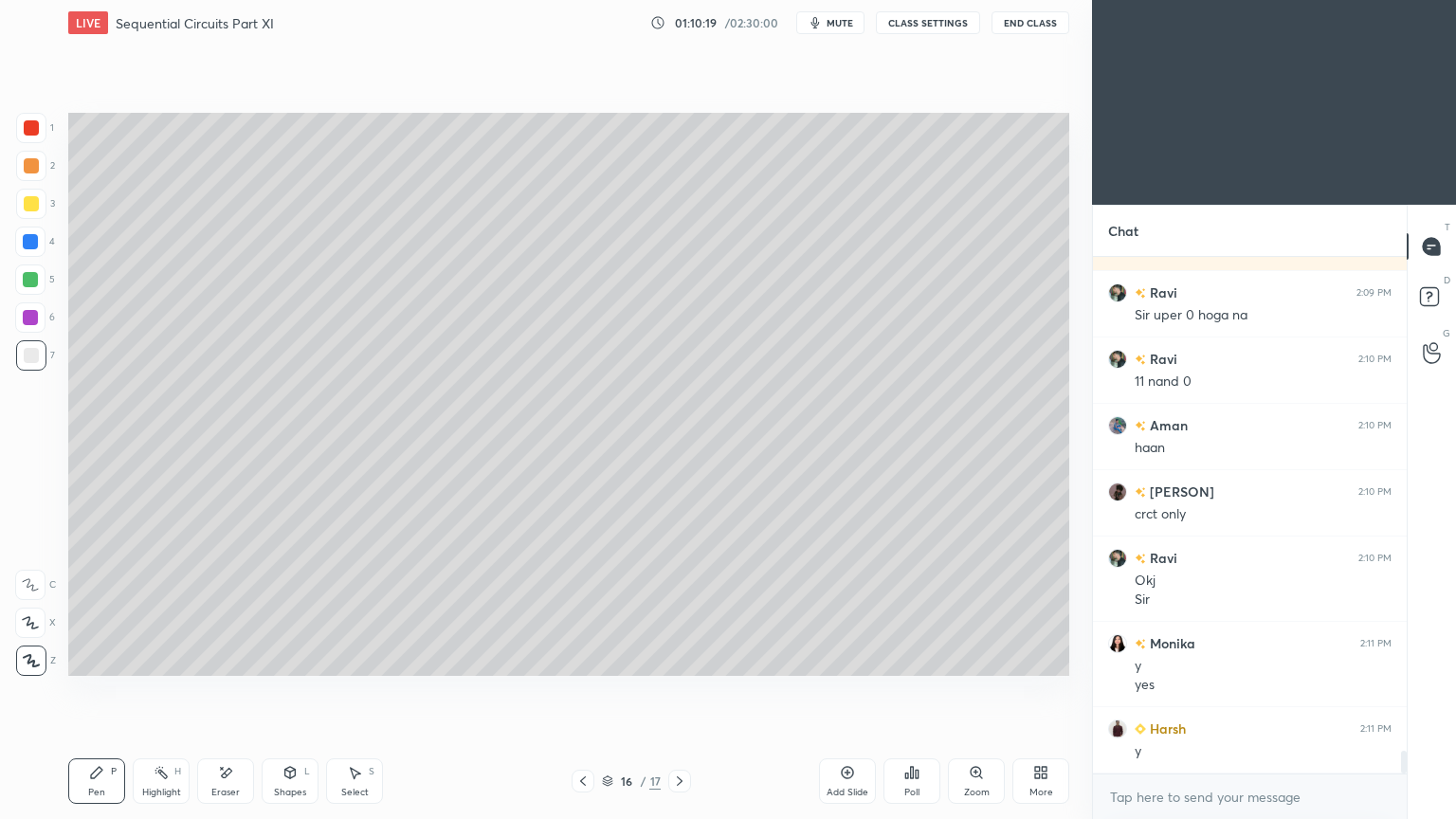 click 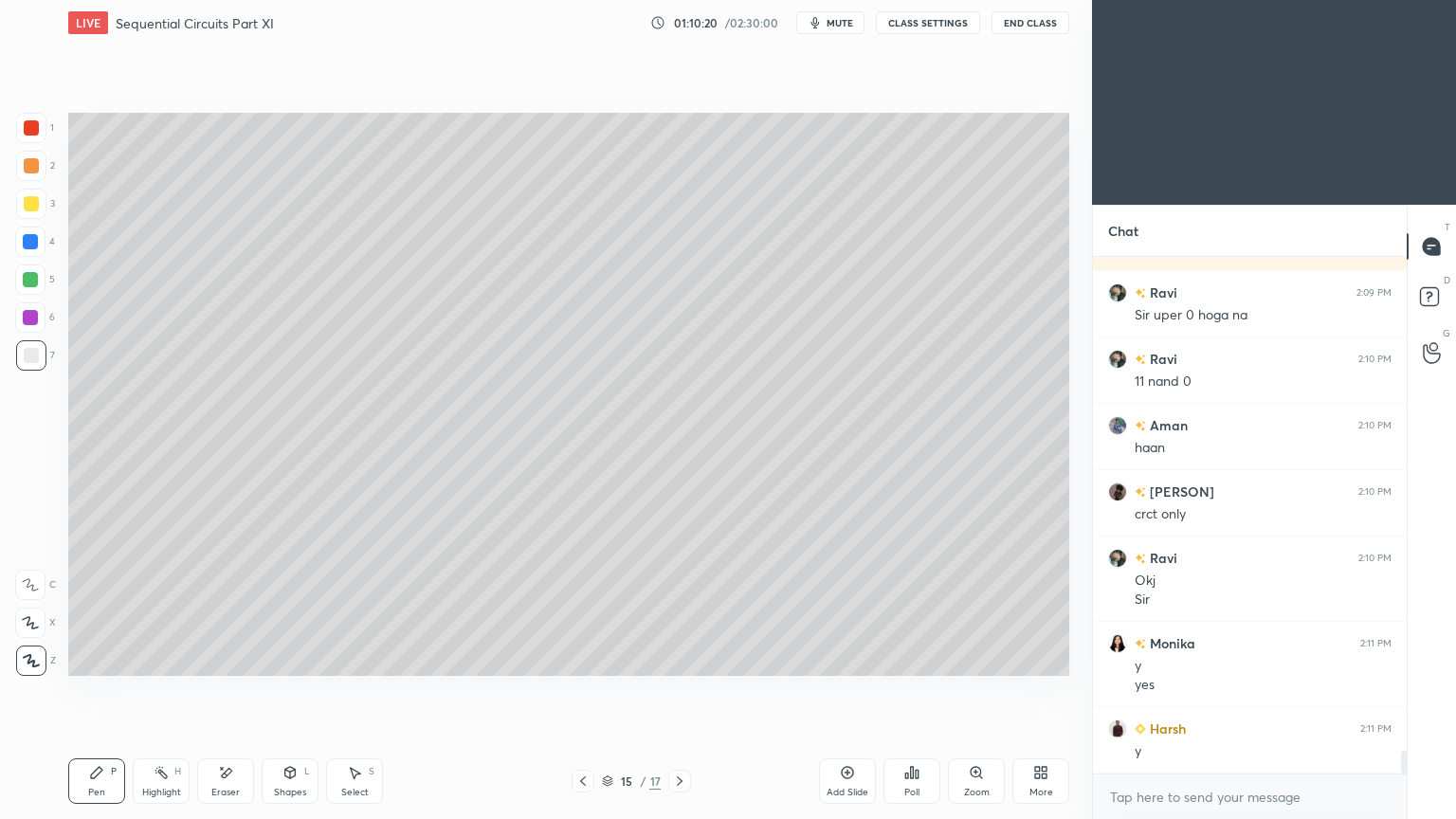 click 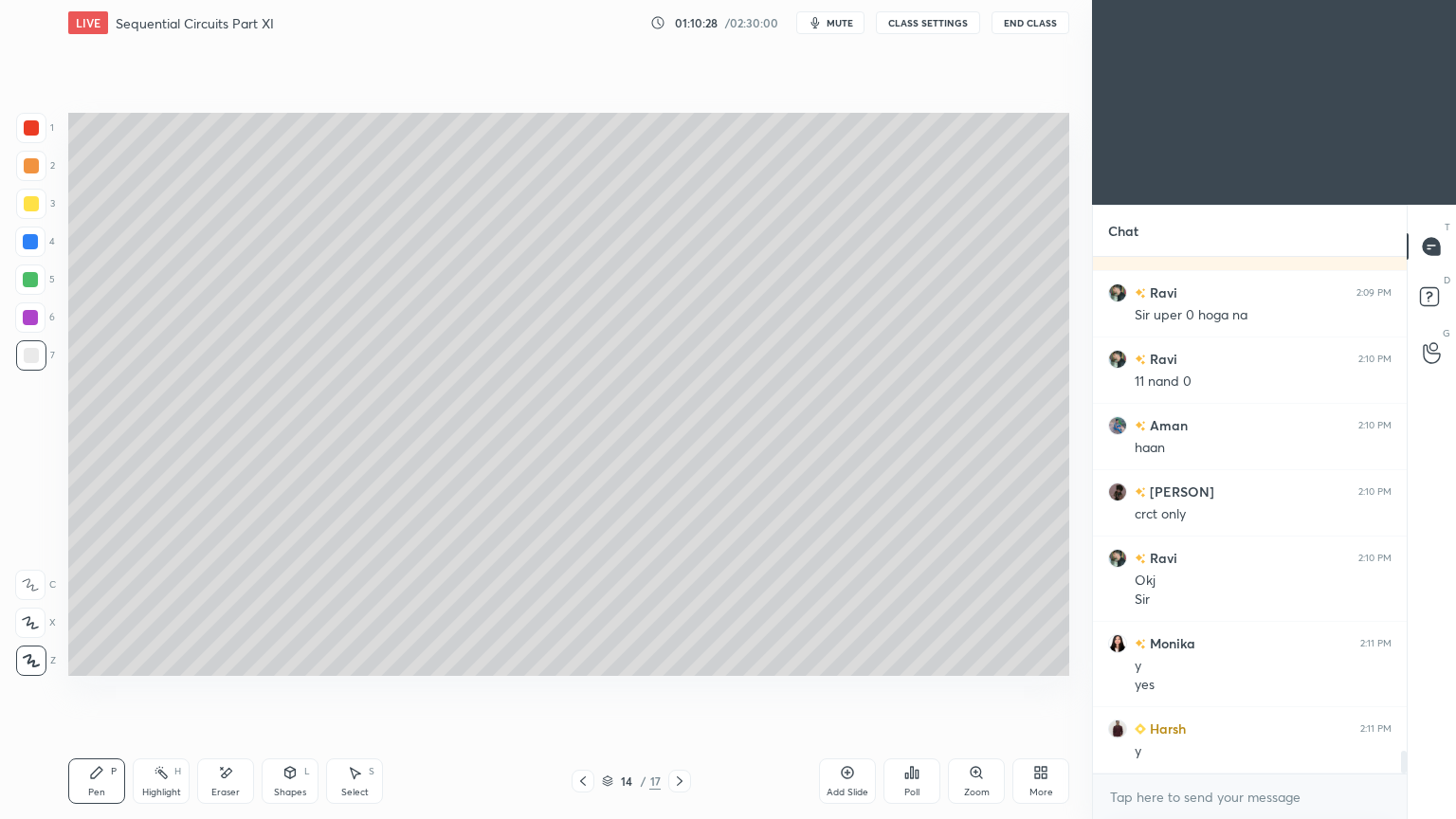 click 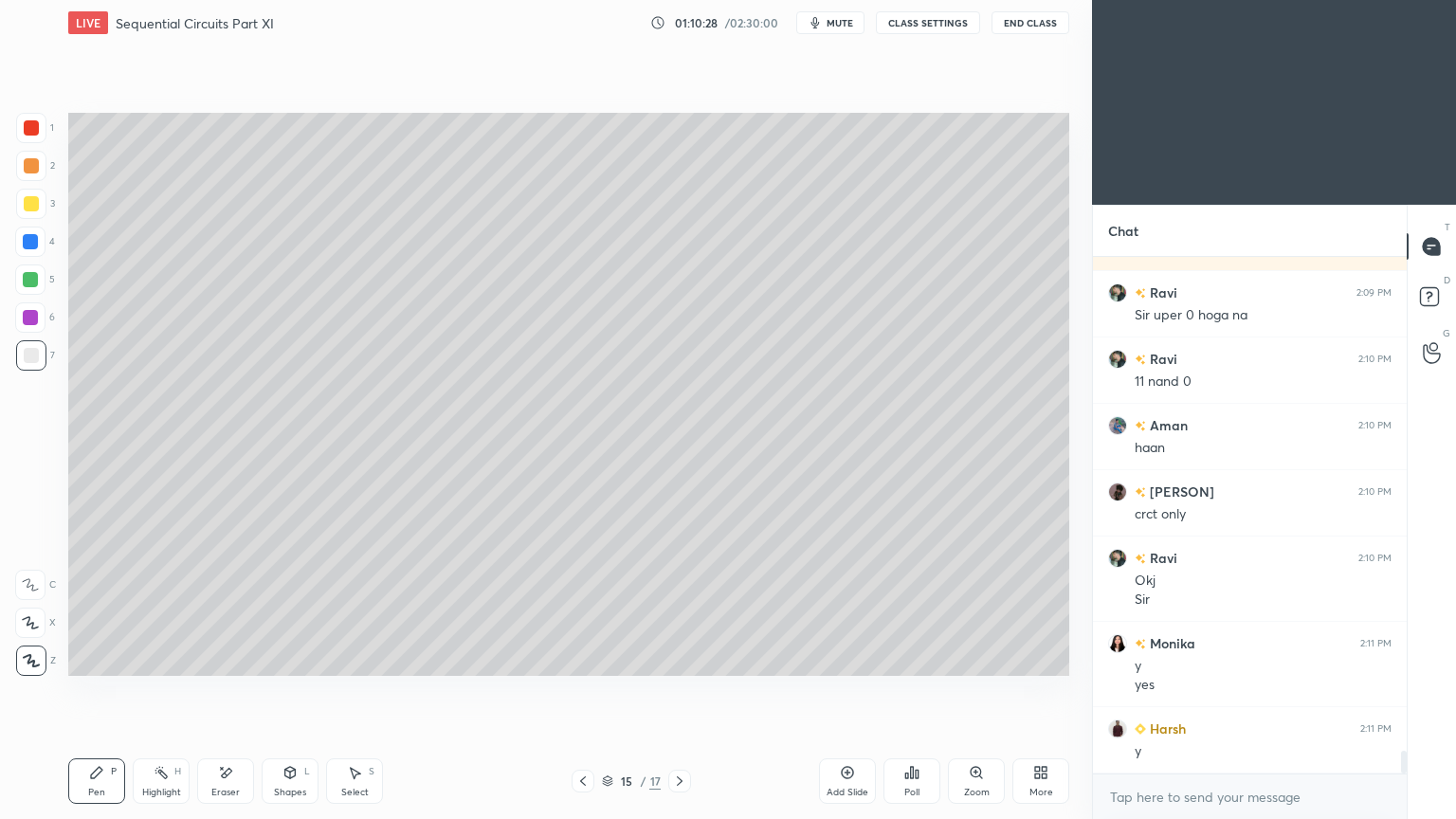 click 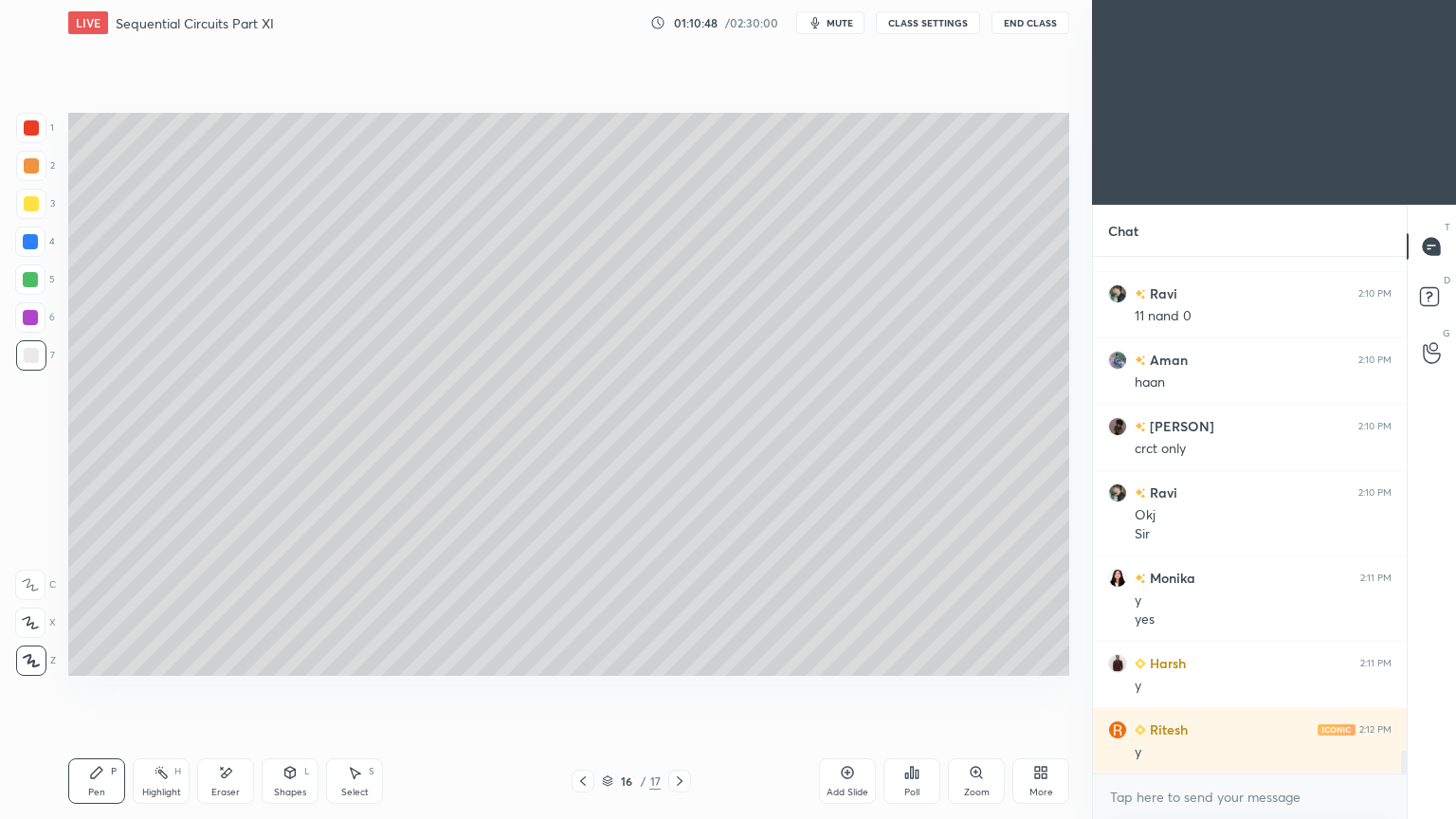 scroll, scrollTop: 11329, scrollLeft: 0, axis: vertical 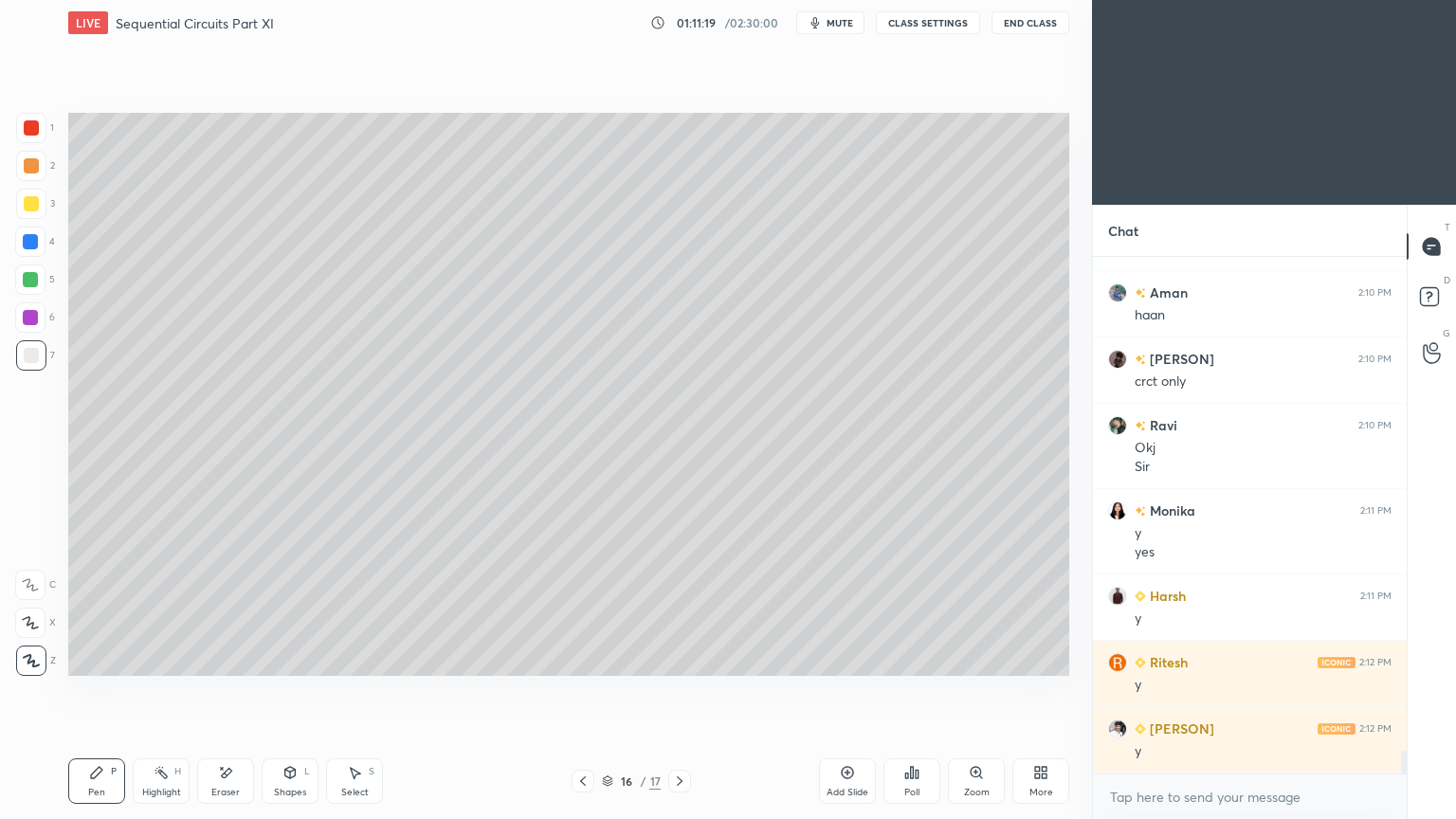 click at bounding box center (31, 204) 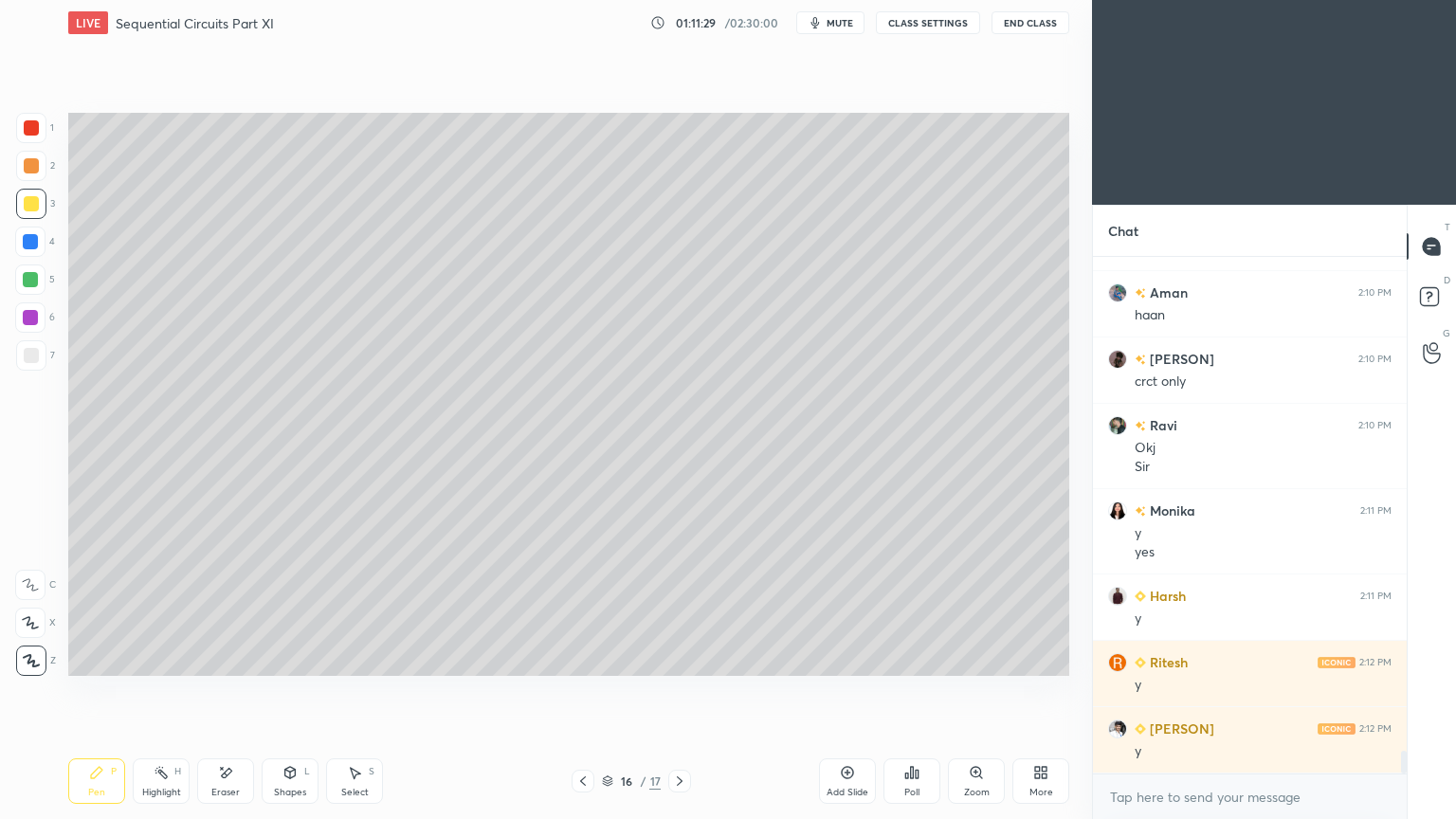 click at bounding box center [31, 355] 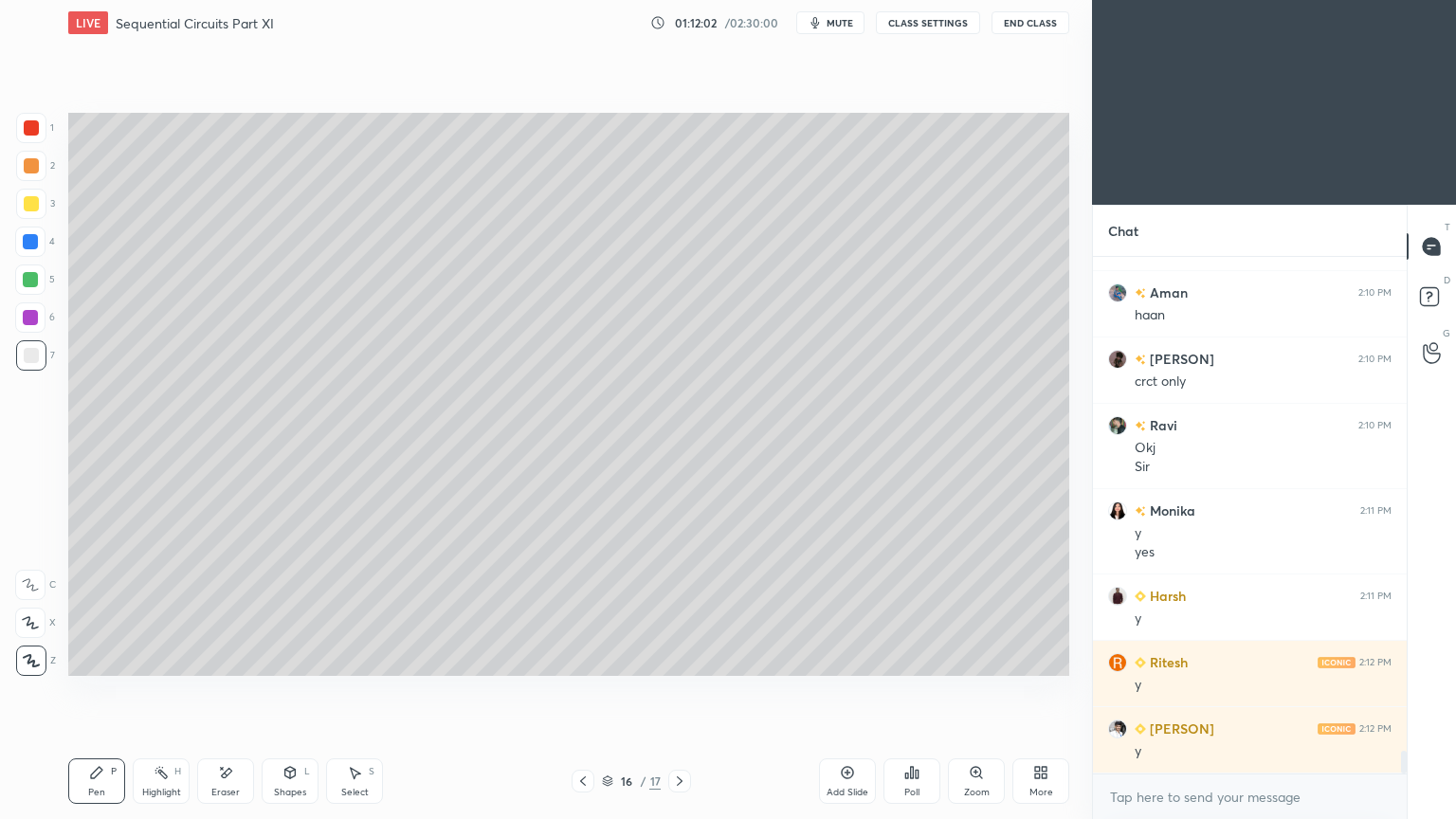 click on "Shapes L" at bounding box center [290, 781] 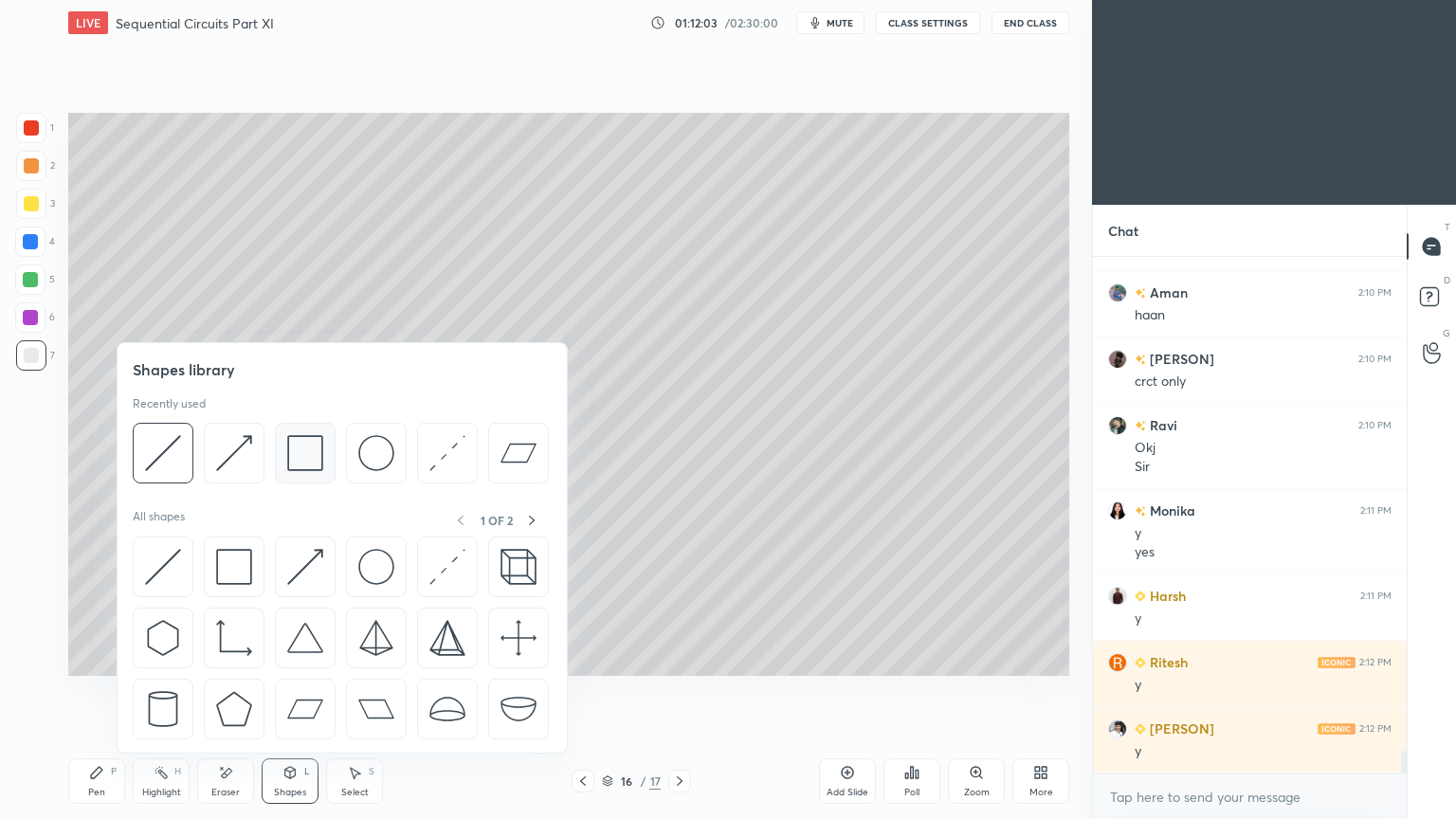 click at bounding box center [305, 453] 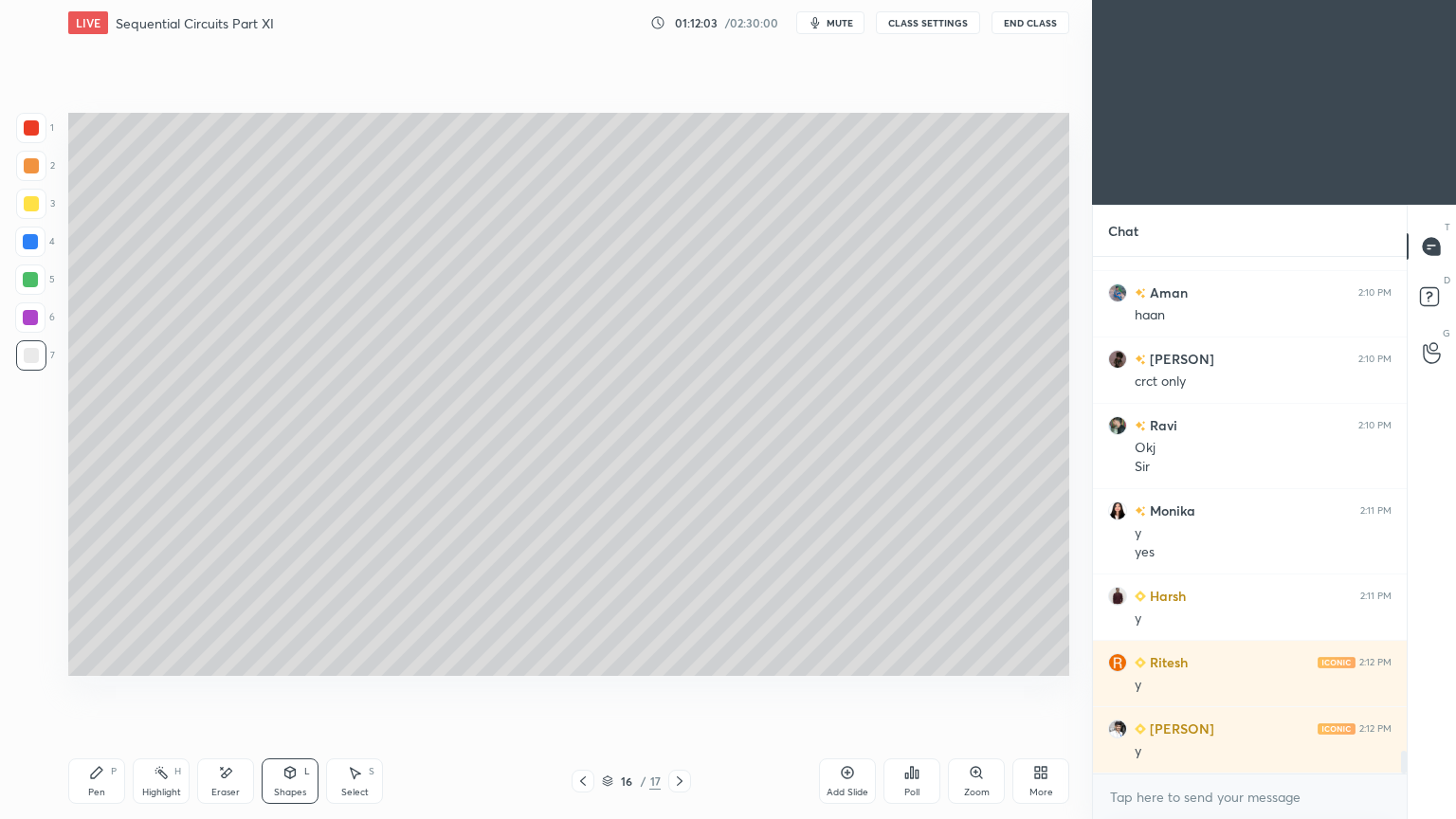 click at bounding box center [30, 318] 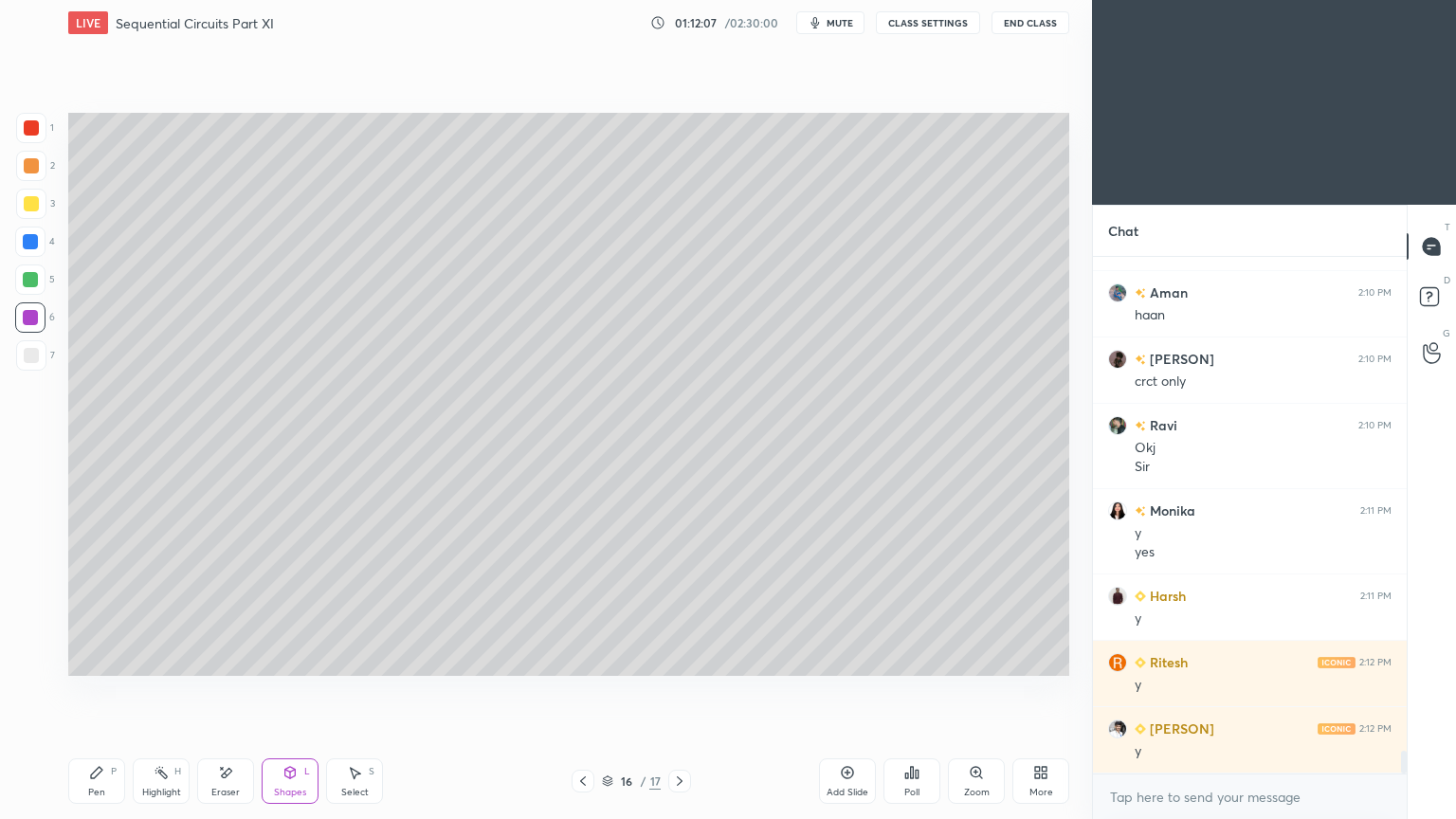 click on "Pen P" at bounding box center [97, 781] 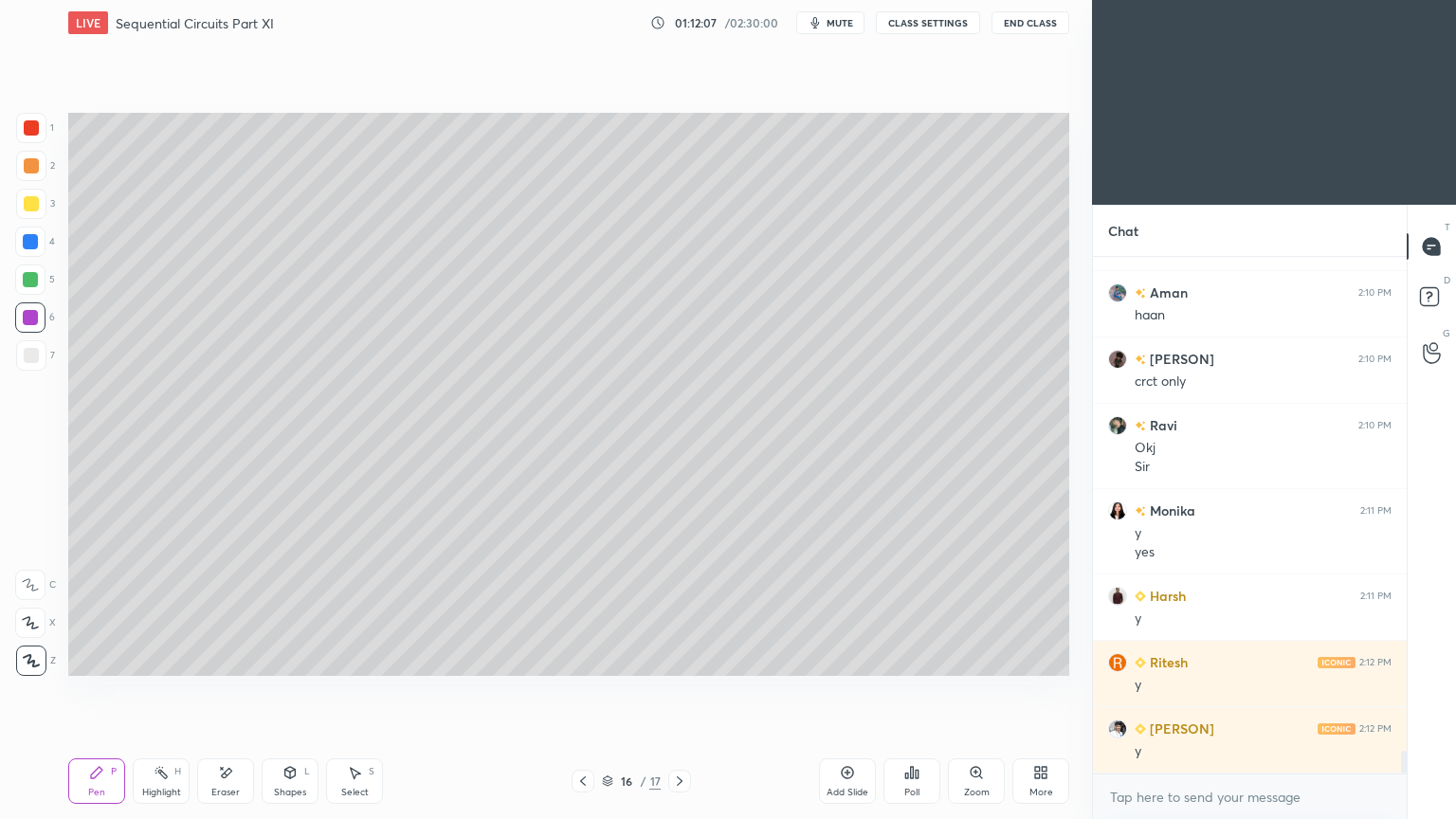 click at bounding box center (31, 355) 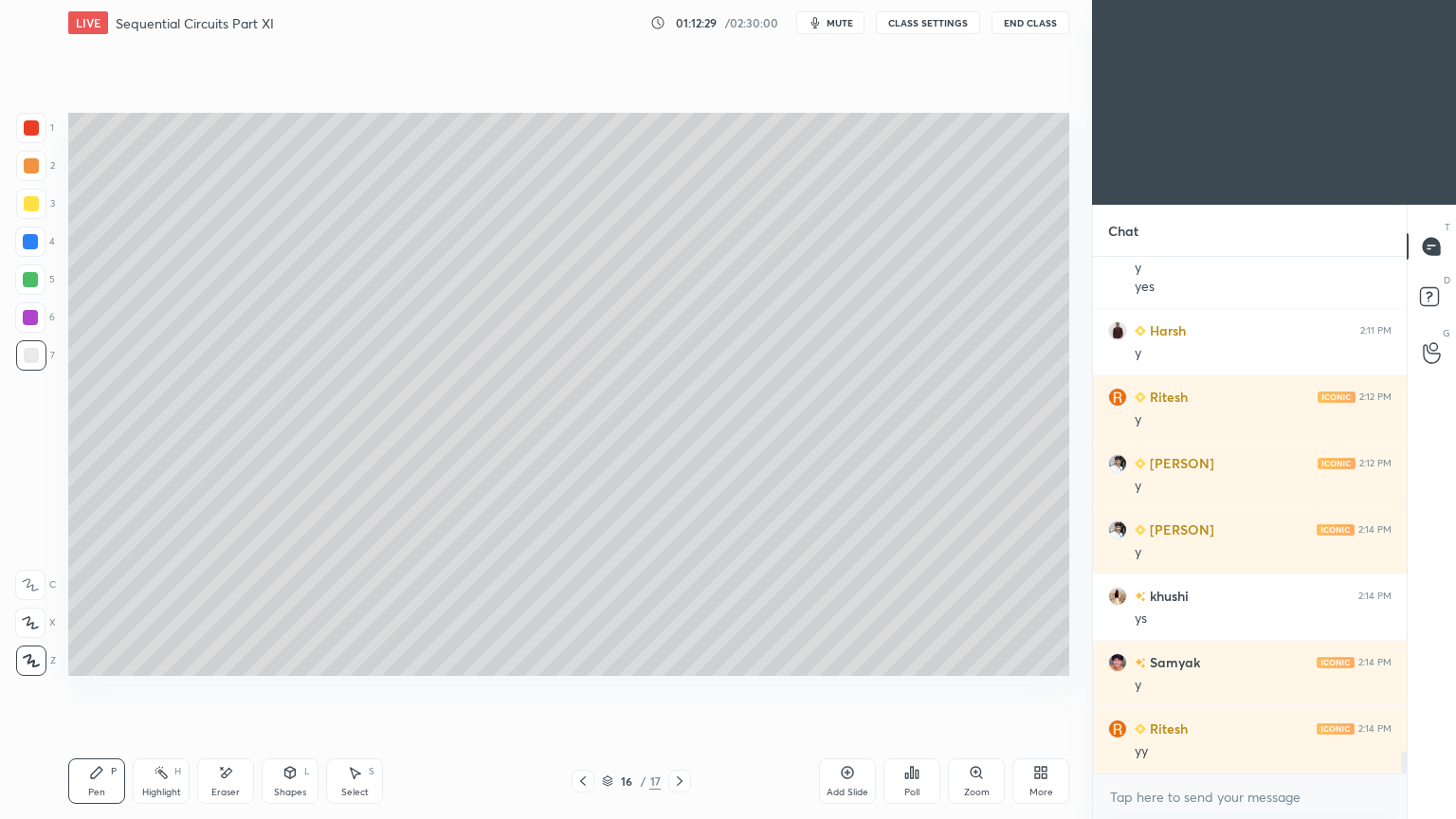 scroll, scrollTop: 11792, scrollLeft: 0, axis: vertical 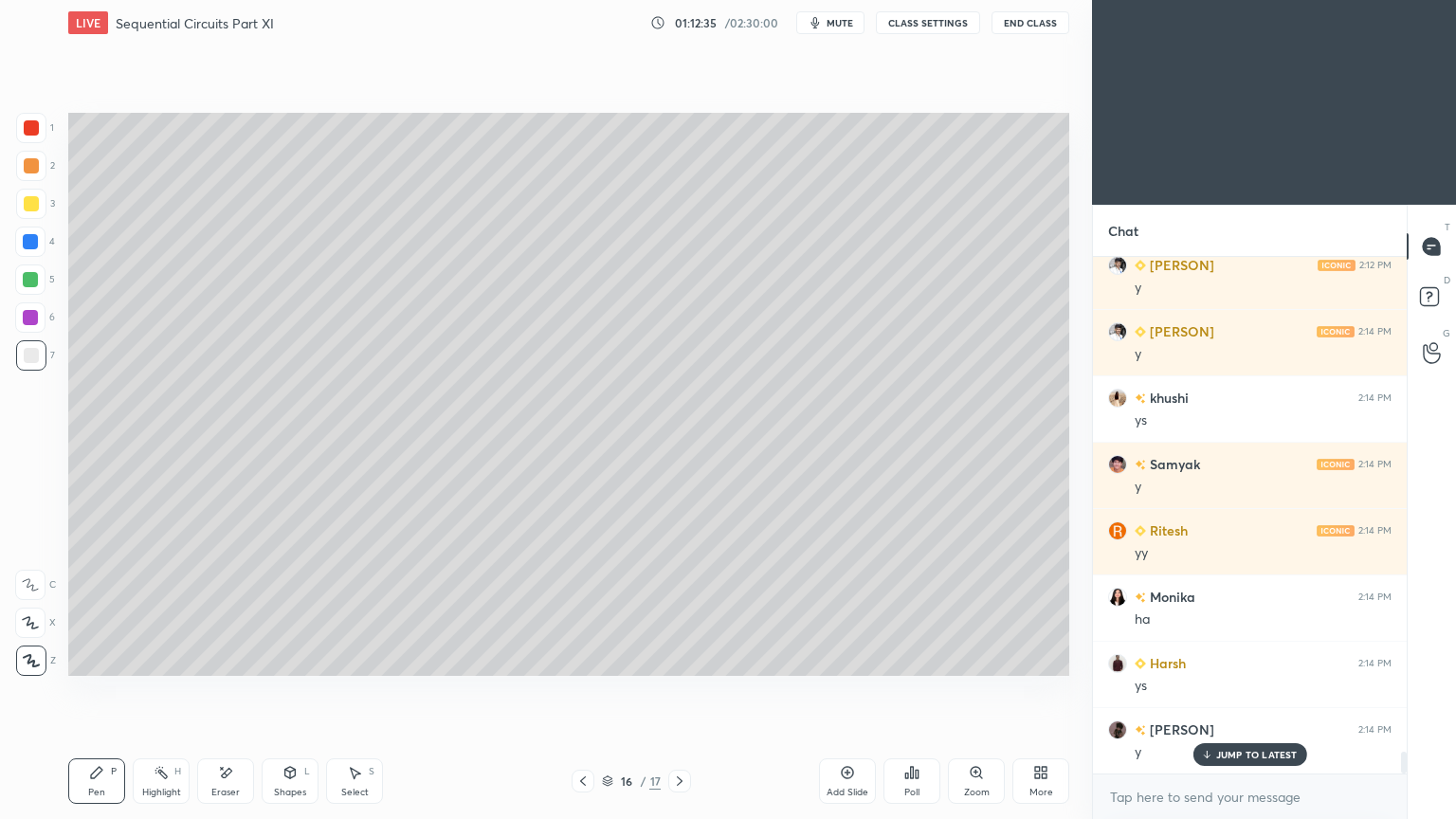 click 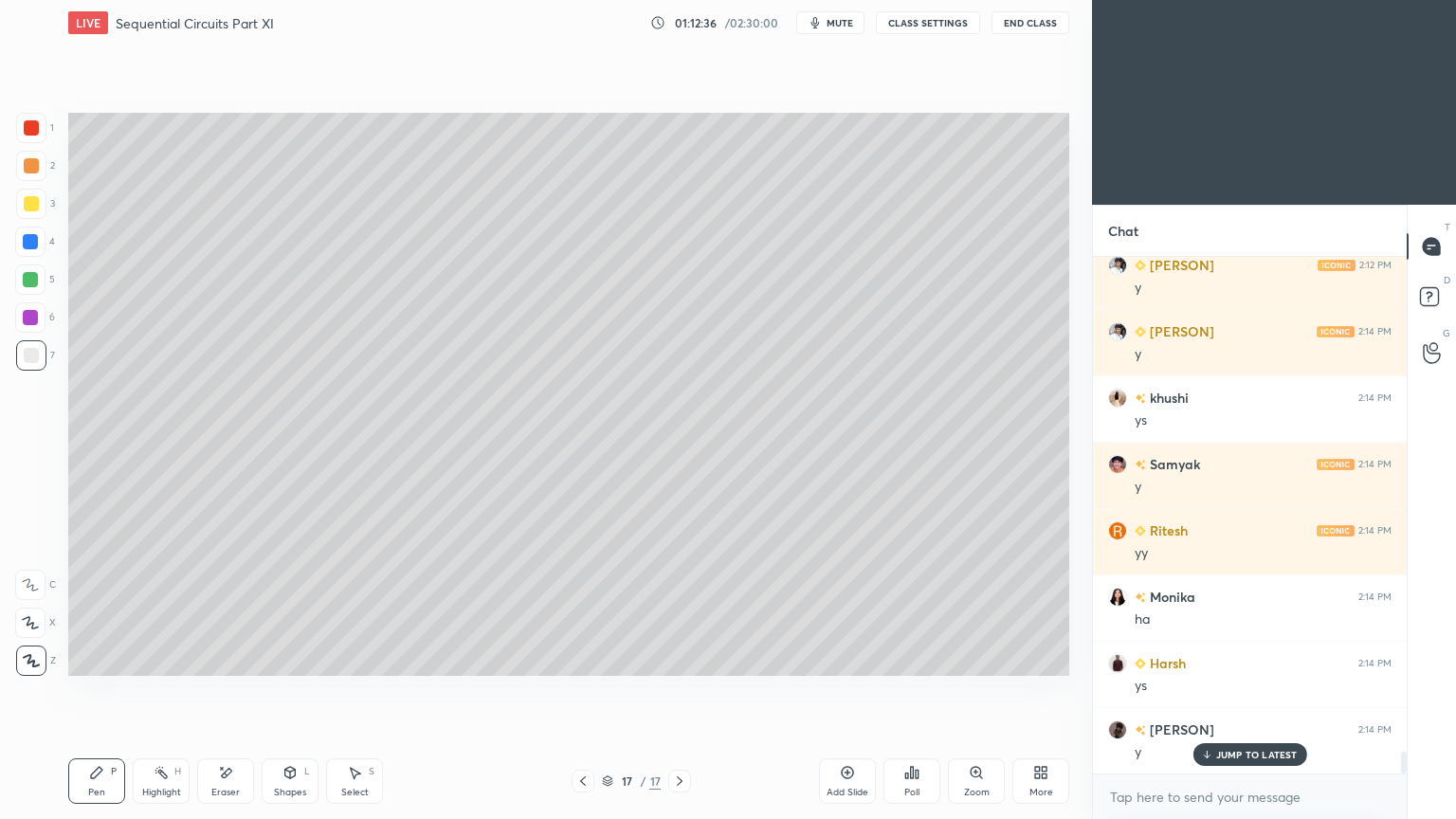 scroll, scrollTop: 11859, scrollLeft: 0, axis: vertical 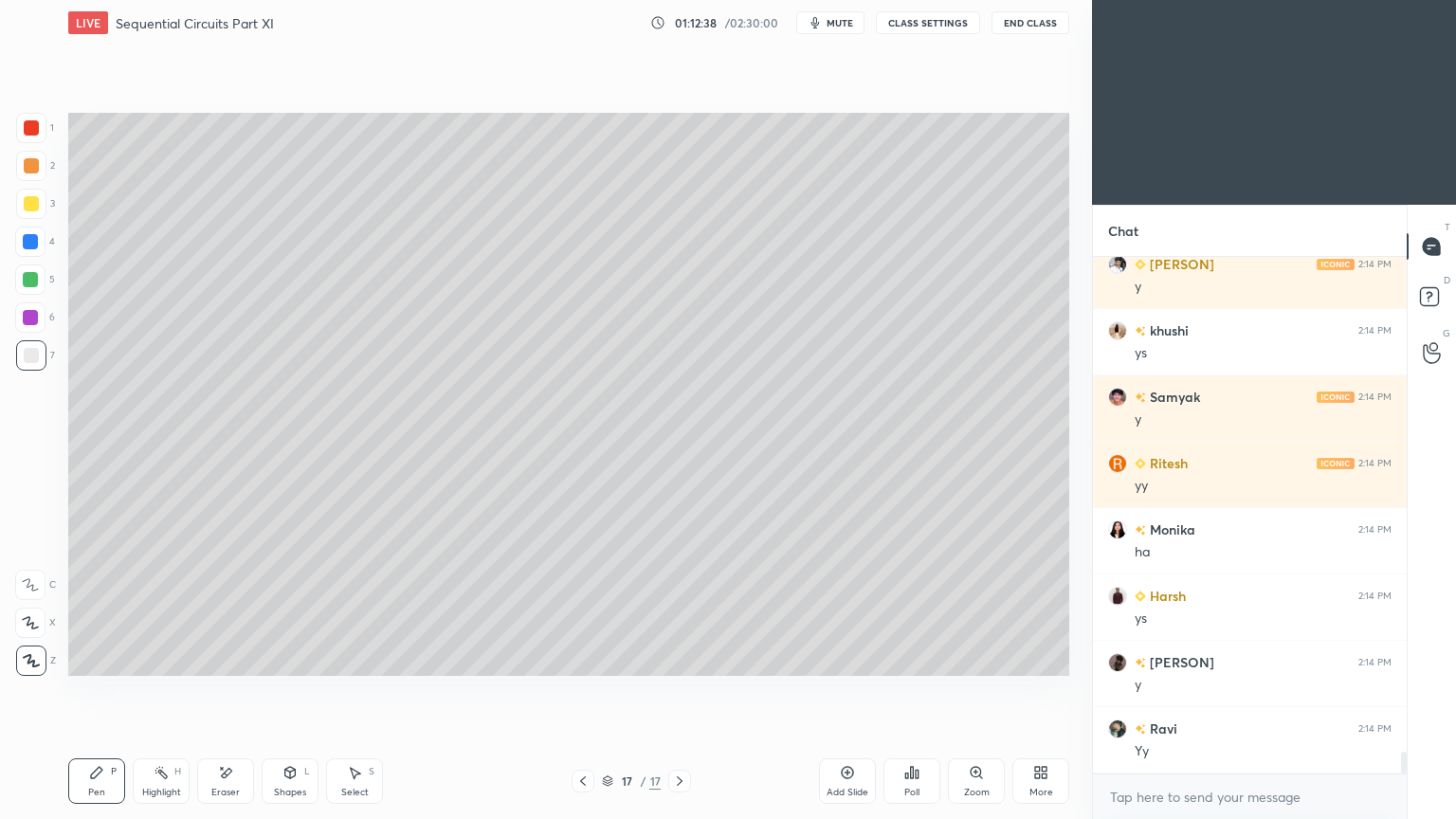 click at bounding box center [31, 204] 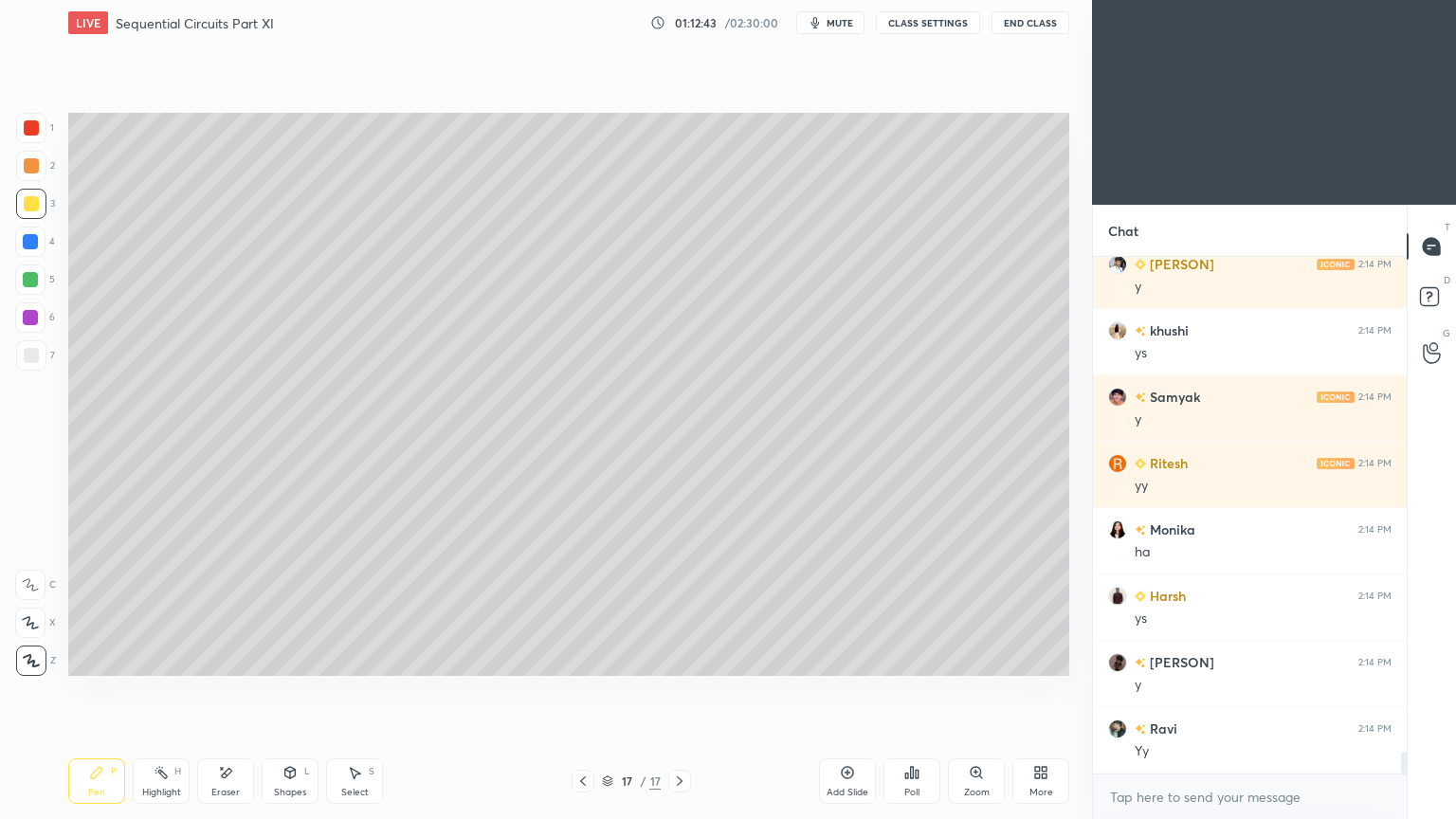 click on "Shapes" at bounding box center [290, 792] 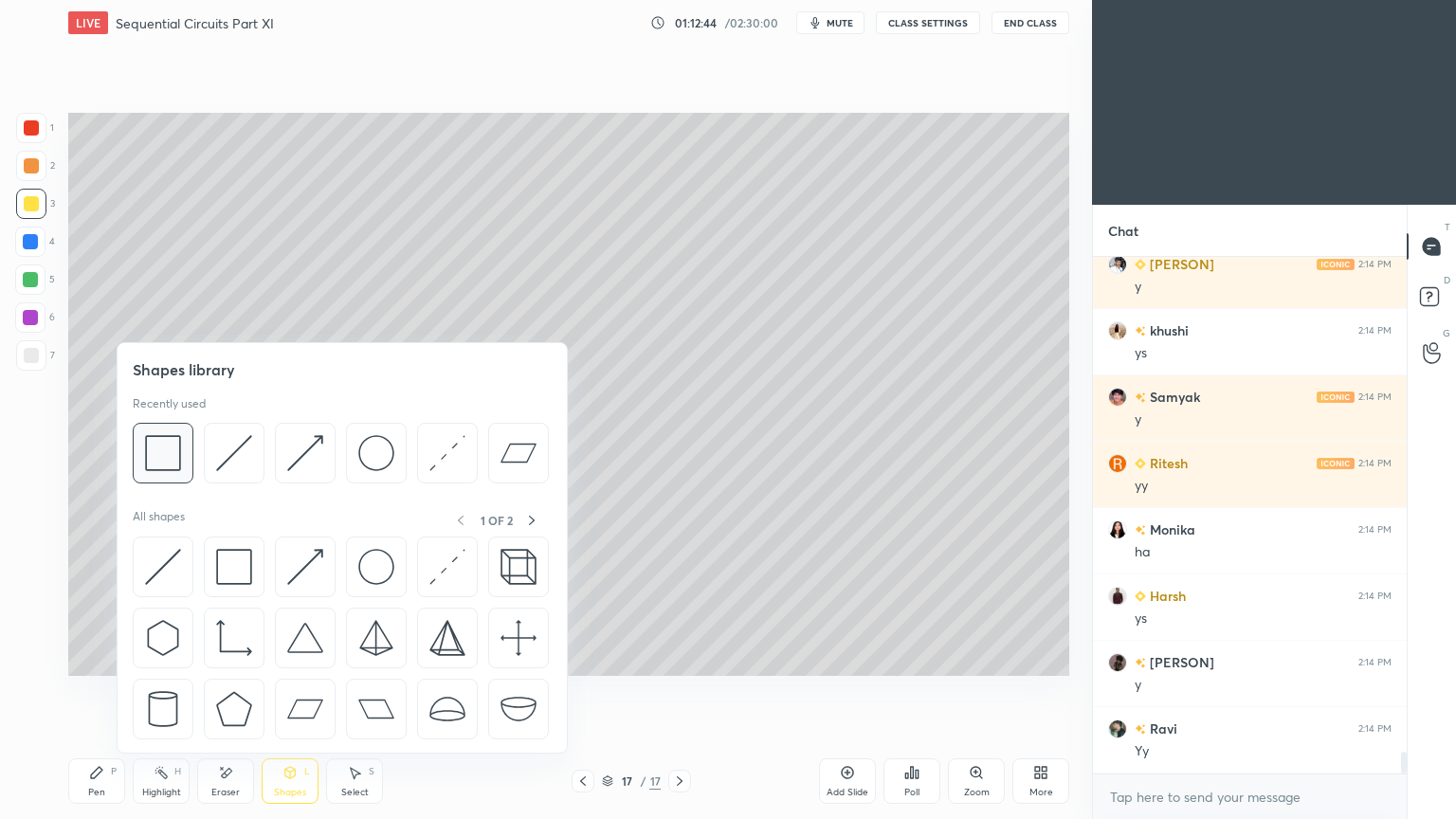 click at bounding box center [163, 453] 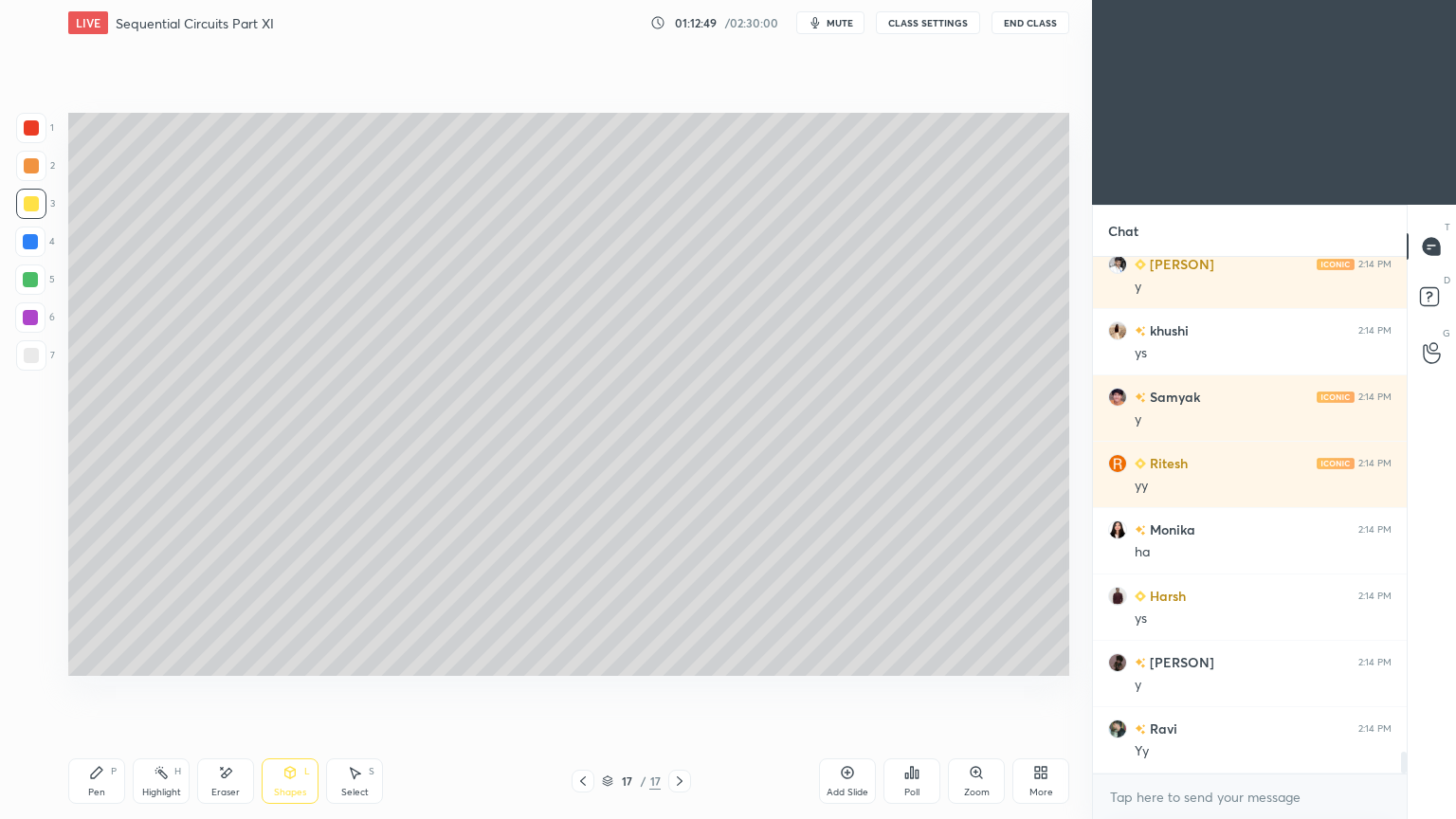 scroll, scrollTop: 11925, scrollLeft: 0, axis: vertical 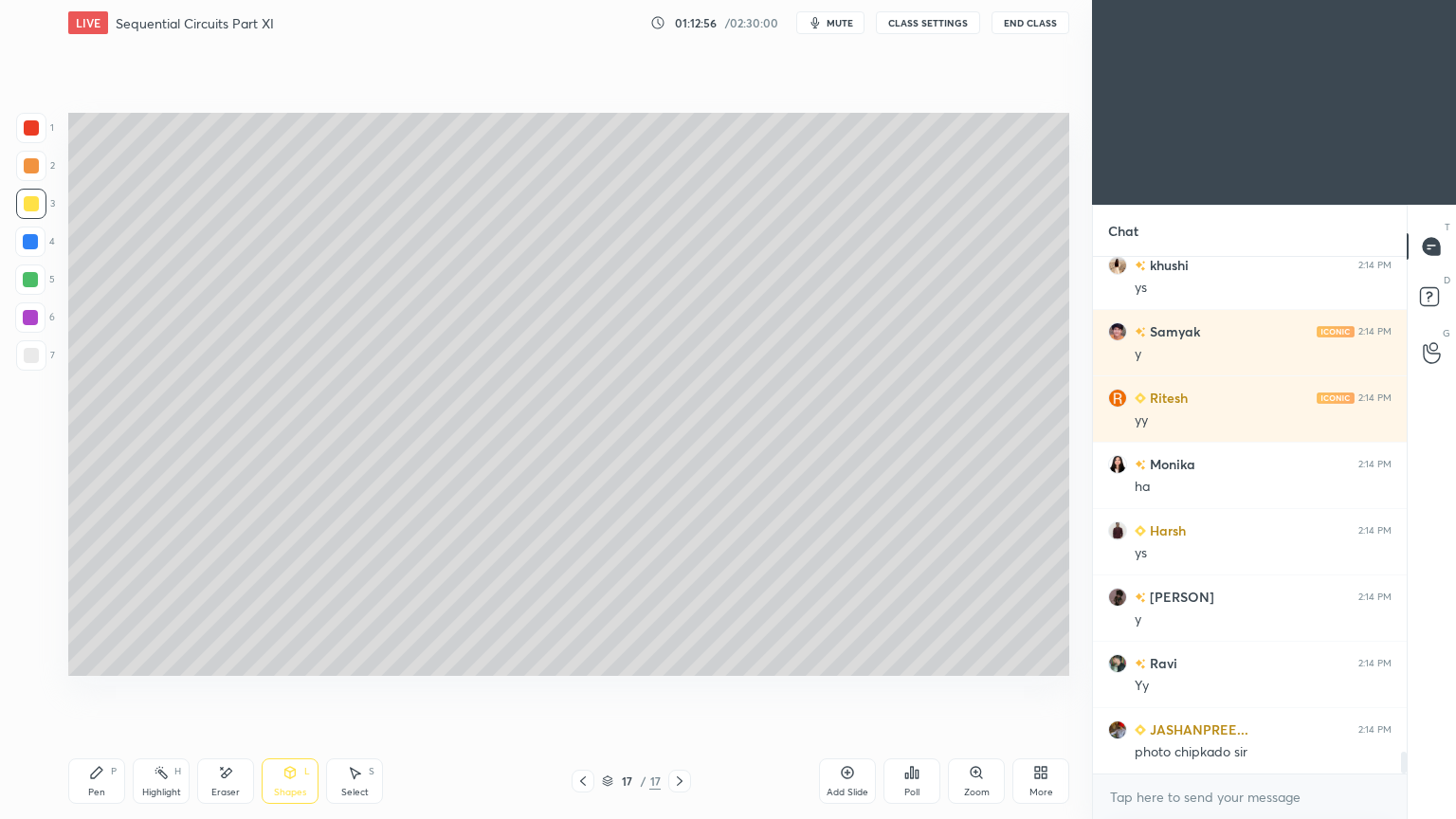 click on "Select" at bounding box center [355, 792] 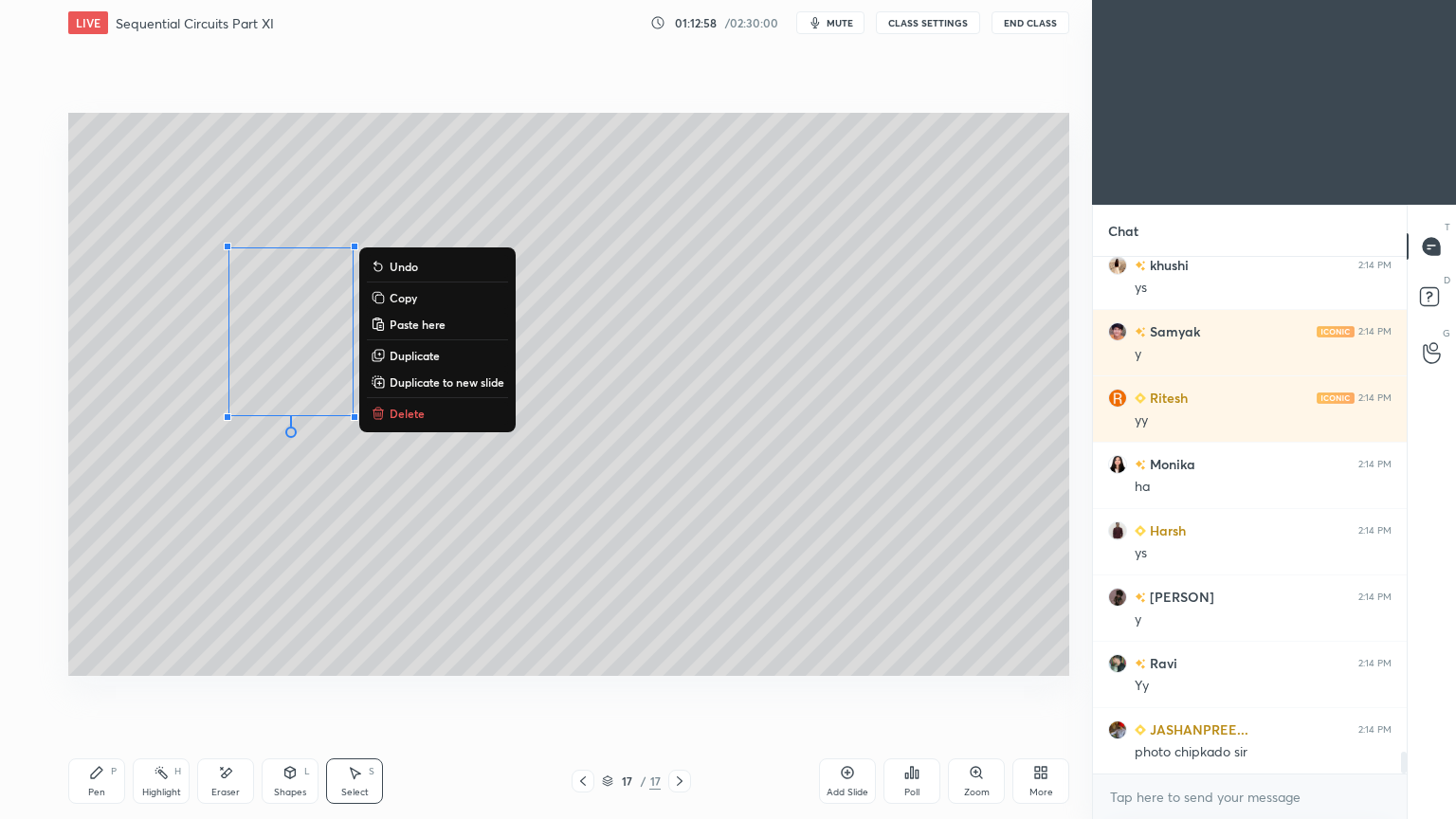 click on "Duplicate" at bounding box center (414, 355) 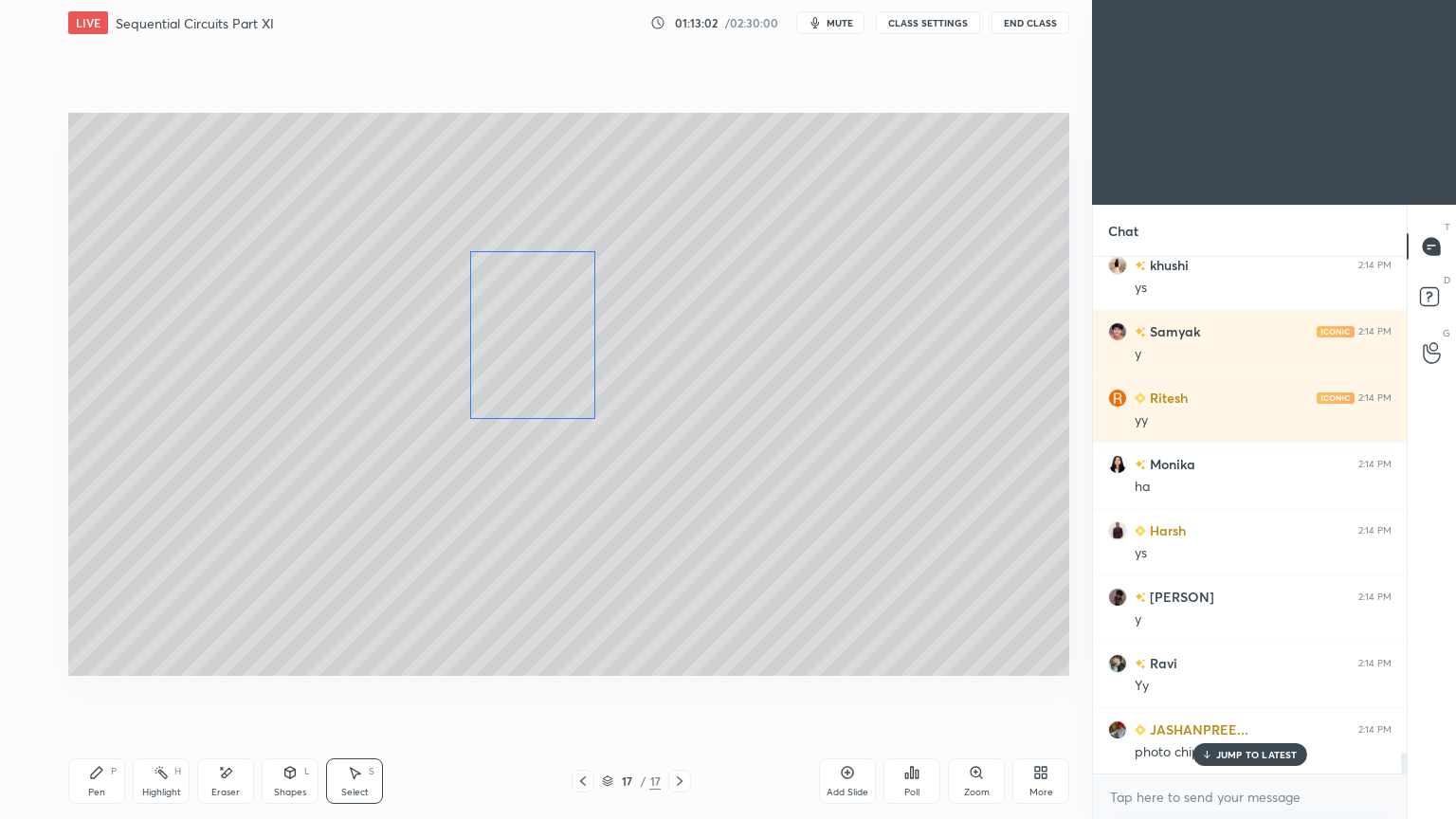 scroll, scrollTop: 12008, scrollLeft: 0, axis: vertical 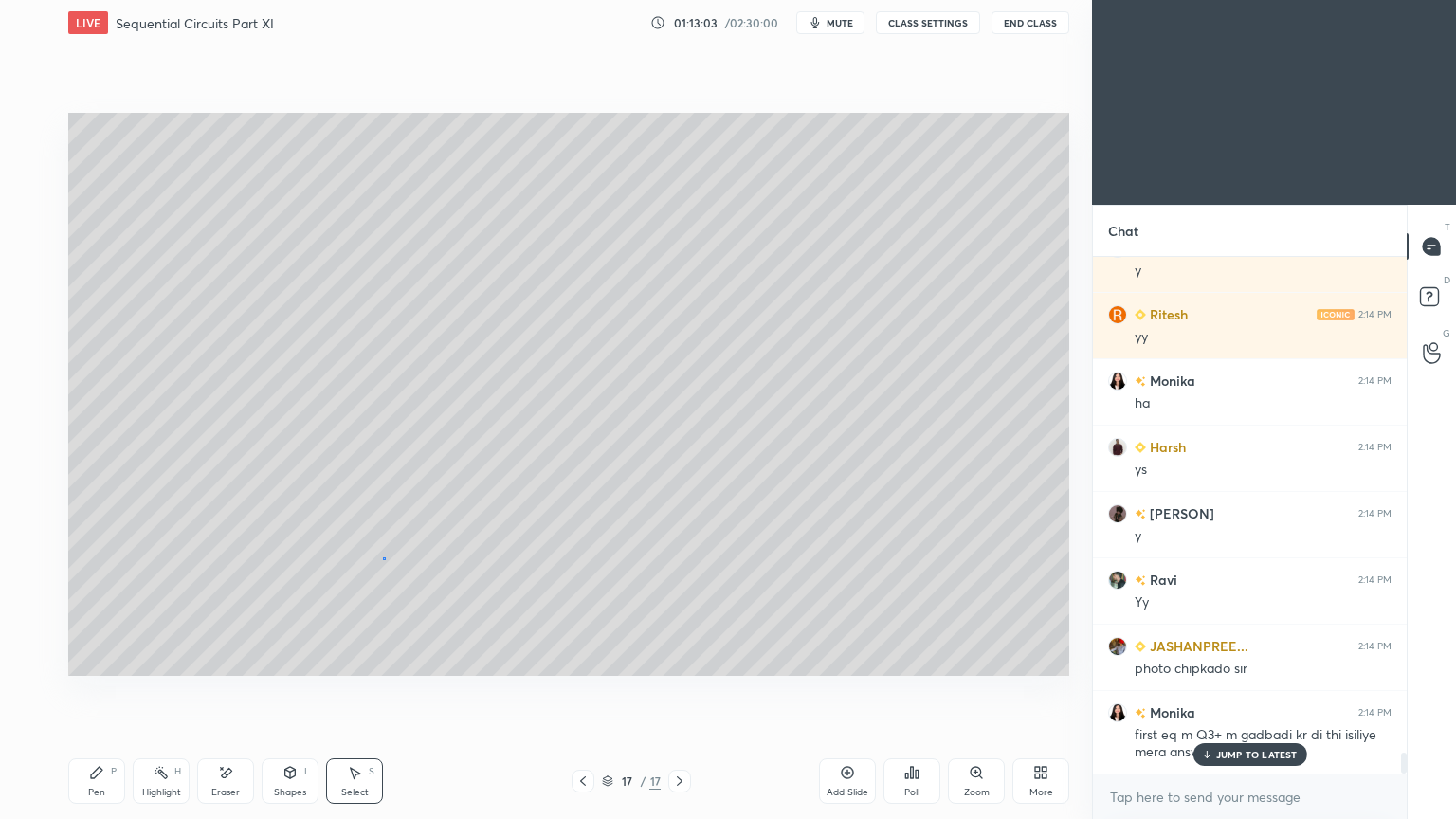 click on "0 ° Undo Copy Paste here Duplicate Duplicate to new slide Delete" at bounding box center [569, 394] 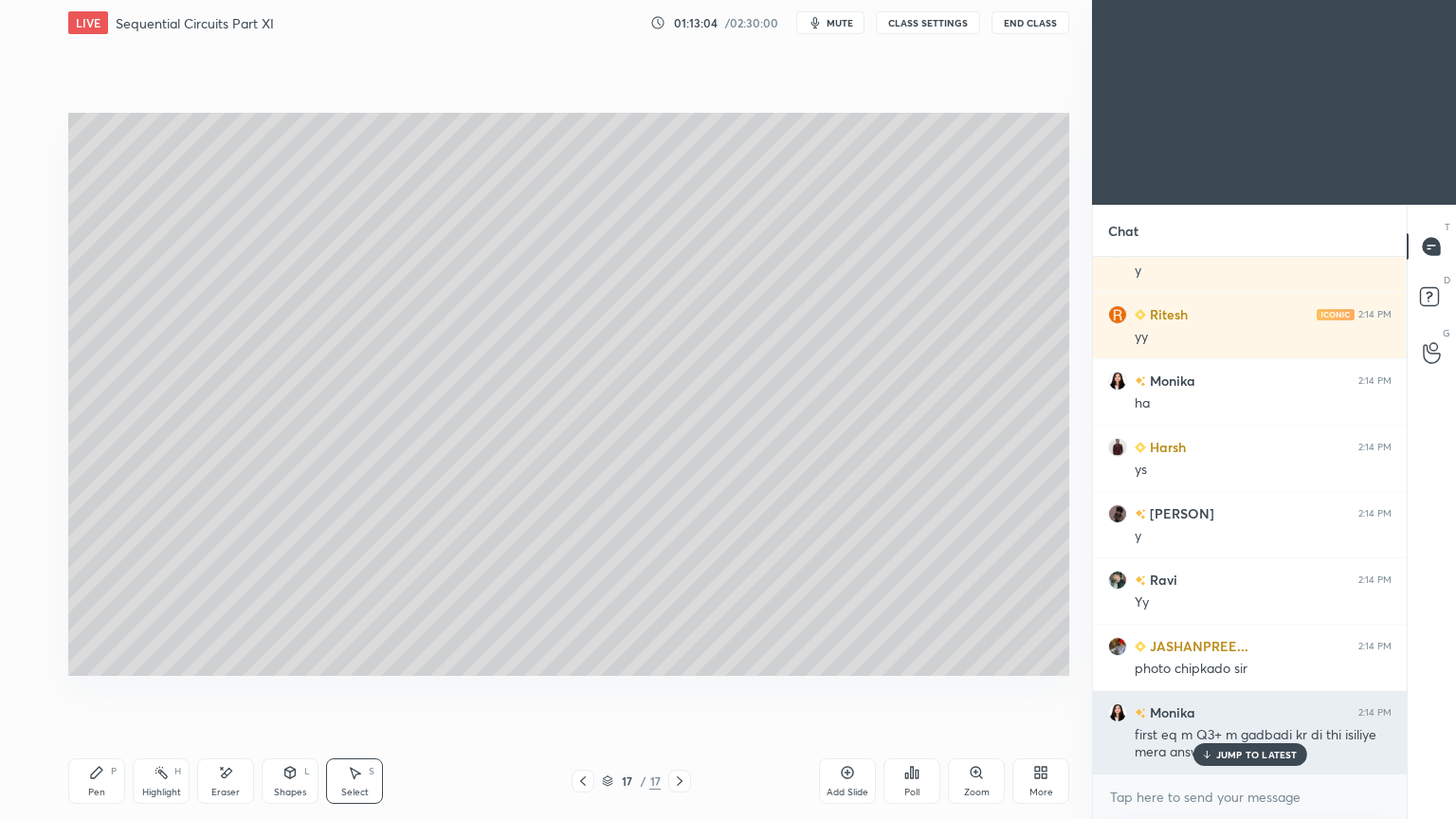 click 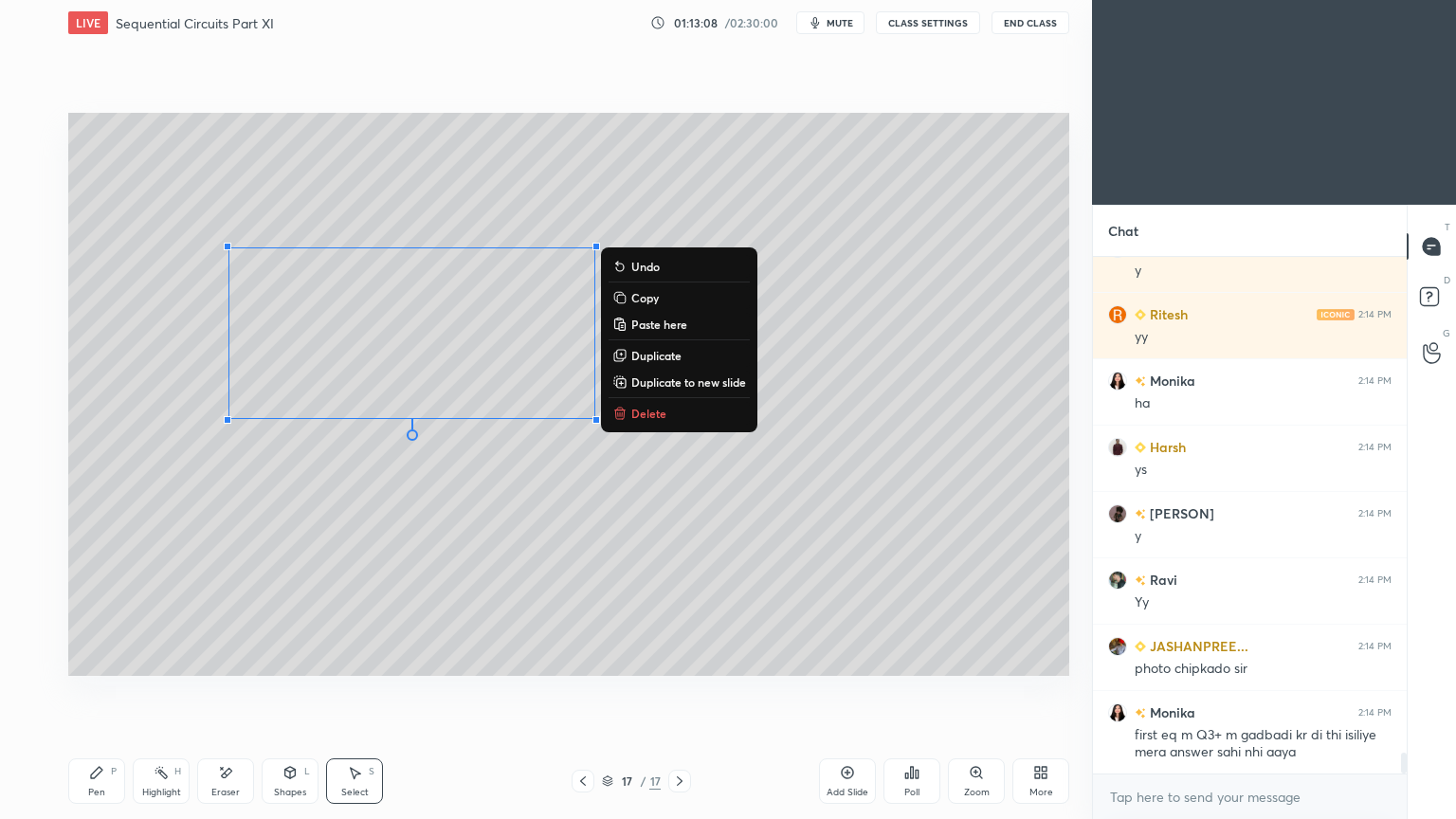 click on "Duplicate" at bounding box center (656, 355) 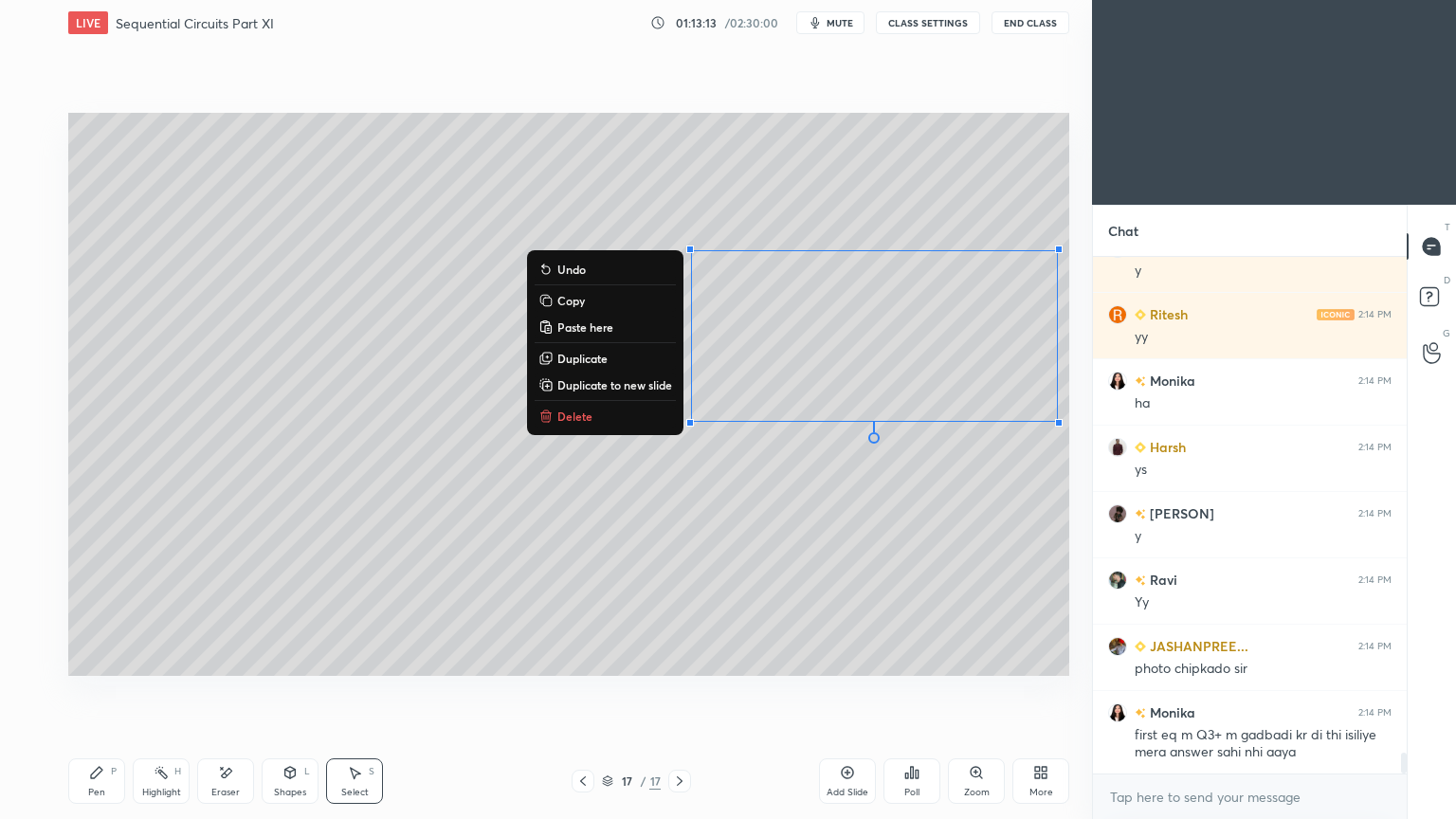 click on "0 ° Undo Copy Paste here Duplicate Duplicate to new slide Delete" at bounding box center (569, 394) 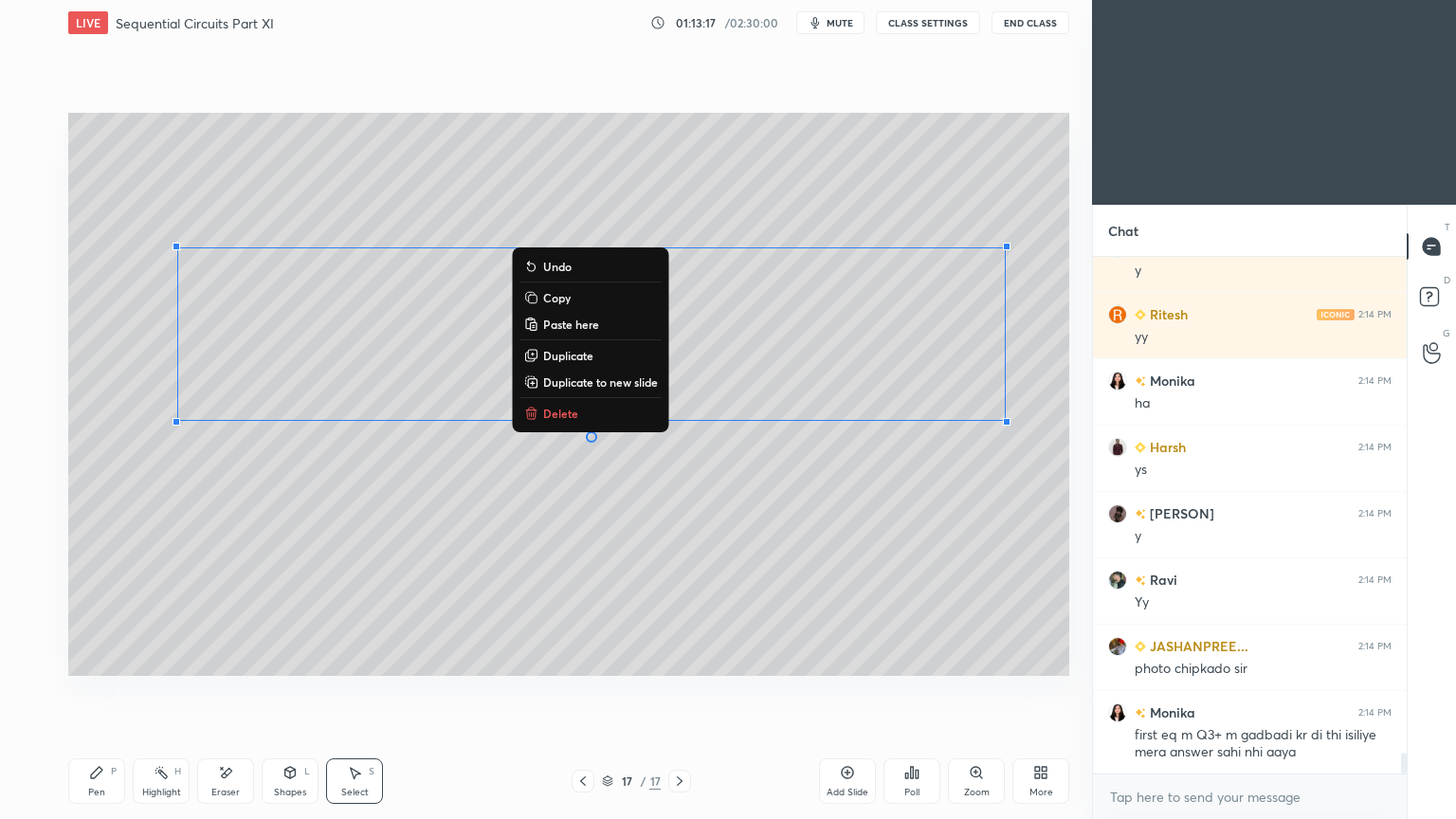 click on "0 ° Undo Copy Paste here Duplicate Duplicate to new slide Delete" at bounding box center (569, 394) 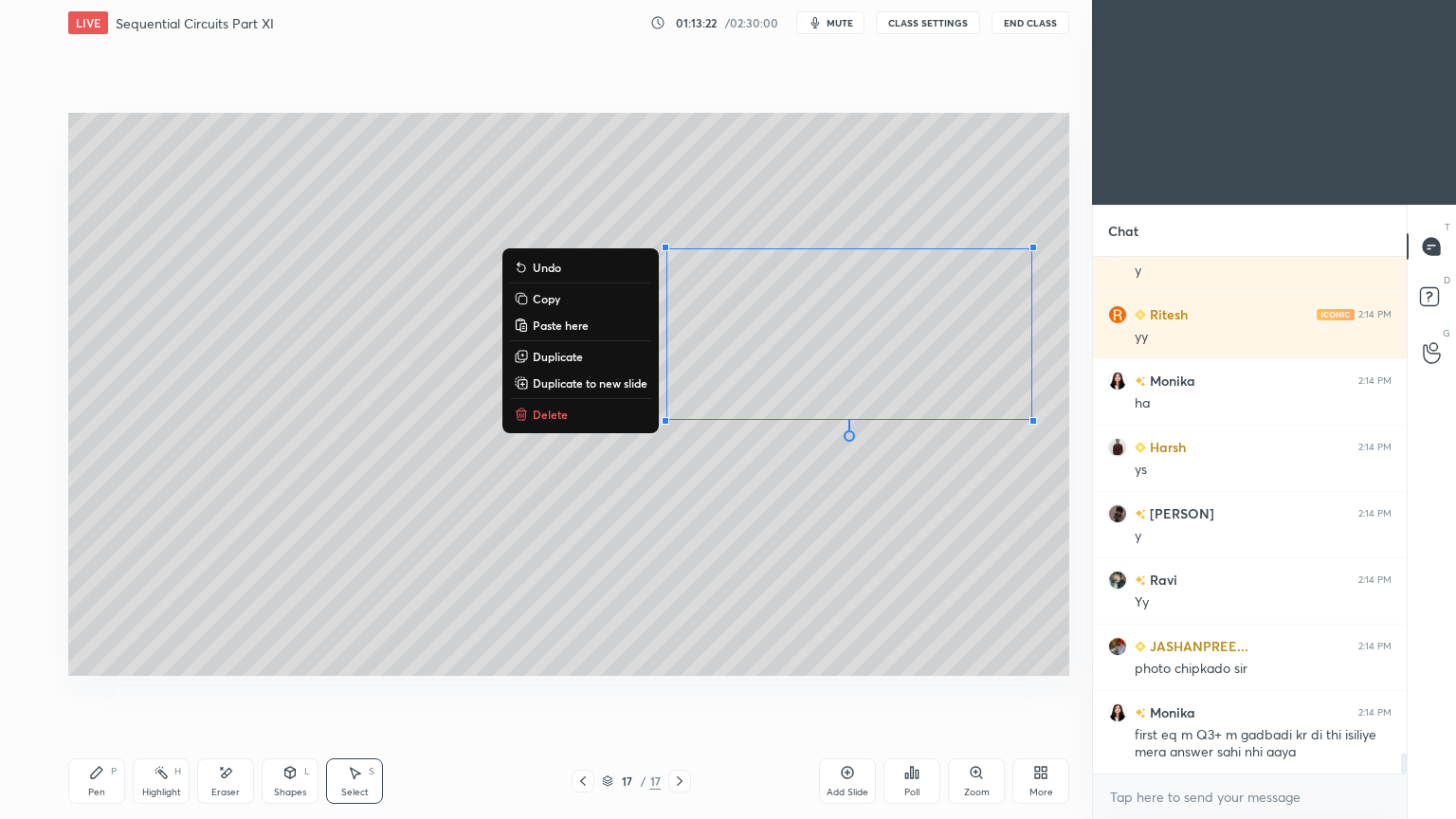 click on "Shapes" at bounding box center [290, 792] 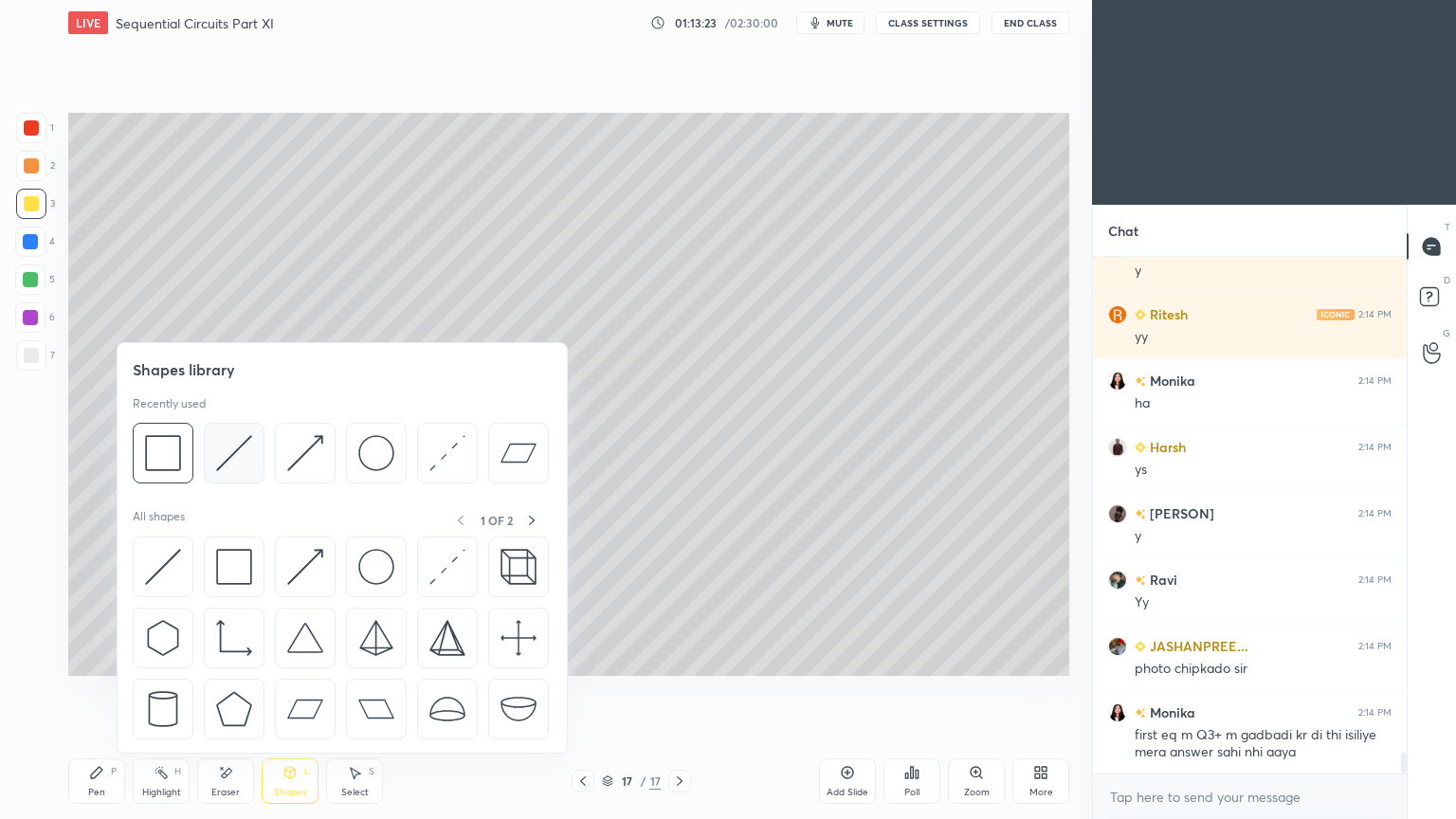 click at bounding box center [234, 453] 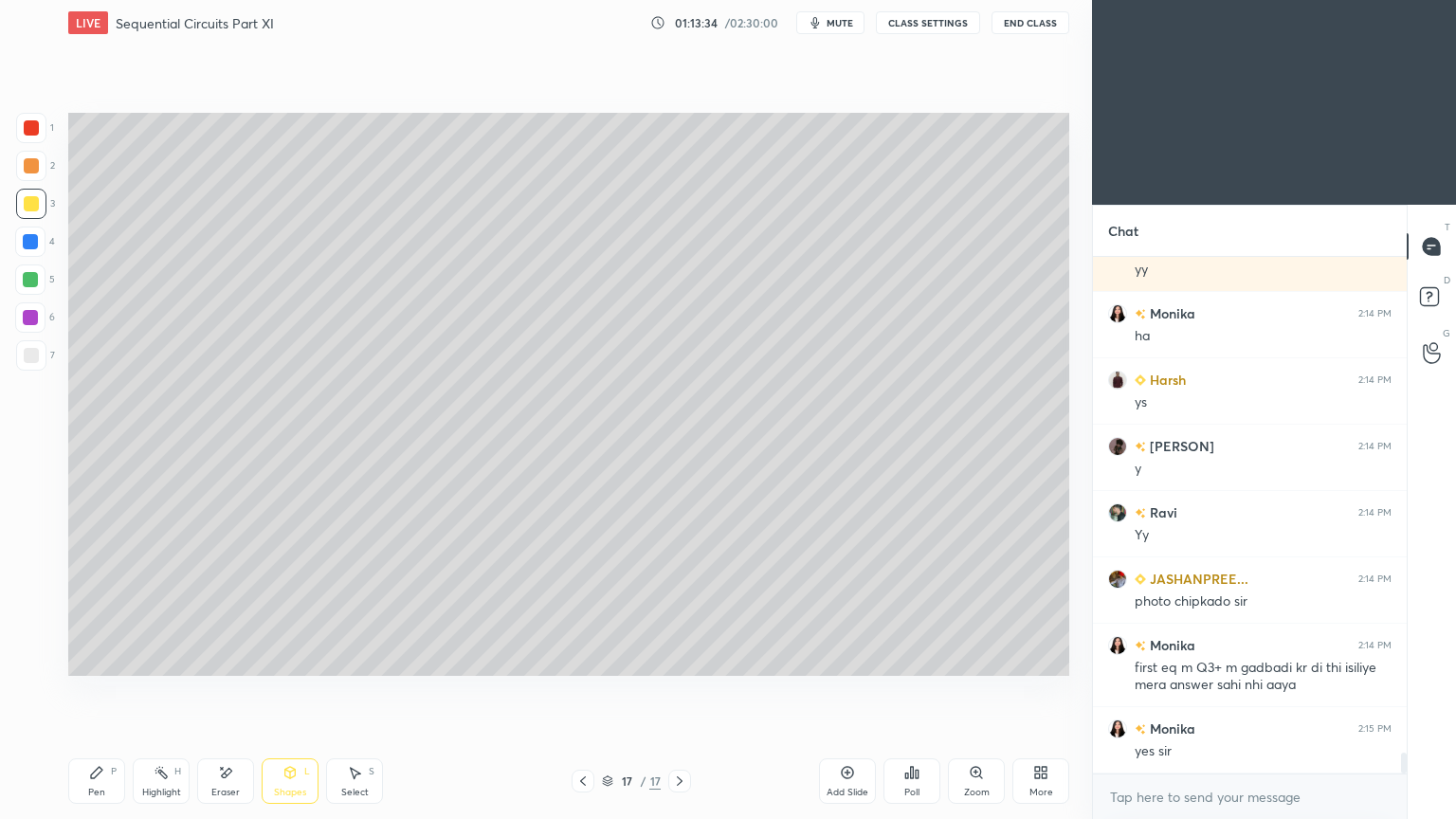 scroll, scrollTop: 12121, scrollLeft: 0, axis: vertical 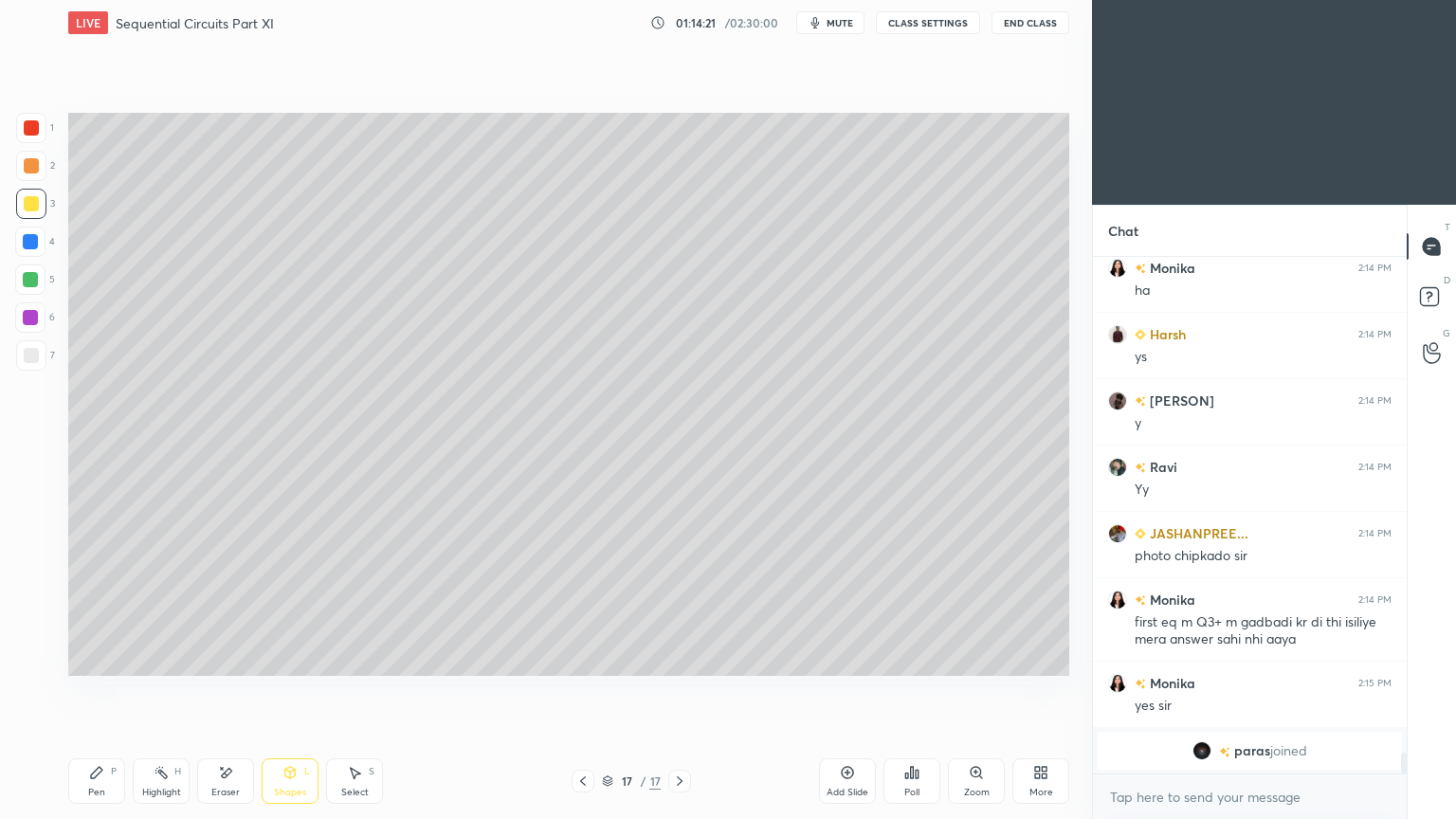 click 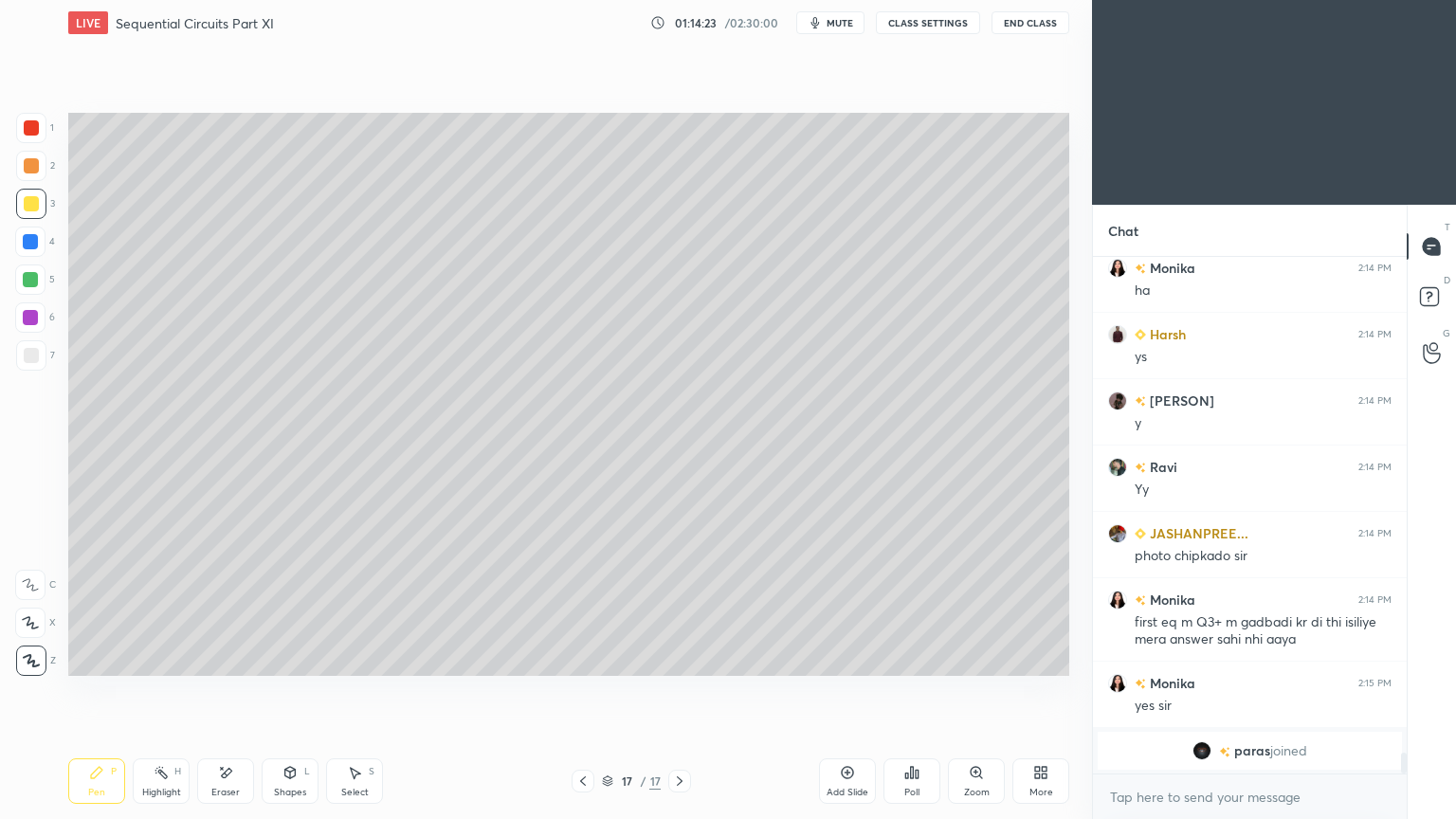 click 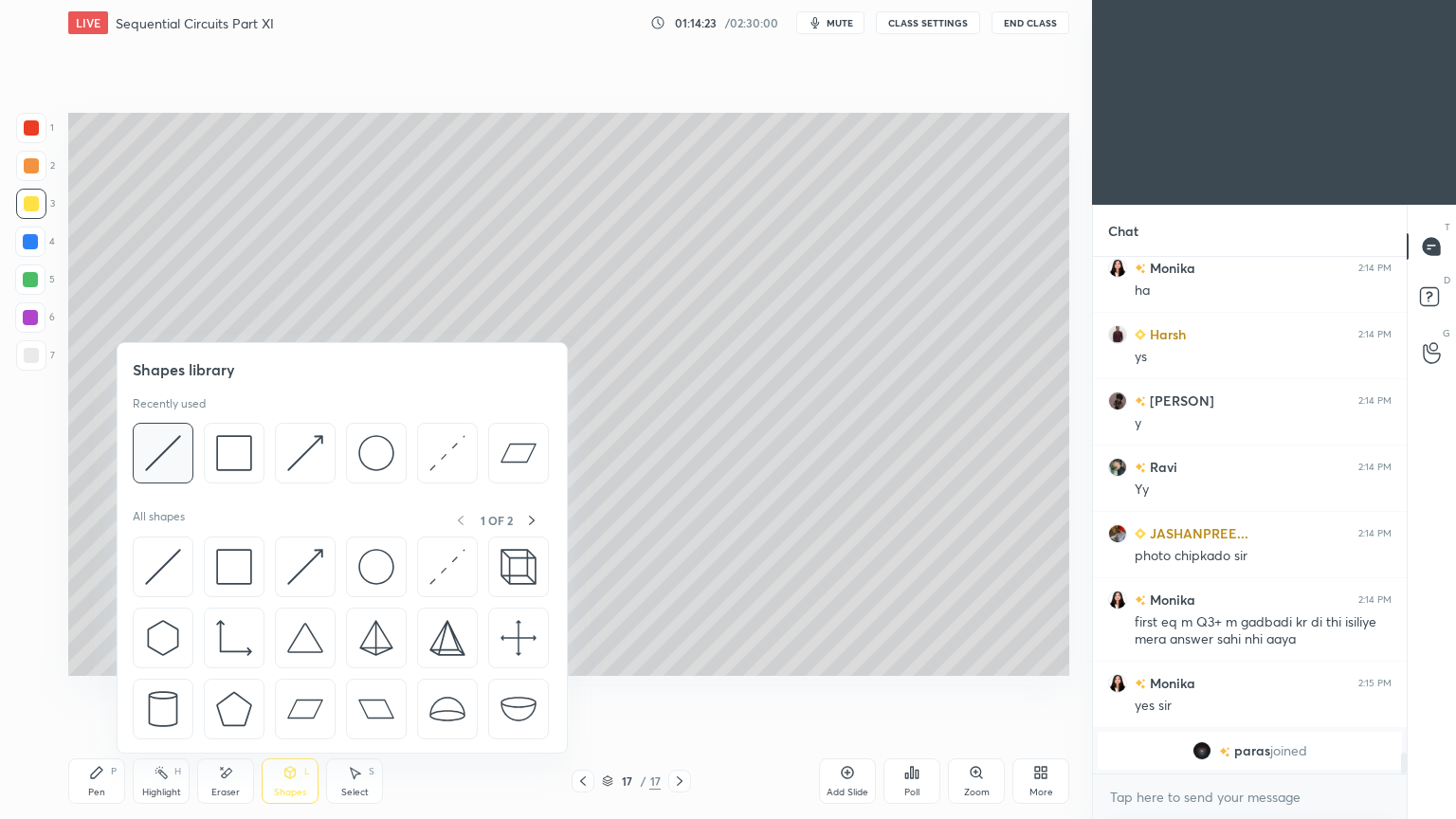click at bounding box center (163, 453) 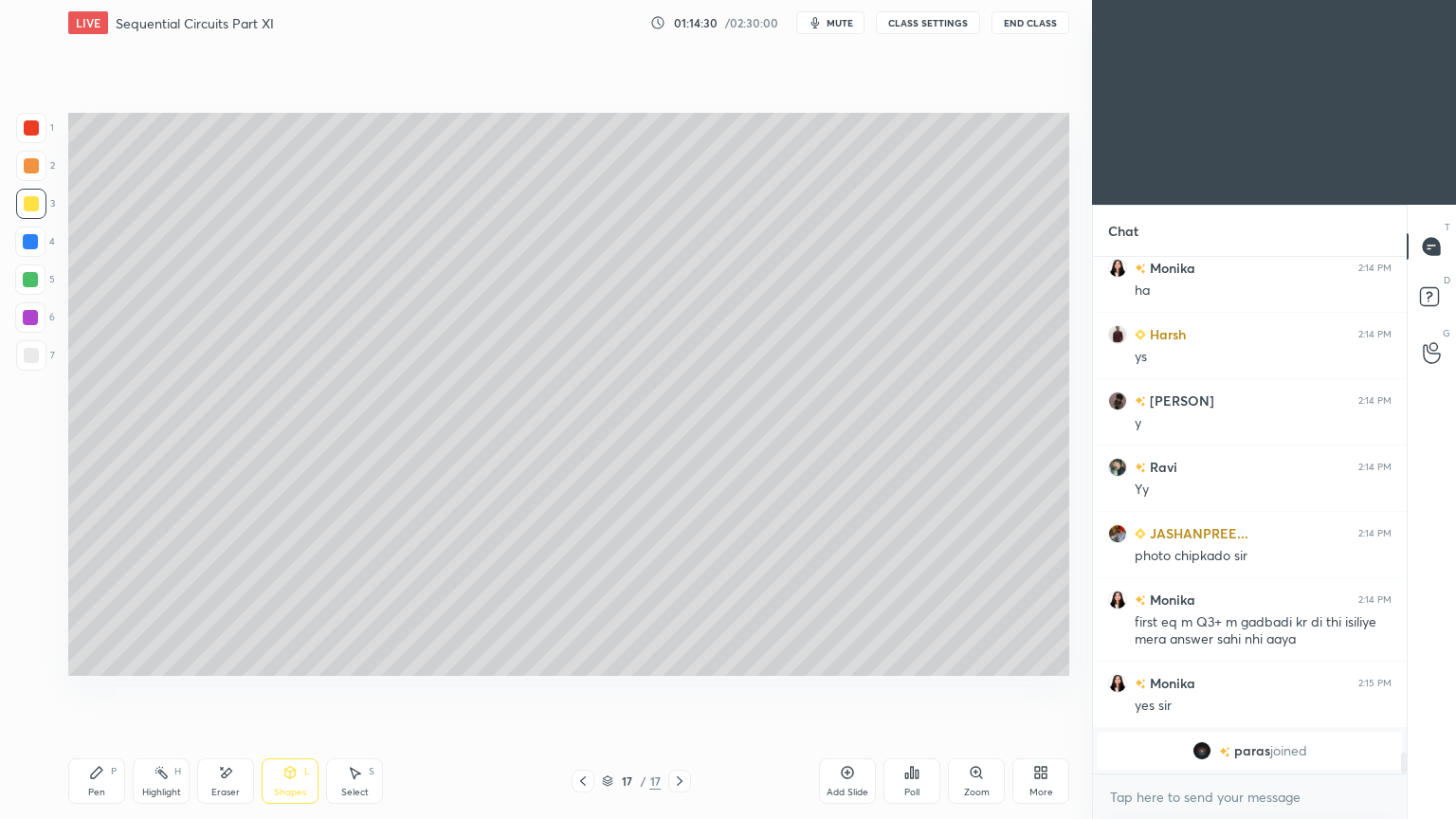click on "Eraser" at bounding box center (226, 781) 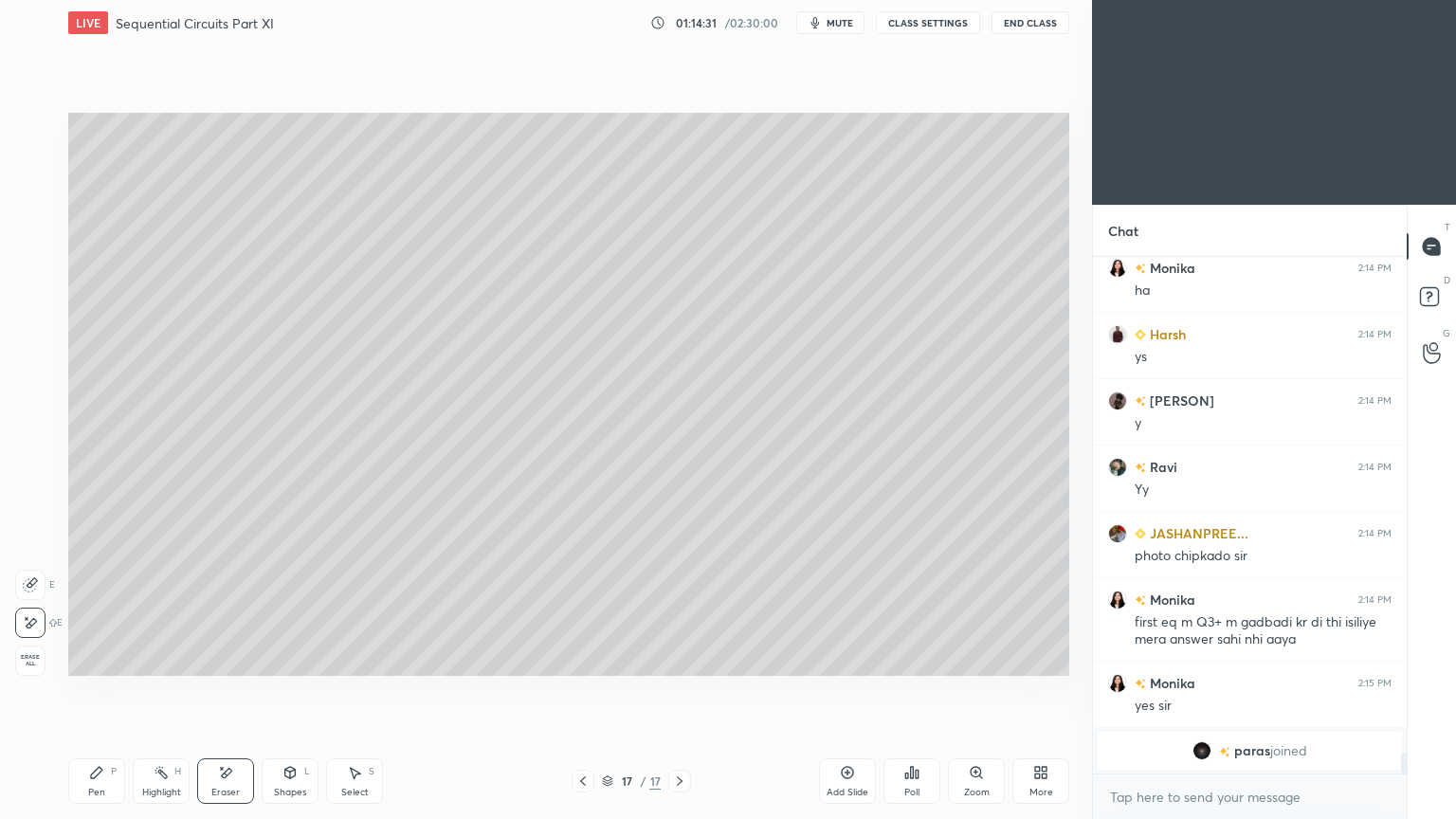 click 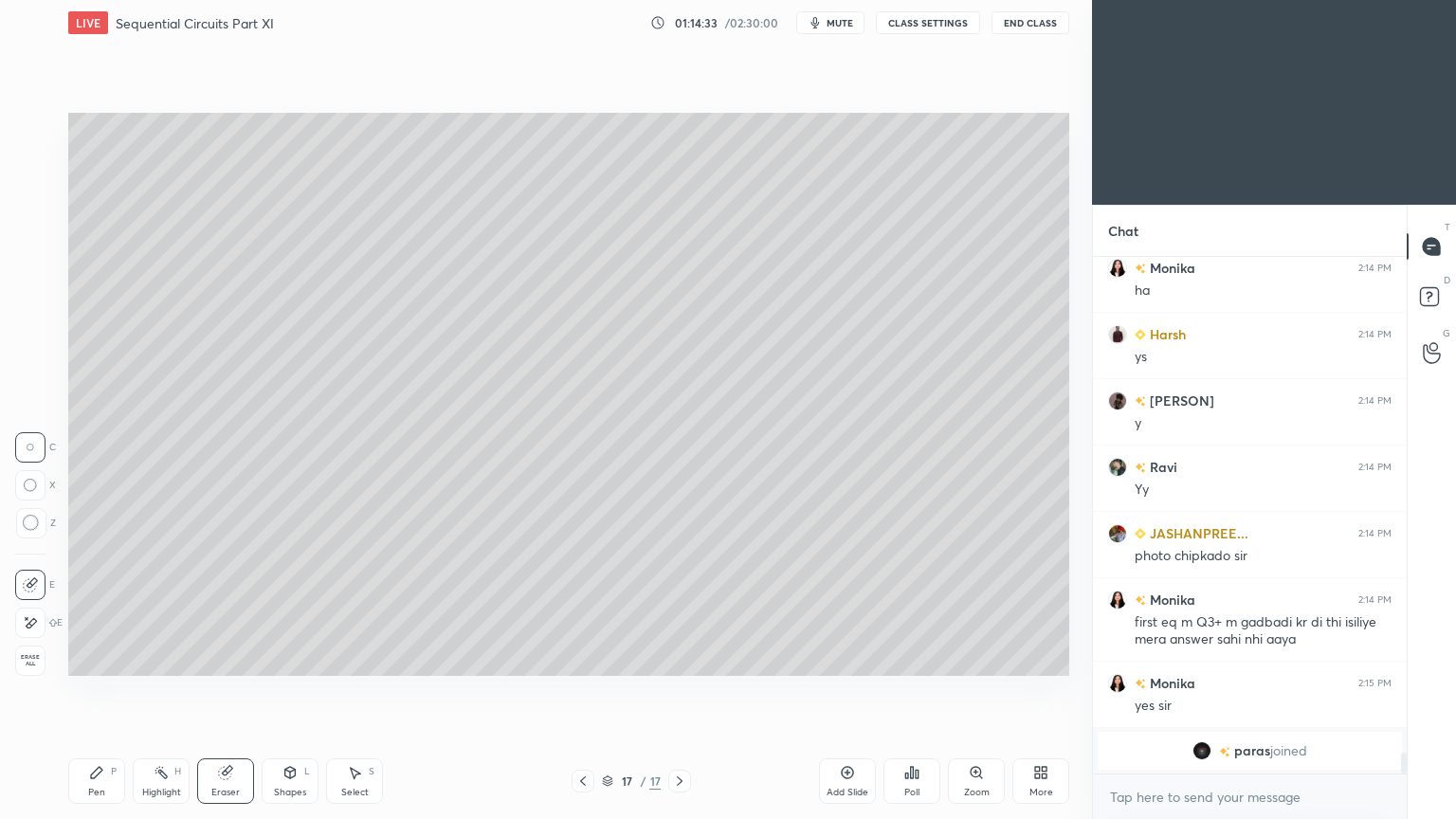 click on "Pen P" at bounding box center [97, 781] 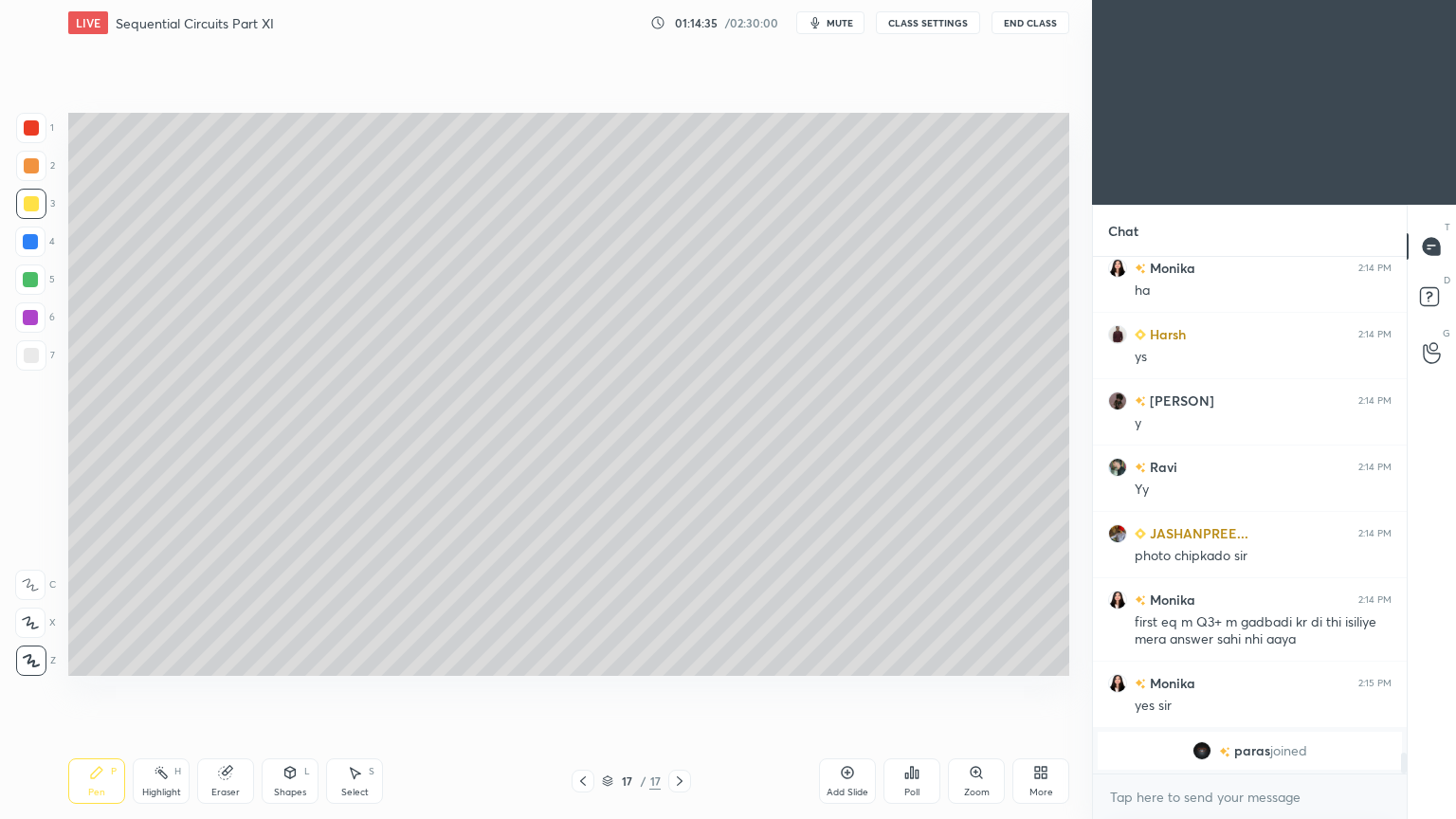 click 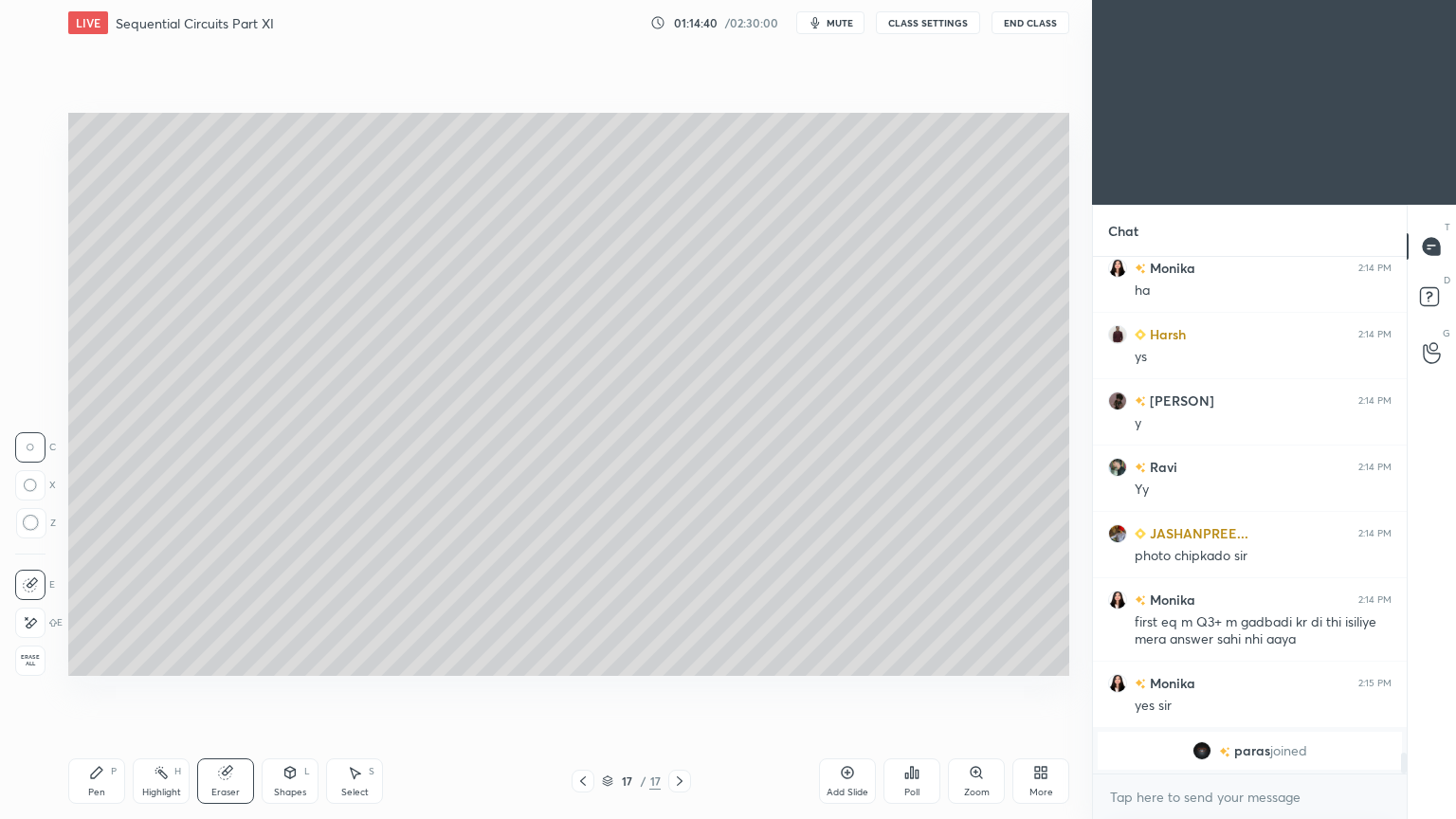 click on "Pen P" at bounding box center [97, 781] 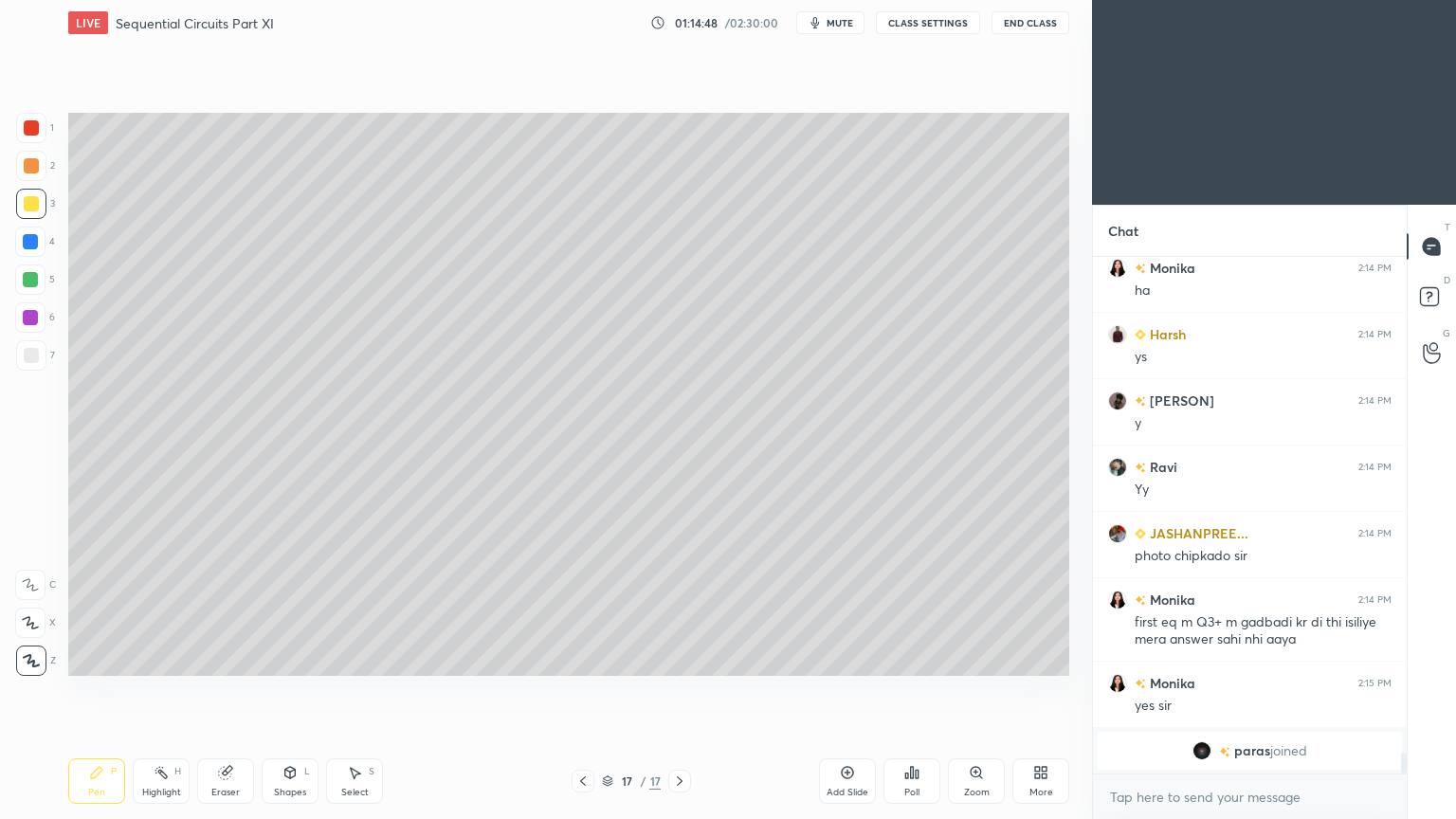 click on "Eraser" at bounding box center [226, 792] 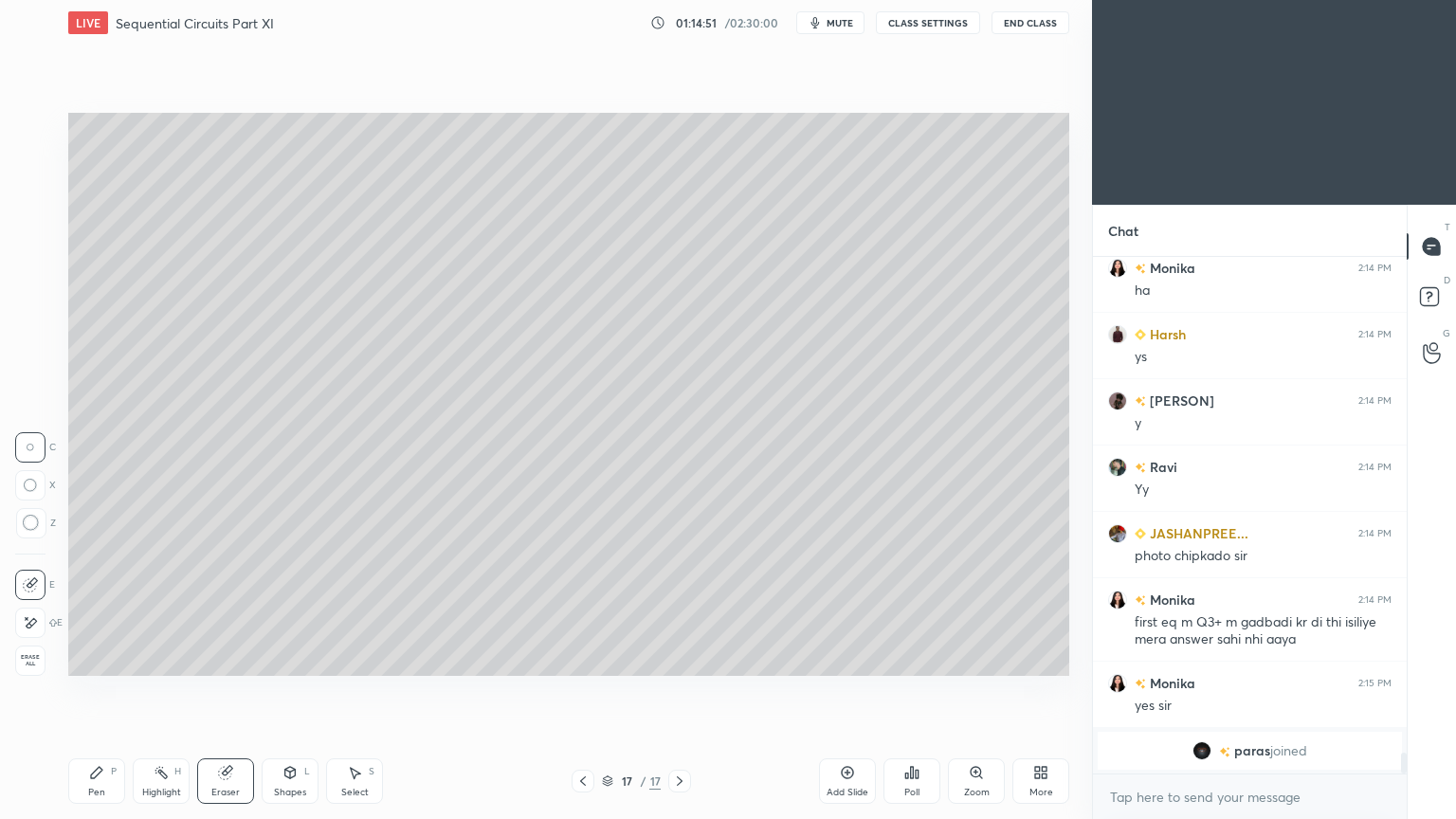 click on "Pen P" at bounding box center (97, 781) 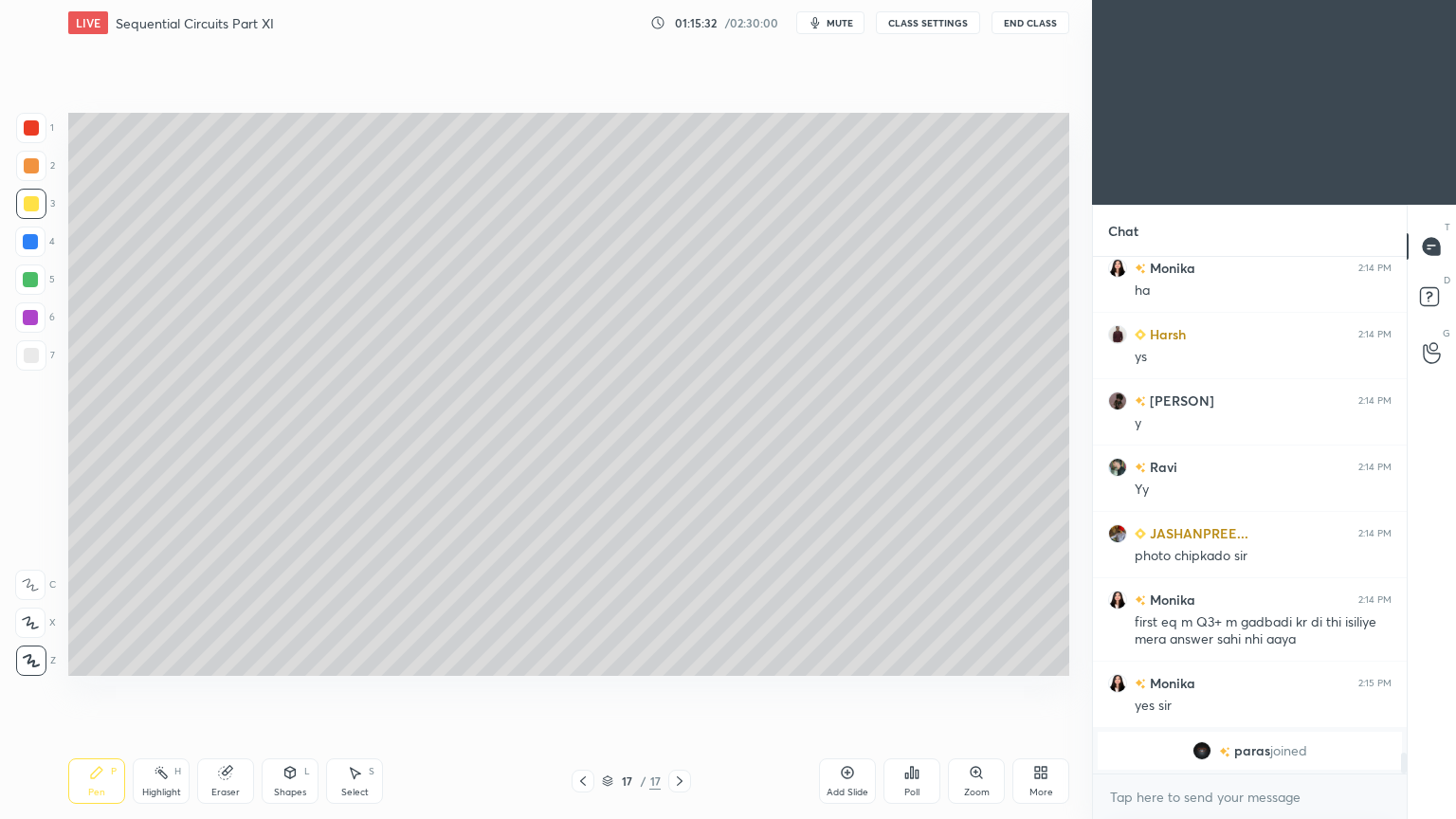 click on "Pen" at bounding box center [97, 792] 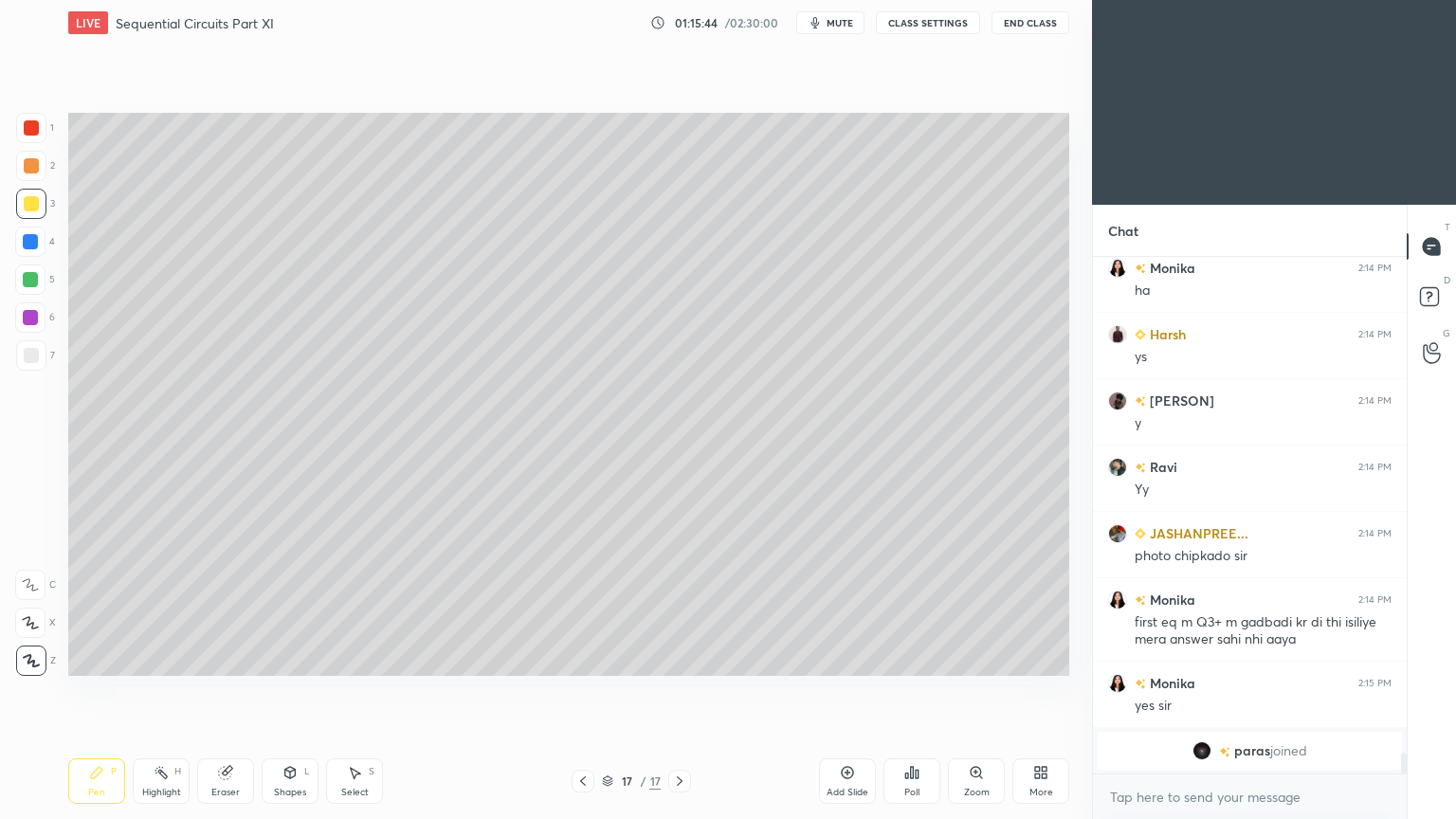 click on "Select S" at bounding box center [355, 781] 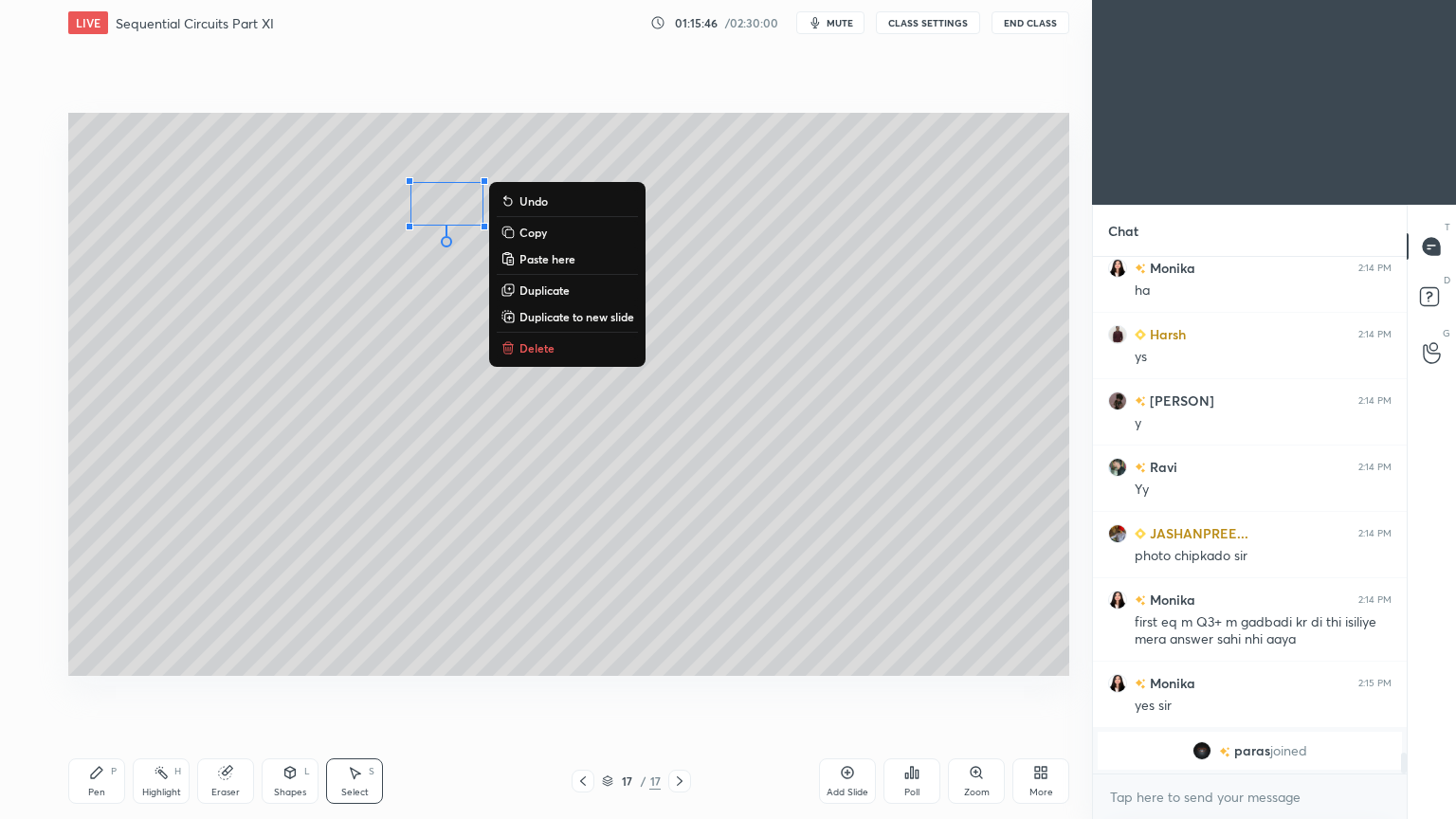 click on "Duplicate" at bounding box center [544, 290] 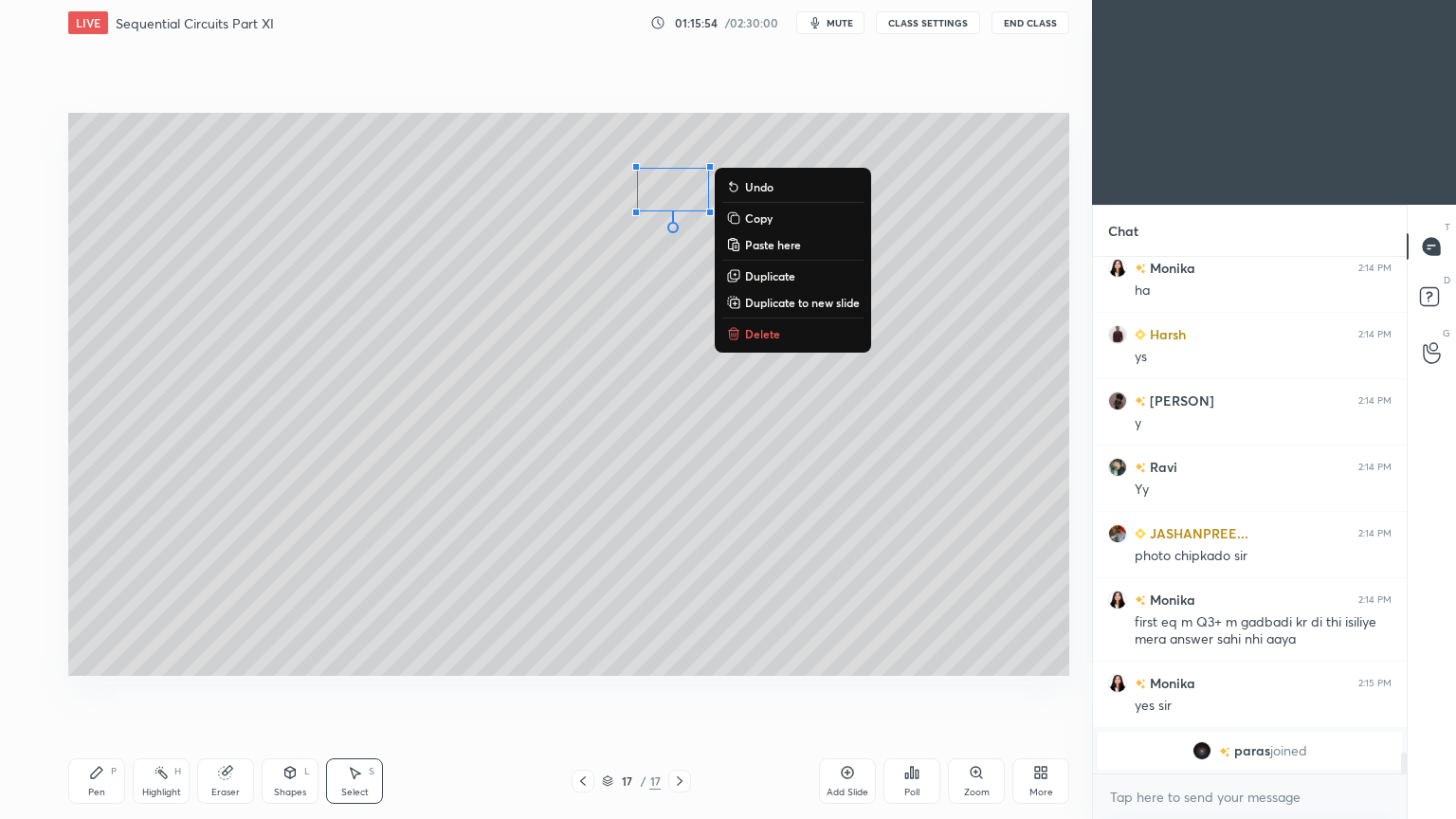 click on "Shapes L" at bounding box center (290, 781) 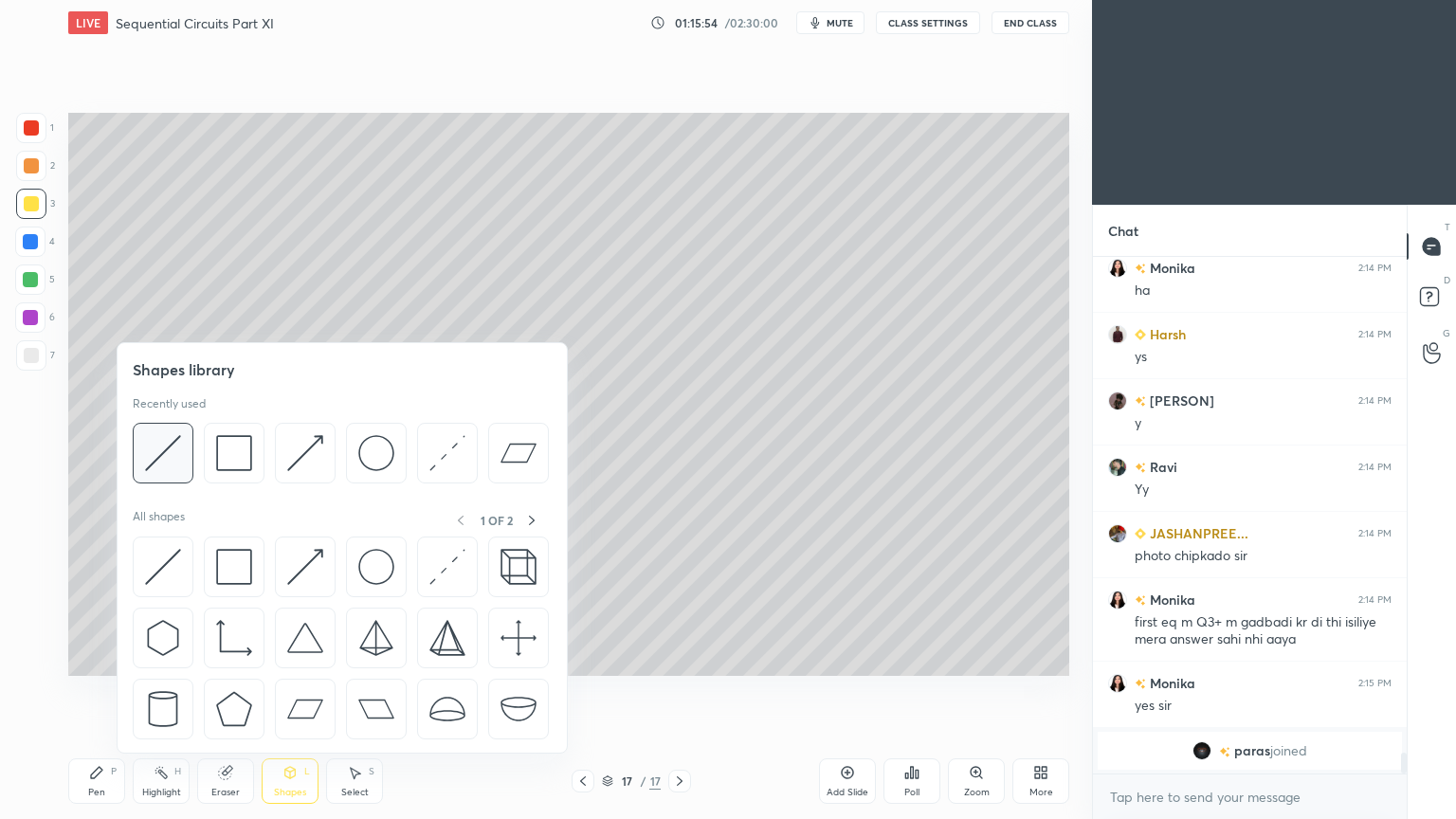 click at bounding box center [163, 453] 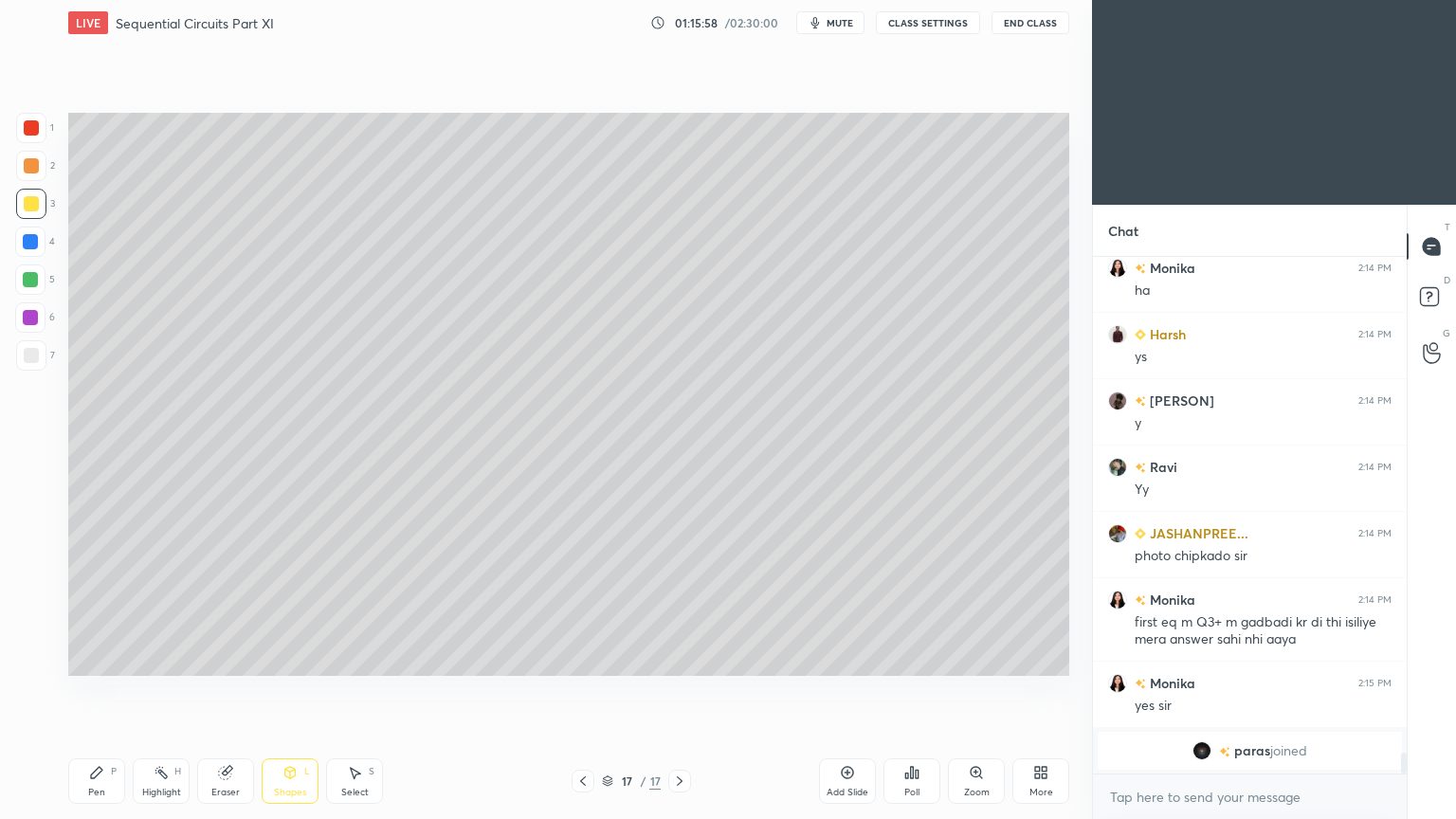 click on "S" at bounding box center (372, 772) 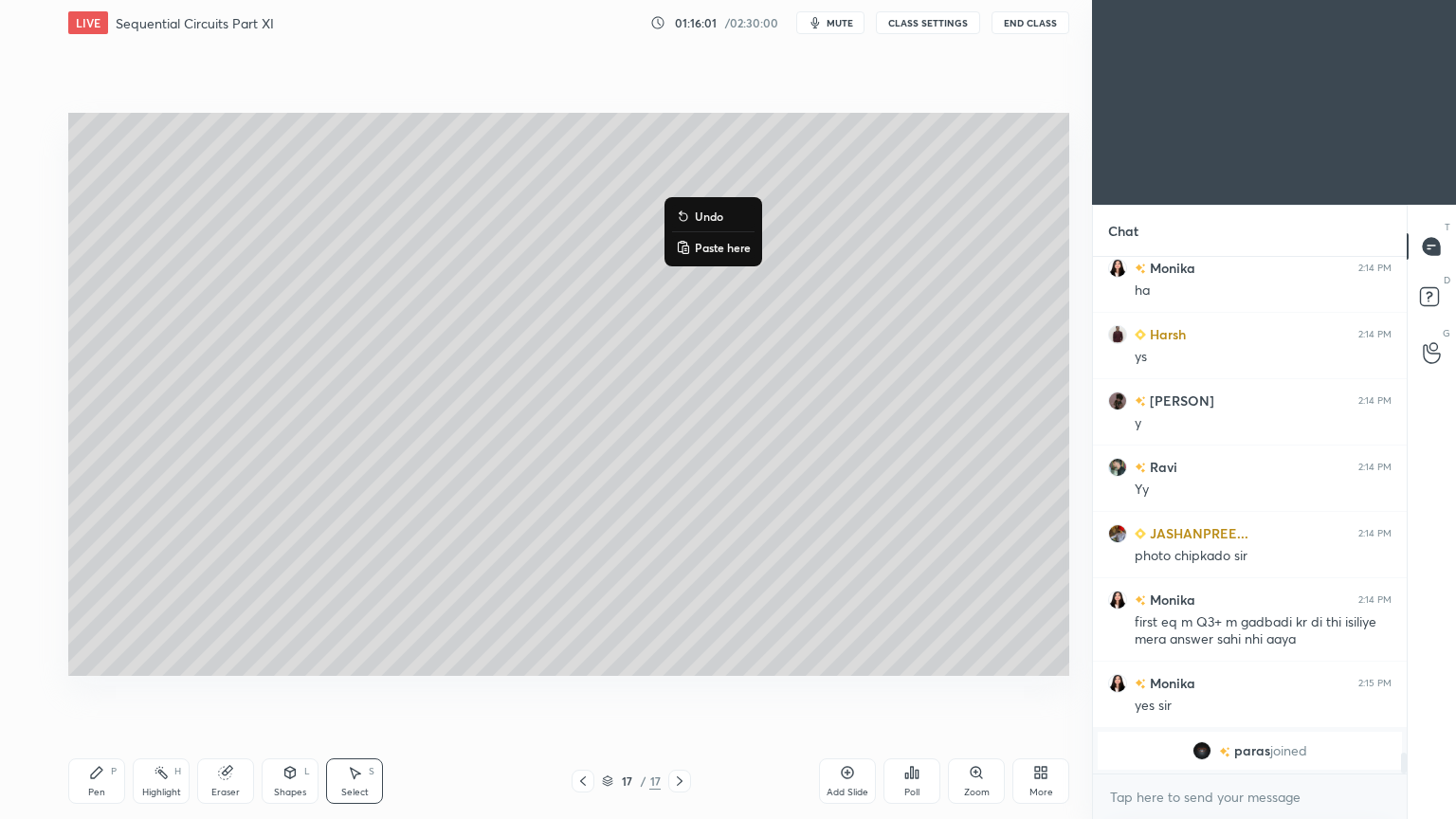 click on "Shapes" at bounding box center [290, 792] 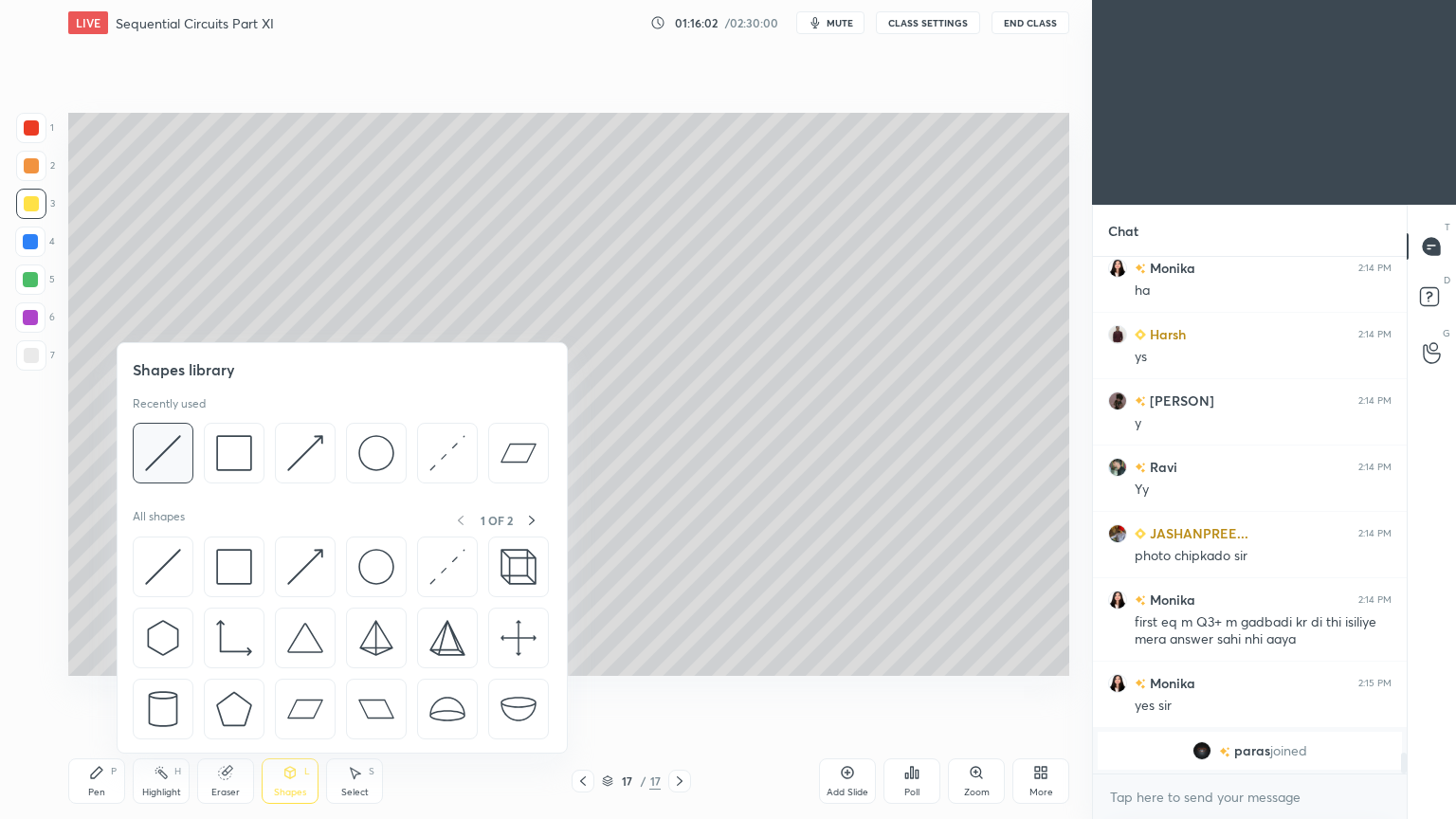 click at bounding box center (163, 453) 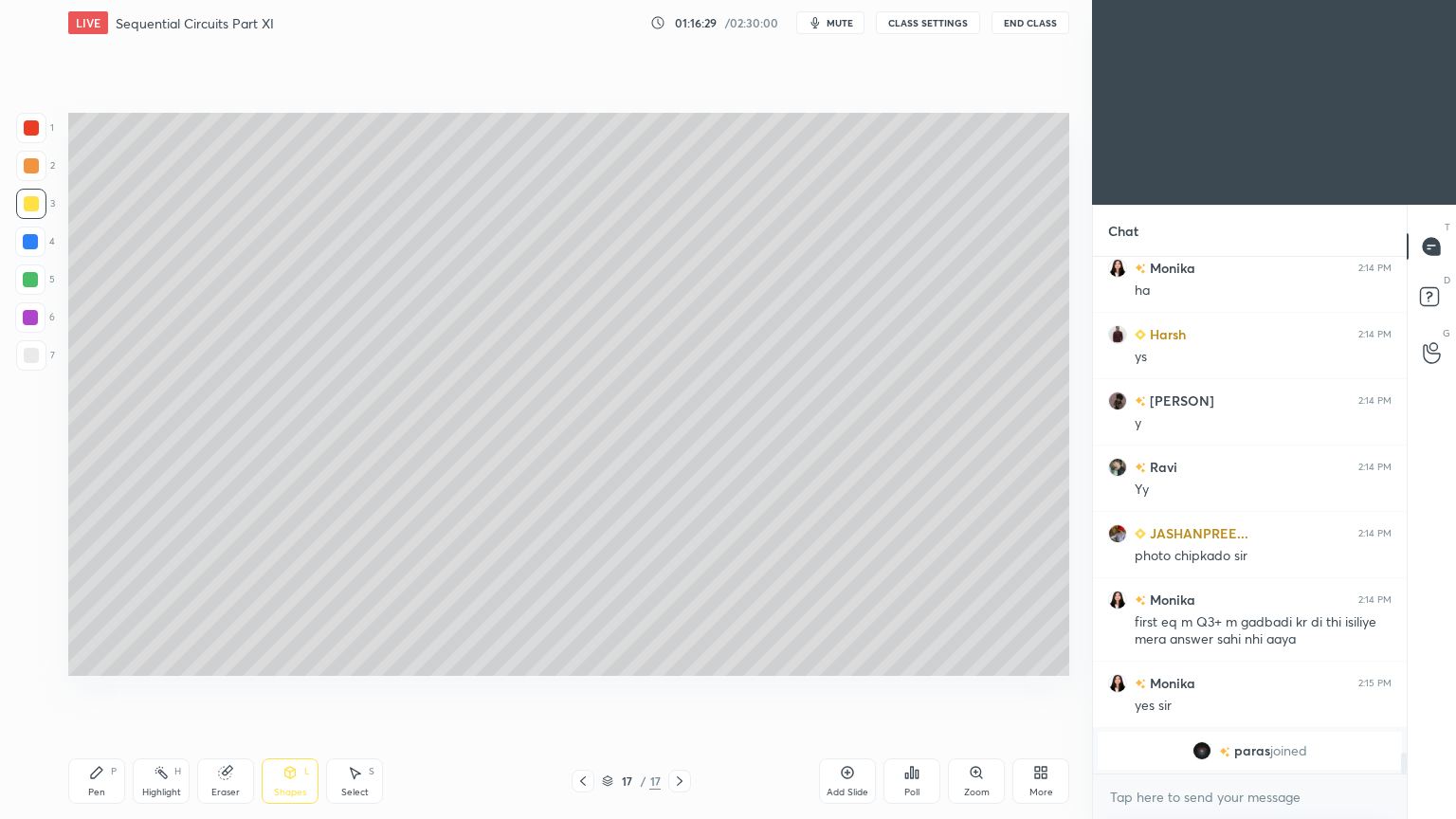 click on "Pen" at bounding box center [97, 792] 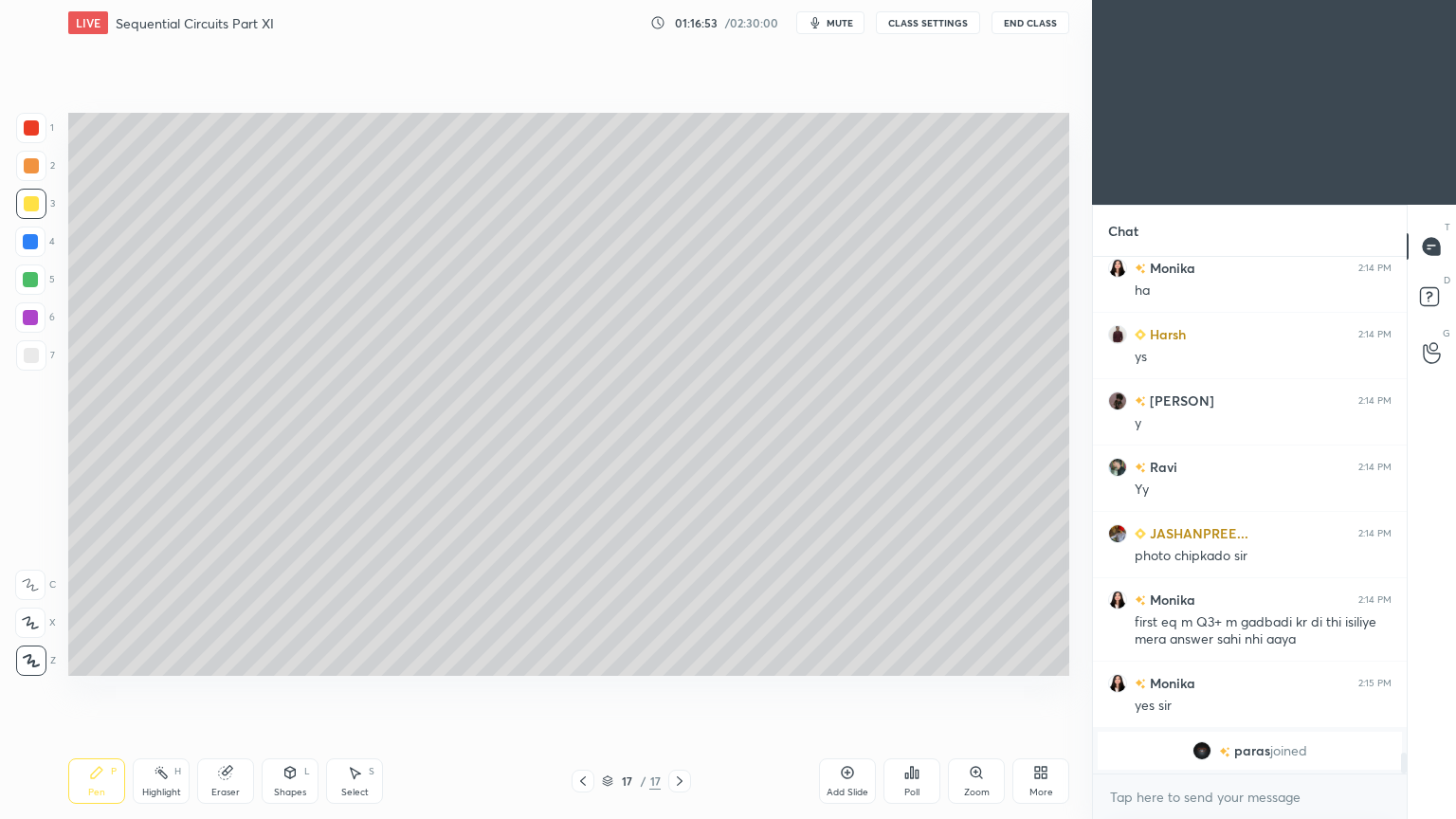 click 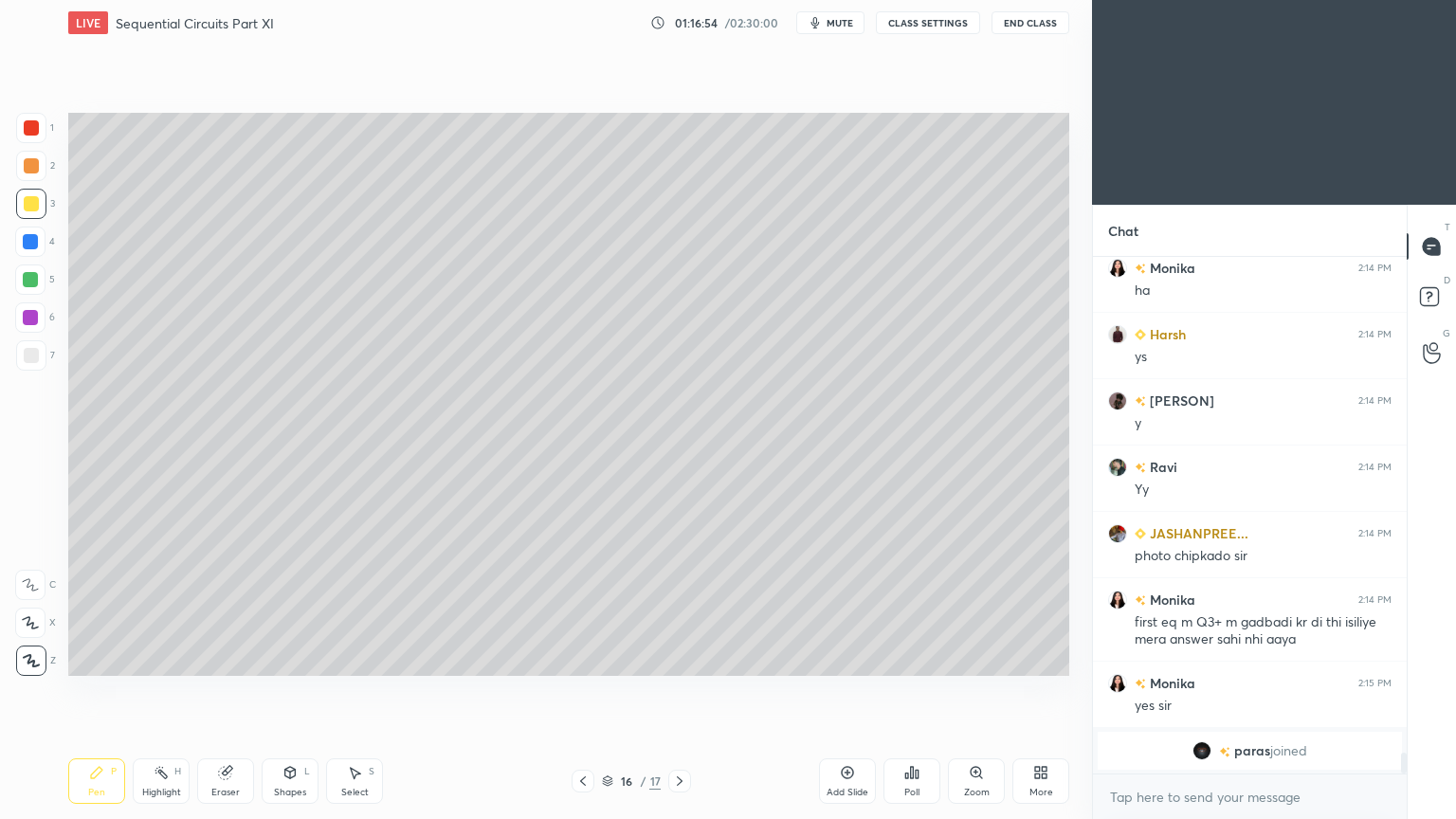click 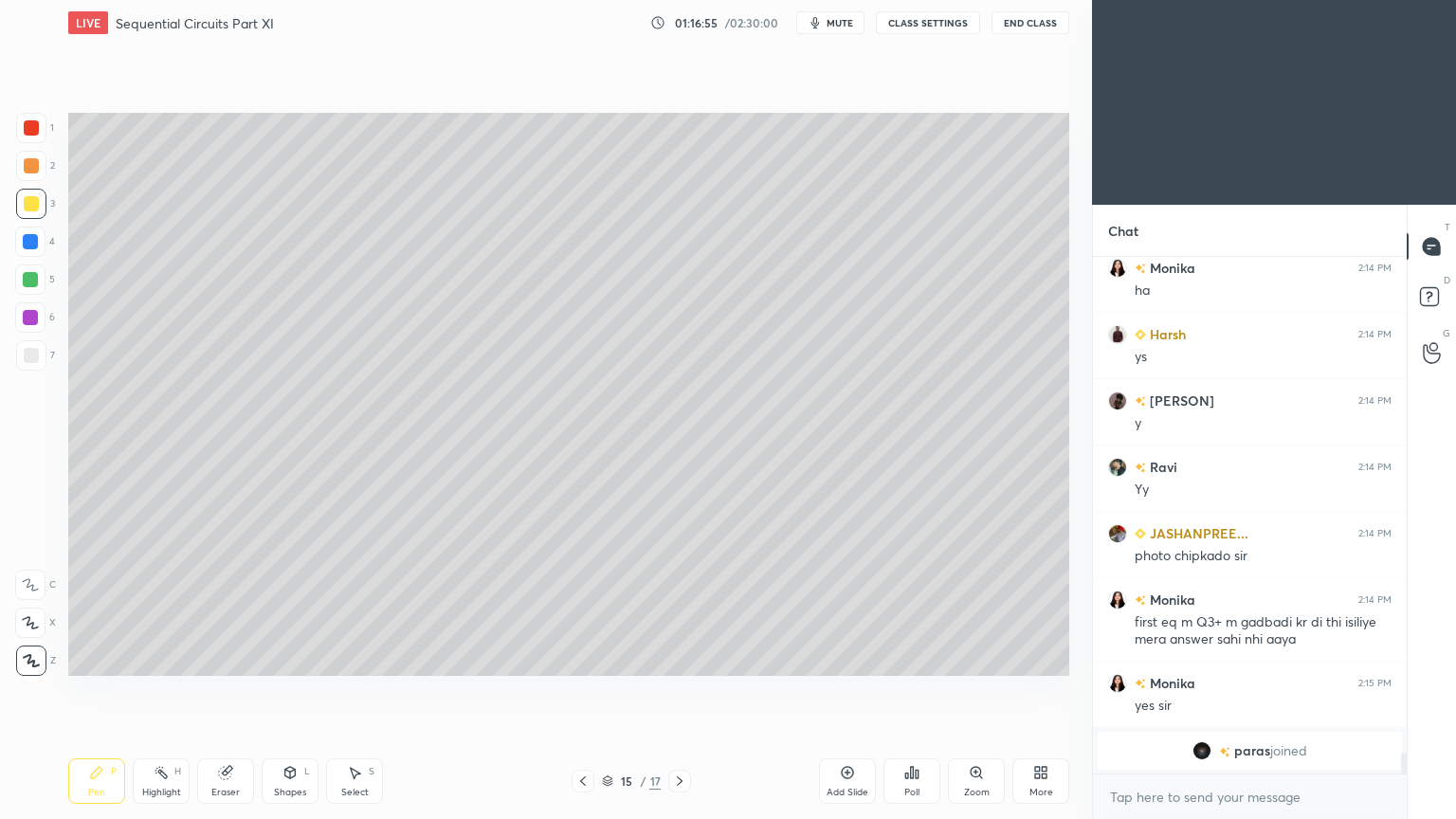 click 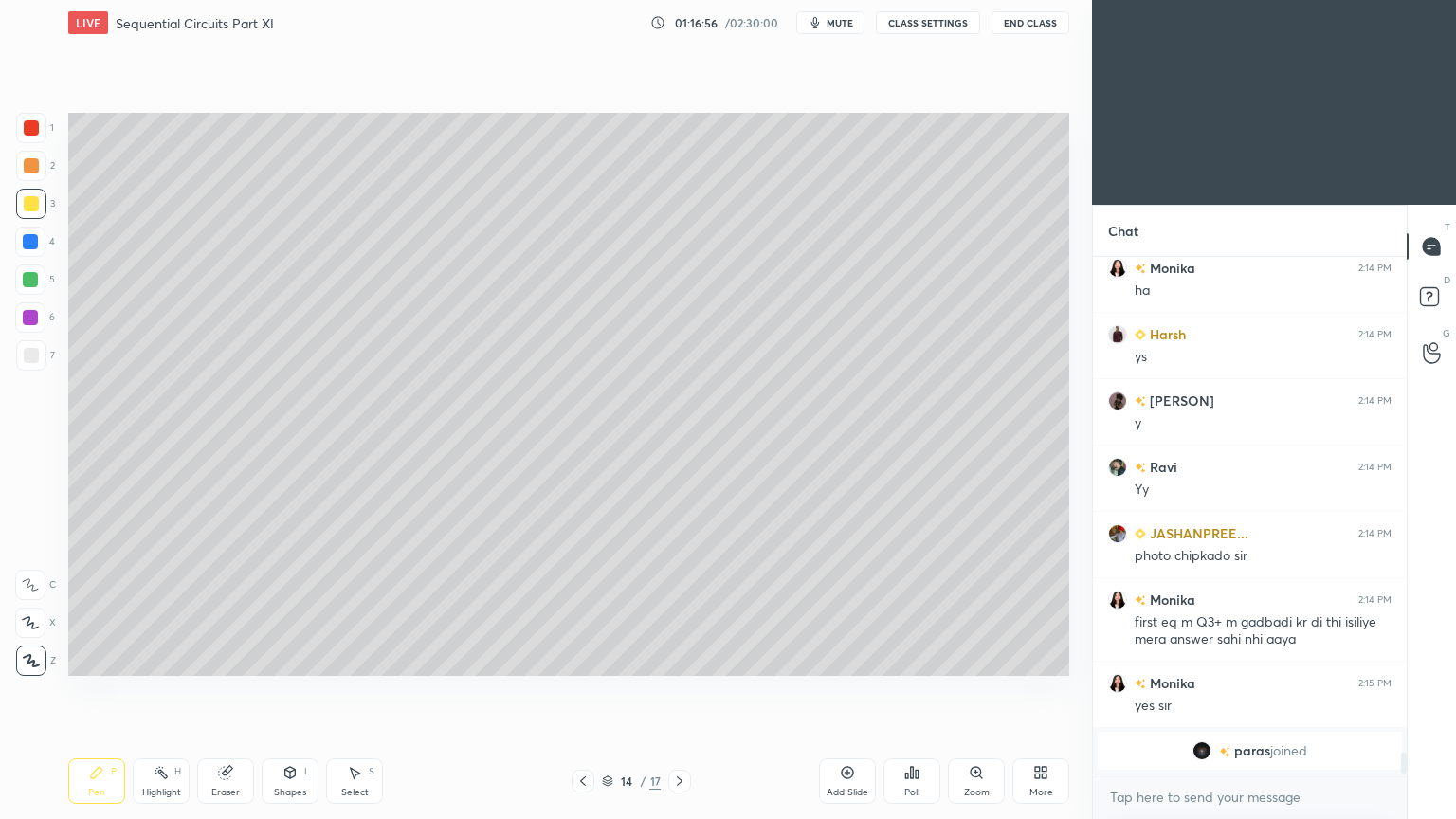 click 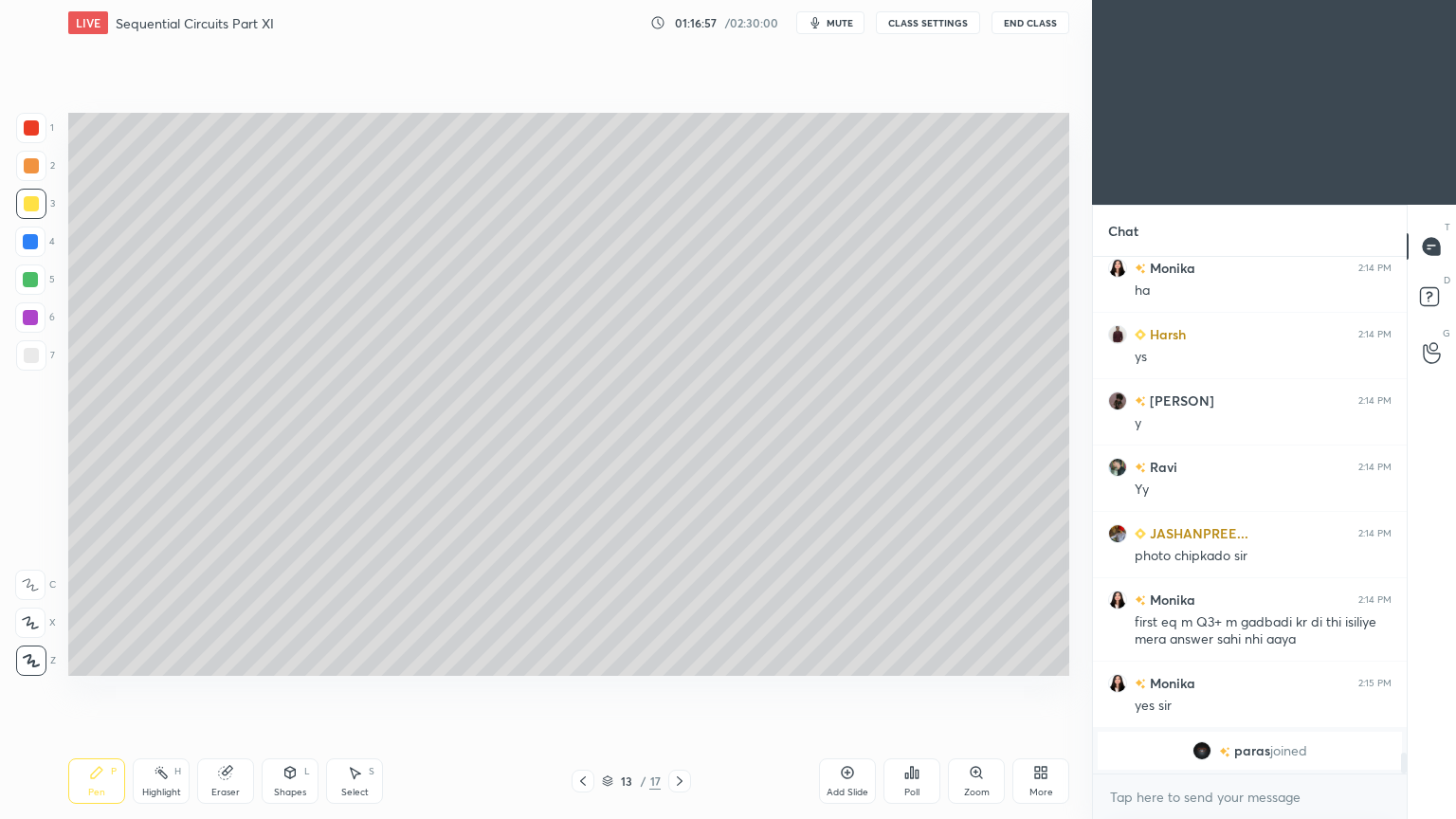 click 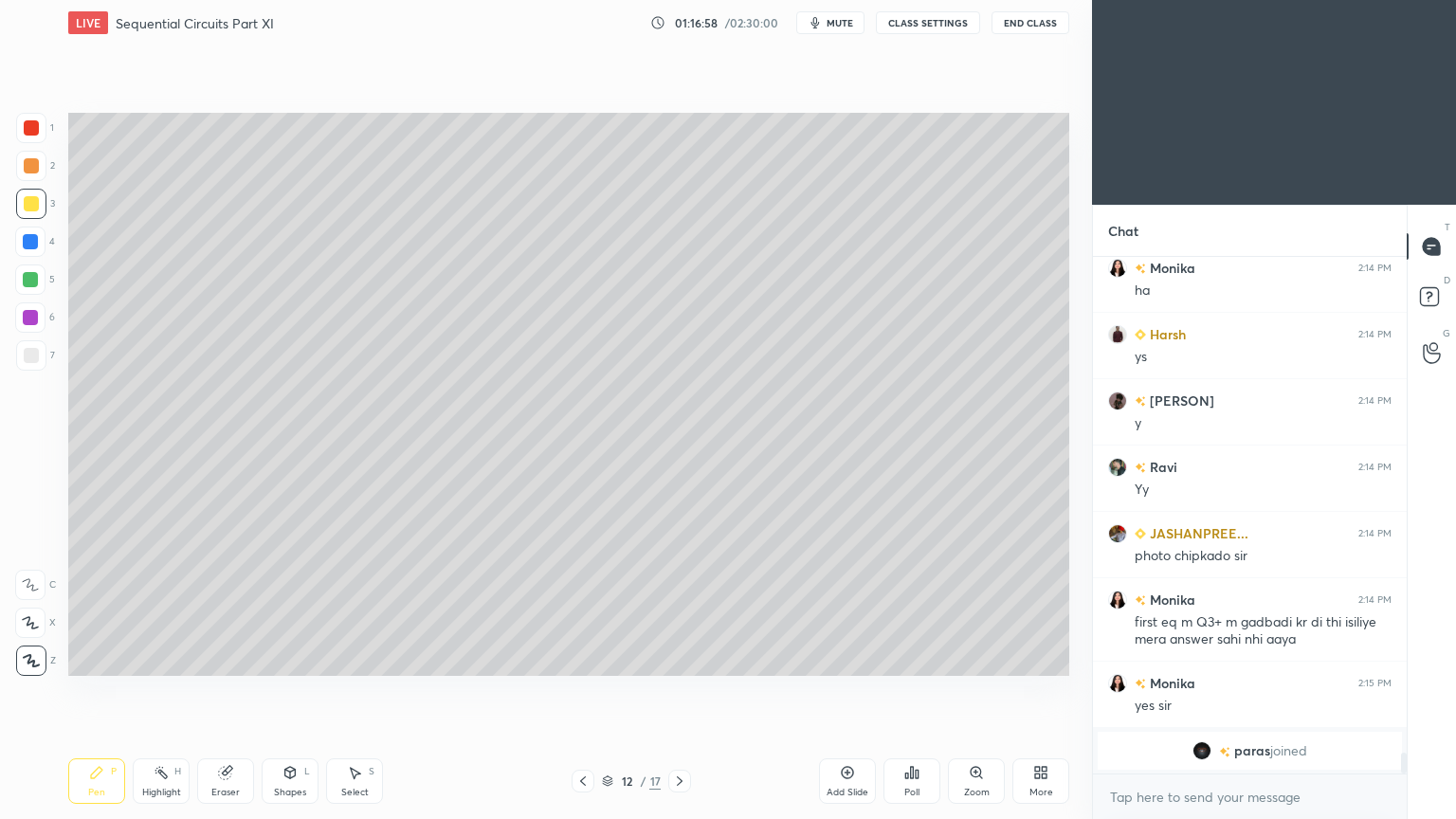 click 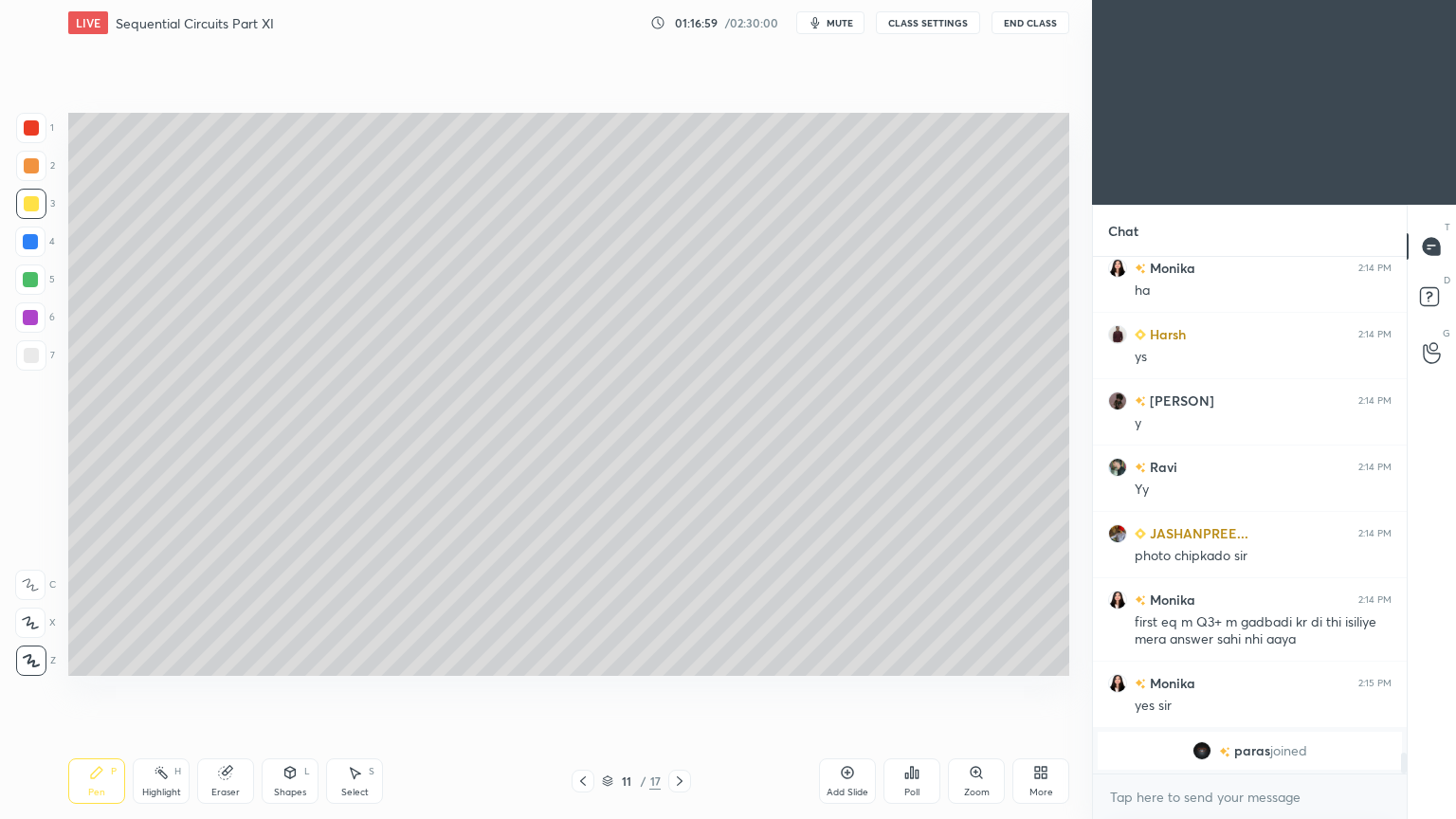 click 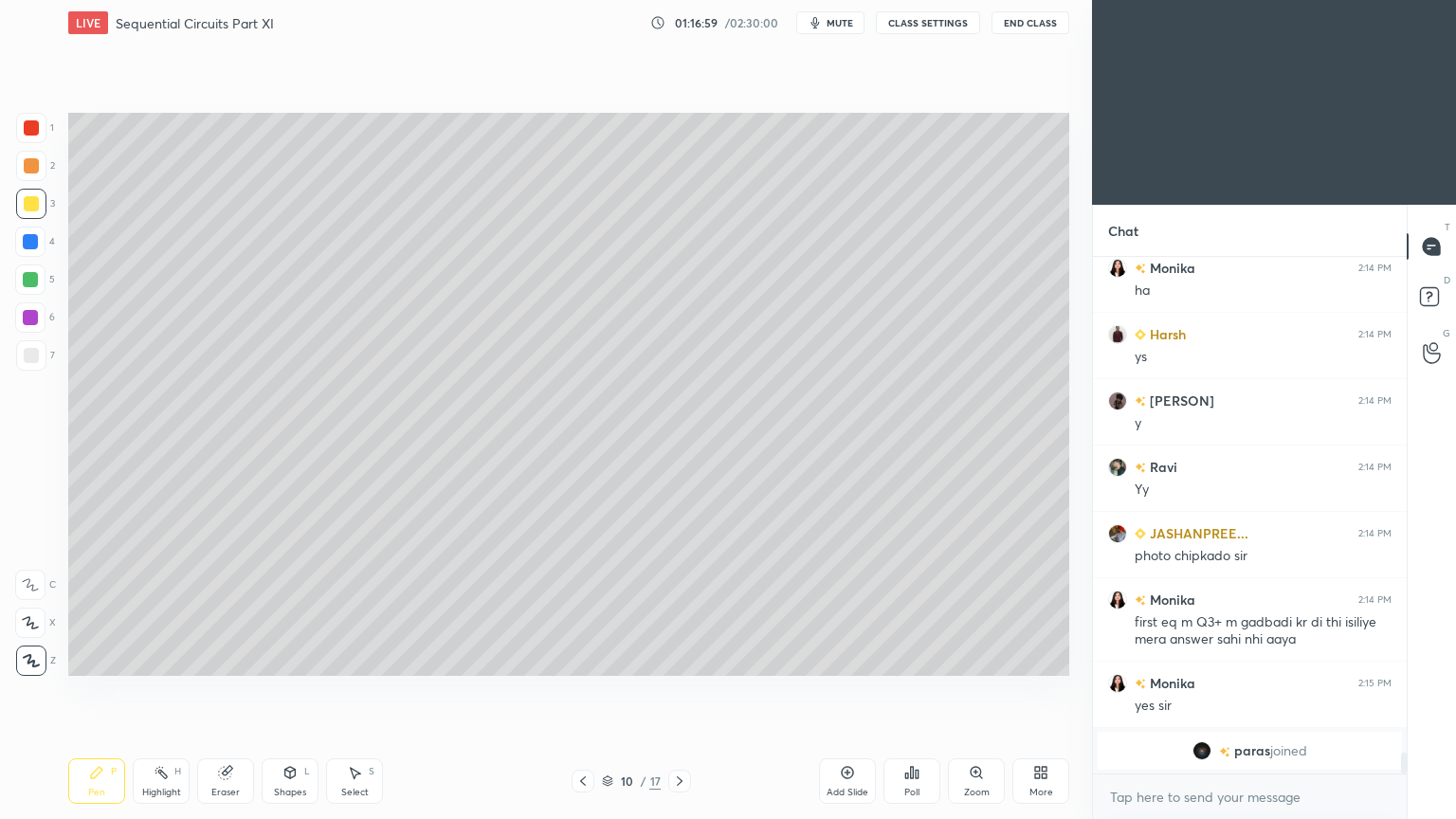 click 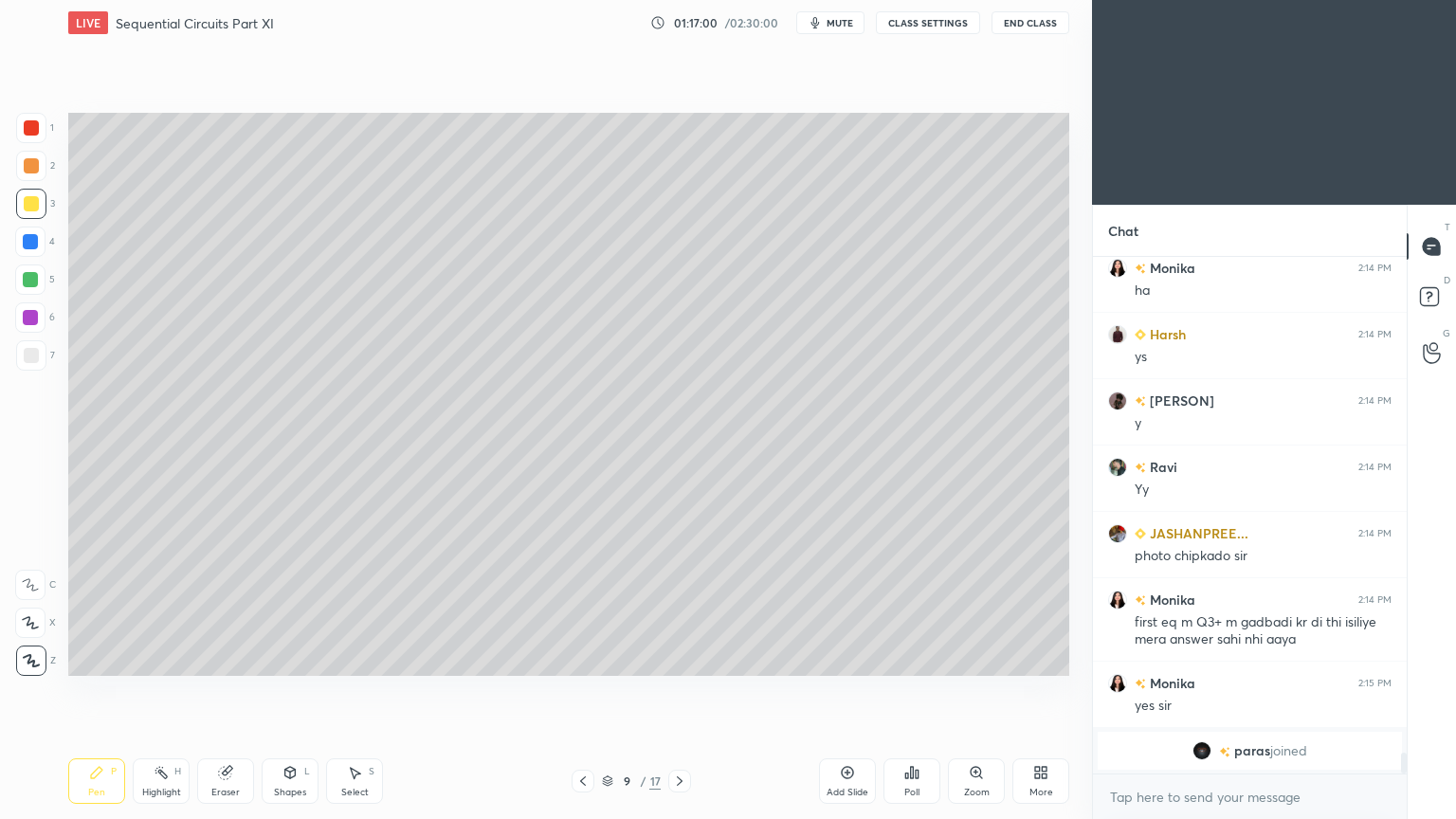 click 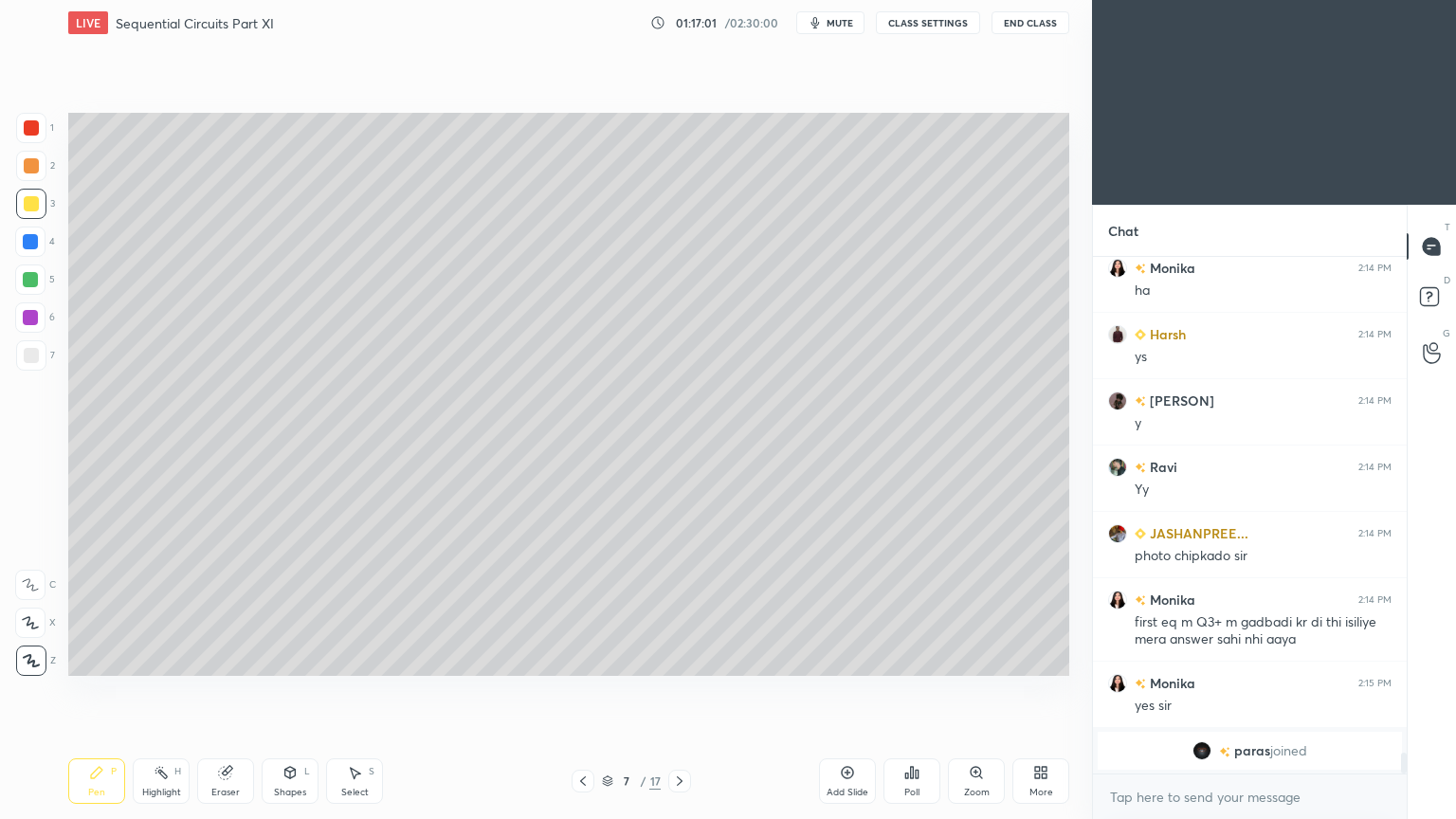 click 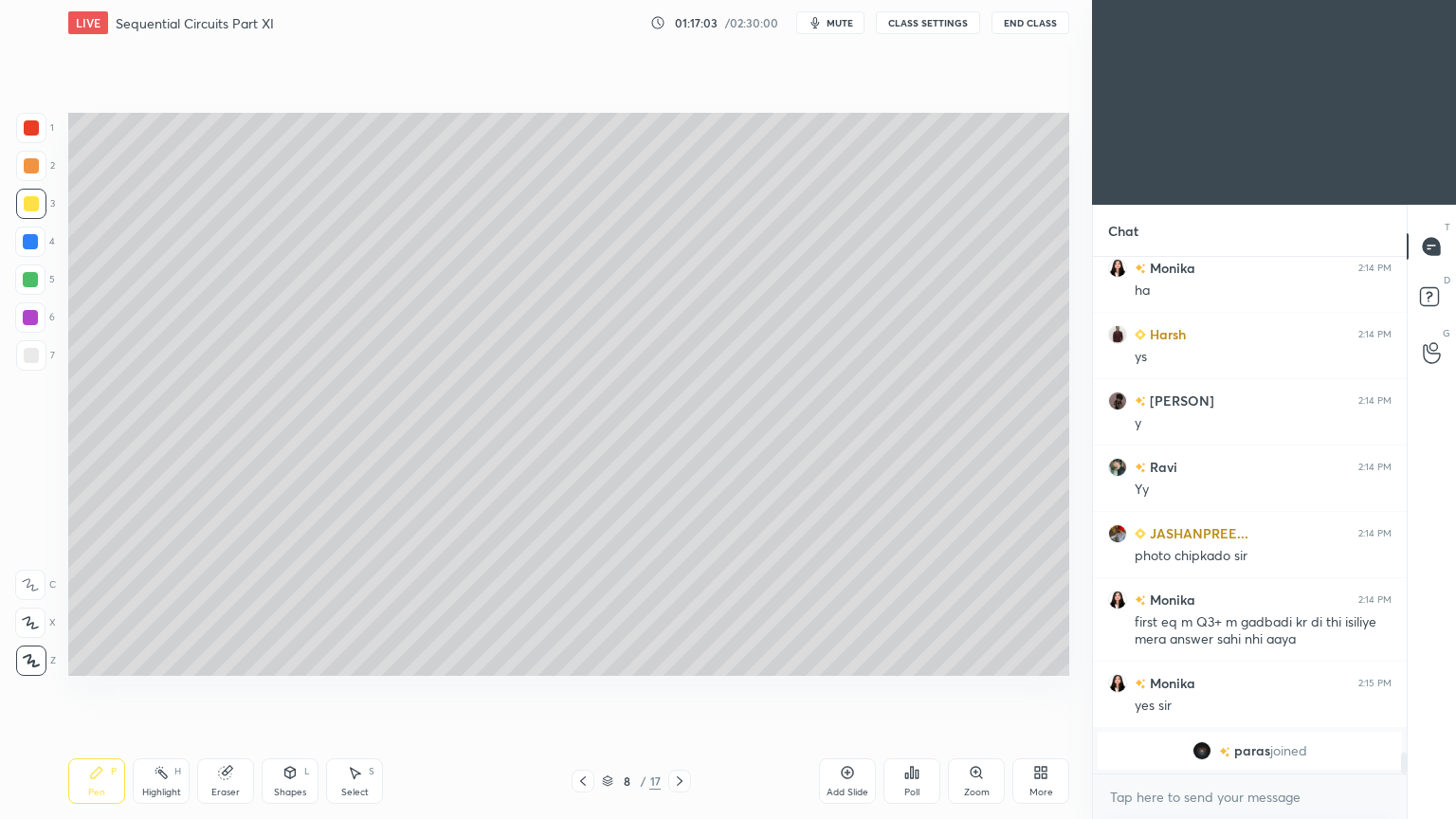 click 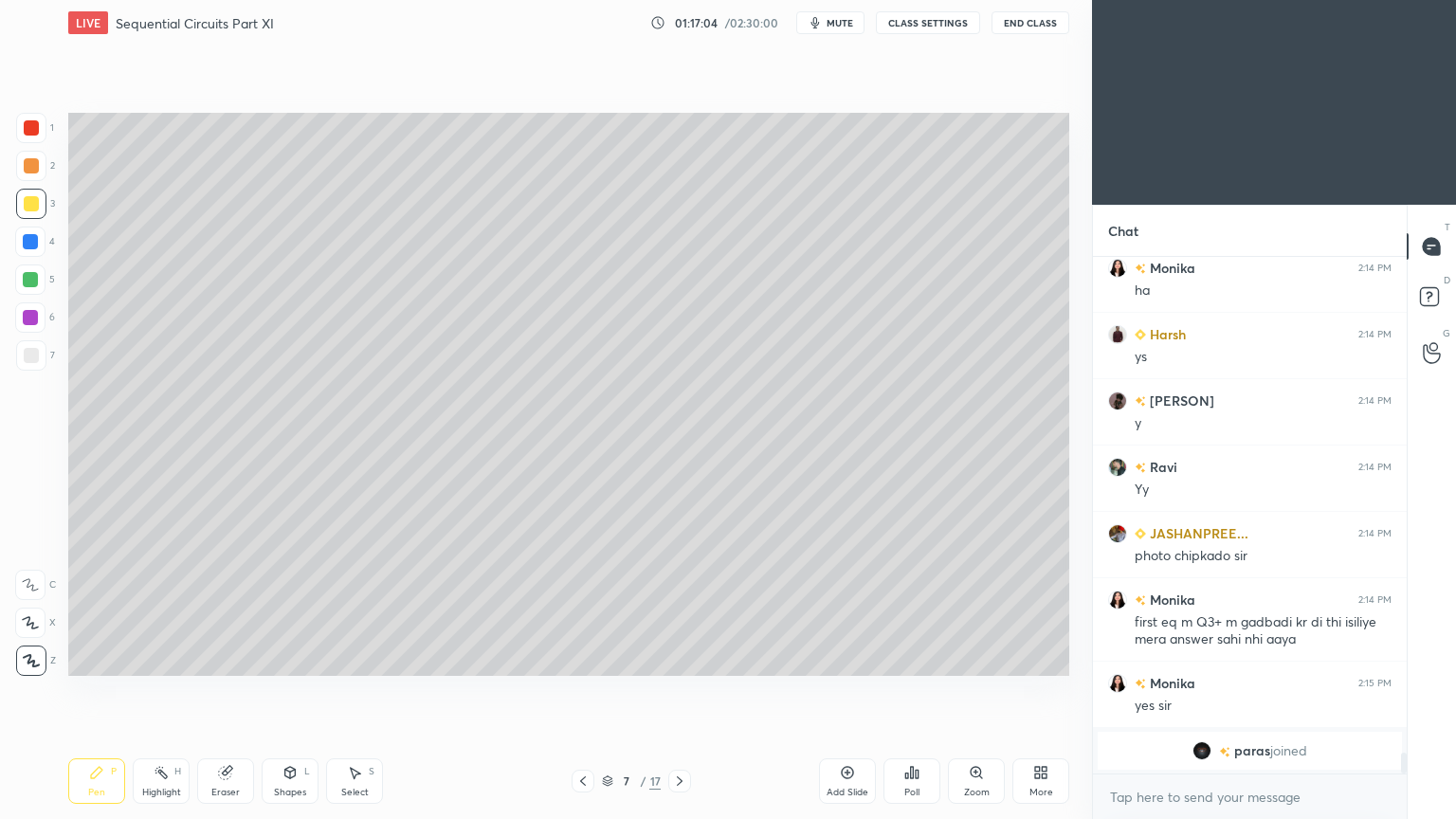 click 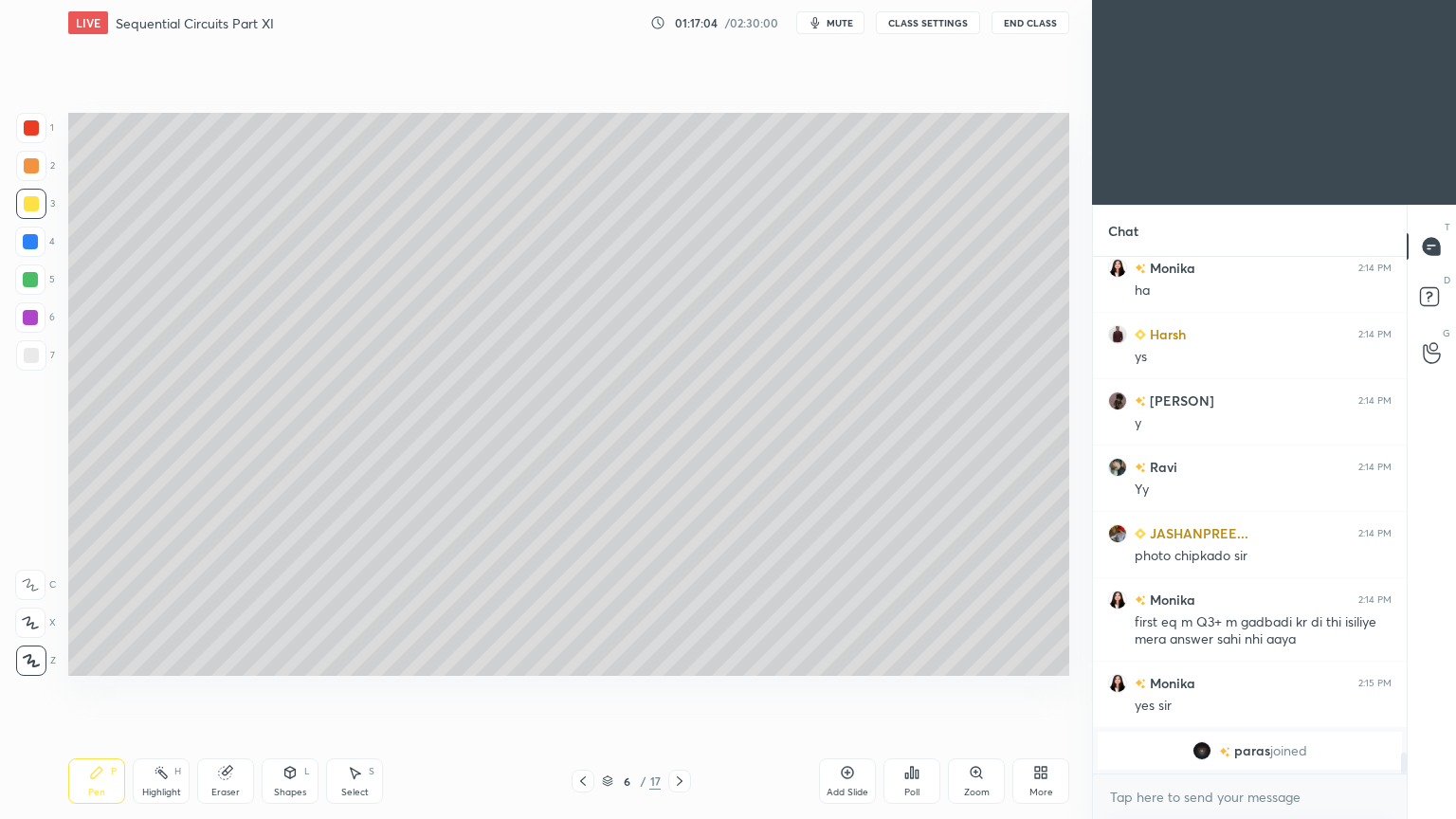 click 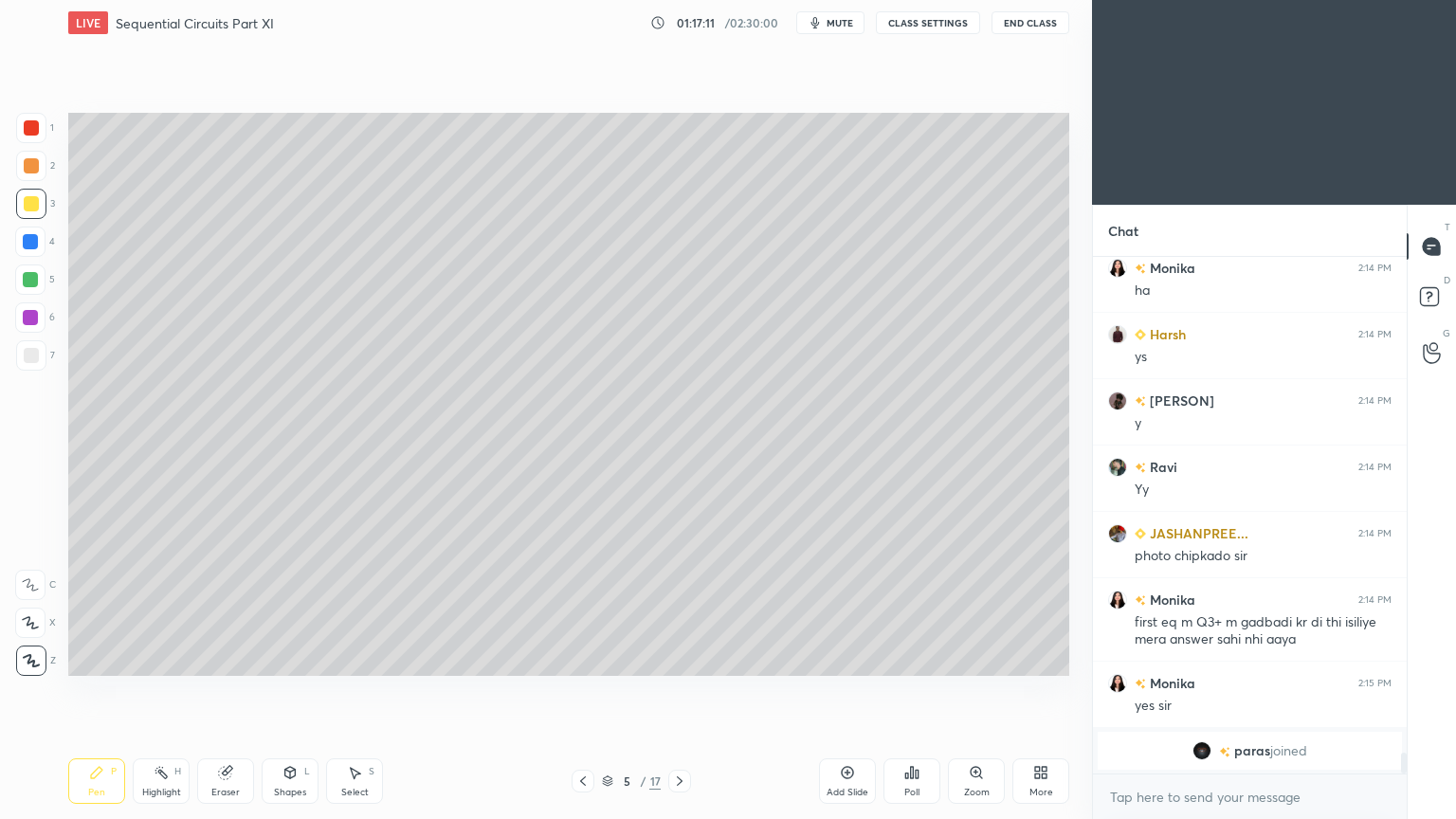 click 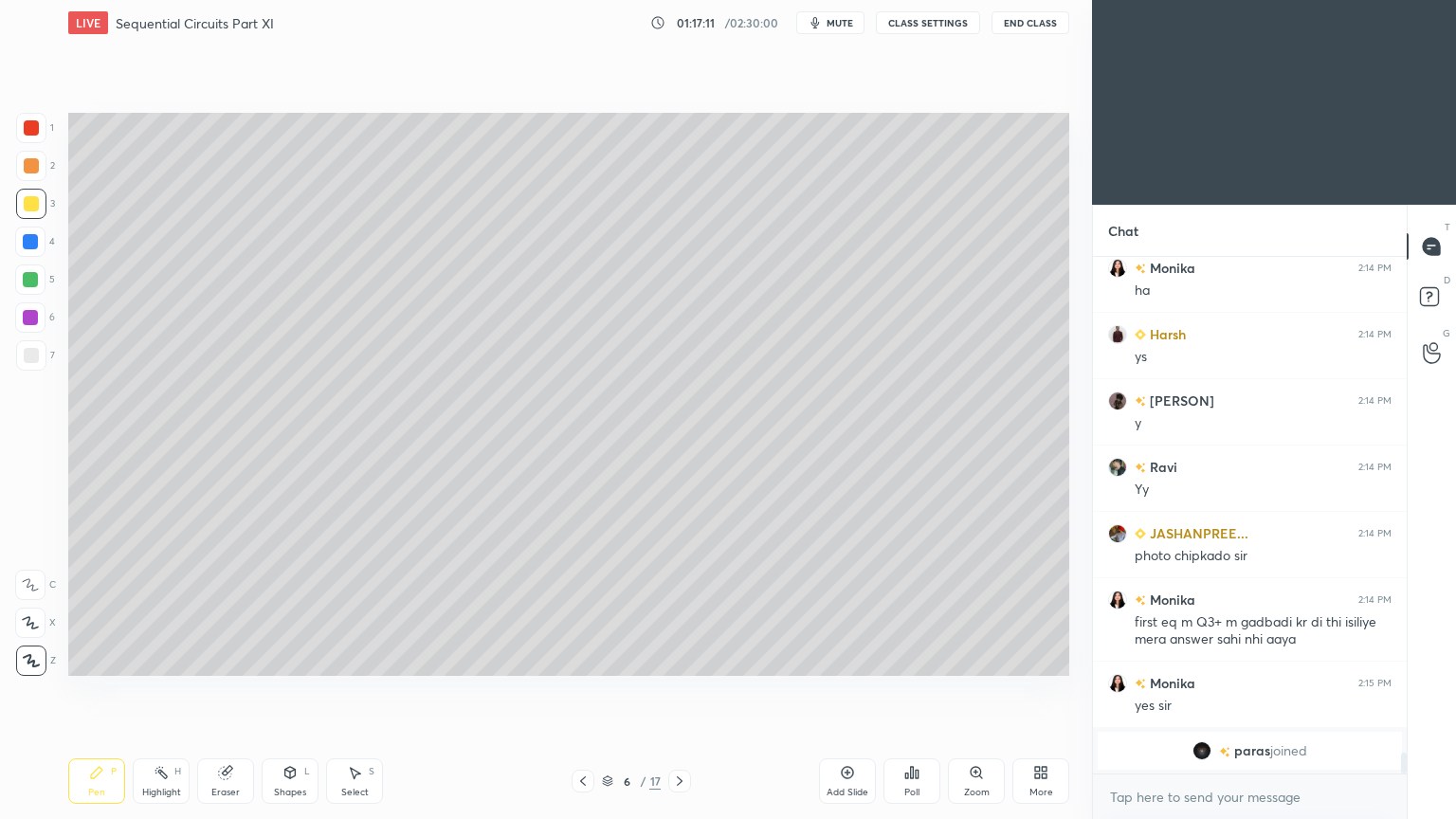 click 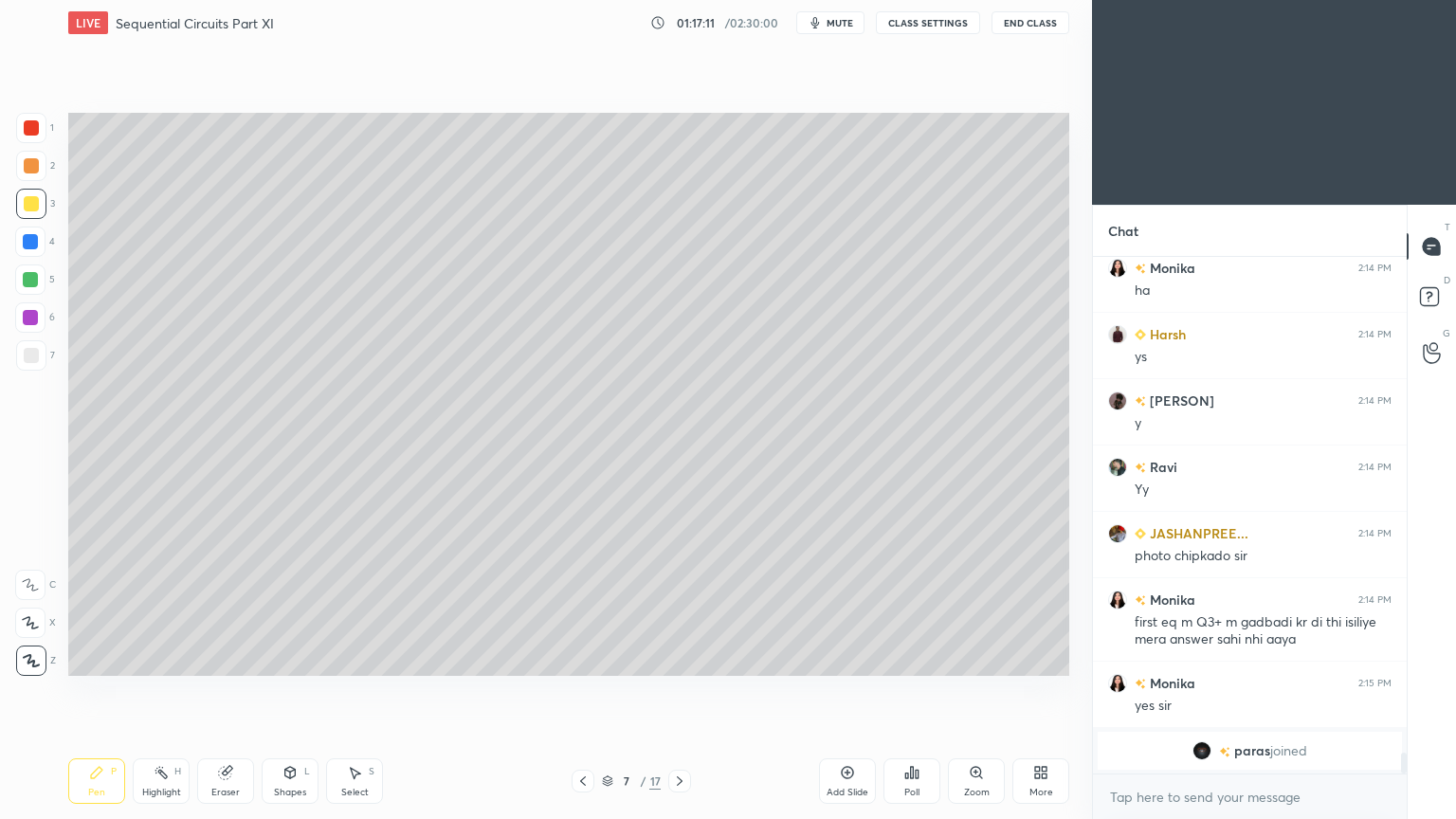 click 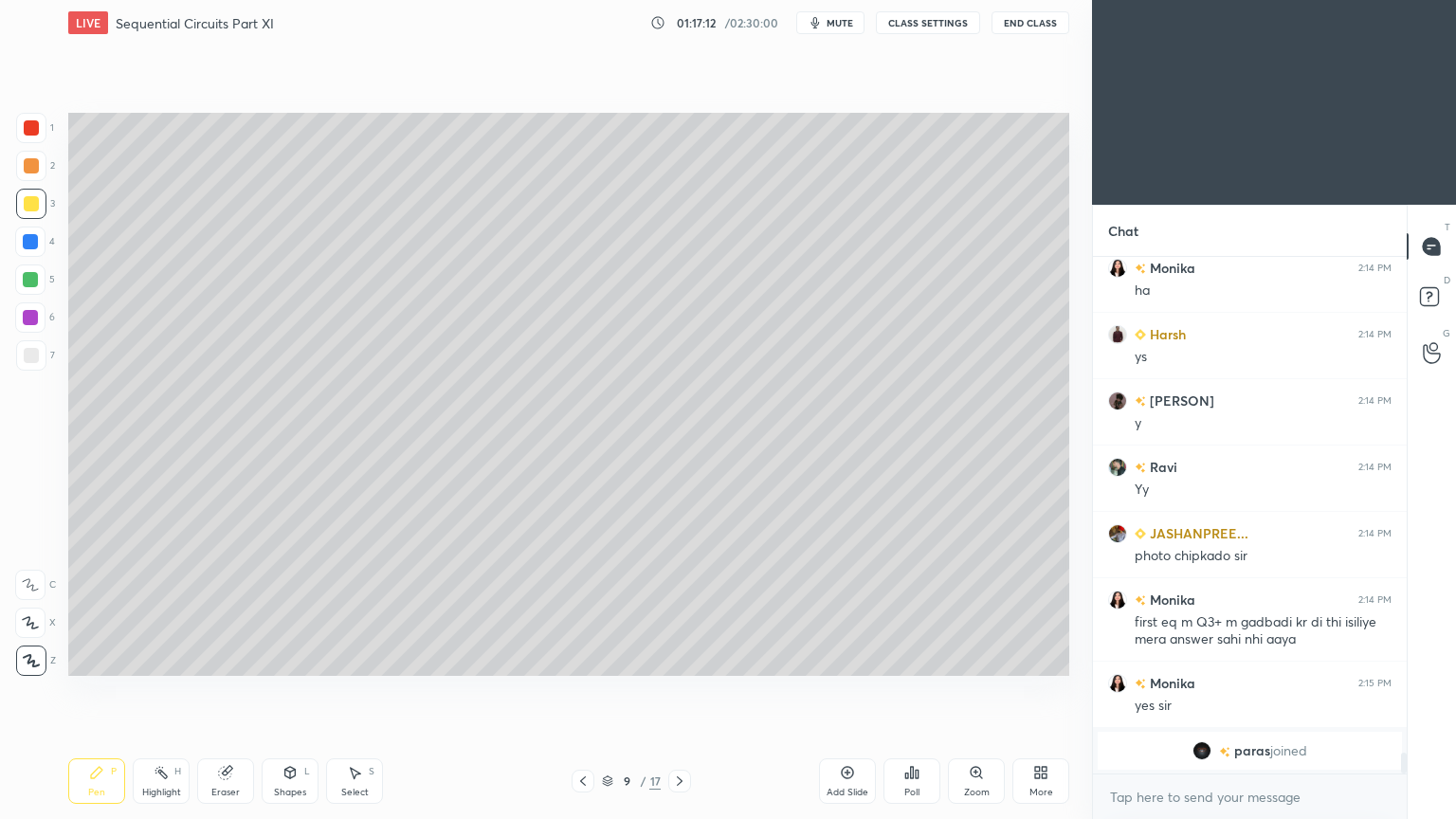 click 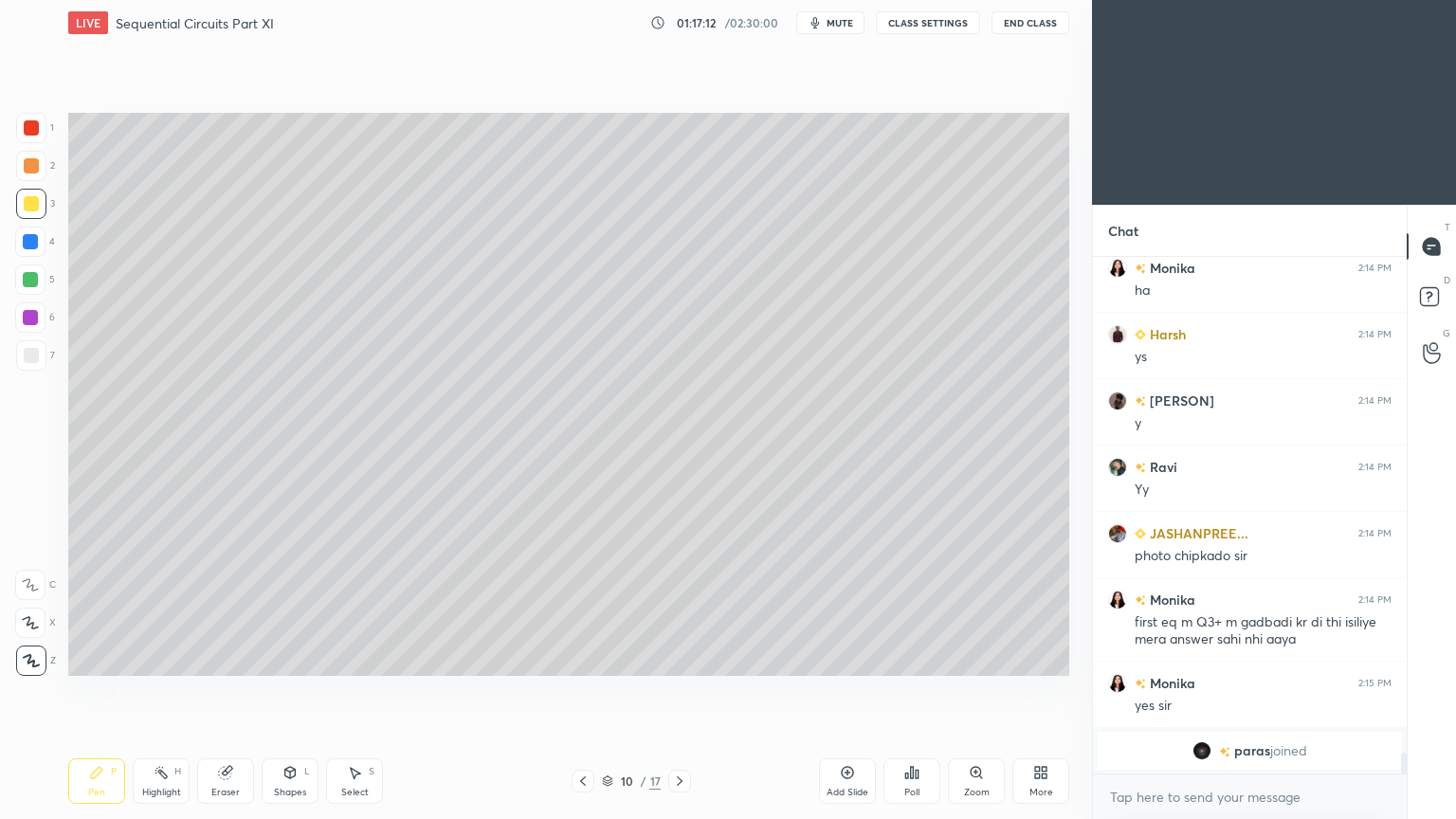 click 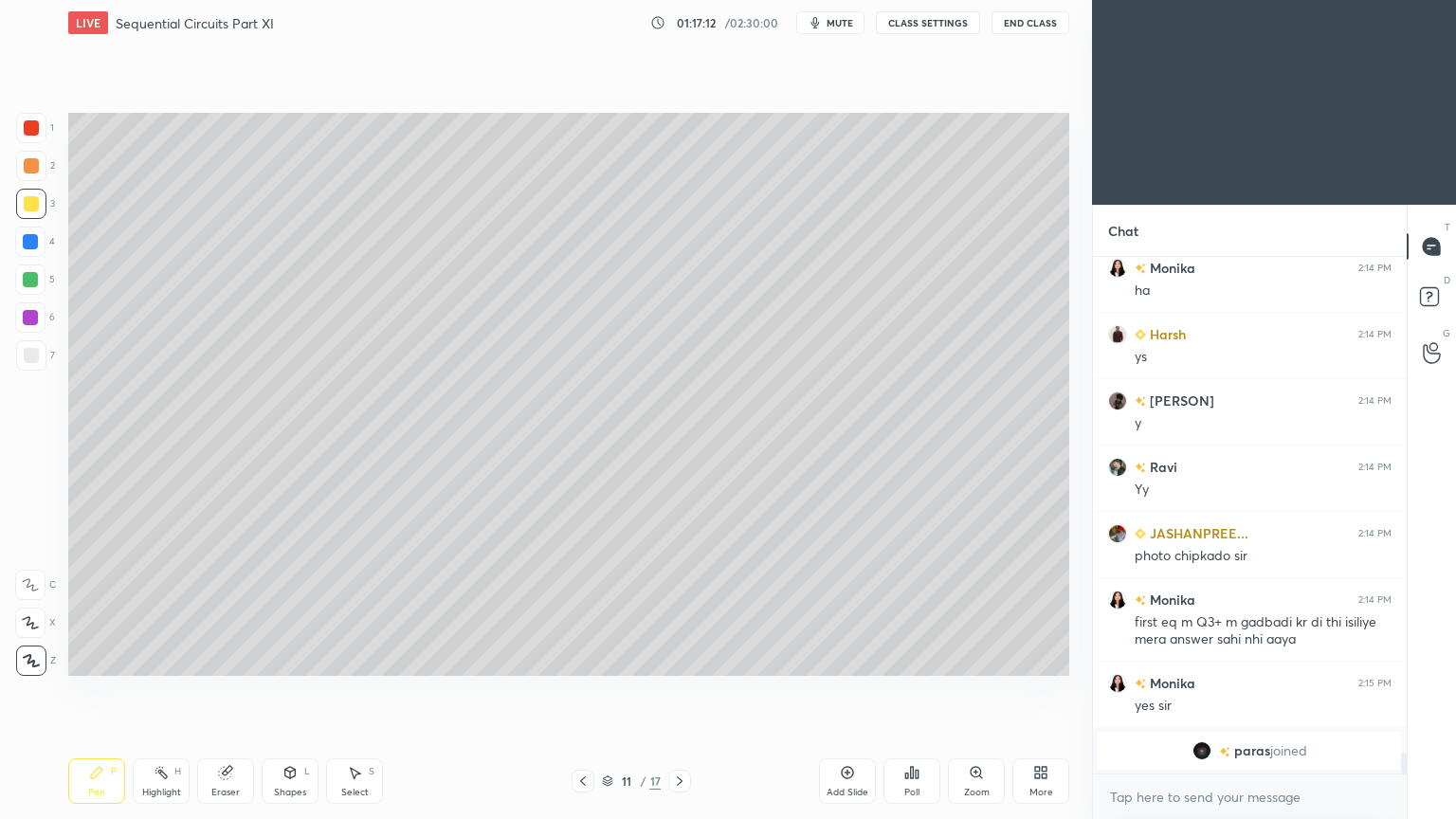 click 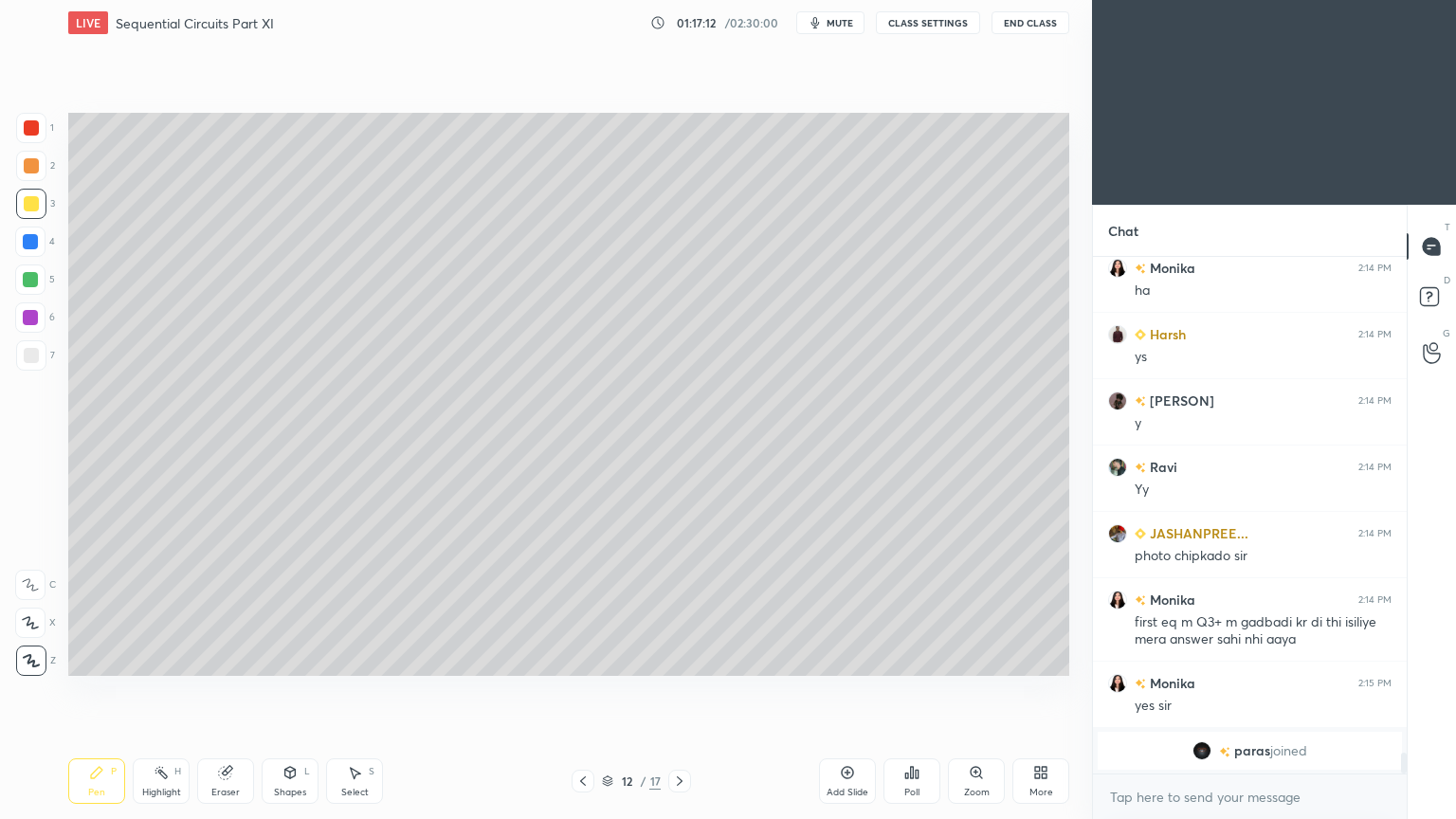 click 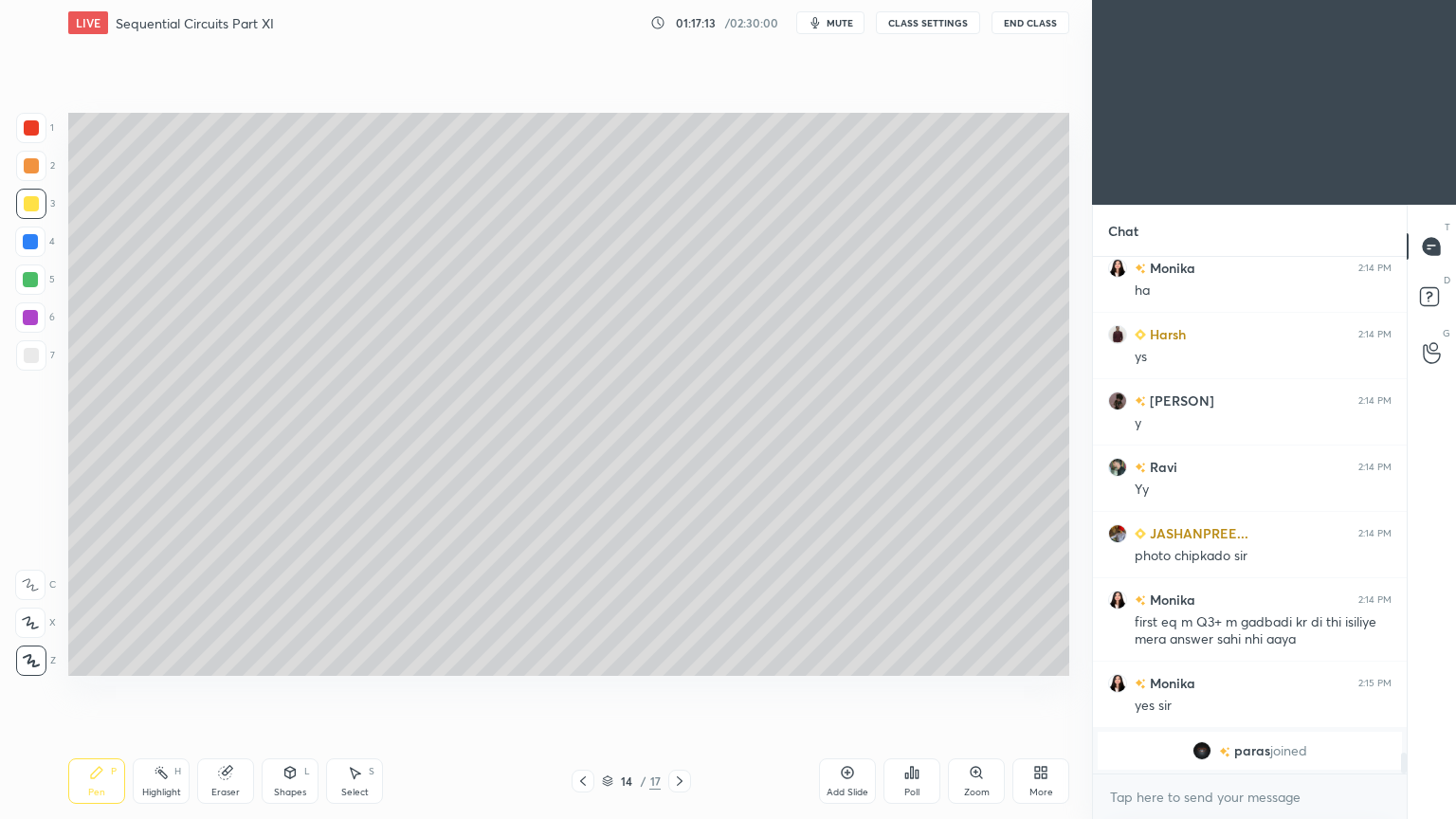 click 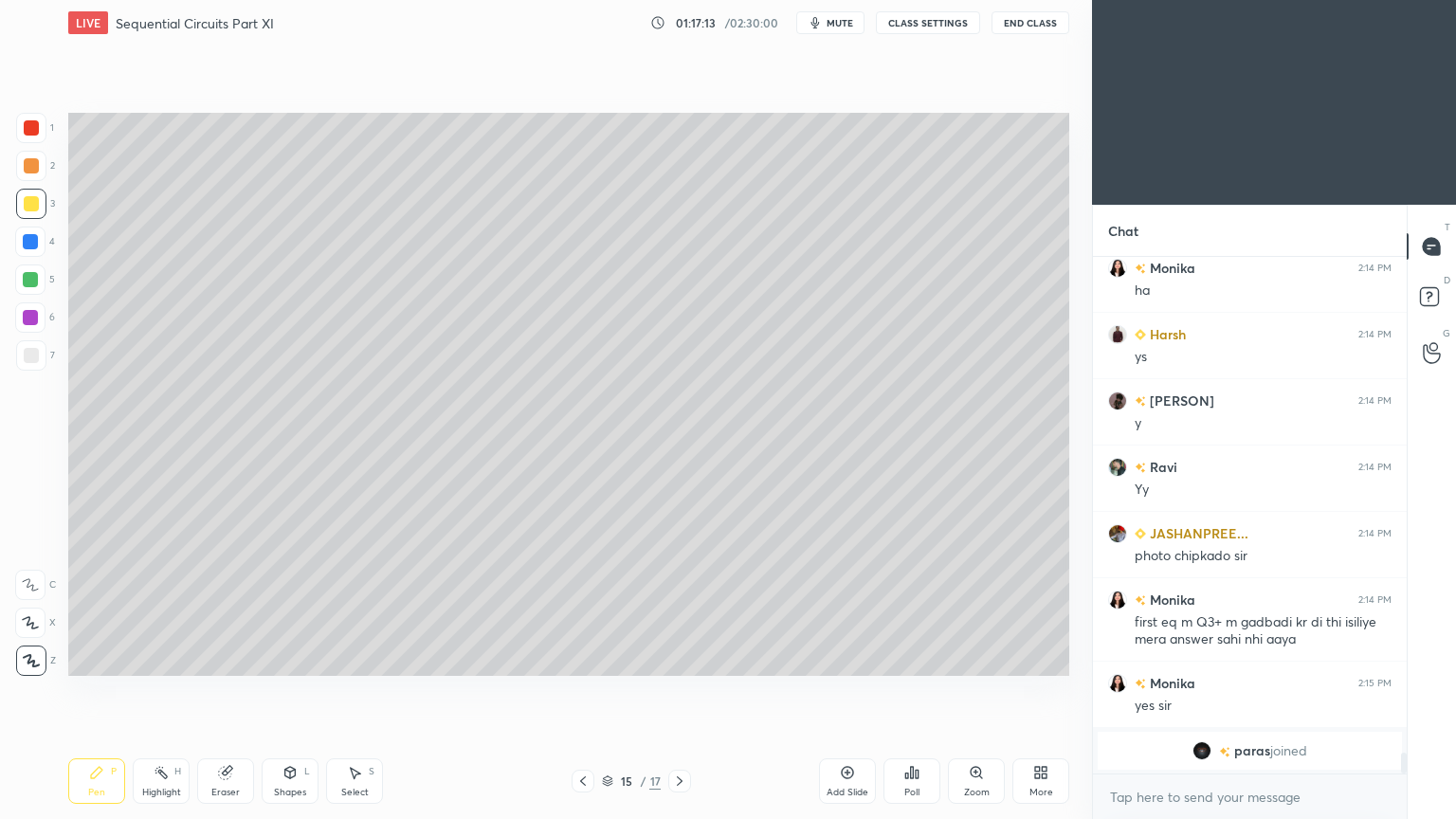 click 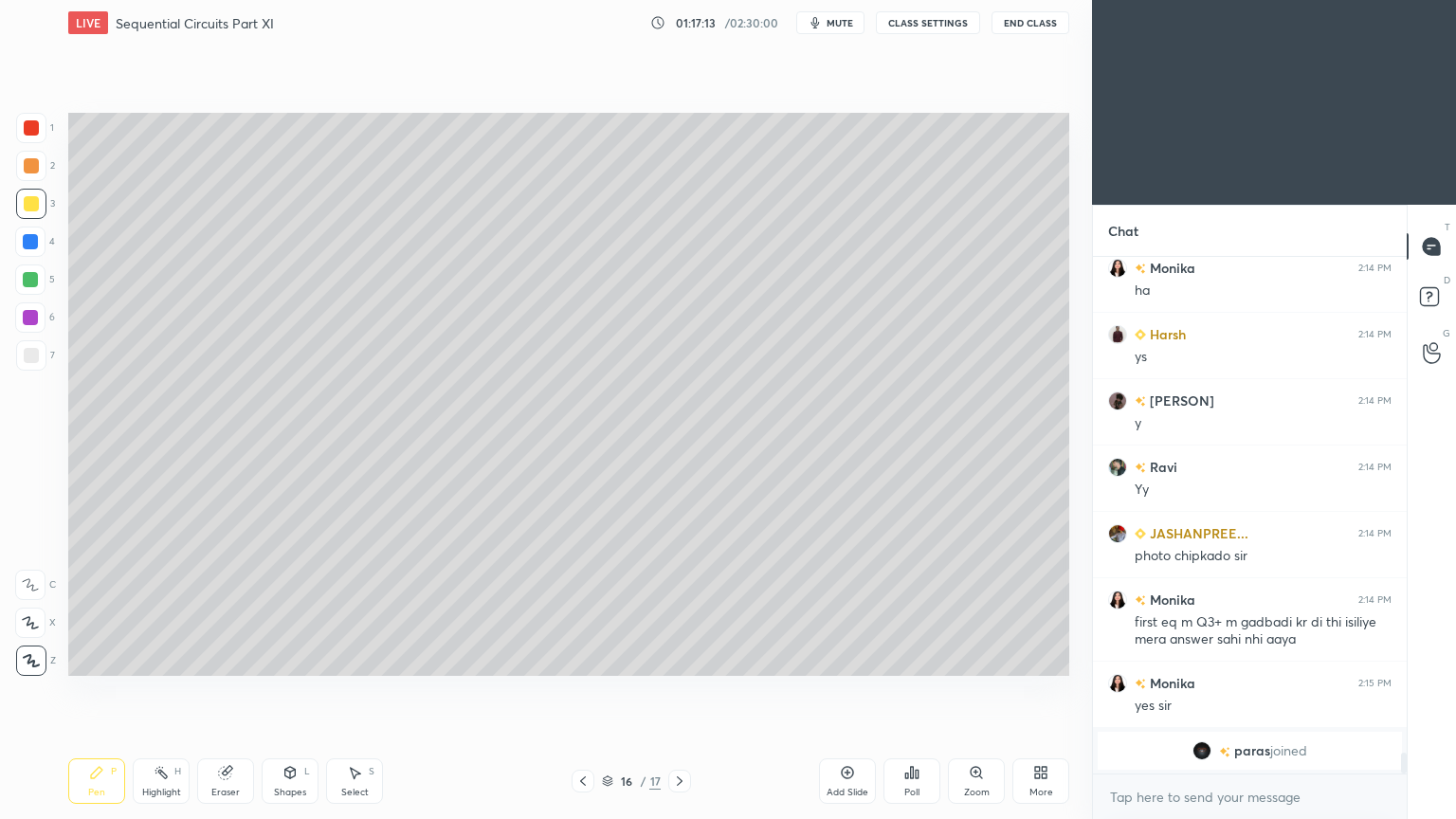 click 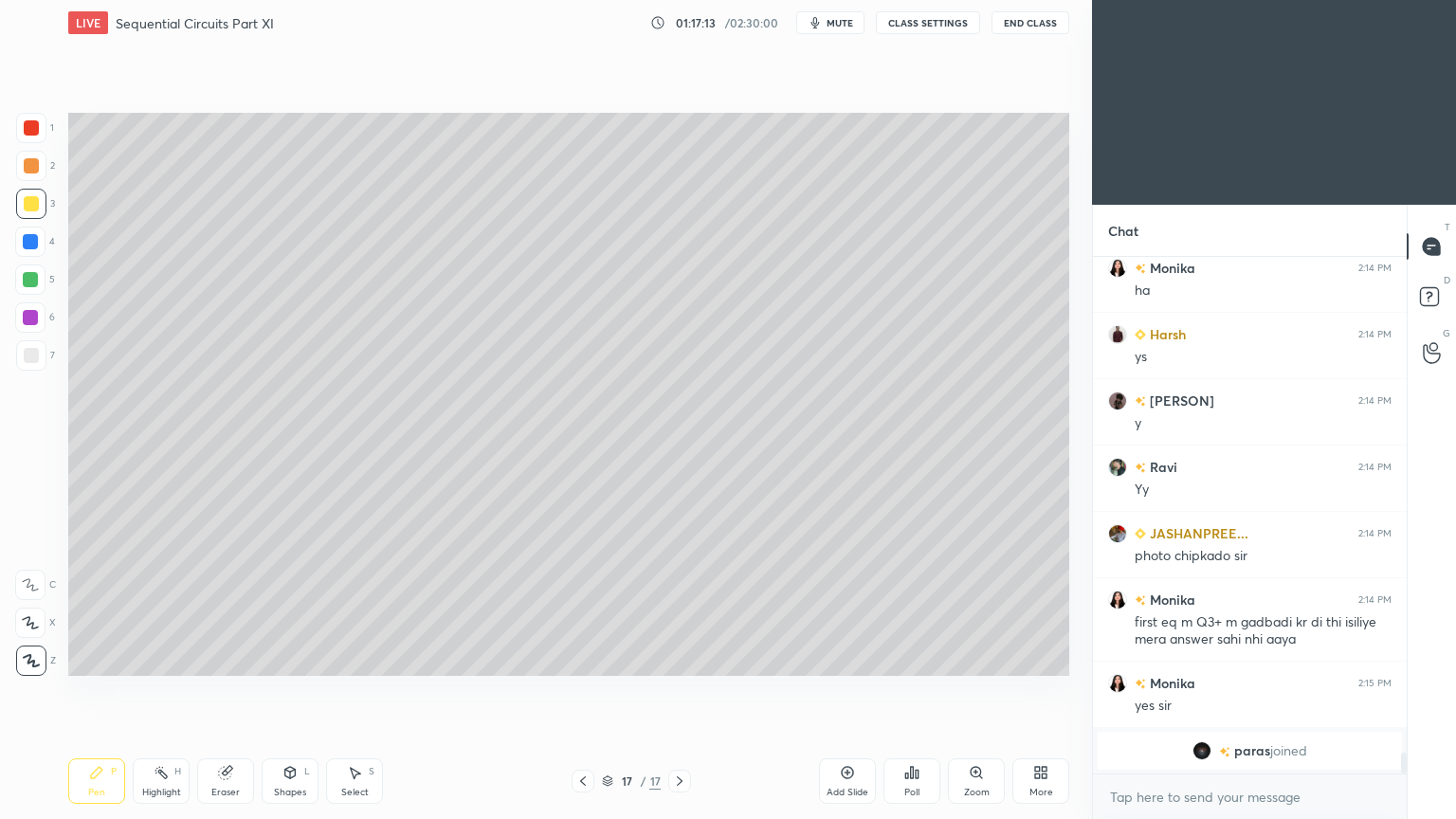 click 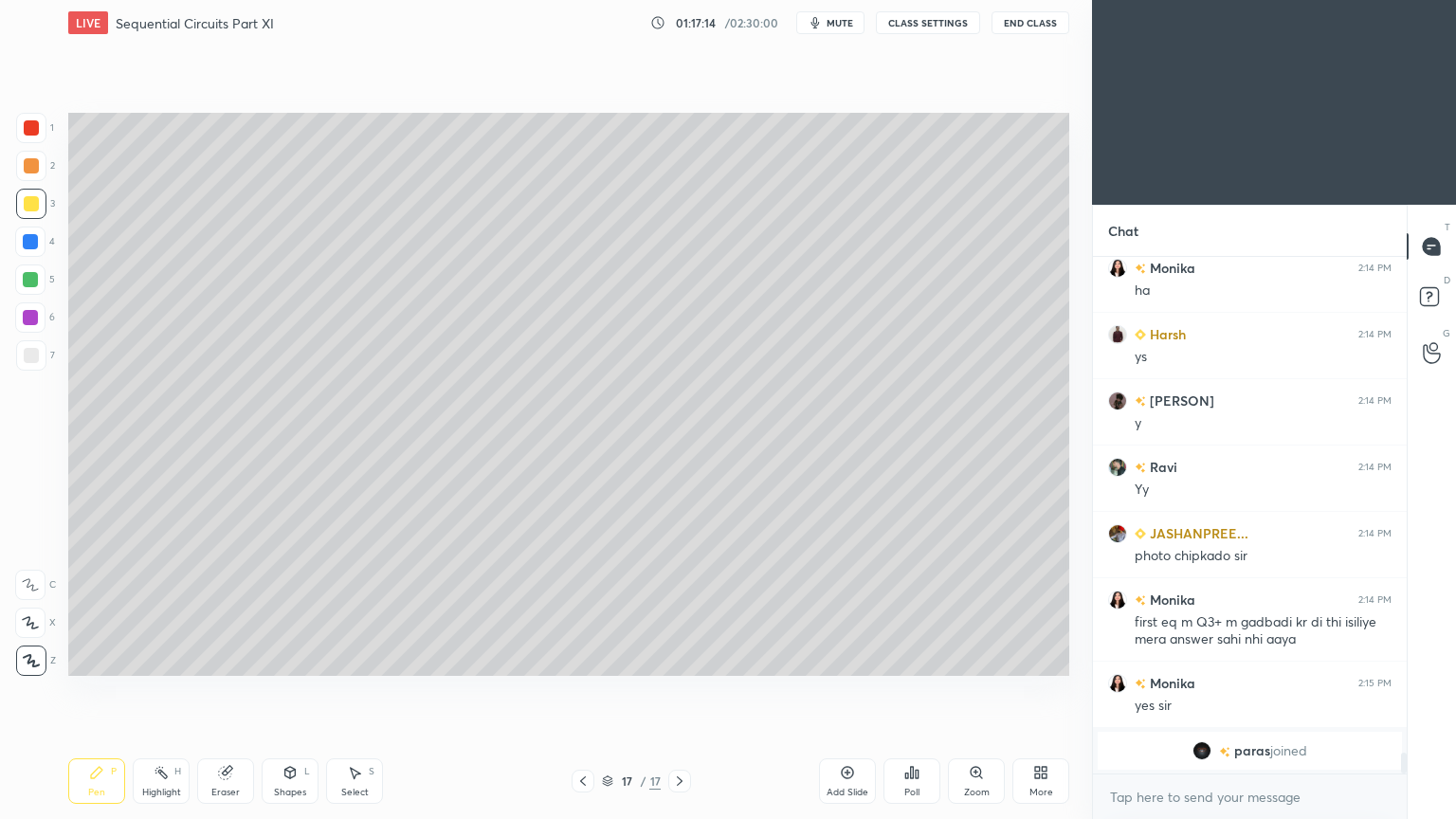click 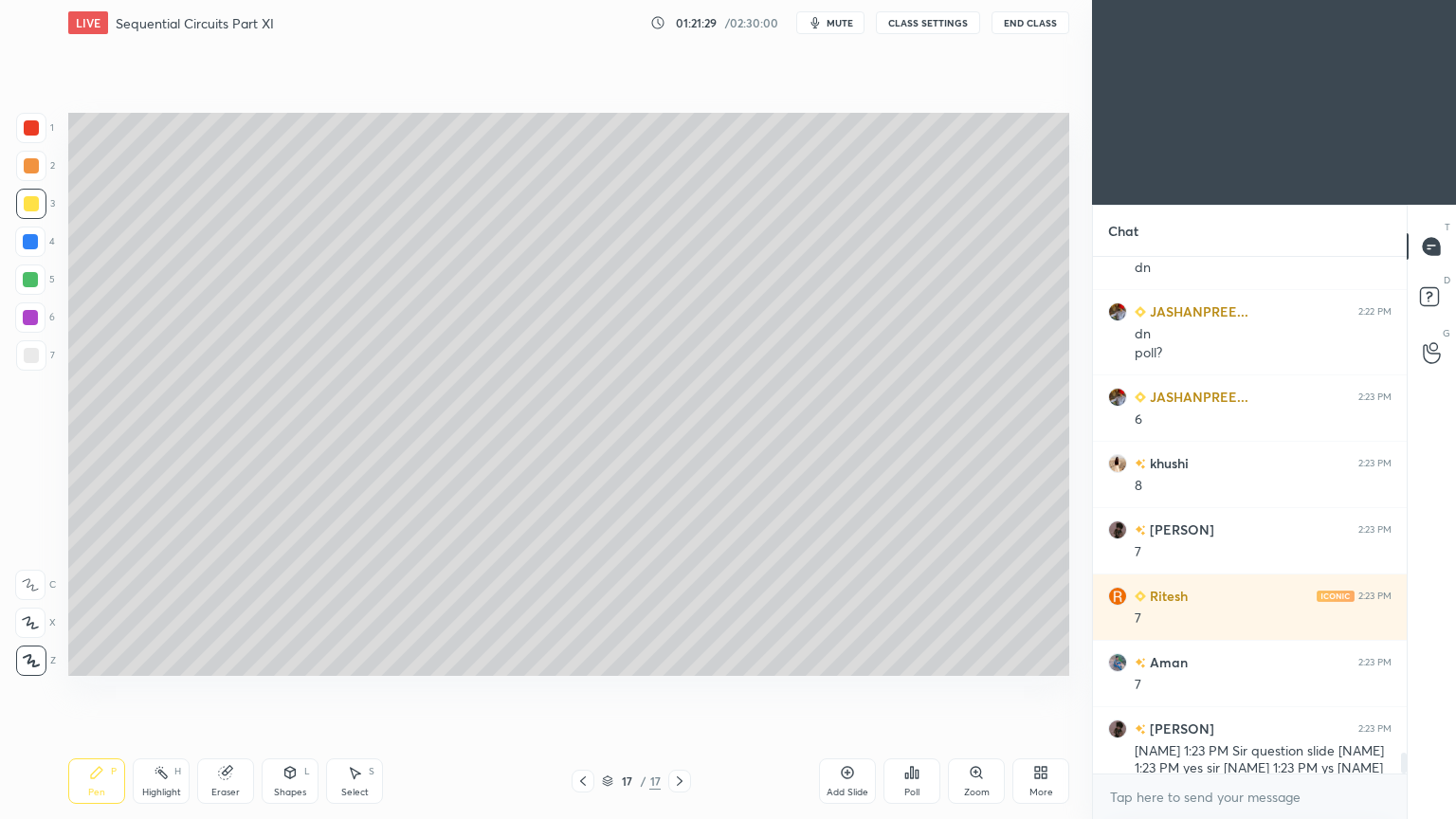 scroll, scrollTop: 12095, scrollLeft: 0, axis: vertical 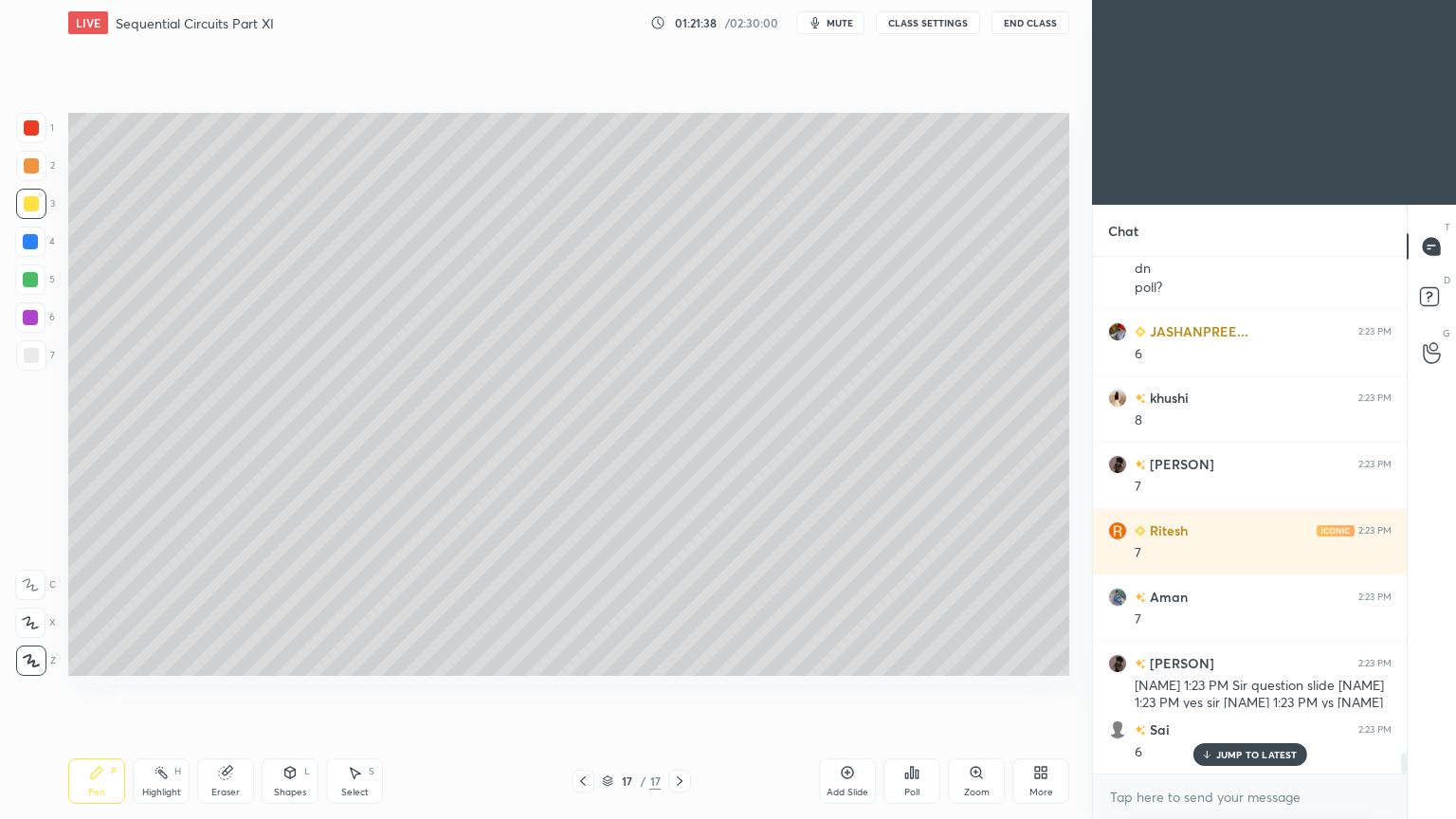 click at bounding box center (31, 355) 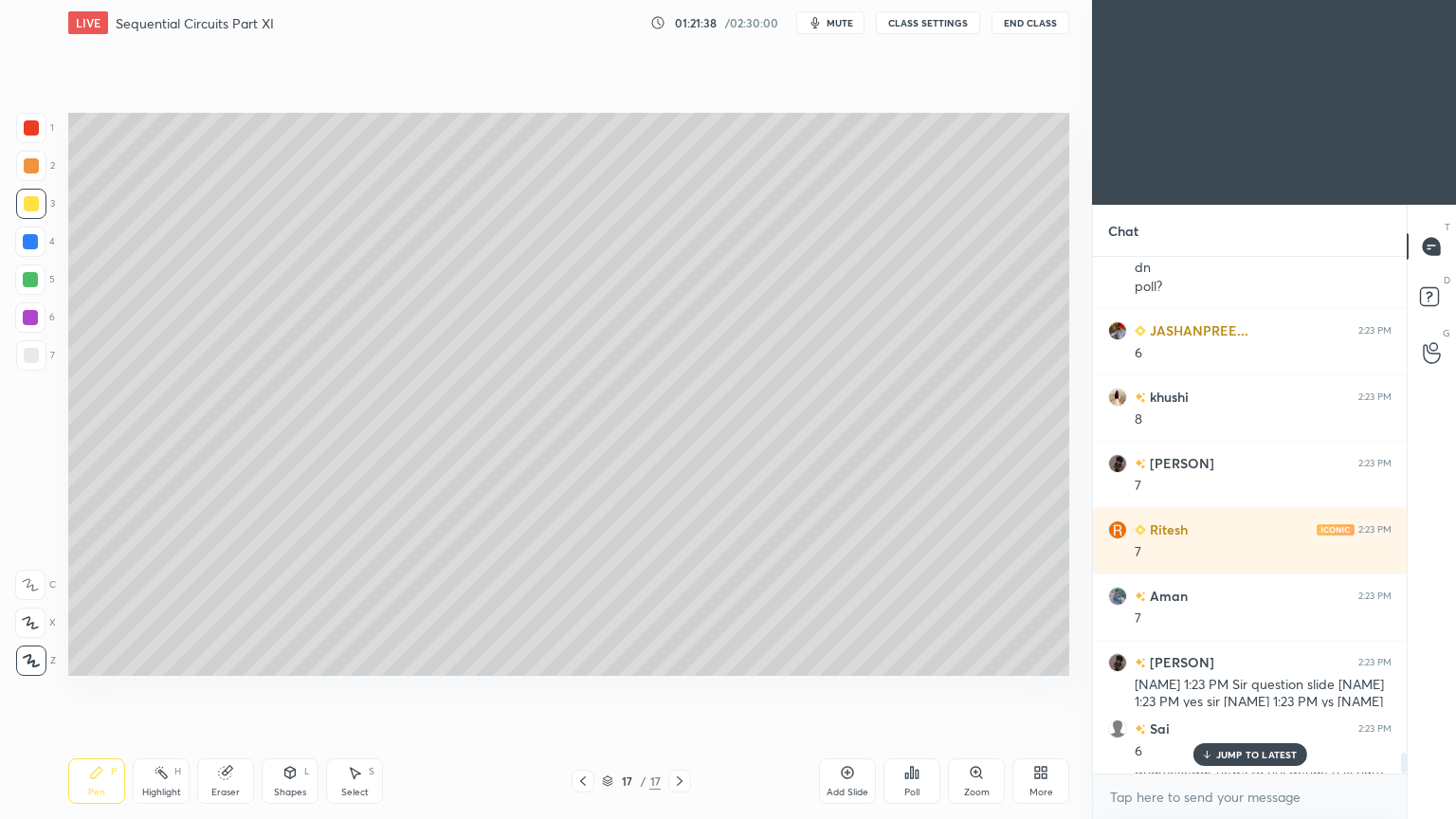 click at bounding box center (31, 355) 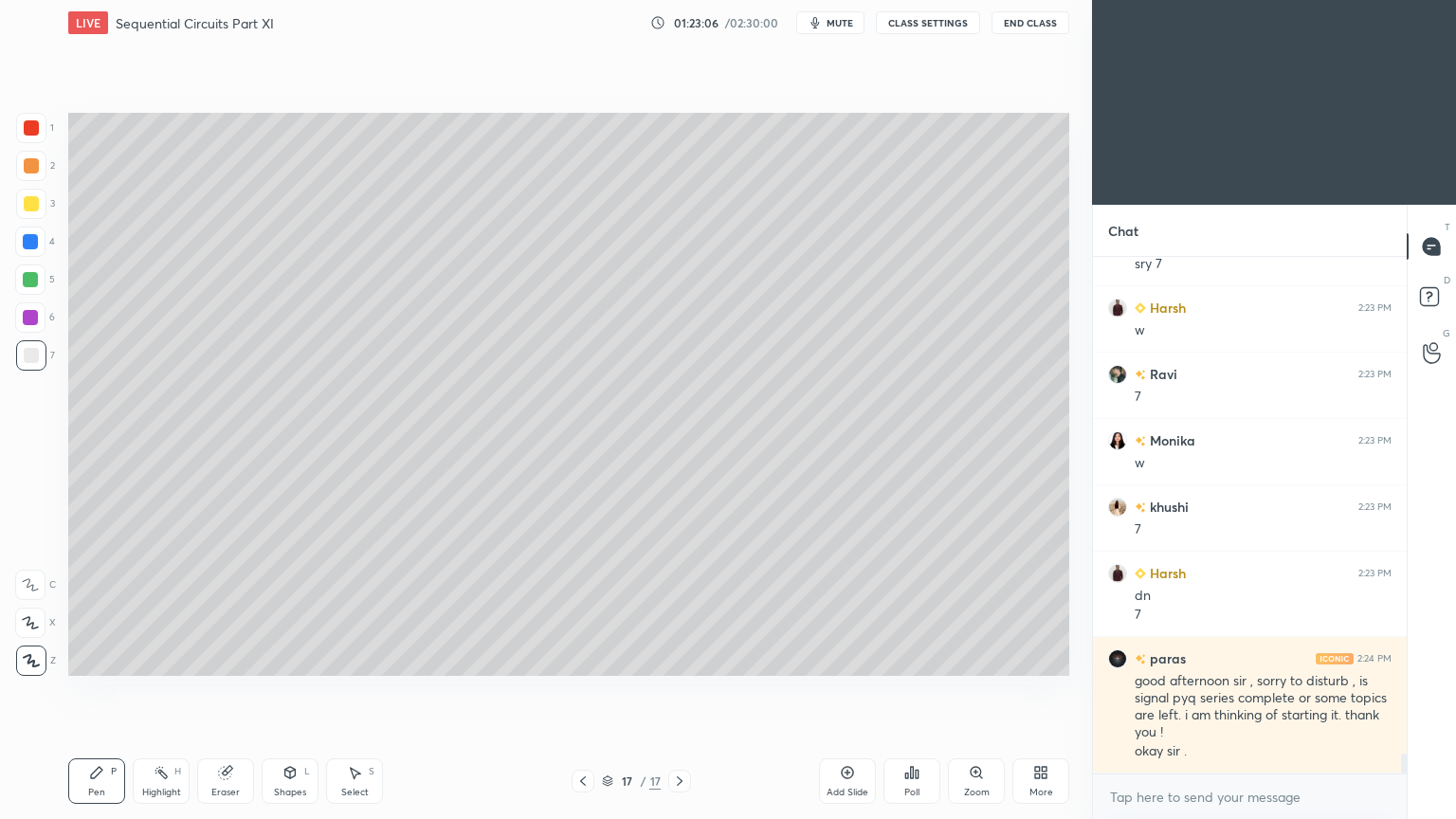 scroll, scrollTop: 12782, scrollLeft: 0, axis: vertical 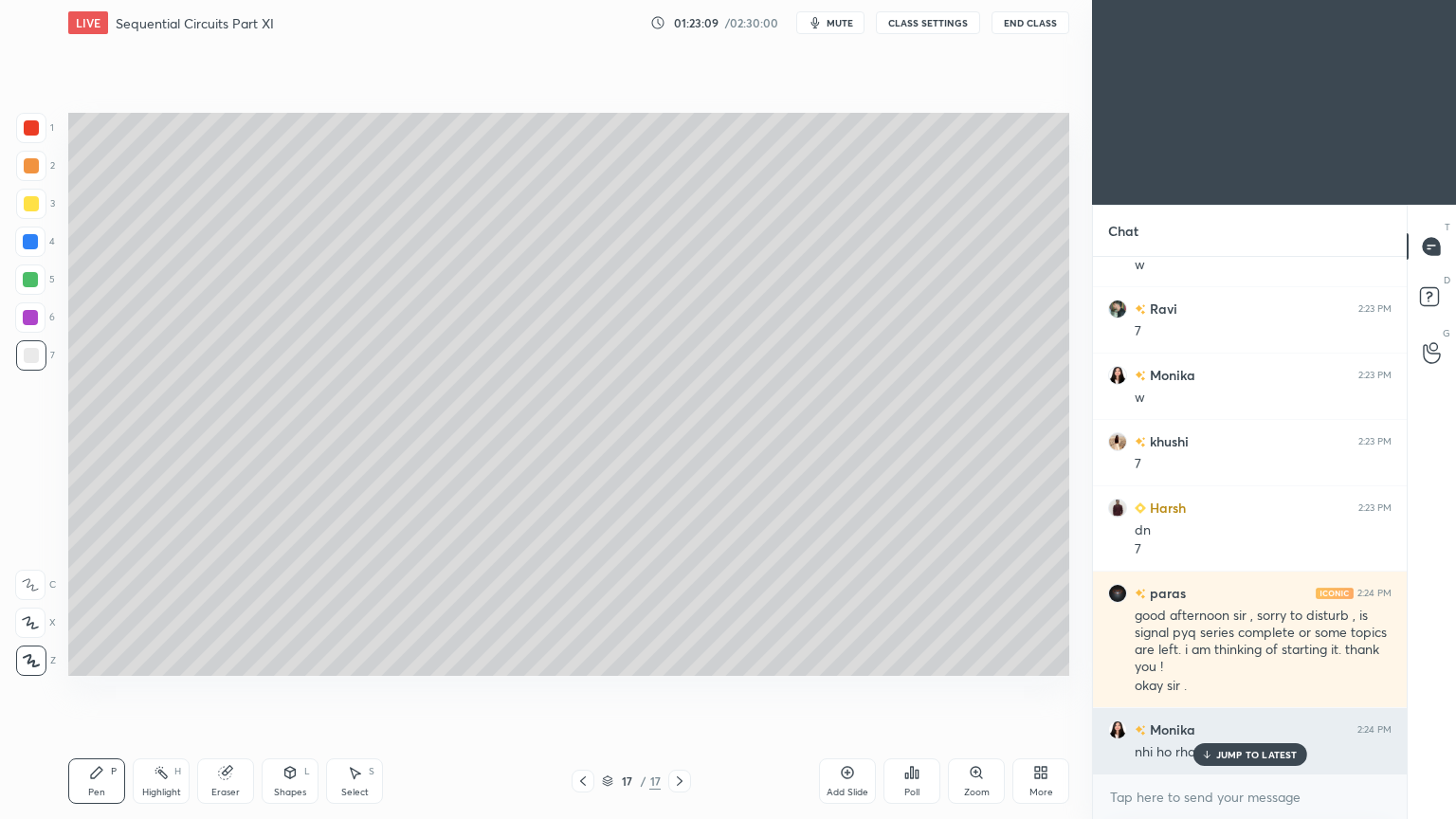 click on "JUMP TO LATEST" at bounding box center [1257, 755] 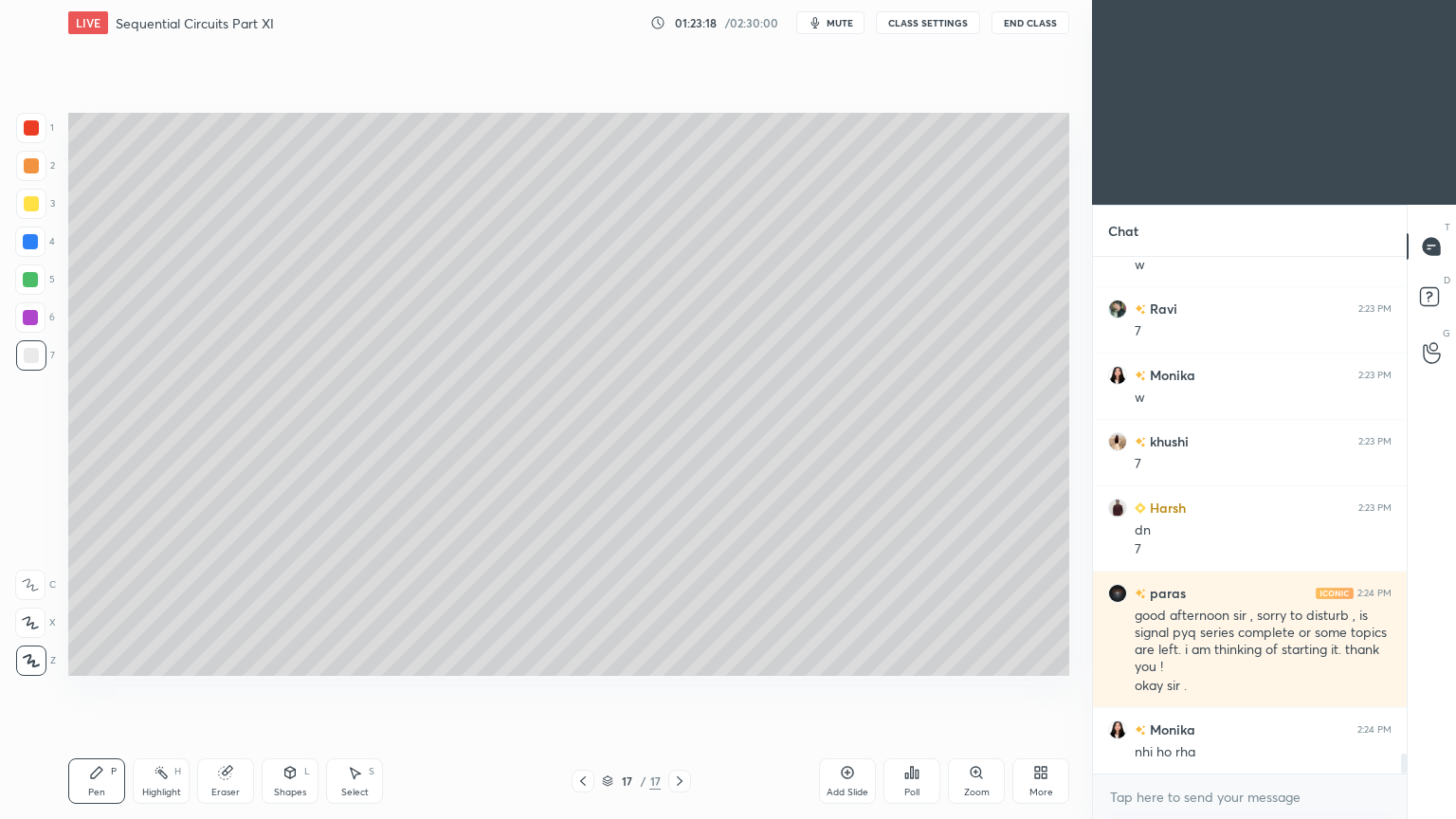 click on "Add Slide" at bounding box center (847, 792) 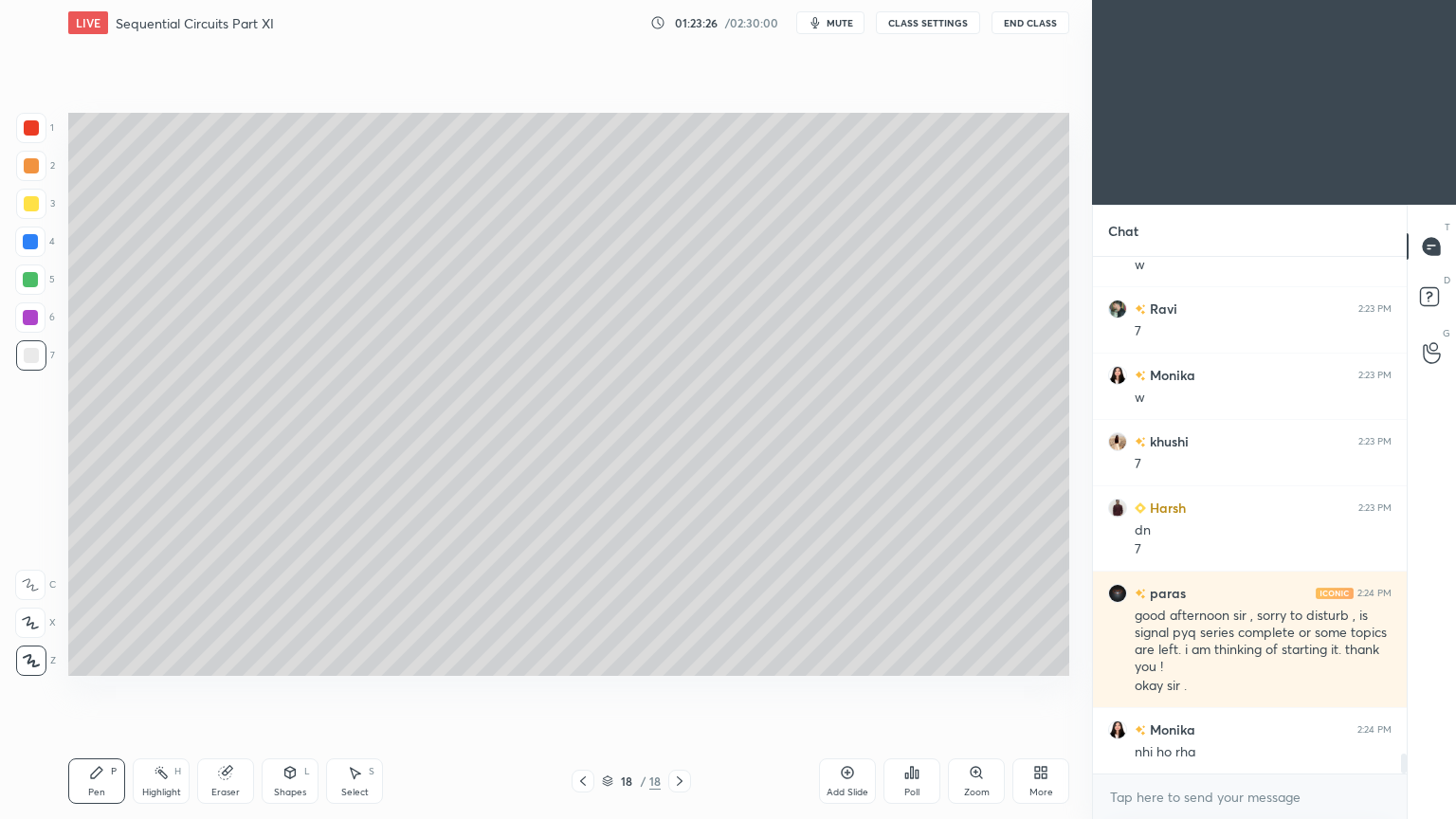 click at bounding box center [31, 166] 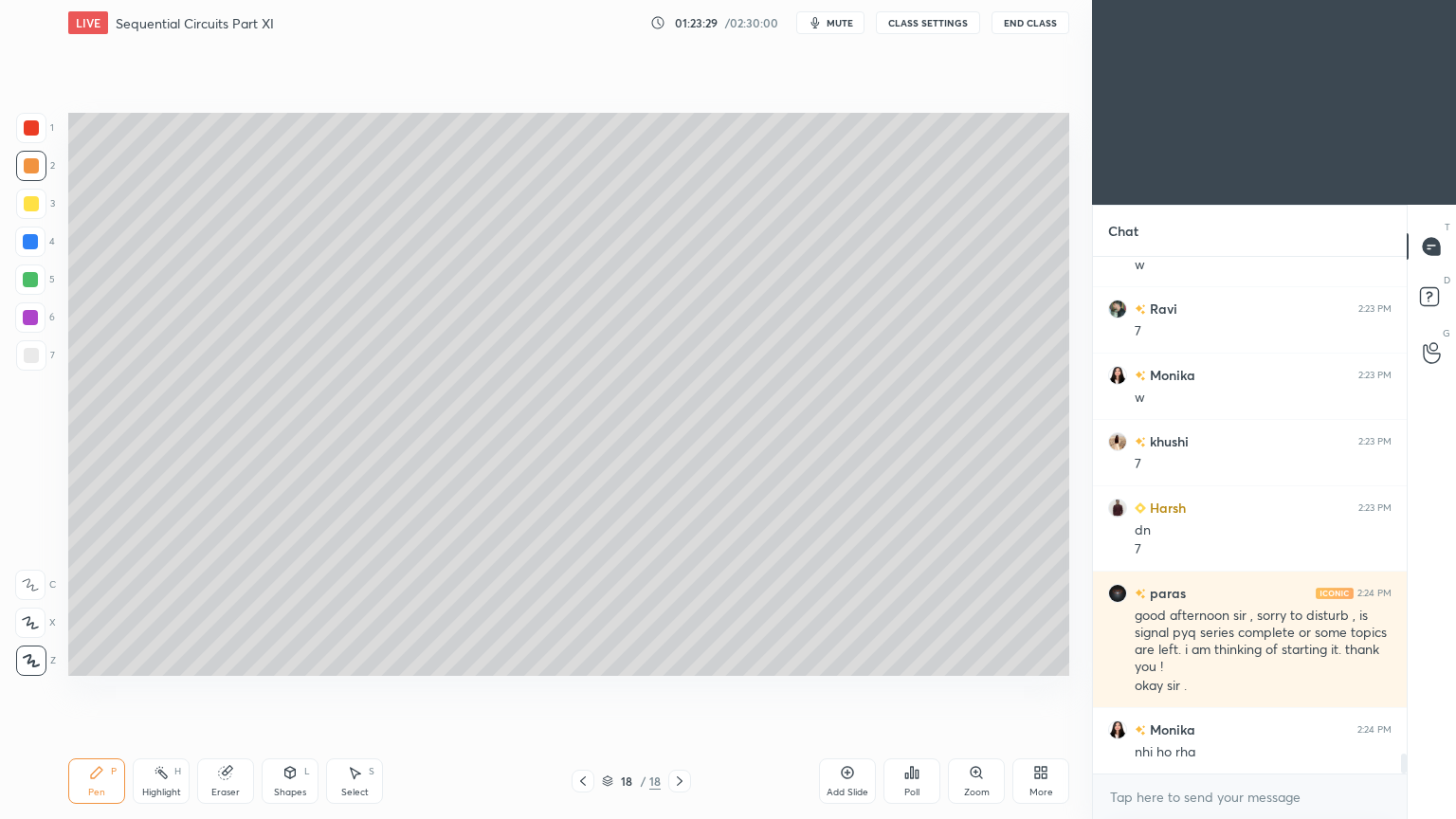 click at bounding box center [31, 355] 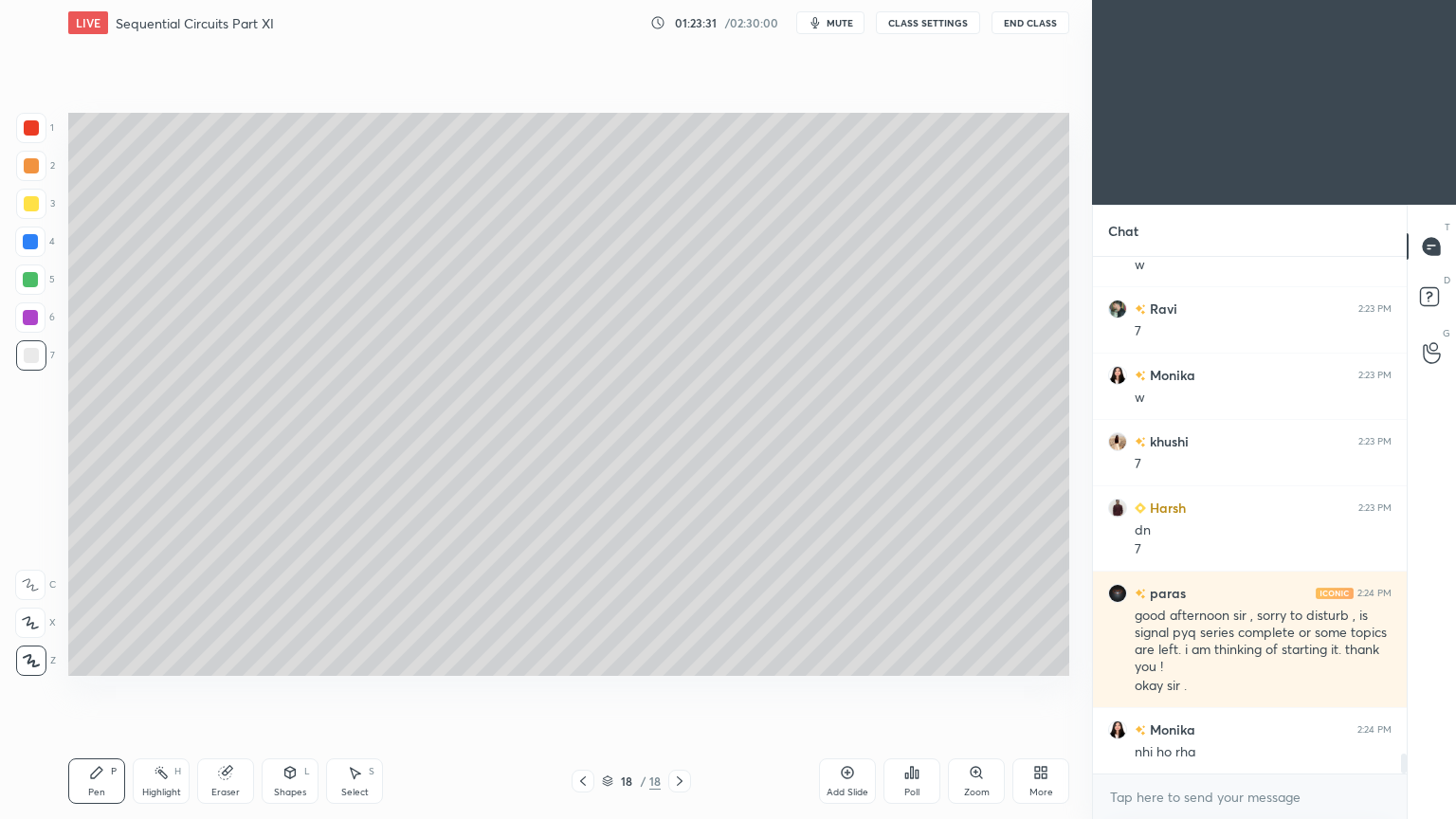 click 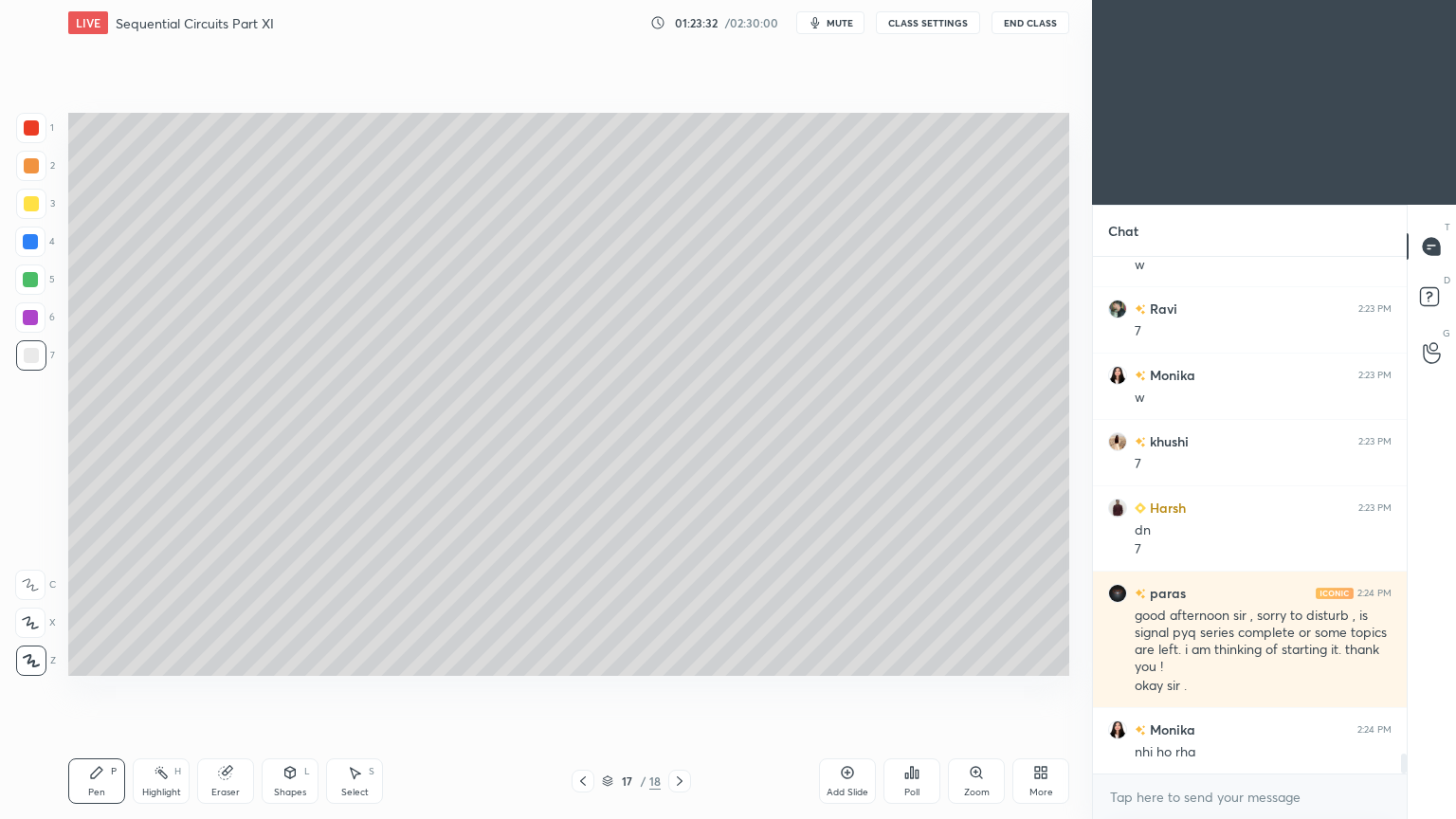 click on "Highlight" at bounding box center (161, 792) 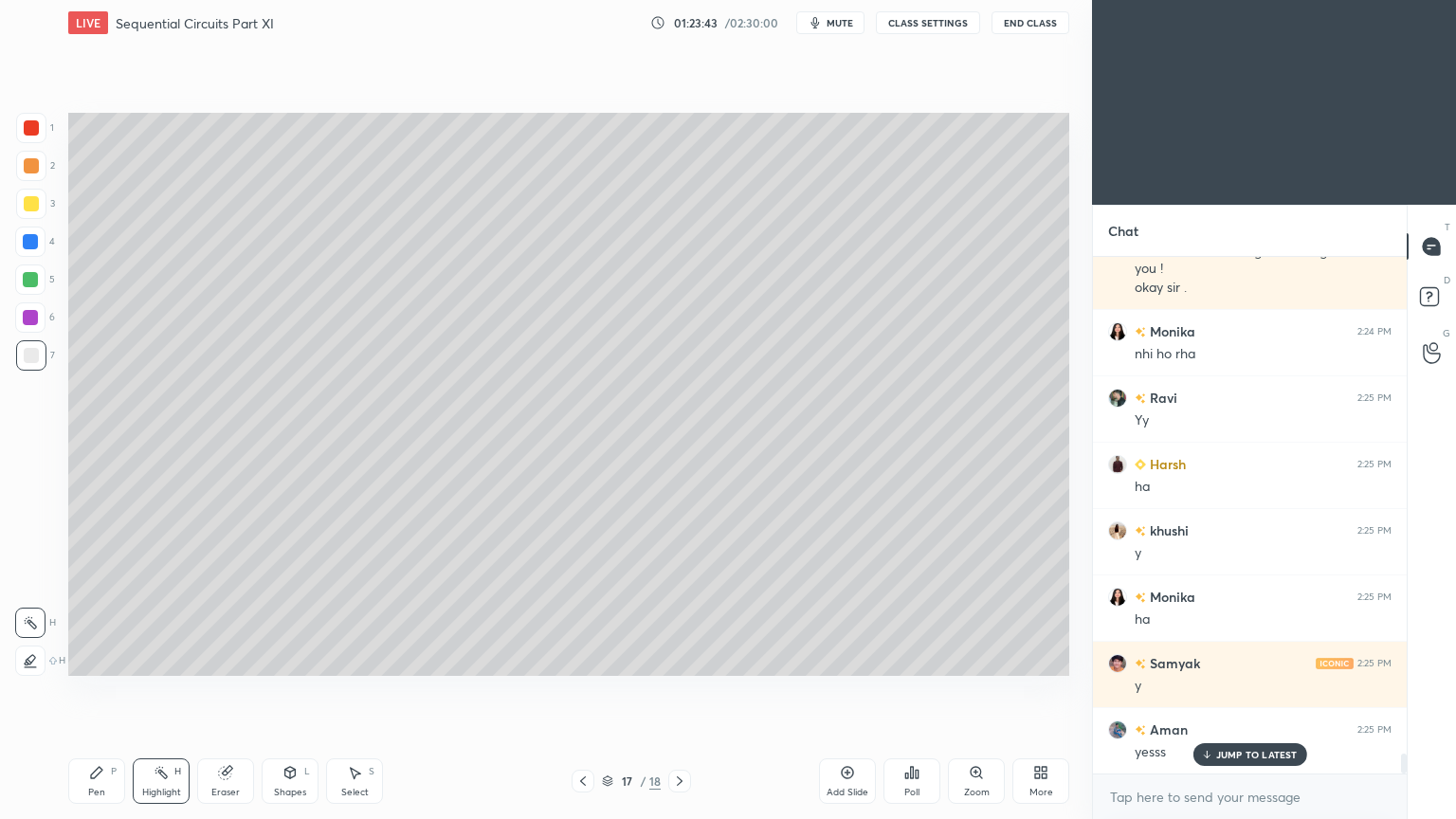 scroll, scrollTop: 13247, scrollLeft: 0, axis: vertical 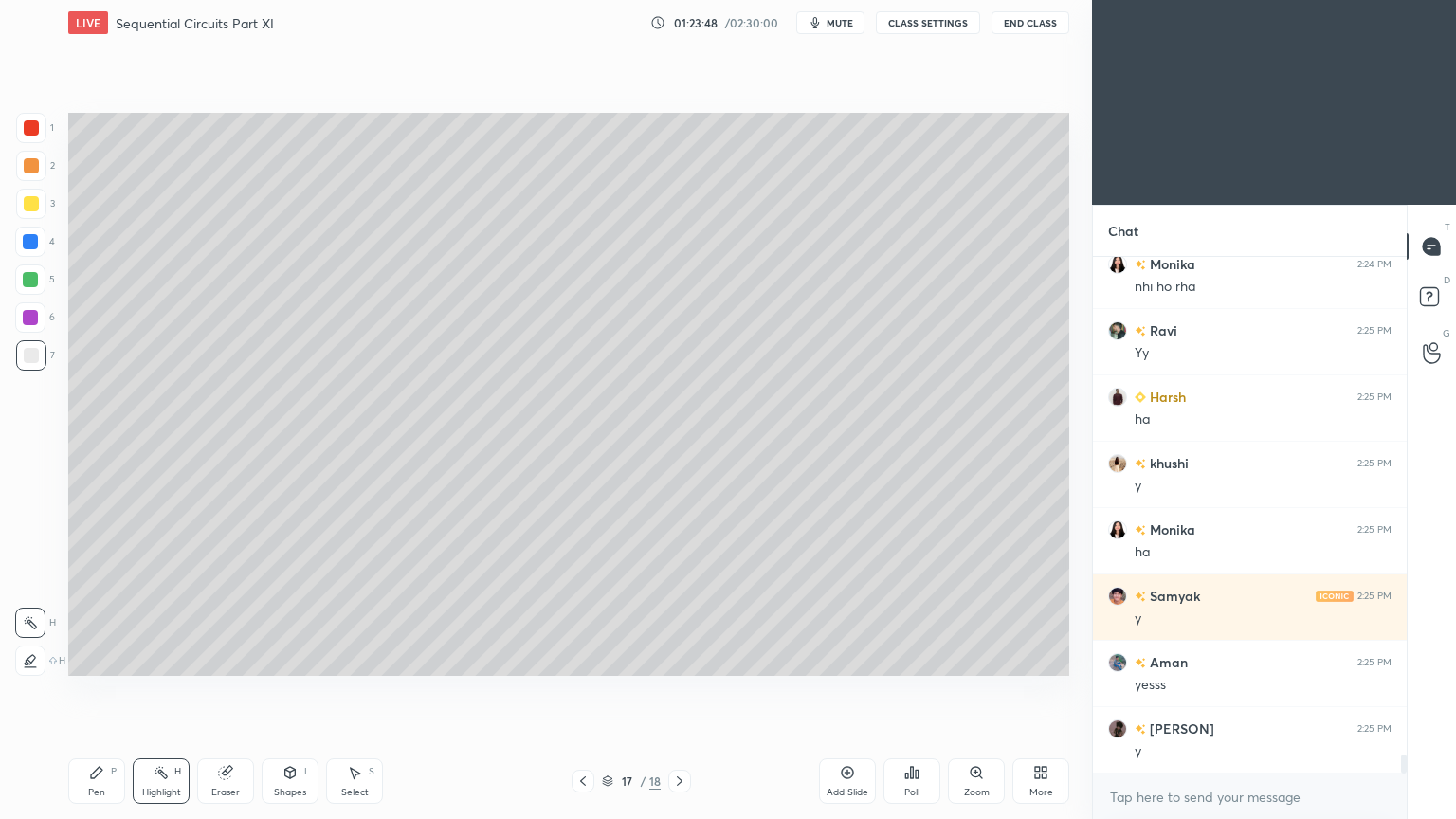 click 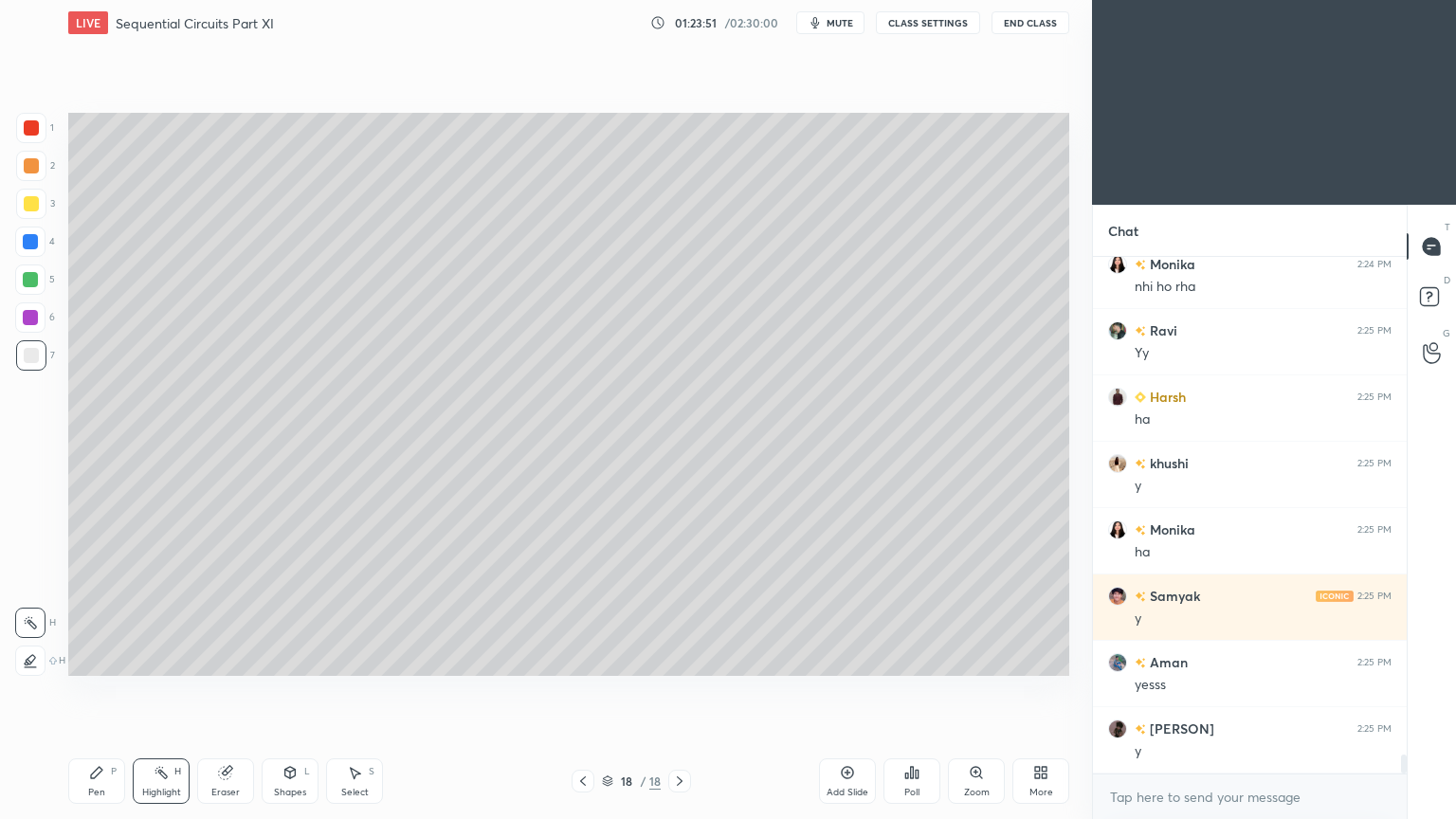click 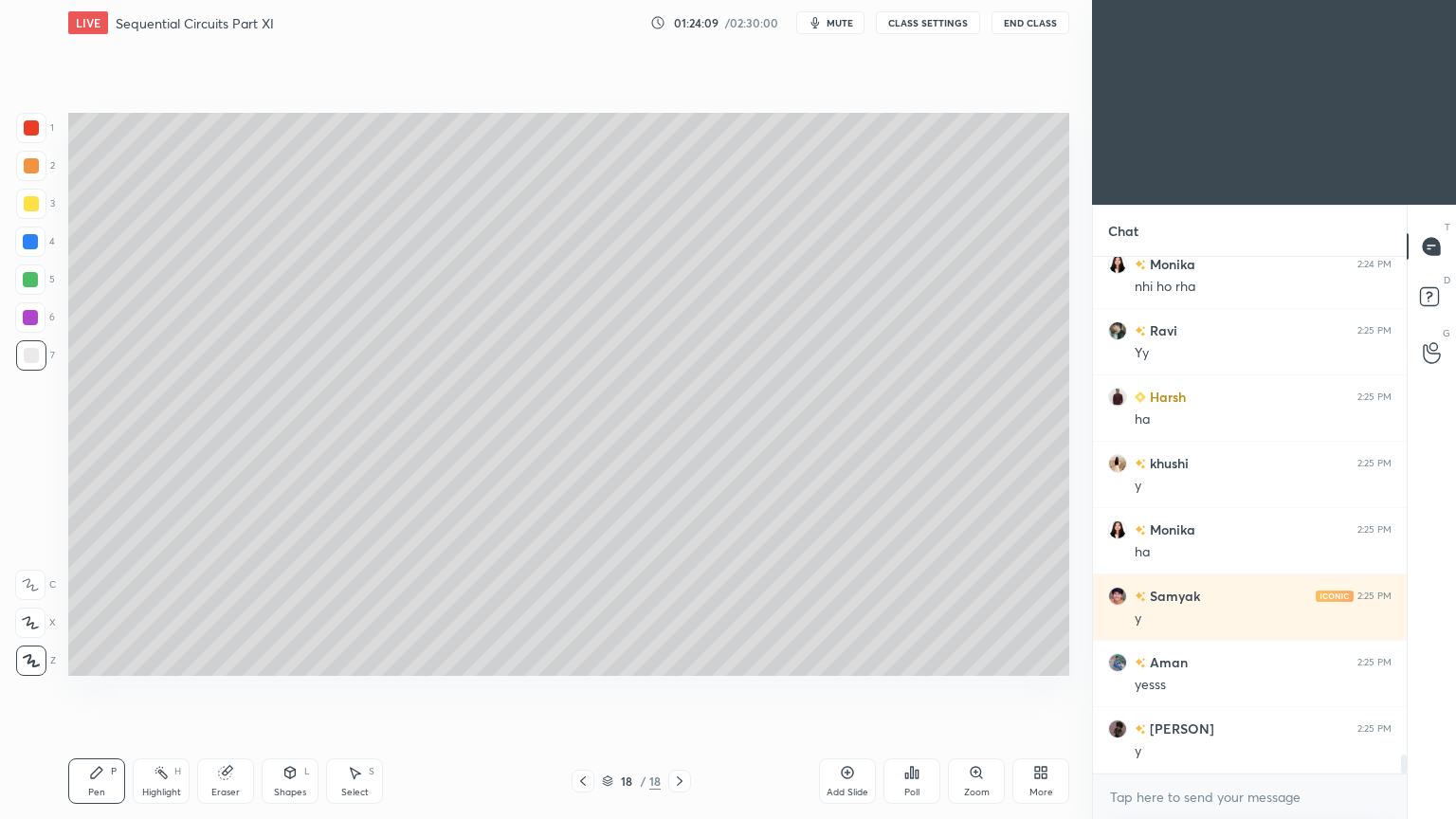 click on "Shapes" at bounding box center [290, 792] 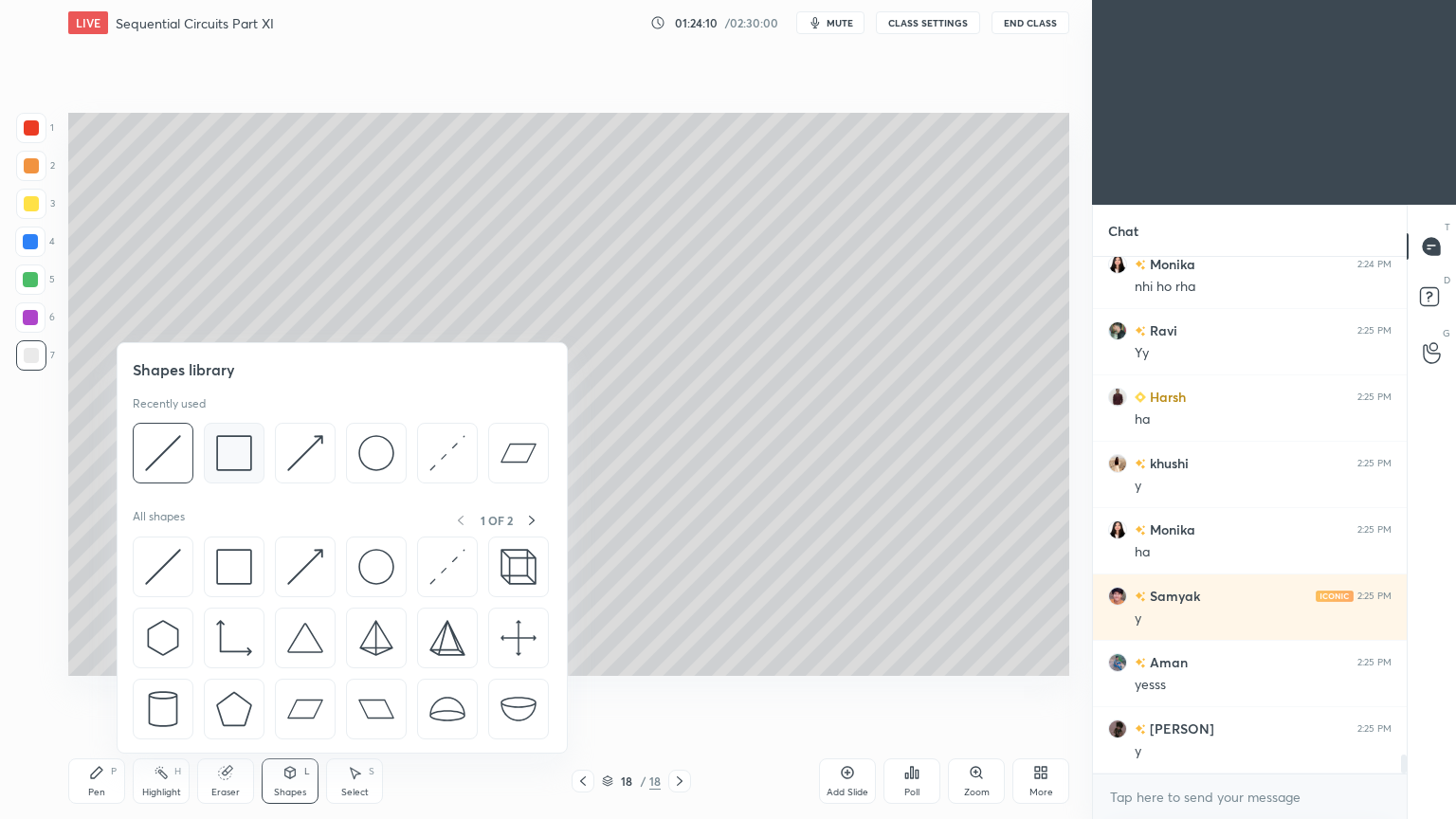 click at bounding box center [234, 453] 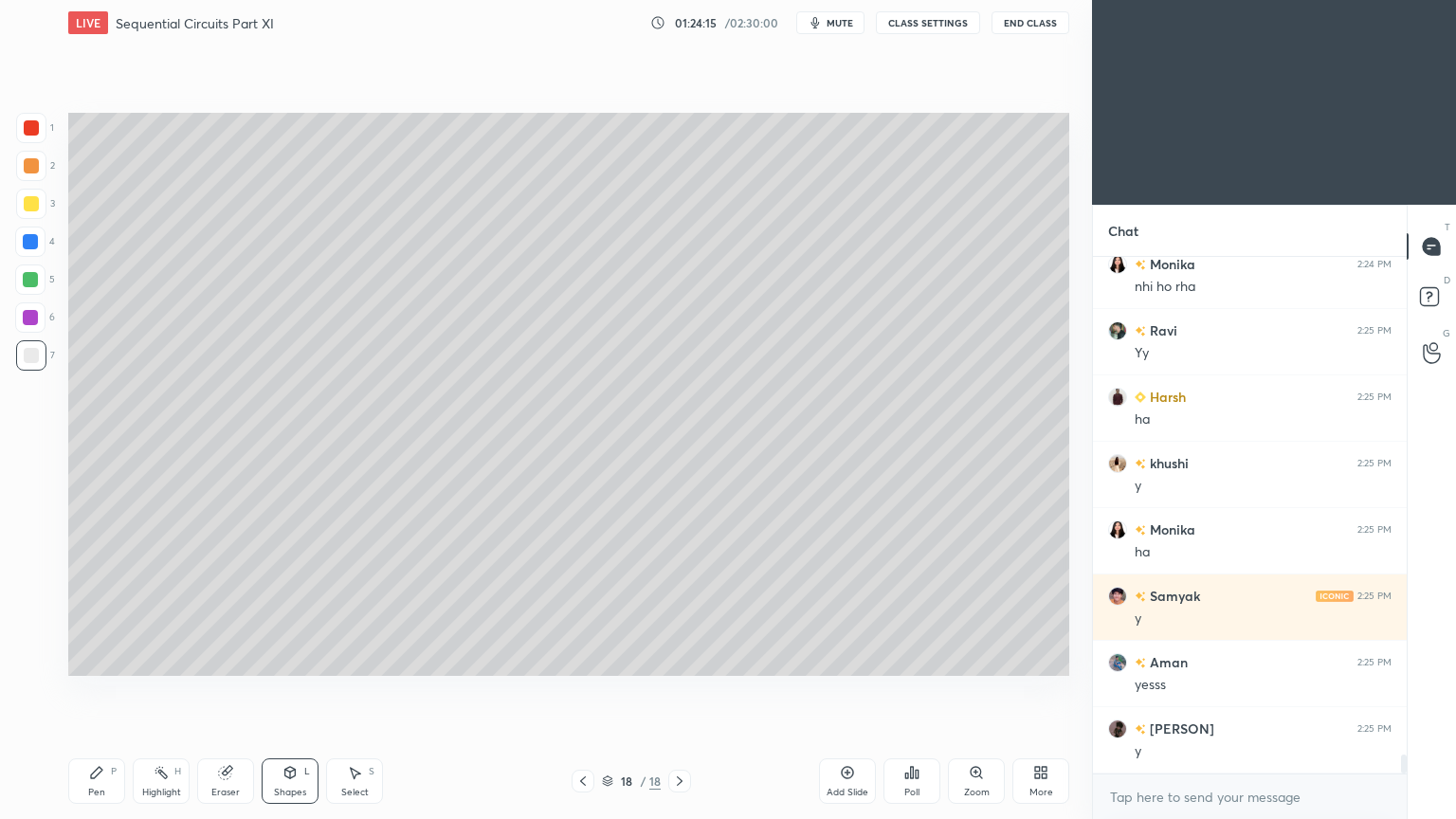 click on "Shapes L" at bounding box center (290, 781) 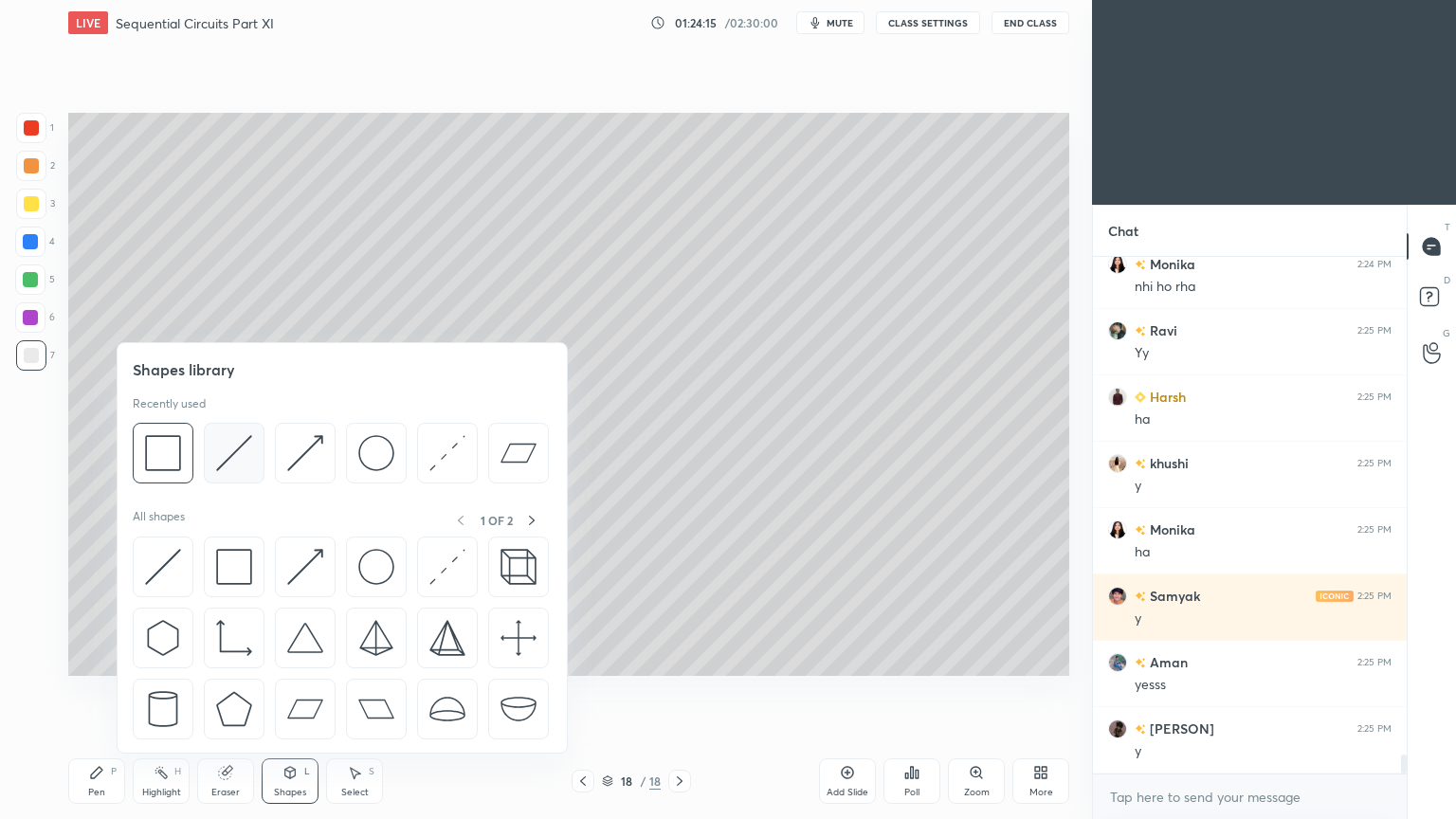 click at bounding box center [234, 453] 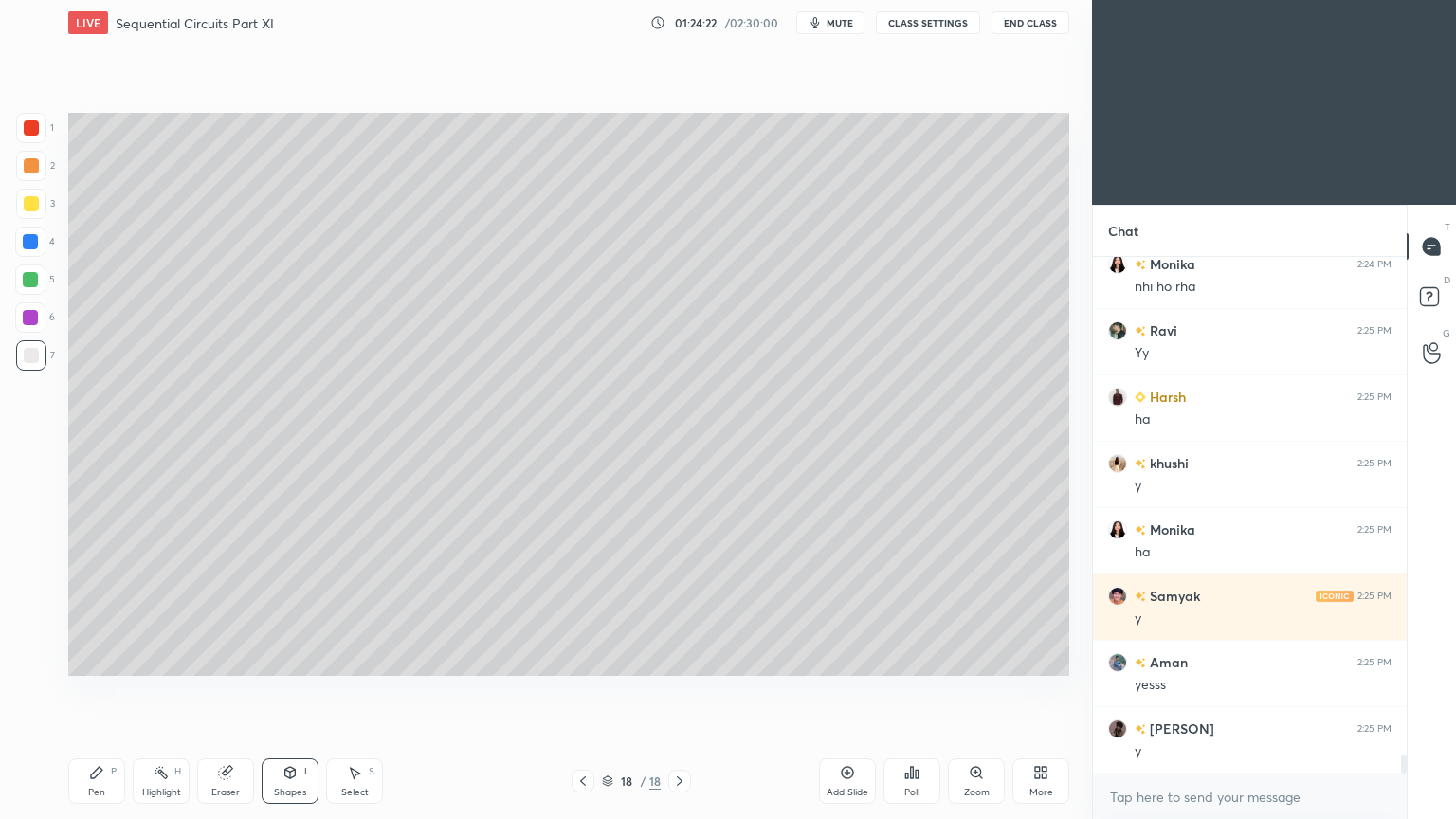 click on "Select S" at bounding box center (355, 781) 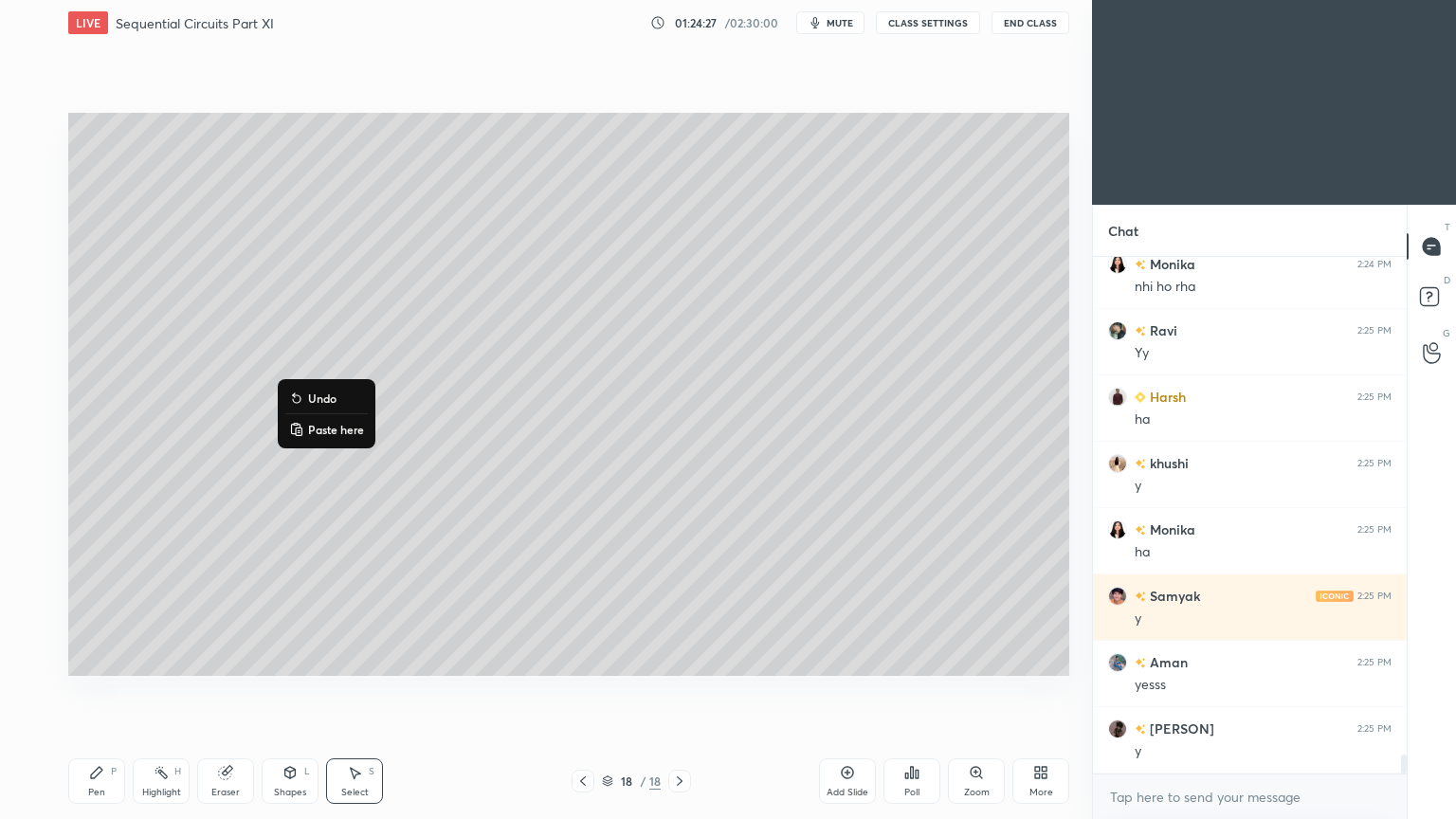 click on "Pen P" at bounding box center [97, 781] 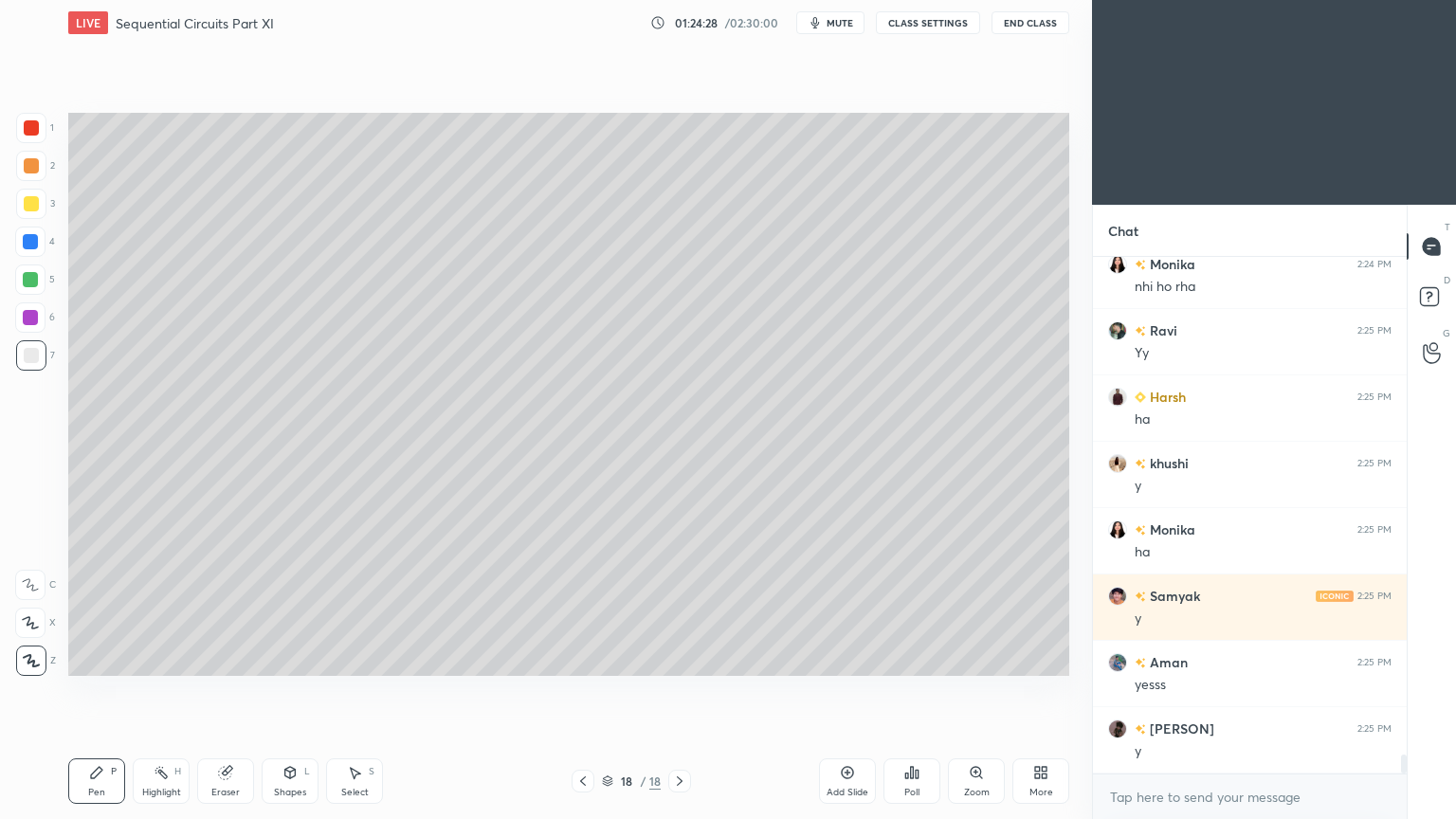 click at bounding box center (30, 318) 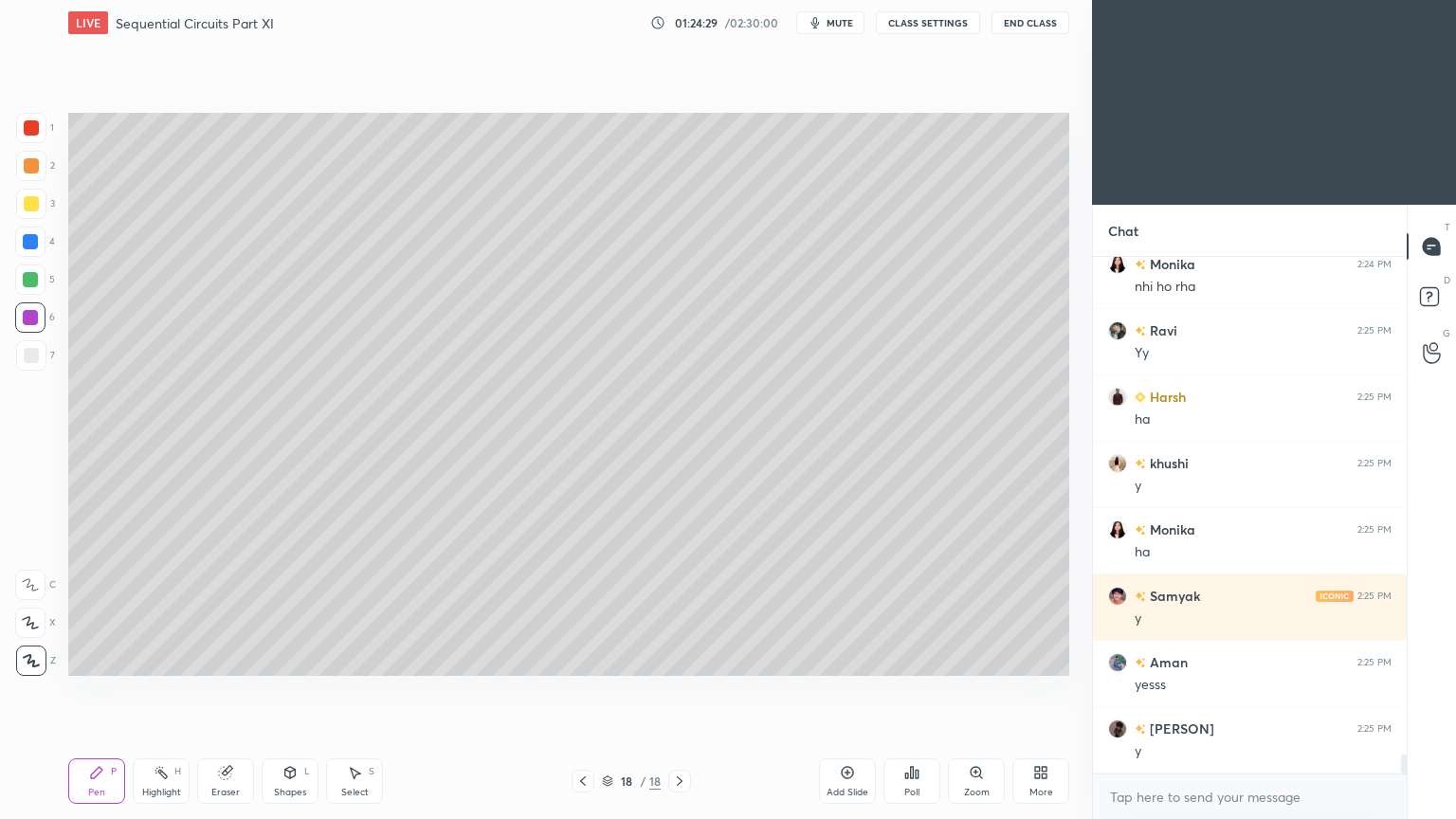 click on "Shapes" at bounding box center [290, 792] 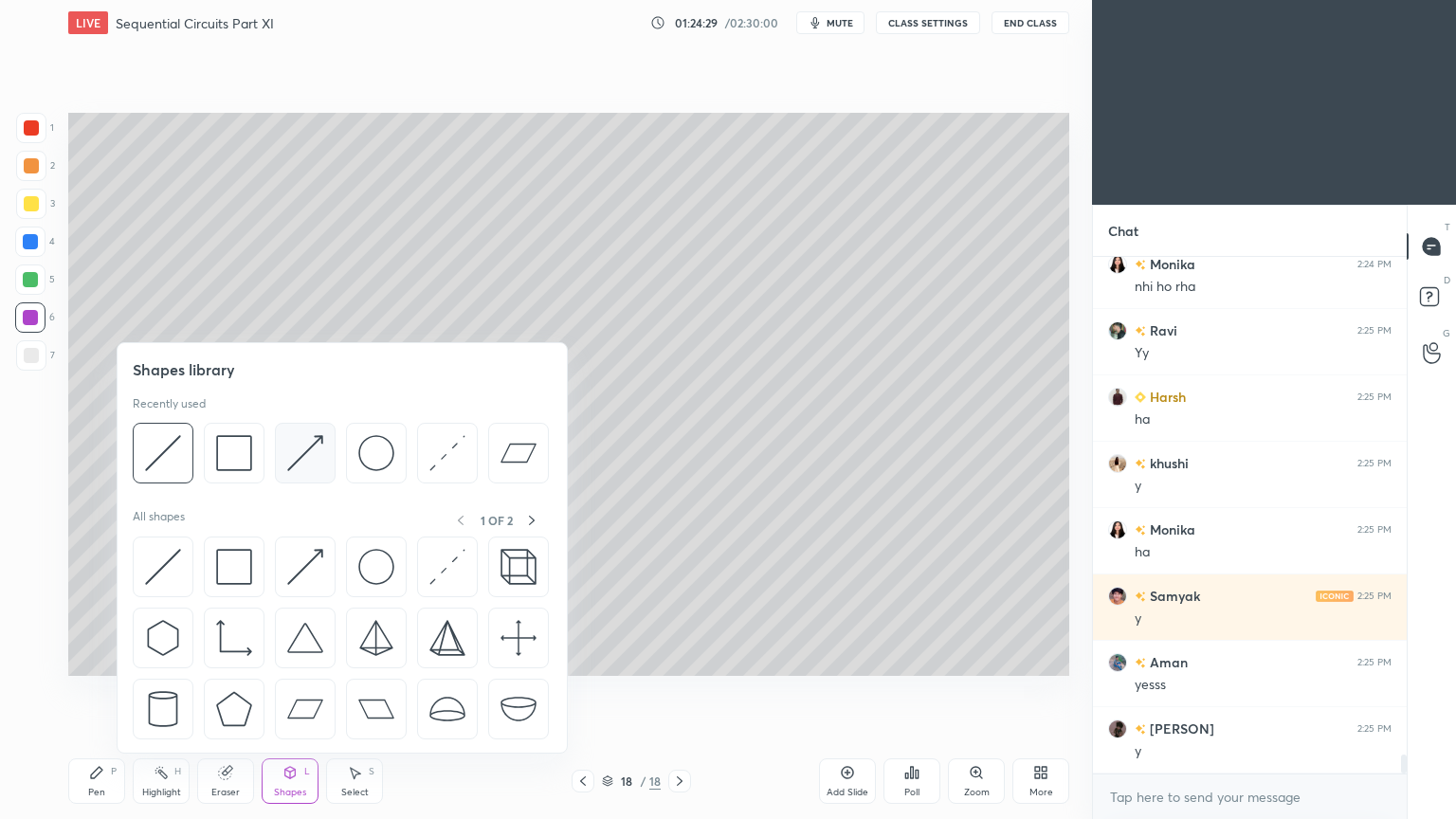 click at bounding box center [305, 453] 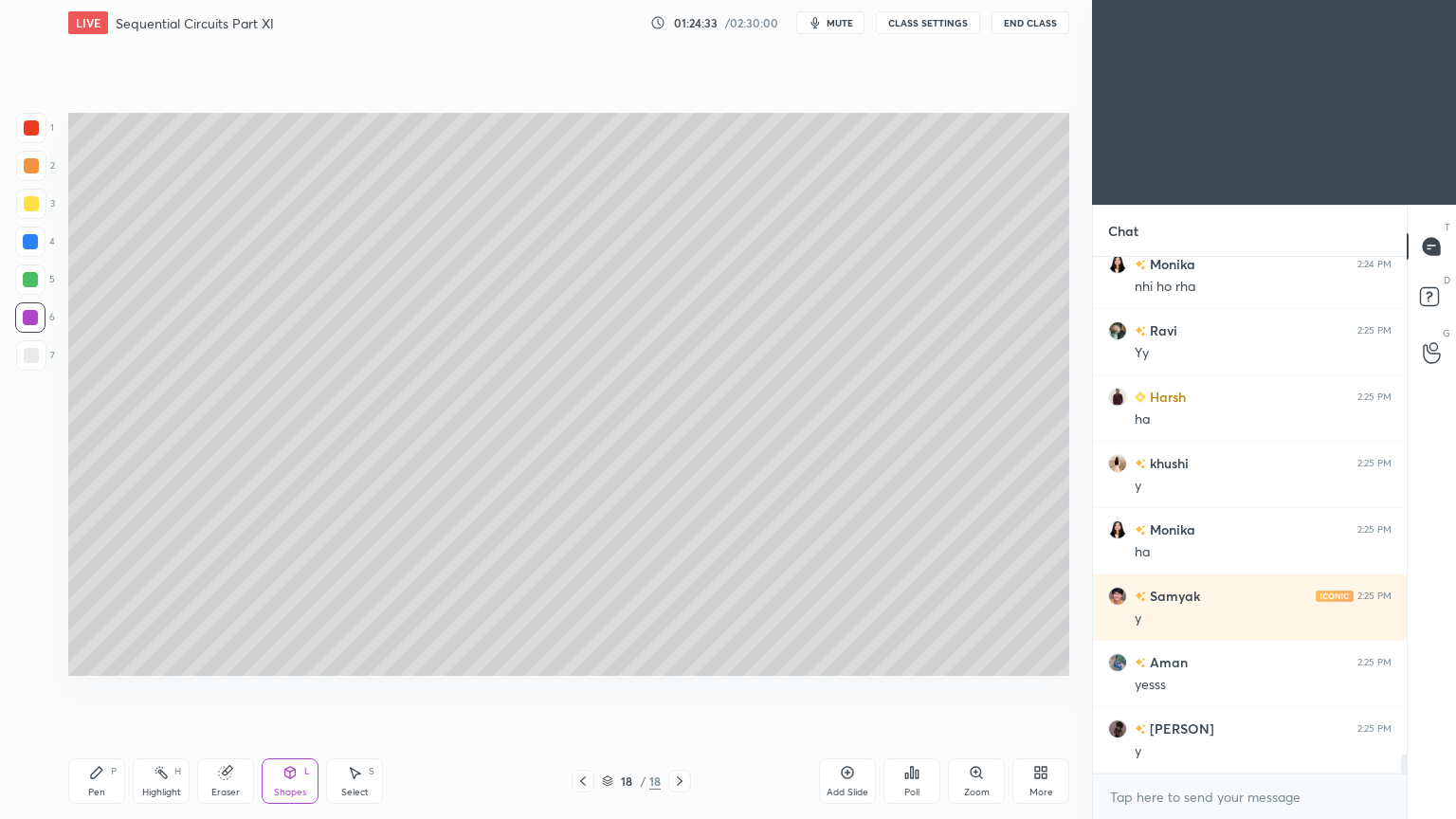 click on "Pen P" at bounding box center (97, 781) 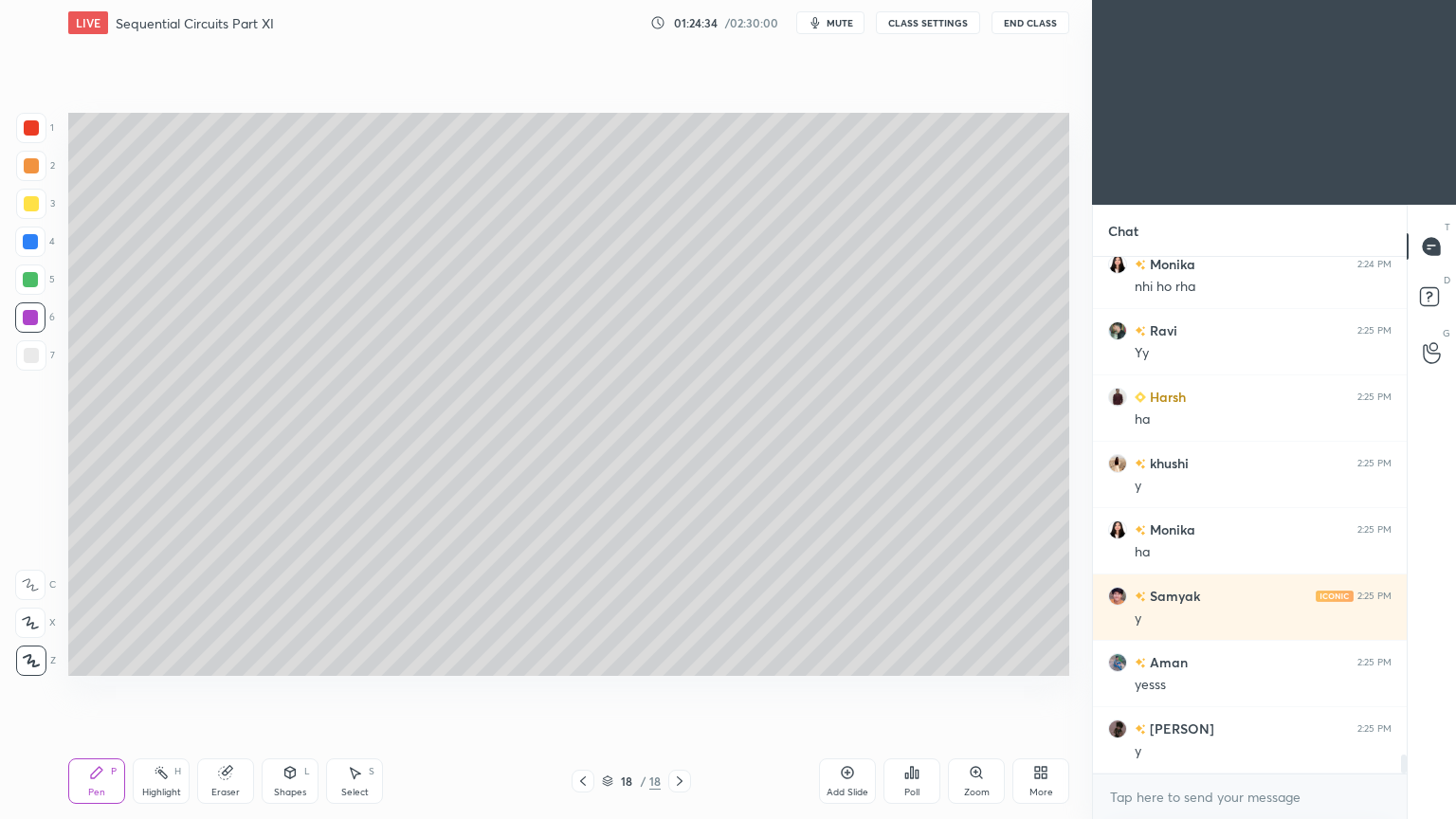 click at bounding box center [31, 355] 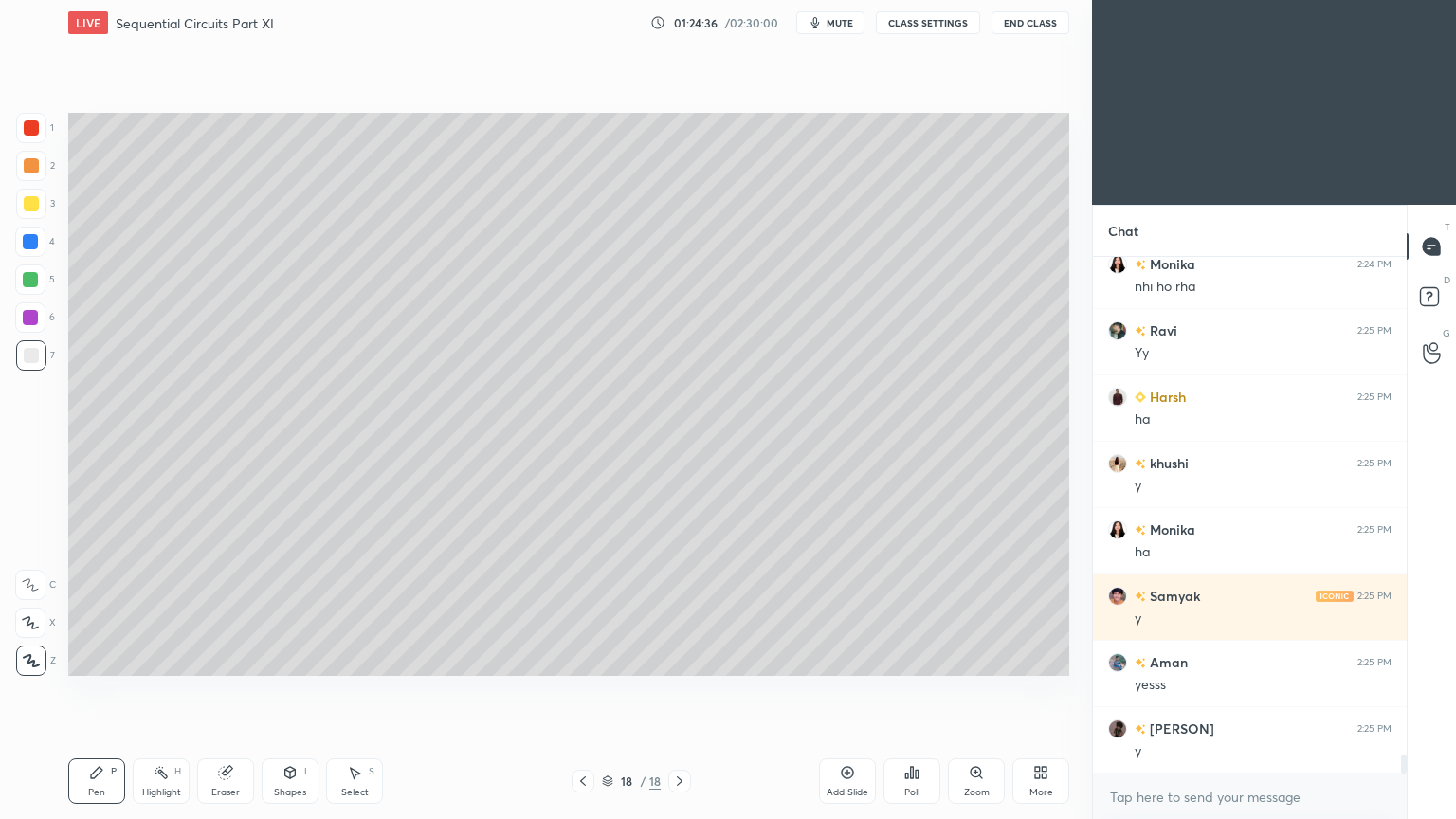 click 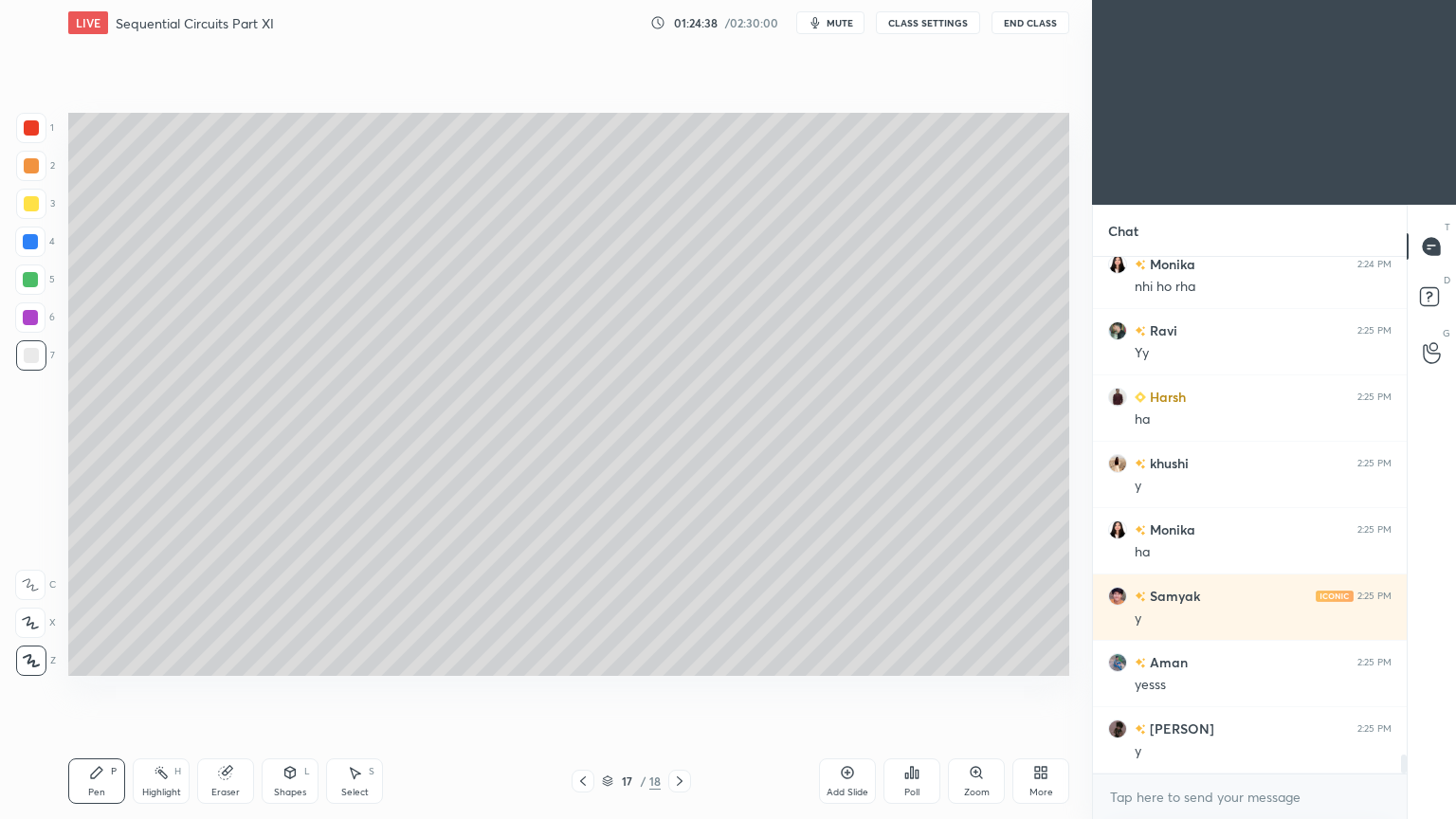 click 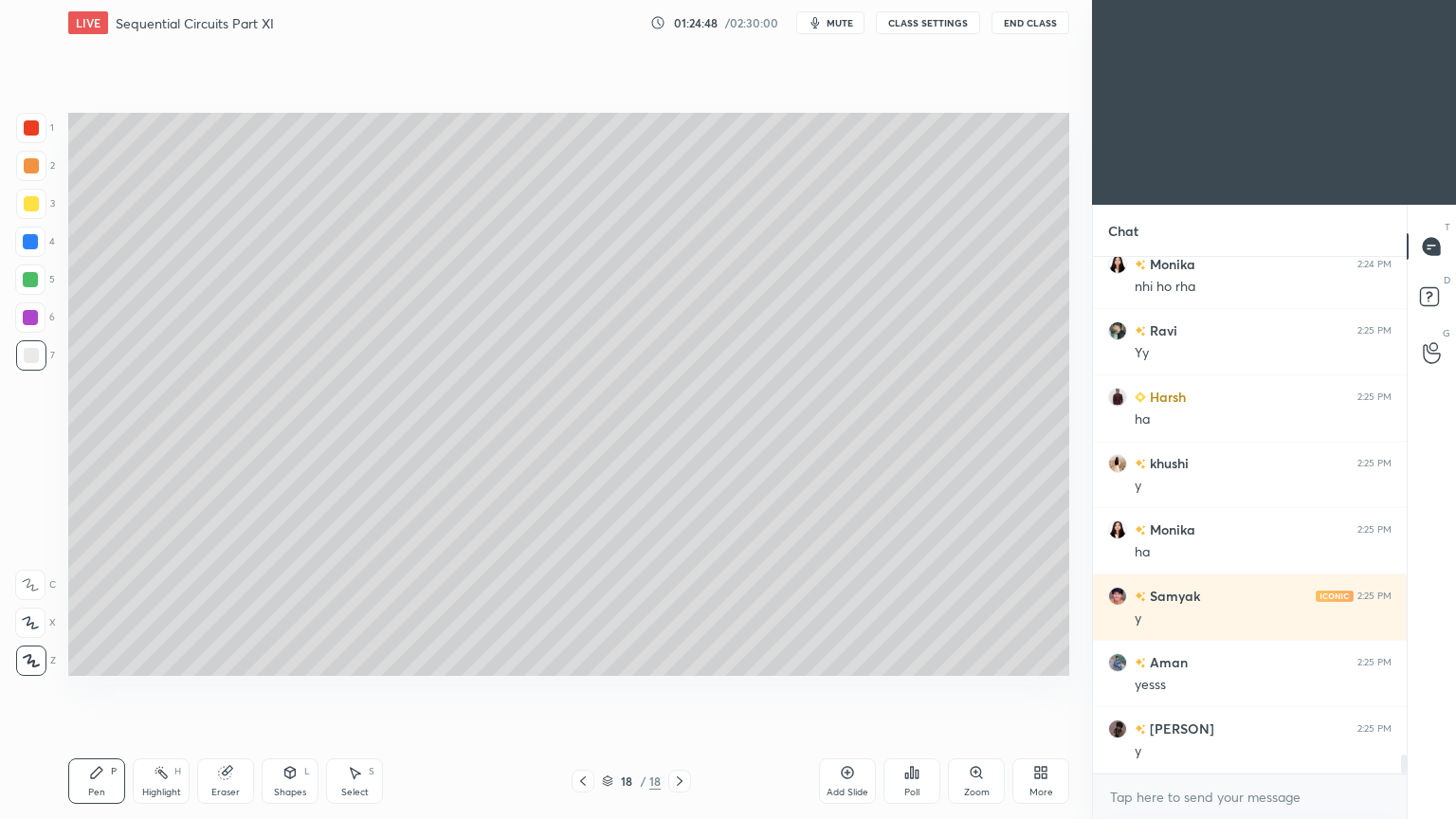 click on "Shapes L" at bounding box center [290, 781] 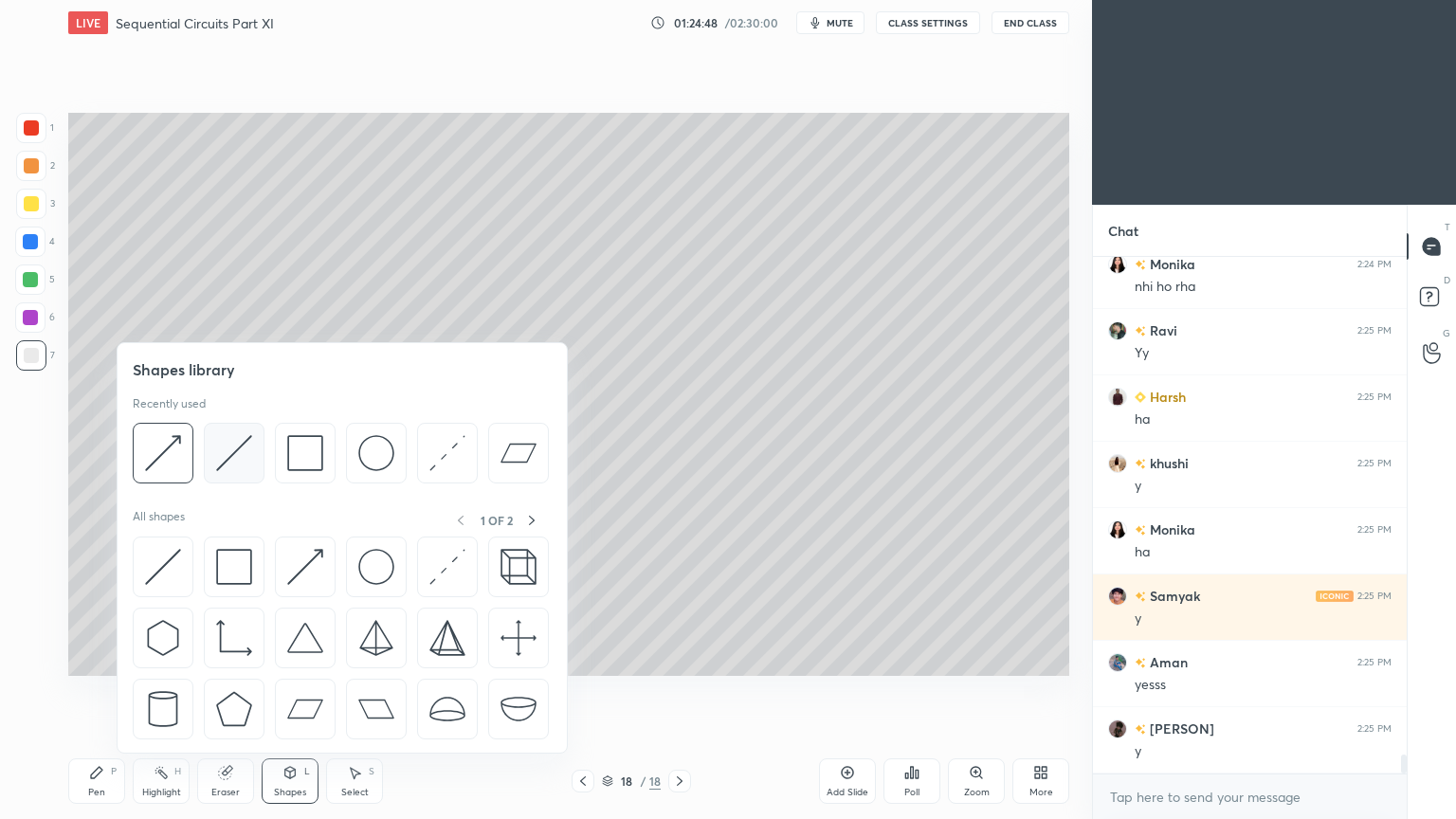click at bounding box center [234, 453] 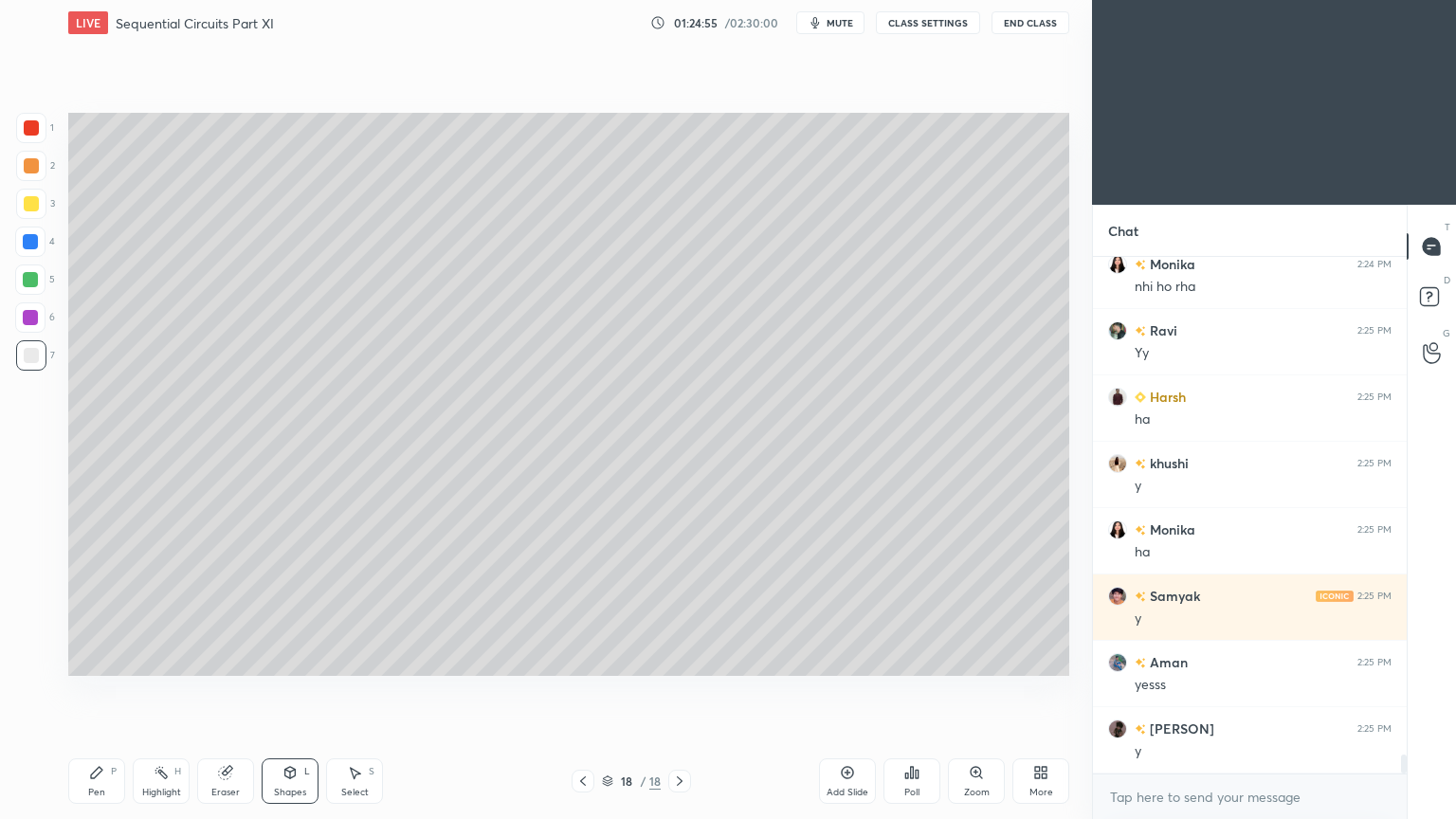 click 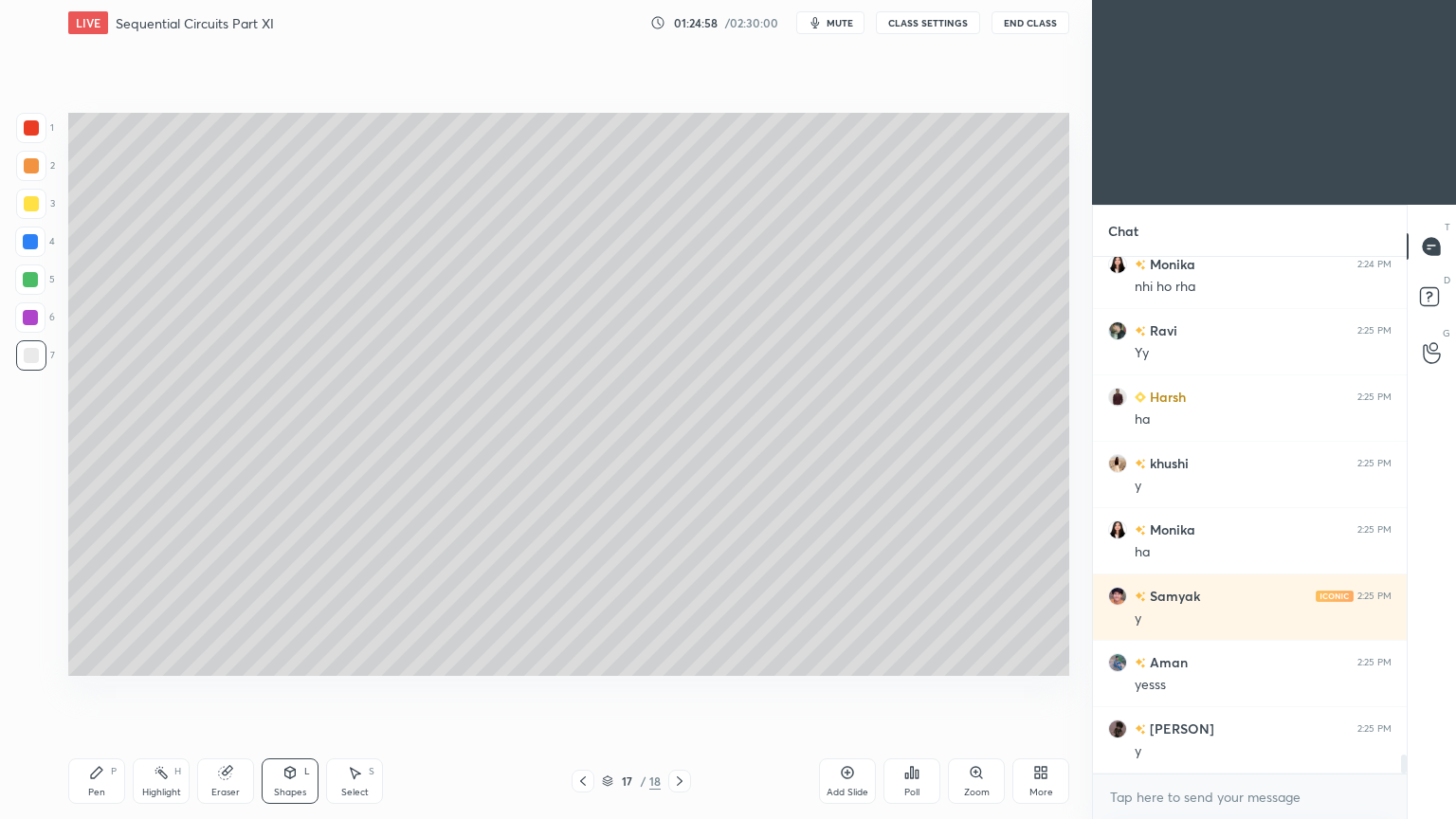 click 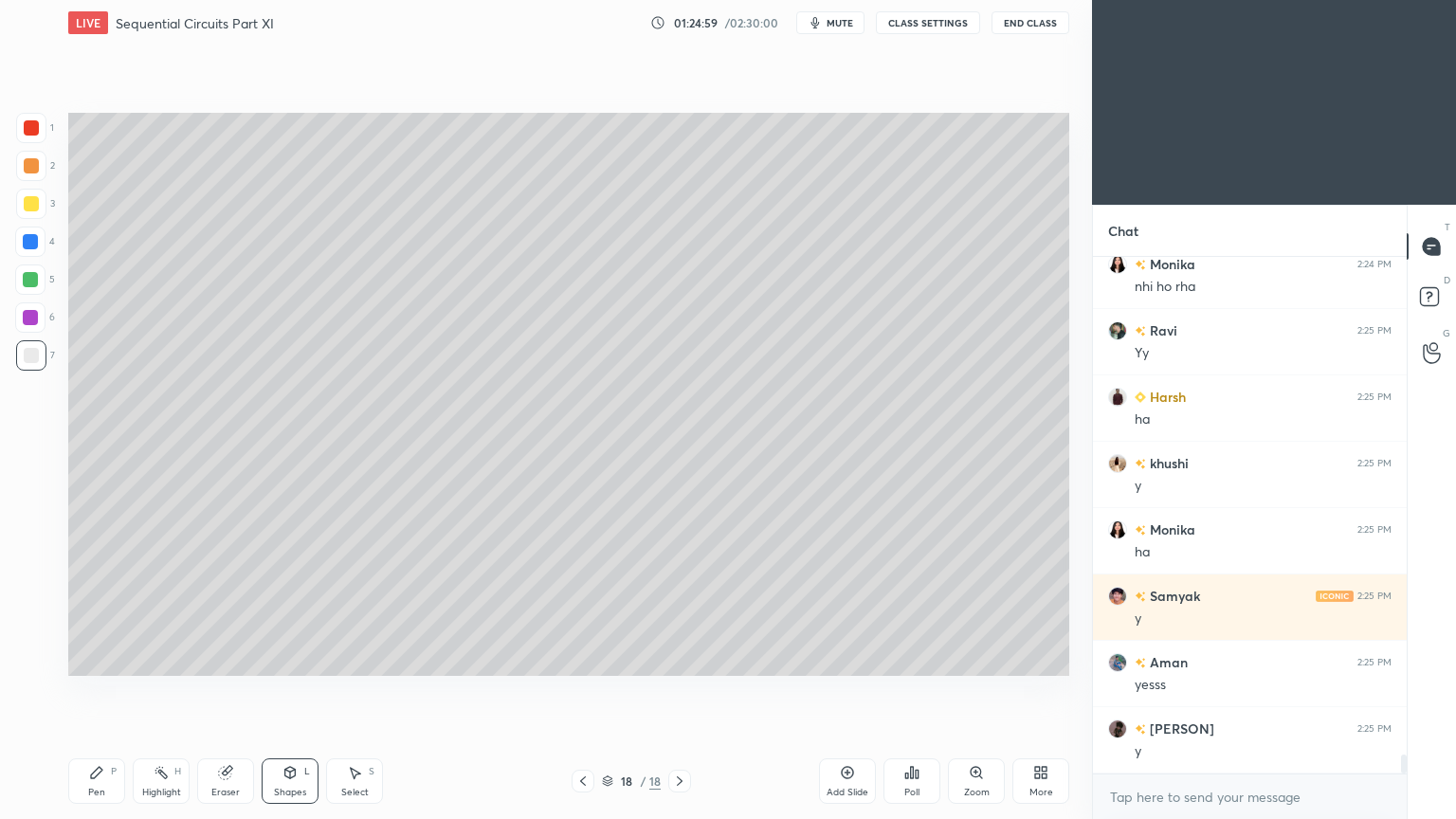 click on "Pen P" at bounding box center [97, 781] 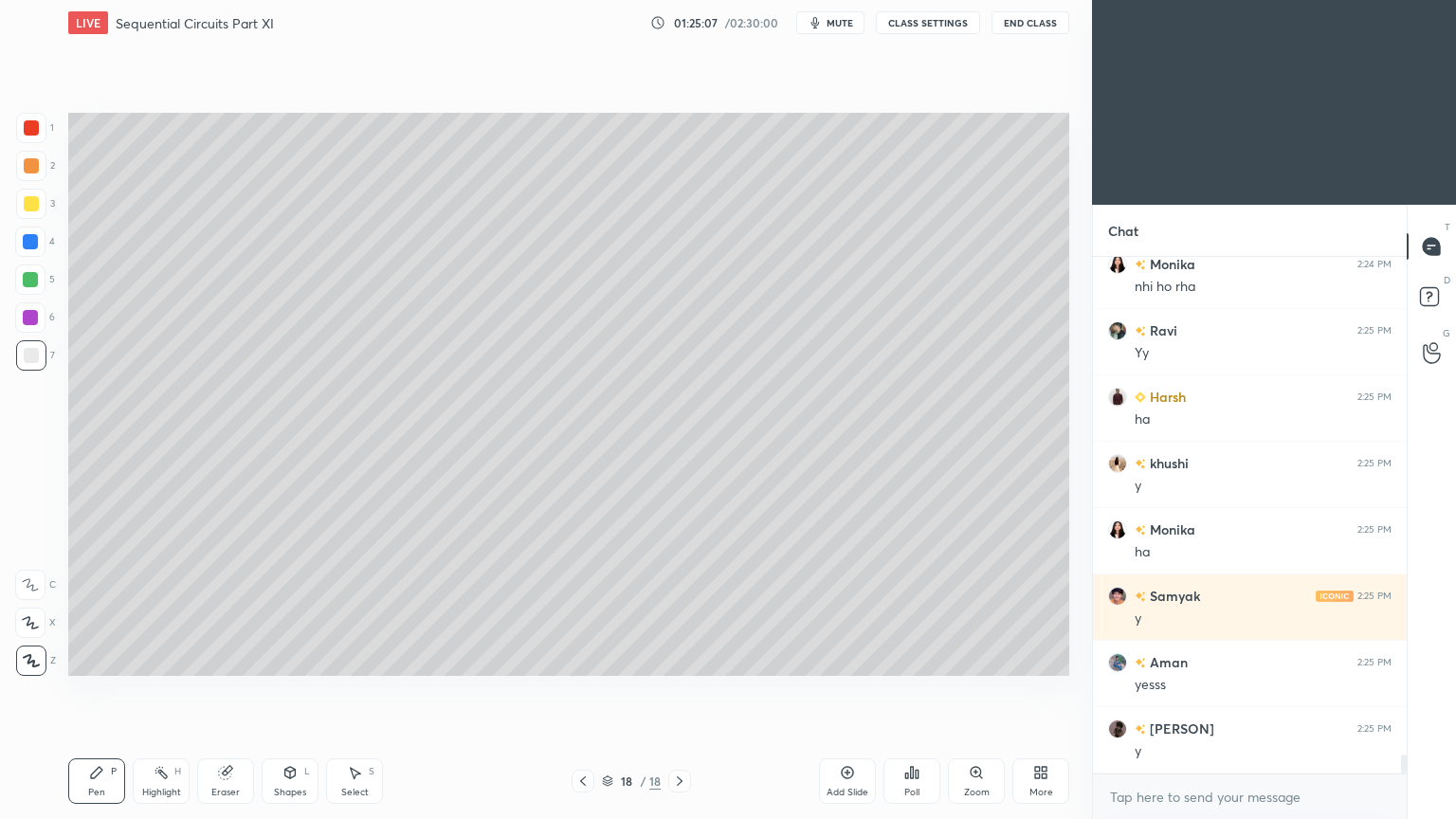 click on "Shapes" at bounding box center (290, 792) 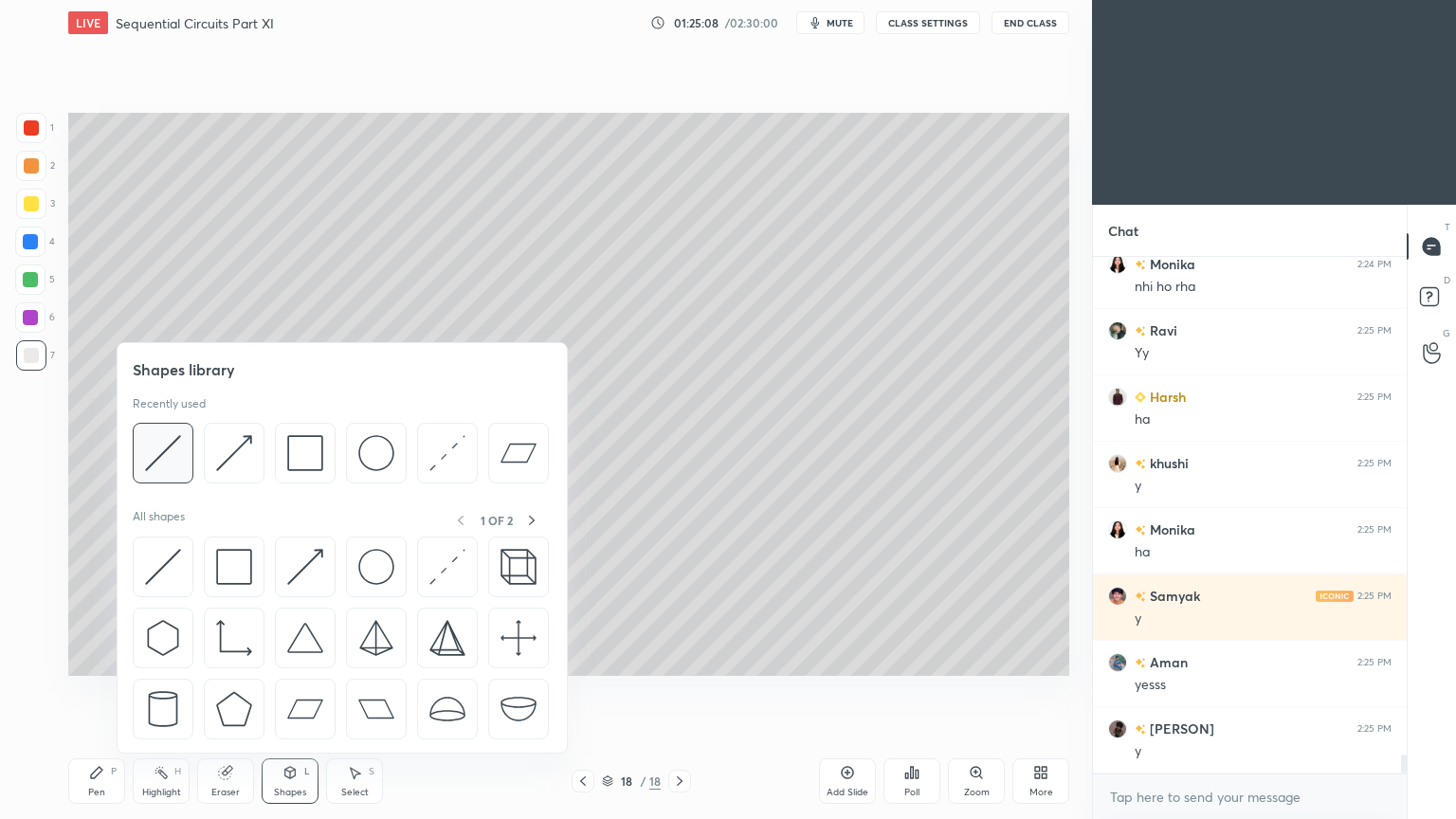 click at bounding box center (163, 453) 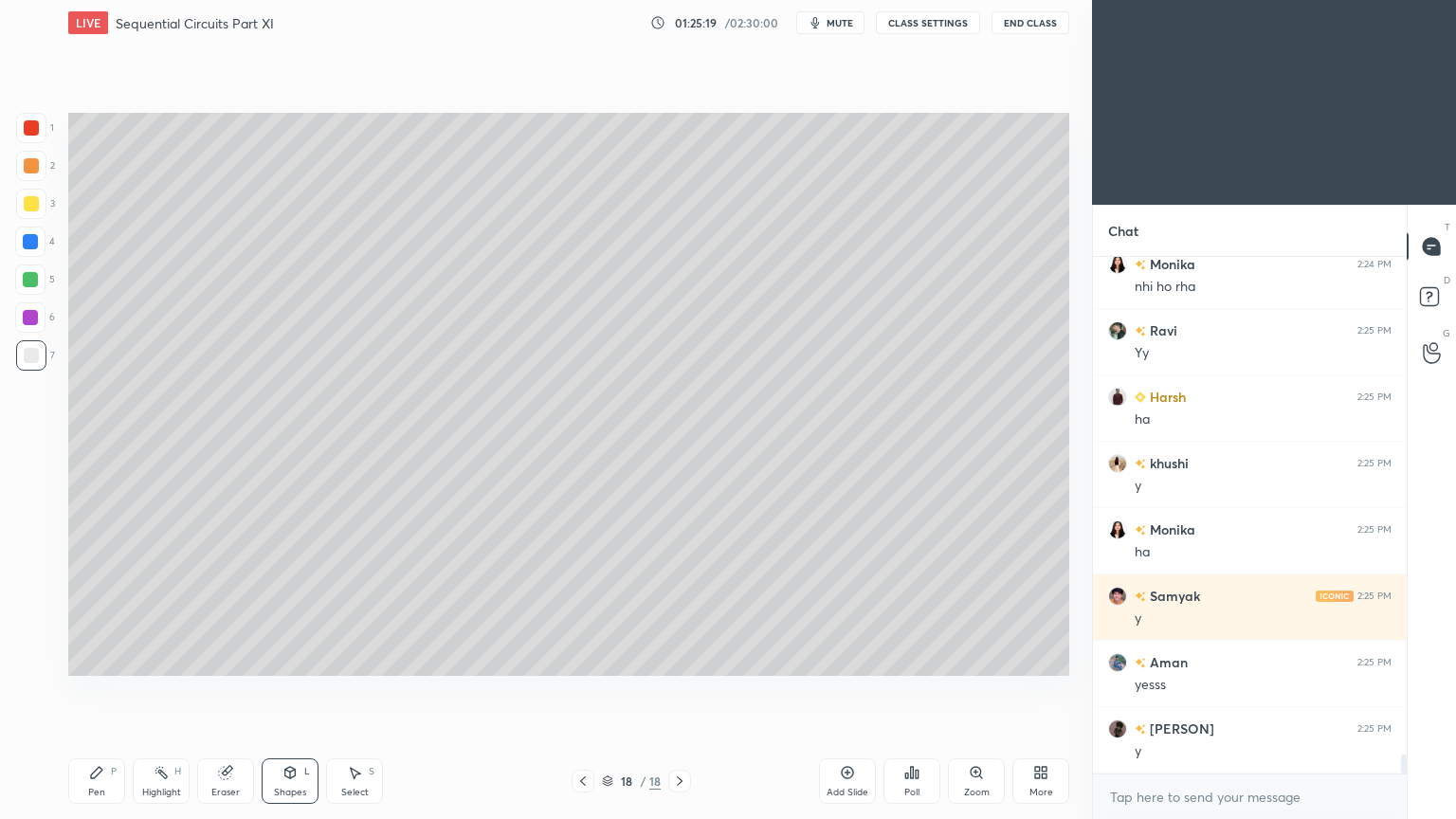 click on "Pen P" at bounding box center (97, 781) 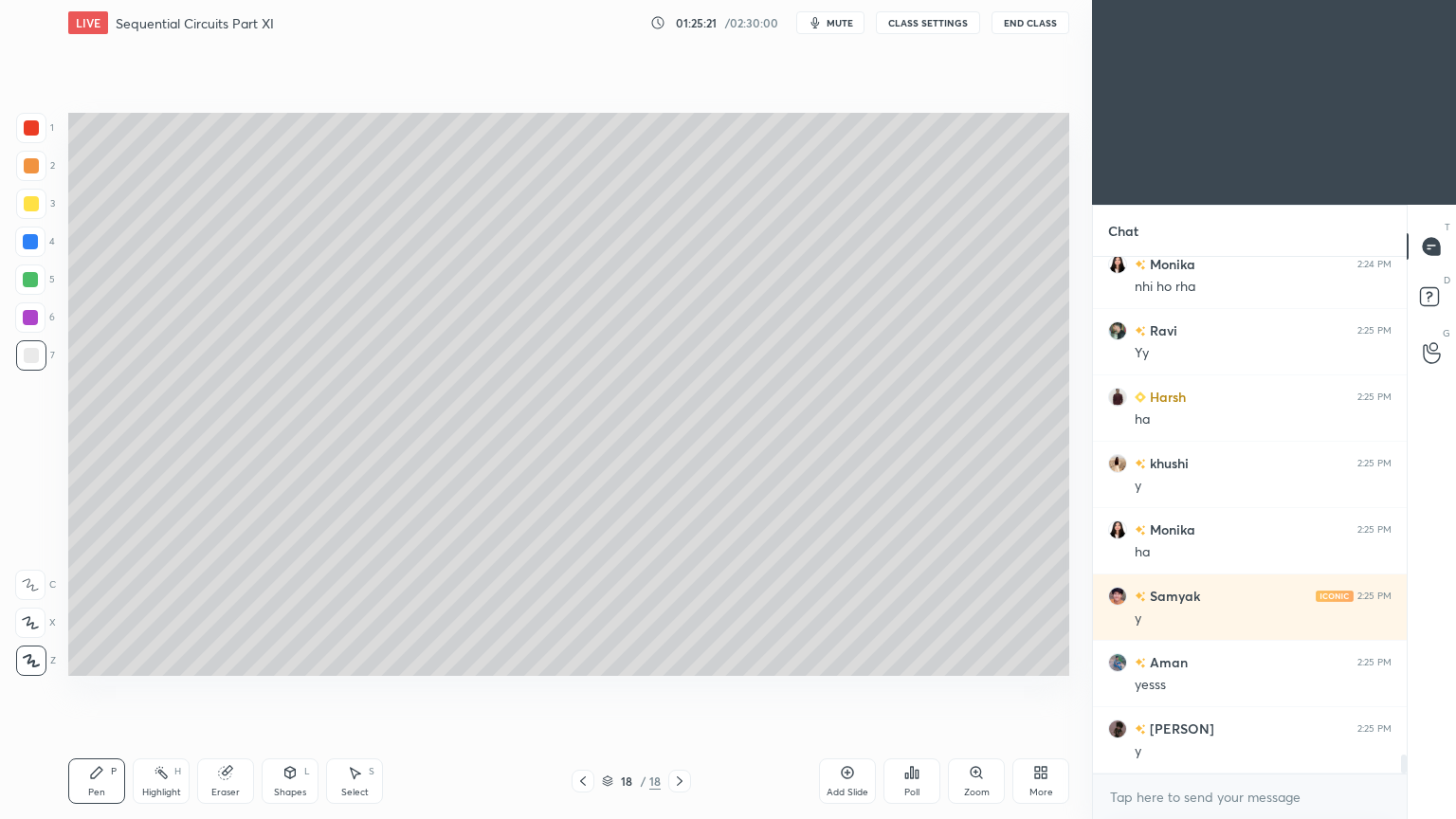 click at bounding box center [31, 204] 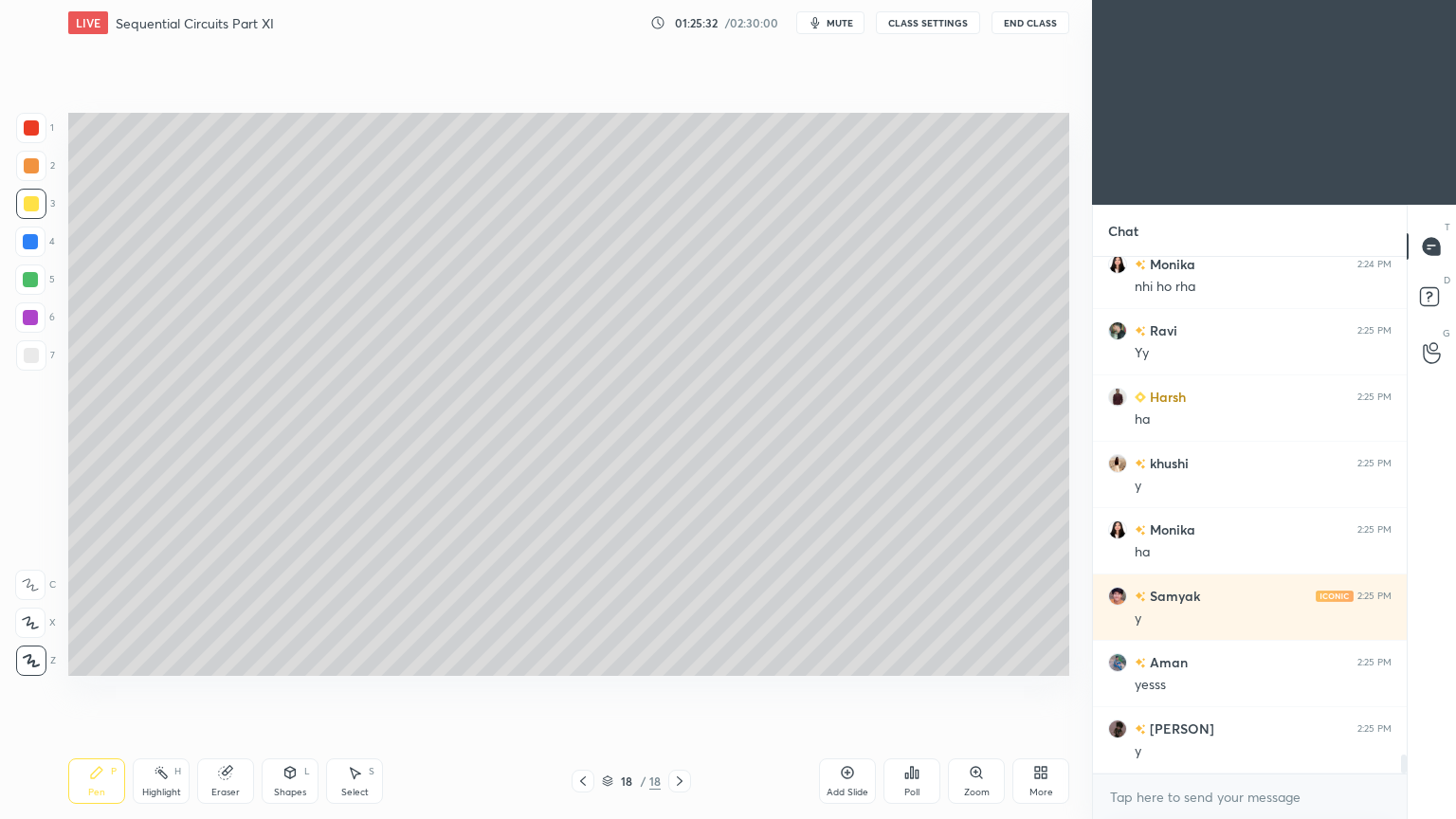 click on "Pen P" at bounding box center [97, 781] 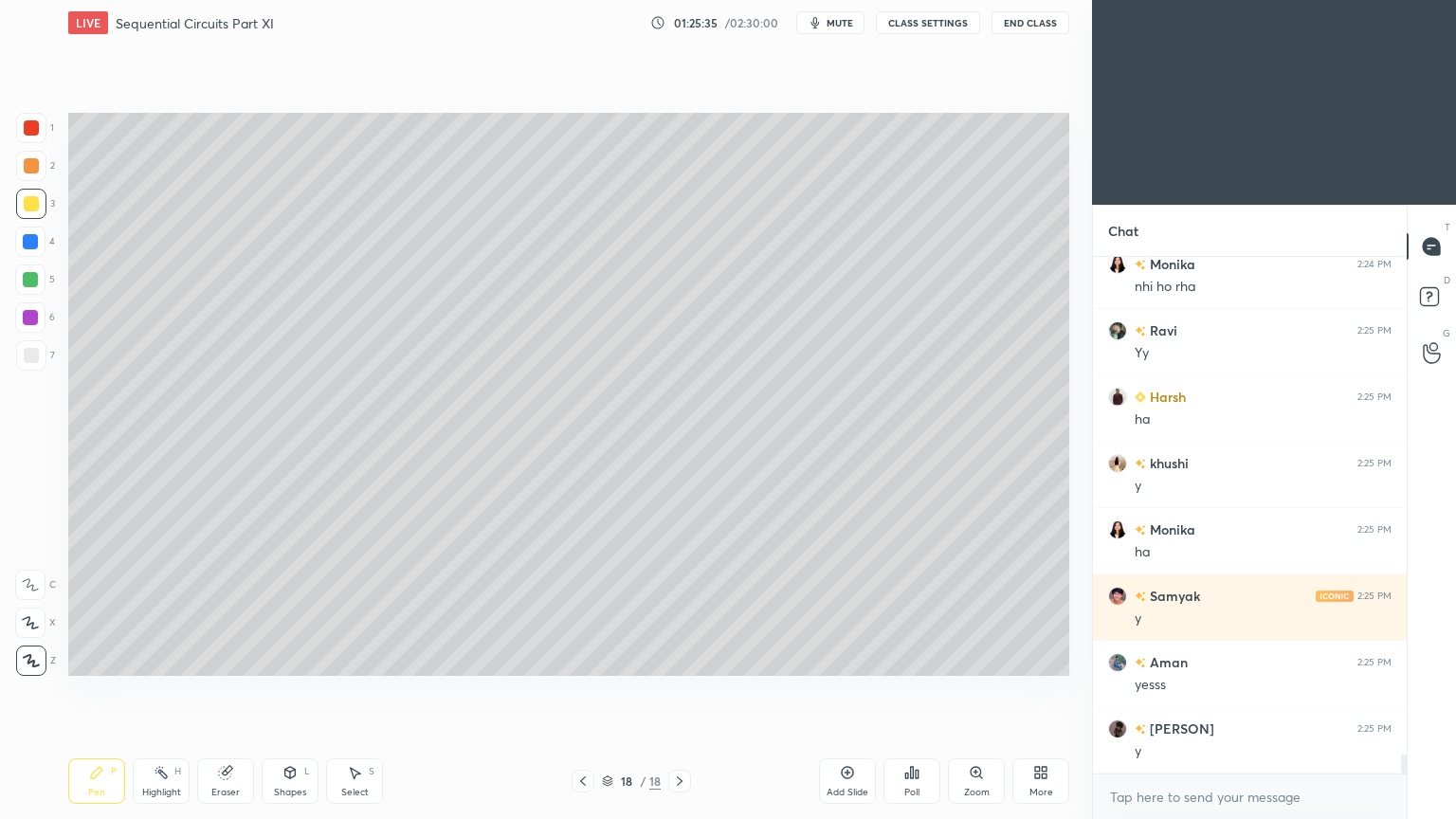 click at bounding box center (31, 204) 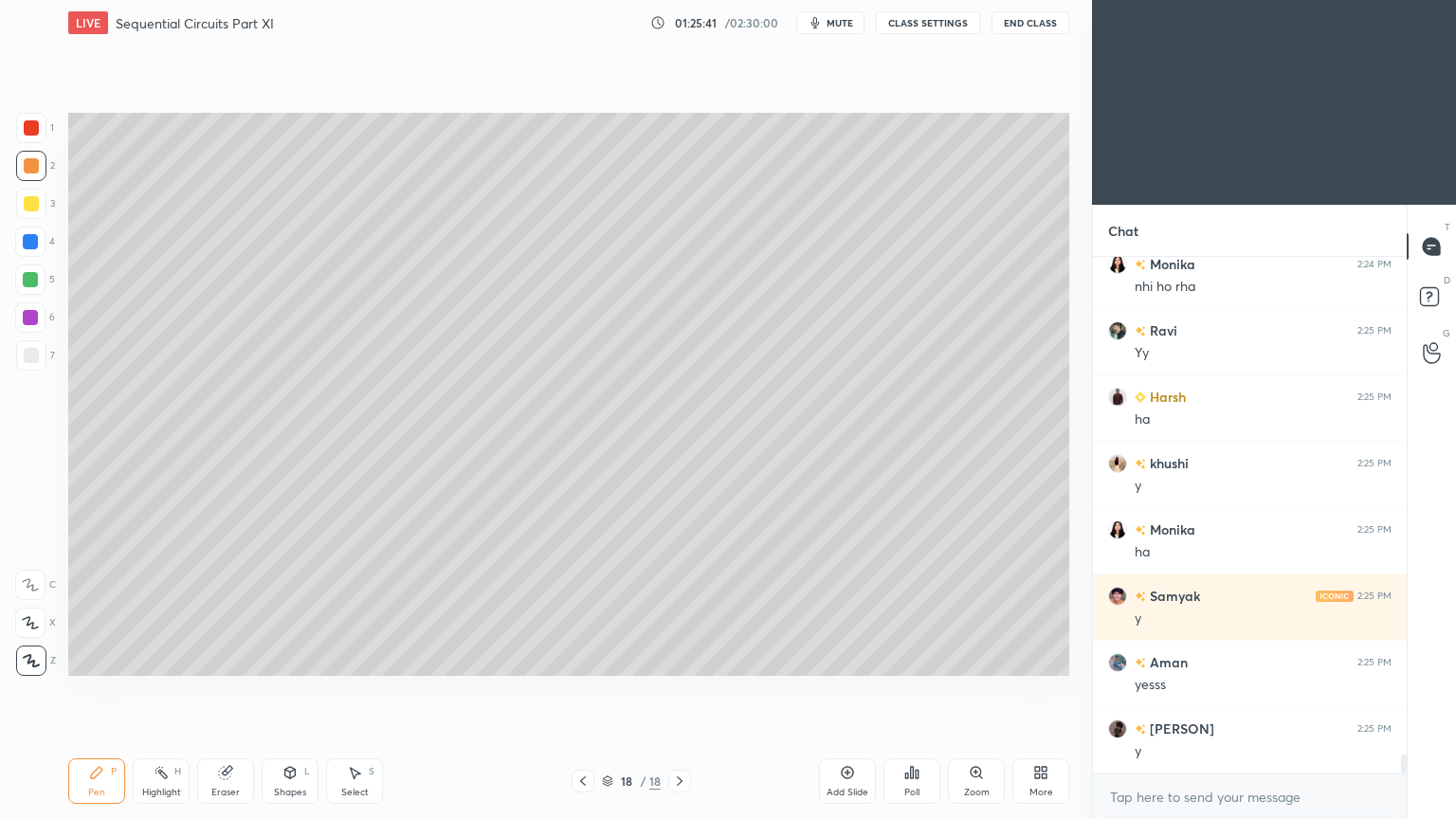 click at bounding box center (30, 623) 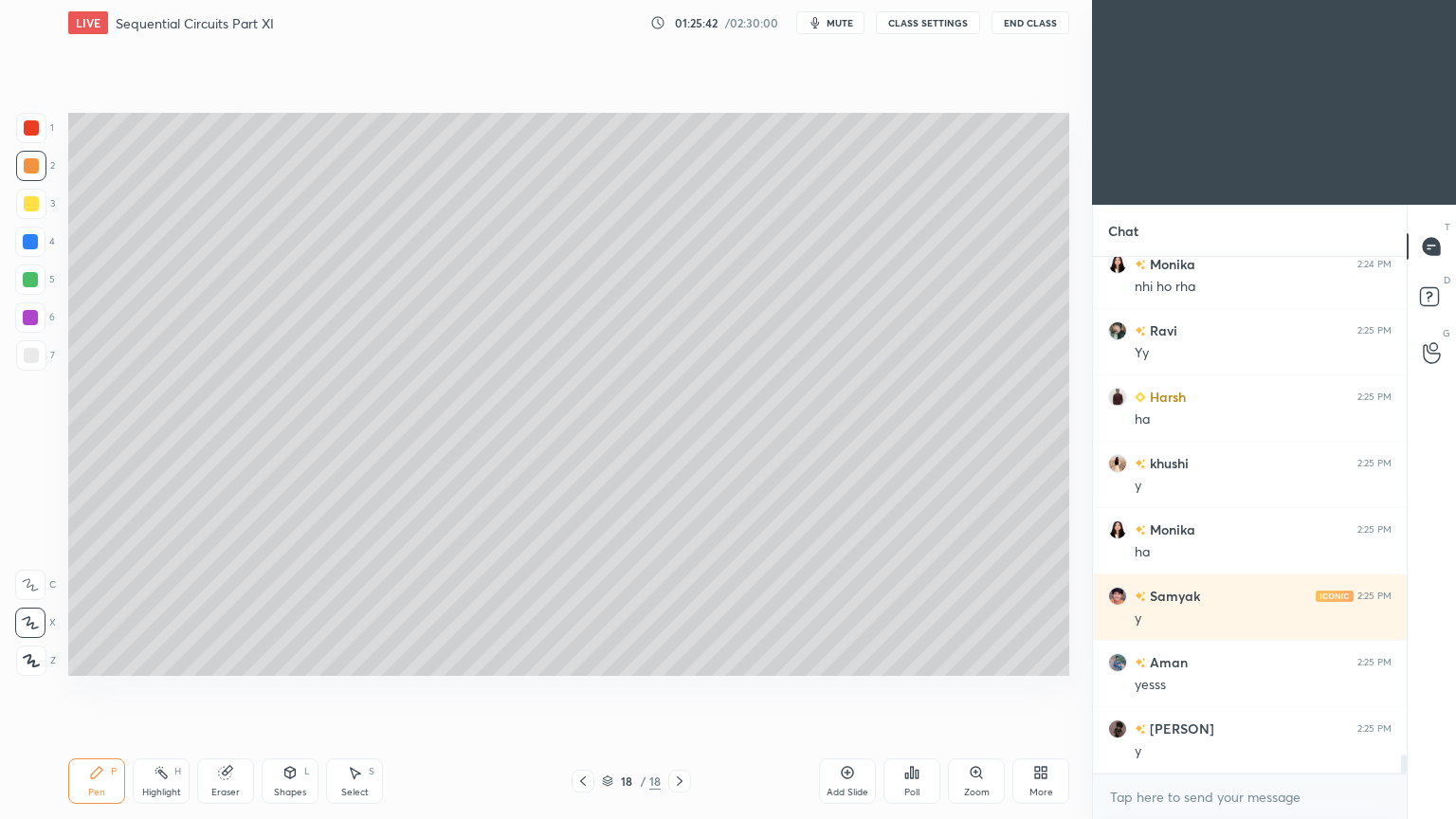 click at bounding box center (30, 242) 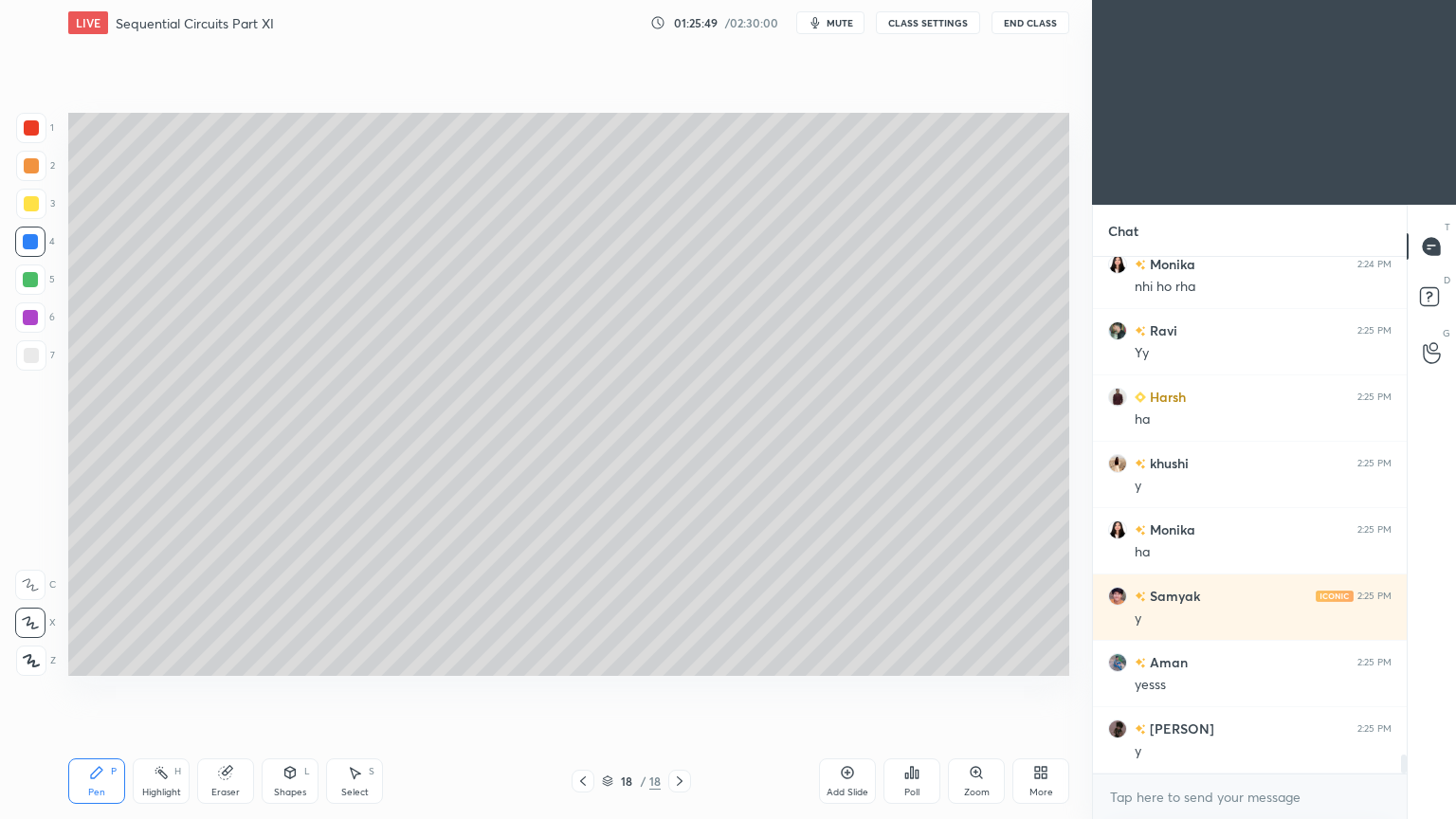 click on "1" at bounding box center (35, 132) 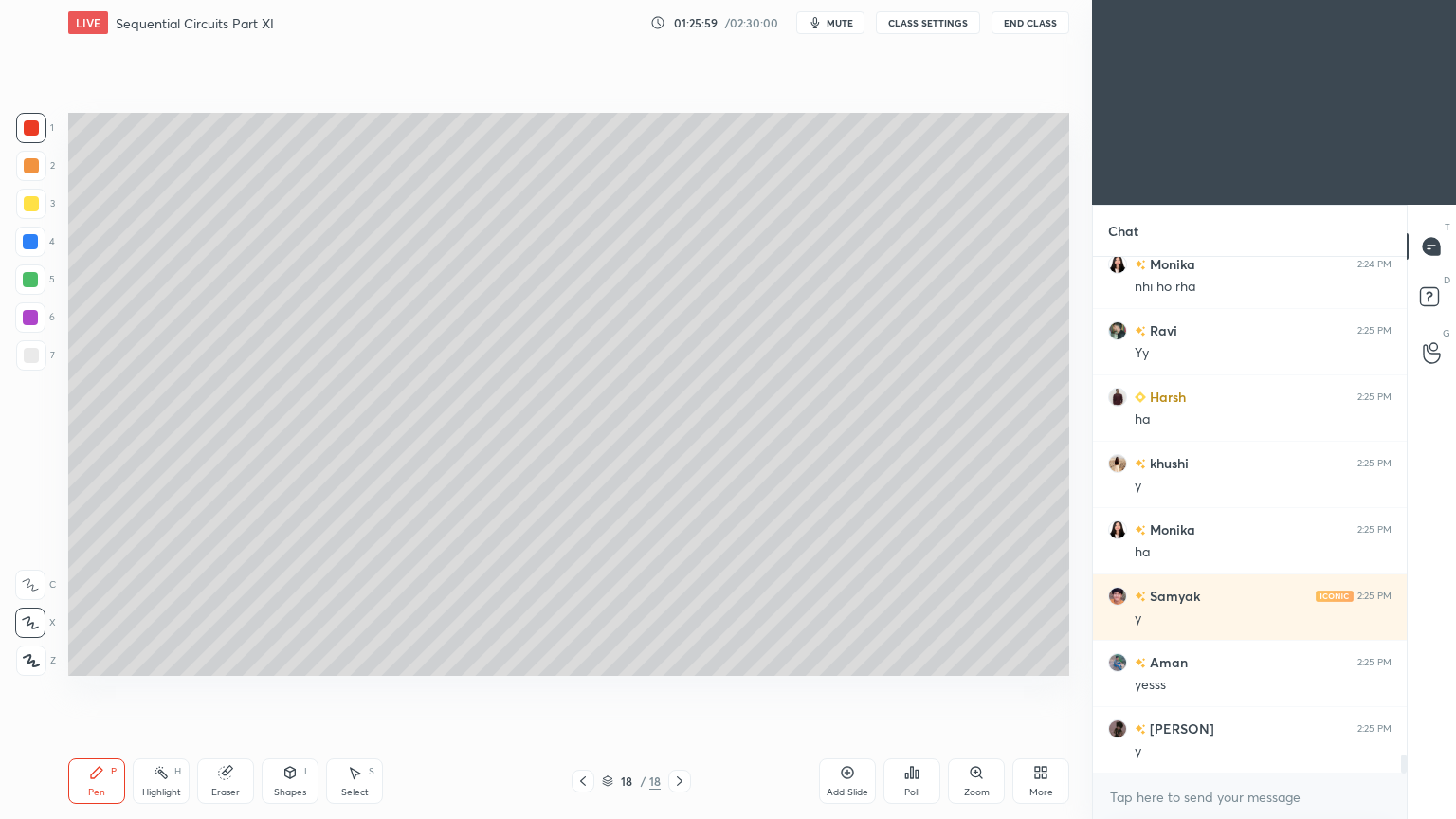 click 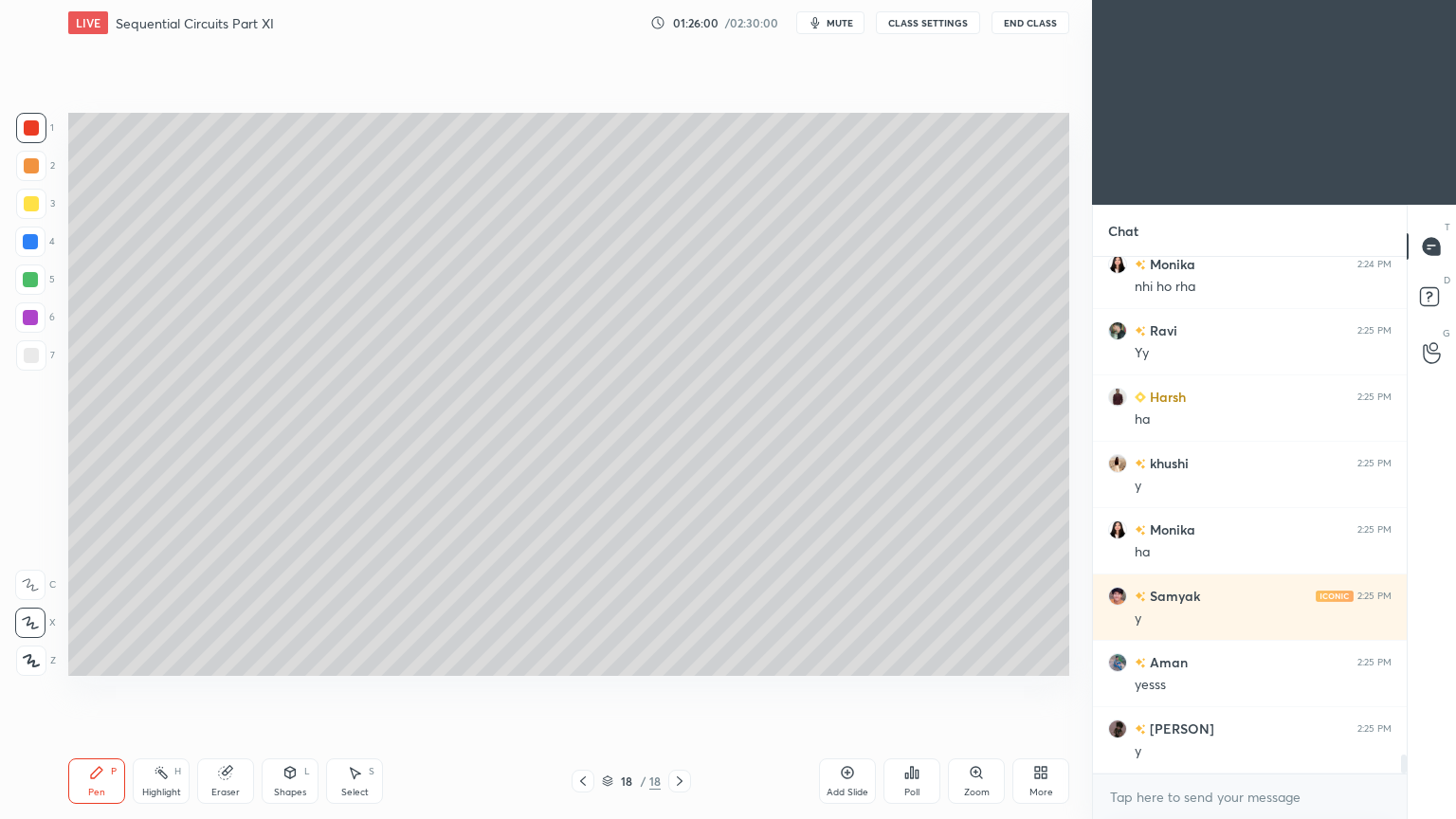 click 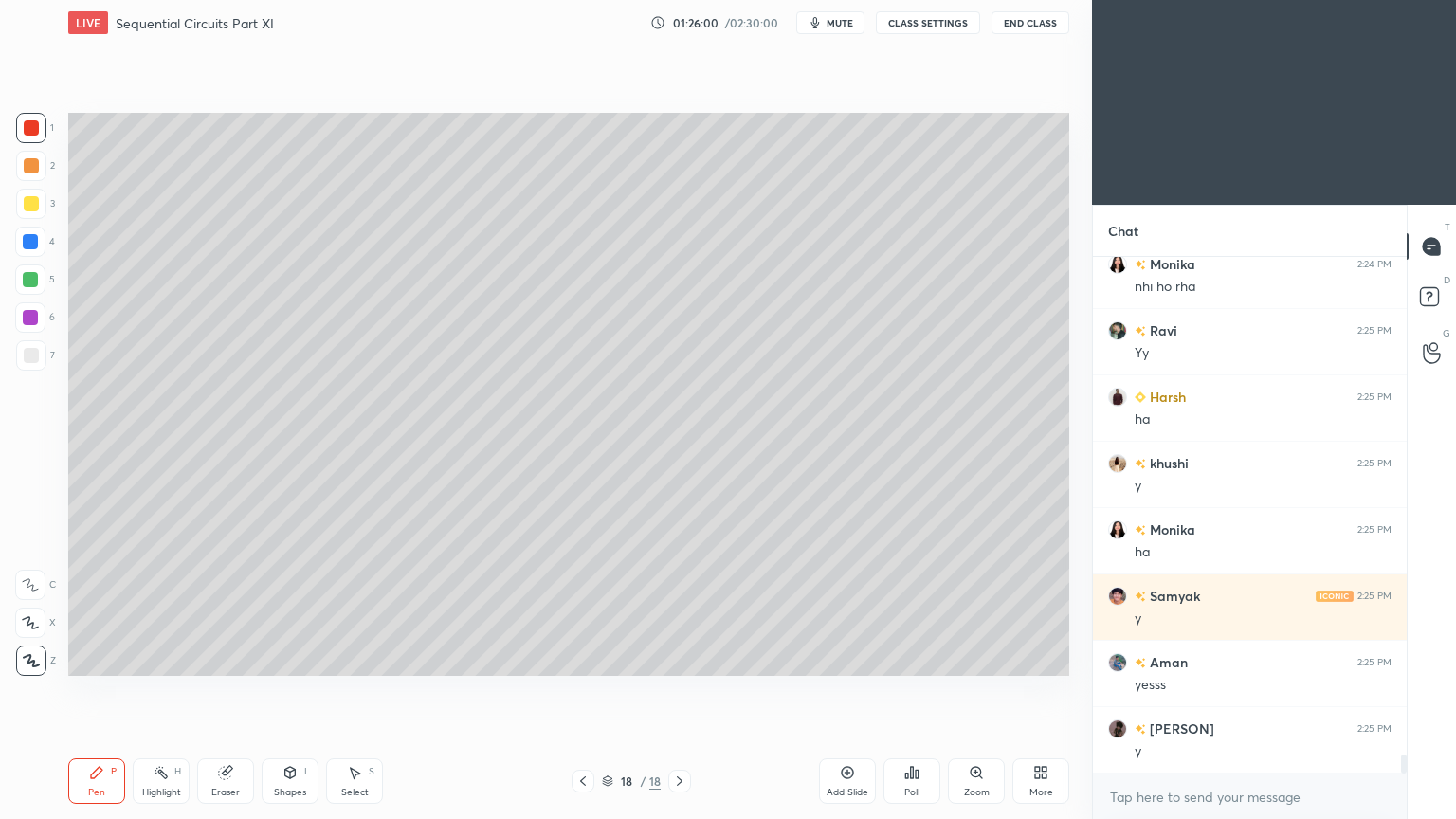 click at bounding box center (31, 204) 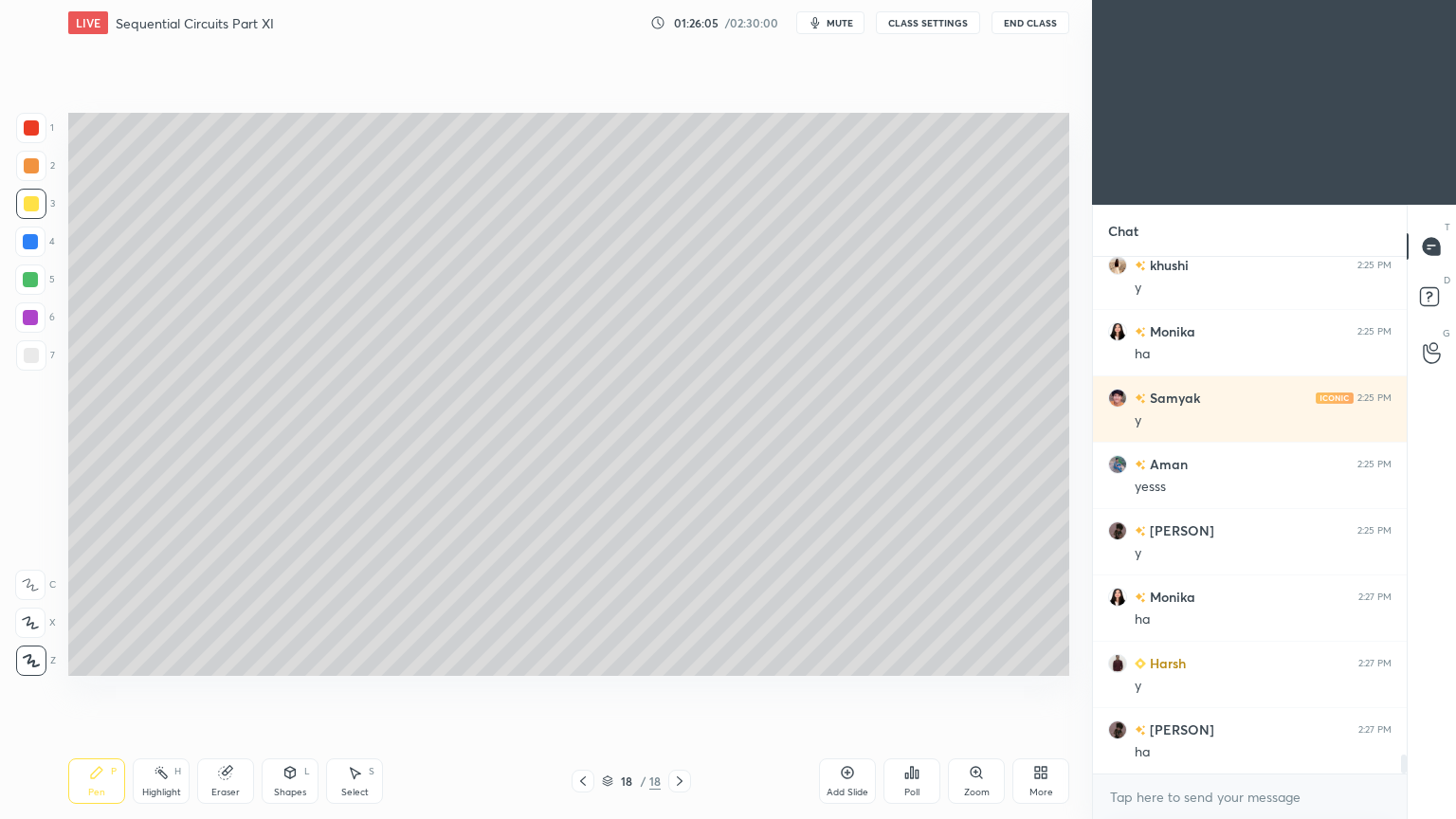 scroll, scrollTop: 13513, scrollLeft: 0, axis: vertical 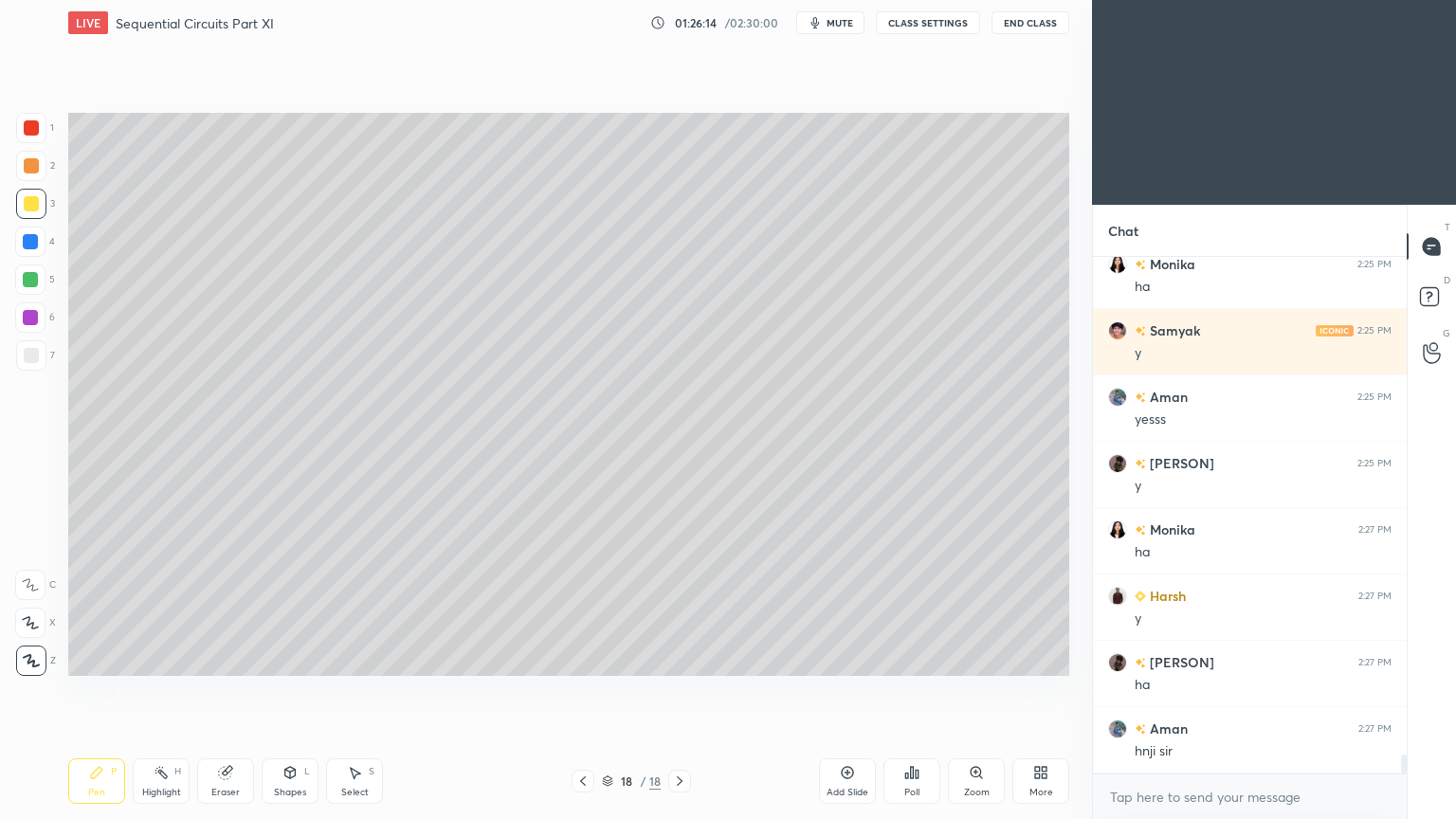 click at bounding box center (31, 355) 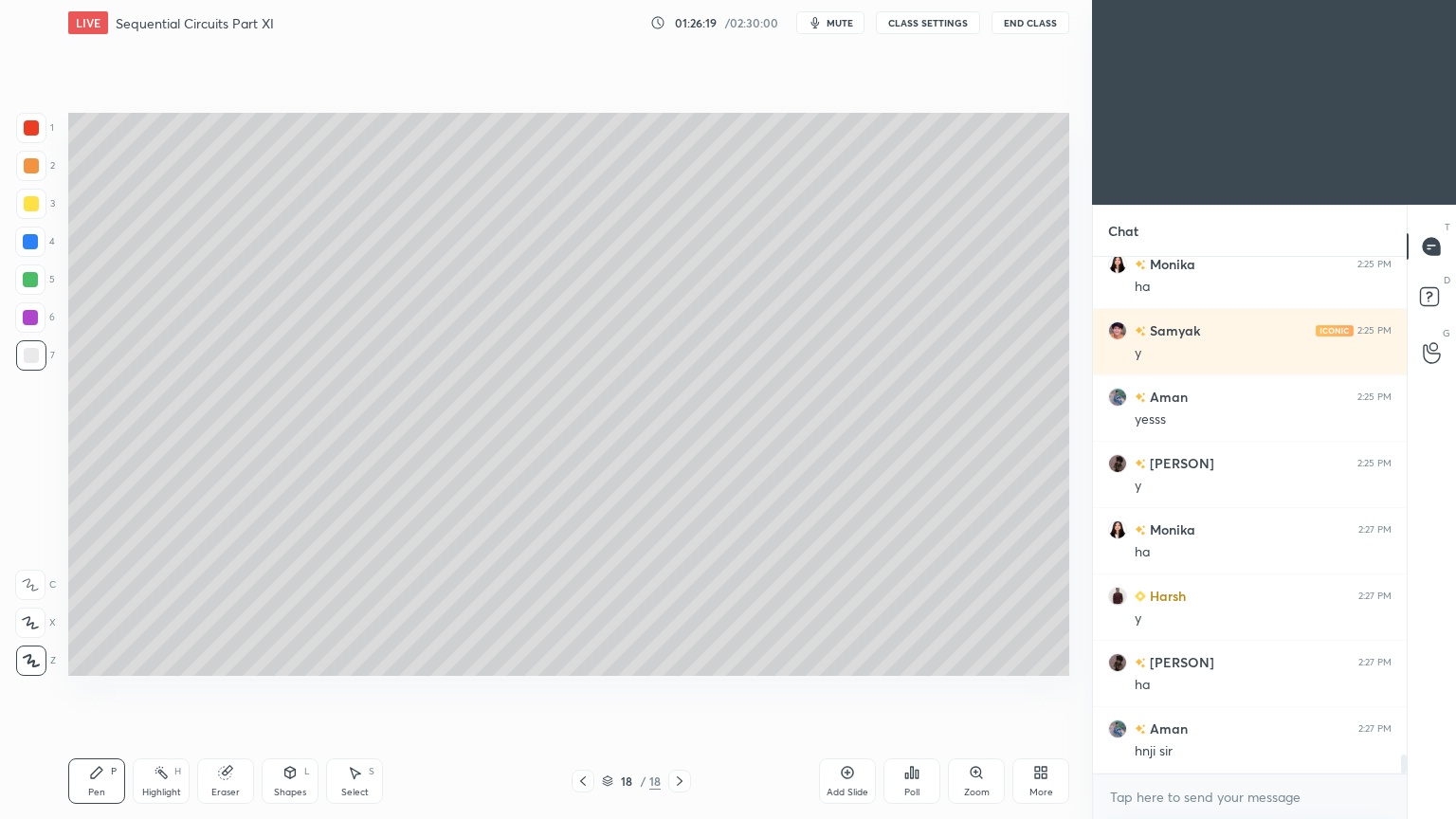 click 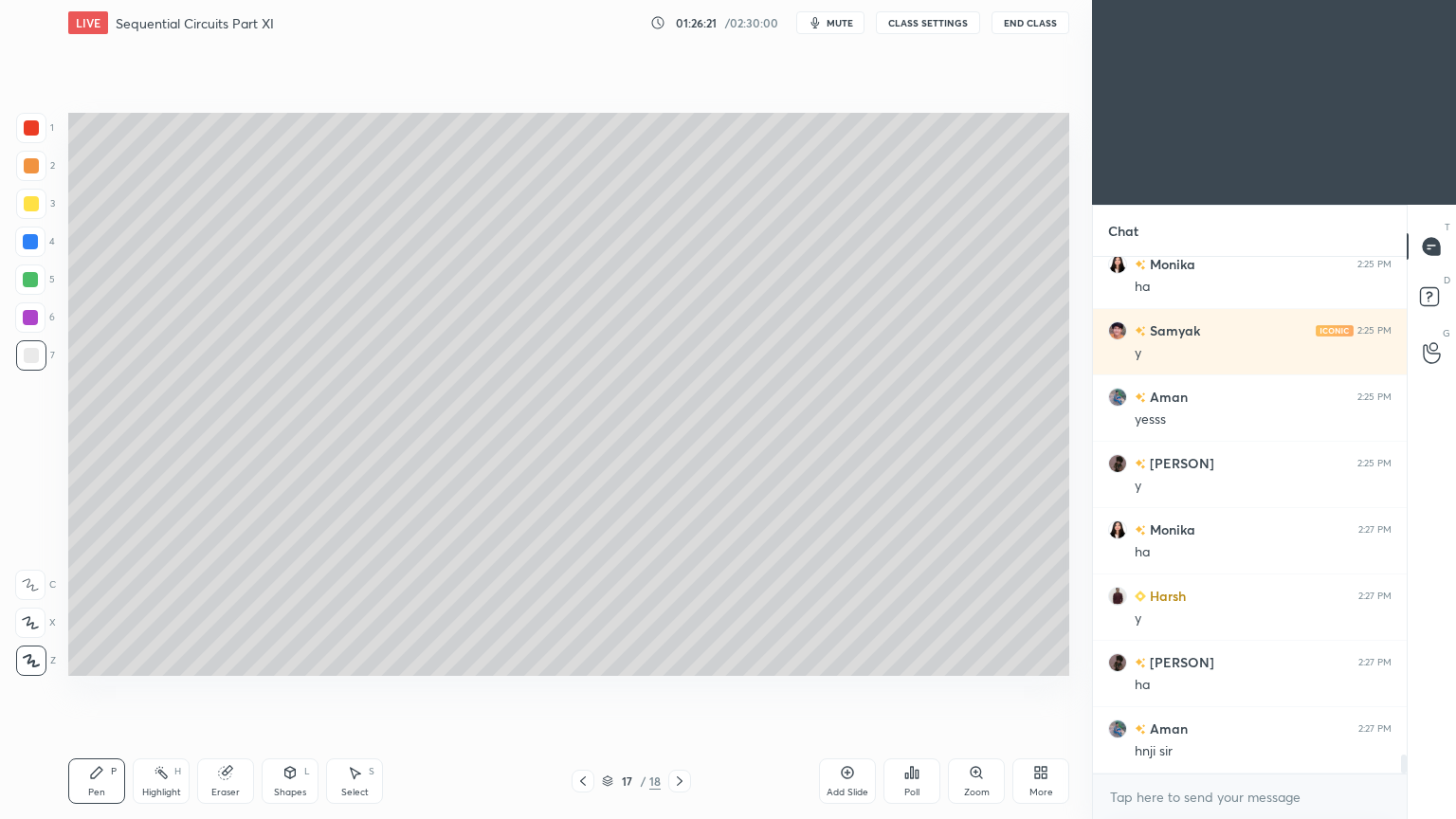 click 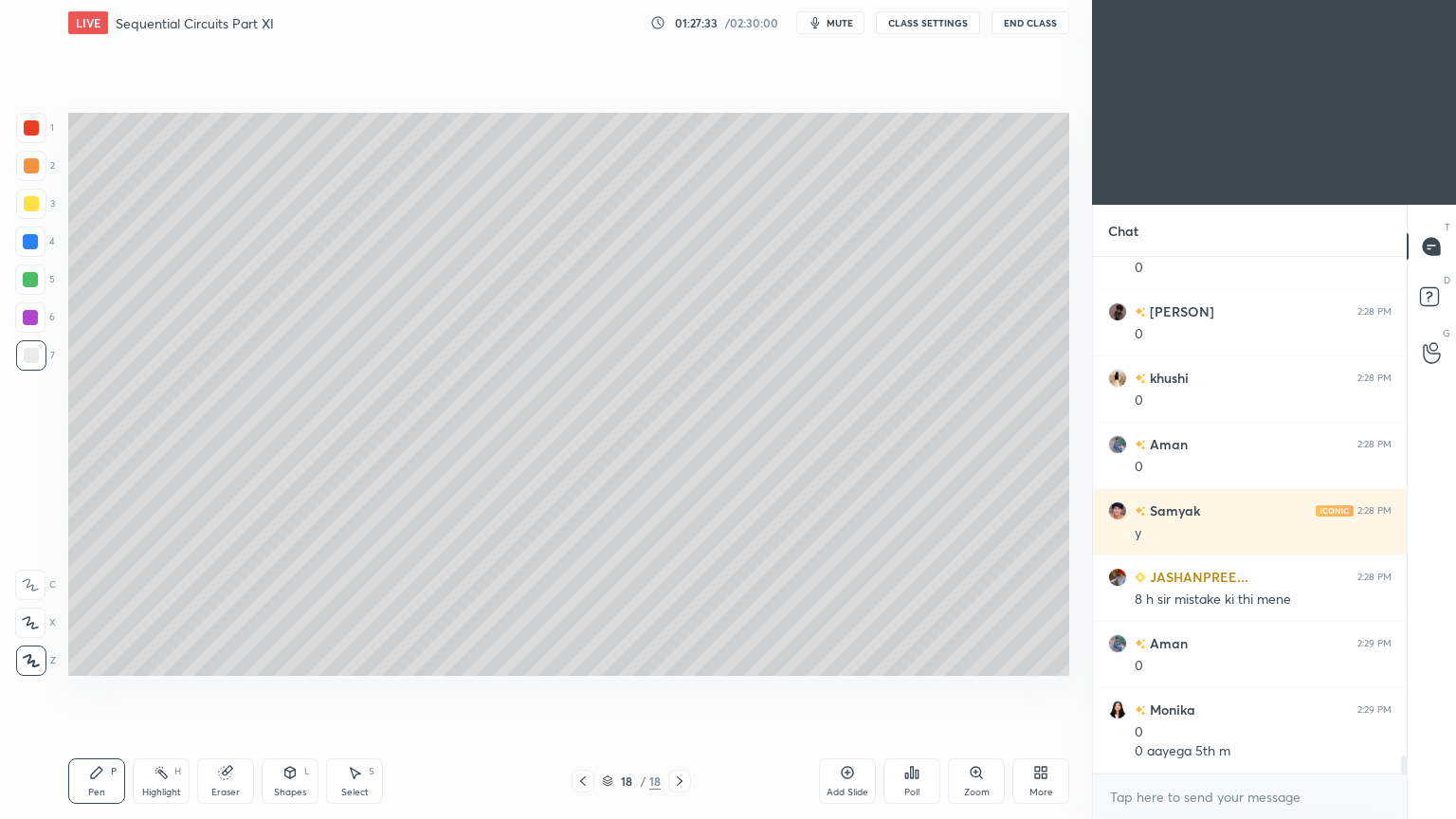 scroll, scrollTop: 14260, scrollLeft: 0, axis: vertical 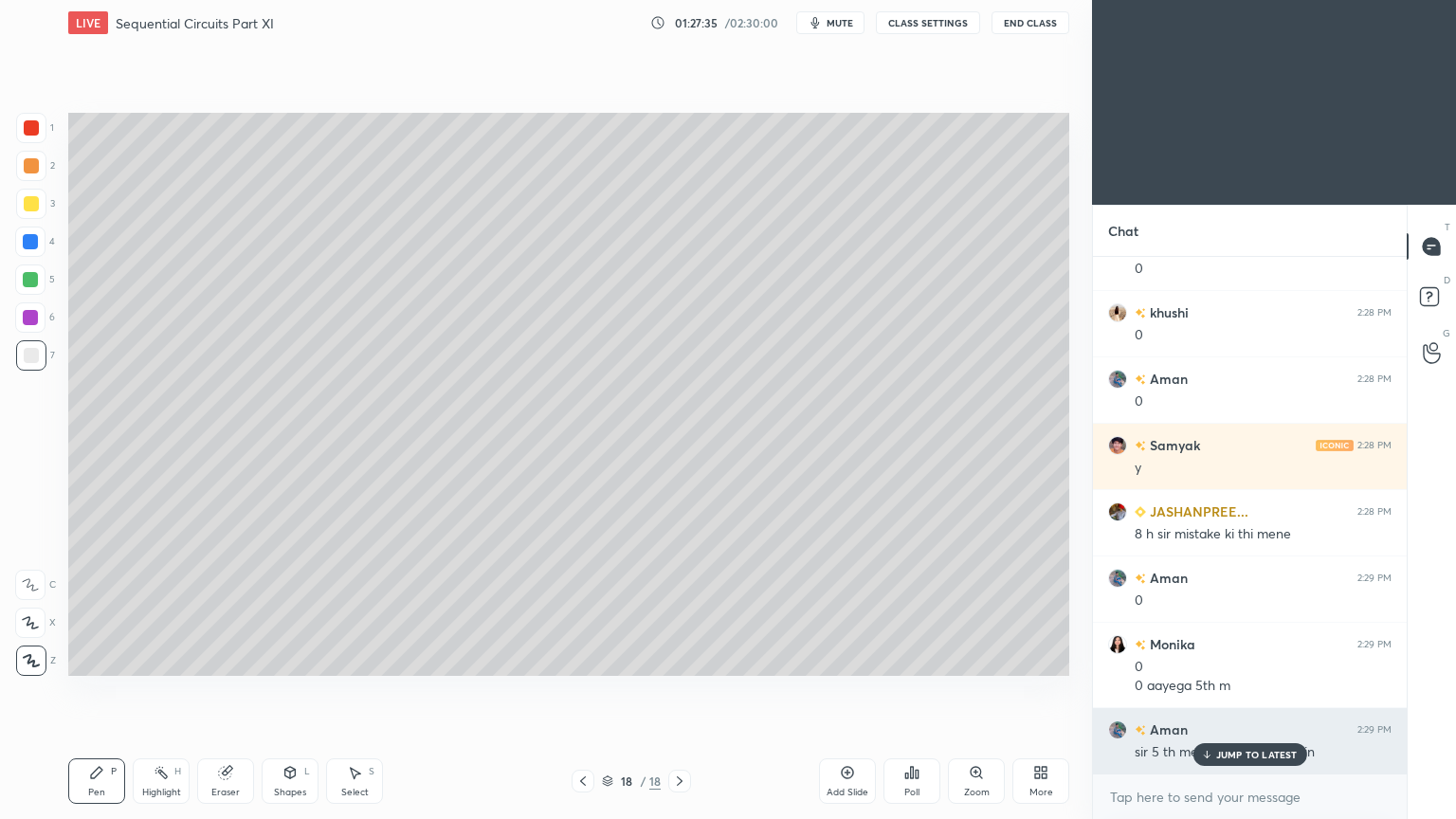 click 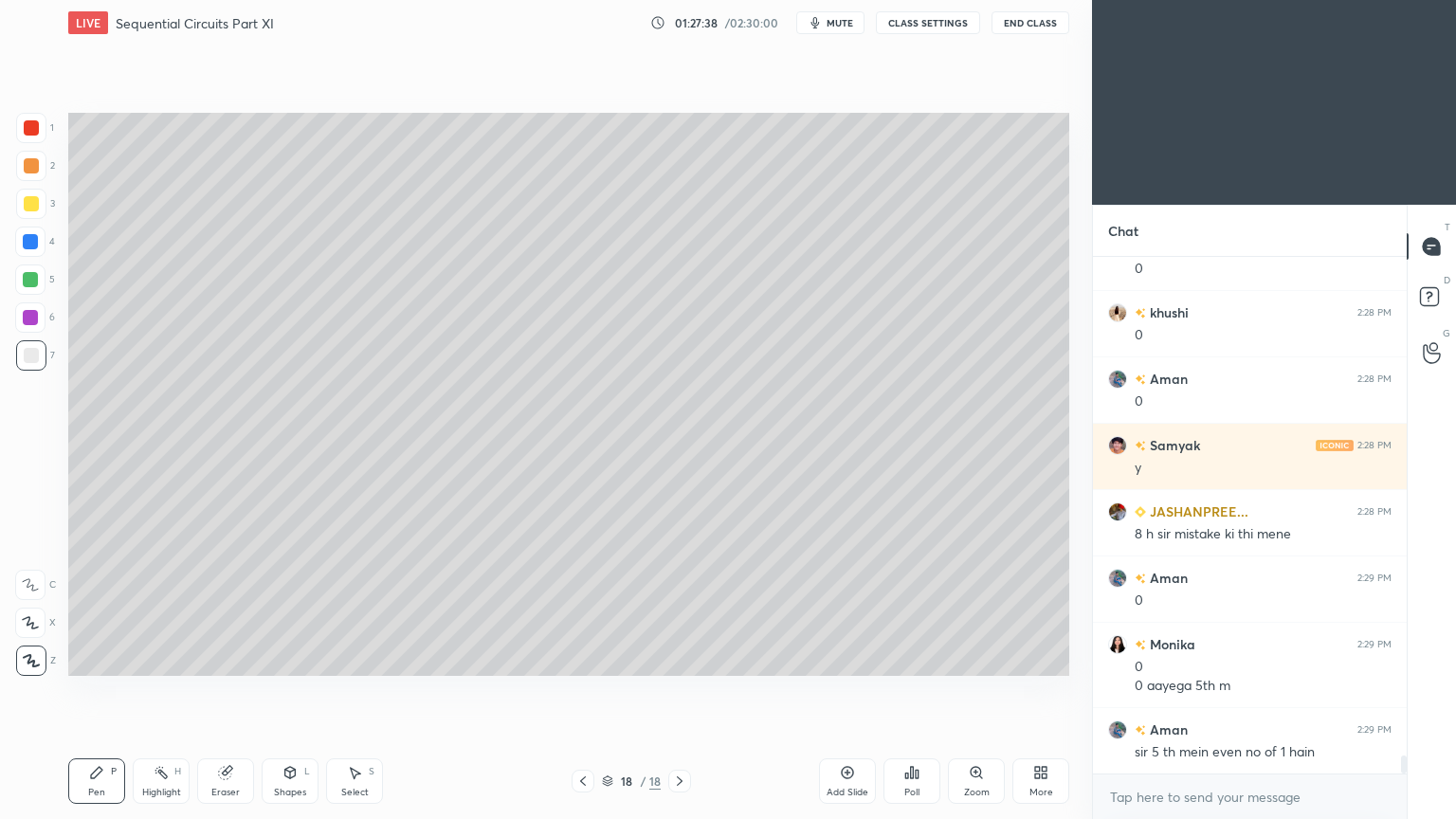 click on "Highlight" at bounding box center (161, 792) 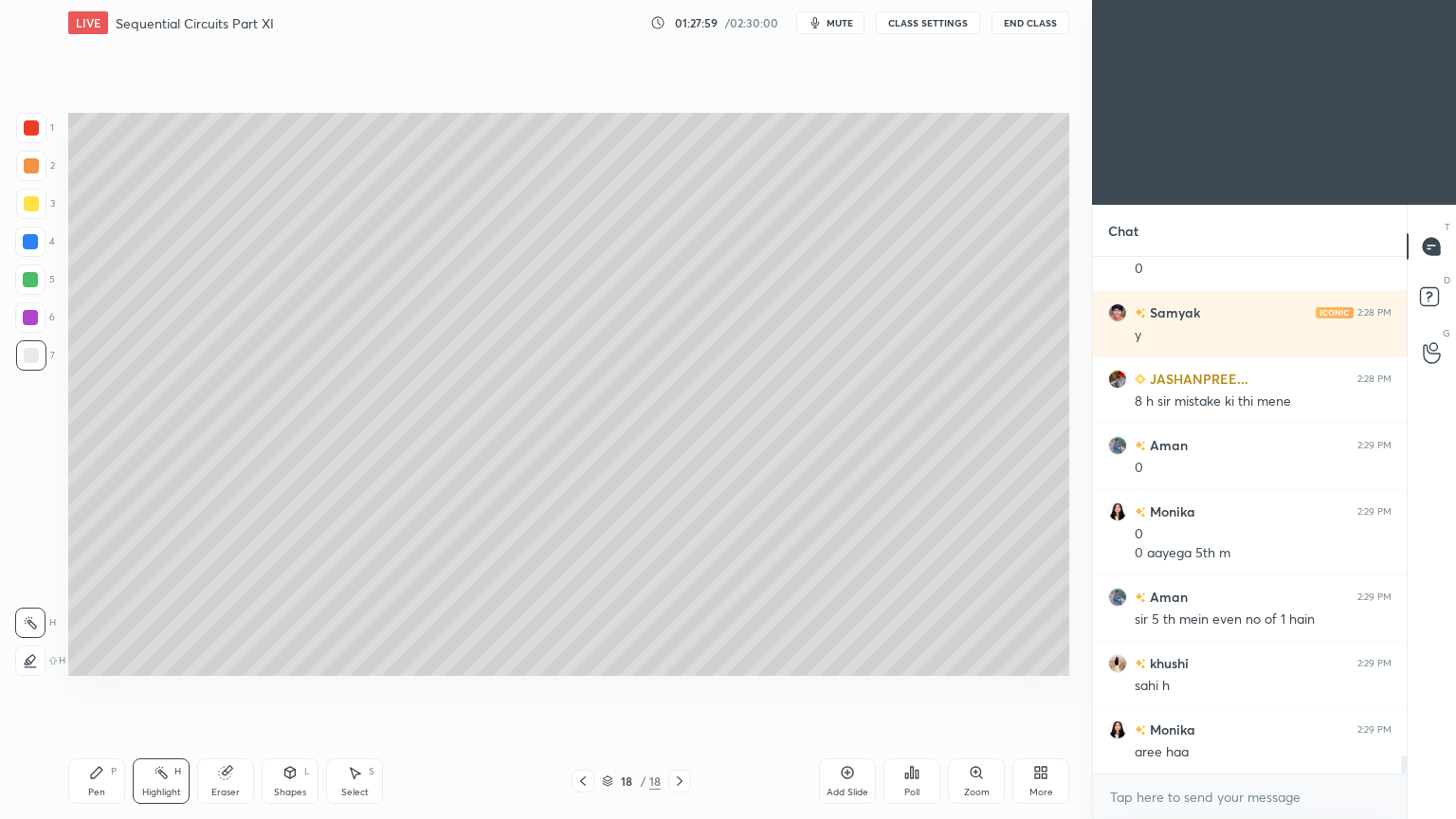scroll, scrollTop: 14460, scrollLeft: 0, axis: vertical 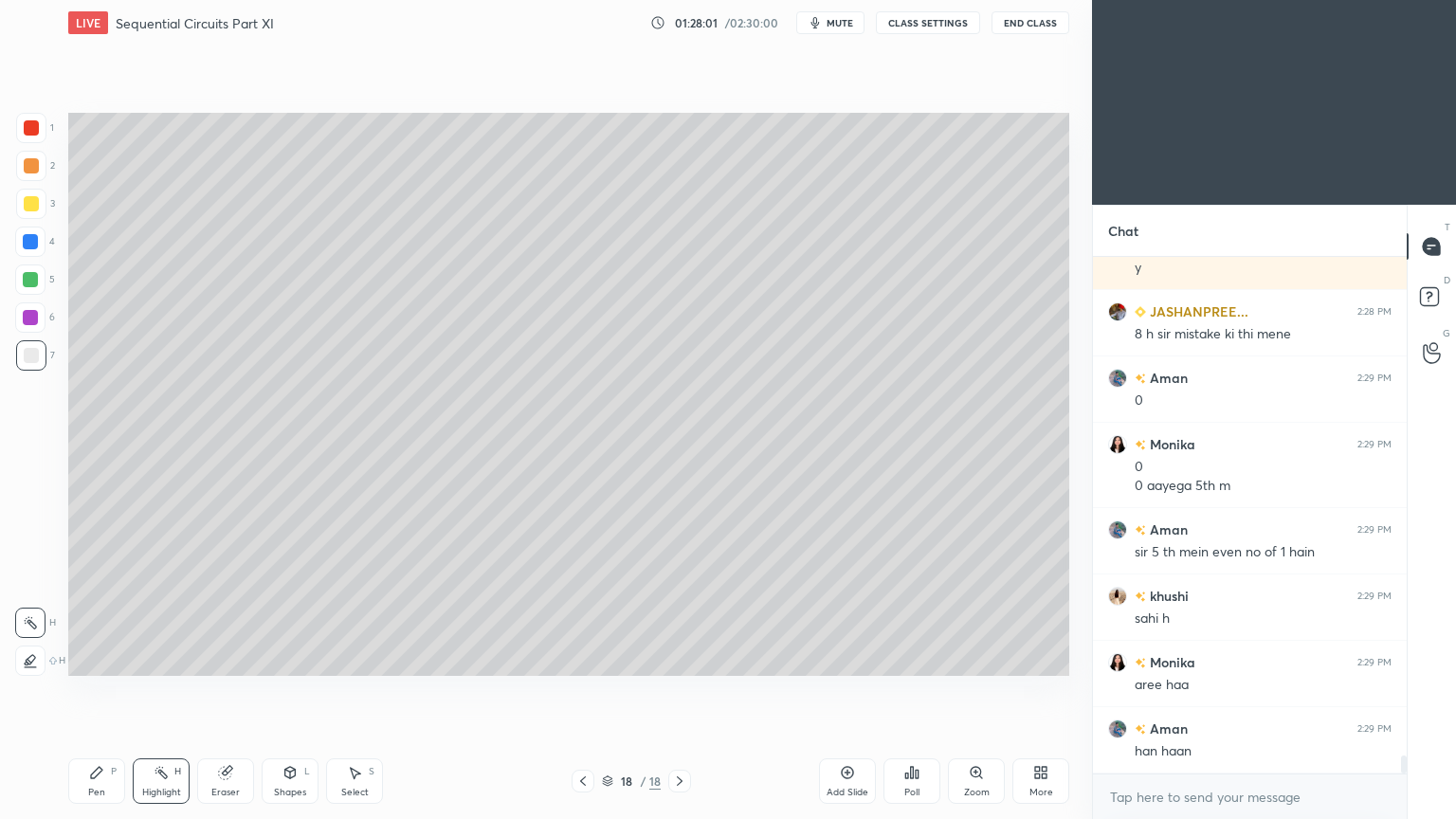 click on "Shapes" at bounding box center [290, 792] 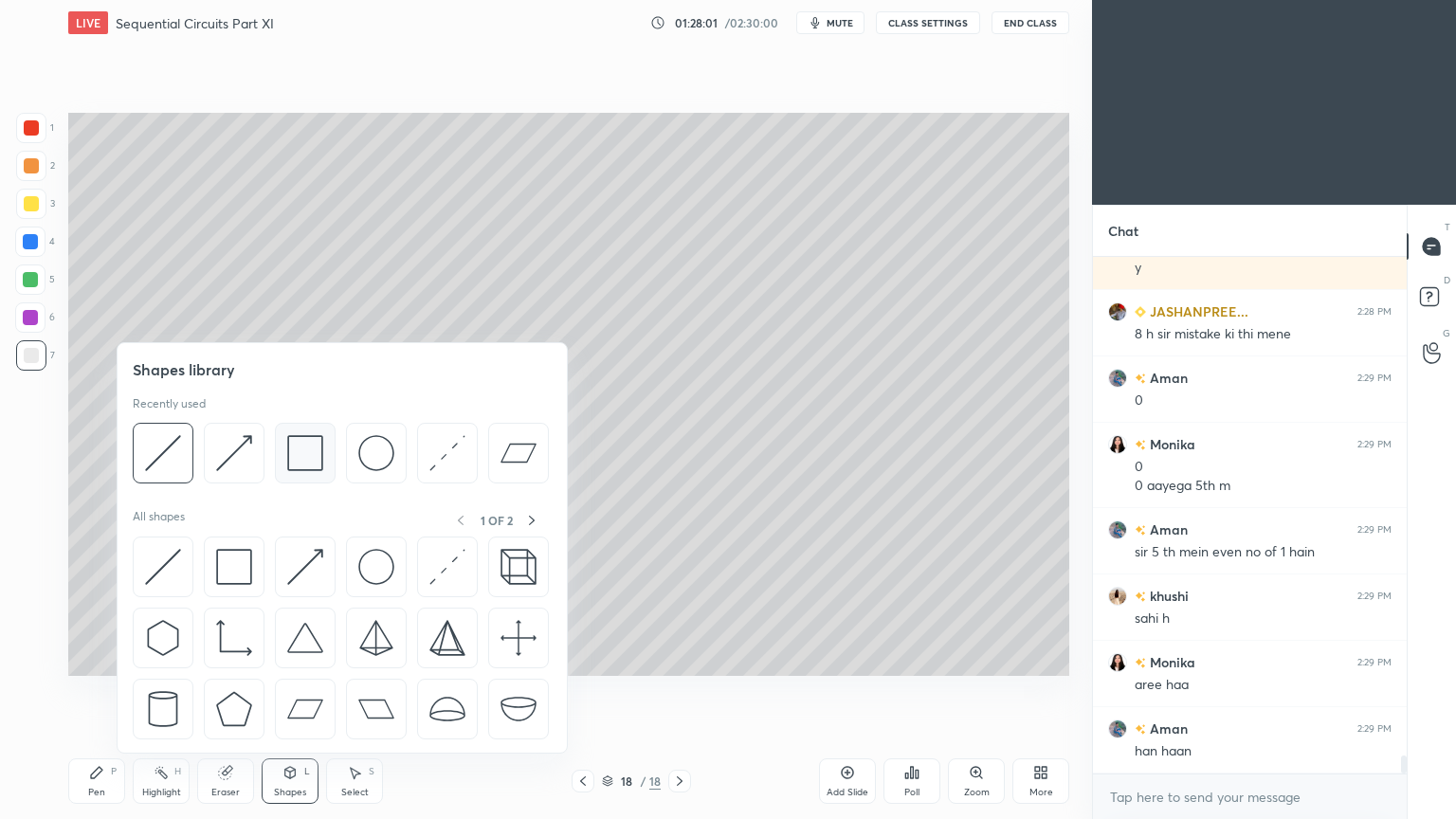 click at bounding box center [305, 453] 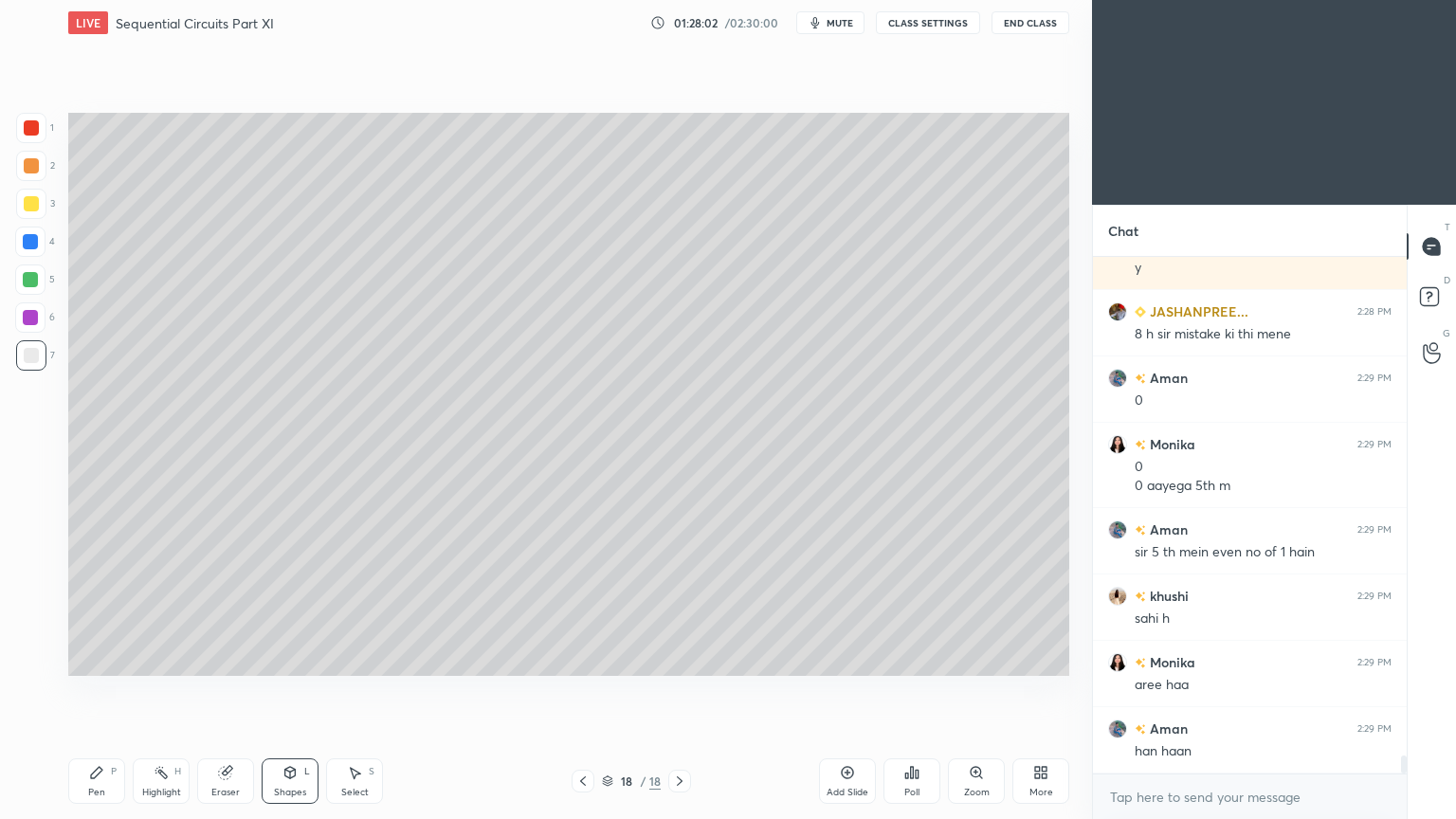 click at bounding box center (30, 242) 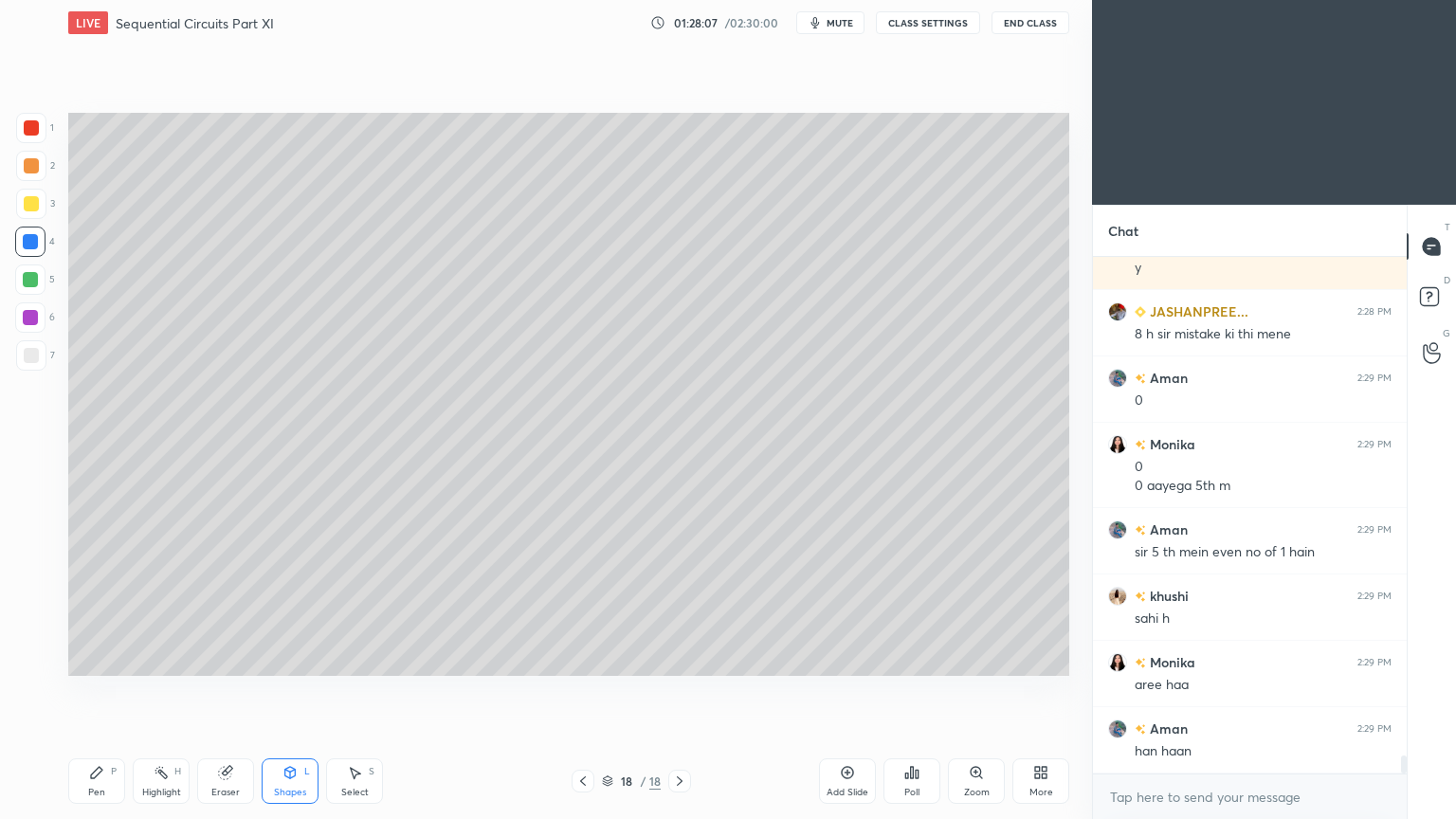scroll, scrollTop: 14526, scrollLeft: 0, axis: vertical 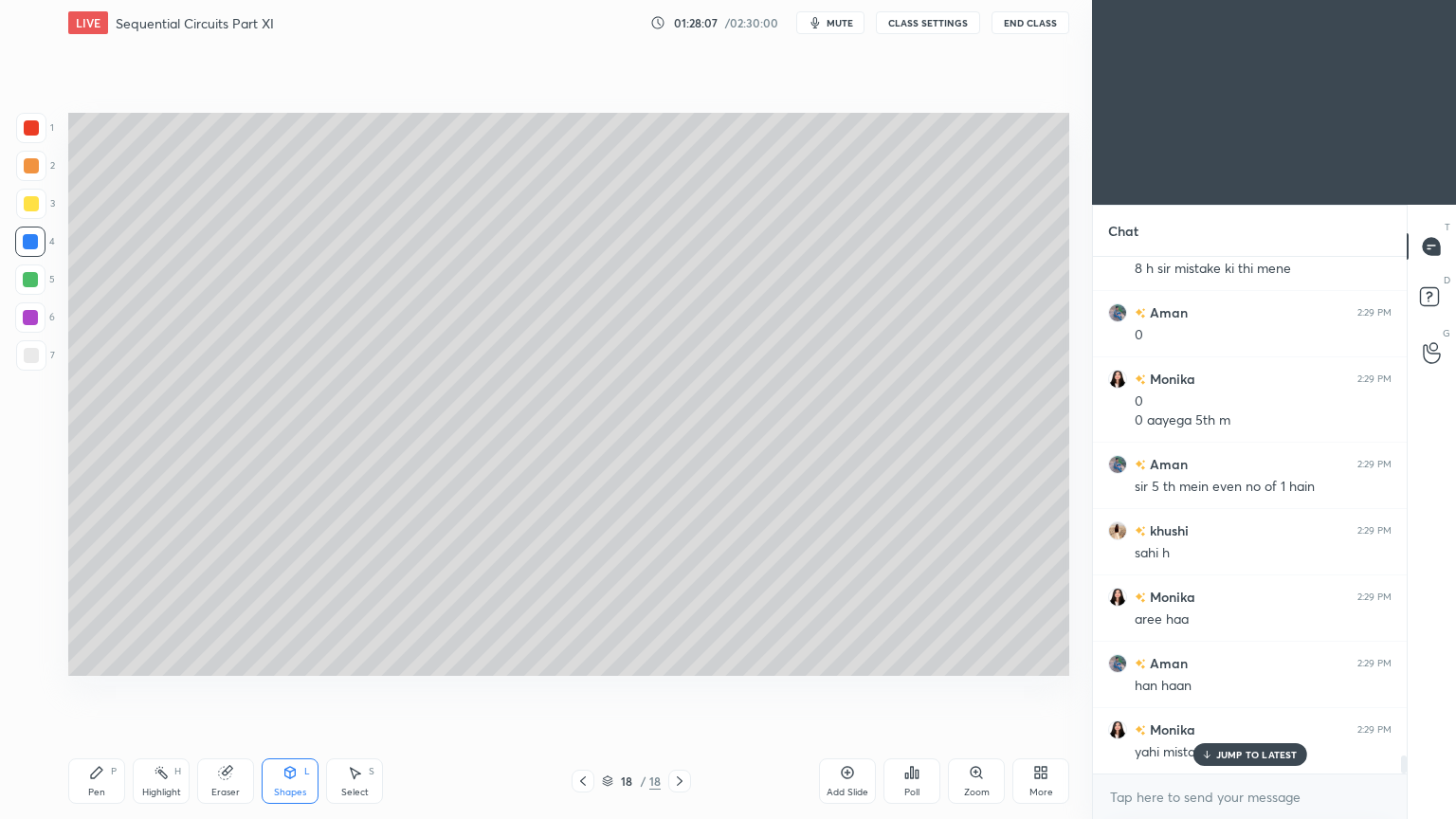 click on "Shapes" at bounding box center [290, 792] 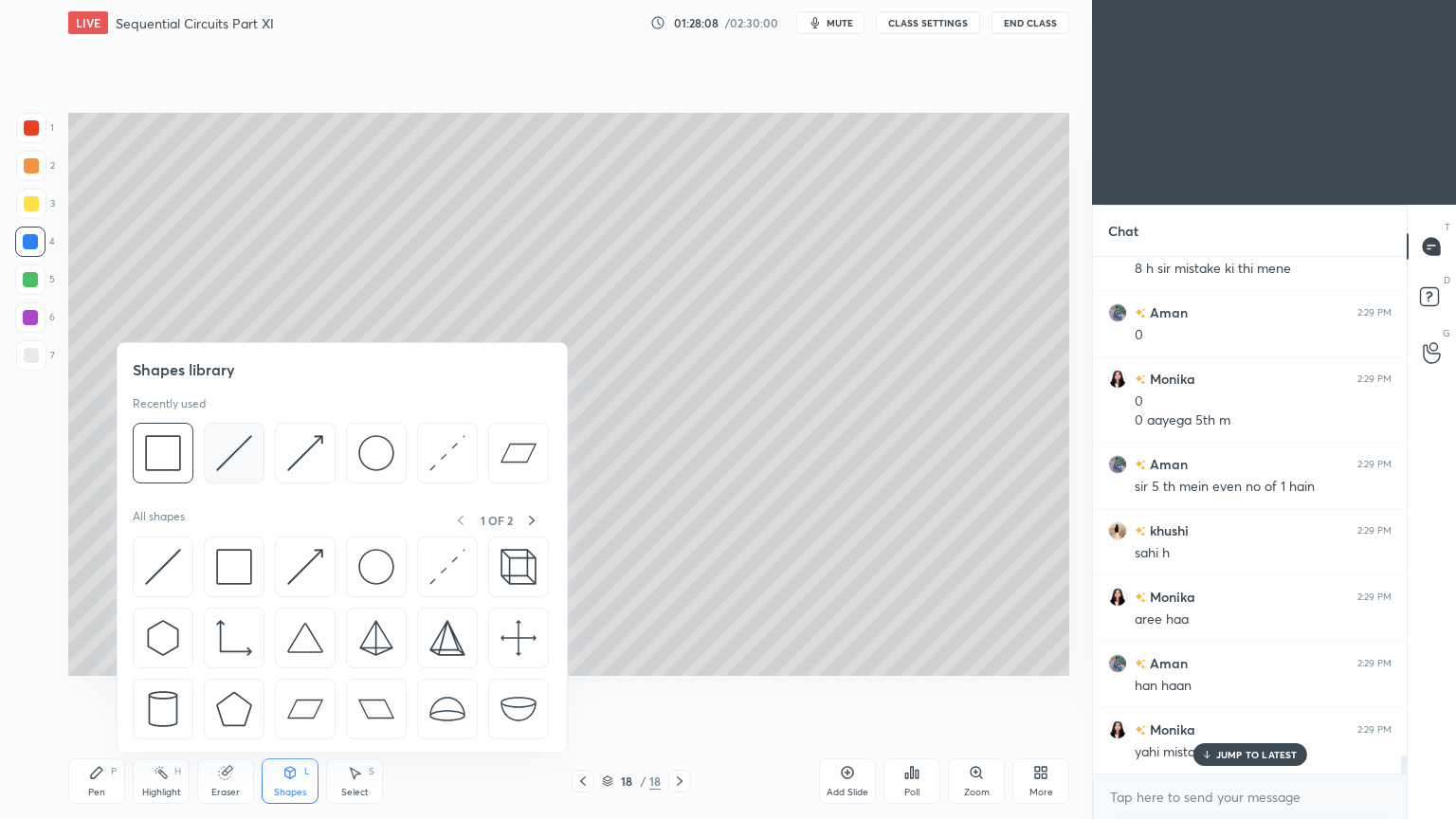 click at bounding box center (234, 453) 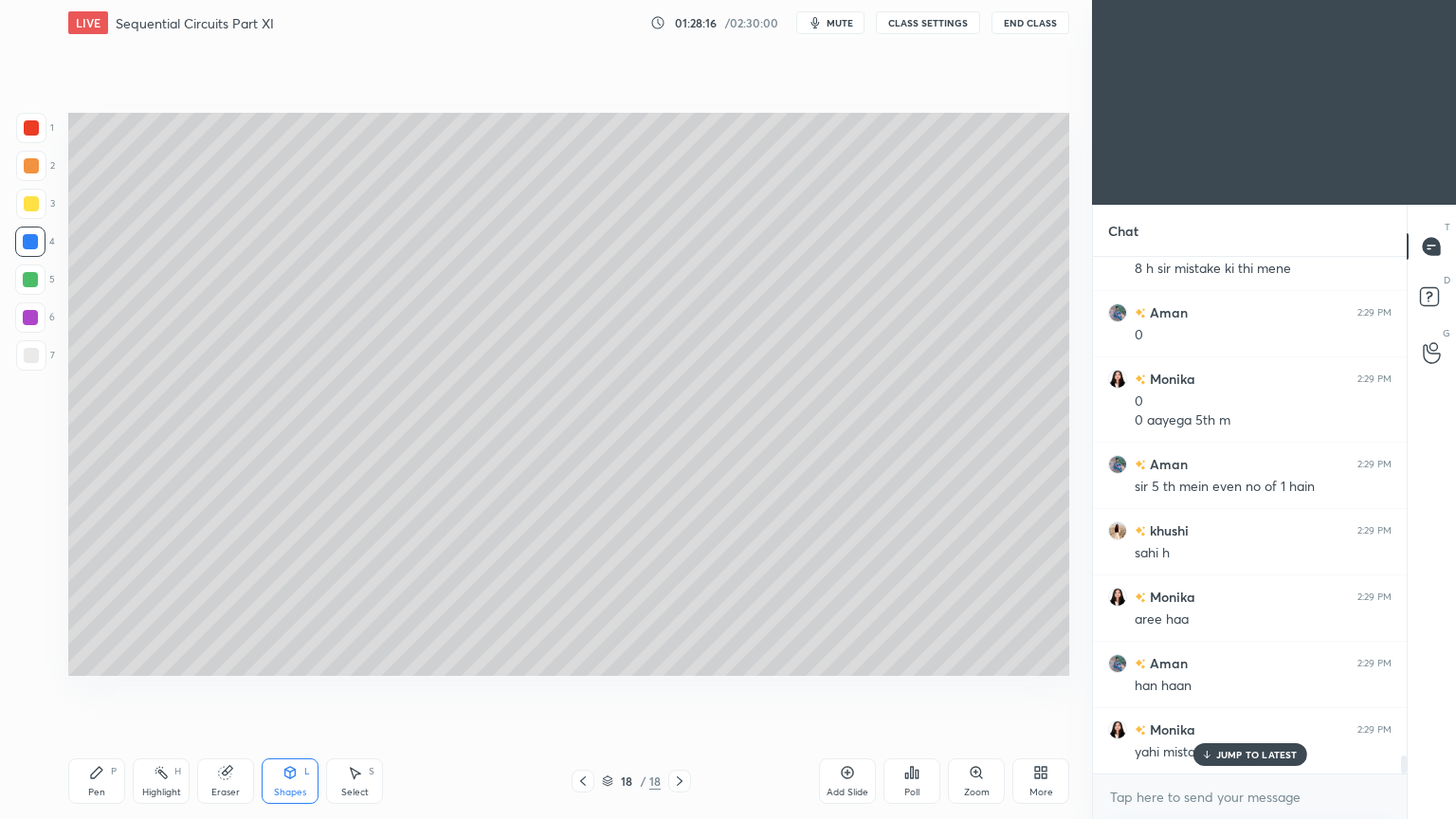 click on "Pen P" at bounding box center (97, 781) 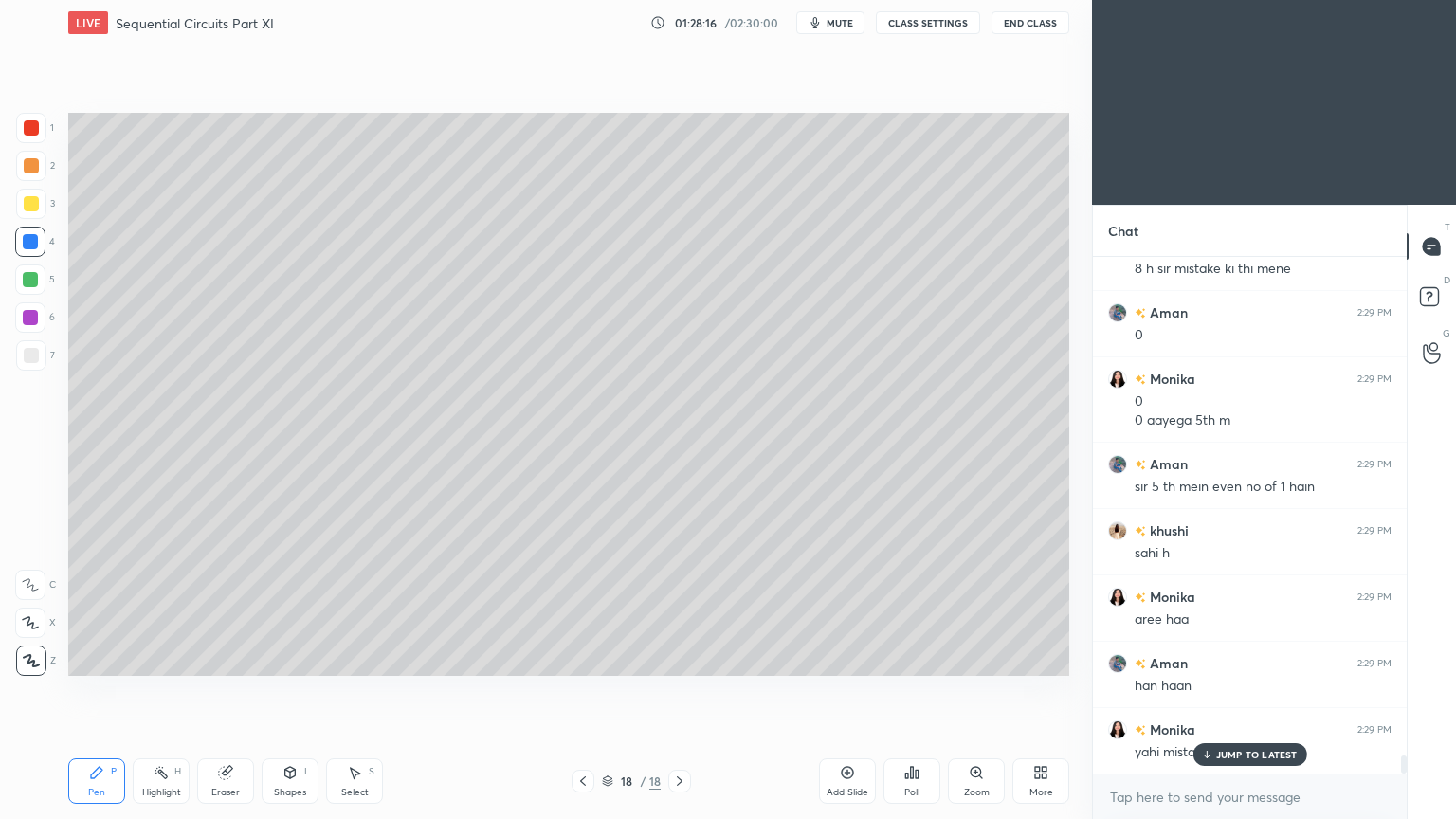 click 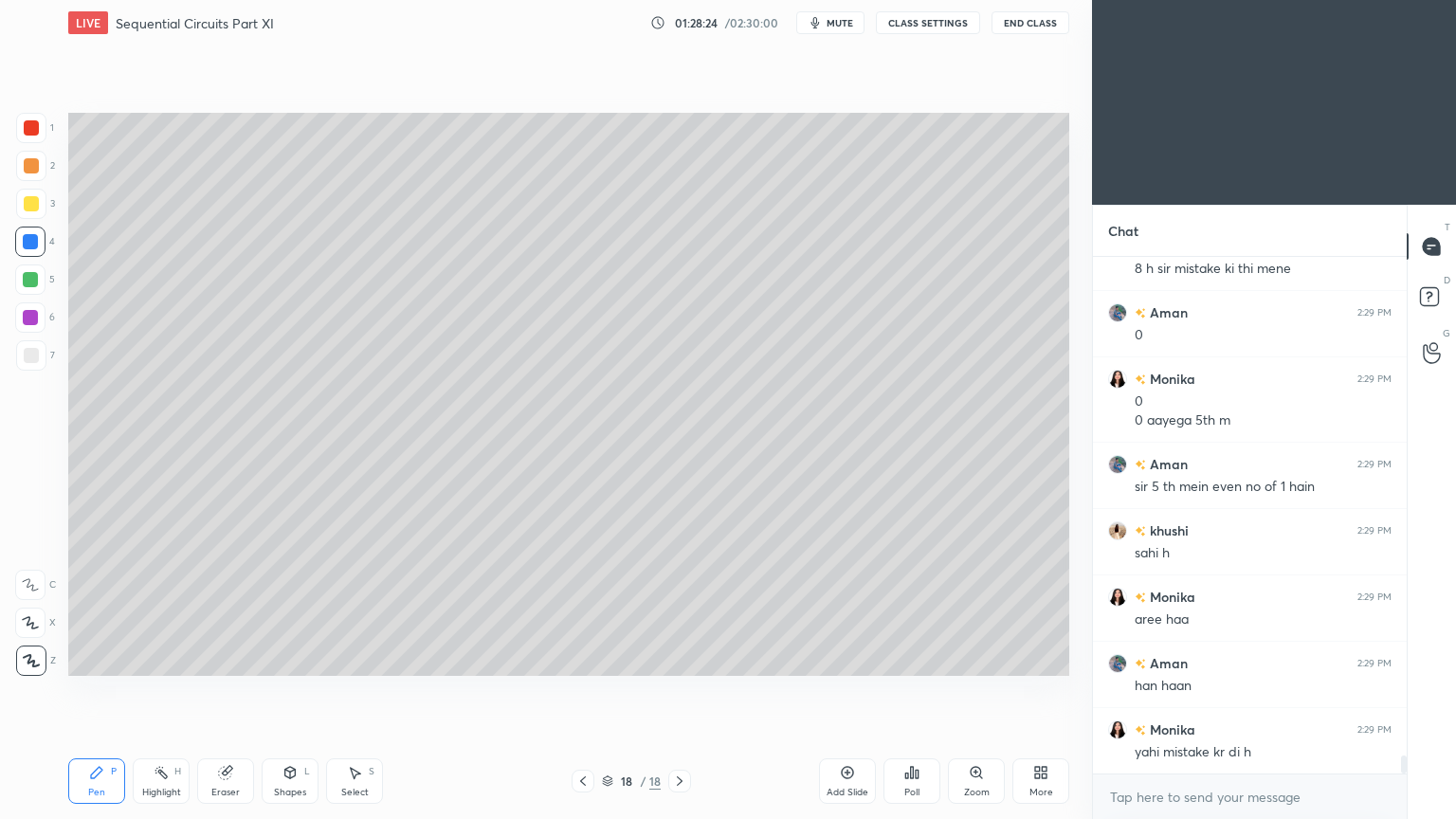 click on "Highlight" at bounding box center [161, 792] 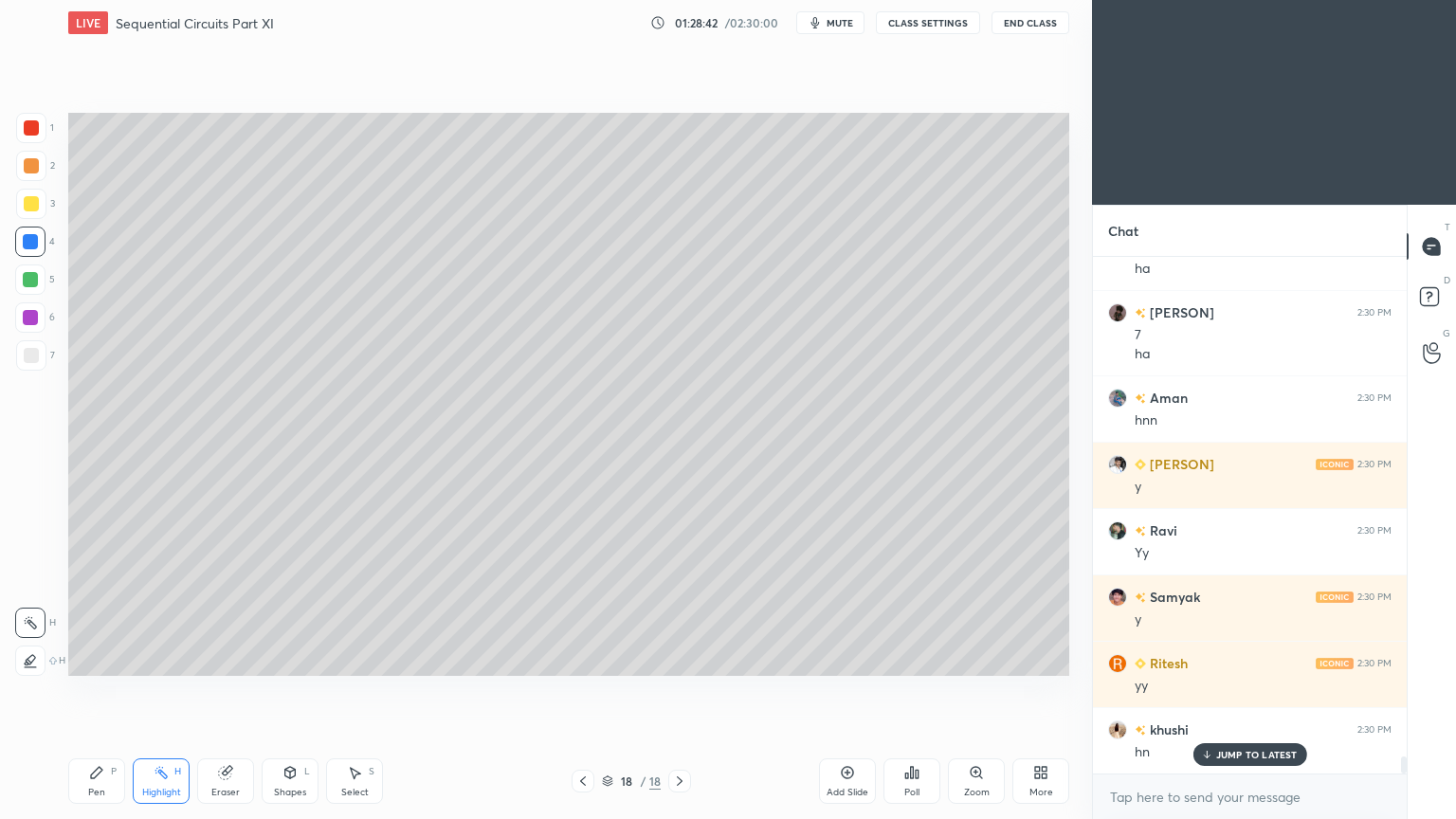 scroll, scrollTop: 15427, scrollLeft: 0, axis: vertical 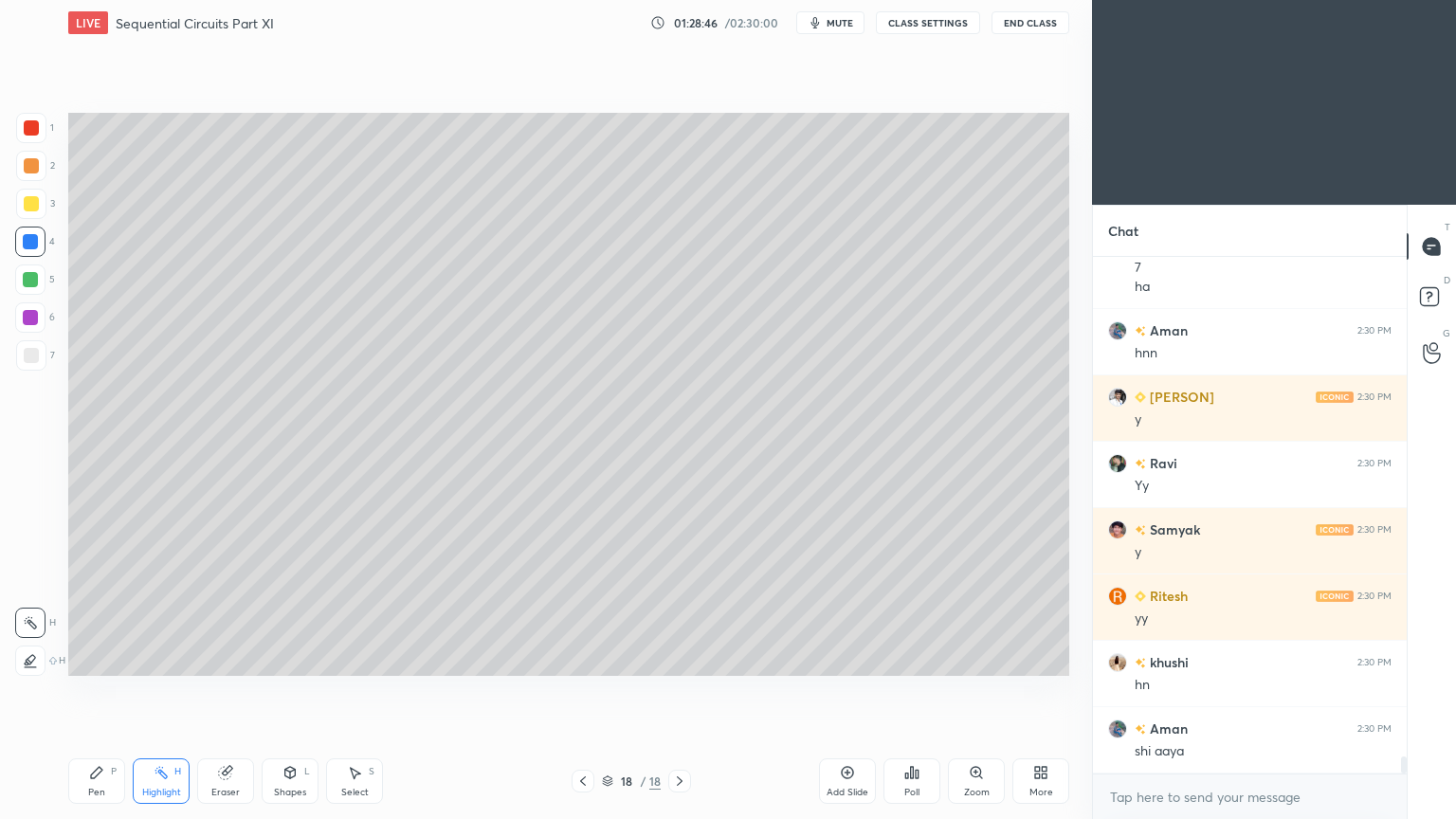 click on "Add Slide" at bounding box center [847, 781] 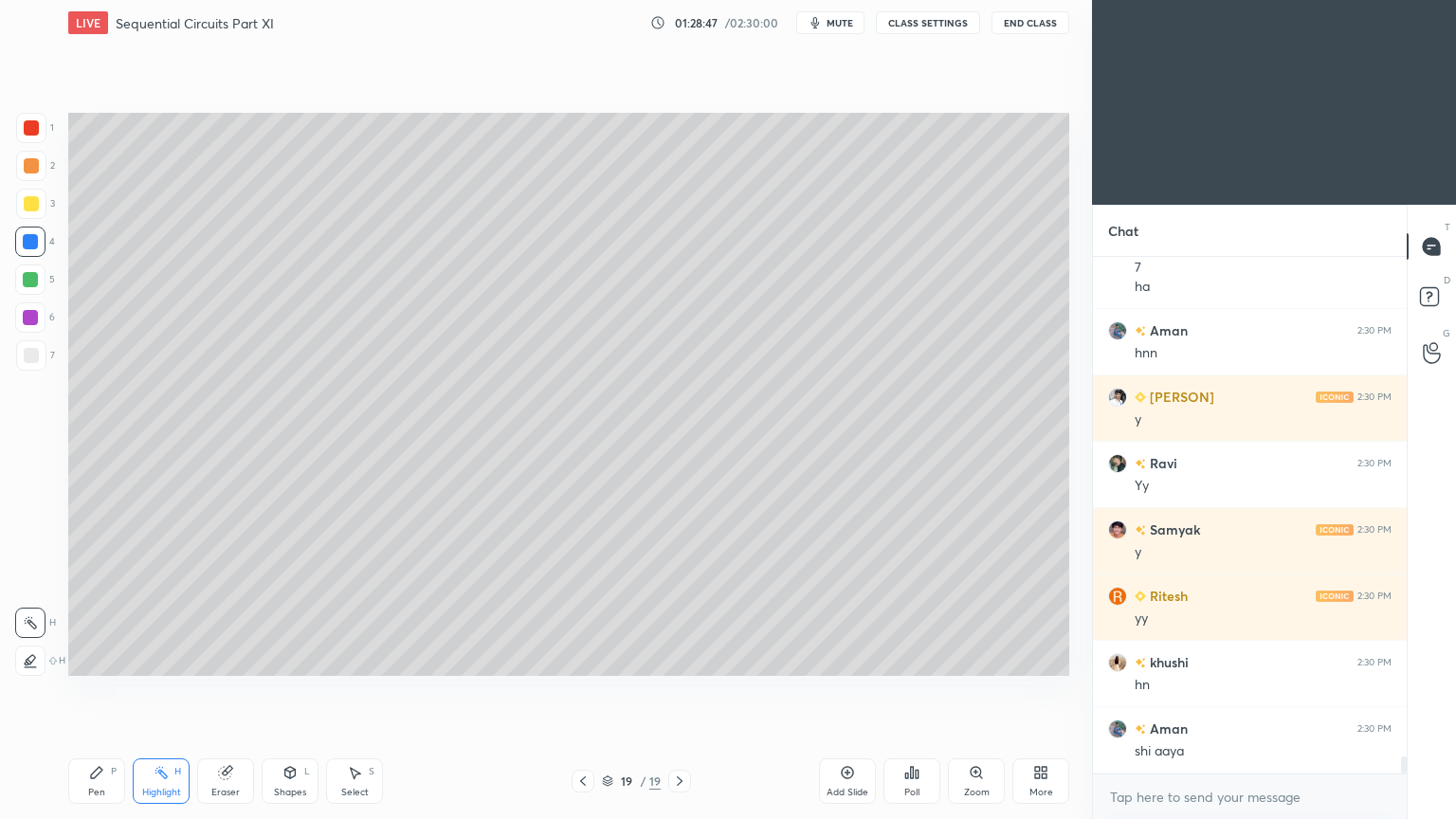 click on "Pen P" at bounding box center (97, 781) 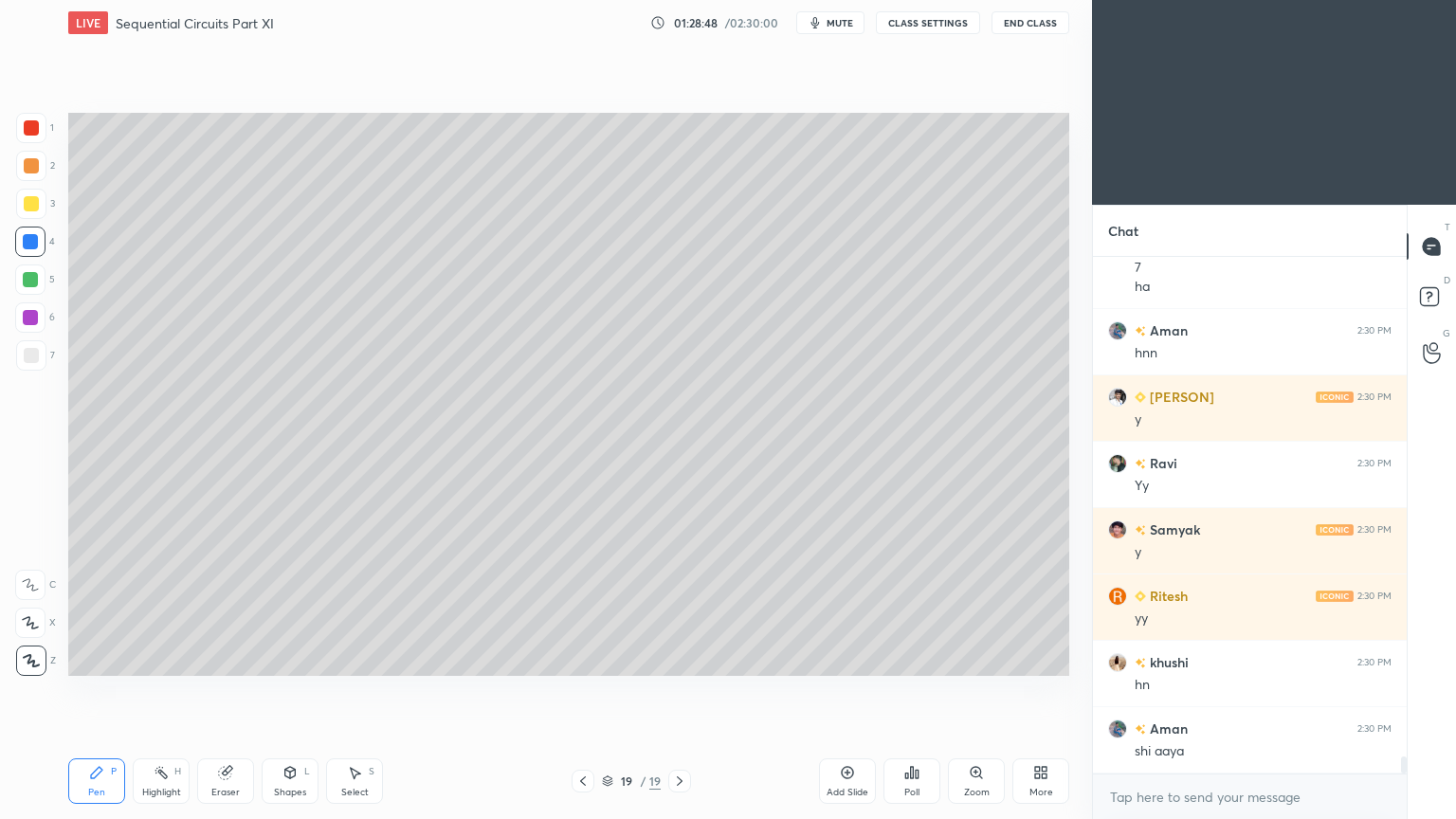 click at bounding box center [31, 166] 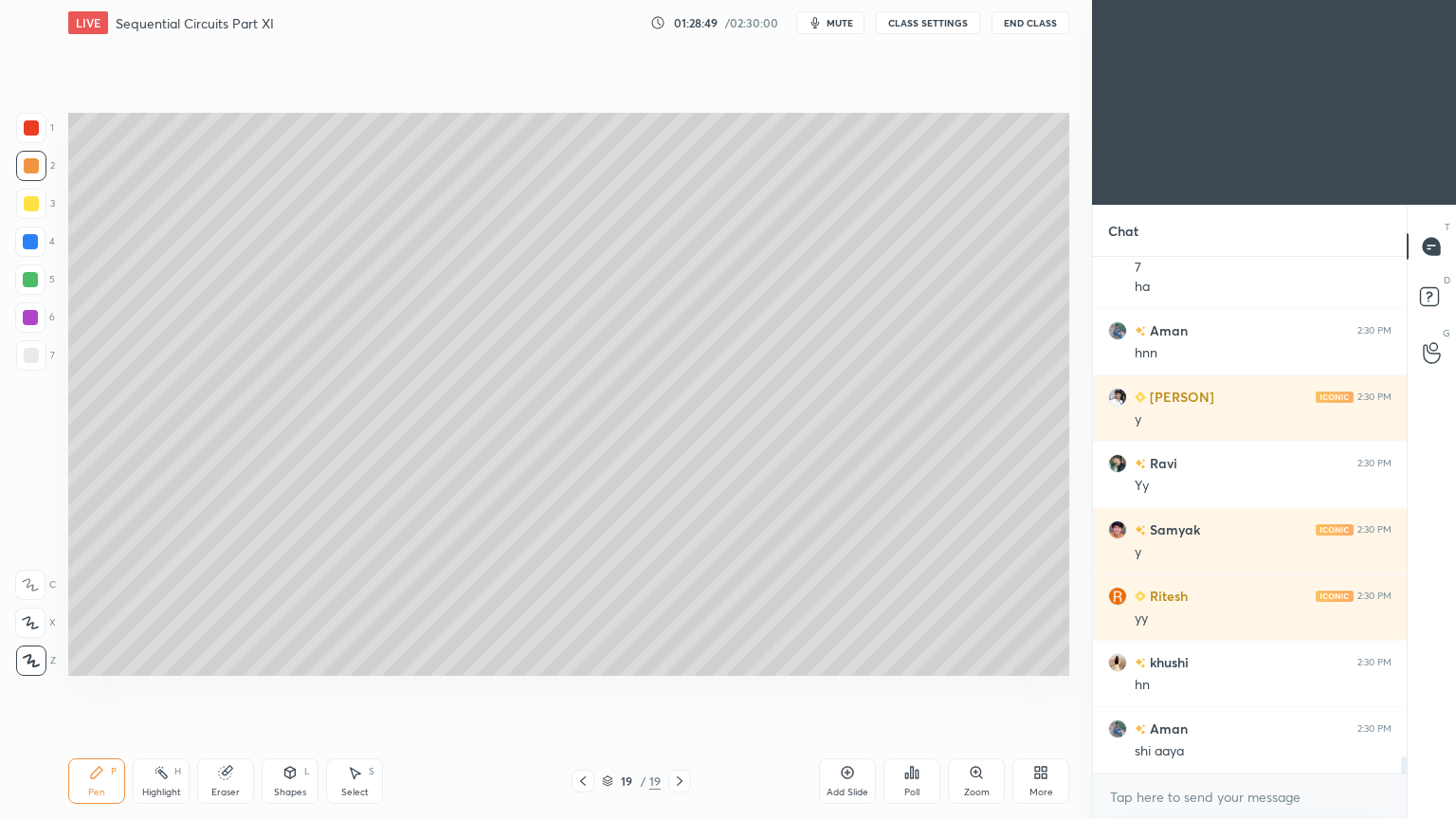click on "Shapes" at bounding box center [290, 792] 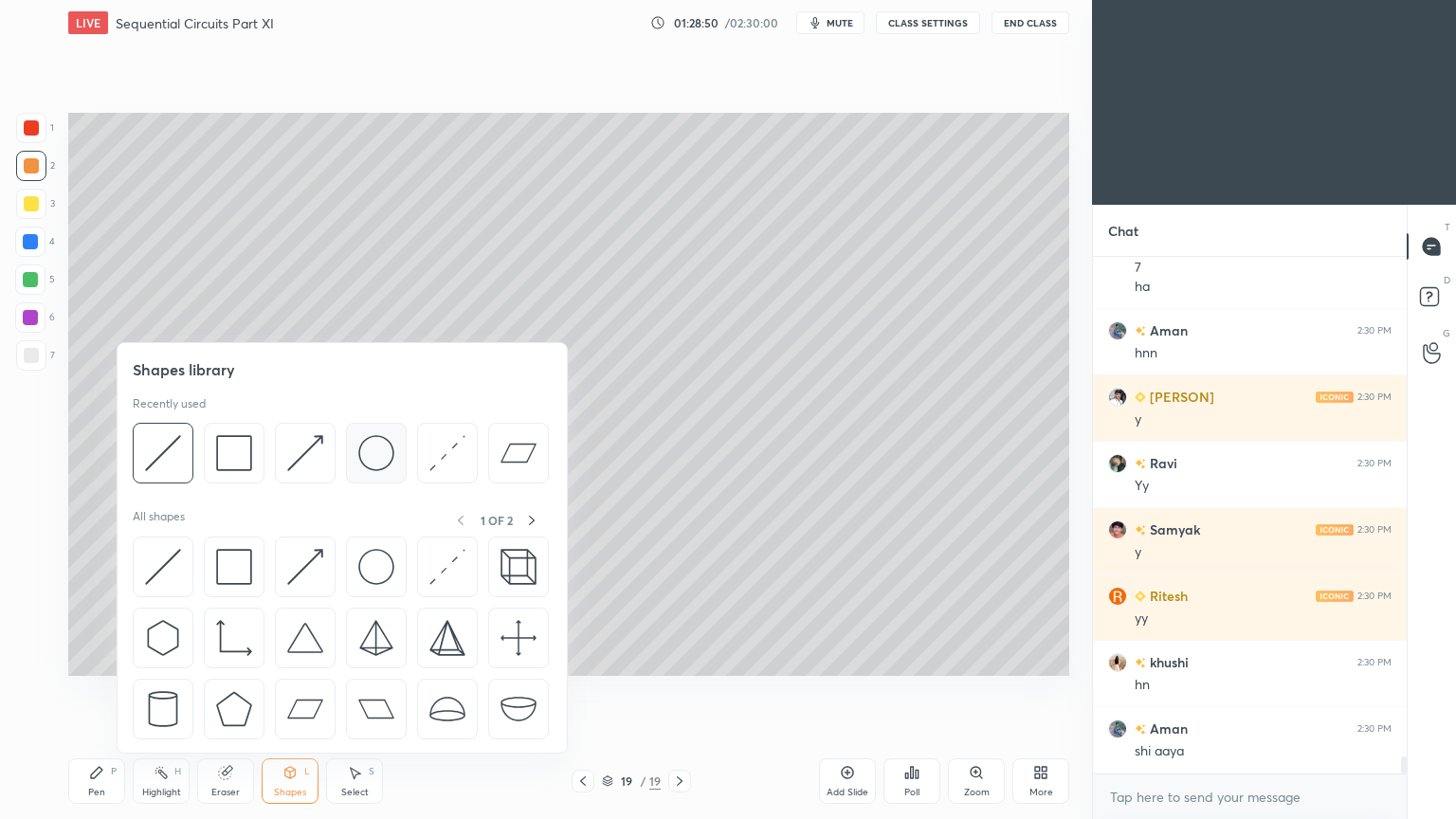 click at bounding box center [376, 453] 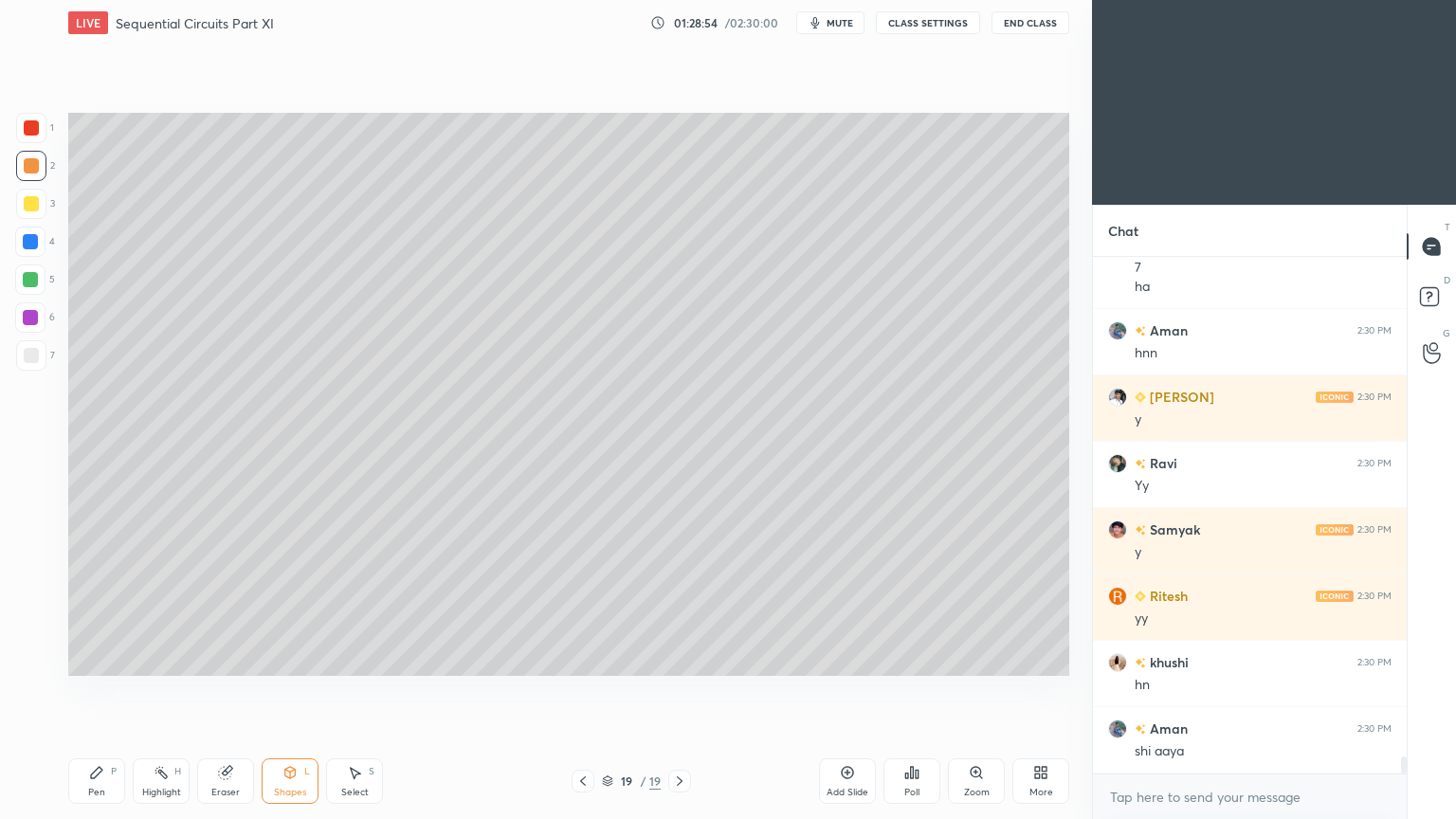 click on "Select" at bounding box center [355, 792] 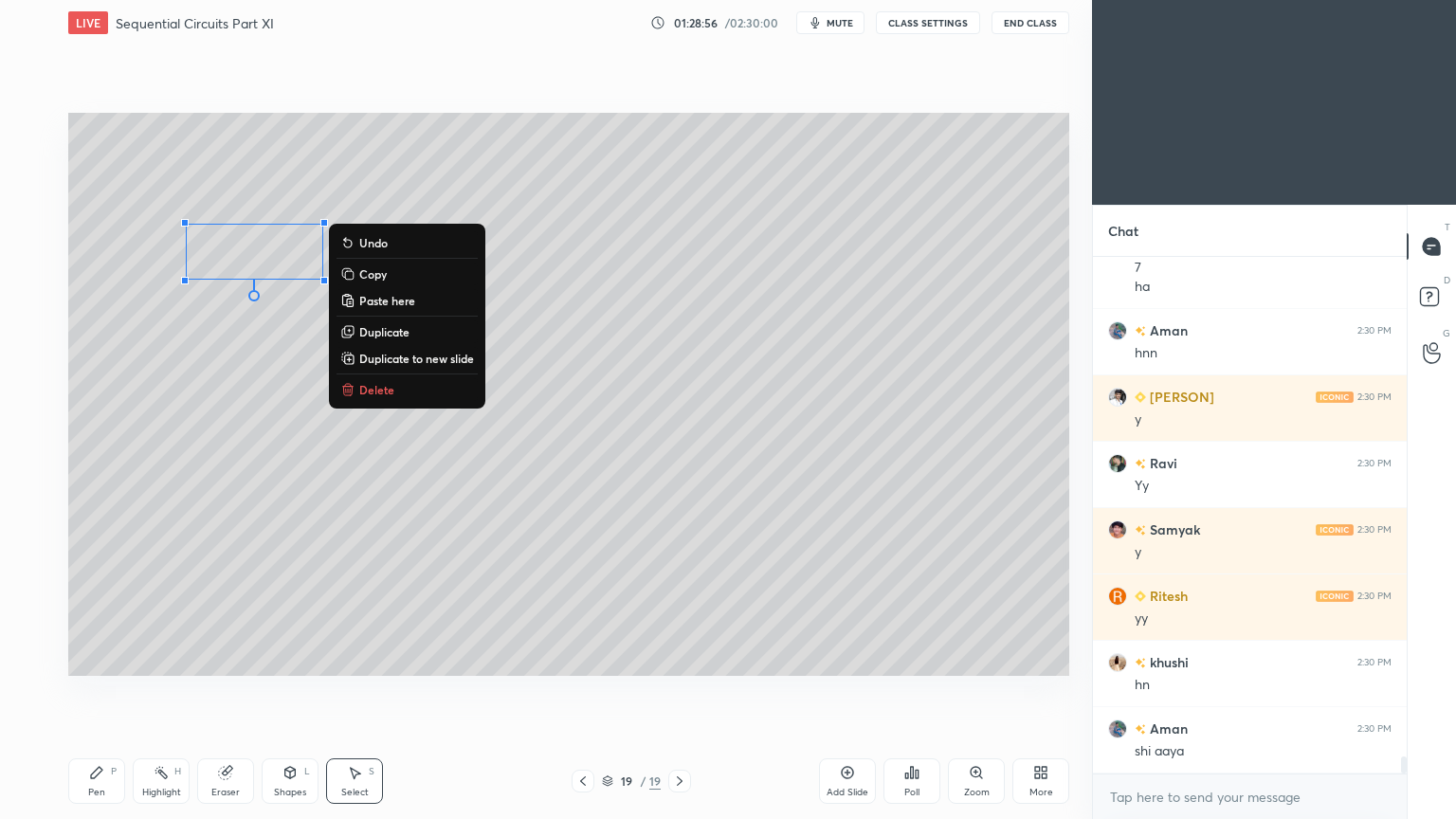 click on "Duplicate" at bounding box center (384, 332) 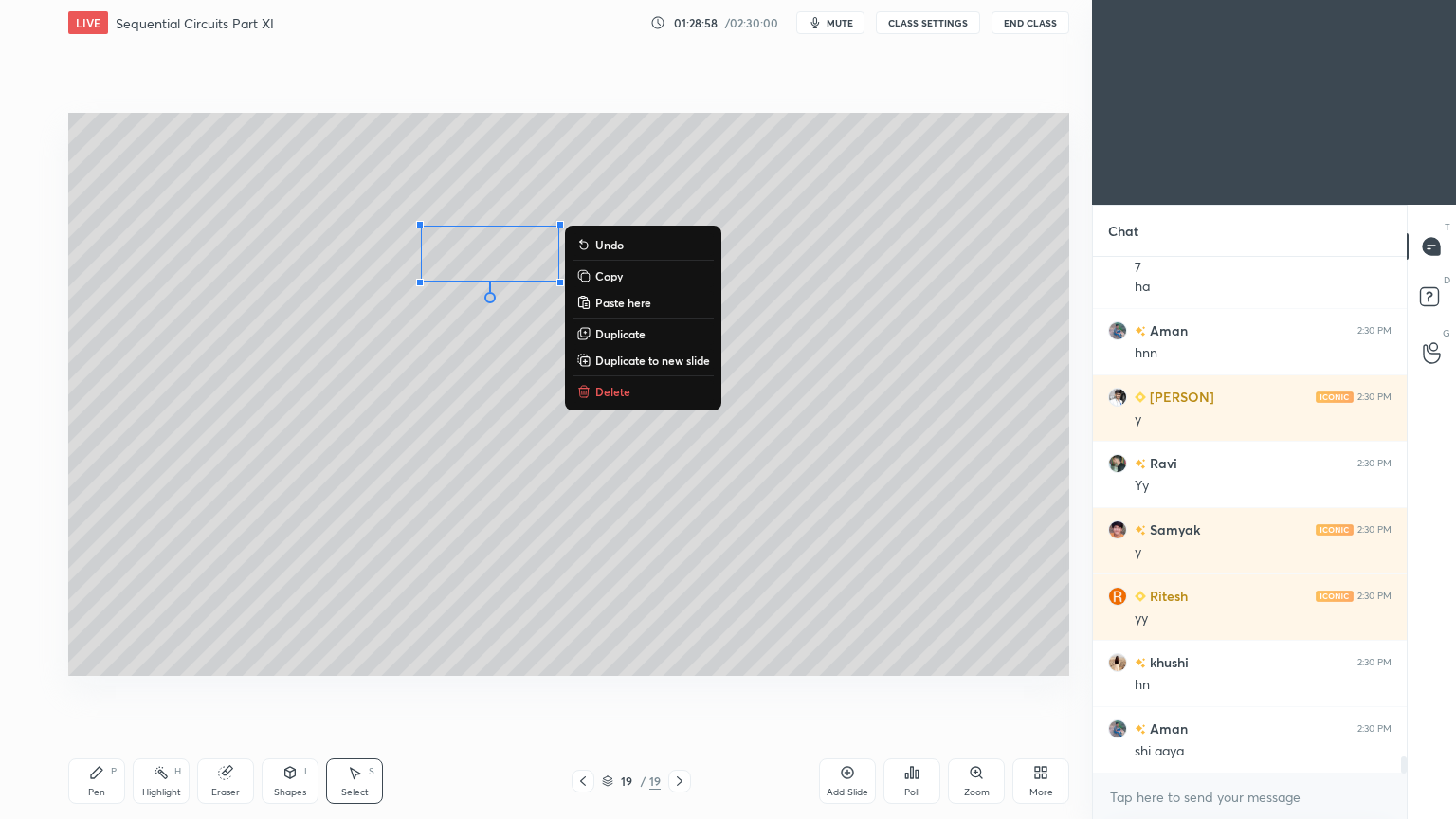 click on "Duplicate" at bounding box center [620, 334] 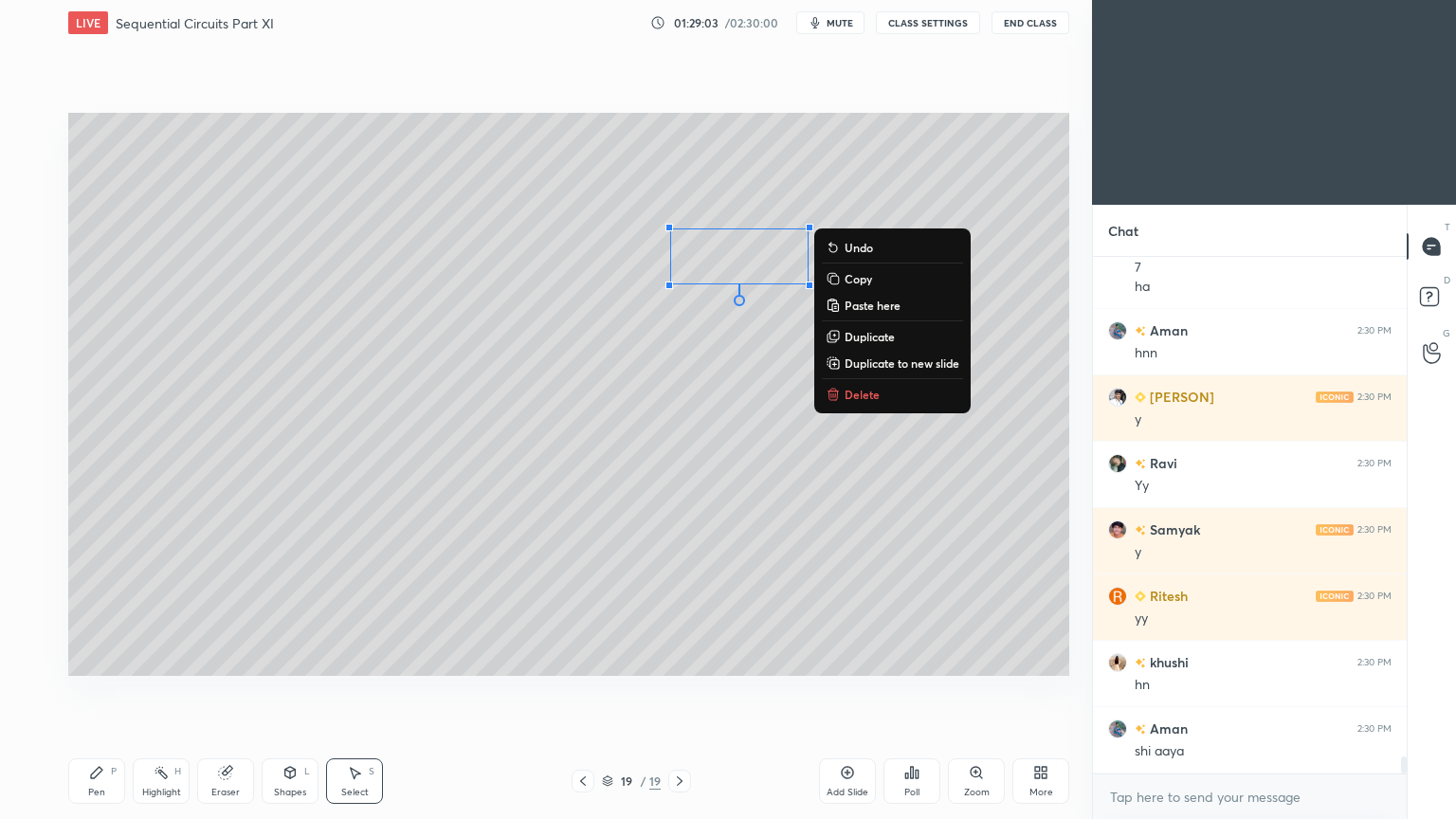 click on "Duplicate" at bounding box center [869, 337] 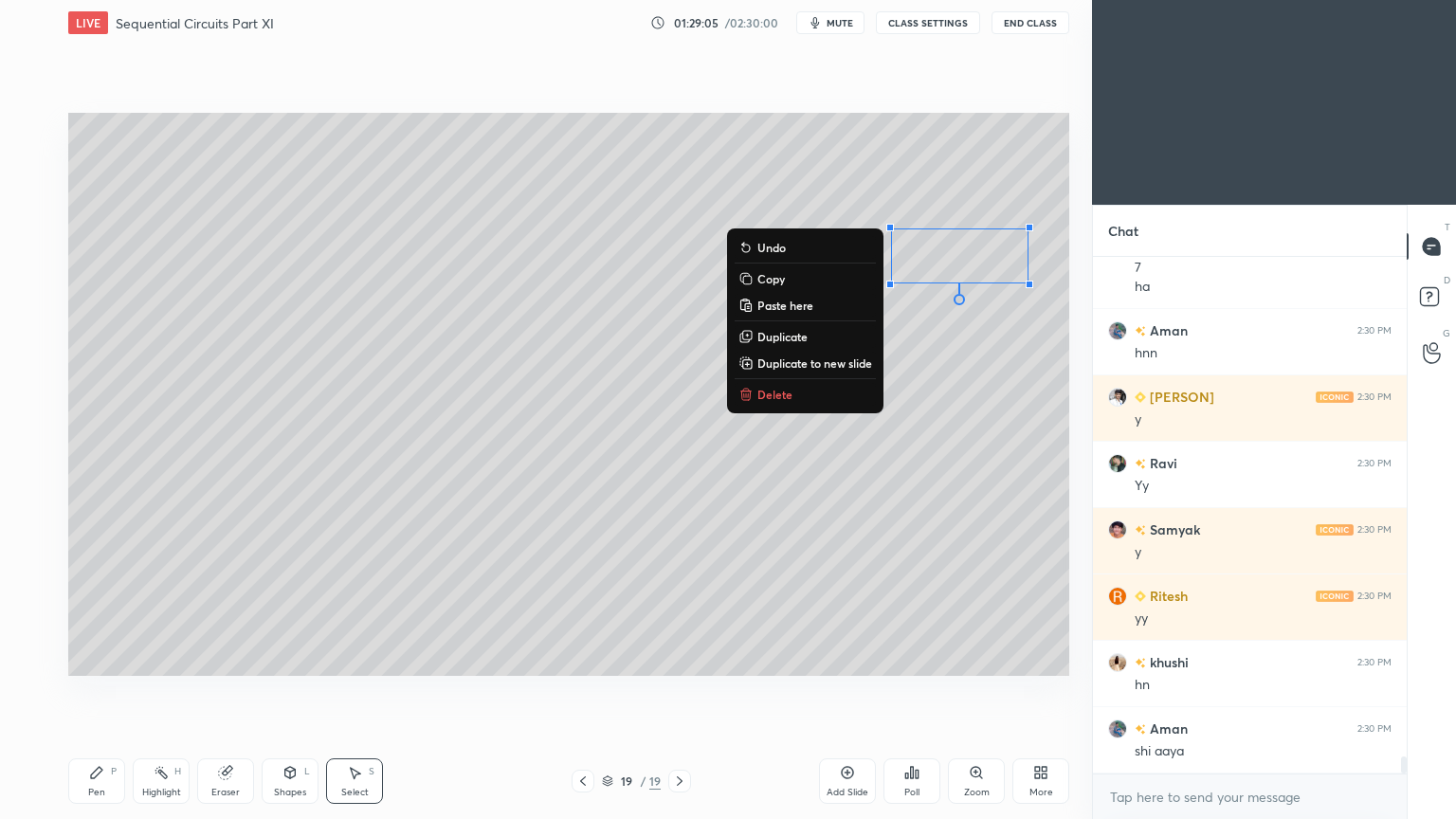 click on "Duplicate" at bounding box center [782, 337] 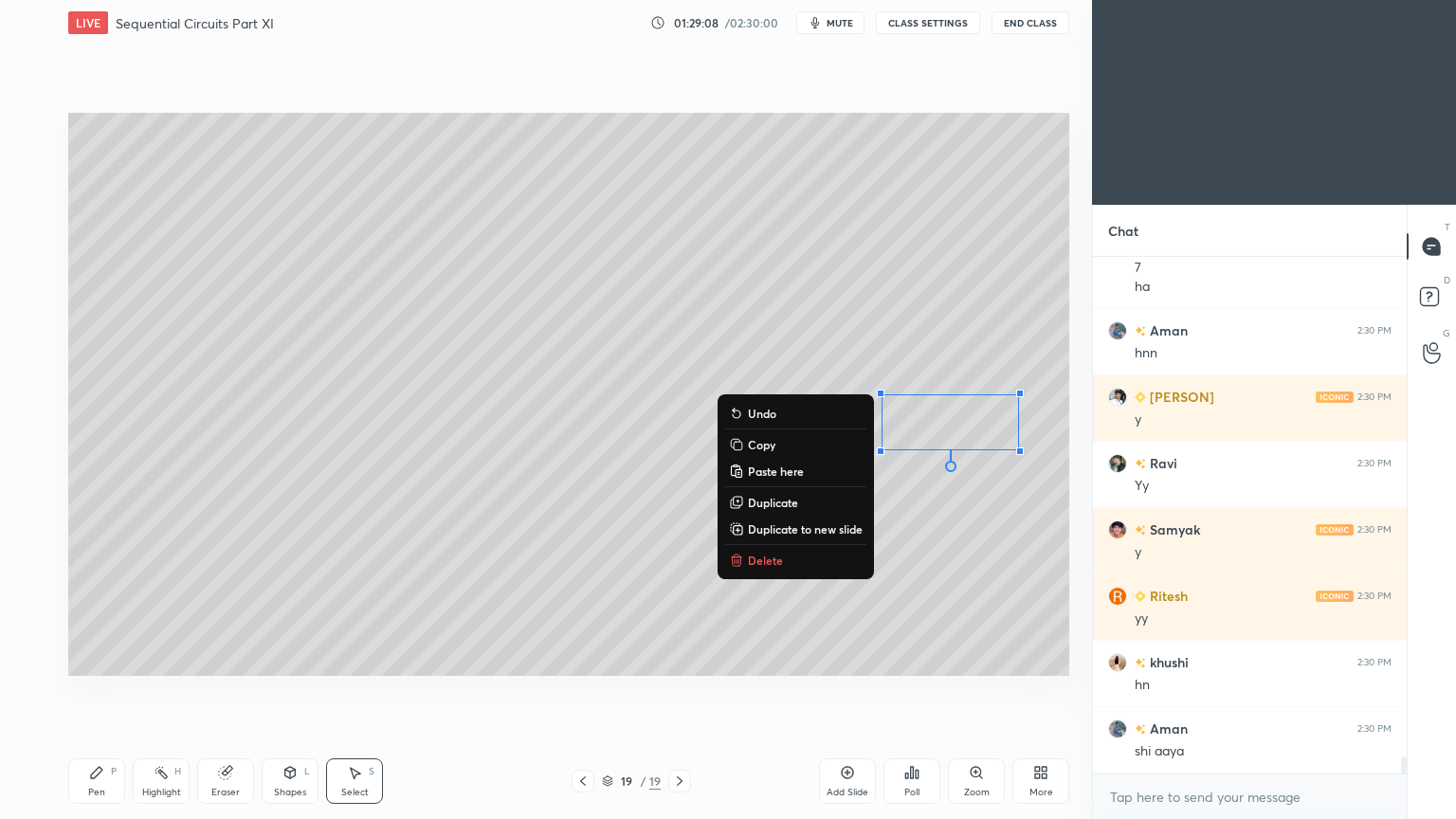 click on "Duplicate" at bounding box center (773, 502) 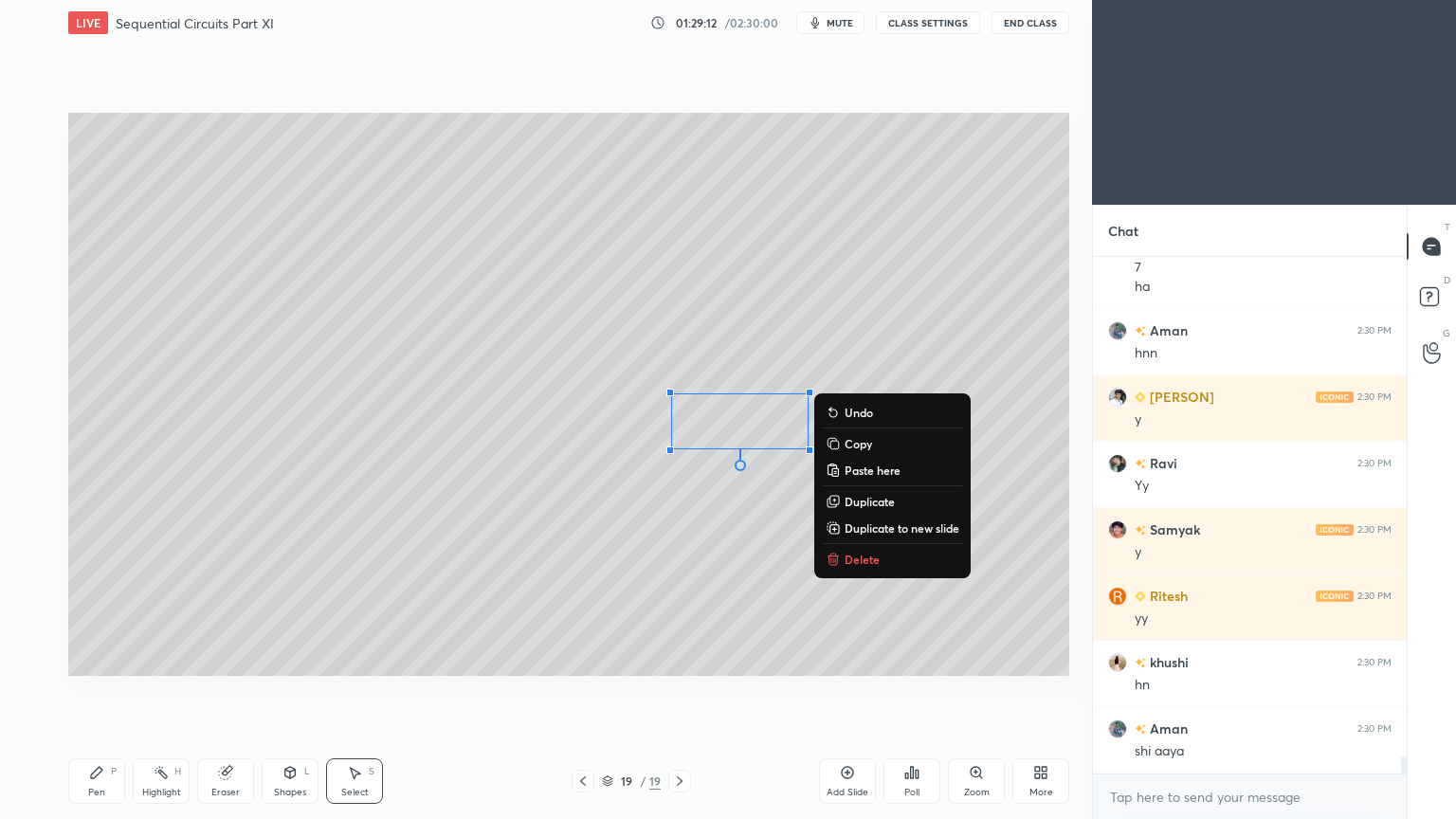 click on "Duplicate" at bounding box center [869, 501] 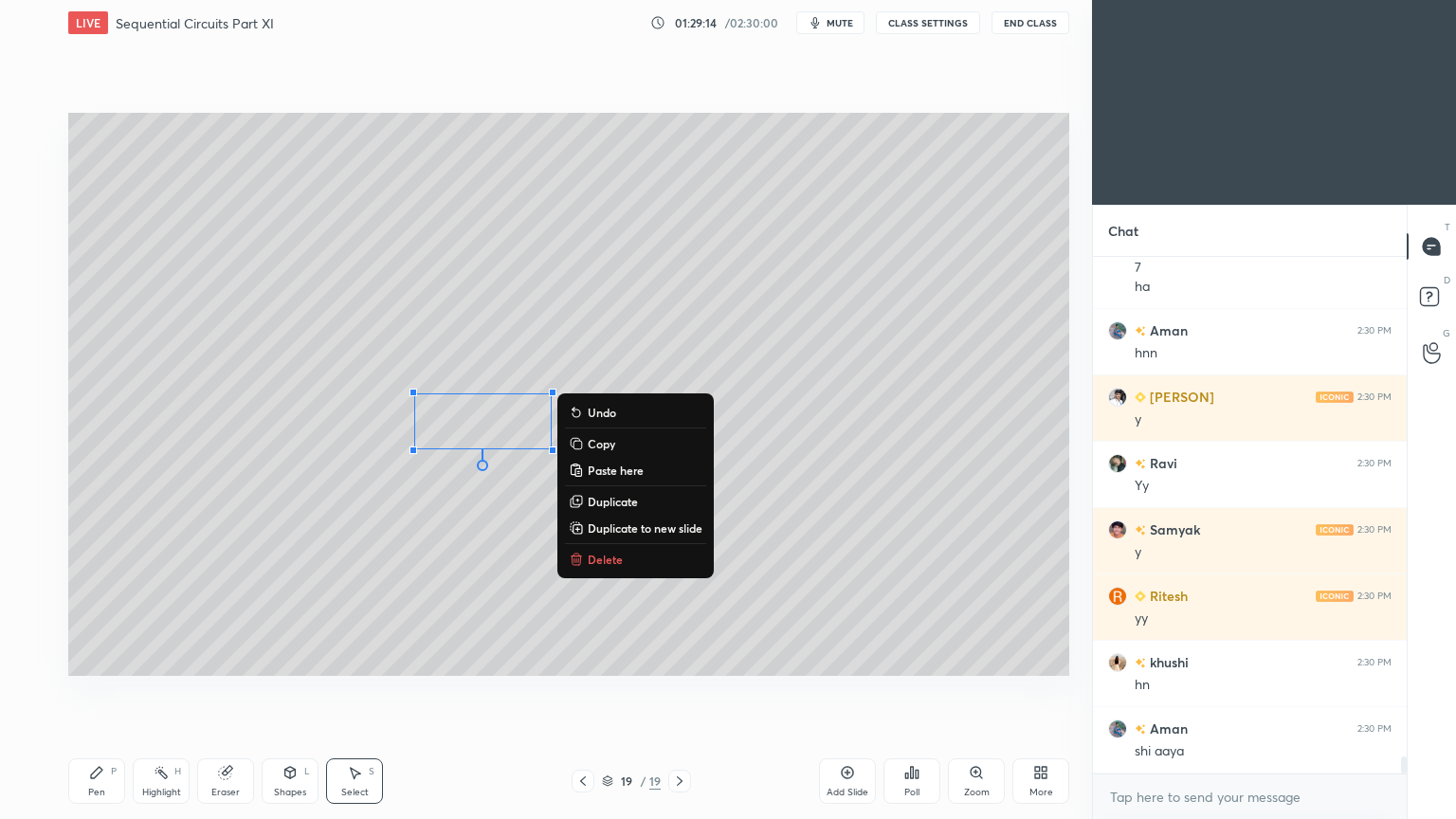 click on "Shapes" at bounding box center [290, 792] 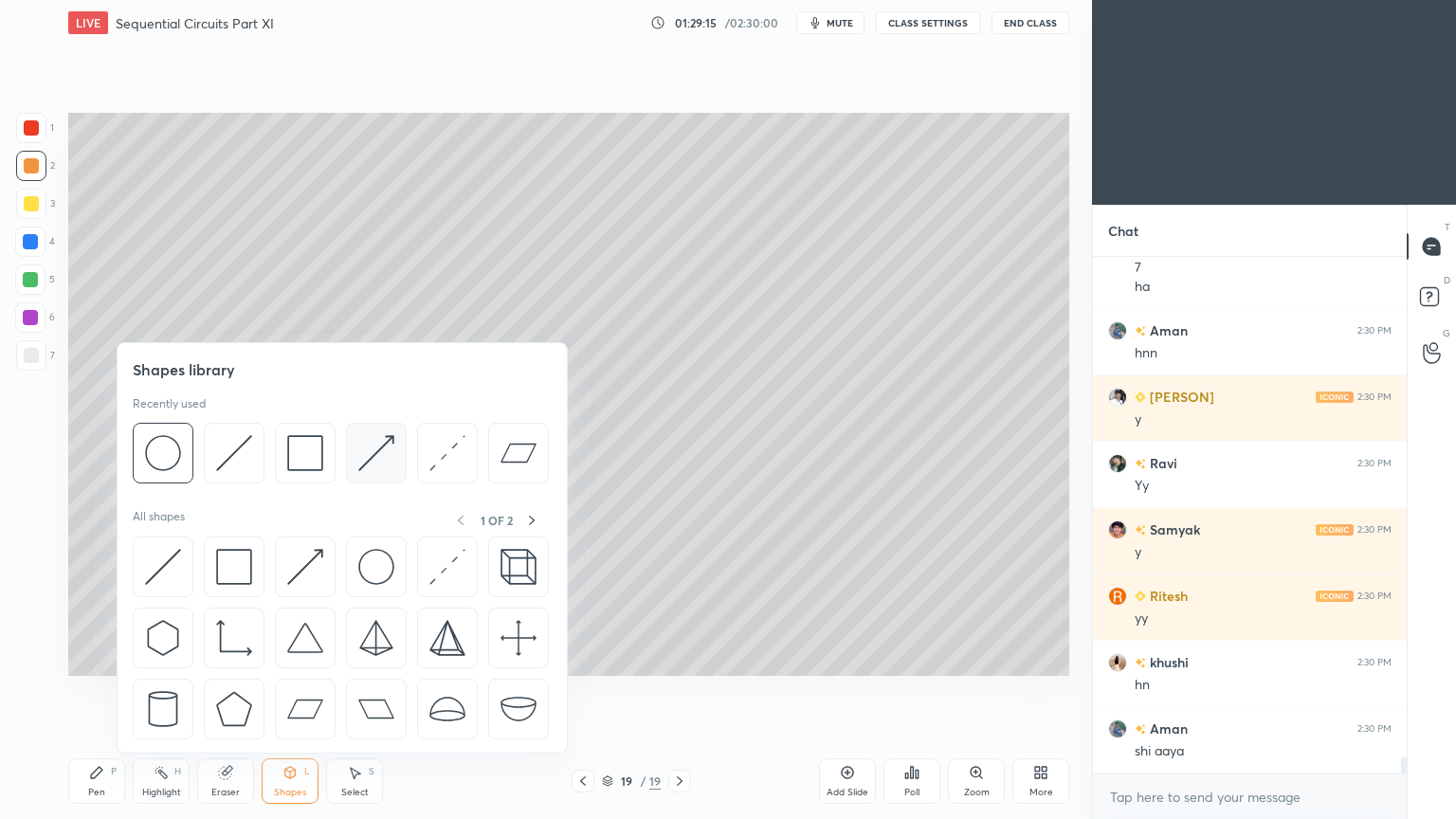 click at bounding box center (376, 453) 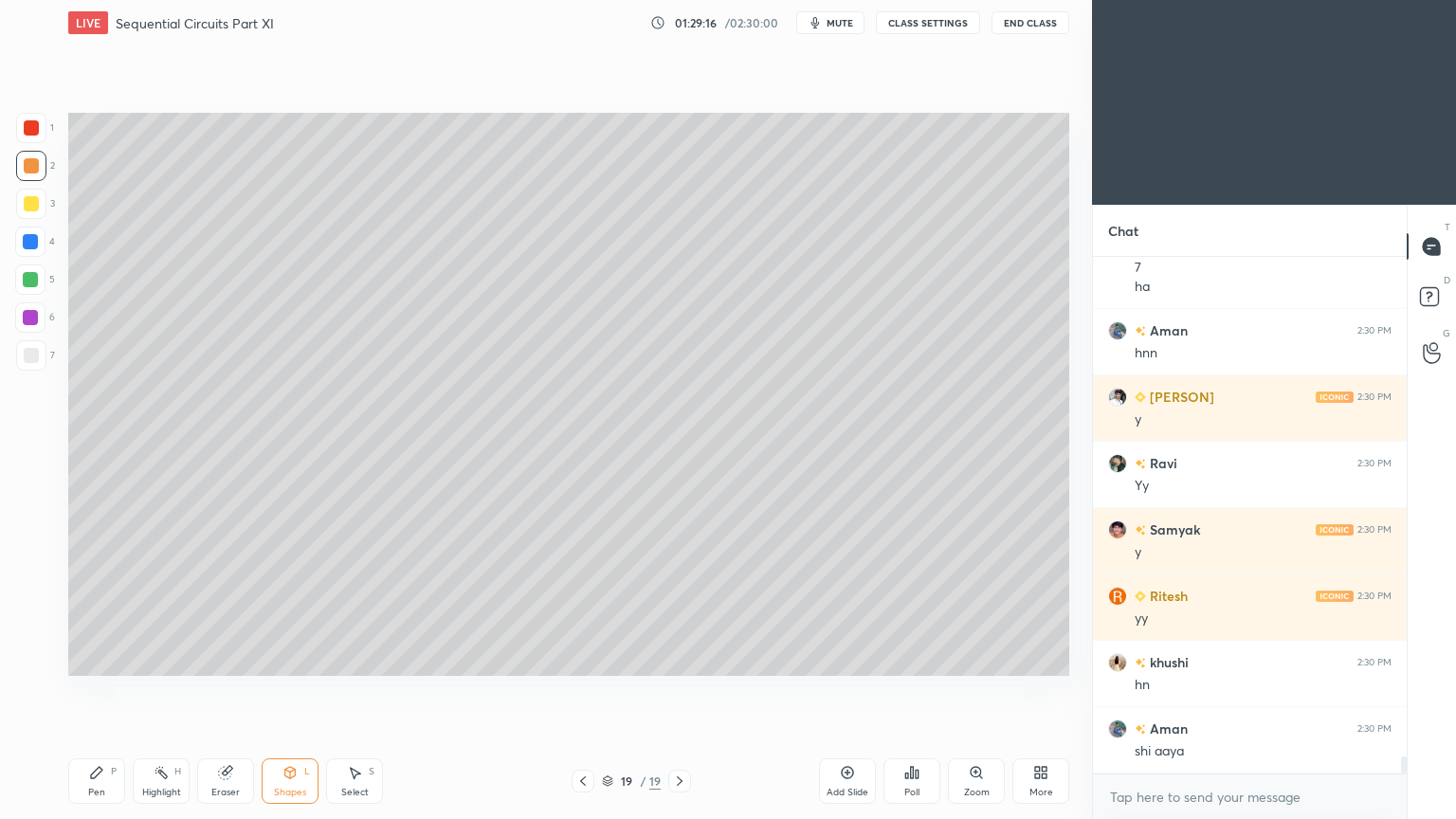 click at bounding box center [30, 280] 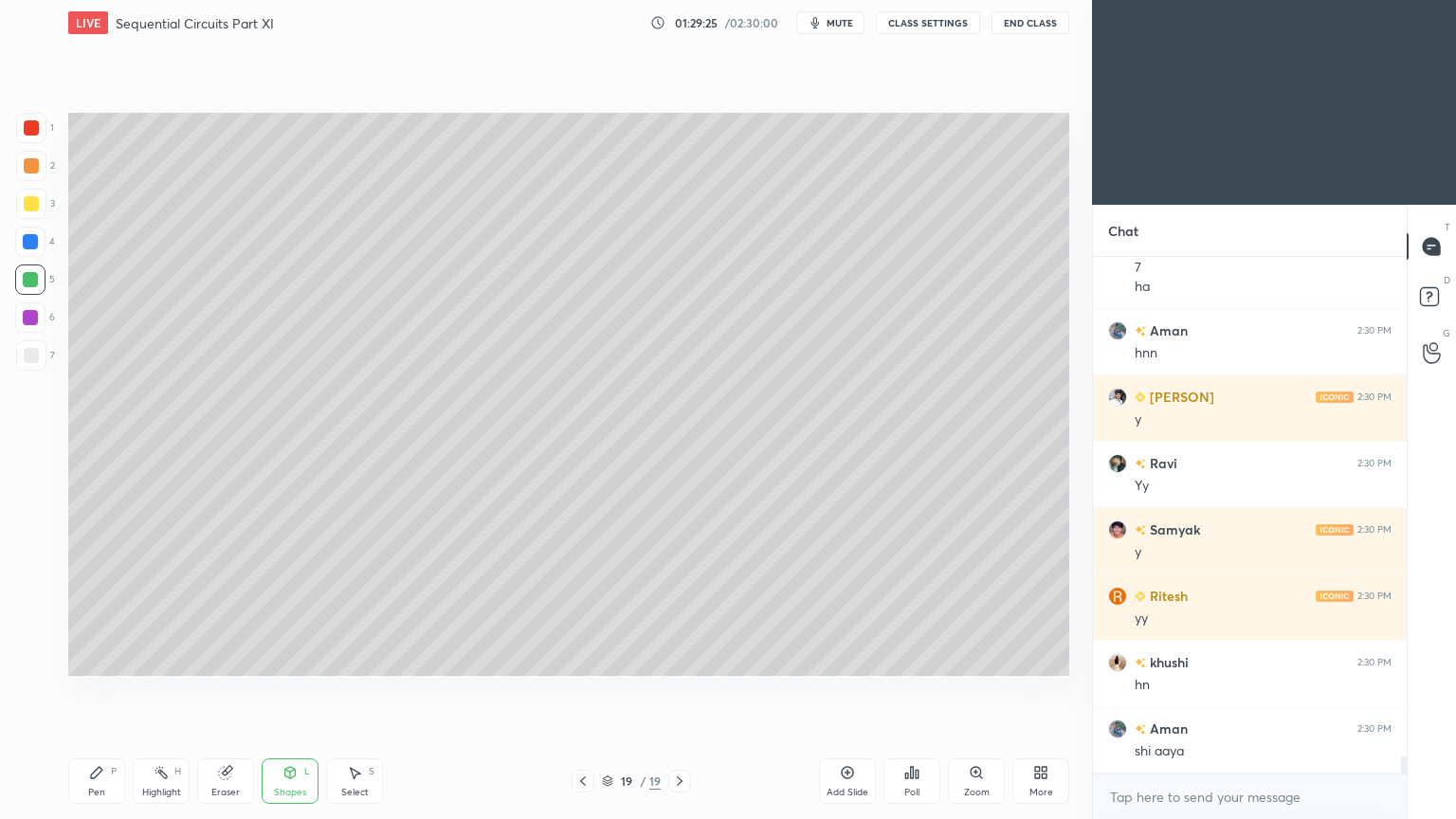 click on "Pen P" at bounding box center [97, 781] 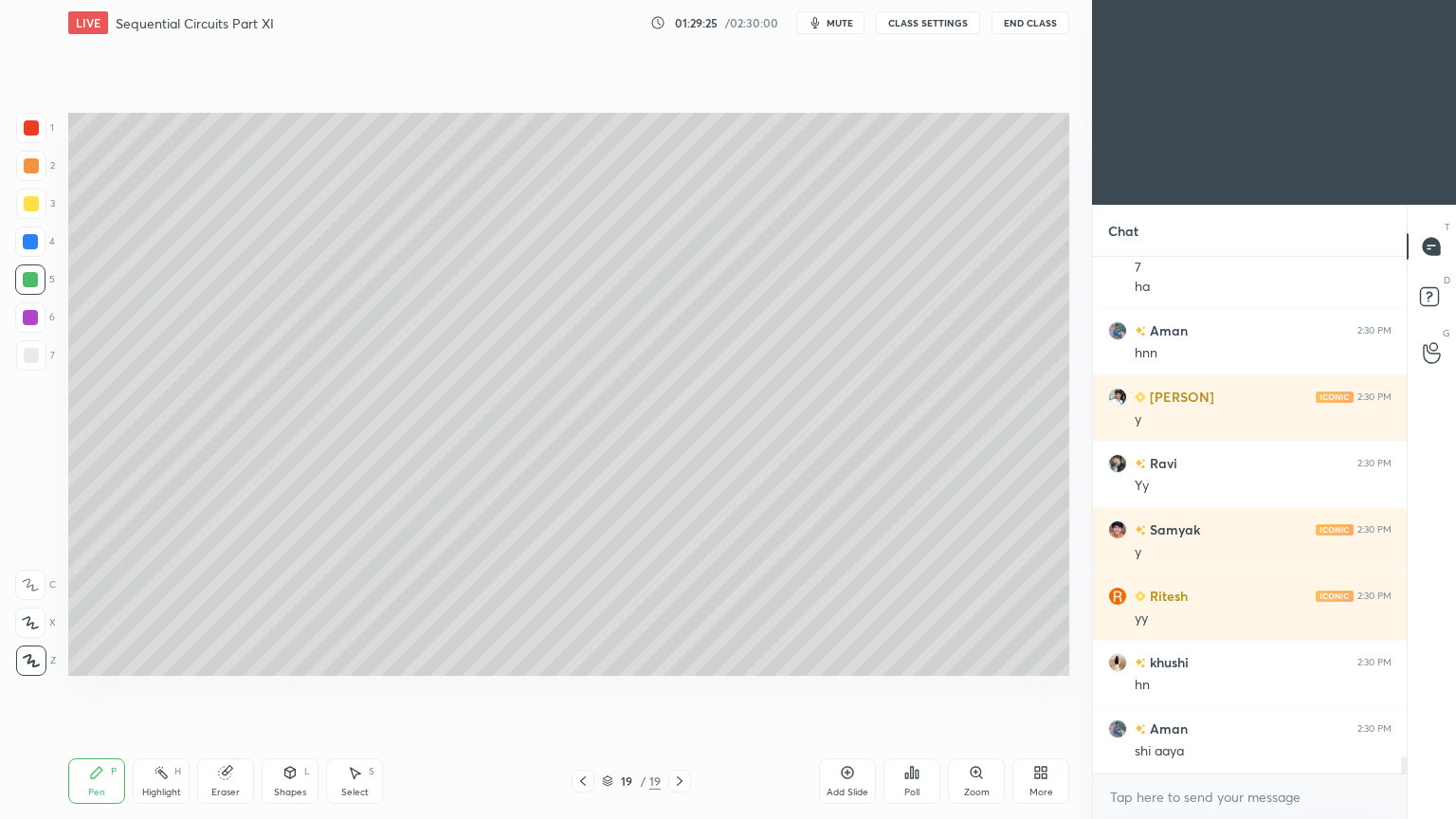 click at bounding box center (31, 355) 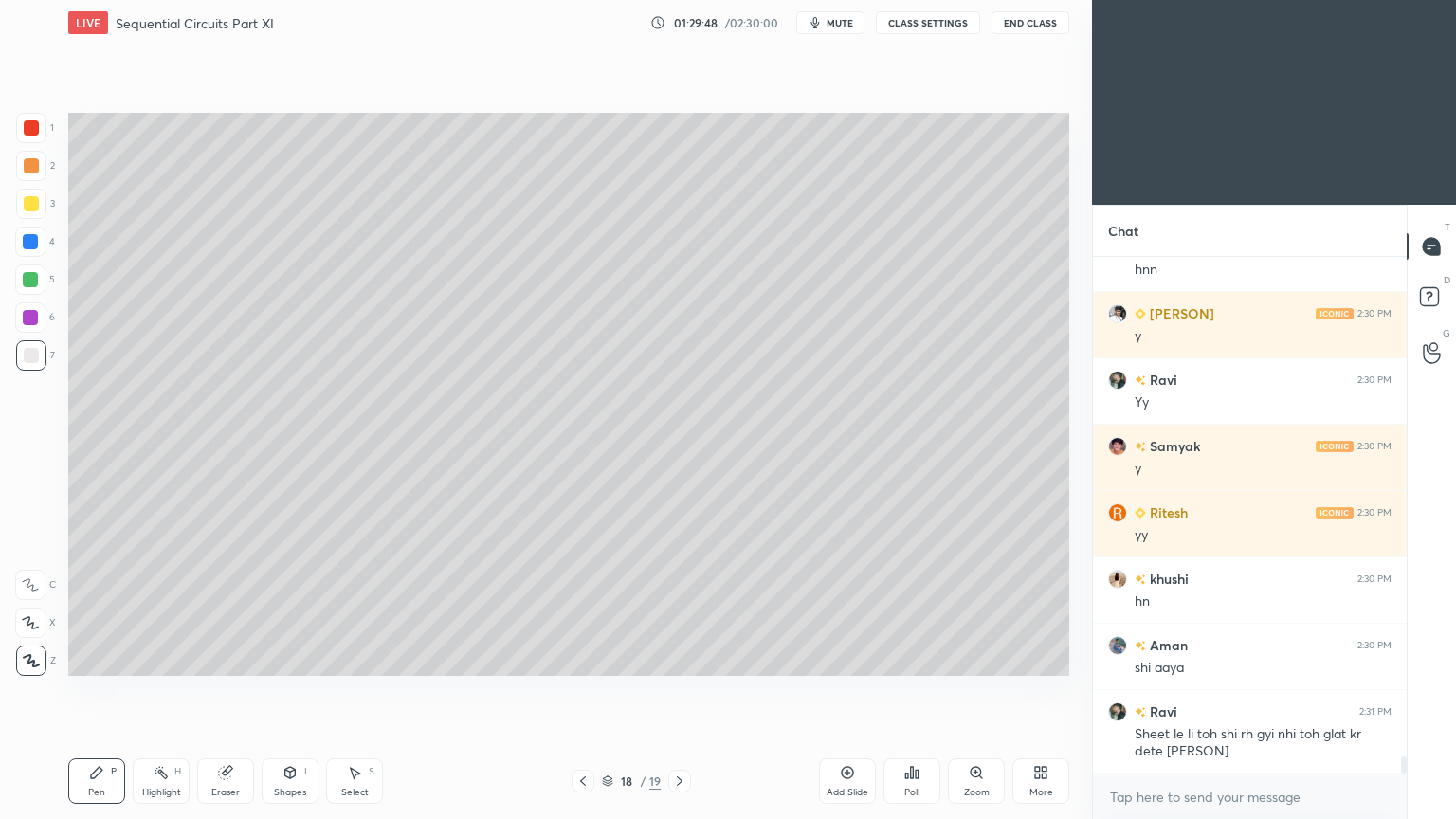 scroll, scrollTop: 15576, scrollLeft: 0, axis: vertical 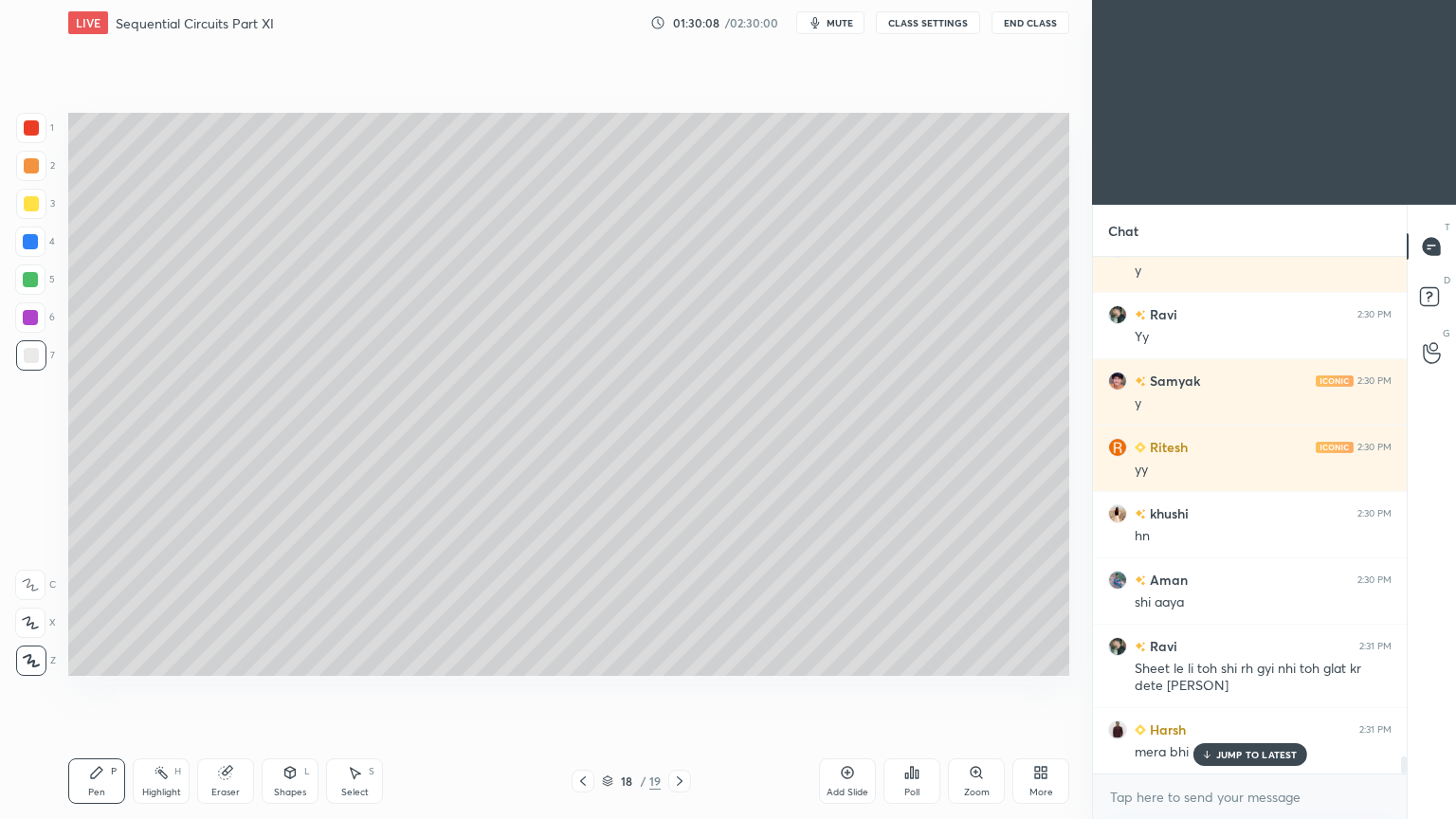 click on "JUMP TO LATEST" at bounding box center (1249, 755) 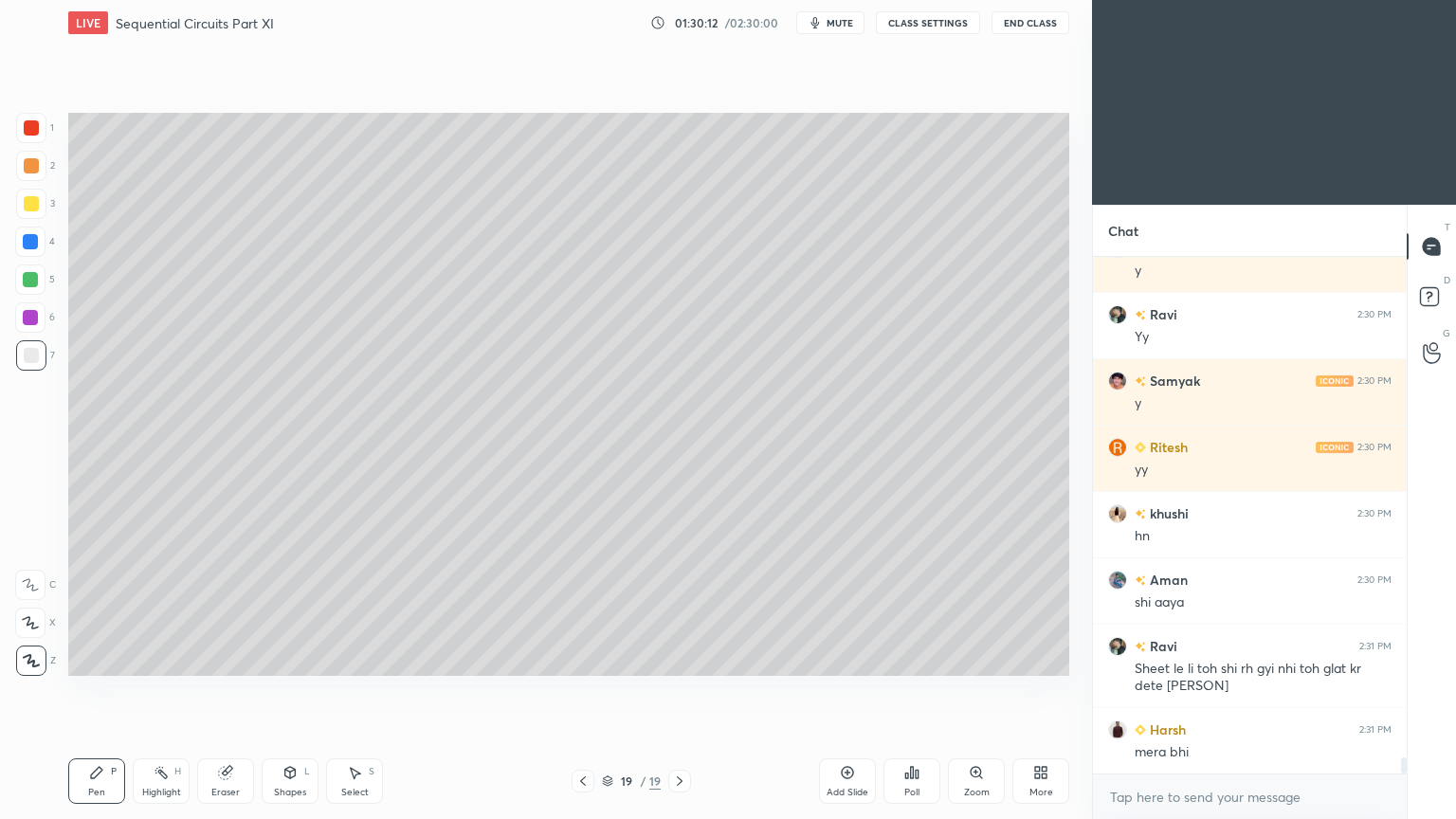 scroll, scrollTop: 15643, scrollLeft: 0, axis: vertical 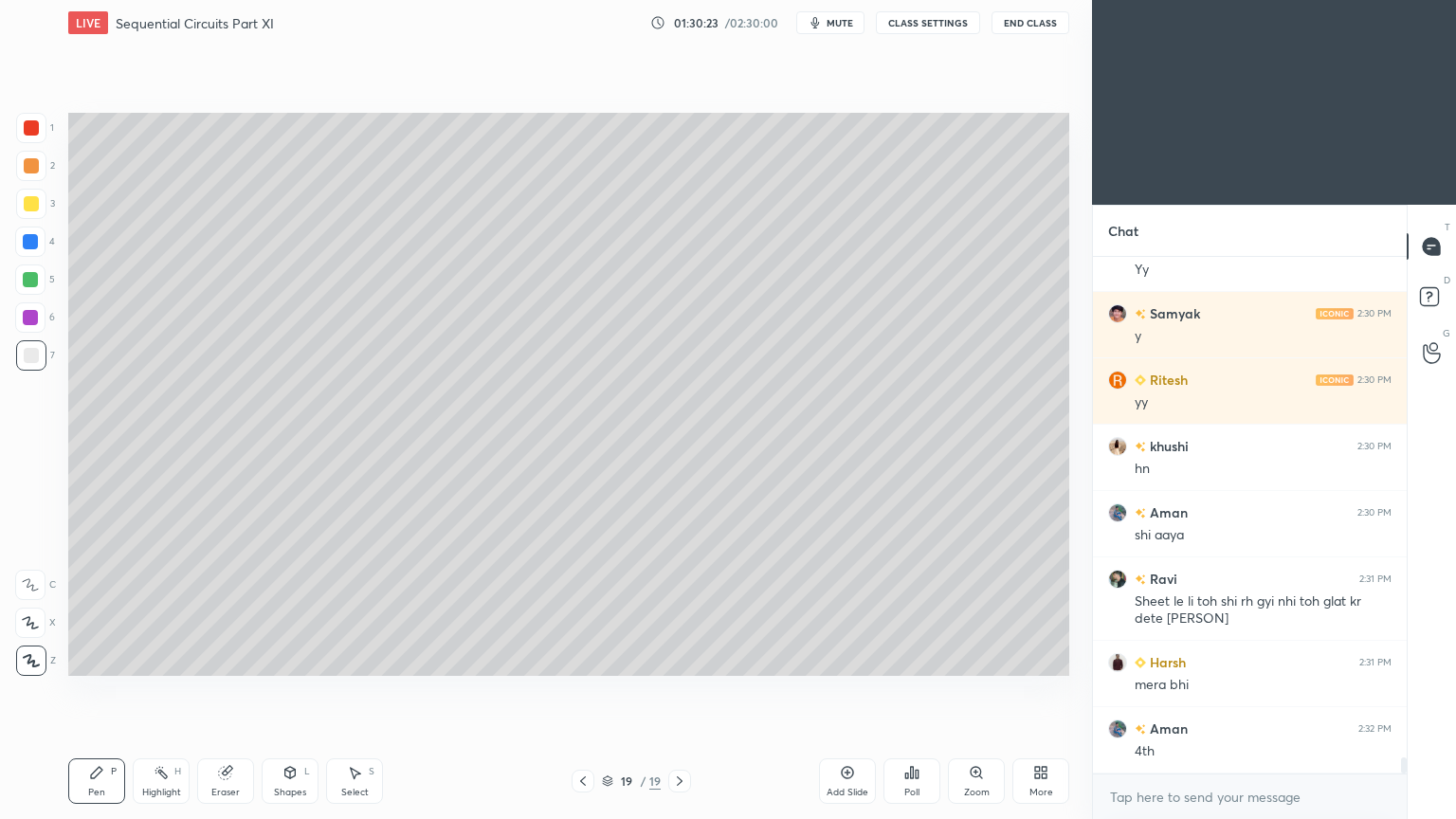 click on "Pen P" at bounding box center (97, 781) 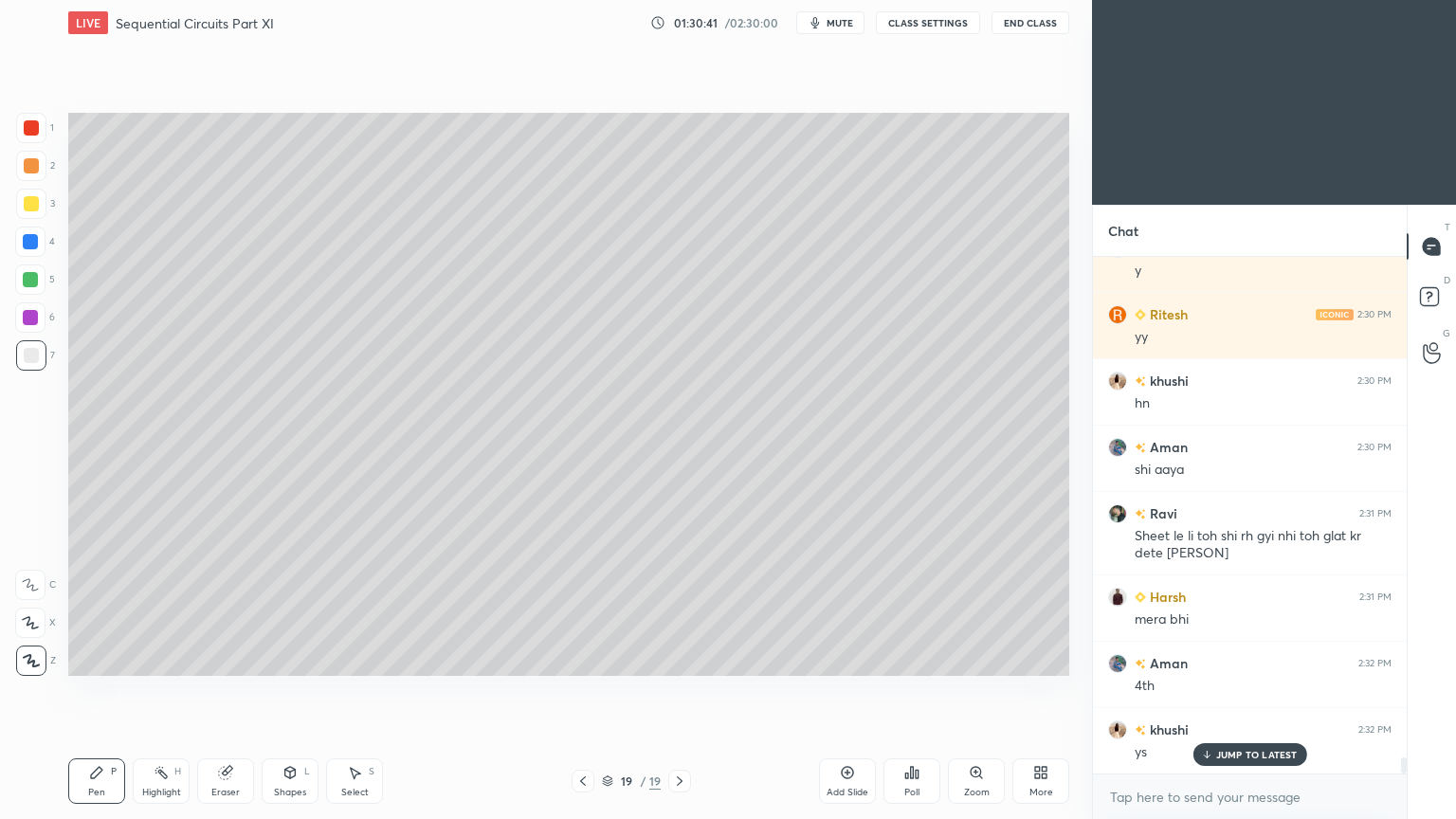 scroll, scrollTop: 15776, scrollLeft: 0, axis: vertical 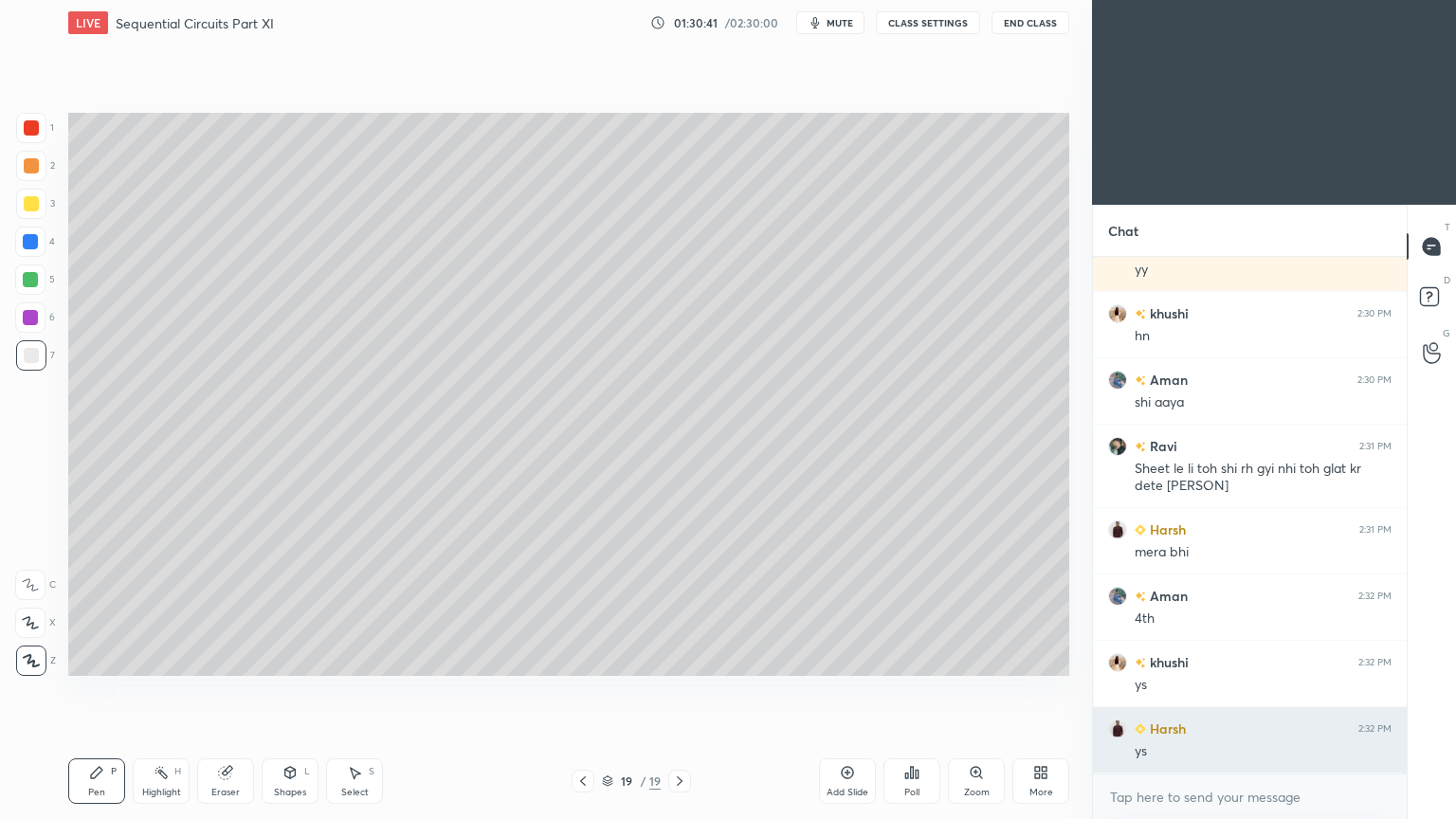 click on "ys" at bounding box center [1263, 752] 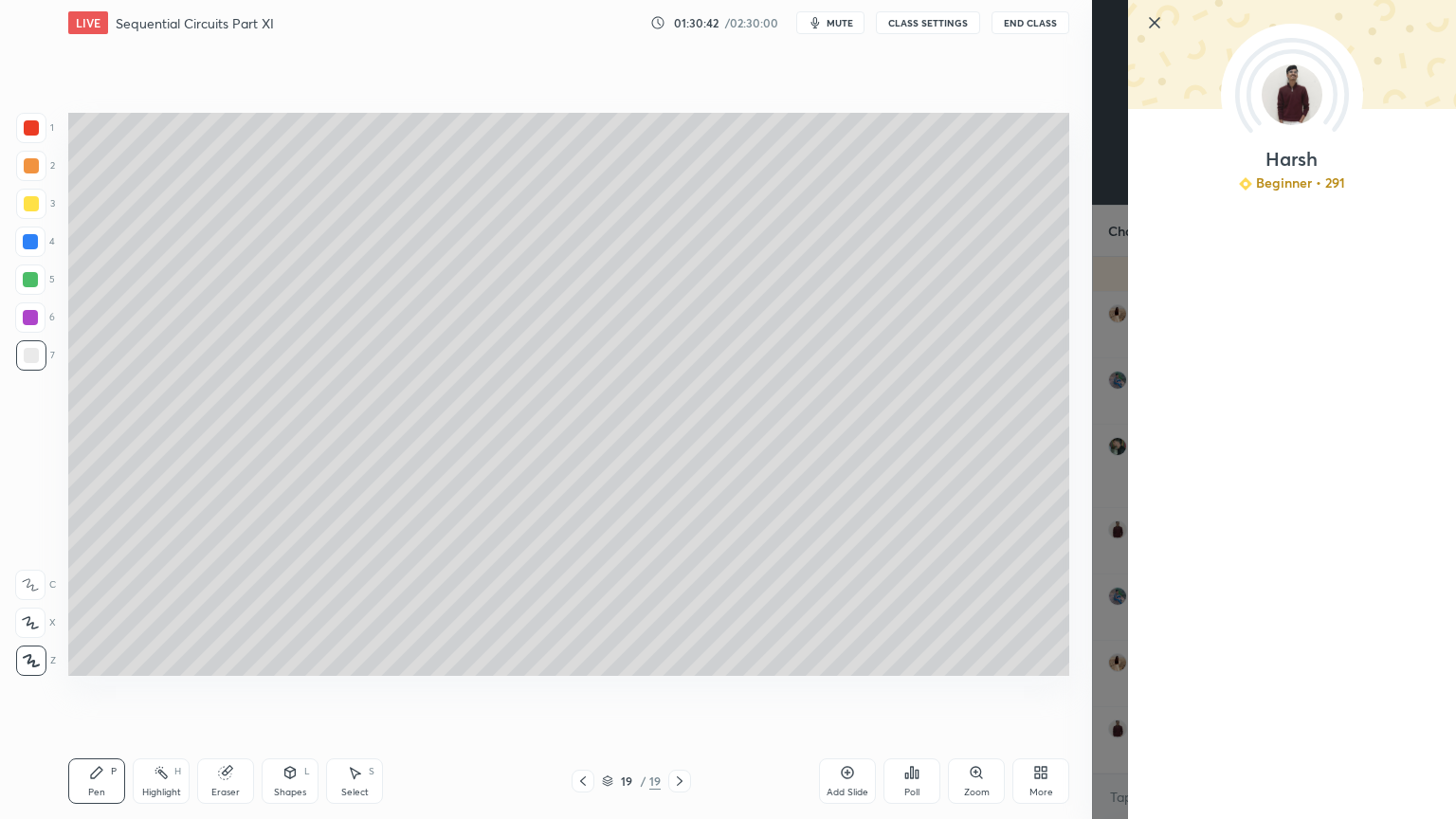 click 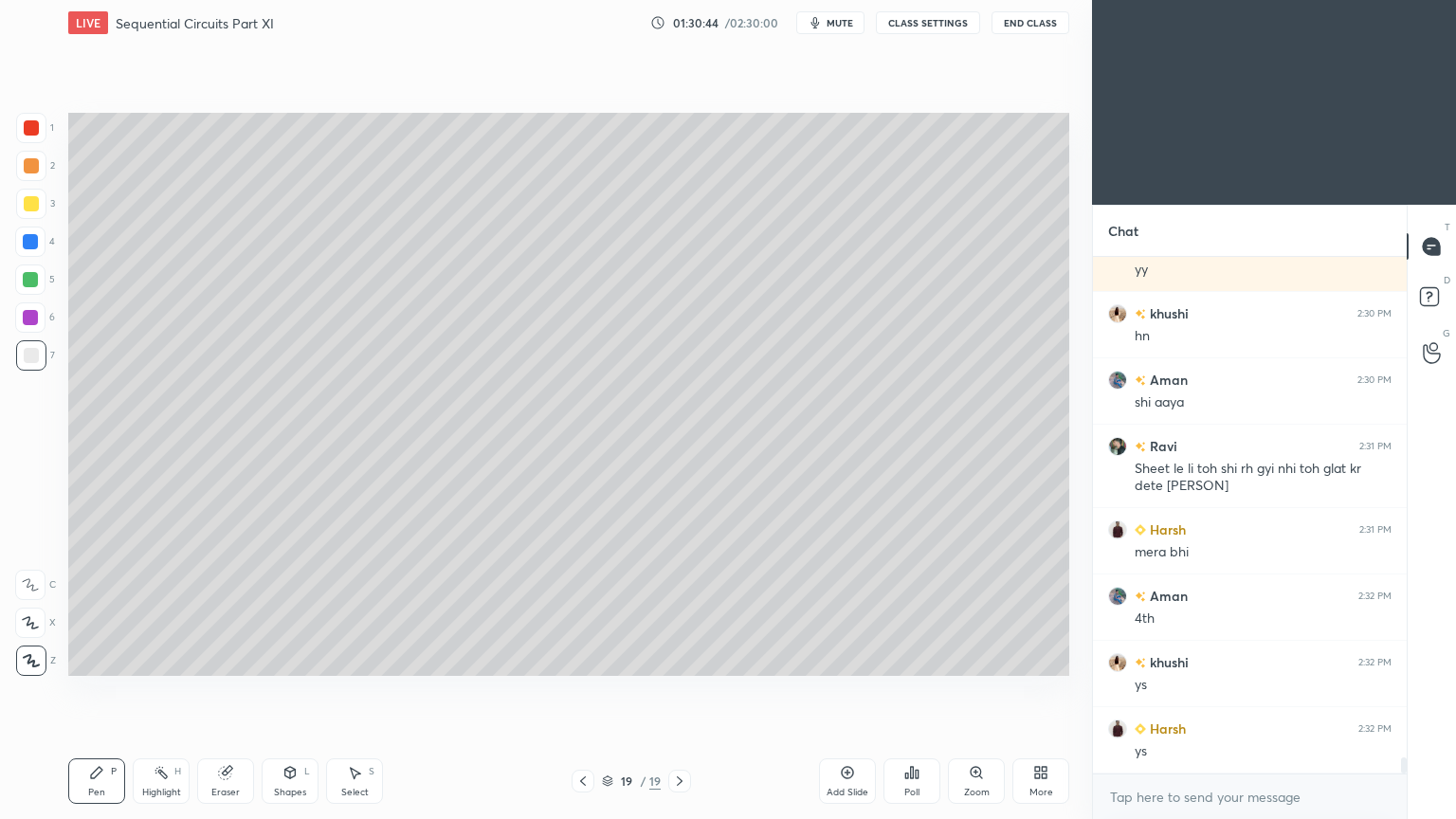 click 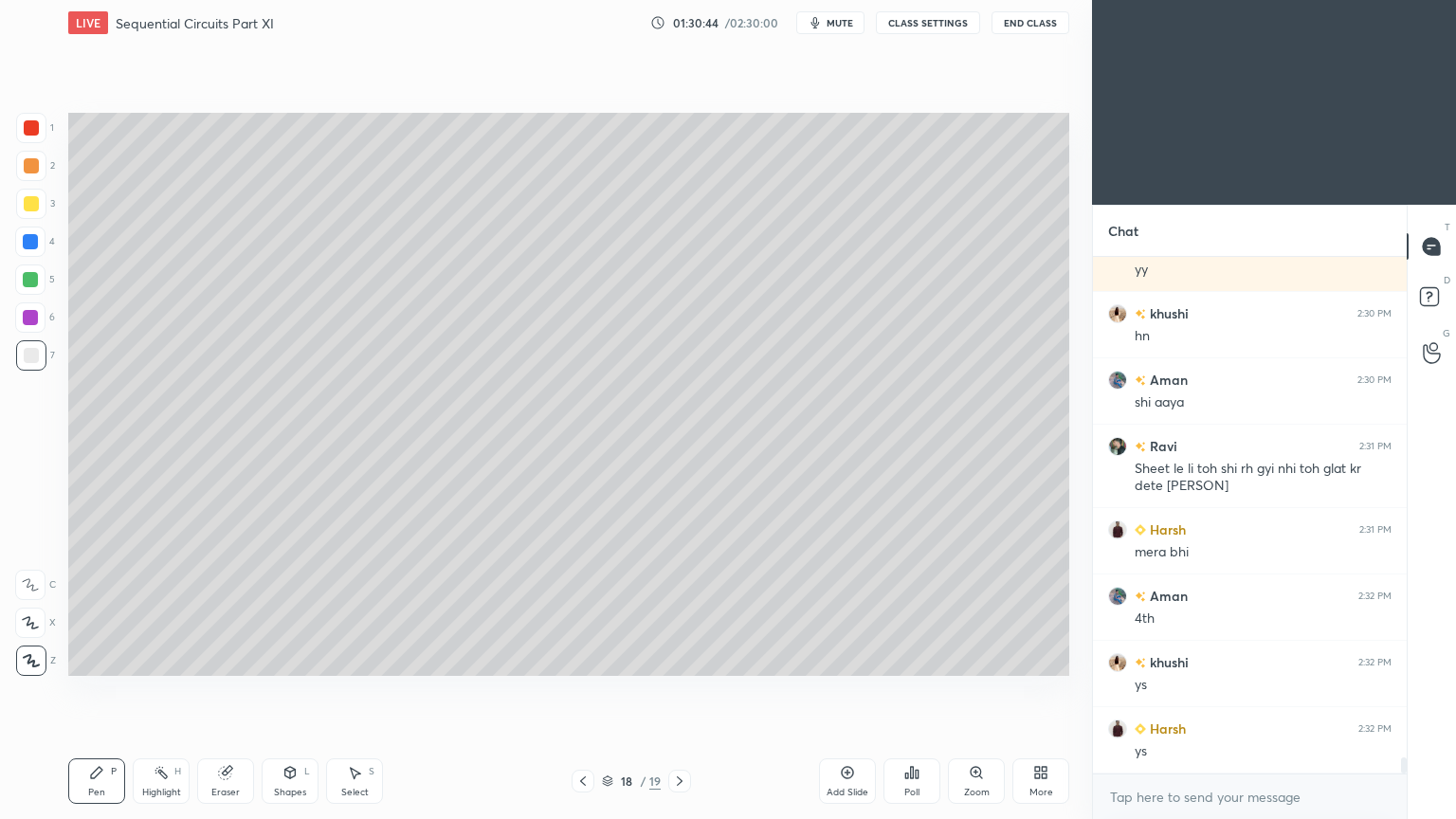 click on "Highlight" at bounding box center [161, 792] 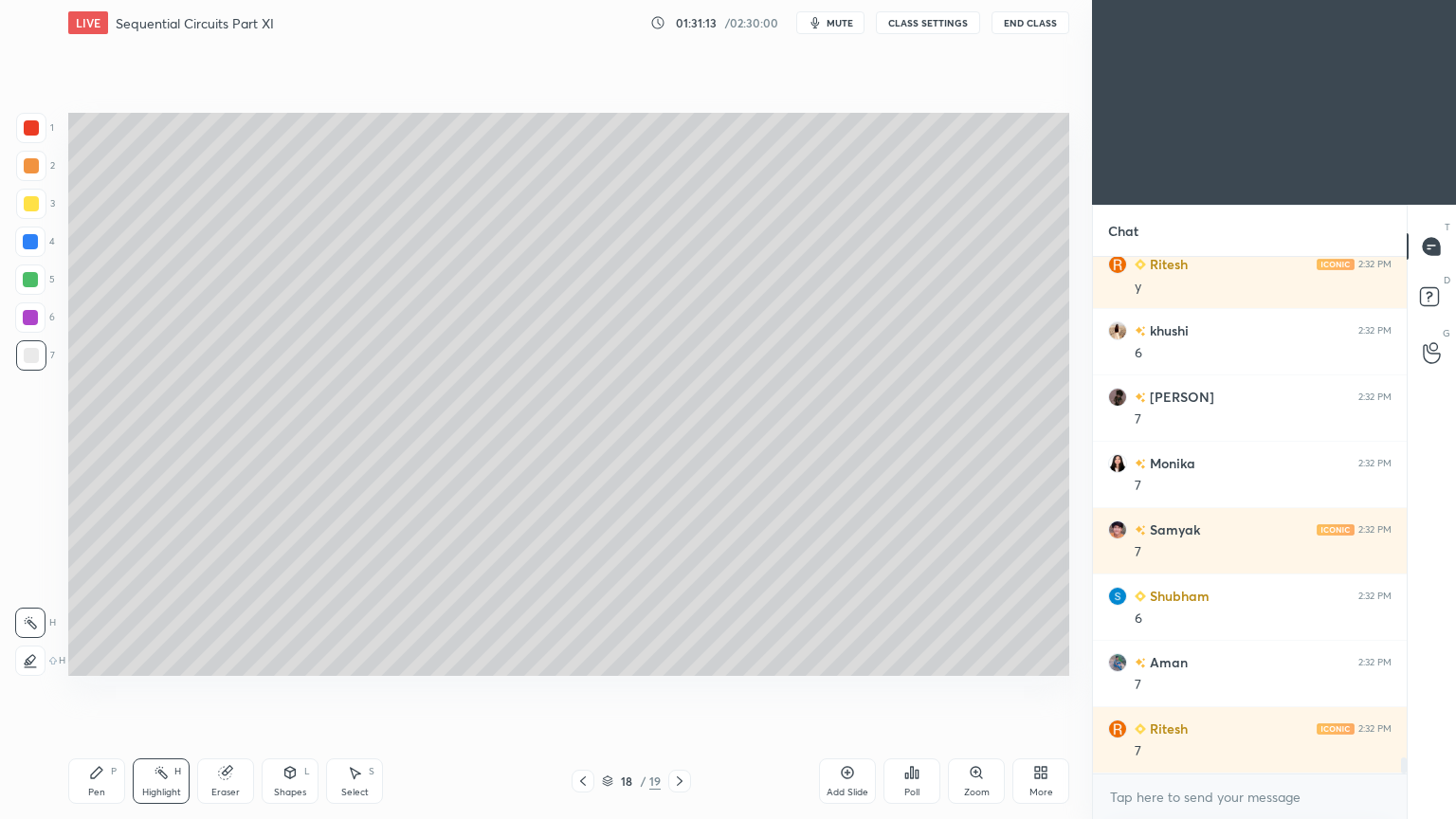 scroll, scrollTop: 16372, scrollLeft: 0, axis: vertical 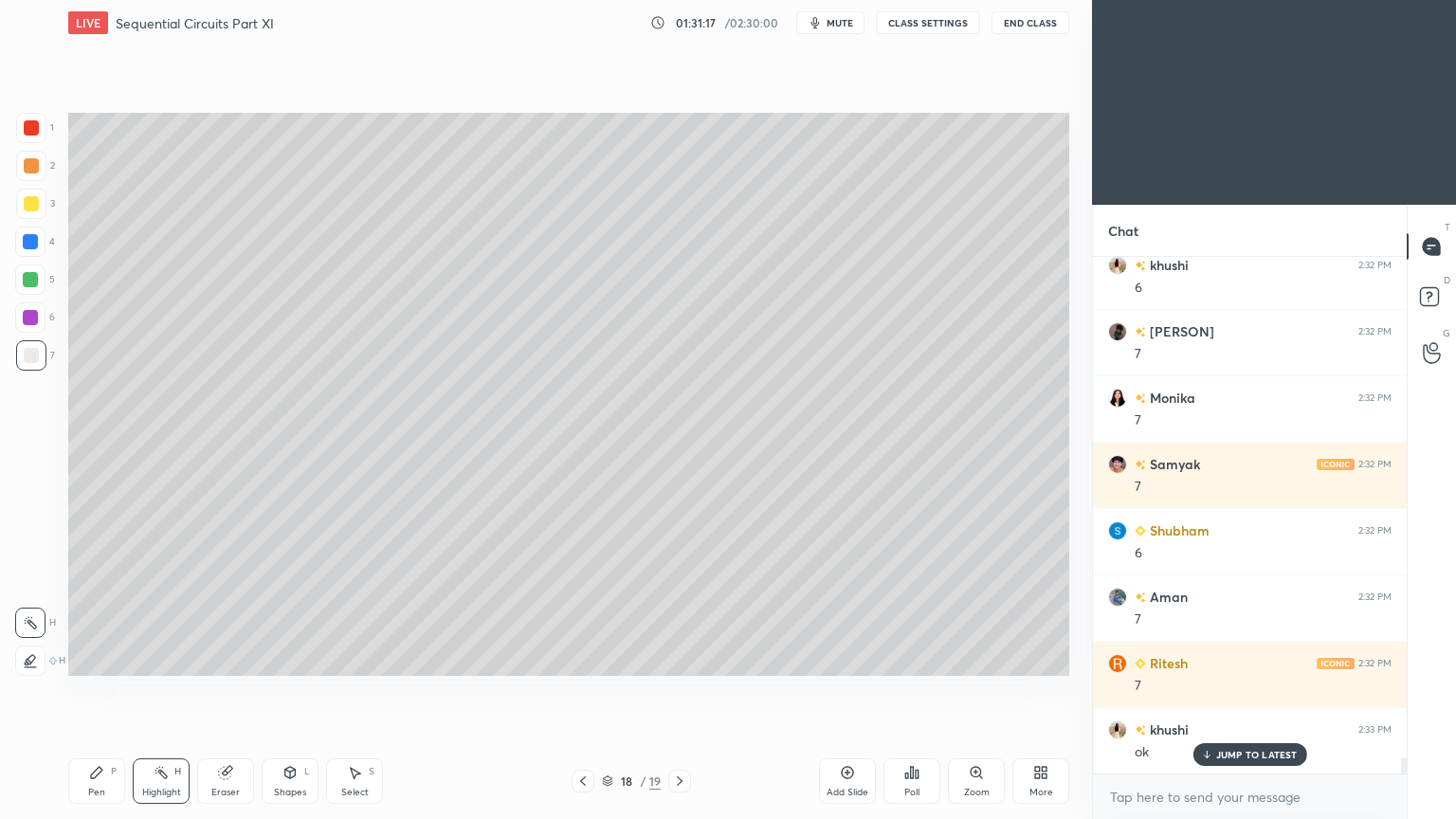 click on "Pen P" at bounding box center (97, 781) 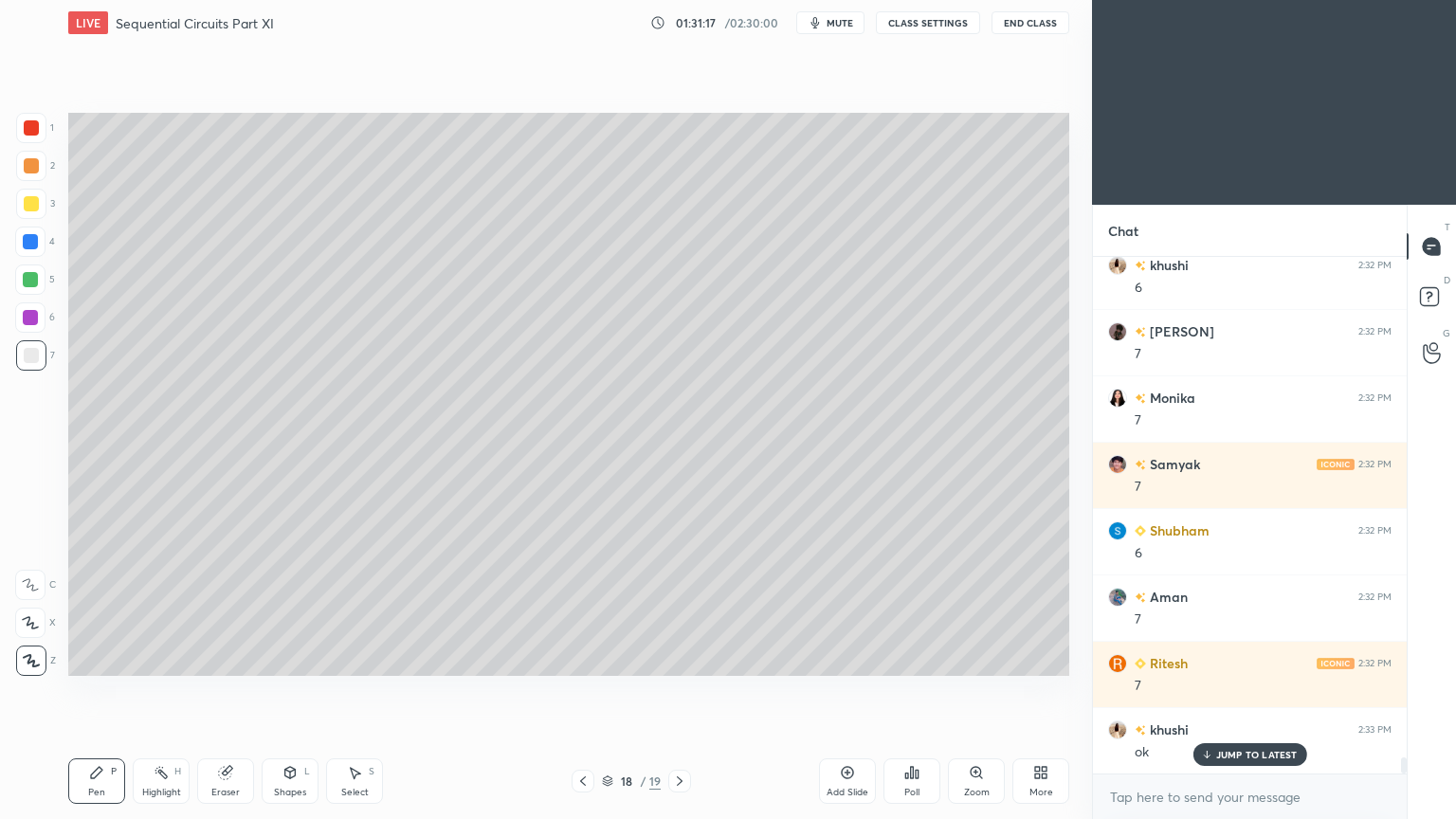 click 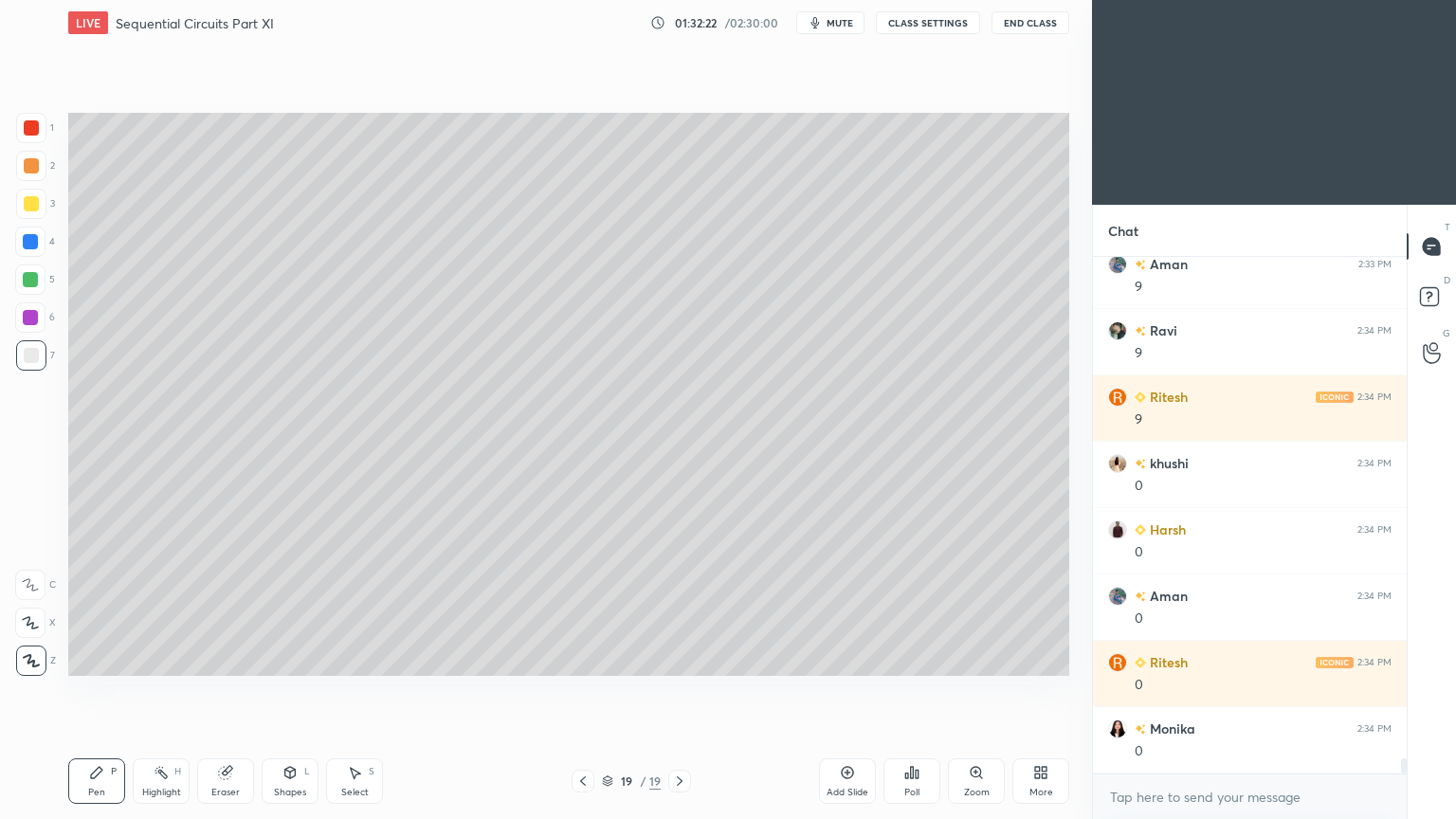 scroll, scrollTop: 17236, scrollLeft: 0, axis: vertical 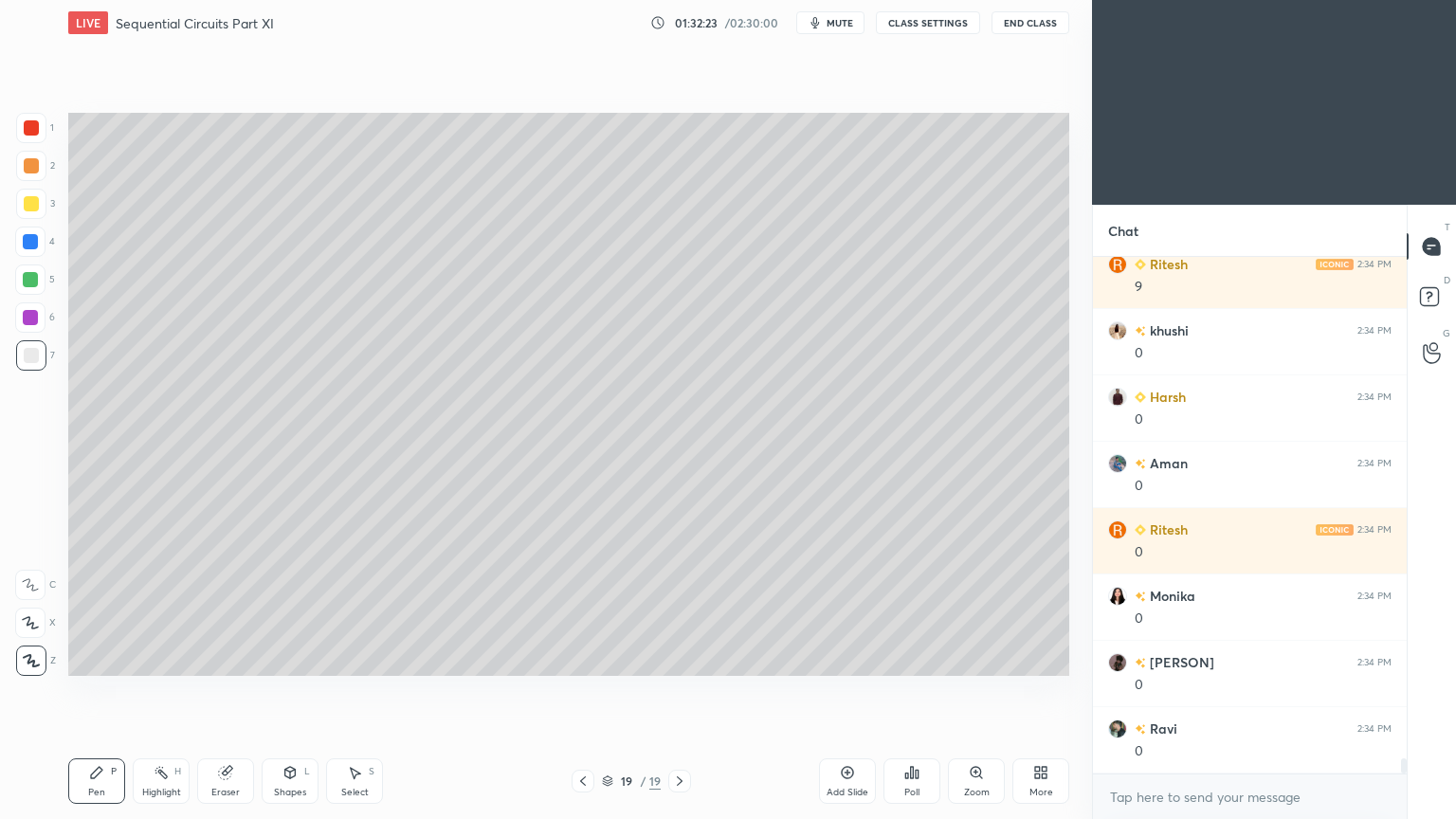 click on "Highlight H" at bounding box center (161, 781) 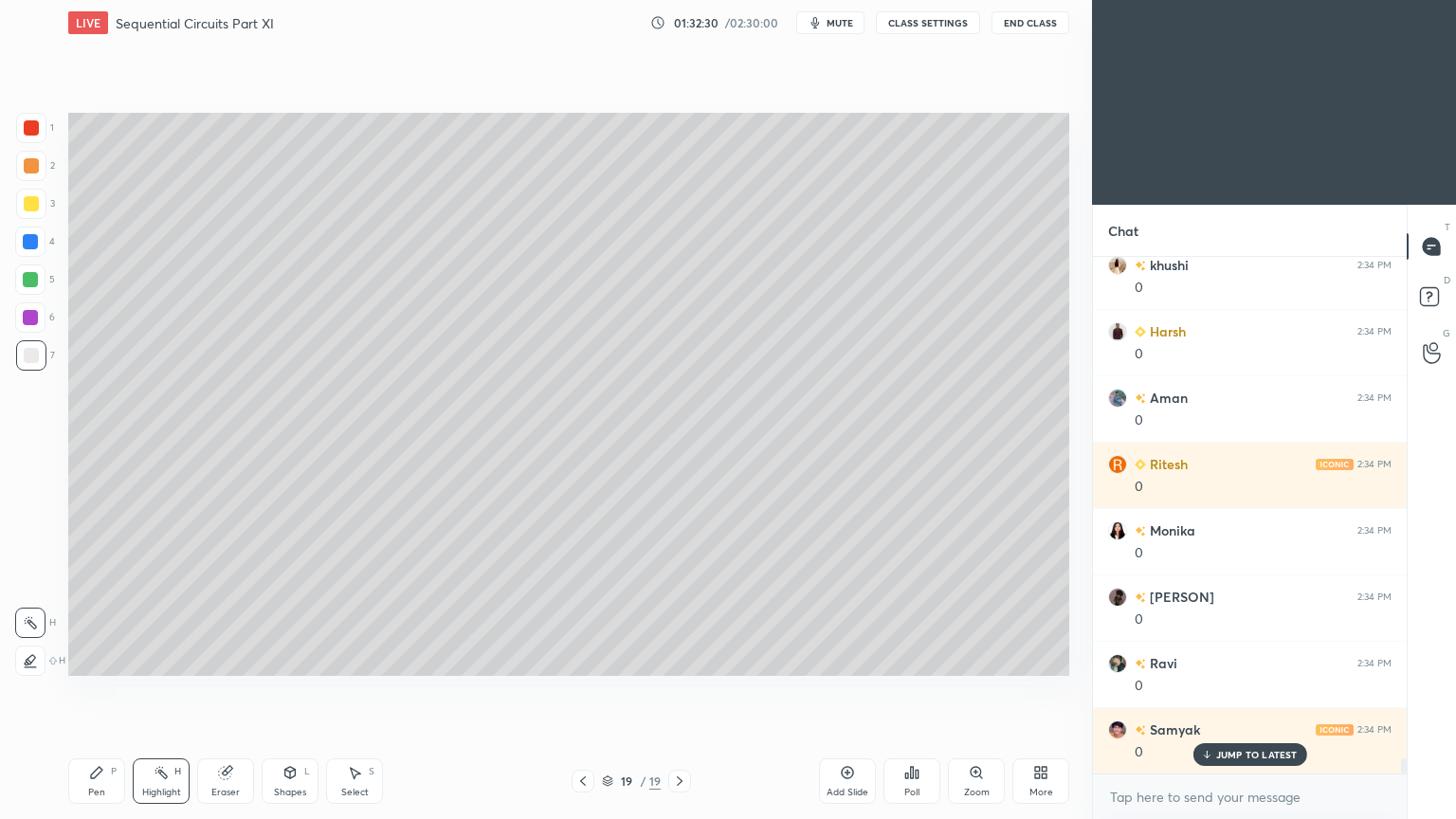 click on "Pen" at bounding box center (97, 792) 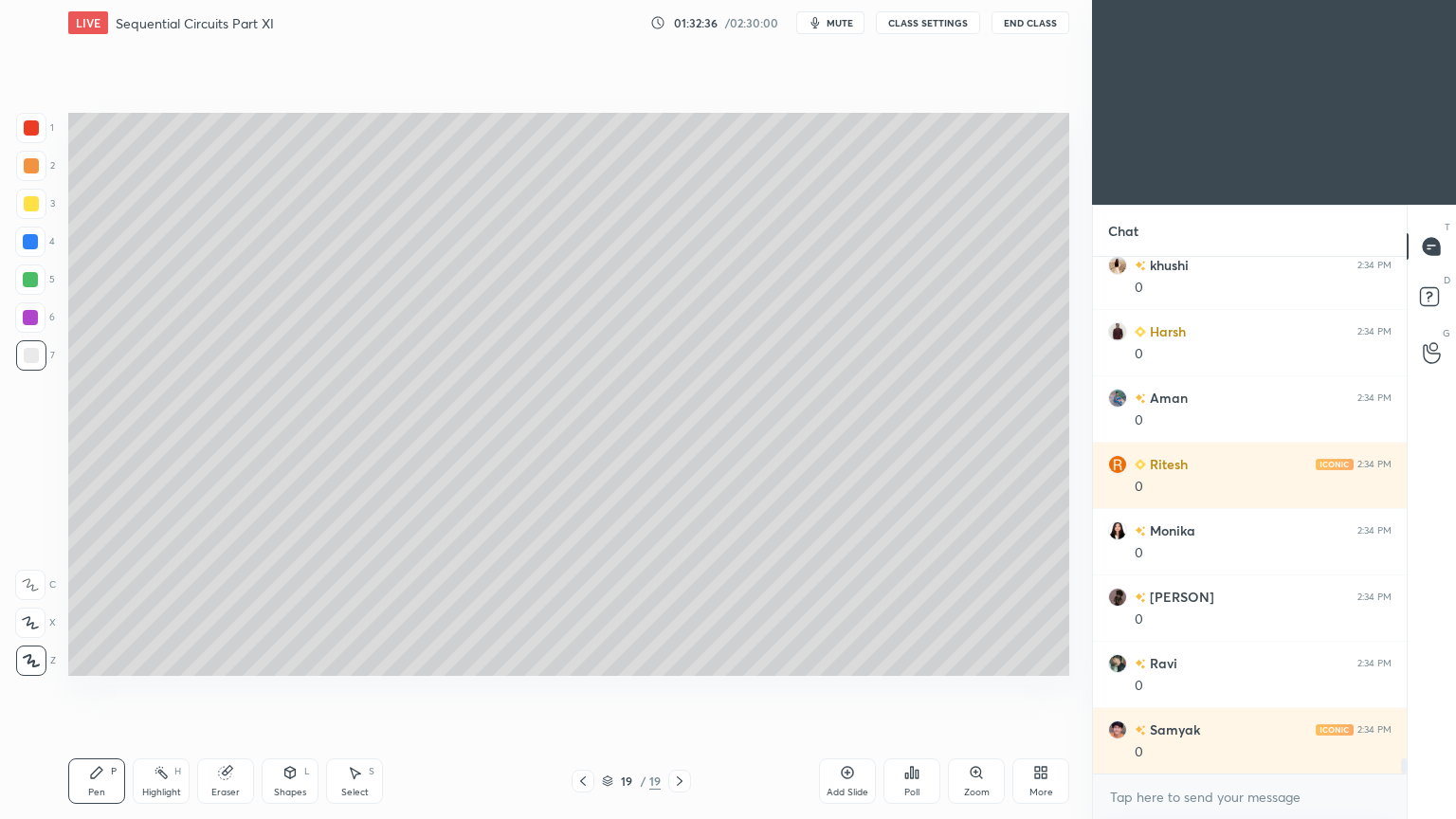 scroll, scrollTop: 17369, scrollLeft: 0, axis: vertical 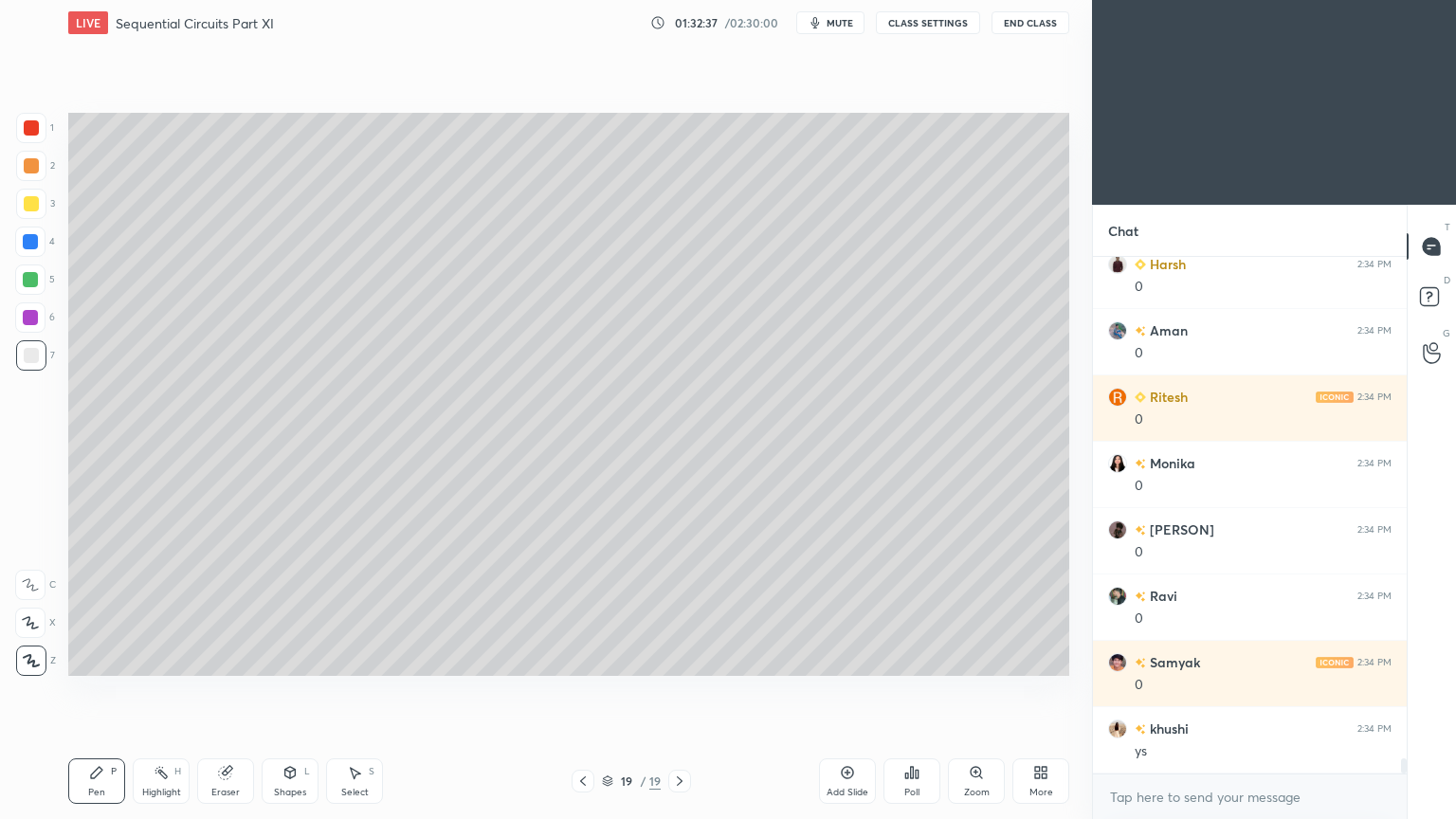 click on "Select" at bounding box center [355, 792] 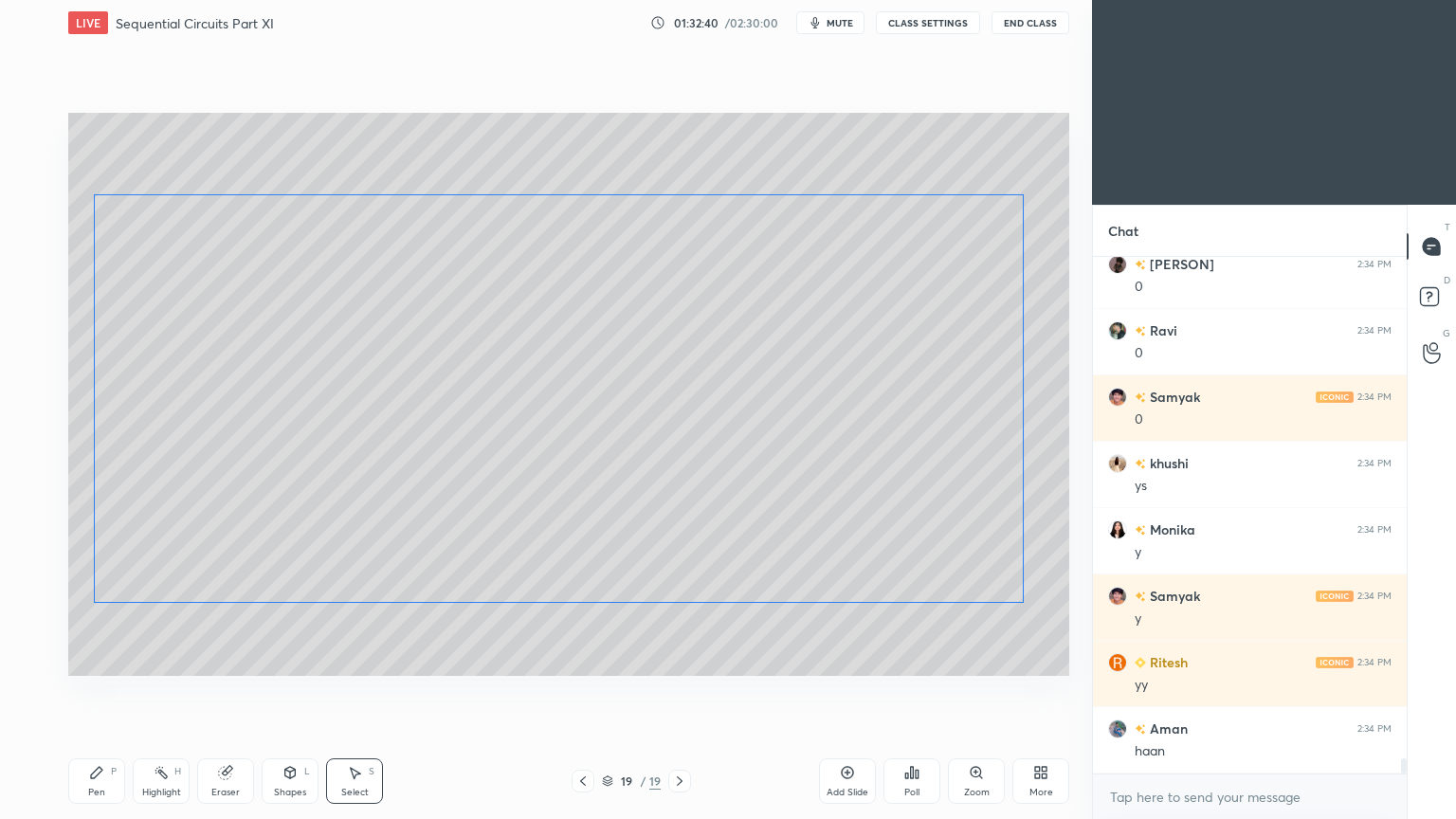 scroll, scrollTop: 17700, scrollLeft: 0, axis: vertical 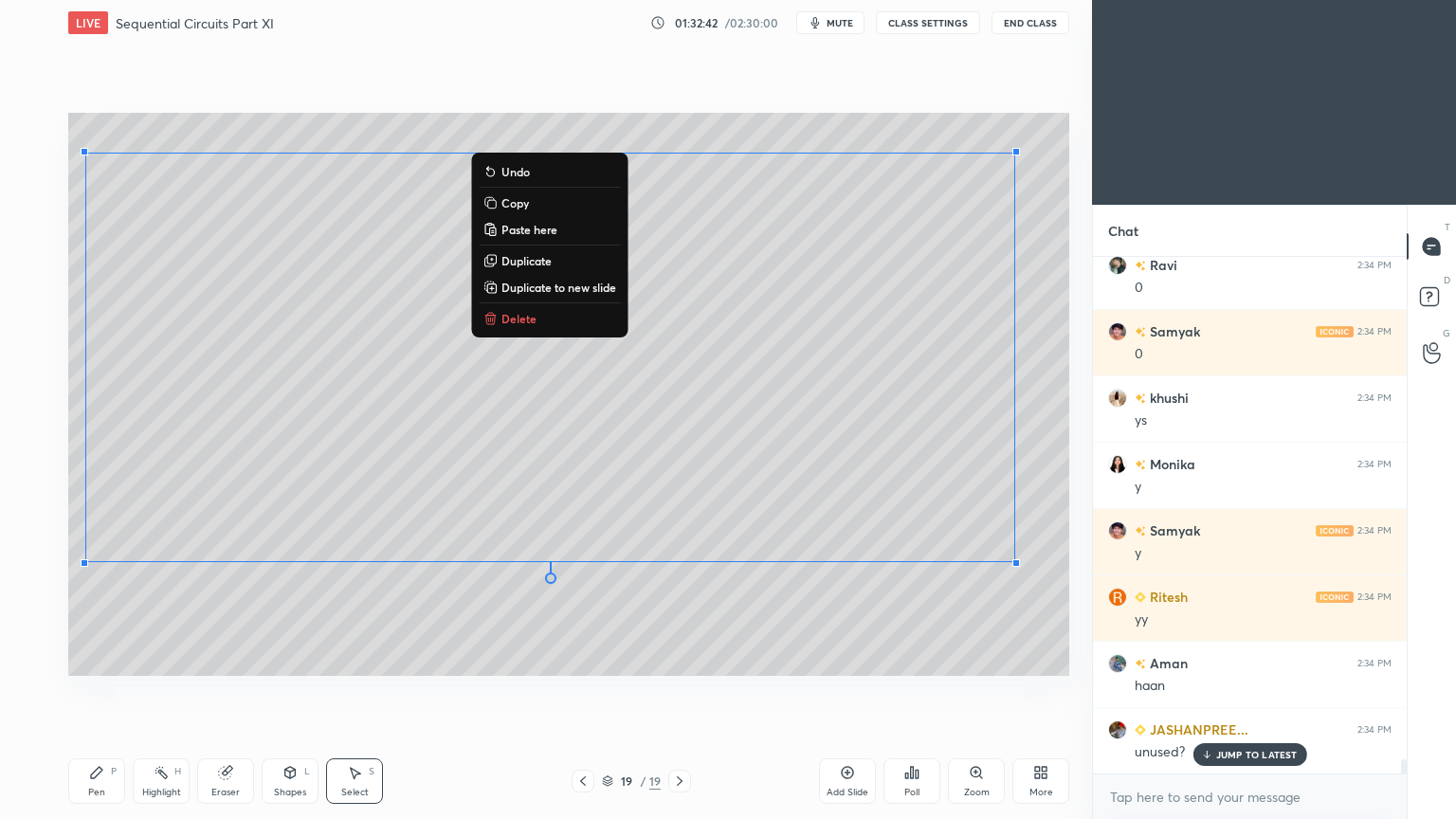click on "Pen" at bounding box center (97, 792) 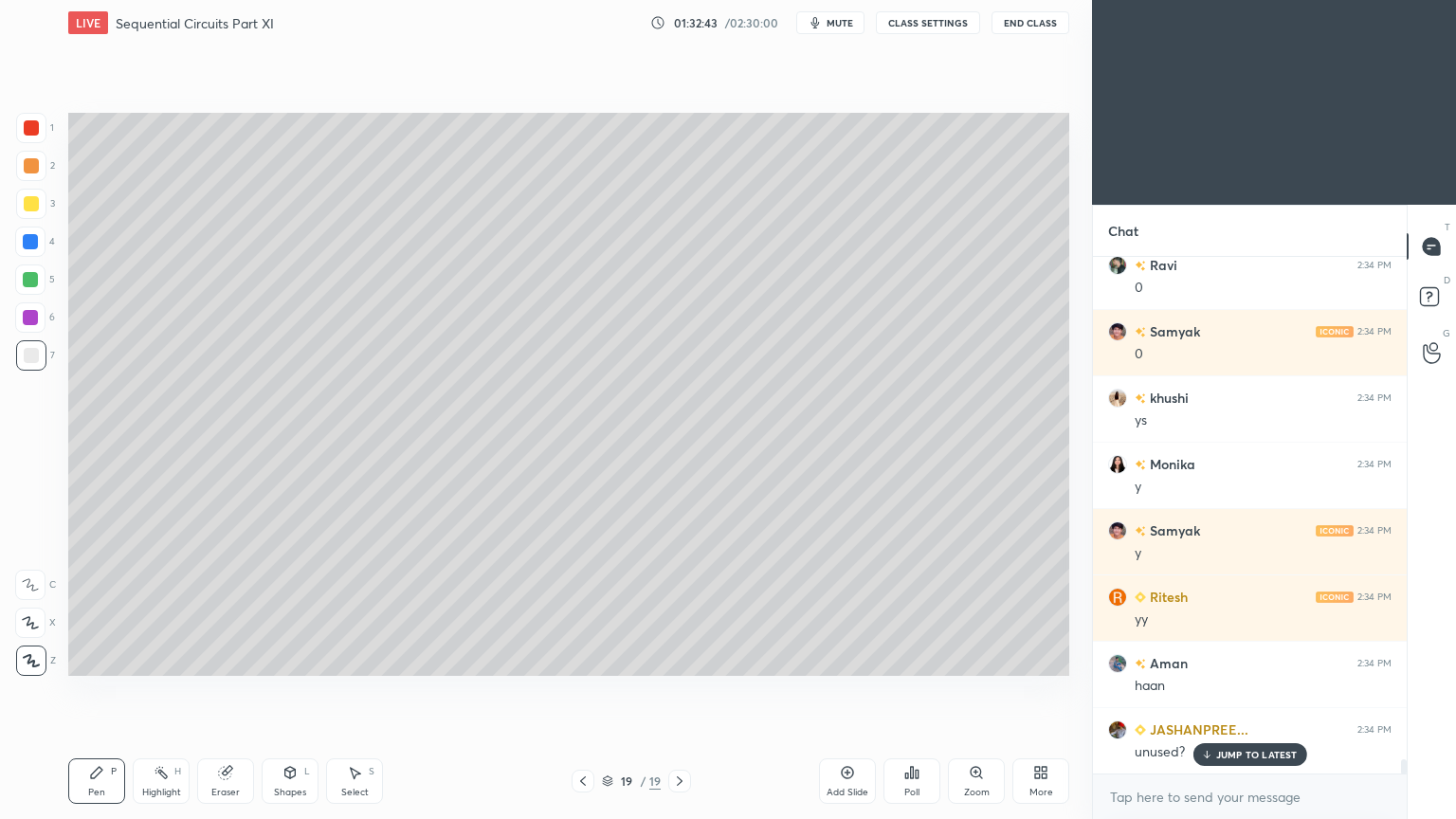 click on "Highlight" at bounding box center (161, 792) 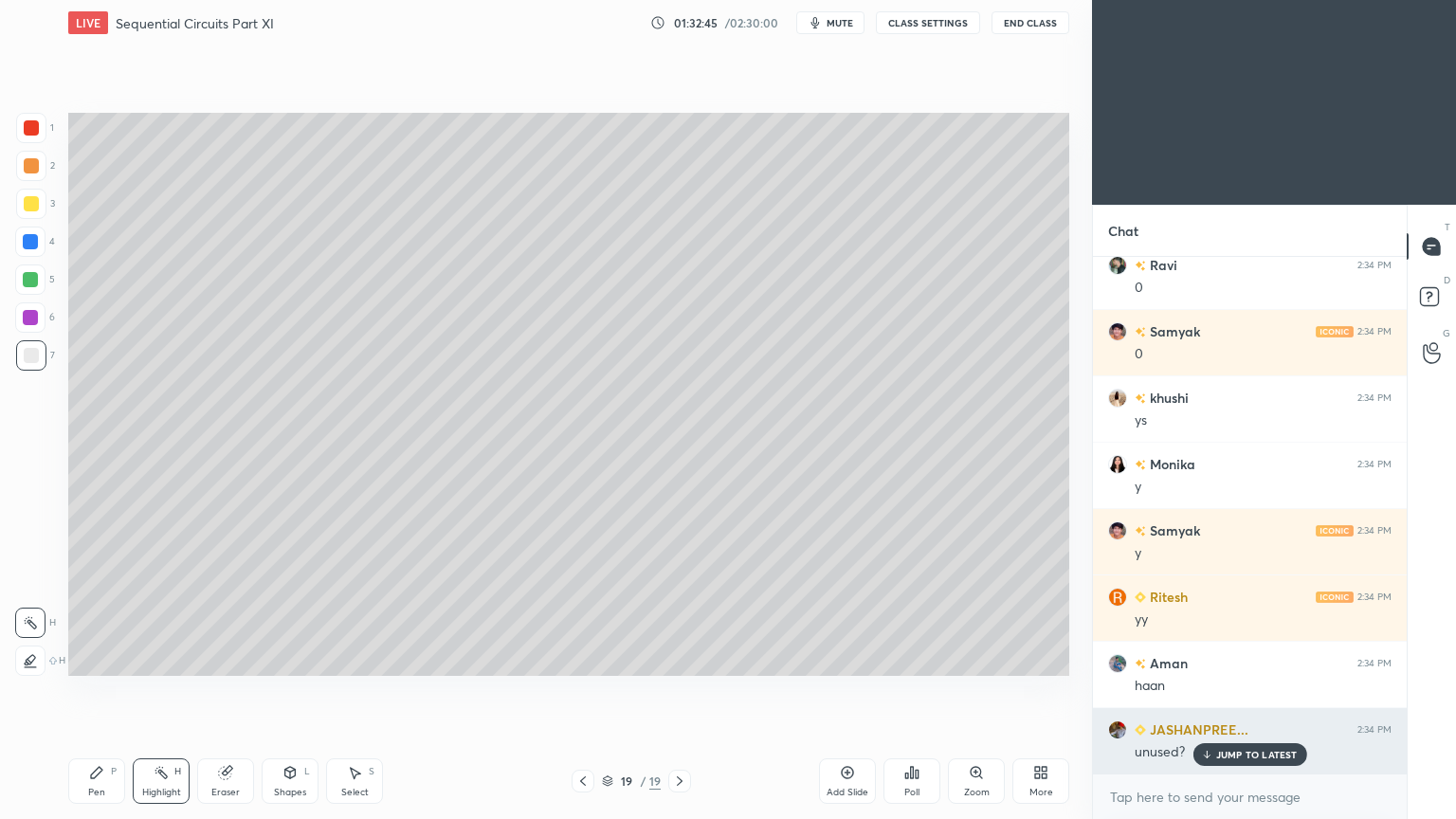 click on "JUMP TO LATEST" at bounding box center (1257, 755) 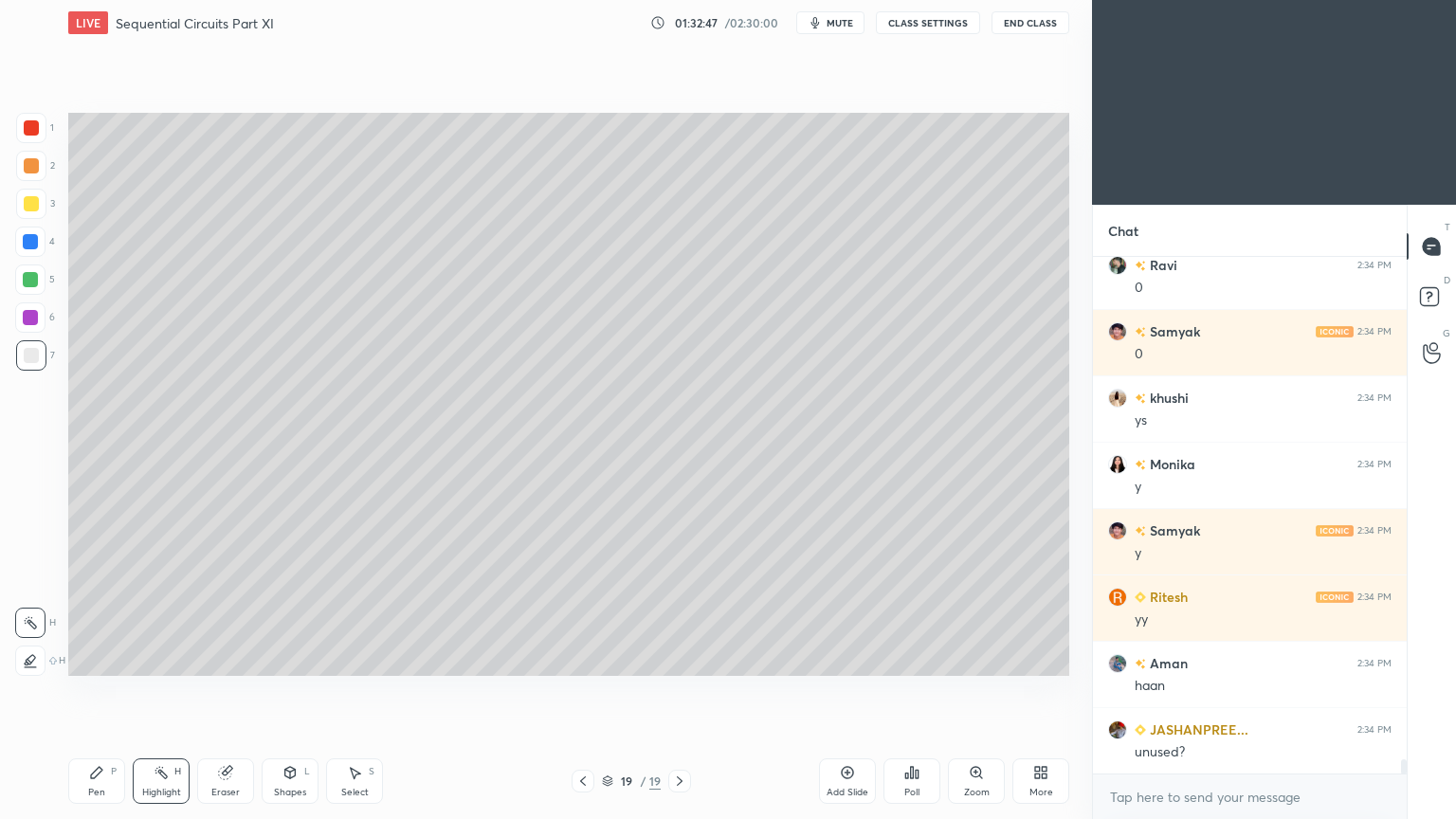 click 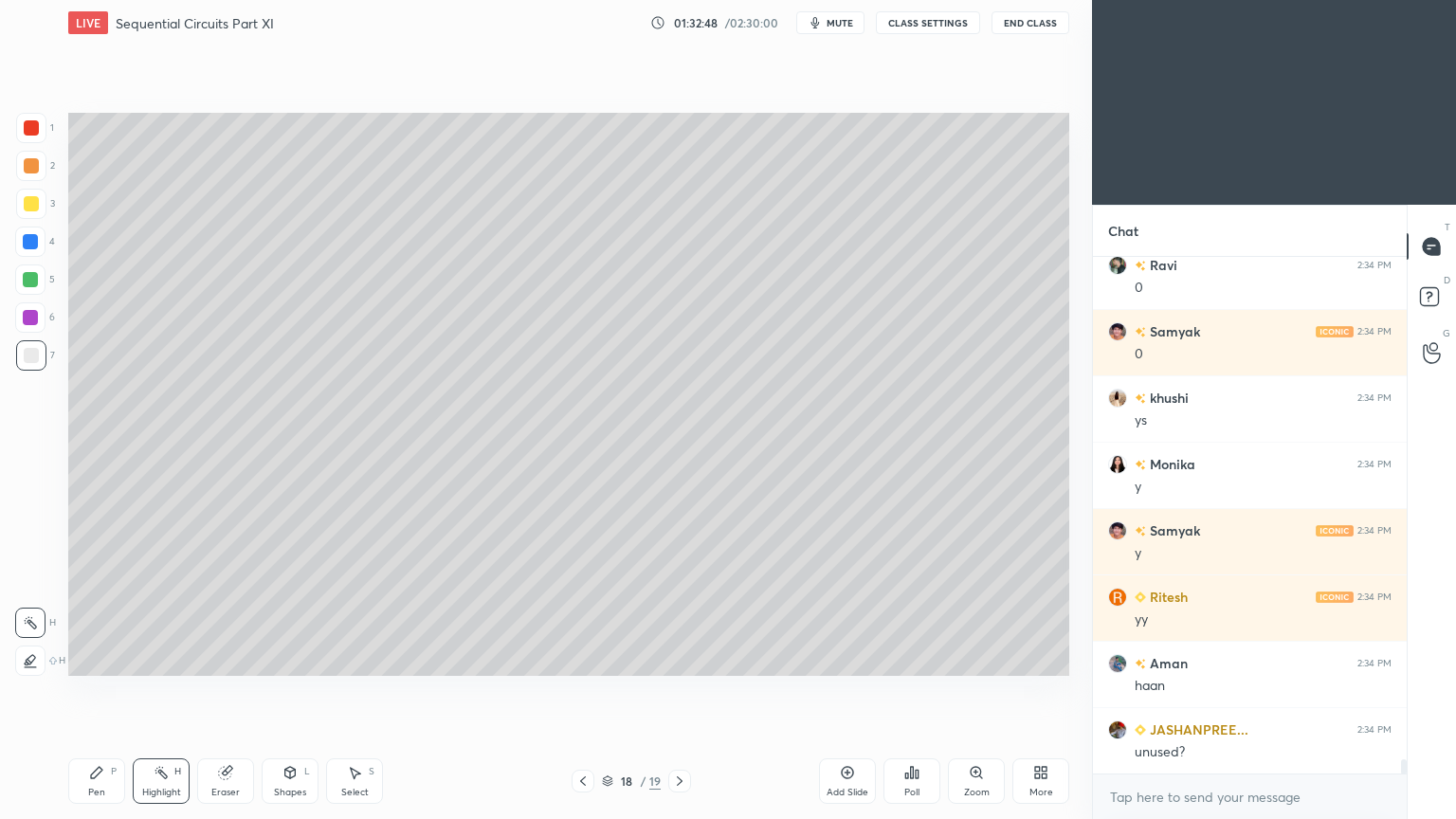 click 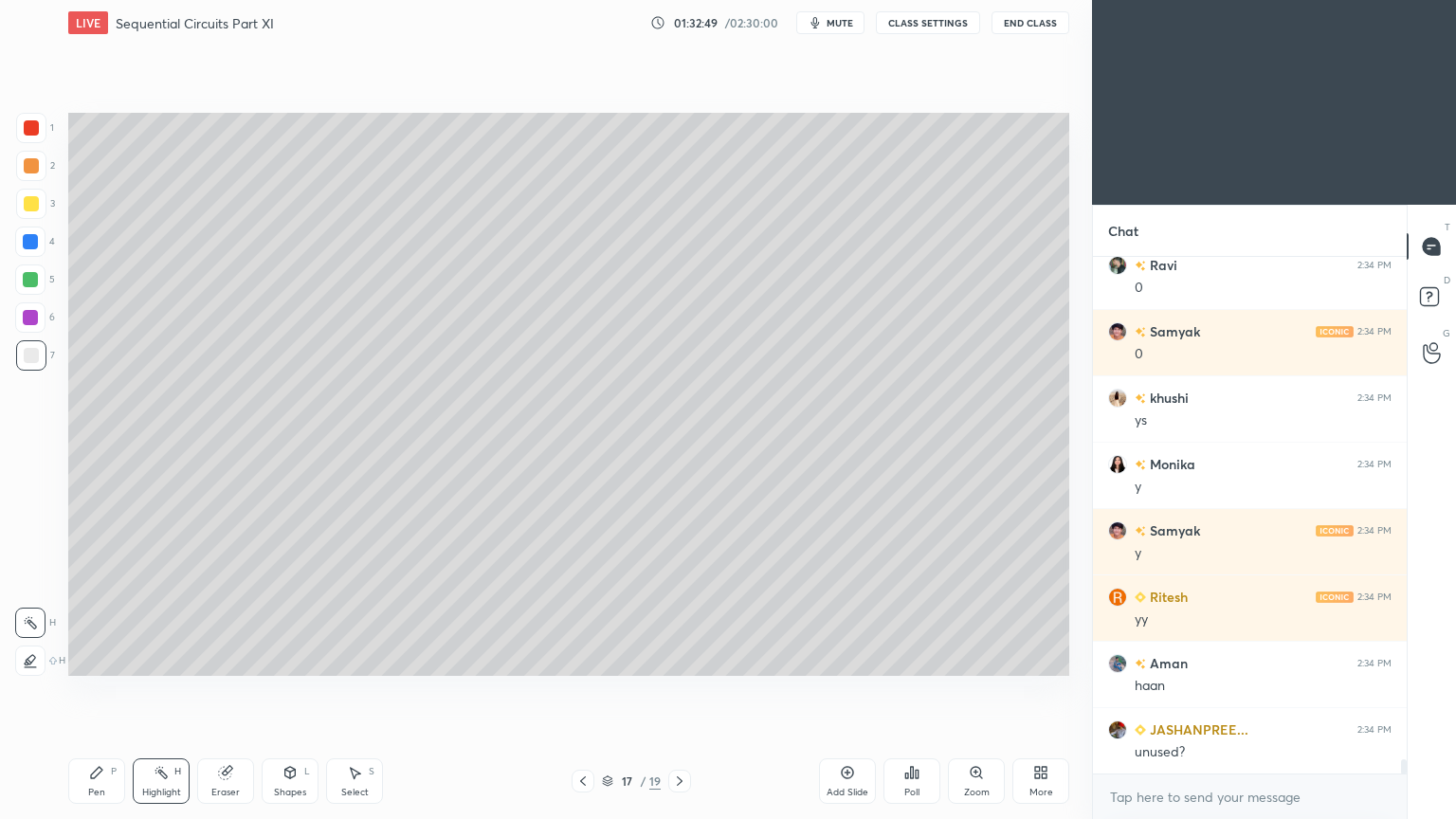 click 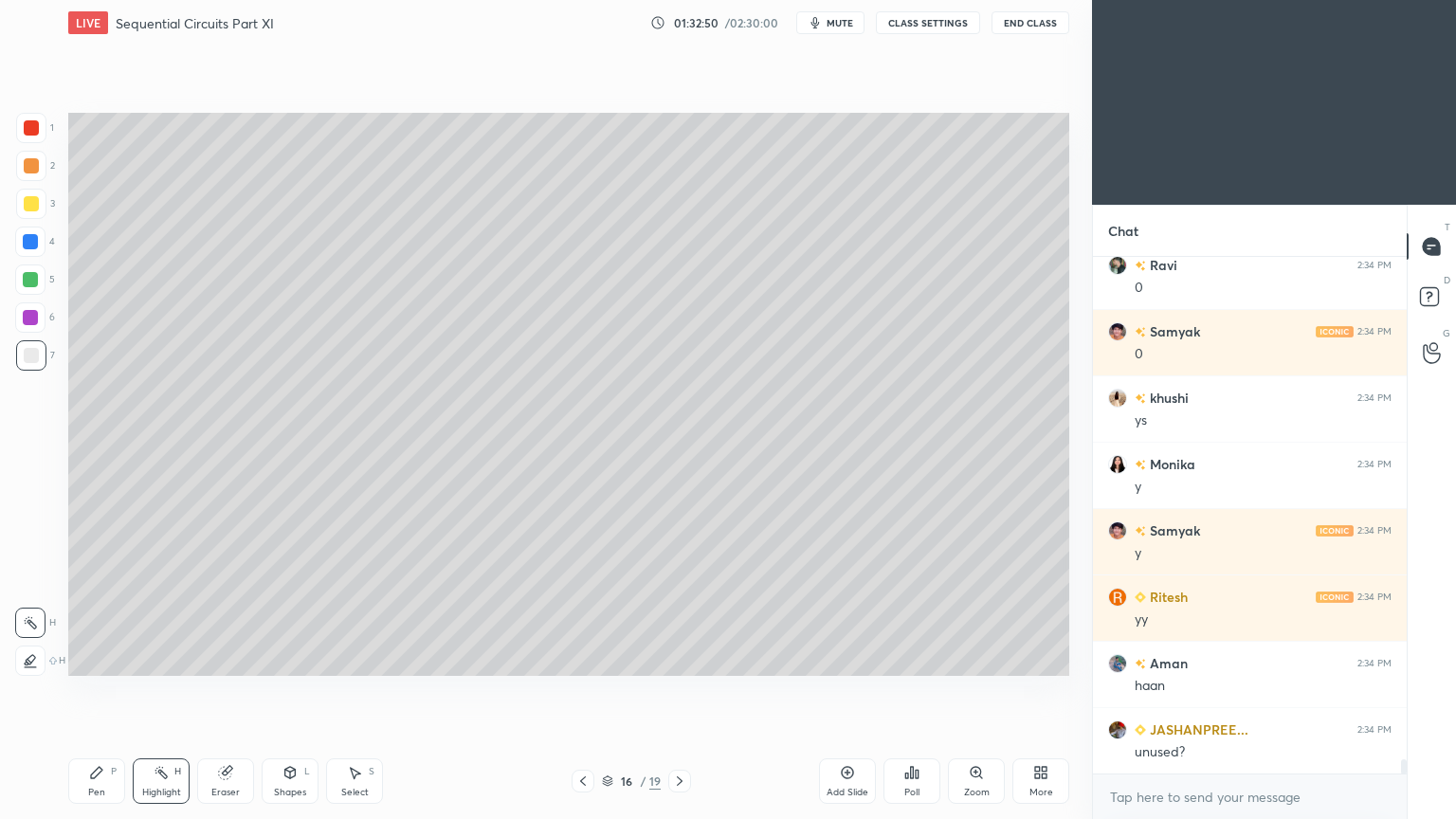 click 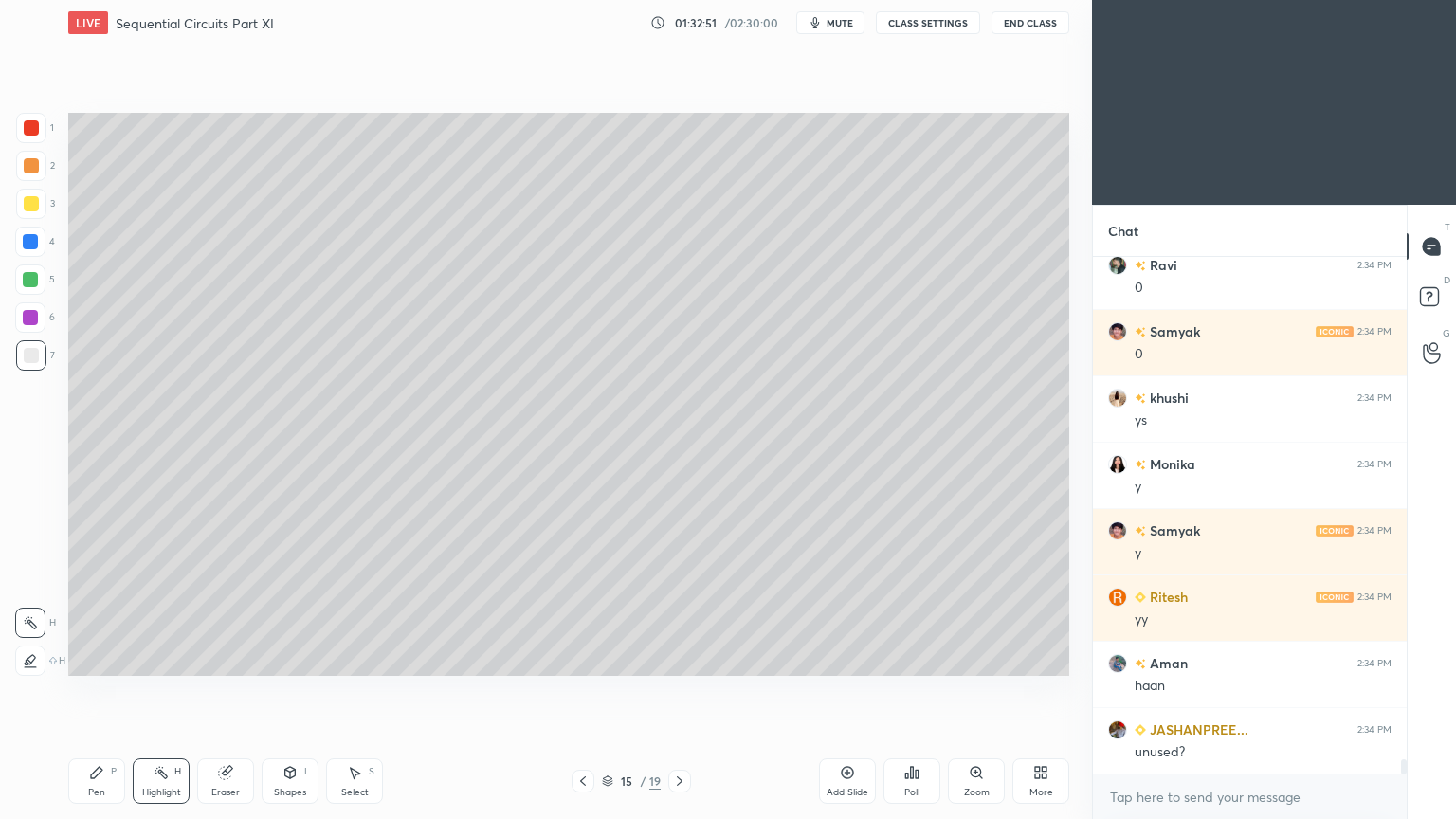 click 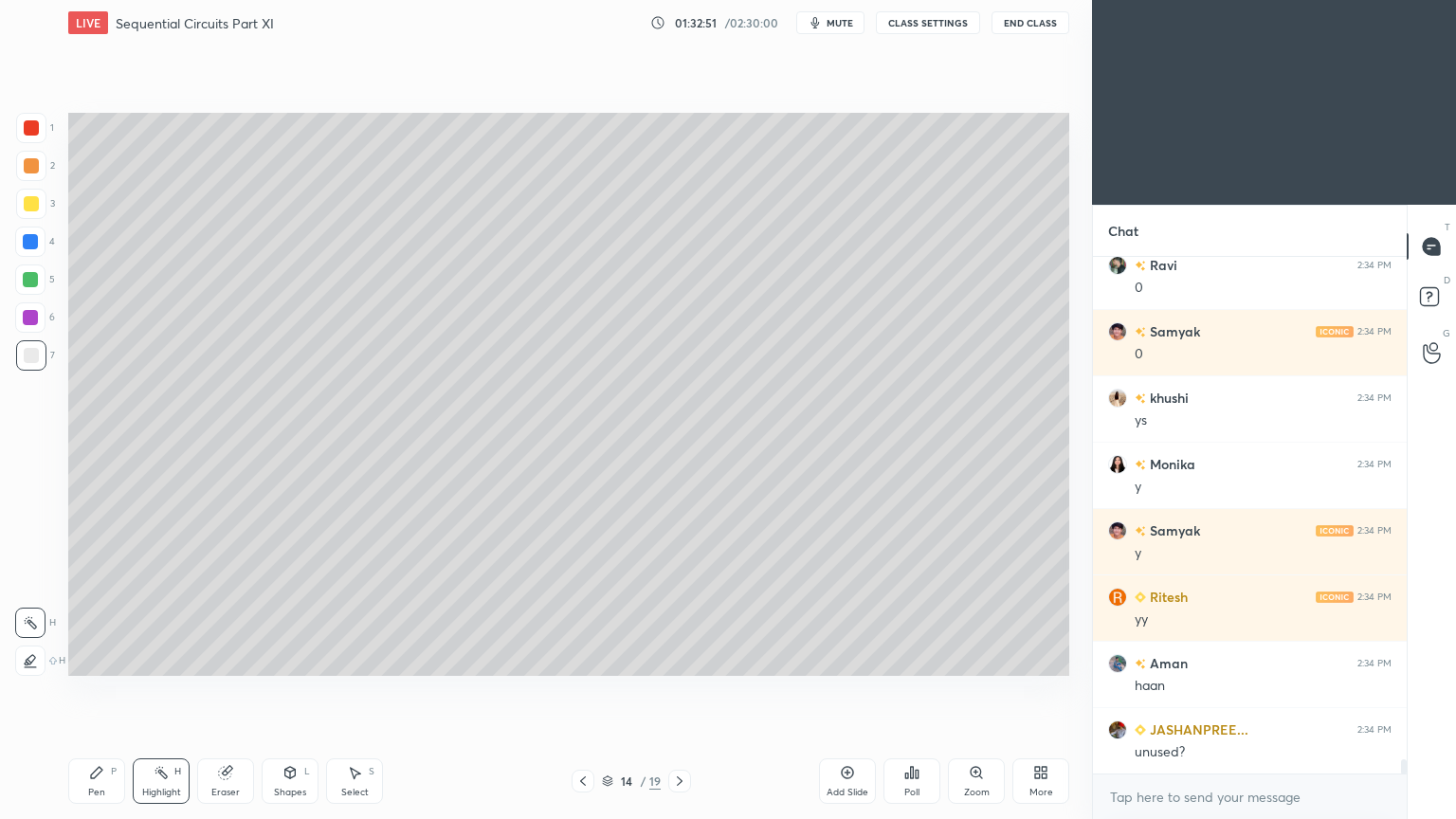click 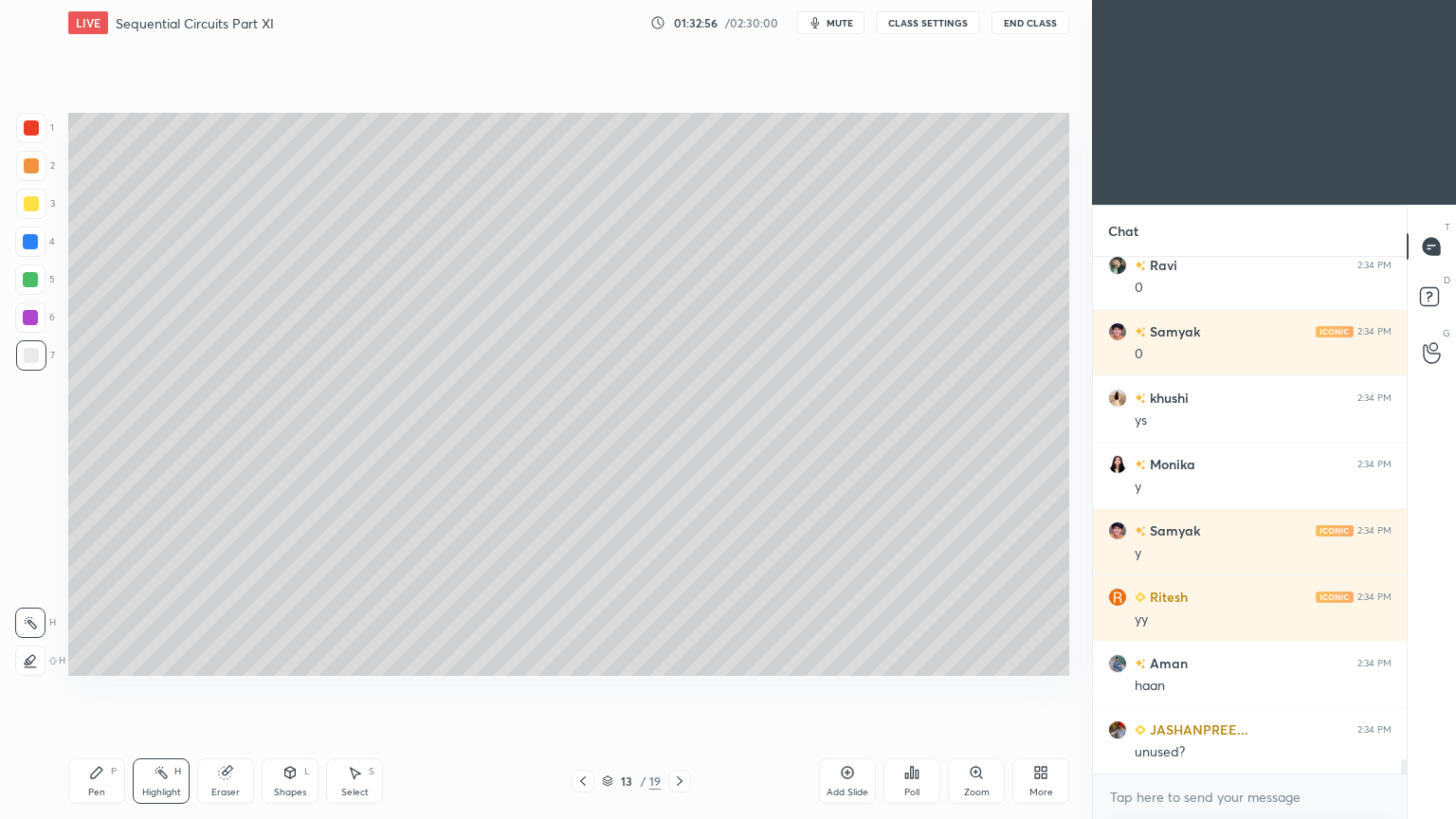 click 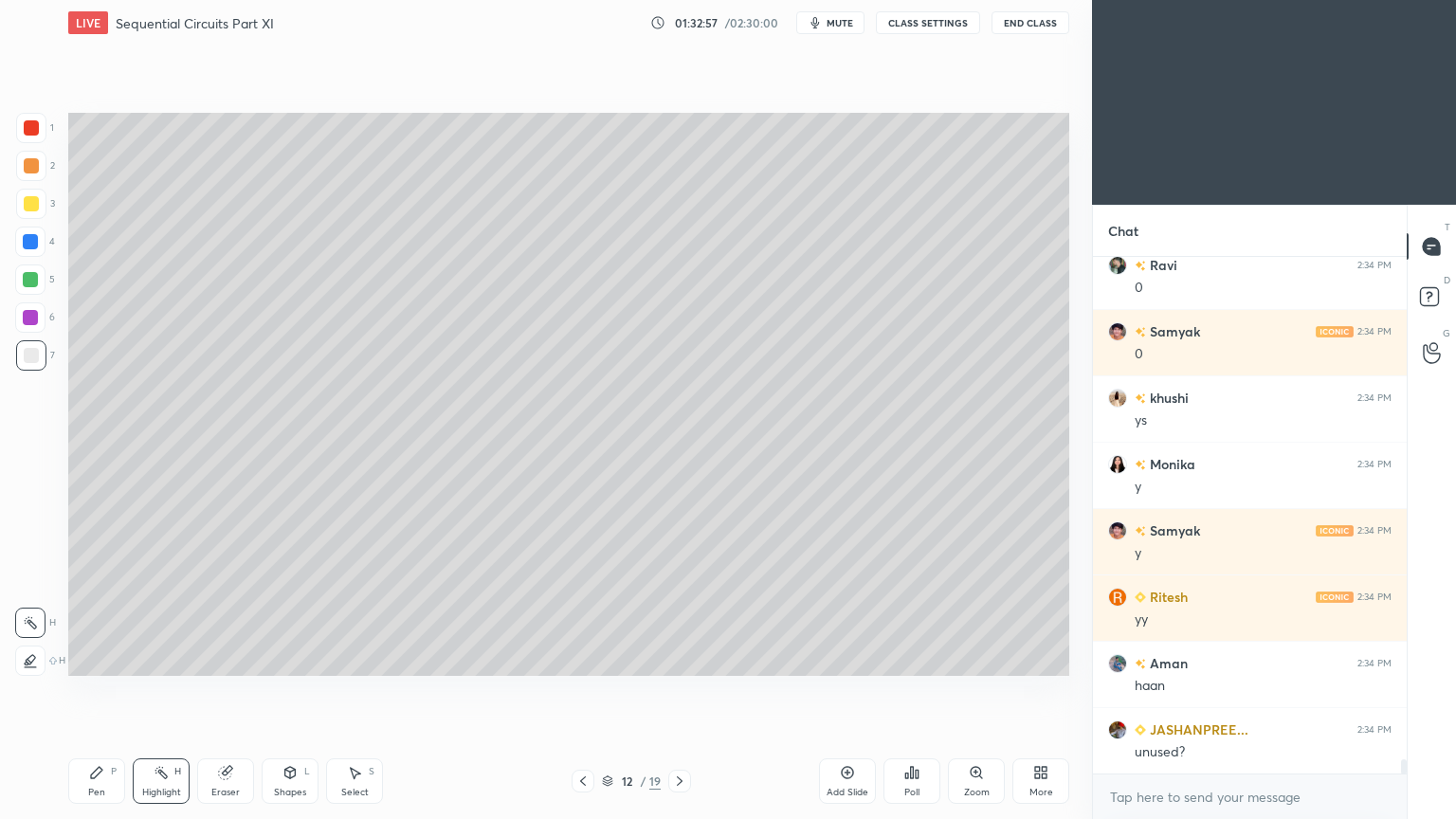click 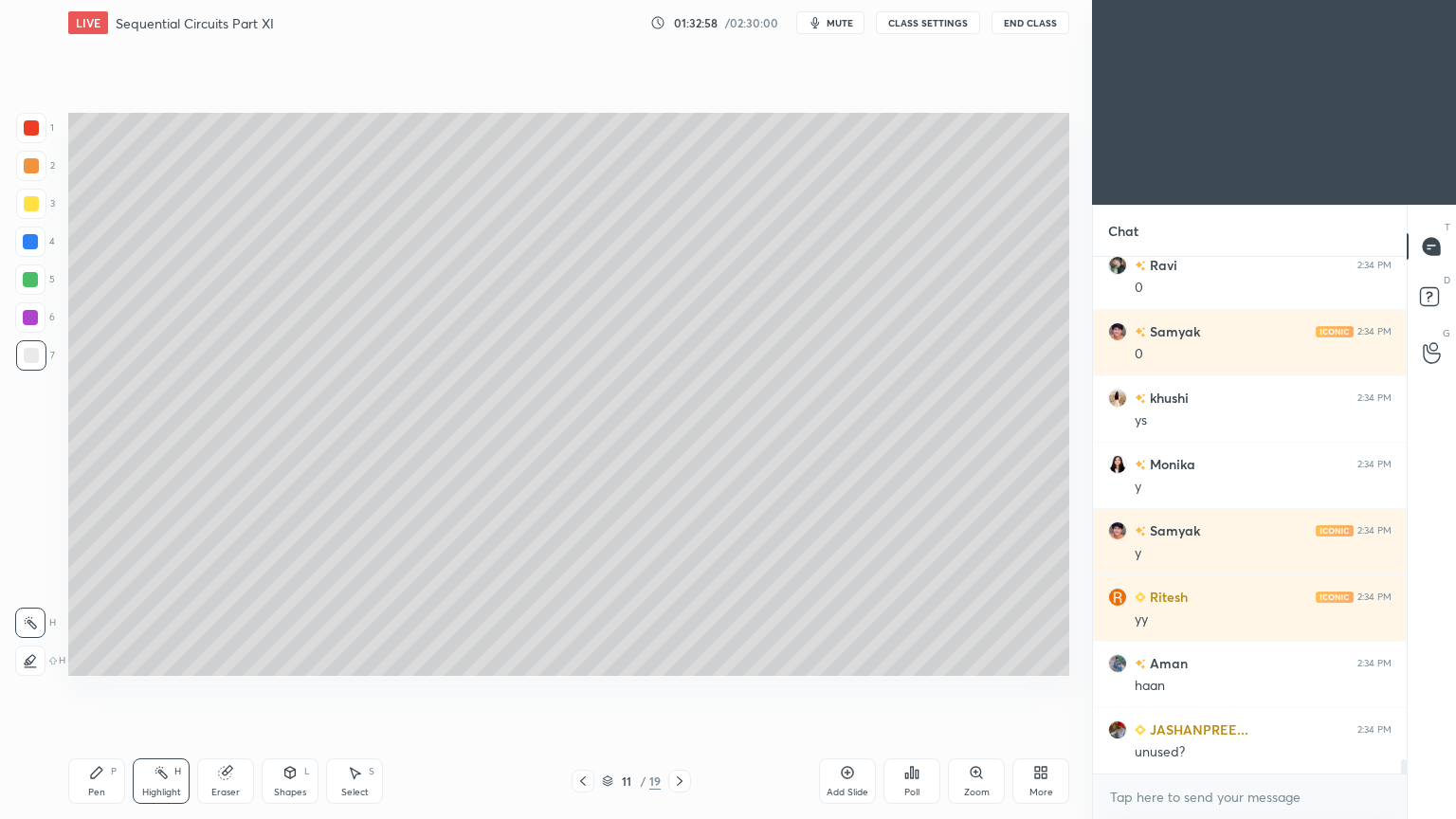 click 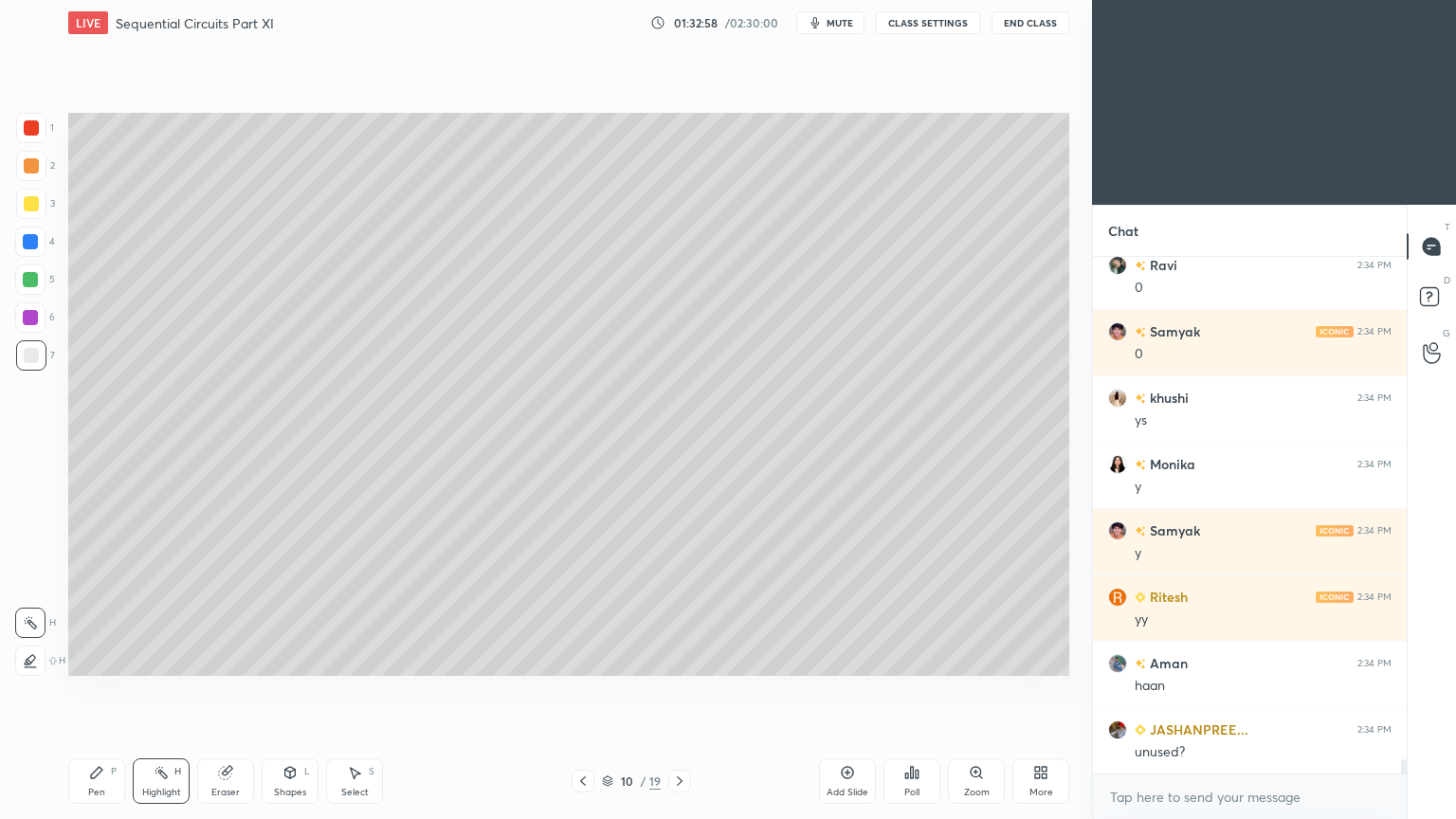 click 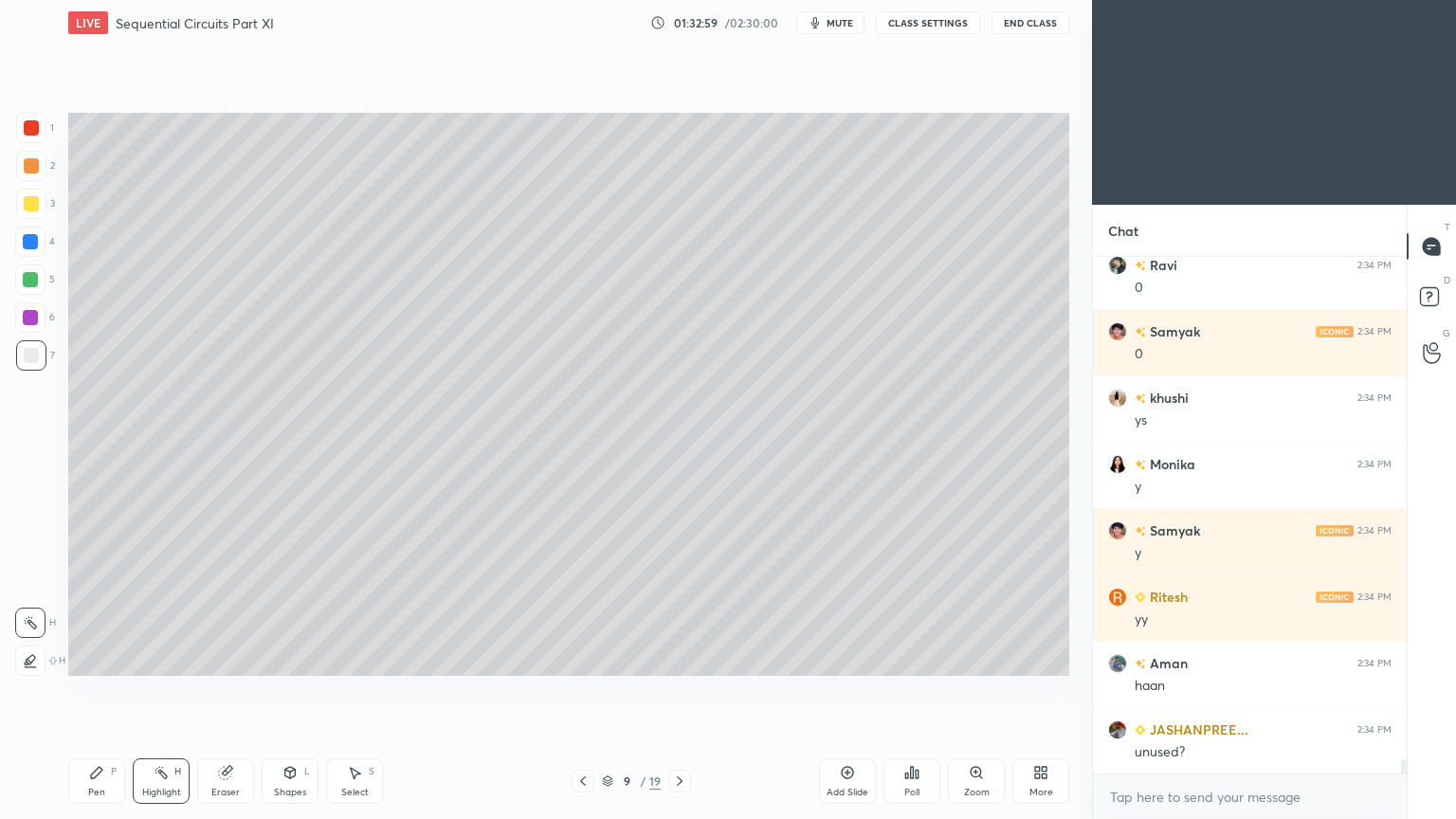 click 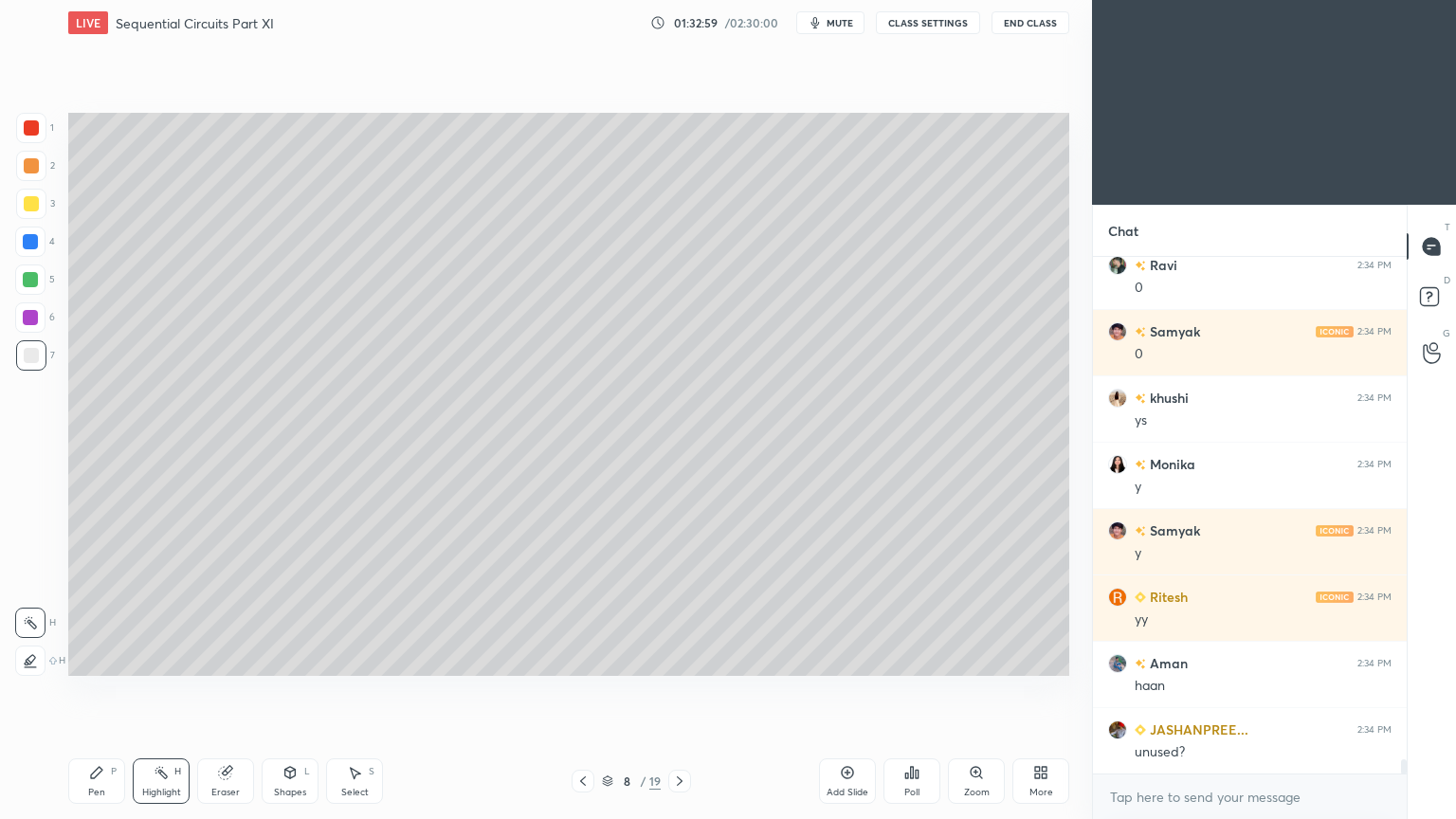 click 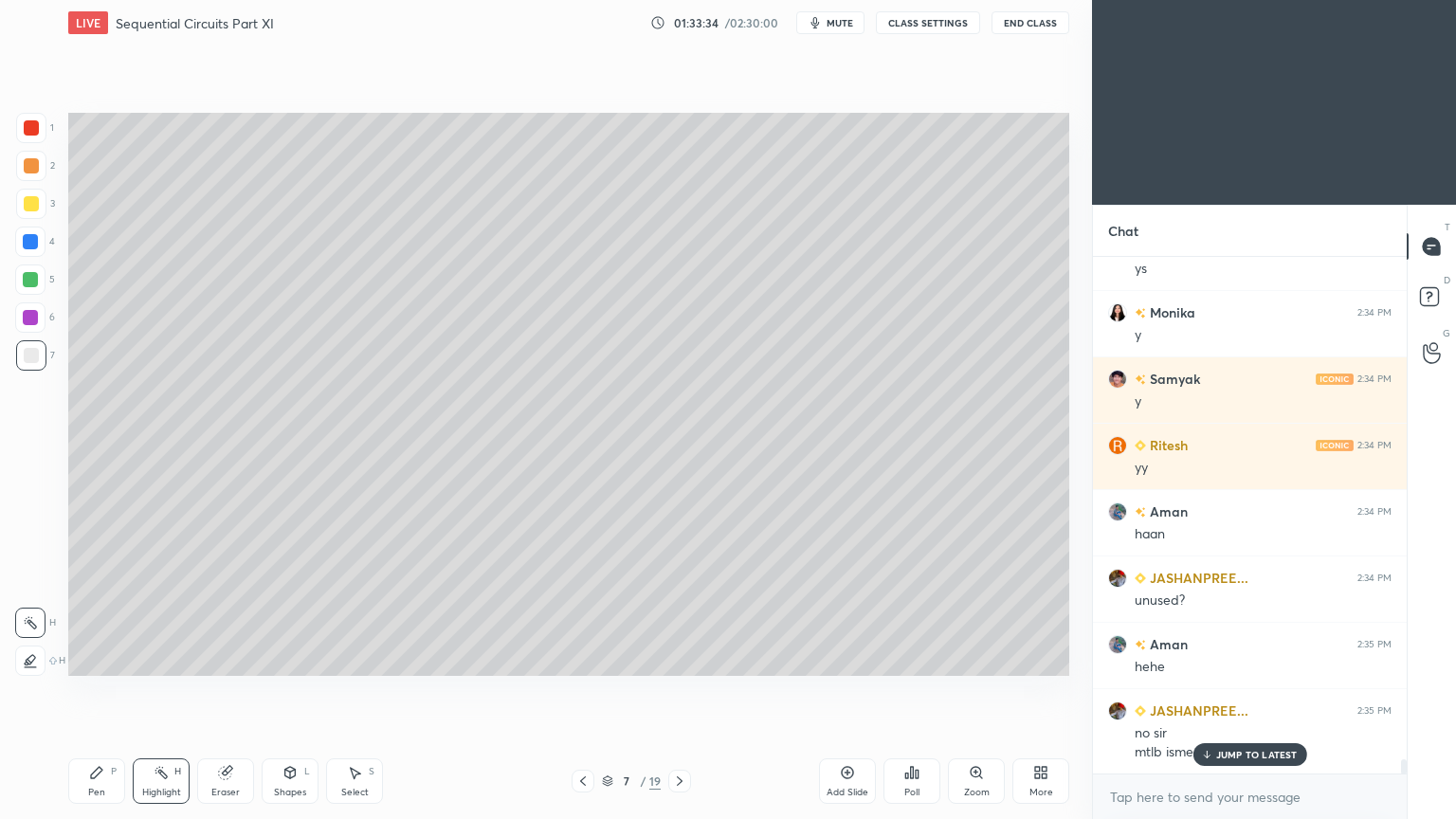 scroll, scrollTop: 17870, scrollLeft: 0, axis: vertical 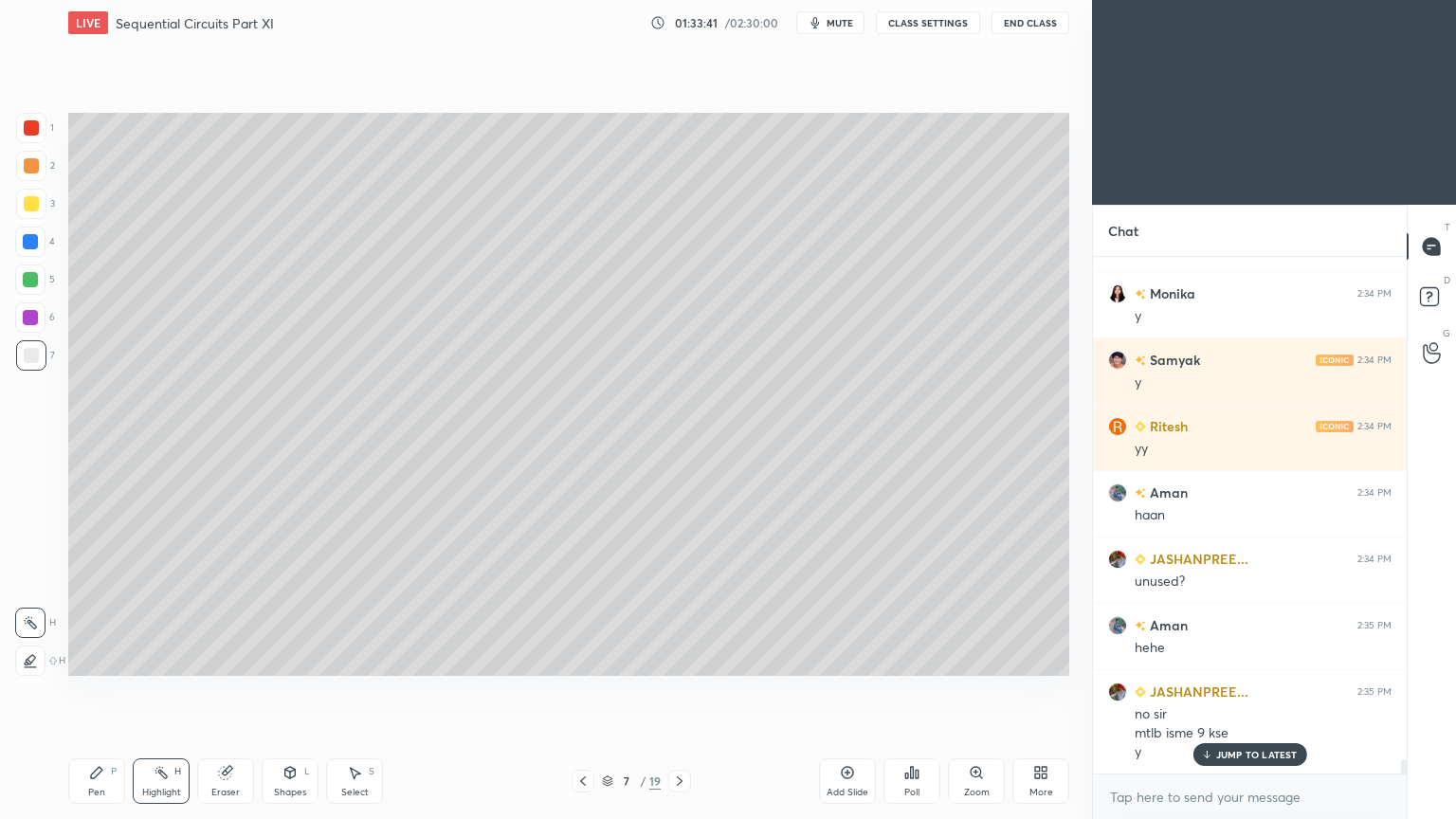 click 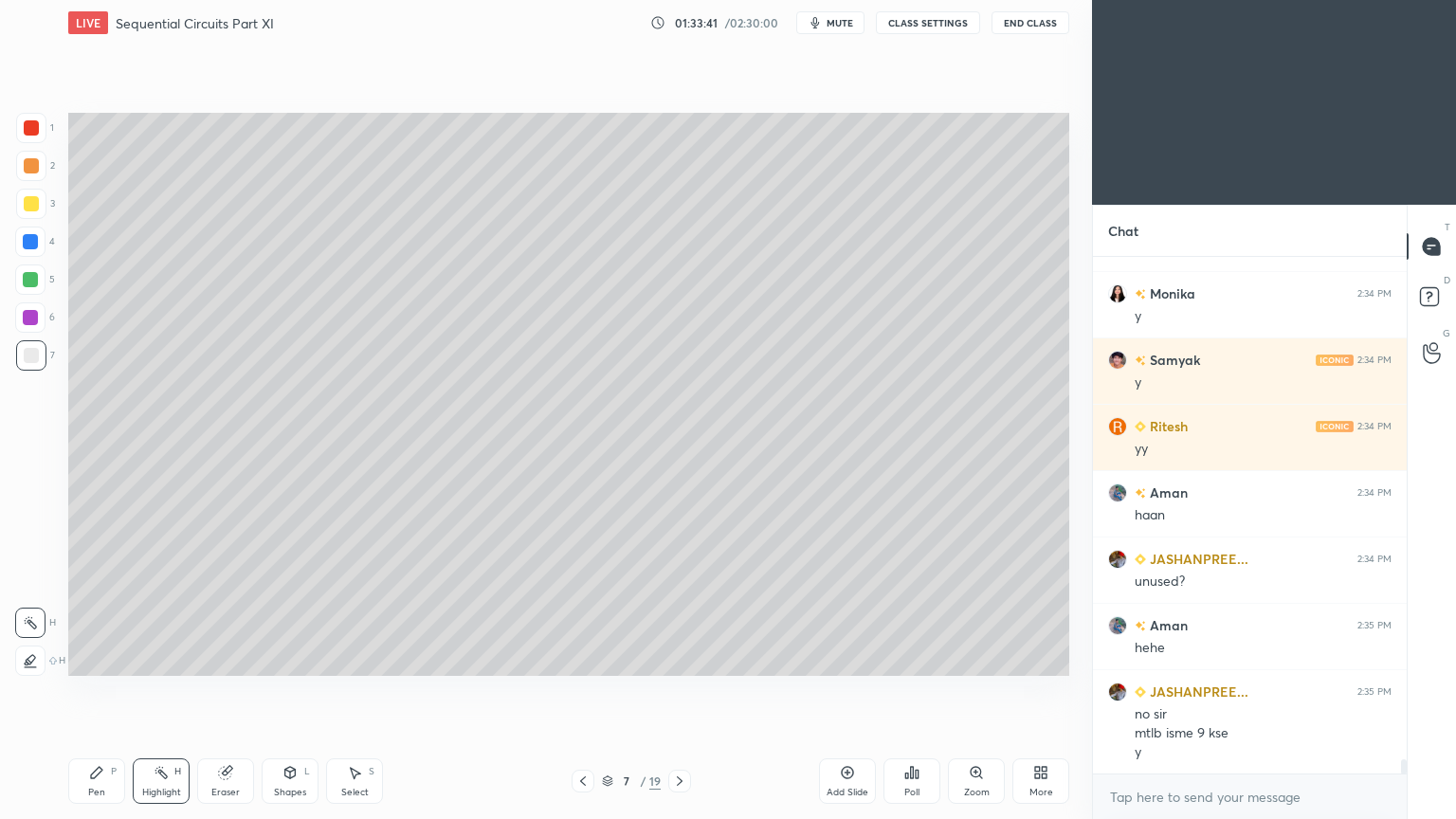 click 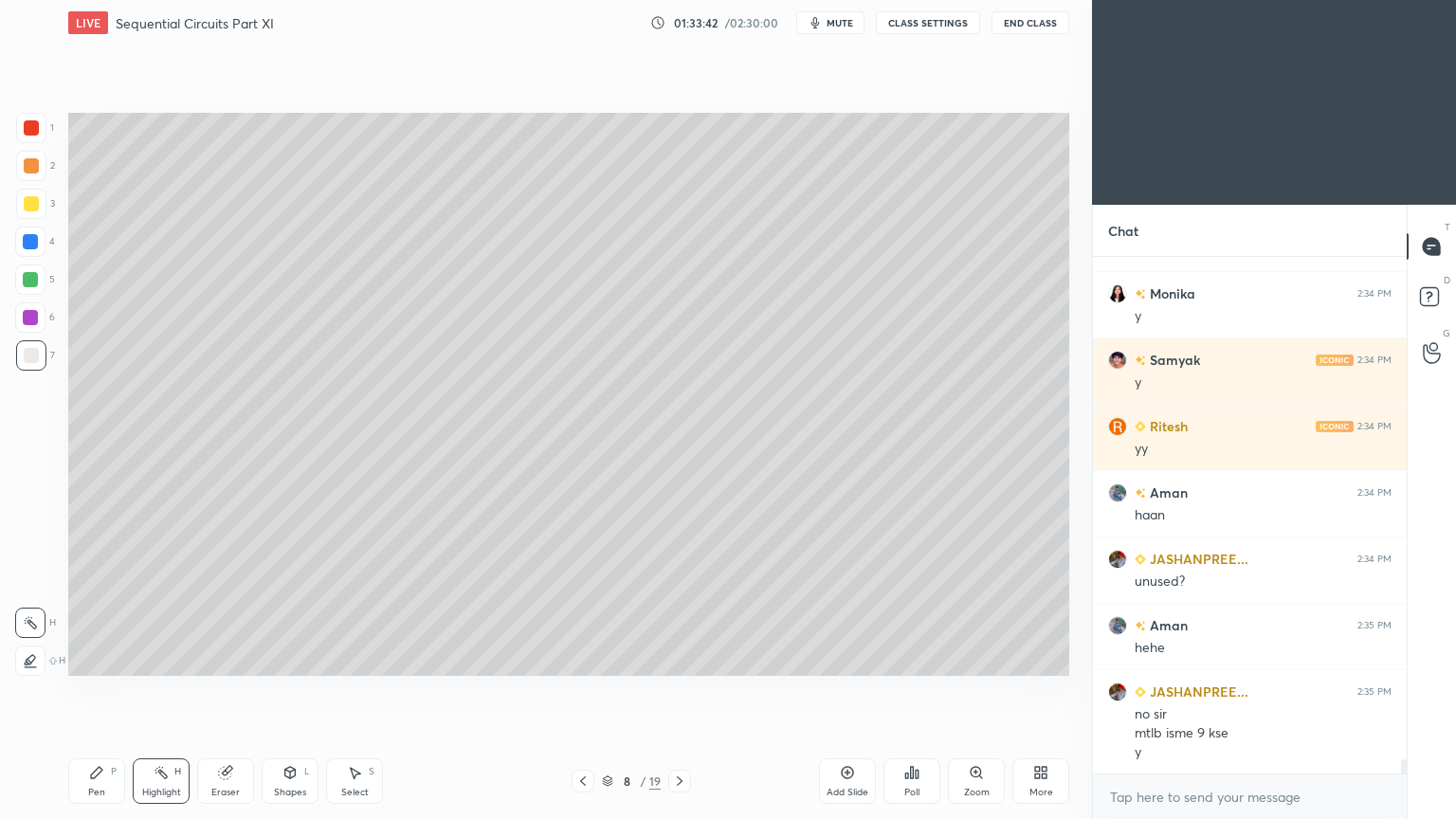 click 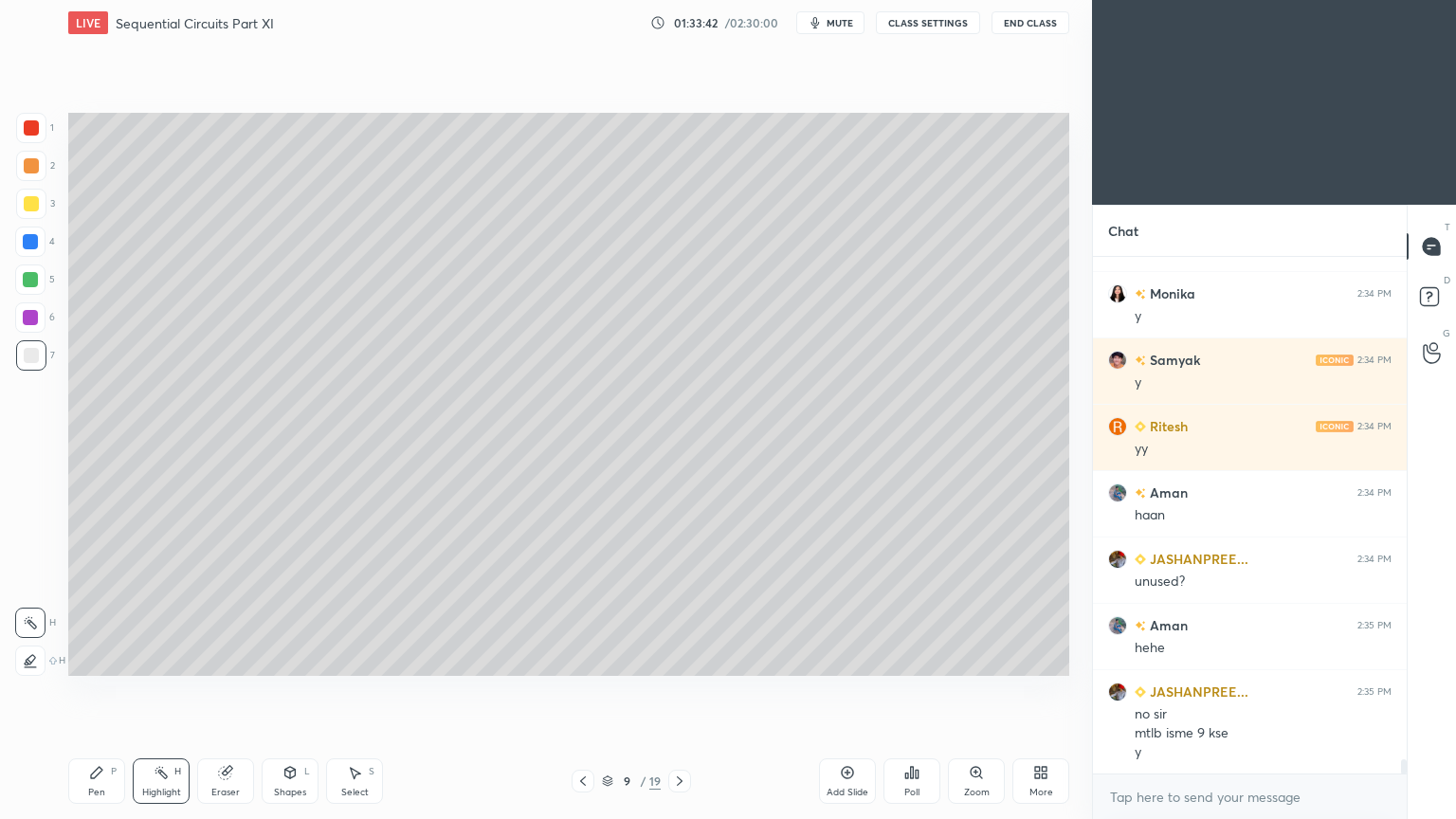 click 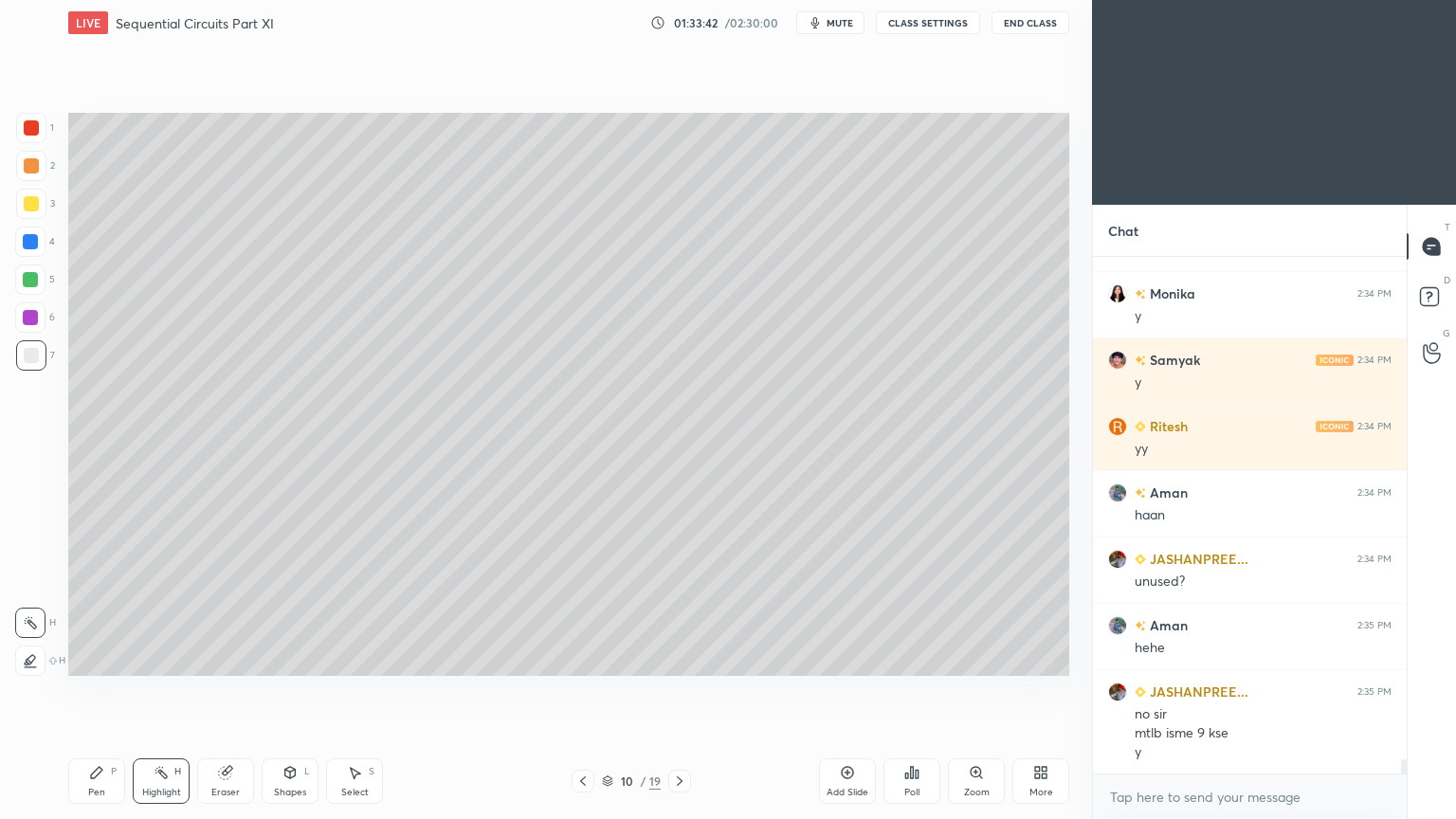 click 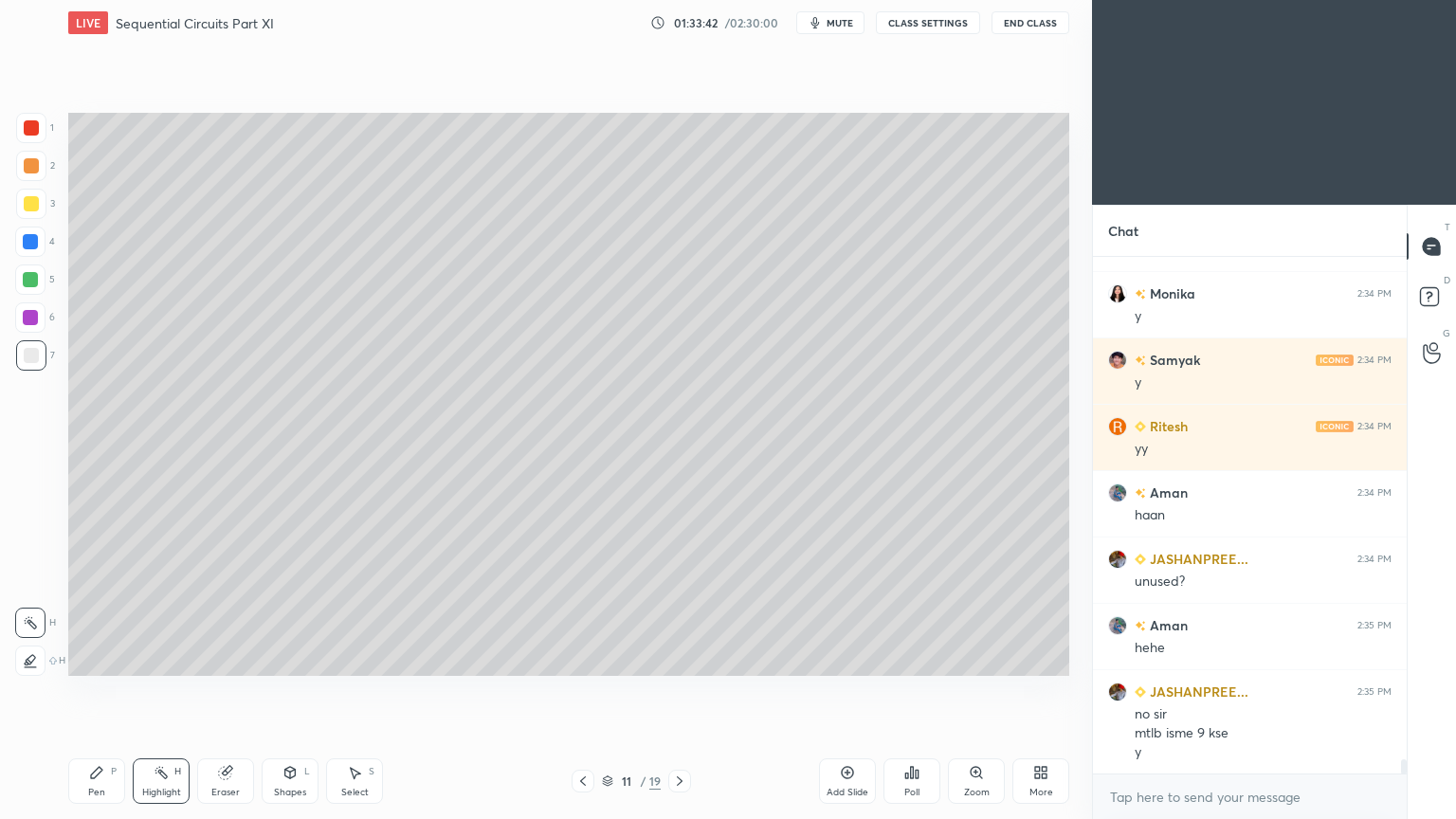 click 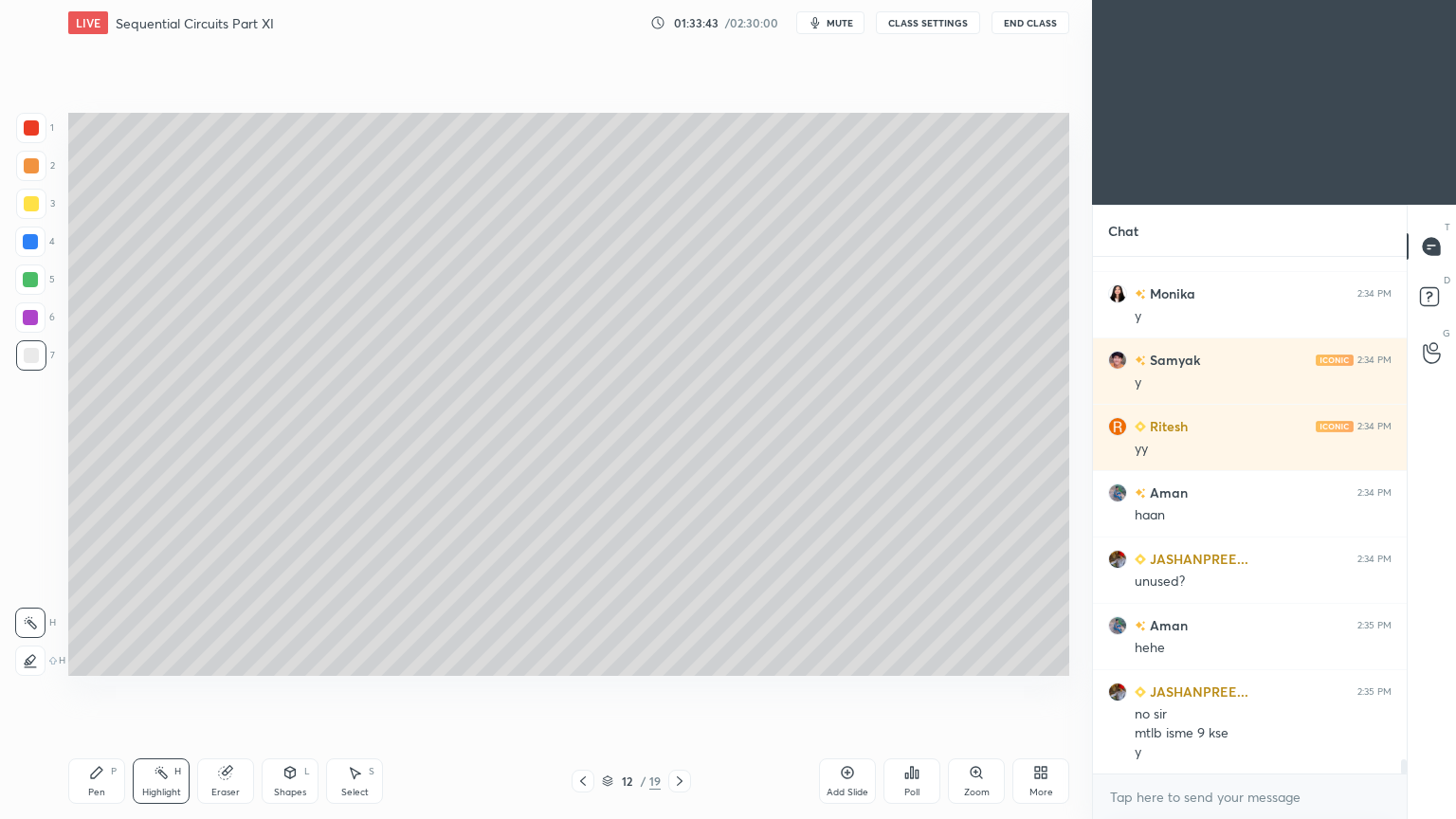 click 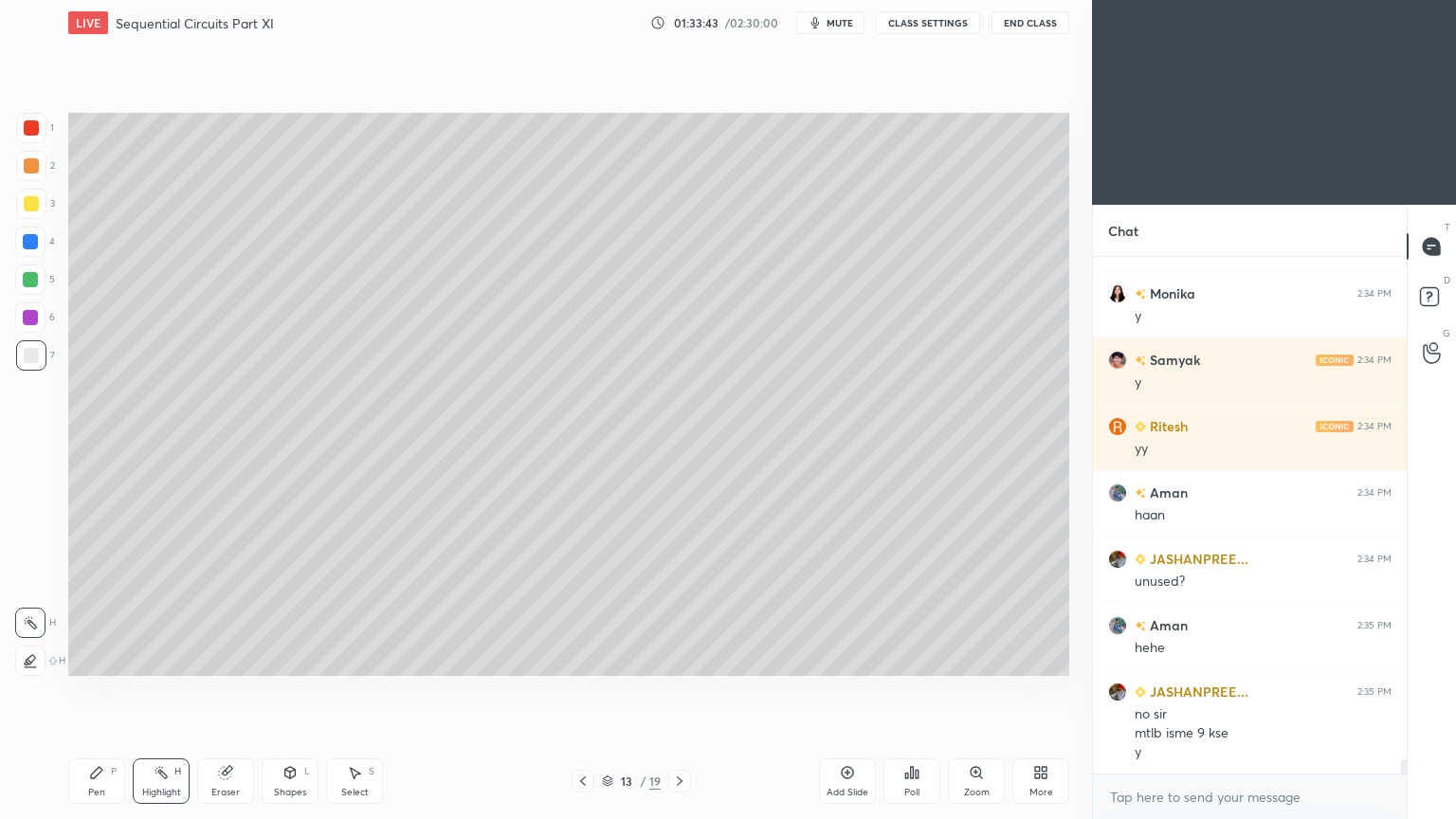 click 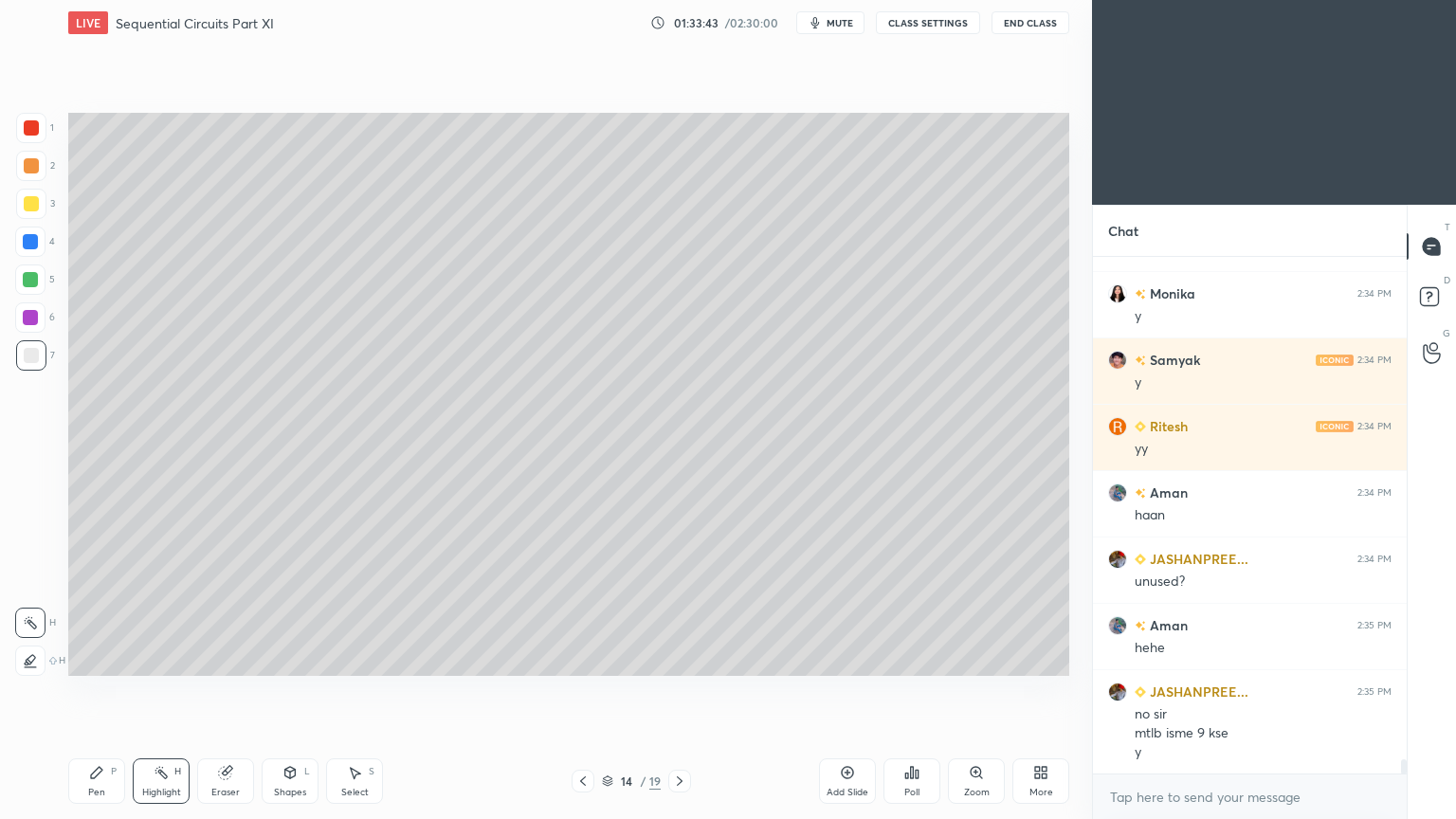 click 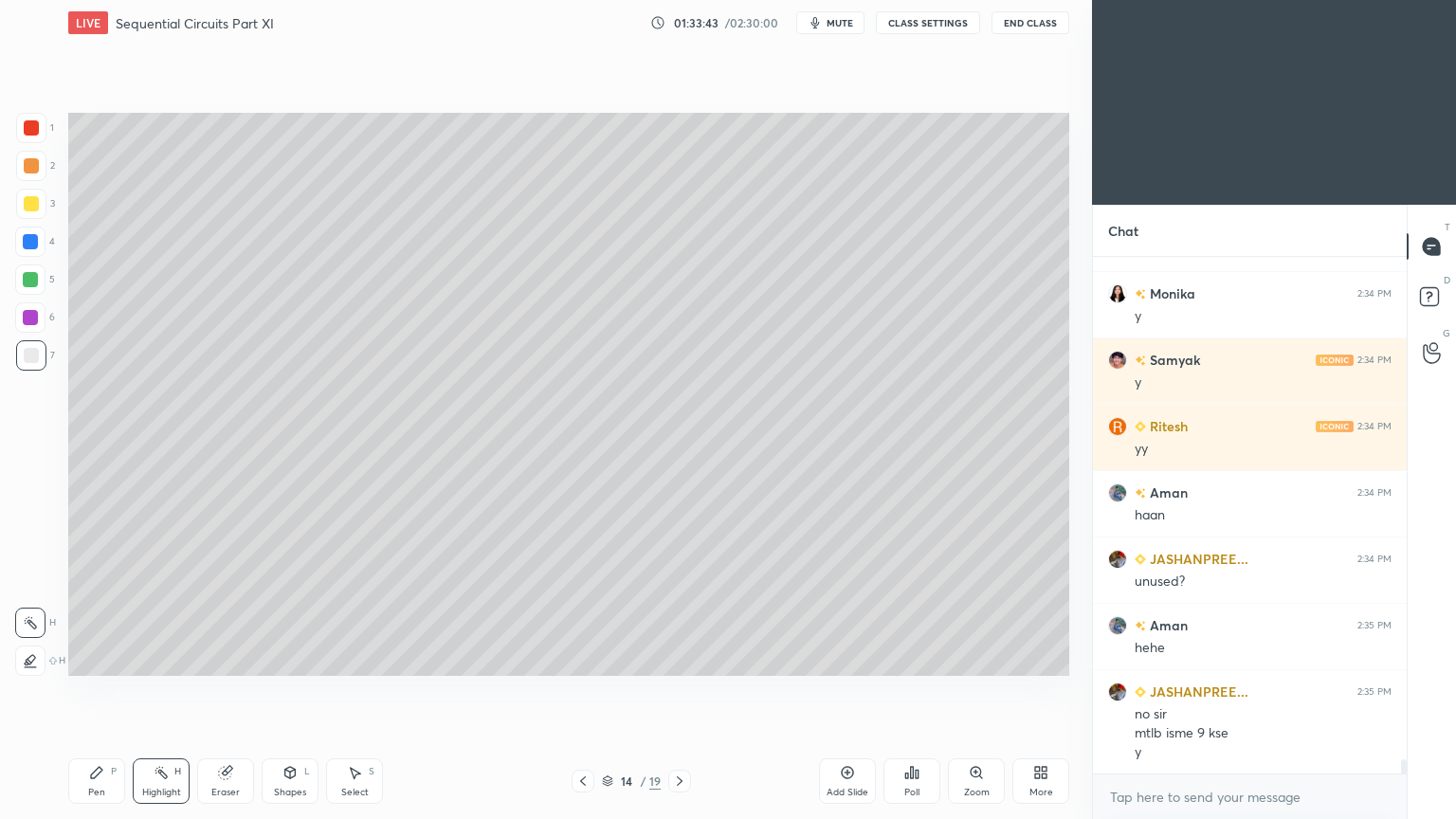click 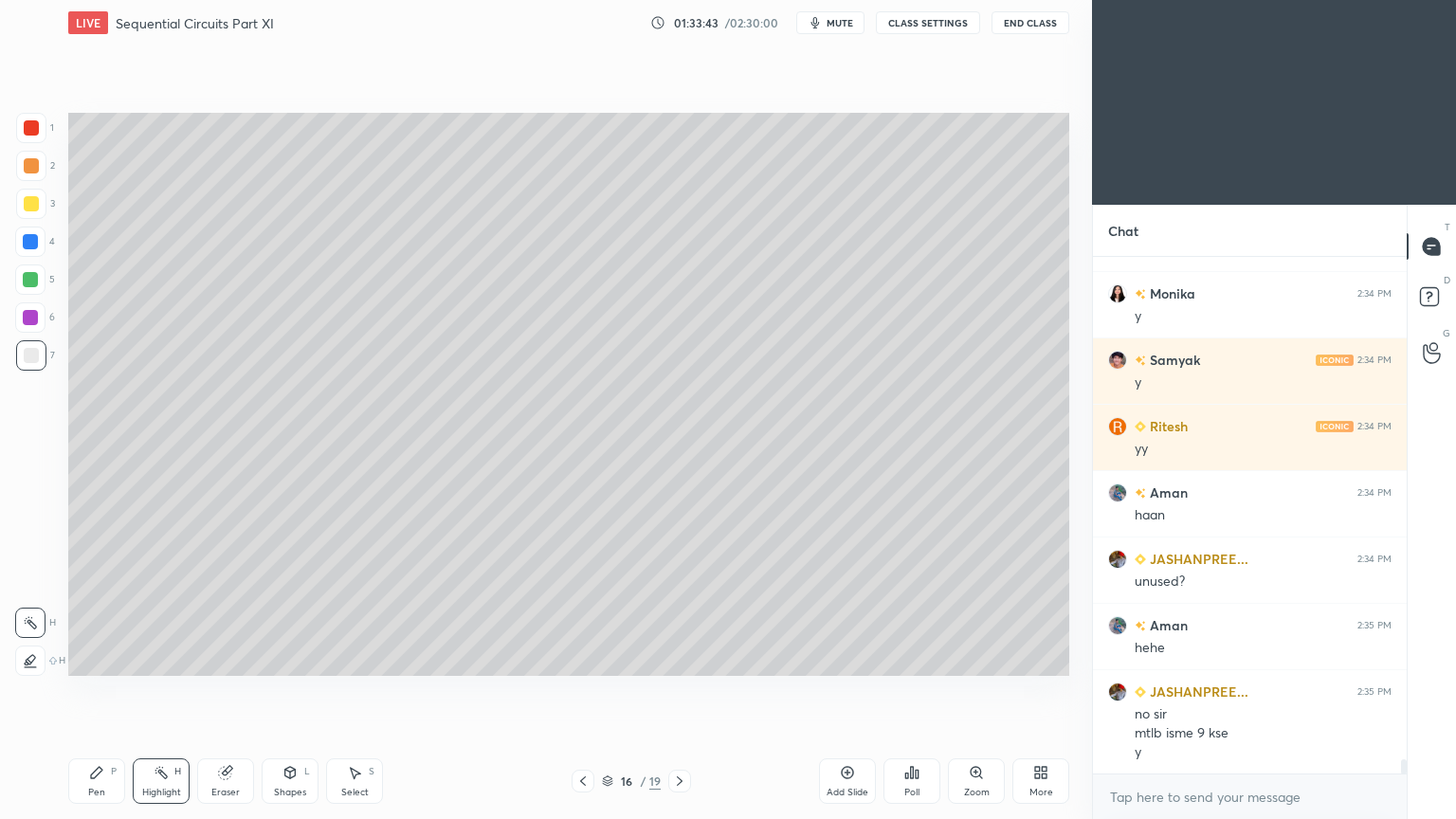 click 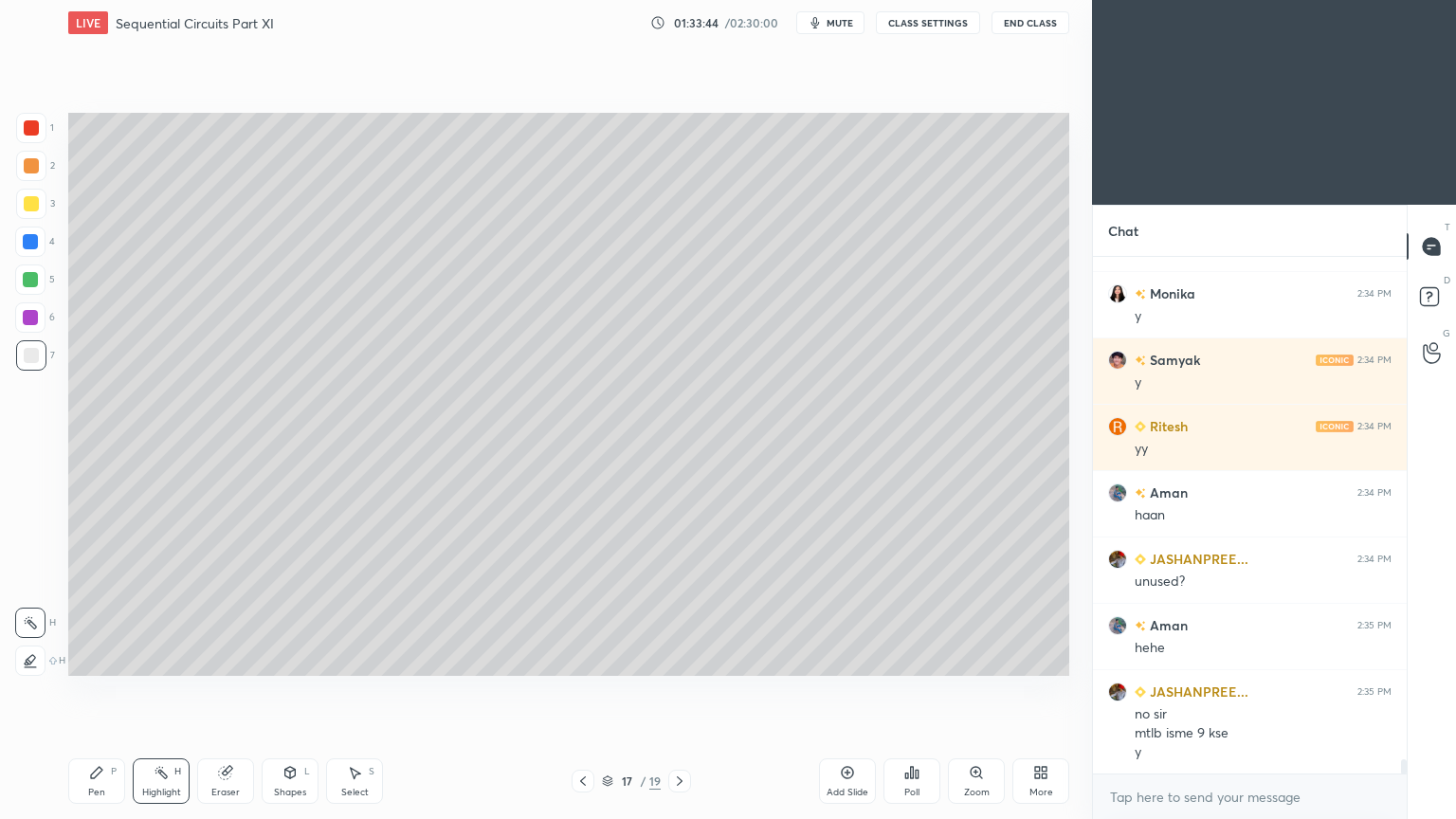 click 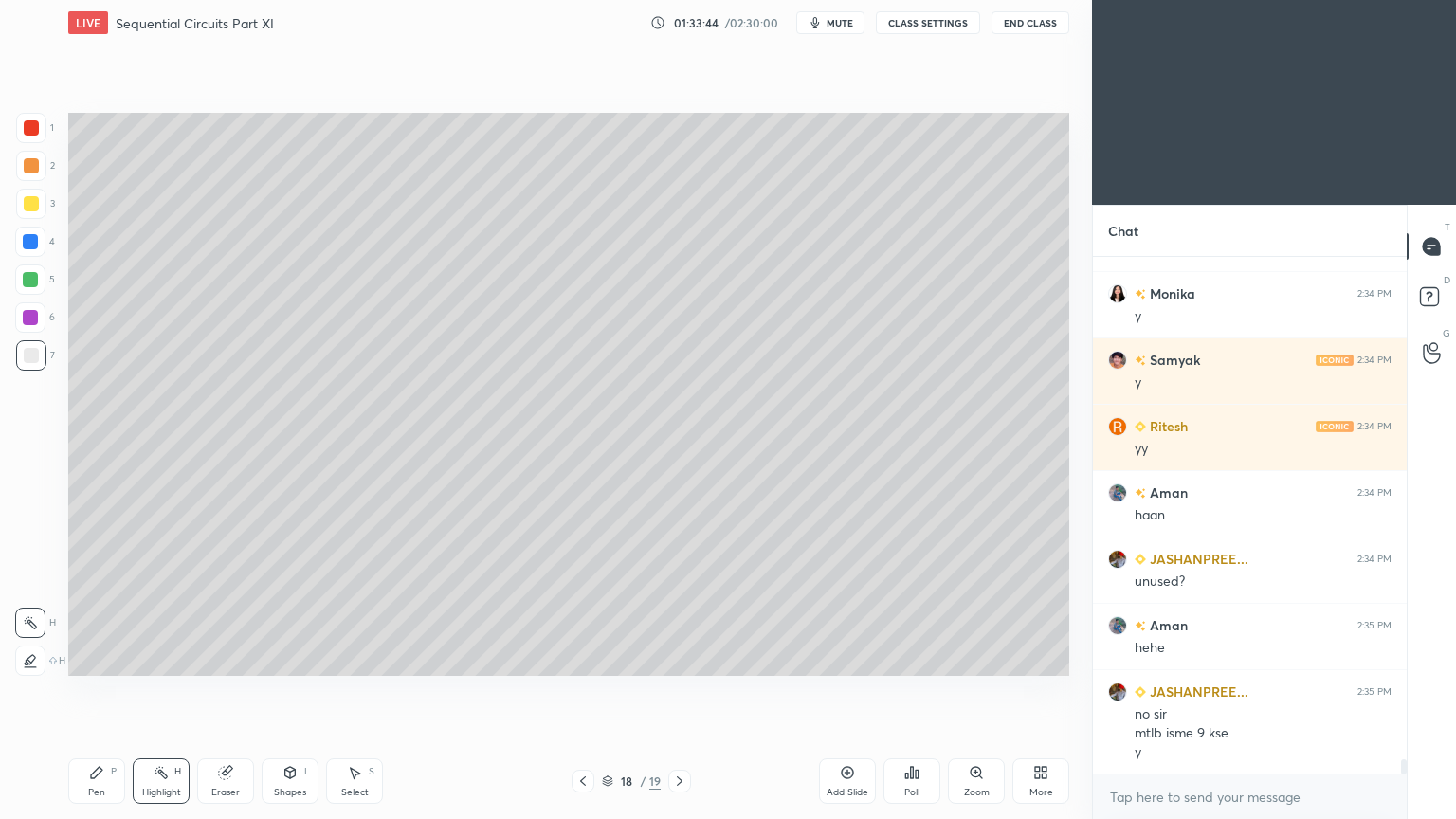 click 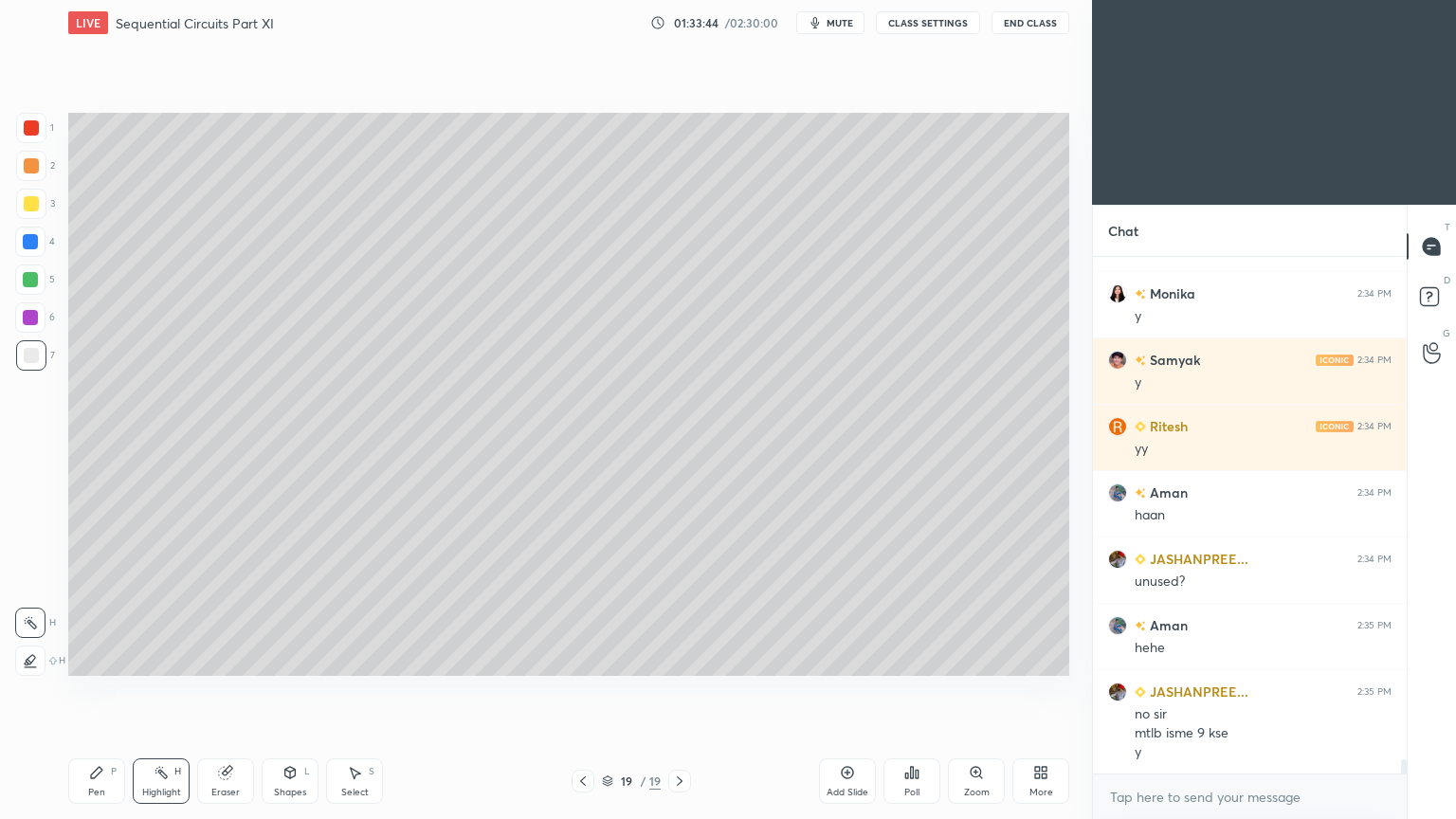 scroll, scrollTop: 17937, scrollLeft: 0, axis: vertical 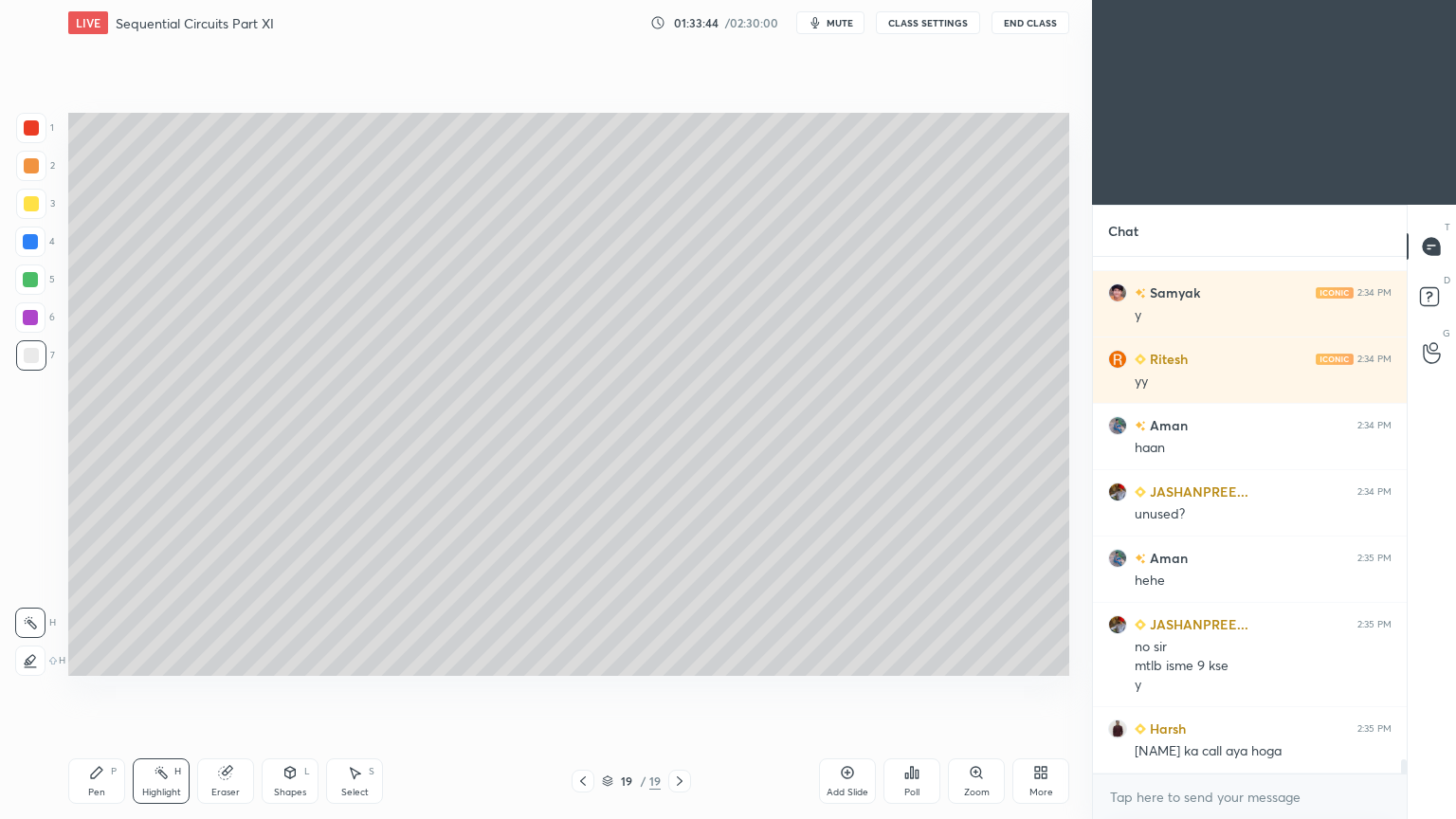 click 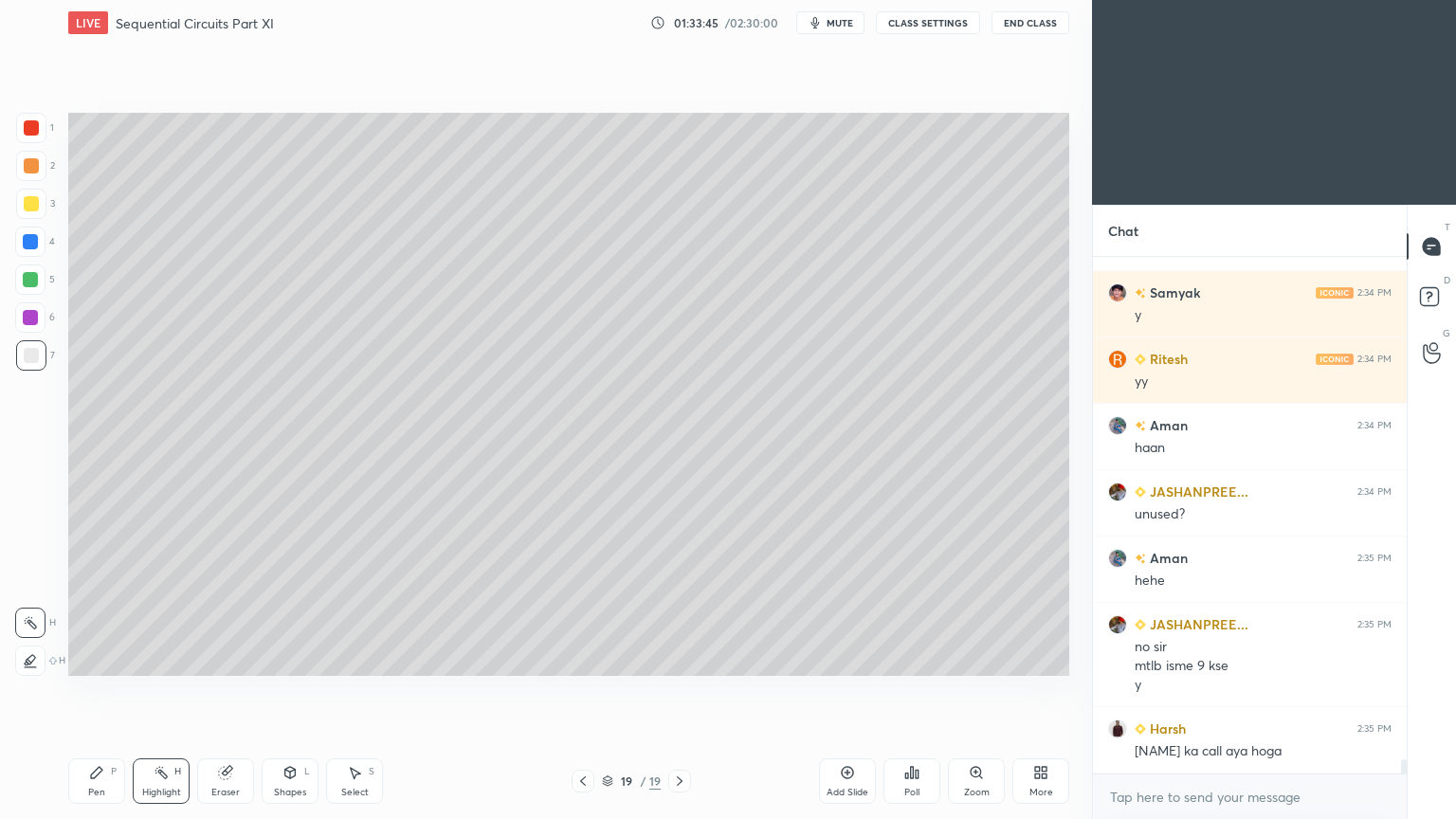 click 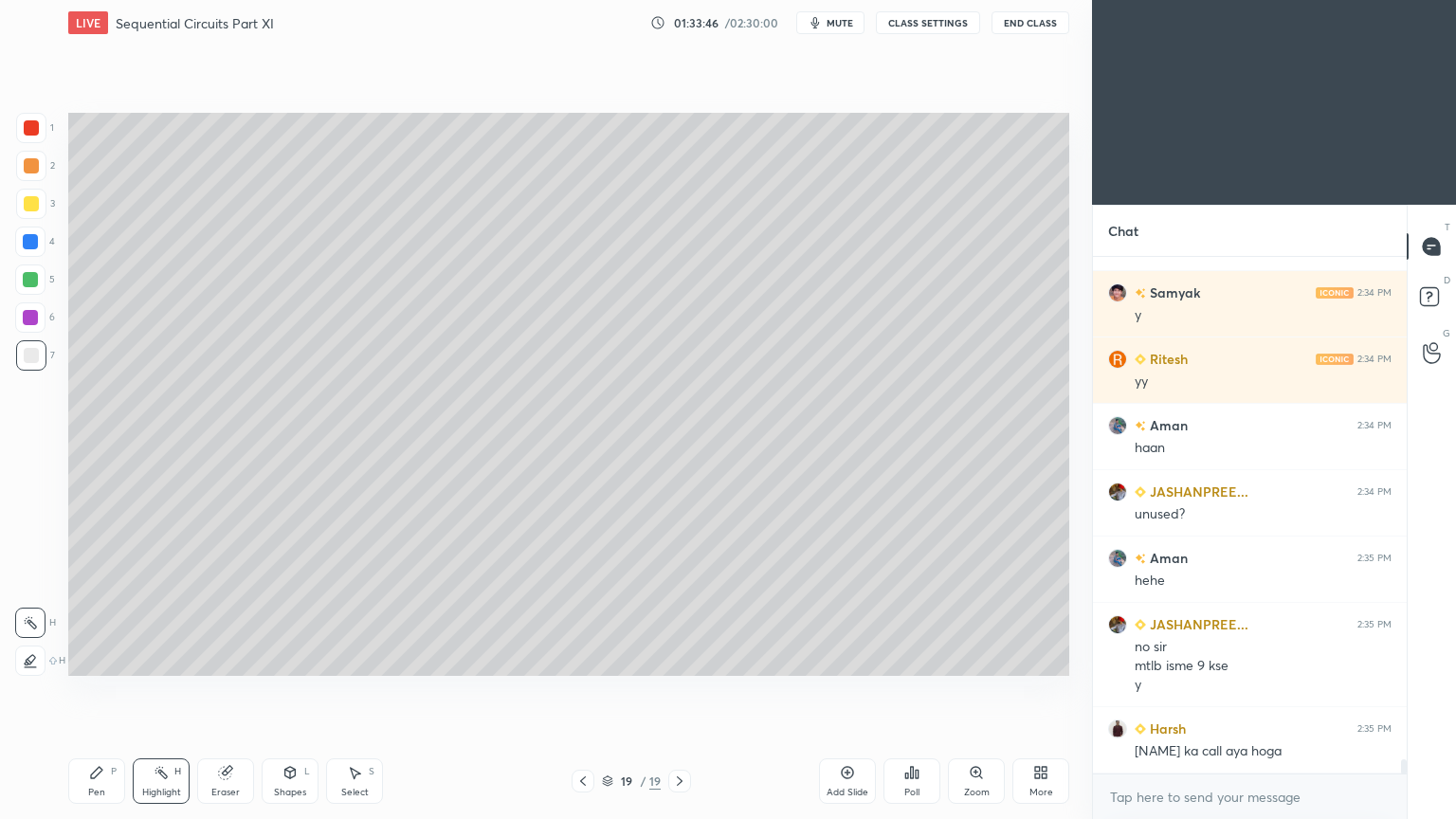 click 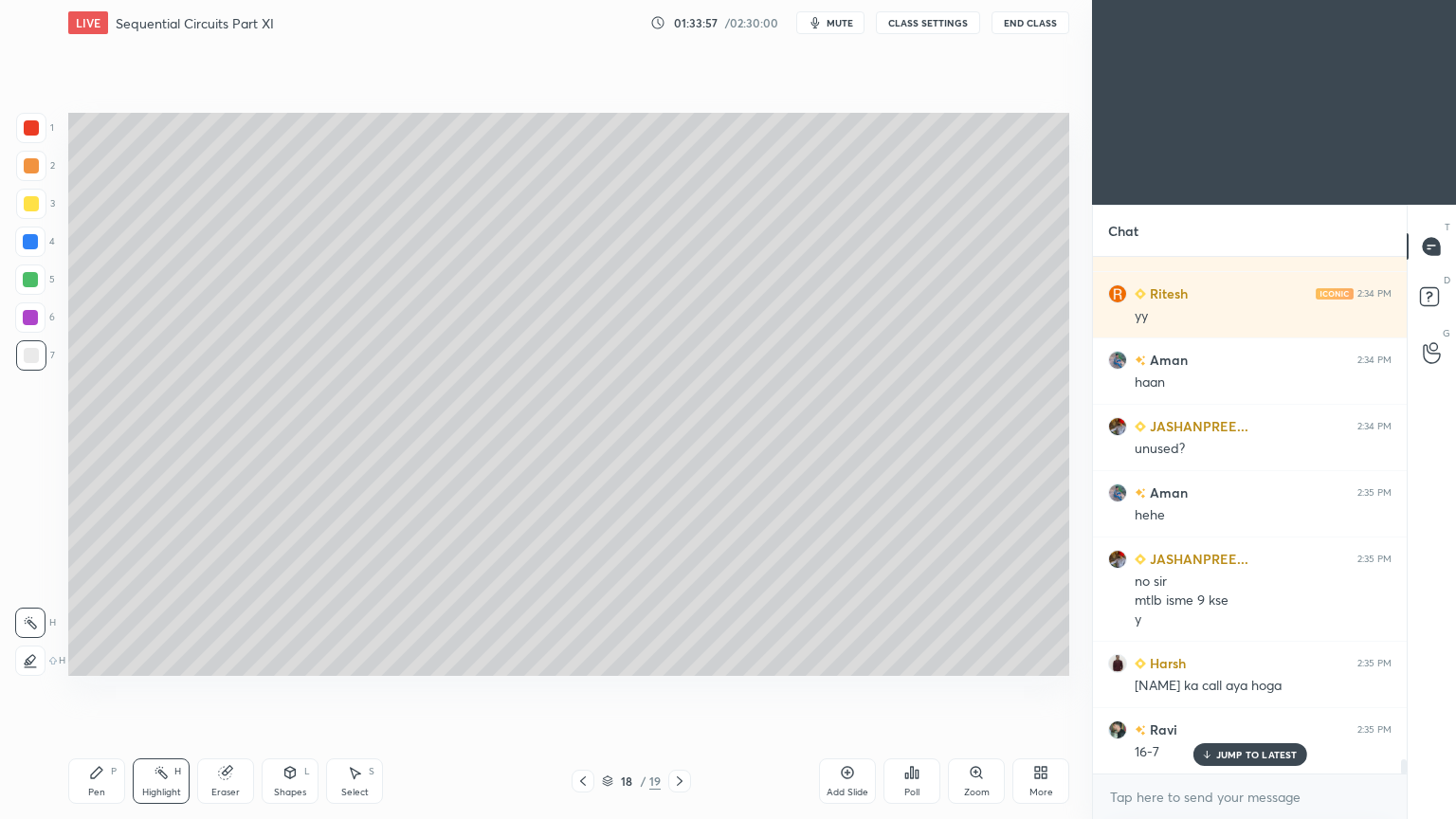 scroll, scrollTop: 18070, scrollLeft: 0, axis: vertical 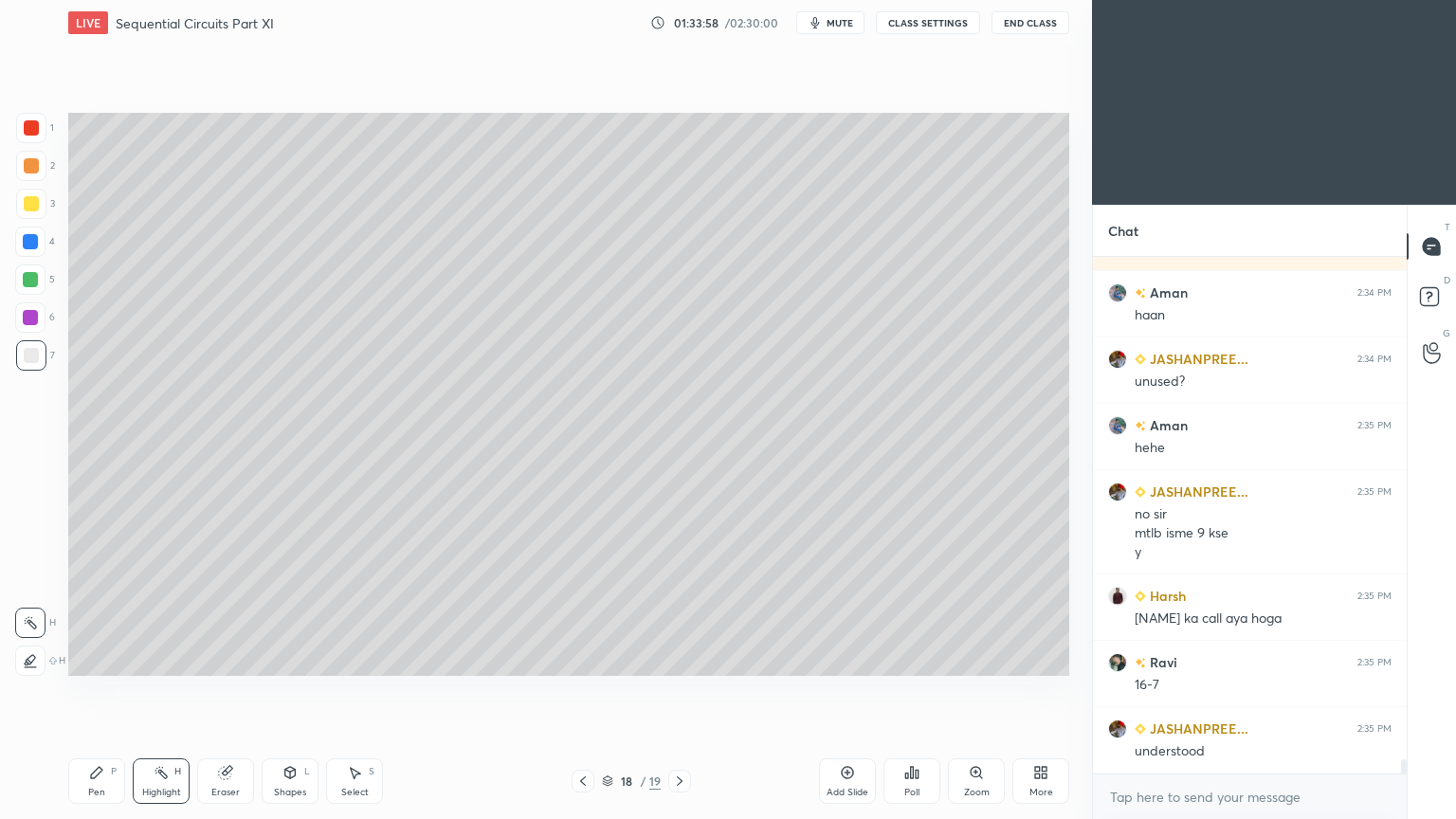 click 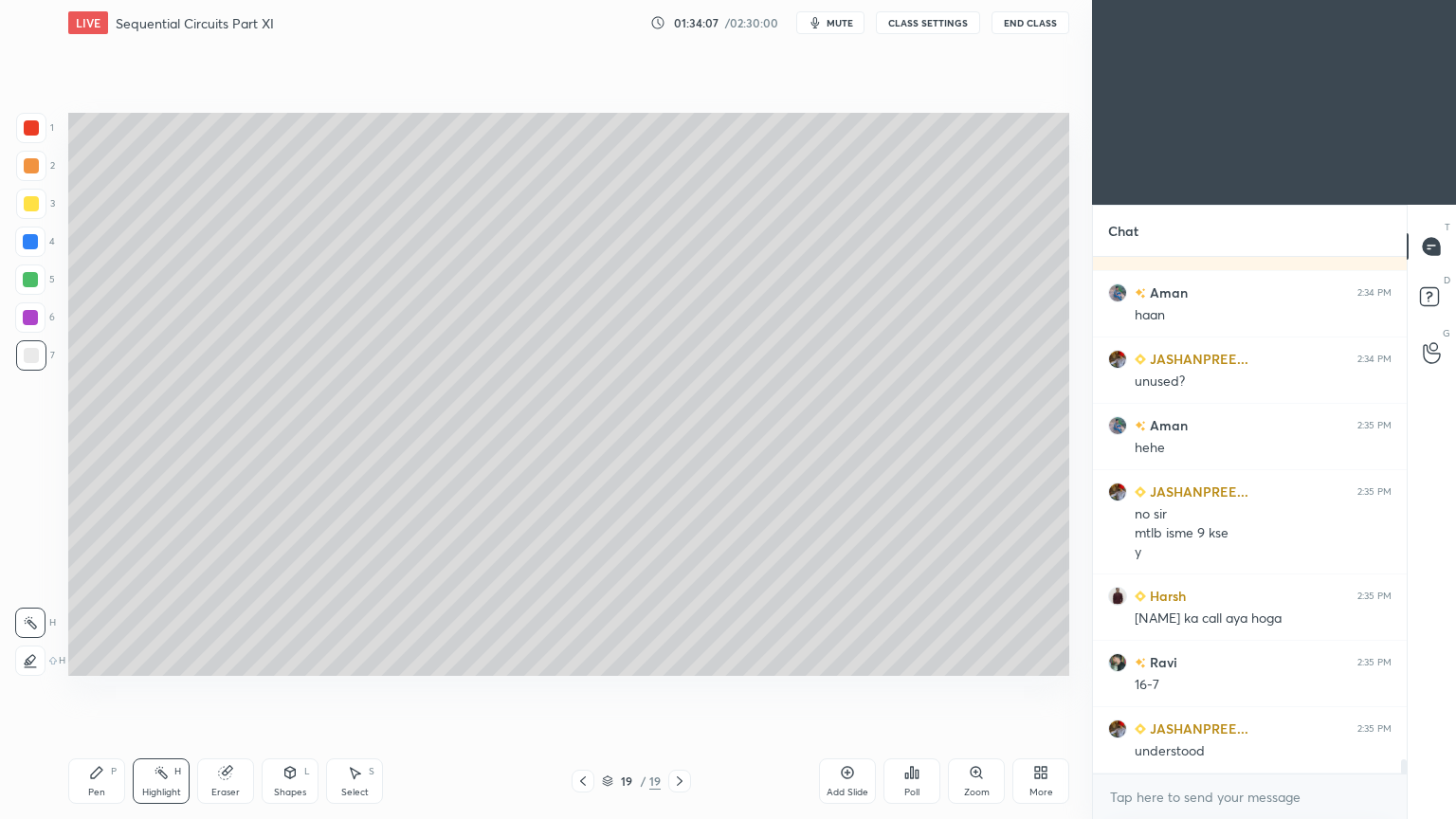 click on "Pen P" at bounding box center [97, 781] 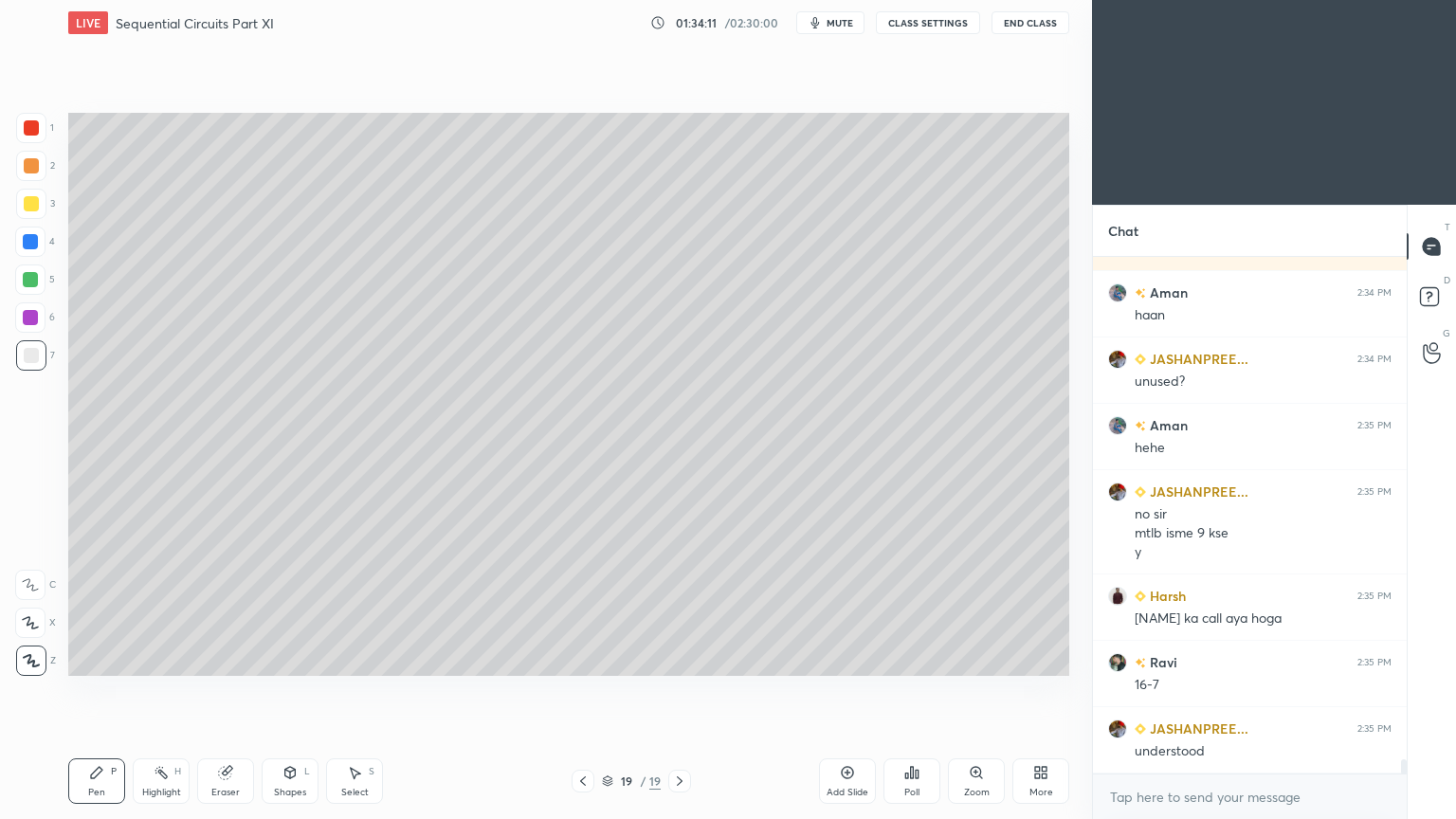 click at bounding box center [31, 166] 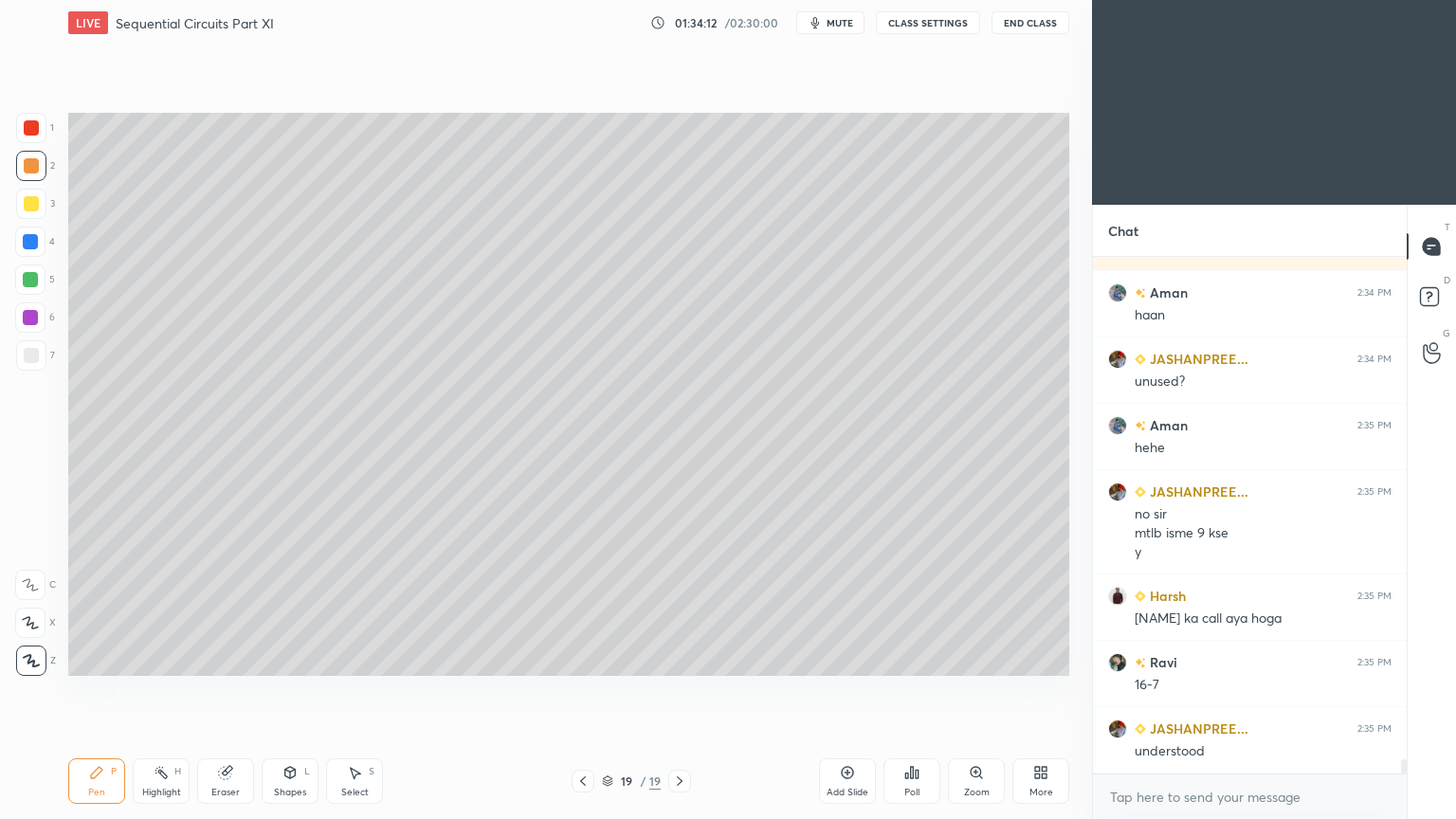 click on "Add Slide" at bounding box center [847, 792] 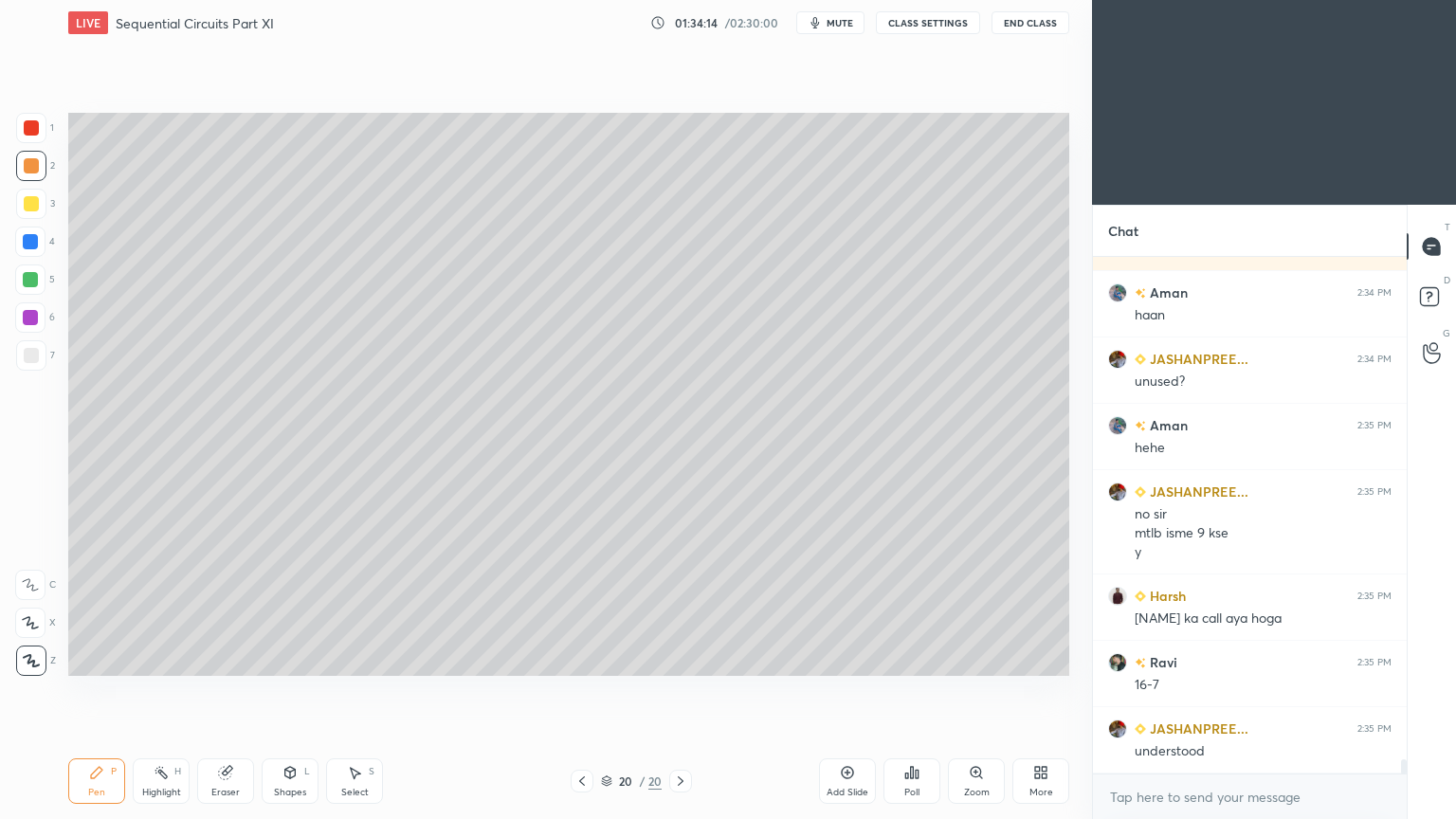 scroll, scrollTop: 18136, scrollLeft: 0, axis: vertical 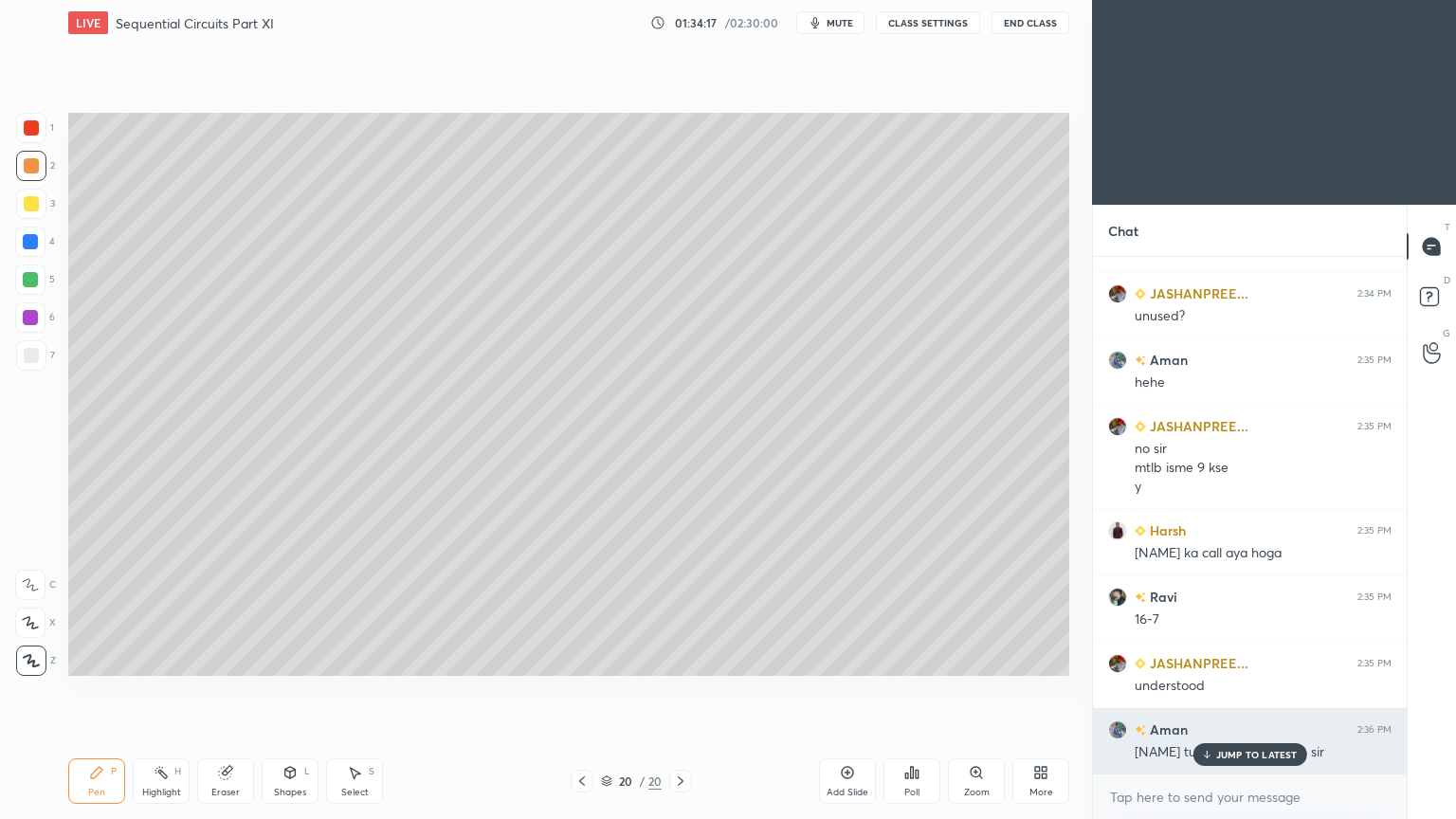 click 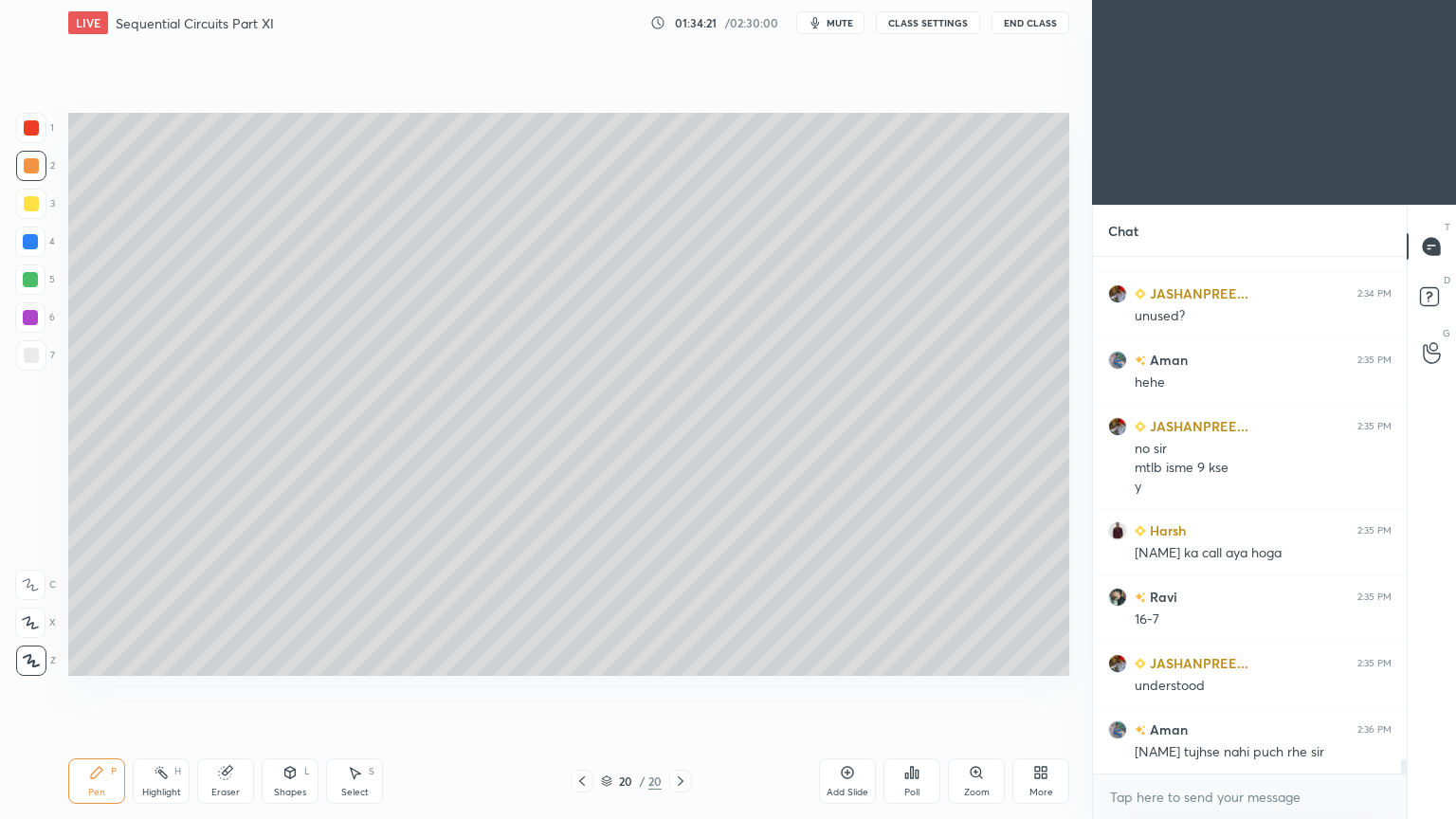 click at bounding box center [31, 355] 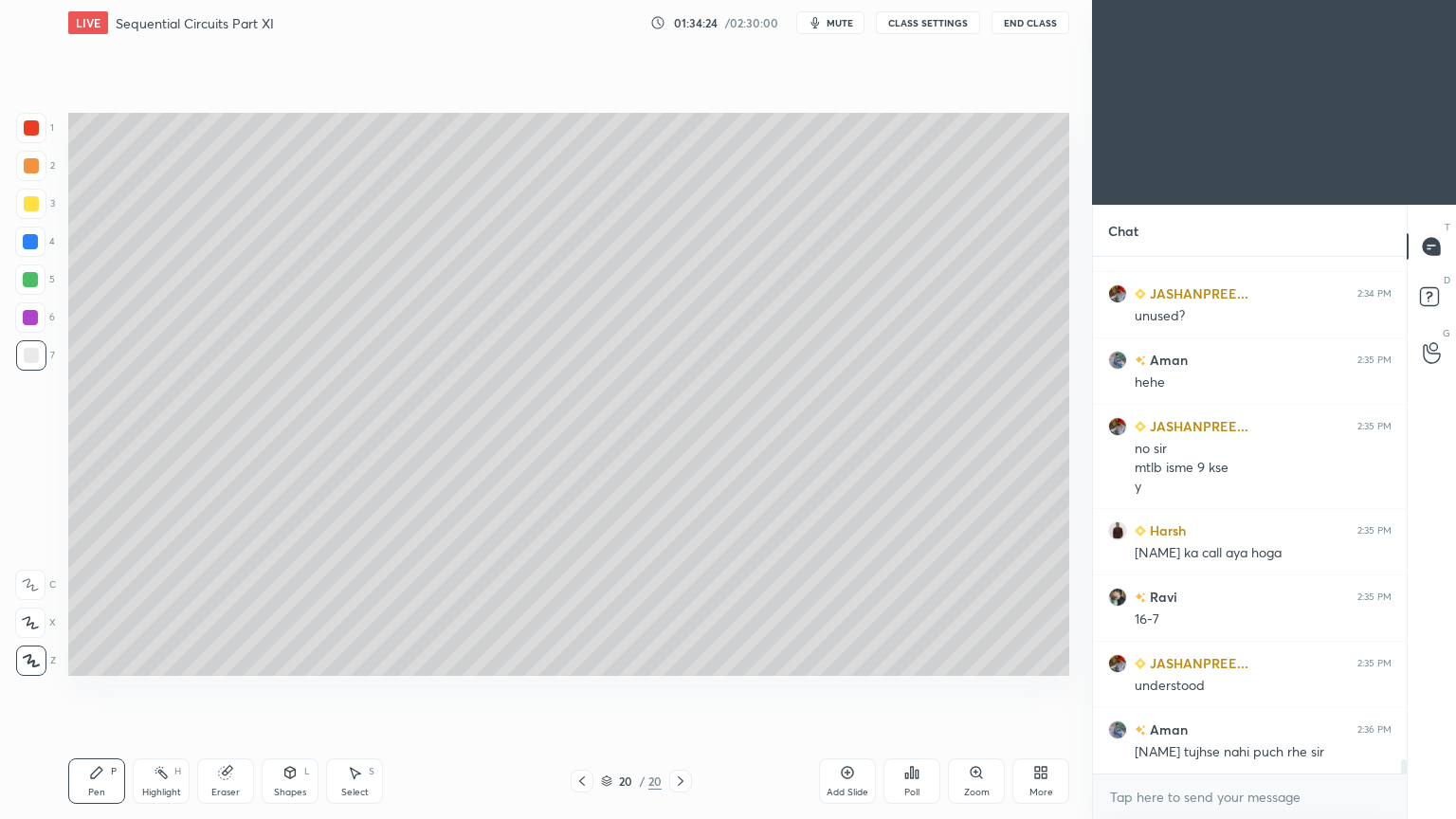 click at bounding box center (31, 166) 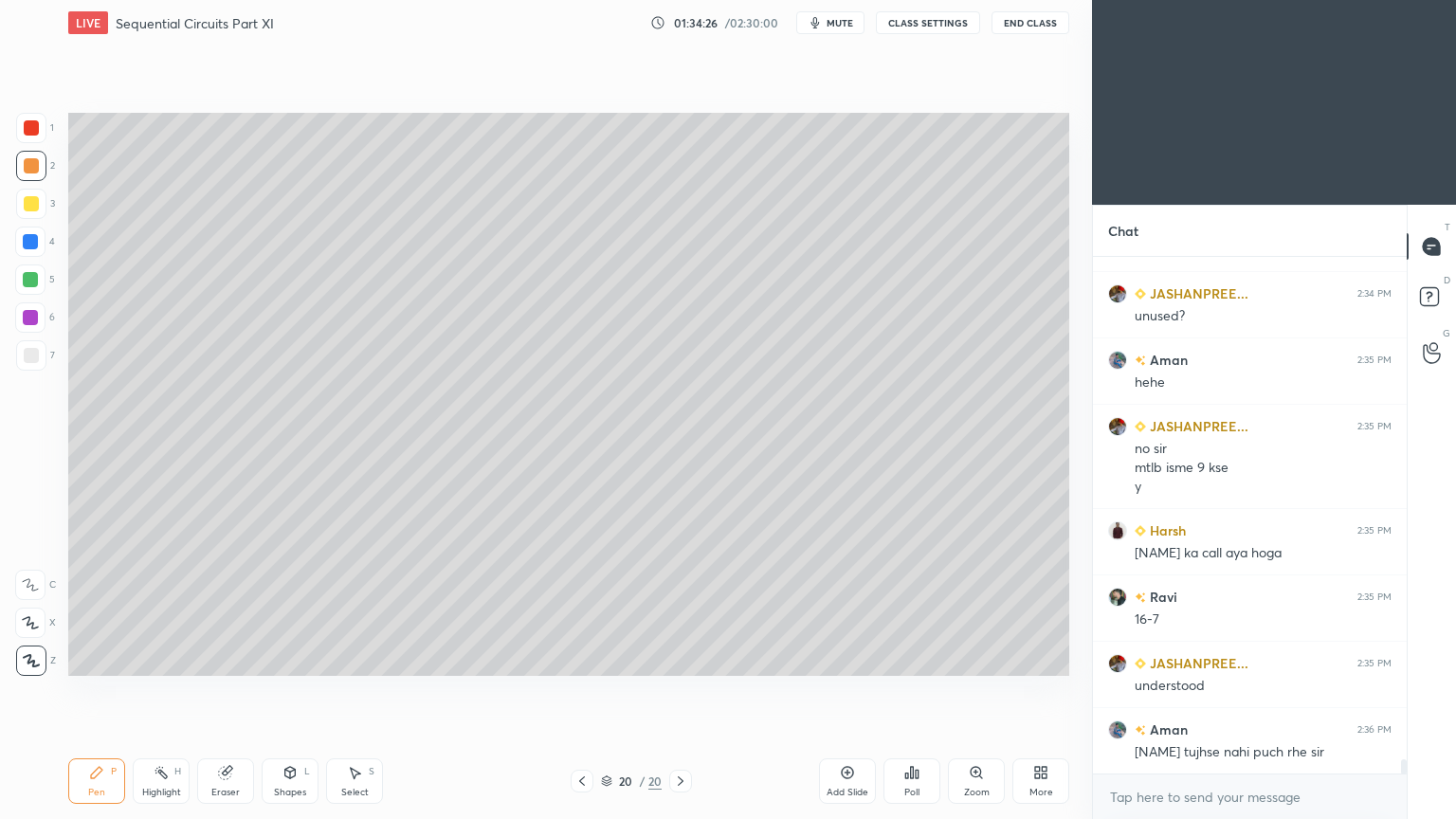 scroll, scrollTop: 18203, scrollLeft: 0, axis: vertical 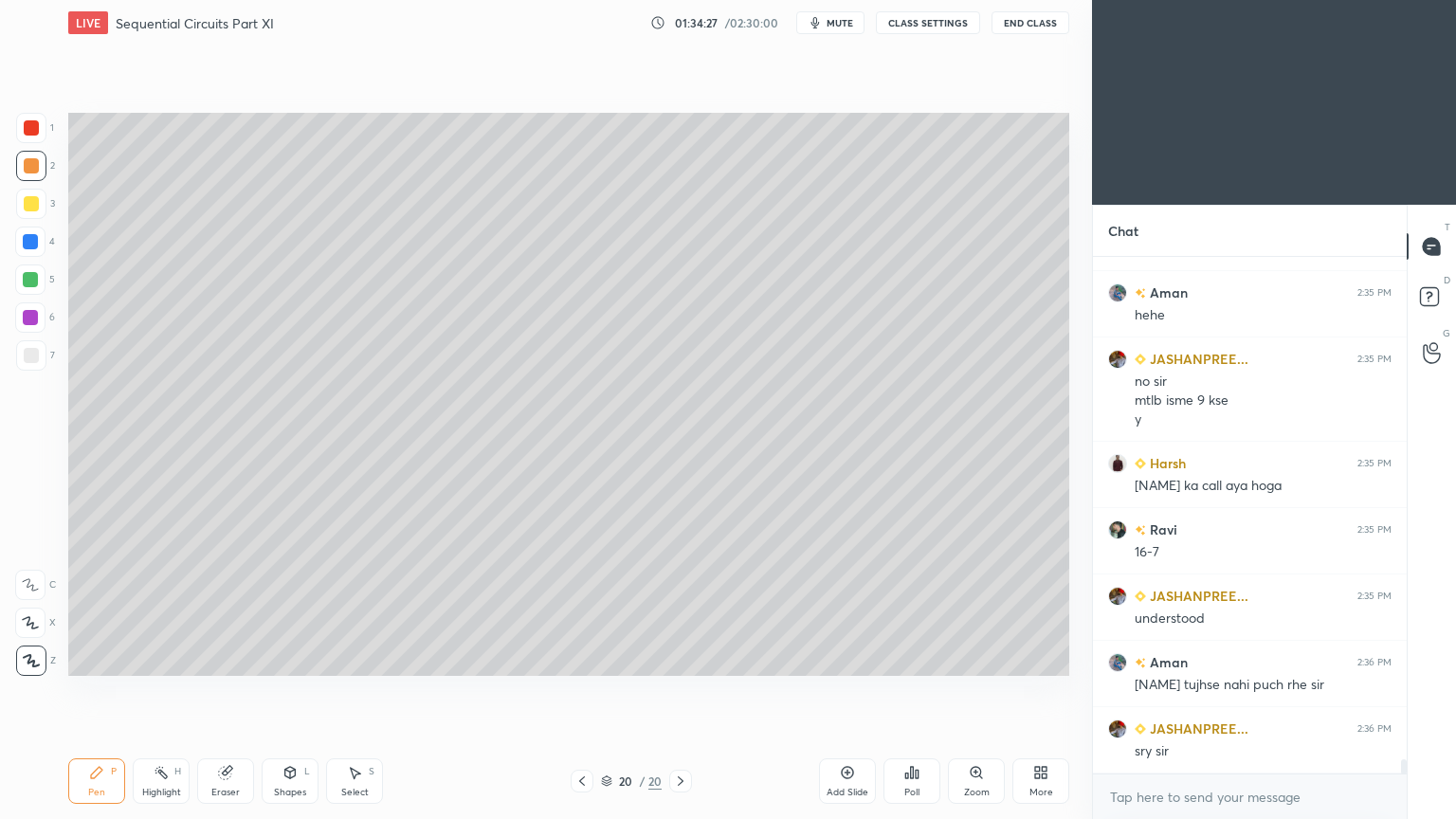 click at bounding box center (31, 355) 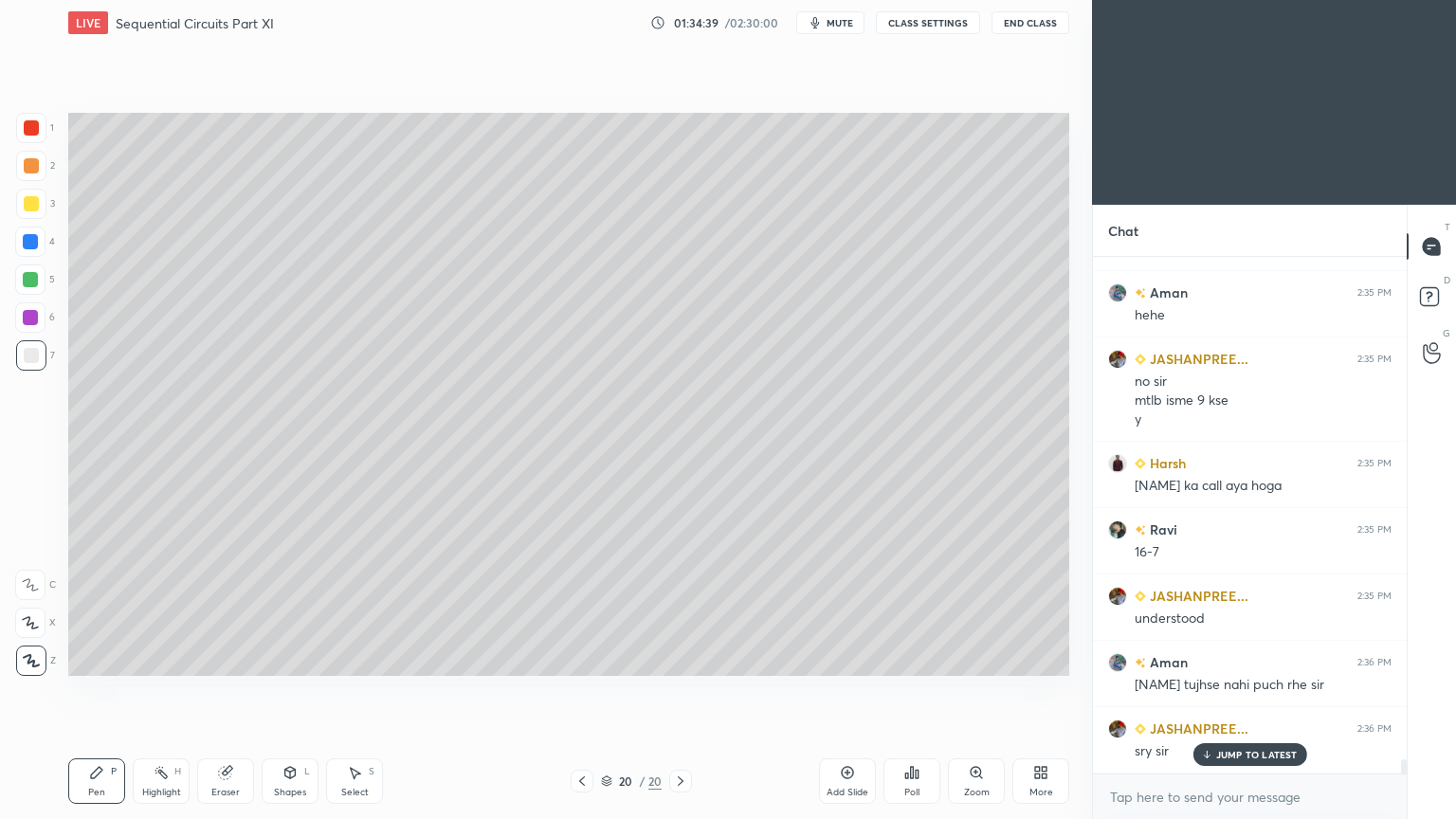 scroll, scrollTop: 18268, scrollLeft: 0, axis: vertical 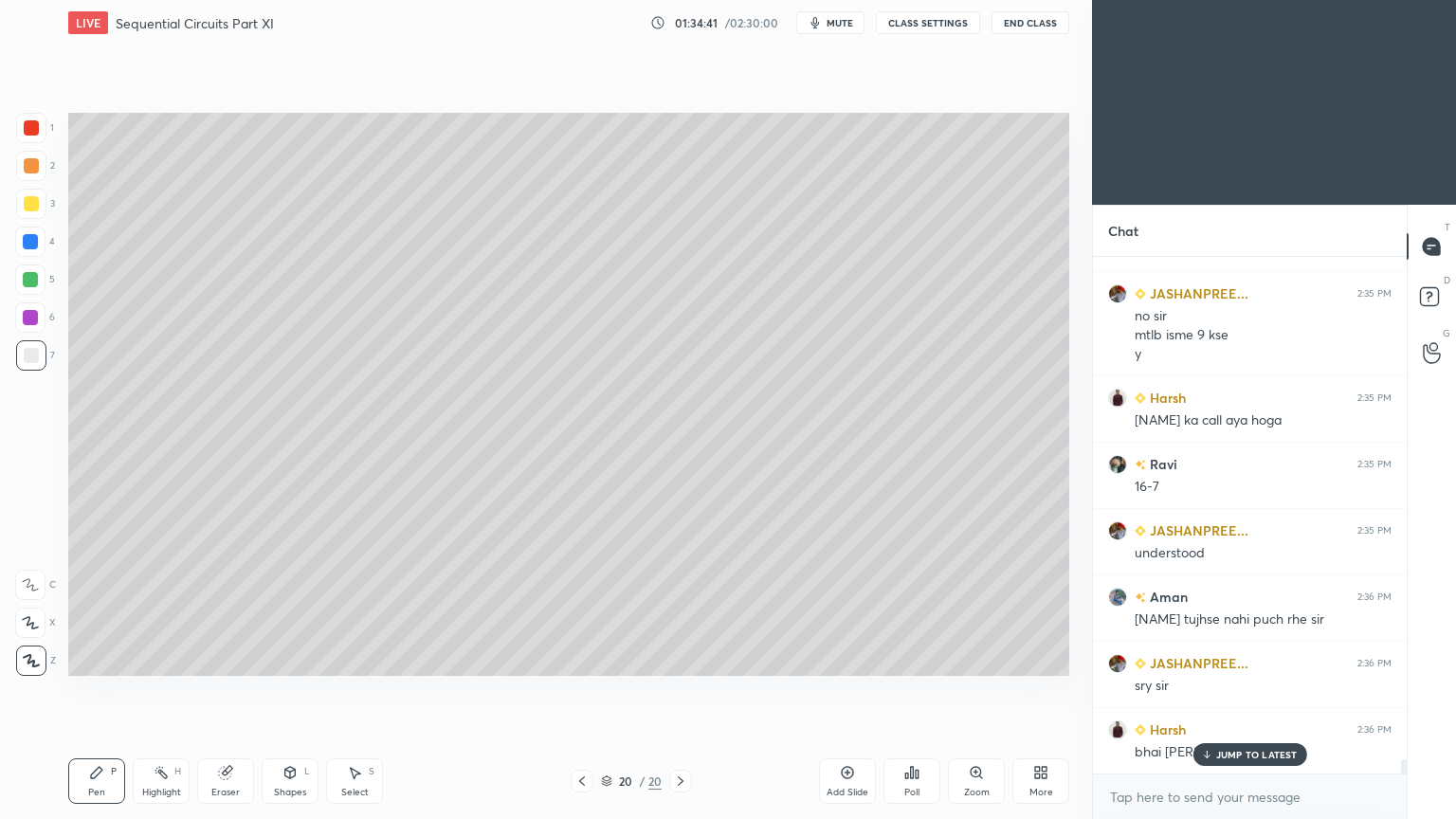 click on "JUMP TO LATEST" at bounding box center [1257, 755] 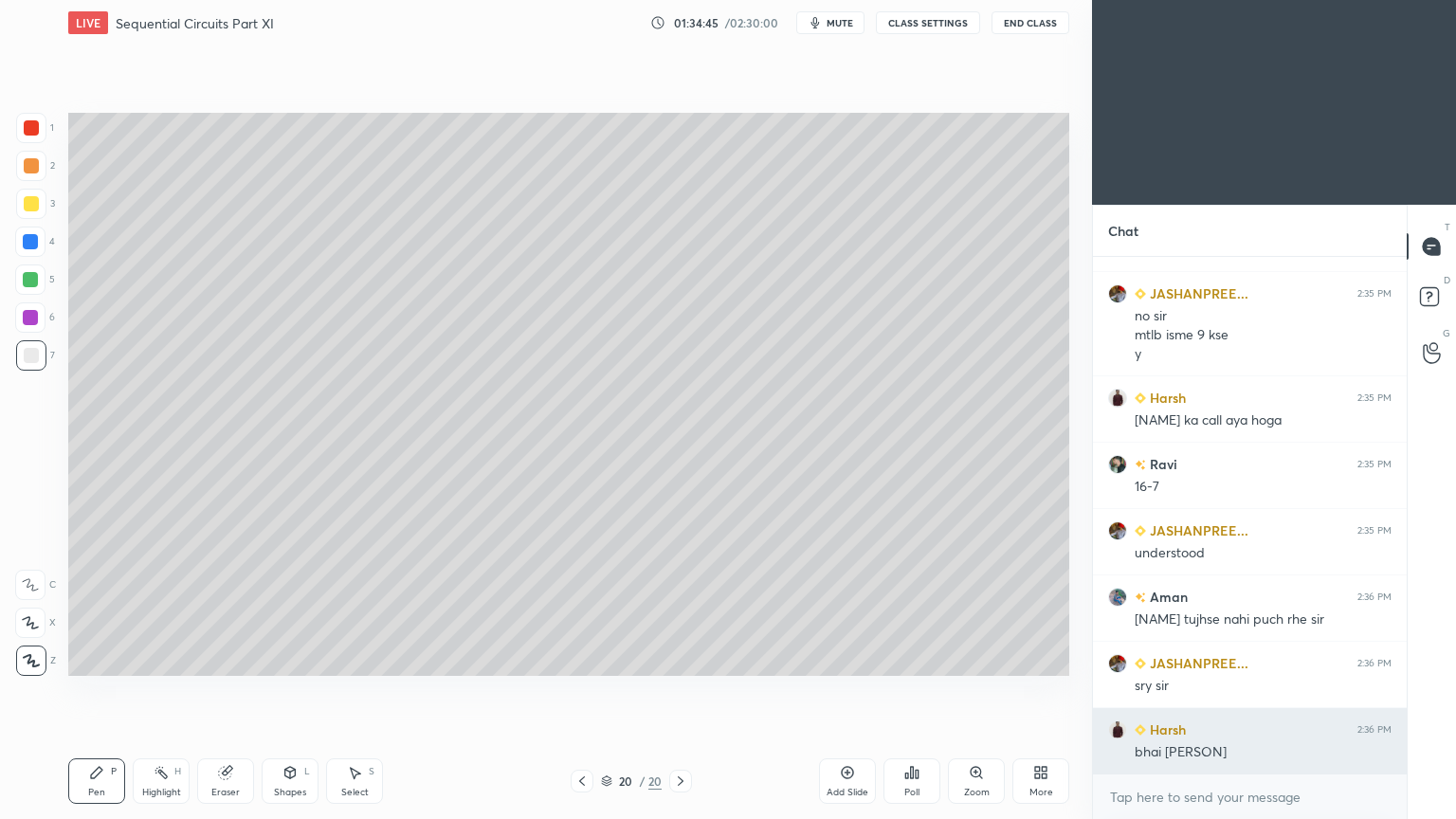 scroll, scrollTop: 18336, scrollLeft: 0, axis: vertical 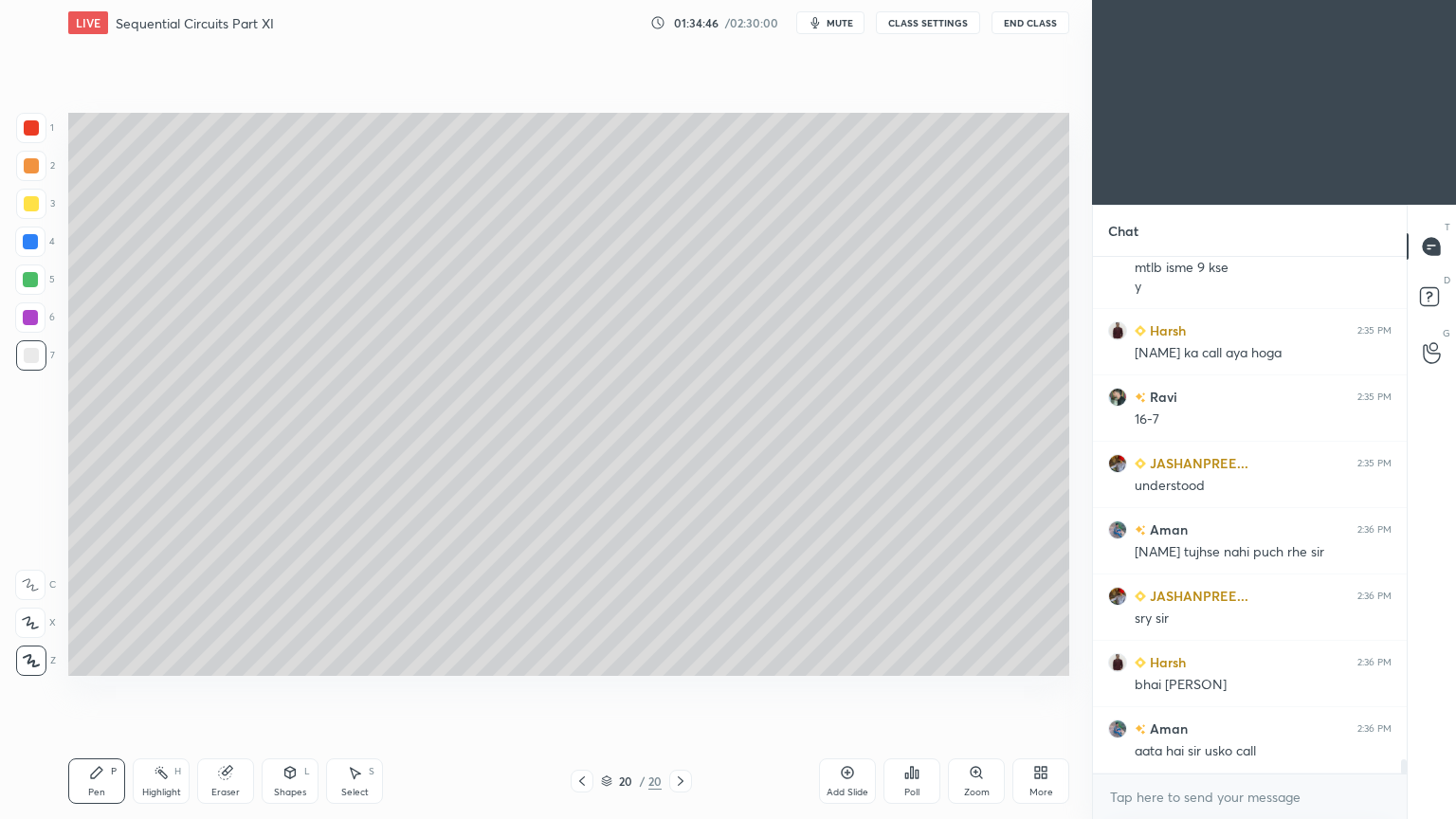 click at bounding box center (31, 355) 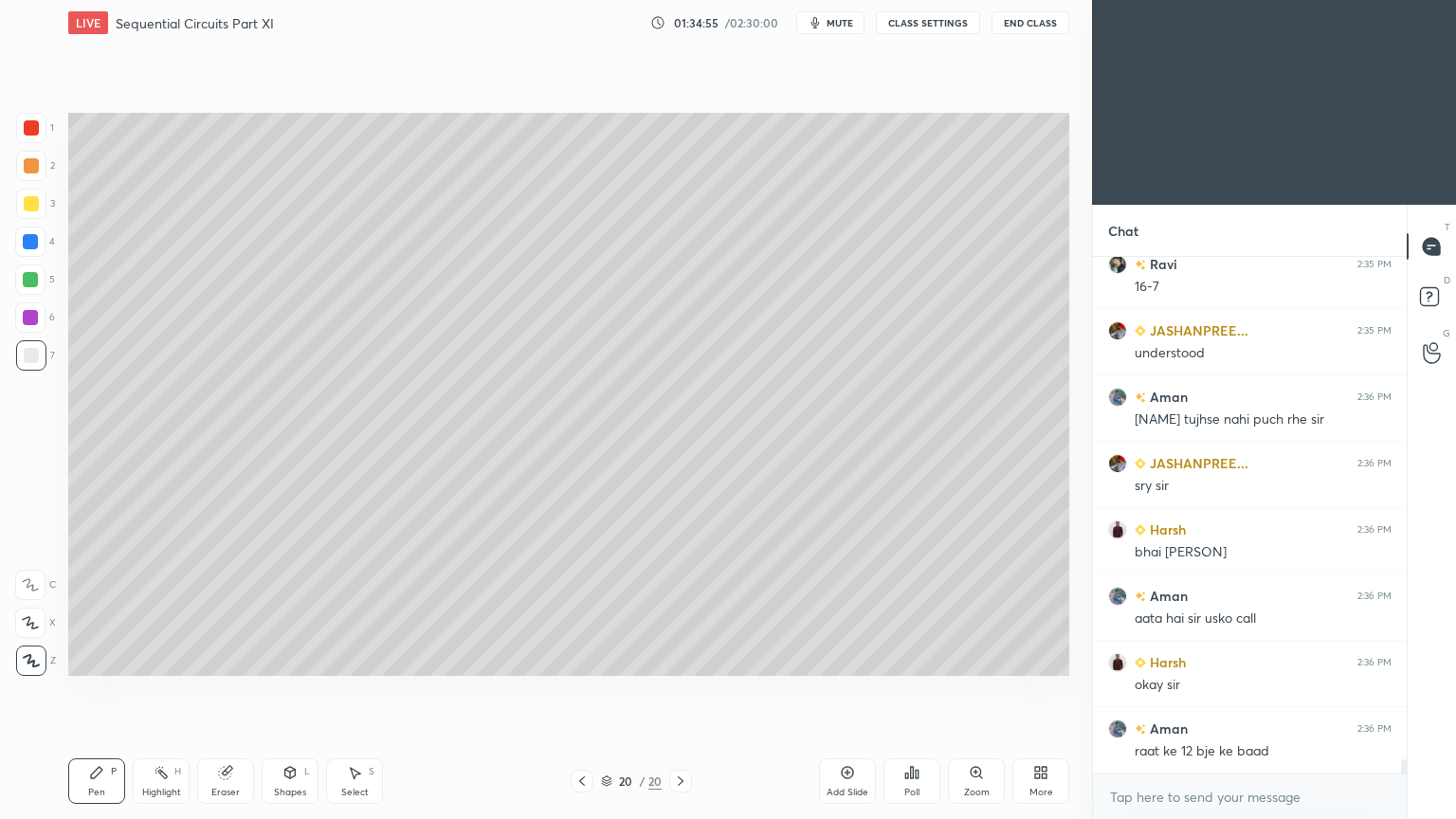 scroll, scrollTop: 18534, scrollLeft: 0, axis: vertical 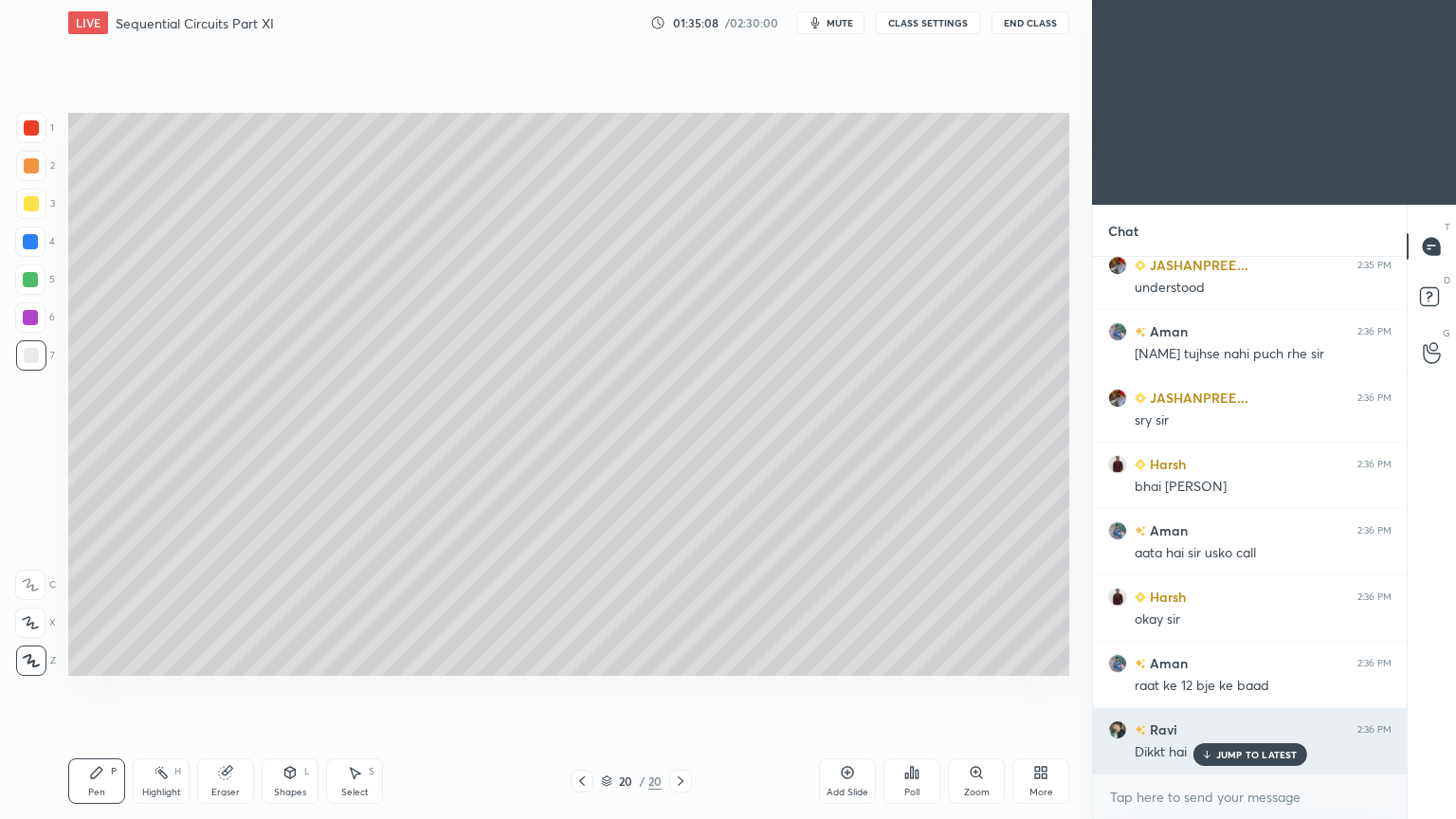 click on "JUMP TO LATEST" at bounding box center [1257, 755] 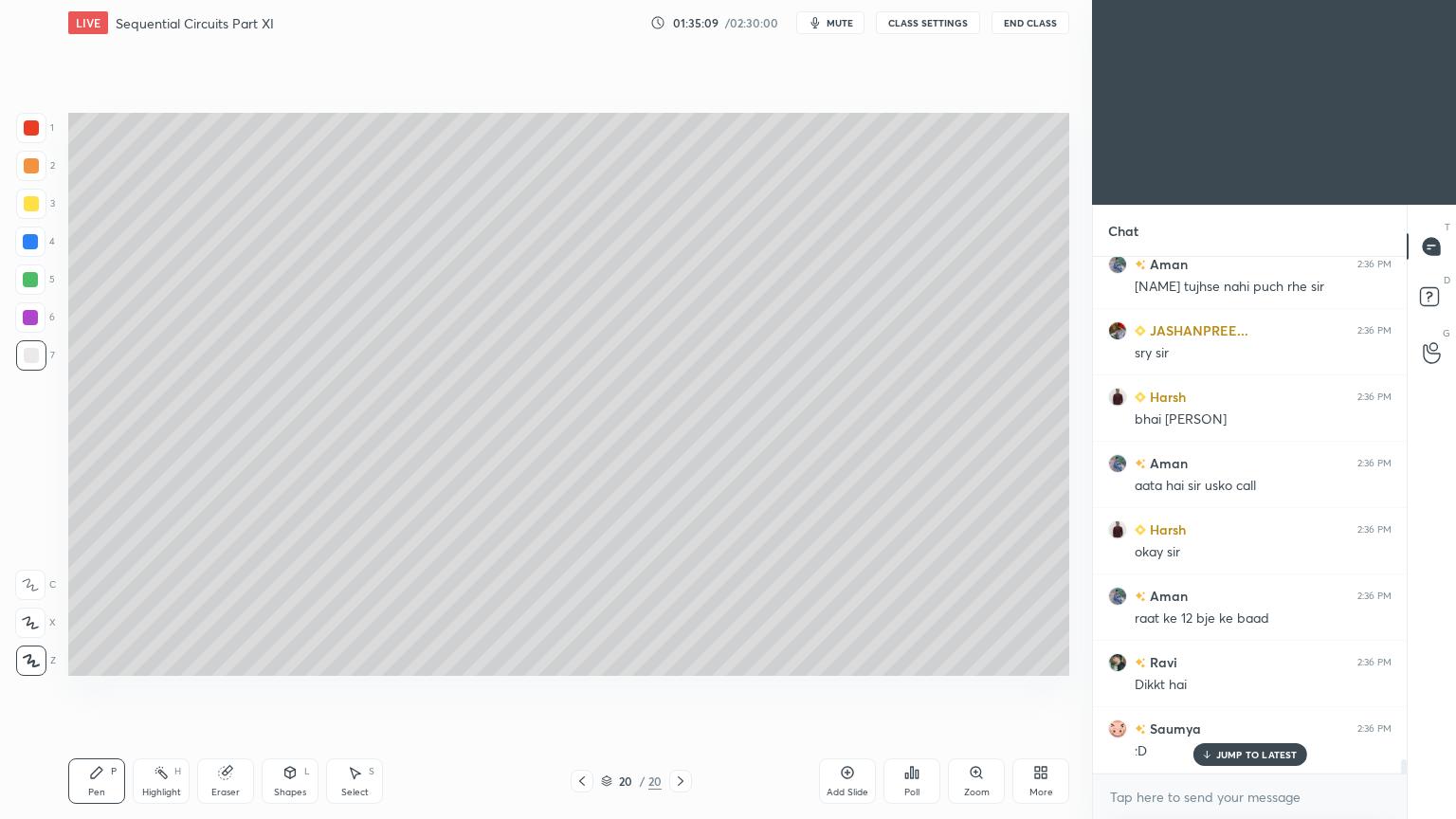 scroll, scrollTop: 18666, scrollLeft: 0, axis: vertical 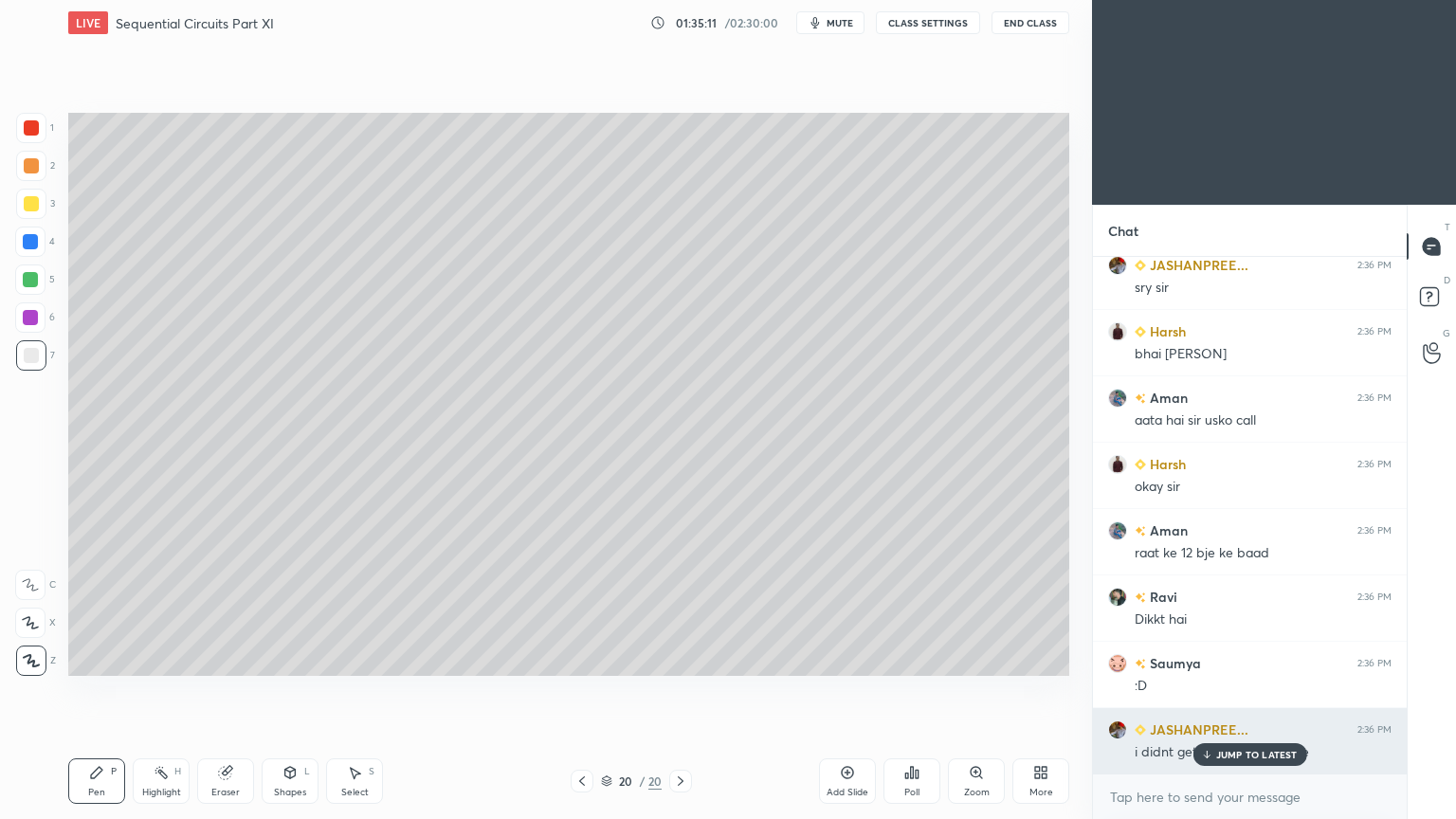 click on "JUMP TO LATEST" at bounding box center (1257, 755) 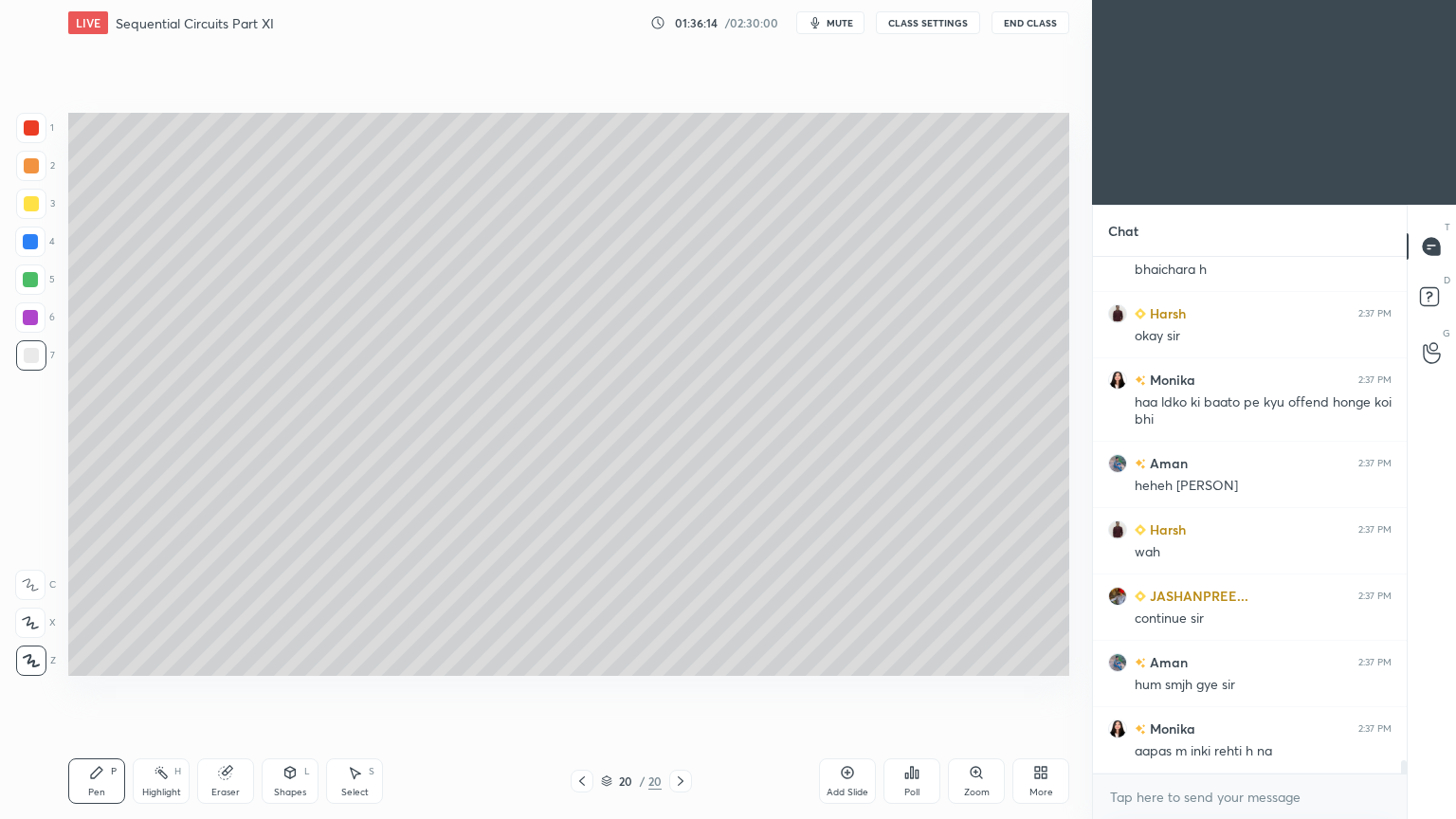 scroll, scrollTop: 19281, scrollLeft: 0, axis: vertical 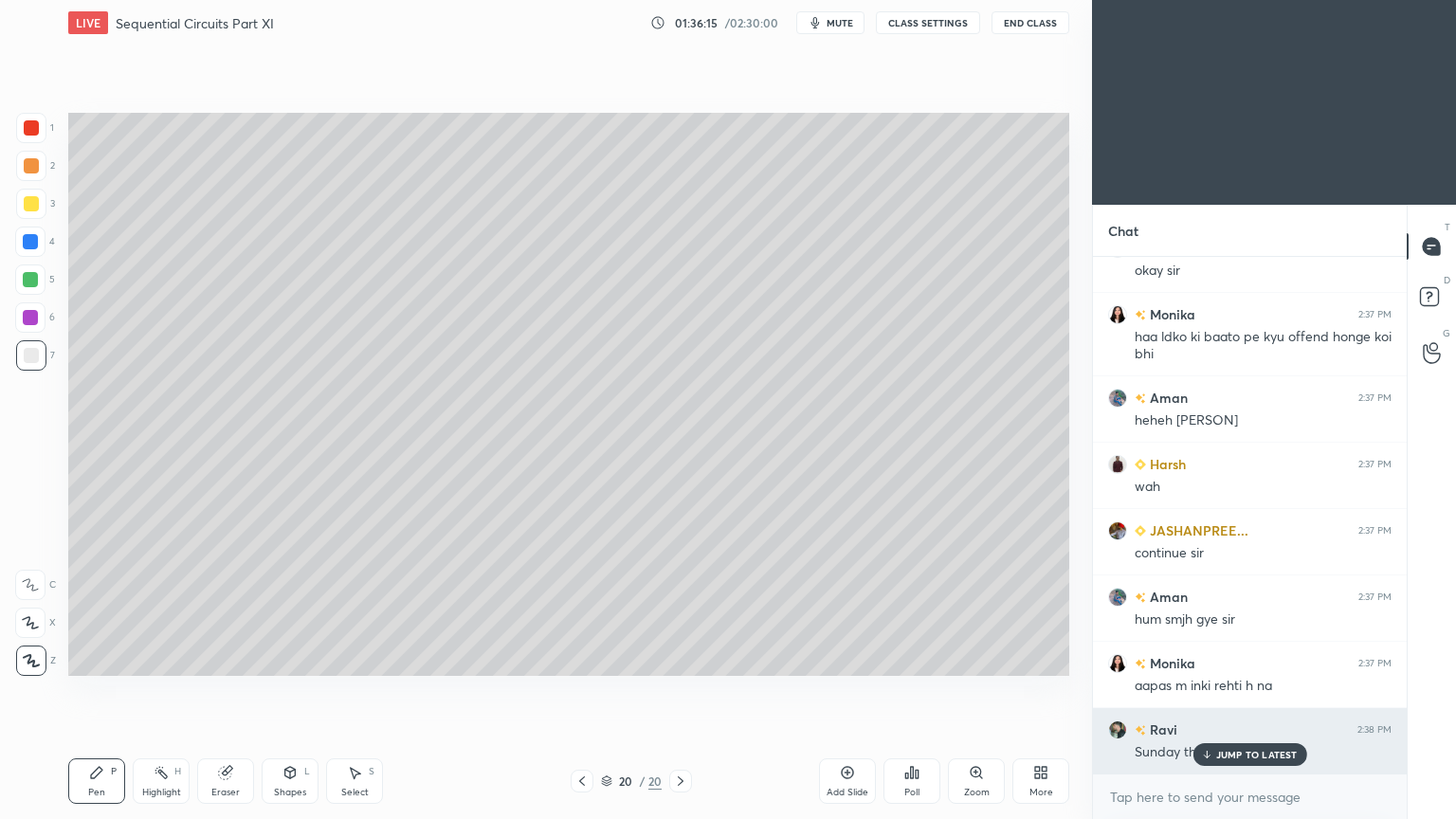 click on "JUMP TO LATEST" at bounding box center [1257, 755] 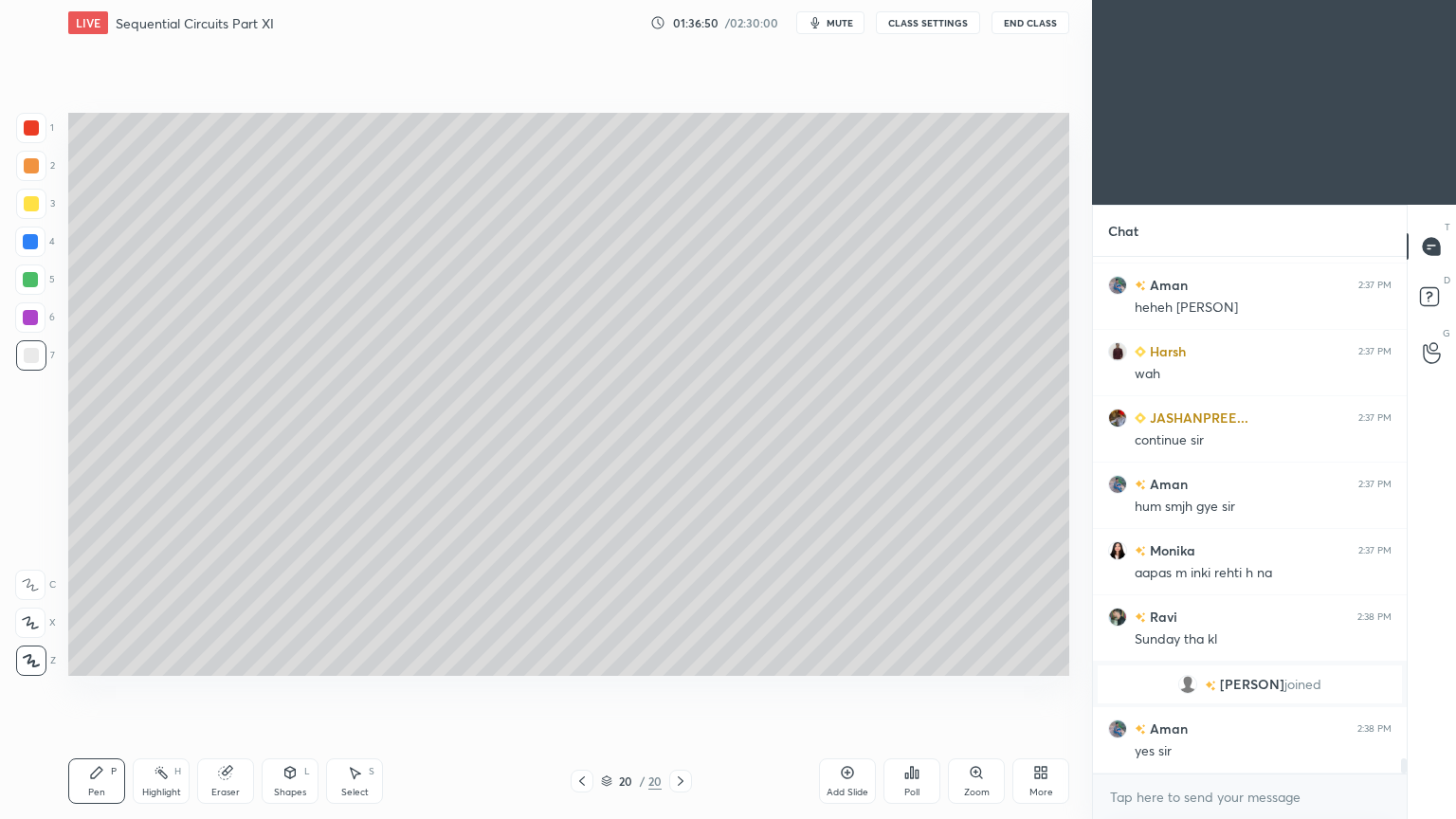 scroll, scrollTop: 16902, scrollLeft: 0, axis: vertical 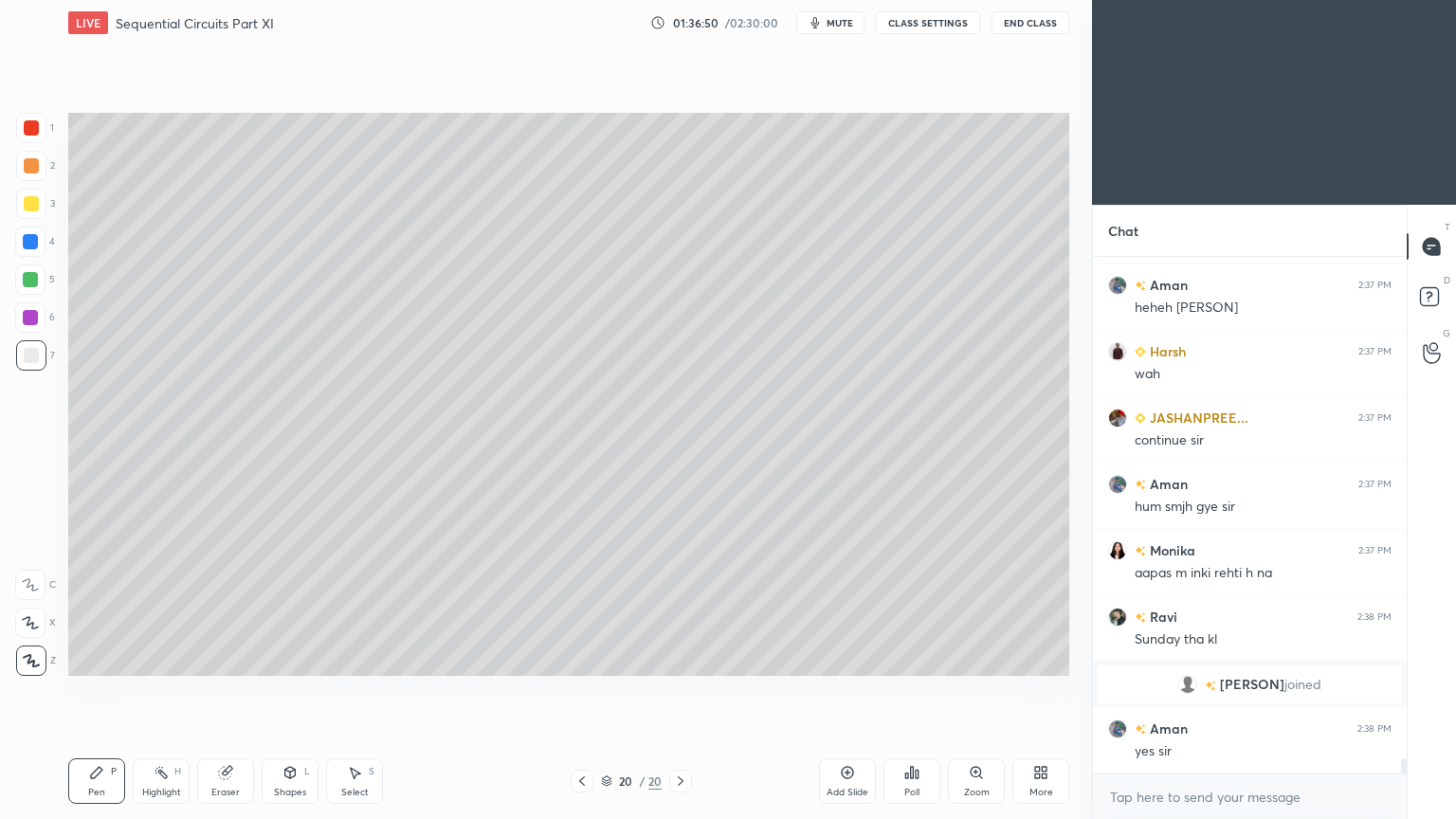 click 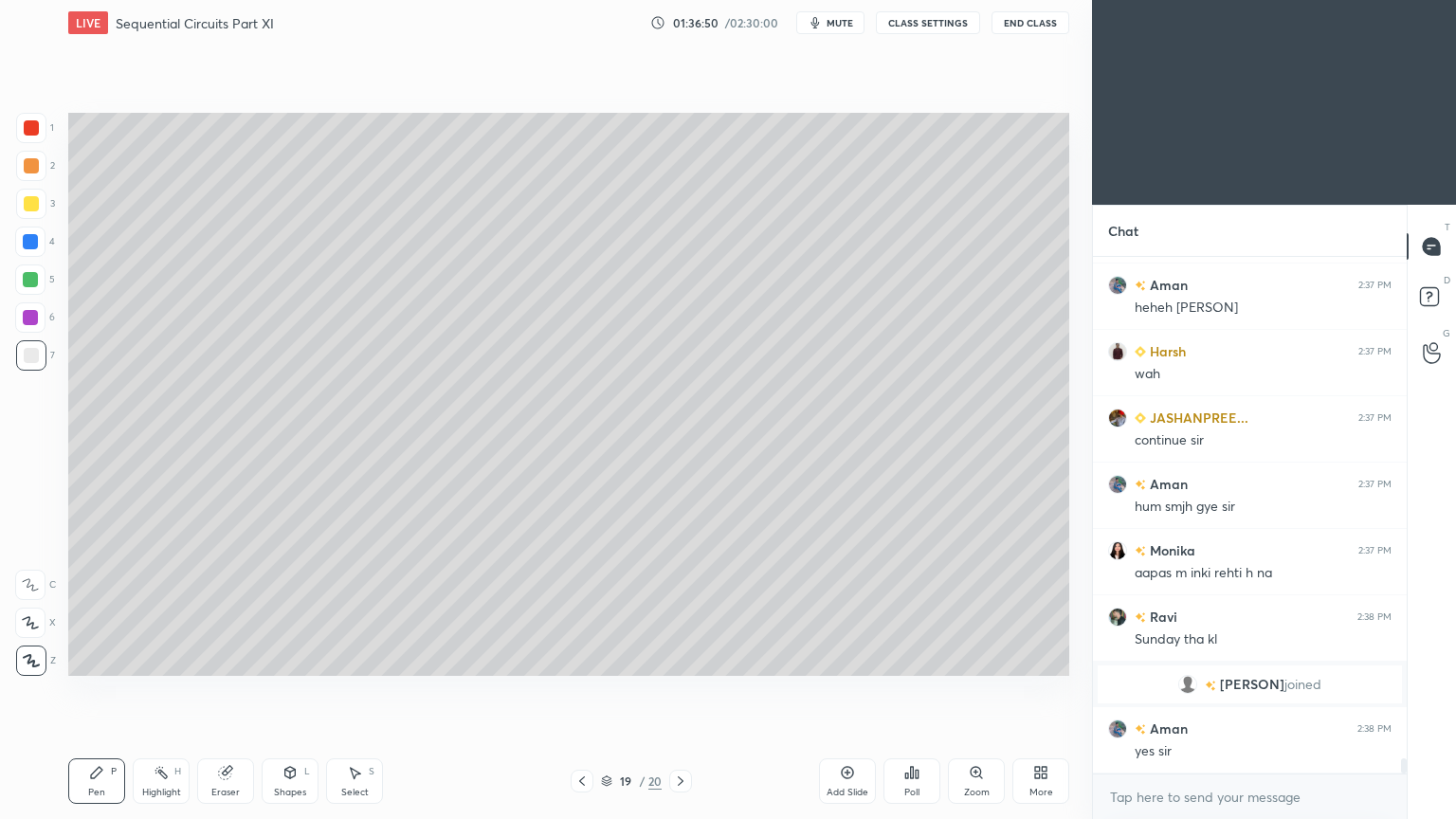 click 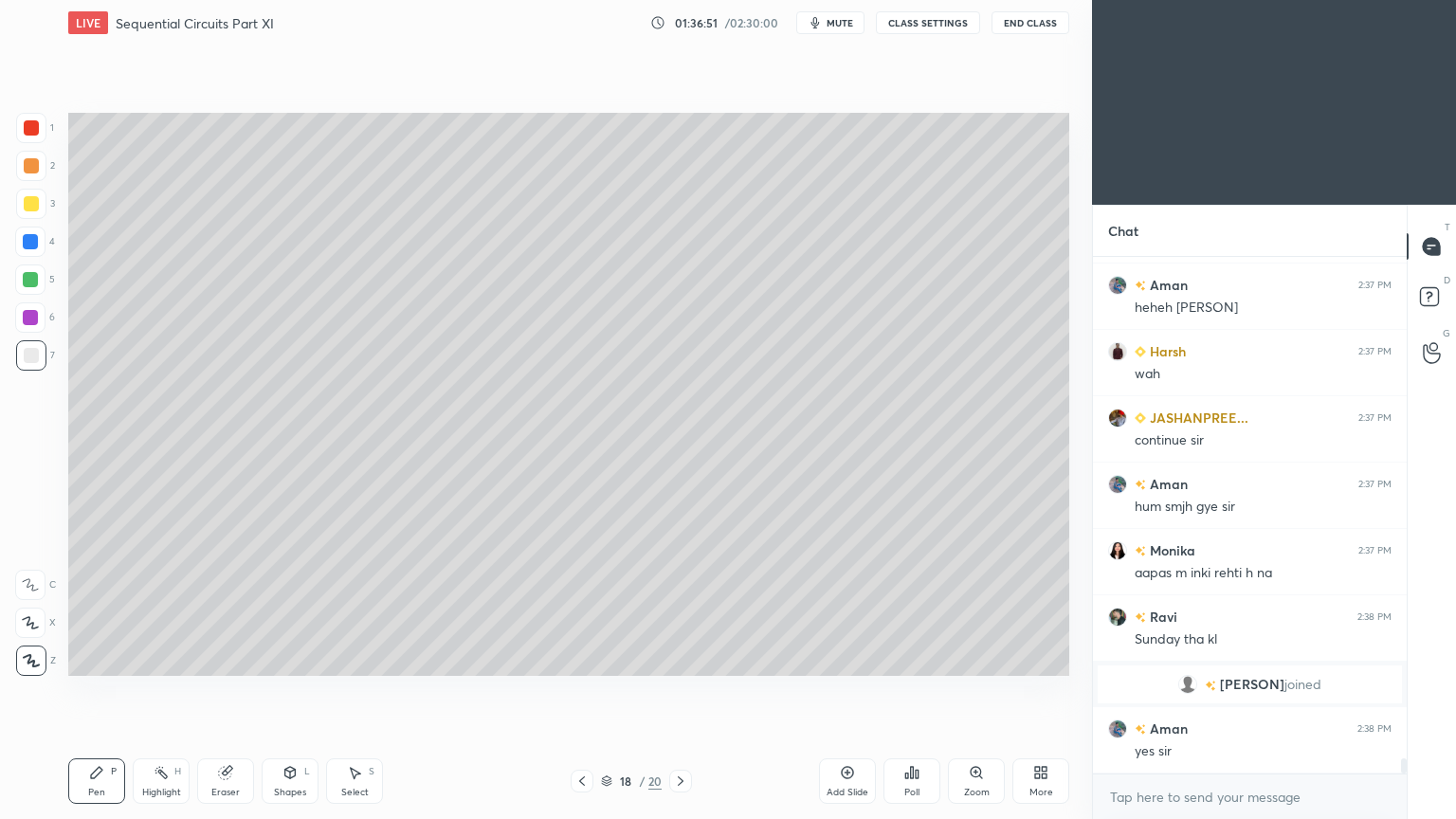 click 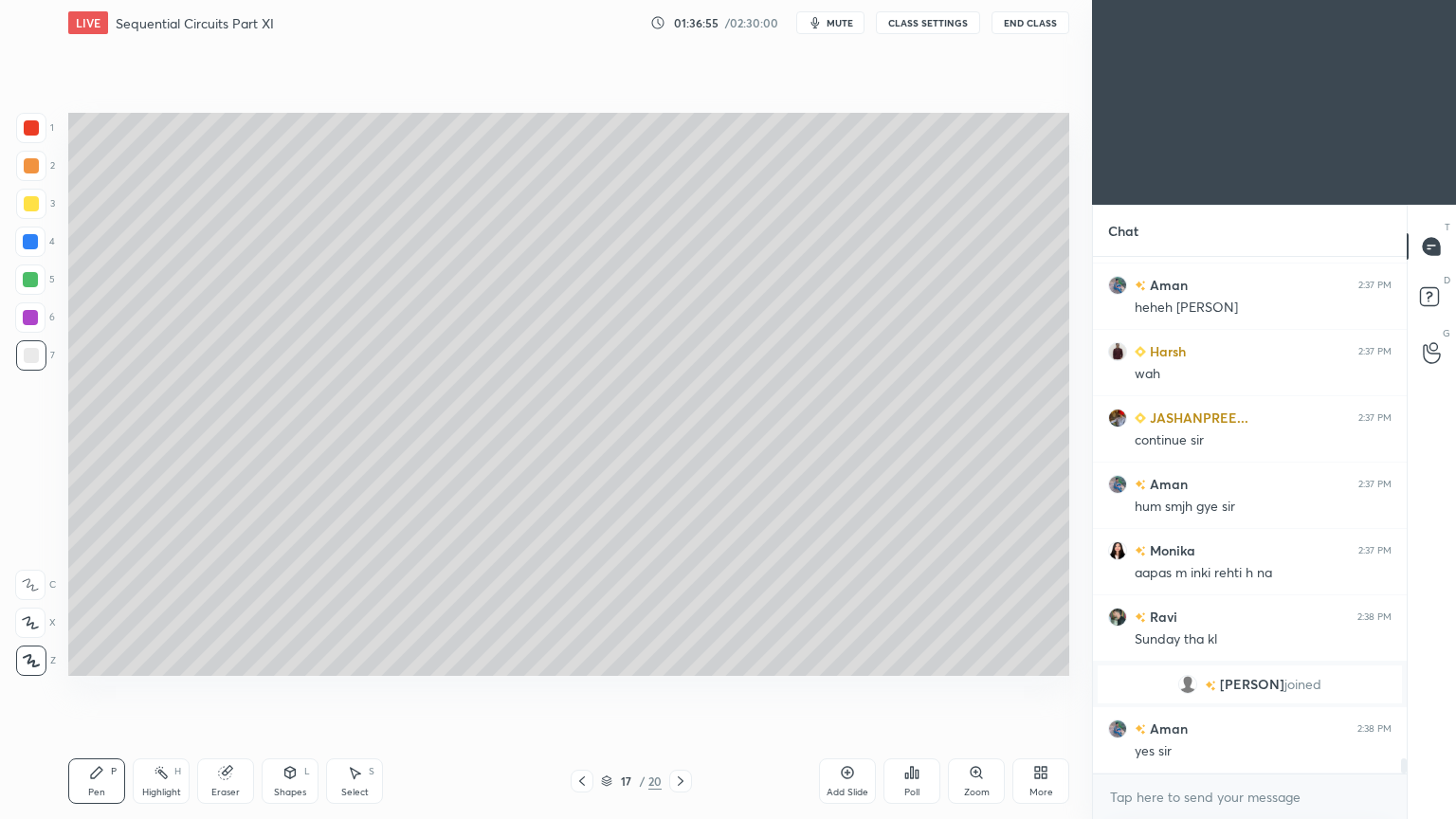 click 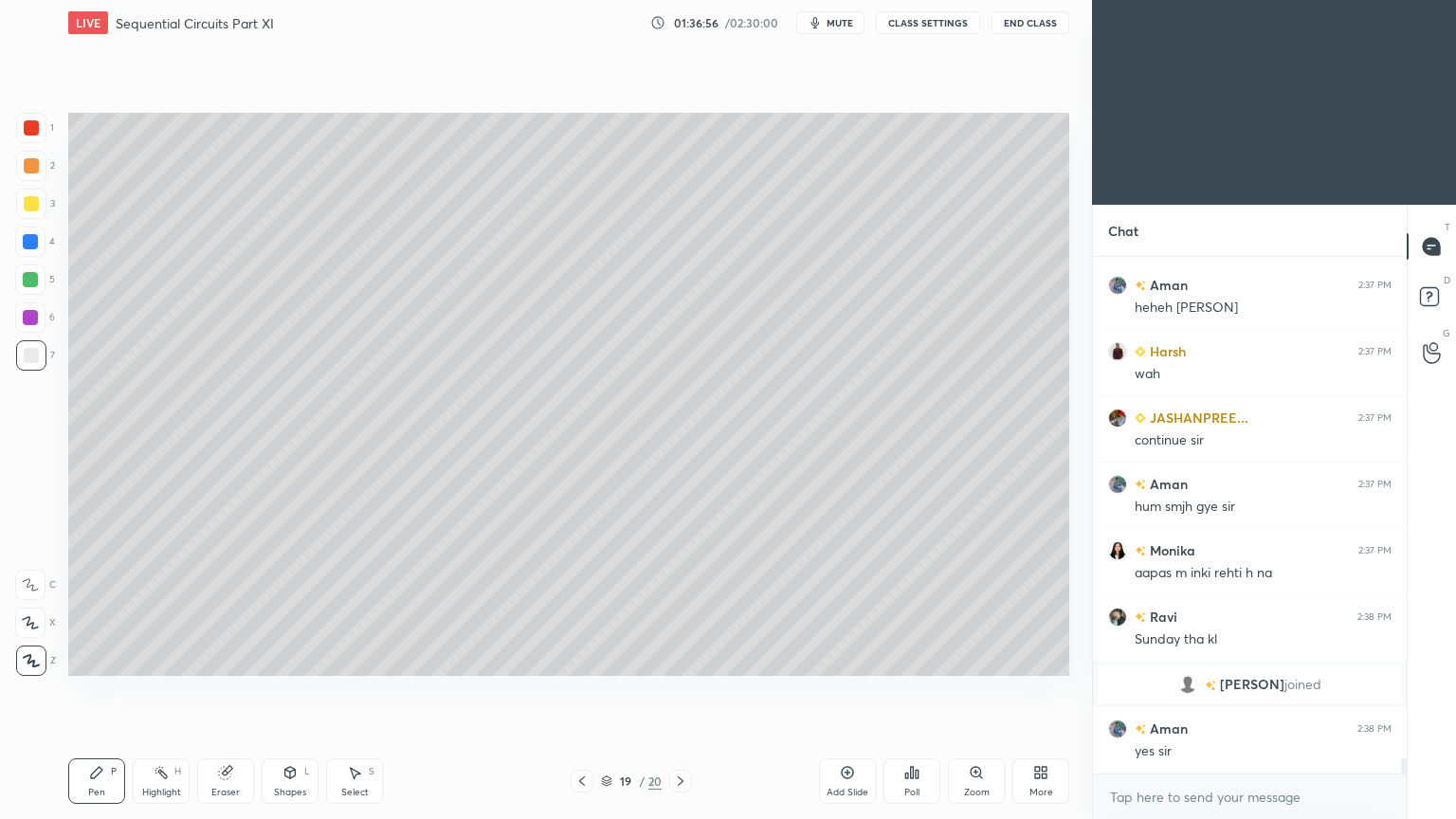 click 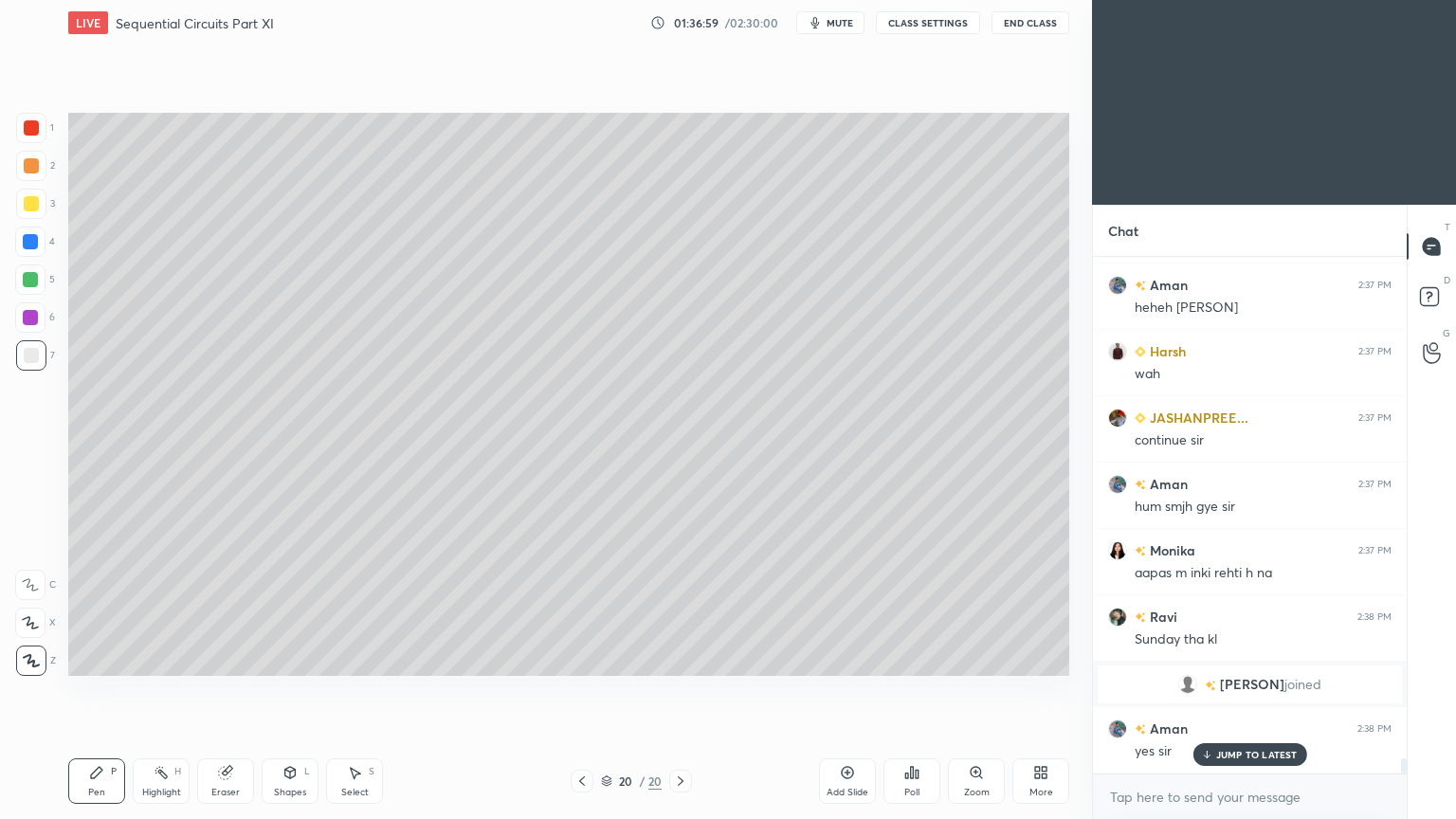 scroll, scrollTop: 16968, scrollLeft: 0, axis: vertical 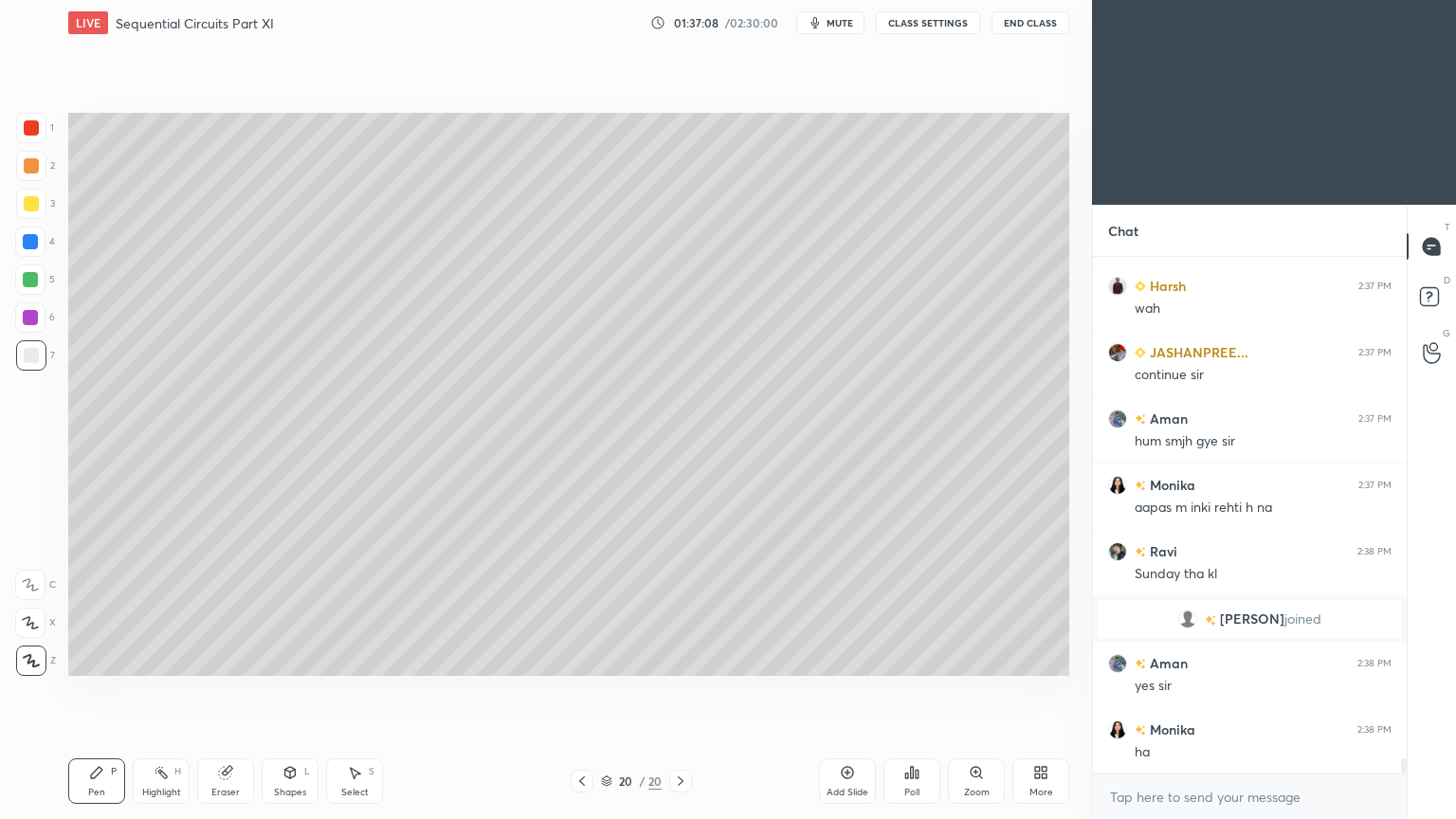 click at bounding box center [31, 204] 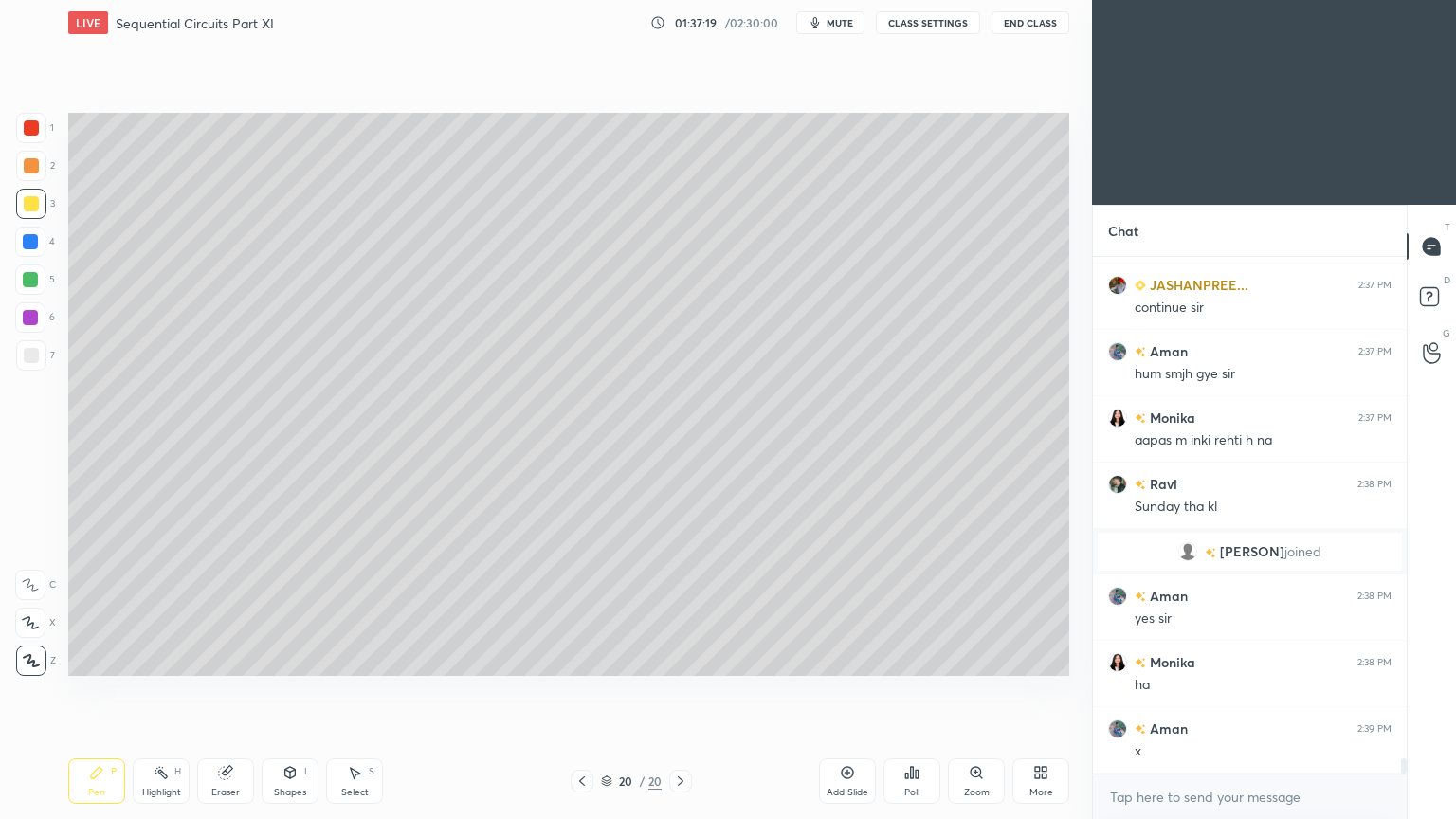 scroll, scrollTop: 17100, scrollLeft: 0, axis: vertical 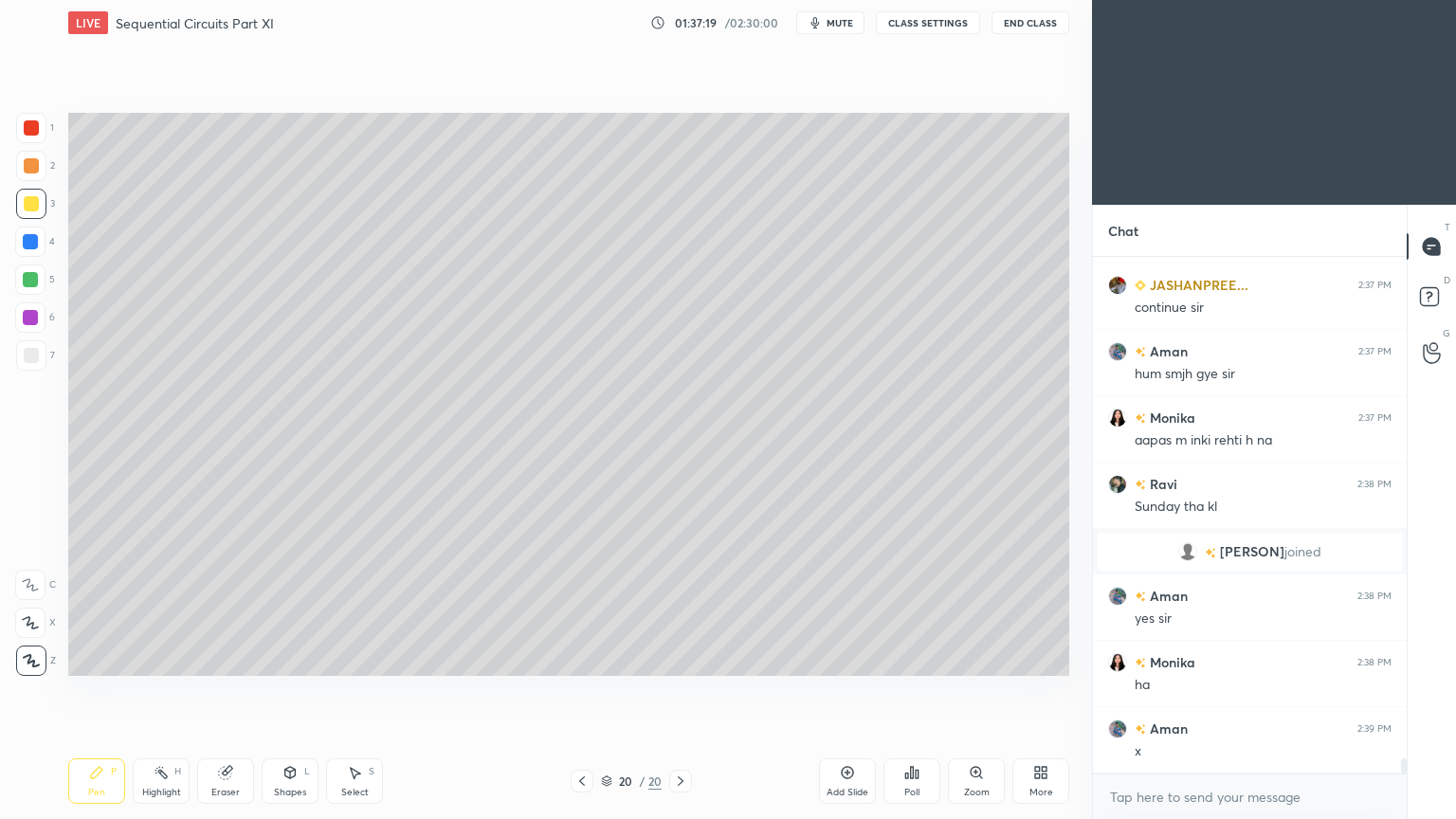 click on "Pen P" at bounding box center [97, 781] 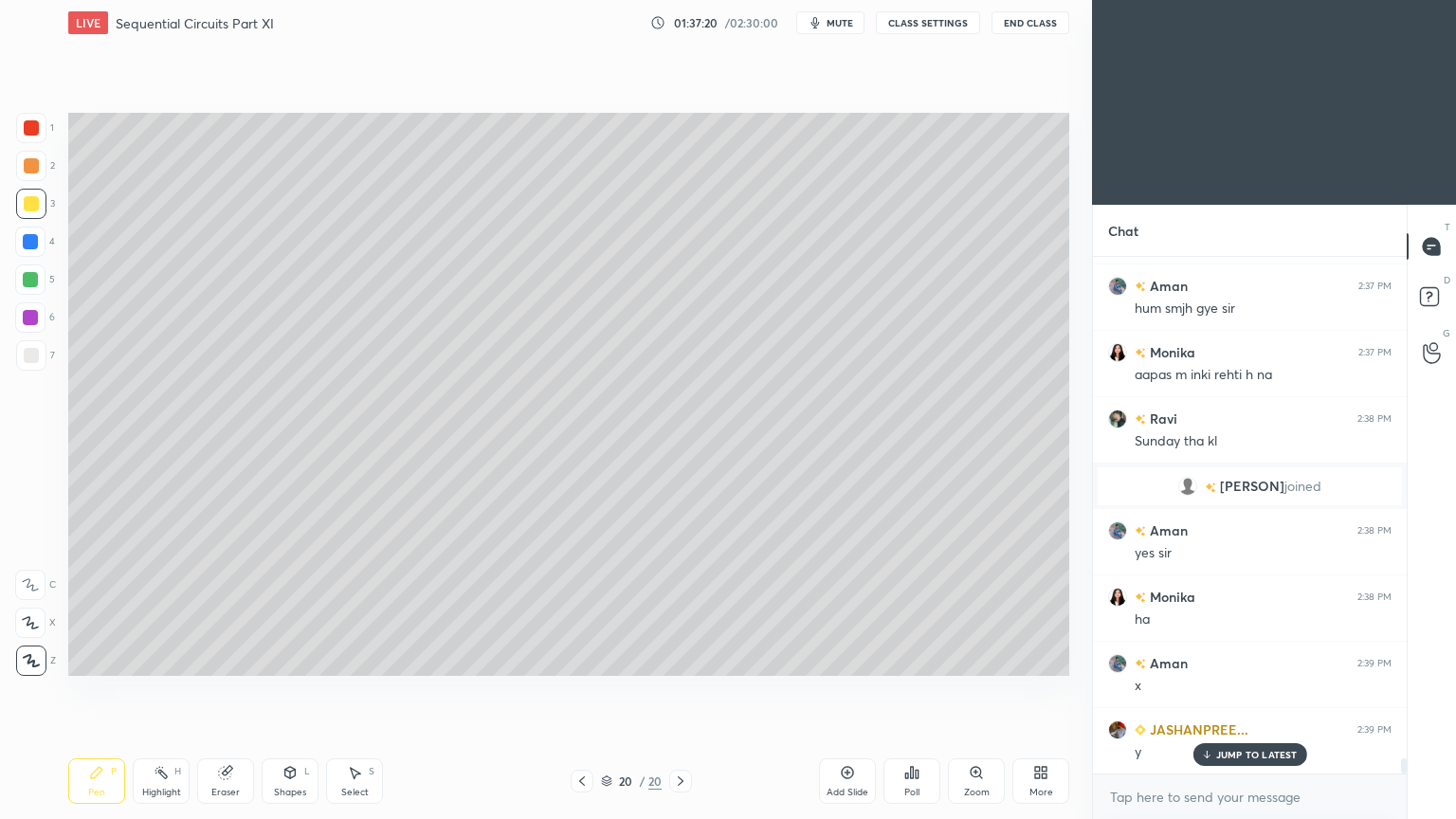 click at bounding box center [31, 355] 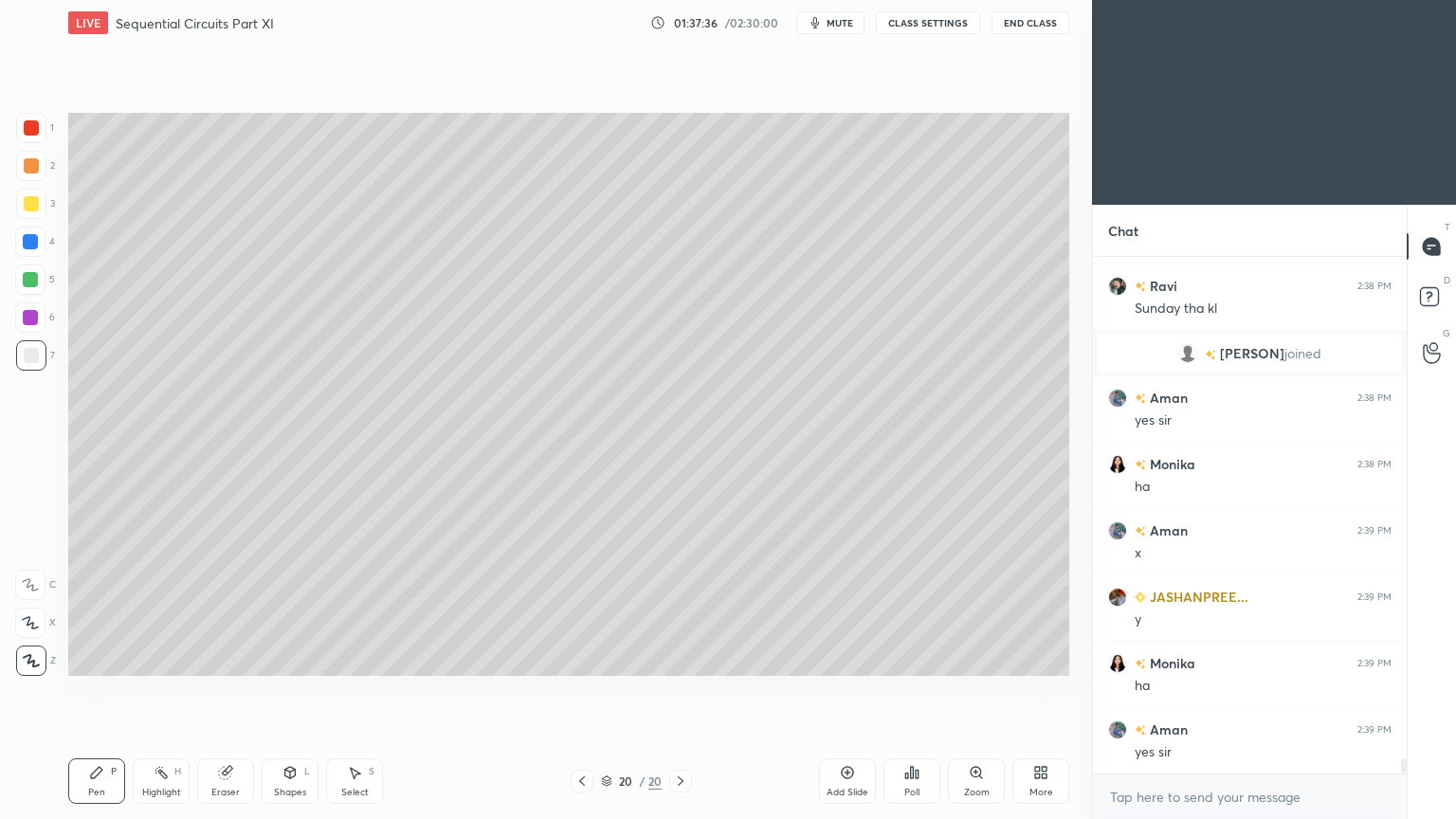 scroll, scrollTop: 17300, scrollLeft: 0, axis: vertical 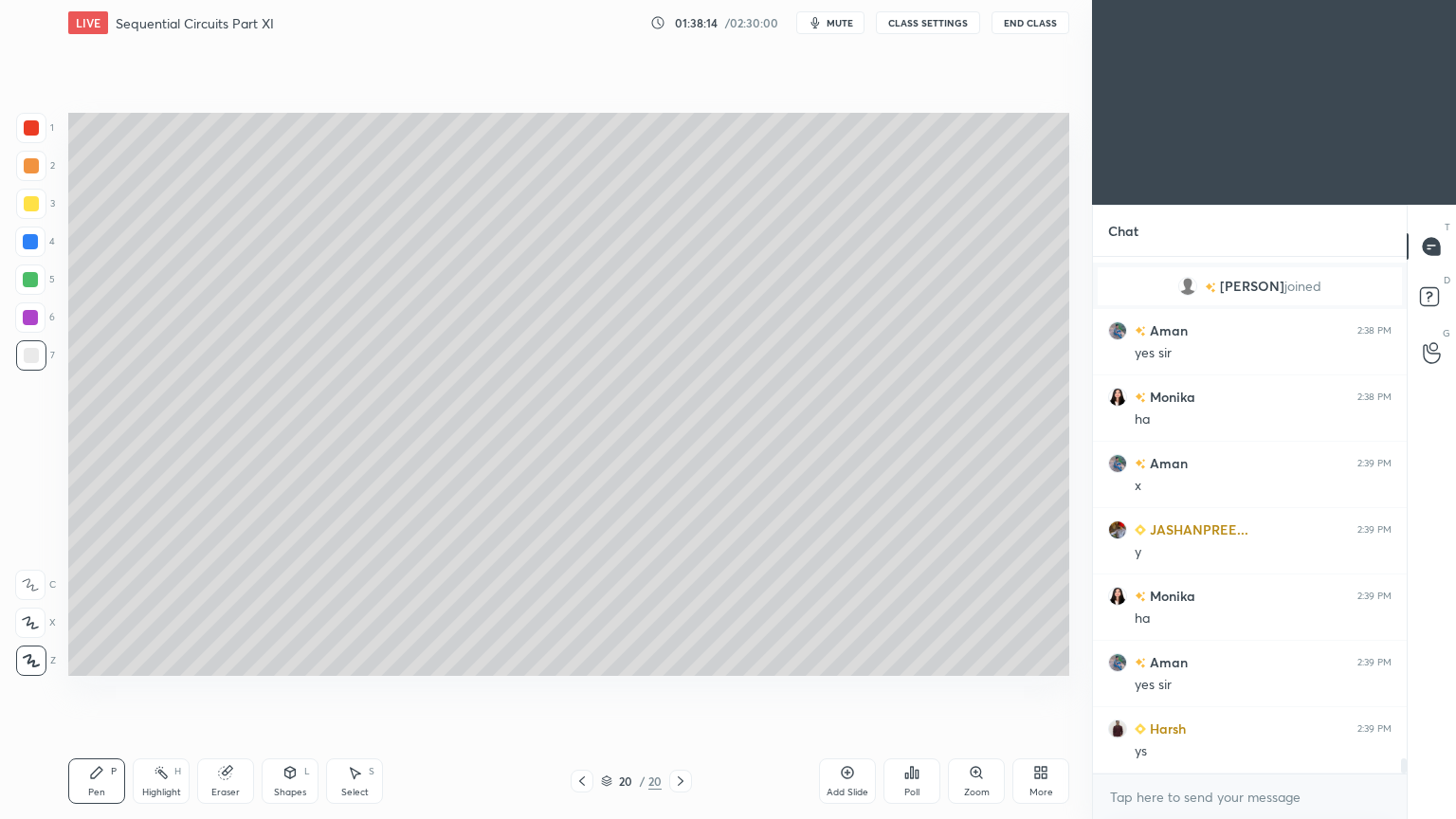 click 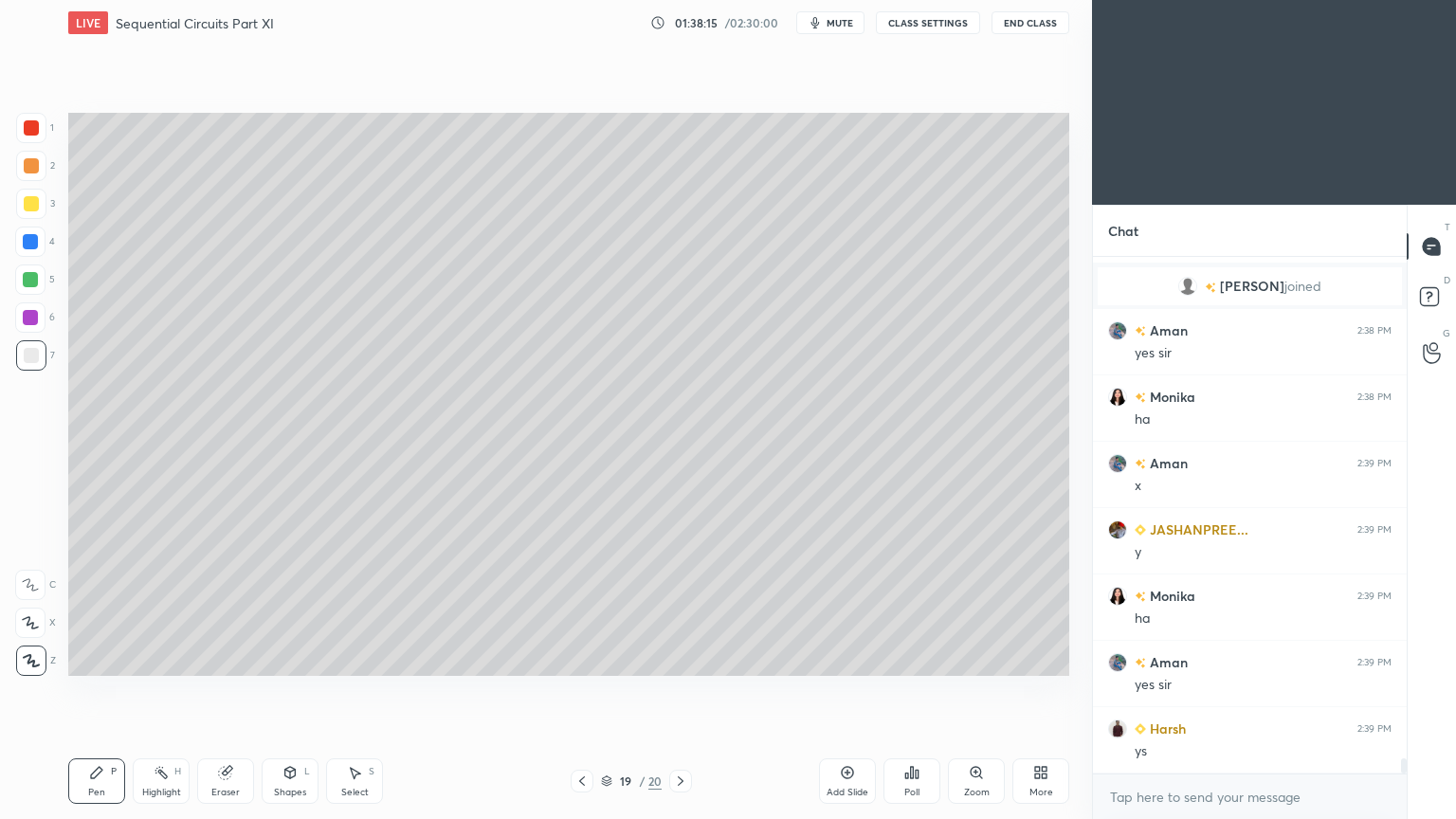 click on "Select S" at bounding box center [355, 781] 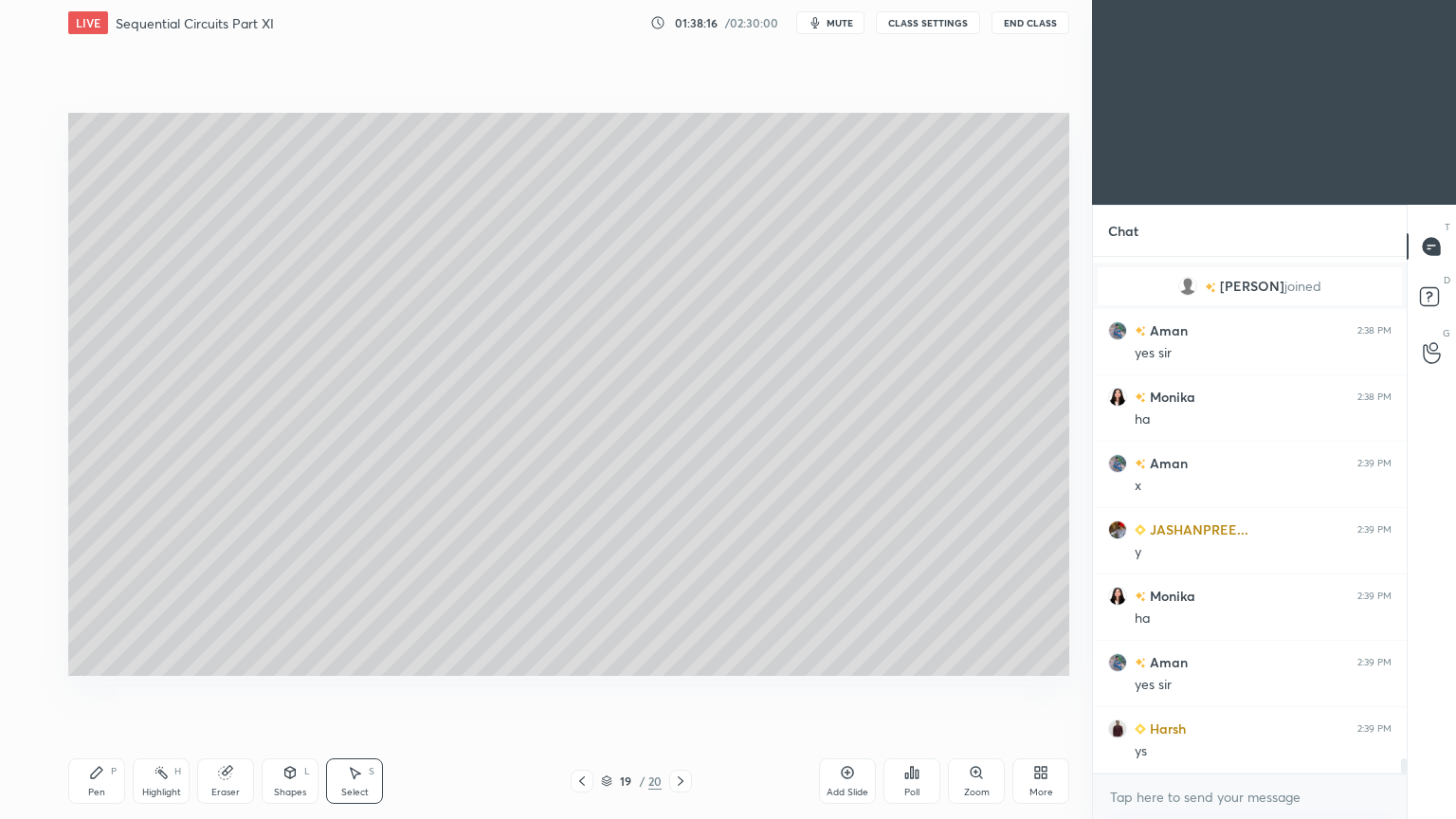click 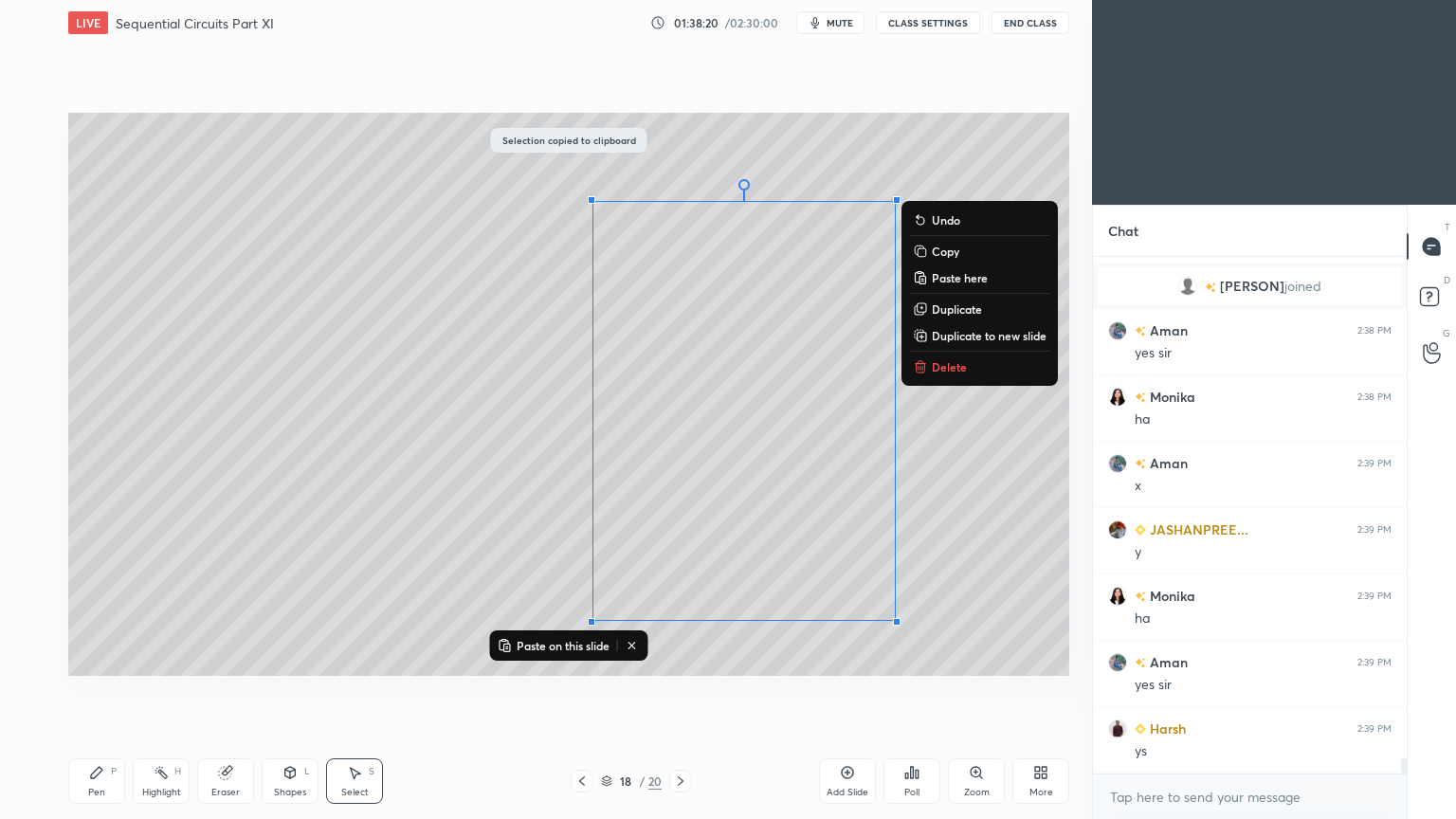 scroll, scrollTop: 17366, scrollLeft: 0, axis: vertical 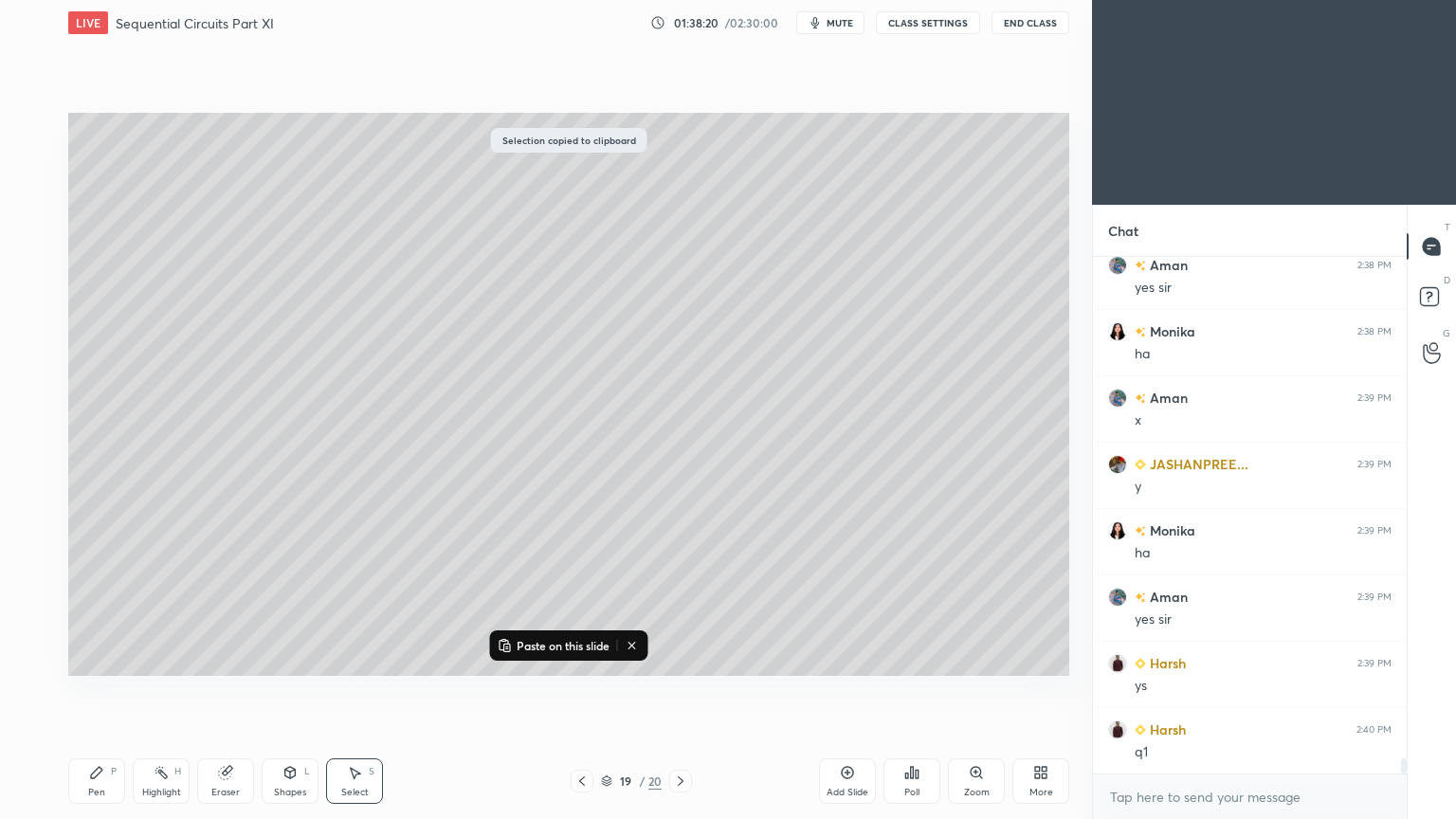 click 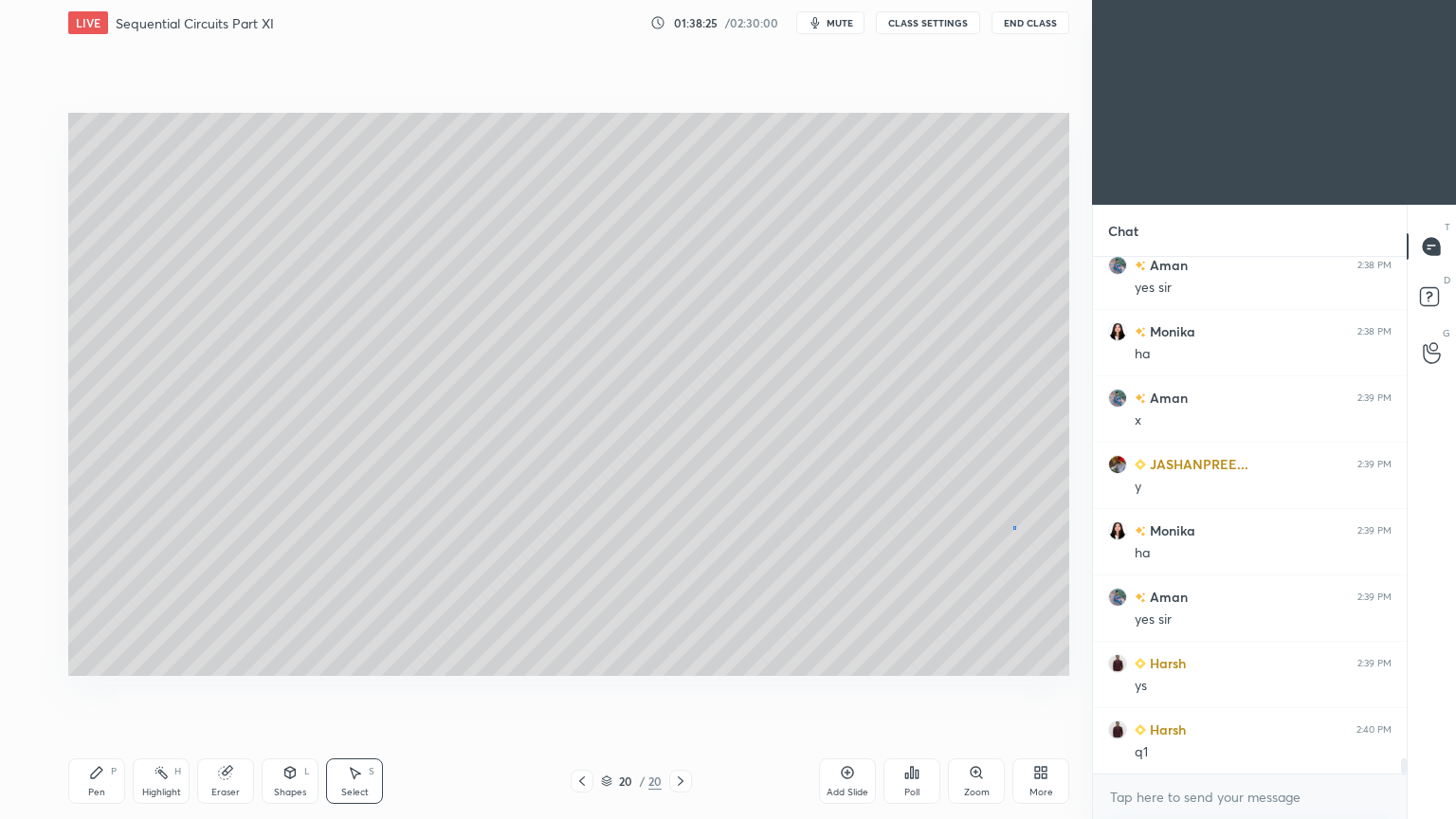 click on "0 ° Undo Copy Paste here Duplicate Duplicate to new slide Delete" at bounding box center (569, 394) 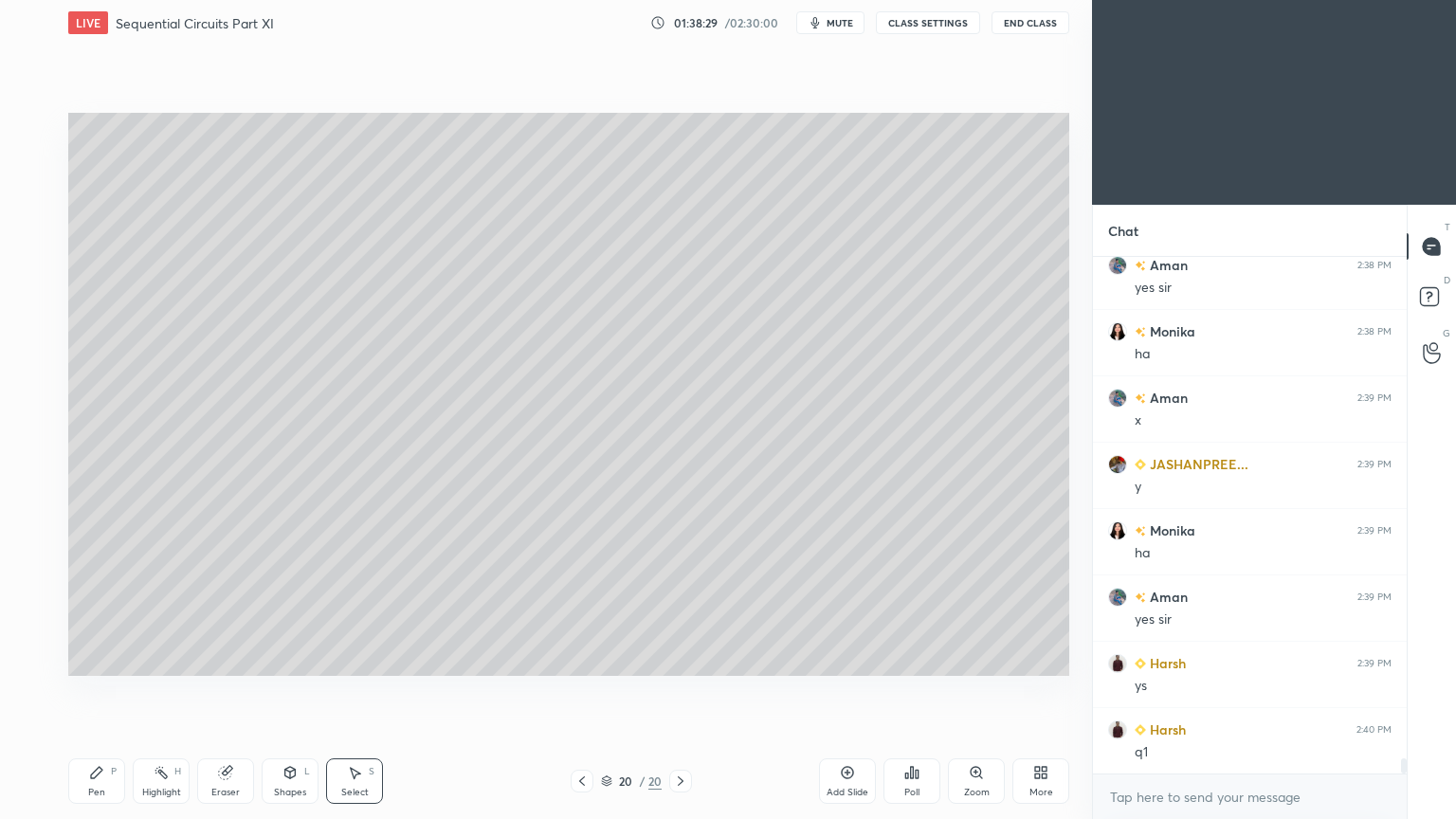 click on "Eraser" at bounding box center [226, 792] 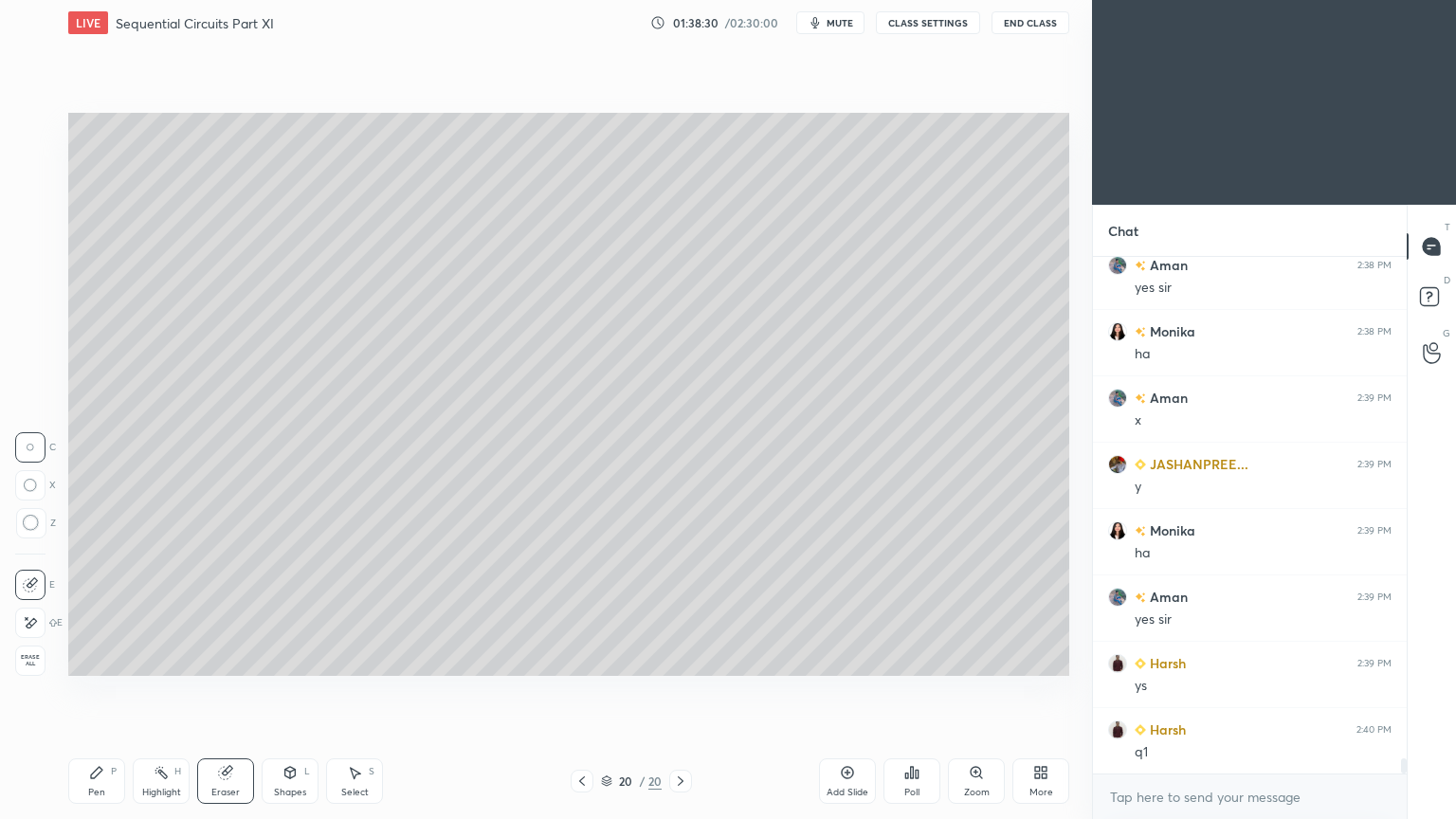 click on "Pen P" at bounding box center (97, 781) 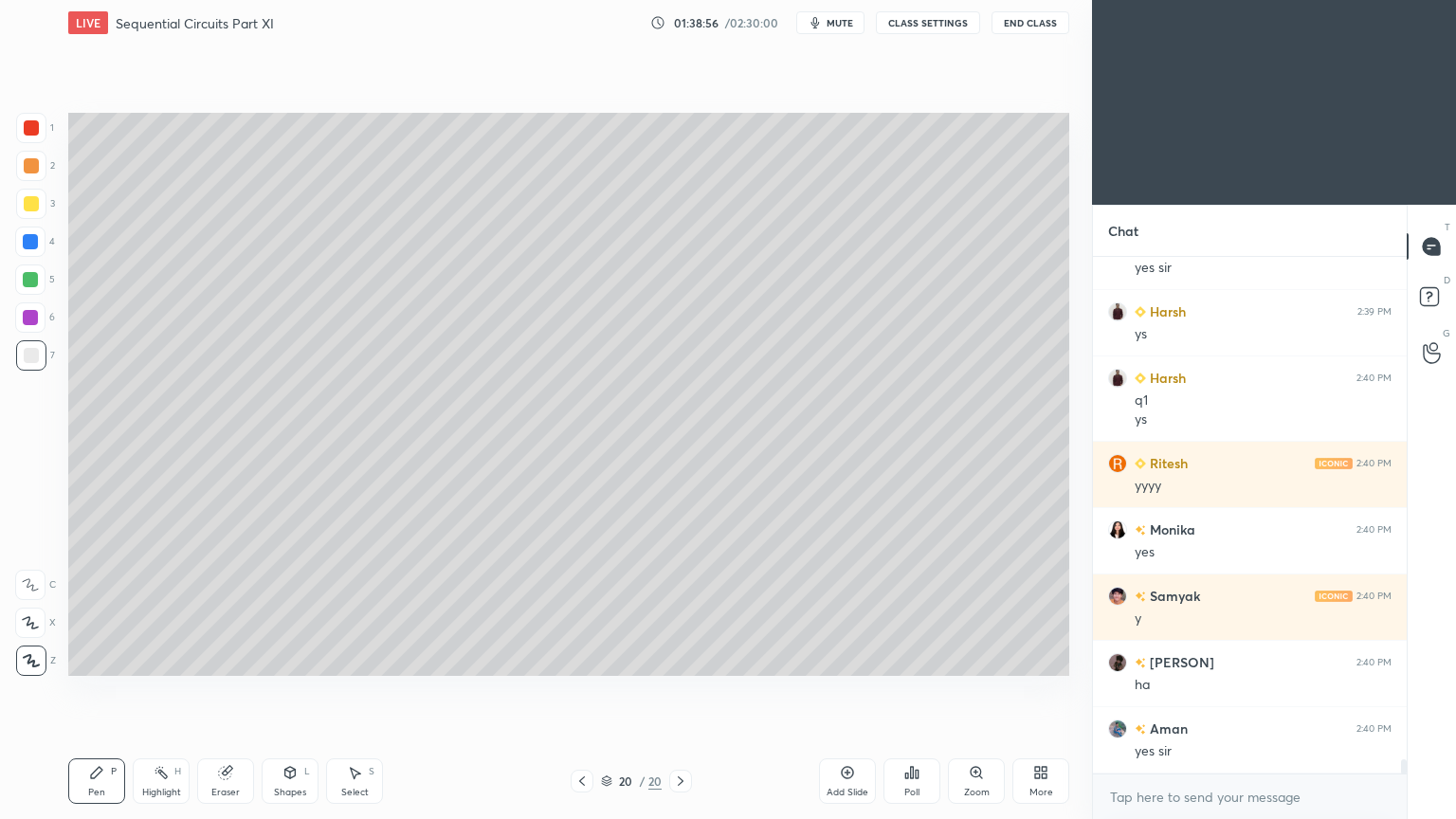 scroll, scrollTop: 17783, scrollLeft: 0, axis: vertical 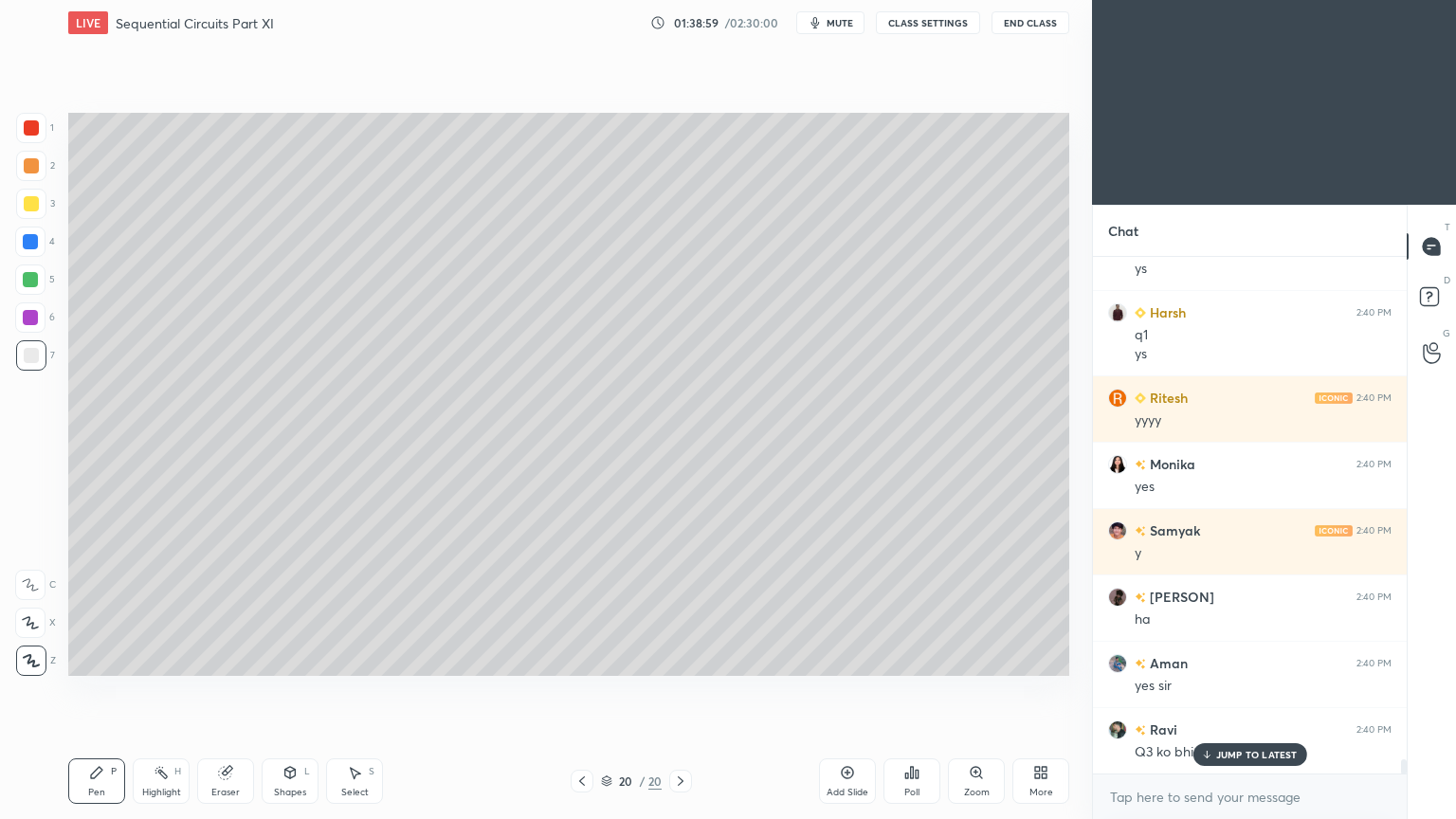 click on "JUMP TO LATEST" at bounding box center [1249, 755] 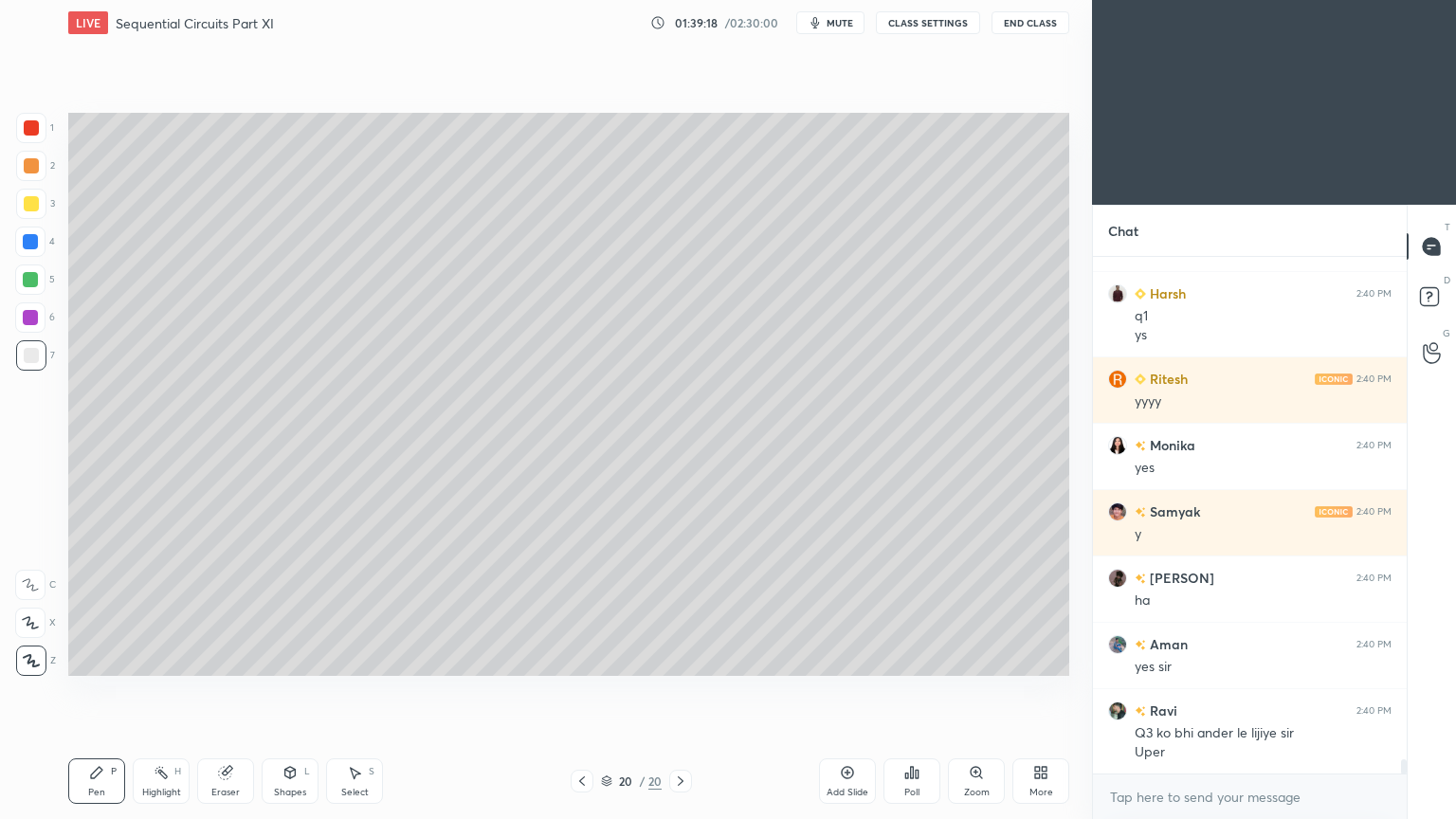 scroll, scrollTop: 17869, scrollLeft: 0, axis: vertical 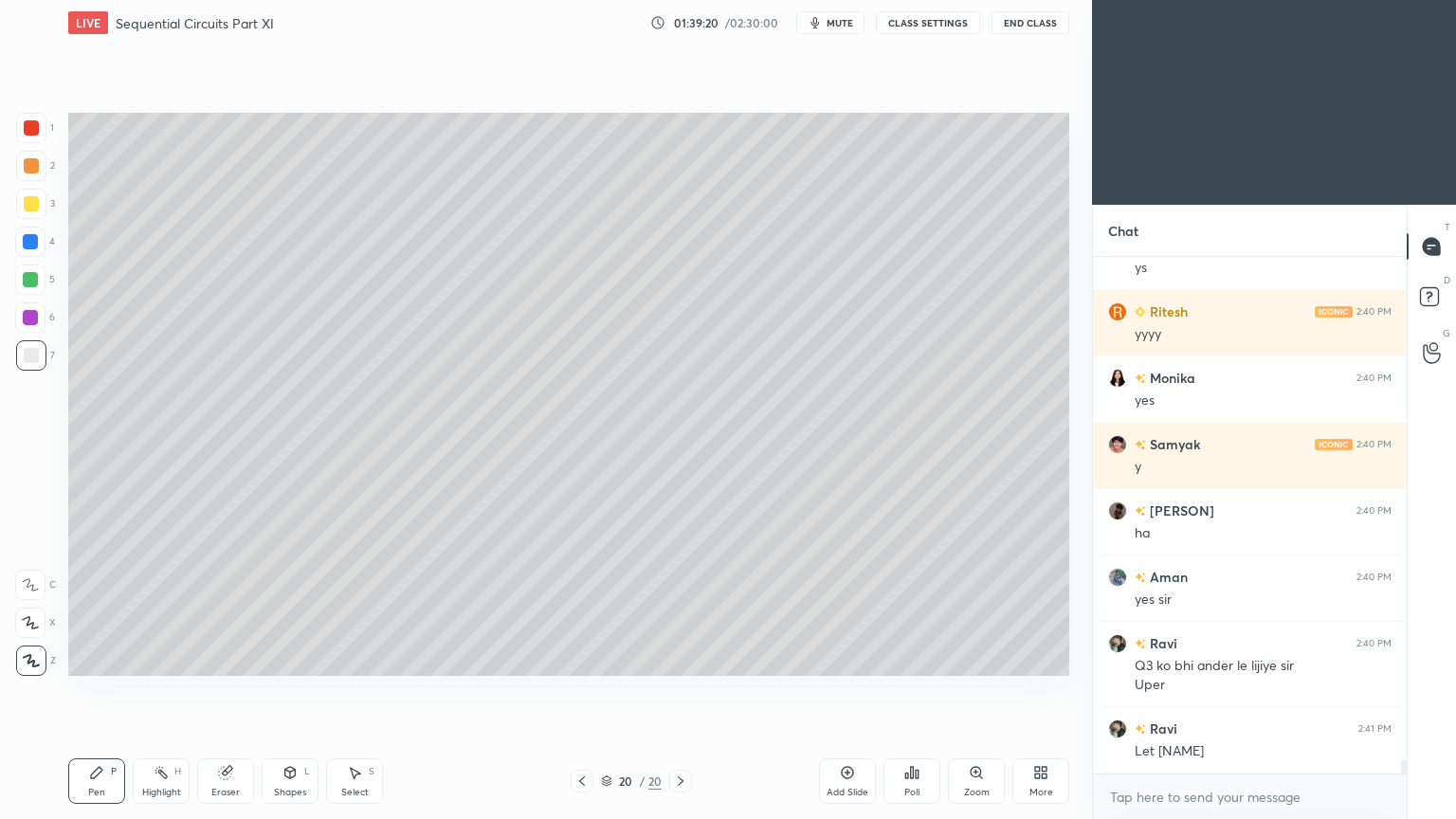 click on "Highlight" at bounding box center [161, 792] 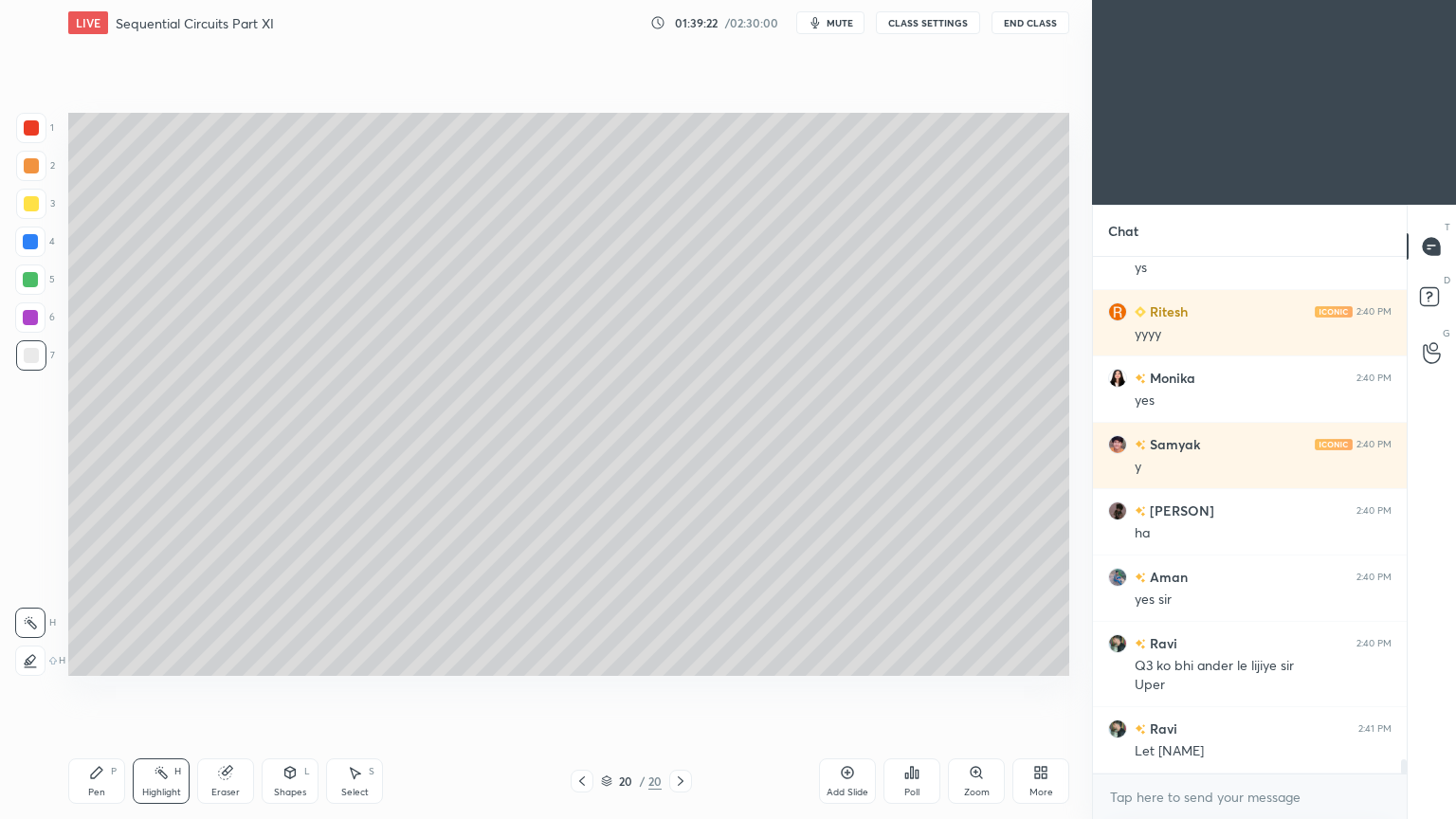 click on "Eraser" at bounding box center (226, 781) 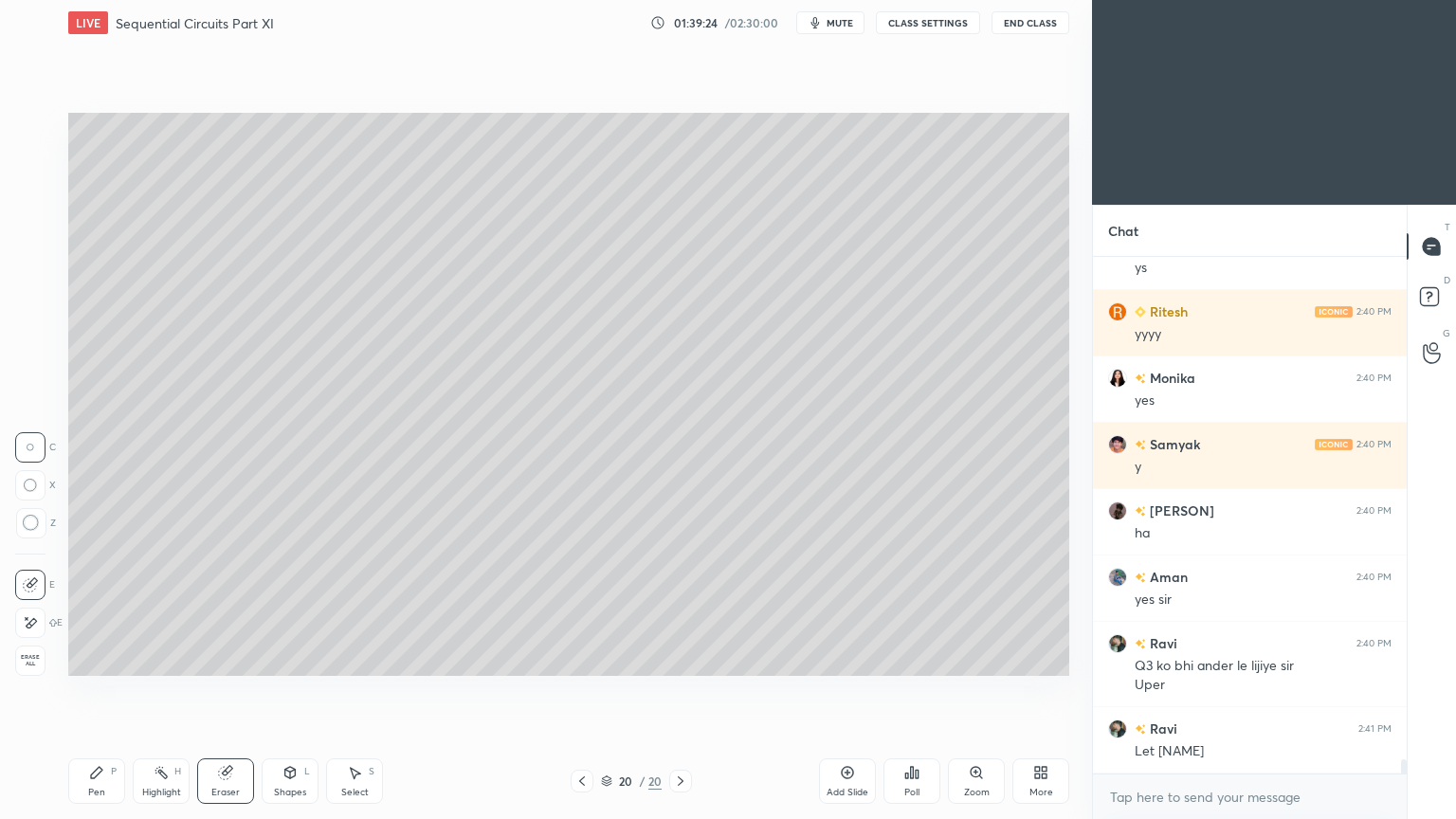 click 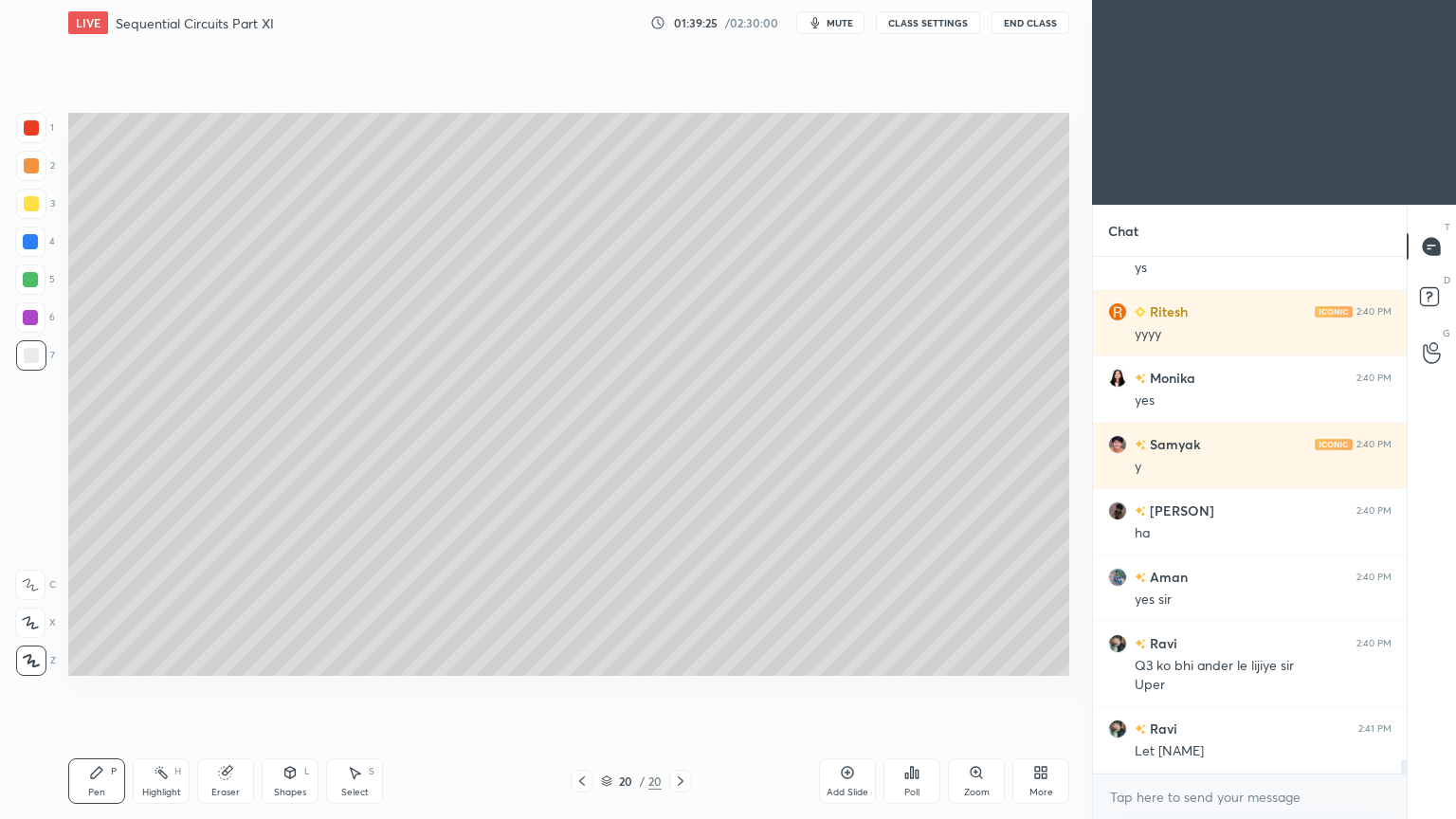click at bounding box center (31, 204) 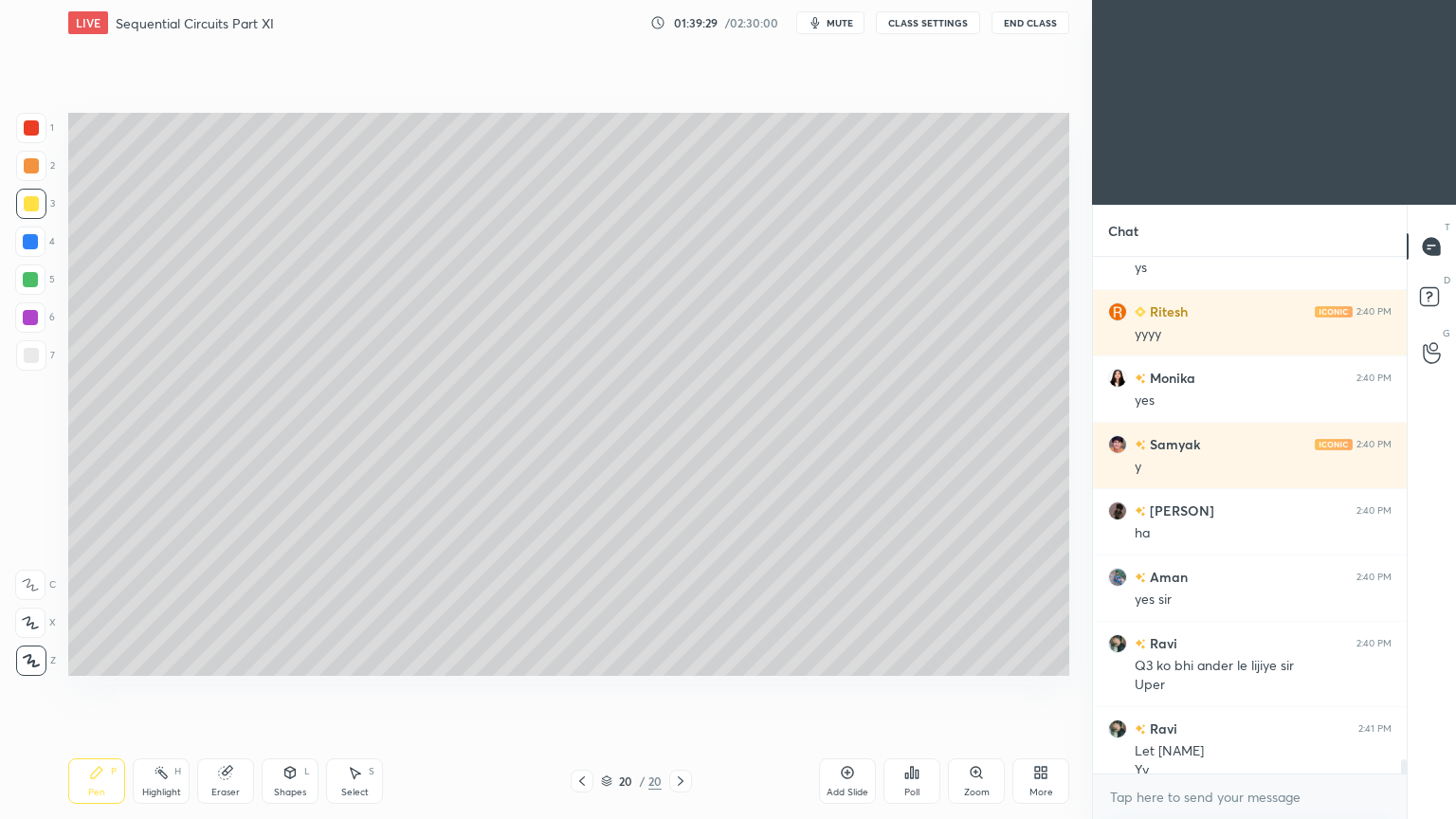 scroll, scrollTop: 17888, scrollLeft: 0, axis: vertical 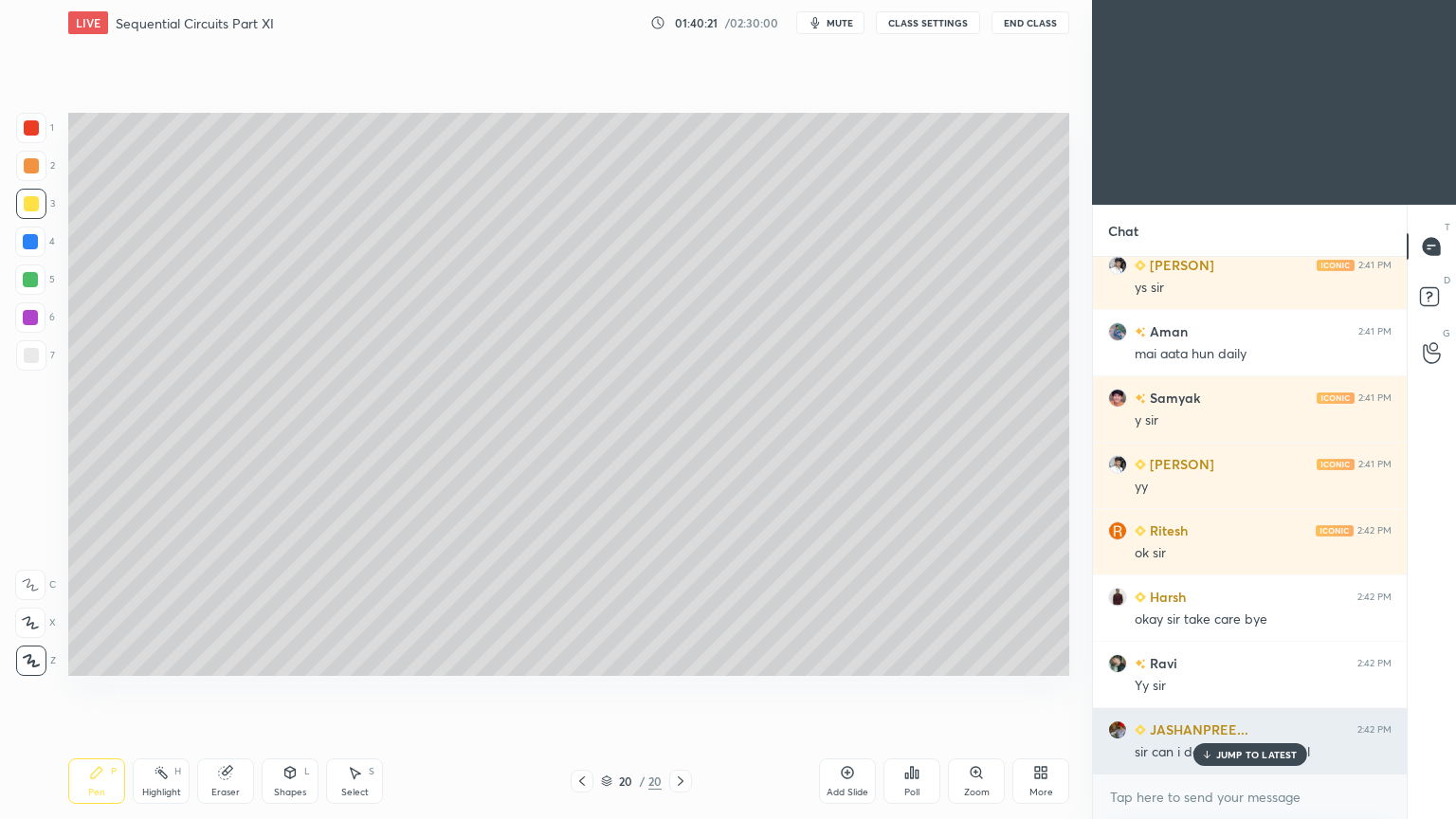 click on "JUMP TO LATEST" at bounding box center [1257, 755] 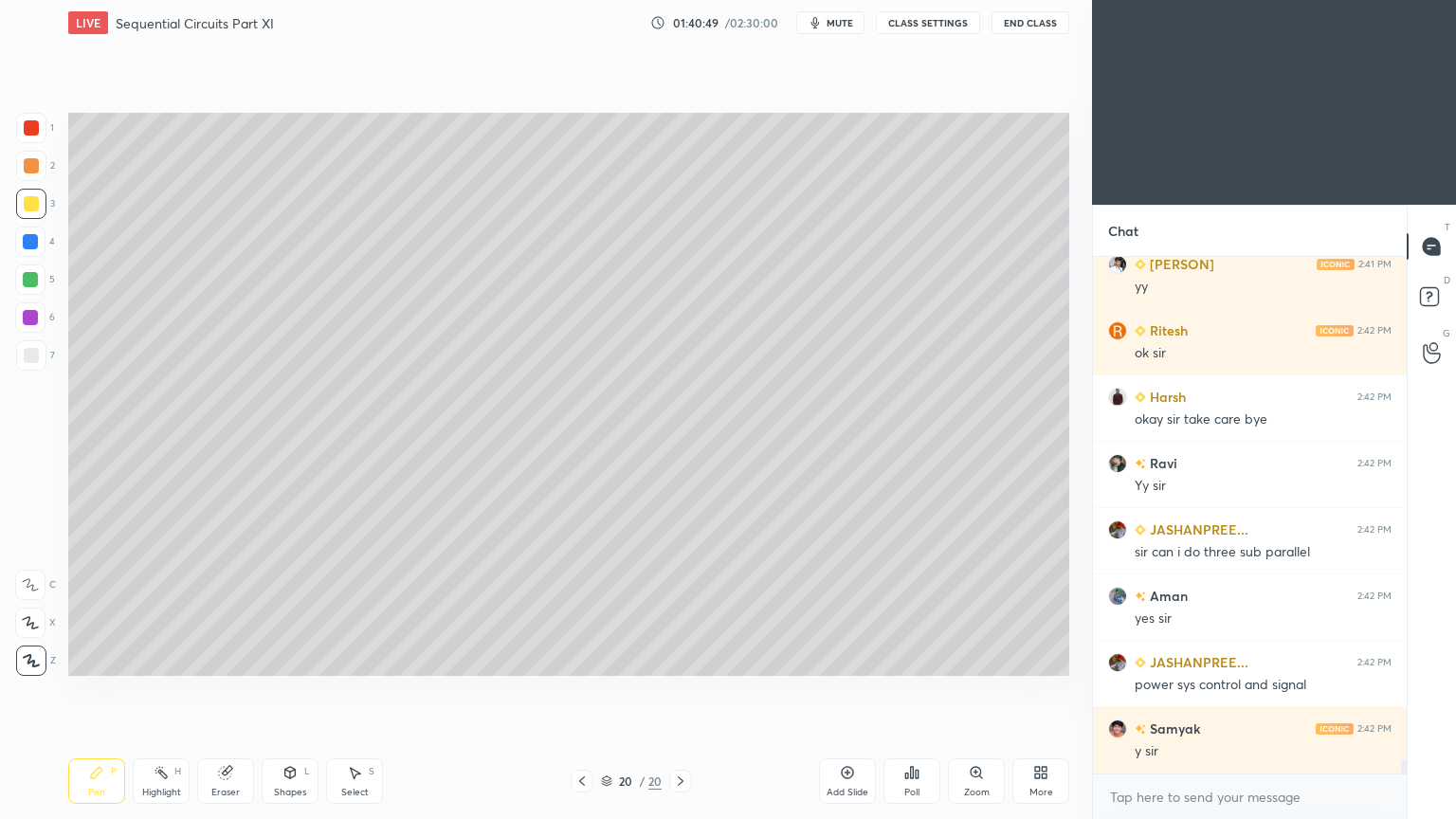 scroll, scrollTop: 18788, scrollLeft: 0, axis: vertical 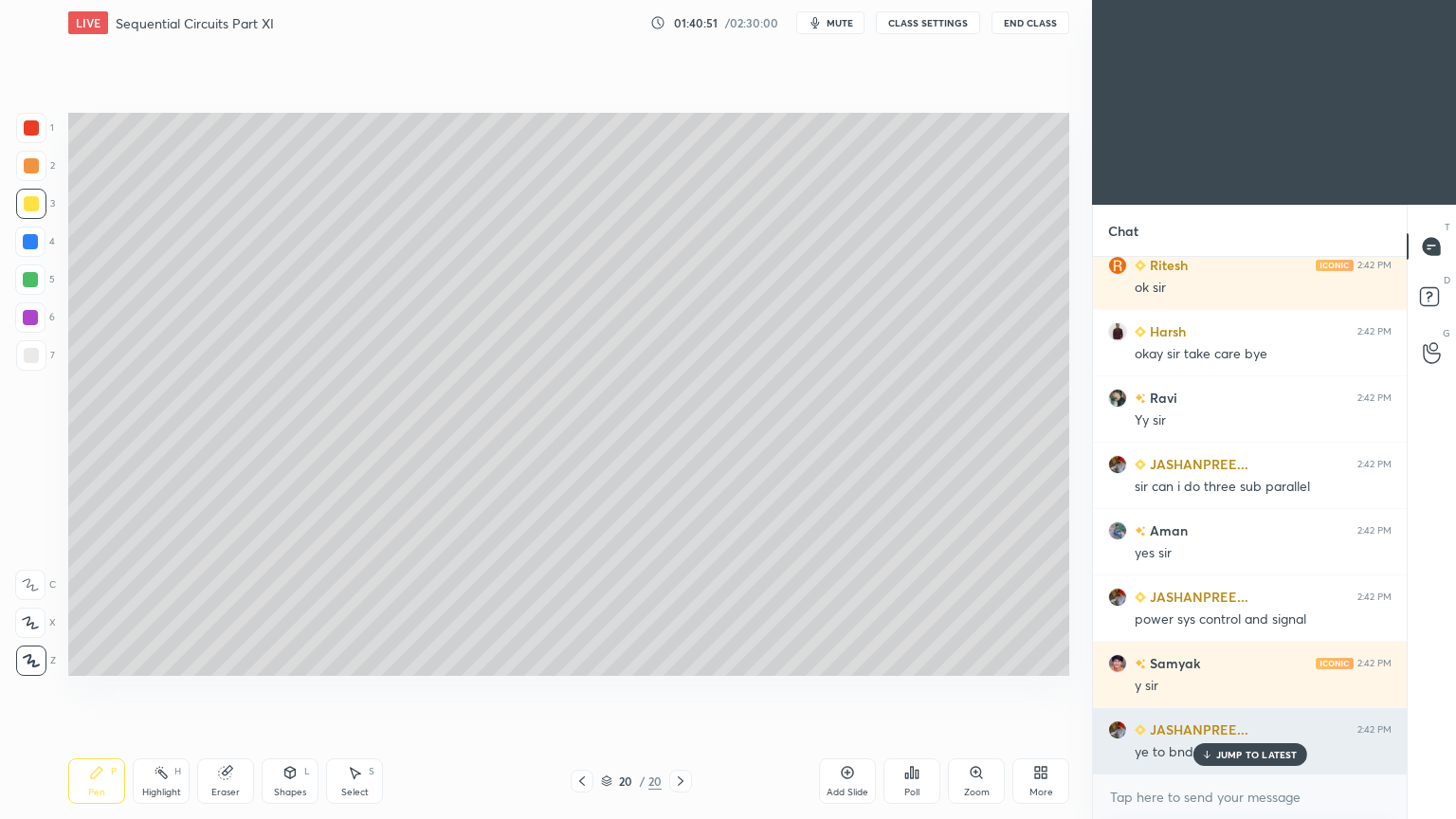 click on "JUMP TO LATEST" at bounding box center [1257, 755] 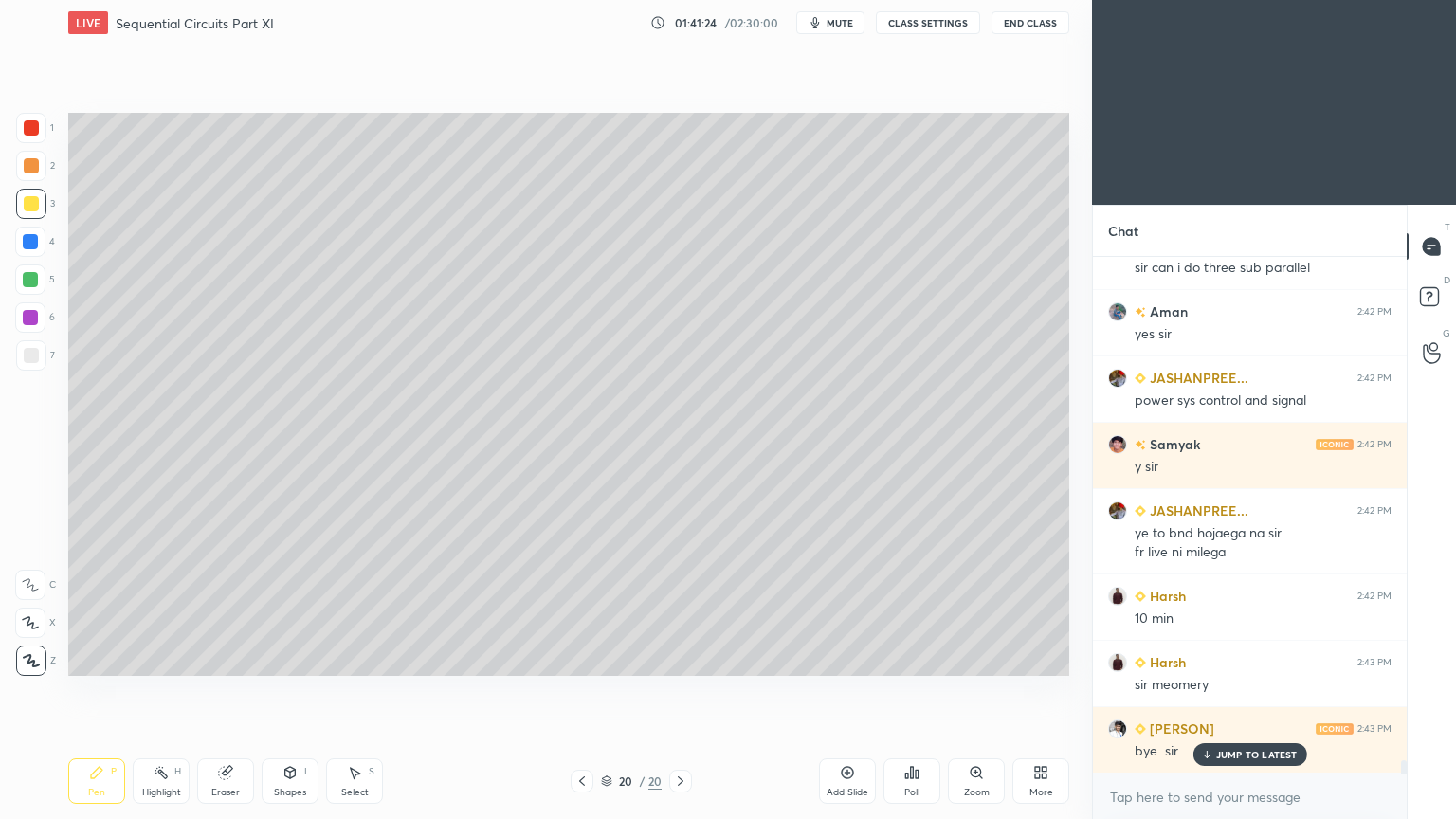scroll, scrollTop: 19072, scrollLeft: 0, axis: vertical 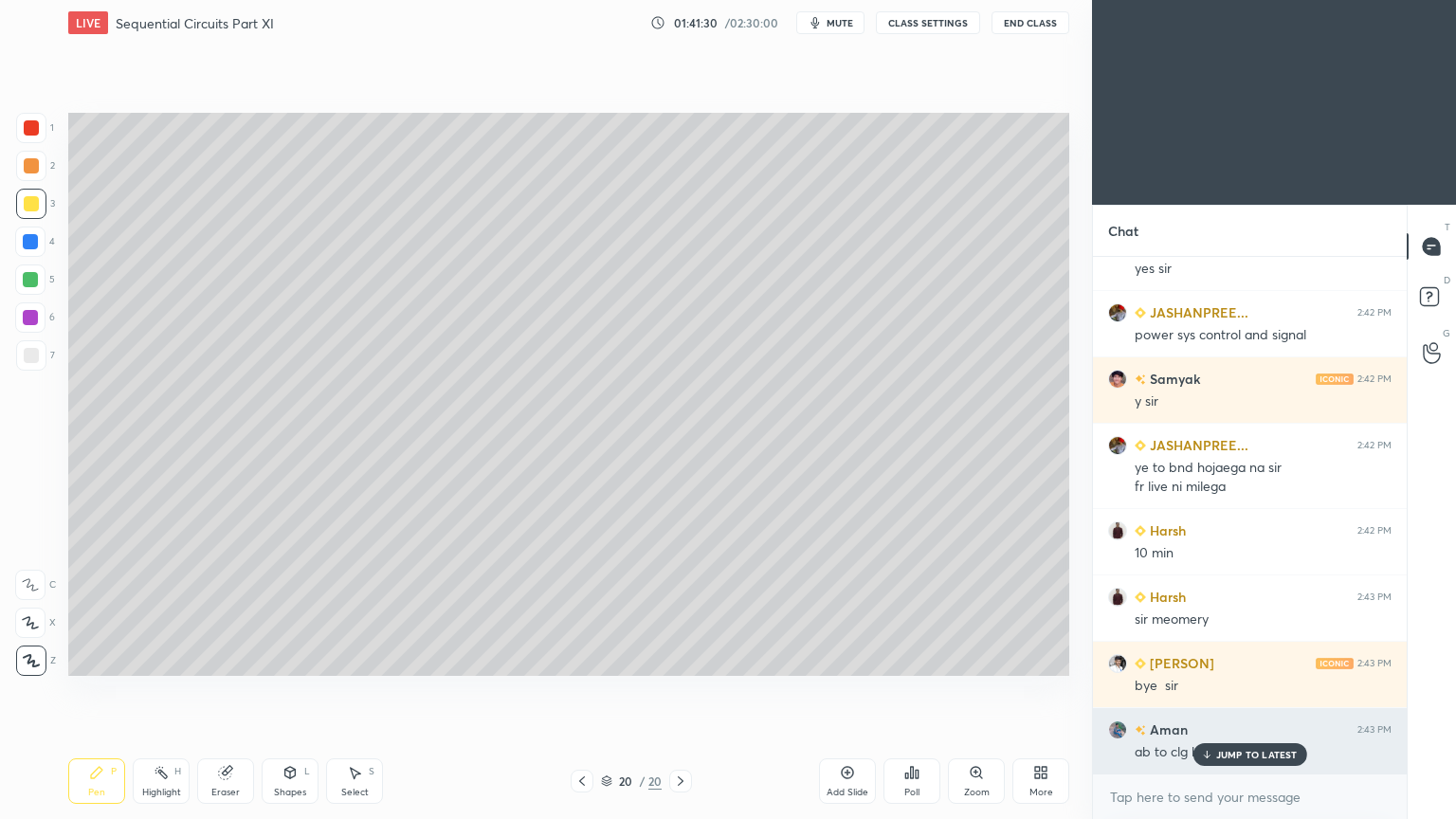 click on "JUMP TO LATEST" at bounding box center [1257, 755] 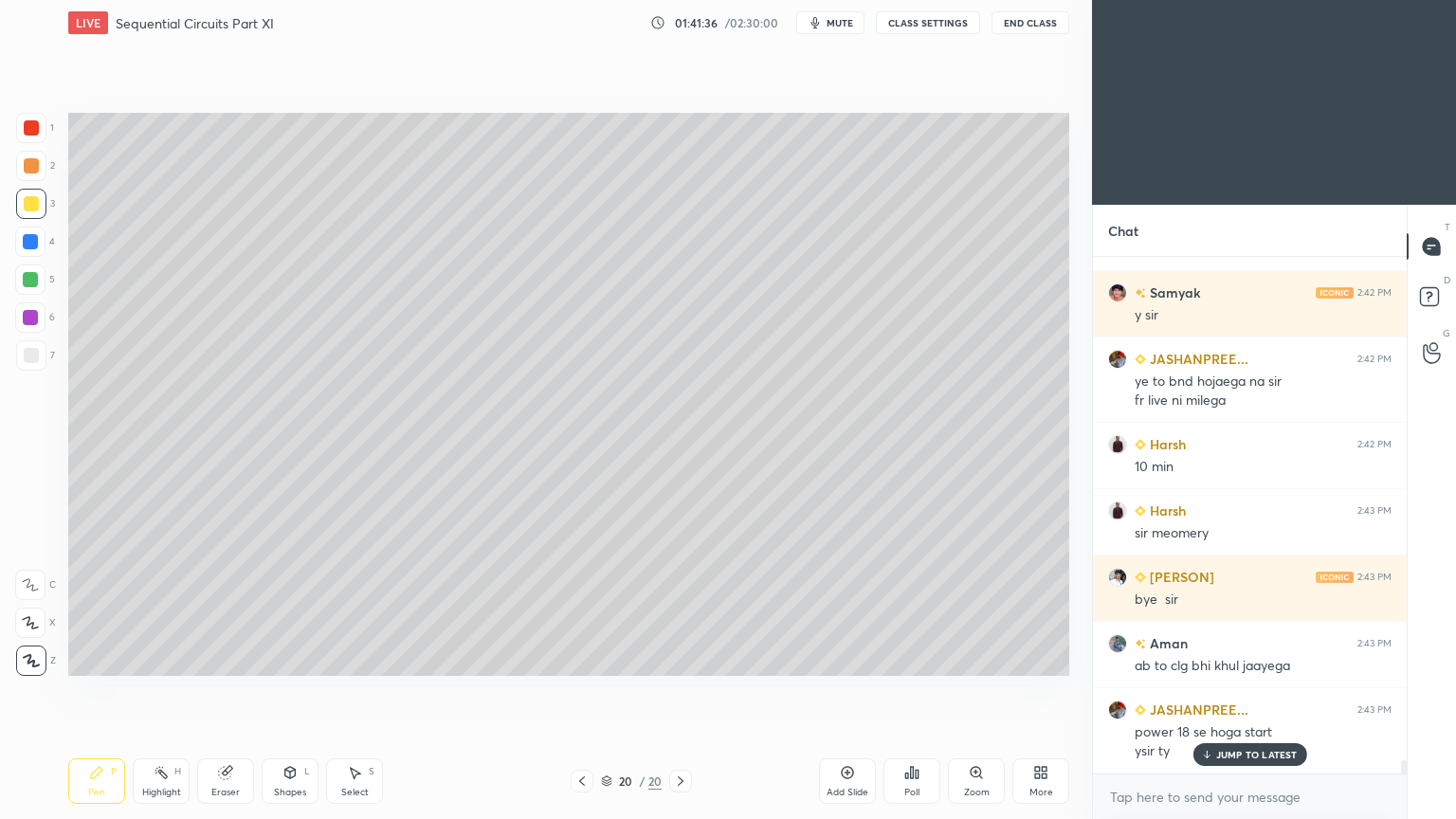 scroll, scrollTop: 19224, scrollLeft: 0, axis: vertical 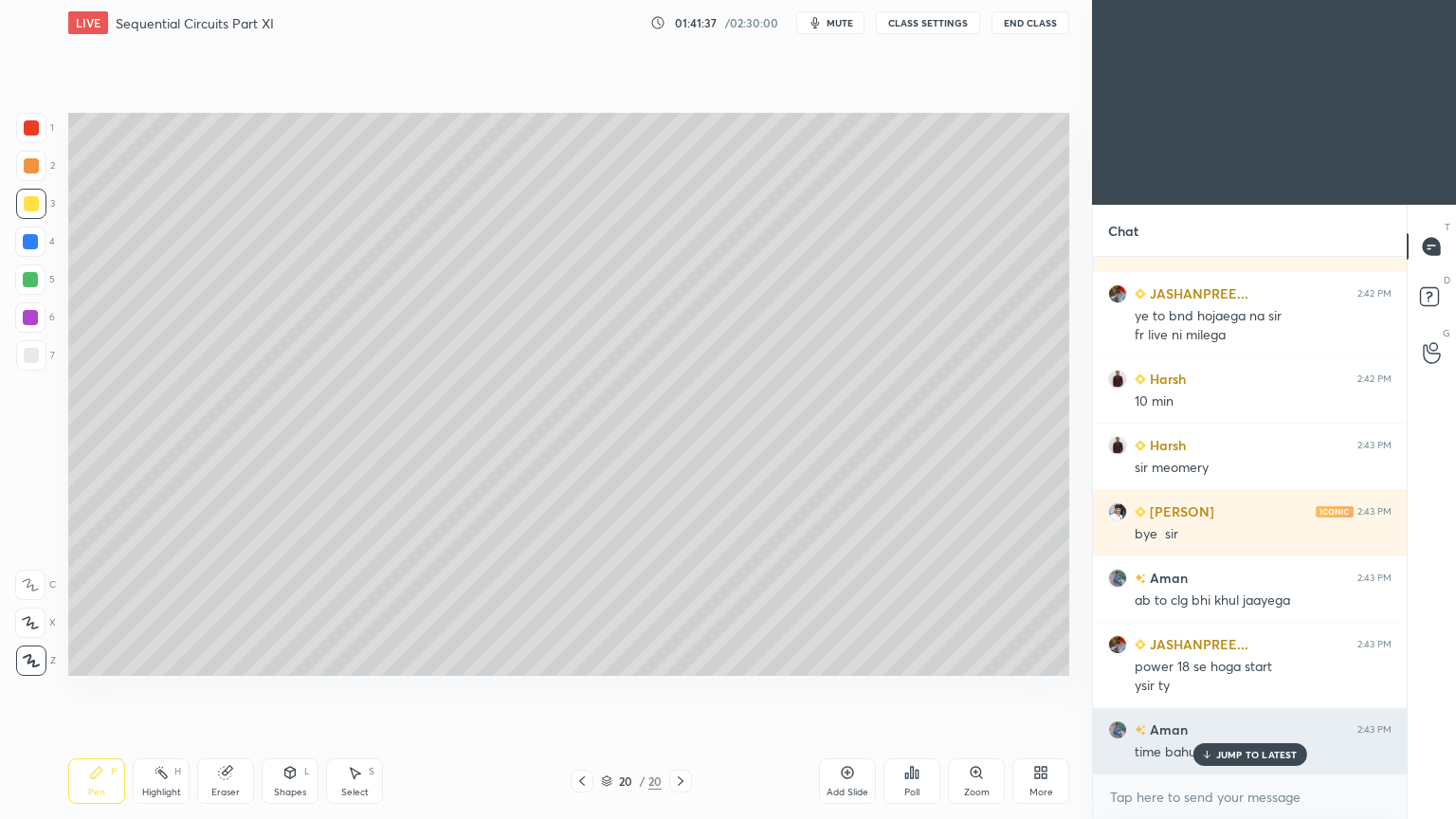click on "JUMP TO LATEST" at bounding box center (1257, 755) 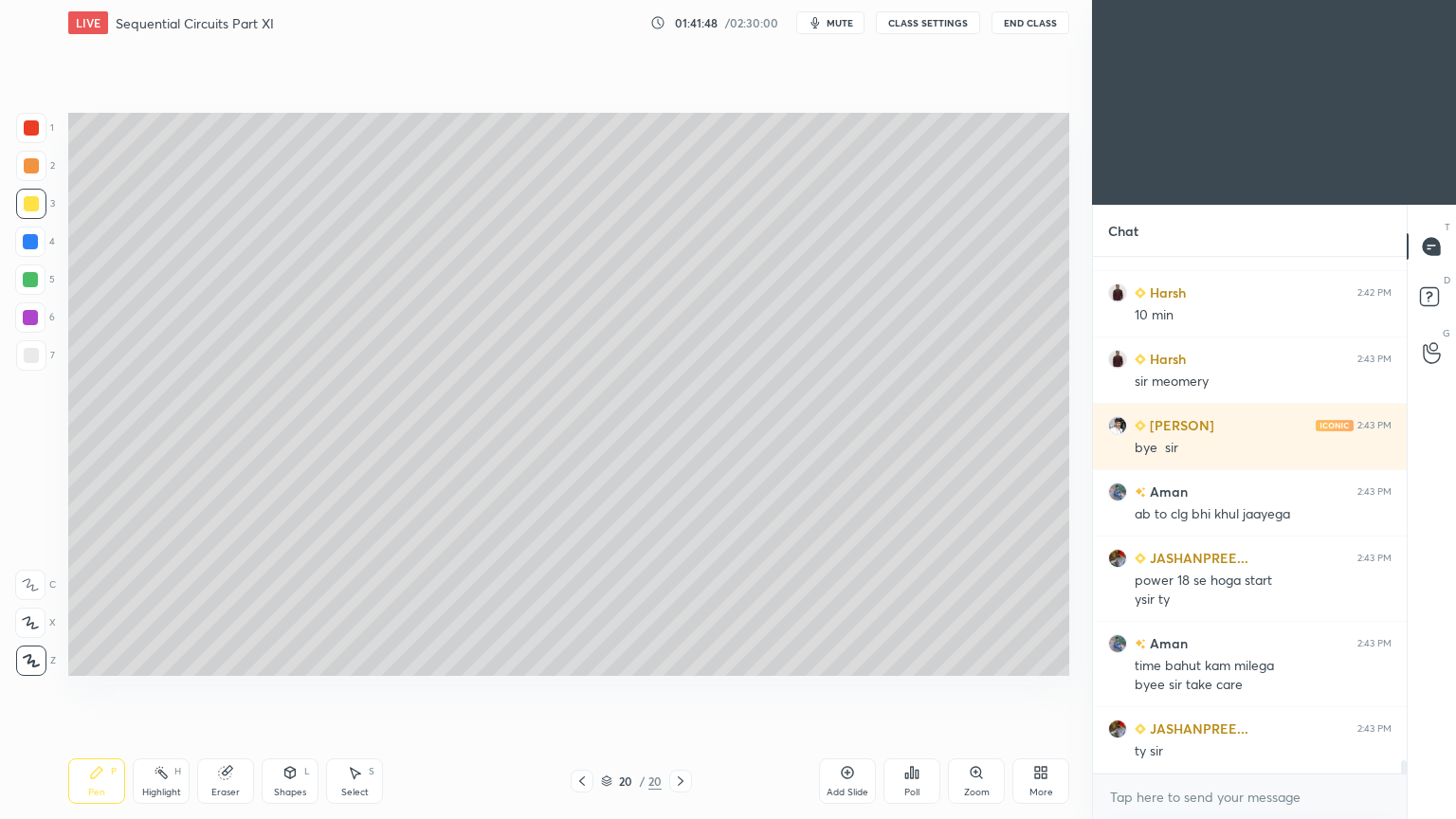 scroll, scrollTop: 19375, scrollLeft: 0, axis: vertical 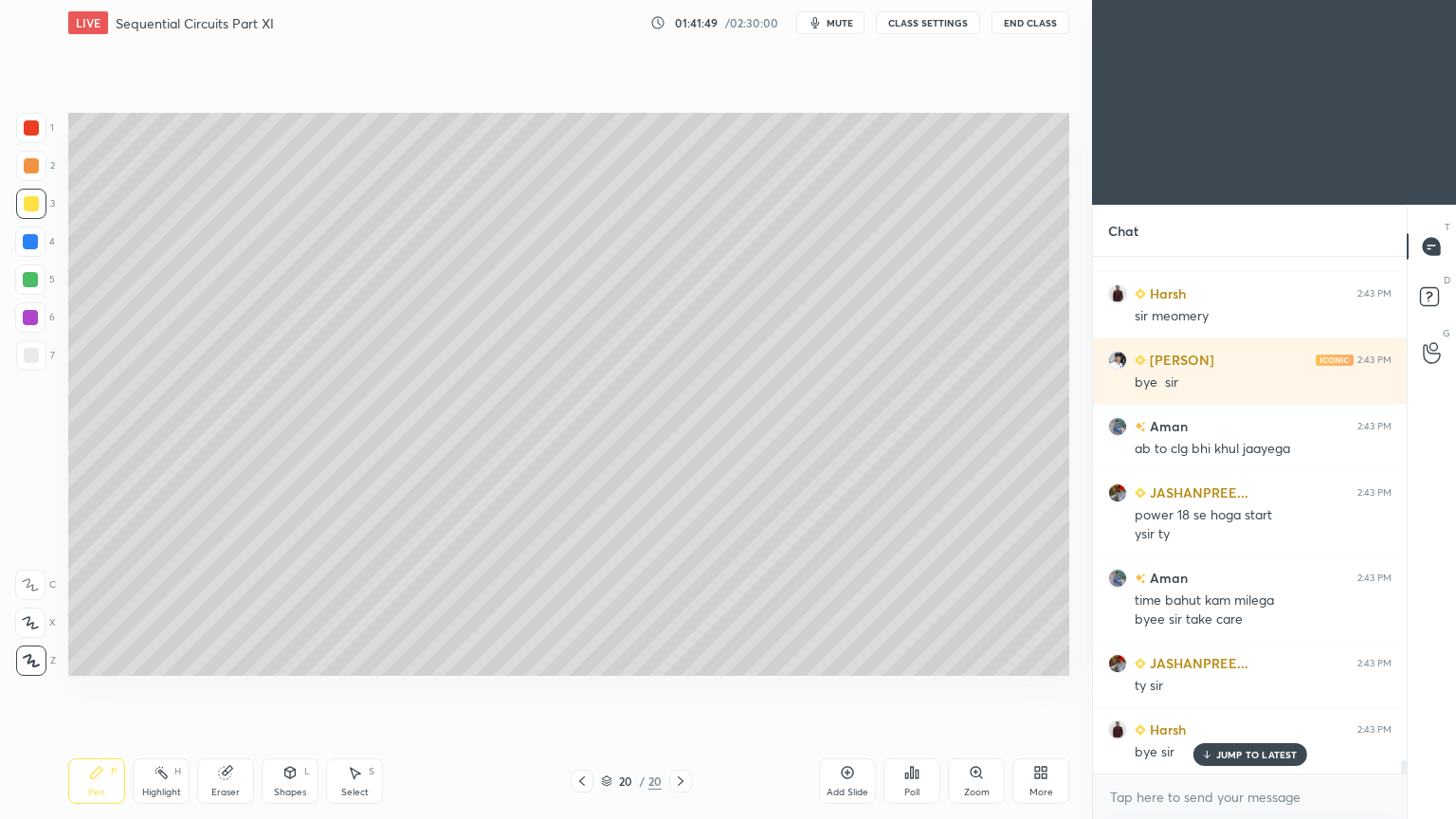 click on "End Class" at bounding box center [1030, 23] 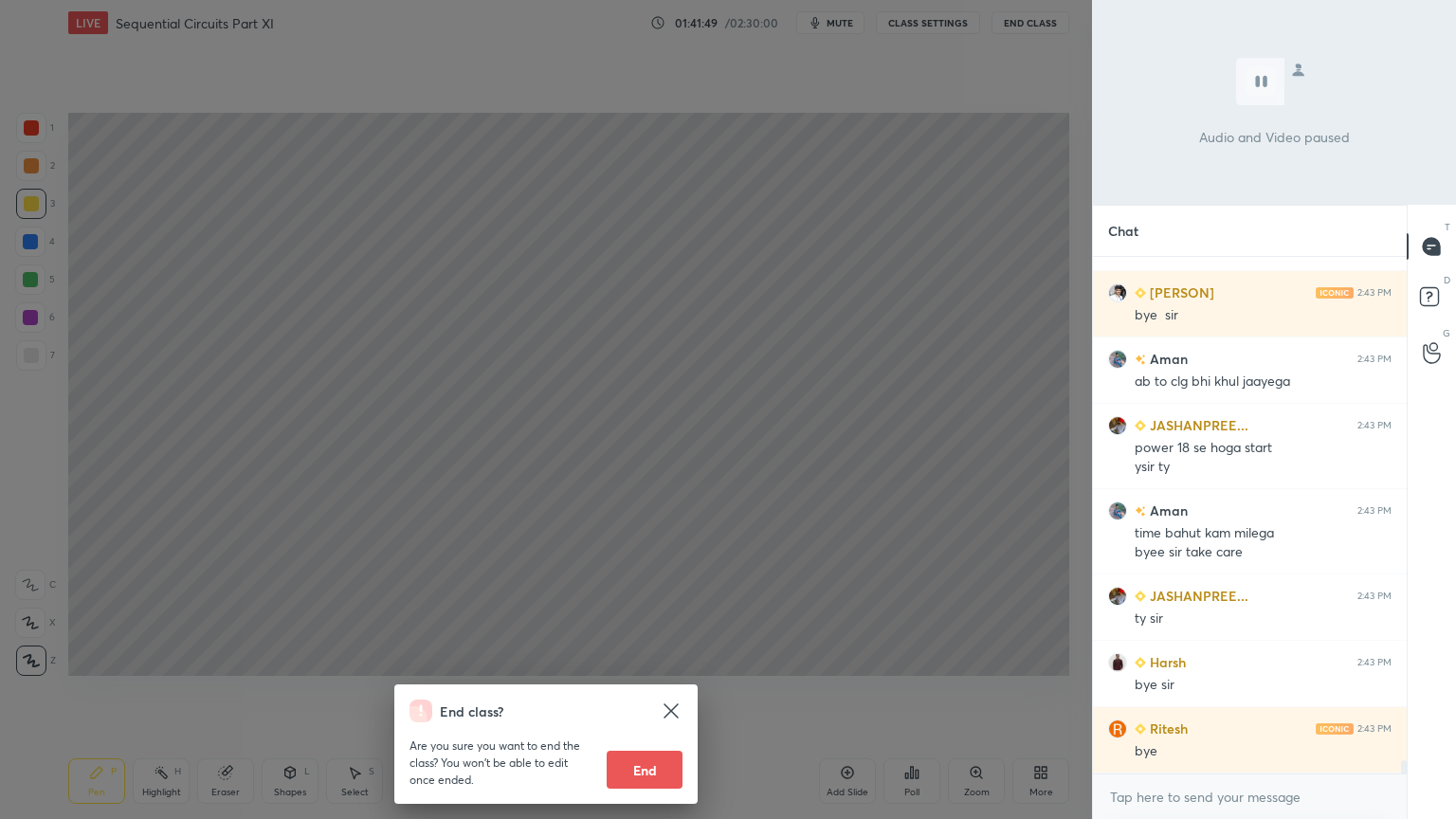 scroll, scrollTop: 19508, scrollLeft: 0, axis: vertical 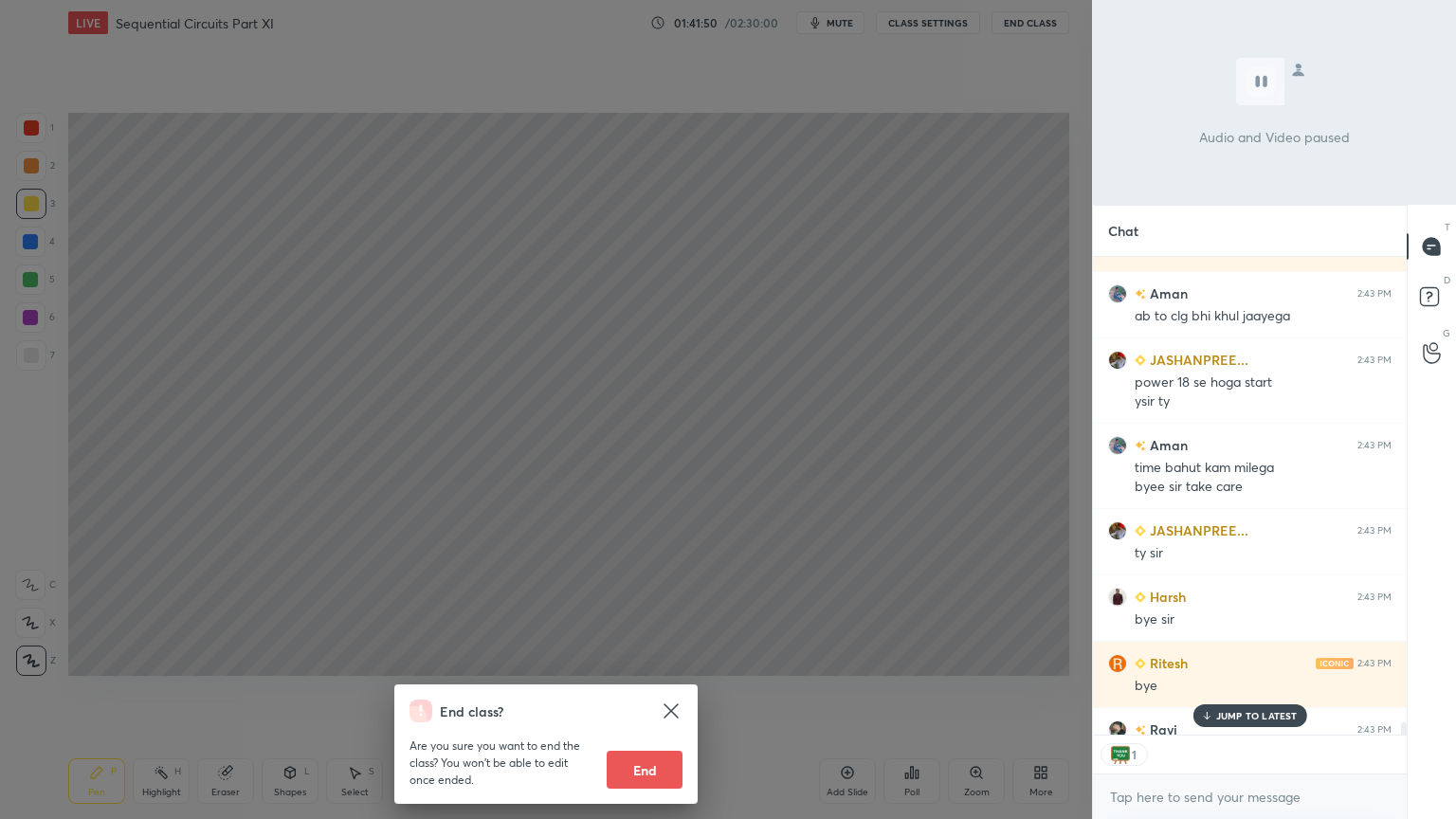 click on "End" at bounding box center [645, 770] 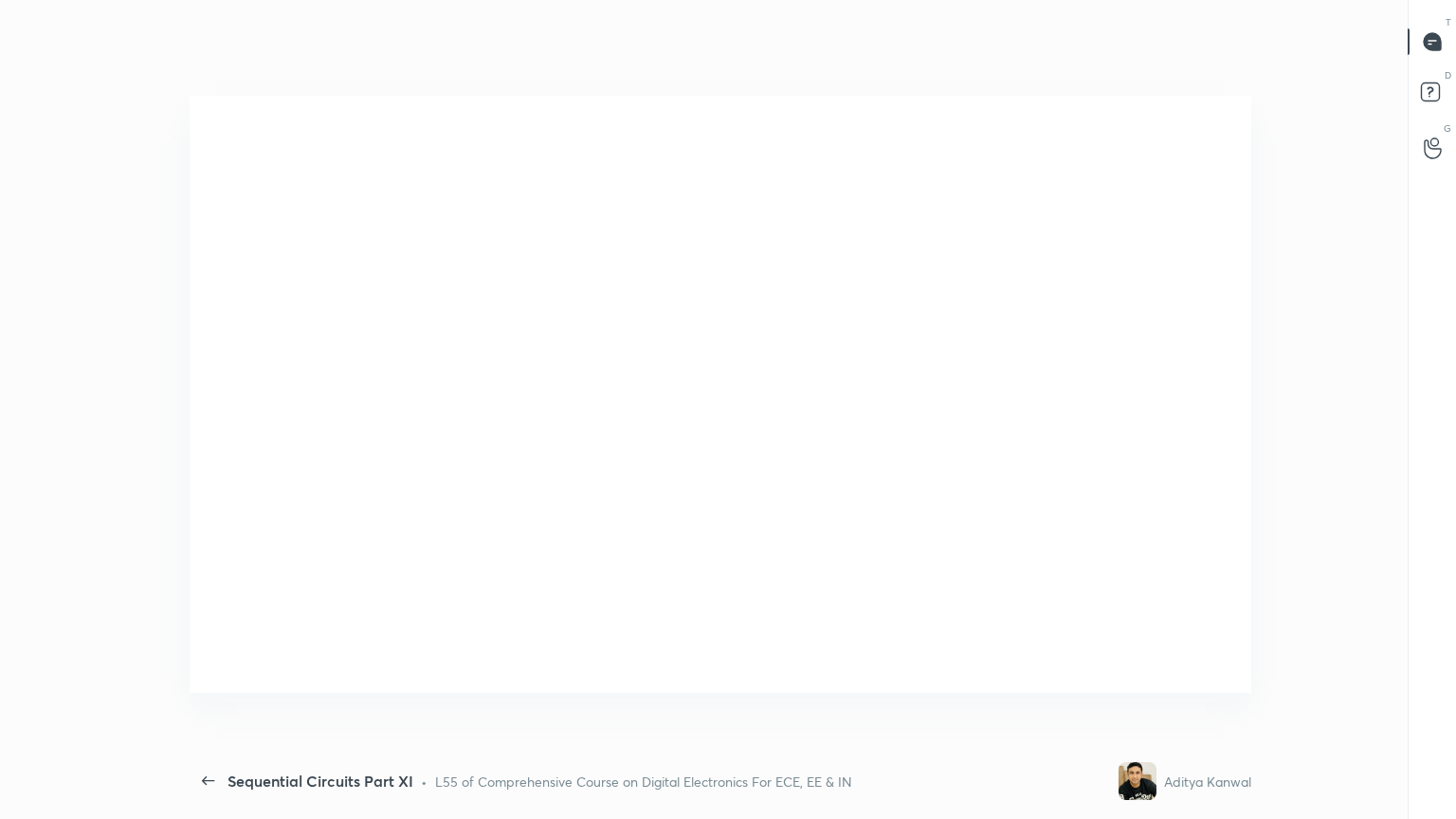 scroll, scrollTop: 94094, scrollLeft: 93673, axis: both 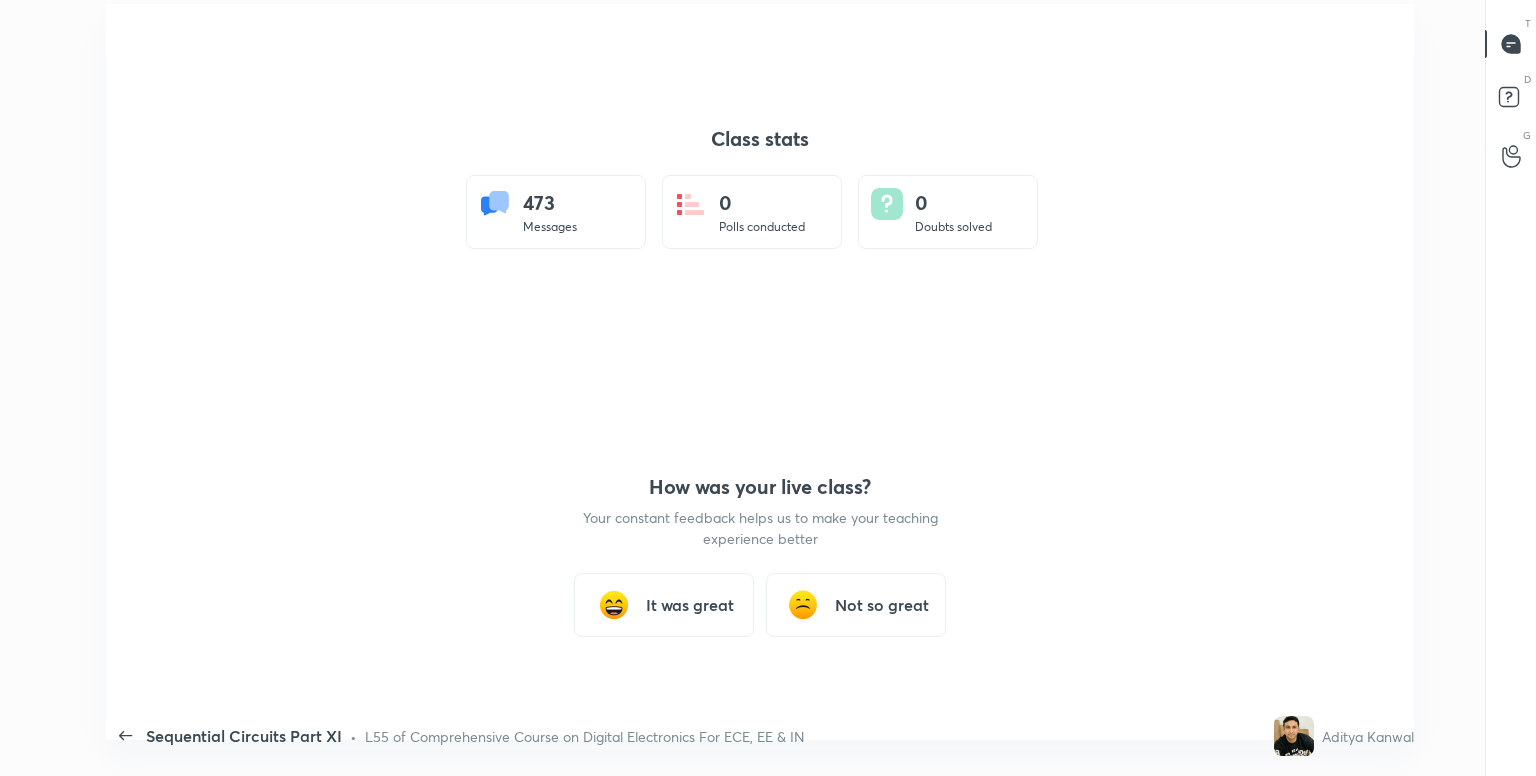 type on "x" 